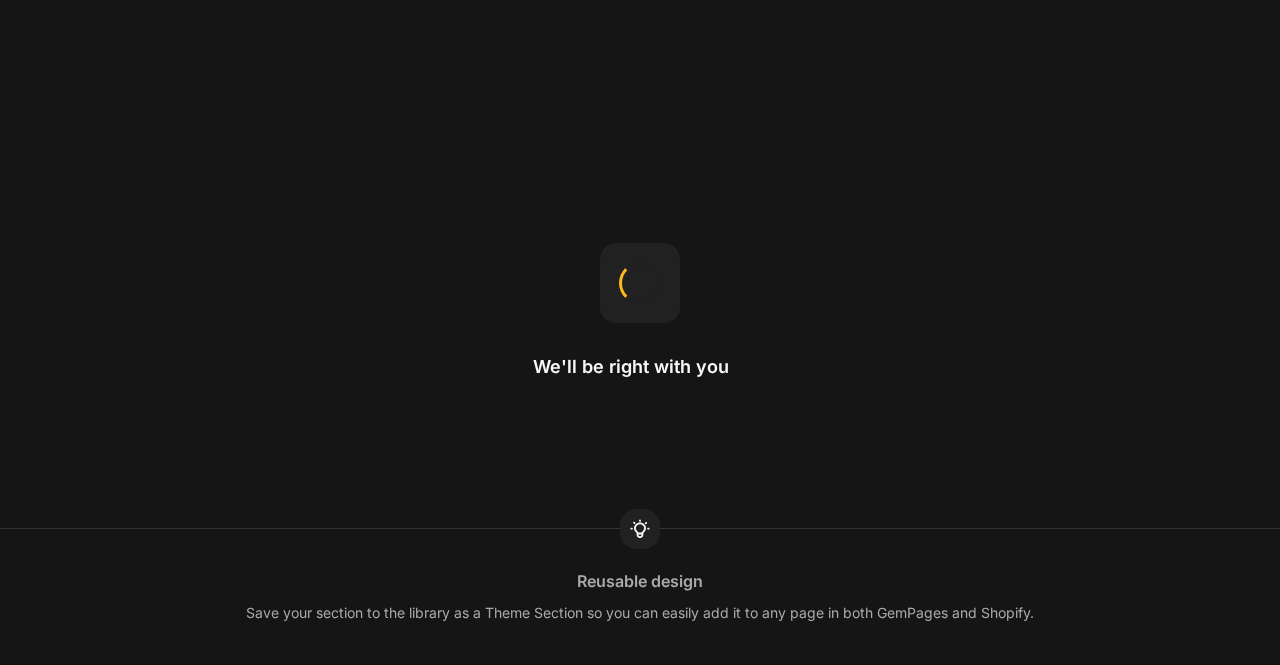 scroll, scrollTop: 0, scrollLeft: 0, axis: both 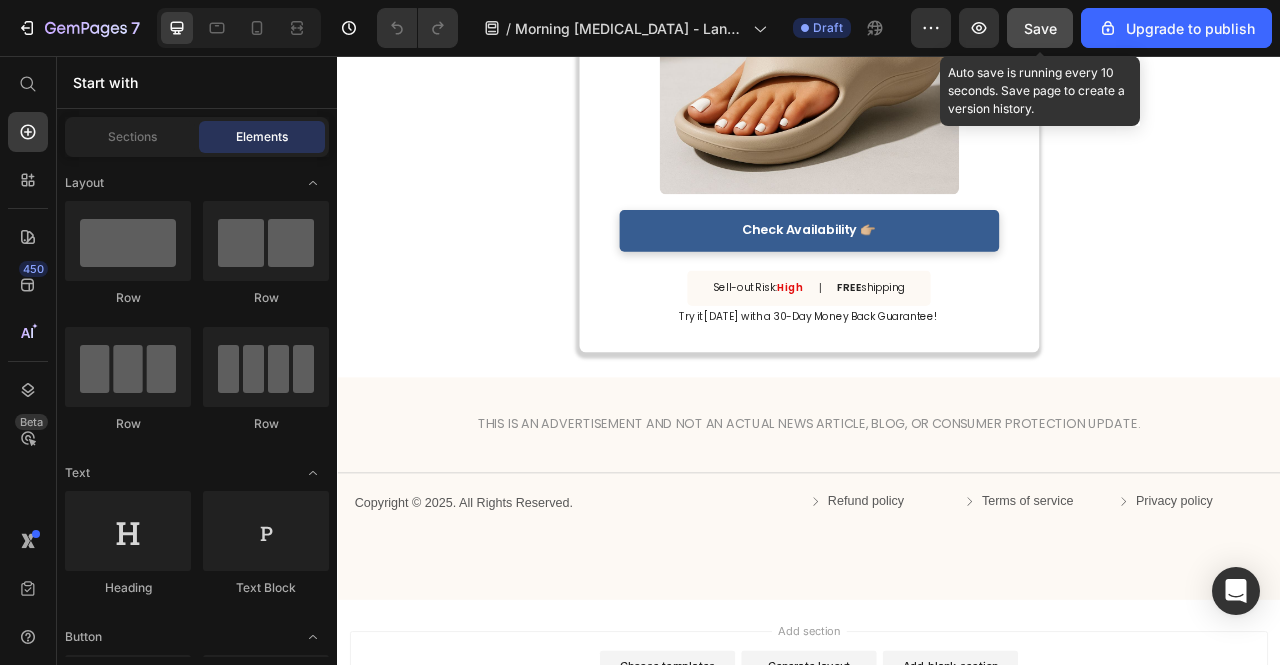 click on "Save" 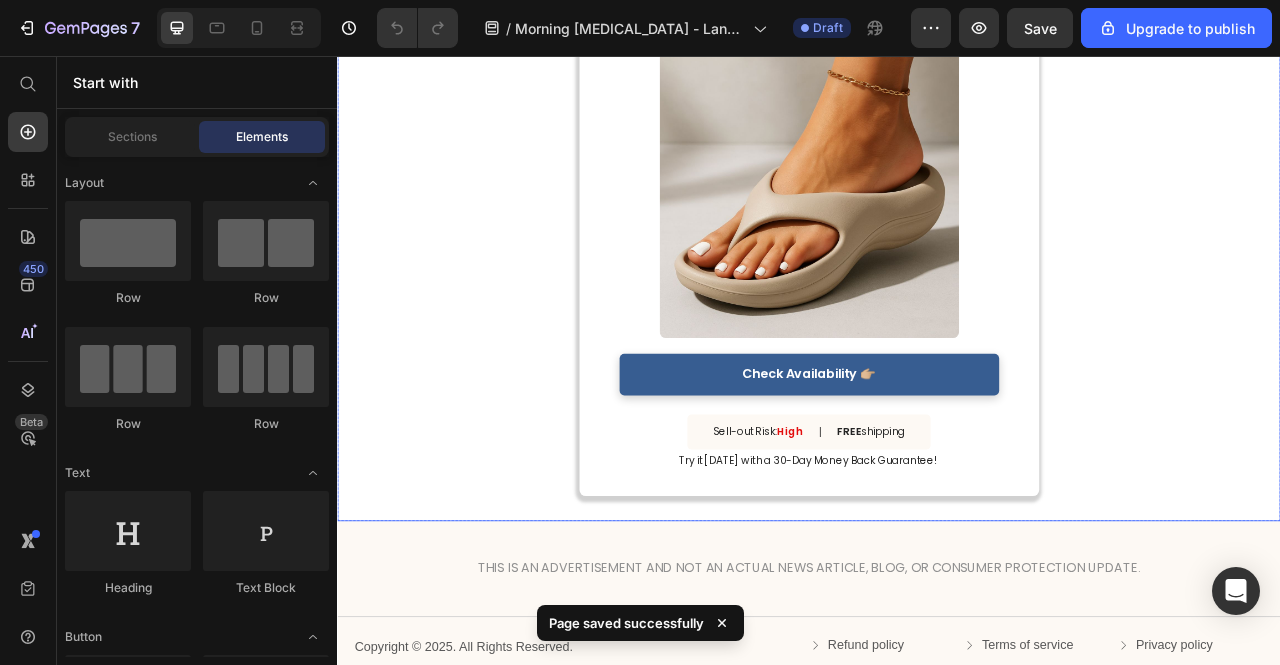scroll, scrollTop: 3854, scrollLeft: 0, axis: vertical 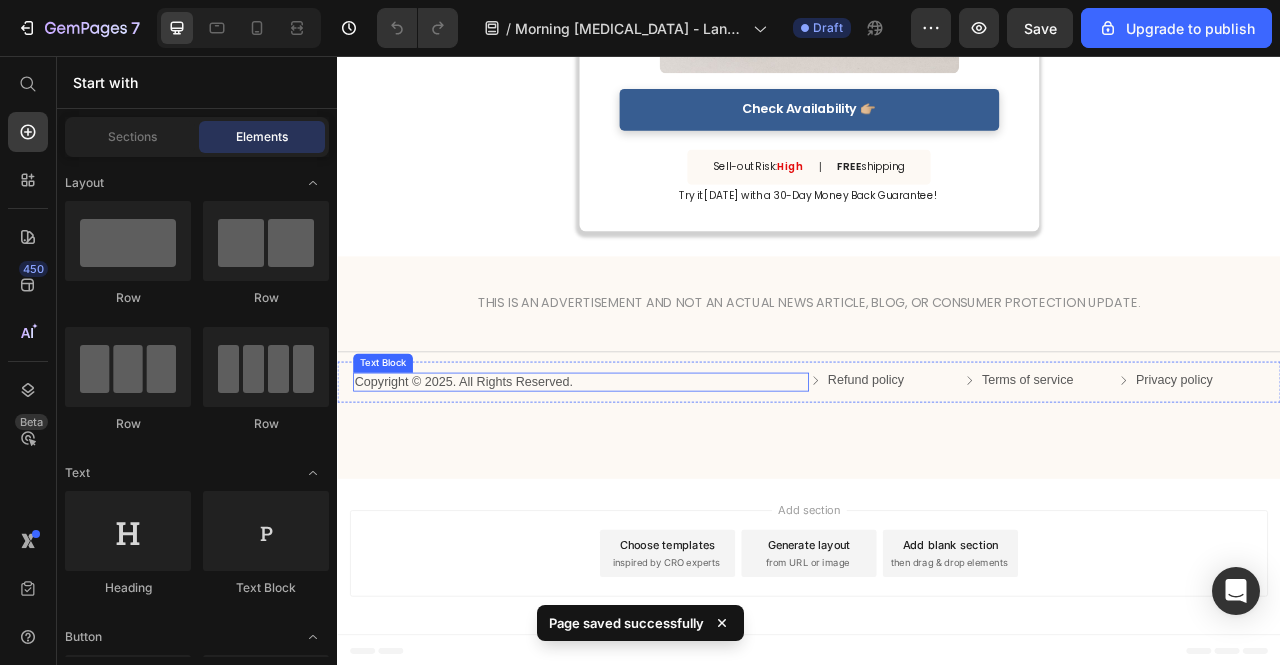 click on "Copyright © 2025. All Rights Reserved." at bounding box center (647, 471) 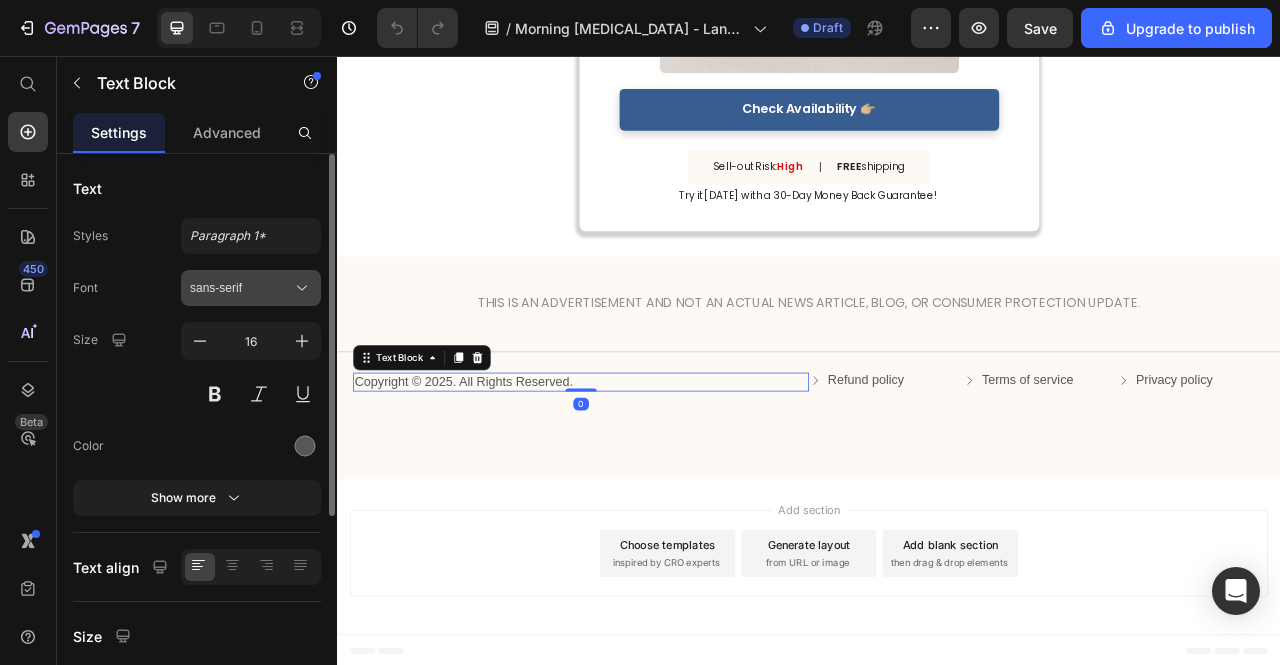 click on "sans-serif" at bounding box center [251, 288] 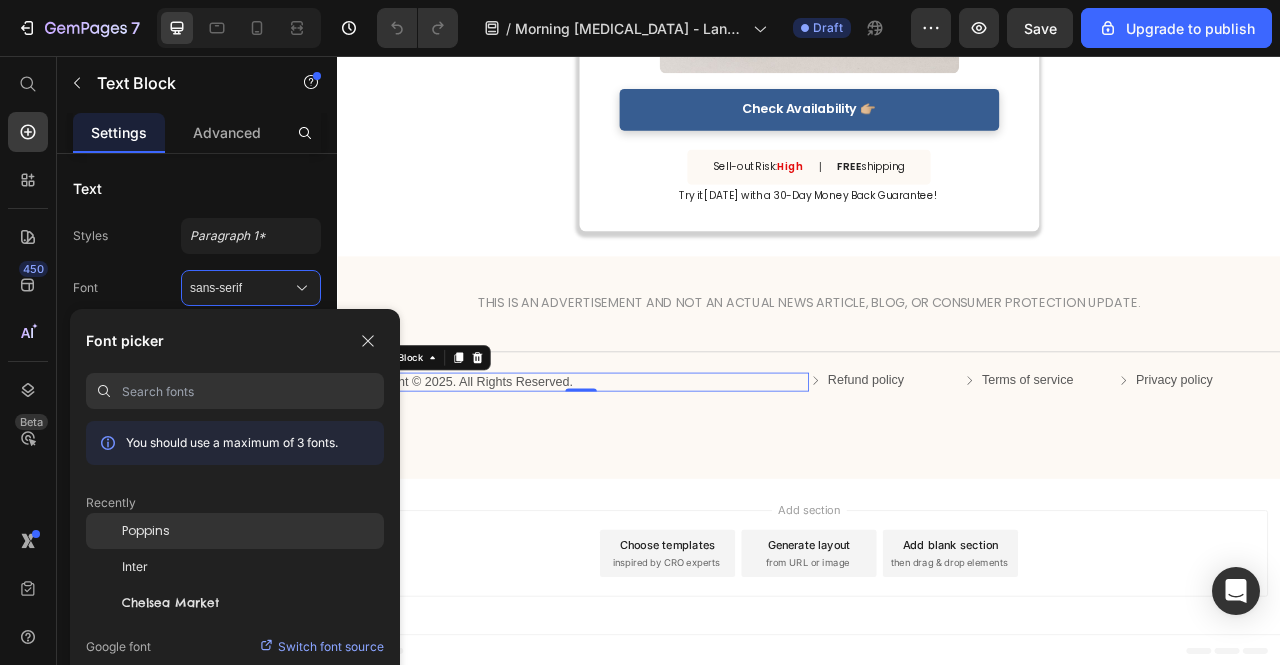 click on "Poppins" at bounding box center (146, 531) 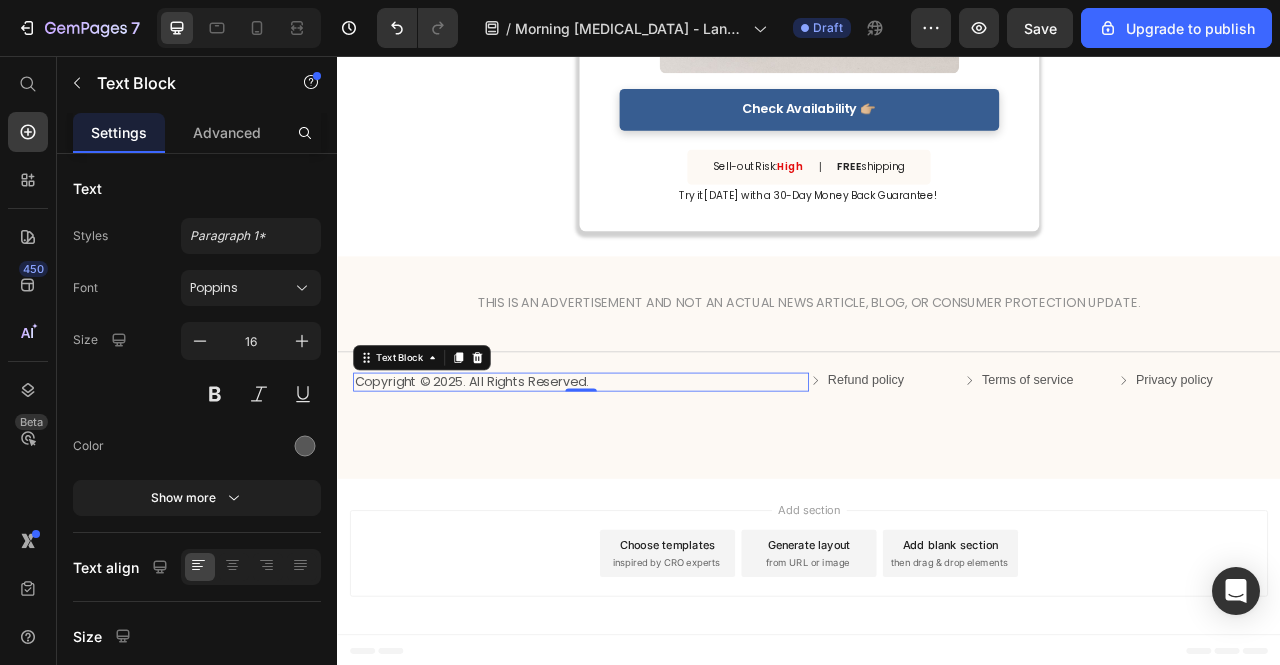 click on "Copyright © 2025. All Rights Reserved." at bounding box center (647, 471) 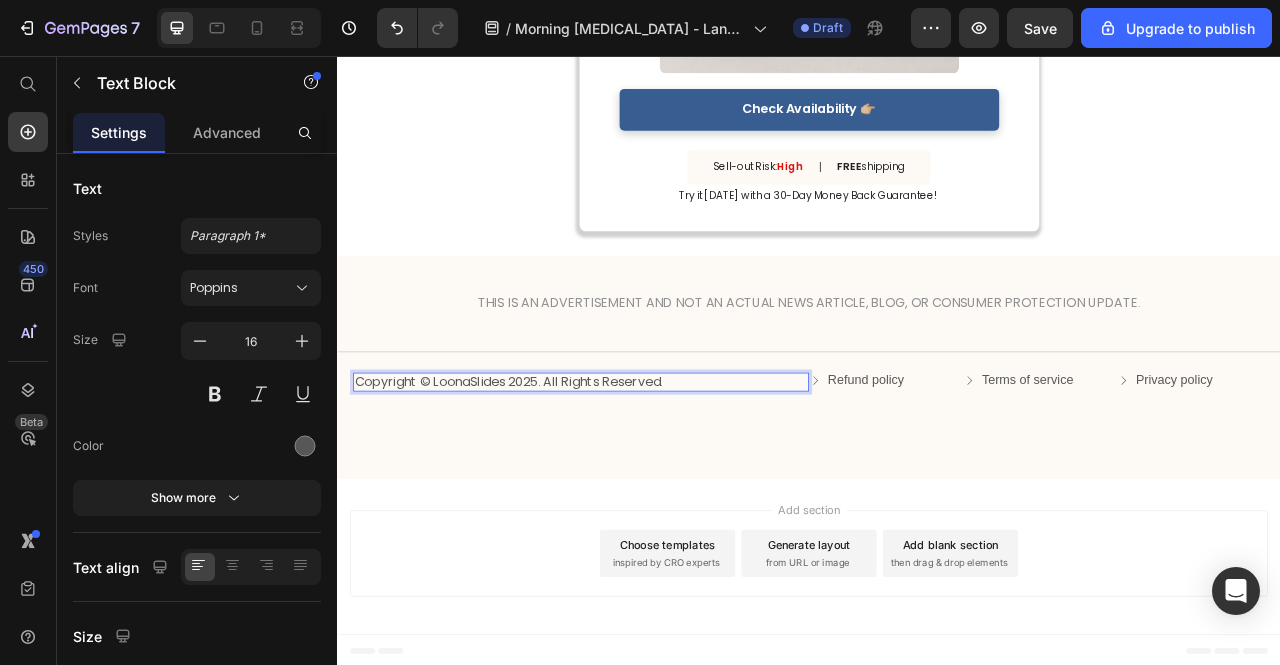 click on "Add section Choose templates inspired by CRO experts Generate layout from URL or image Add blank section then drag & drop elements" at bounding box center [937, 689] 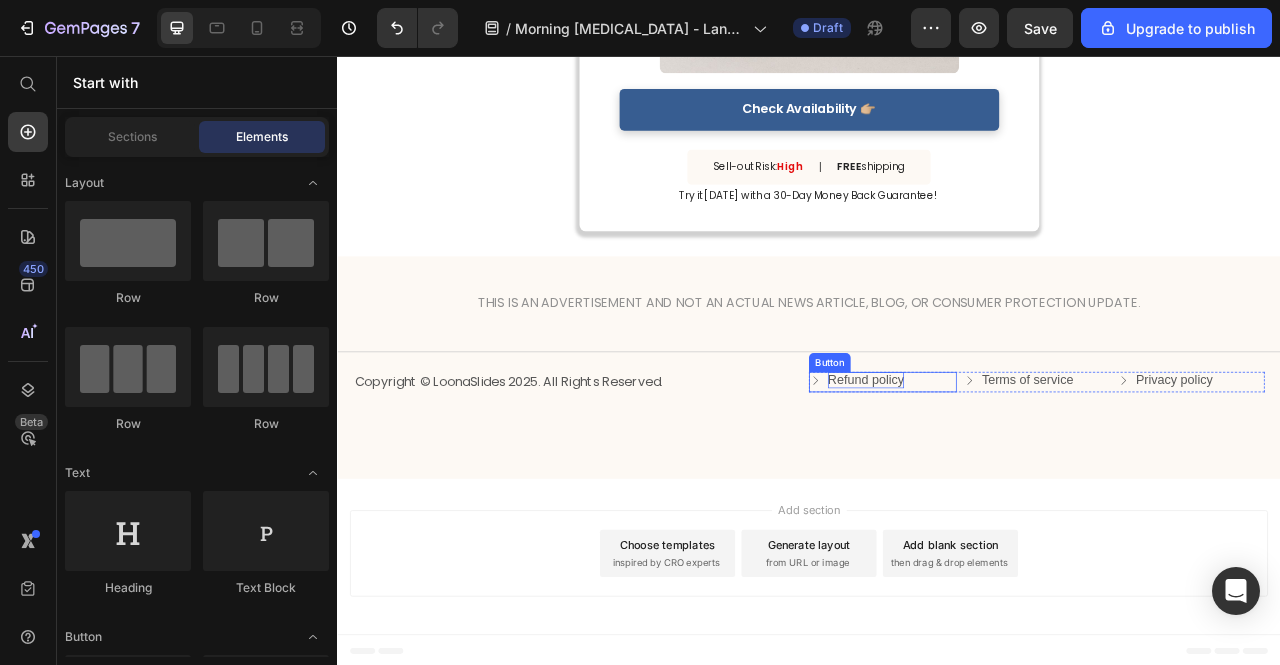 click on "Refund policy" at bounding box center (1009, 468) 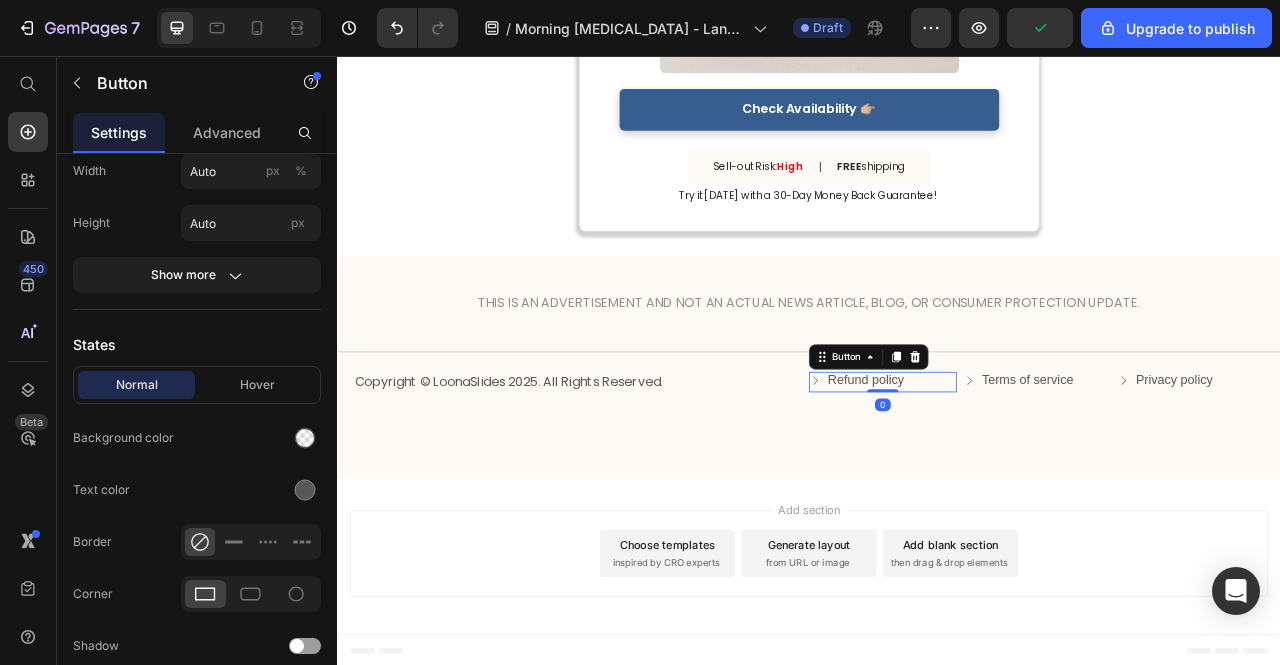 scroll, scrollTop: 900, scrollLeft: 0, axis: vertical 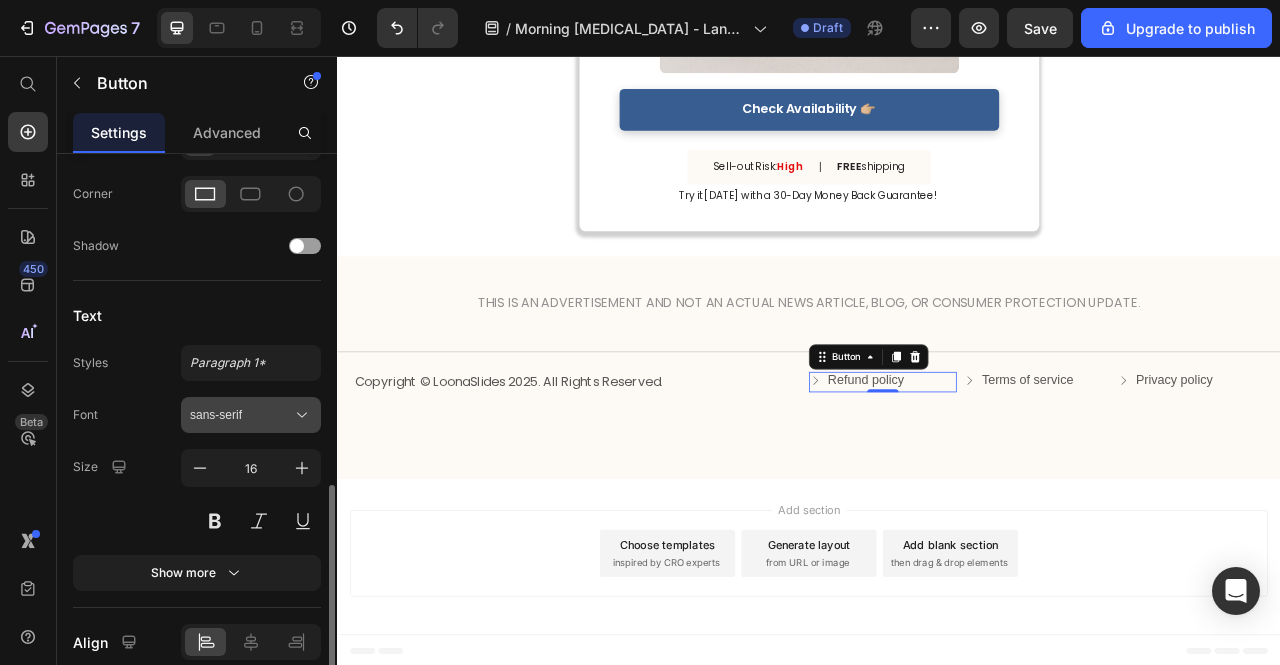click on "sans-serif" at bounding box center [241, 415] 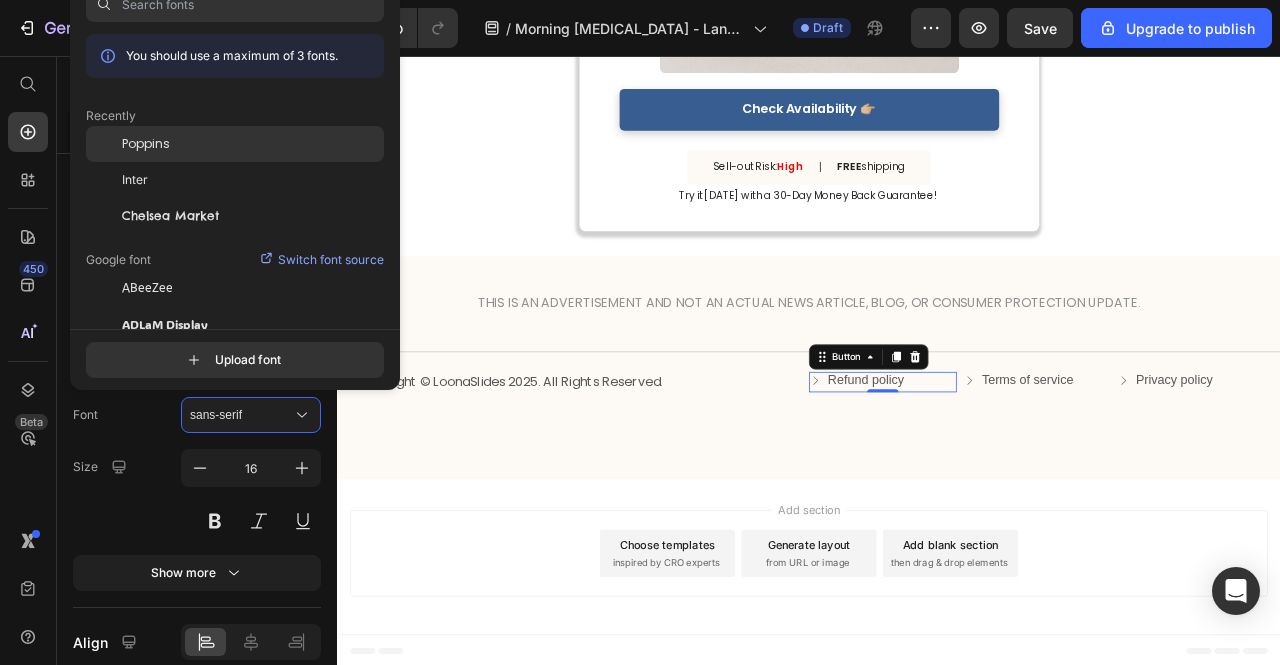 click on "Poppins" 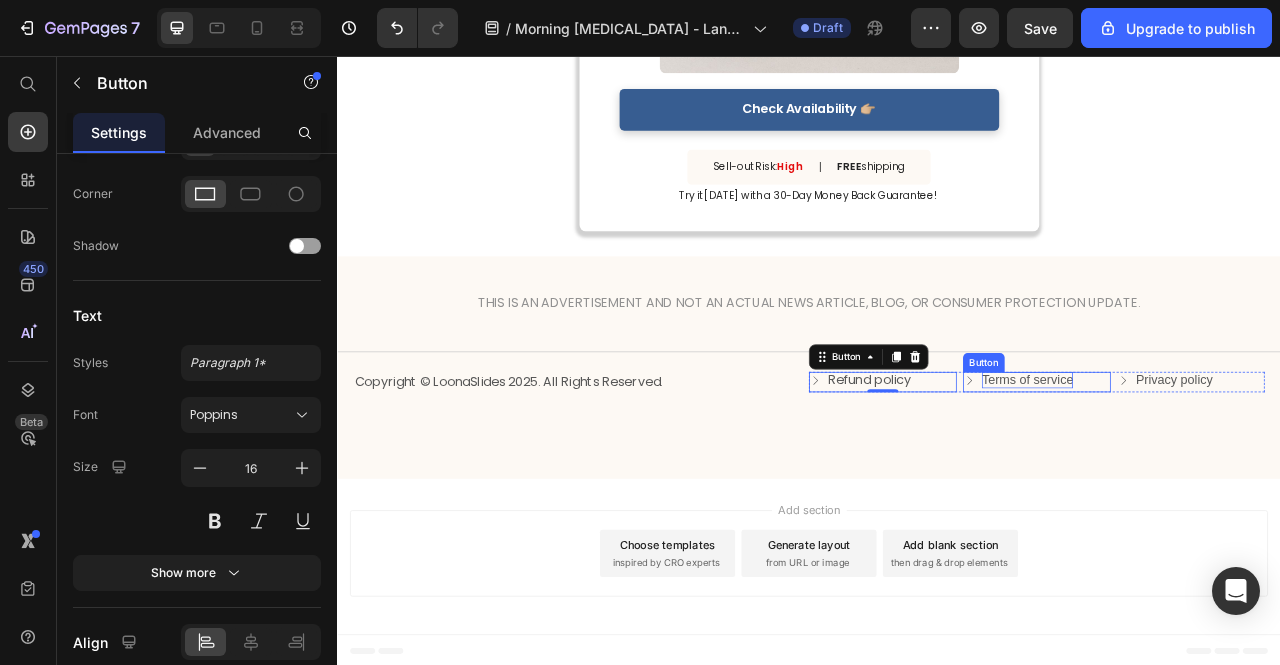 click on "Terms of service" at bounding box center [1215, 468] 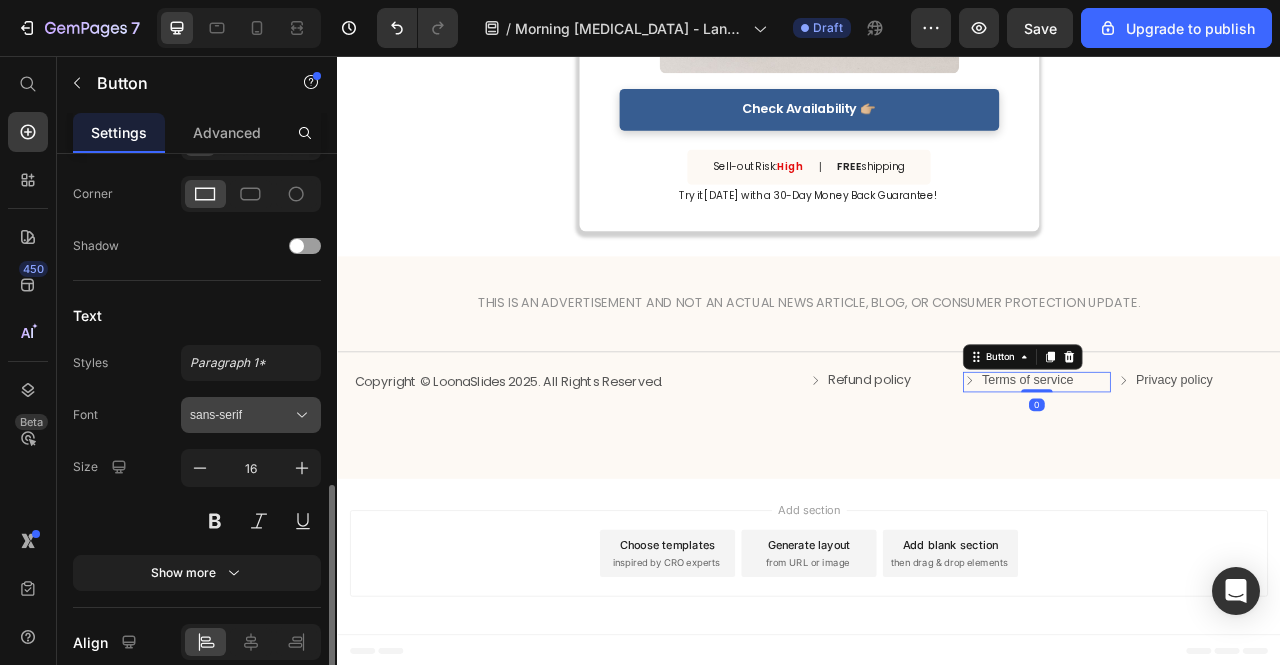 click on "sans-serif" at bounding box center [241, 415] 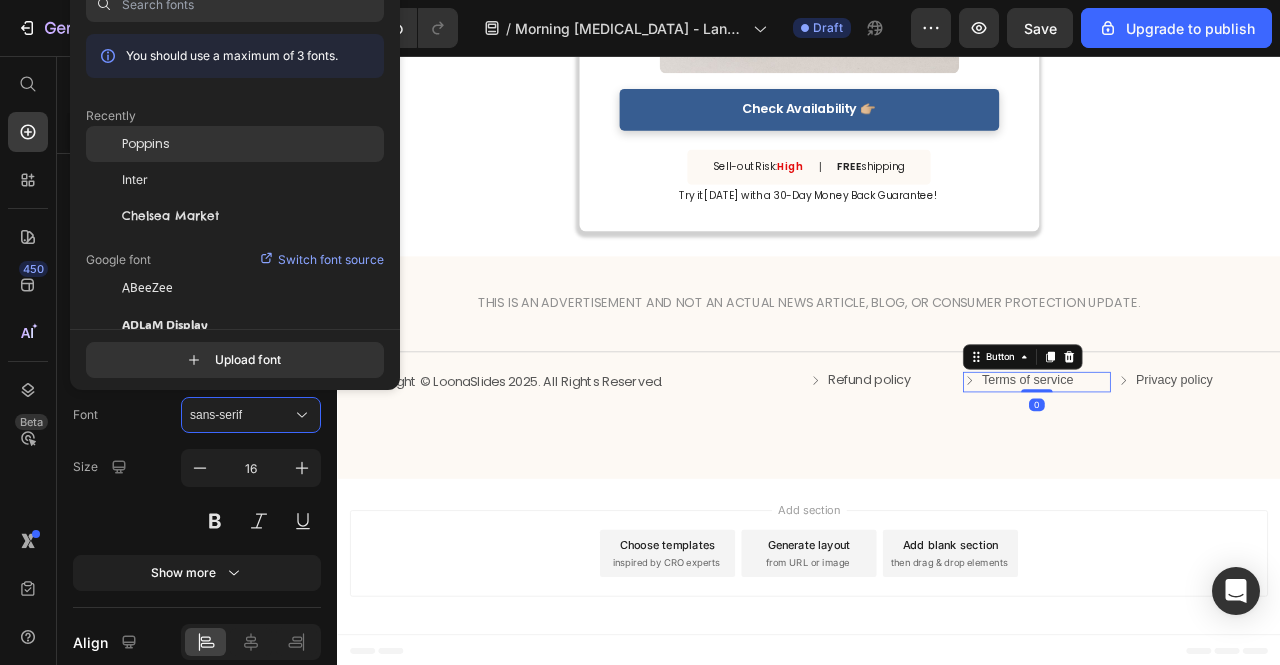 click on "Poppins" 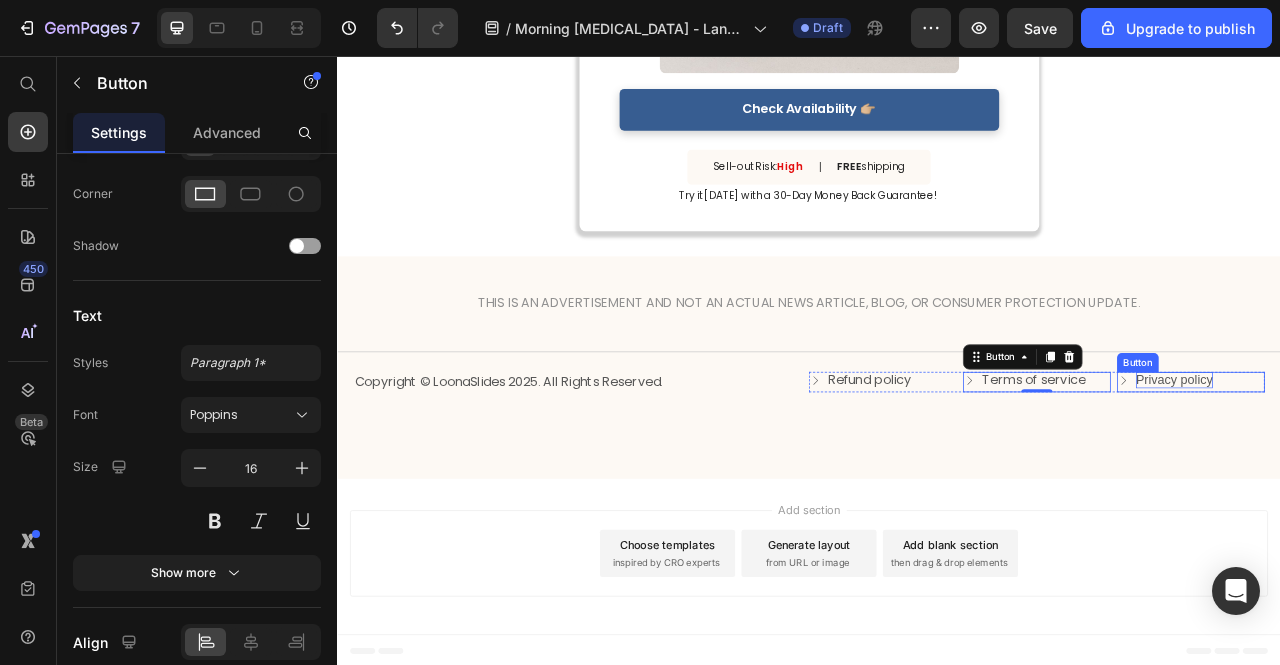 click on "Privacy policy" at bounding box center [1402, 468] 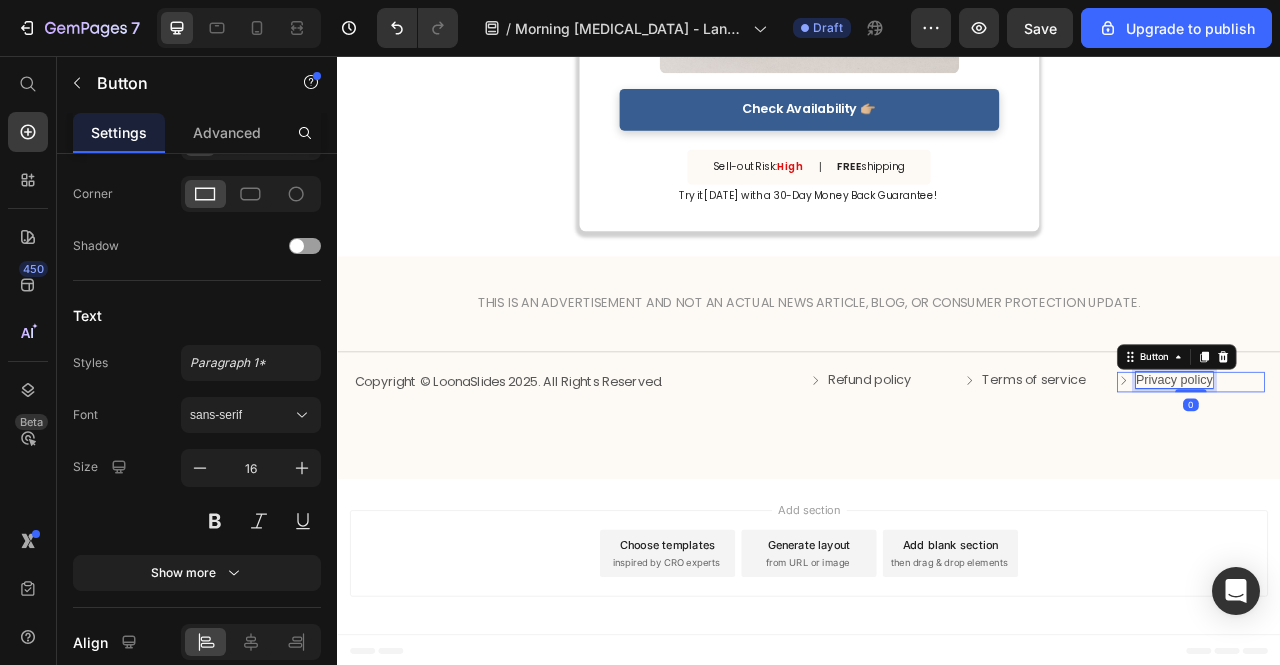 click on "Privacy policy" at bounding box center [1402, 468] 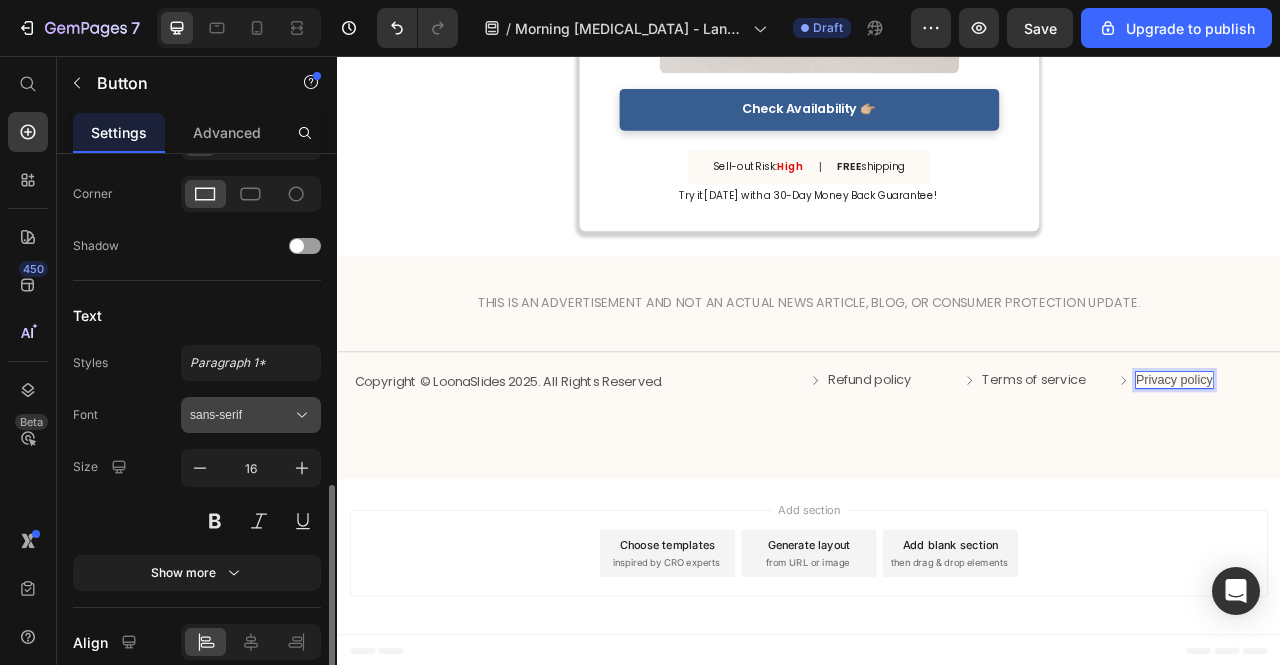 click on "sans-serif" at bounding box center [251, 415] 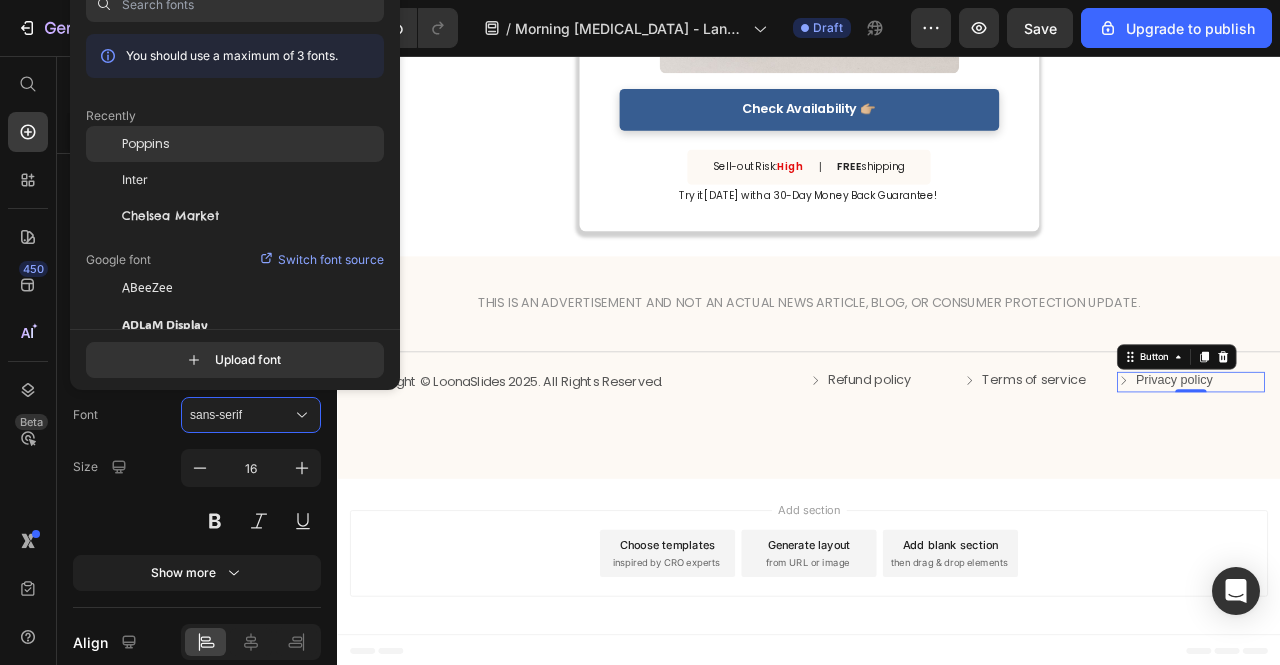 click on "Poppins" 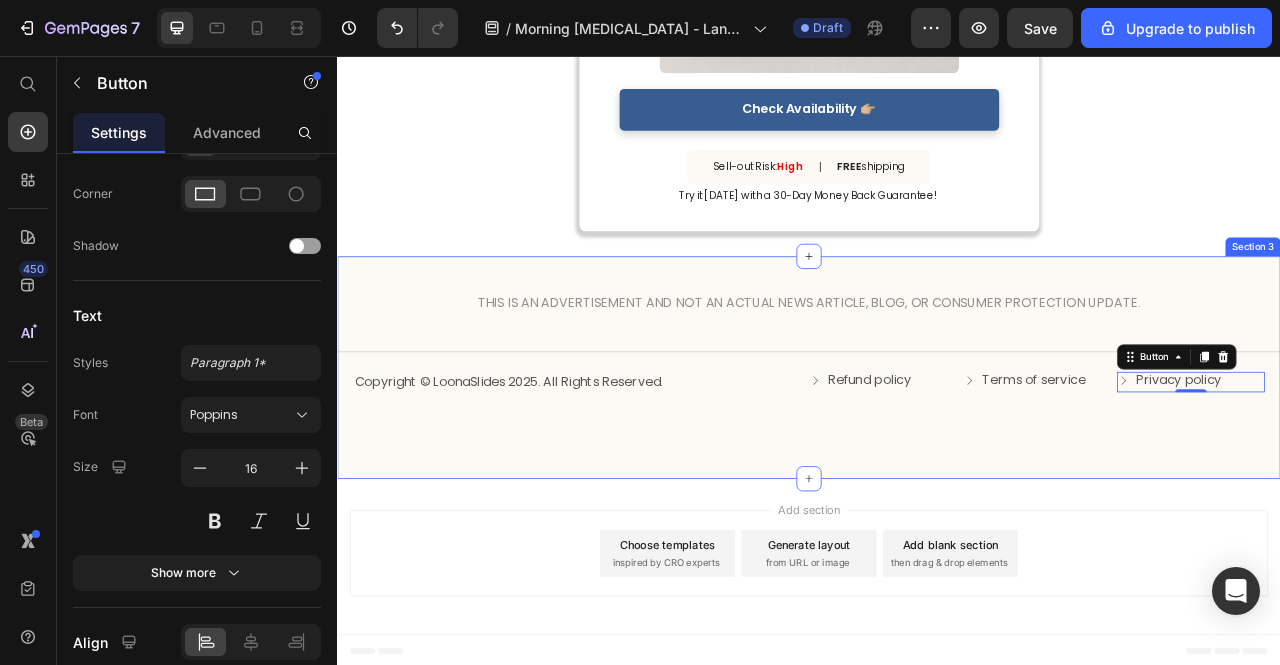 click on "THIS IS AN ADVERTISEMENT AND NOT AN ACTUAL NEWS ARTICLE, BLOG, OR CONSUMER PROTECTION UPDATE. Text Block                Title Line Copyright © LoonaSlides 2025. All Rights Reserved. Text Block
Refund policy Button
Terms of service Button
Privacy policy Button   0 Row Row Section 3" at bounding box center (937, 452) 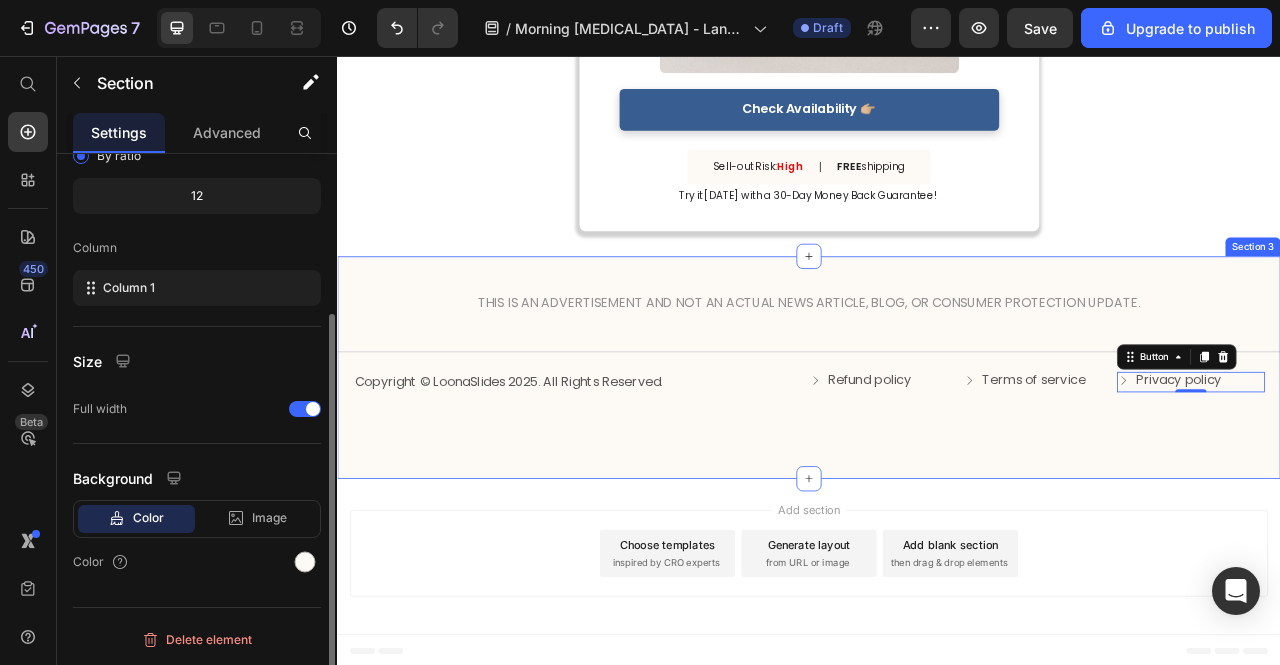 scroll, scrollTop: 0, scrollLeft: 0, axis: both 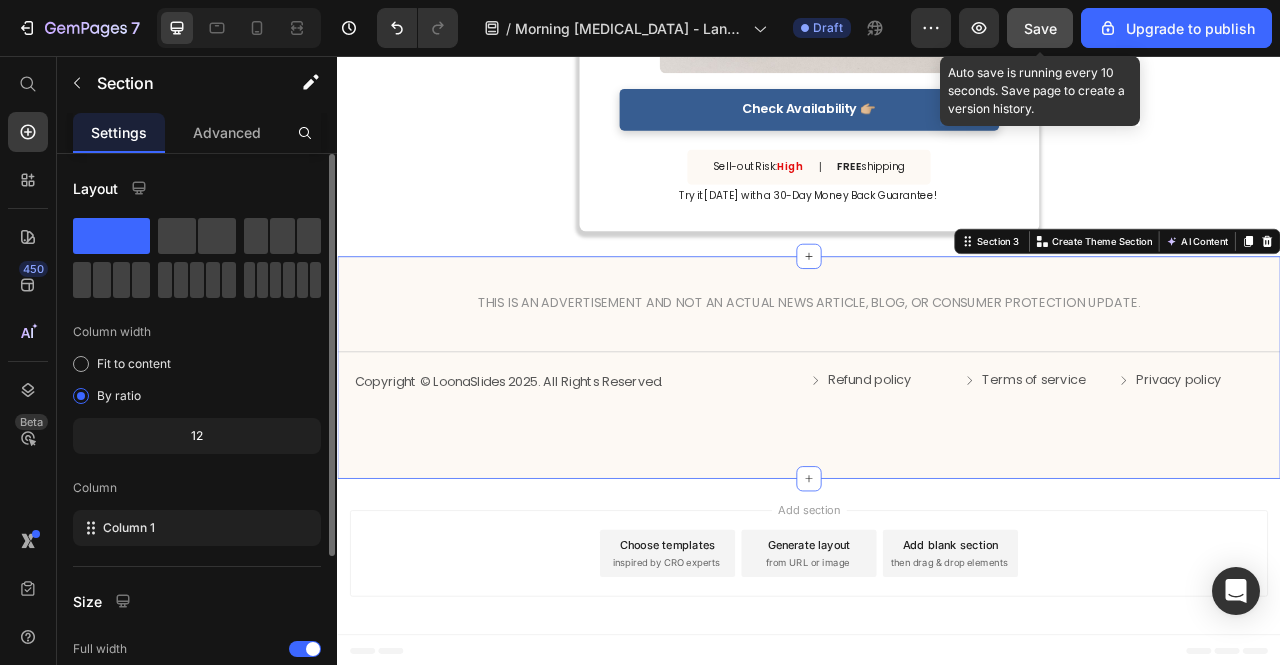 click on "Save" 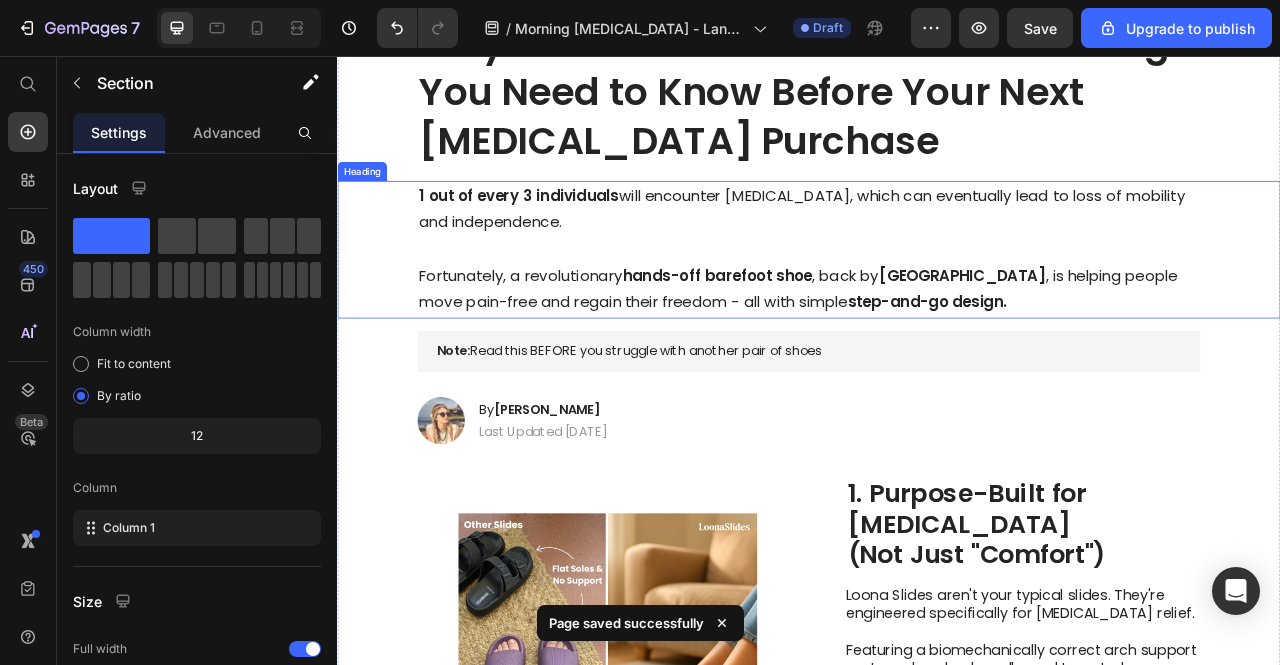 scroll, scrollTop: 300, scrollLeft: 0, axis: vertical 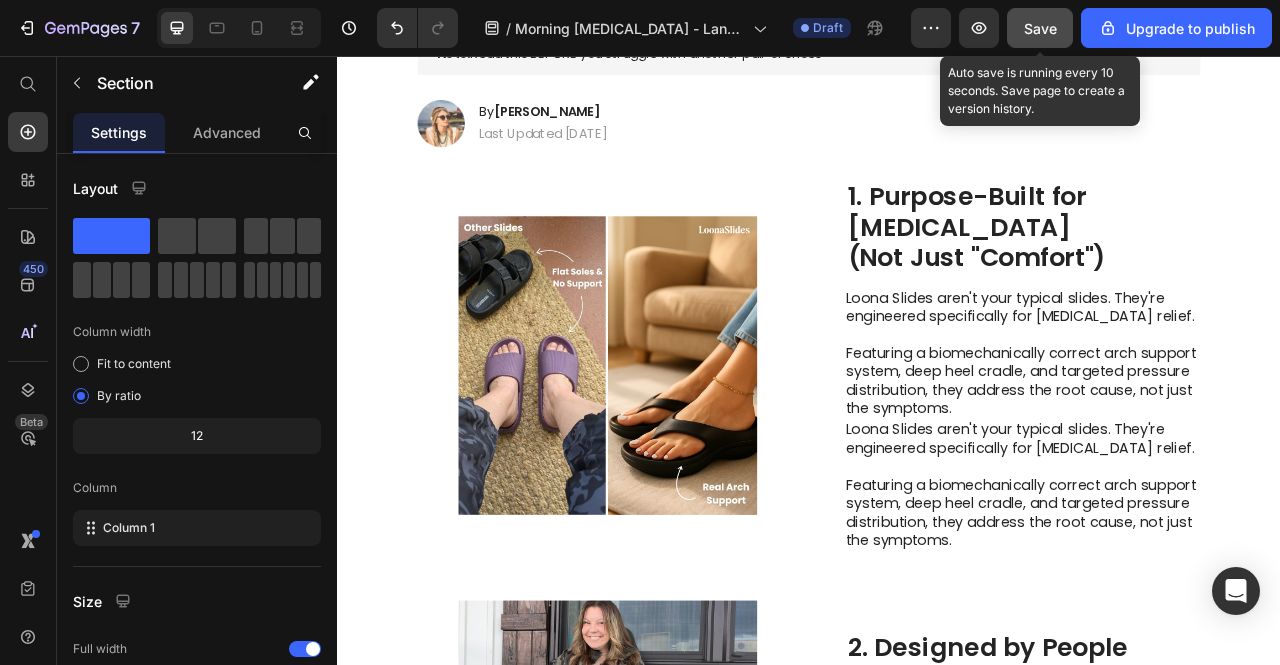 click on "Save" at bounding box center (1040, 28) 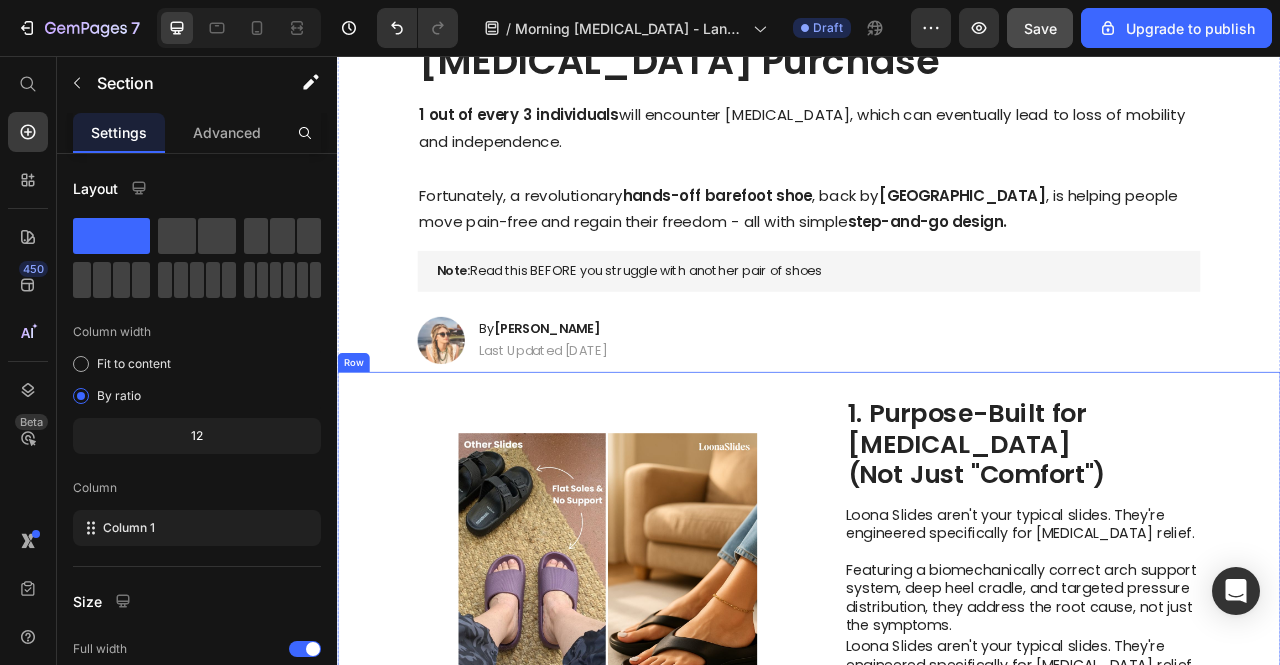 scroll, scrollTop: 0, scrollLeft: 0, axis: both 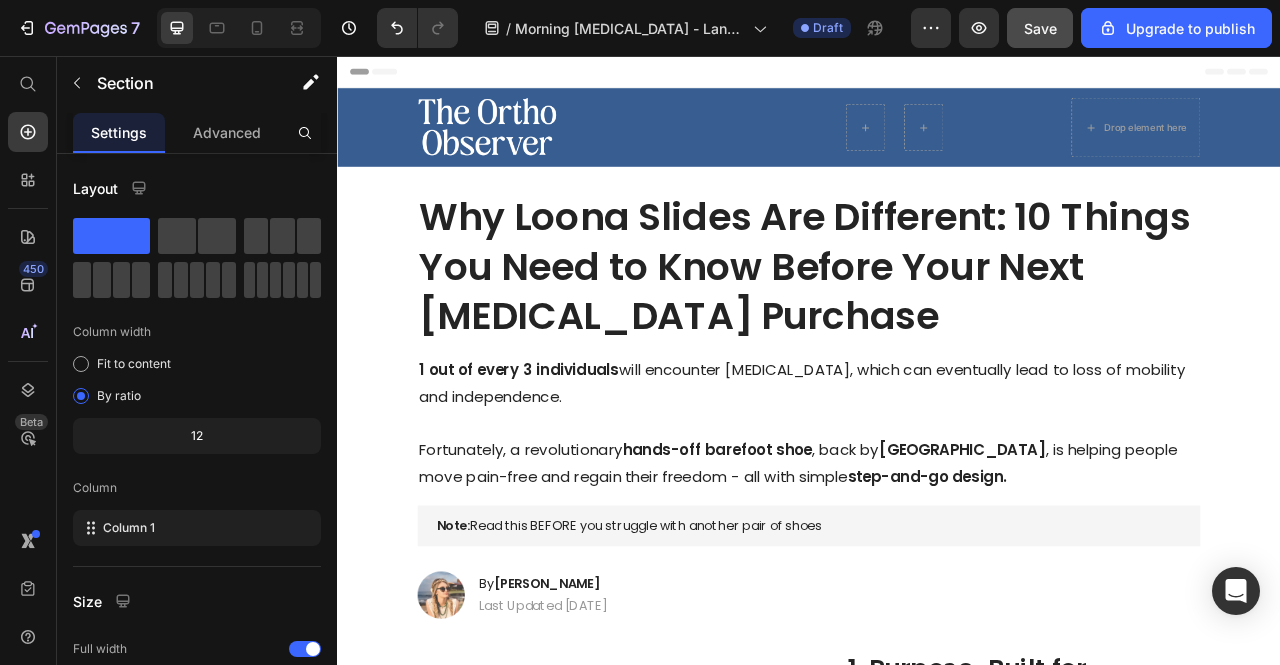 click on "Why Loona Slides Are Different: 10 Things You Need to Know Before Your Next [MEDICAL_DATA] Purchase" at bounding box center [937, 324] 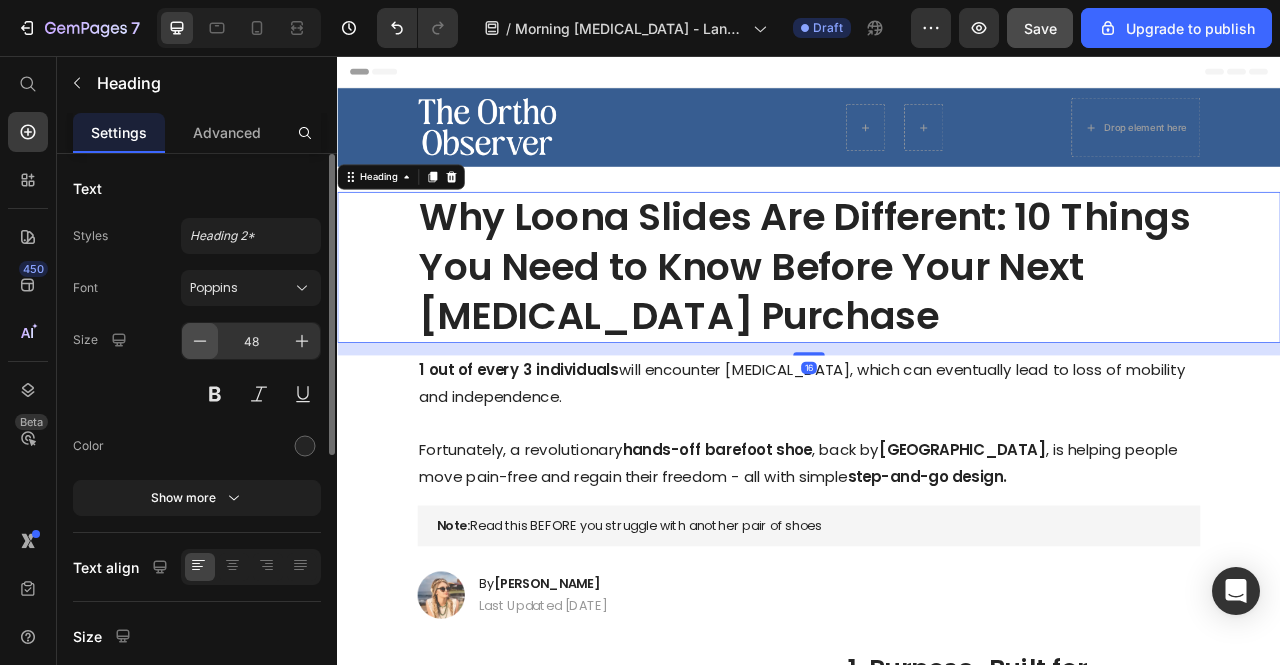 click at bounding box center (200, 341) 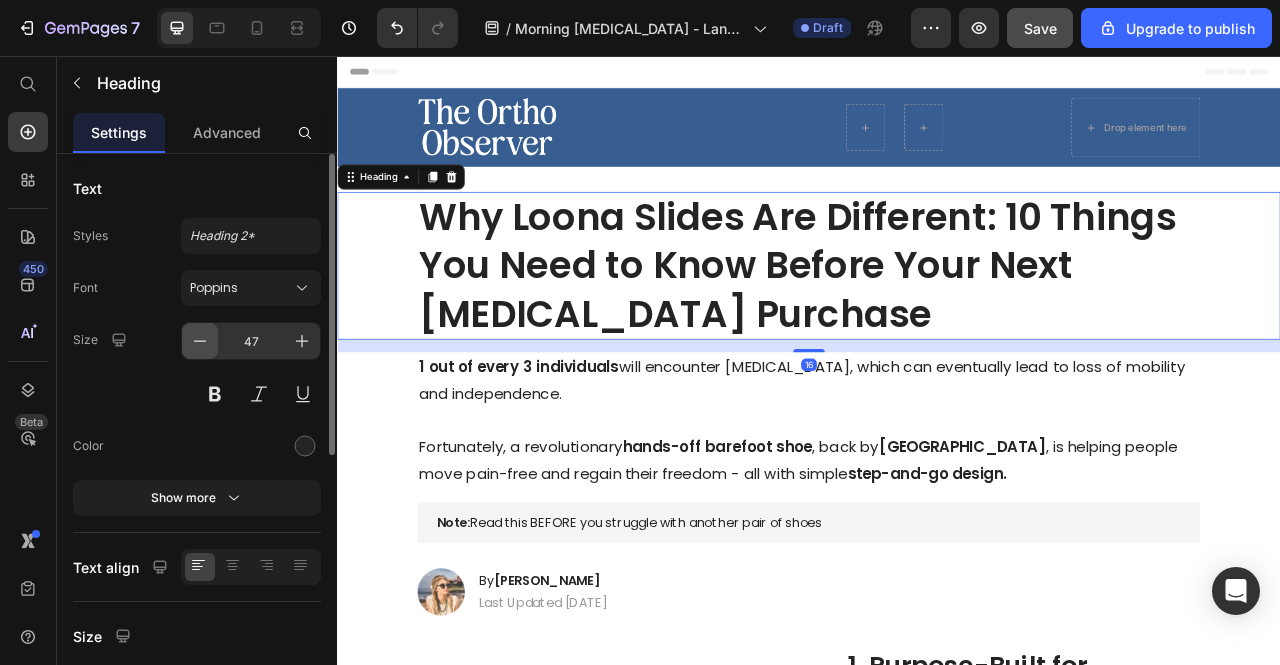 click at bounding box center (200, 341) 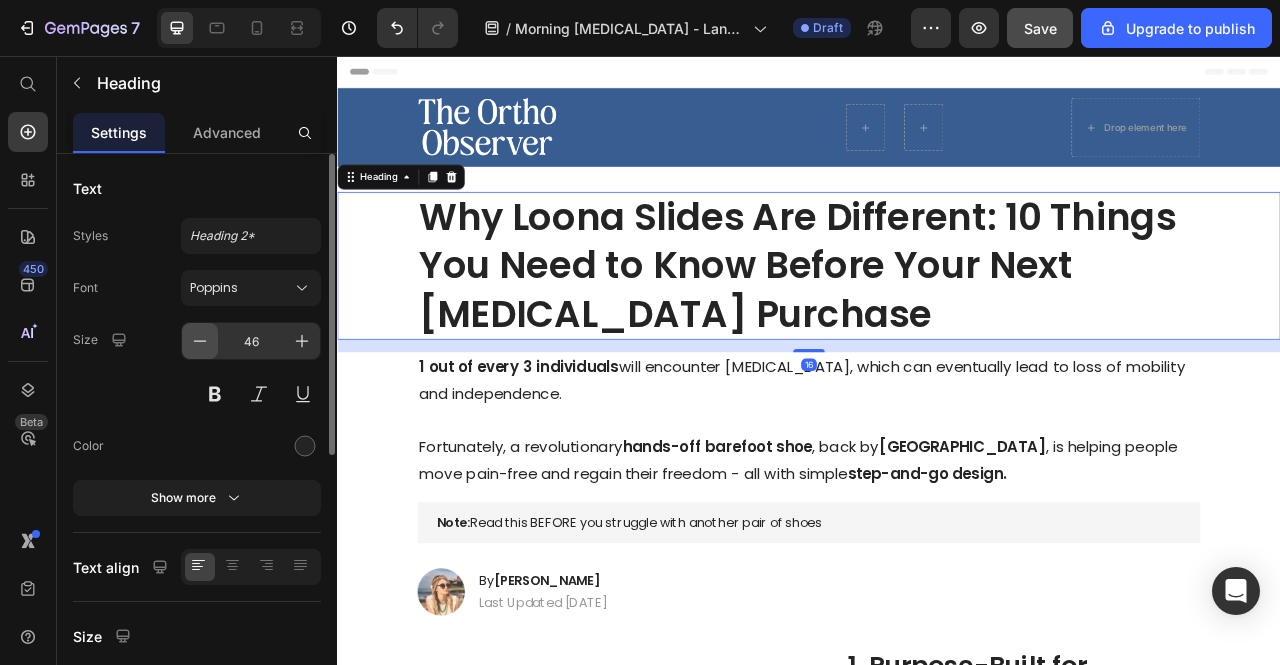 click at bounding box center [200, 341] 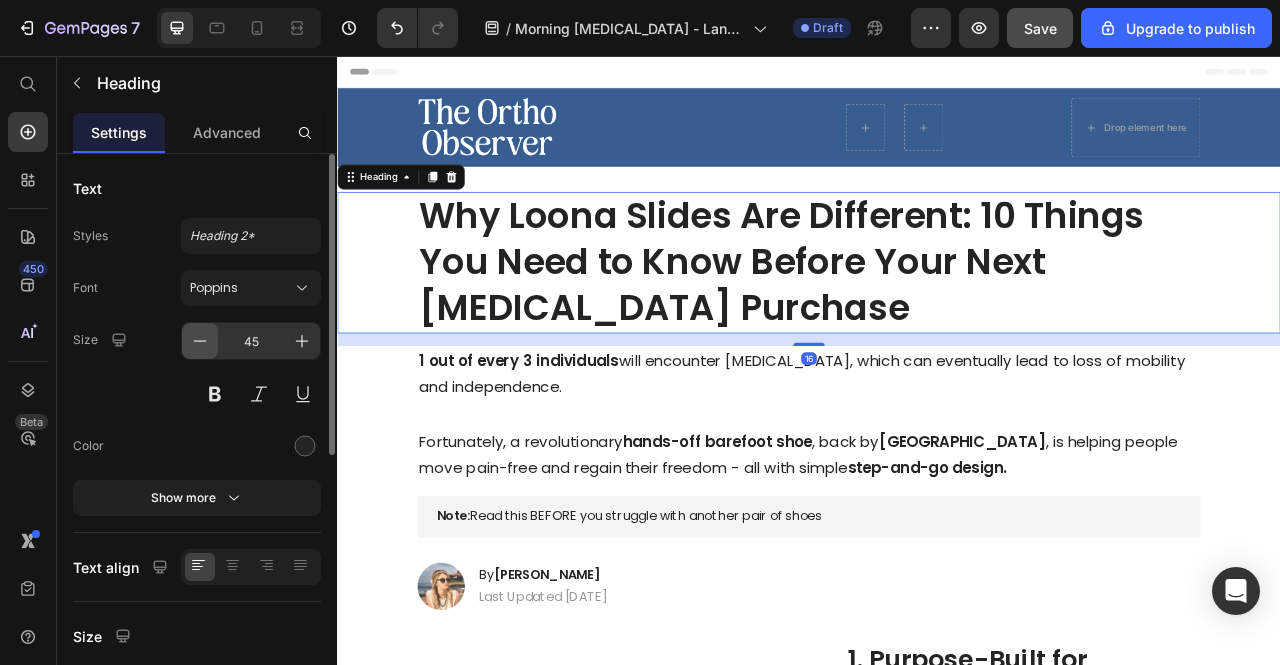 click at bounding box center (200, 341) 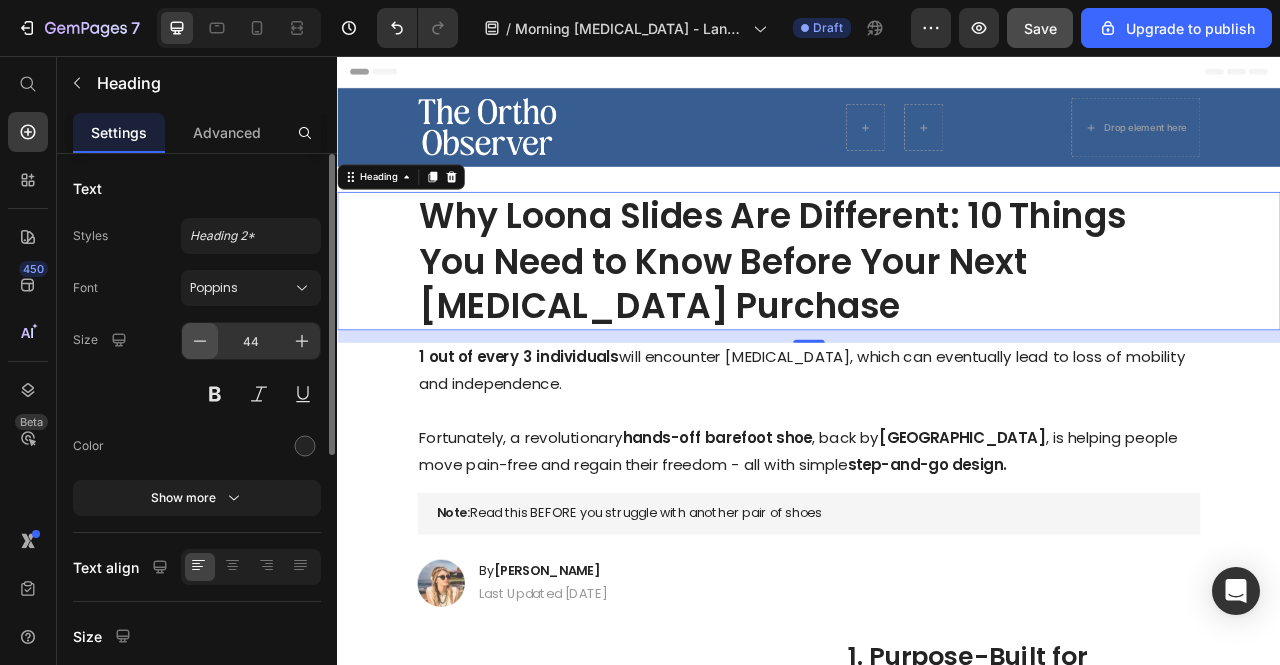 click at bounding box center [200, 341] 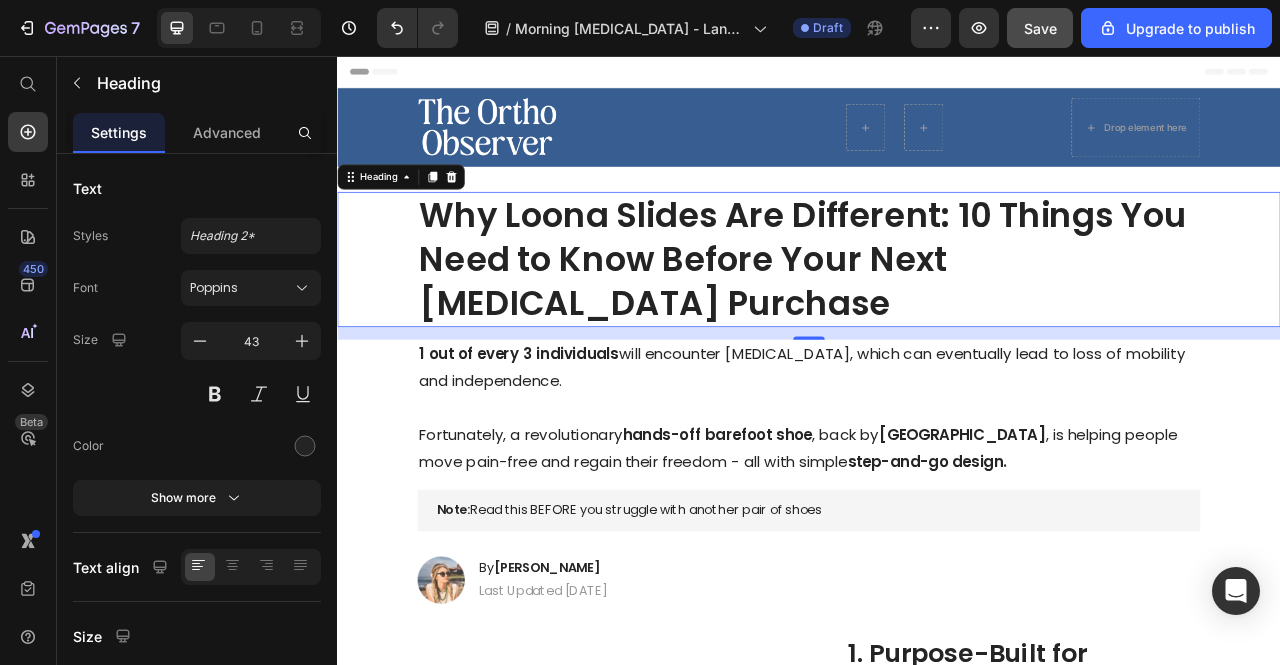click on "1 out of every 3 individuals  will encounter [MEDICAL_DATA], which can eventually lead to loss of mobility and independence.  Fortunately, a revolutionary  hands-off barefoot shoe , back by  Harvard University , is helping people move pain-free and regain their freedom - all with simple  step-and-go design." at bounding box center (937, 504) 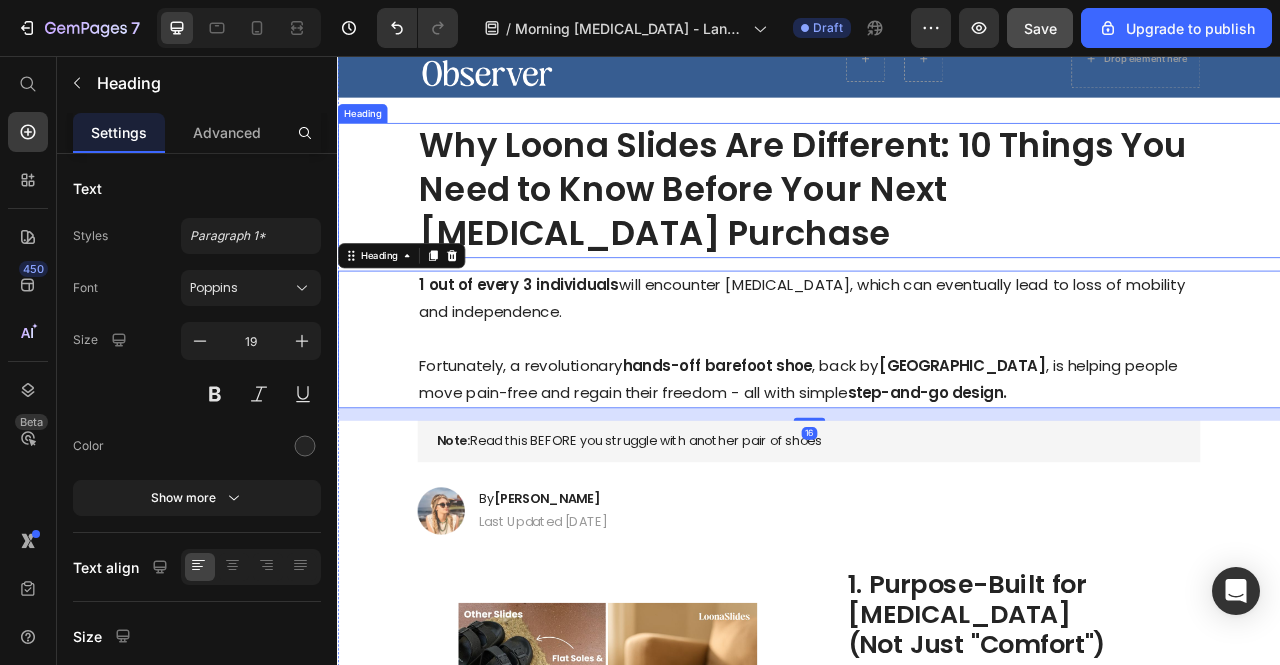scroll, scrollTop: 0, scrollLeft: 0, axis: both 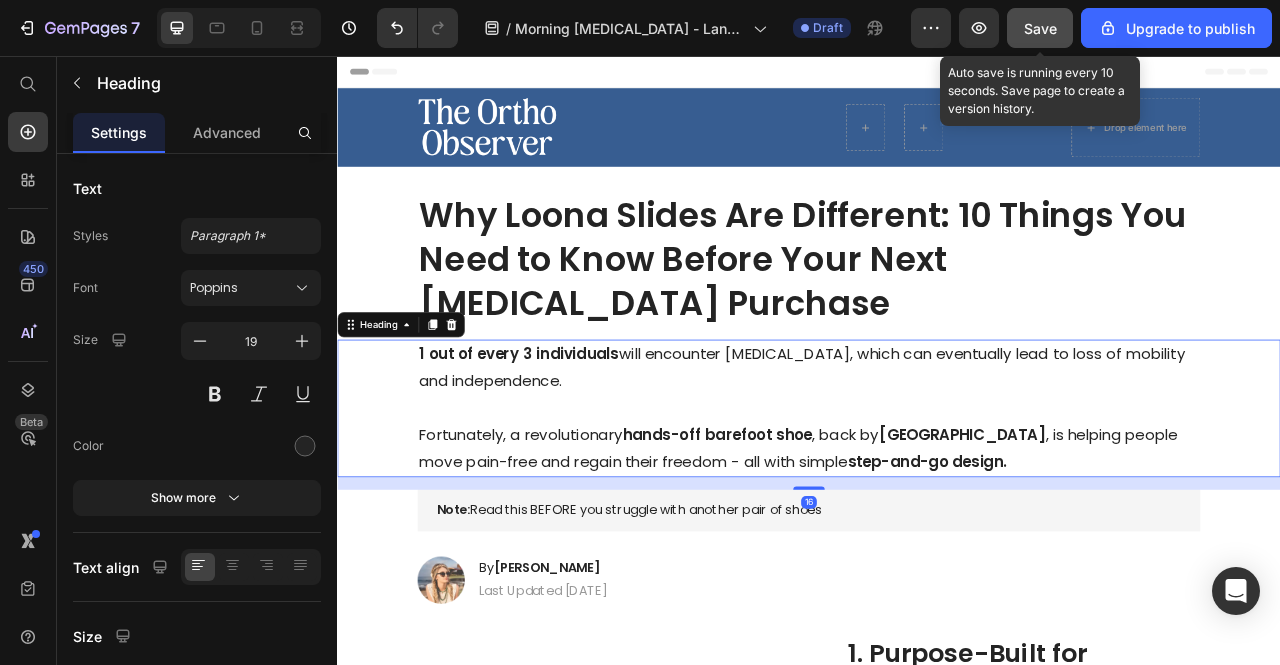 click on "Save" at bounding box center [1040, 28] 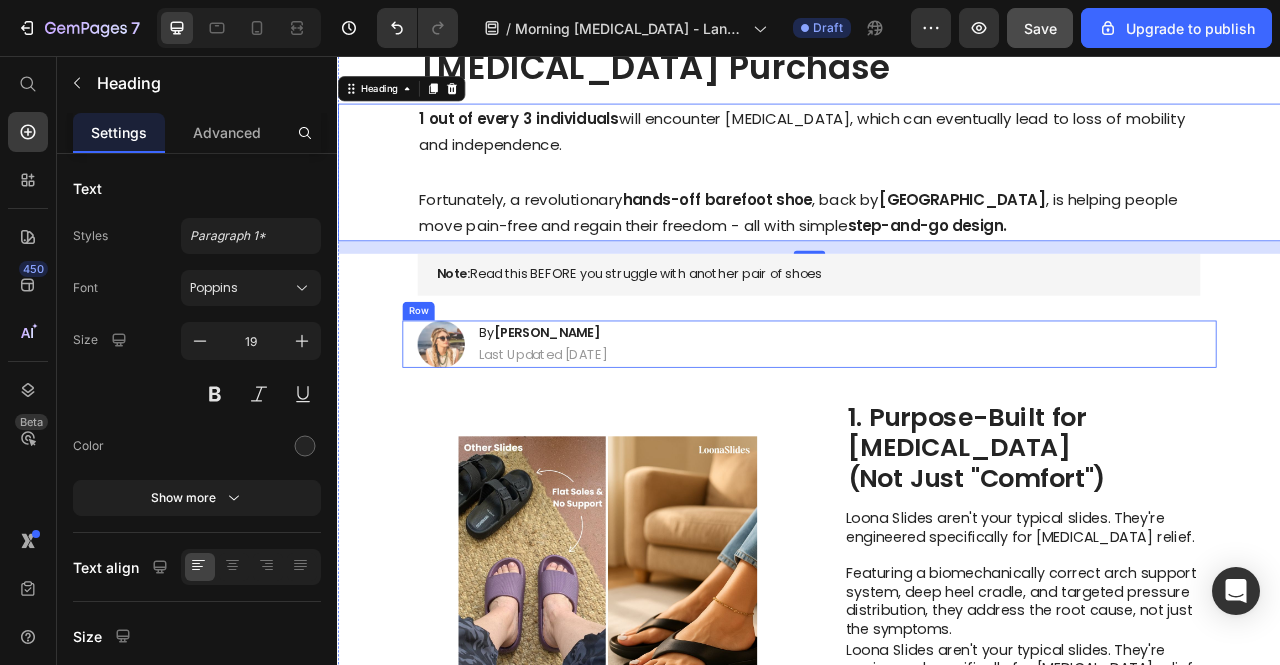 scroll, scrollTop: 0, scrollLeft: 0, axis: both 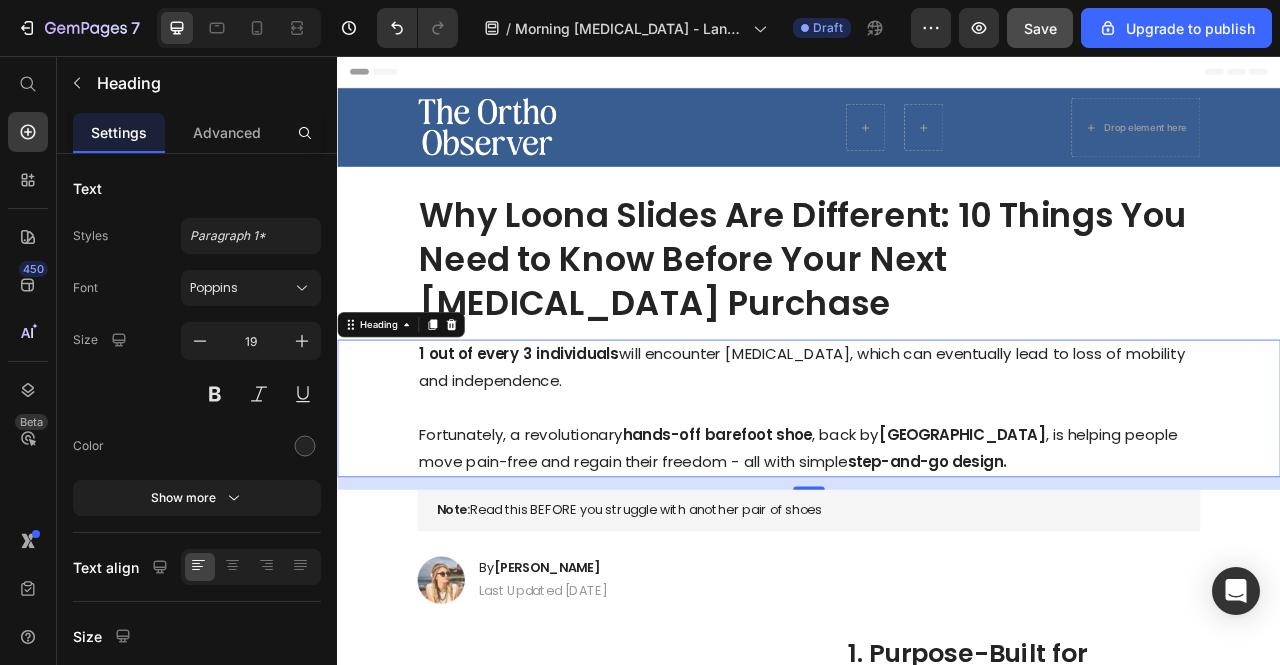 click on "7   /  Morning [MEDICAL_DATA] - Lander 1 Draft Preview  Save  Upgrade to publish" 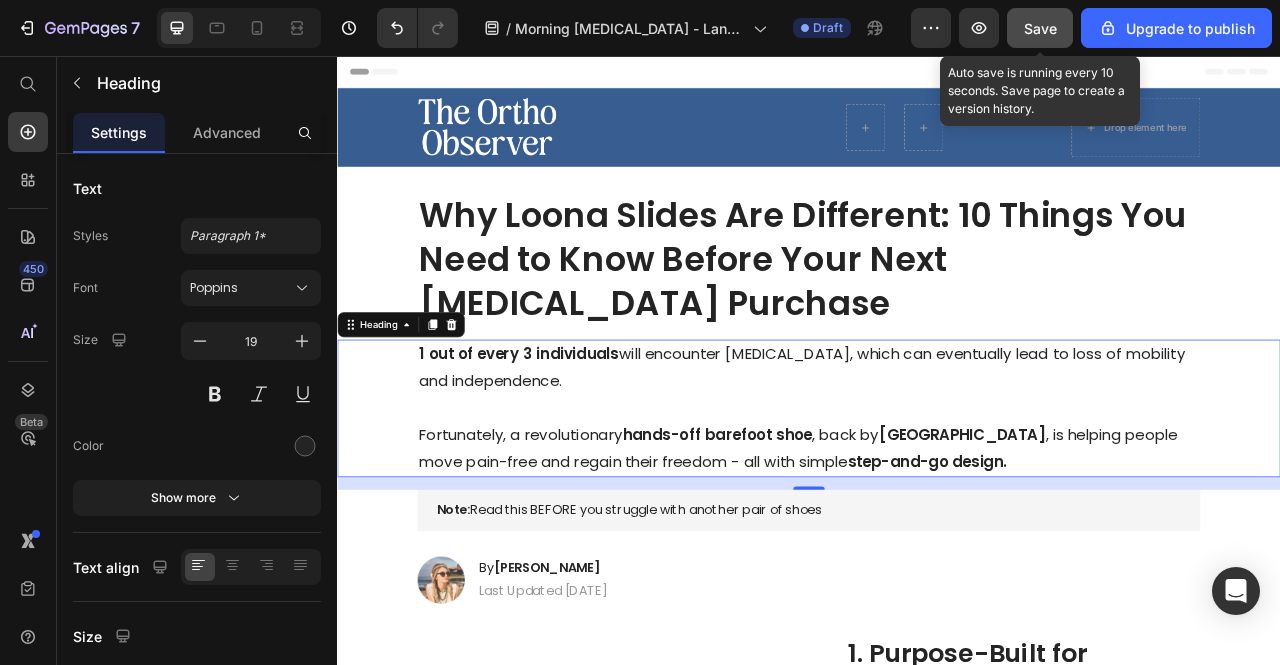 click on "Save" 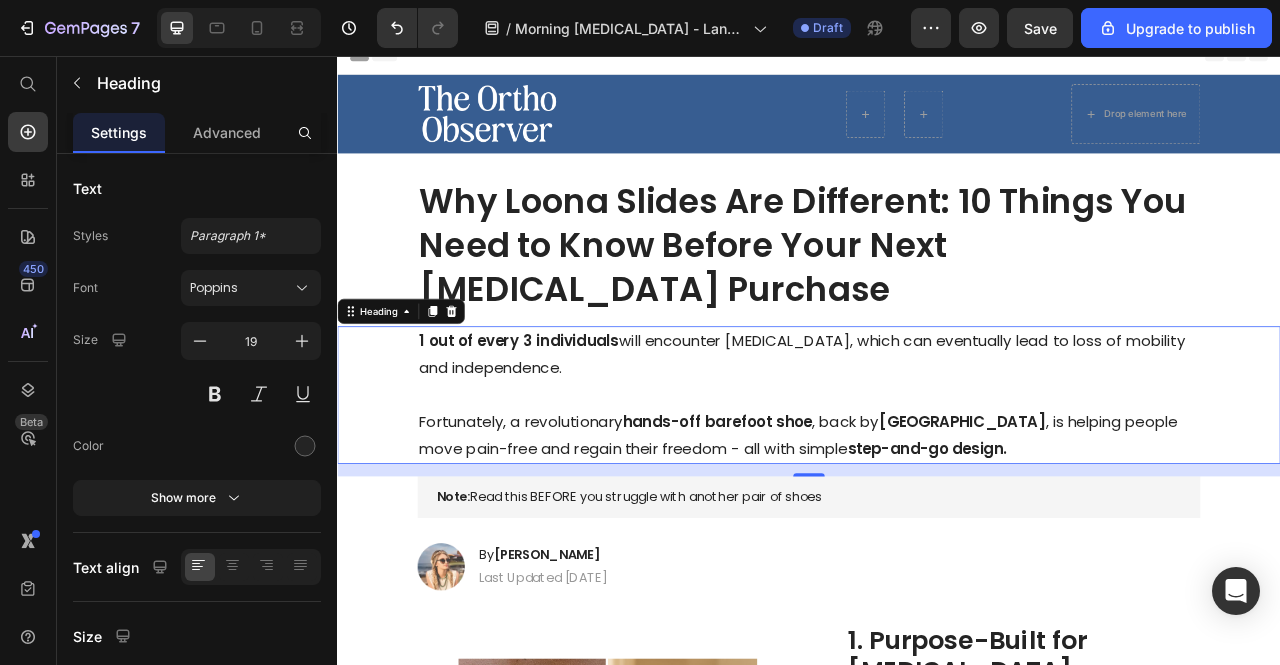 scroll, scrollTop: 0, scrollLeft: 0, axis: both 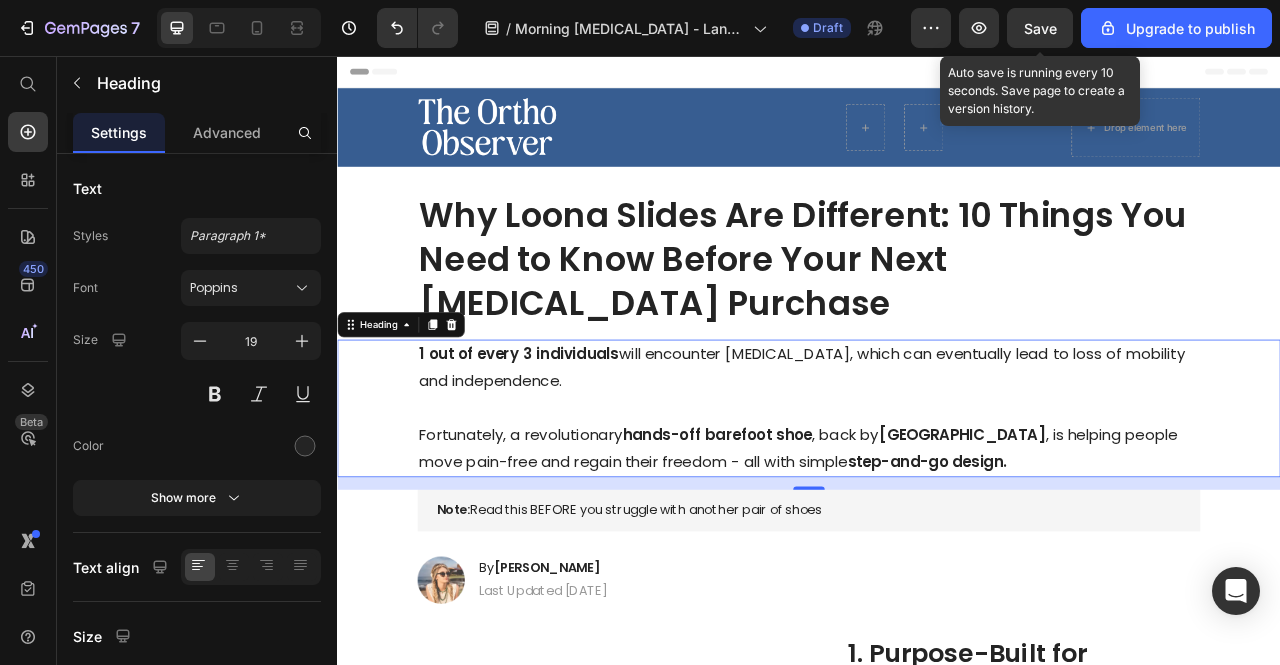 drag, startPoint x: 1029, startPoint y: 24, endPoint x: 1014, endPoint y: 260, distance: 236.47621 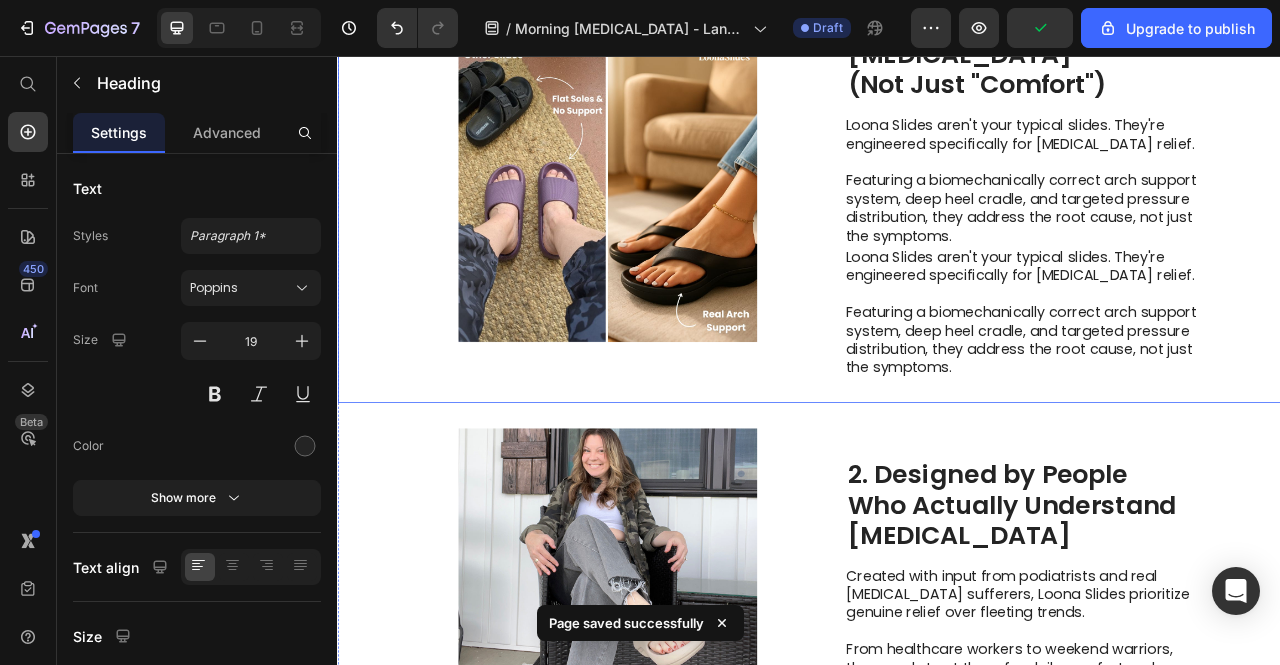 scroll, scrollTop: 200, scrollLeft: 0, axis: vertical 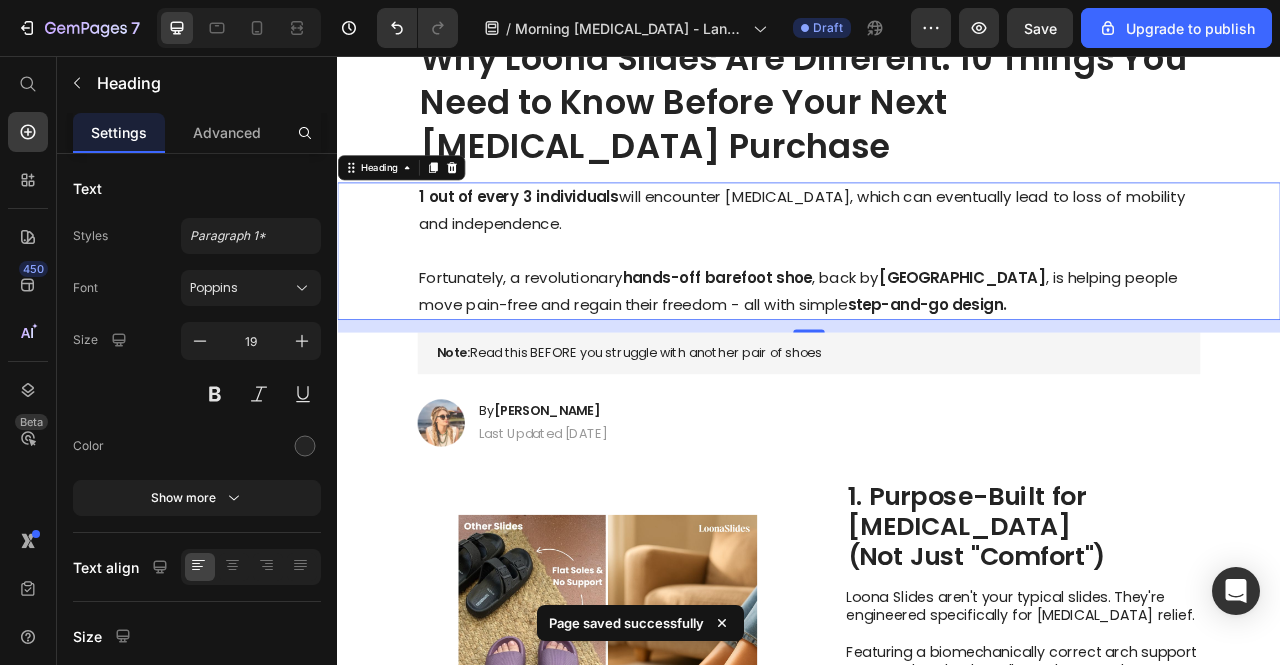 click on "1 out of every 3 individuals  will encounter [MEDICAL_DATA], which can eventually lead to loss of mobility and independence.  Fortunately, a revolutionary  hands-off barefoot shoe , back by  Harvard University , is helping people move pain-free and regain their freedom - all with simple  step-and-go design." at bounding box center (937, 304) 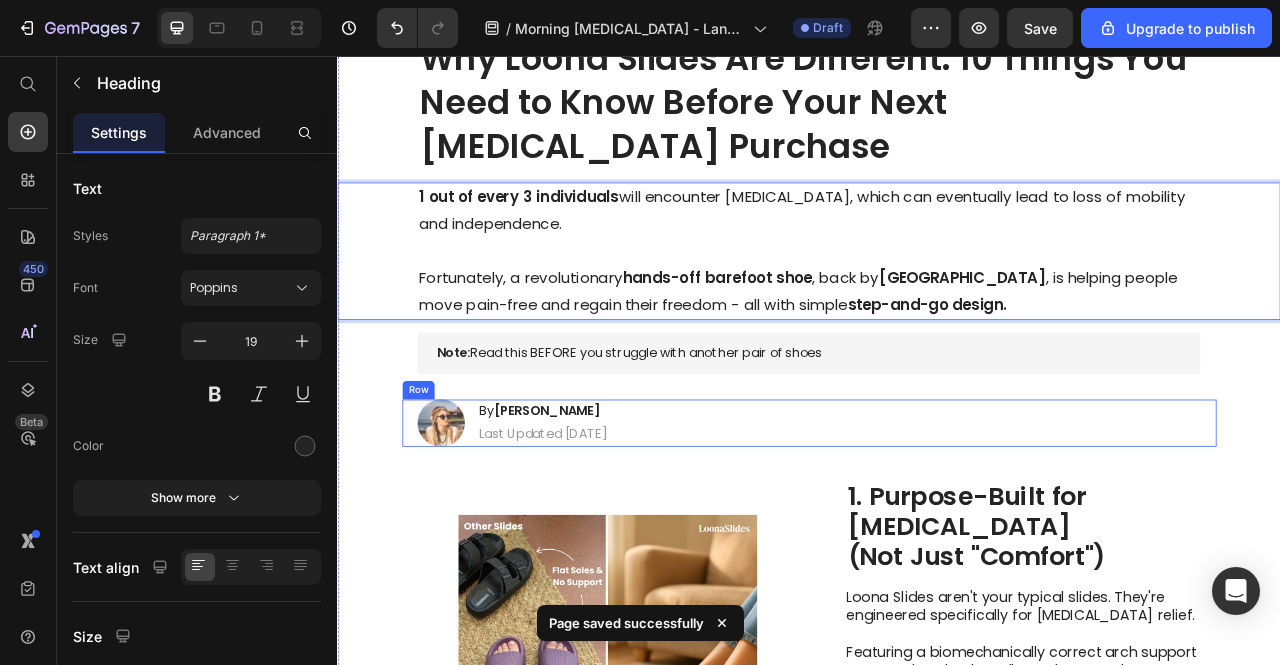 click on "Image By  [PERSON_NAME] Heading Last Updated [DATE] Text Block Row" at bounding box center [937, 523] 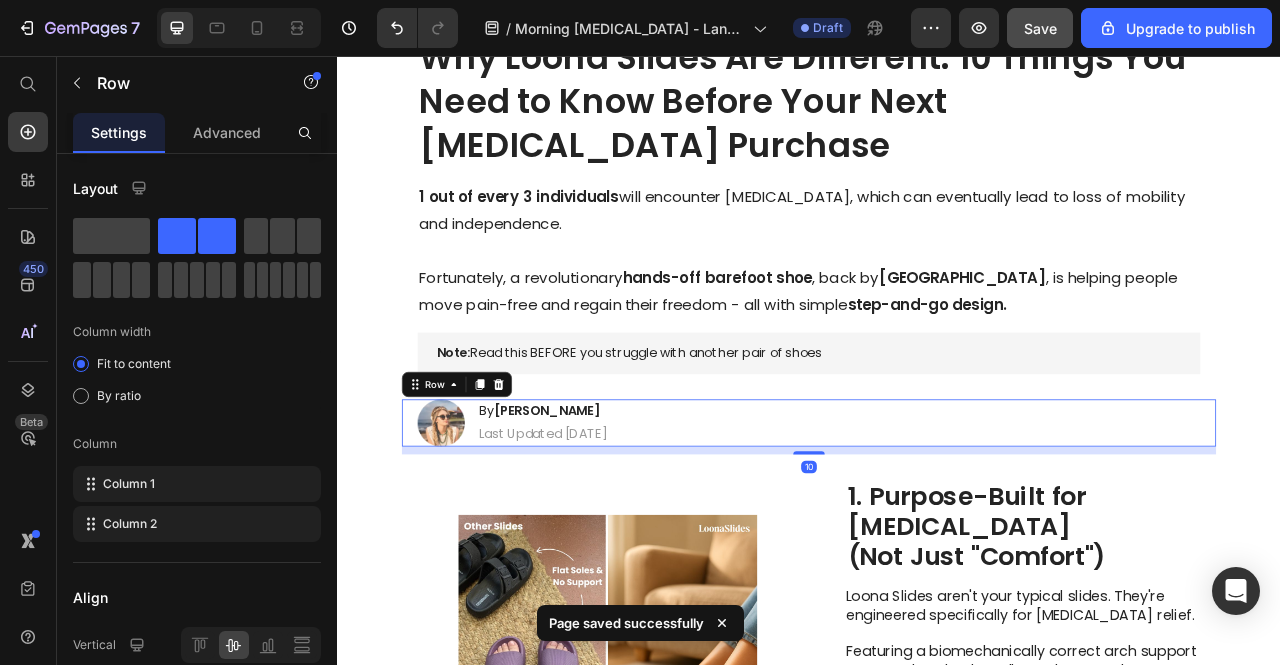 click on "Save" 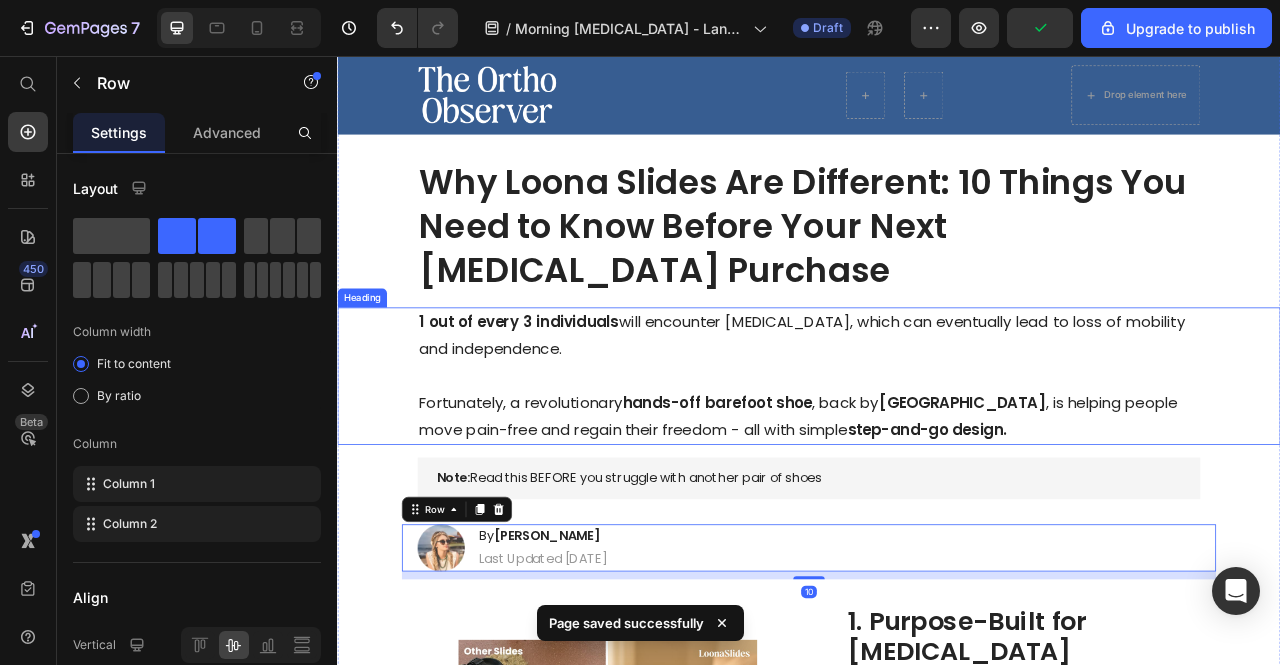 scroll, scrollTop: 0, scrollLeft: 0, axis: both 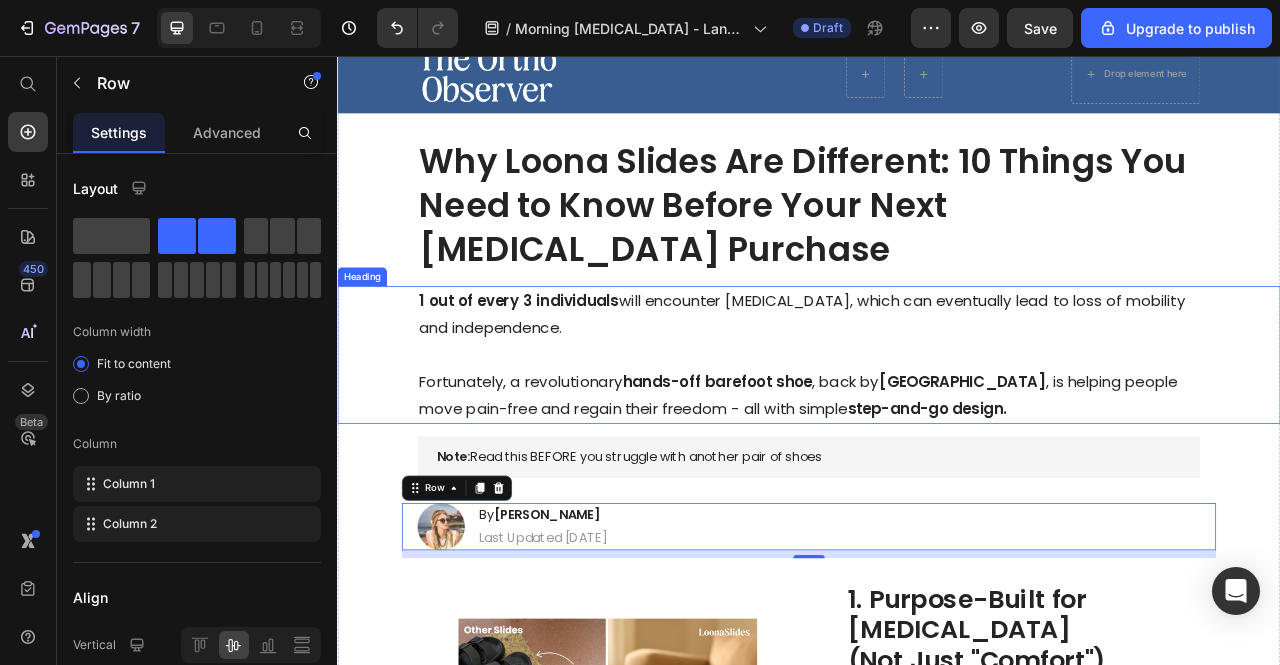click on "1 out of every 3 individuals" at bounding box center (568, 367) 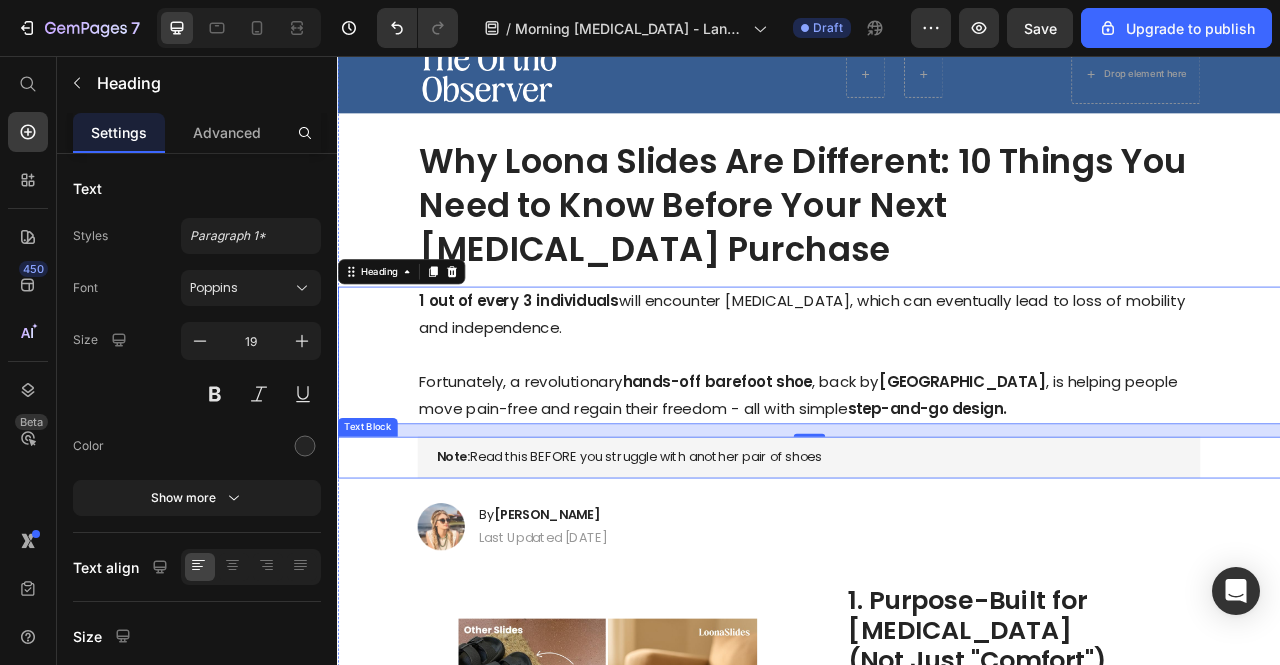 click on "Note:  Read this BEFORE you struggle with another pair of shoes" at bounding box center [937, 566] 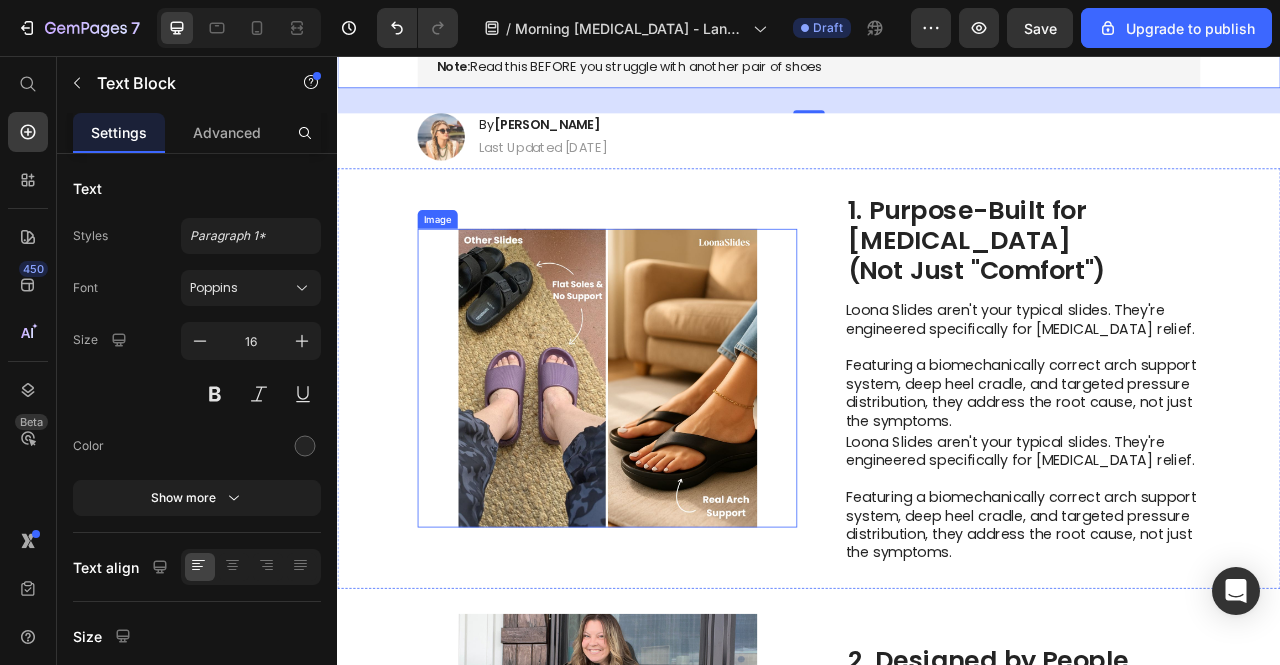 scroll, scrollTop: 568, scrollLeft: 0, axis: vertical 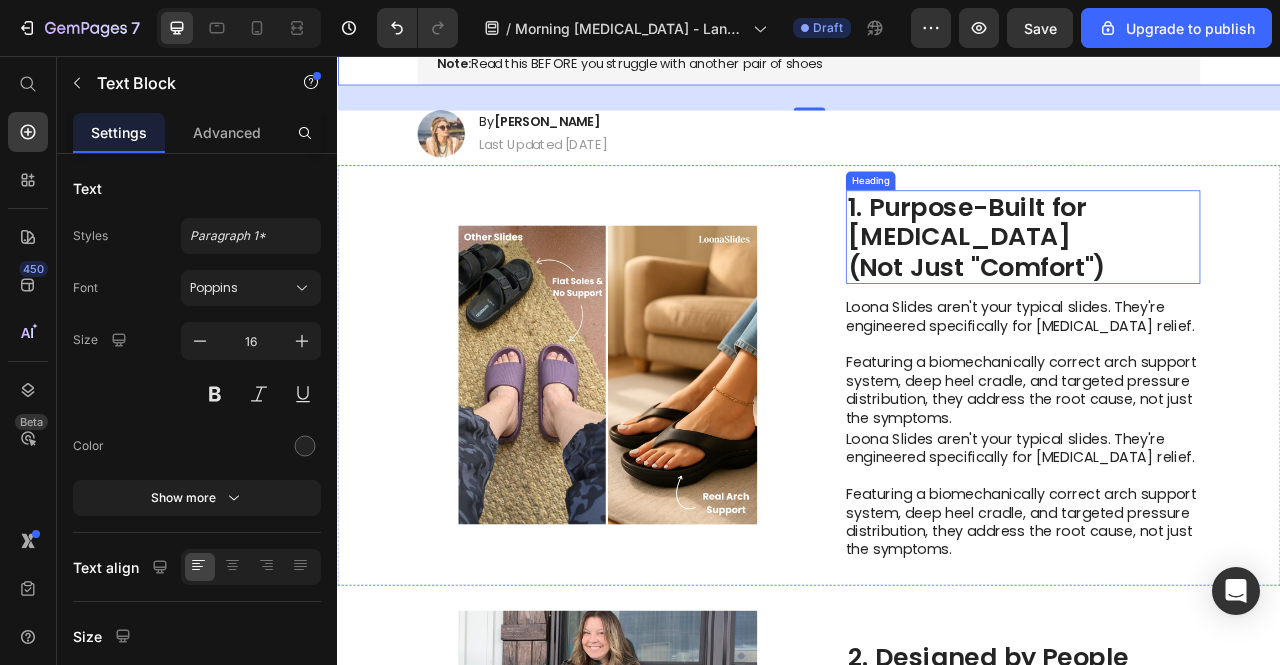click on "1. Purpose-Built for  Plantar Fasciitis  (Not Just "Comfort")" at bounding box center (1209, 286) 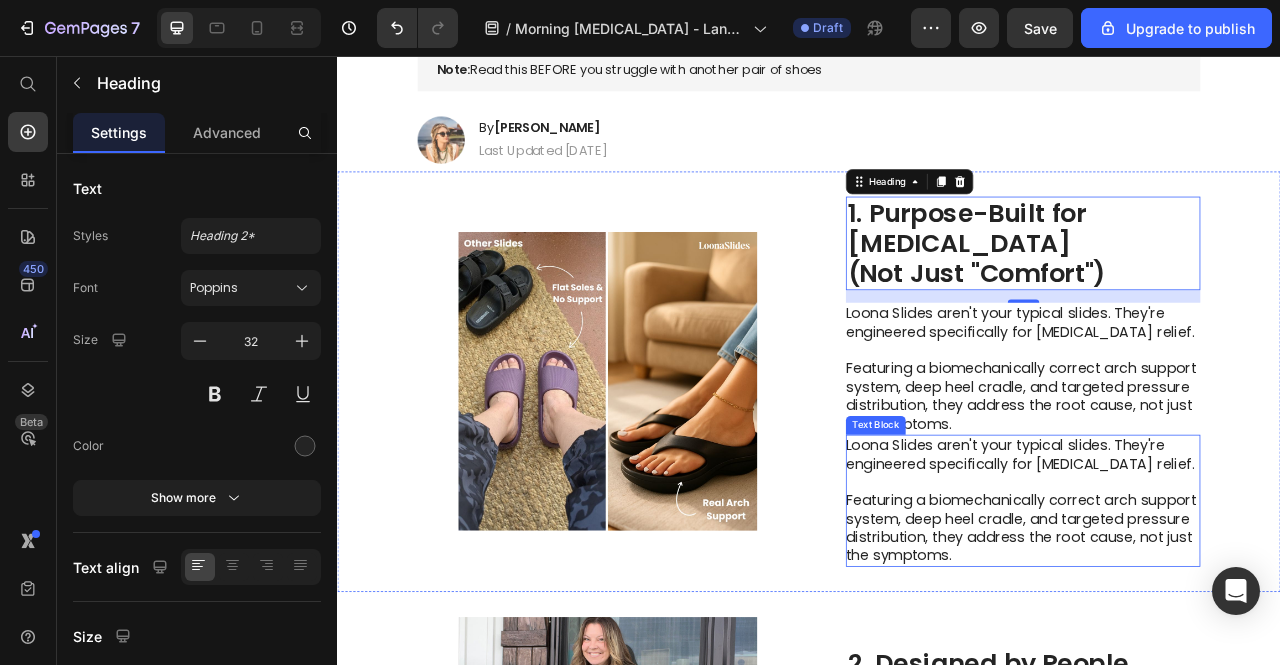 scroll, scrollTop: 68, scrollLeft: 0, axis: vertical 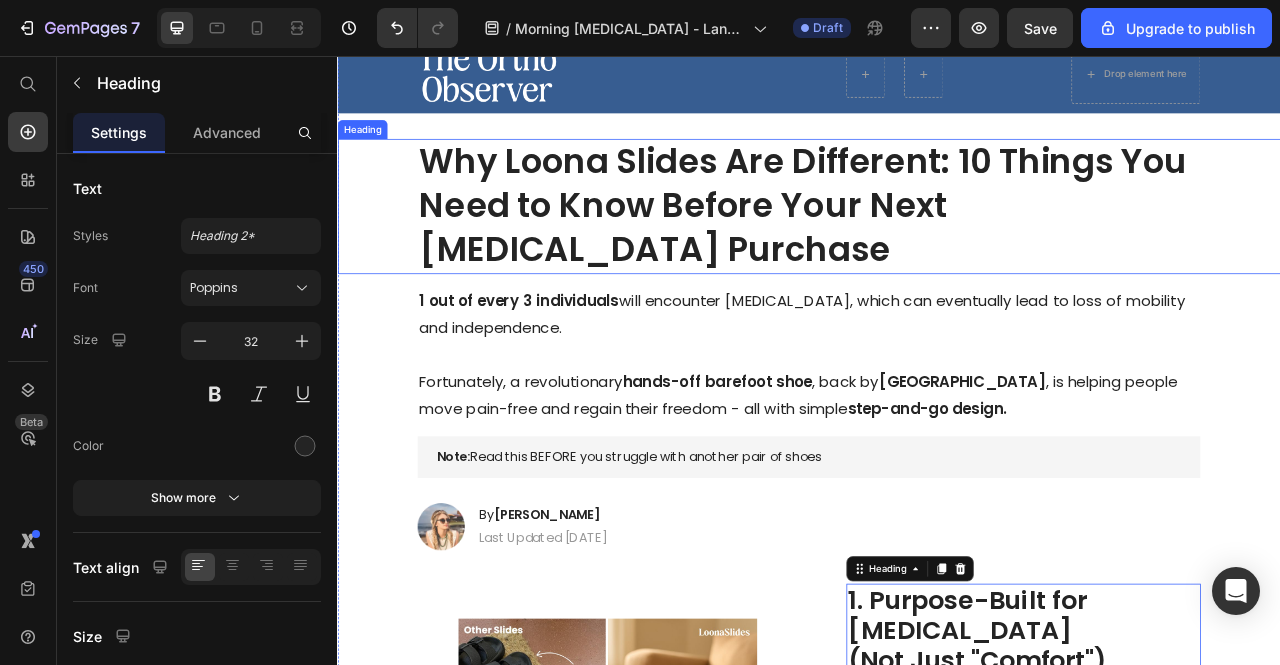 click on "Why Loona Slides Are Different: 10 Things You Need to Know Before Your Next Plantar Fasciitis Purchase" at bounding box center [937, 247] 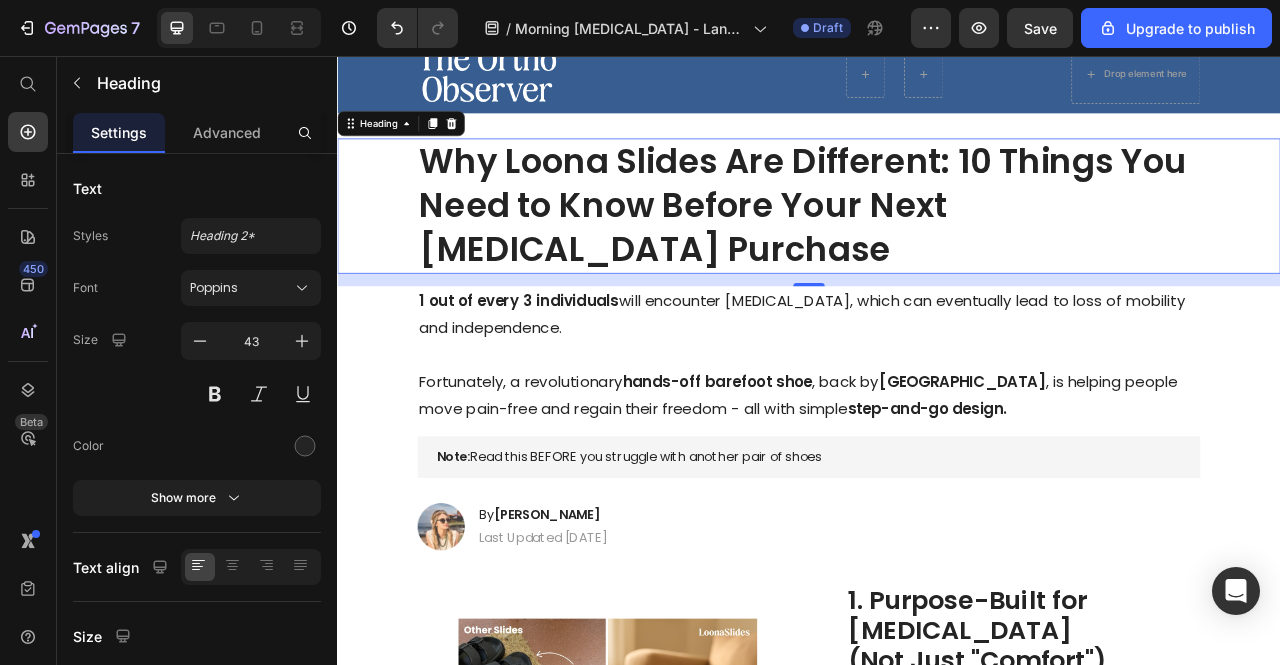 click on "Why Loona Slides Are Different: 10 Things You Need to Know Before Your Next [MEDICAL_DATA] Purchase" at bounding box center [937, 247] 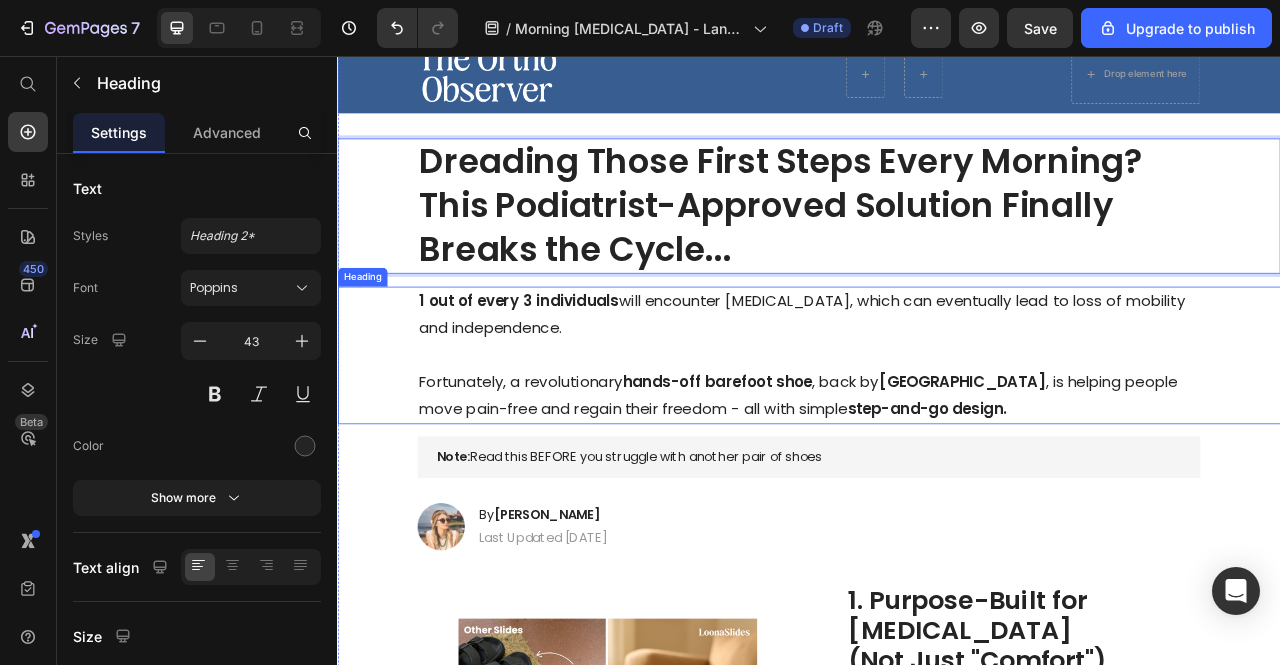 click on "⁠⁠⁠⁠⁠⁠⁠ 1 out of every 3 individuals  will encounter foot pain, which can eventually lead to loss of mobility and independence.  Fortunately, a revolutionary  hands-off barefoot shoe , back by  Harvard University , is helping people move pain-free and regain their freedom - all with simple  step-and-go design." at bounding box center (937, 436) 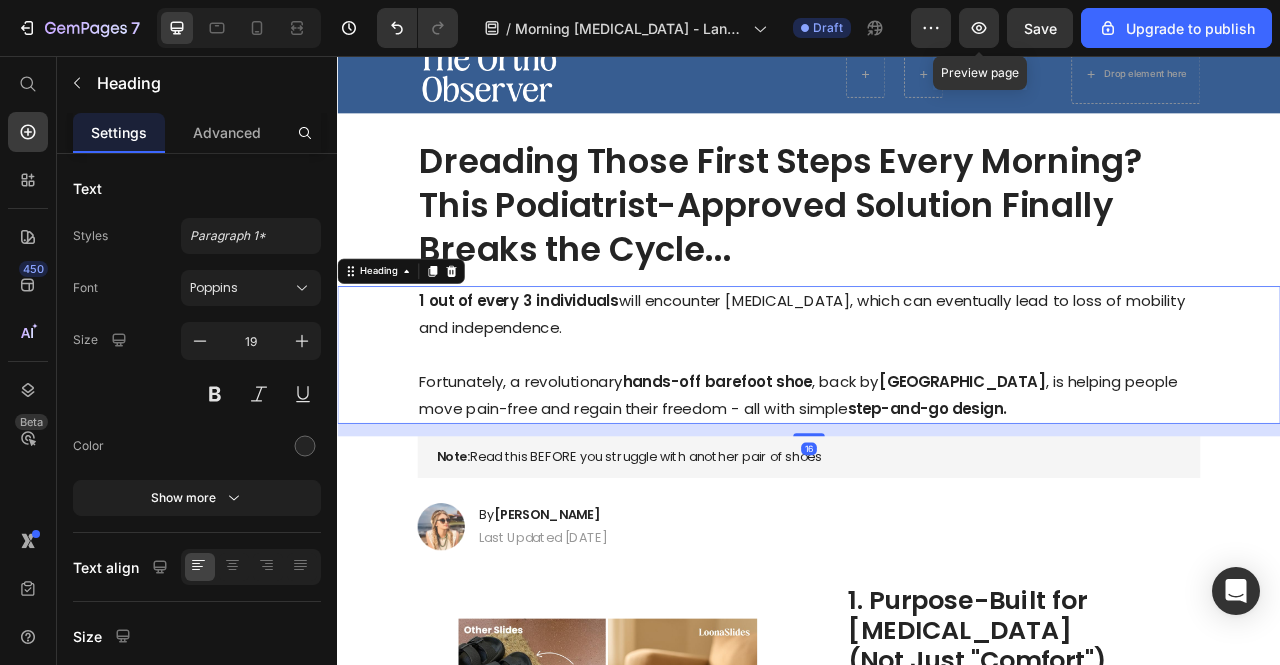 drag, startPoint x: 1040, startPoint y: 27, endPoint x: 898, endPoint y: 78, distance: 150.88075 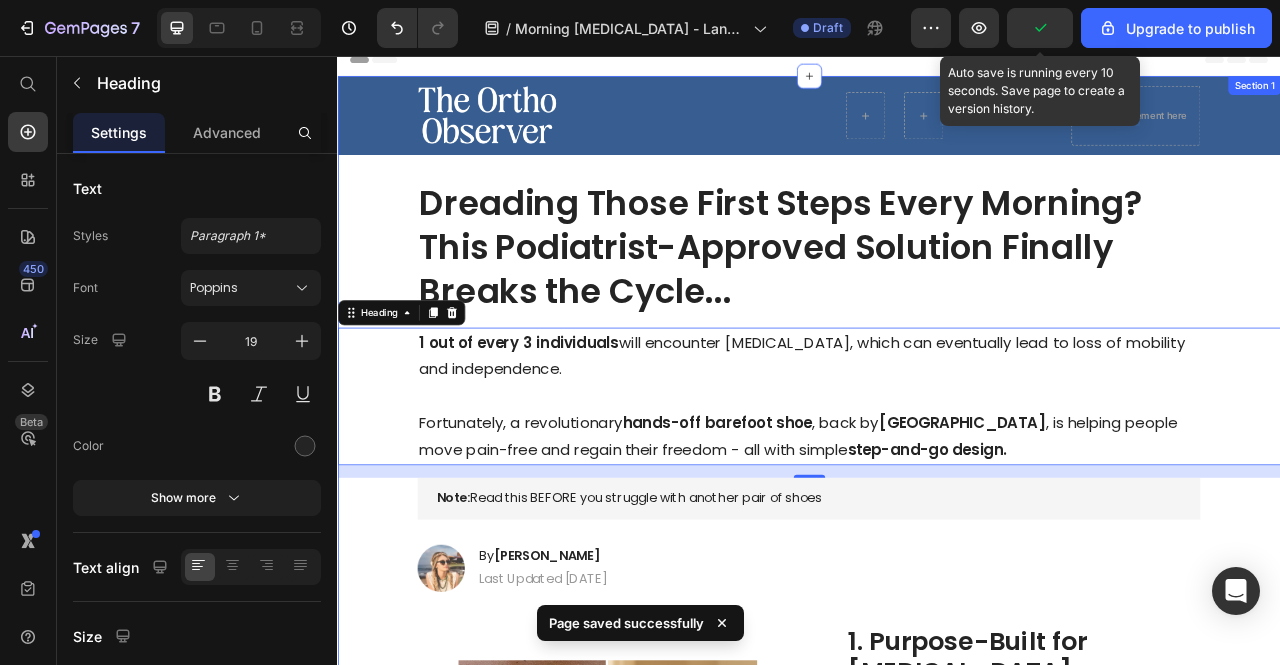 scroll, scrollTop: 0, scrollLeft: 0, axis: both 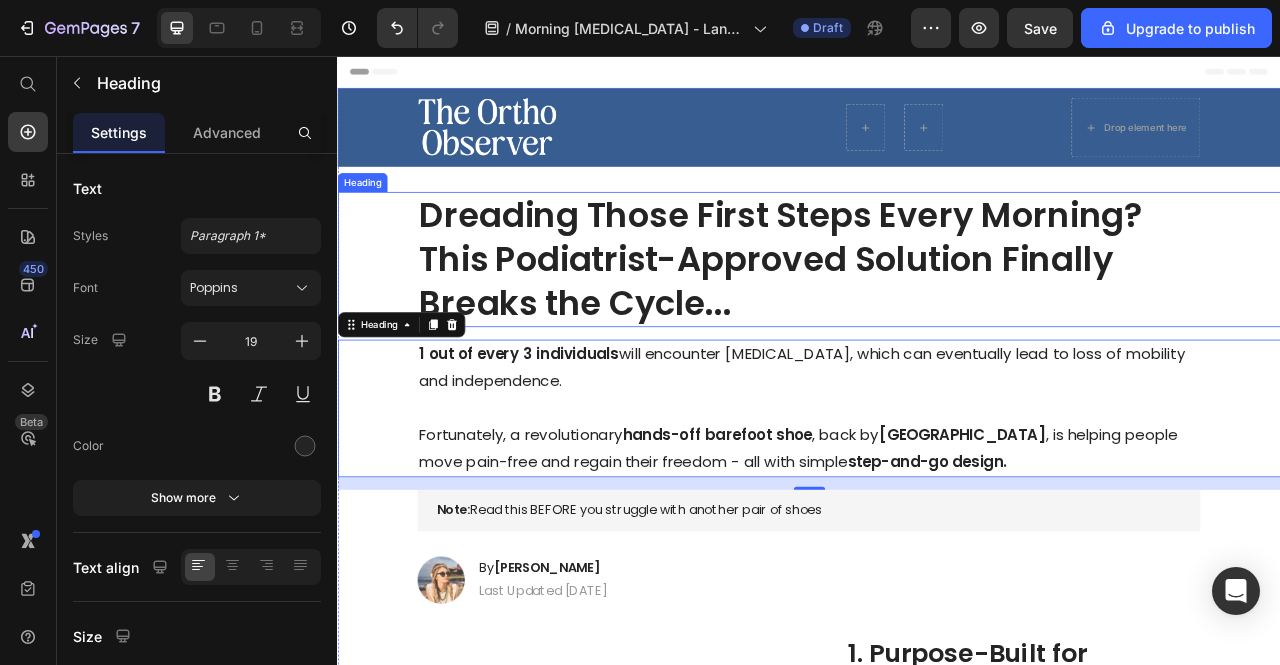 drag, startPoint x: 1042, startPoint y: 345, endPoint x: 1100, endPoint y: 222, distance: 135.98897 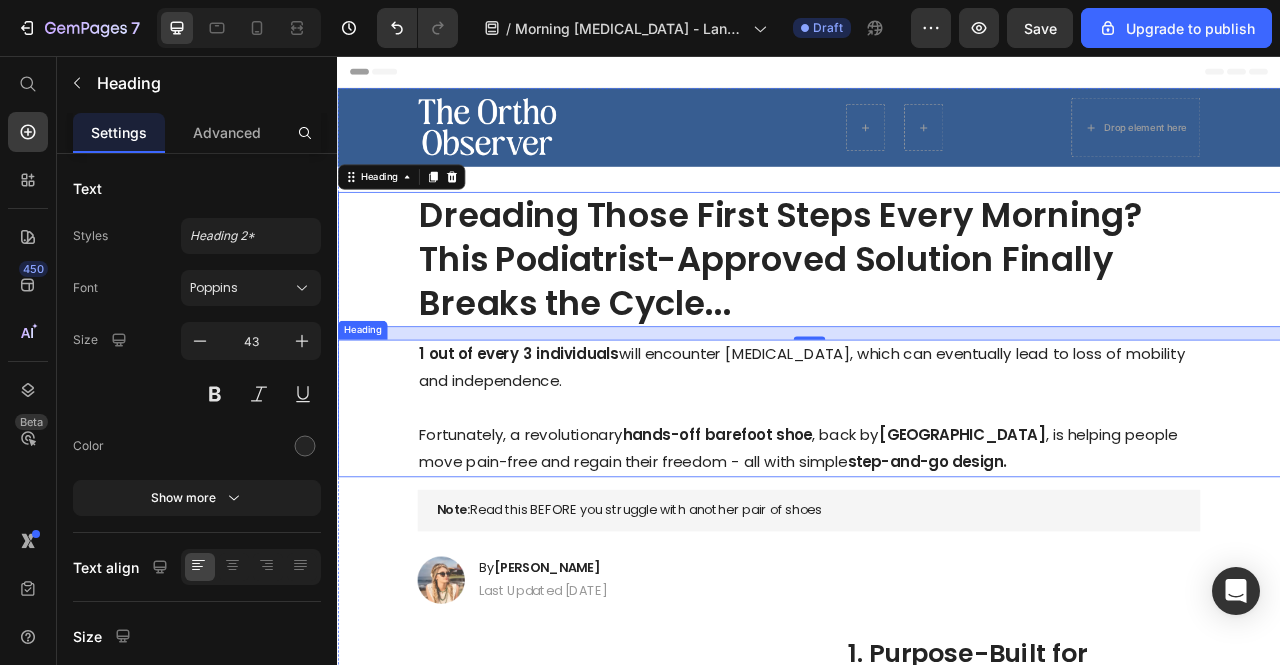 click on "1 out of every 3 individuals" at bounding box center (568, 435) 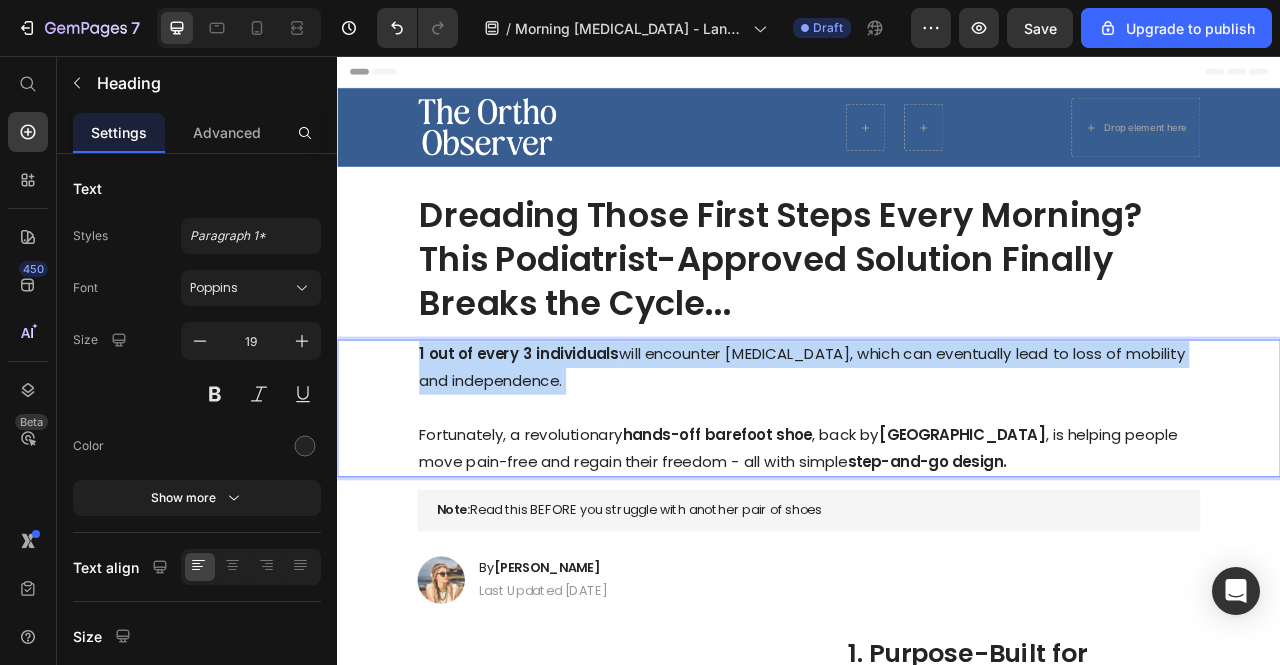 drag, startPoint x: 591, startPoint y: 470, endPoint x: 426, endPoint y: 432, distance: 169.31923 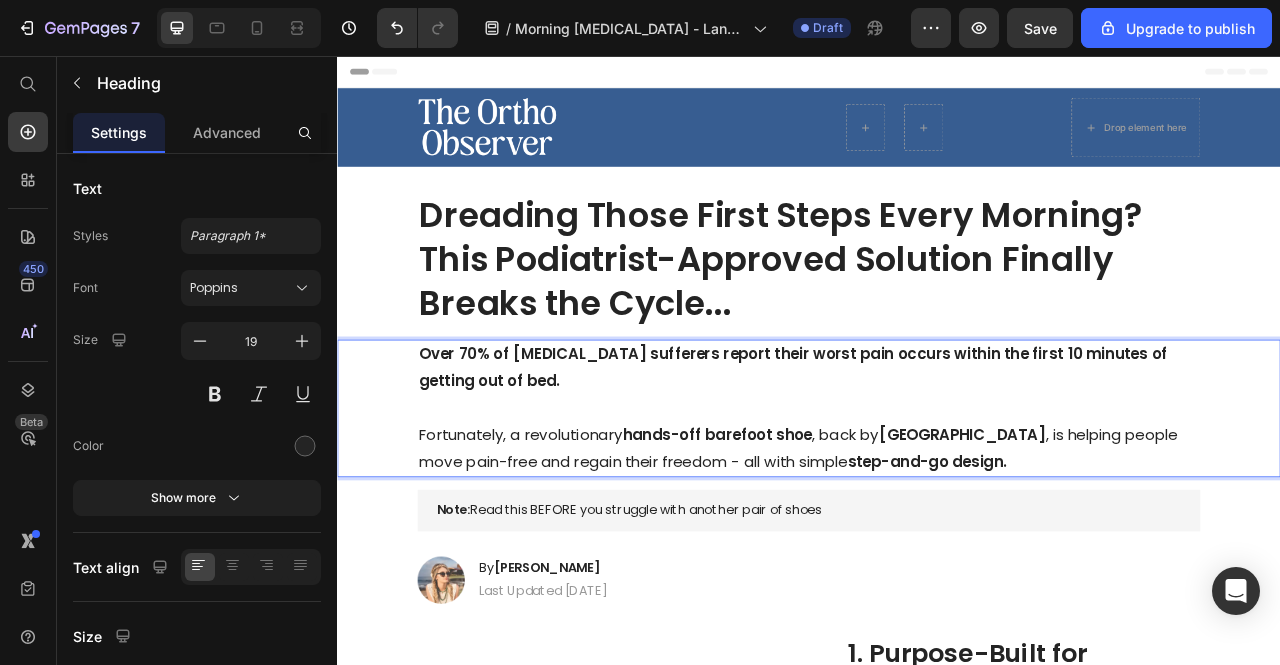 click on "Over 70% of plantar fasciitis sufferers report their worst pain occurs within the first 10 minutes of getting out of bed. ⁠⁠⁠⁠⁠⁠⁠ Fortunately, a revolutionary  hands-off barefoot shoe , back by  Harvard University , is helping people move pain-free and regain their freedom - all with simple  step-and-go design." at bounding box center (937, 504) 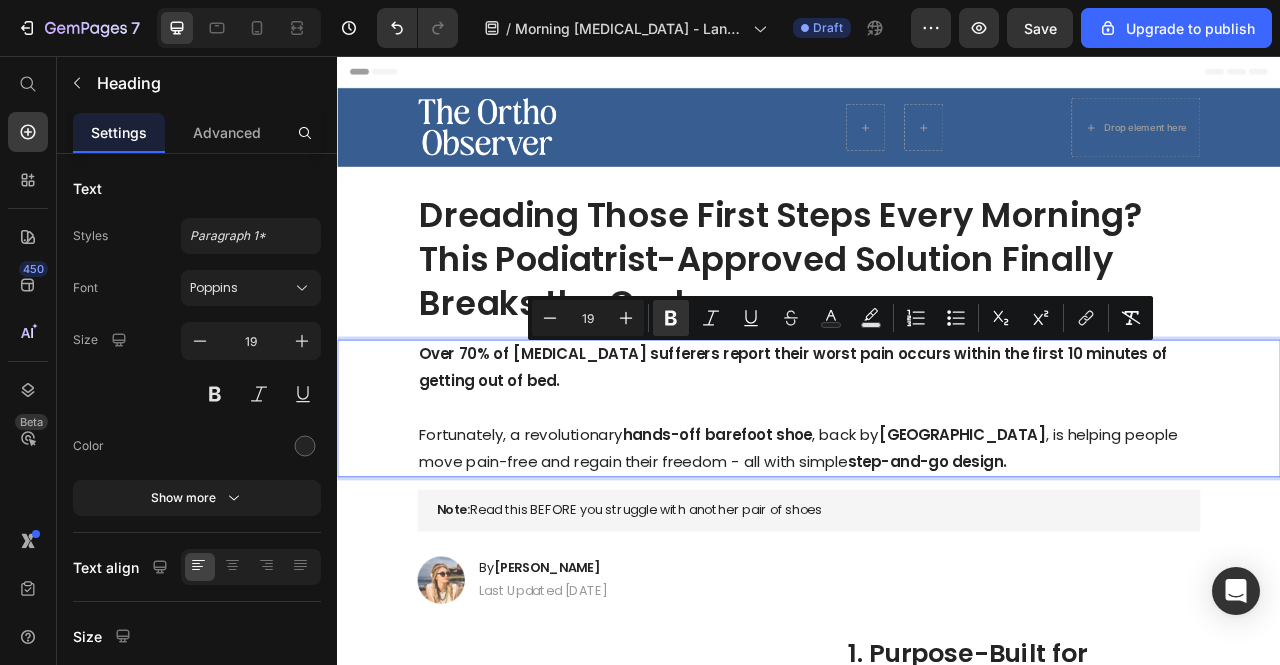 drag, startPoint x: 636, startPoint y: 474, endPoint x: 796, endPoint y: 434, distance: 164.92422 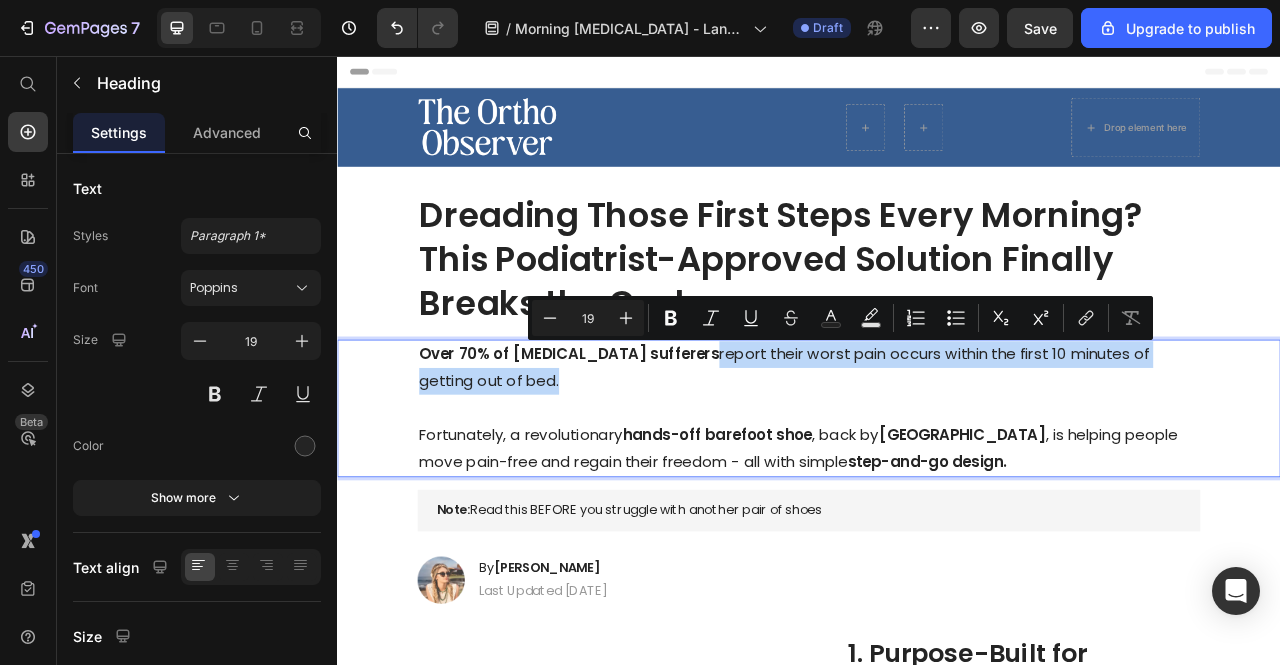 click on "Over 70% of plantar fasciitis sufferers  report their worst pain occurs within the first 10 minutes of getting out of bed. Fortunately, a revolutionary  hands-off barefoot shoe , back by  Harvard University , is helping people move pain-free and regain their freedom - all with simple  step-and-go design." at bounding box center (937, 504) 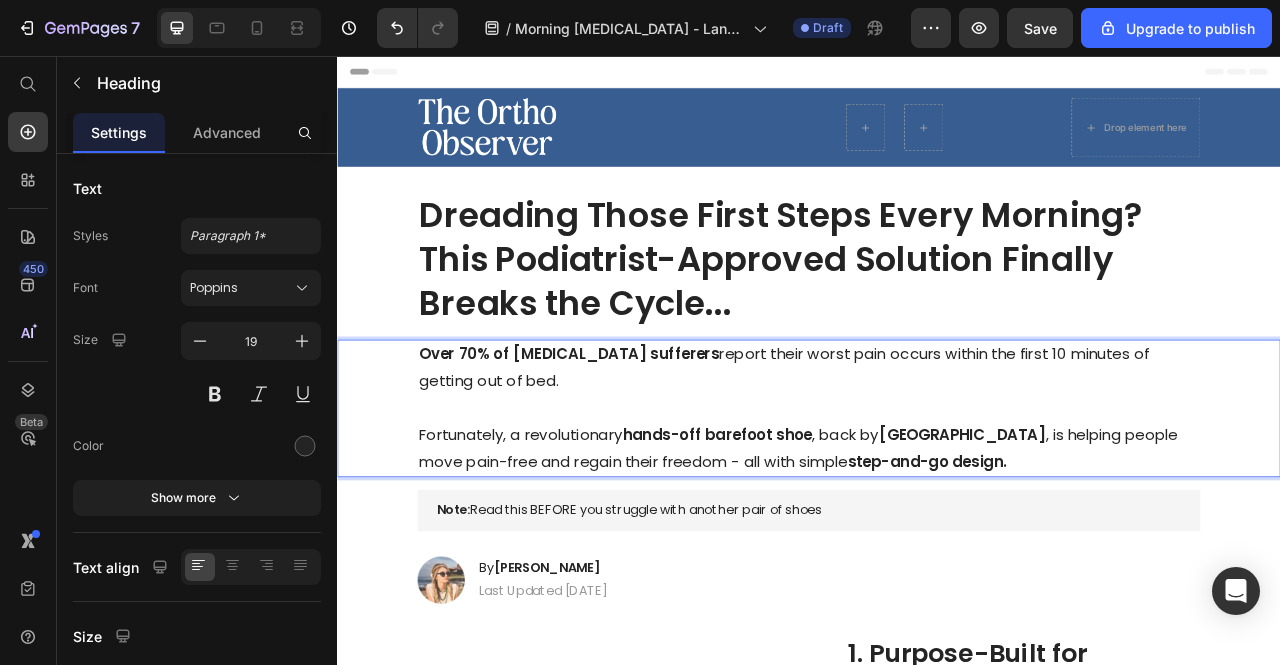 click on "Over 70% of plantar fasciitis sufferers  report their worst pain occurs within the first 10 minutes of getting out of bed. Fortunately, a revolutionary  hands-off barefoot shoe , back by  Harvard University , is helping people move pain-free and regain their freedom - all with simple  step-and-go design." at bounding box center [937, 504] 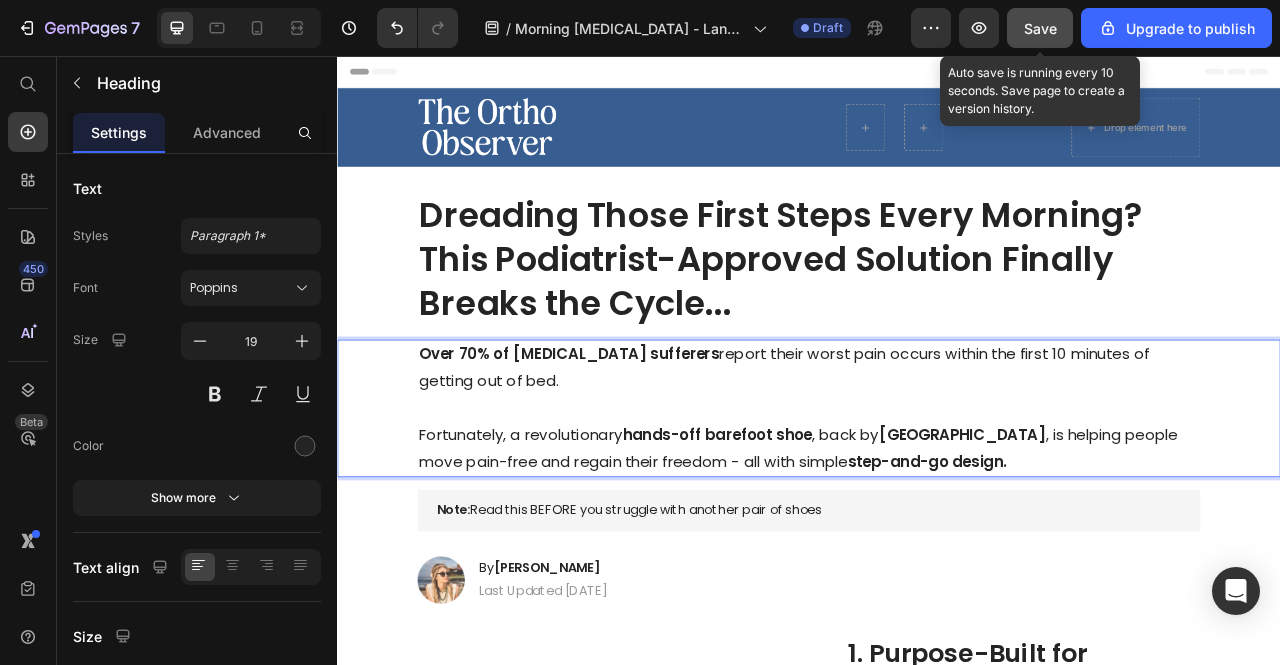 click on "Save" 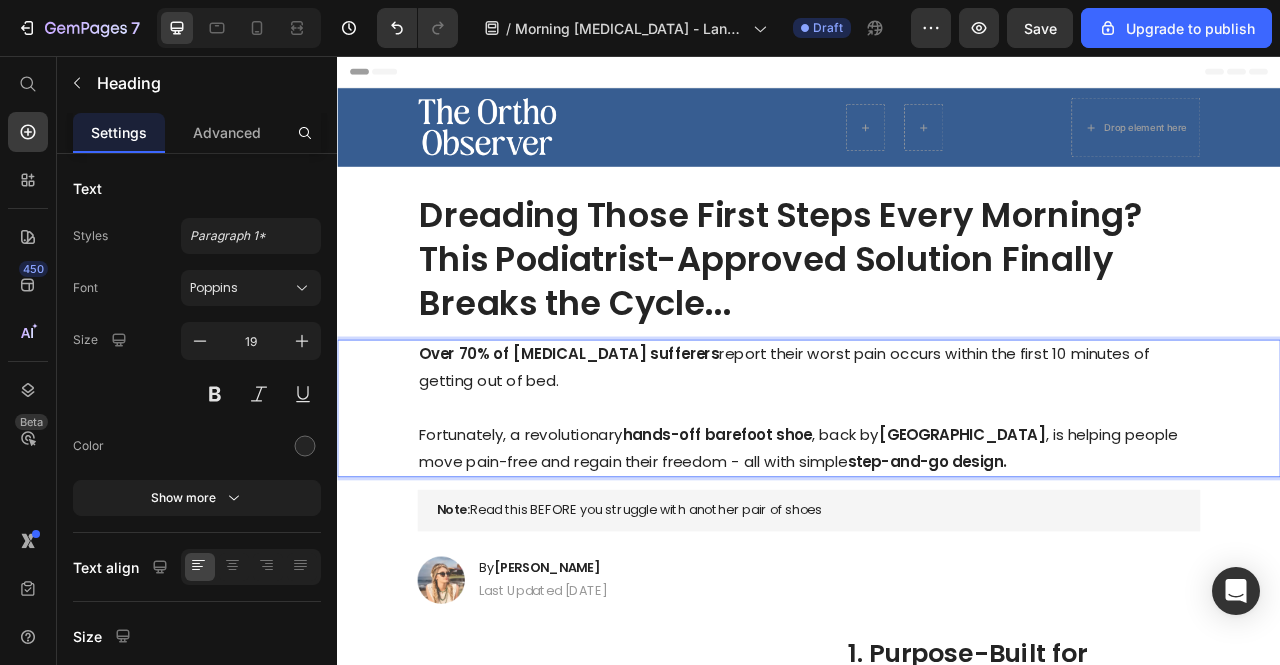 click on "Over 70% of plantar fasciitis sufferers  report their worst pain occurs within the first 10 minutes of getting out of bed. Fortunately, a revolutionary  hands-off barefoot shoe , back by  Harvard University , is helping people move pain-free and regain their freedom - all with simple  step-and-go design." at bounding box center [937, 504] 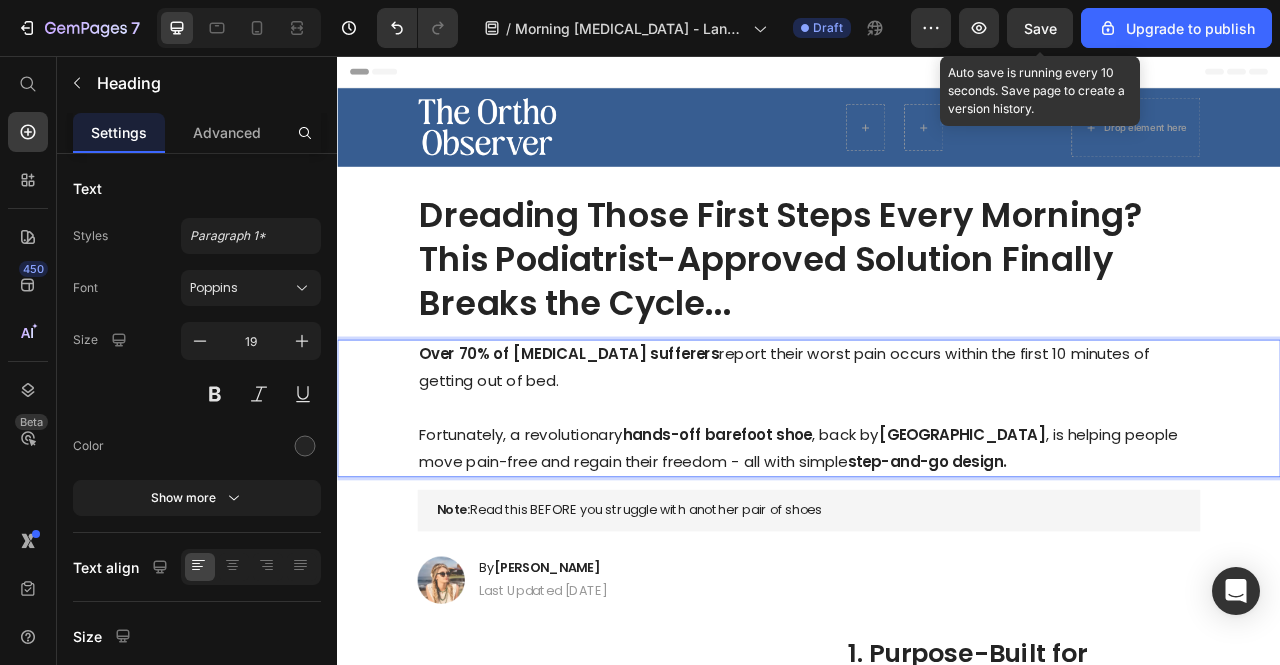 click on "Save" 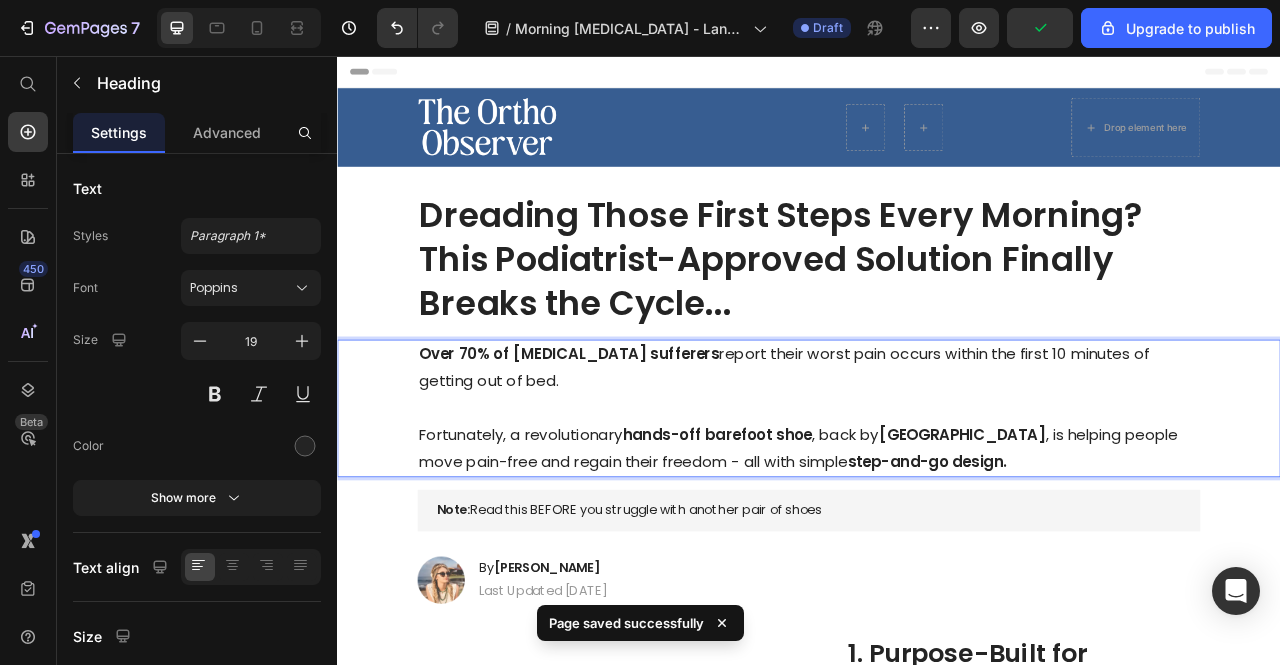 click on "Over 70% of plantar fasciitis sufferers  report their worst pain occurs within the first 10 minutes of getting out of bed. Fortunately, a revolutionary  hands-off barefoot shoe , back by  Harvard University , is helping people move pain-free and regain their freedom - all with simple  step-and-go design." at bounding box center (937, 504) 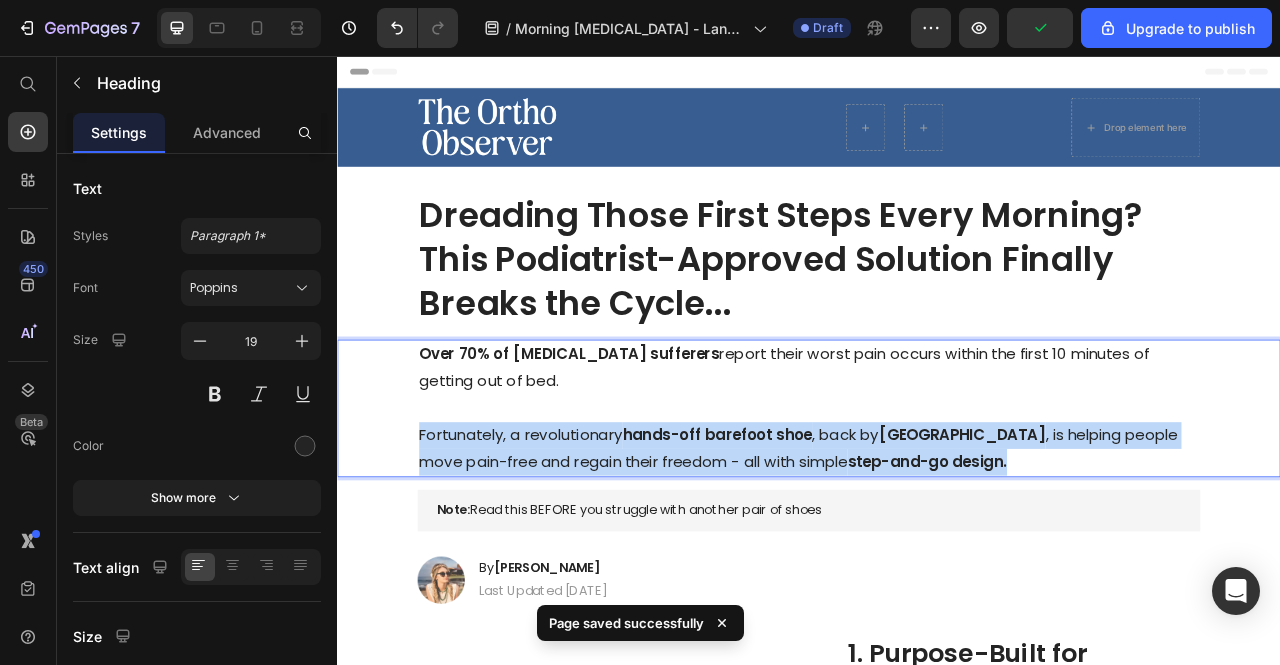 click on "Over 70% of plantar fasciitis sufferers  report their worst pain occurs within the first 10 minutes of getting out of bed. Fortunately, a revolutionary  hands-off barefoot shoe , back by  Harvard University , is helping people move pain-free and regain their freedom - all with simple  step-and-go design." at bounding box center [937, 504] 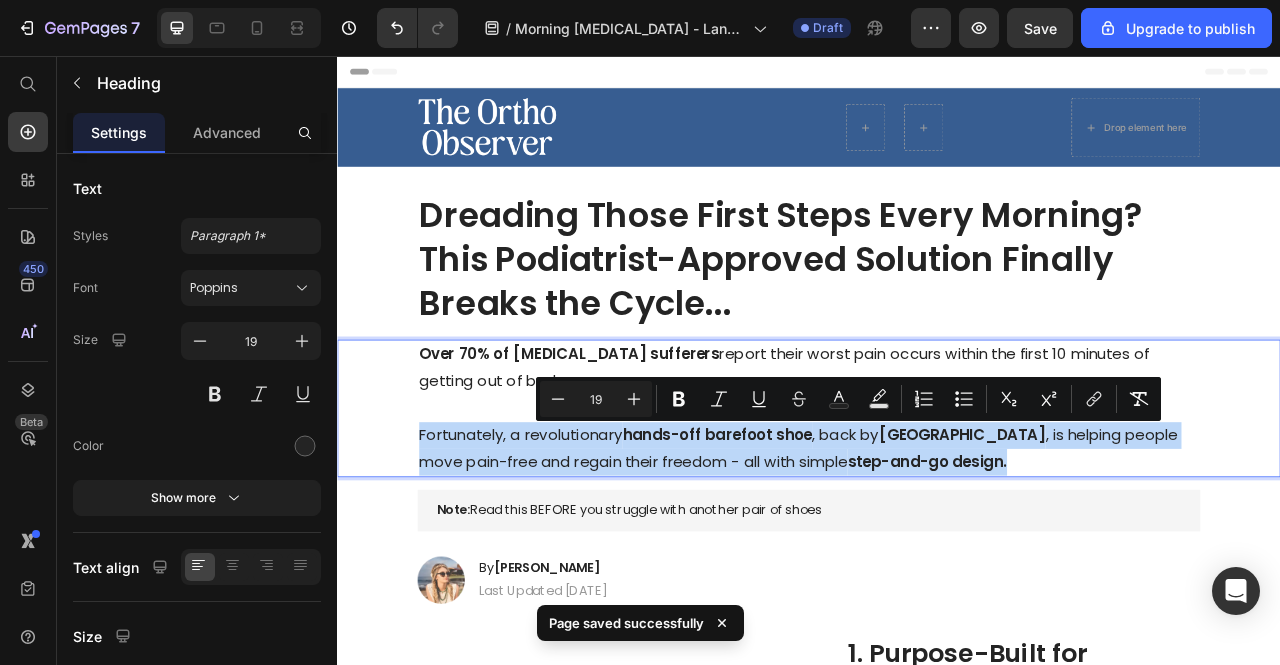 copy on "Fortunately, a revolutionary  hands-off barefoot shoe , back by  Harvard University , is helping people move pain-free and regain their freedom - all with simple  step-and-go design." 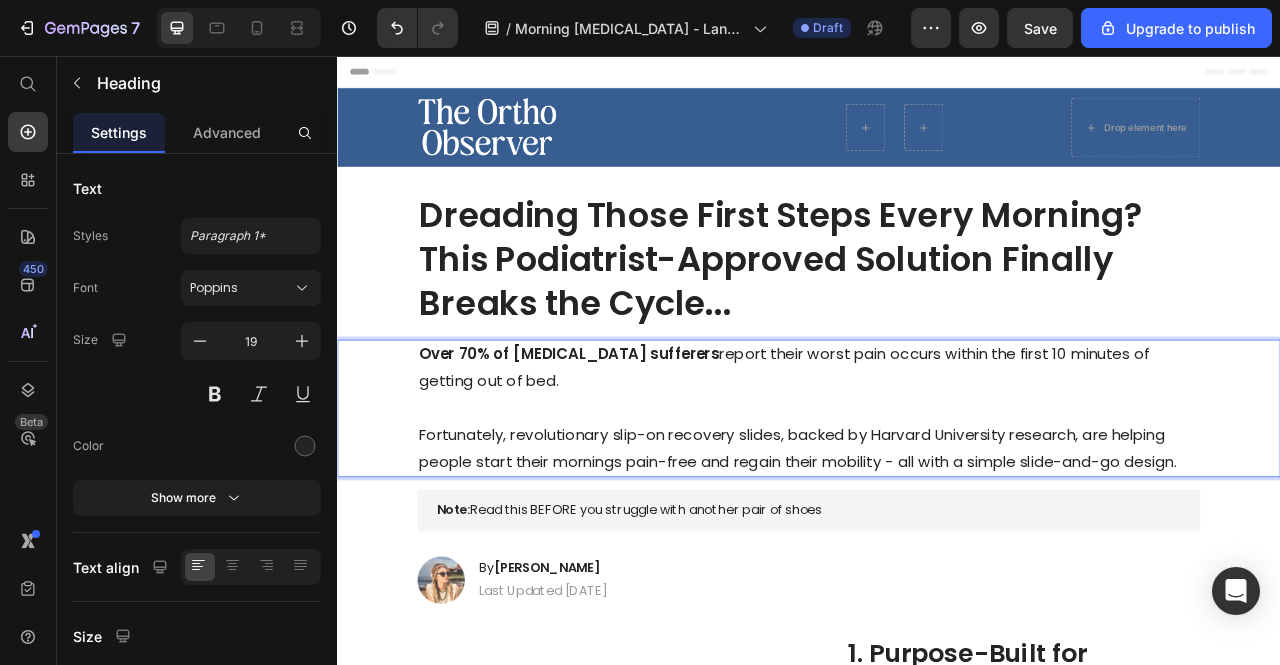 click on "Over 70% of plantar fasciitis sufferers  report their worst pain occurs within the first 10 minutes of getting out of bed. Fortunately, revolutionary slip-on recovery slides, backed by Harvard University research, are helping people start their mornings pain-free and regain their mobility - all with a simple slide-and-go design." at bounding box center [937, 504] 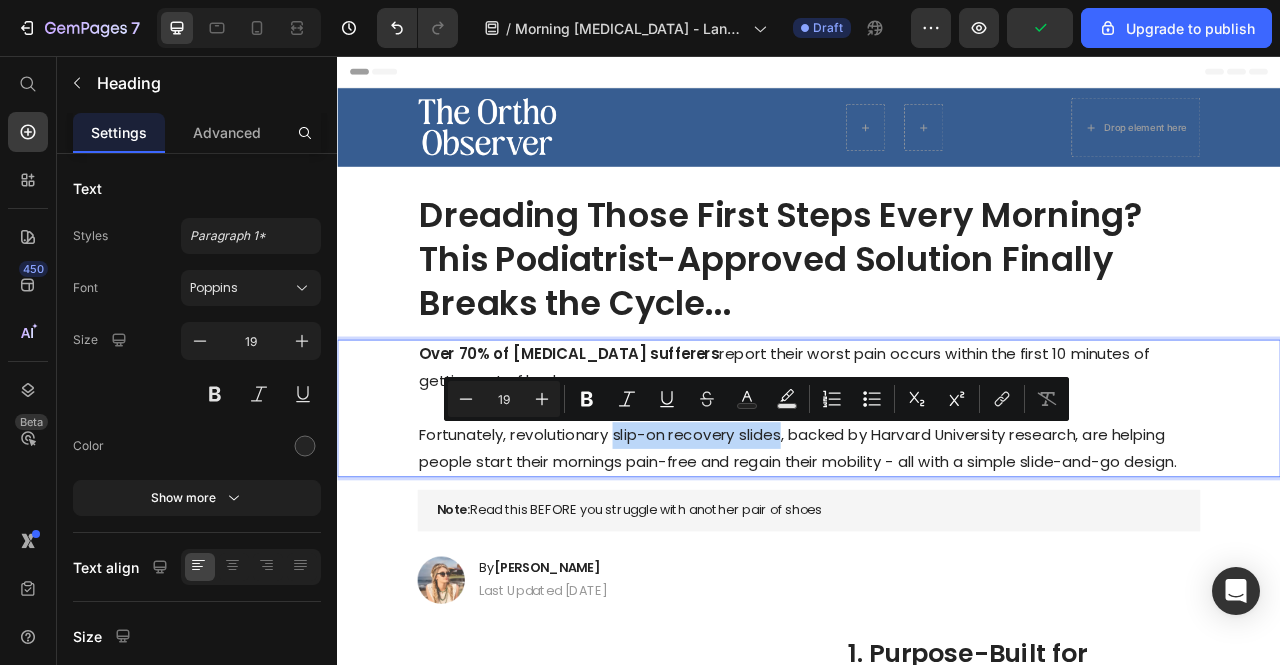 drag, startPoint x: 692, startPoint y: 545, endPoint x: 851, endPoint y: 540, distance: 159.0786 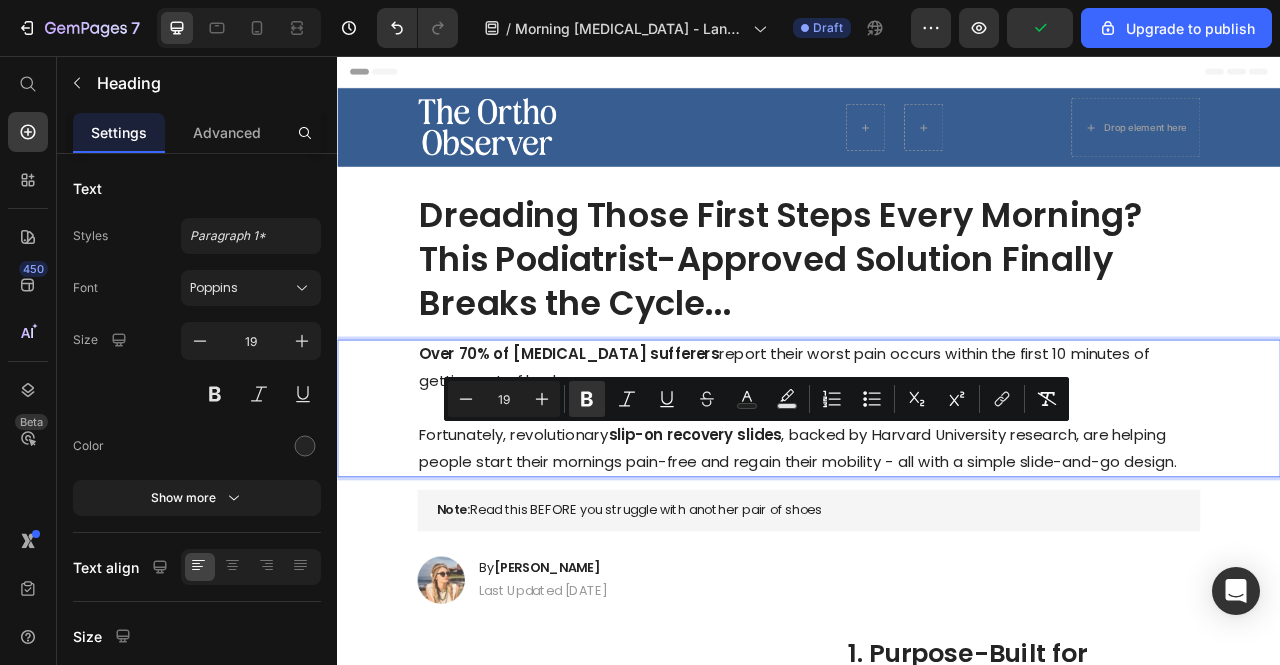 click on "Over 70% of plantar fasciitis sufferers  report their worst pain occurs within the first 10 minutes of getting out of bed. Fortunately, revolutionary  slip-on recovery slides , backed by Harvard University research, are helping people start their mornings pain-free and regain their mobility - all with a simple slide-and-go design." at bounding box center [937, 504] 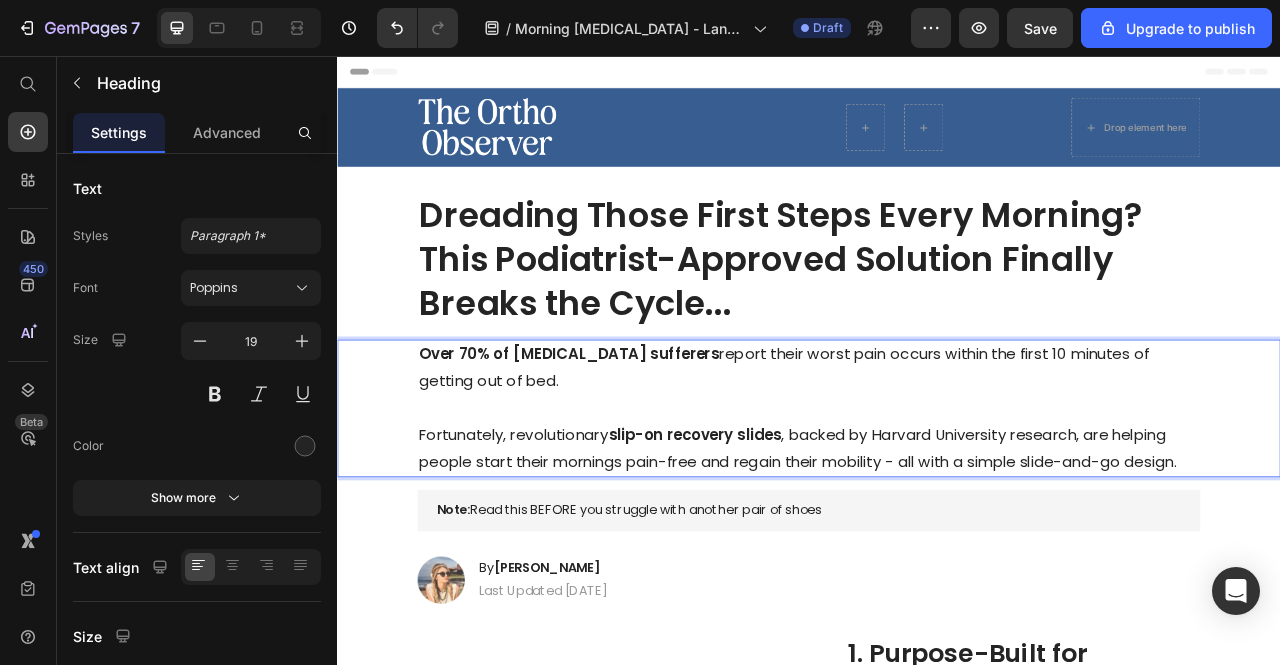 click on "slip-on recovery slides" at bounding box center (792, 538) 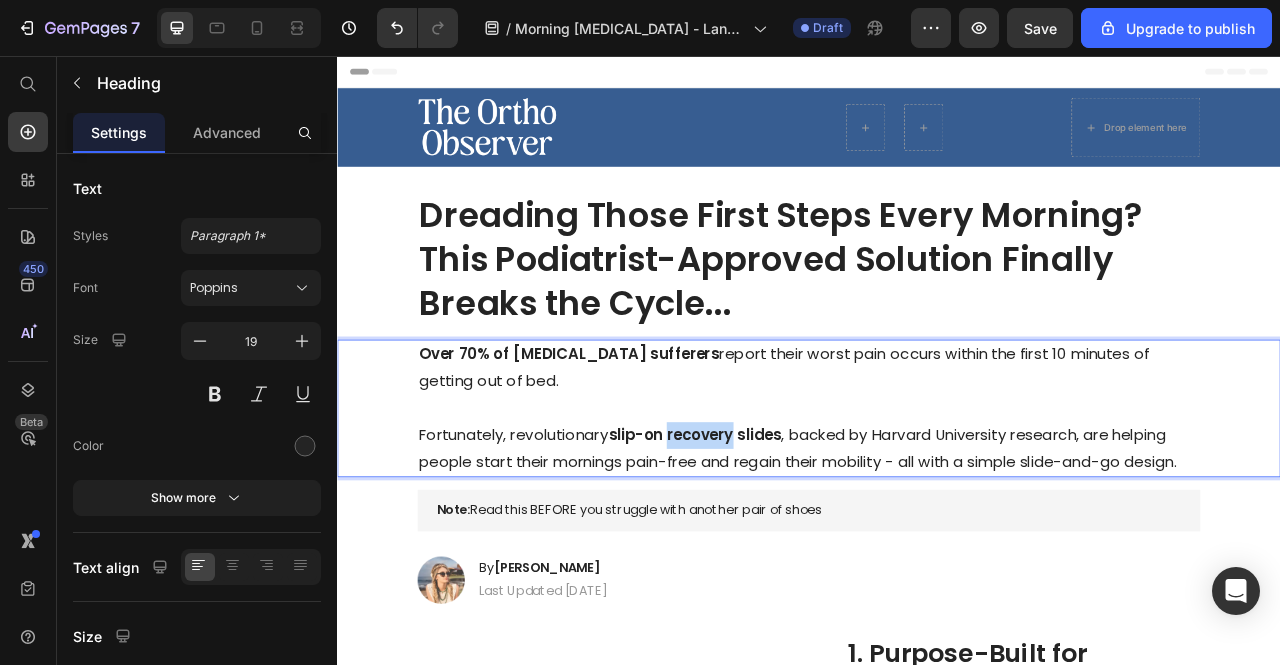 click on "slip-on recovery slides" at bounding box center (792, 538) 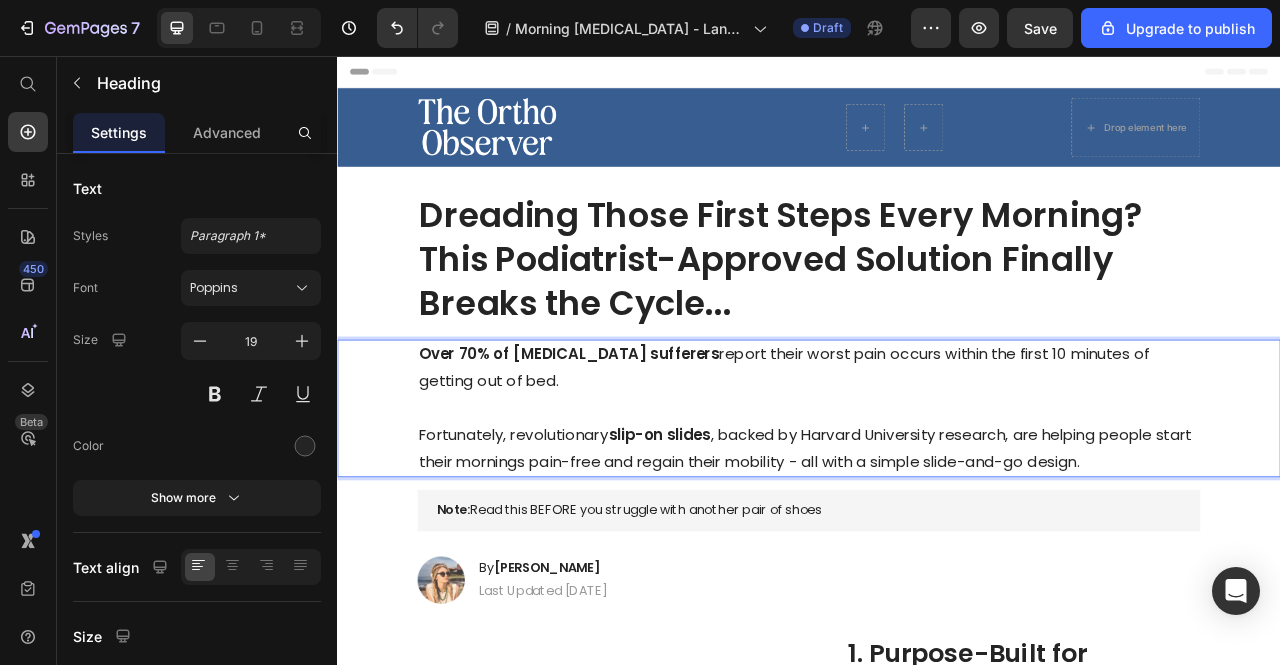 click on "Over 70% of plantar fasciitis sufferers  report their worst pain occurs within the first 10 minutes of getting out of bed. Fortunately, revolutionary  slip-on slides , backed by Harvard University research, are helping people start their mornings pain-free and regain their mobility - all with a simple slide-and-go design." at bounding box center (937, 504) 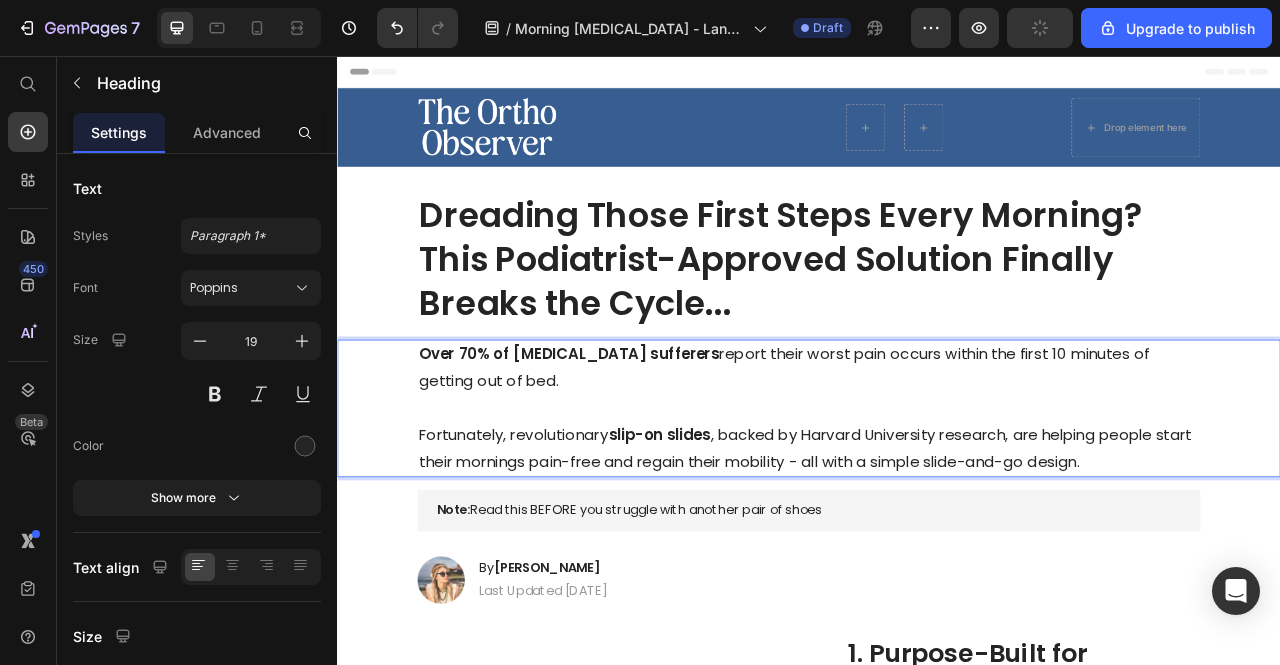 click on "Over 70% of plantar fasciitis sufferers  report their worst pain occurs within the first 10 minutes of getting out of bed. ⁠⁠⁠⁠⁠⁠⁠ Fortunately, revolutionary  slip-on slides , backed by Harvard University research, are helping people start their mornings pain-free and regain their mobility - all with a simple slide-and-go design." at bounding box center (937, 504) 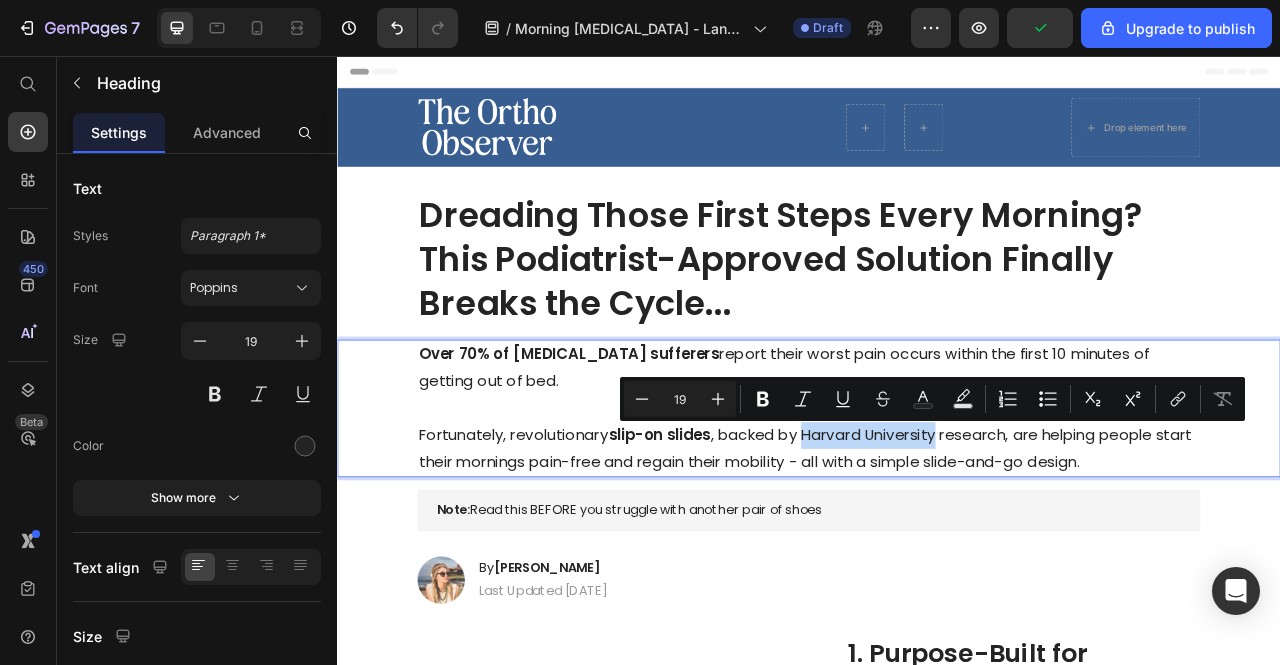 drag, startPoint x: 974, startPoint y: 544, endPoint x: 1013, endPoint y: 534, distance: 40.261642 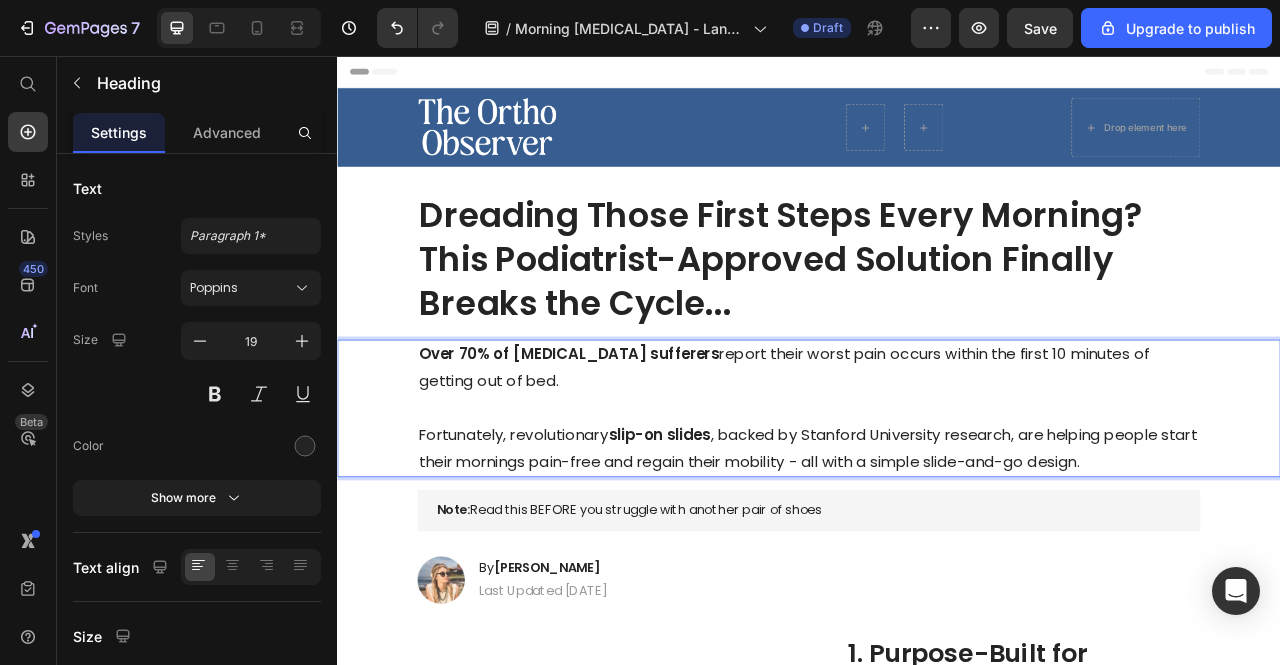 click on "Over 70% of plantar fasciitis sufferers  report their worst pain occurs within the first 10 minutes of getting out of bed. Fortunately, revolutionary  slip-on slides , backed by Stanford University research, are helping people start their mornings pain-free and regain their mobility - all with a simple slide-and-go design." at bounding box center [937, 504] 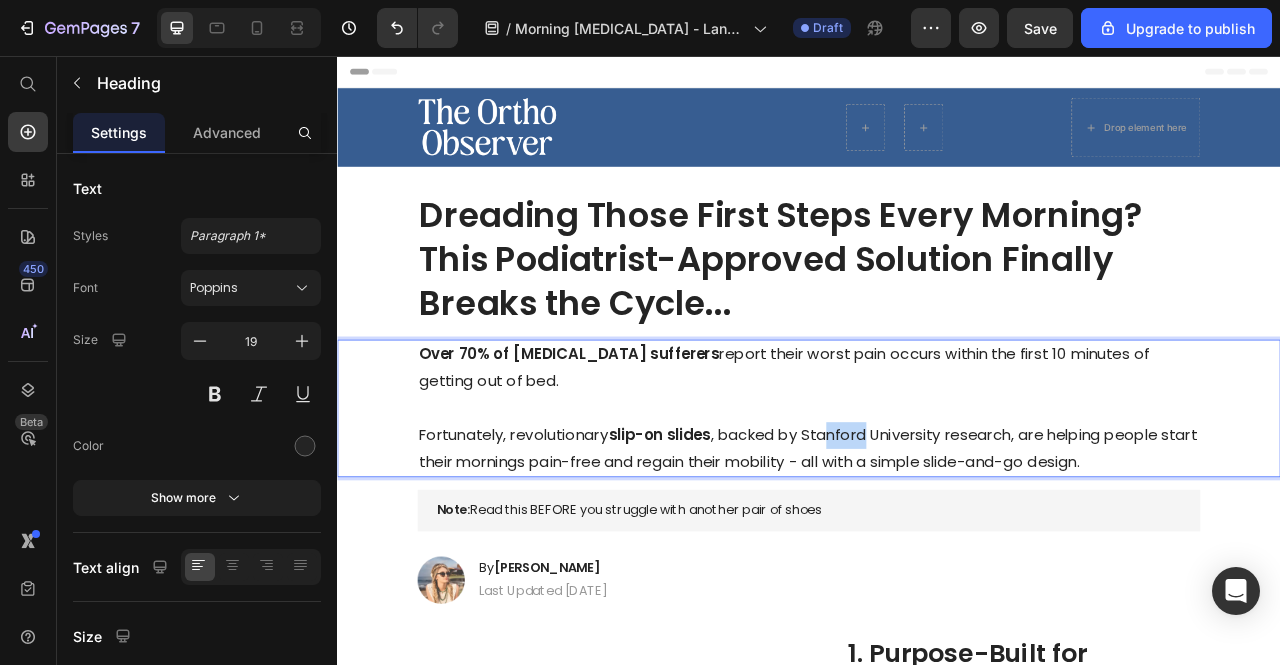 drag, startPoint x: 954, startPoint y: 533, endPoint x: 999, endPoint y: 531, distance: 45.044422 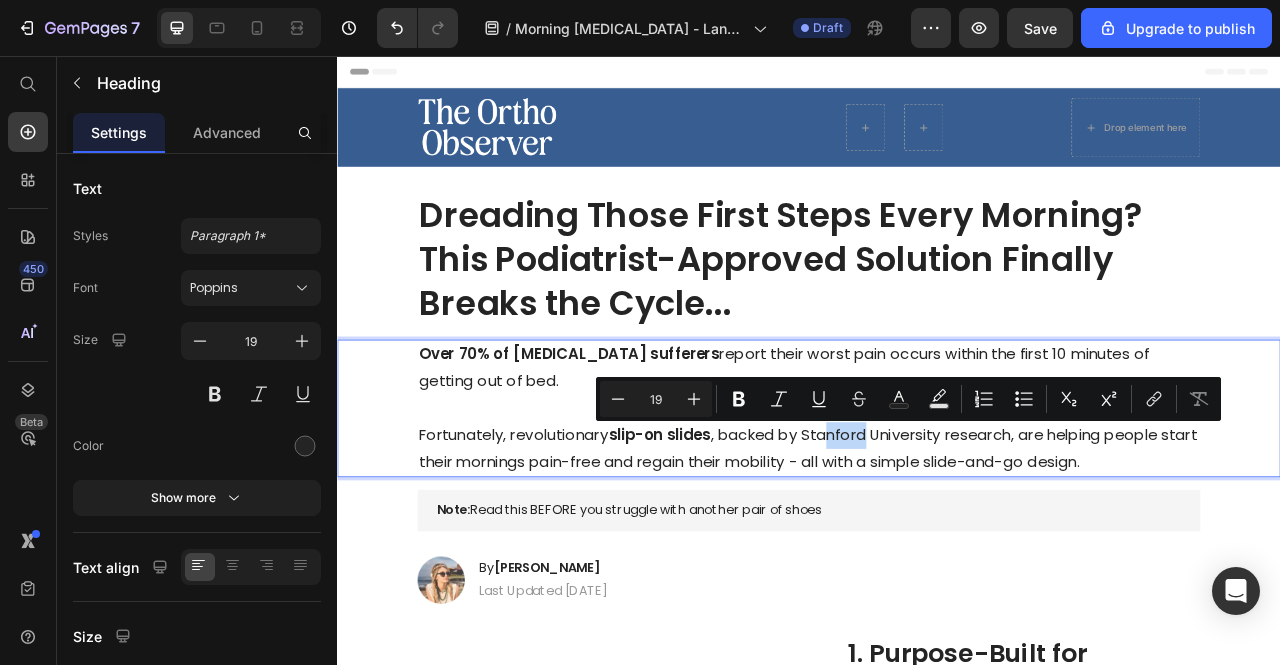 click on "Over 70% of plantar fasciitis sufferers  report their worst pain occurs within the first 10 minutes of getting out of bed. Fortunately, revolutionary  slip-on slides , backed by Stanford University research, are helping people start their mornings pain-free and regain their mobility - all with a simple slide-and-go design." at bounding box center (937, 504) 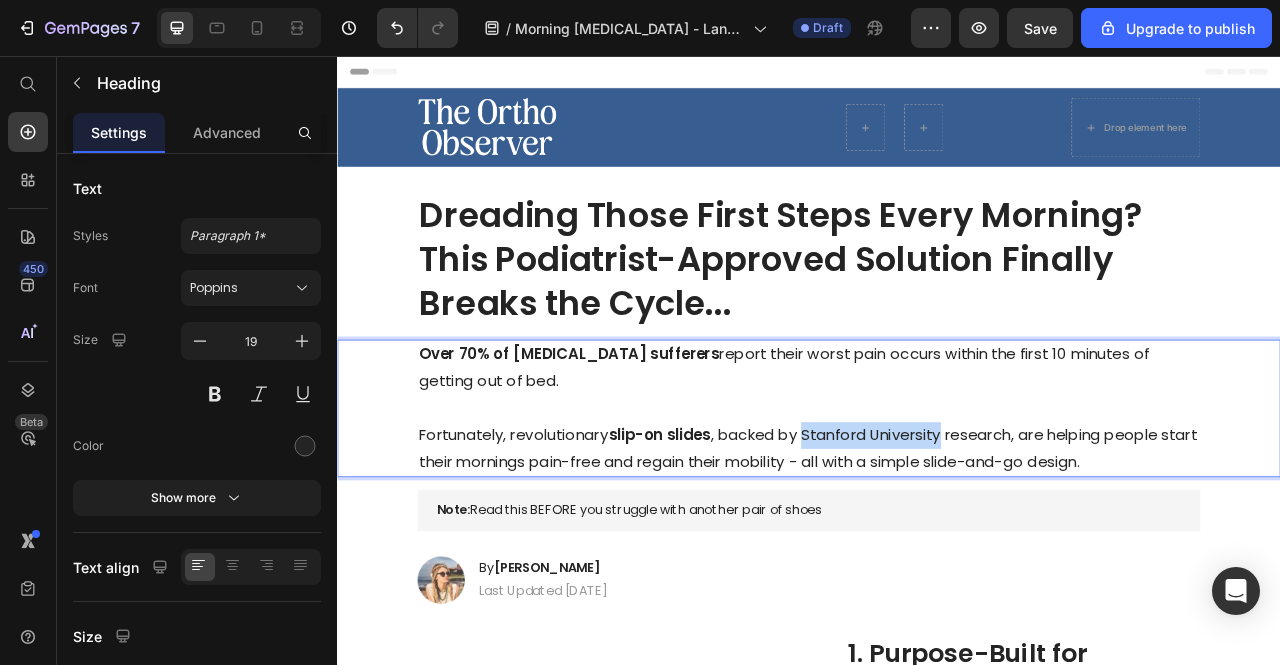 drag, startPoint x: 975, startPoint y: 534, endPoint x: 1018, endPoint y: 534, distance: 43 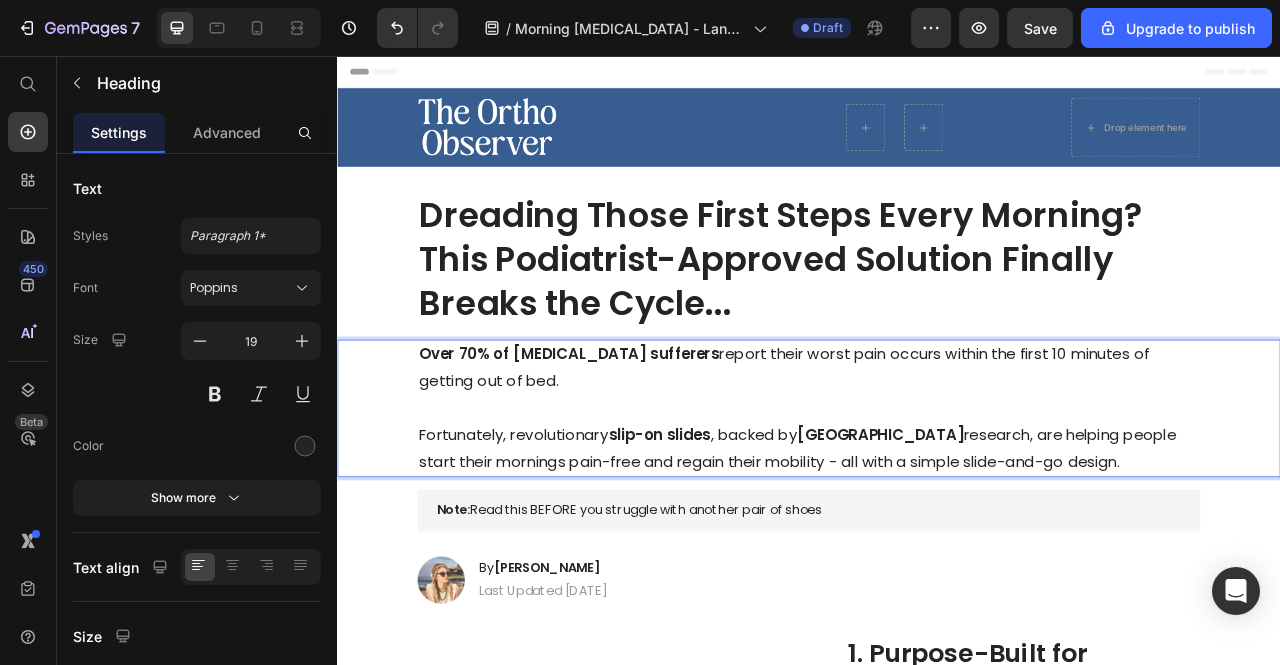 click on "Over 70% of plantar fasciitis sufferers  report their worst pain occurs within the first 10 minutes of getting out of bed. Fortunately, revolutionary  slip-on slides , backed by  Stanford University  research, are helping people start their mornings pain-free and regain their mobility - all with a simple slide-and-go design." at bounding box center [937, 504] 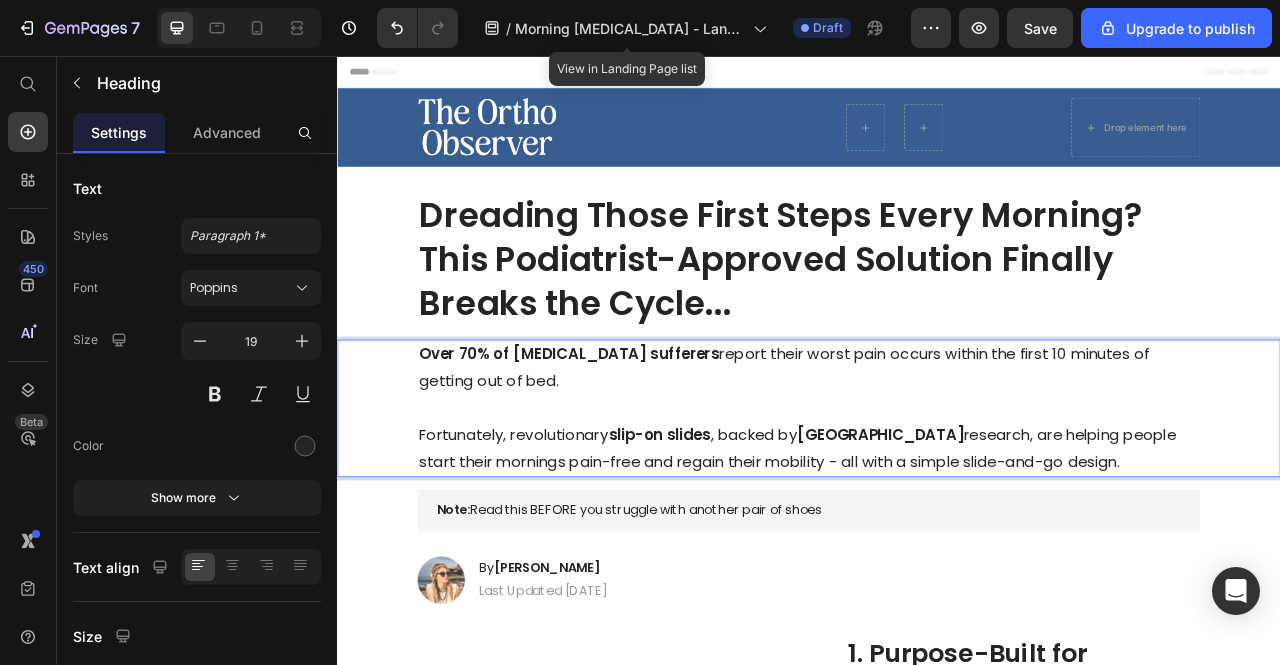 click on "Over 70% of plantar fasciitis sufferers  report their worst pain occurs within the first 10 minutes of getting out of bed. Fortunately, revolutionary  slip-on slides , backed by  Stanford University  research, are helping people start their mornings pain-free and regain their mobility - all with a simple slide-and-go design." at bounding box center [937, 504] 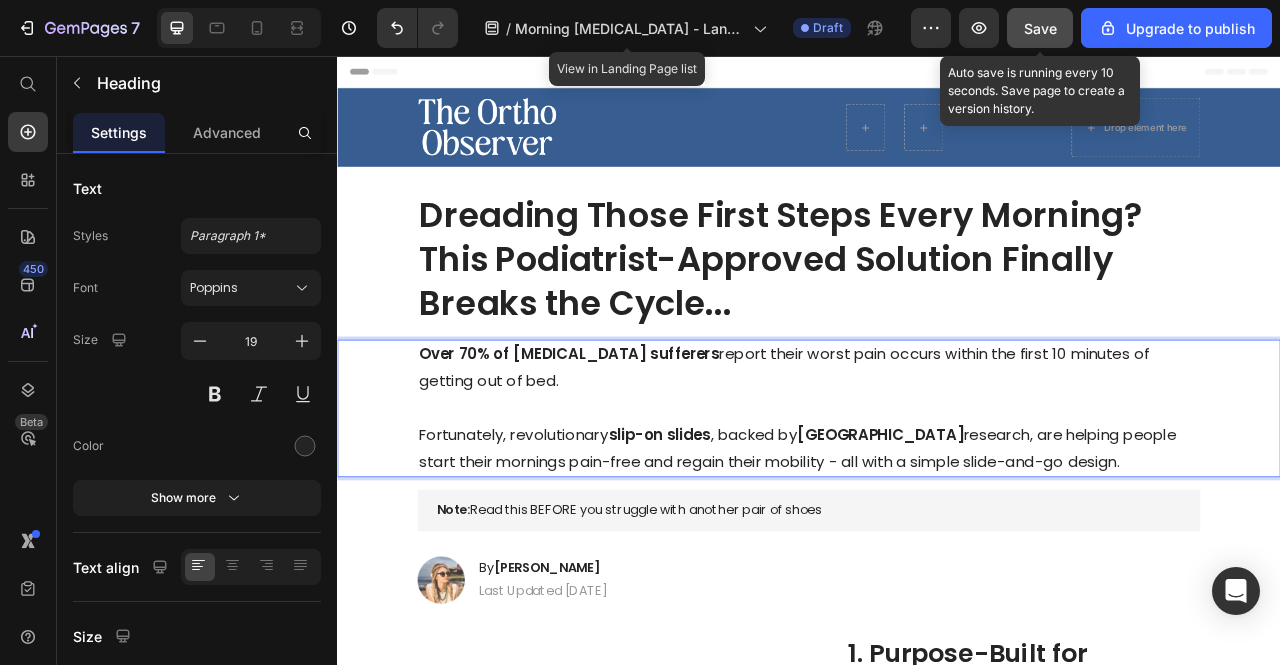 click on "Save" 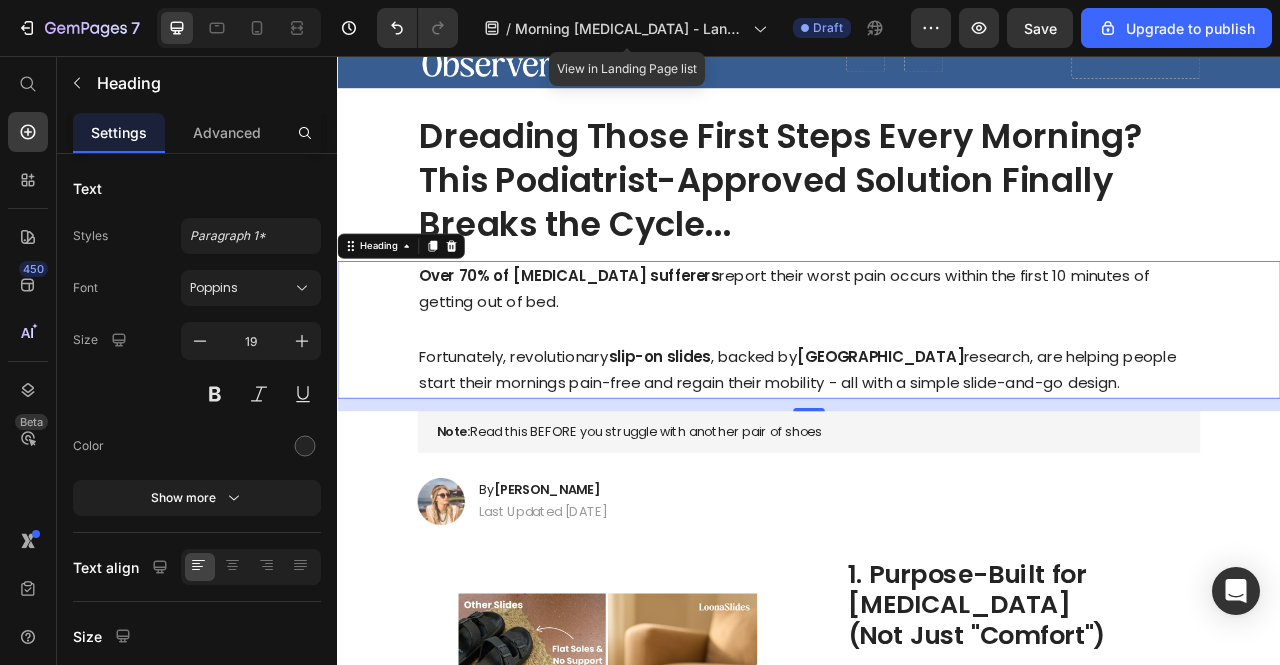 scroll, scrollTop: 0, scrollLeft: 0, axis: both 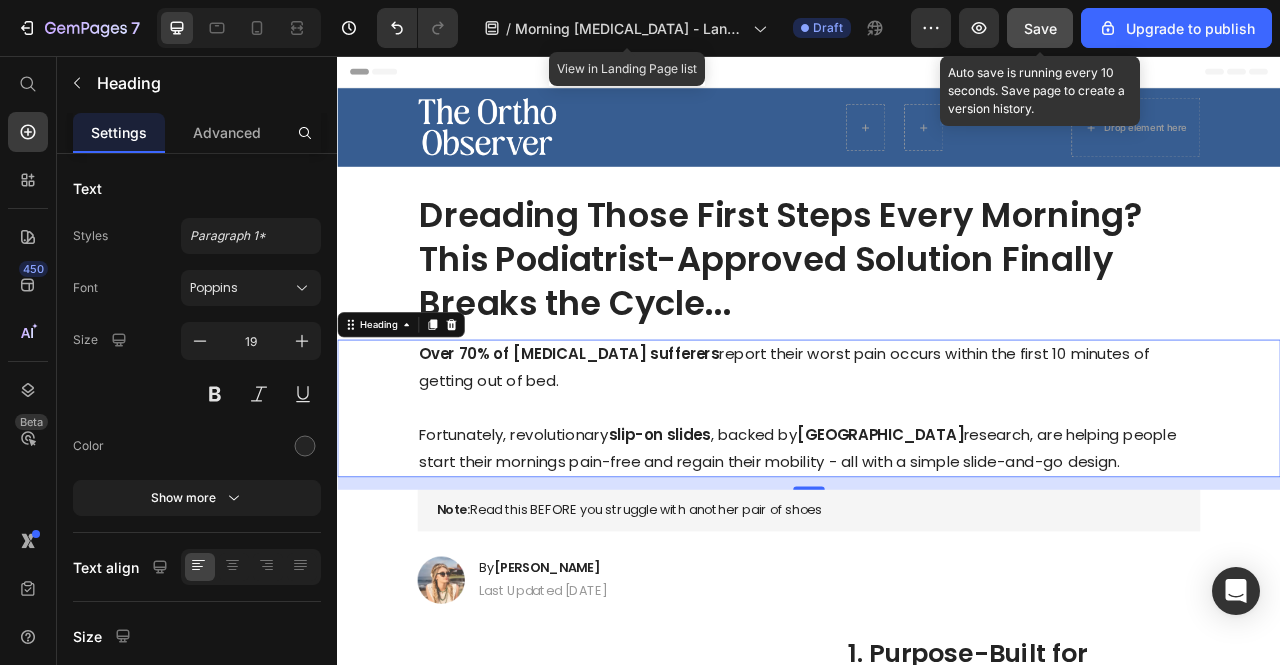 drag, startPoint x: 1041, startPoint y: 14, endPoint x: 942, endPoint y: 153, distance: 170.65169 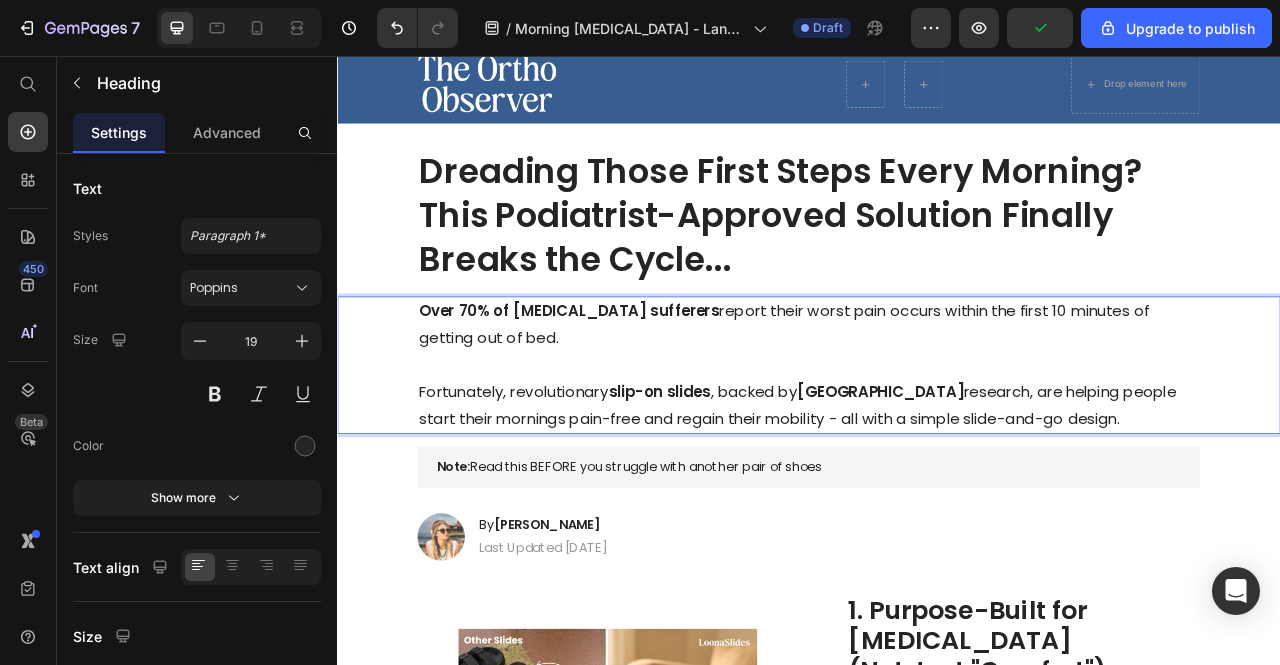 scroll, scrollTop: 100, scrollLeft: 0, axis: vertical 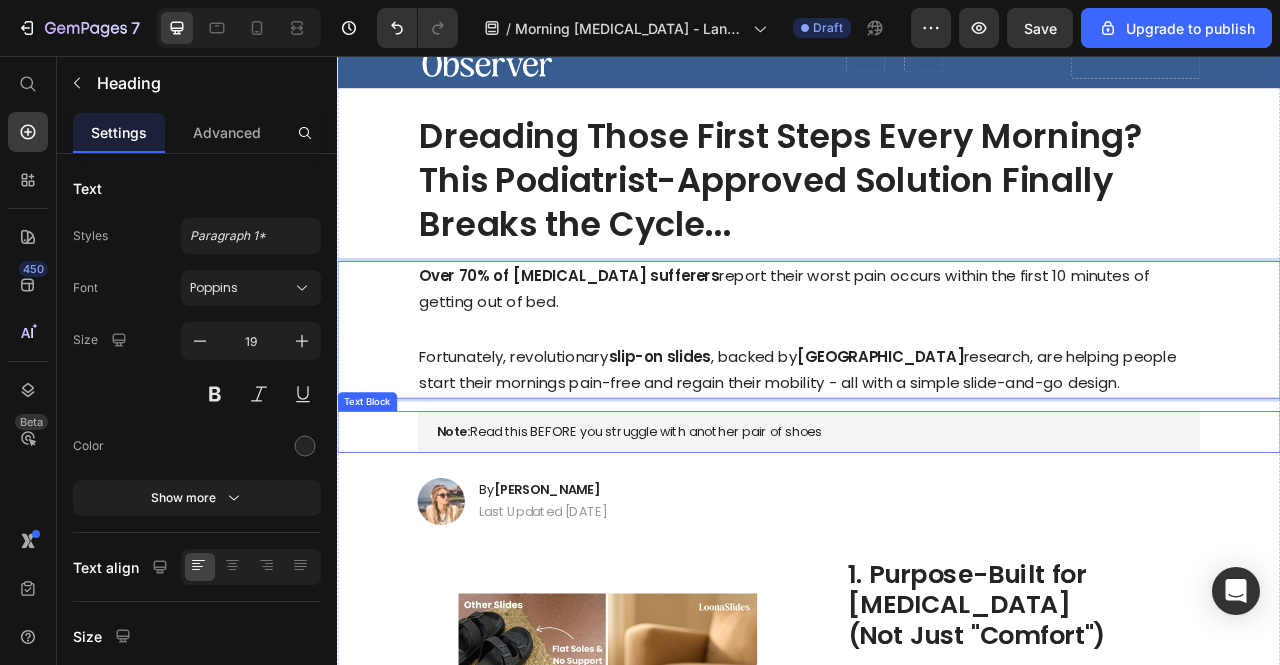 click on "Note:  Read this BEFORE you struggle with another pair of shoes" at bounding box center [937, 534] 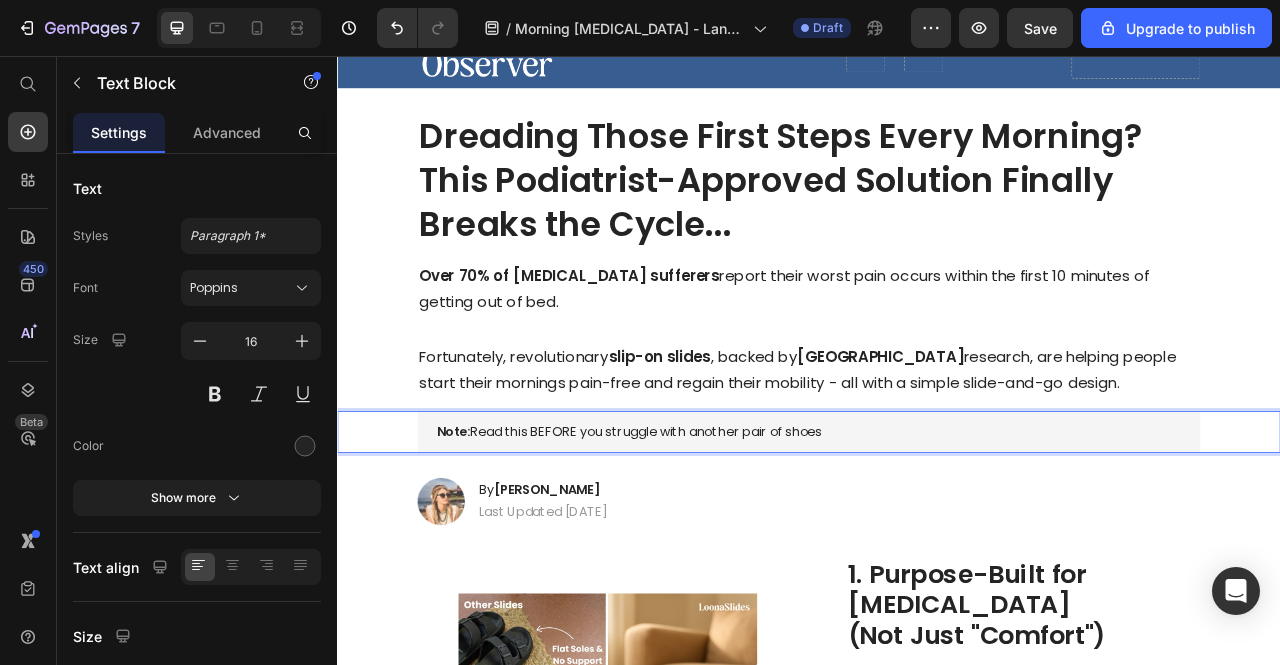 click on "Note:  Read this BEFORE you struggle with another pair of shoes" at bounding box center [937, 534] 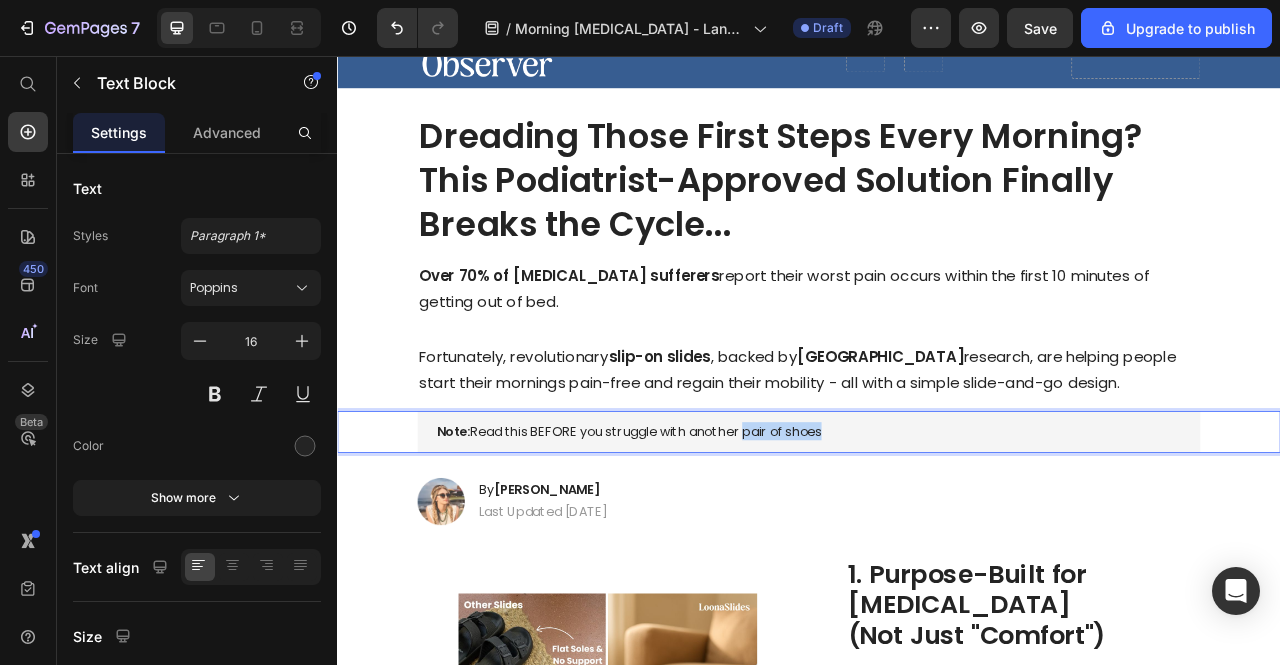 drag, startPoint x: 864, startPoint y: 531, endPoint x: 942, endPoint y: 530, distance: 78.00641 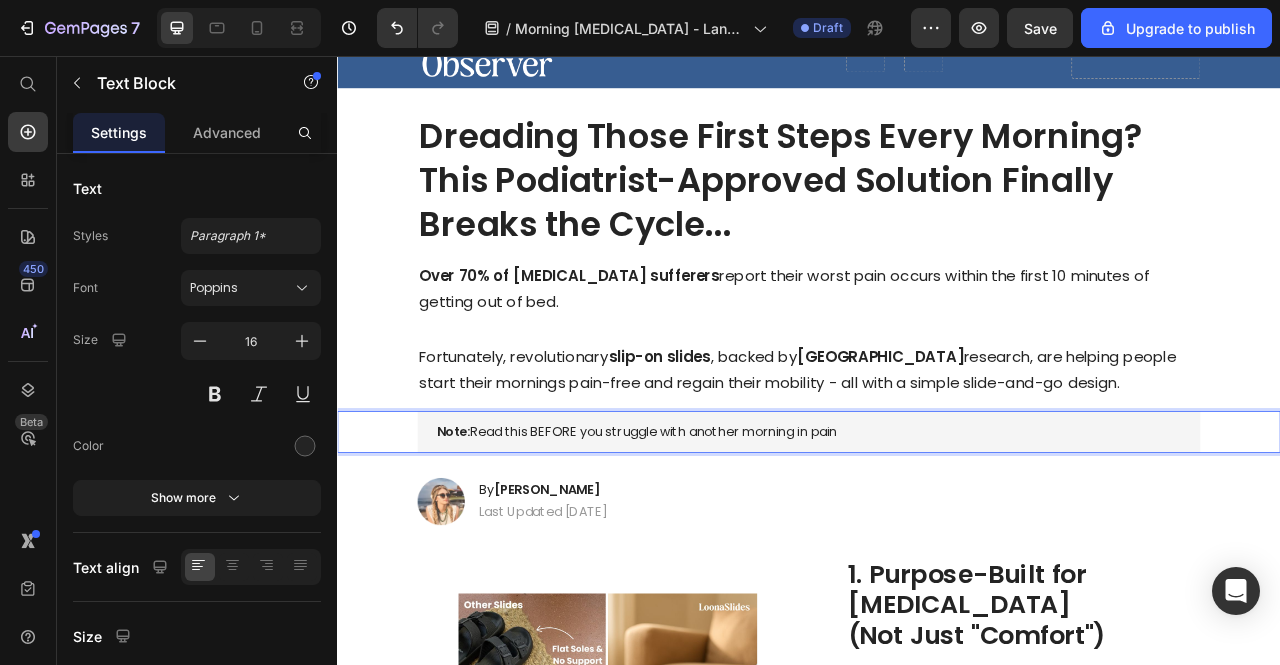 click on "⁠⁠⁠⁠⁠⁠⁠ Over 70% of plantar fasciitis sufferers  report their worst pain occurs within the first 10 minutes of getting out of bed. Fortunately, revolutionary  slip-on slides , backed by  Stanford University  research, are helping people start their mornings pain-free and regain their mobility - all with a simple slide-and-go design." at bounding box center (937, 404) 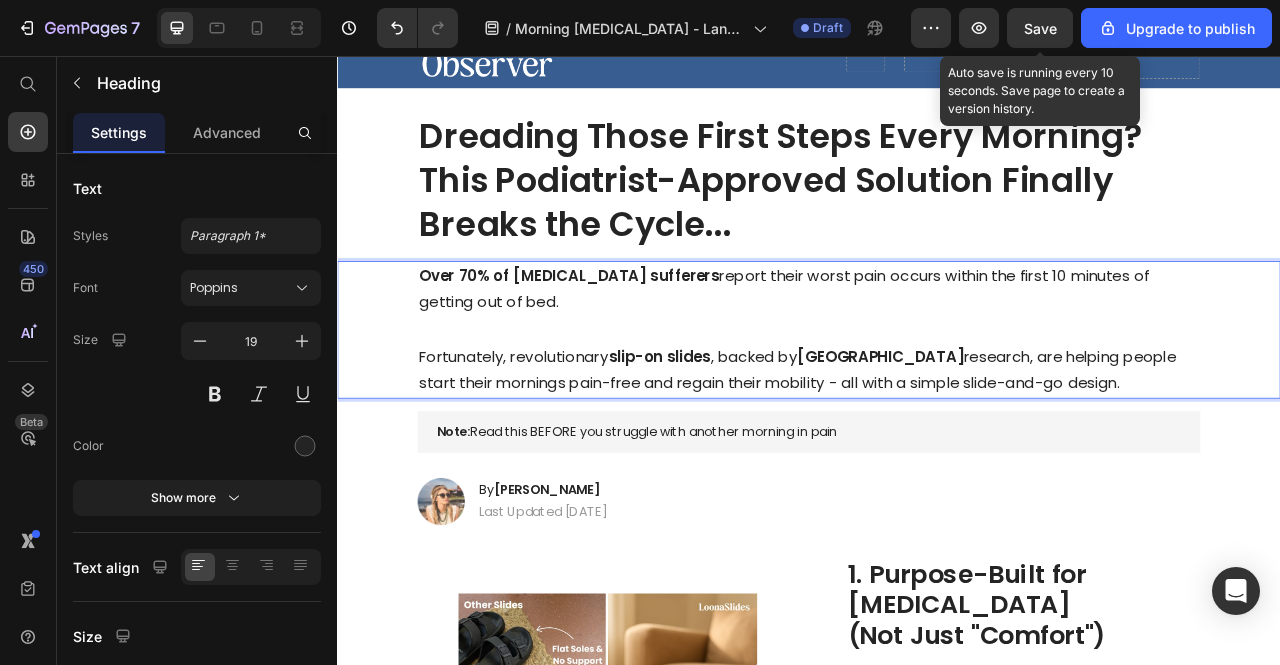 drag, startPoint x: 1050, startPoint y: 23, endPoint x: 1075, endPoint y: 49, distance: 36.069378 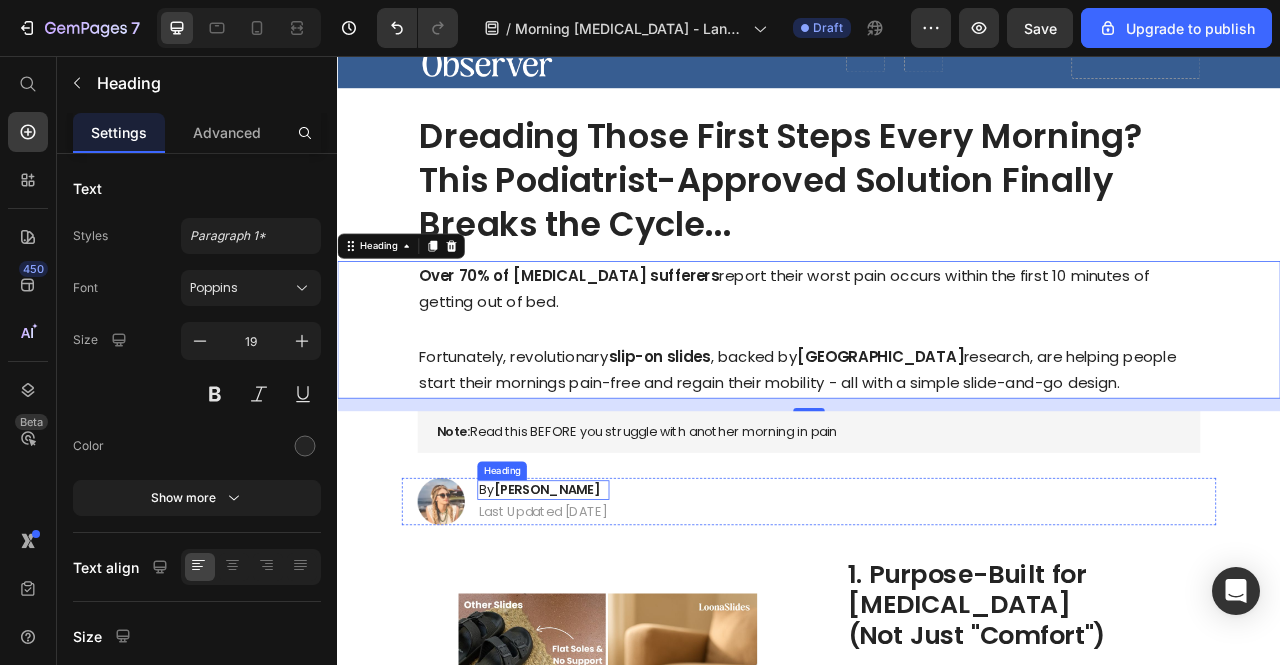 click on "Clarke Griffin" at bounding box center (603, 607) 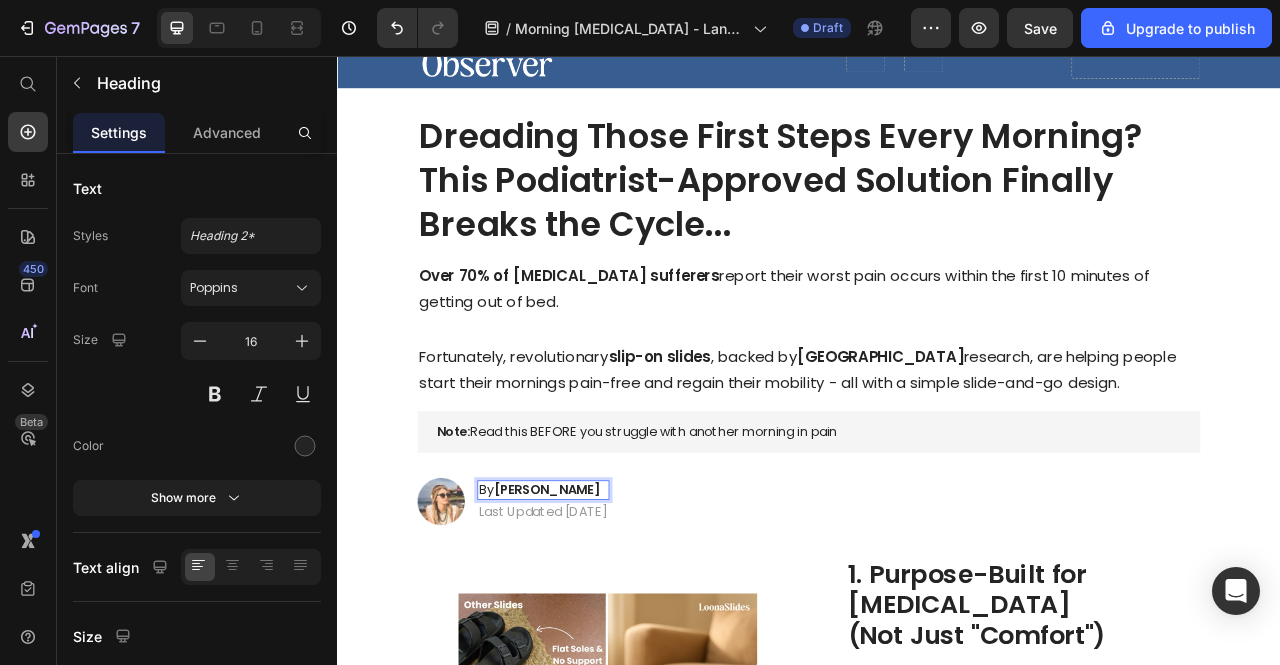 drag, startPoint x: 618, startPoint y: 603, endPoint x: 580, endPoint y: 602, distance: 38.013157 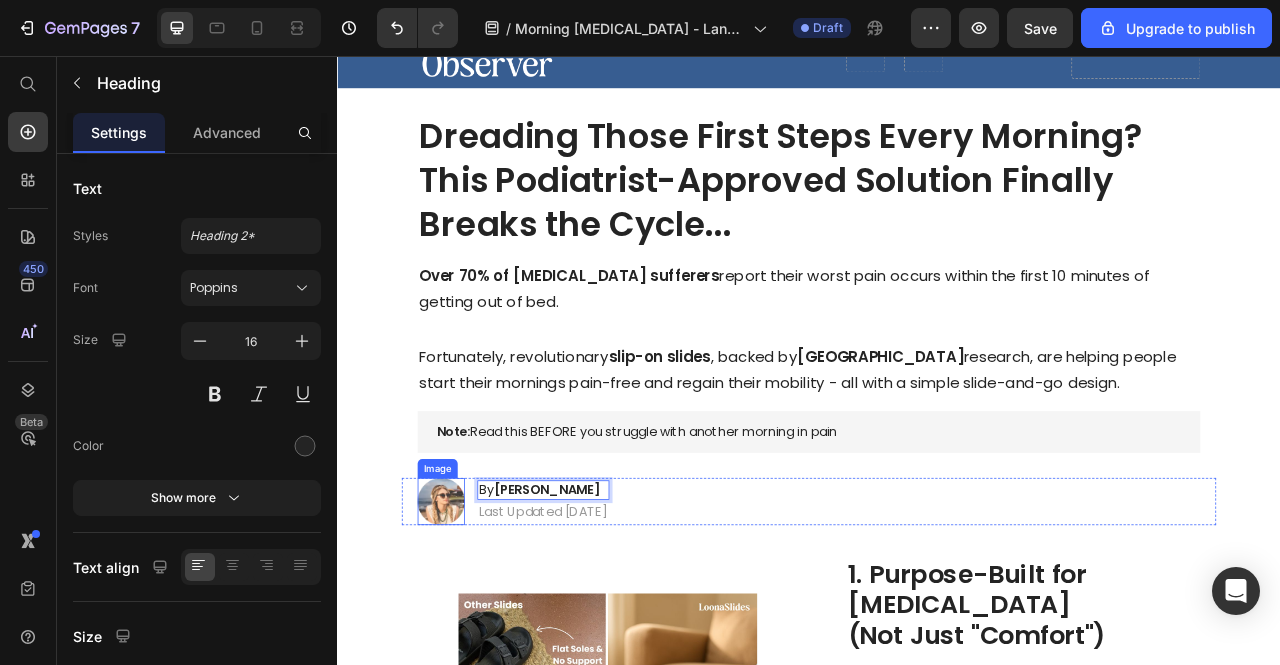 click at bounding box center (469, 623) 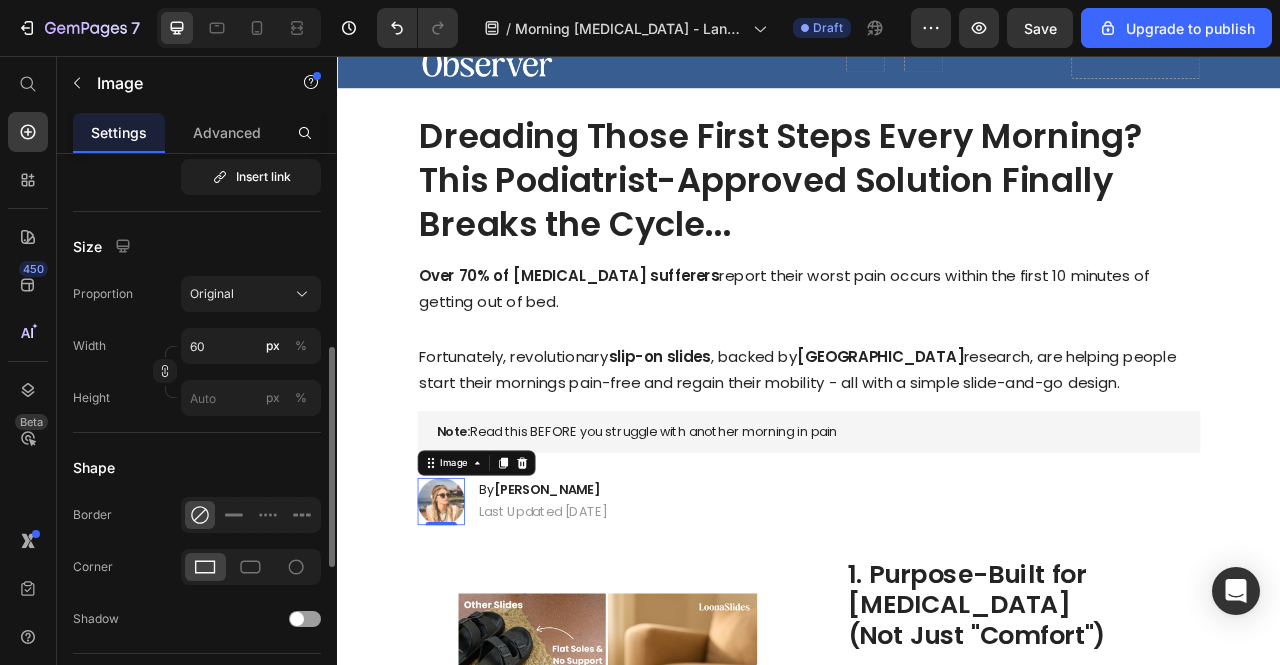 scroll, scrollTop: 100, scrollLeft: 0, axis: vertical 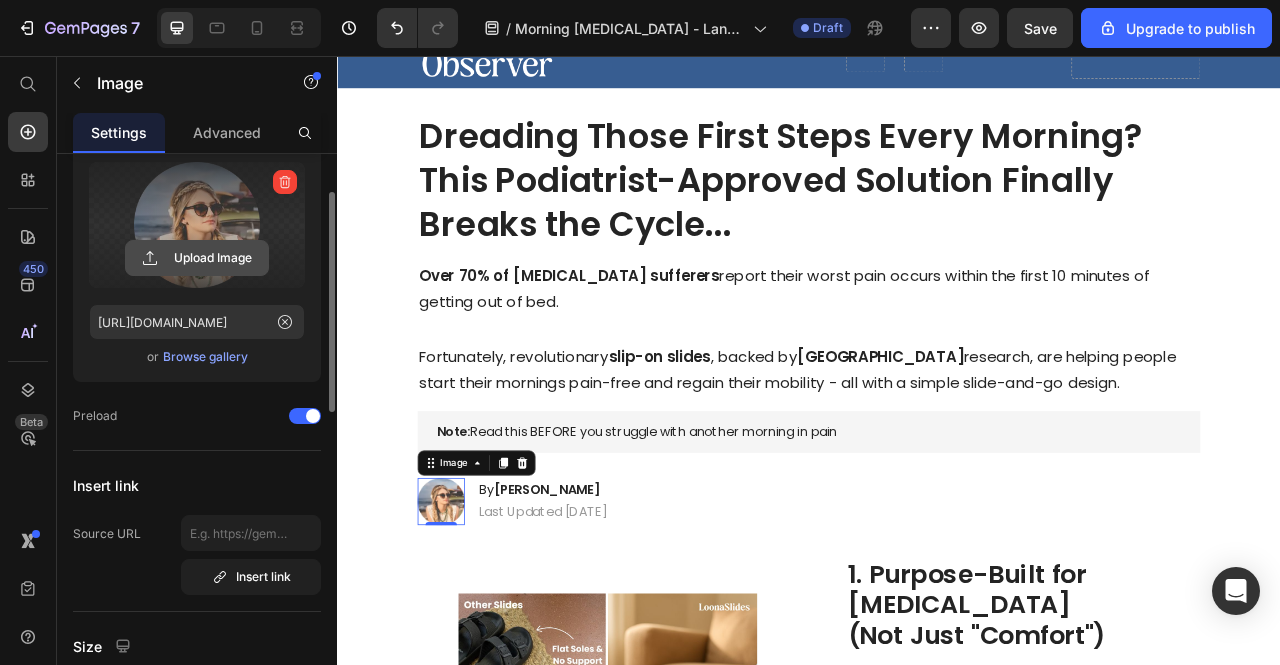 click 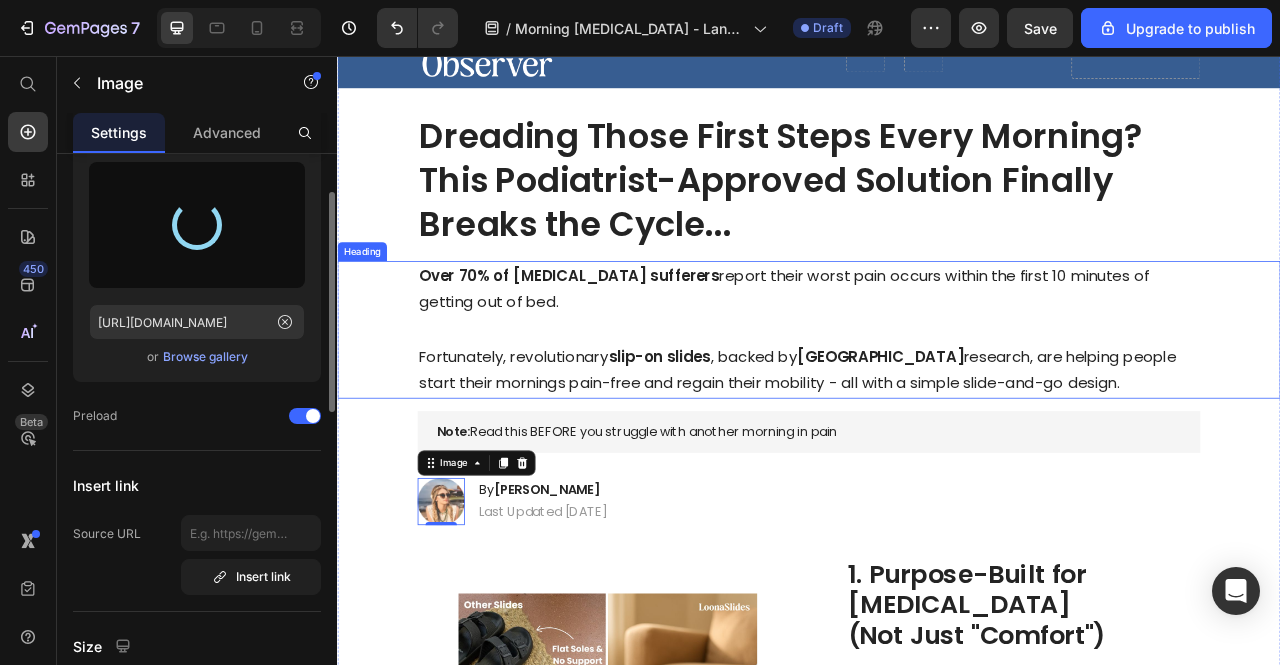 type on "https://cdn.shopify.com/s/files/1/0931/4920/0668/files/gempages_576021918650466890-99eb1297-f3b5-470c-b9b1-186aadb011d3.png" 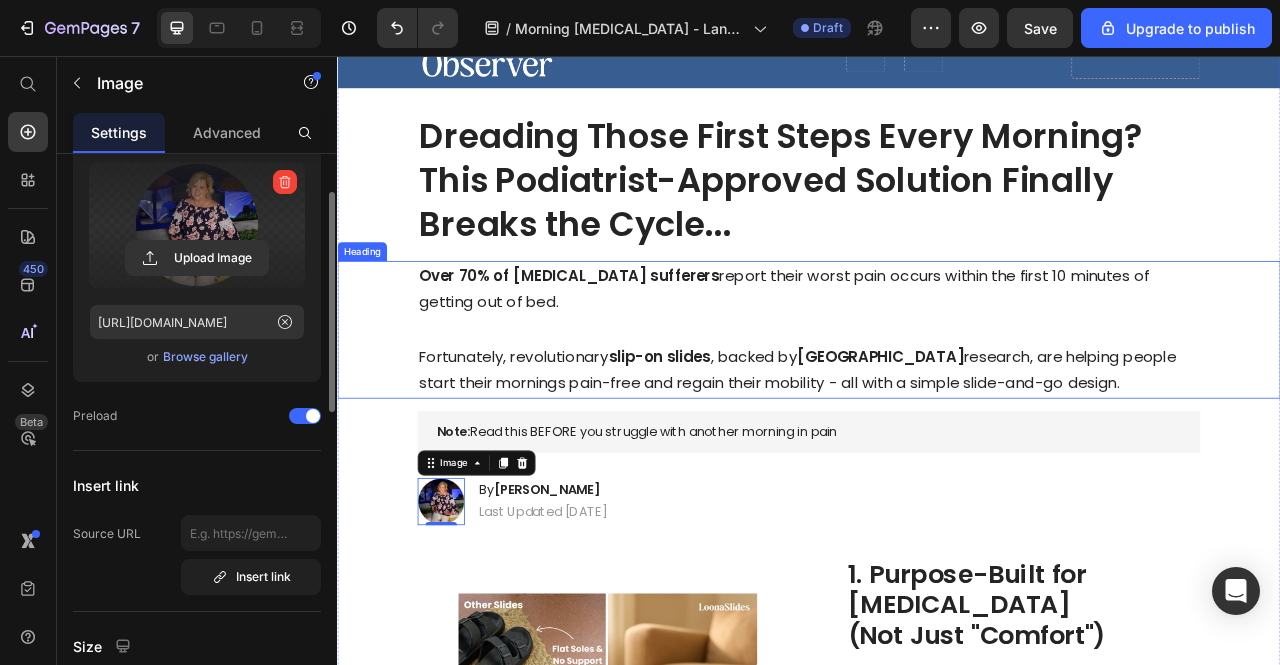 click on "⁠⁠⁠⁠⁠⁠⁠ Over 70% of plantar fasciitis sufferers  report their worst pain occurs within the first 10 minutes of getting out of bed. Fortunately, revolutionary  slip-on slides , backed by  Stanford University  research, are helping people start their mornings pain-free and regain their mobility - all with a simple slide-and-go design." at bounding box center (937, 404) 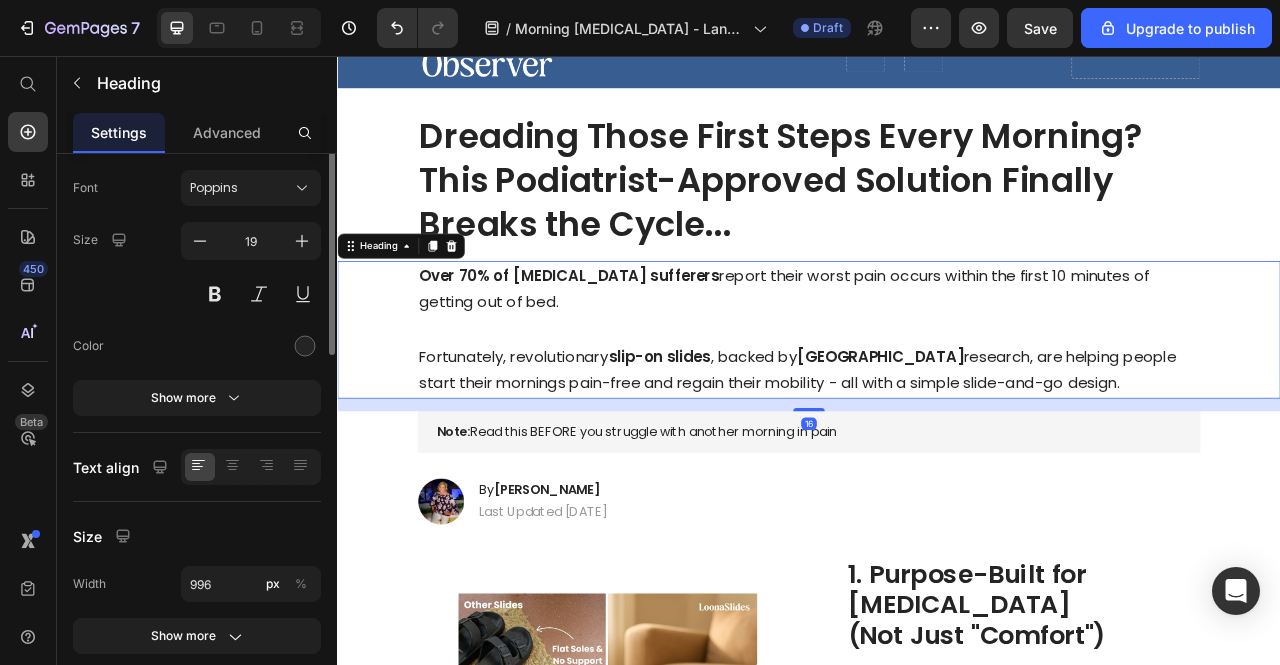 scroll, scrollTop: 0, scrollLeft: 0, axis: both 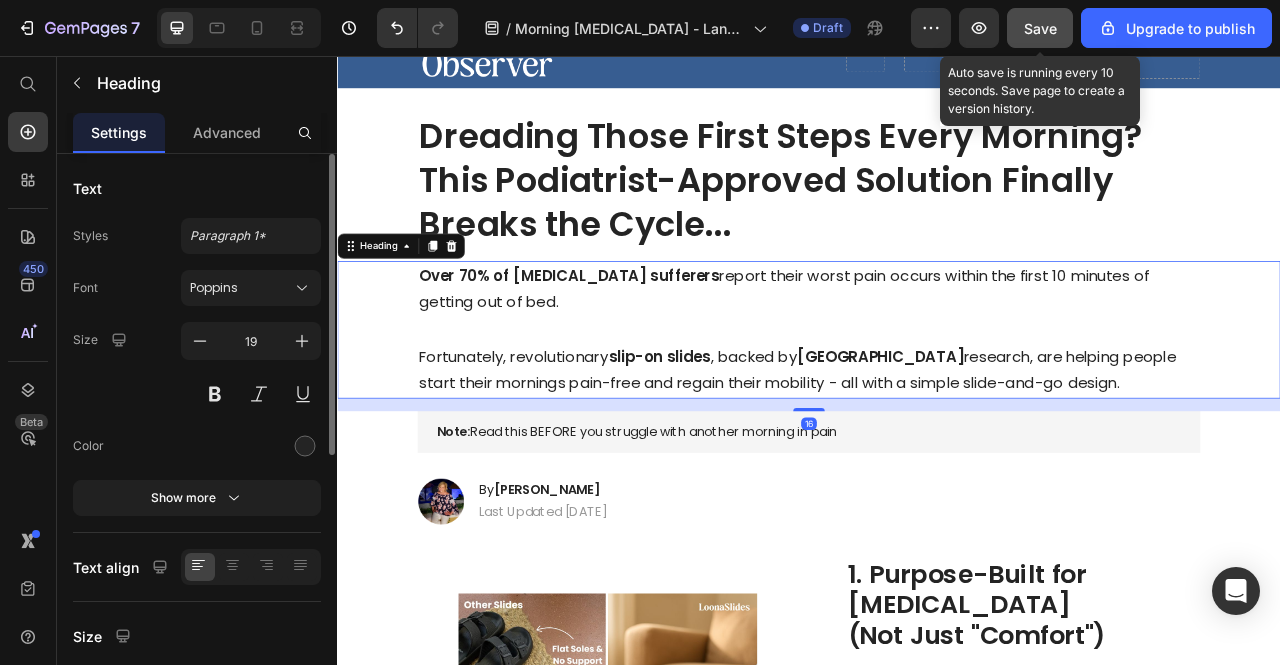 click on "Save" at bounding box center [1040, 28] 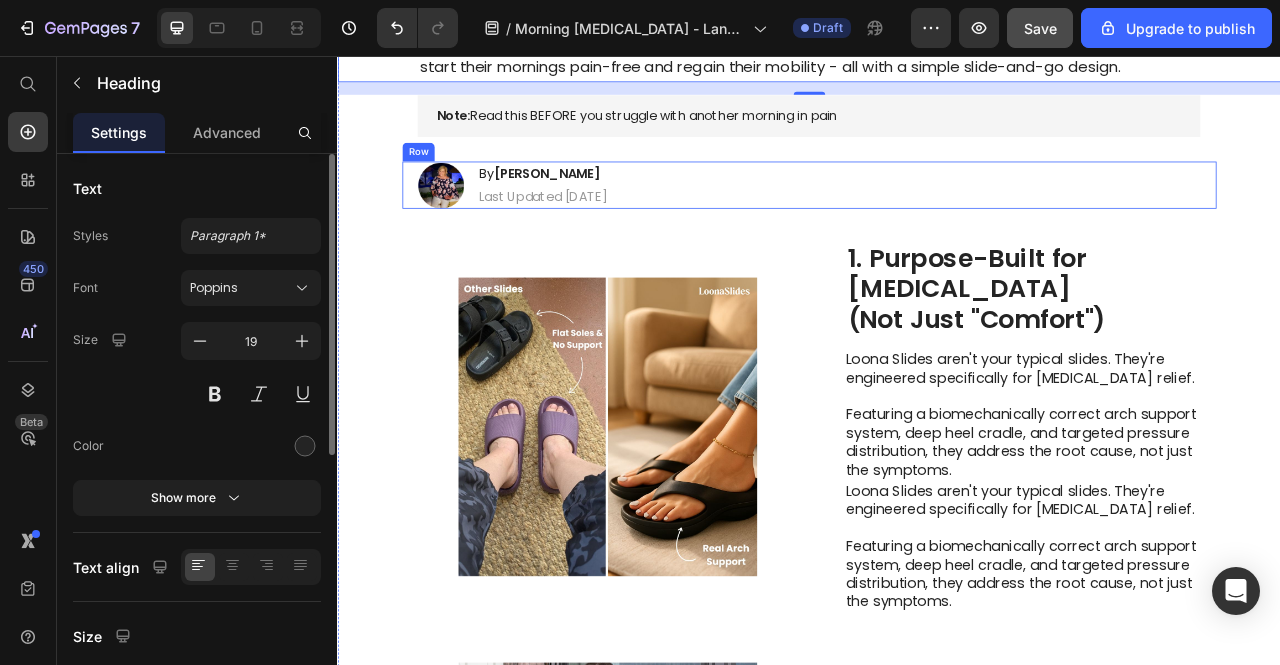 scroll, scrollTop: 600, scrollLeft: 0, axis: vertical 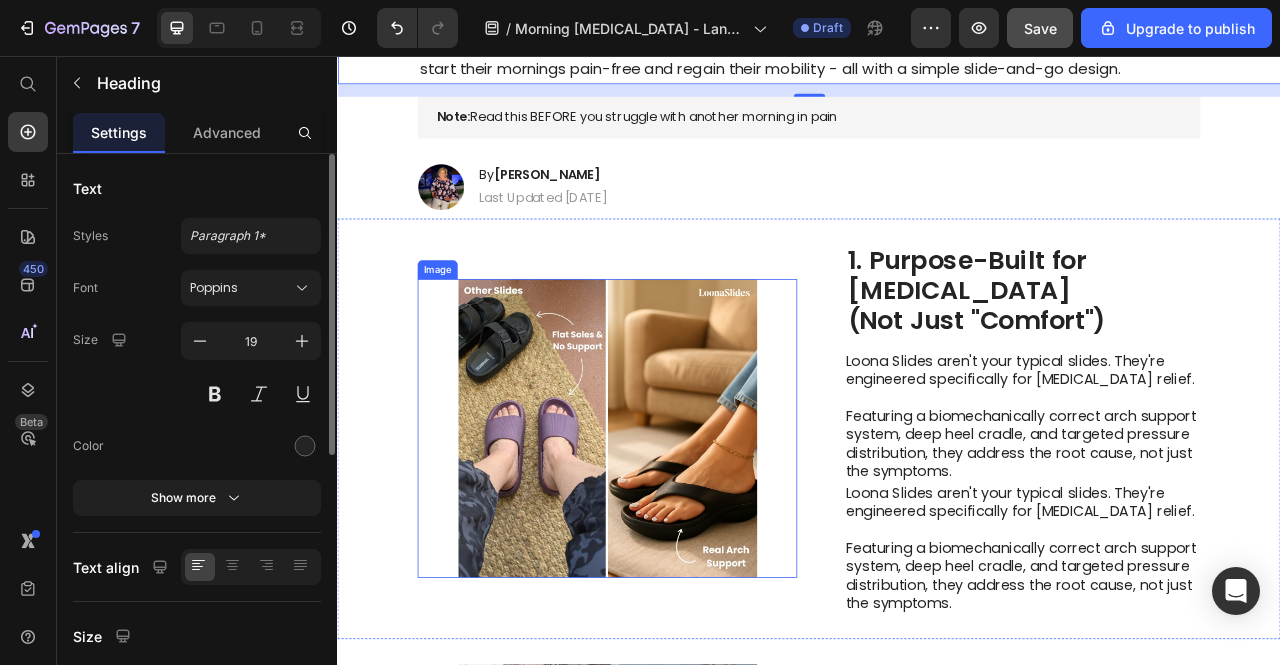 click on "1. Purpose-Built for  Plantar Fasciitis  (Not Just "Comfort")" at bounding box center (1209, 354) 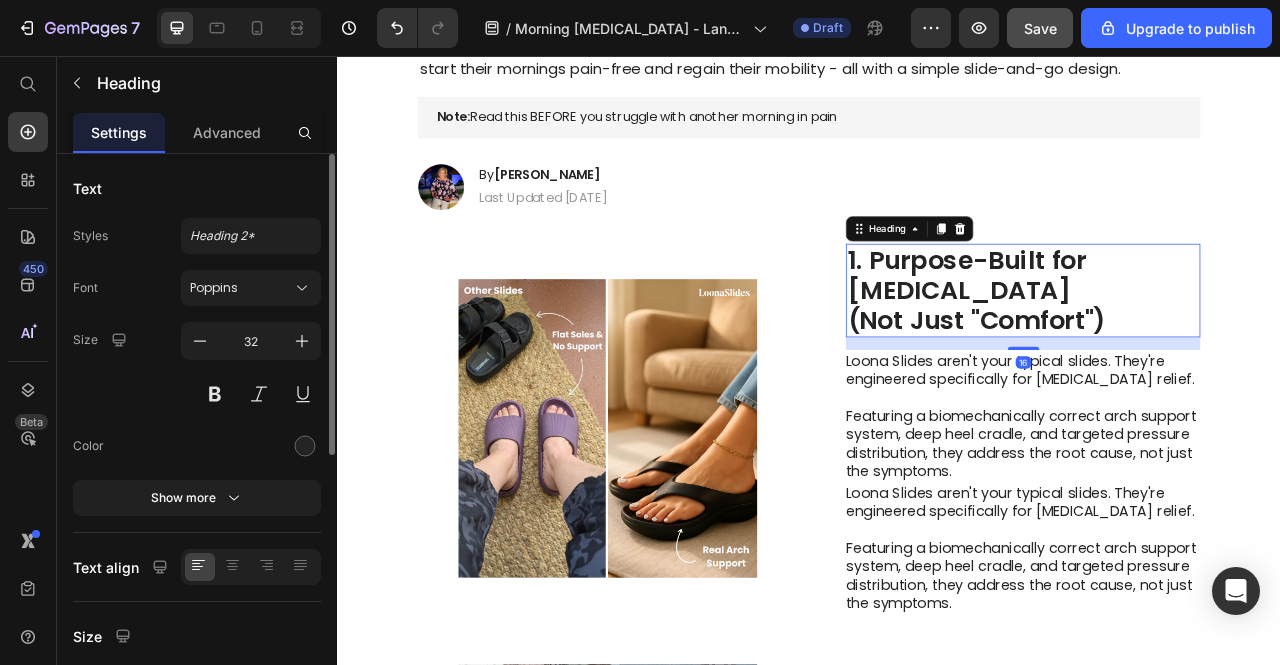 click on "1. Purpose-Built for  Plantar Fasciitis  (Not Just "Comfort")" at bounding box center [1209, 354] 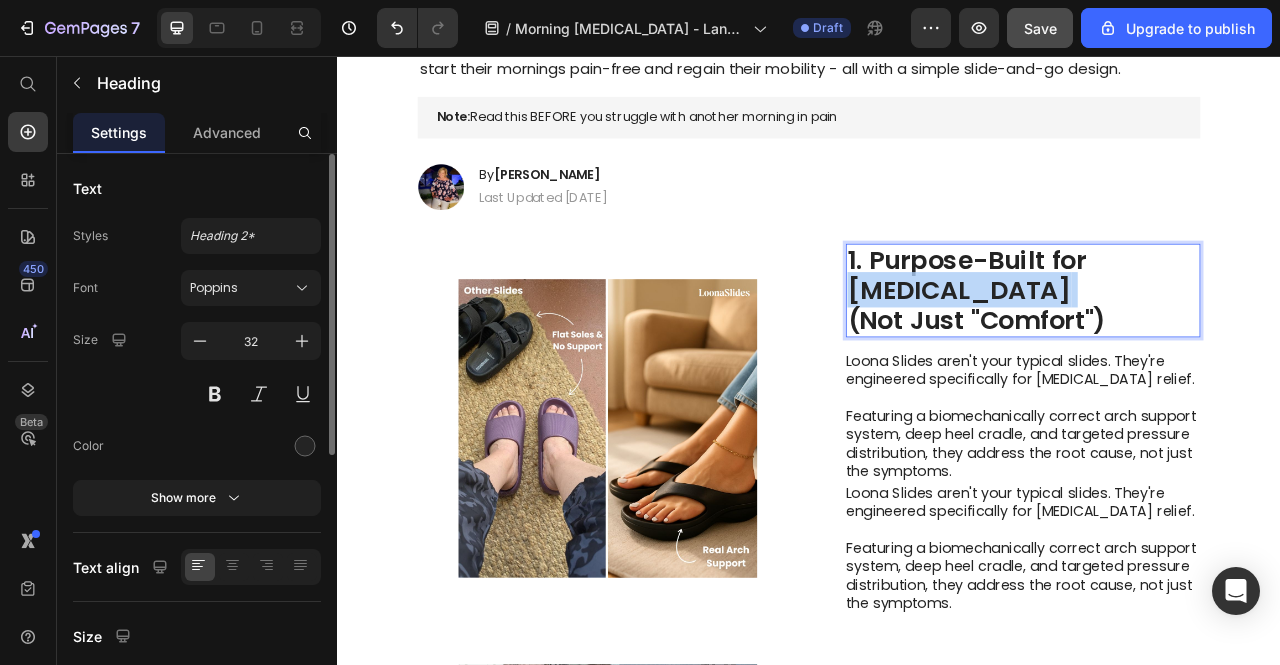 click on "1. Purpose-Built for  Plantar Fasciitis  (Not Just "Comfort")" at bounding box center [1209, 354] 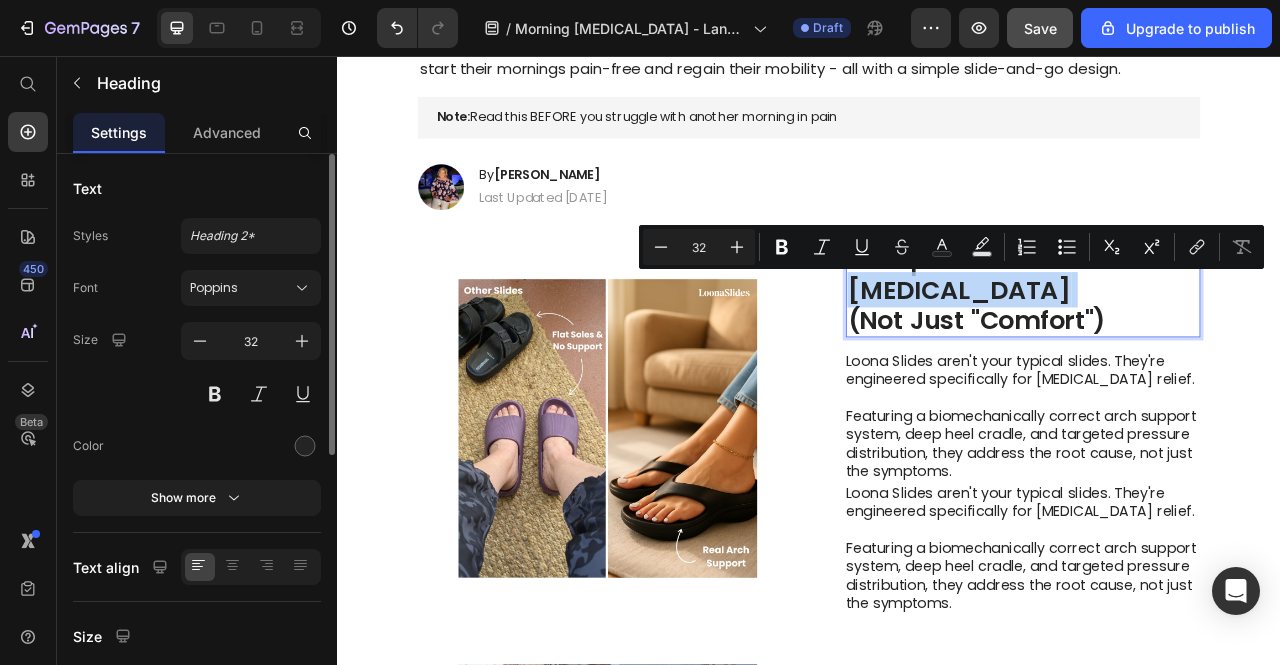 click on "1. Purpose-Built for  Plantar Fasciitis  (Not Just "Comfort") Heading   16 Loona Slides aren't your typical slides. They're engineered specifically for plantar fasciitis relief.   Featuring a biomechanically correct arch support system, deep heel cradle, and targeted pressure distribution, they address the root cause, not just the symptoms. Text Block Loona Slides aren't your typical slides. They're engineered specifically for plantar fasciitis relief.   Featuring a biomechanically correct arch support system, deep heel cradle, and targeted pressure distribution, they address the root cause, not just the symptoms. Text Block" at bounding box center [1209, 530] 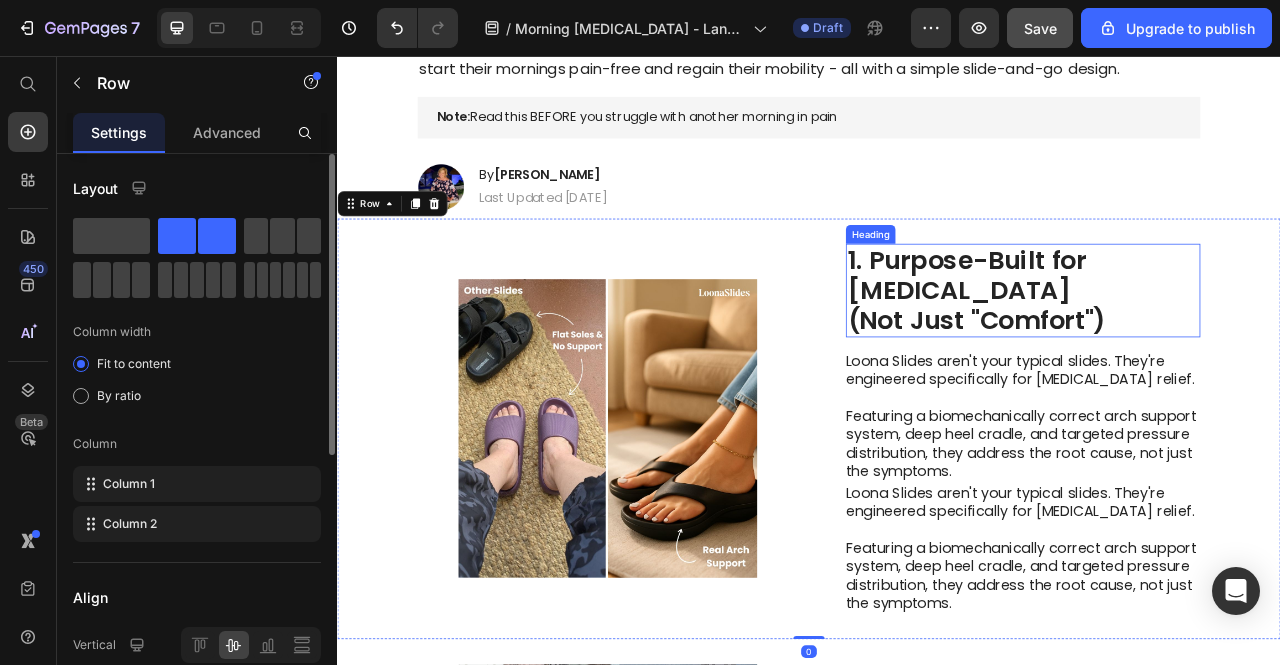 click on "1. Purpose-Built for  Plantar Fasciitis  (Not Just "Comfort")" at bounding box center [1209, 354] 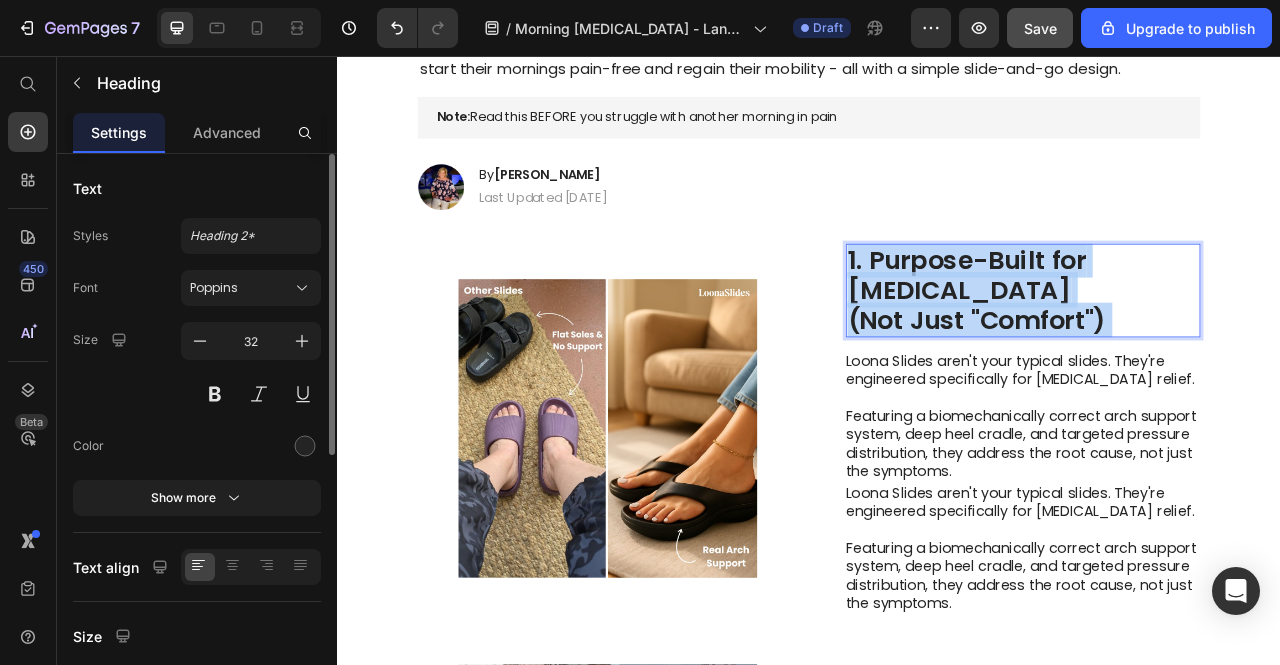 drag, startPoint x: 1342, startPoint y: 395, endPoint x: 1009, endPoint y: 321, distance: 341.12314 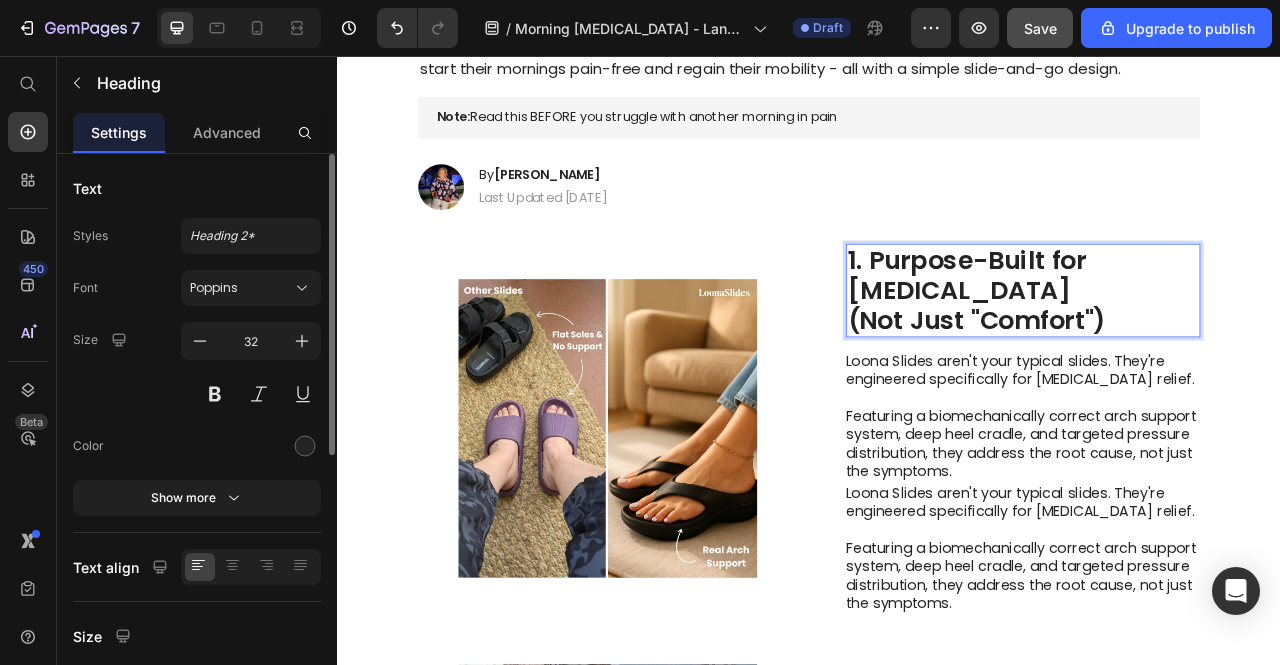 click on "1. Purpose-Built for  Plantar Fasciitis  (Not Just "Comfort")" at bounding box center (1209, 354) 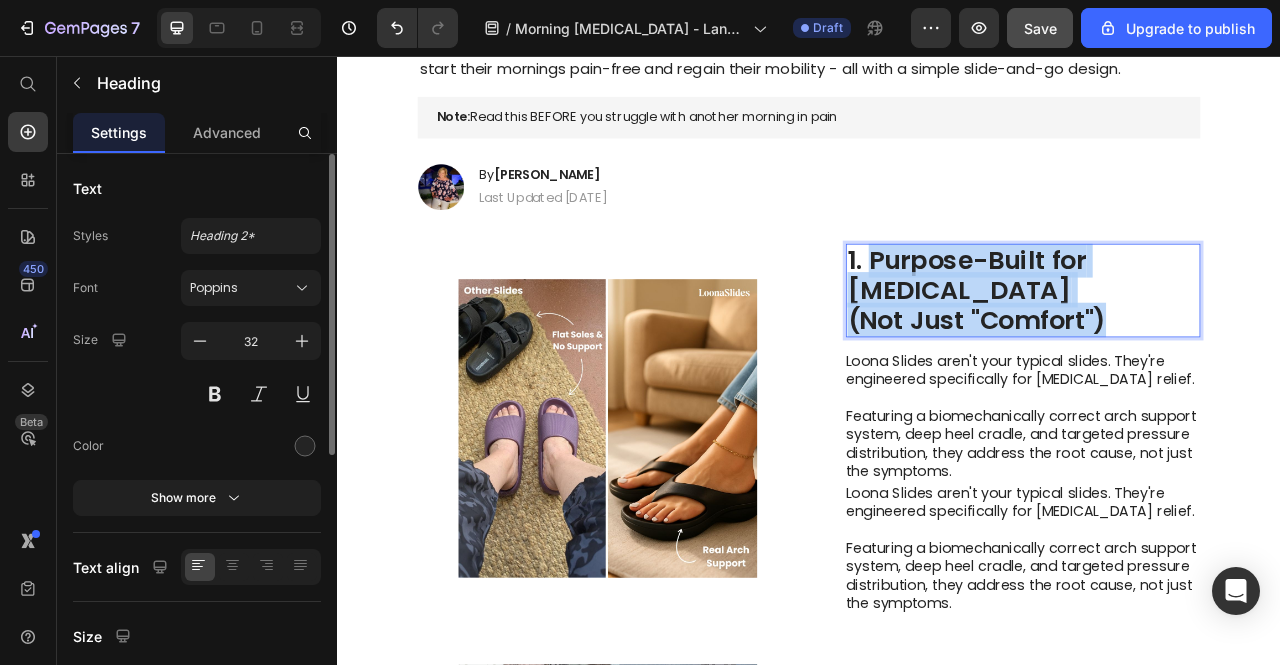 drag, startPoint x: 1009, startPoint y: 320, endPoint x: 1346, endPoint y: 384, distance: 343.02332 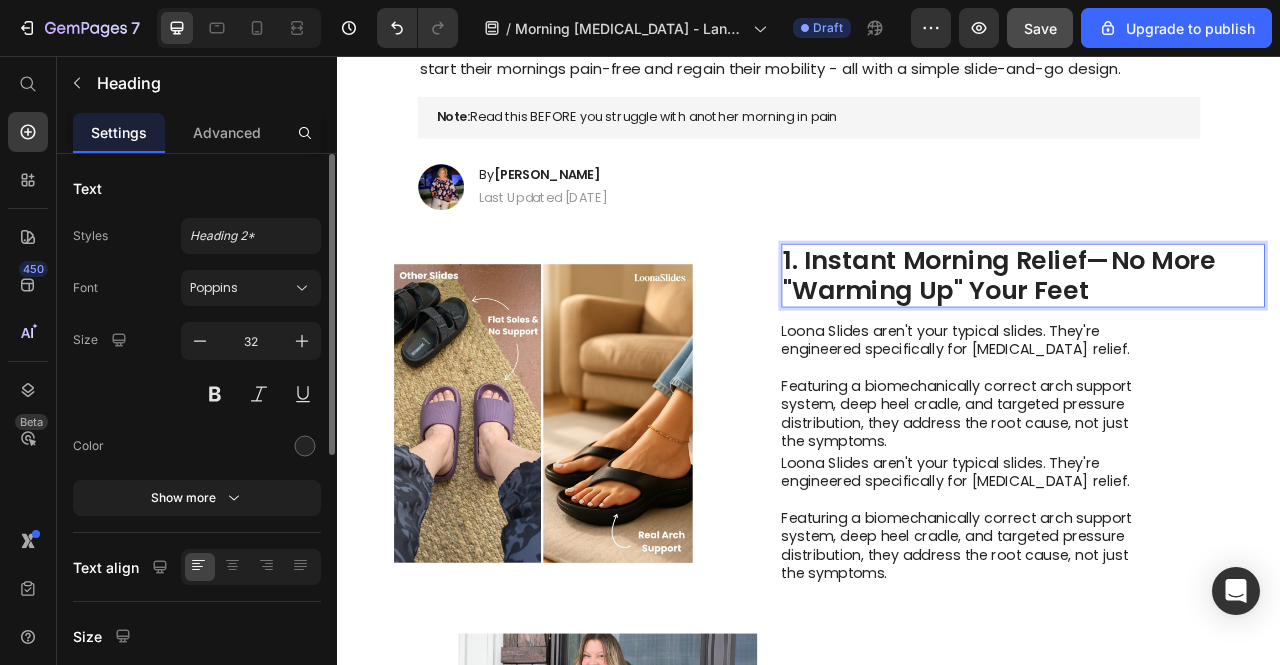 scroll, scrollTop: 1, scrollLeft: 0, axis: vertical 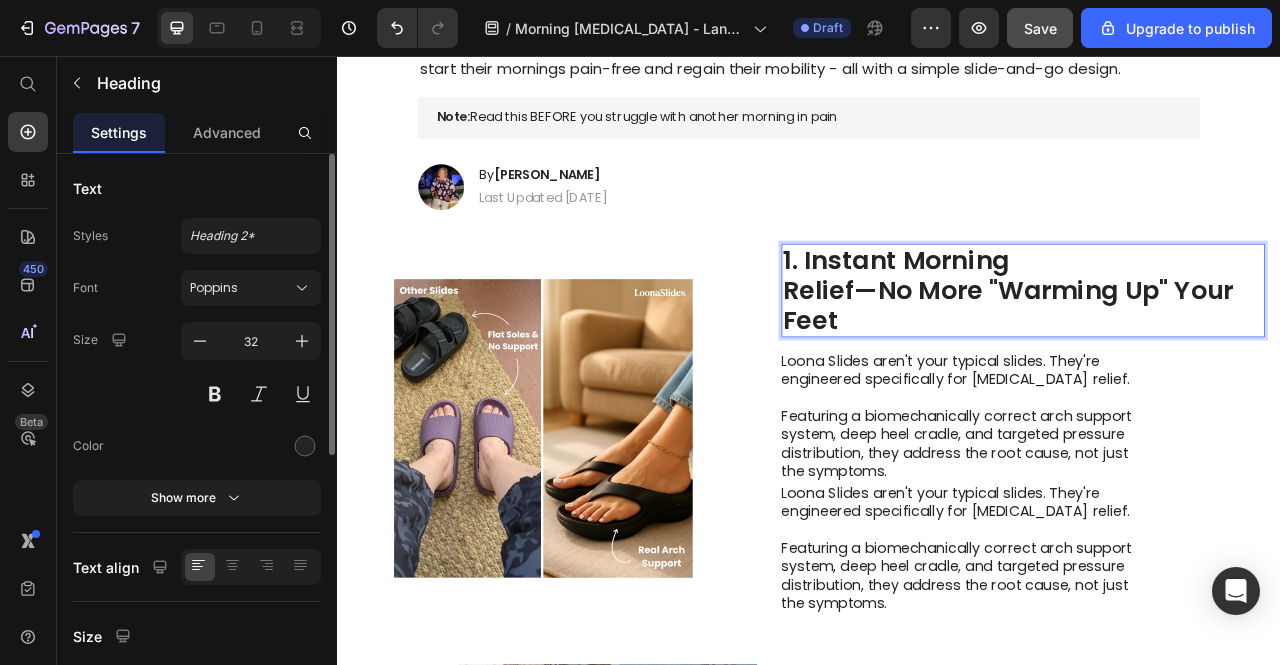 click on "1. Instant Morning  Relief—No More "Warming Up" Your Feet" at bounding box center [1209, 354] 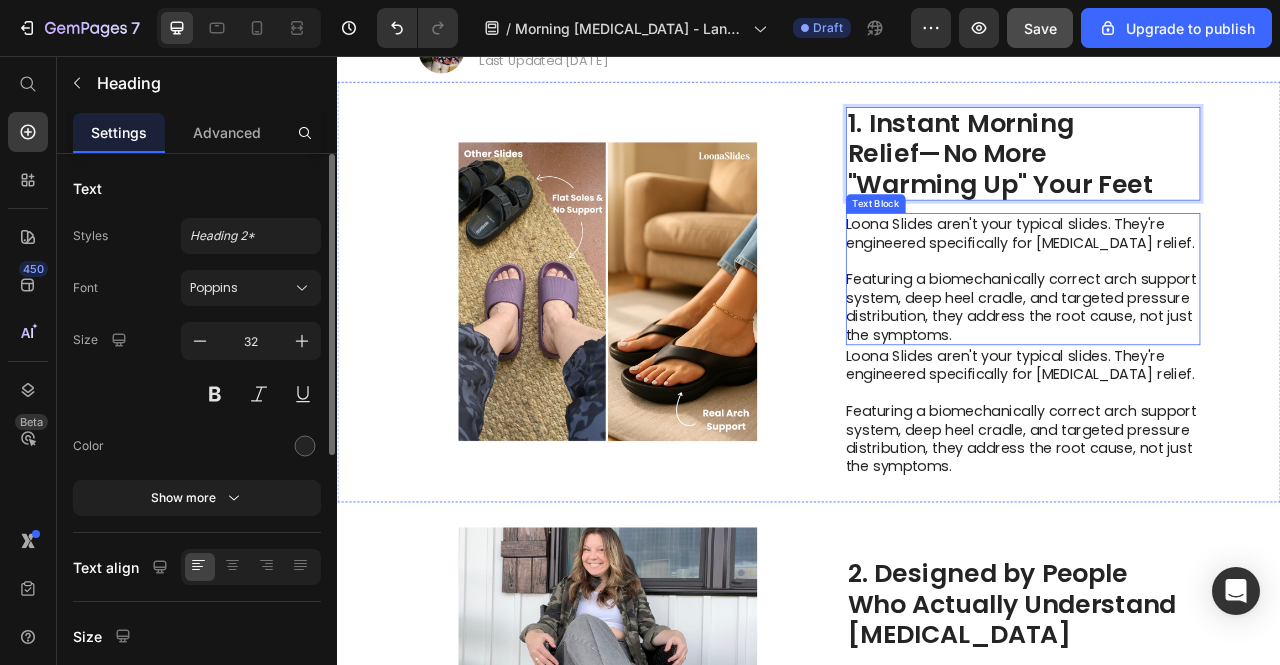 scroll, scrollTop: 600, scrollLeft: 0, axis: vertical 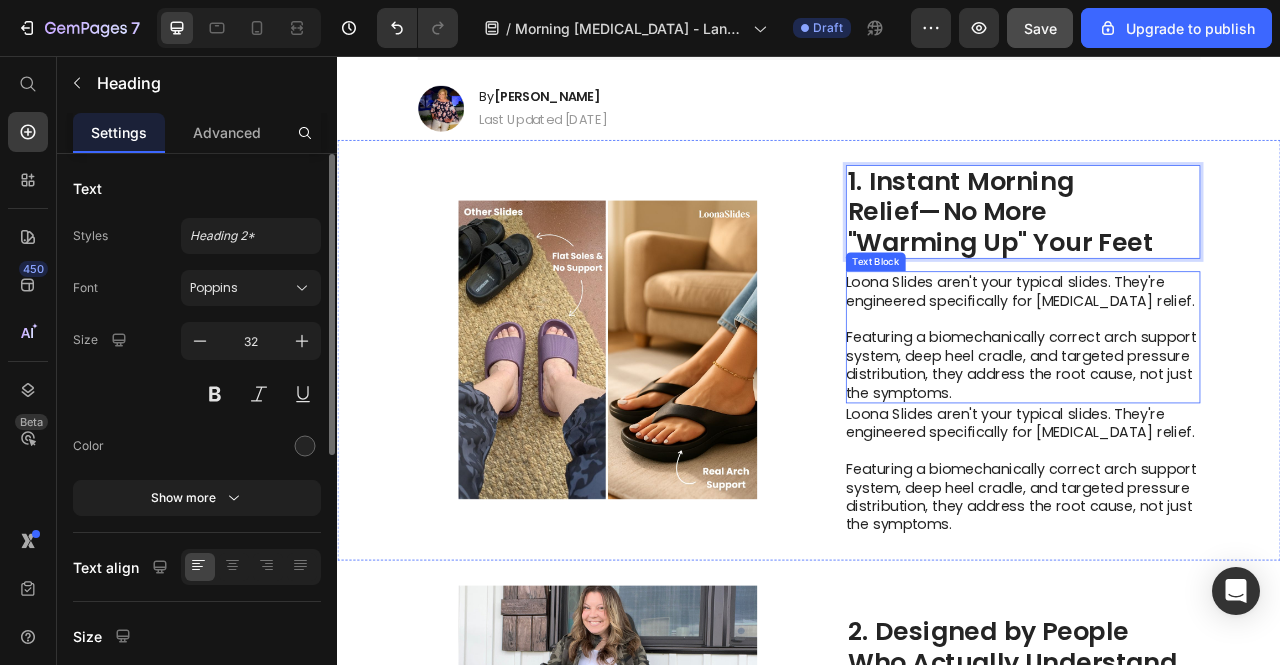 click on "Featuring a biomechanically correct arch support system, deep heel cradle, and targeted pressure distribution, they address the root cause, not just the symptoms." at bounding box center (1208, 449) 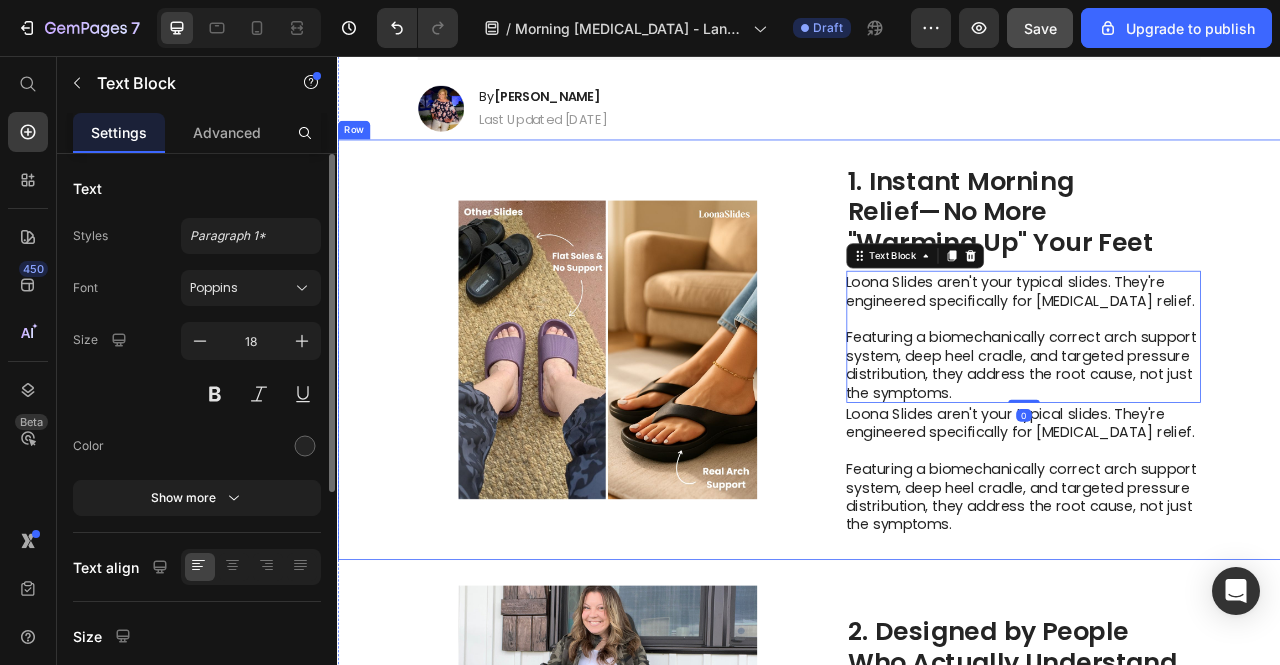 click on "Image 1. Instant Morning  Relief—No More  "Warming Up" Your Feet Heading Loona Slides aren't your typical slides. They're engineered specifically for plantar fasciitis relief.   Featuring a biomechanically correct arch support system, deep heel cradle, and targeted pressure distribution, they address the root cause, not just the symptoms. Text Block   0 Loona Slides aren't your typical slides. They're engineered specifically for plantar fasciitis relief.   Featuring a biomechanically correct arch support system, deep heel cradle, and targeted pressure distribution, they address the root cause, not just the symptoms. Text Block Row" at bounding box center (937, 430) 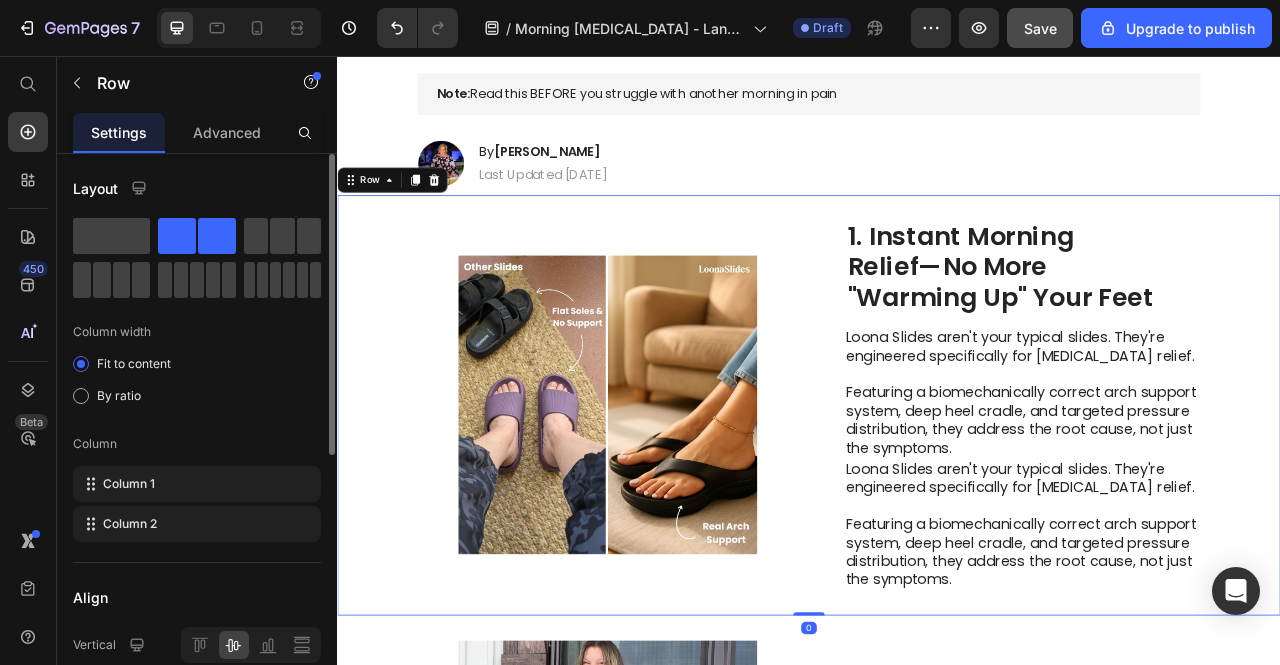 scroll, scrollTop: 500, scrollLeft: 0, axis: vertical 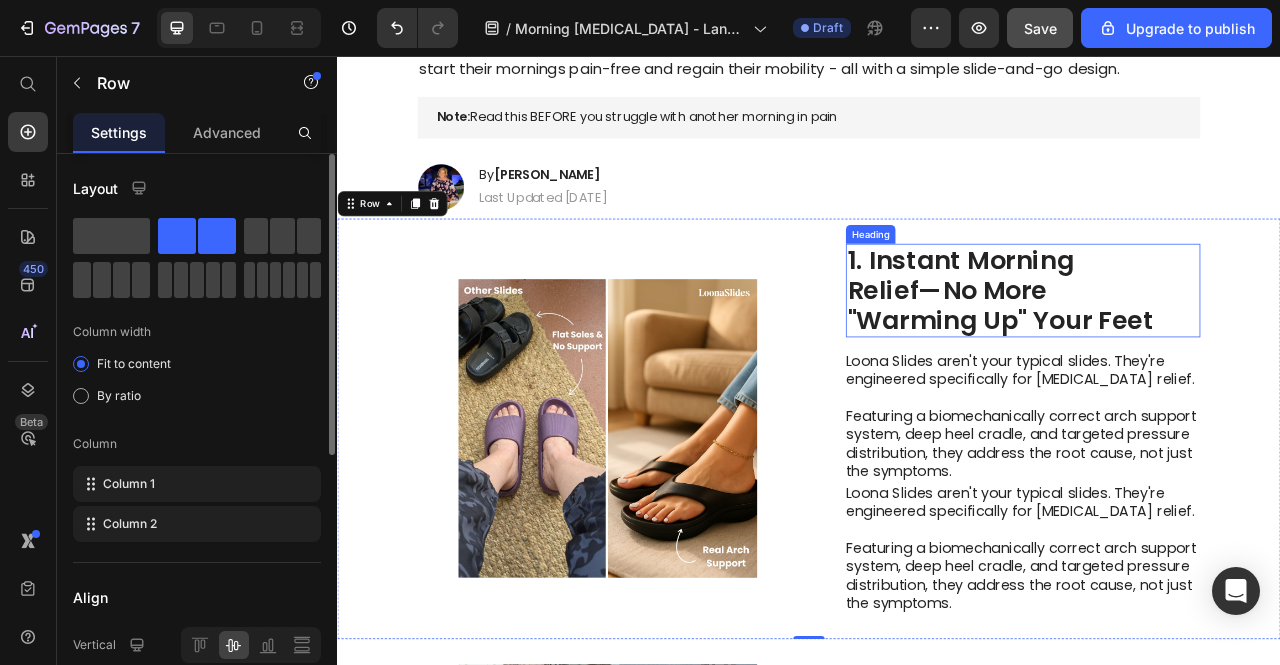 click on "1. Instant Morning  Relief—No More  "Warming Up" Your Feet" at bounding box center [1209, 354] 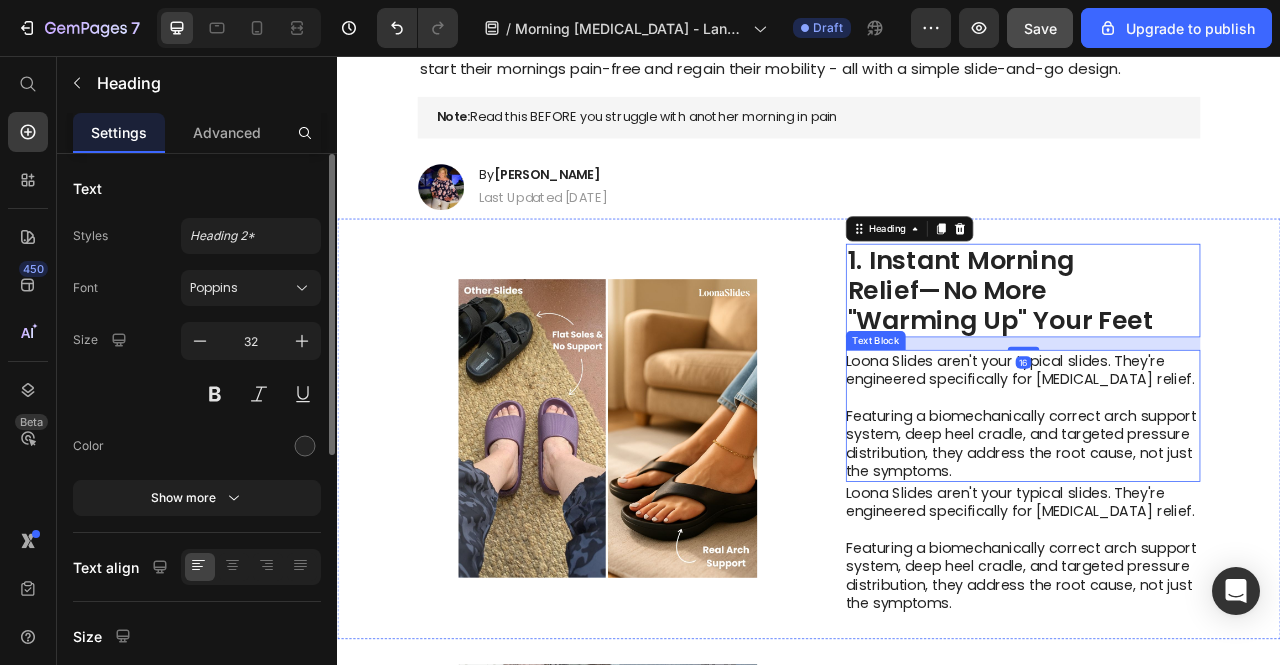 click on "Featuring a biomechanically correct arch support system, deep heel cradle, and targeted pressure distribution, they address the root cause, not just the symptoms." at bounding box center (1208, 549) 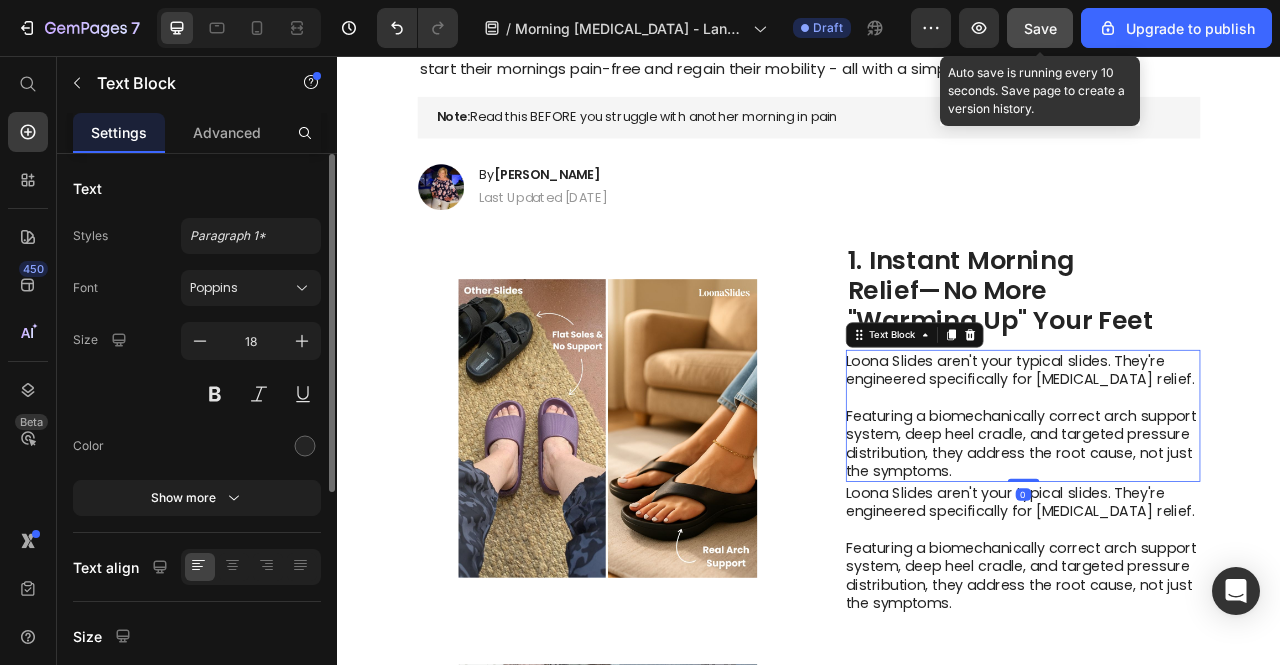 click on "Save" 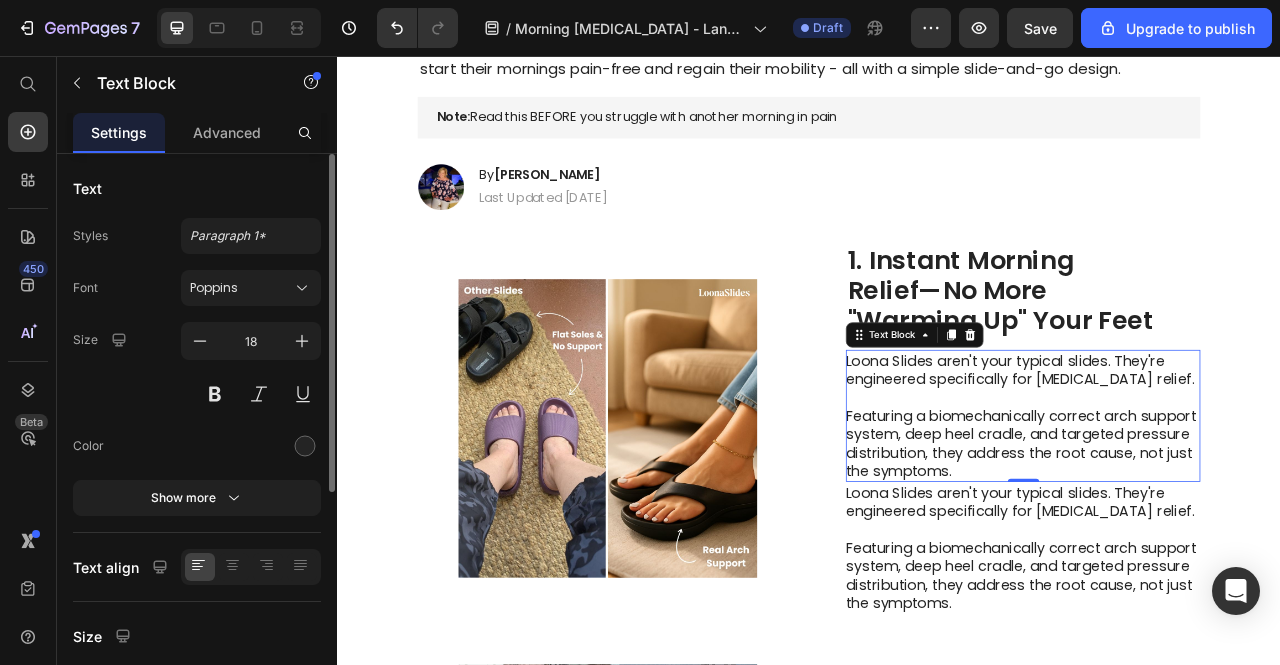 click at bounding box center [1208, 490] 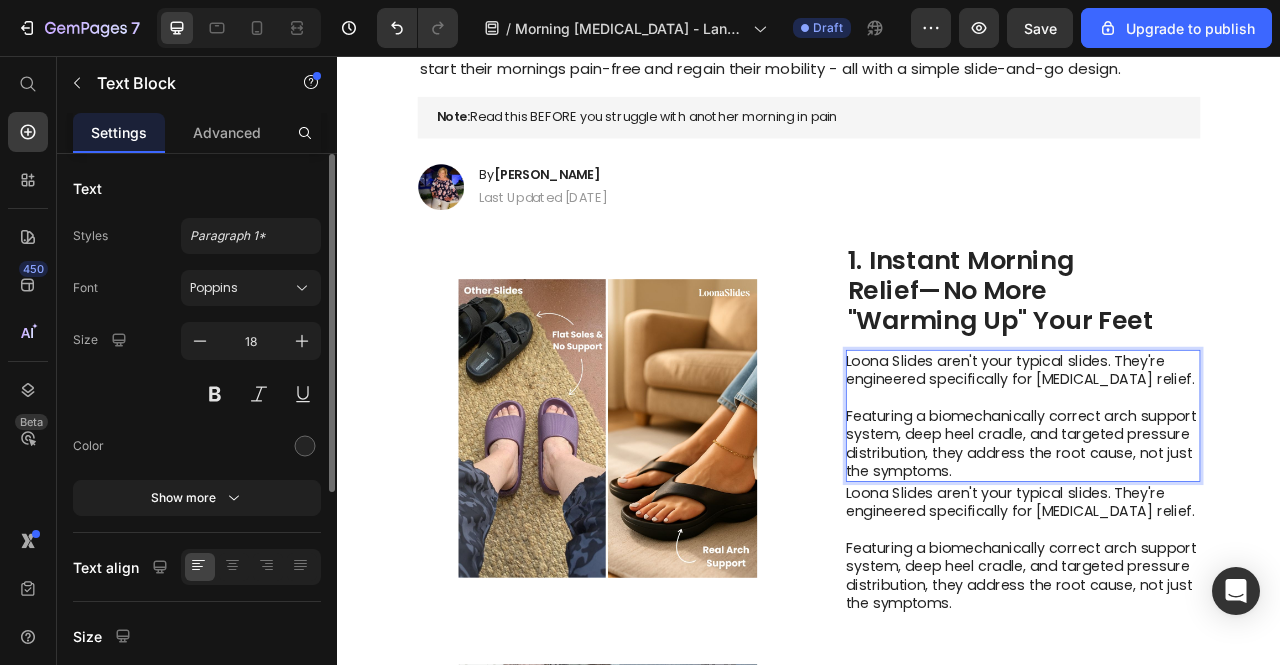 click on "Featuring a biomechanically correct arch support system, deep heel cradle, and targeted pressure distribution, they address the root cause, not just the symptoms." at bounding box center [1208, 717] 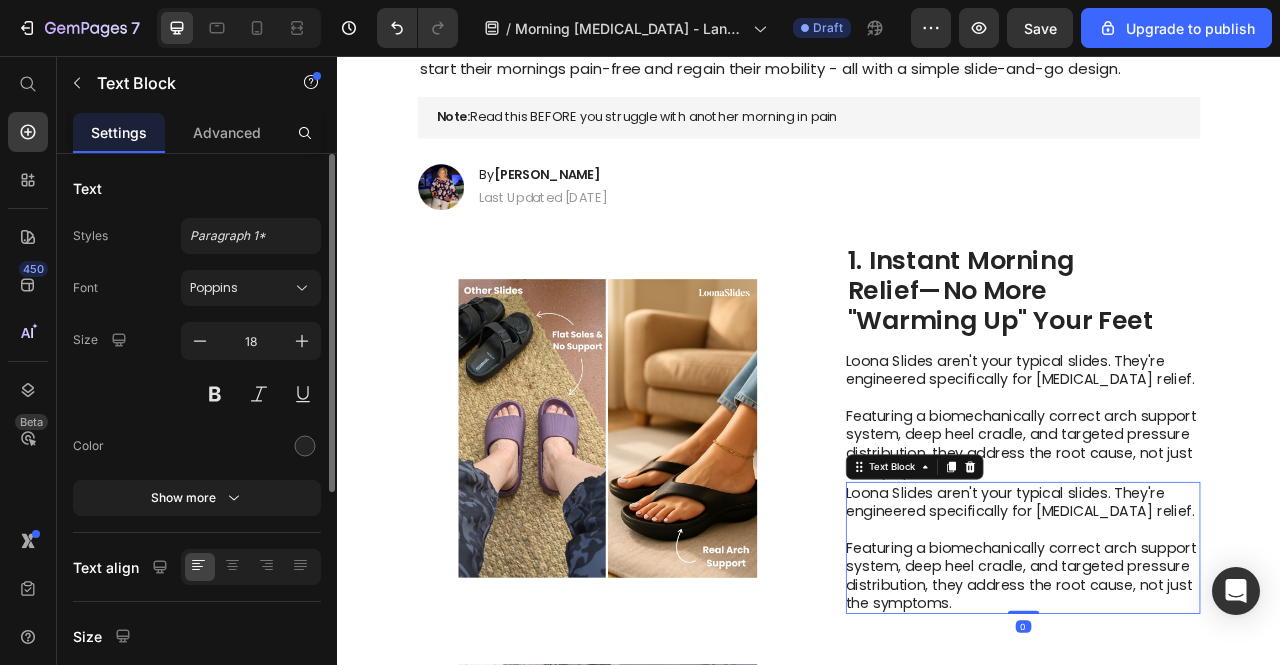 scroll, scrollTop: 600, scrollLeft: 0, axis: vertical 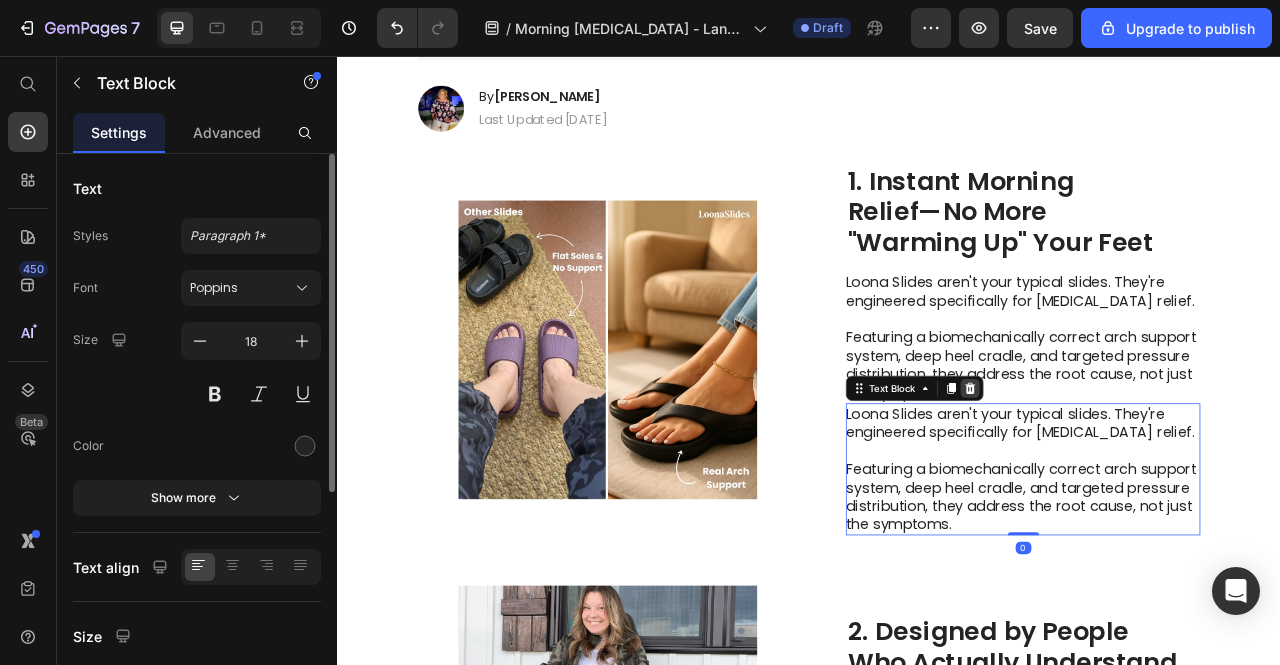 click at bounding box center [1142, 479] 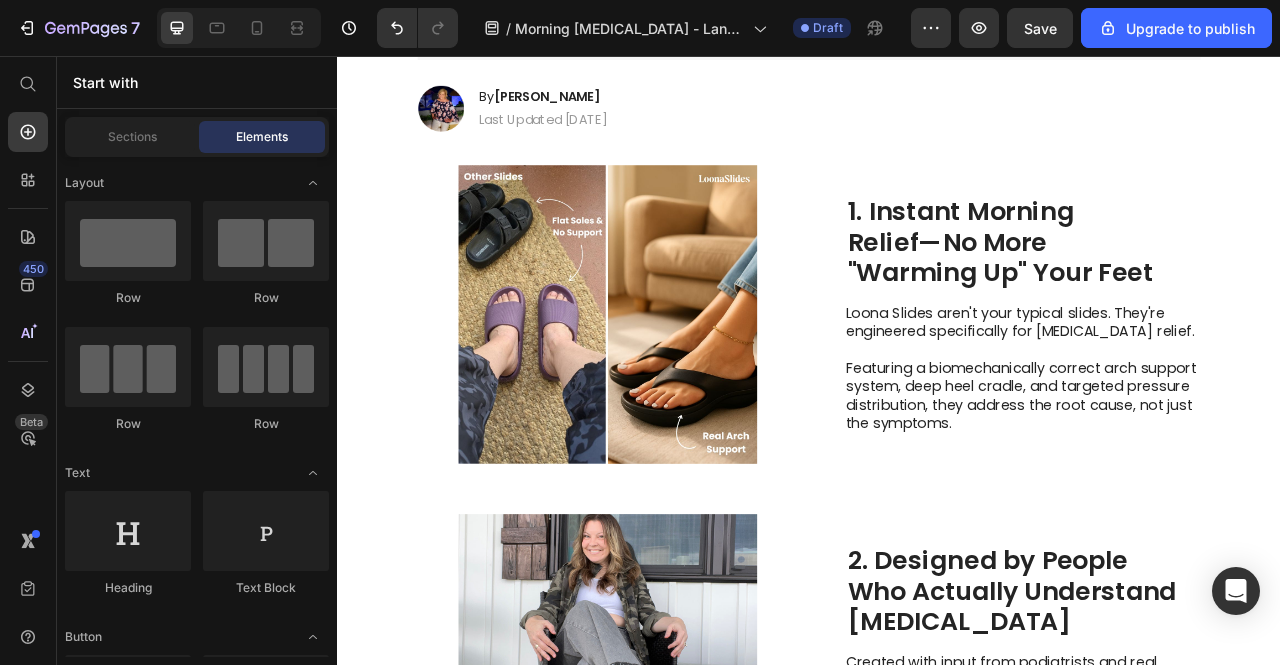 click on "Loona Slides aren't your typical slides. They're engineered specifically for plantar fasciitis relief." at bounding box center (1208, 394) 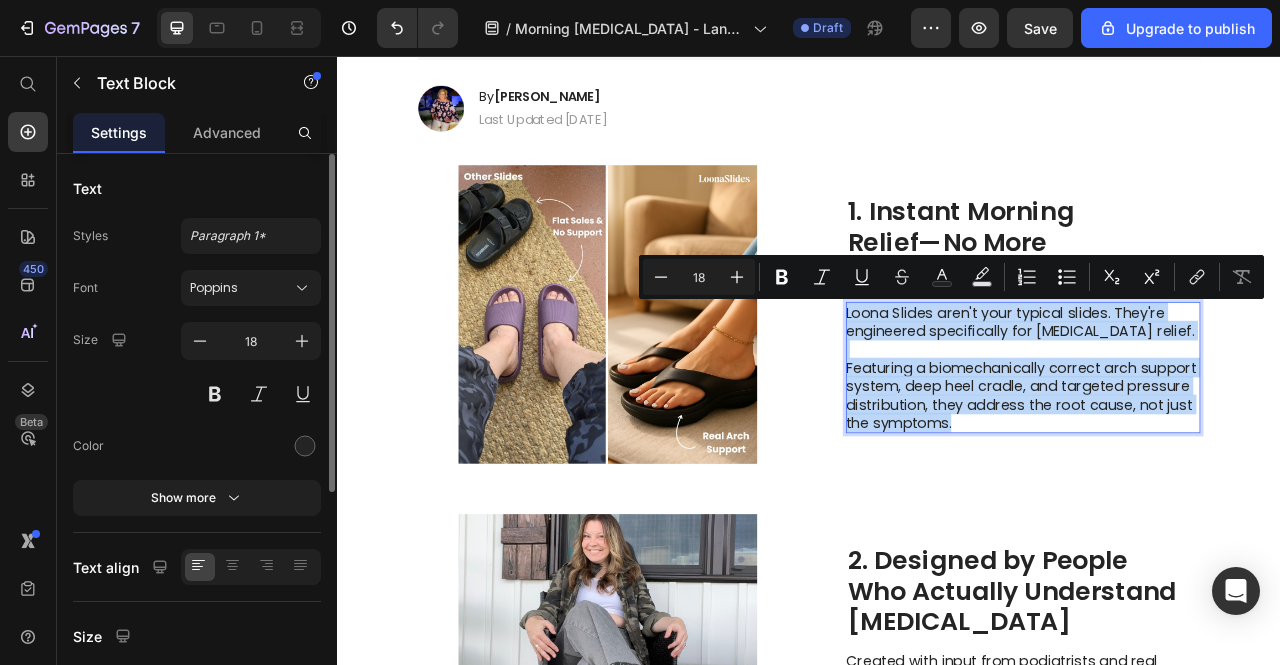 drag, startPoint x: 994, startPoint y: 388, endPoint x: 1228, endPoint y: 495, distance: 257.3033 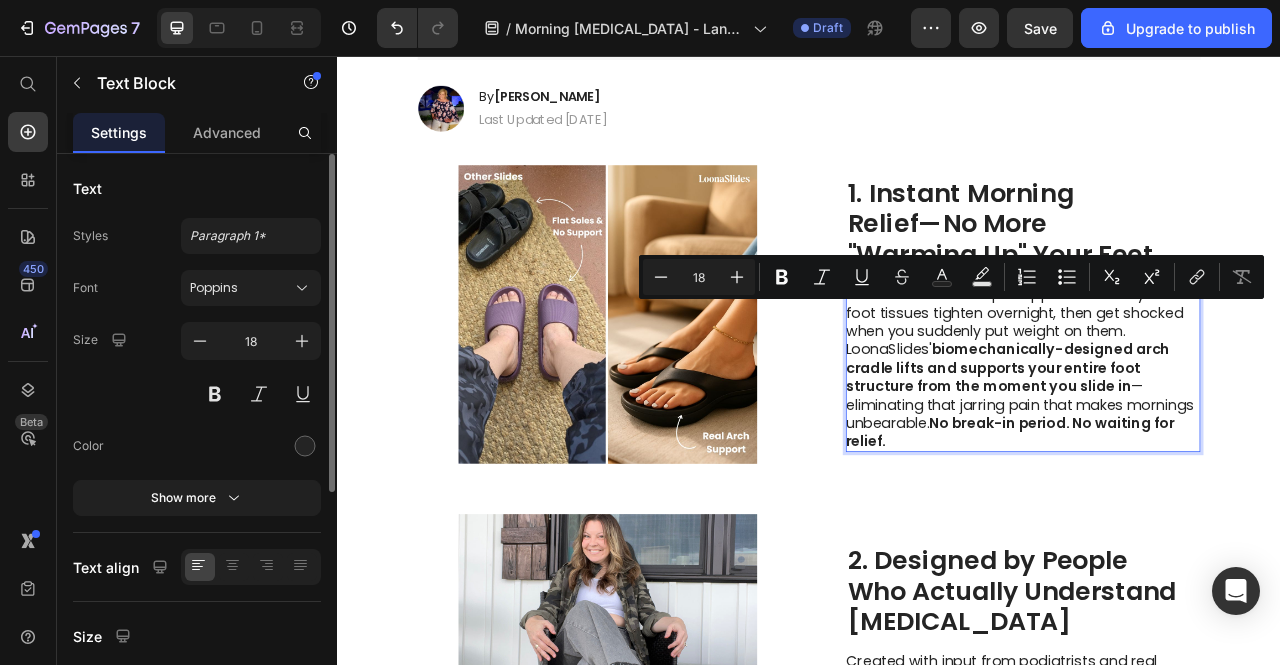 scroll, scrollTop: 588, scrollLeft: 0, axis: vertical 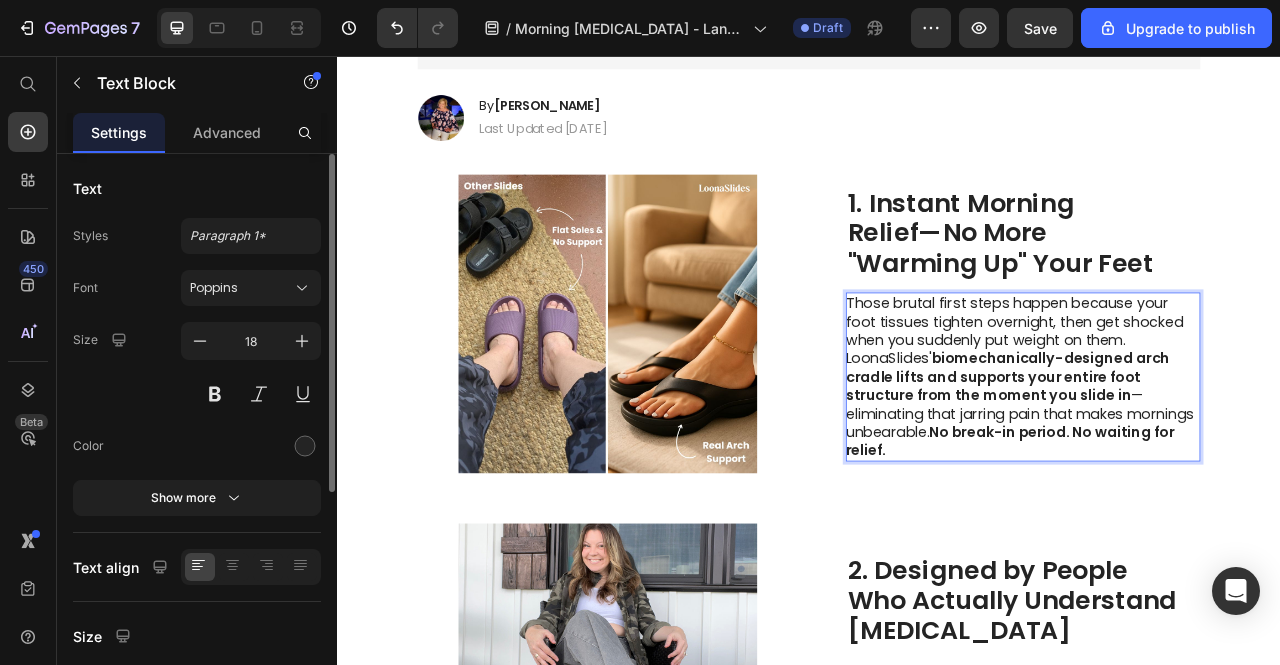 click on "Those brutal first steps happen because your foot tissues tighten overnight, then get shocked when you suddenly put weight on them. LoonaSlides'  biomechanically-designed arch cradle lifts and supports your entire foot structure from the moment you slide in —eliminating that jarring pain that makes mornings unbearable.  No break-in period. No waiting for relief." at bounding box center (1208, 464) 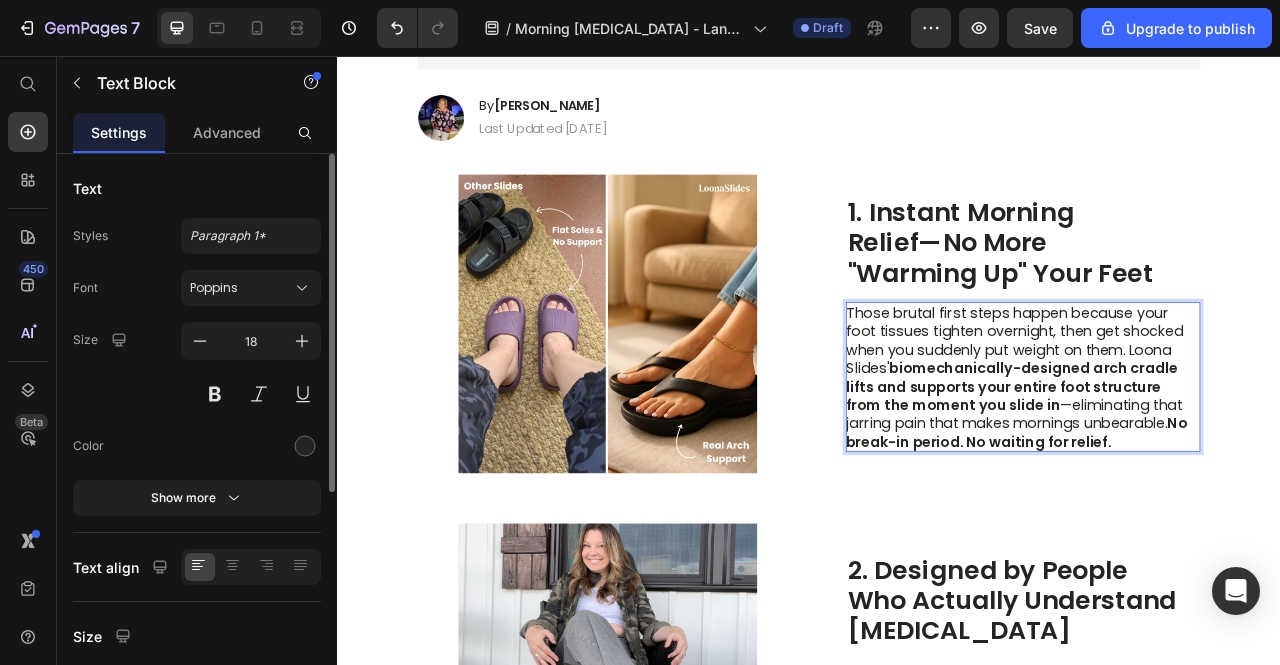 click on "Those brutal first steps happen because your foot tissues tighten overnight, then get shocked when you suddenly put weight on them. Loona Slides'  biomechanically-designed arch cradle lifts and supports your entire foot structure from the moment you slide in —eliminating that jarring pain that makes mornings unbearable.  No break-in period. No waiting for relief." at bounding box center (1208, 464) 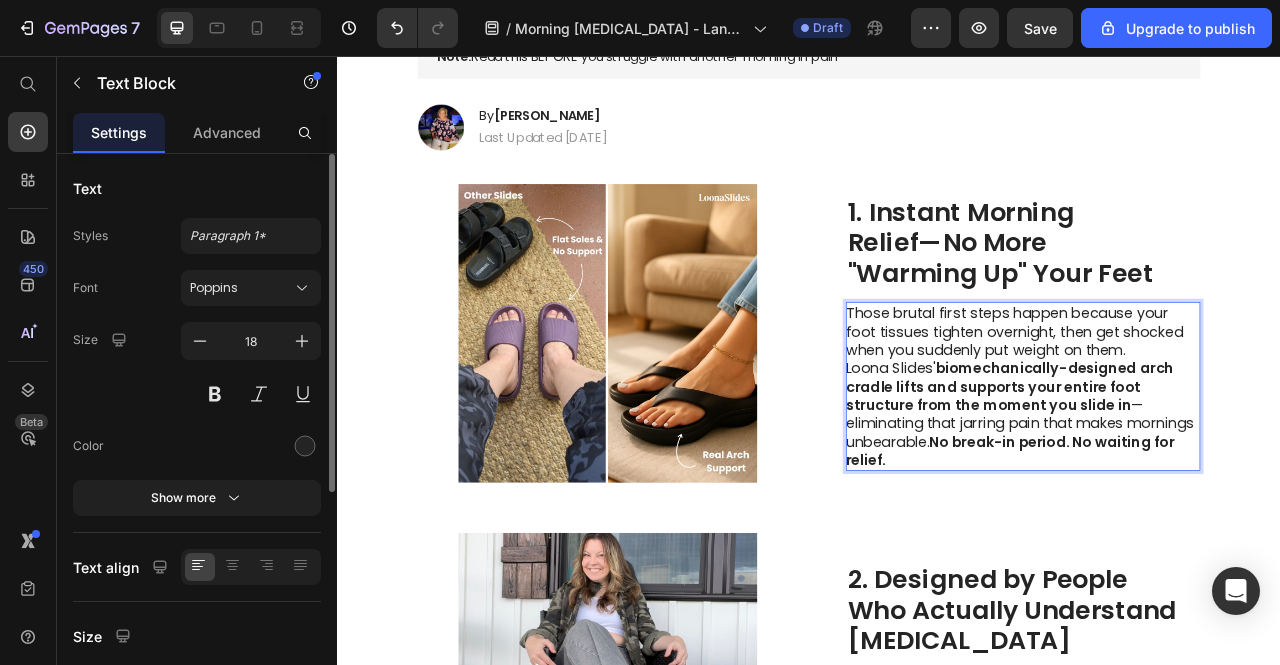scroll, scrollTop: 564, scrollLeft: 0, axis: vertical 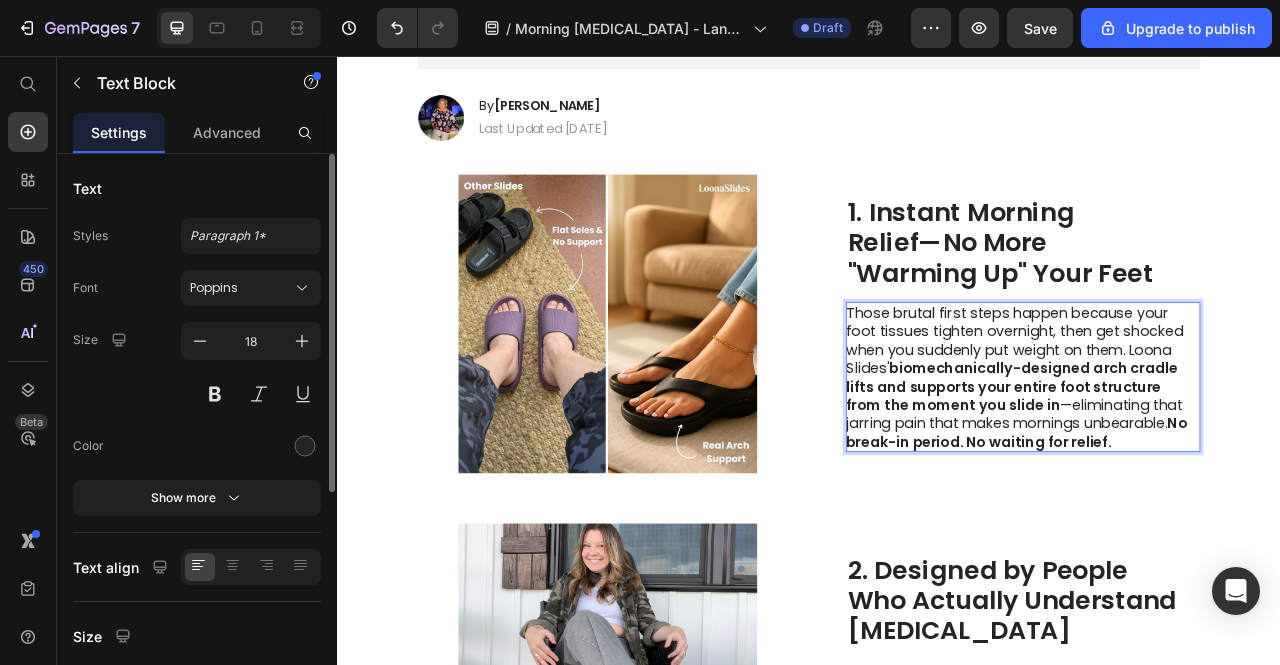 click on "No break-in period. No waiting for relief." at bounding box center (1201, 534) 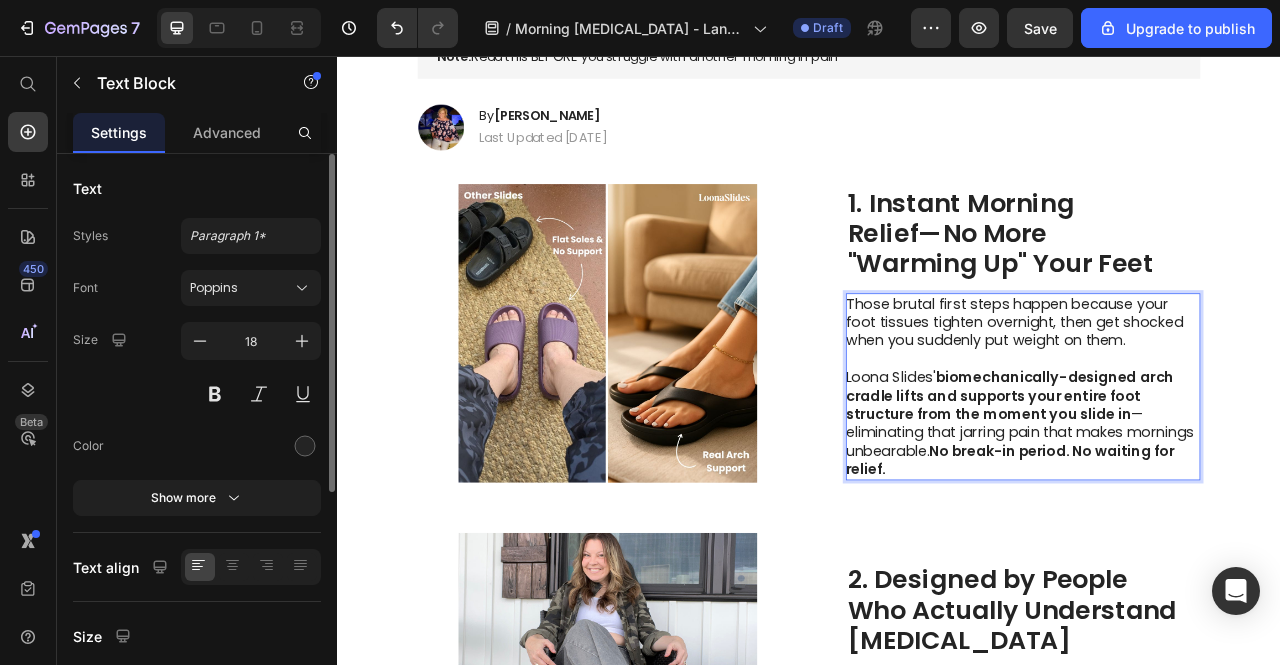 scroll, scrollTop: 564, scrollLeft: 0, axis: vertical 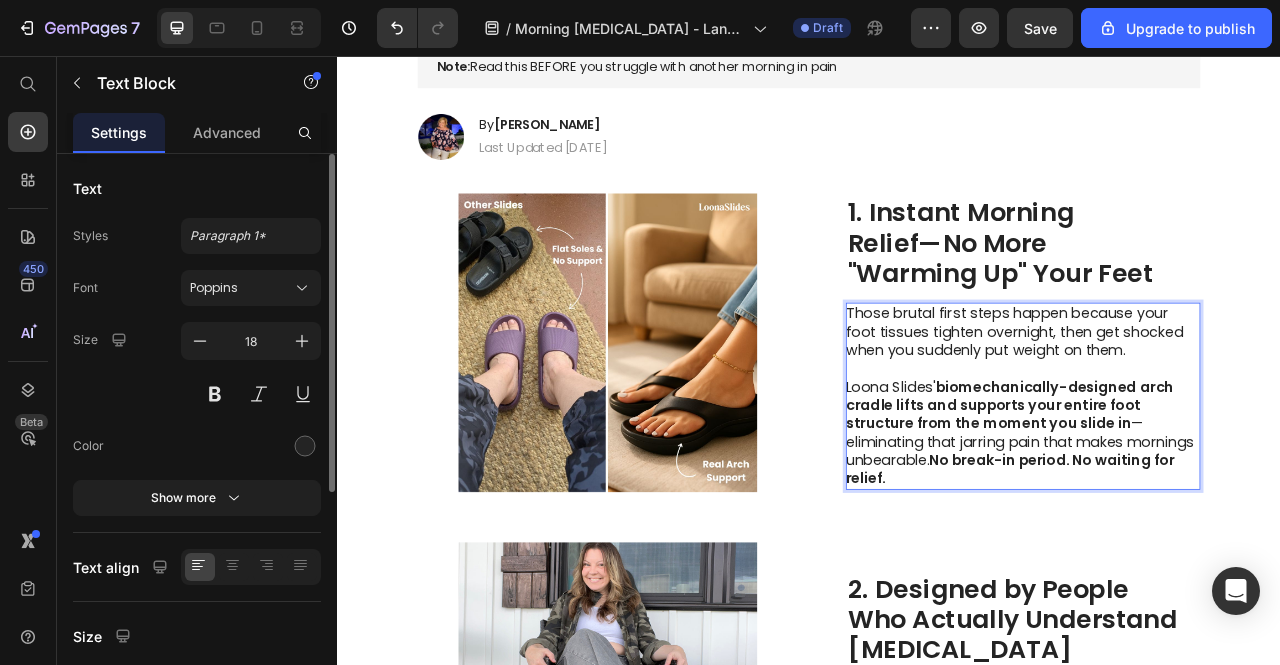 drag, startPoint x: 1091, startPoint y: 563, endPoint x: 1155, endPoint y: 583, distance: 67.052216 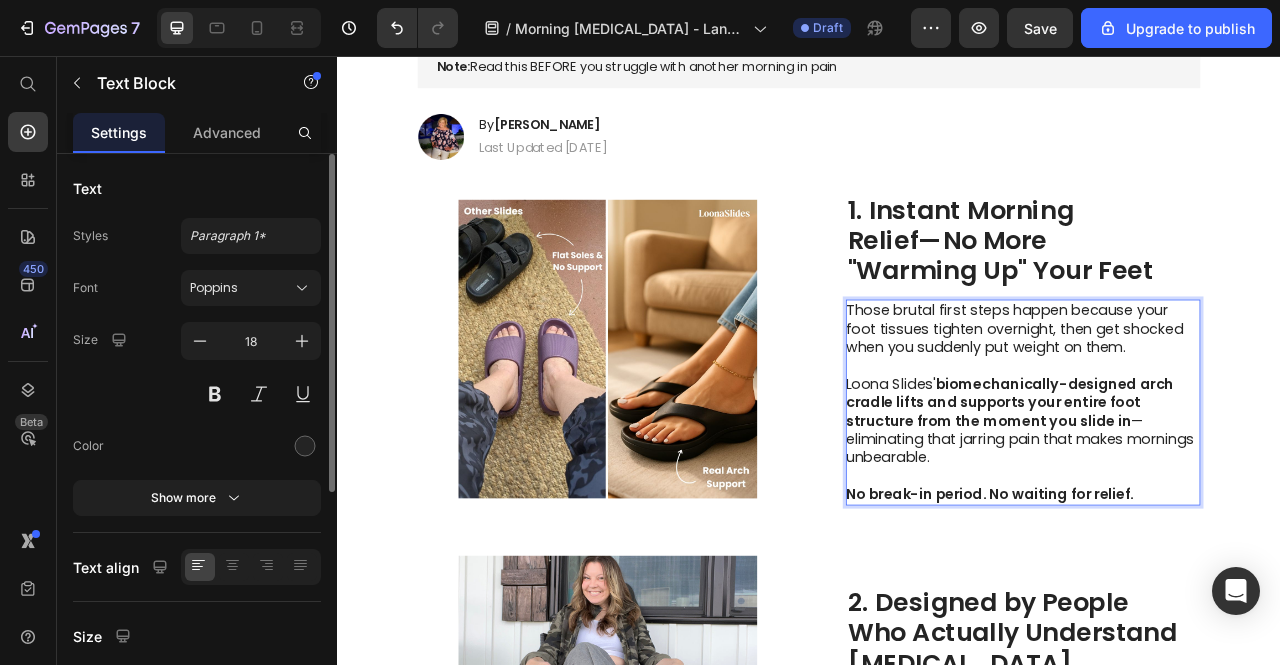 scroll, scrollTop: 561, scrollLeft: 0, axis: vertical 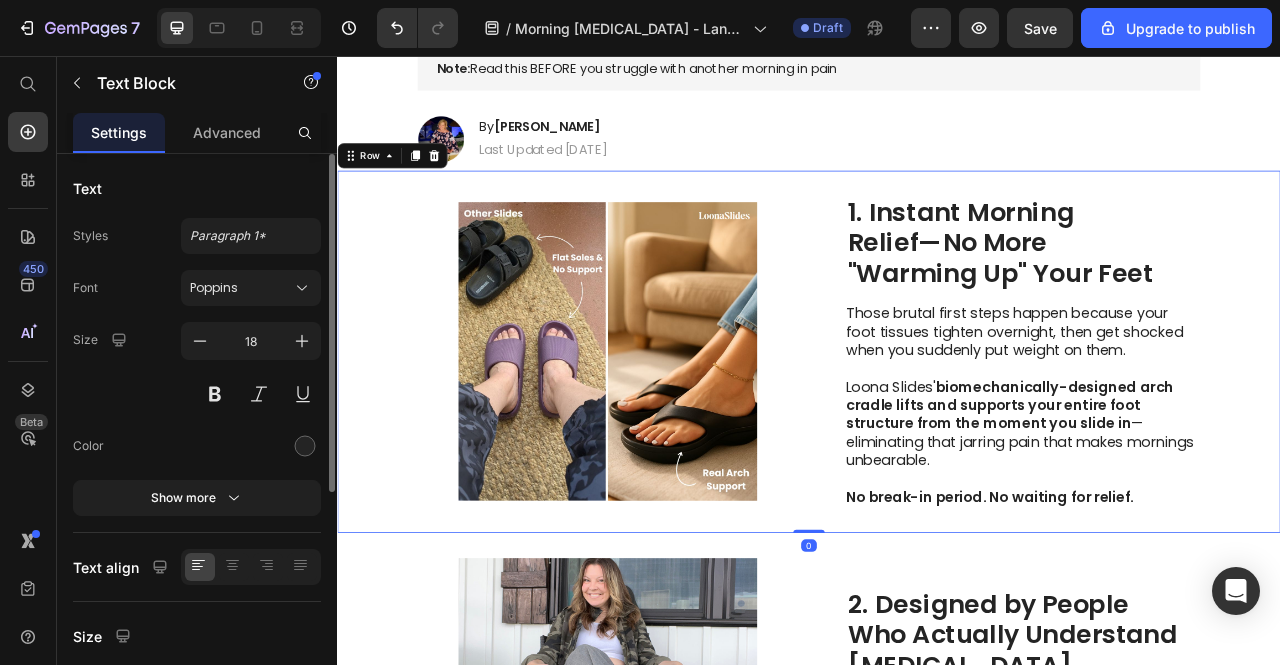 click on "Image 1. Instant Morning  Relief—No More  "Warming Up" Your Feet Heading Those brutal first steps happen because your foot tissues tighten overnight, then get shocked when you suddenly put weight on them.  Loona Slides'  biomechanically-designed arch cradle lifts and supports your entire foot structure from the moment you slide in —eliminating that jarring pain that makes mornings unbearable.  No break-in period. No waiting for relief. Text Block Row   0" at bounding box center [937, 432] 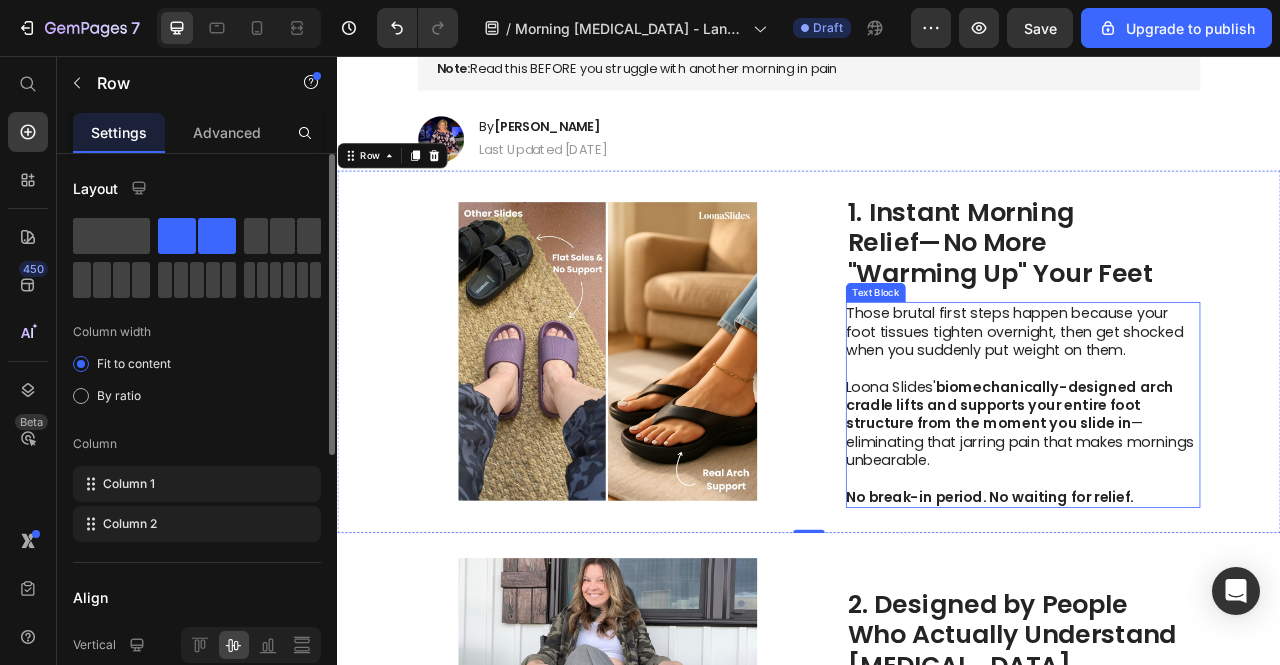 click on "biomechanically-designed arch cradle lifts and supports your entire foot structure from the moment you slide in" at bounding box center (1192, 500) 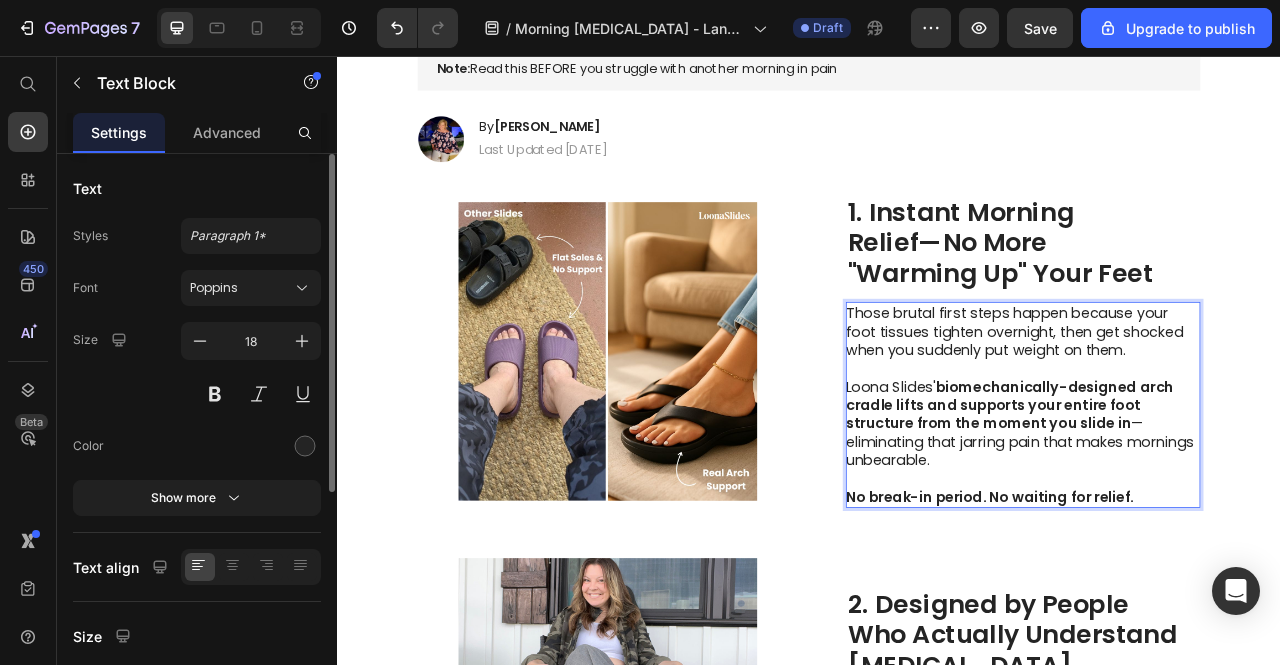 click on "biomechanically-designed arch cradle lifts and supports your entire foot structure from the moment you slide in" at bounding box center (1192, 500) 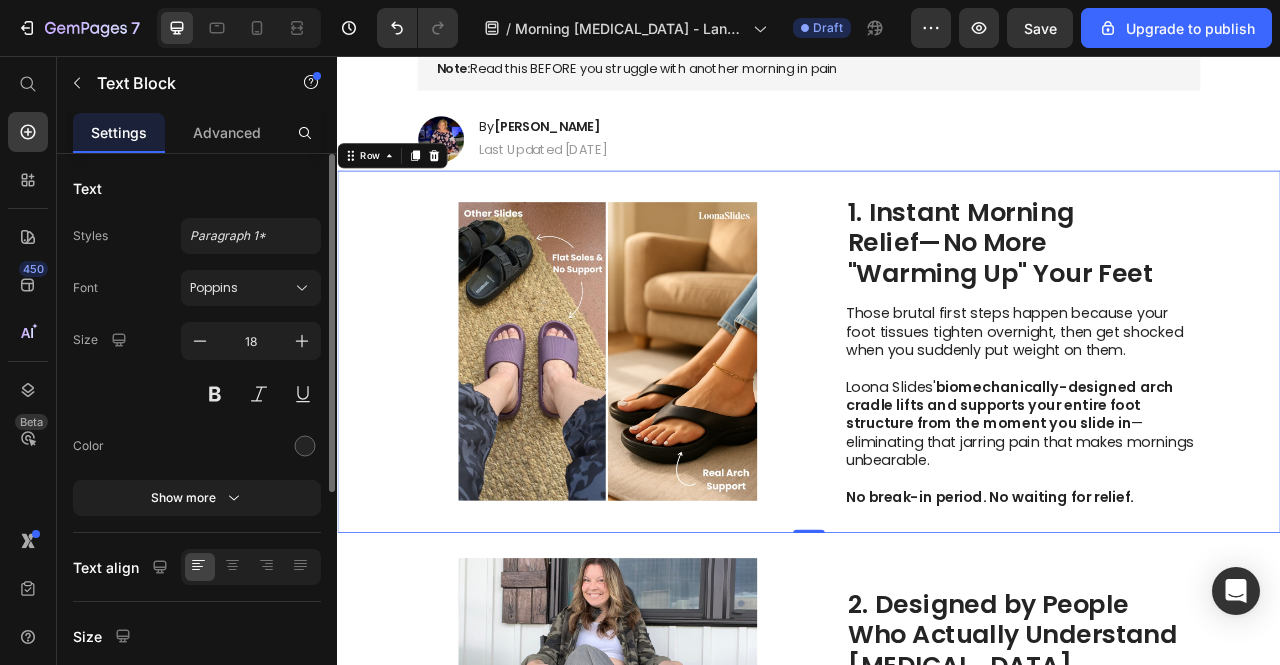 click on "Image 1. Instant Morning  Relief—No More  "Warming Up" Your Feet Heading Those brutal first steps happen because your foot tissues tighten overnight, then get shocked when you suddenly put weight on them.  Loona Slides'  biomechanically-designed arch cradle lifts and supports your entire foot structure from the moment you slide in —eliminating that jarring pain that makes mornings unbearable.  No break-in period. No waiting for relief. Text Block Row   0" at bounding box center [937, 432] 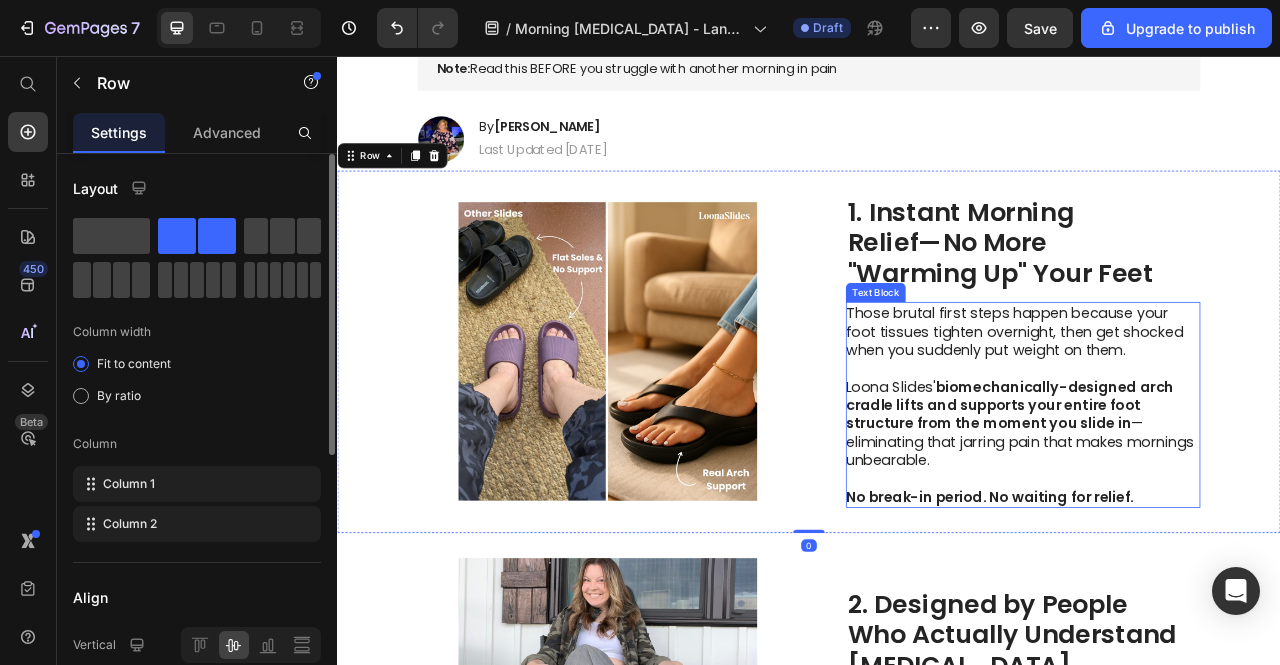 click on "No break-in period. No waiting for relief." at bounding box center (1167, 616) 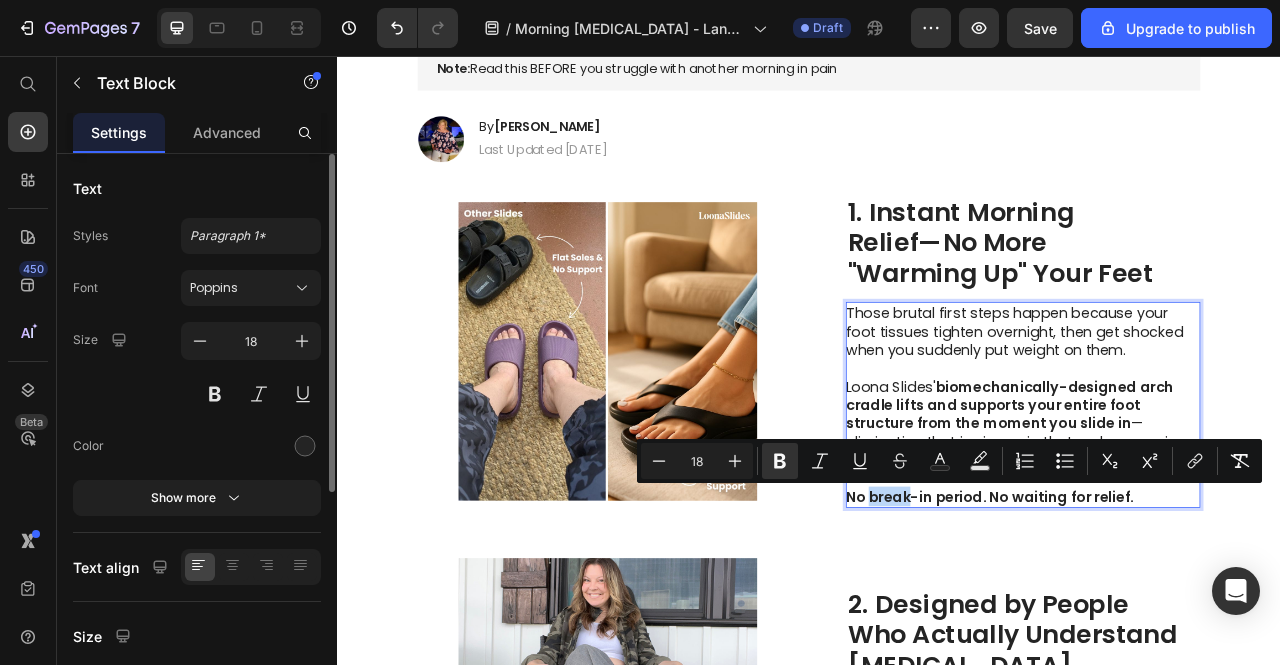 click on "No break-in period. No waiting for relief." at bounding box center [1167, 616] 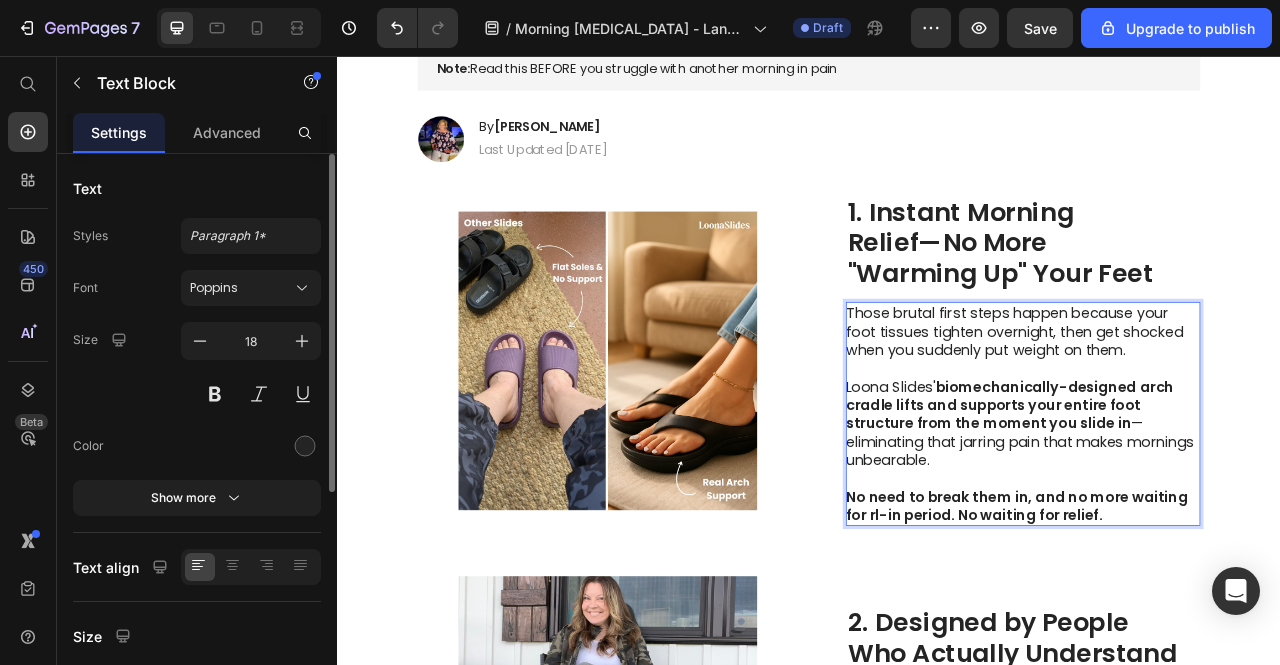 scroll, scrollTop: 7, scrollLeft: 0, axis: vertical 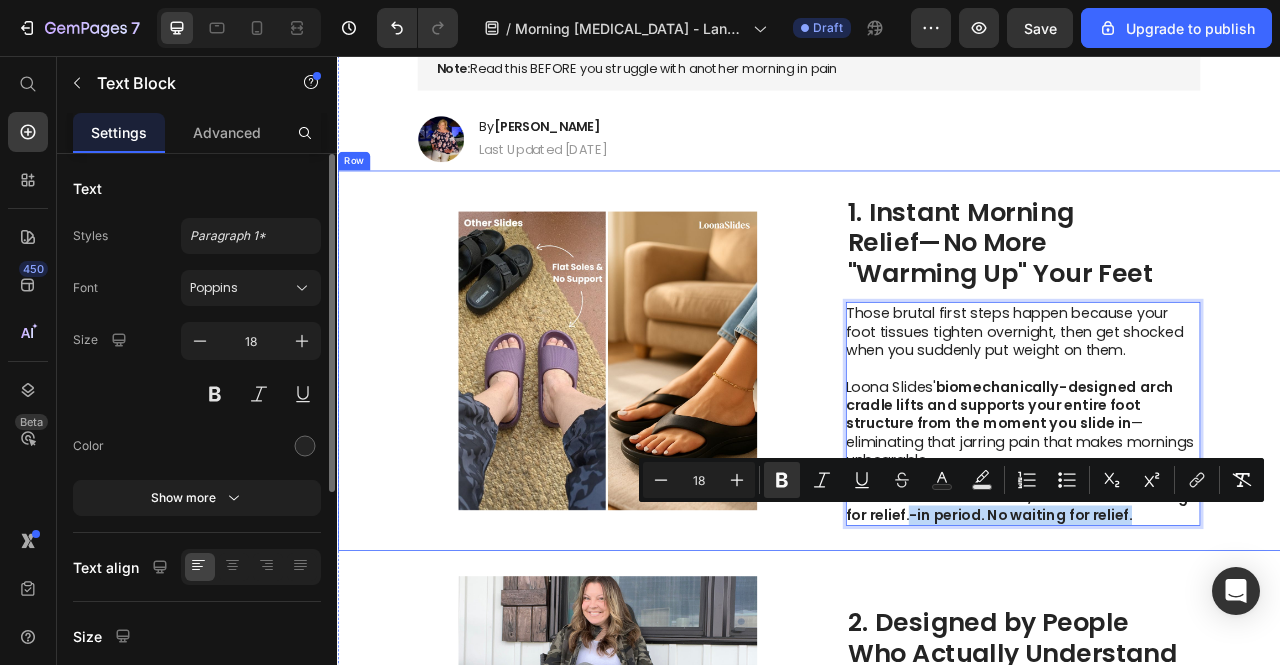 drag, startPoint x: 1342, startPoint y: 637, endPoint x: 1054, endPoint y: 660, distance: 288.91693 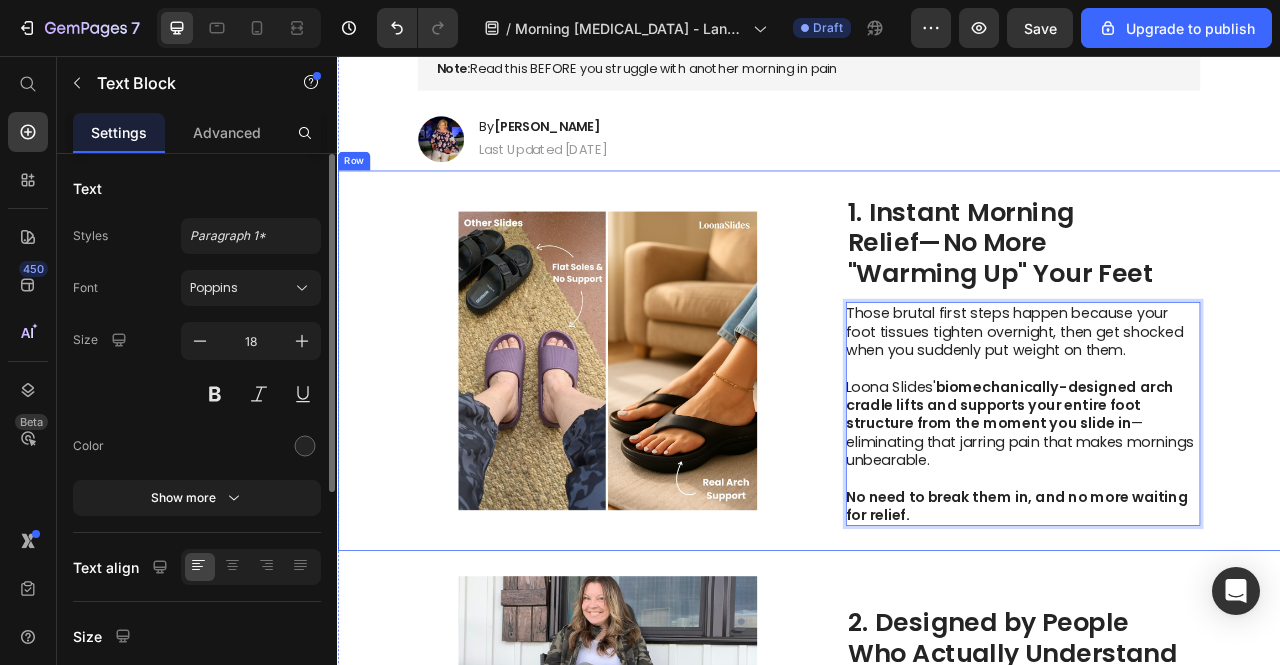 click on "Image 1. Instant Morning  Relief—No More  "Warming Up" Your Feet Heading Those brutal first steps happen because your foot tissues tighten overnight, then get shocked when you suddenly put weight on them.  Loona Slides'  biomechanically-designed arch cradle lifts and supports your entire foot structure from the moment you slide in —eliminating that jarring pain that makes mornings unbearable.  No need to break them in, and no more waiting for relief. Text Block   0 Row" at bounding box center [937, 444] 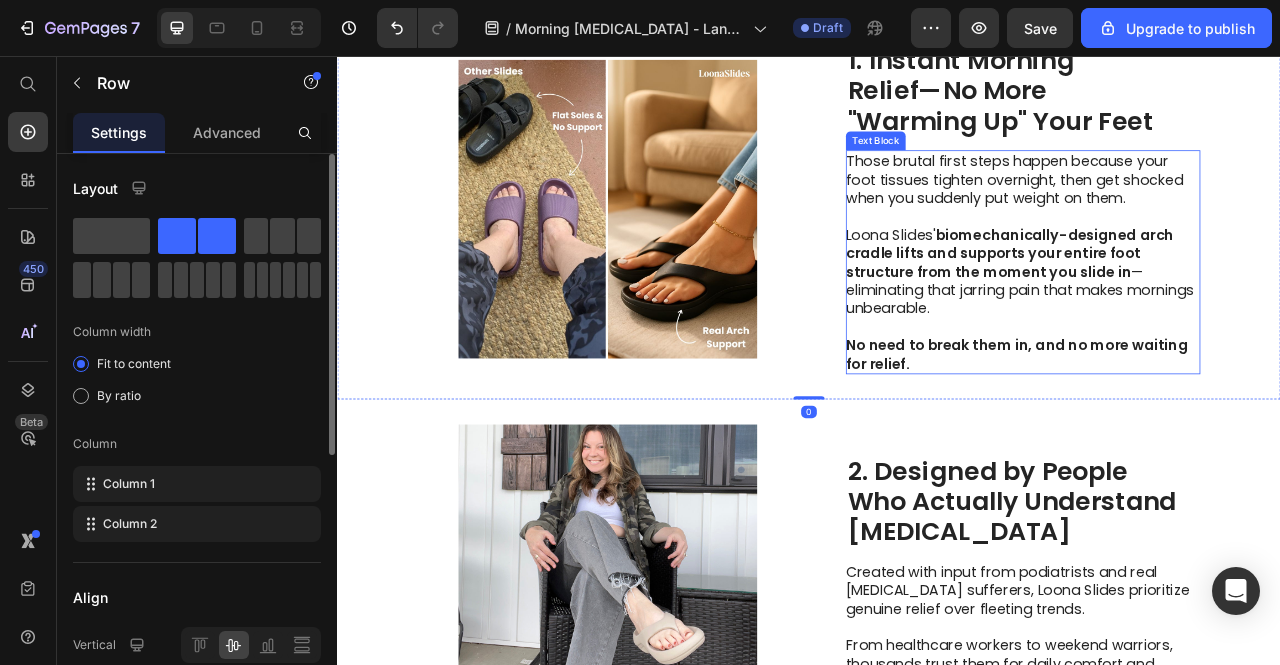 scroll, scrollTop: 661, scrollLeft: 0, axis: vertical 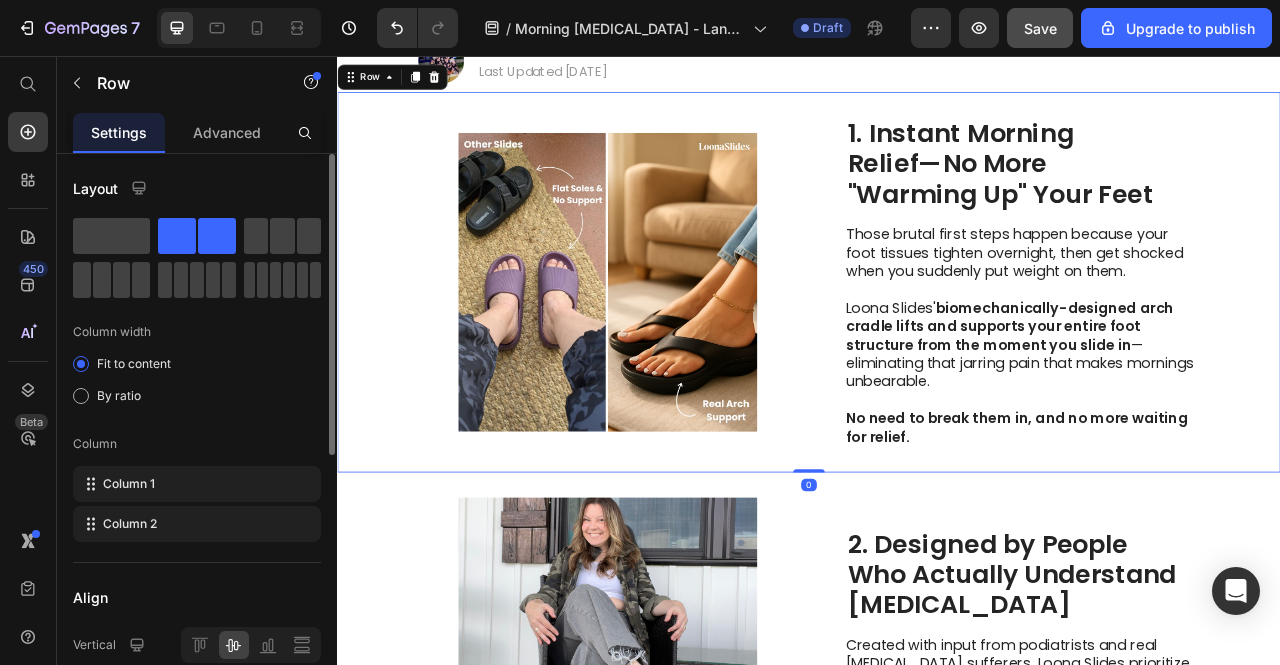 click on "Save" 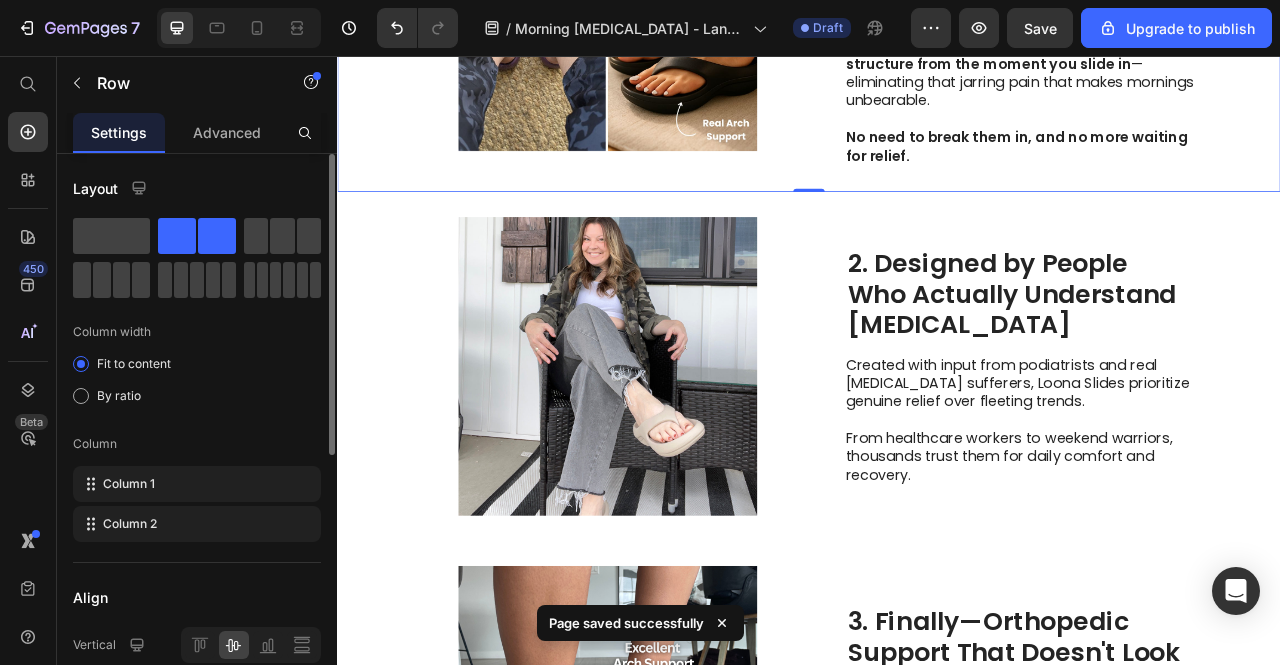 scroll, scrollTop: 1161, scrollLeft: 0, axis: vertical 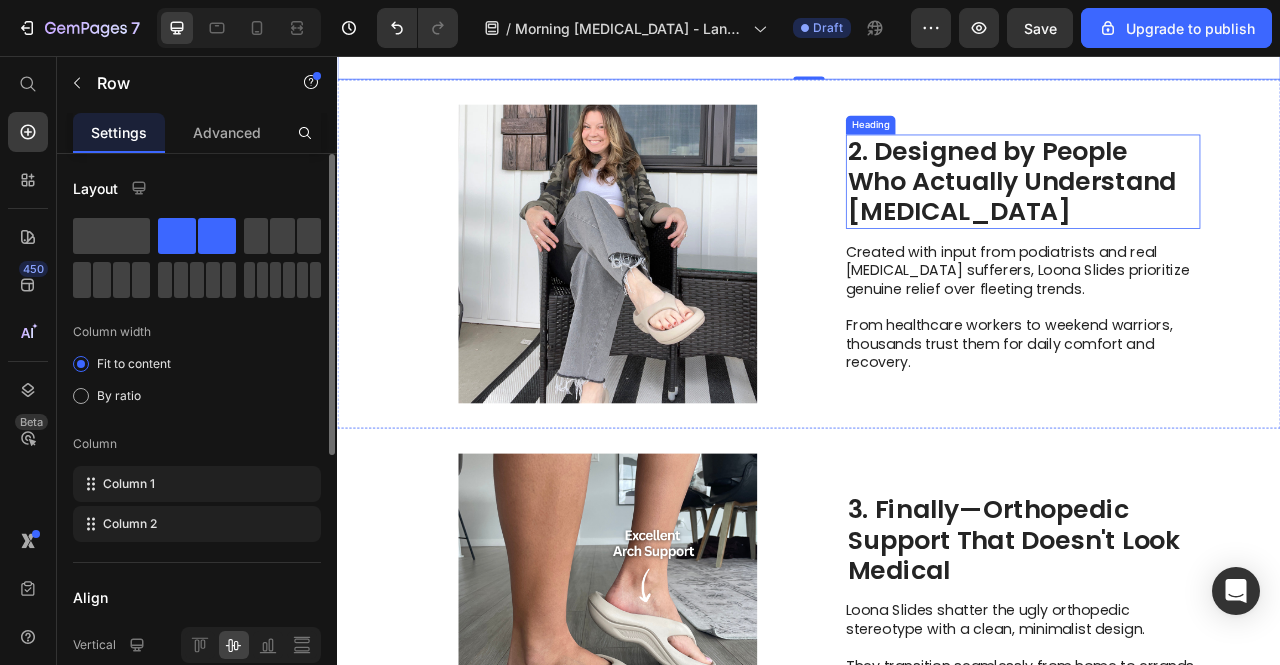 click on "2. Designed by People  Who Actually Understand  Foot Pain" at bounding box center [1209, 215] 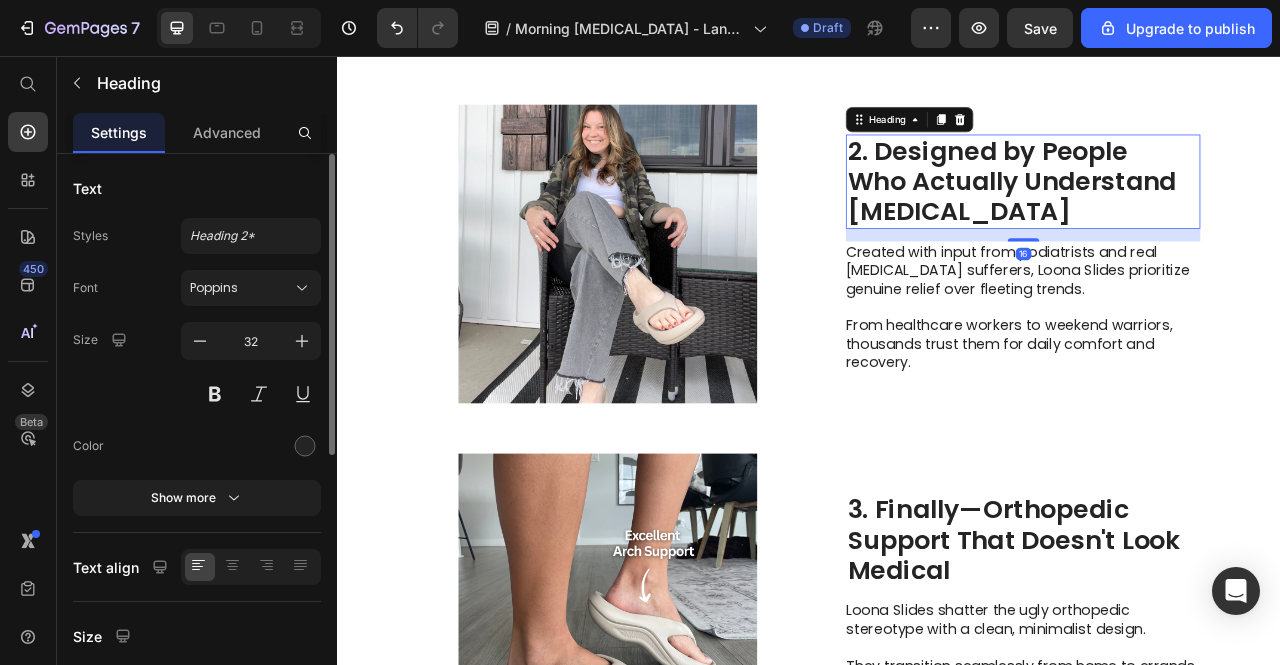click on "2. Designed by People  Who Actually Understand  Foot Pain" at bounding box center [1209, 215] 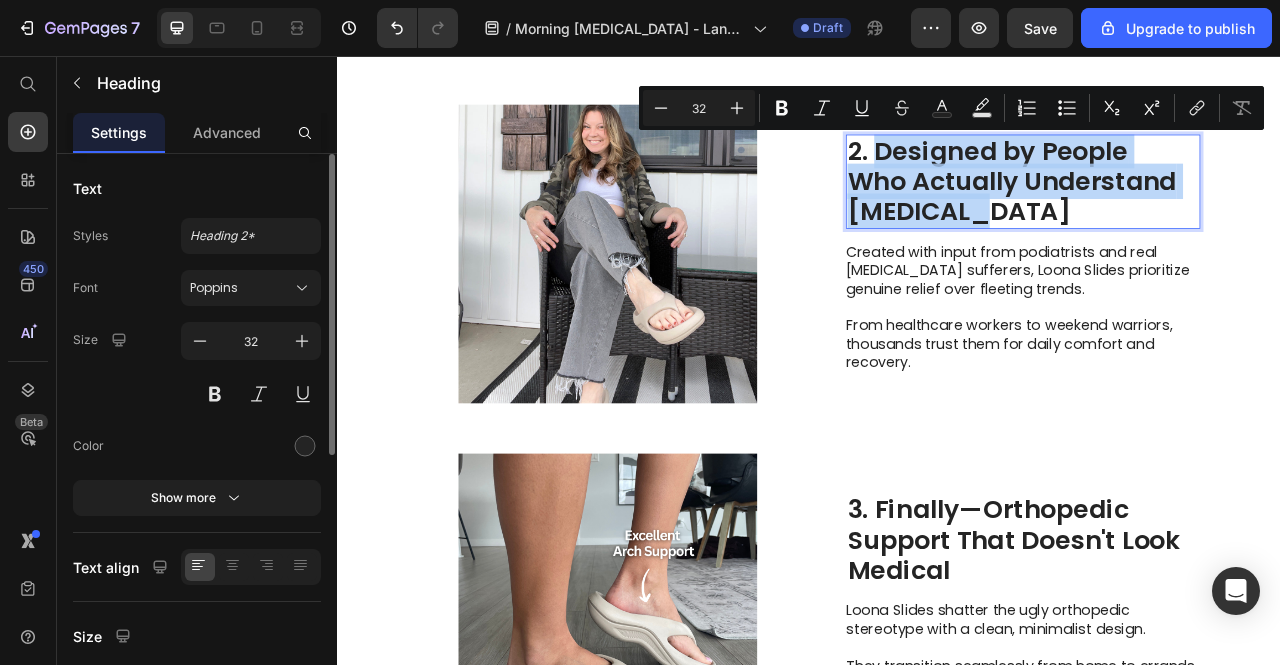 drag, startPoint x: 1141, startPoint y: 257, endPoint x: 1022, endPoint y: 186, distance: 138.57127 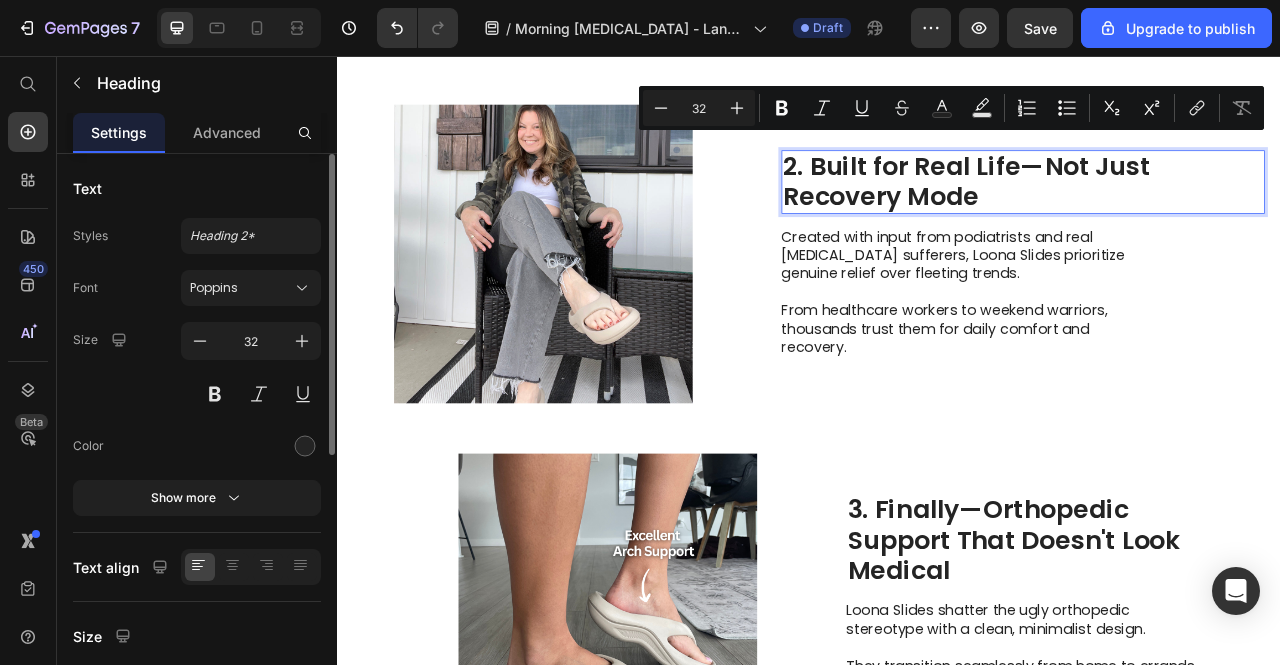 scroll, scrollTop: 1, scrollLeft: 0, axis: vertical 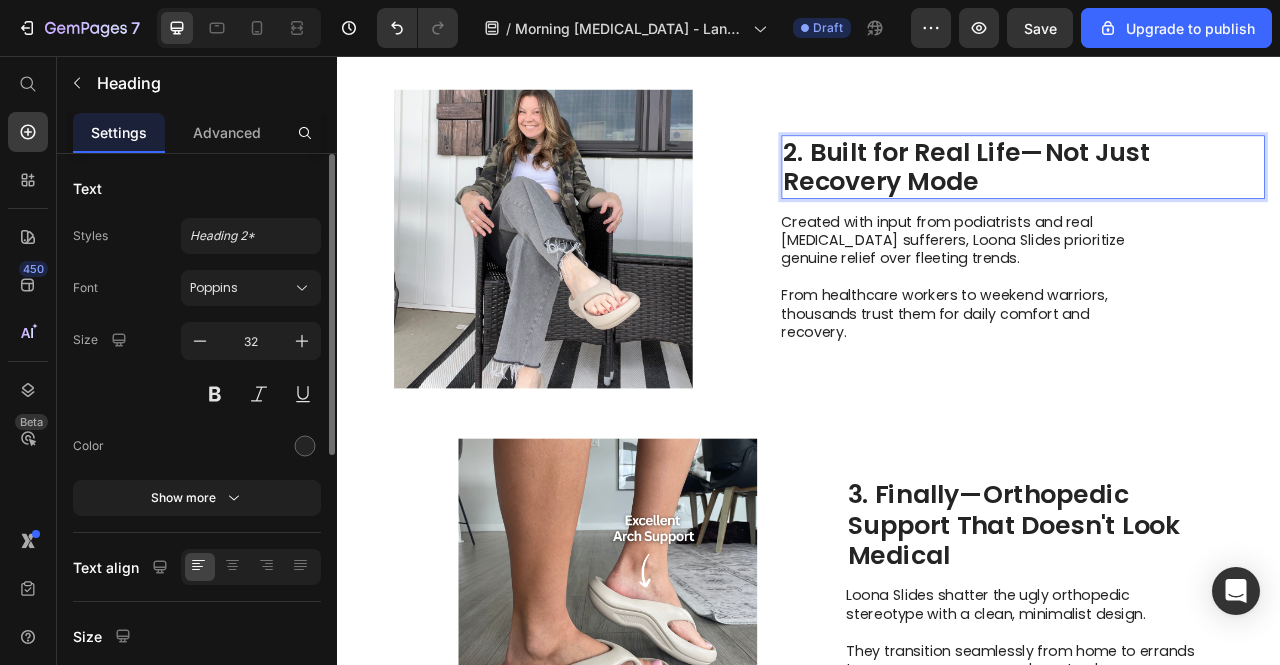 click on "2. Built for Real Life—Not Just Recovery Mode" at bounding box center (1209, 197) 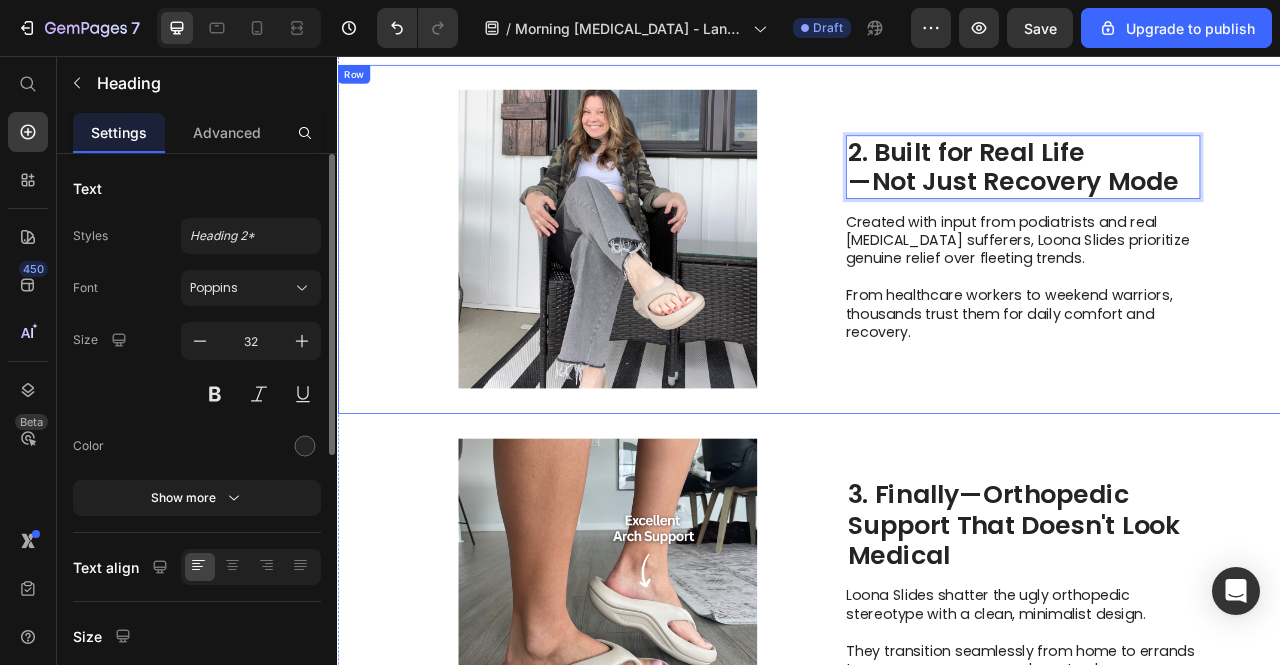 click on "2. Built for Real Life —Not Just Recovery Mode Heading   16 Created with input from podiatrists and real plantar fasciitis sufferers, Loona Slides prioritize genuine relief over fleeting trends.    From healthcare workers to weekend warriors, thousands trust them for daily comfort and recovery. Text Block" at bounding box center (1209, 289) 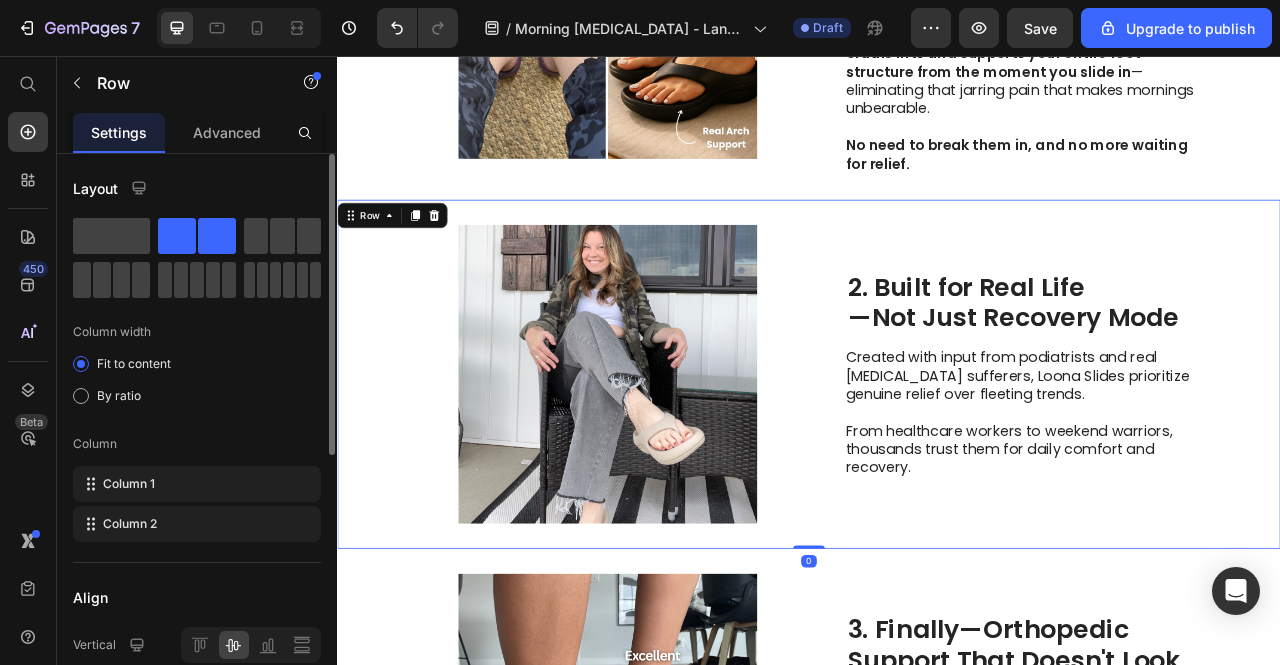 scroll, scrollTop: 980, scrollLeft: 0, axis: vertical 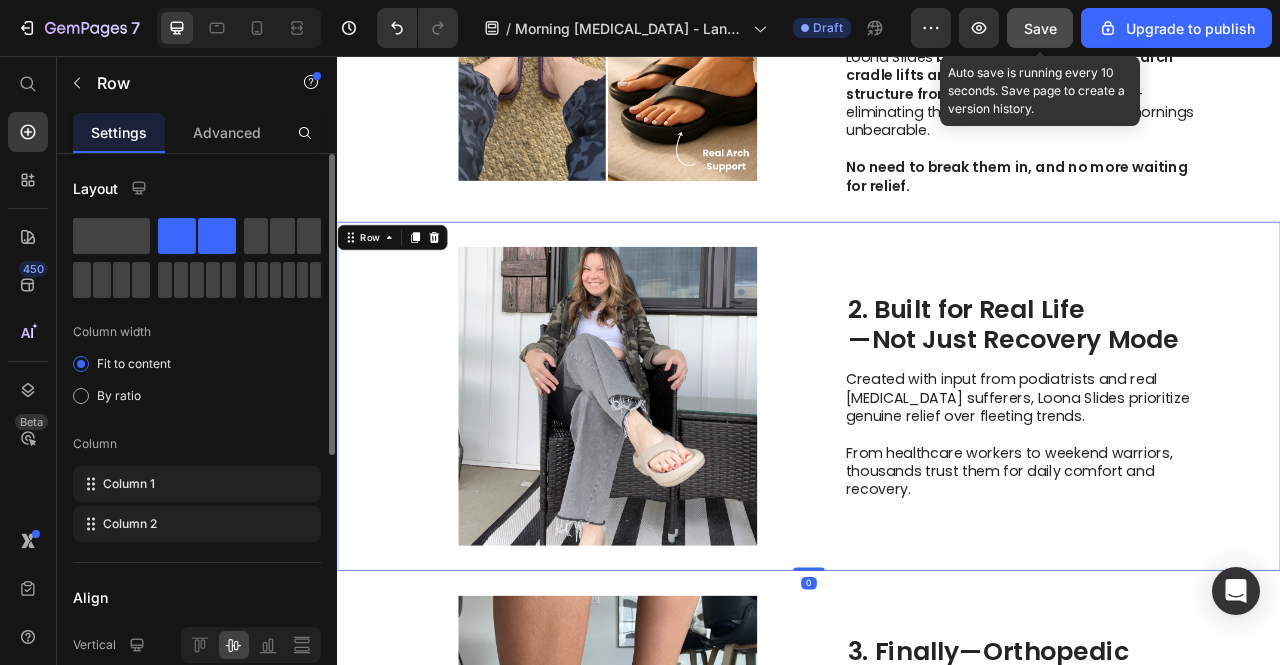 click on "Save" 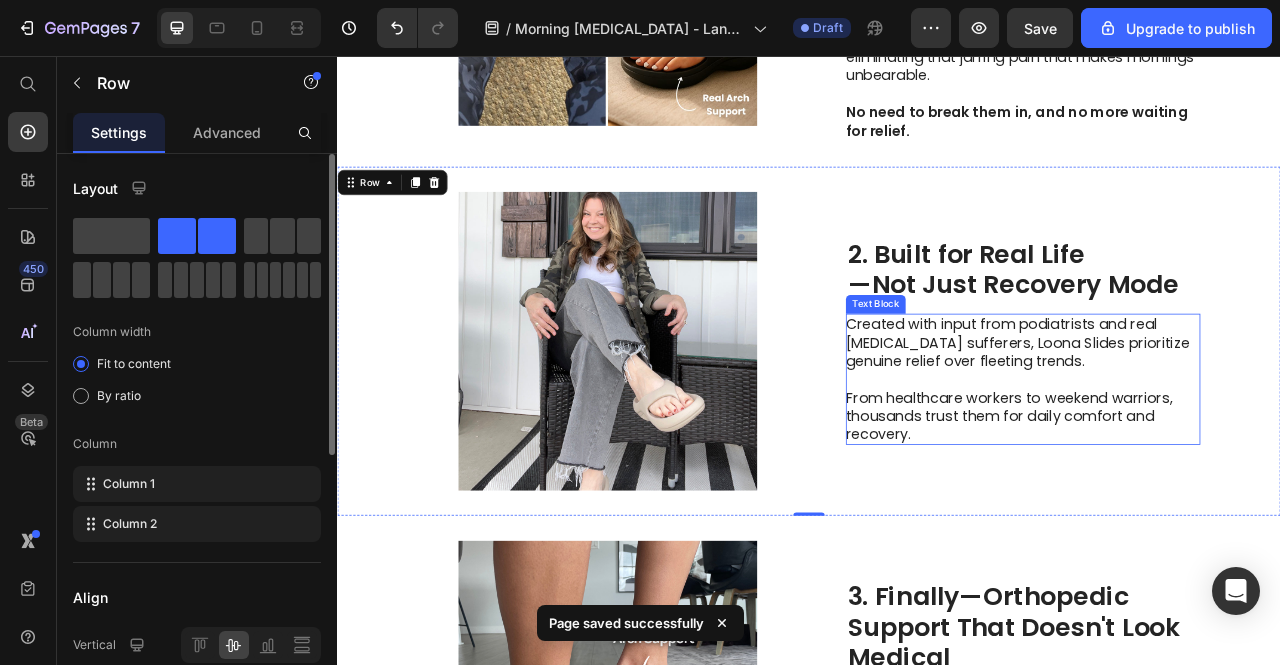 scroll, scrollTop: 1080, scrollLeft: 0, axis: vertical 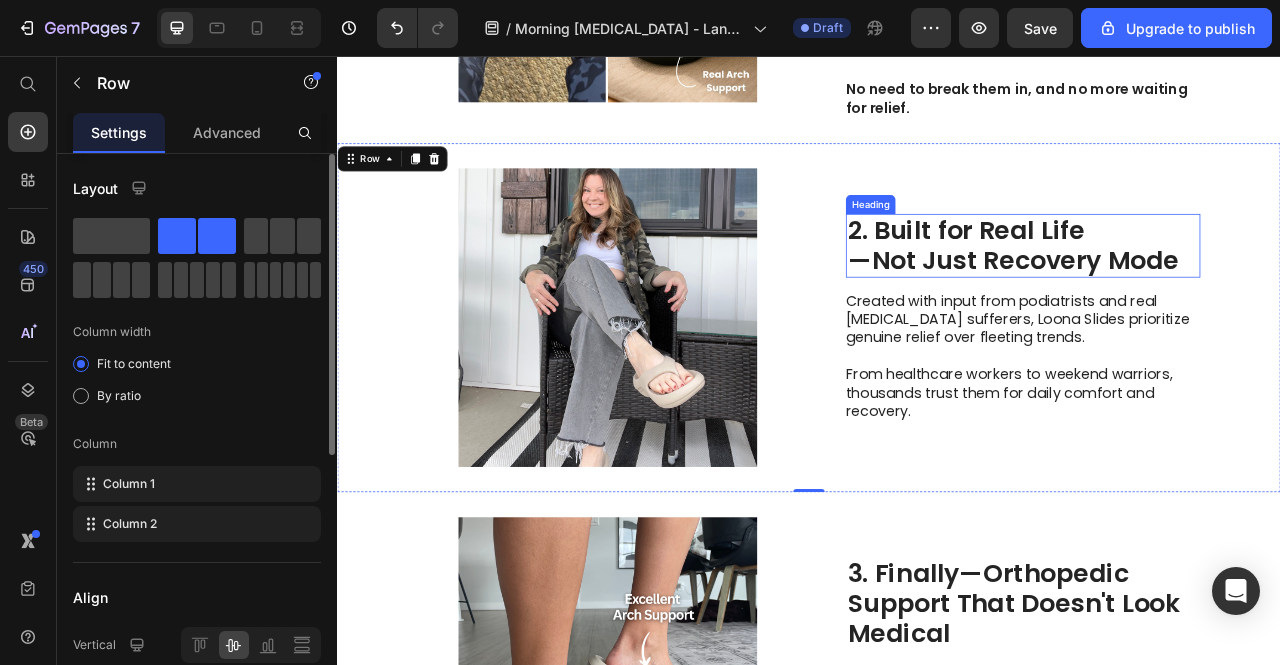 click at bounding box center (1208, 437) 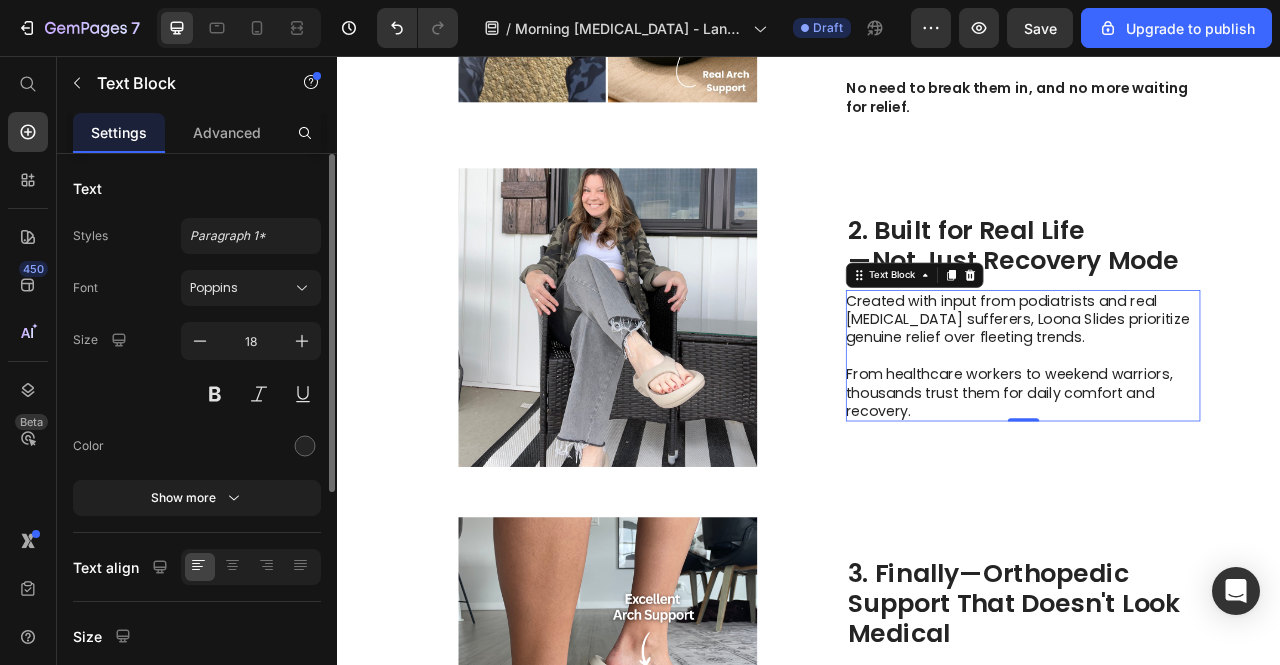 click on "Created with input from podiatrists and real plantar fasciitis sufferers, Loona Slides prioritize genuine relief over fleeting trends.    From healthcare workers to weekend warriors, thousands trust them for daily comfort and recovery." at bounding box center [1209, 438] 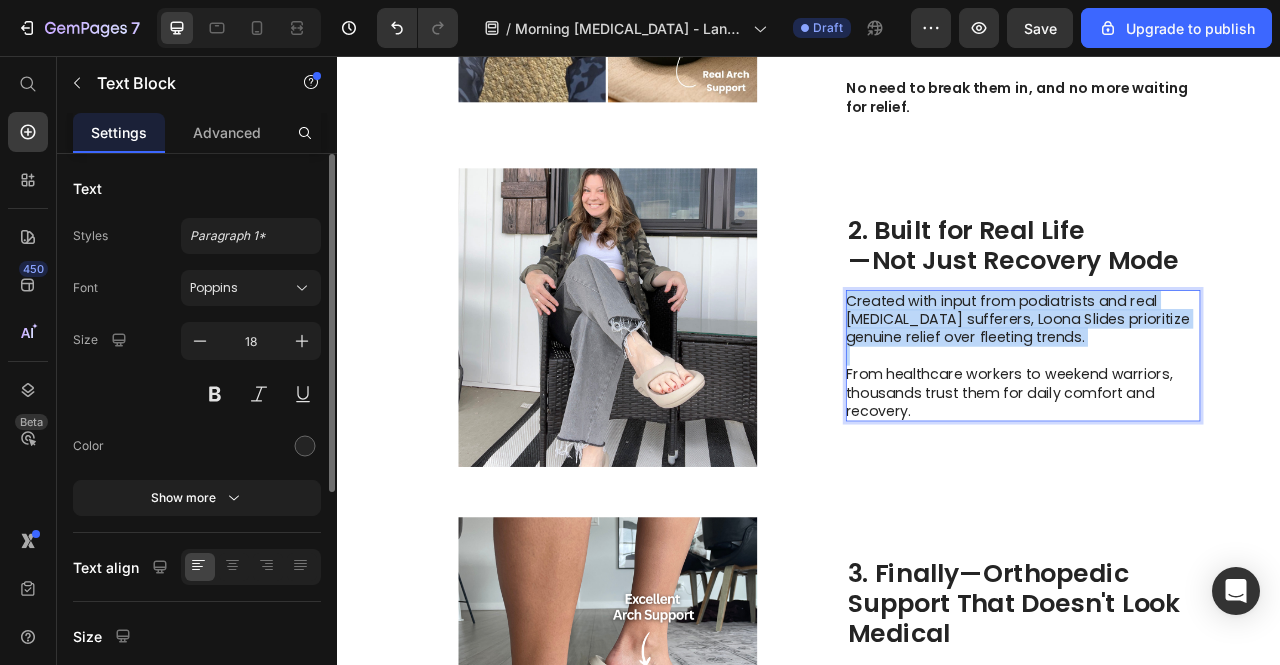 click on "Created with input from podiatrists and real plantar fasciitis sufferers, Loona Slides prioritize genuine relief over fleeting trends." at bounding box center (1208, 391) 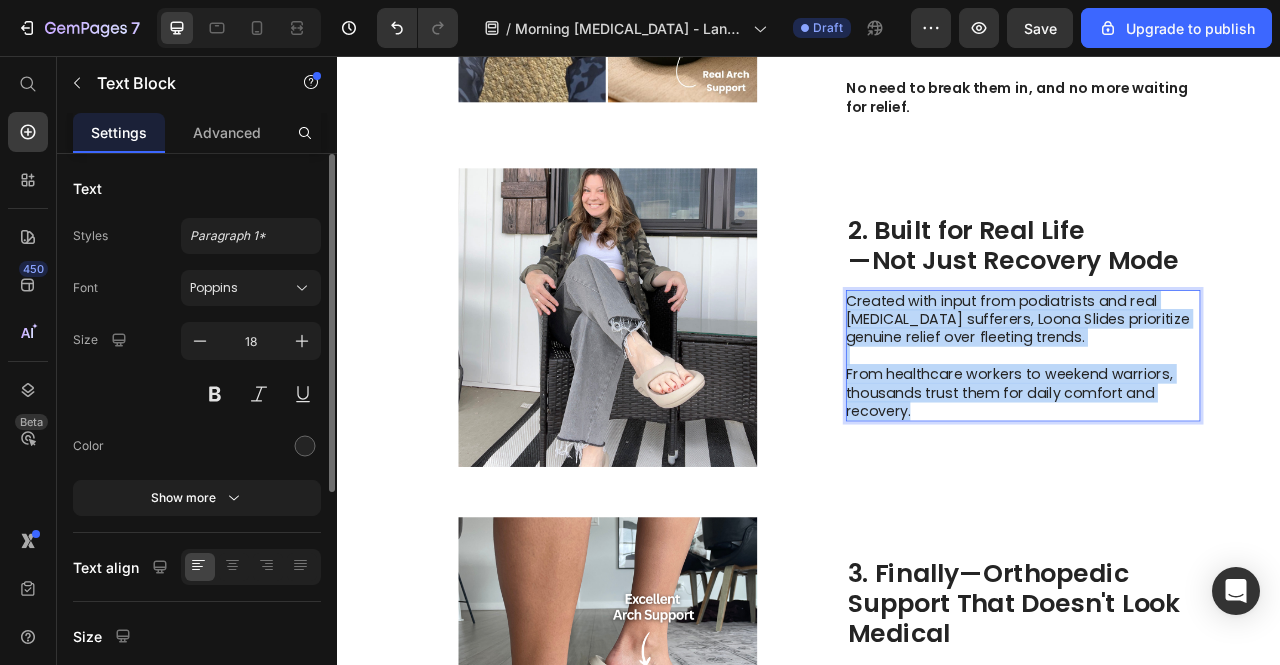 click on "From healthcare workers to weekend warriors, thousands trust them for daily comfort and recovery." at bounding box center (1208, 484) 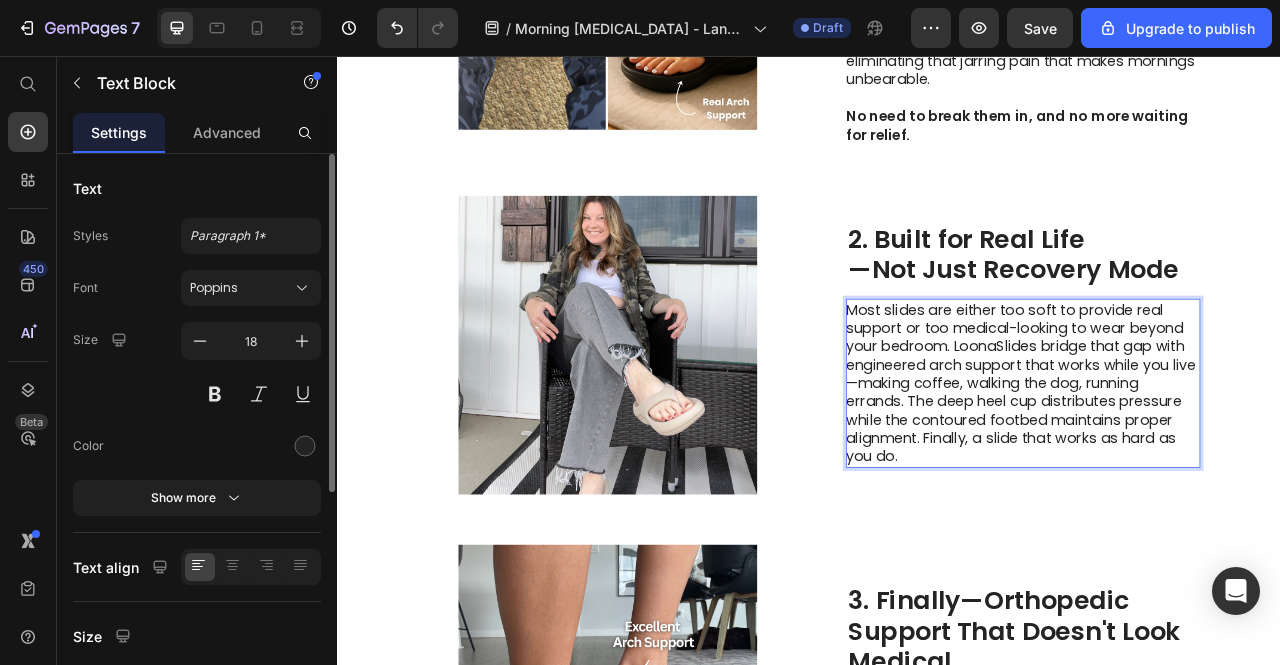 scroll, scrollTop: 1057, scrollLeft: 0, axis: vertical 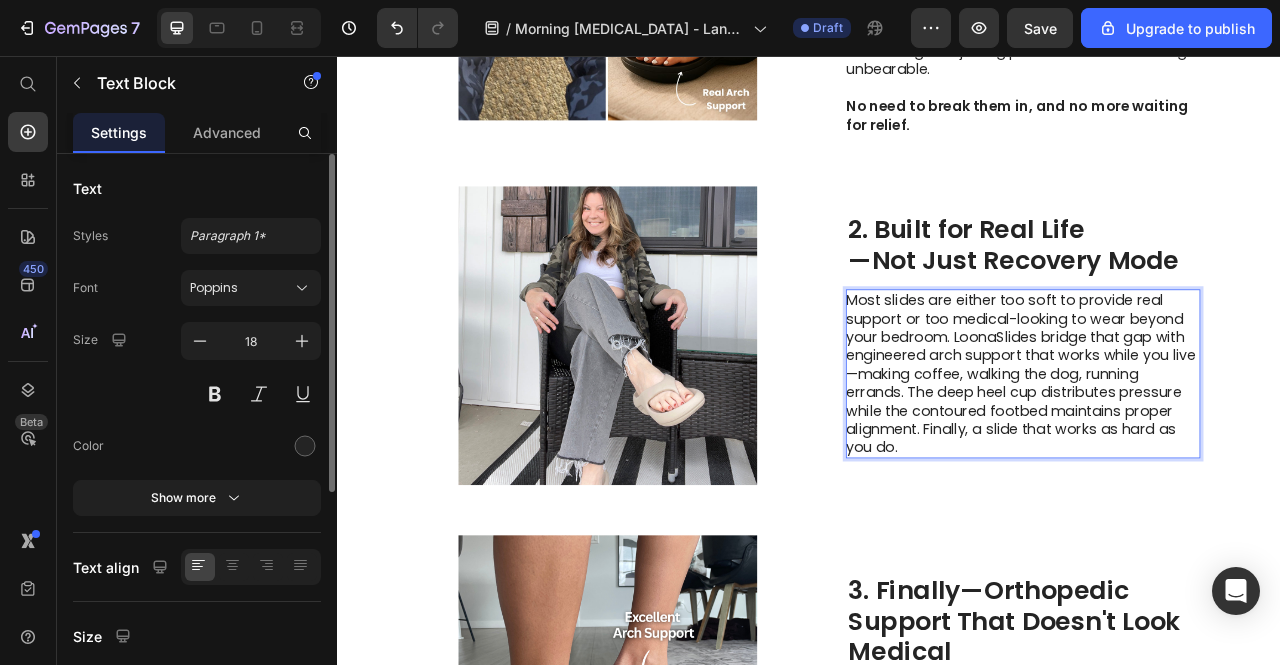 click on "Most slides are either too soft to provide real support or too medical-looking to wear beyond your bedroom. LoonaSlides bridge that gap with engineered arch support that works while you live—making coffee, walking the dog, running errands. The deep heel cup distributes pressure while the contoured footbed maintains proper alignment. Finally, a slide that works as hard as you do." at bounding box center [1208, 460] 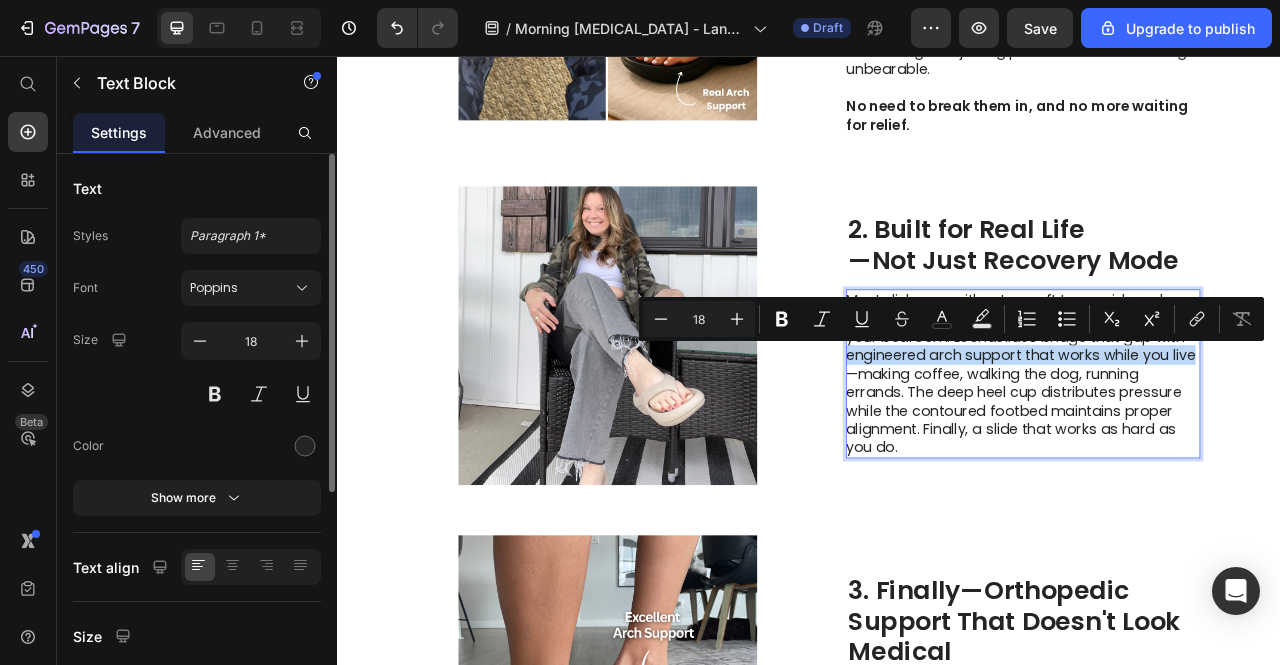 drag, startPoint x: 1052, startPoint y: 436, endPoint x: 1402, endPoint y: 429, distance: 350.07 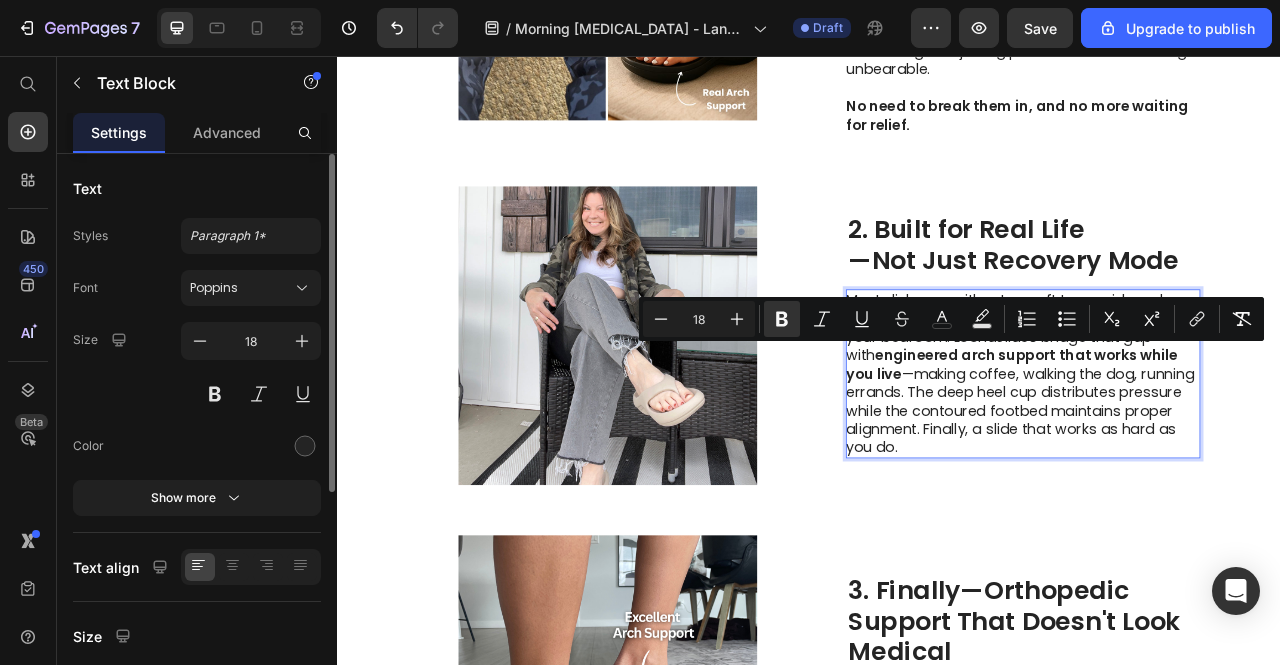click on "Most slides are either too soft to provide real support or too medical-looking to wear beyond your bedroom. LoonaSlides bridge that gap with  engineered arch support that works while you live —making coffee, walking the dog, running errands. The deep heel cup distributes pressure while the contoured footbed maintains proper alignment. Finally, a slide that works as hard as you do." at bounding box center [1208, 460] 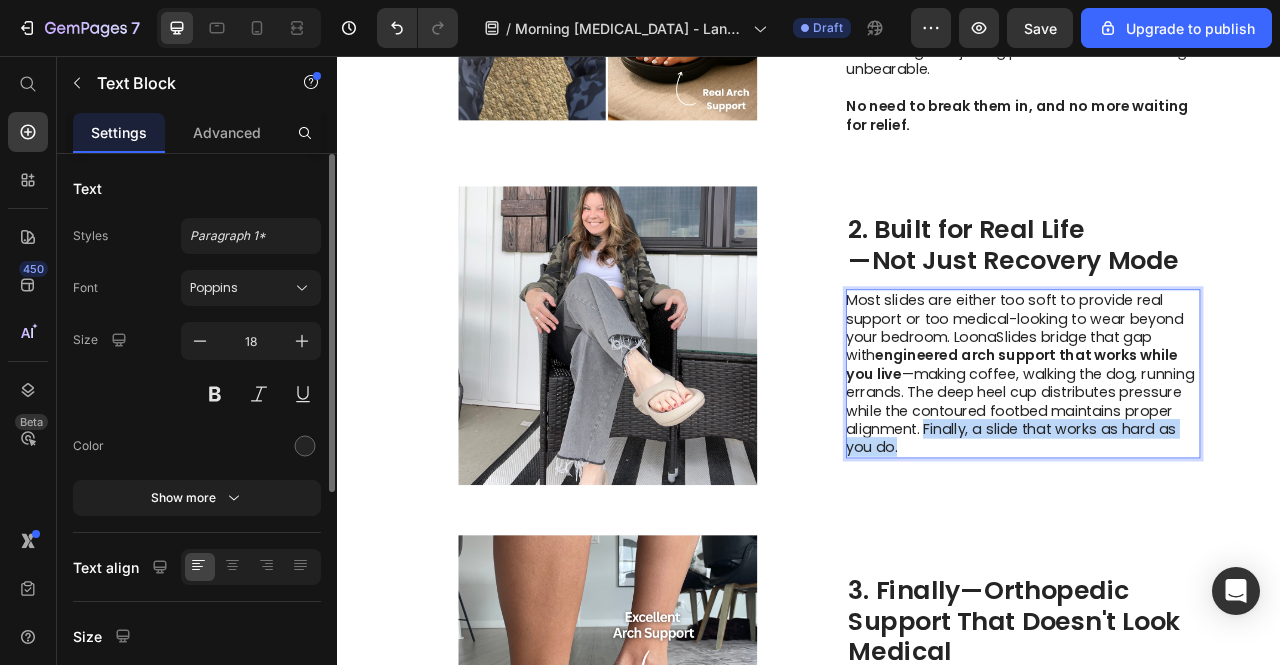 drag, startPoint x: 1095, startPoint y: 525, endPoint x: 1108, endPoint y: 551, distance: 29.068884 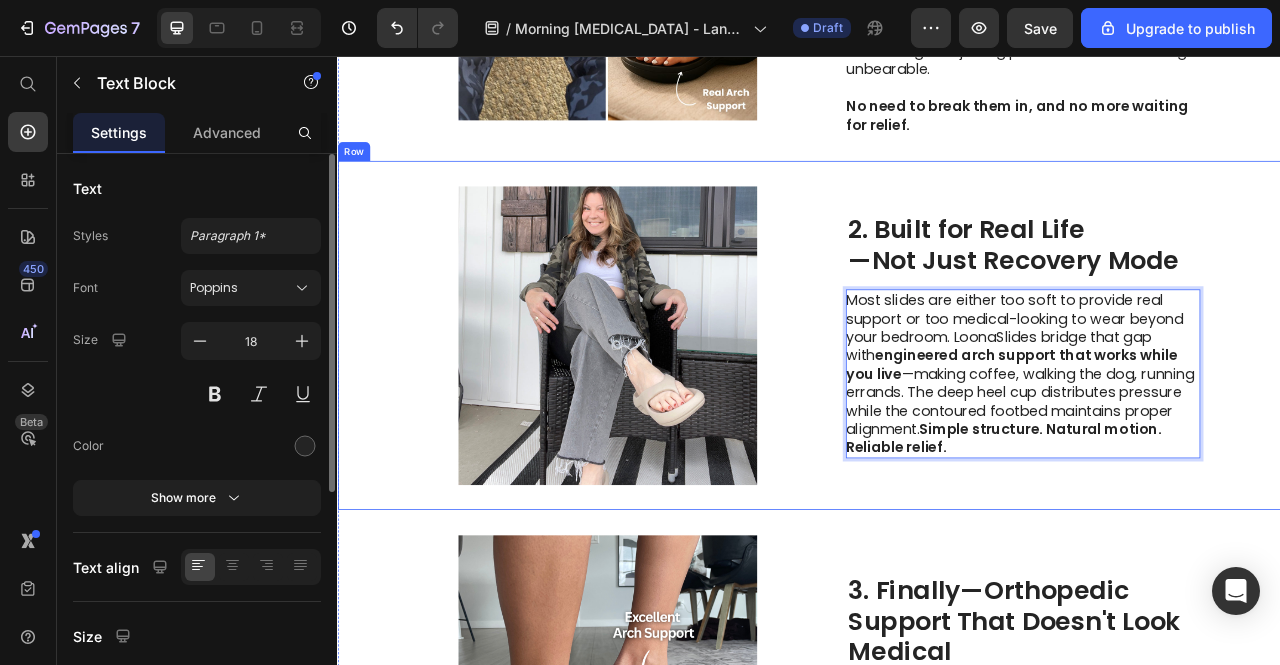 click on "2. Built for Real Life —Not Just Recovery Mode Heading Most slides are either too soft to provide real support or too medical-looking to wear beyond your bedroom. LoonaSlides bridge that gap with  engineered arch support that works while you live —making coffee, walking the dog, running errands. The deep heel cup distributes pressure while the contoured footbed maintains proper alignment.  Simple structure. Natural motion. Reliable relief. Text Block   0" at bounding box center [1209, 412] 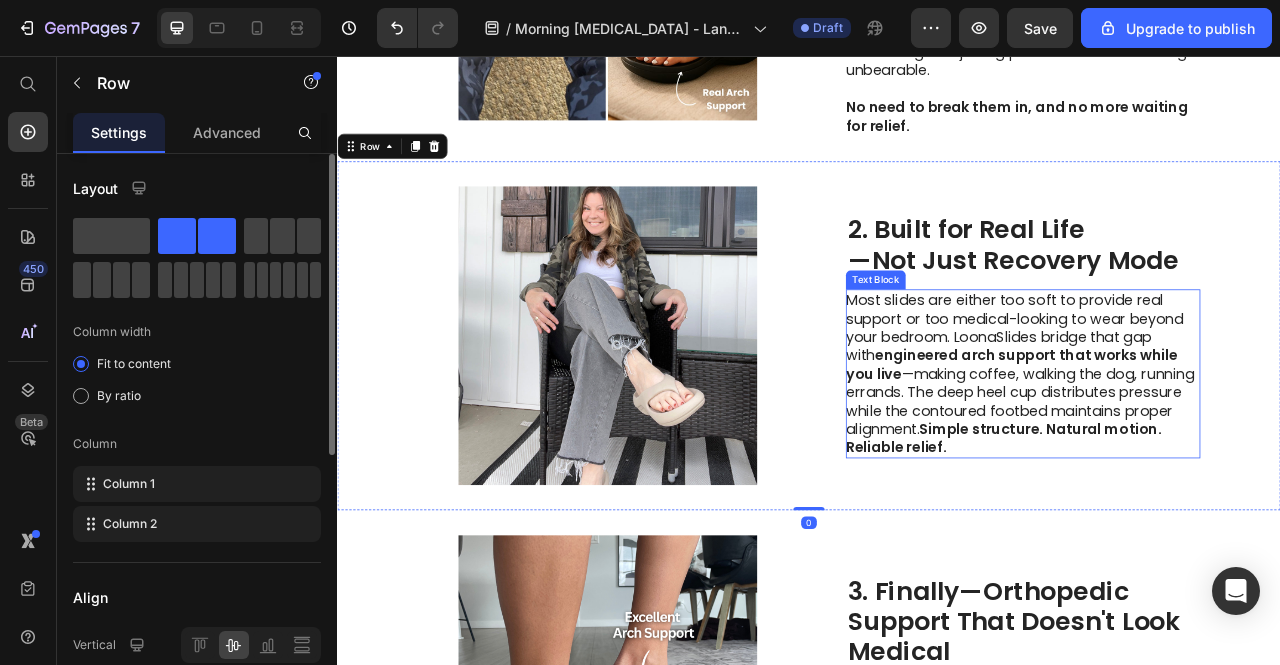 click on "Most slides are either too soft to provide real support or too medical-looking to wear beyond your bedroom. LoonaSlides bridge that gap with  engineered arch support that works while you live —making coffee, walking the dog, running errands. The deep heel cup distributes pressure while the contoured footbed maintains proper alignment.  Simple structure. Natural motion. Reliable relief." at bounding box center (1208, 460) 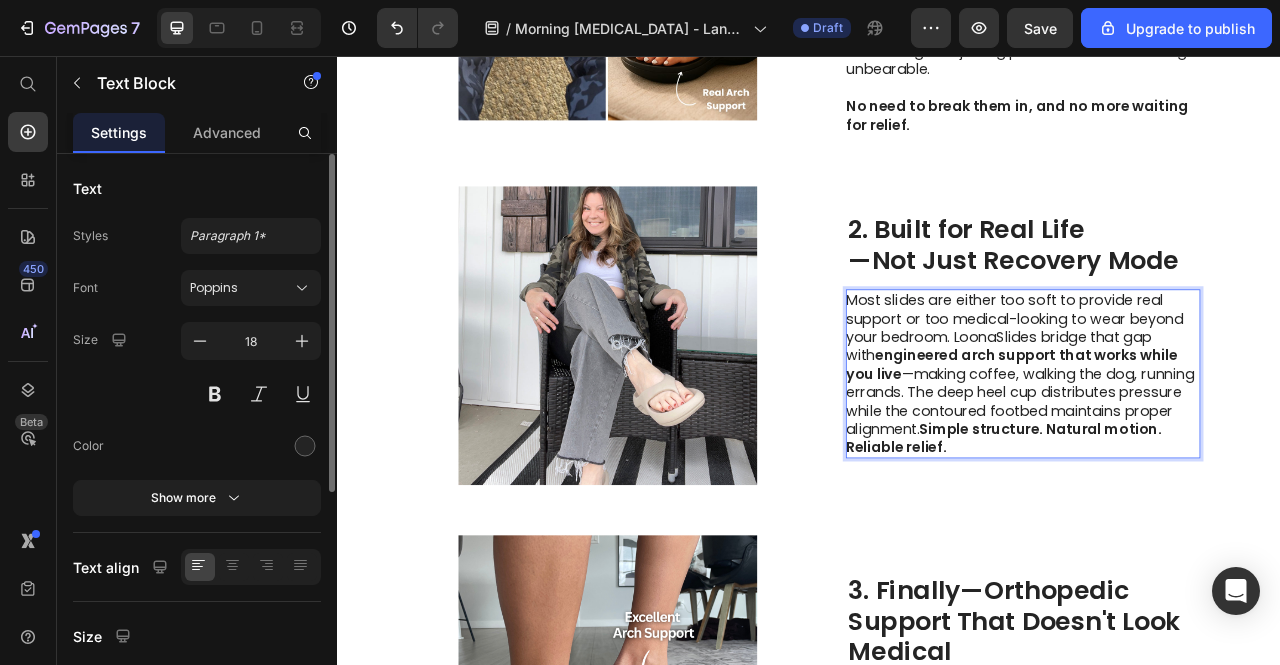 click on "Most slides are either too soft to provide real support or too medical-looking to wear beyond your bedroom. LoonaSlides bridge that gap with  engineered arch support that works while you live —making coffee, walking the dog, running errands. The deep heel cup distributes pressure while the contoured footbed maintains proper alignment.  Simple structure. Natural motion. Reliable relief." at bounding box center [1208, 460] 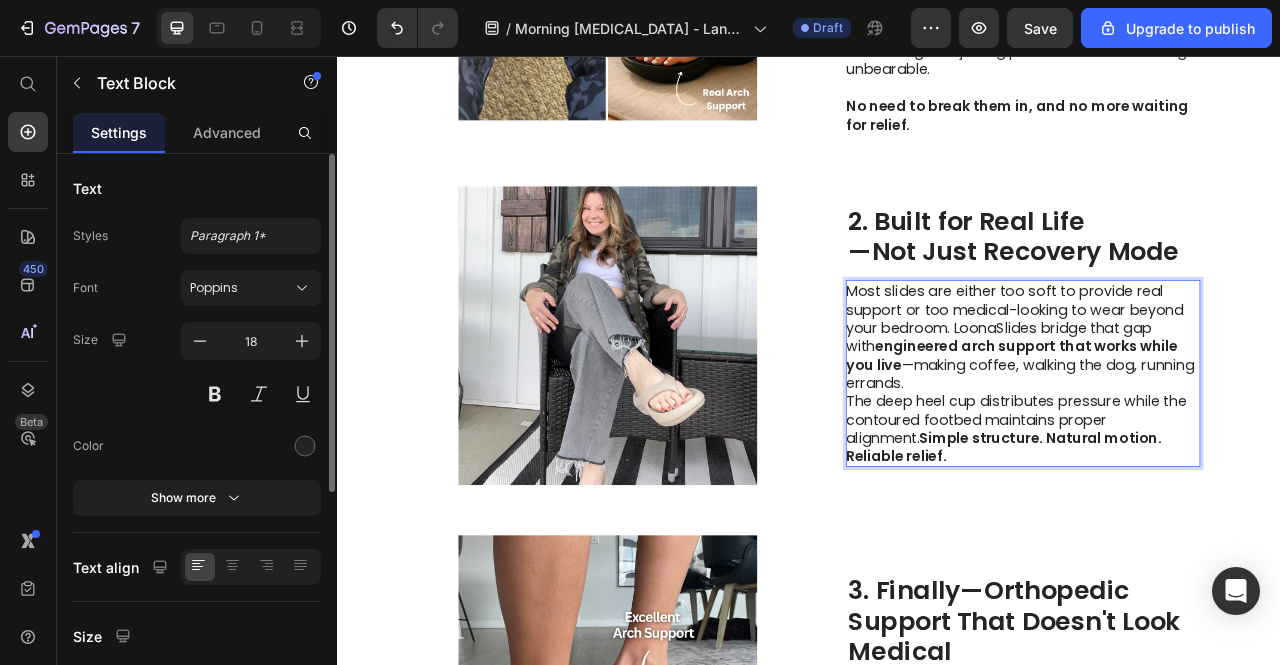 scroll, scrollTop: 1045, scrollLeft: 0, axis: vertical 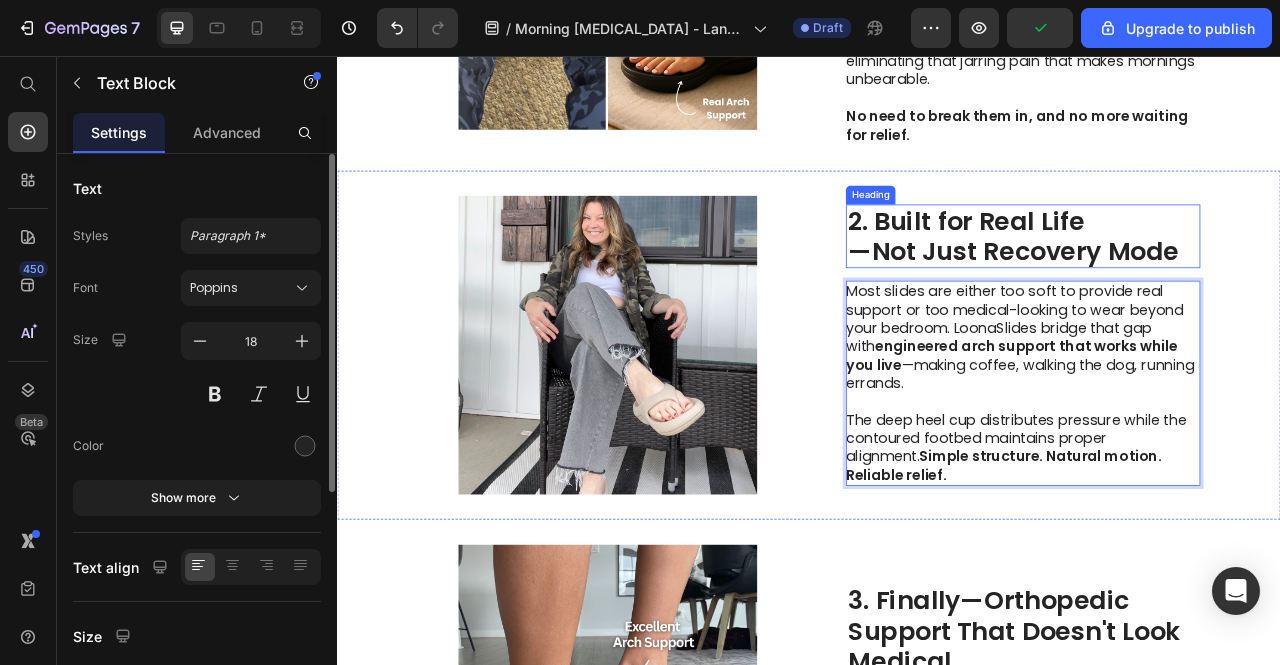 click on "2. Built for Real Life —Not Just Recovery Mode" at bounding box center [1209, 285] 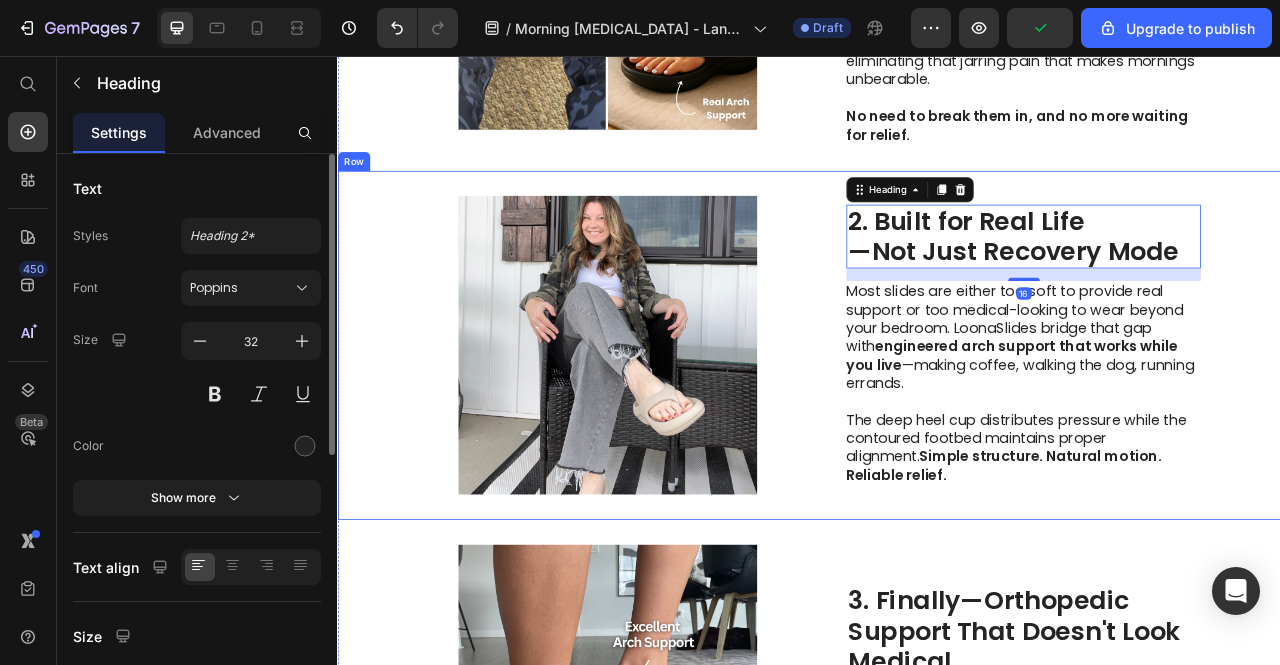 click on "Image 2. Built for Real Life —Not Just Recovery Mode Heading   16 Most slides are either too soft to provide real support or too medical-looking to wear beyond your bedroom. LoonaSlides bridge that gap with  engineered arch support that works while you live —making coffee, walking the dog, running errands.  The deep heel cup distributes pressure while the contoured footbed maintains proper alignment.  Simple structure. Natural motion. Reliable relief. Text Block Row" at bounding box center (937, 424) 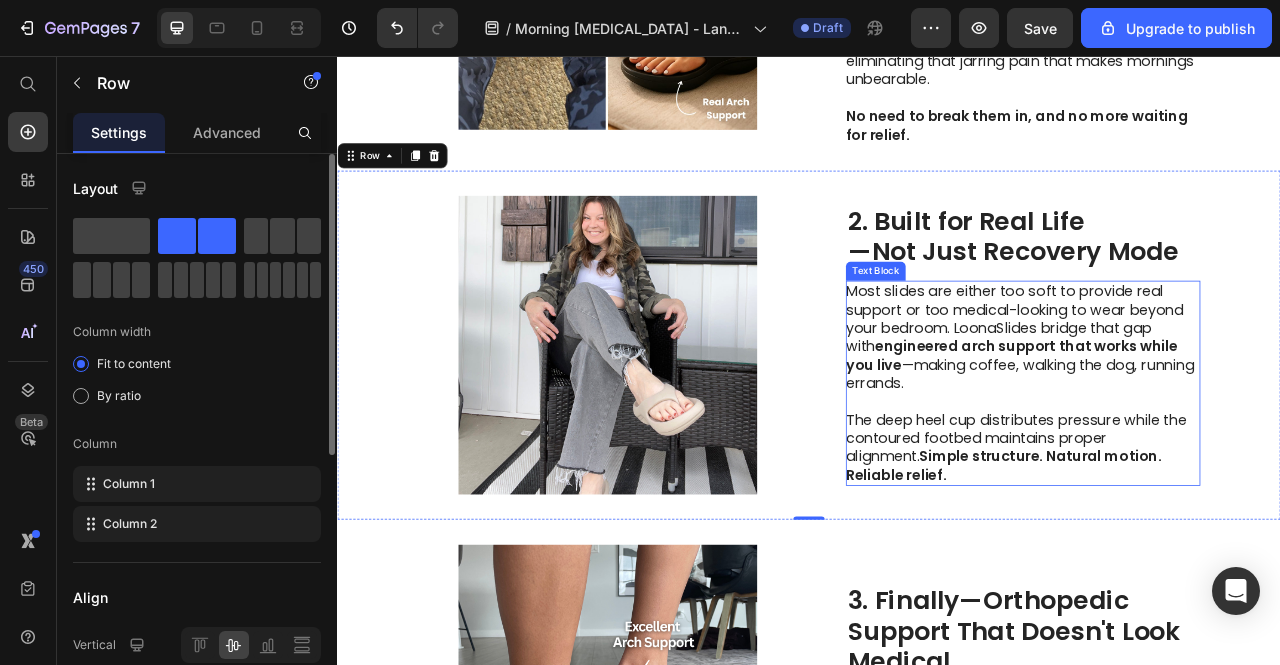 click on "Most slides are either too soft to provide real support or too medical-looking to wear beyond your bedroom. LoonaSlides bridge that gap with  engineered arch support that works while you live —making coffee, walking the dog, running errands." at bounding box center [1208, 414] 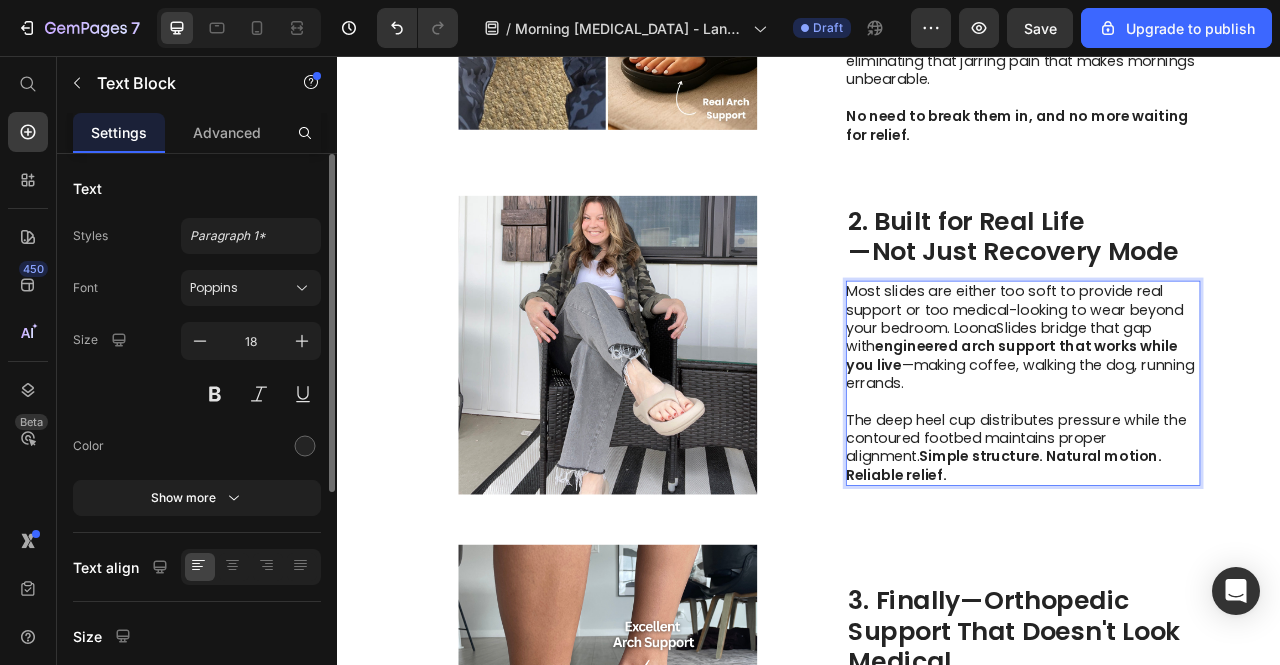 click on "Most slides are either too soft to provide real support or too medical-looking to wear beyond your bedroom. LoonaSlides bridge that gap with  engineered arch support that works while you live —making coffee, walking the dog, running errands." at bounding box center [1208, 414] 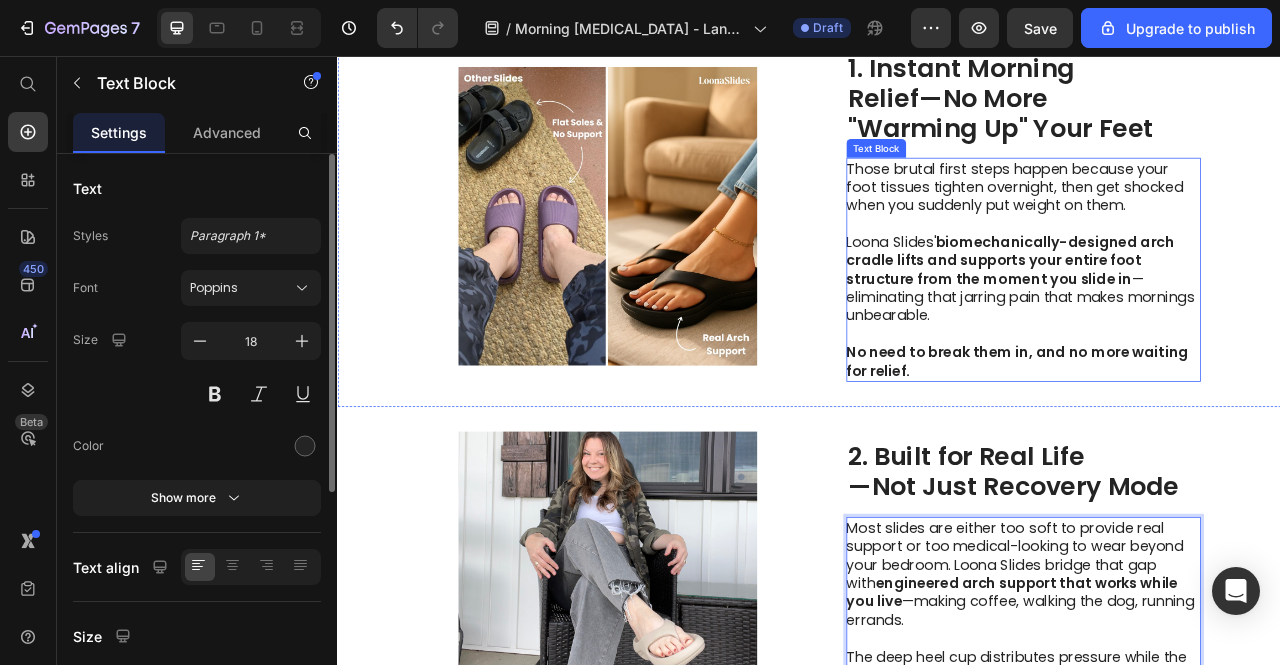 scroll, scrollTop: 1045, scrollLeft: 0, axis: vertical 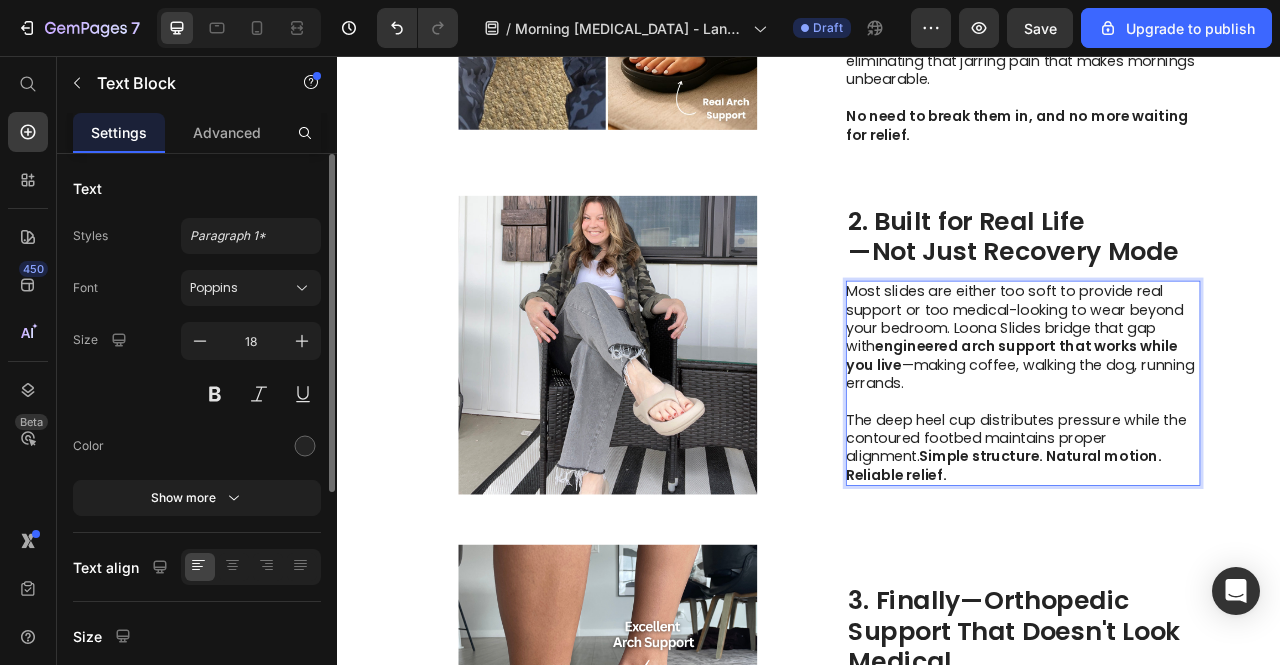 click on "The deep heel cup distributes pressure while the contoured footbed maintains proper alignment.  Simple structure. Natural motion. Reliable relief." at bounding box center [1208, 555] 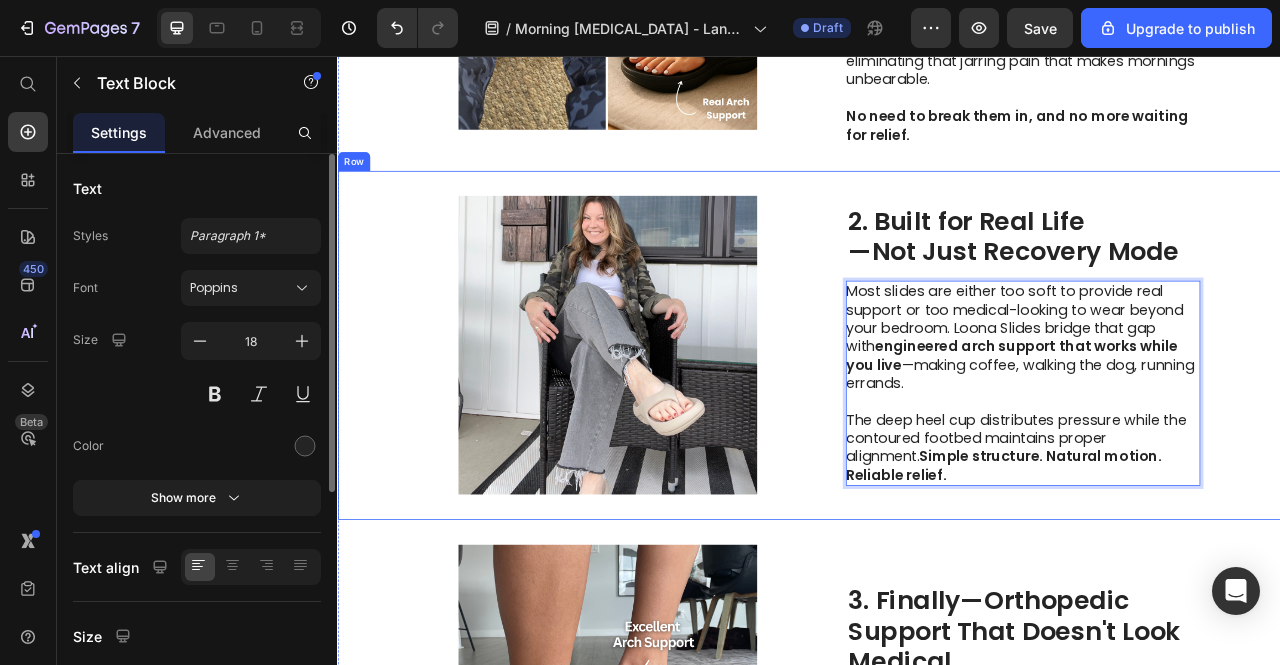 click on "Image 2. Built for Real Life —Not Just Recovery Mode Heading Most slides are either too soft to provide real support or too medical-looking to wear beyond your bedroom. Loona Slides bridge that gap with  engineered arch support that works while you live —making coffee, walking the dog, running errands.  The deep heel cup distributes pressure while the contoured footbed maintains proper alignment.  Simple structure. Natural motion. Reliable relief. Text Block   0 Row" at bounding box center (937, 424) 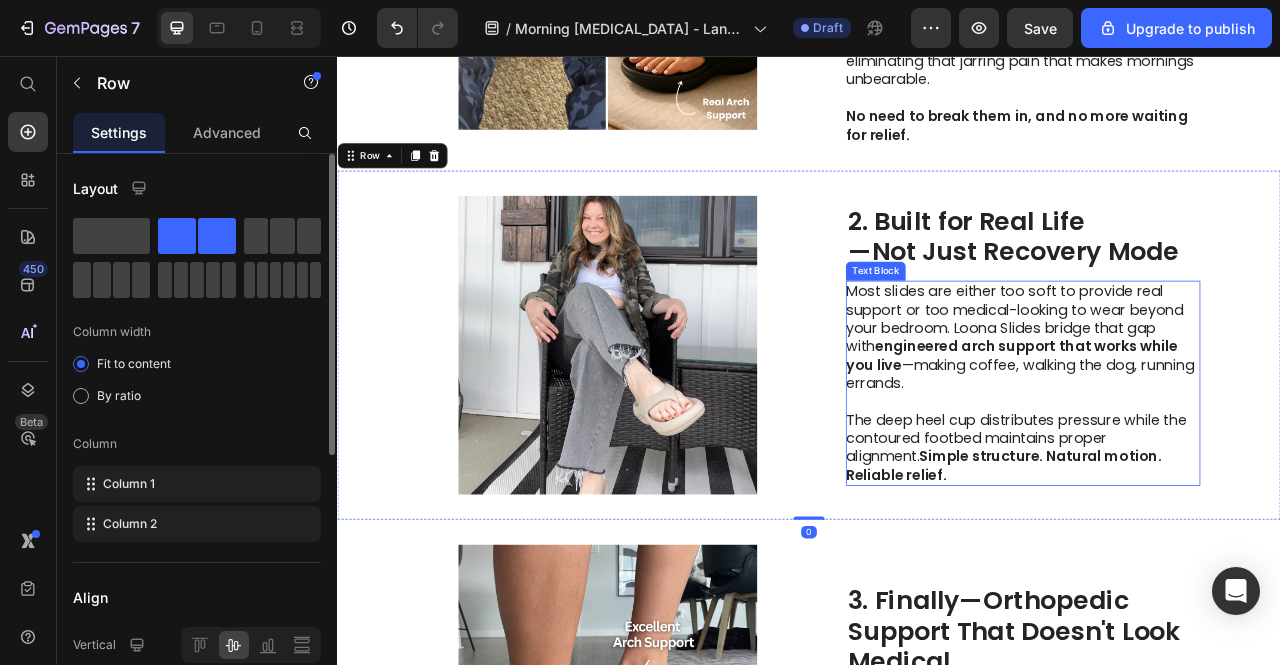 click on "Most slides are either too soft to provide real support or too medical-looking to wear beyond your bedroom. Loona Slides bridge that gap with  engineered arch support that works while you live —making coffee, walking the dog, running errands." at bounding box center [1208, 414] 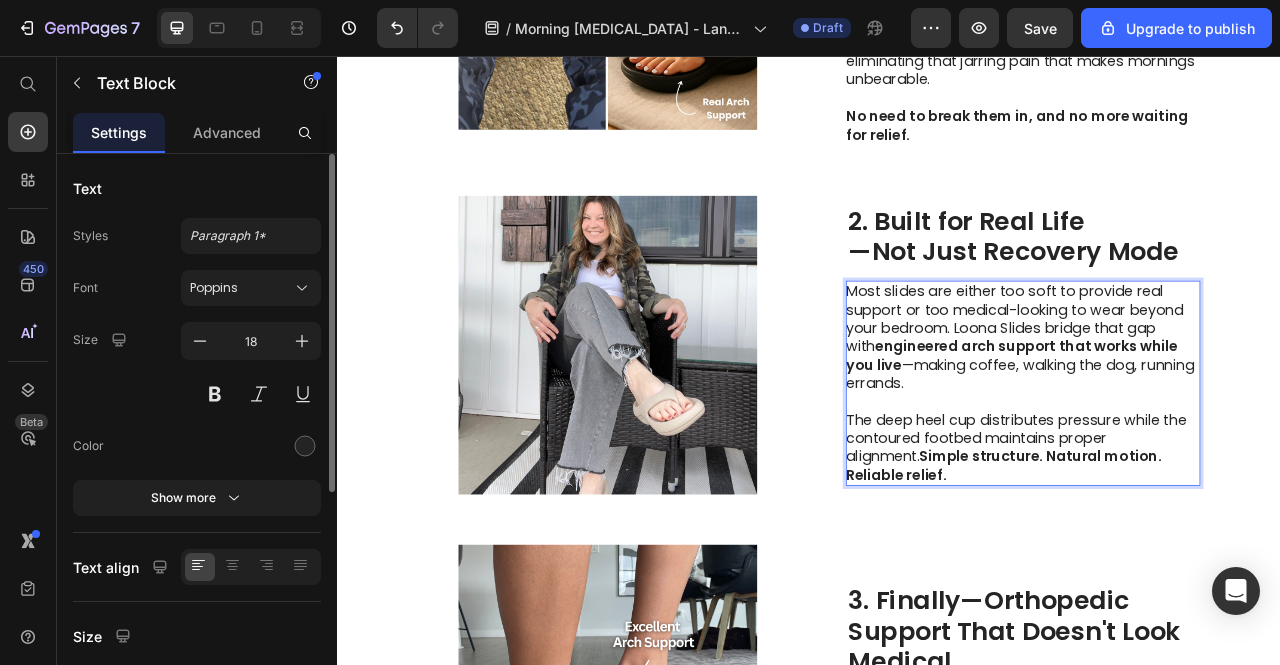 click on "Most slides are either too soft to provide real support or too medical-looking to wear beyond your bedroom. Loona Slides bridge that gap with  engineered arch support that works while you live —making coffee, walking the dog, running errands." at bounding box center [1208, 414] 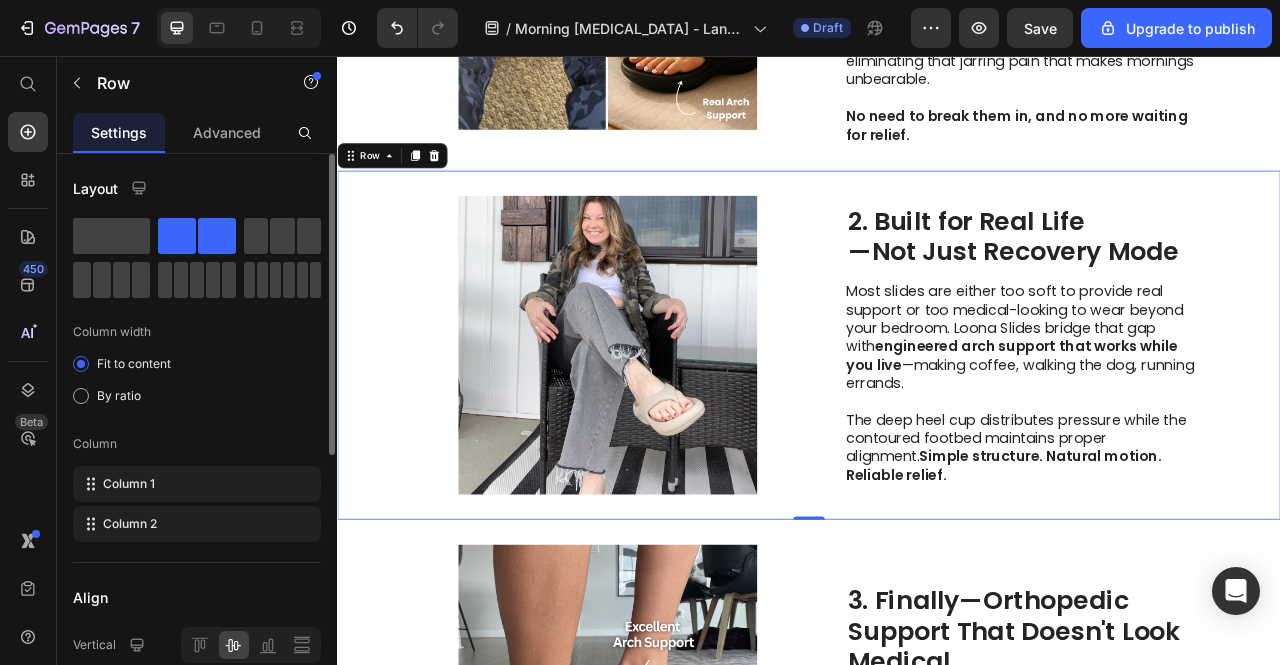 click on "Image 2. Built for Real Life —Not Just Recovery Mode Heading Most slides are either too soft to provide real support or too medical-looking to wear beyond your bedroom. Loona Slides bridge that gap with  engineered arch support that works while you live —making coffee, walking the dog, running errands.  The deep heel cup distributes pressure while the contoured footbed maintains proper alignment.  Simple structure. Natural motion. Reliable relief. Text Block Row   0" at bounding box center (937, 424) 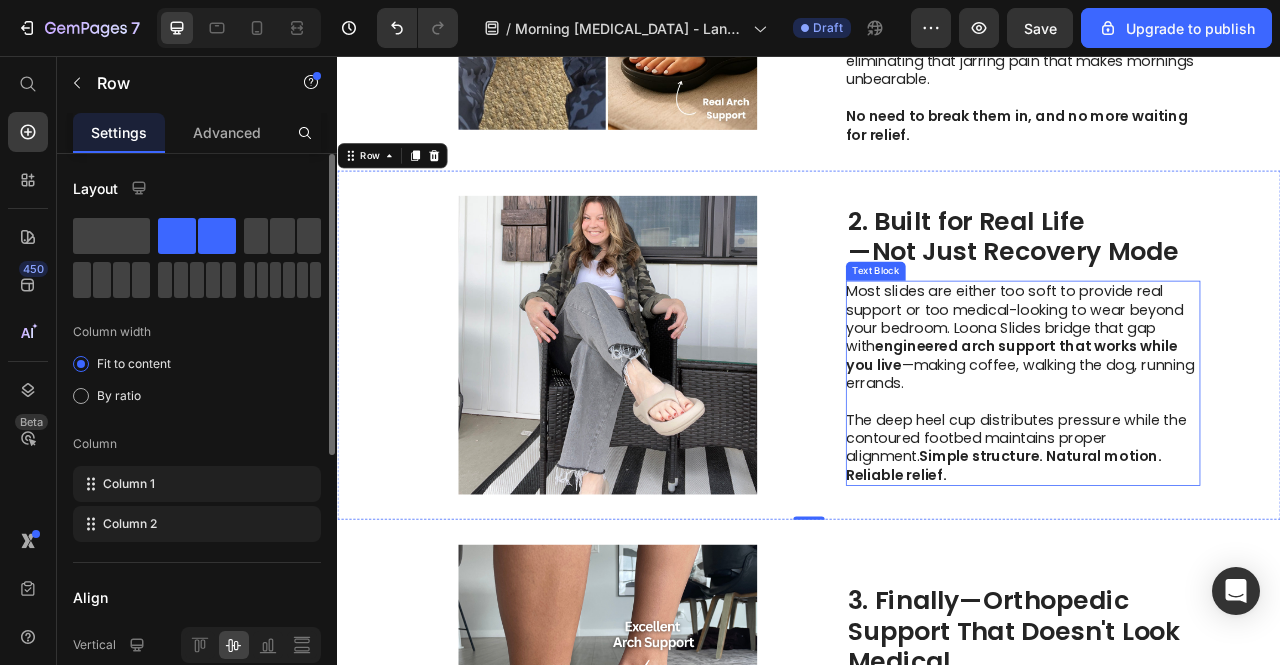 click on "The deep heel cup distributes pressure while the contoured footbed maintains proper alignment.  Simple structure. Natural motion. Reliable relief." at bounding box center [1208, 555] 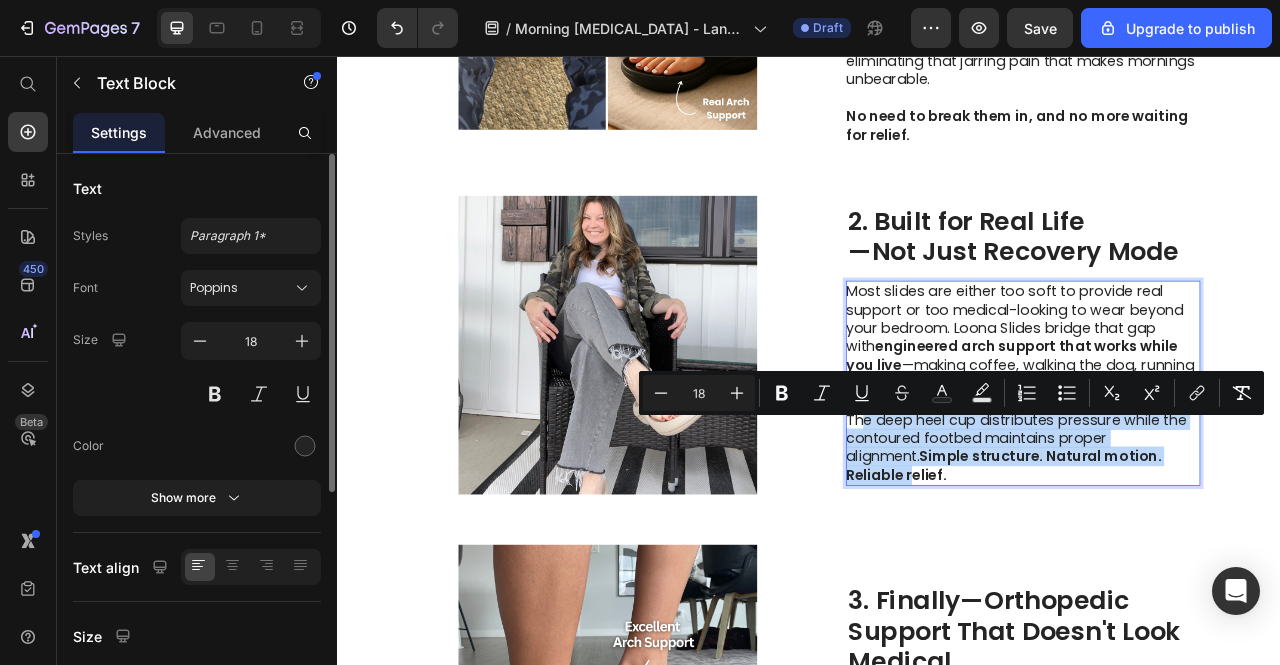 drag, startPoint x: 994, startPoint y: 533, endPoint x: 1373, endPoint y: 566, distance: 380.43396 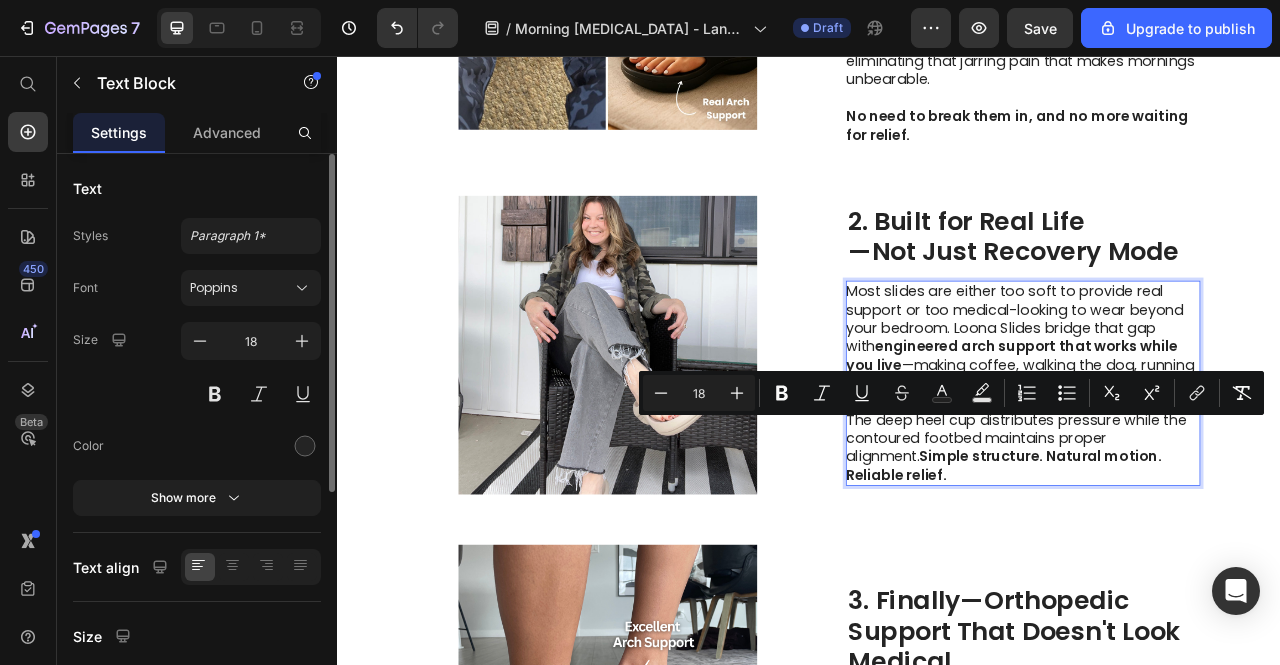 click on "The deep heel cup distributes pressure while the contoured footbed maintains proper alignment.  Simple structure. Natural motion. Reliable relief." at bounding box center [1208, 555] 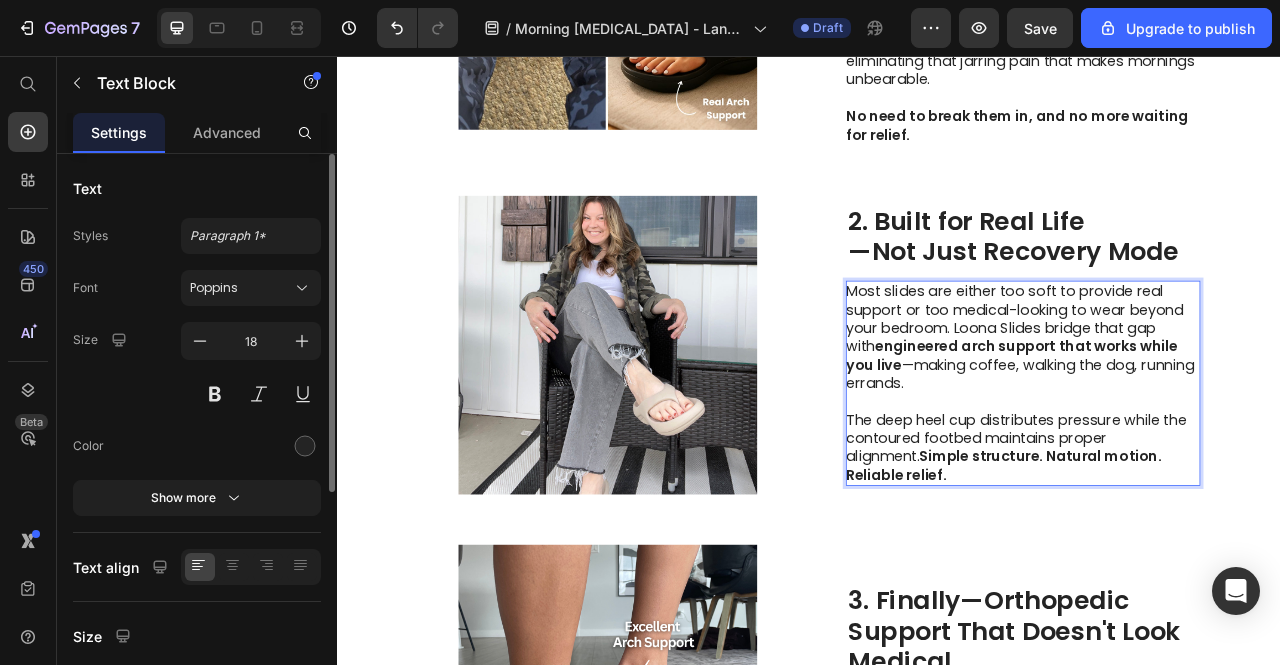 click on "The deep heel cup distributes pressure while the contoured footbed maintains proper alignment.  Simple structure. Natural motion. Reliable relief." at bounding box center (1208, 555) 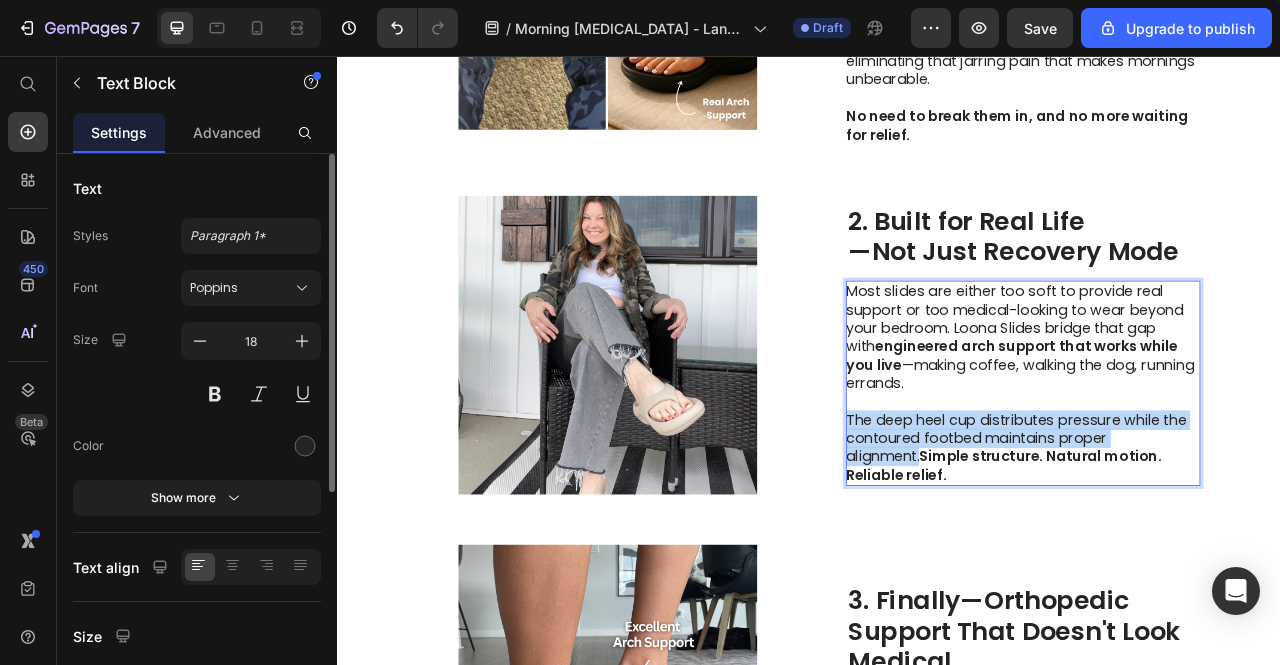 drag, startPoint x: 999, startPoint y: 532, endPoint x: 1404, endPoint y: 547, distance: 405.27768 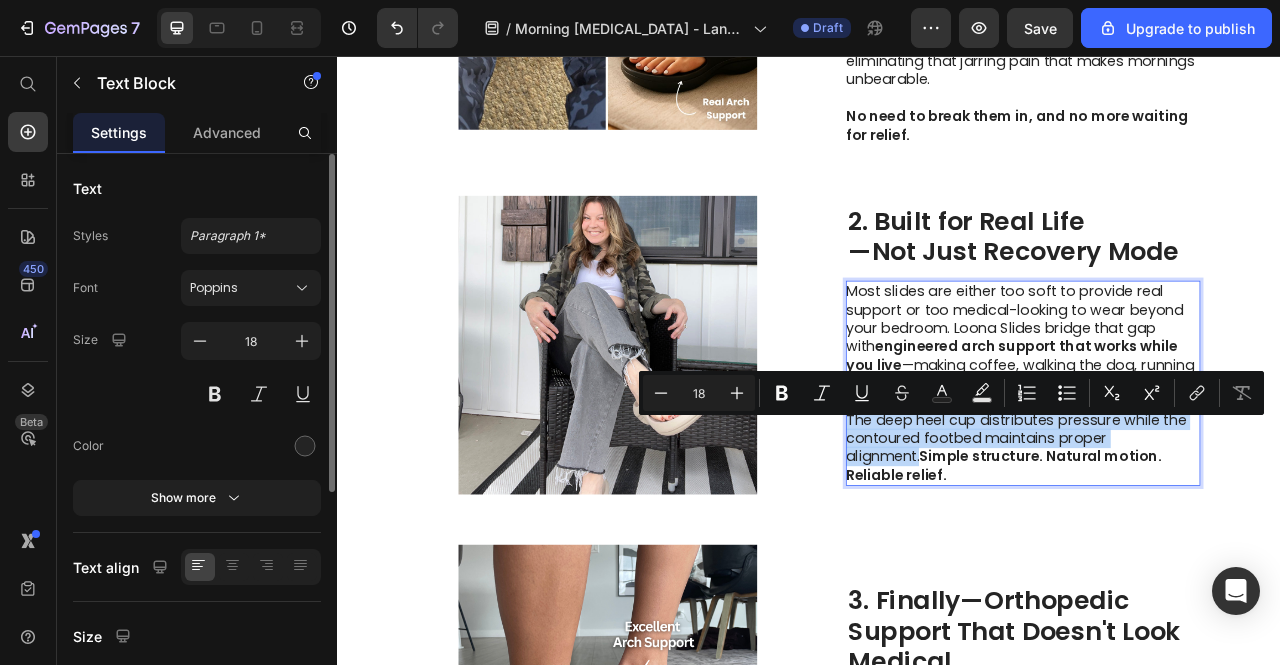 copy on "The deep heel cup distributes pressure while the contoured footbed maintains proper alignment." 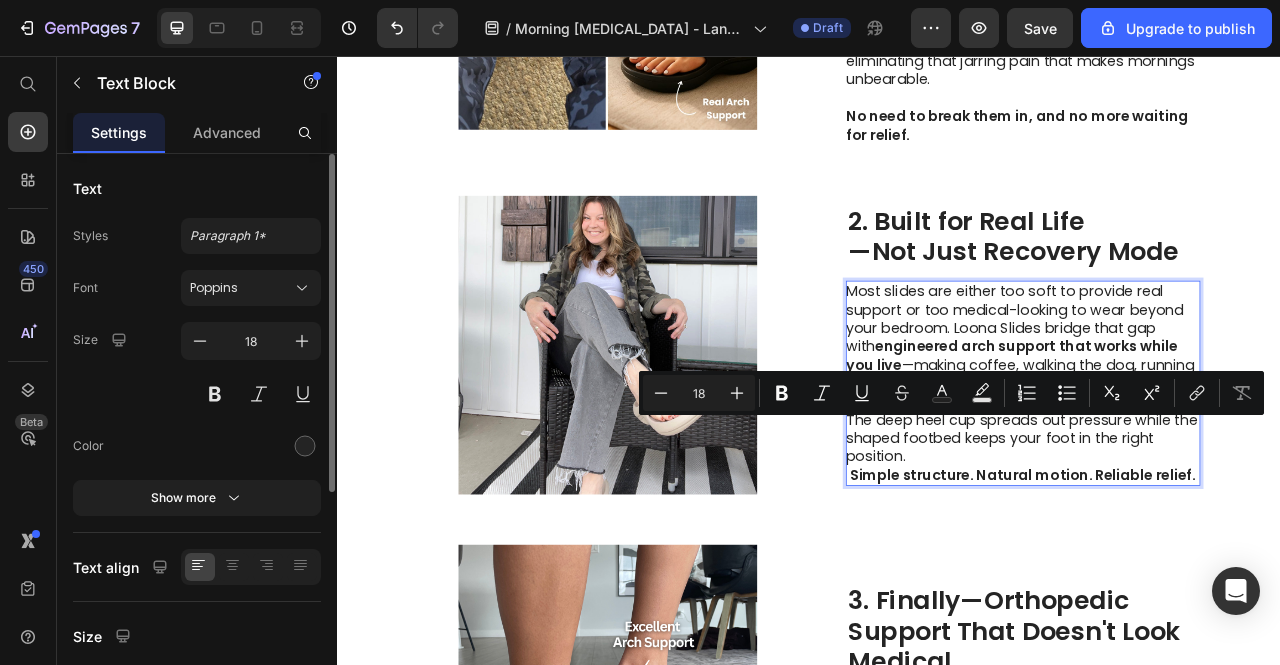 scroll, scrollTop: 1034, scrollLeft: 0, axis: vertical 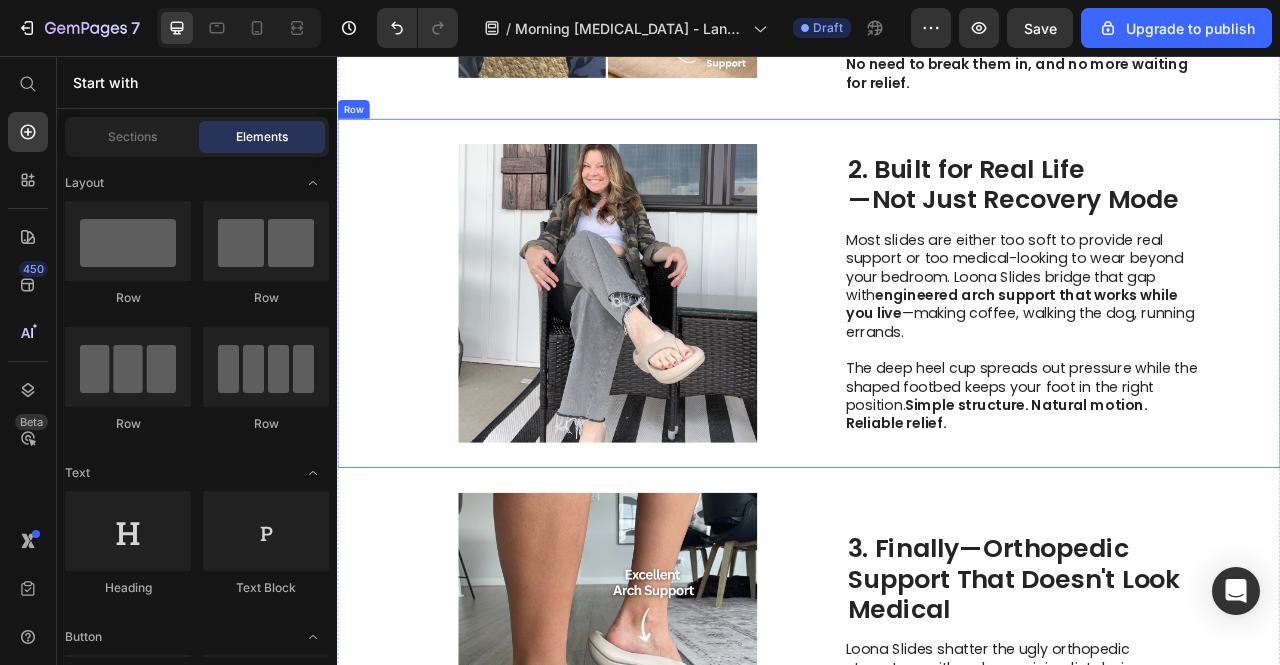 click on "Image 2. Built for Real Life —Not Just Recovery Mode Heading Most slides are either too soft to provide real support or too medical-looking to wear beyond your bedroom. Loona Slides bridge that gap with  engineered arch support that works while you live —making coffee, walking the dog, running errands.  The deep heel cup spreads out pressure while the shaped footbed keeps your foot in the right position.  Simple structure. Natural motion. Reliable relief. Text Block Row" at bounding box center (937, 358) 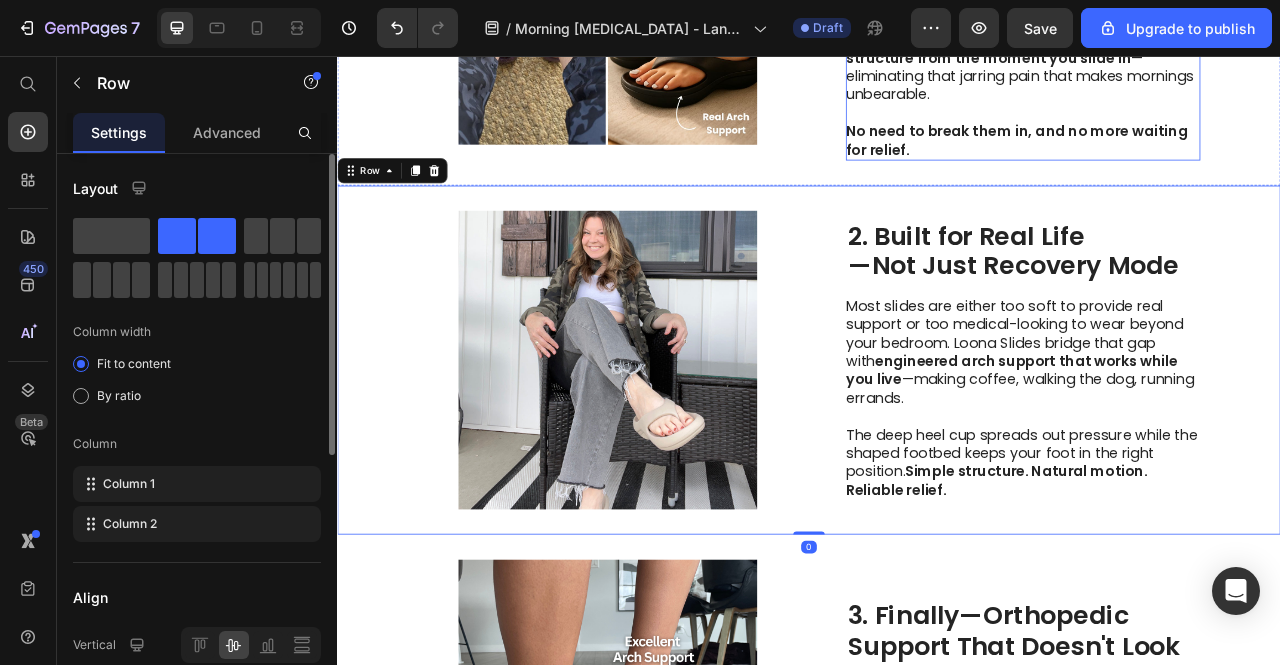scroll, scrollTop: 911, scrollLeft: 0, axis: vertical 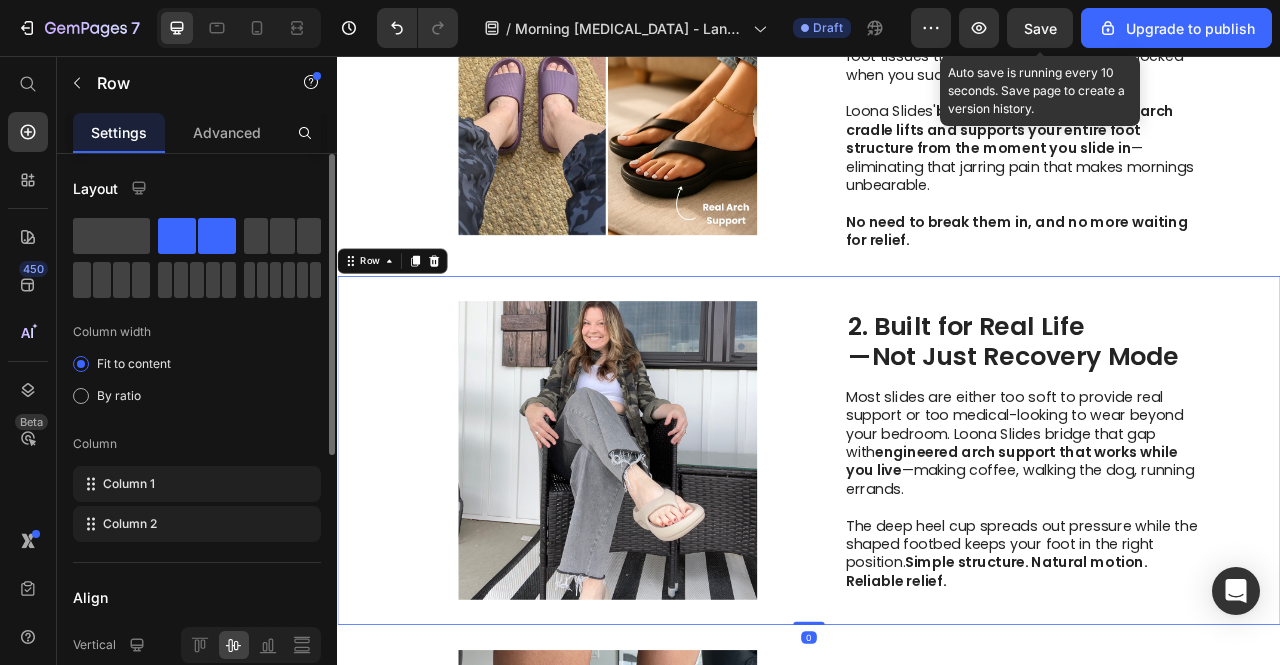 click on "Save" at bounding box center (1040, 28) 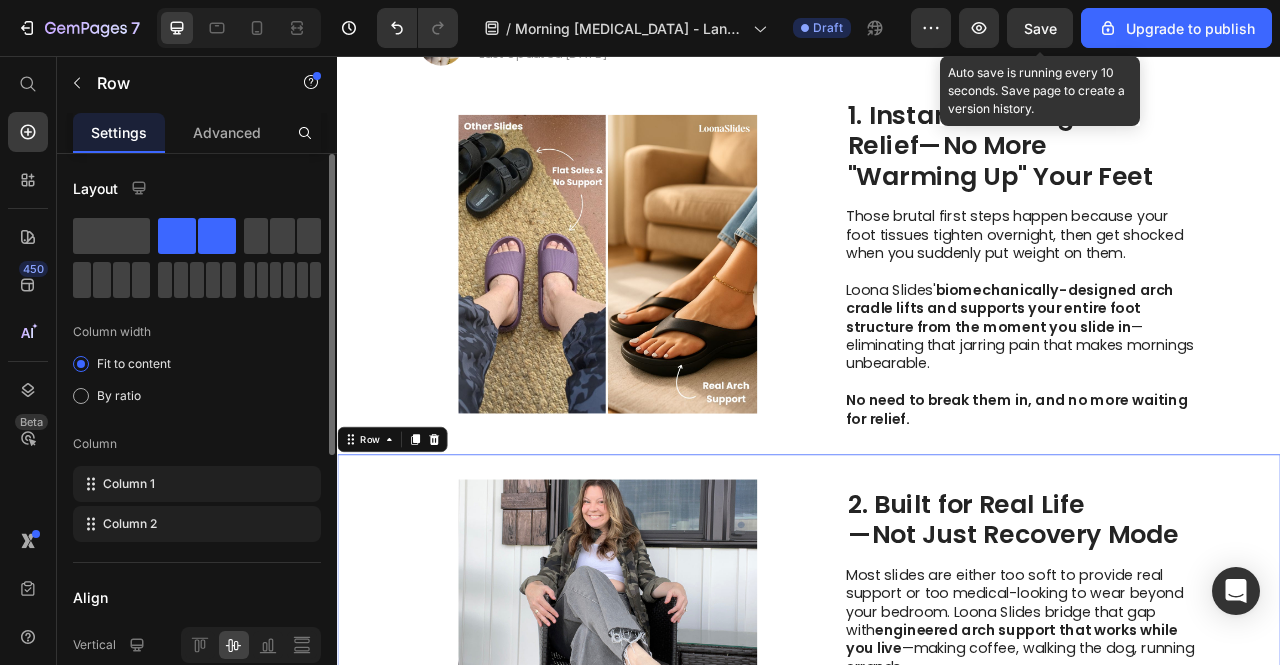 scroll, scrollTop: 511, scrollLeft: 0, axis: vertical 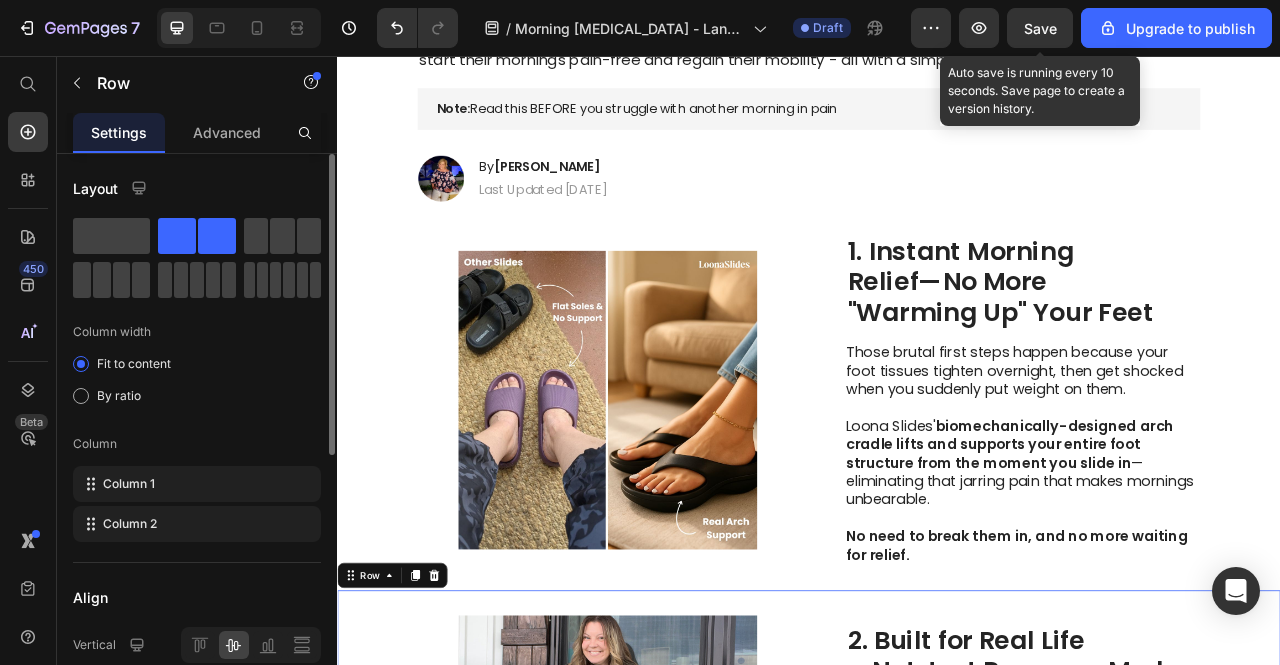 drag, startPoint x: 1039, startPoint y: 23, endPoint x: 951, endPoint y: 87, distance: 108.81177 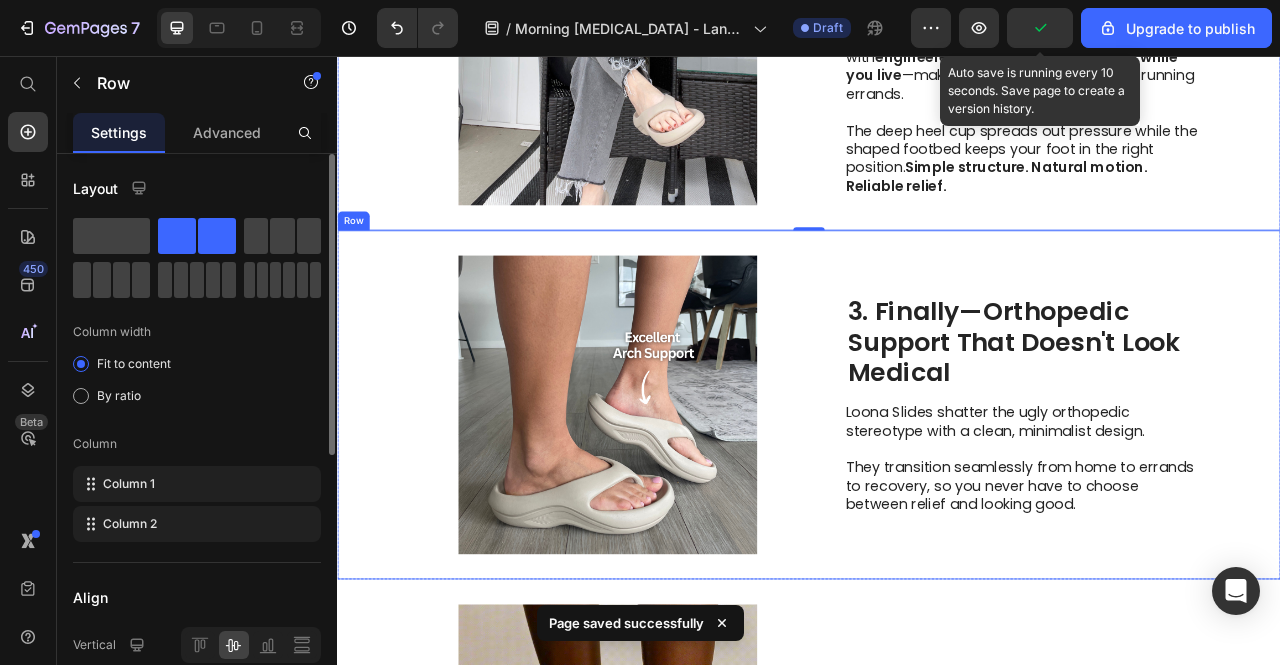 scroll, scrollTop: 1511, scrollLeft: 0, axis: vertical 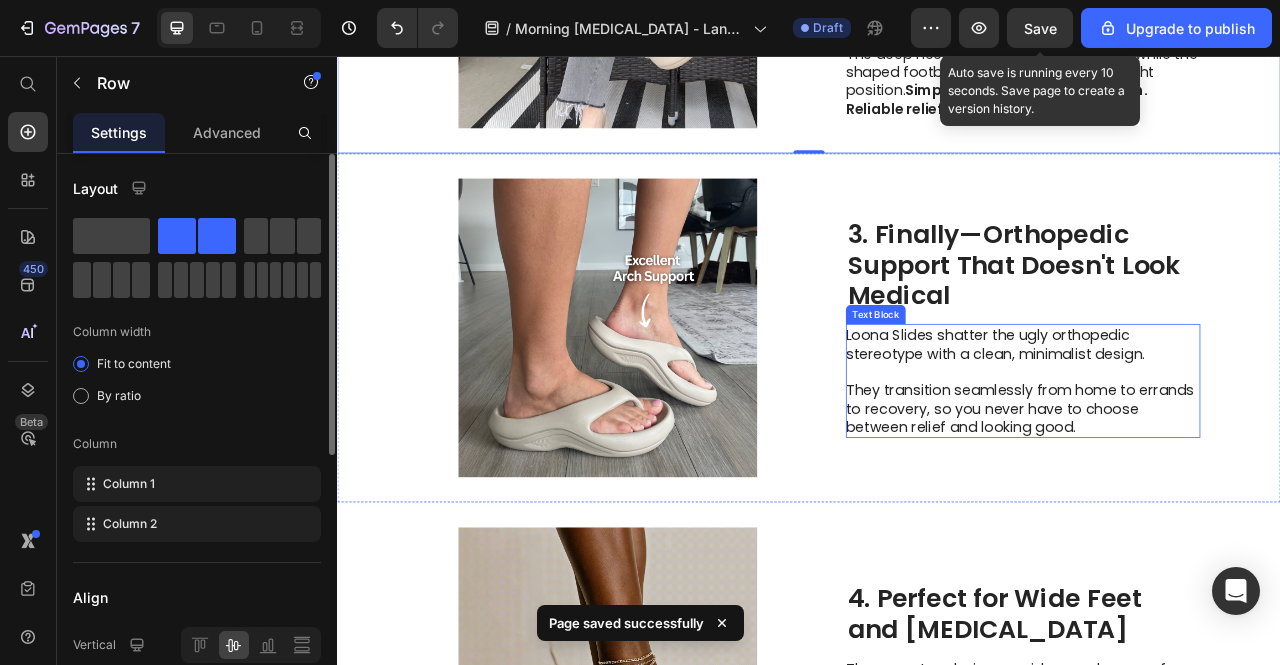 click on "Loona Slides shatter the ugly orthopedic stereotype with a clean, minimalist design." at bounding box center [1208, 422] 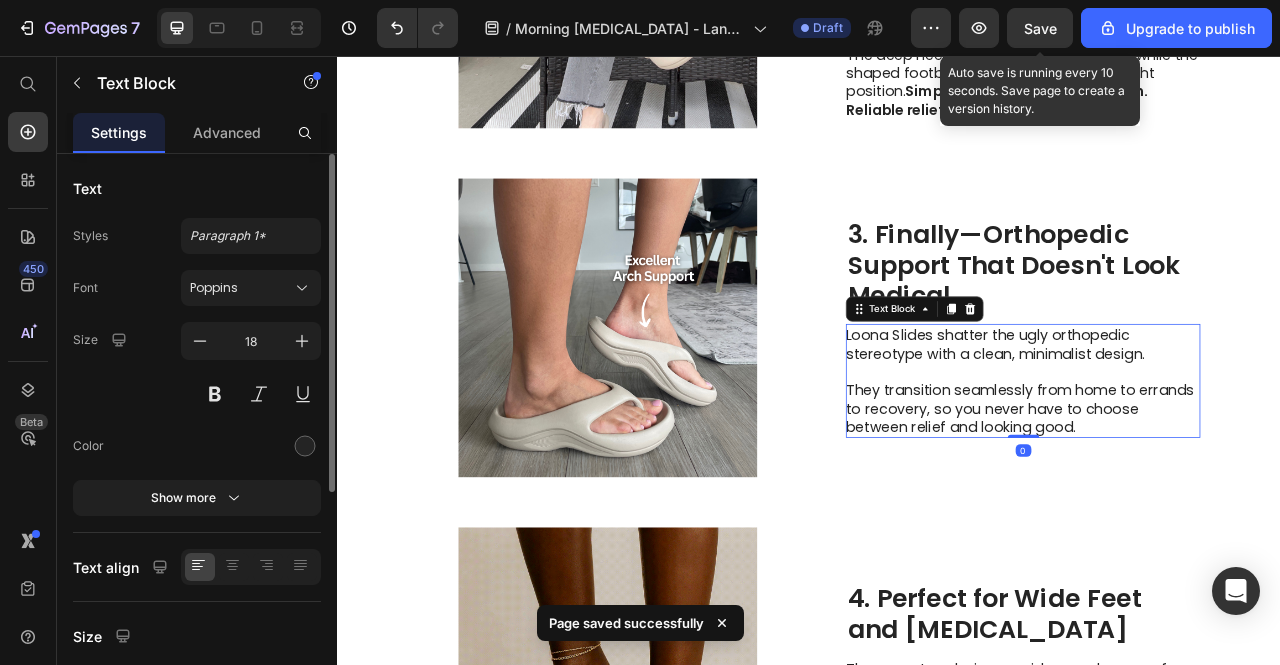 click on "Loona Slides shatter the ugly orthopedic stereotype with a clean, minimalist design." at bounding box center (1208, 422) 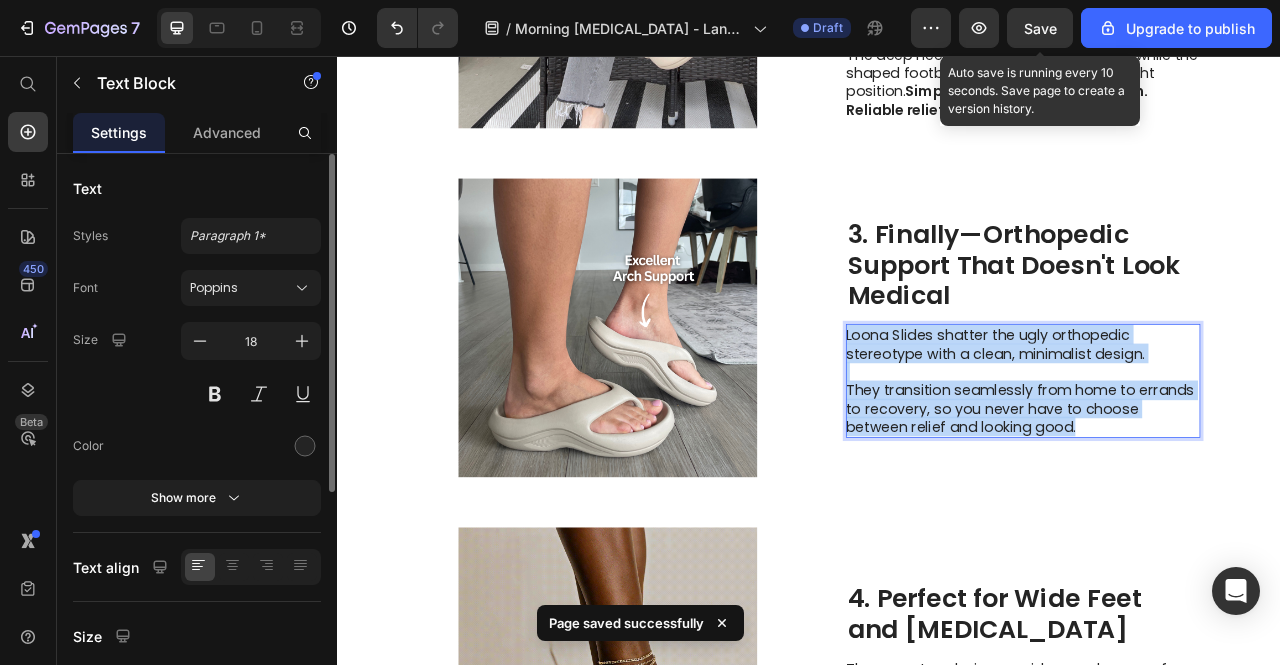 drag, startPoint x: 993, startPoint y: 411, endPoint x: 1317, endPoint y: 523, distance: 342.8119 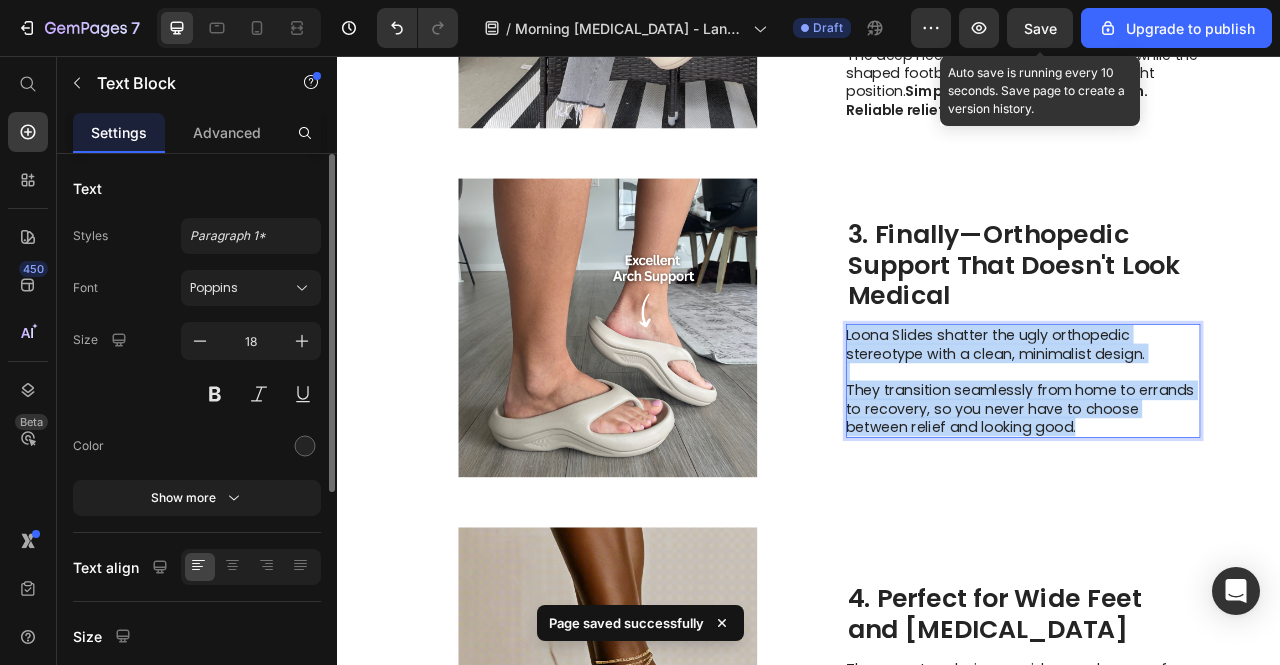 click on "Loona Slides shatter the ugly orthopedic stereotype with a clean, minimalist design.  They transition seamlessly from home to errands to recovery, so you never have to choose between relief and looking good." at bounding box center [1209, 469] 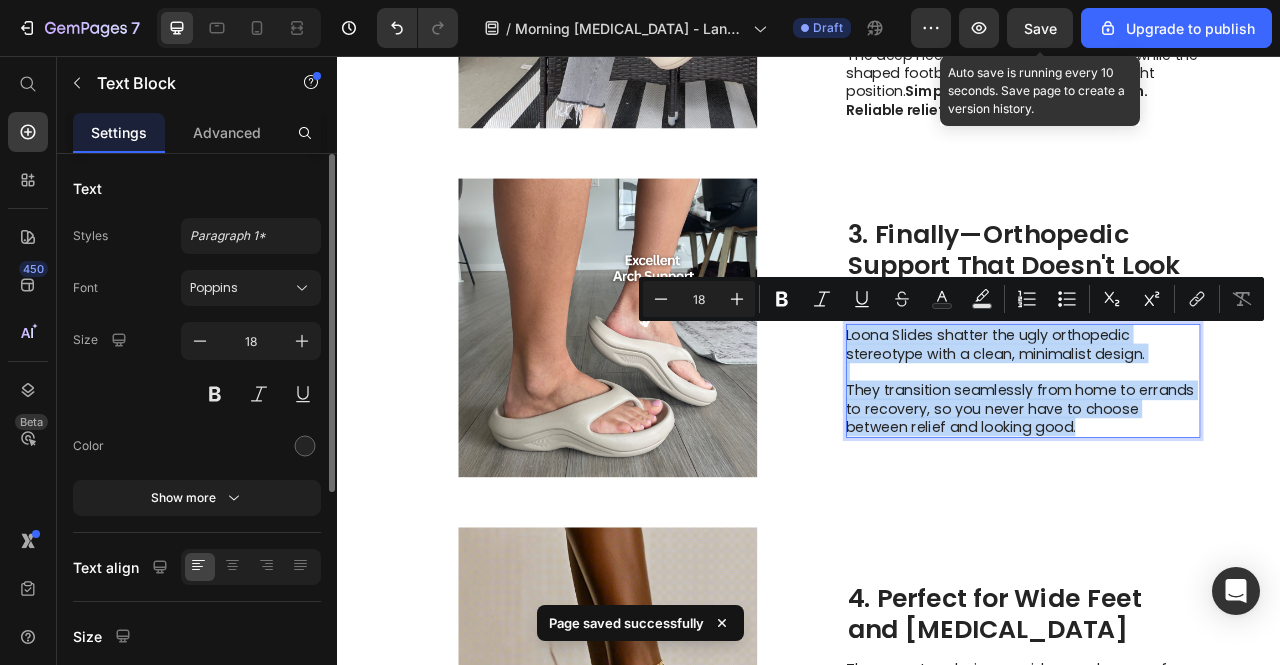 type on "11" 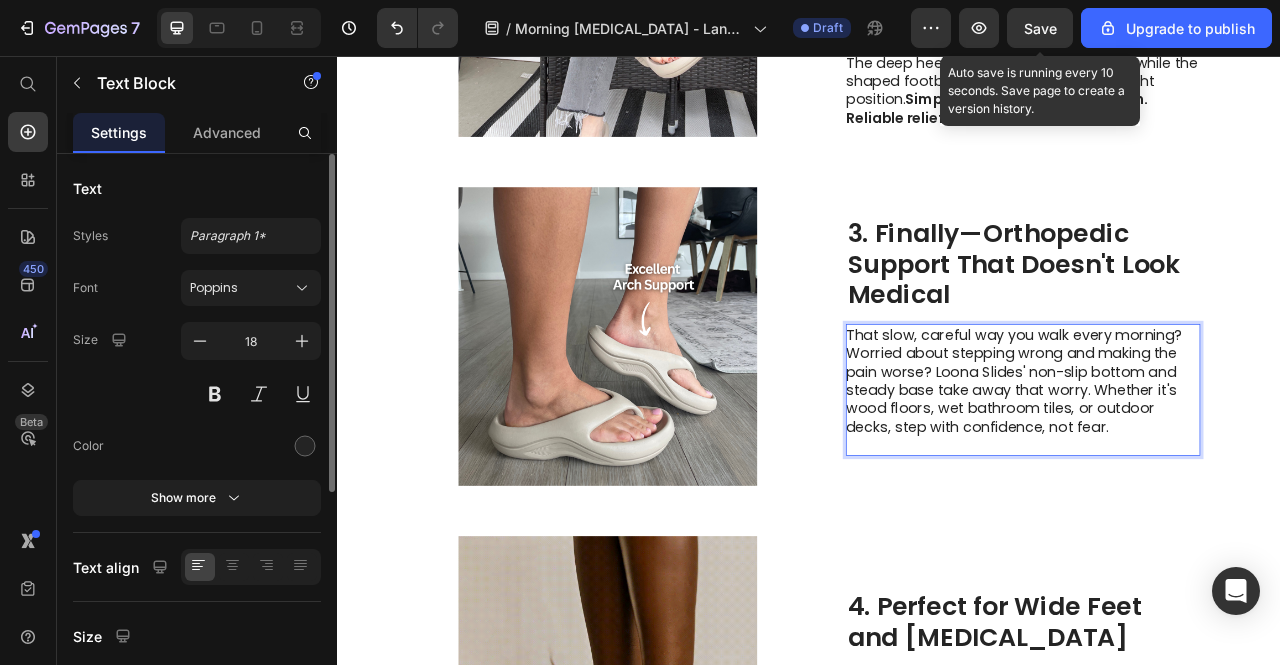 scroll, scrollTop: 1511, scrollLeft: 0, axis: vertical 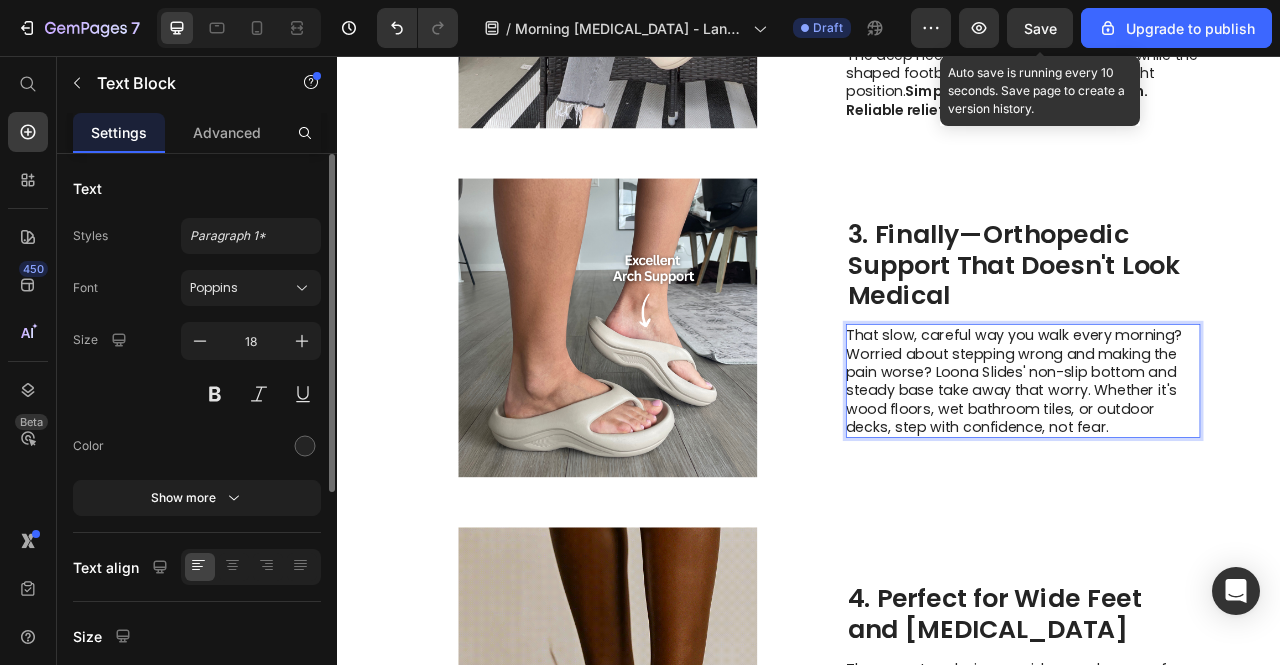 drag, startPoint x: 1178, startPoint y: 472, endPoint x: 1120, endPoint y: 479, distance: 58.420887 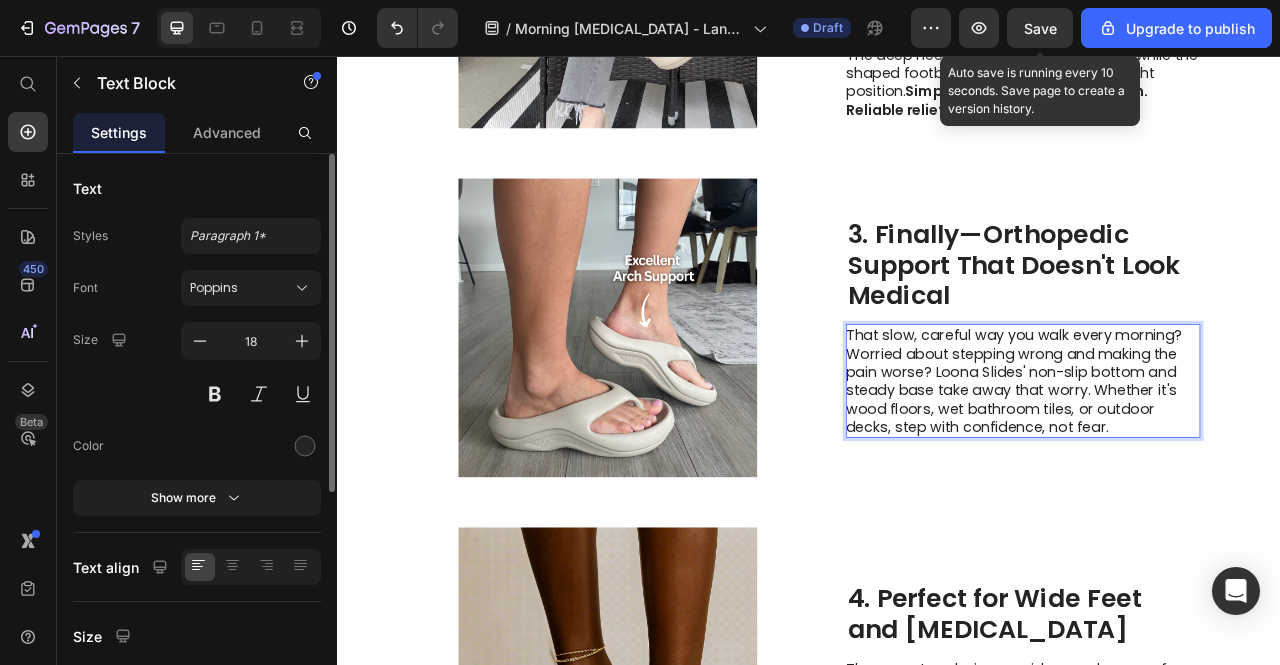 click on "That slow, careful way you walk every morning? Worried about stepping wrong and making the pain worse? Loona Slides' non-slip bottom and steady base take away that worry. Whether it's wood floors, wet bathroom tiles, or outdoor decks, step with confidence, not fear." at bounding box center (1208, 469) 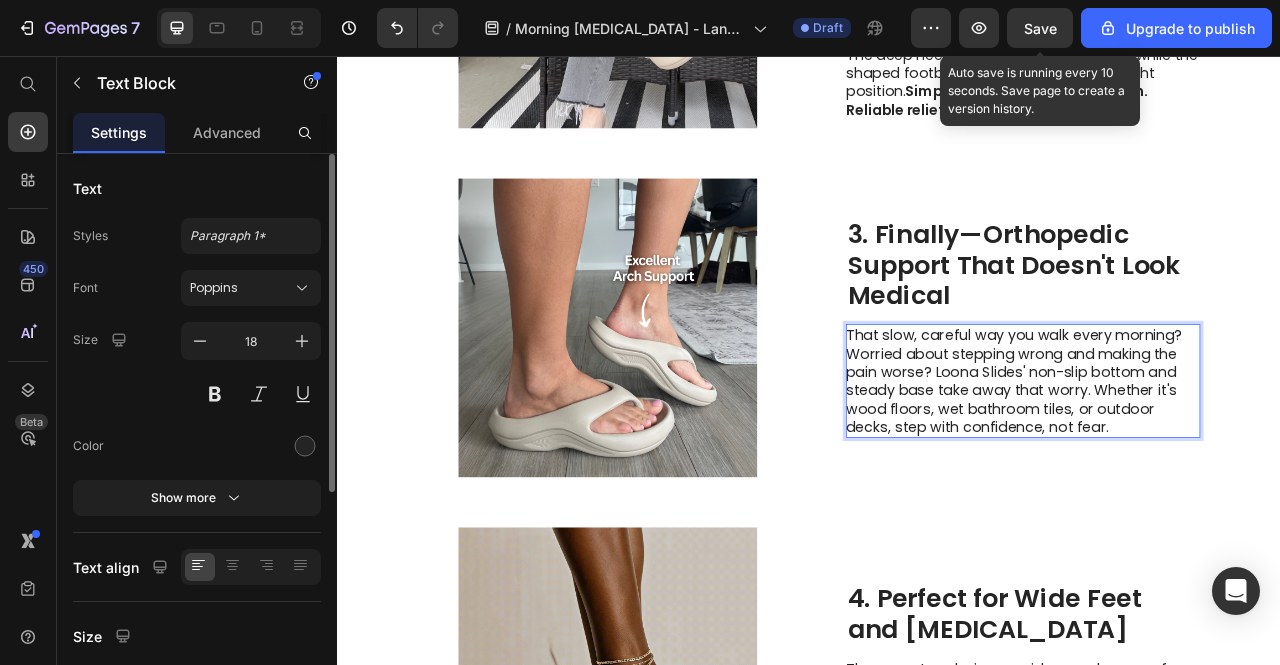 click on "That slow, careful way you walk every morning? Worried about stepping wrong and making the pain worse? Loona Slides' non-slip bottom and steady base take away that worry. Whether it's wood floors, wet bathroom tiles, or outdoor decks, step with confidence, not fear." at bounding box center [1208, 469] 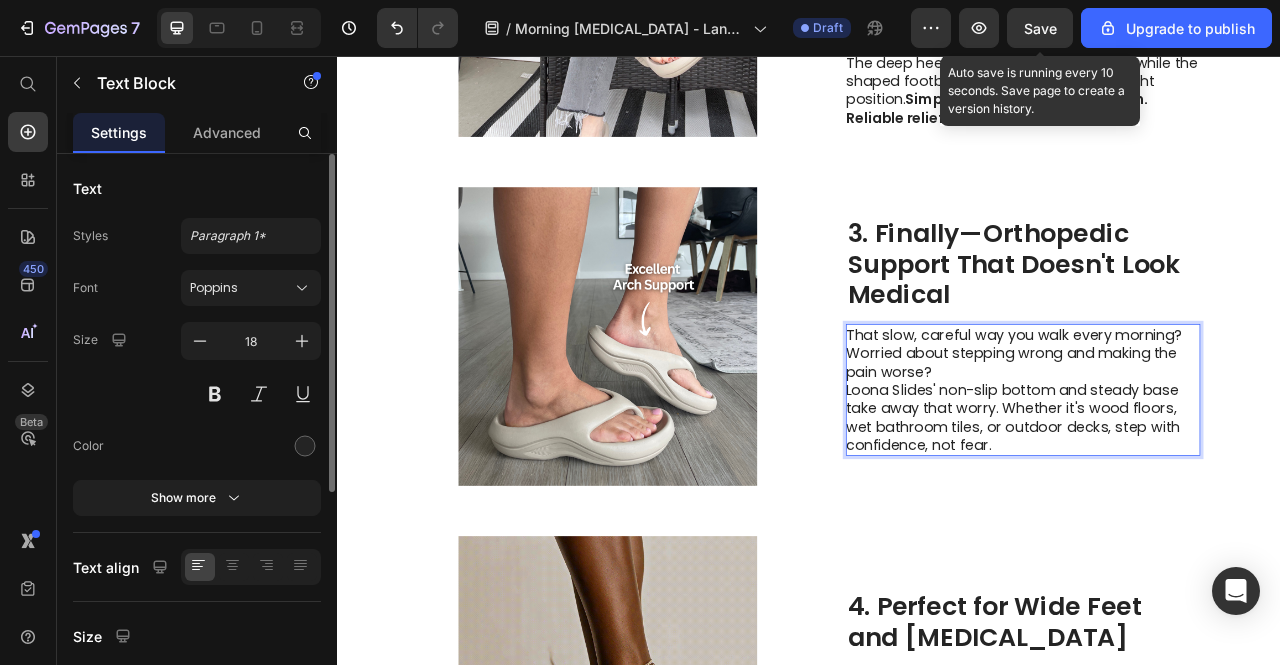 scroll, scrollTop: 1488, scrollLeft: 0, axis: vertical 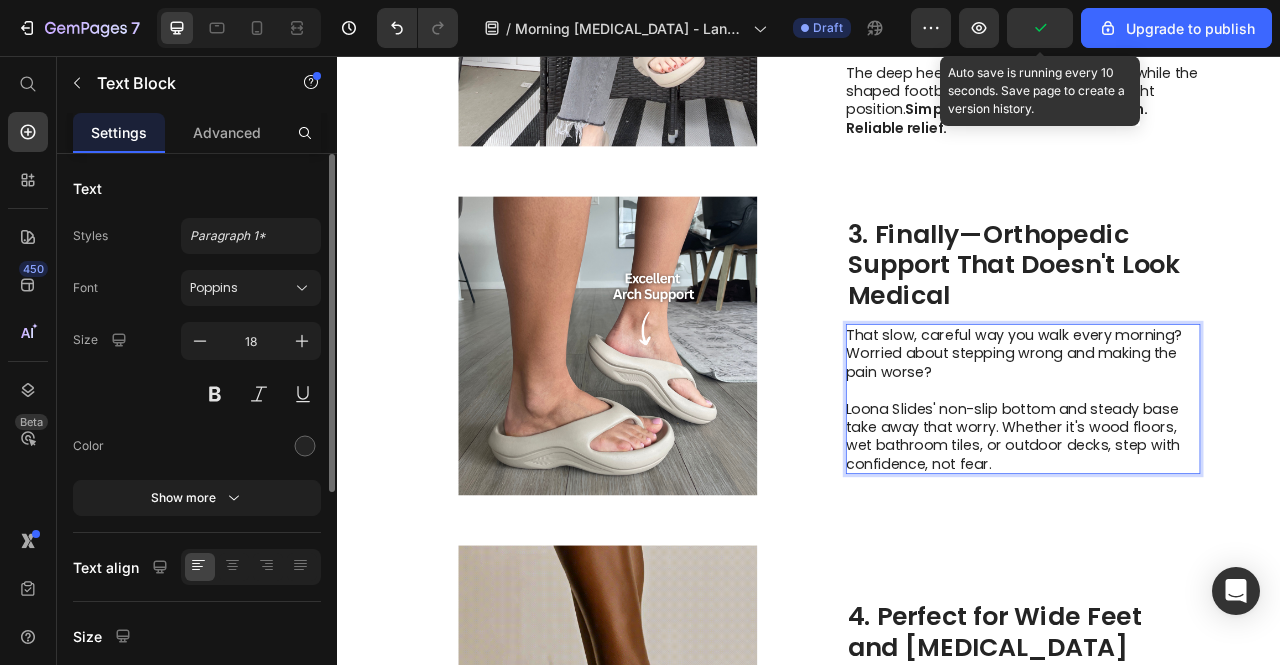 click on "Loona Slides' non-slip bottom and steady base take away that worry. Whether it's wood floors, wet bathroom tiles, or outdoor decks, step with confidence, not fear." at bounding box center [1208, 540] 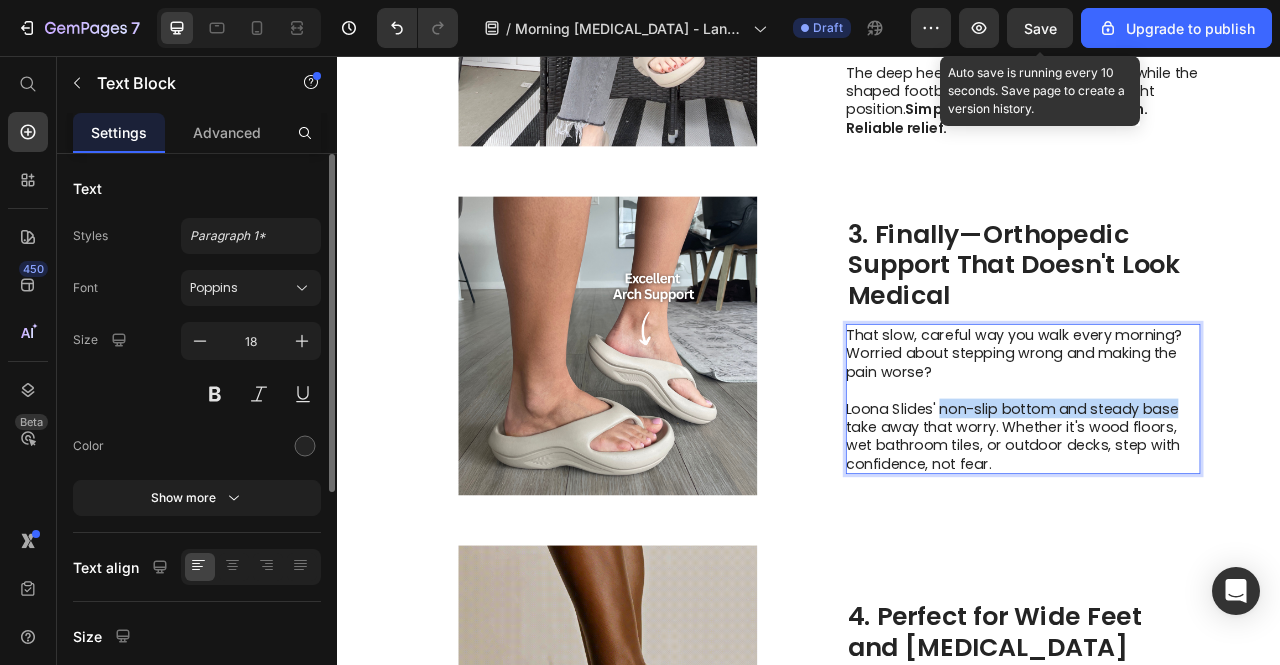 drag, startPoint x: 1115, startPoint y: 505, endPoint x: 1361, endPoint y: 513, distance: 246.13005 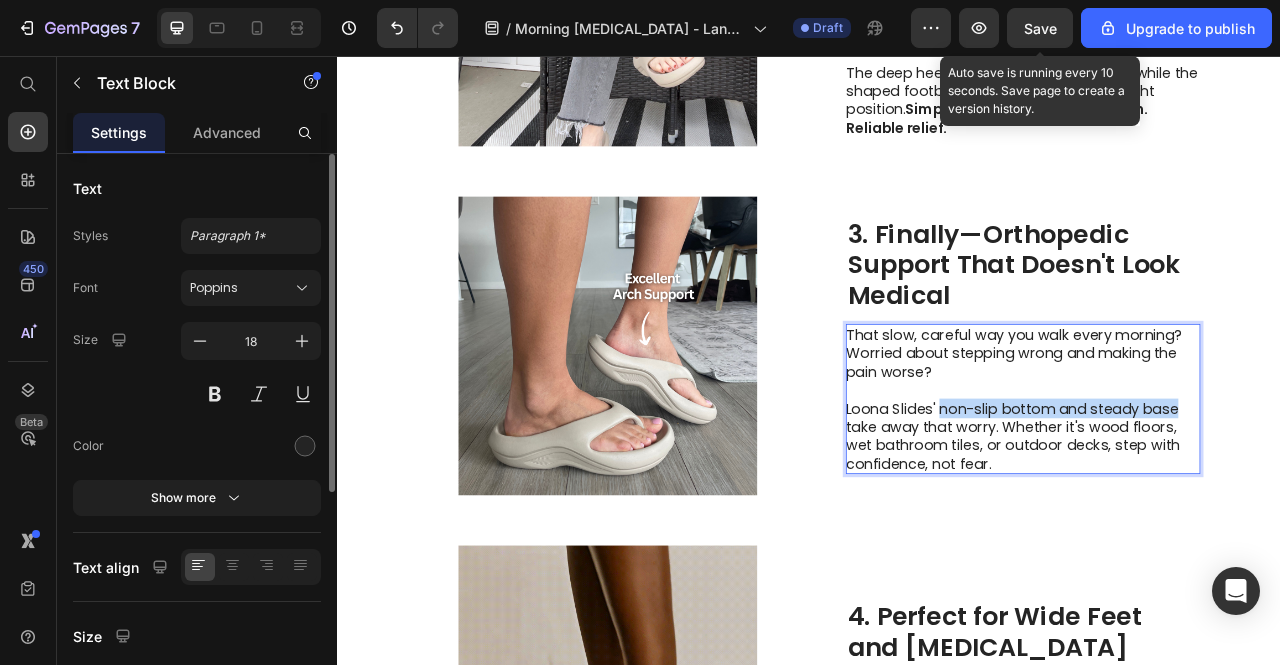 click on "Loona Slides' non-slip bottom and steady base take away that worry. Whether it's wood floors, wet bathroom tiles, or outdoor decks, step with confidence, not fear." at bounding box center [1208, 540] 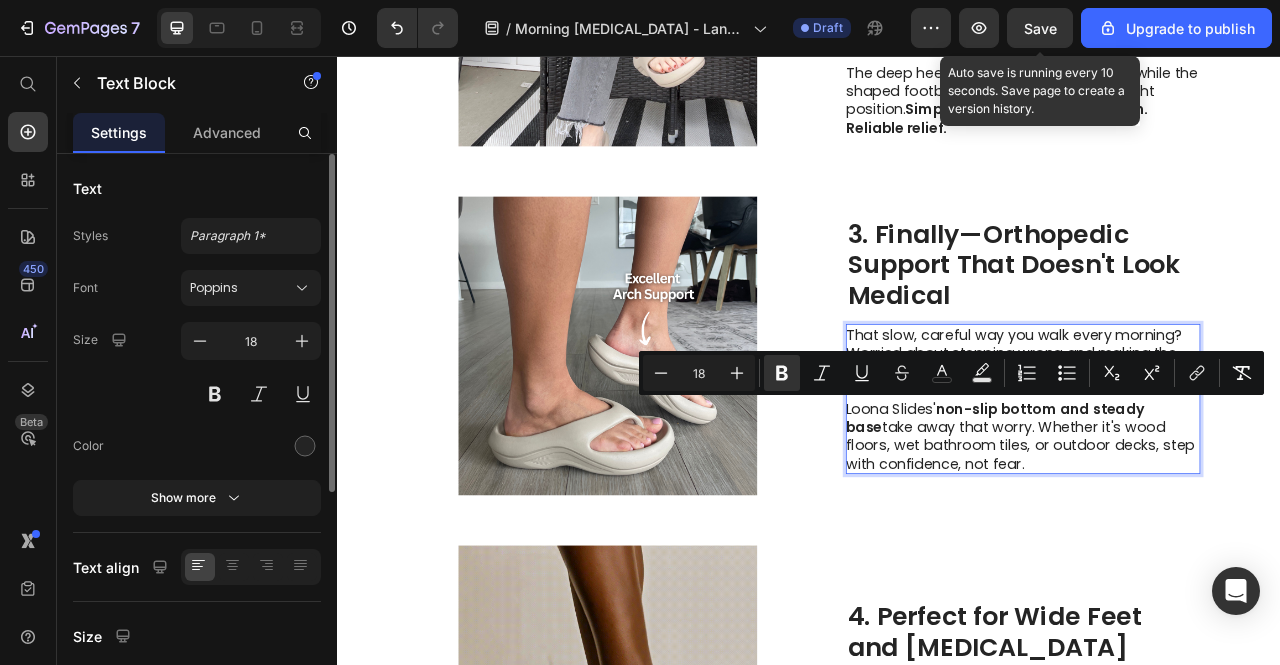 click on "Image 4. Perfect for Wide Feet  and Bunions Heading The open-toe design provides ample space for natural toe movement, reducing pressure and discomfort.    Ideal for anyone who's tired of cramped, narrow footwear that makes problems worse. Text Block Row" at bounding box center [937, 869] 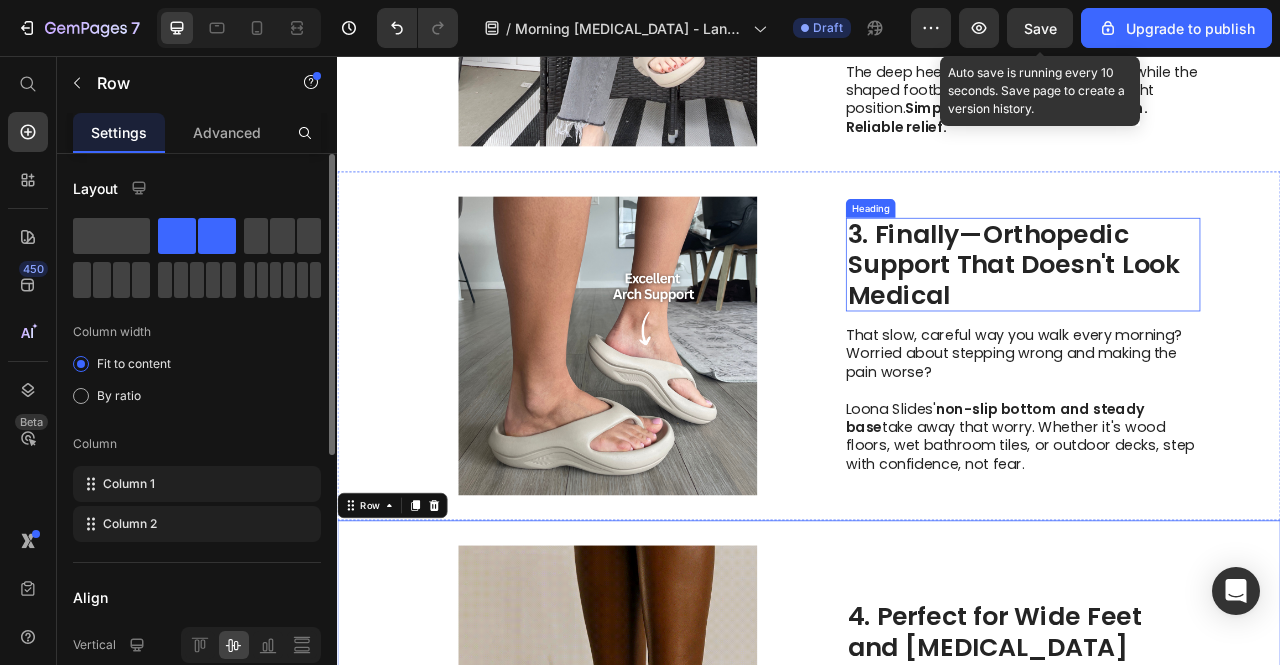 click on "3. Finally—Orthopedic  Support That Doesn't Look Medical" at bounding box center [1209, 321] 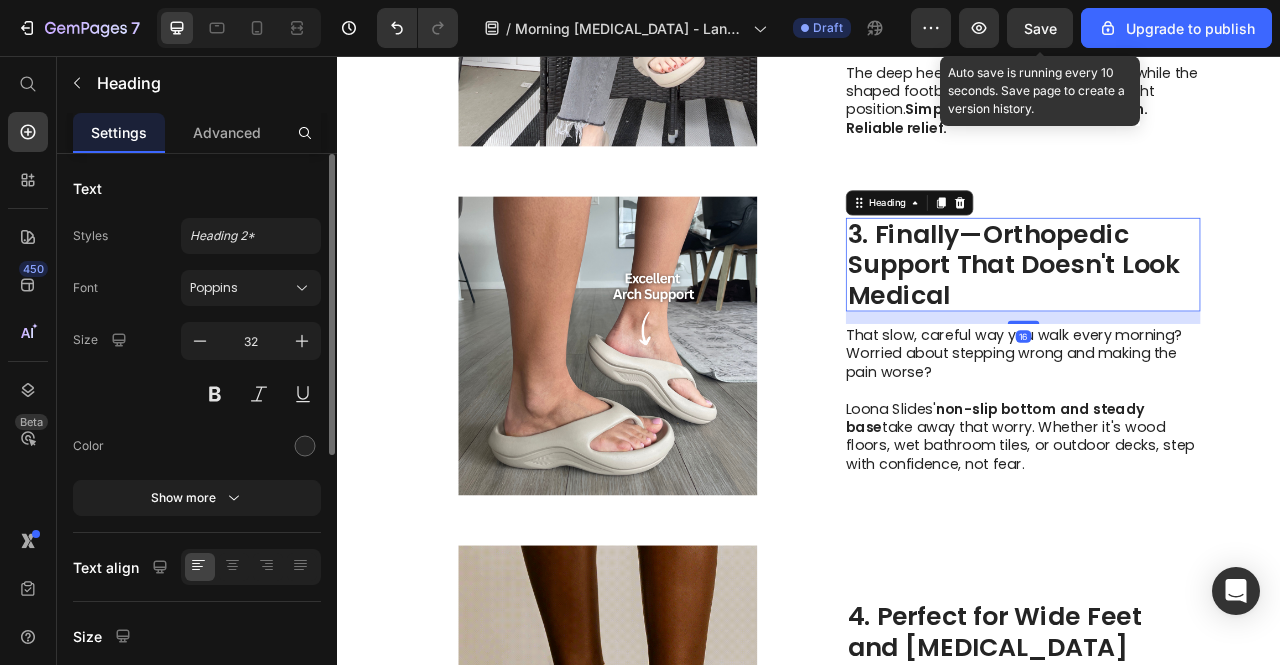 click on "3. Finally—Orthopedic  Support That Doesn't Look Medical" at bounding box center [1209, 321] 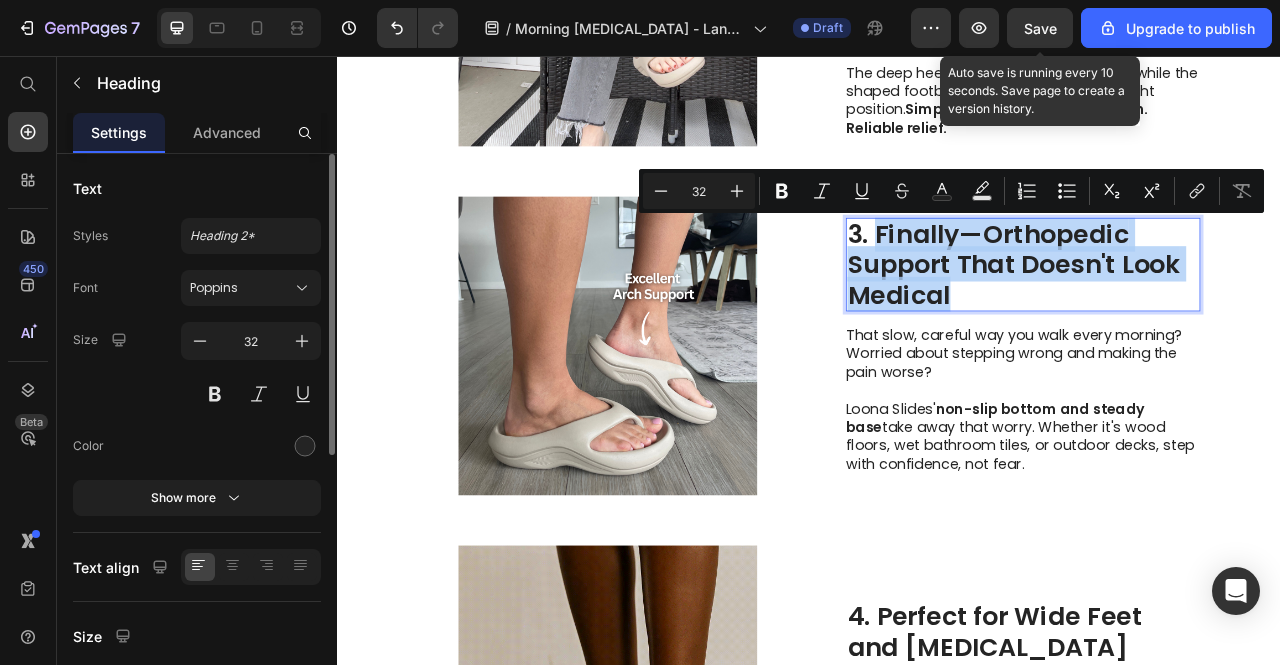 drag, startPoint x: 1029, startPoint y: 271, endPoint x: 1114, endPoint y: 345, distance: 112.698715 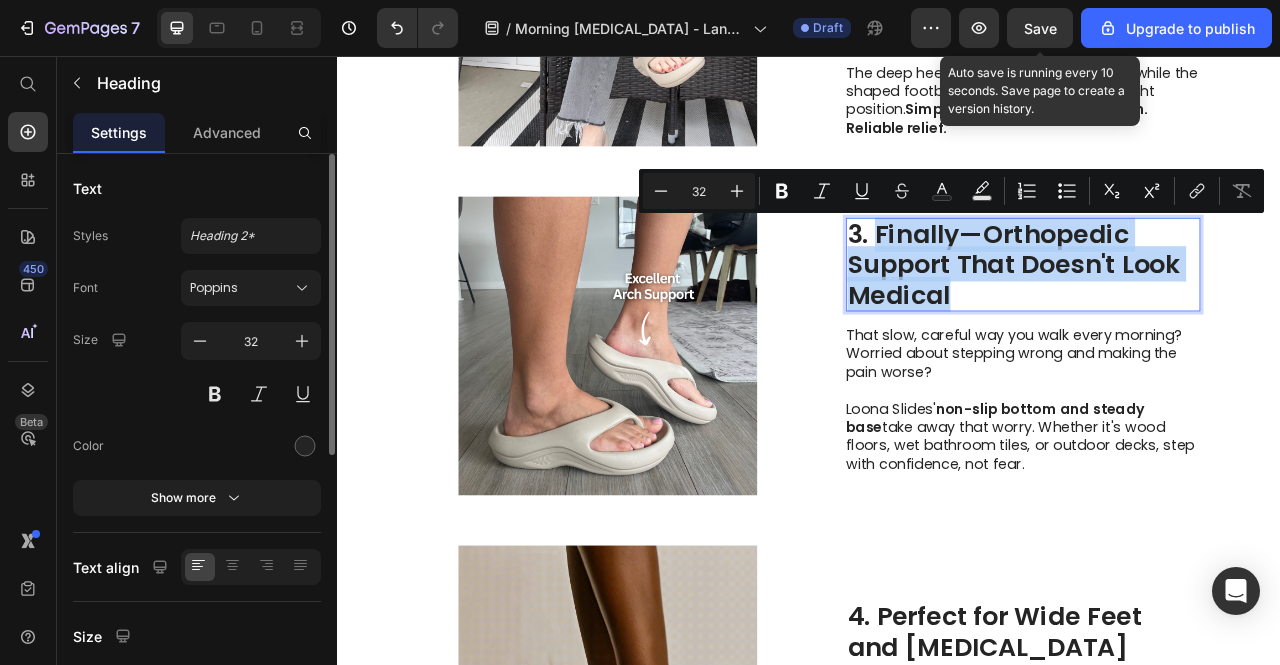 click on "3. Finally—Orthopedic  Support That Doesn't Look Medical" at bounding box center (1209, 321) 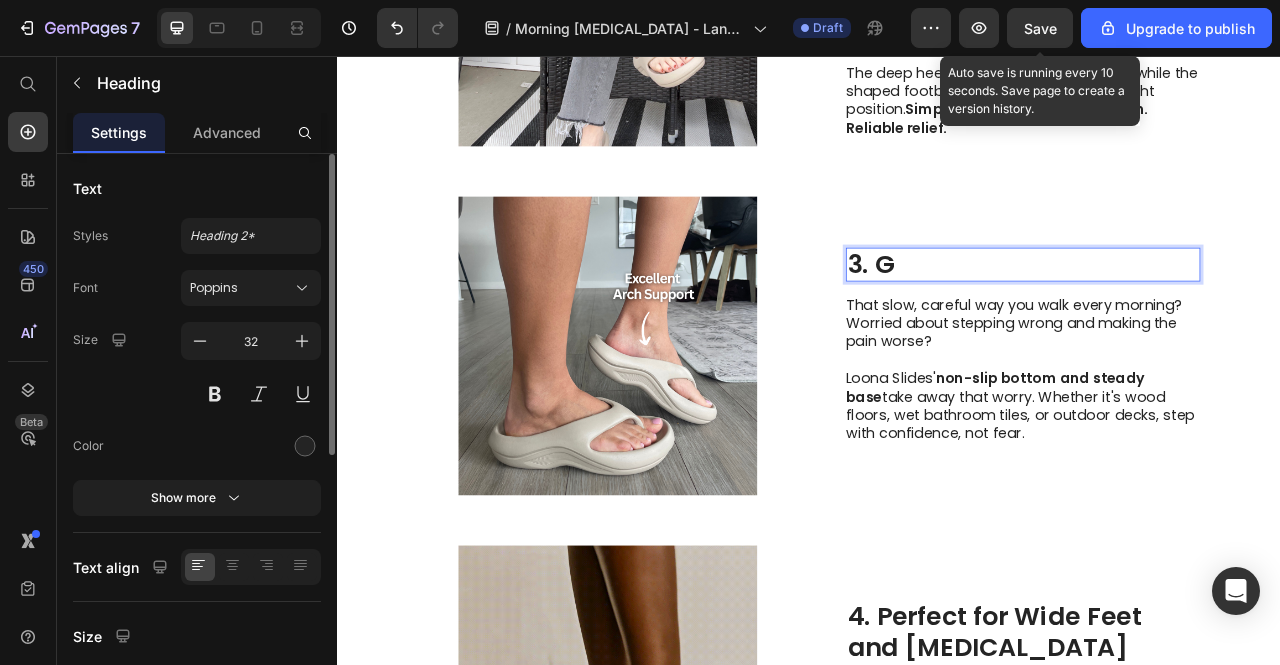 scroll, scrollTop: 1526, scrollLeft: 0, axis: vertical 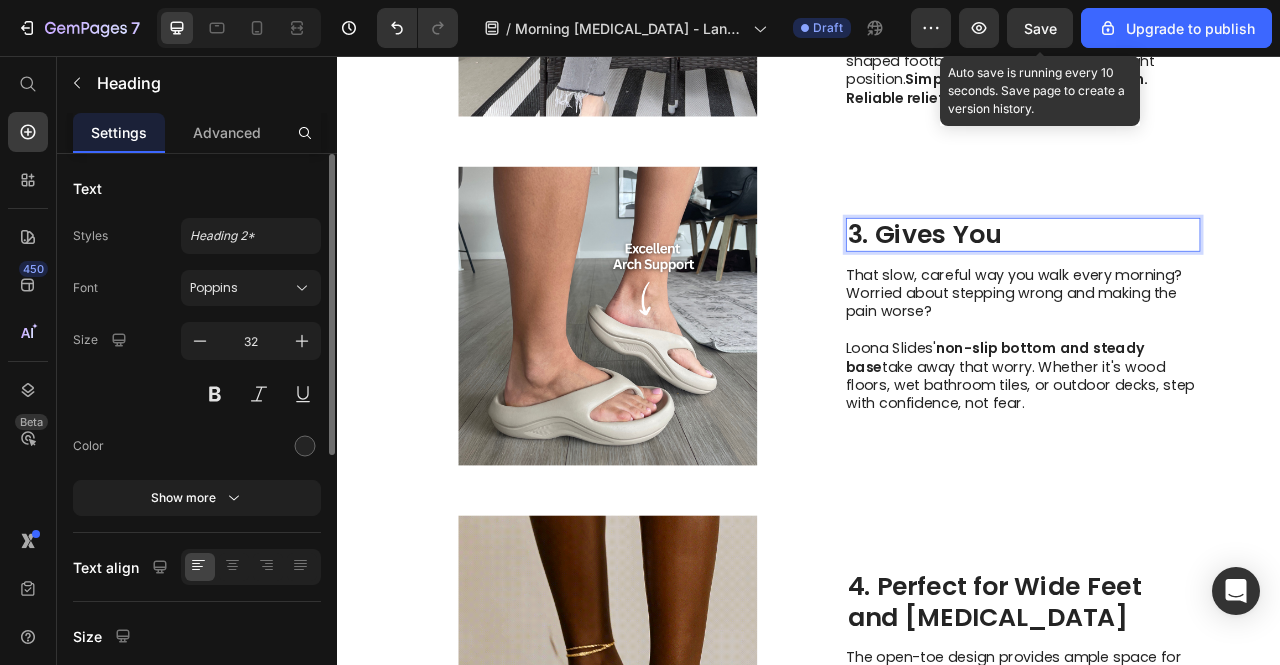 click on "3. Gives You" at bounding box center (1209, 283) 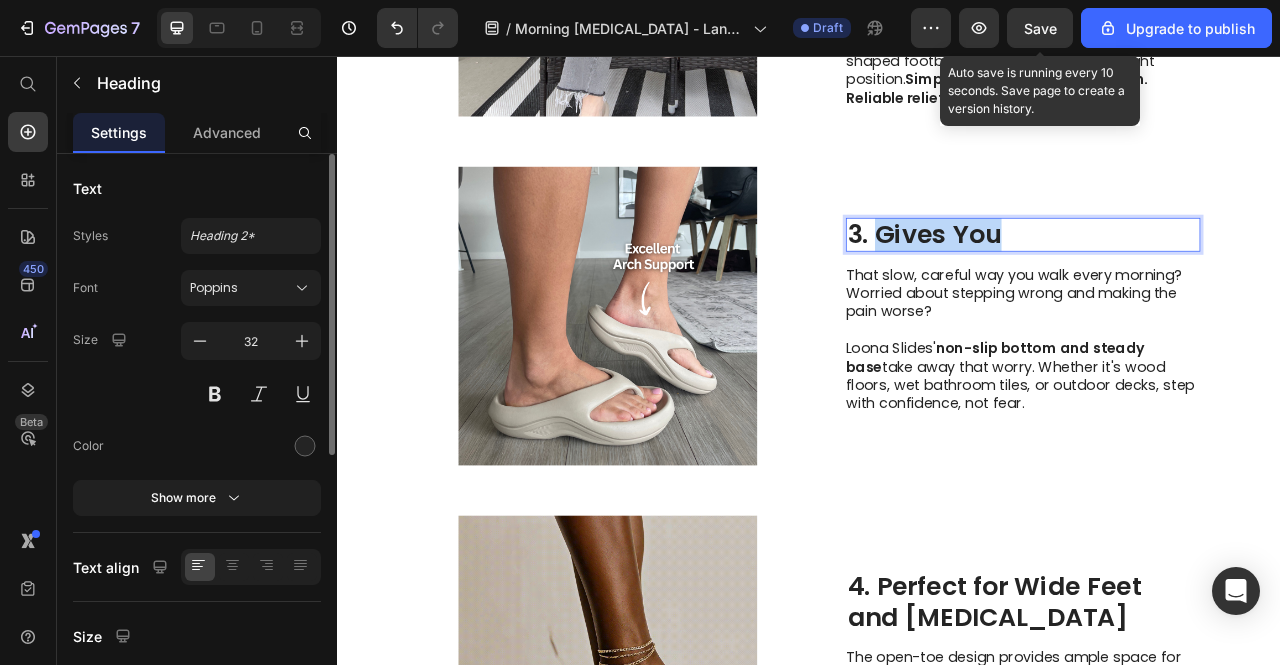 drag, startPoint x: 1043, startPoint y: 280, endPoint x: 1128, endPoint y: 279, distance: 85.00588 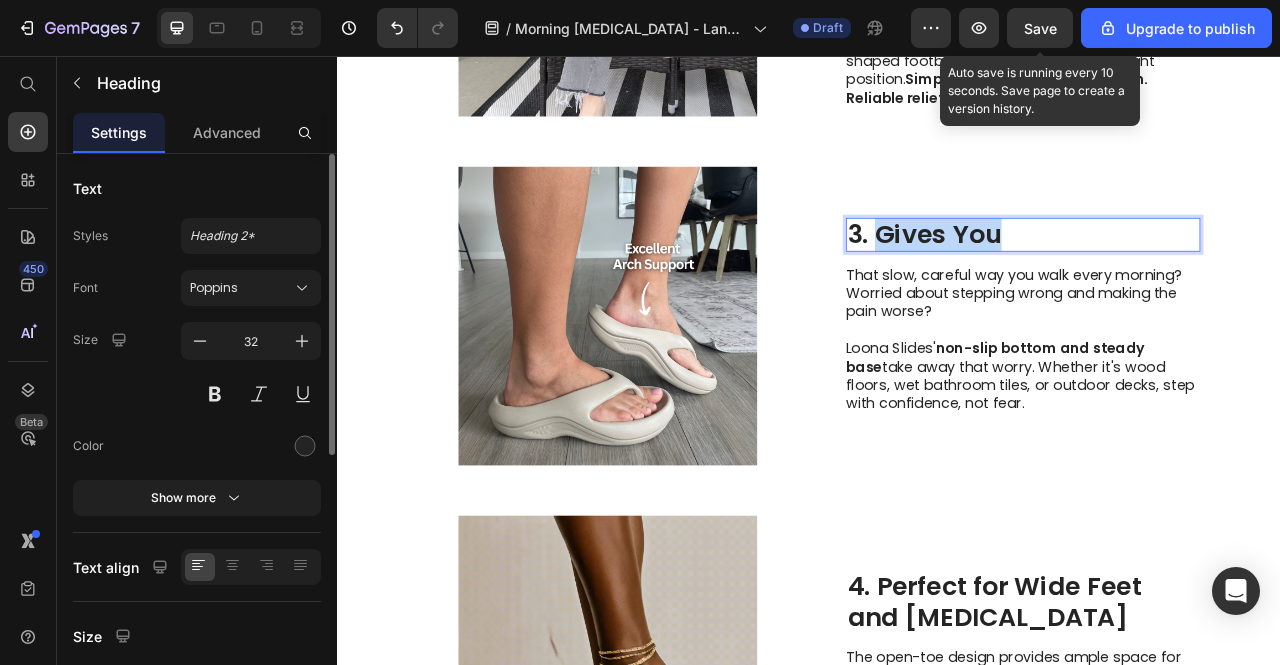 click on "3. Gives You" at bounding box center [1209, 283] 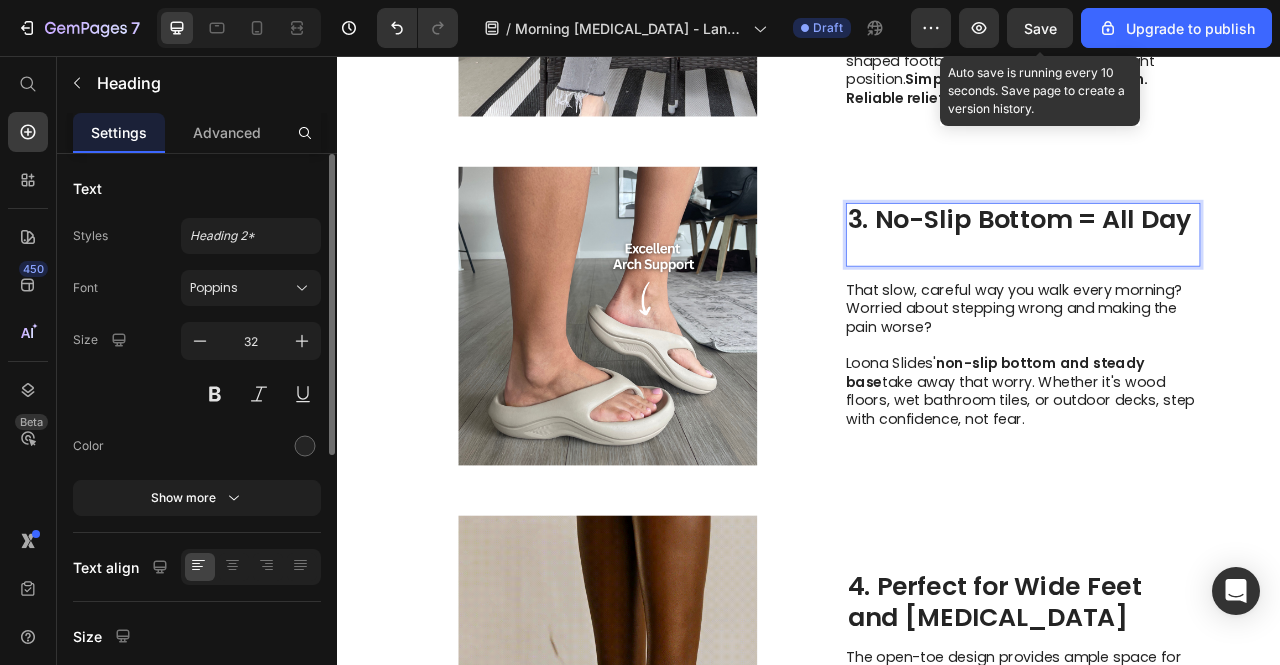 scroll, scrollTop: 1506, scrollLeft: 0, axis: vertical 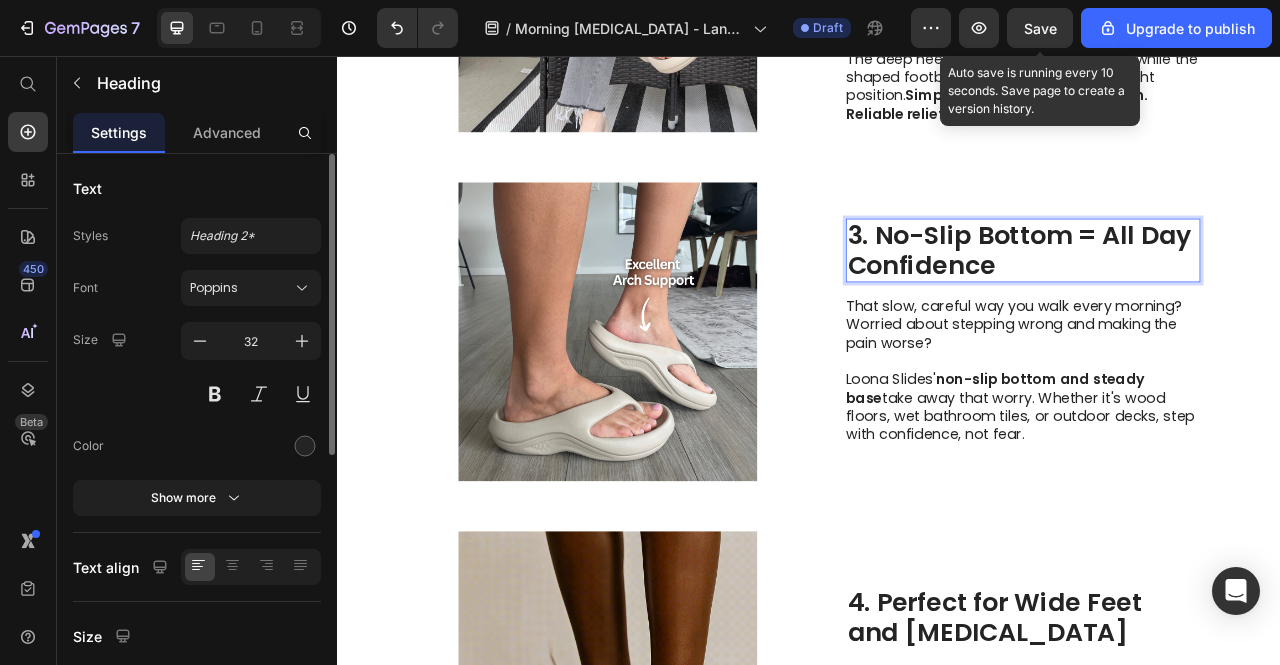 click on "Loona Slides'  non-slip bottom and steady base  take away that worry. Whether it's wood floors, wet bathroom tiles, or outdoor decks, step with confidence, not fear." at bounding box center [1208, 502] 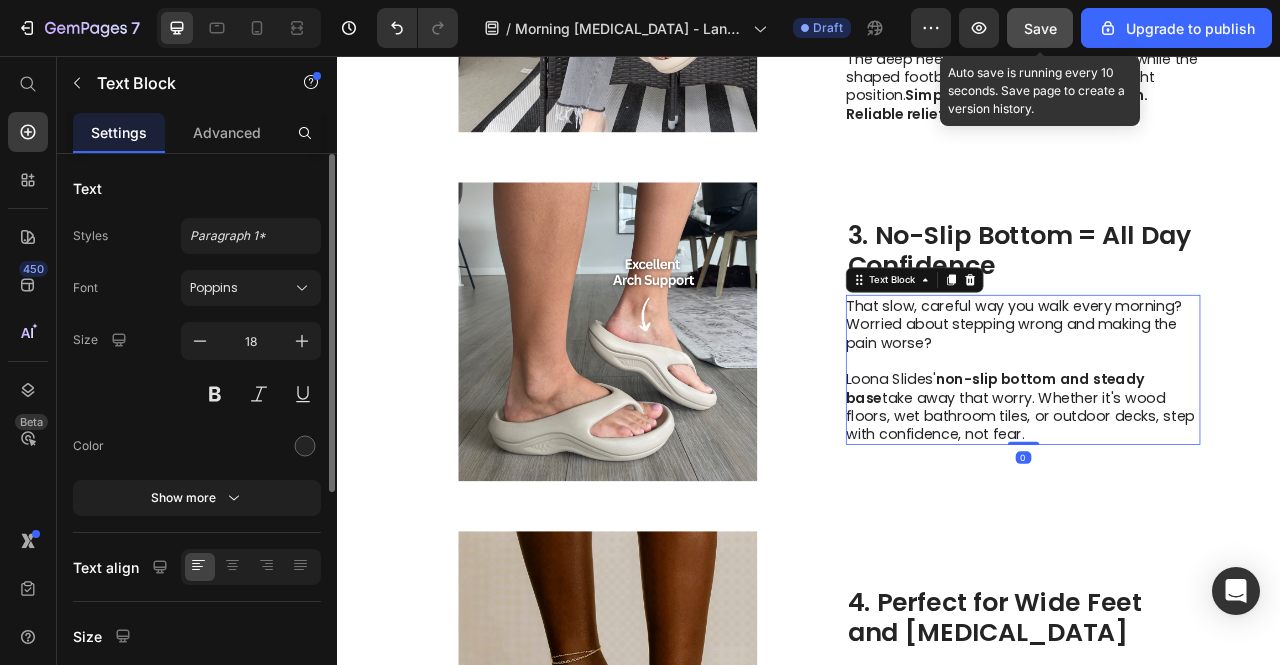 click on "Save" 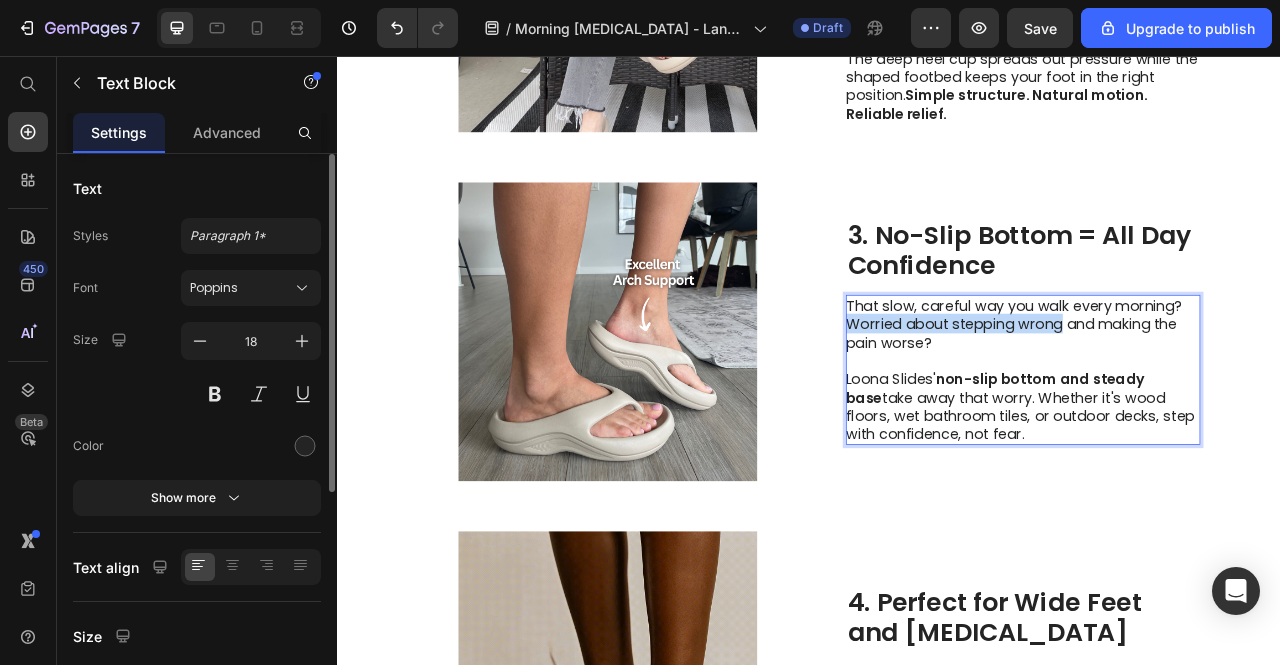 drag, startPoint x: 1011, startPoint y: 390, endPoint x: 1198, endPoint y: 393, distance: 187.02406 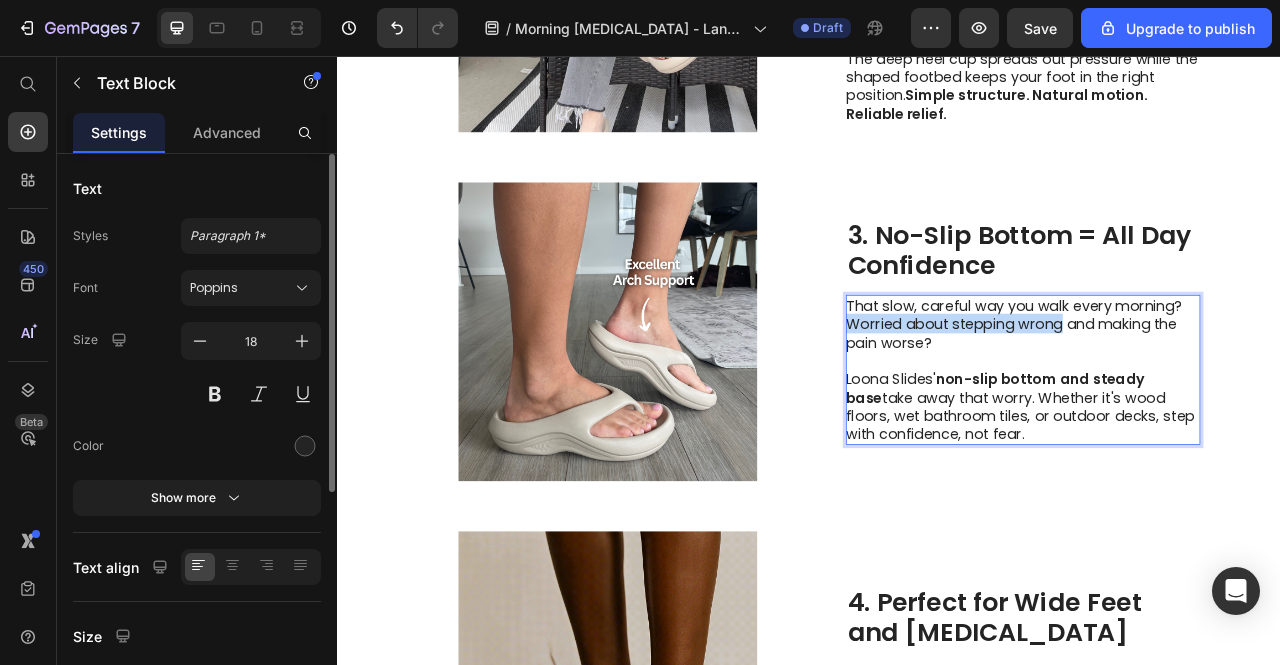 click on "That slow, careful way you walk every morning? Worried about stepping wrong and making the pain worse?" at bounding box center (1208, 397) 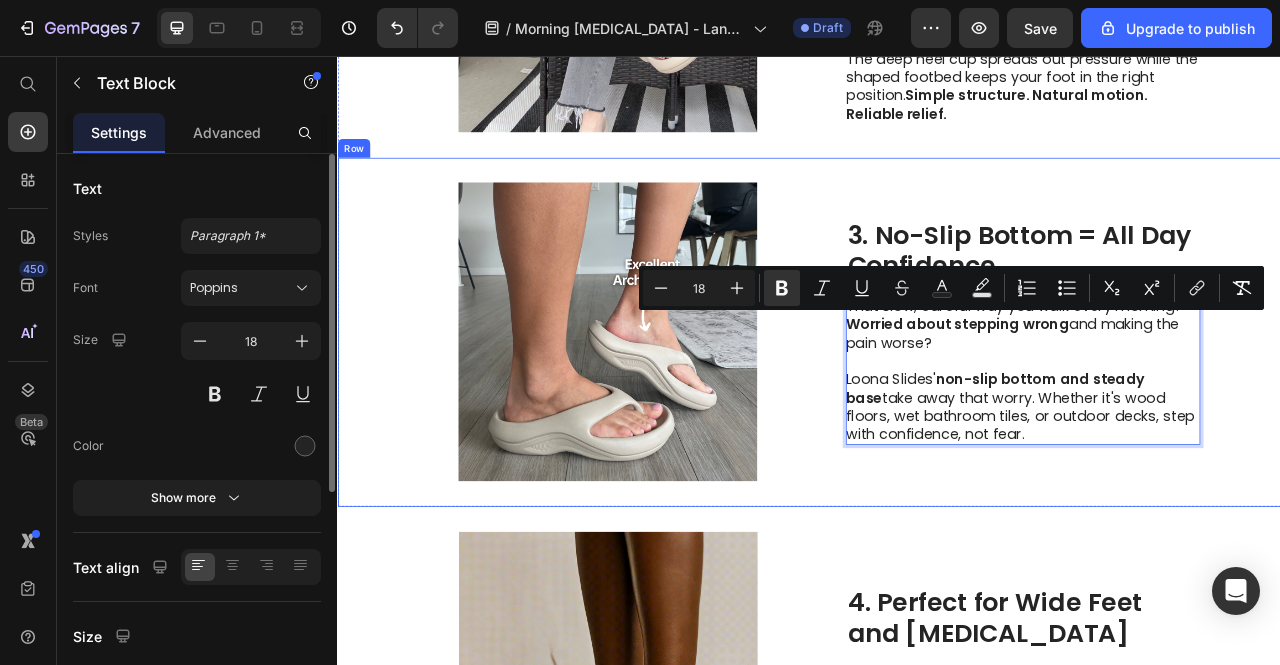click on "Image 3. No-Slip Bottom = All Day Confidence  Heading That slow, careful way you walk every morning?  Worried about stepping wrong  and making the pain worse?  Loona Slides'  non-slip bottom and steady base  take away that worry. Whether it's wood floors, wet bathroom tiles, or outdoor decks, step with confidence, not fear. Text Block   0 Row" at bounding box center [937, 407] 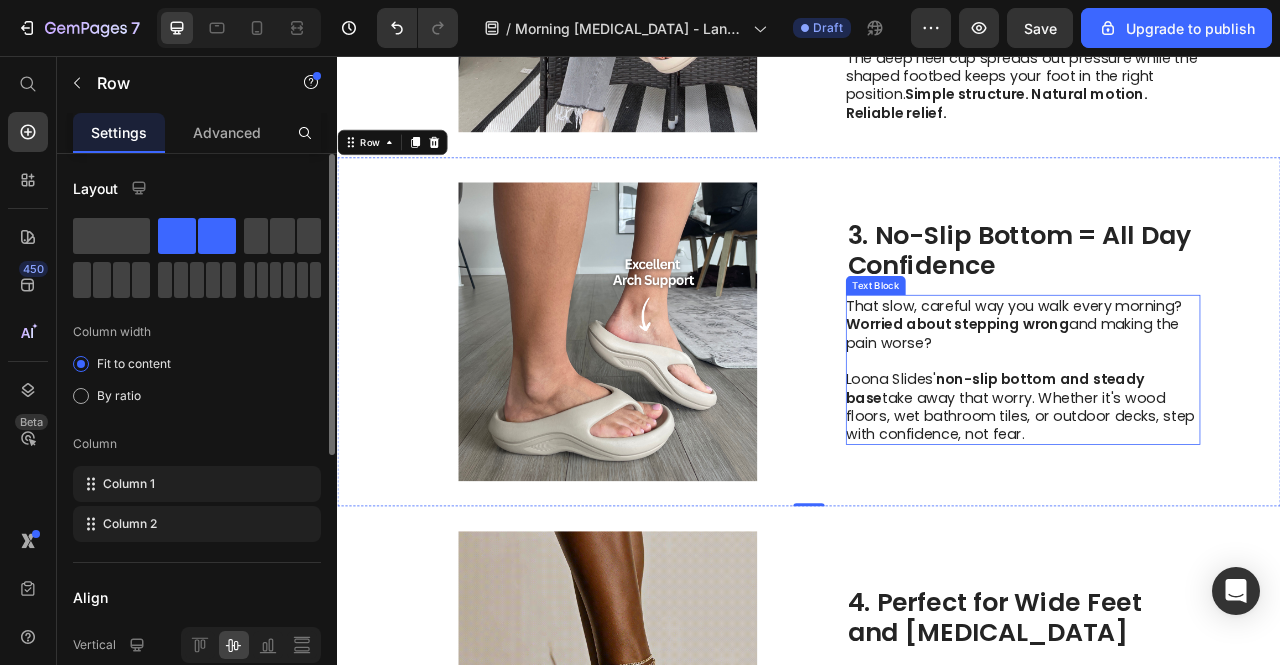 click on "Loona Slides'  non-slip bottom and steady base  take away that worry. Whether it's wood floors, wet bathroom tiles, or outdoor decks, step with confidence, not fear." at bounding box center [1208, 502] 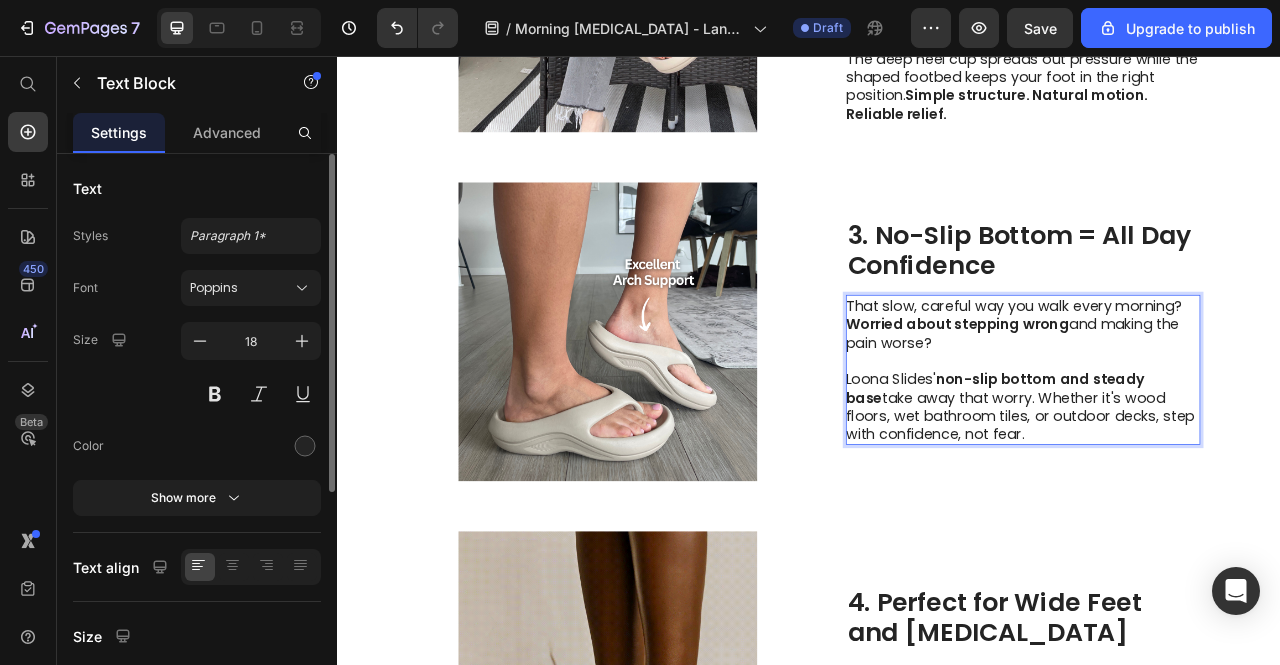 drag, startPoint x: 1318, startPoint y: 508, endPoint x: 1344, endPoint y: 527, distance: 32.202484 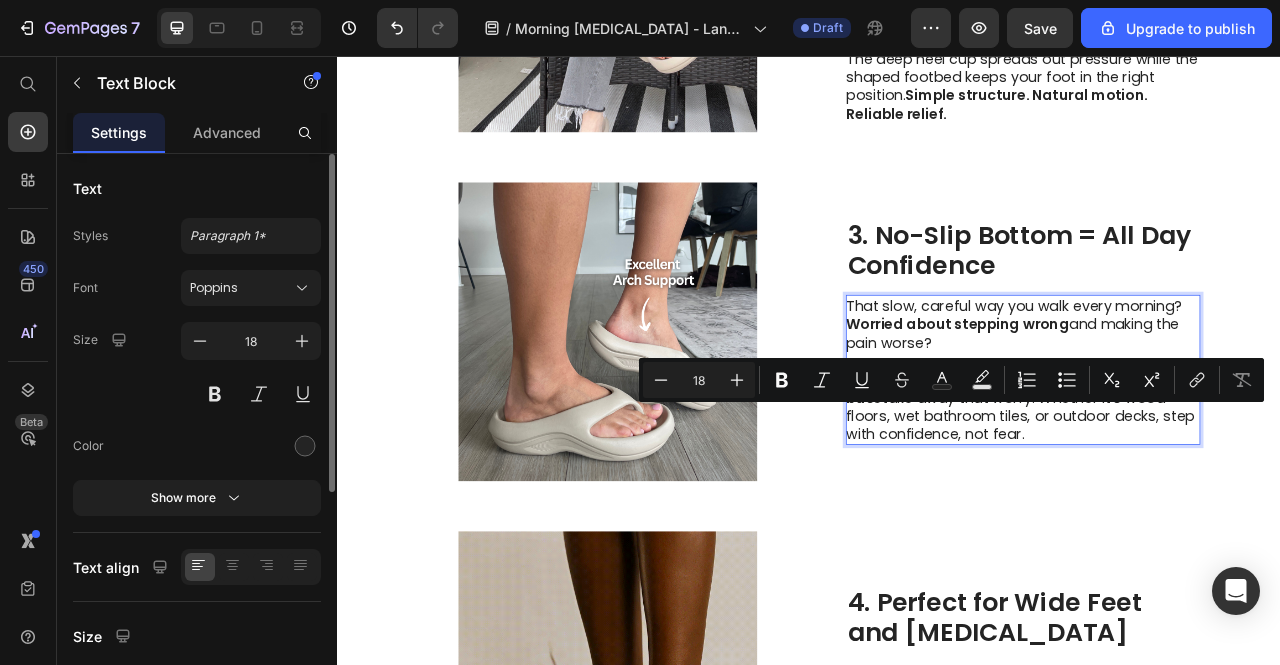 click on "Loona Slides'  non-slip bottom and steady base  take away that worry. Whether it's wood floors, wet bathroom tiles, or outdoor decks, step with confidence, not fear." at bounding box center (1208, 502) 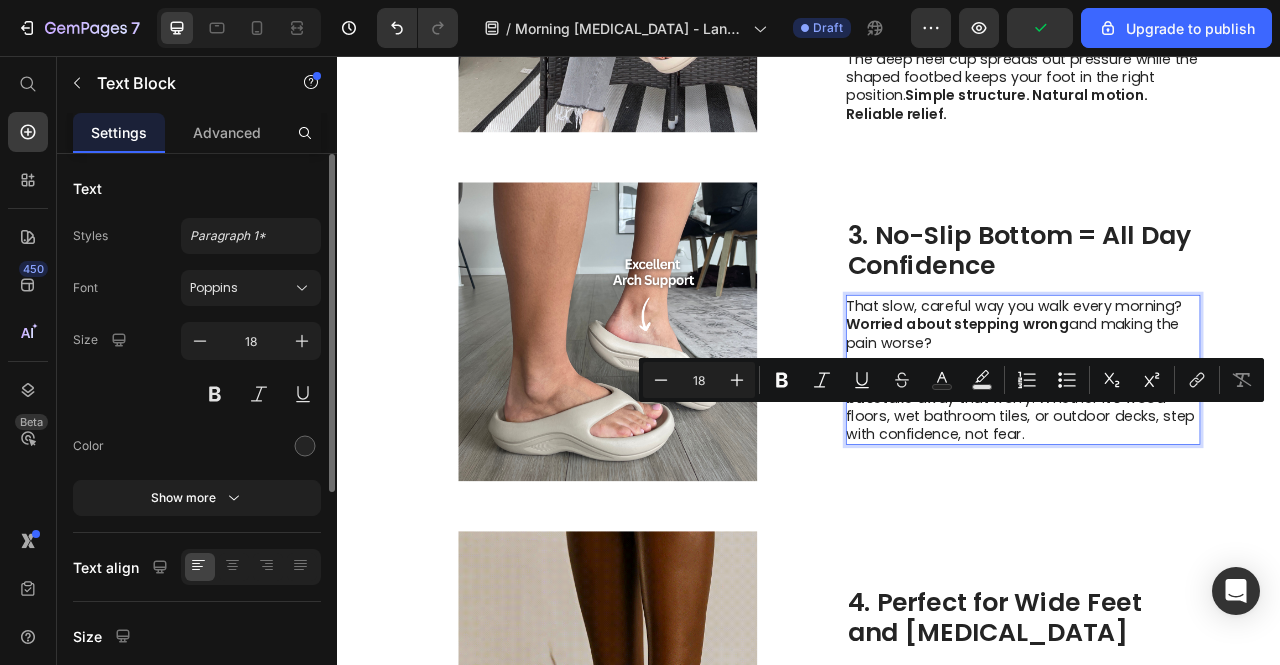 drag, startPoint x: 1334, startPoint y: 517, endPoint x: 1342, endPoint y: 528, distance: 13.601471 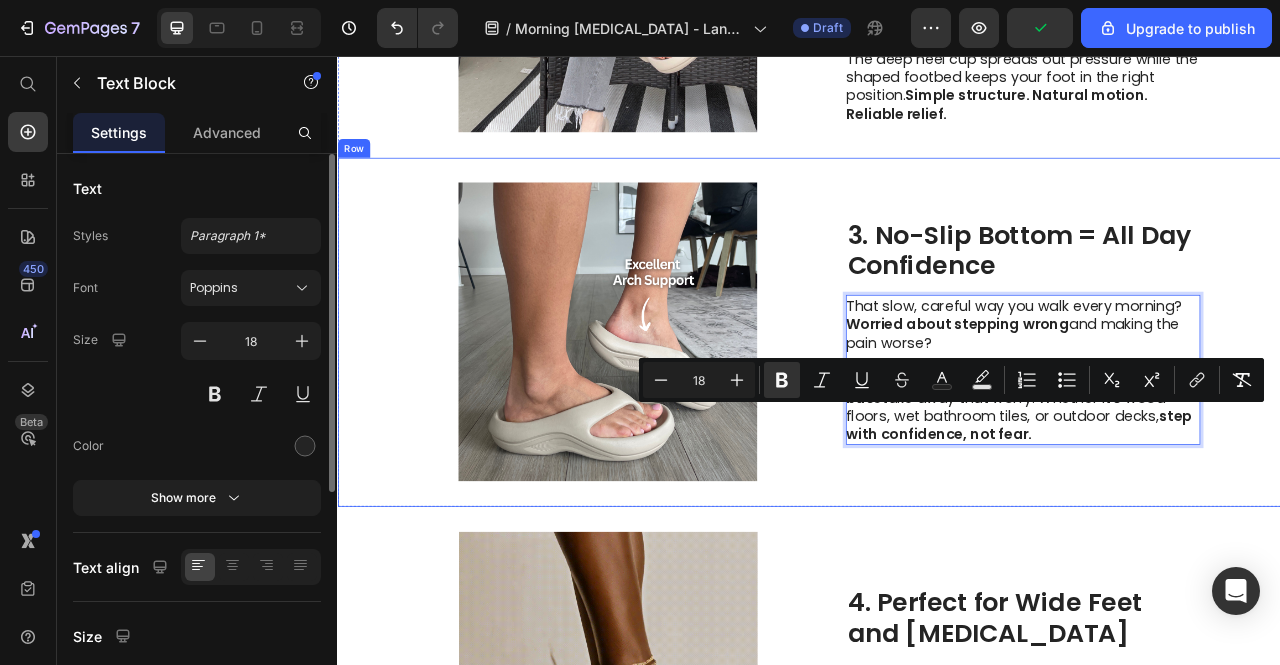 click on "Image 3. No-Slip Bottom = All Day Confidence  Heading That slow, careful way you walk every morning?  Worried about stepping wrong  and making the pain worse?  Loona Slides'  non-slip bottom and steady base  take away that worry. Whether it's wood floors, wet bathroom tiles, or outdoor decks,  step with confidence, not fear. Text Block   0 Row" at bounding box center [937, 407] 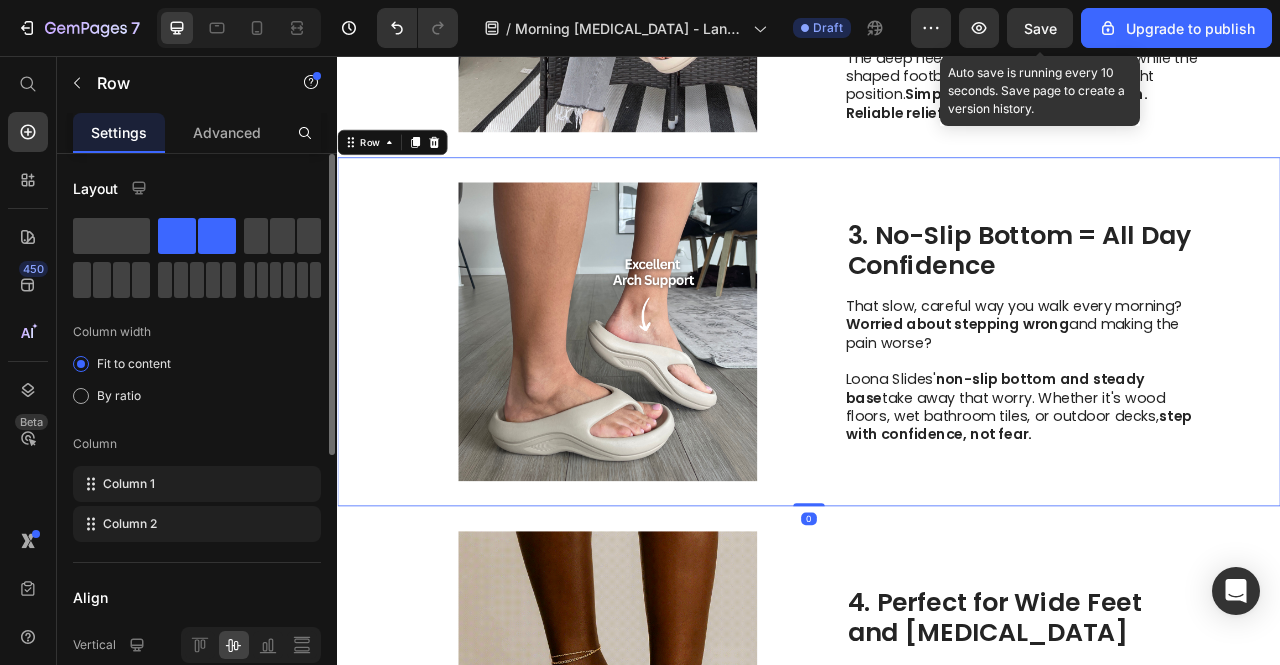 click on "Save" at bounding box center [1040, 28] 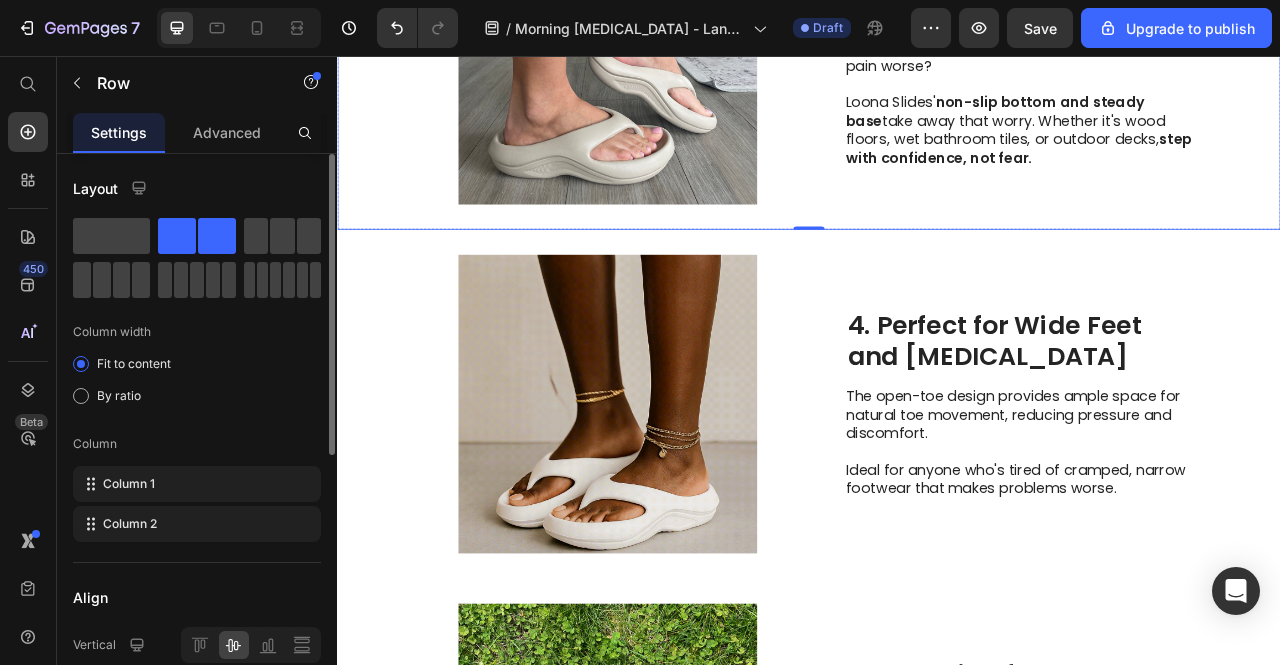 scroll, scrollTop: 2006, scrollLeft: 0, axis: vertical 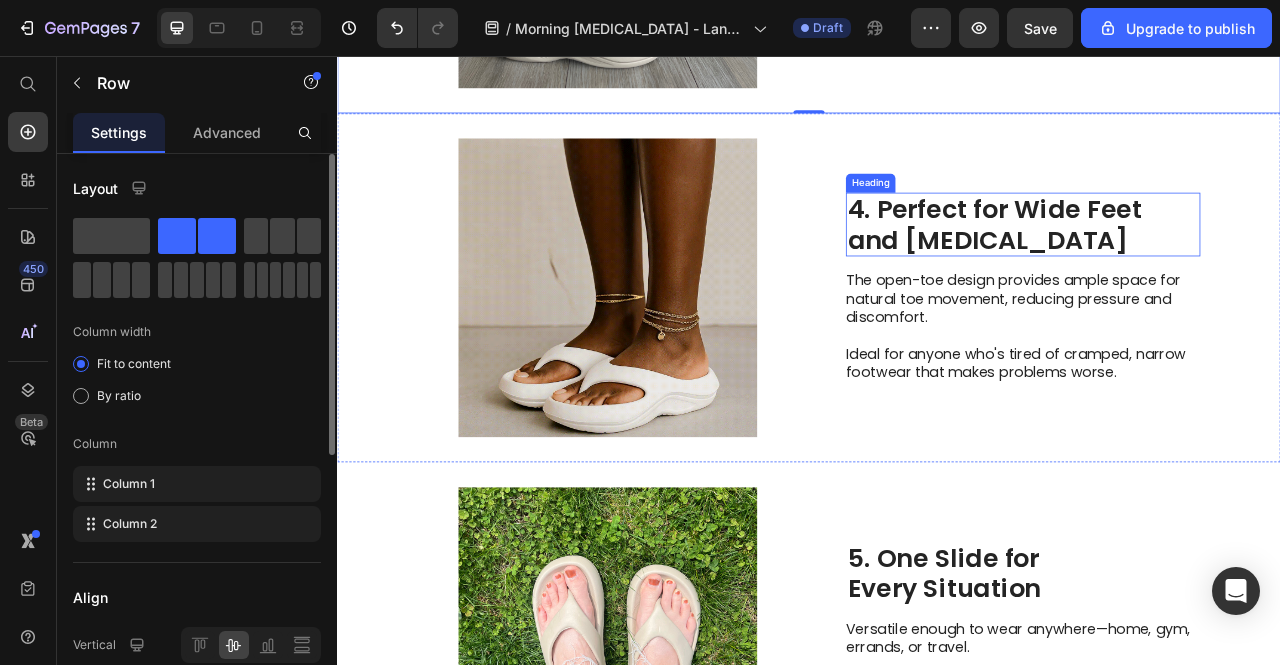 click on "4. Perfect for Wide Feet  and Bunions" at bounding box center [1209, 270] 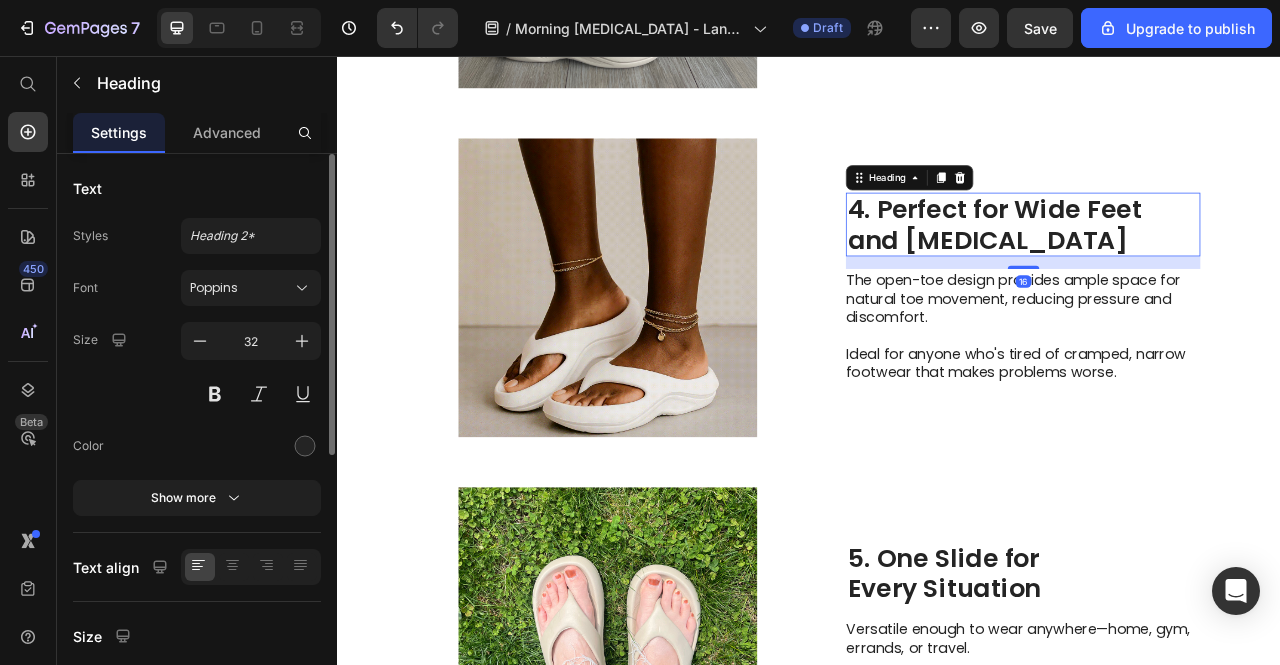 click on "4. Perfect for Wide Feet  and Bunions" at bounding box center [1209, 270] 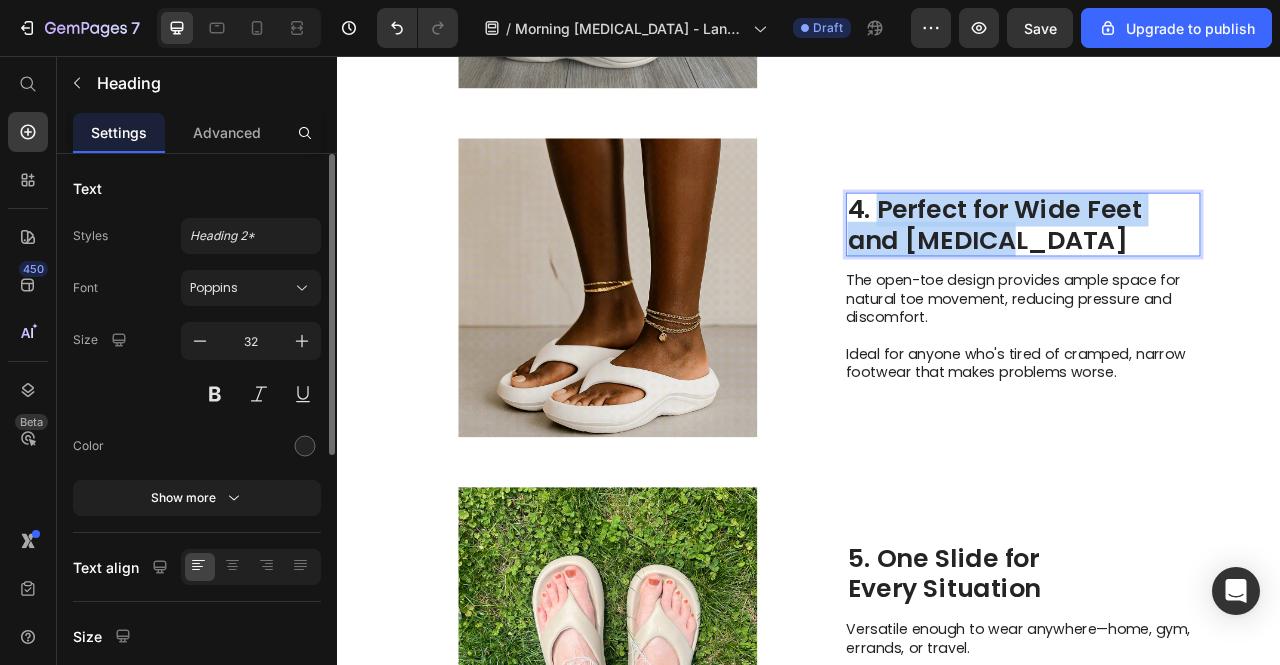 drag, startPoint x: 1044, startPoint y: 248, endPoint x: 1214, endPoint y: 276, distance: 172.29045 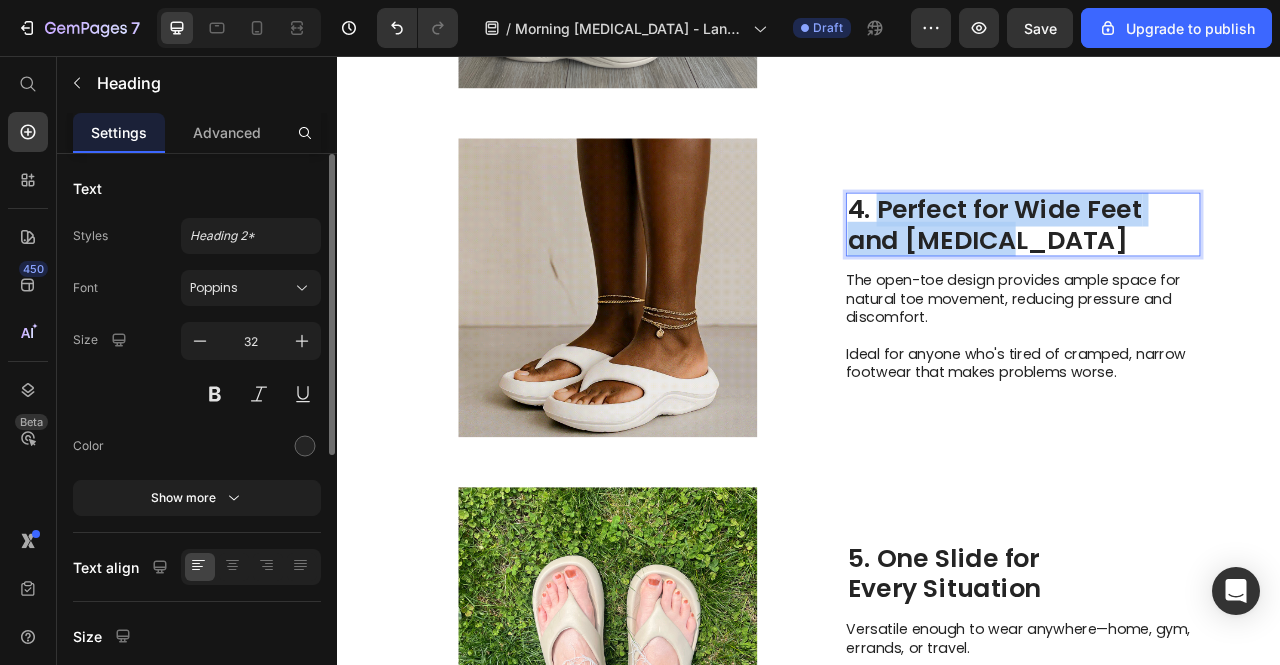 click on "4. Perfect for Wide Feet  and Bunions" at bounding box center (1209, 270) 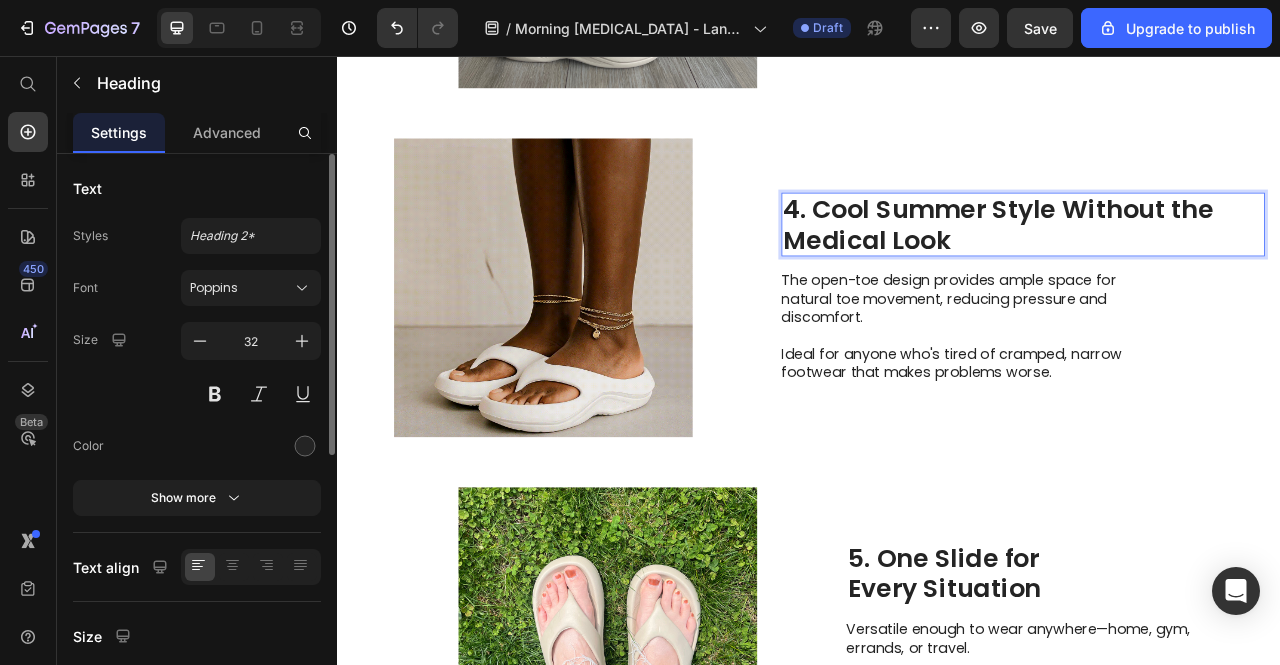 scroll, scrollTop: 1, scrollLeft: 0, axis: vertical 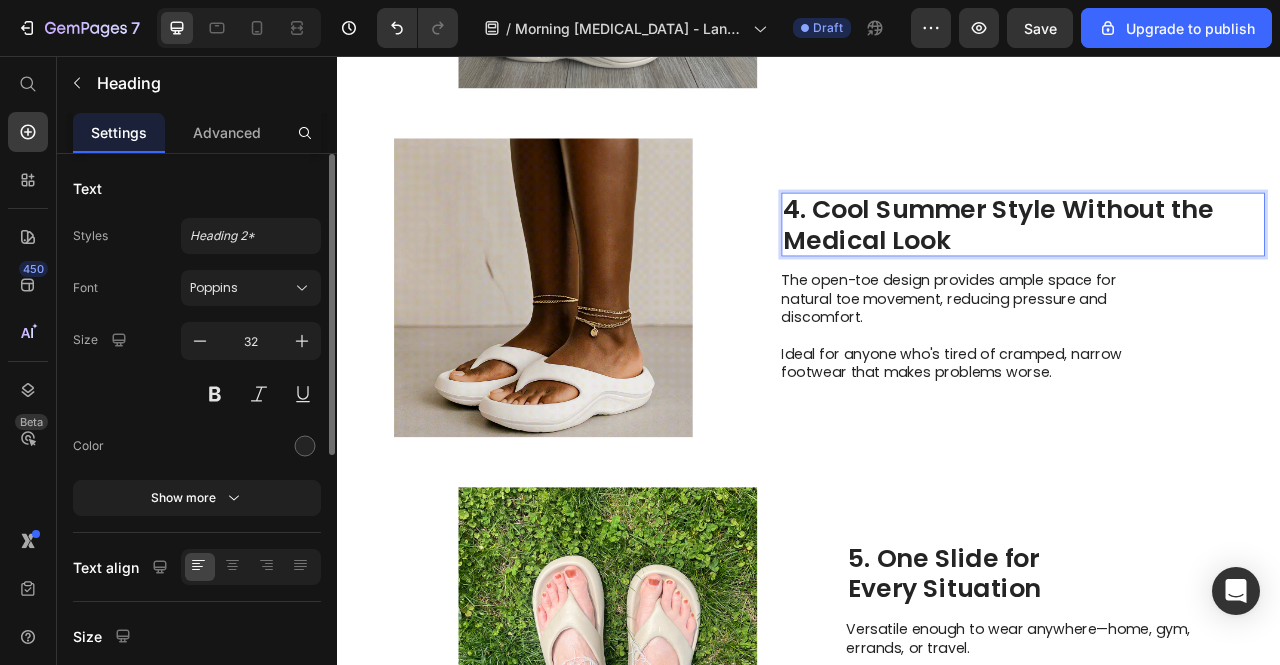 click on "4. Cool Summer Style Without the Medical Look" at bounding box center (1209, 270) 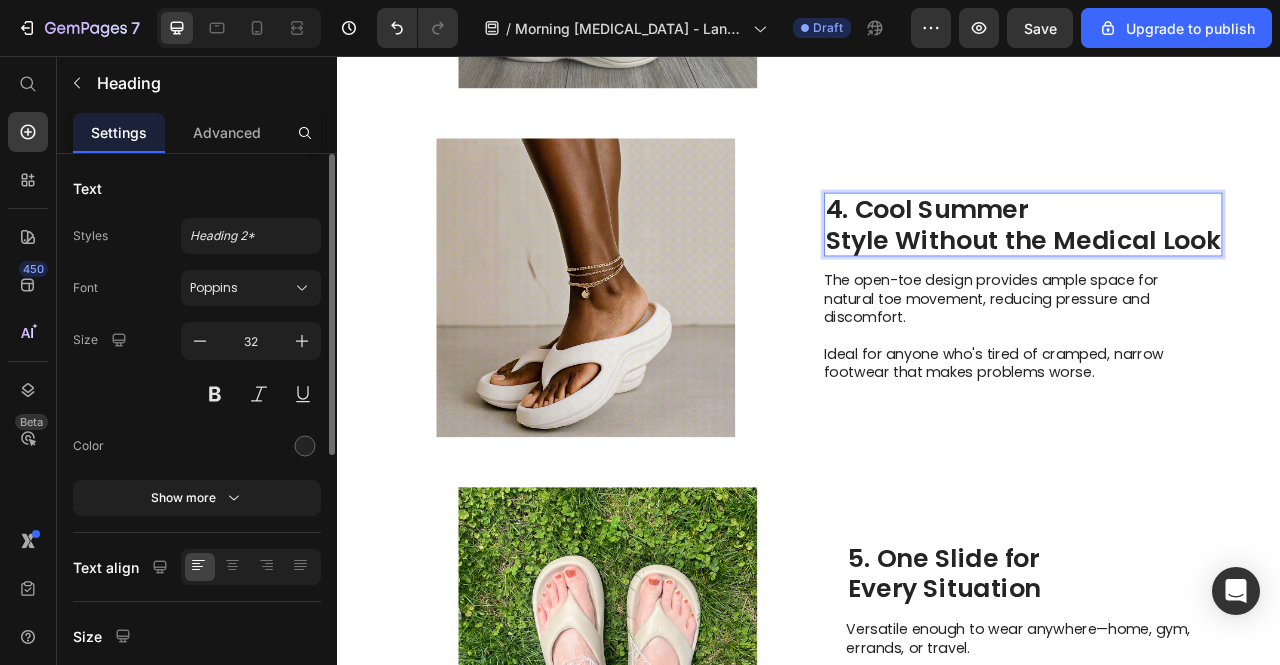 scroll, scrollTop: 0, scrollLeft: 0, axis: both 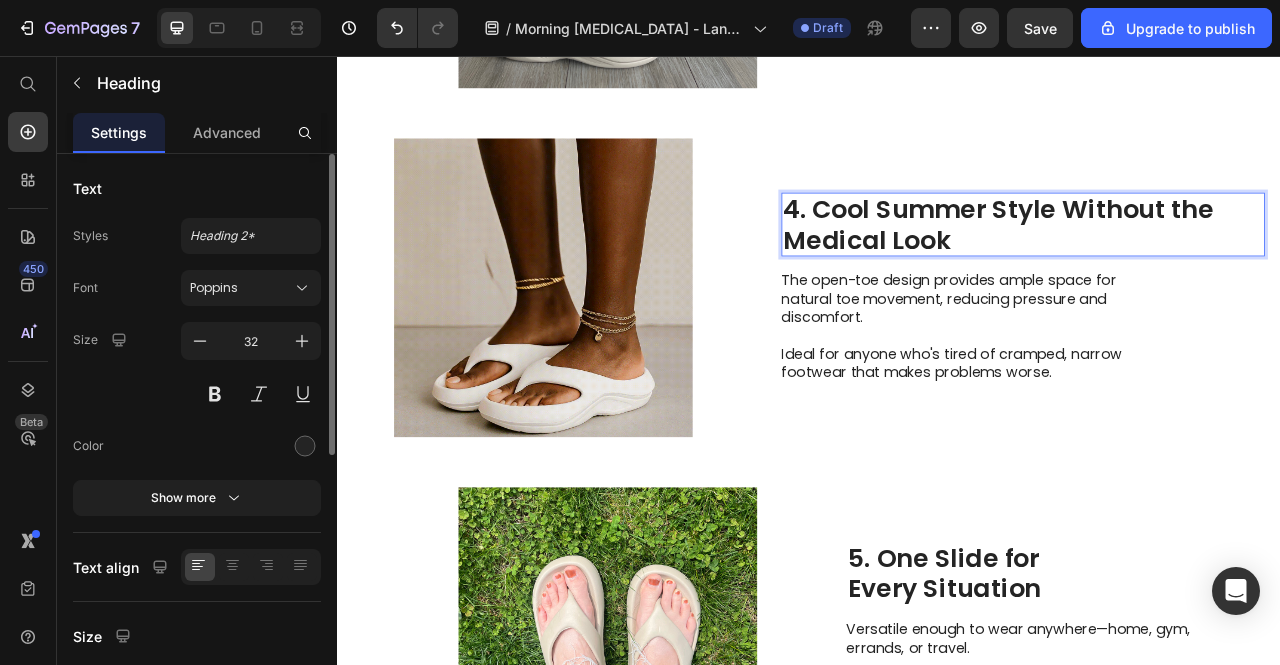 click on "4. Cool Summer Style Without the Medical Look" at bounding box center (1209, 270) 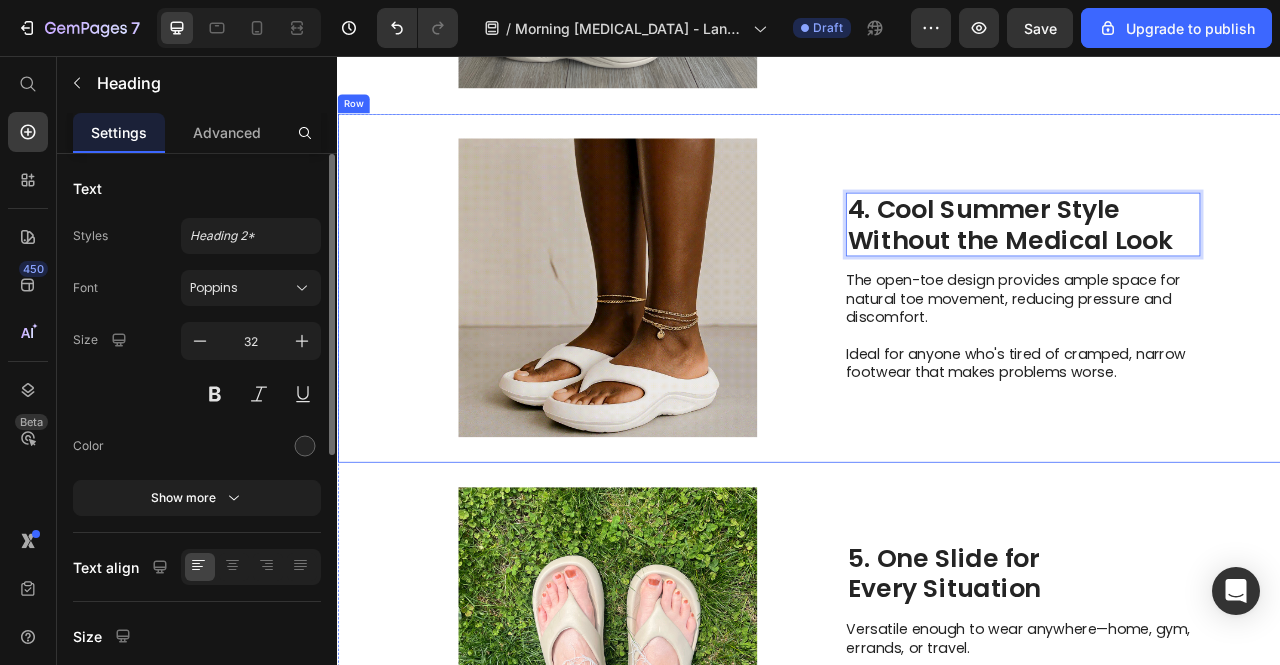 click on "Image 4. Cool Summer Style  Without the Medical Look Heading   16 The open-toe design provides ample space for natural toe movement, reducing pressure and discomfort.    Ideal for anyone who's tired of cramped, narrow footwear that makes problems worse. Text Block Row" at bounding box center (937, 351) 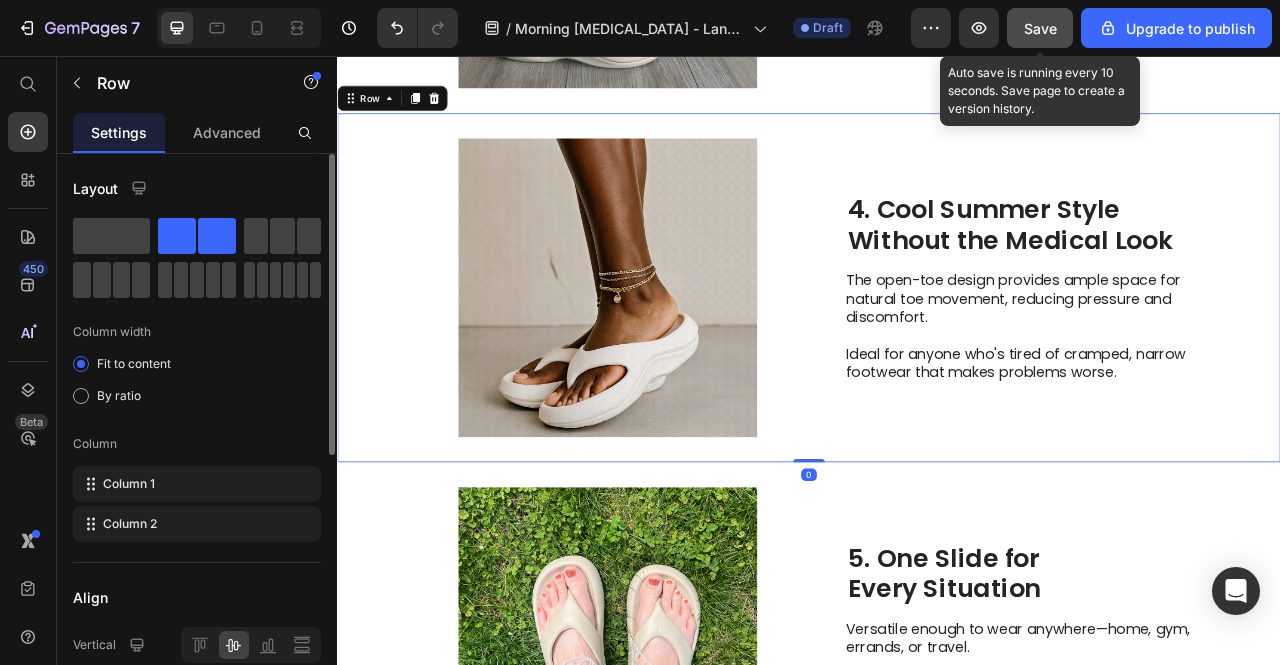 click on "Save" 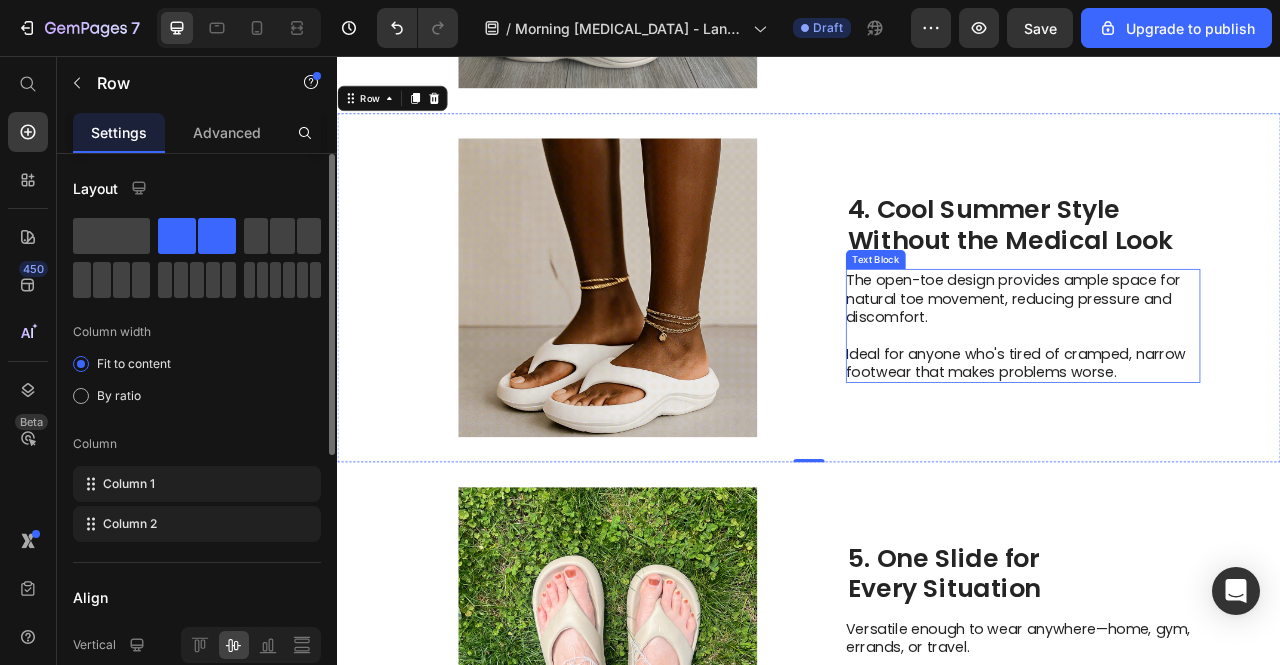 drag, startPoint x: 971, startPoint y: 336, endPoint x: 988, endPoint y: 349, distance: 21.400934 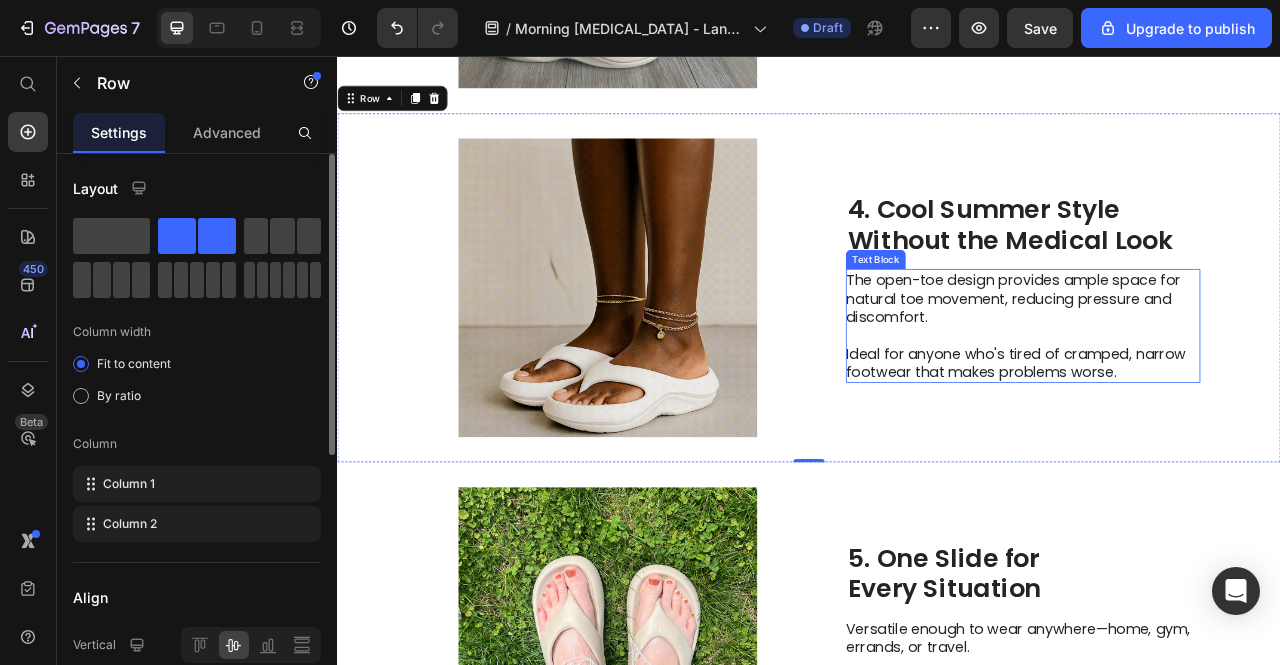 click on "Image 4. Cool Summer Style  Without the Medical Look Heading The open-toe design provides ample space for natural toe movement, reducing pressure and discomfort.    Ideal for anyone who's tired of cramped, narrow footwear that makes problems worse. Text Block Row   0" at bounding box center [937, 351] 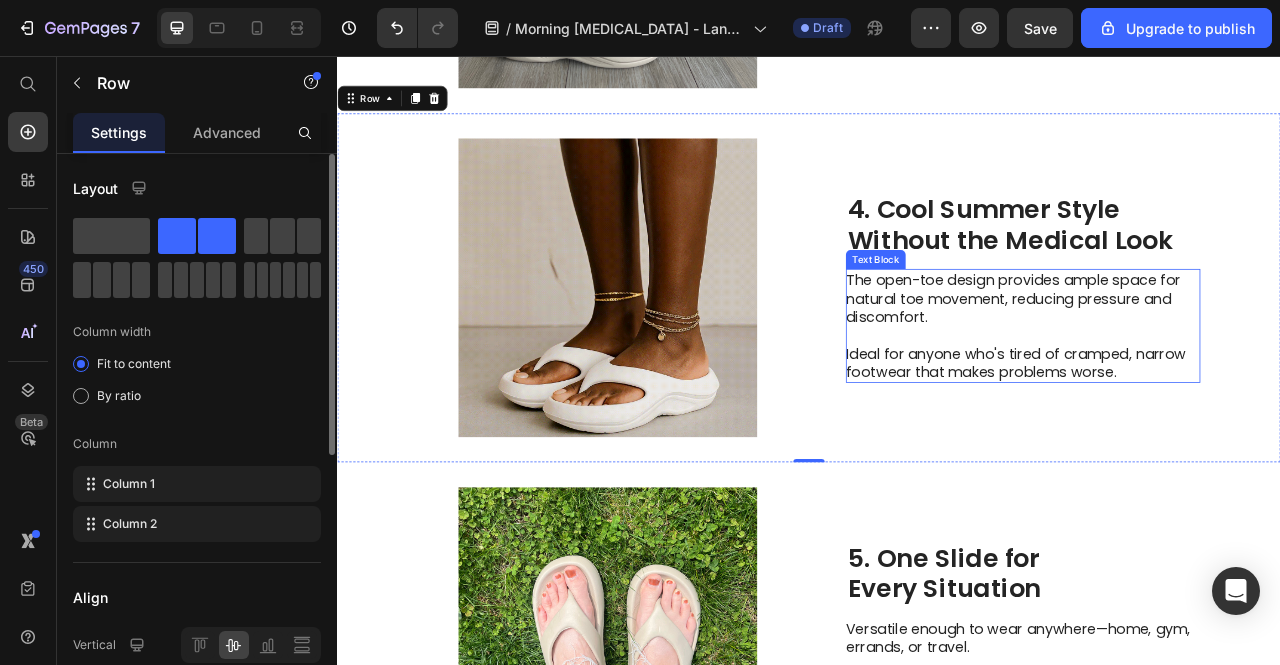 click on "The open-toe design provides ample space for natural toe movement, reducing pressure and discomfort." at bounding box center (1208, 364) 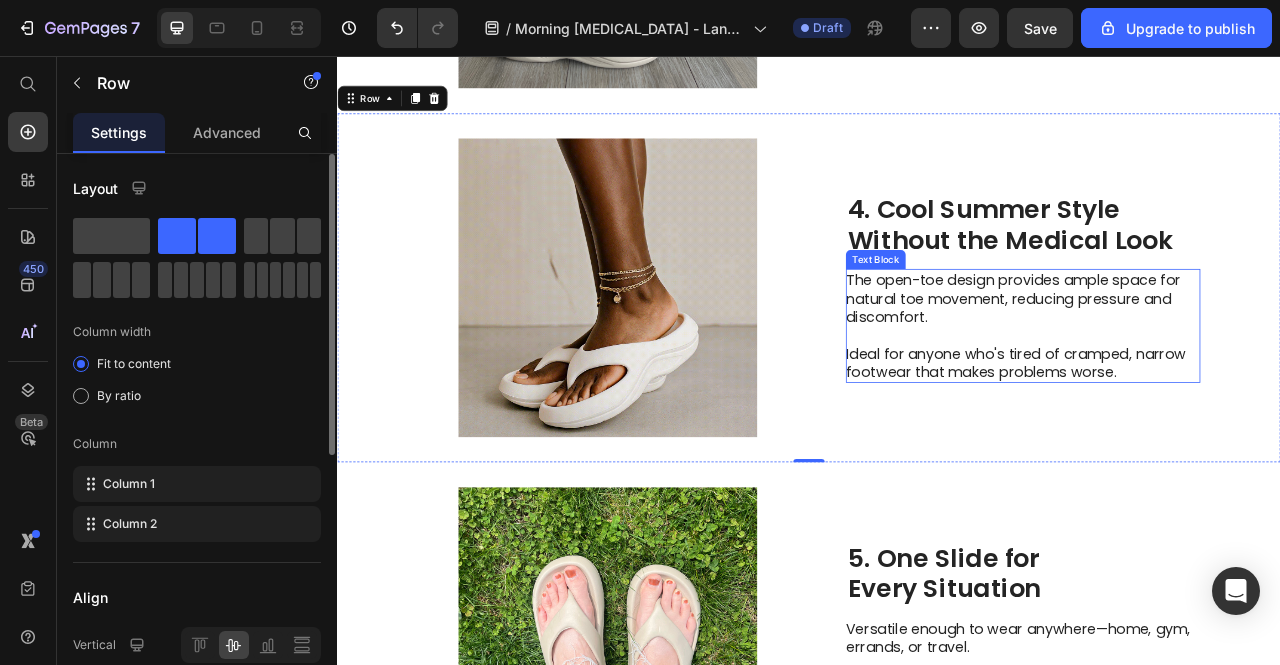 click on "The open-toe design provides ample space for natural toe movement, reducing pressure and discomfort." at bounding box center [1208, 364] 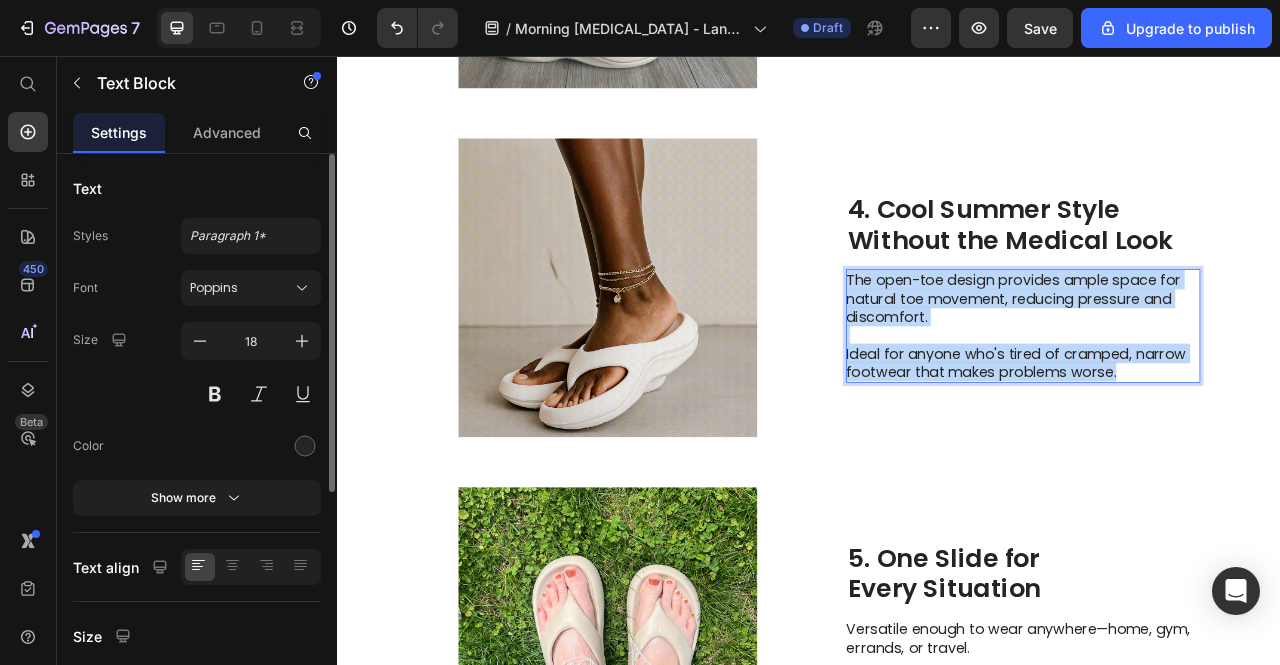 drag, startPoint x: 1002, startPoint y: 352, endPoint x: 1353, endPoint y: 463, distance: 368.13312 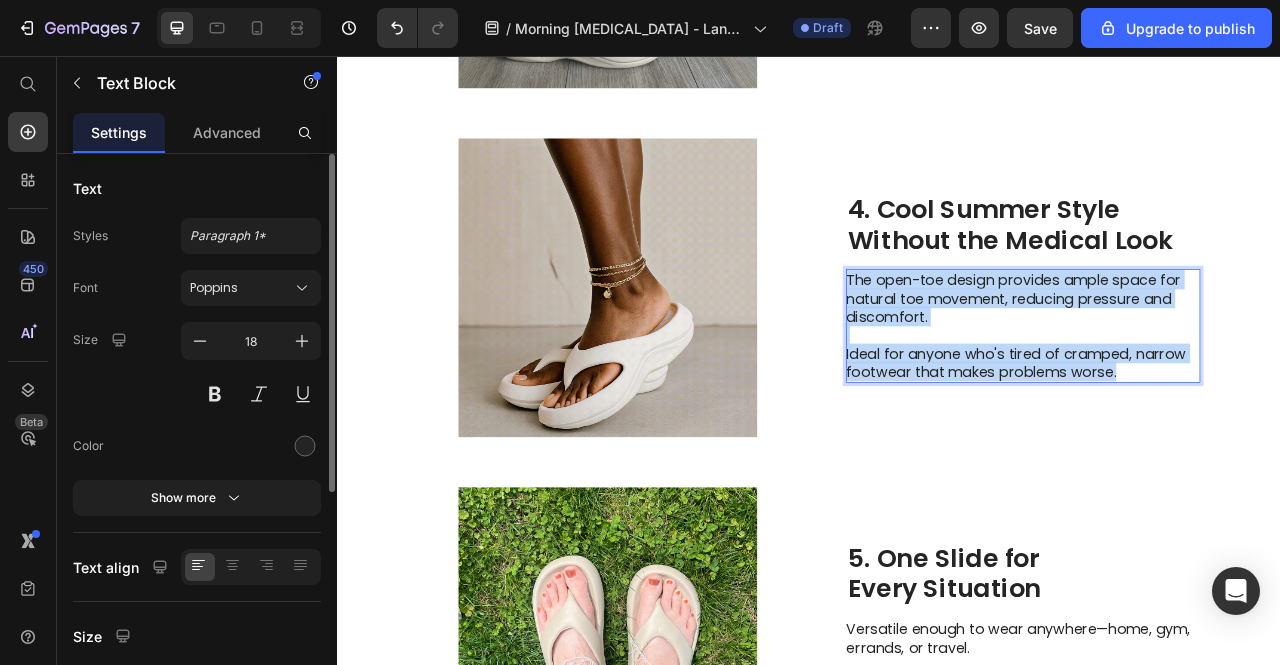 click on "The open-toe design provides ample space for natural toe movement, reducing pressure and discomfort.  Ideal for anyone who's tired of cramped, narrow footwear that makes problems worse." at bounding box center [1209, 399] 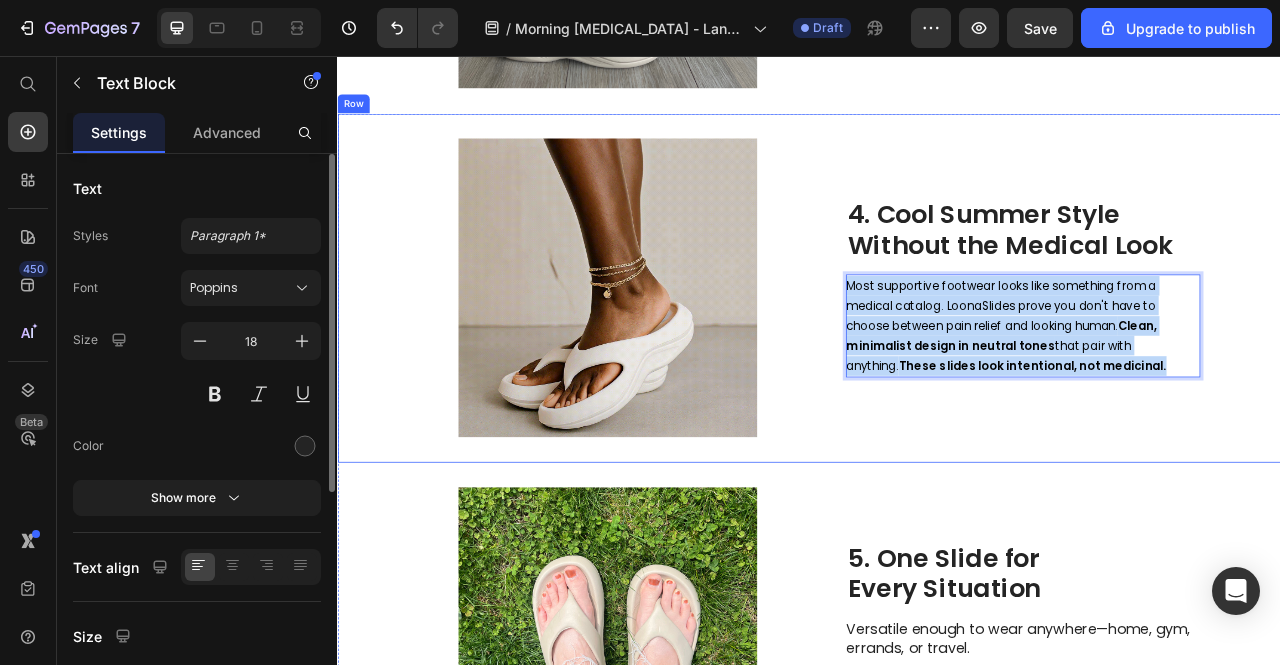 scroll, scrollTop: 2014, scrollLeft: 0, axis: vertical 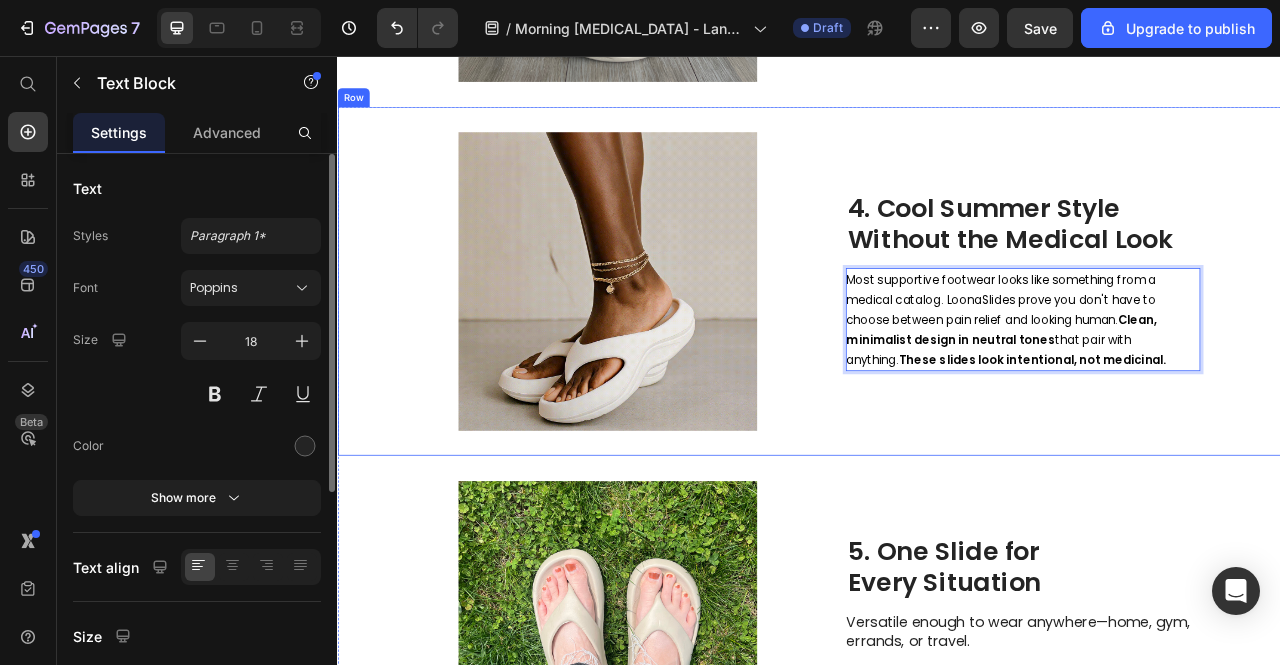click on "Image 4. Cool Summer Style  Without the Medical Look Heading Most supportive footwear looks like something from a medical catalog. LoonaSlides prove you don't have to choose between pain relief and looking human.  Clean, minimalist design in neutral tones  that pair with anything.  These slides look intentional, not medicinal. Text Block   0 Row" at bounding box center (937, 343) 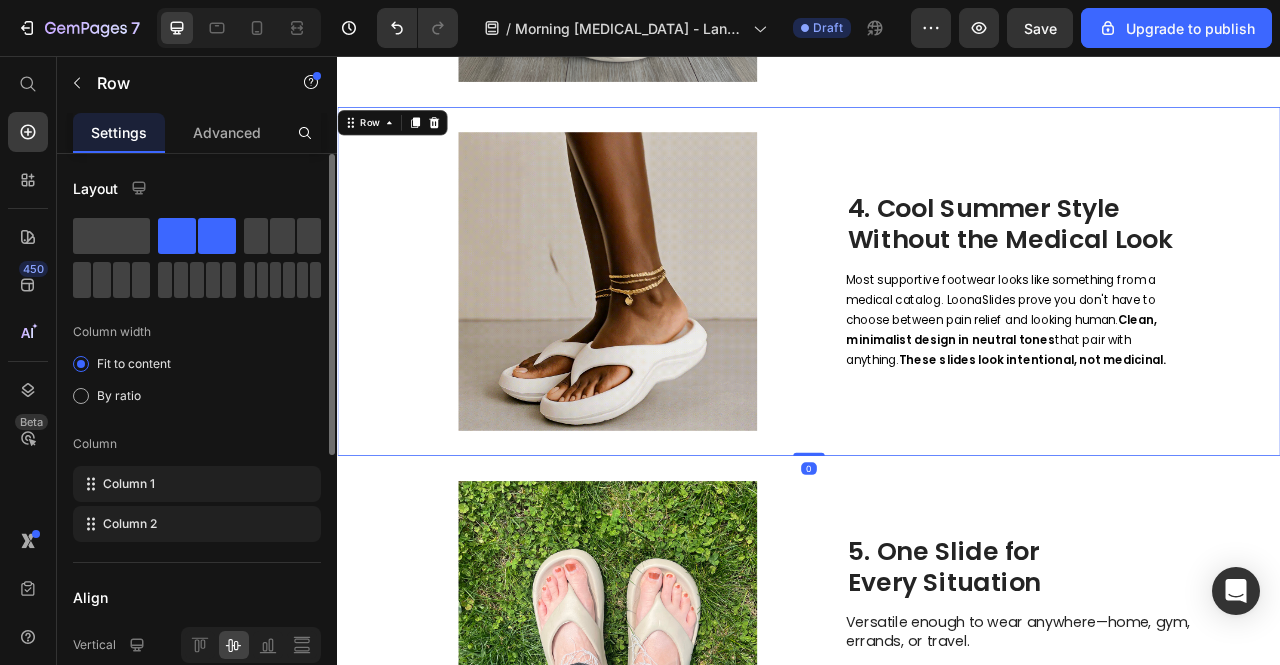 click on "These slides look intentional, not medicinal." at bounding box center (1221, 443) 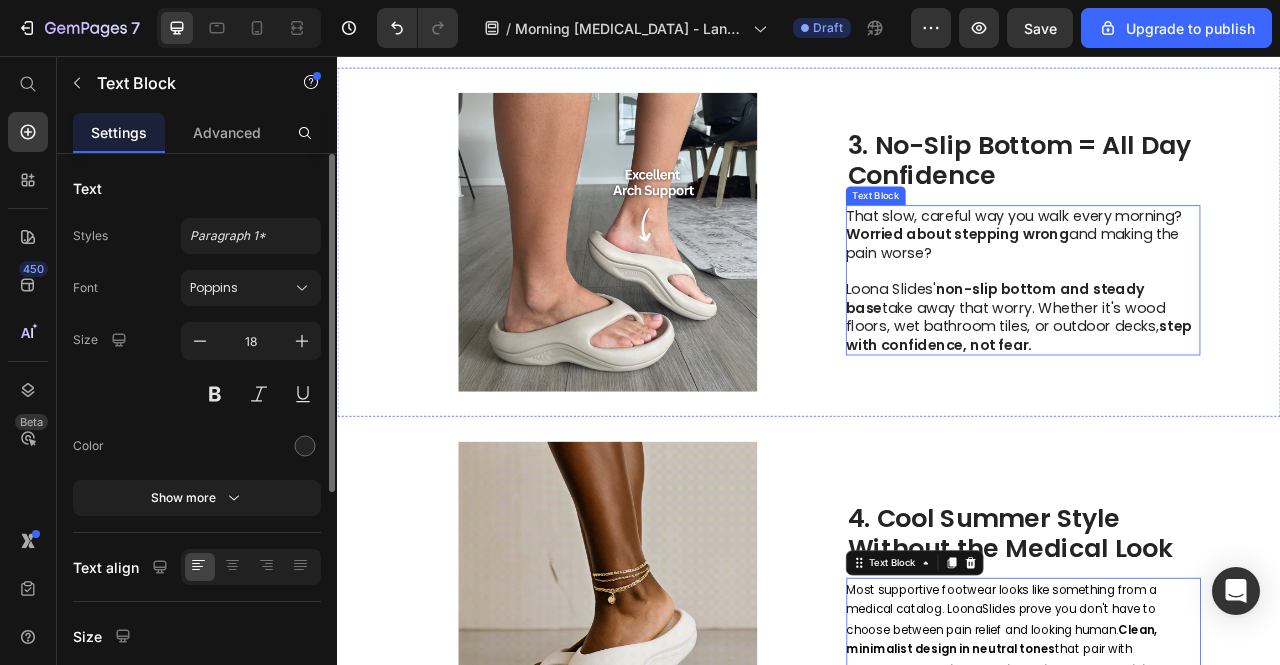 scroll, scrollTop: 1614, scrollLeft: 0, axis: vertical 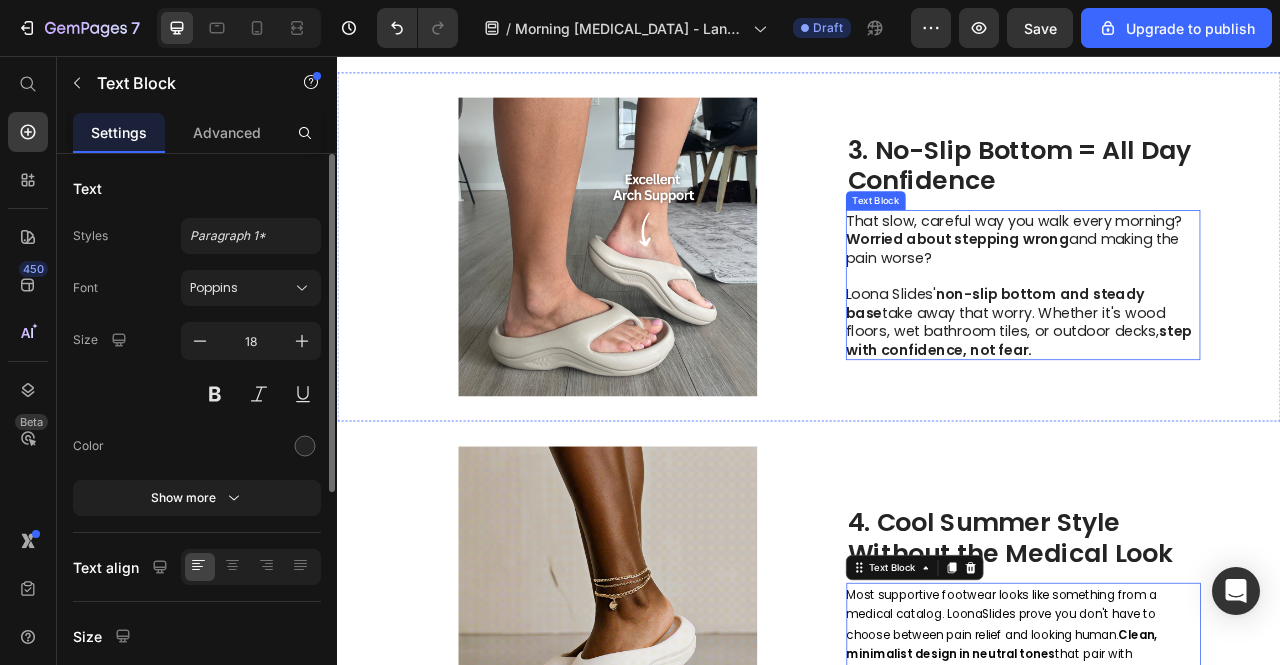 click on "non-slip bottom and steady base" at bounding box center (1174, 370) 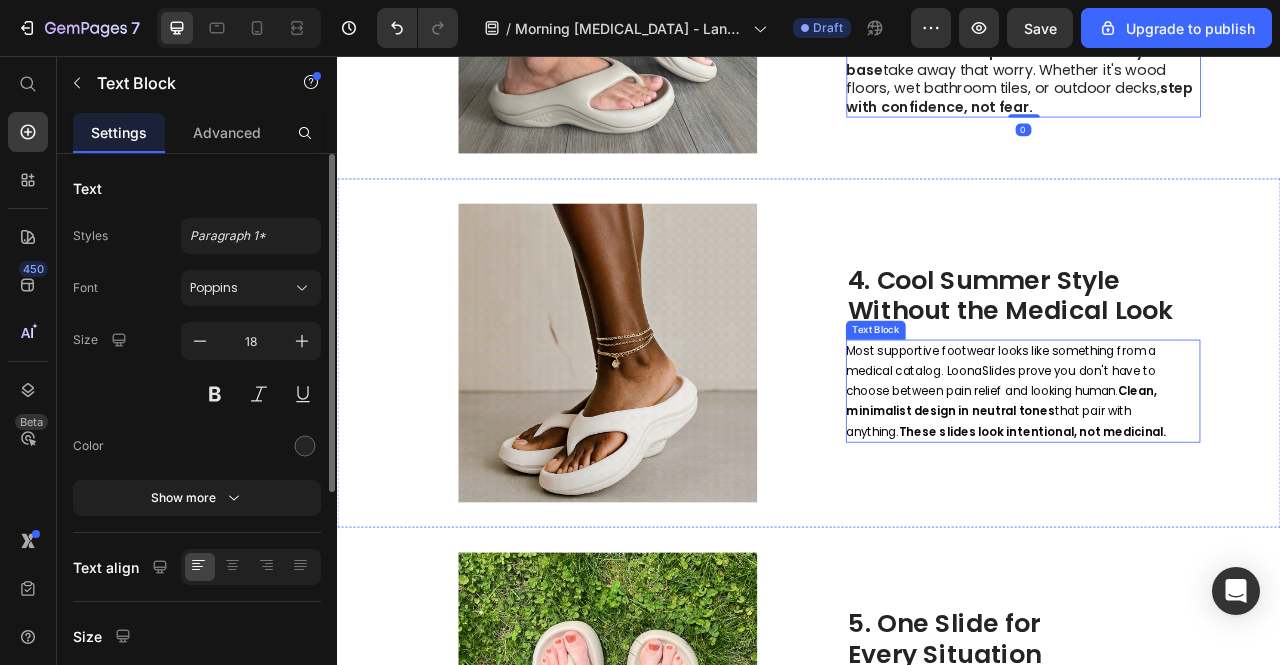 scroll, scrollTop: 2014, scrollLeft: 0, axis: vertical 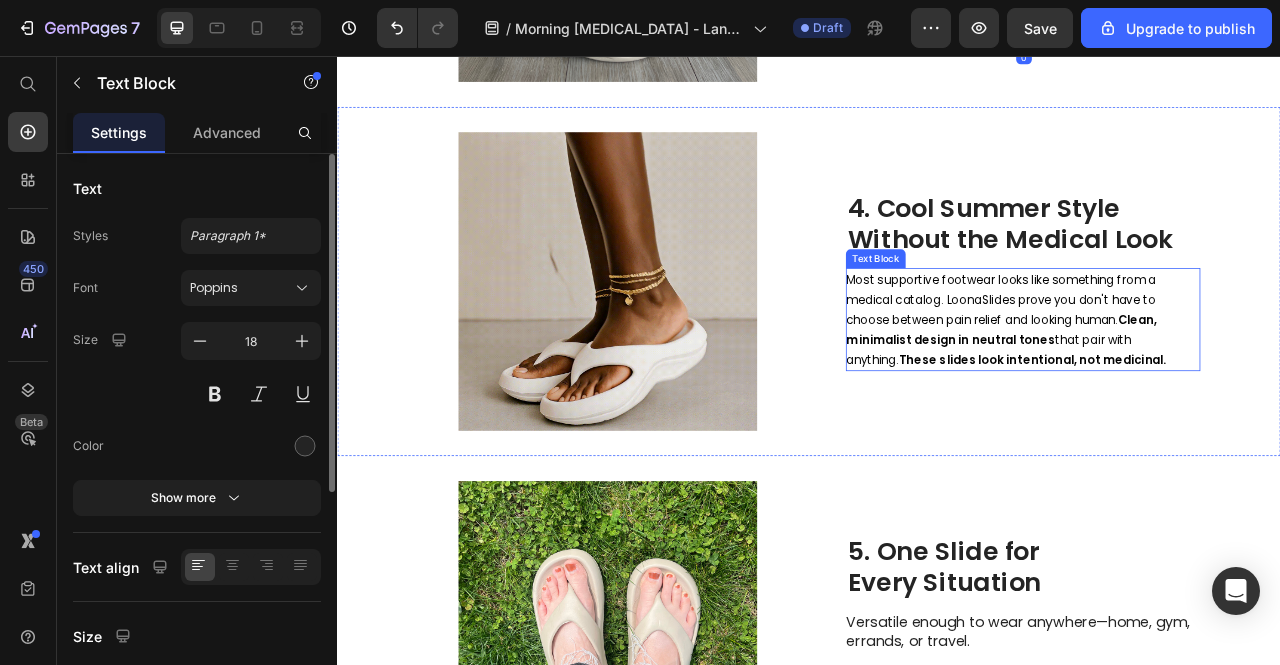click on "Most supportive footwear looks like something from a medical catalog. LoonaSlides prove you don't have to choose between pain relief and looking human.  Clean, minimalist design in neutral tones  that pair with anything.  These slides look intentional, not medicinal." at bounding box center (1188, 392) 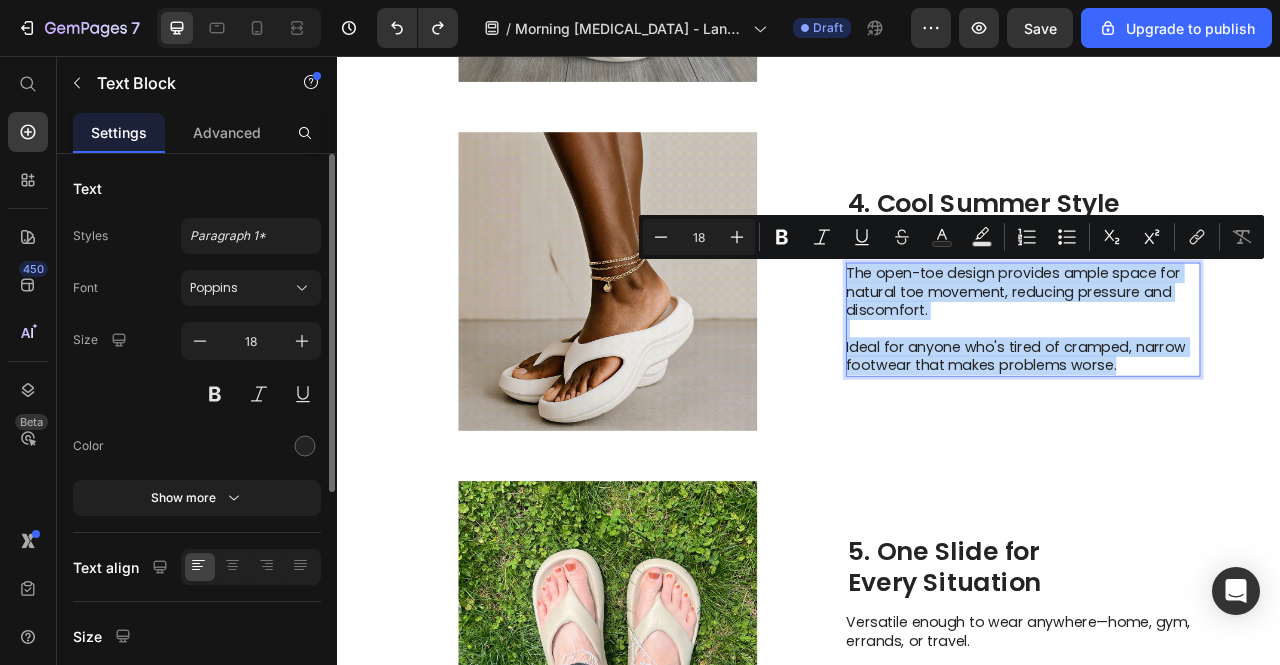 drag, startPoint x: 991, startPoint y: 334, endPoint x: 1352, endPoint y: 443, distance: 377.0968 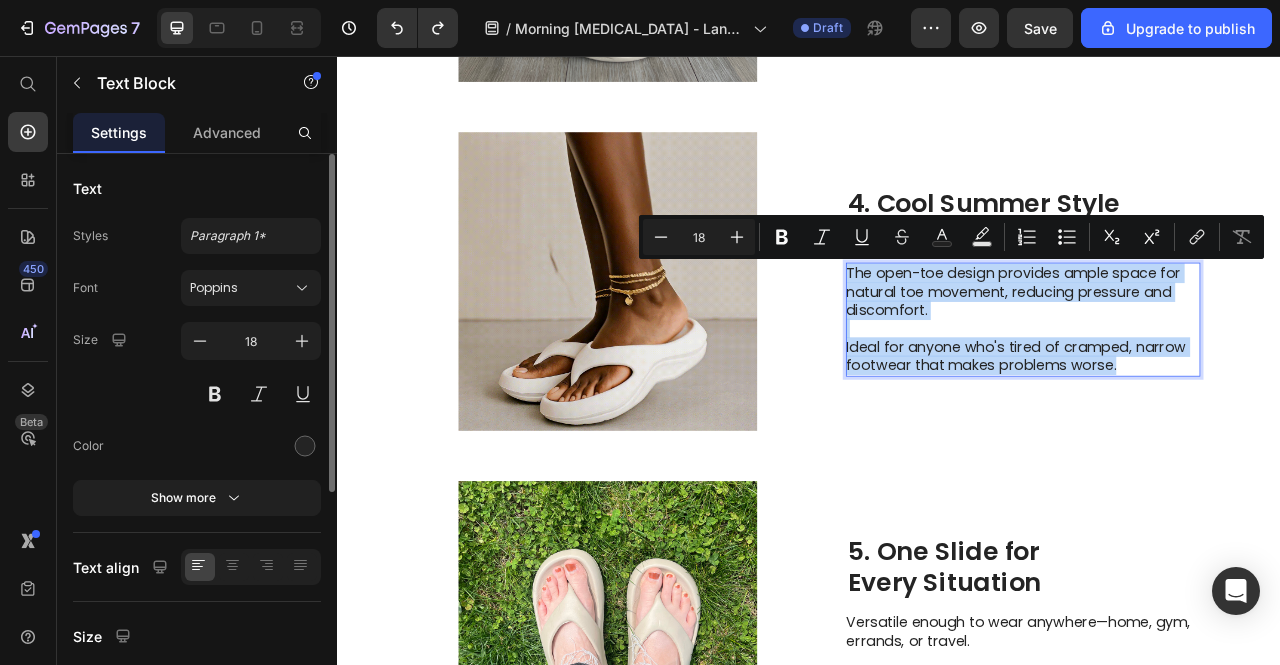 click on "The open-toe design provides ample space for natural toe movement, reducing pressure and discomfort.  Ideal for anyone who's tired of cramped, narrow footwear that makes problems worse." at bounding box center (1209, 391) 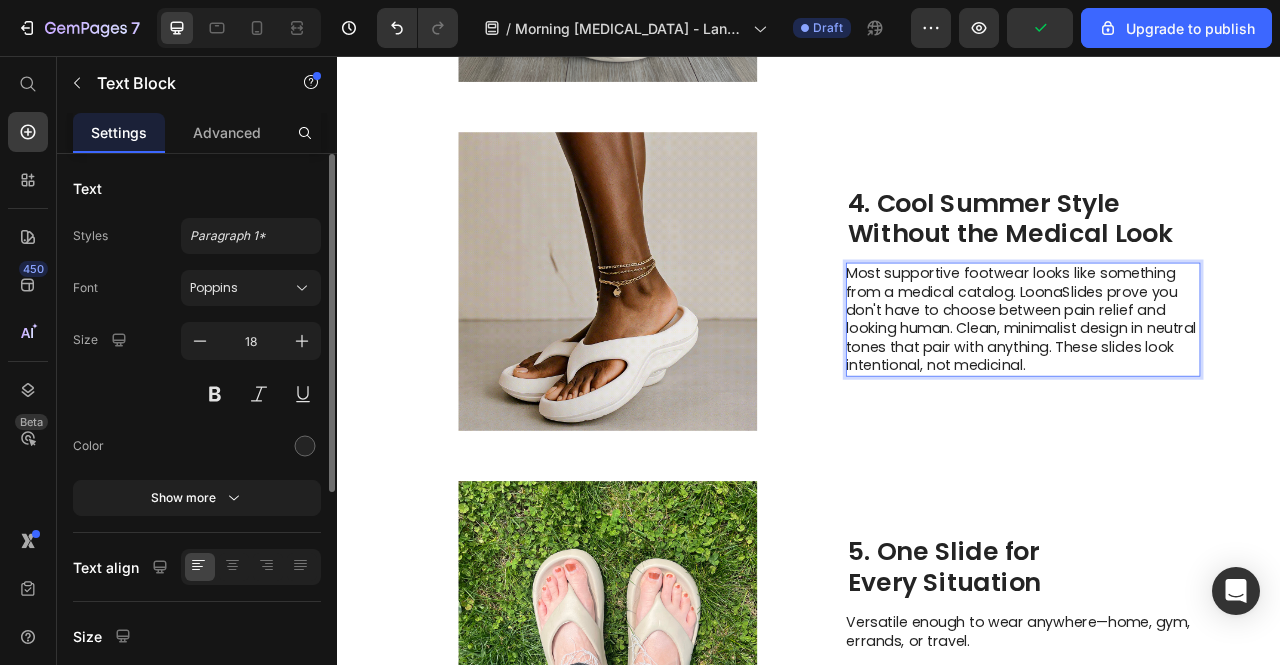 click on "4. Cool Summer Style  Without the Medical Look Heading Most supportive footwear looks like something from a medical catalog. LoonaSlides prove you don't have to choose between pain relief and looking human. Clean, minimalist design in neutral tones that pair with anything. These slides look intentional, not medicinal. Text Block   0" at bounding box center (1209, 343) 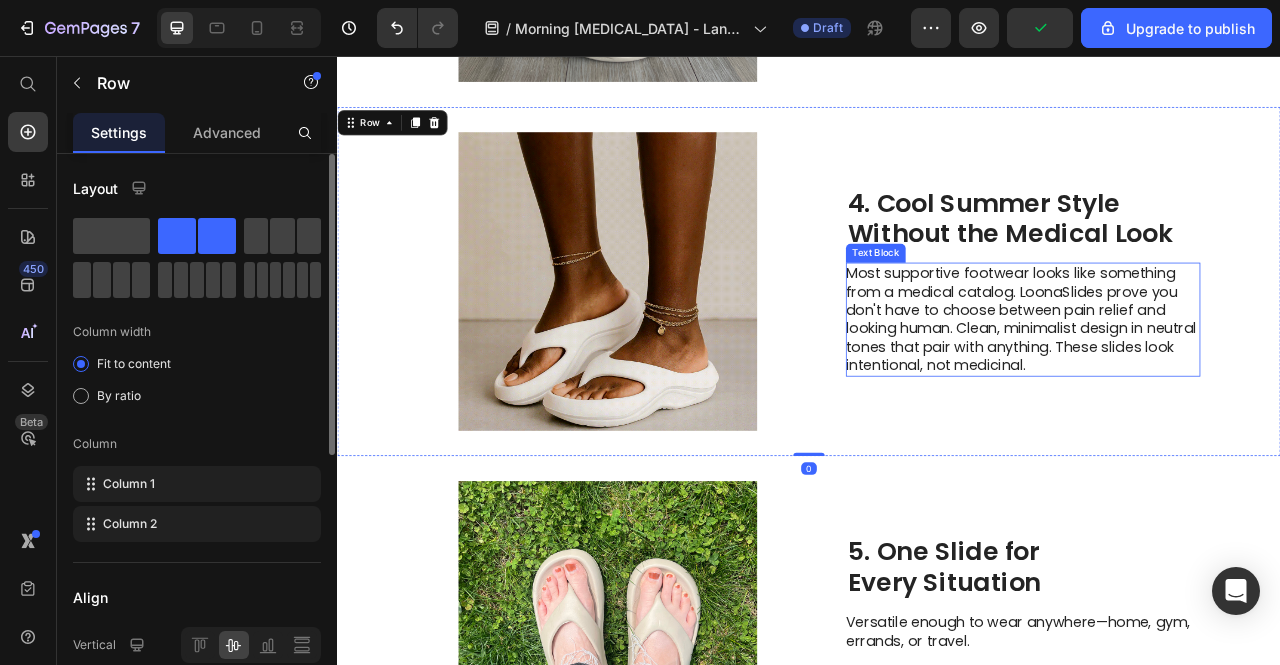 click on "Most supportive footwear looks like something from a medical catalog. LoonaSlides prove you don't have to choose between pain relief and looking human. Clean, minimalist design in neutral tones that pair with anything. These slides look intentional, not medicinal." at bounding box center [1208, 391] 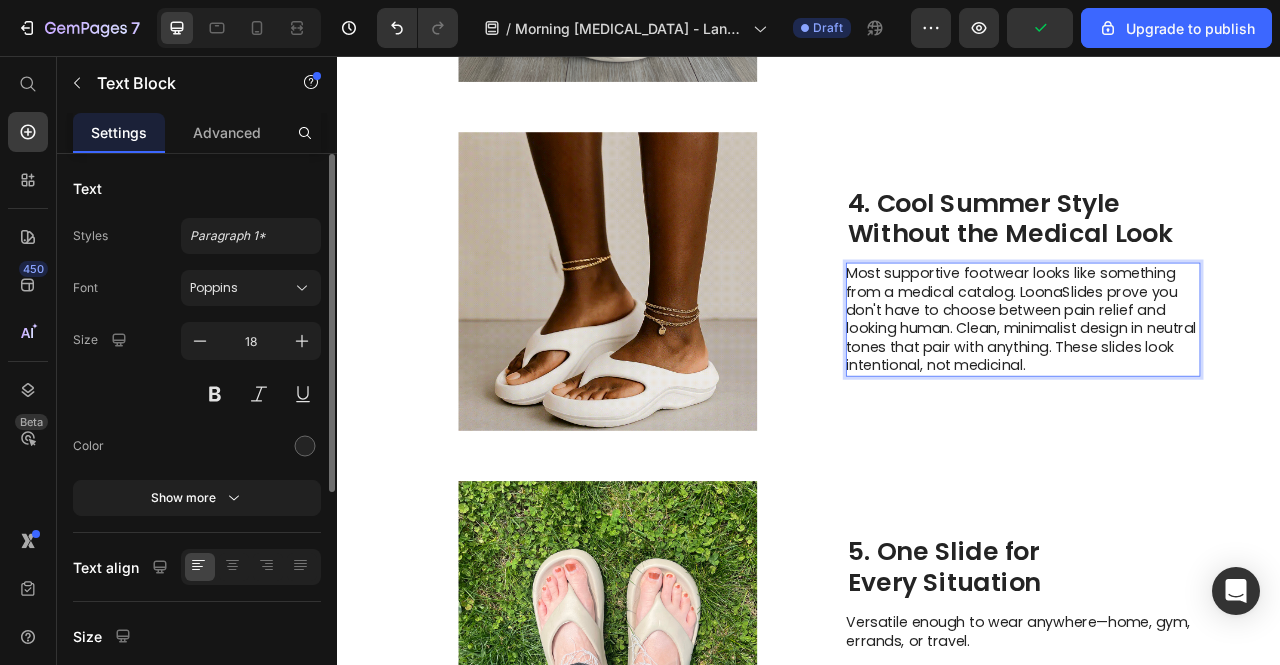 click on "Most supportive footwear looks like something from a medical catalog. LoonaSlides prove you don't have to choose between pain relief and looking human. Clean, minimalist design in neutral tones that pair with anything. These slides look intentional, not medicinal." at bounding box center (1208, 391) 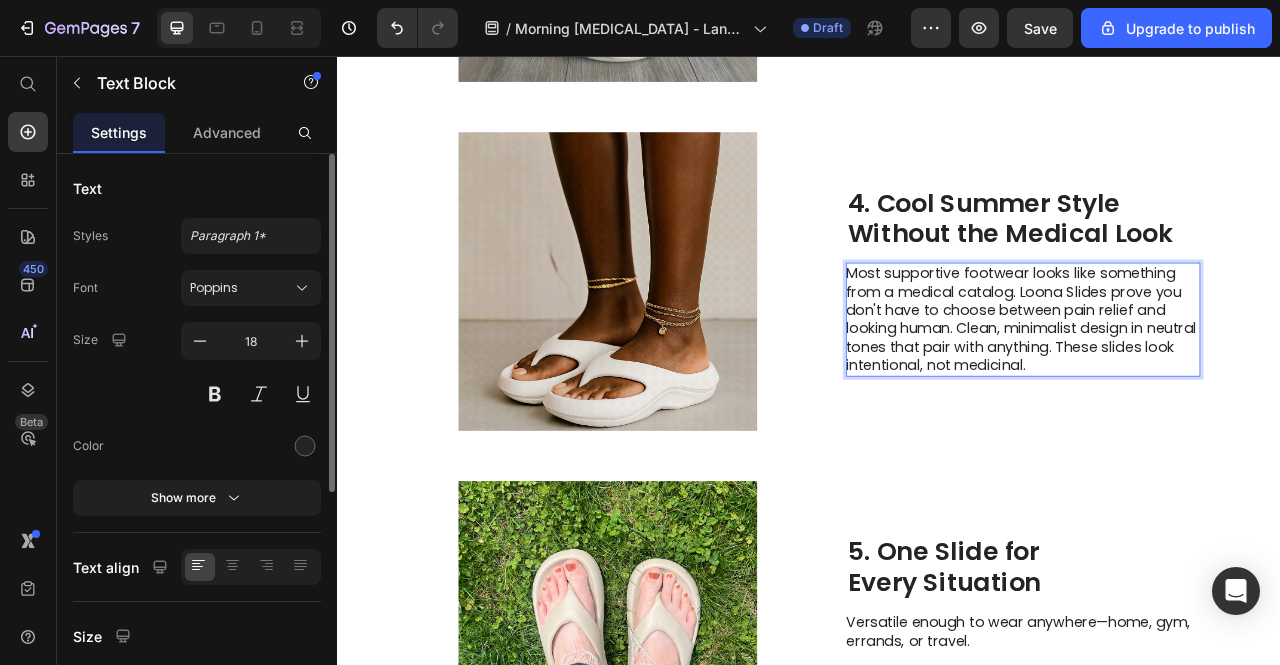 click on "Most supportive footwear looks like something from a medical catalog. Loona Slides prove you don't have to choose between pain relief and looking human. Clean, minimalist design in neutral tones that pair with anything. These slides look intentional, not medicinal." at bounding box center (1208, 391) 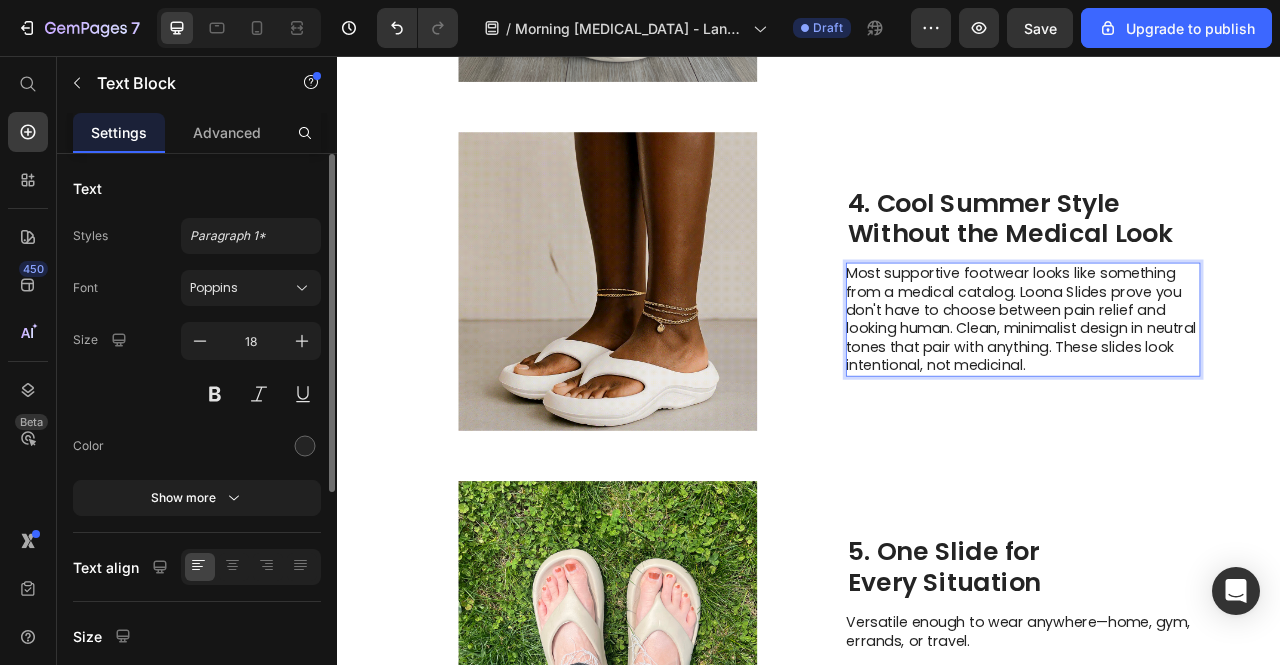 click on "Most supportive footwear looks like something from a medical catalog. Loona Slides prove you don't have to choose between pain relief and looking human. Clean, minimalist design in neutral tones that pair with anything. These slides look intentional, not medicinal." at bounding box center [1208, 391] 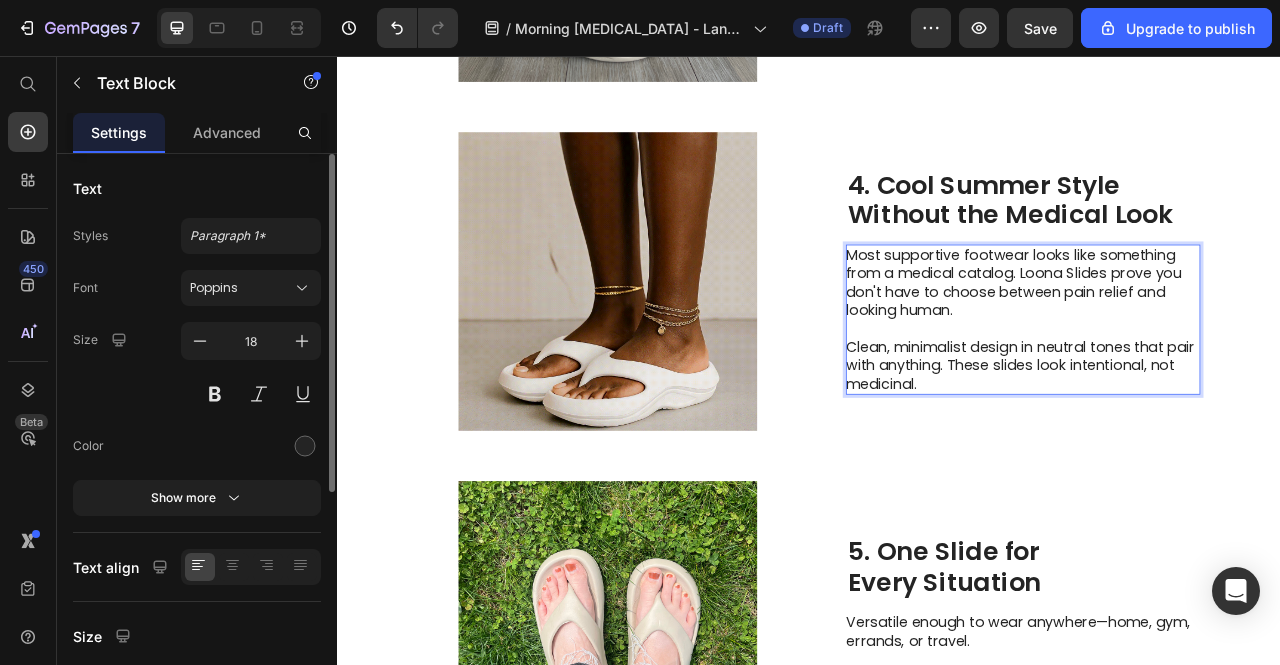 scroll, scrollTop: 1991, scrollLeft: 0, axis: vertical 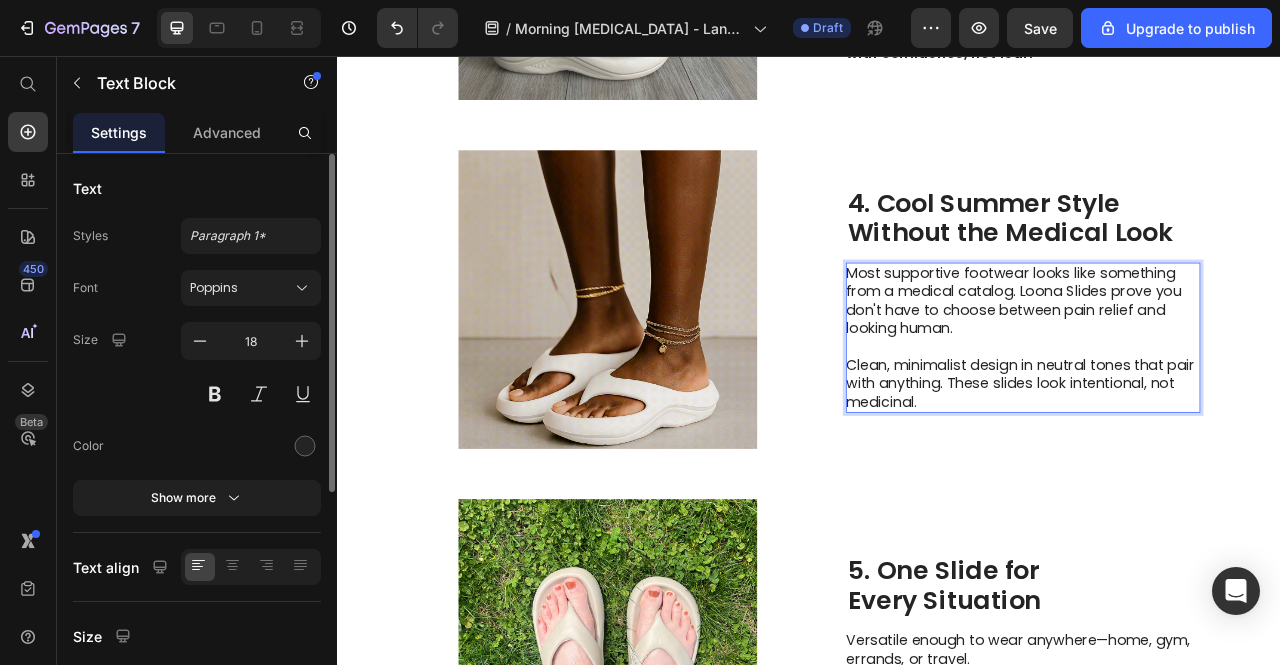 click on "Image 4. Cool Summer Style  Without the Medical Look Heading Most supportive footwear looks like something from a medical catalog. Loona Slides prove you don't have to choose between pain relief and looking human.  Clean, minimalist design in neutral tones that pair with anything. These slides look intentional, not medicinal. Text Block   0 Row Image 5. One Slide for  Every Situation Heading Versatile enough to wear anywhere—home, gym, errands, or travel.    Loona Slides adapt to your lifestyle instead of forcing you to plan around your pain. One solution that actually works everywhere. Text Block Row SALE ENDS SOON Text Block 19 hrs 01 min 31 sec Countdown Timer Stop Suffering Through Another Morning Heading Join thousands who've finally found relief that fits their life Text Block You've spent enough money on solutions that don't work. You've endured enough mornings limping to the bathroom.    Loona Slides aren't just another pair of slides   Text Block Image Check Availability 👉🏼 Button |" at bounding box center (937, 1124) 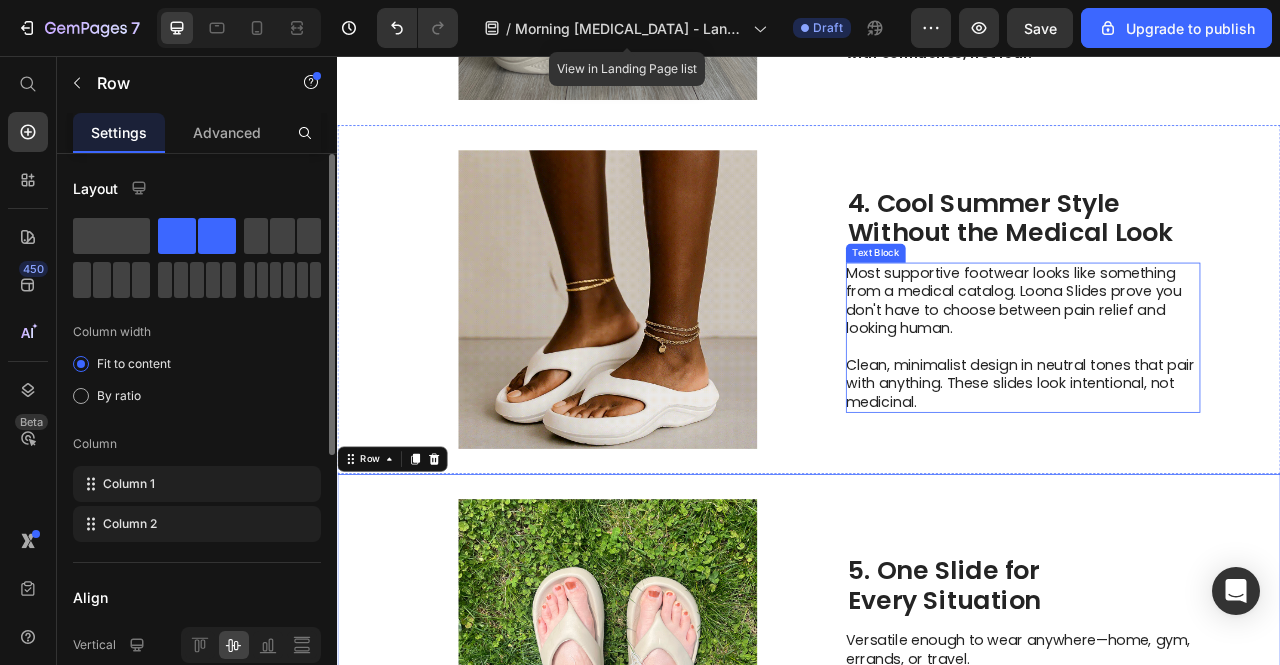 click on "Most supportive footwear looks like something from a medical catalog. Loona Slides prove you don't have to choose between pain relief and looking human." at bounding box center [1208, 368] 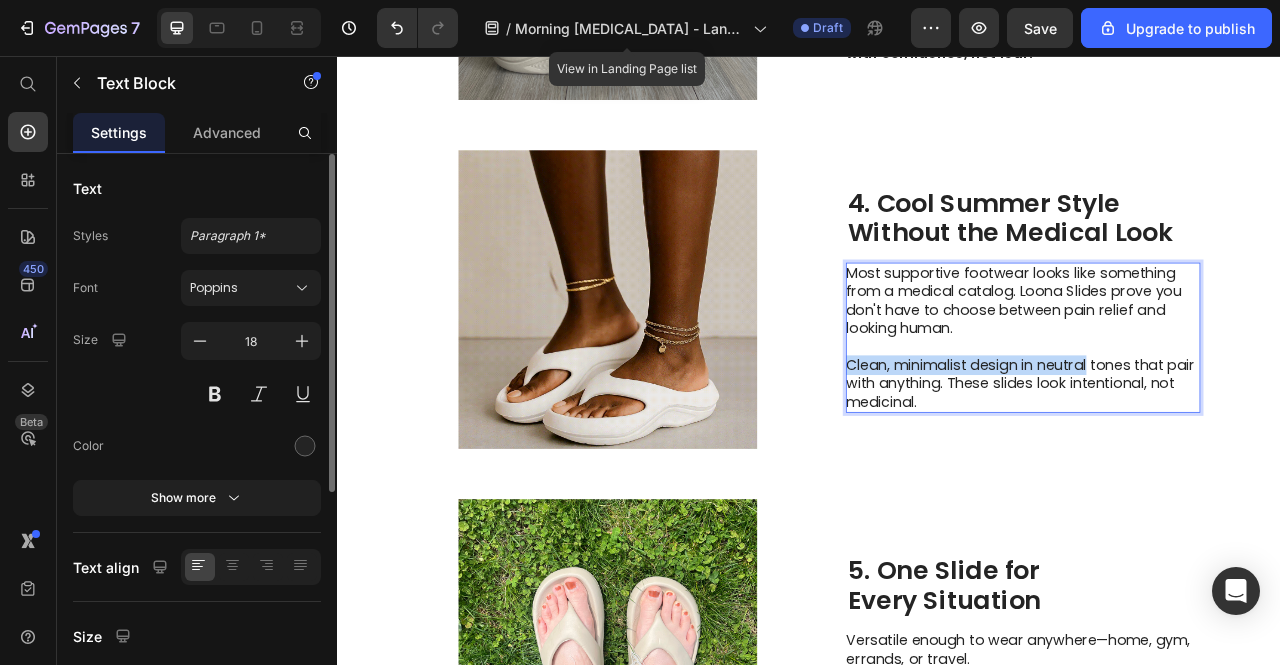 drag, startPoint x: 1002, startPoint y: 445, endPoint x: 1262, endPoint y: 441, distance: 260.03076 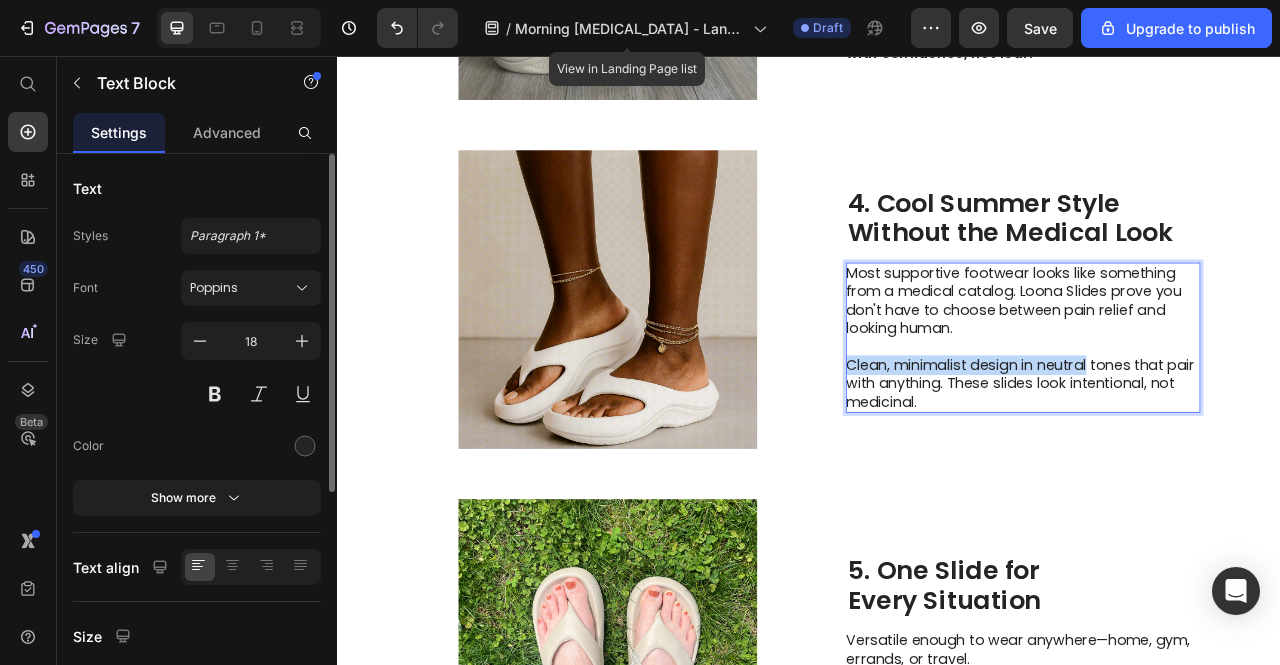 click on "Clean, minimalist design in neutral tones that pair with anything. These slides look intentional, not medicinal." at bounding box center [1208, 473] 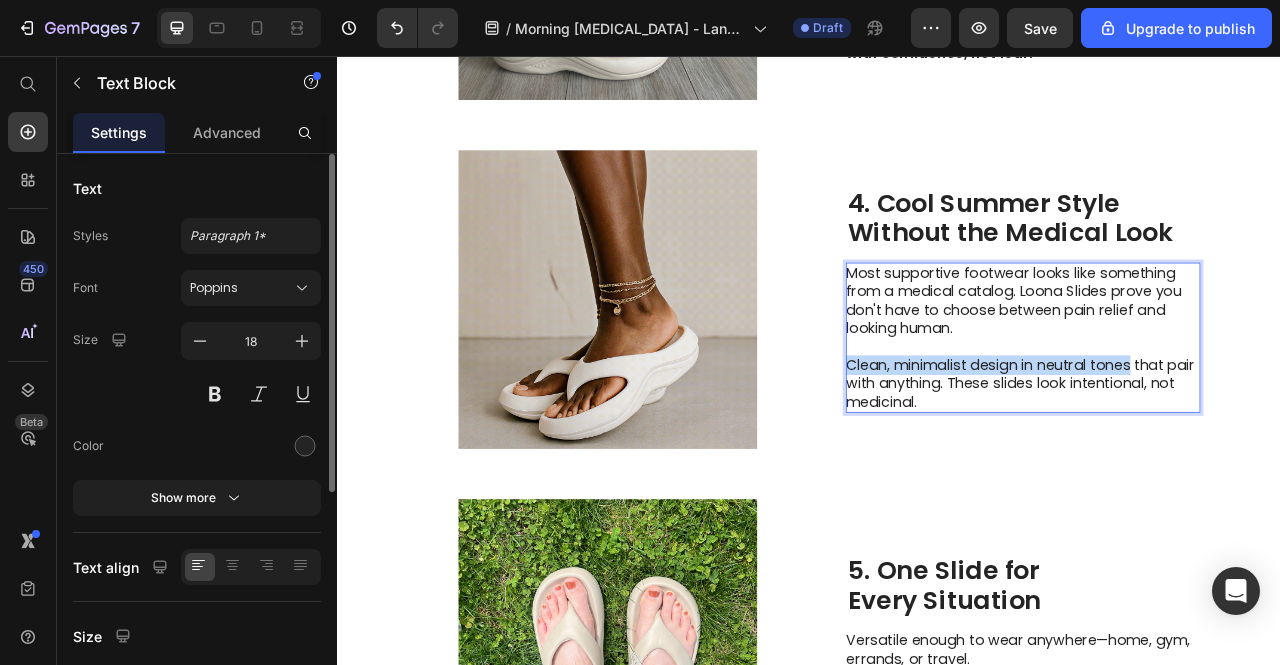 click on "Clean, minimalist design in neutral tones that pair with anything. These slides look intentional, not medicinal." at bounding box center [1208, 473] 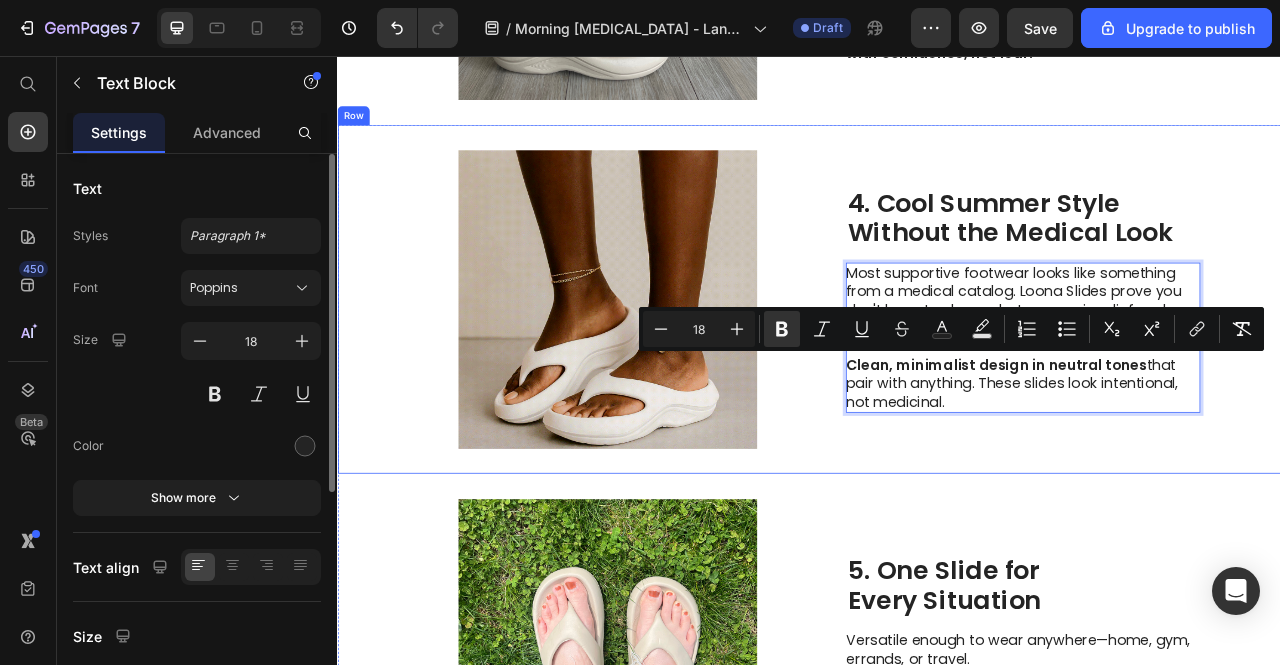 click on "Image 4. Cool Summer Style  Without the Medical Look Heading Most supportive footwear looks like something from a medical catalog. Loona Slides prove you don't have to choose between pain relief and looking human.  Clean, minimalist design in neutral tones  that pair with anything. These slides look intentional, not medicinal. Text Block   0 Row" at bounding box center (937, 366) 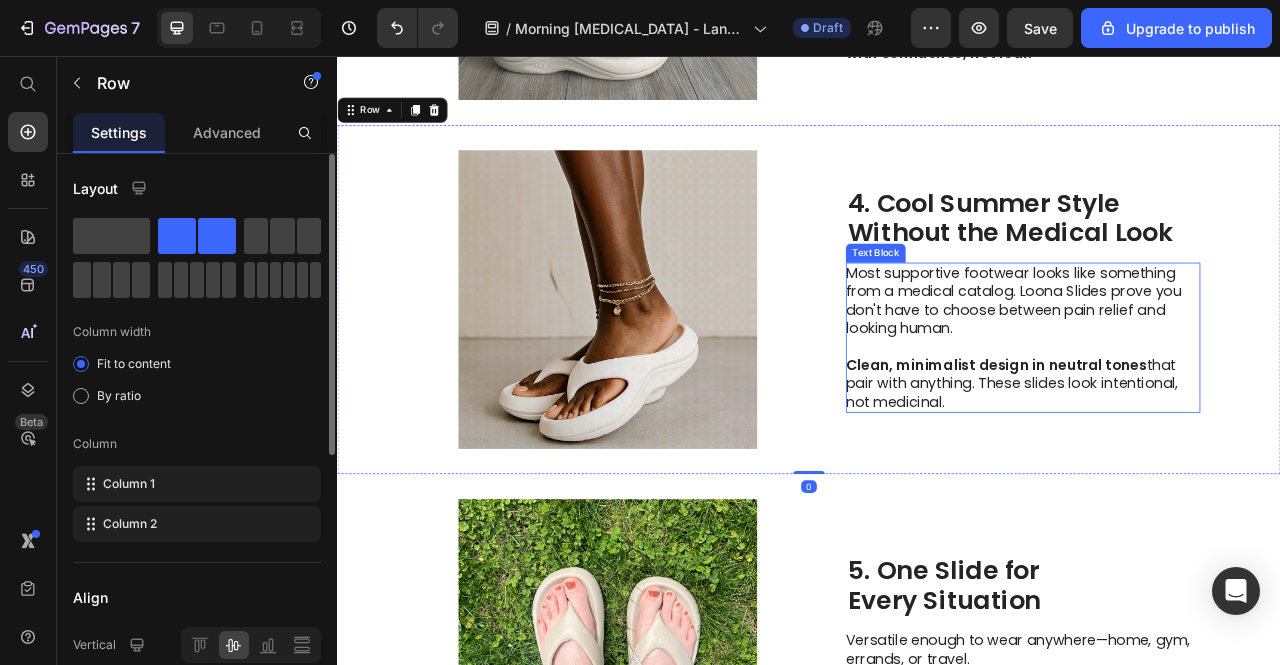 click on "Most supportive footwear looks like something from a medical catalog. Loona Slides prove you don't have to choose between pain relief and looking human." at bounding box center (1208, 368) 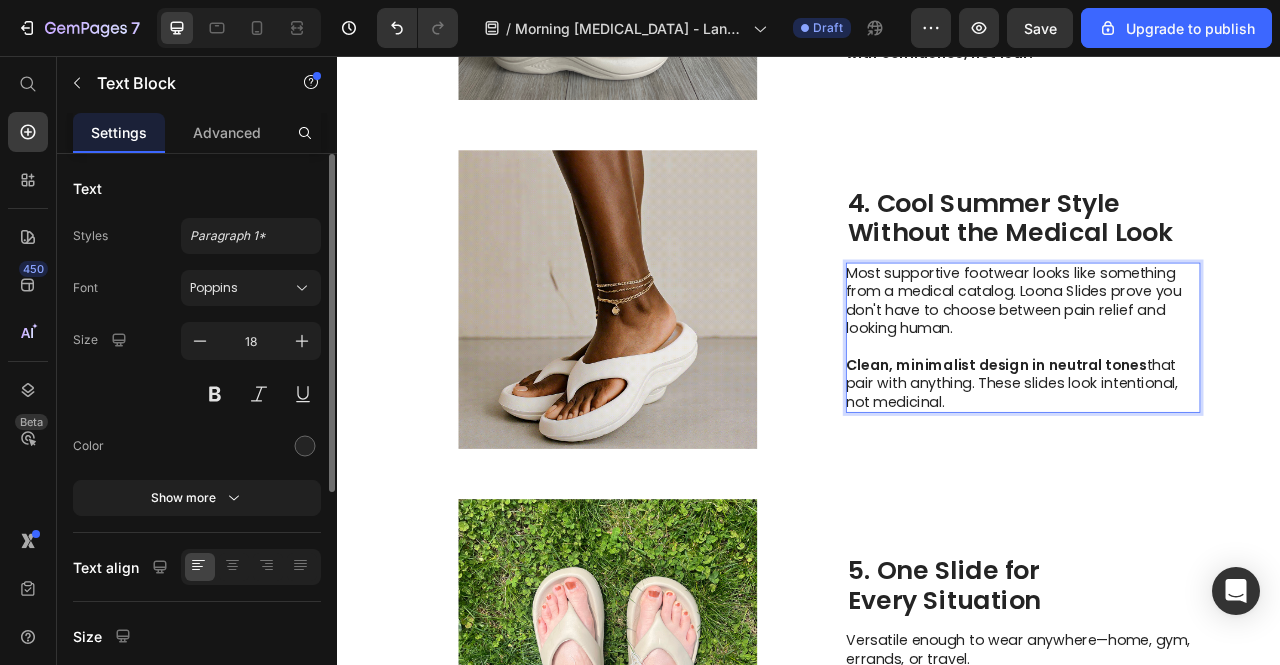 click on "Most supportive footwear looks like something from a medical catalog. Loona Slides prove you don't have to choose between pain relief and looking human." at bounding box center [1208, 368] 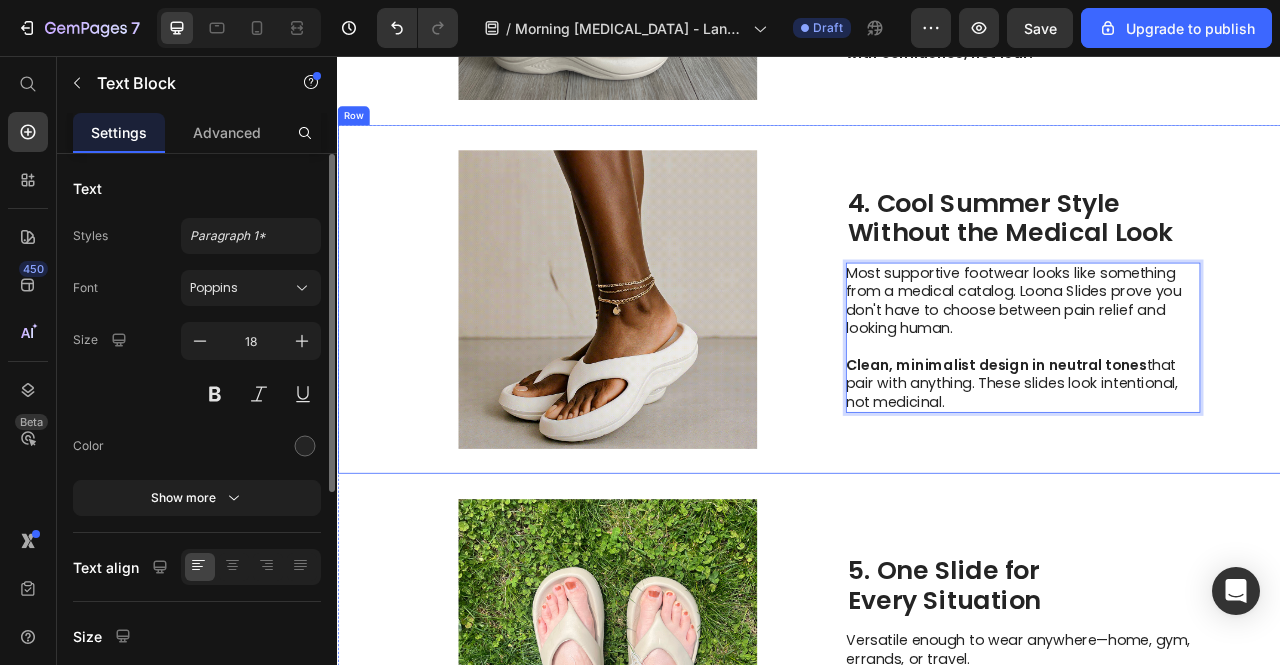 click on "Image 4. Cool Summer Style  Without the Medical Look Heading Most supportive footwear looks like something from a medical catalog. Loona Slides prove you don't have to choose between pain relief and looking human.  Clean, minimalist design in neutral tones  that pair with anything. These slides look intentional, not medicinal. Text Block   0 Row" at bounding box center [937, 366] 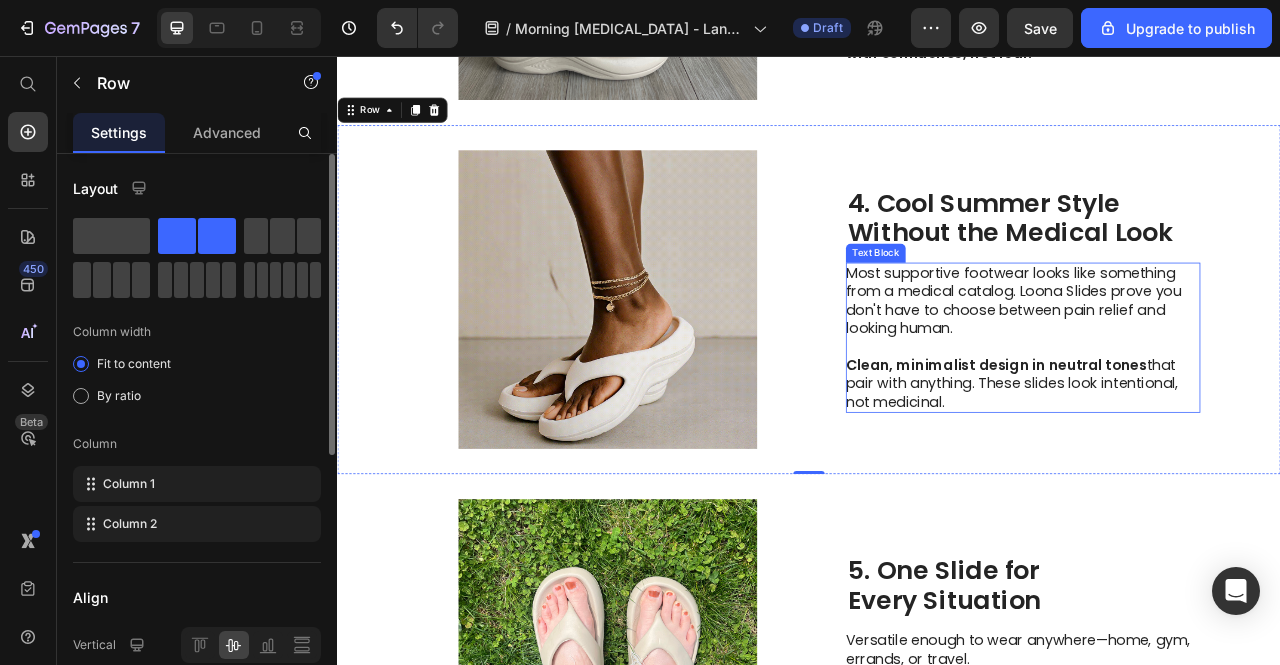 click on "Most supportive footwear looks like something from a medical catalog. Loona Slides prove you don't have to choose between pain relief and looking human." at bounding box center (1208, 368) 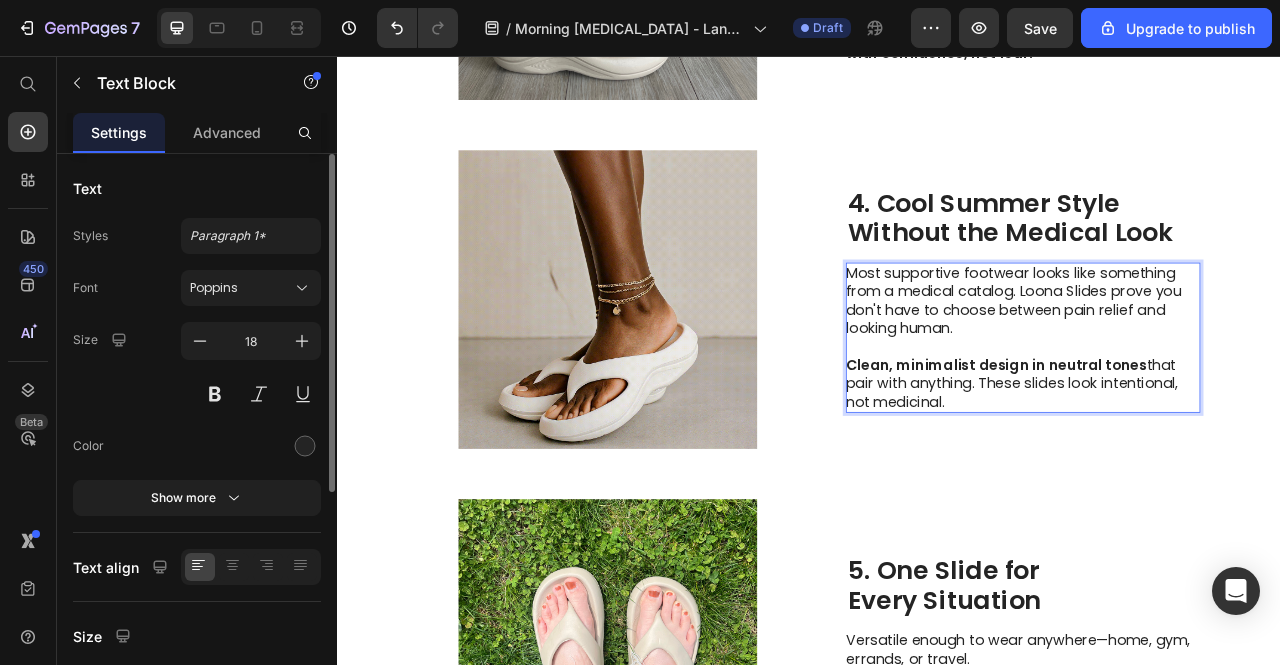 drag, startPoint x: 1065, startPoint y: 402, endPoint x: 1074, endPoint y: 395, distance: 11.401754 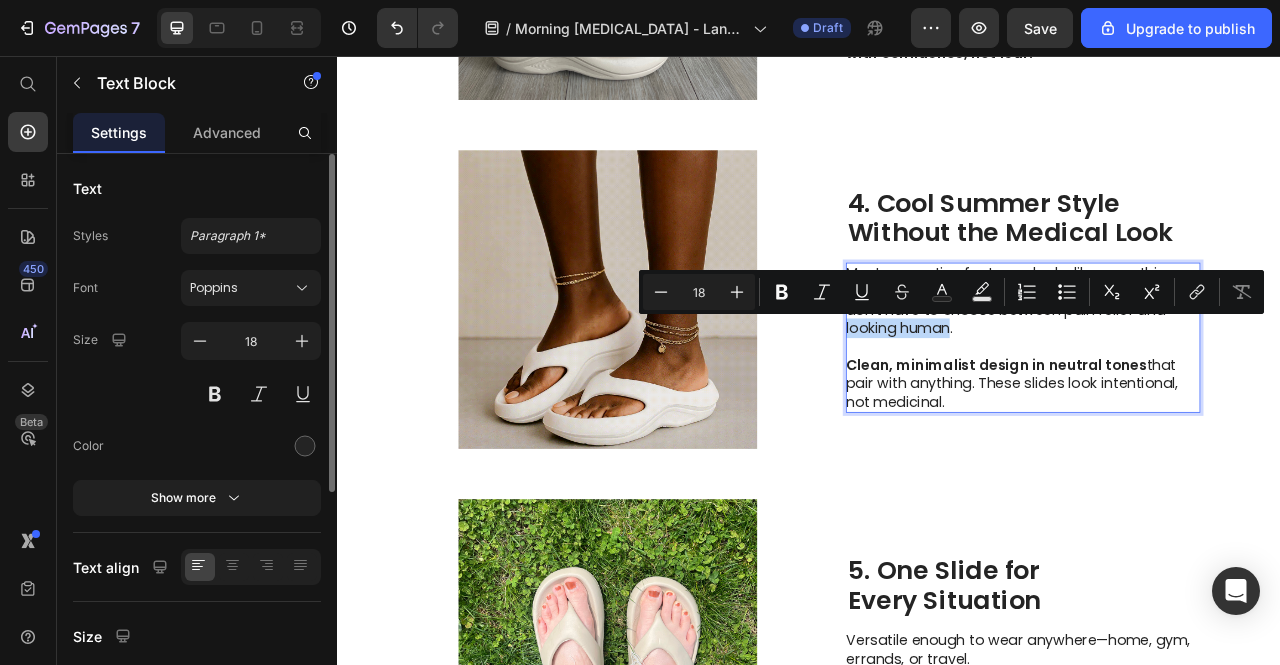 drag, startPoint x: 1072, startPoint y: 395, endPoint x: 1010, endPoint y: 407, distance: 63.15061 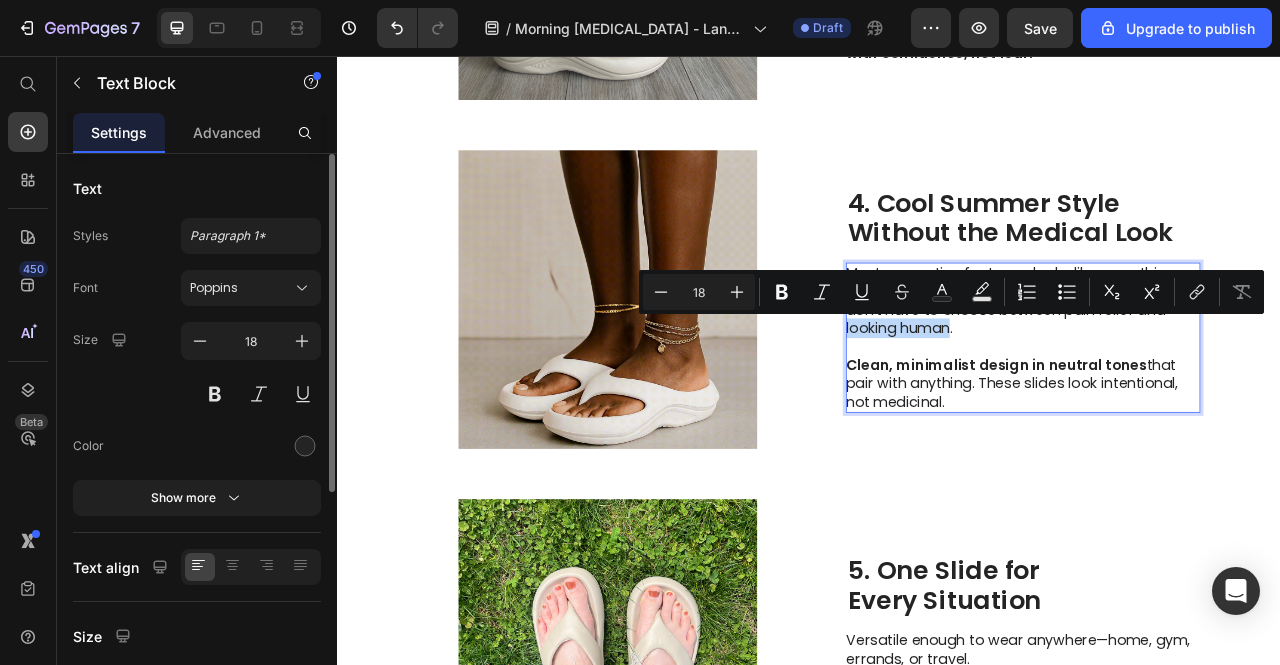 click on "Most supportive footwear looks like something from a medical catalog. Loona Slides prove you don't have to choose between pain relief and looking human." at bounding box center (1208, 368) 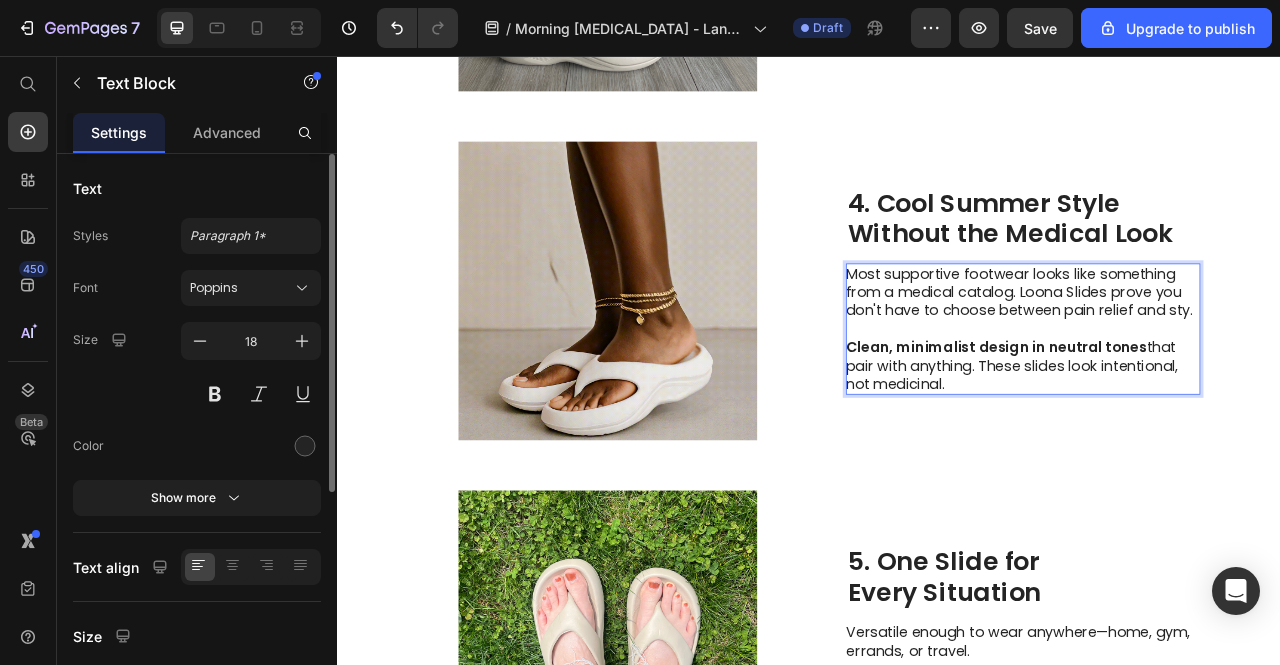 scroll, scrollTop: 1991, scrollLeft: 0, axis: vertical 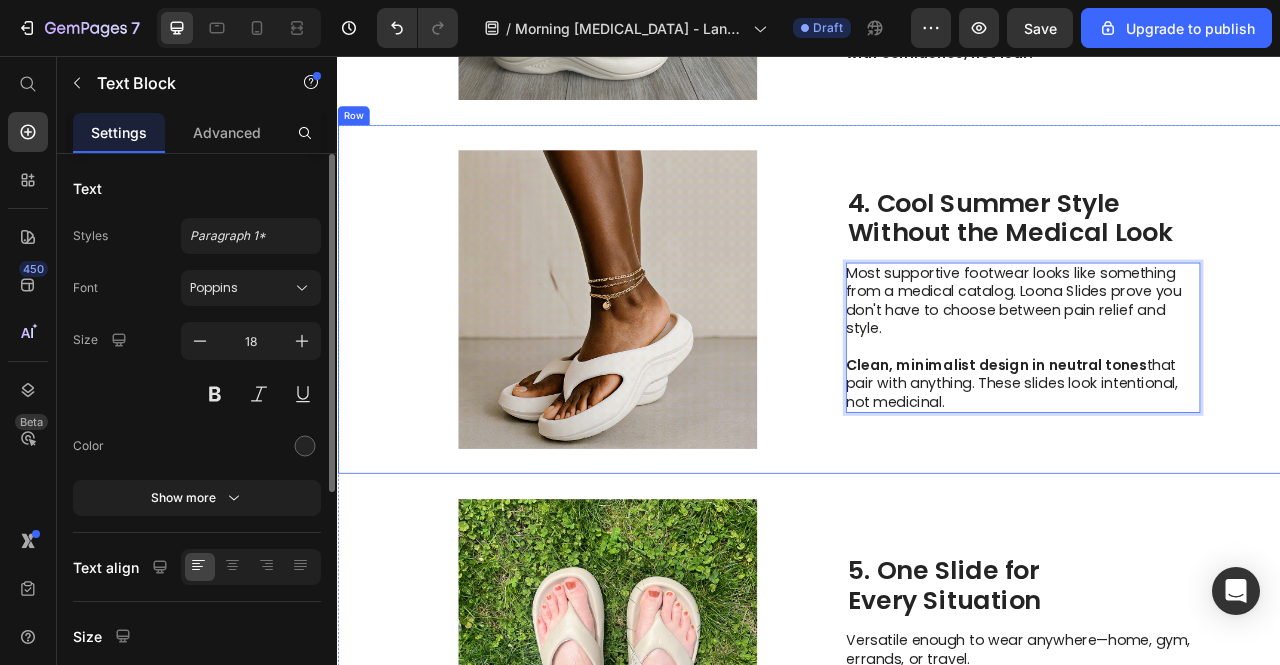click on "Image 4. Cool Summer Style  Without the Medical Look Heading Most supportive footwear looks like something from a medical catalog. Loona Slides prove you don't have to choose between pain relief and style.  Clean, minimalist design in neutral tones  that pair with anything. These slides look intentional, not medicinal. Text Block   0 Row" at bounding box center (937, 366) 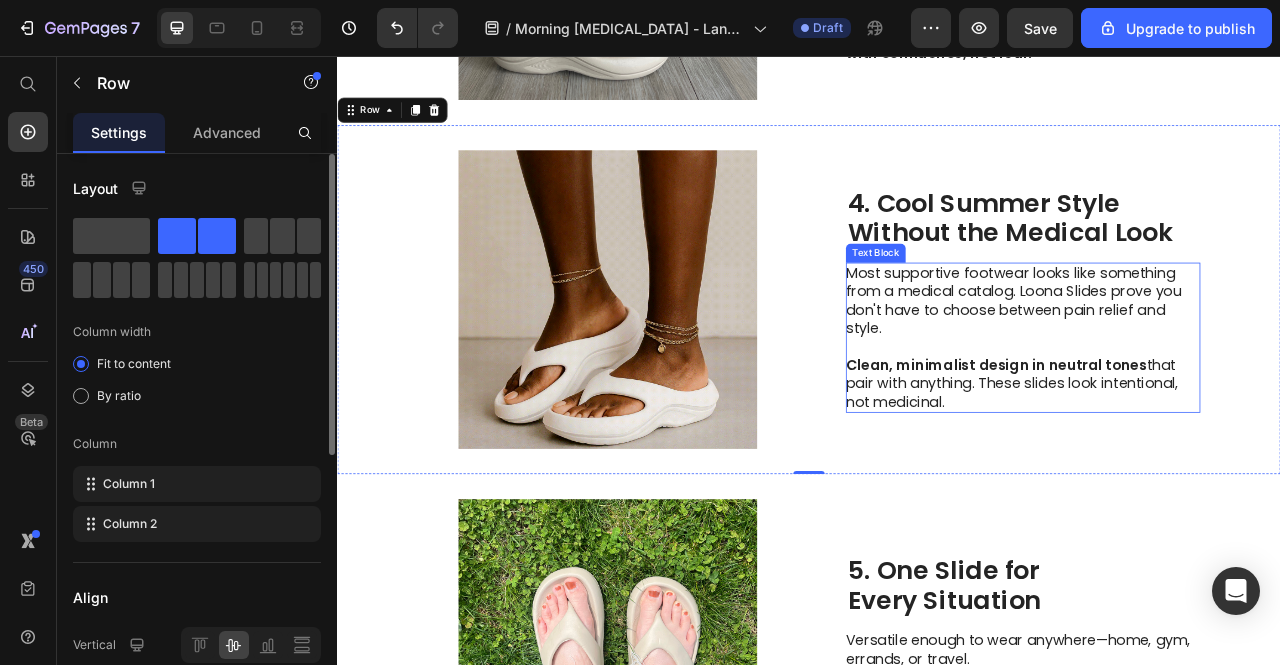 click on "Most supportive footwear looks like something from a medical catalog. Loona Slides prove you don't have to choose between pain relief and style." at bounding box center [1208, 368] 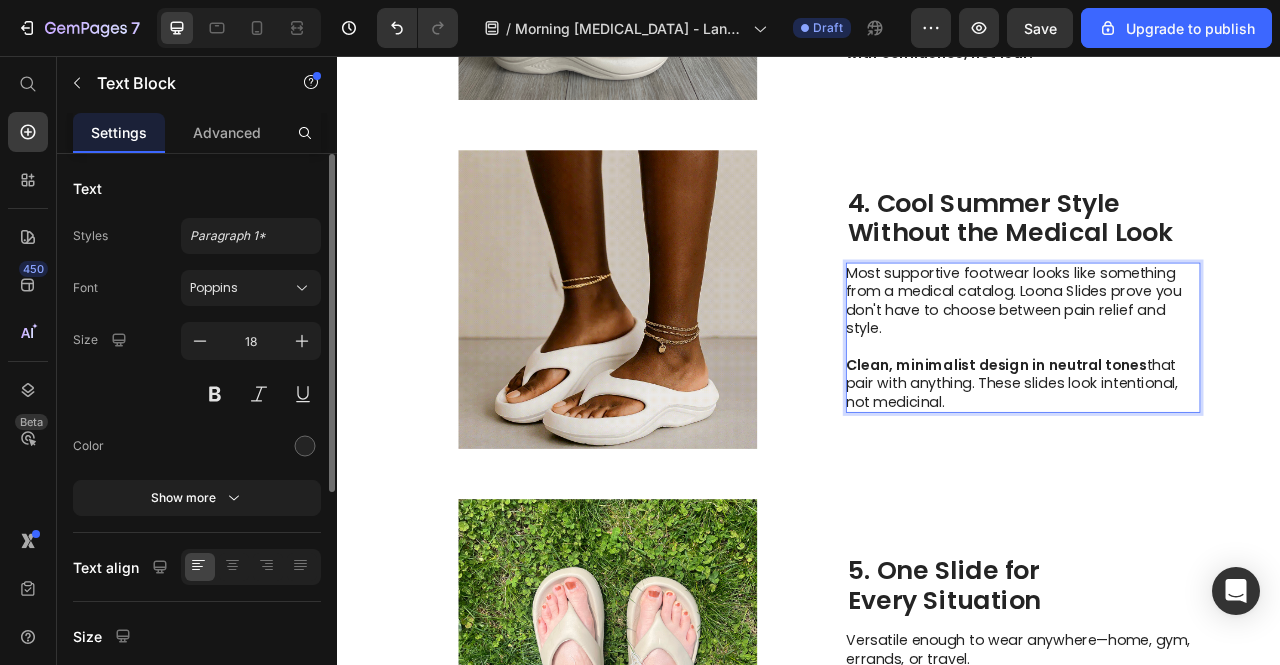 drag, startPoint x: 1320, startPoint y: 352, endPoint x: 1354, endPoint y: 395, distance: 54.81788 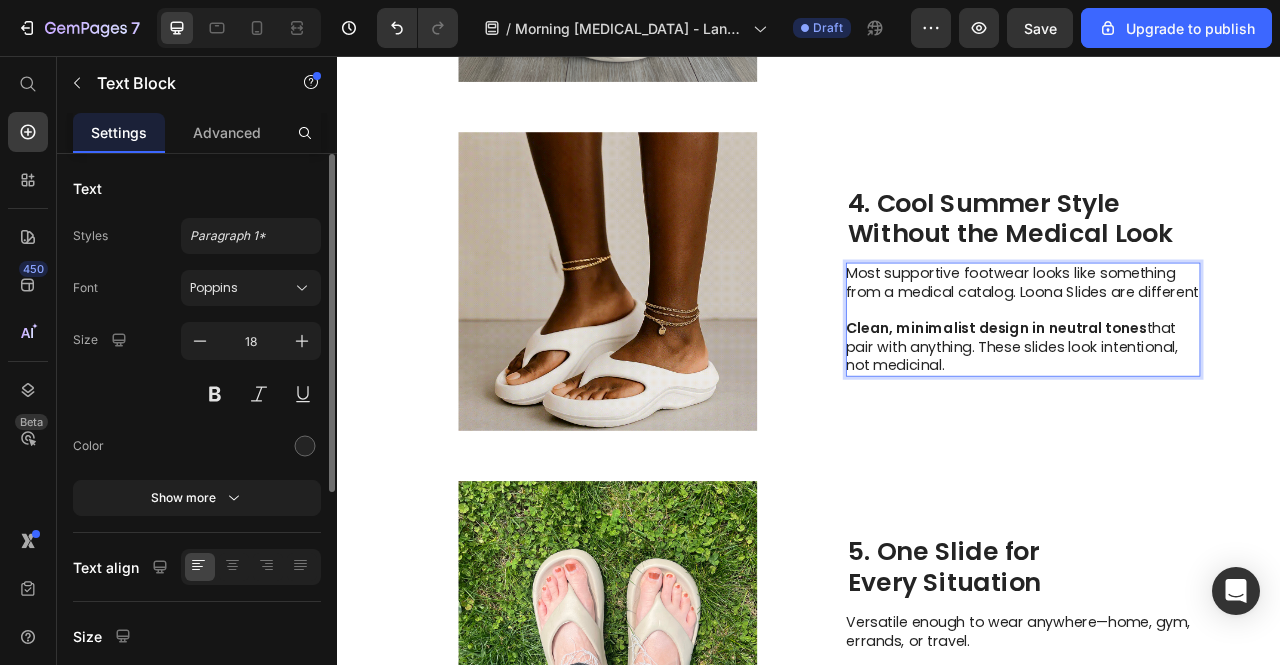 scroll, scrollTop: 2002, scrollLeft: 0, axis: vertical 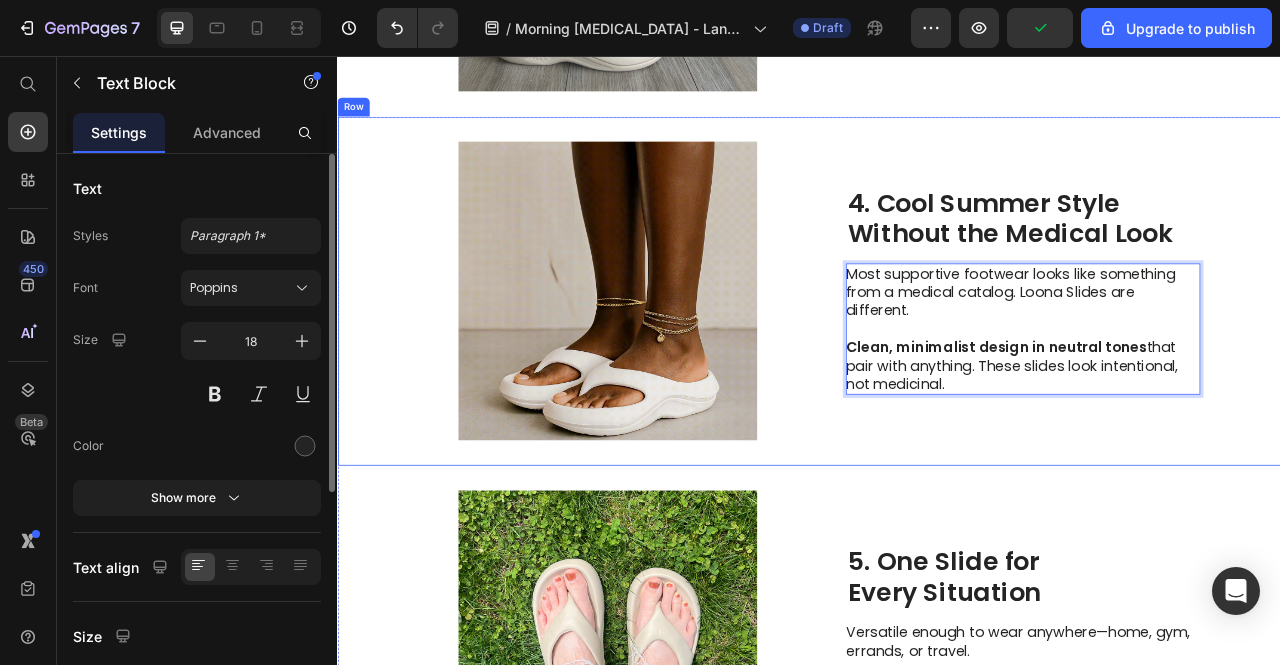 click on "Image 4. Cool Summer Style  Without the Medical Look Heading Most supportive footwear looks like something from a medical catalog. Loona Slides are different.  Clean, minimalist design in neutral tones  that pair with anything. These slides look intentional, not medicinal. Text Block   0 Row" at bounding box center (937, 355) 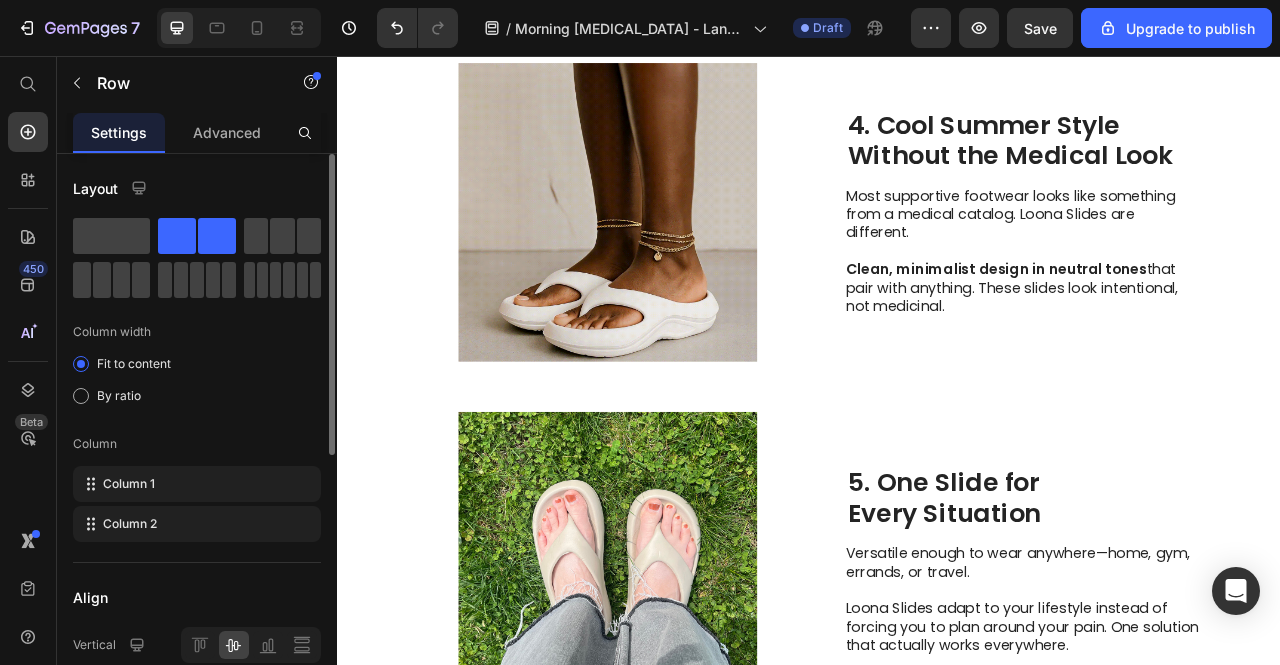 scroll, scrollTop: 2102, scrollLeft: 0, axis: vertical 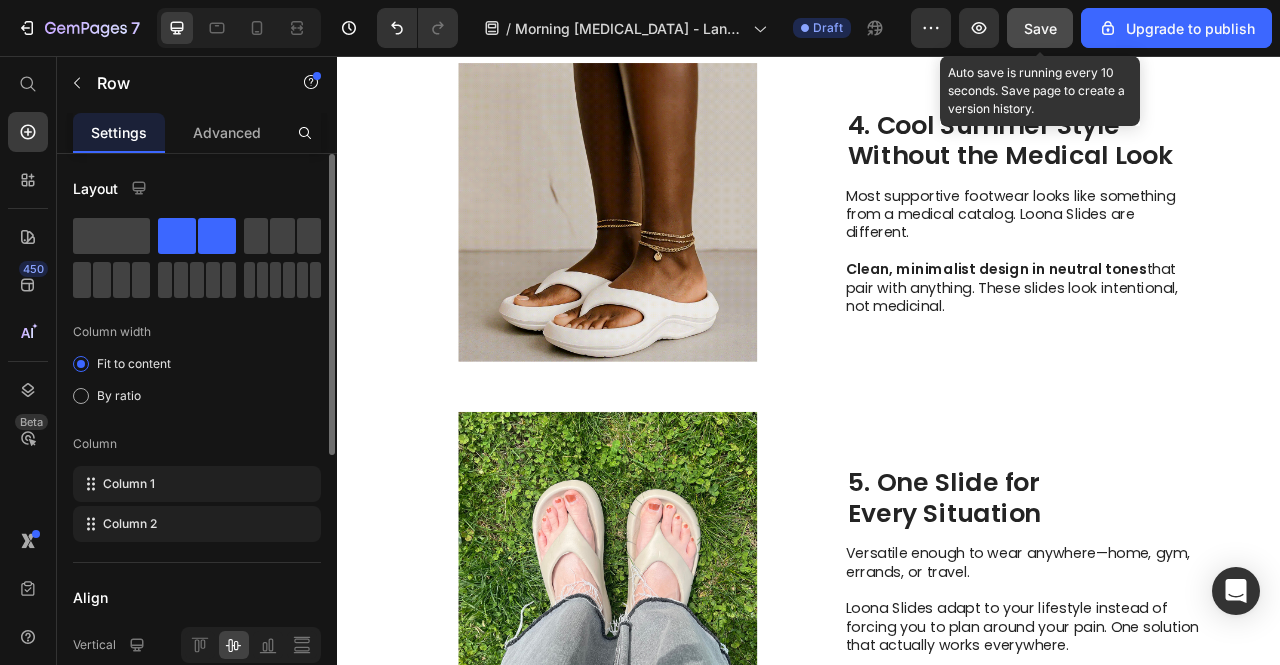 click on "Save" 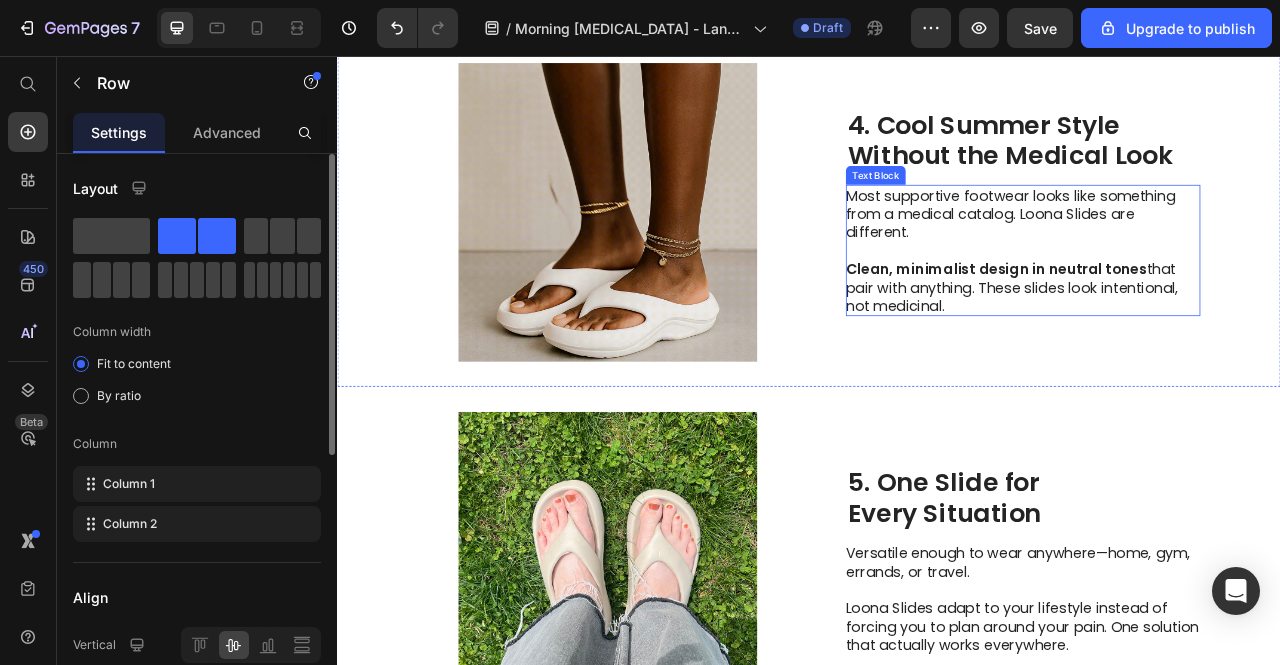 click on "Clean, minimalist design in neutral tones  that pair with anything. These slides look intentional, not medicinal." at bounding box center (1208, 350) 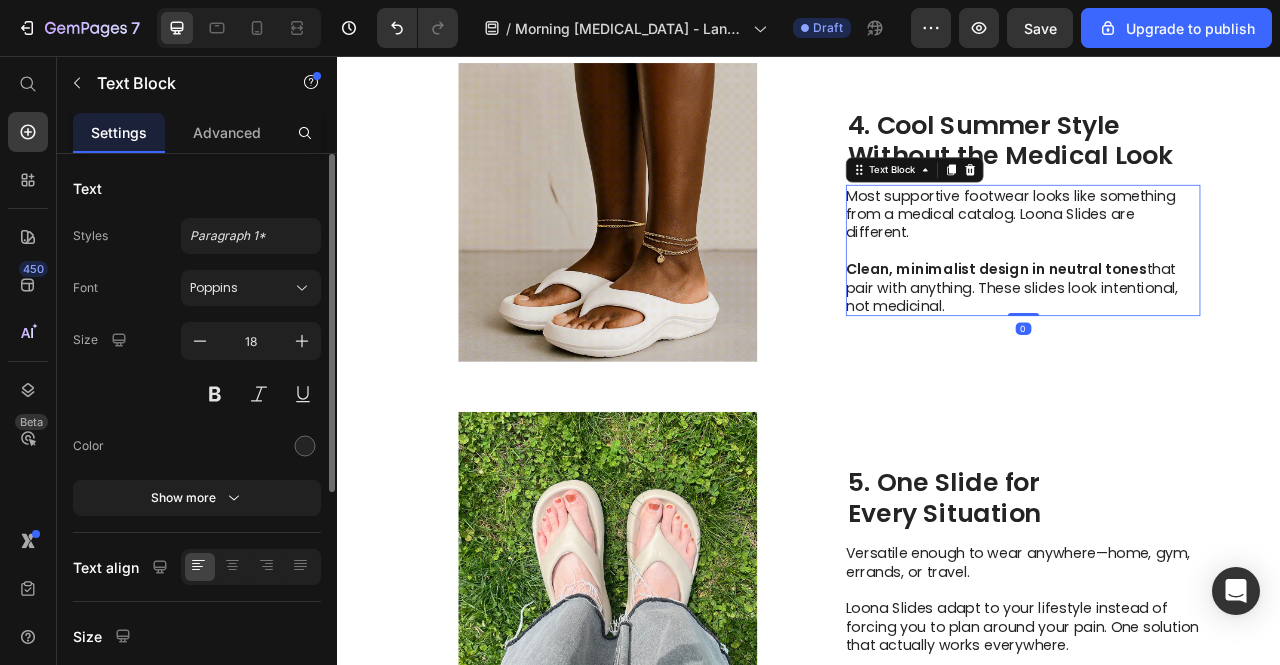 click on "Clean, minimalist design in neutral tones  that pair with anything. These slides look intentional, not medicinal." at bounding box center [1208, 350] 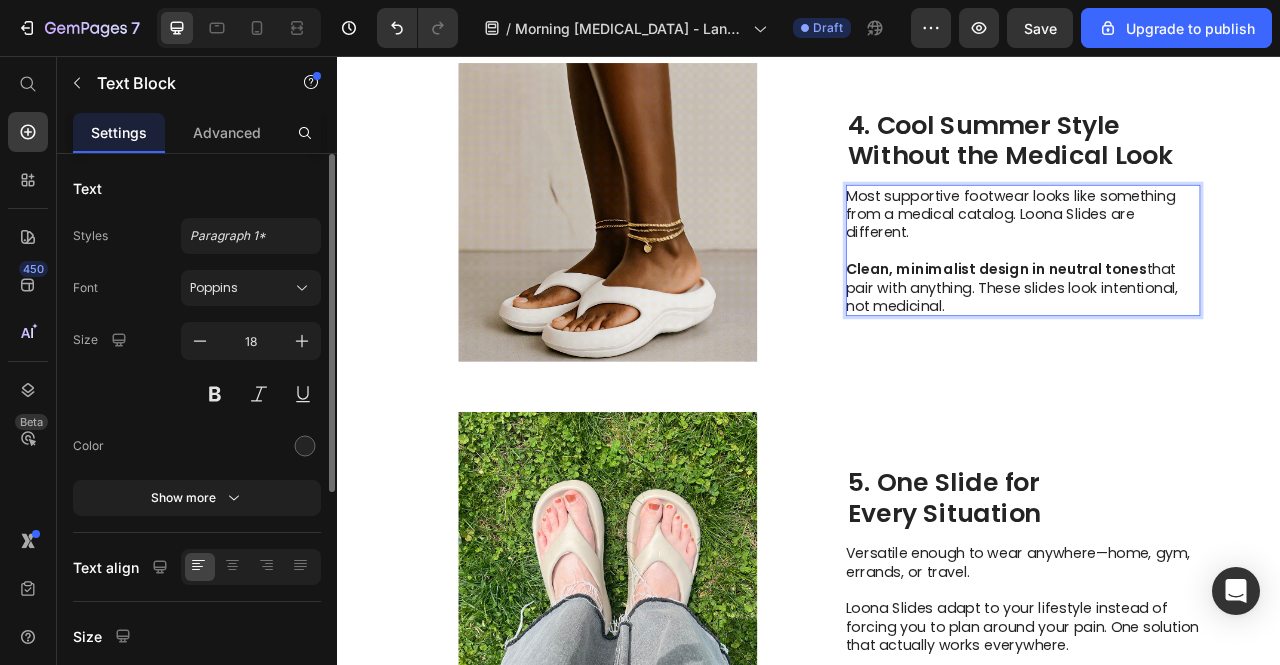 click on "Clean, minimalist design in neutral tones  that pair with anything. These slides look intentional, not medicinal." at bounding box center (1208, 350) 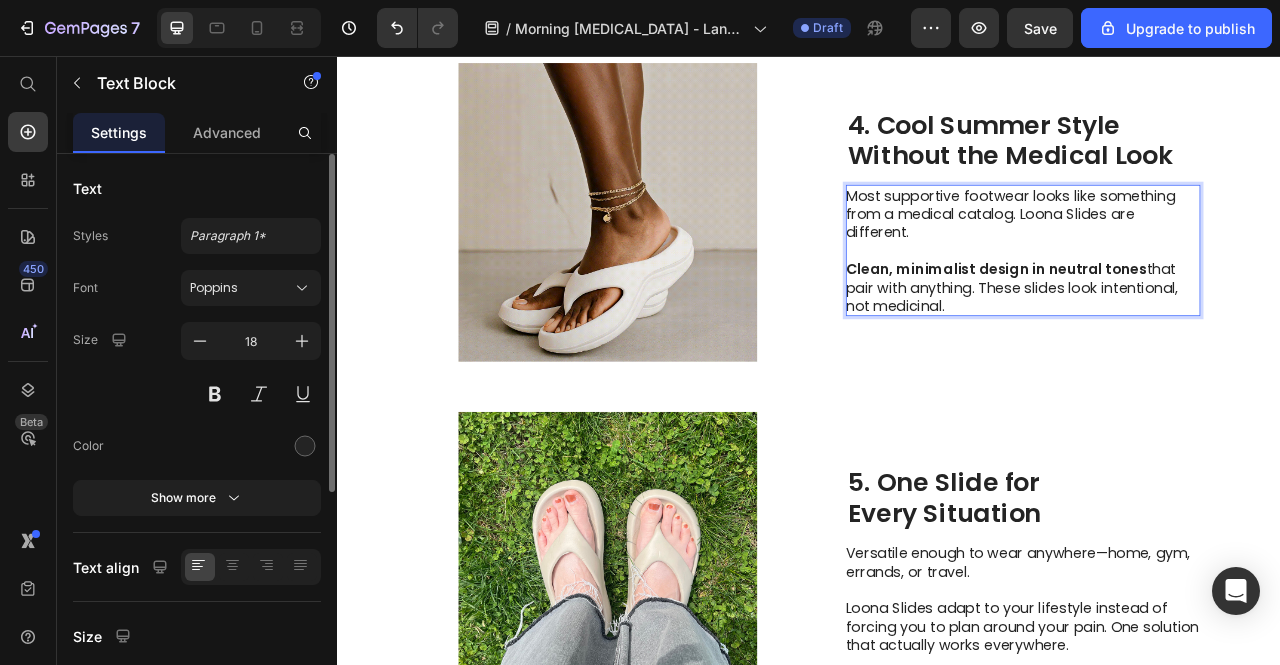drag, startPoint x: 1183, startPoint y: 349, endPoint x: 1183, endPoint y: 376, distance: 27 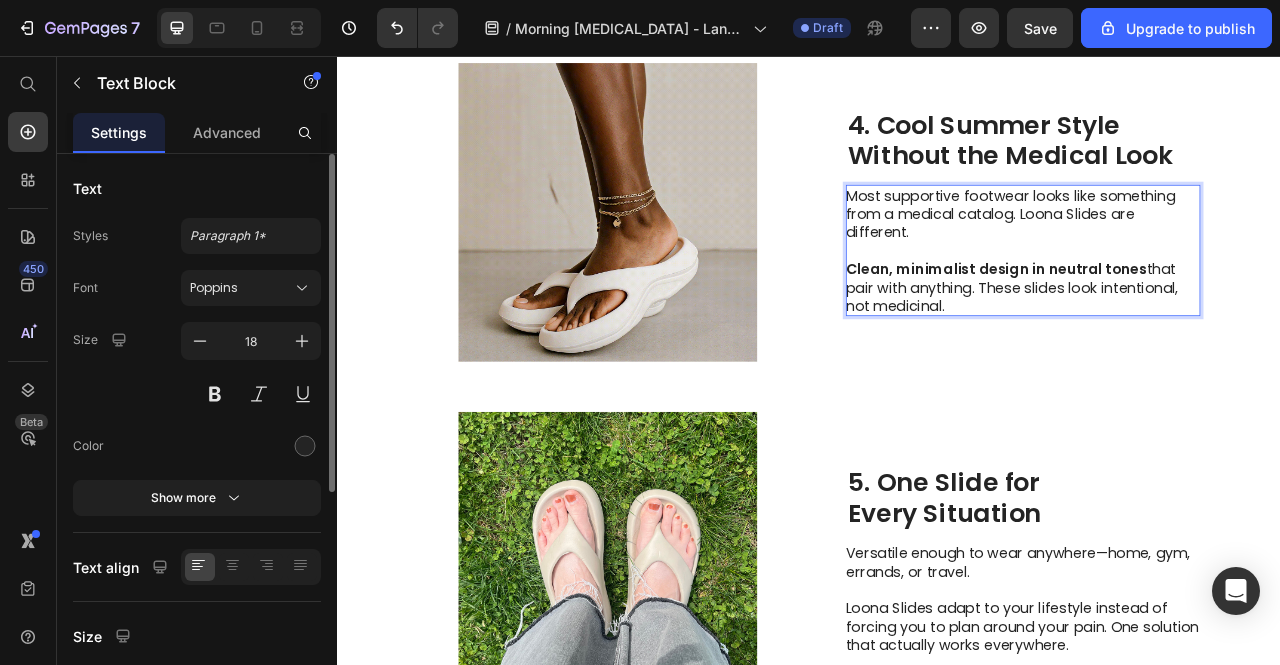 click on "Clean, minimalist design in neutral tones  that pair with anything. These slides look intentional, not medicinal." at bounding box center (1208, 350) 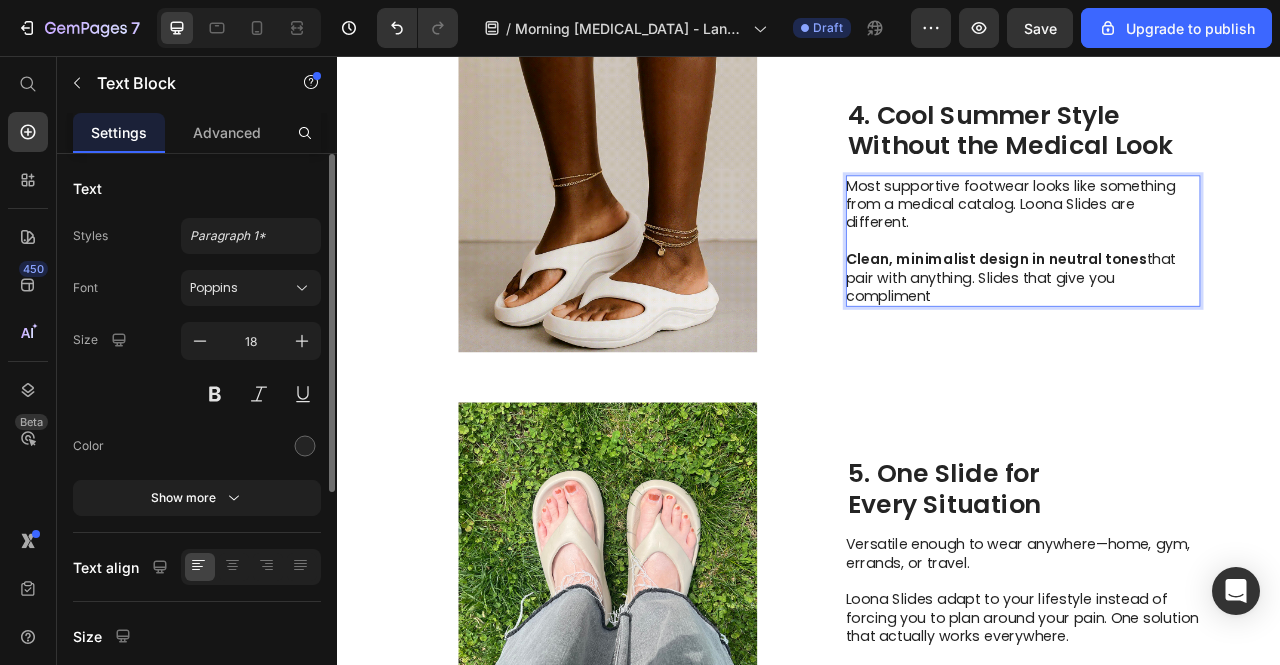 scroll, scrollTop: 2102, scrollLeft: 0, axis: vertical 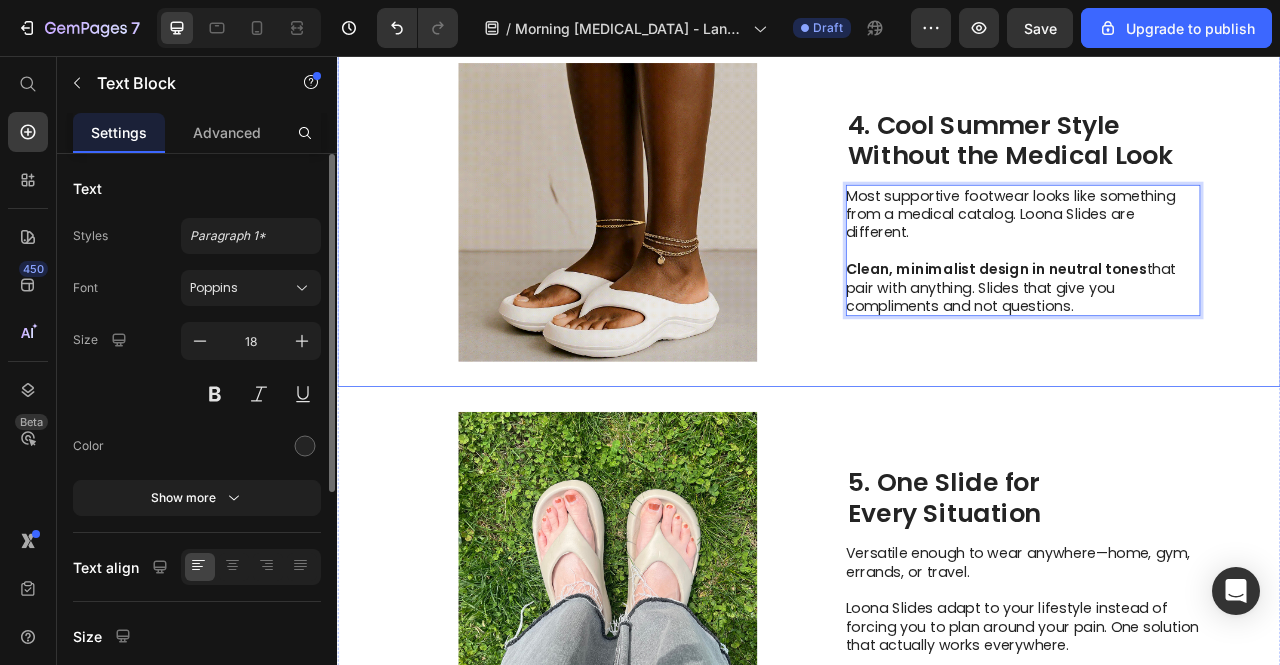 click on "Image 4. Cool Summer Style  Without the Medical Look Heading Most supportive footwear looks like something from a medical catalog. Loona Slides are different.  Clean, minimalist design in neutral tones  that pair with anything. Slides that give you compliments and not questions. Text Block   0 Row" at bounding box center [937, 255] 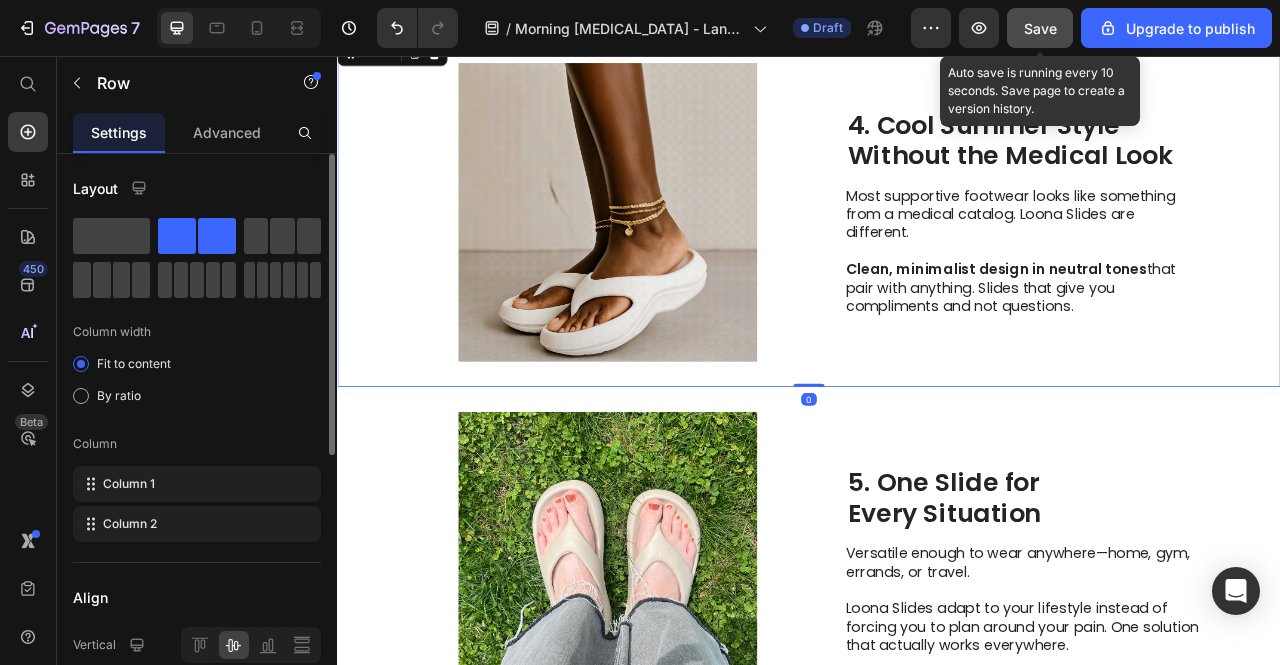 click on "Save" 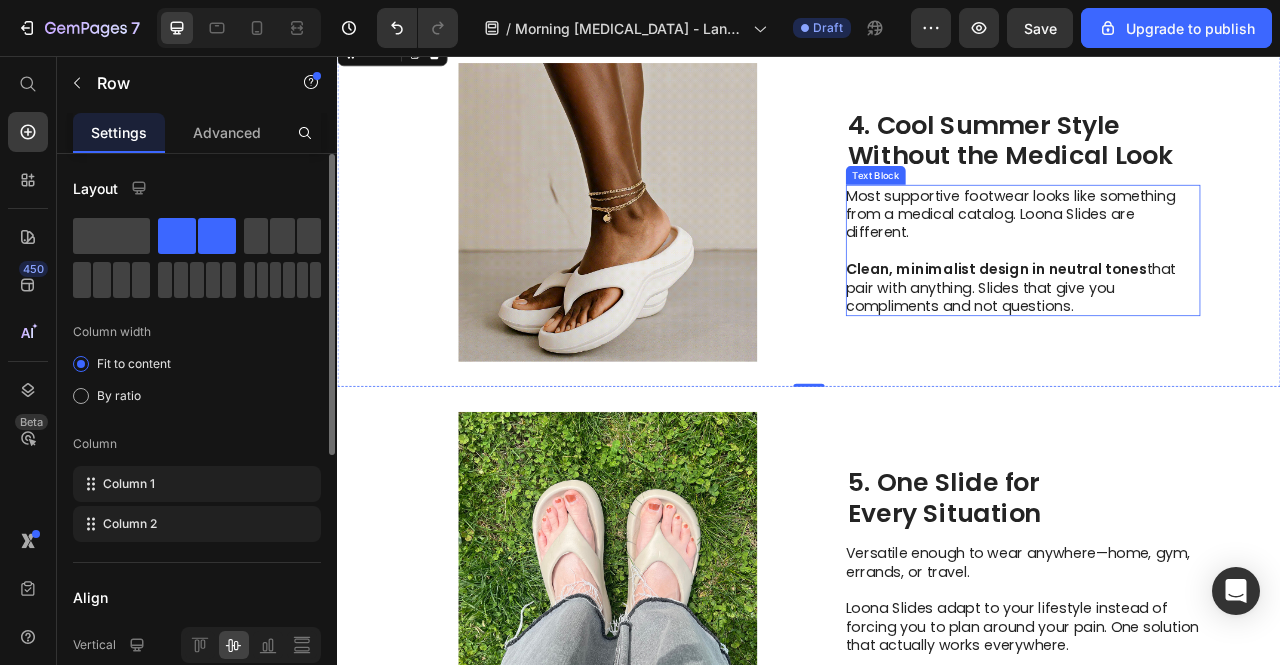 click on "Most supportive footwear looks like something from a medical catalog. Loona Slides are different." at bounding box center (1208, 257) 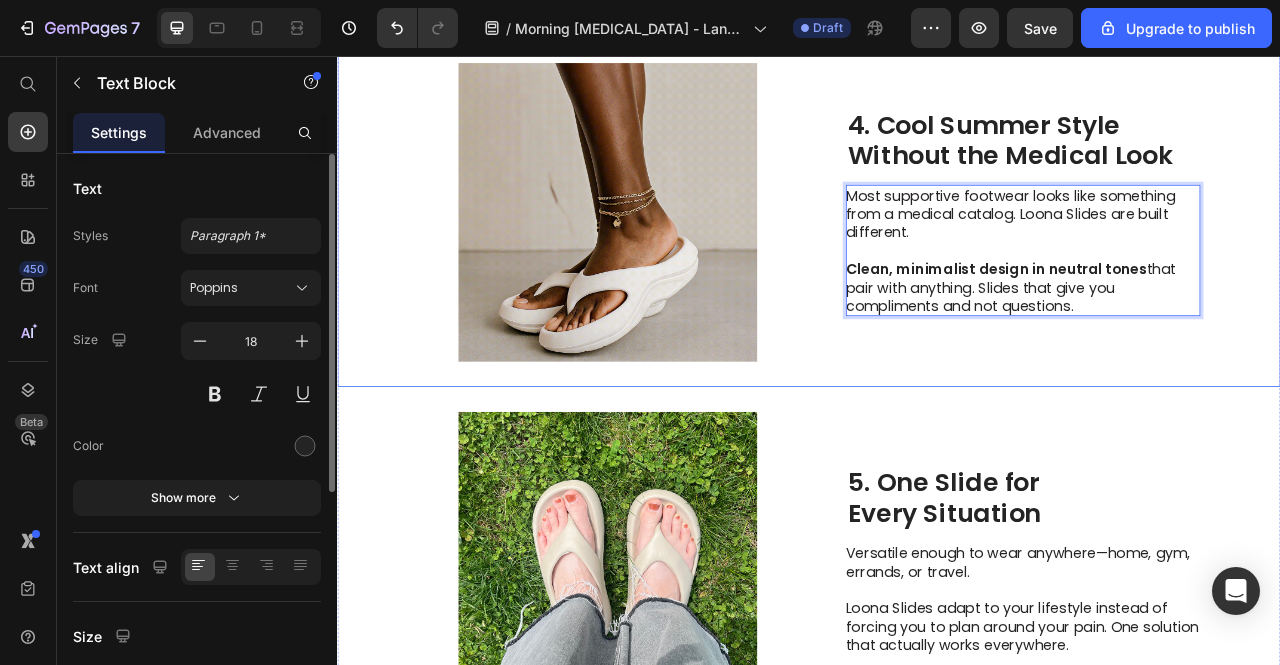 click on "Image 4. Cool Summer Style  Without the Medical Look Heading Most supportive footwear looks like something from a medical catalog. Loona Slides are built different.  Clean, minimalist design in neutral tones  that pair with anything. Slides that give you compliments and not questions. Text Block   0 Row" at bounding box center [937, 255] 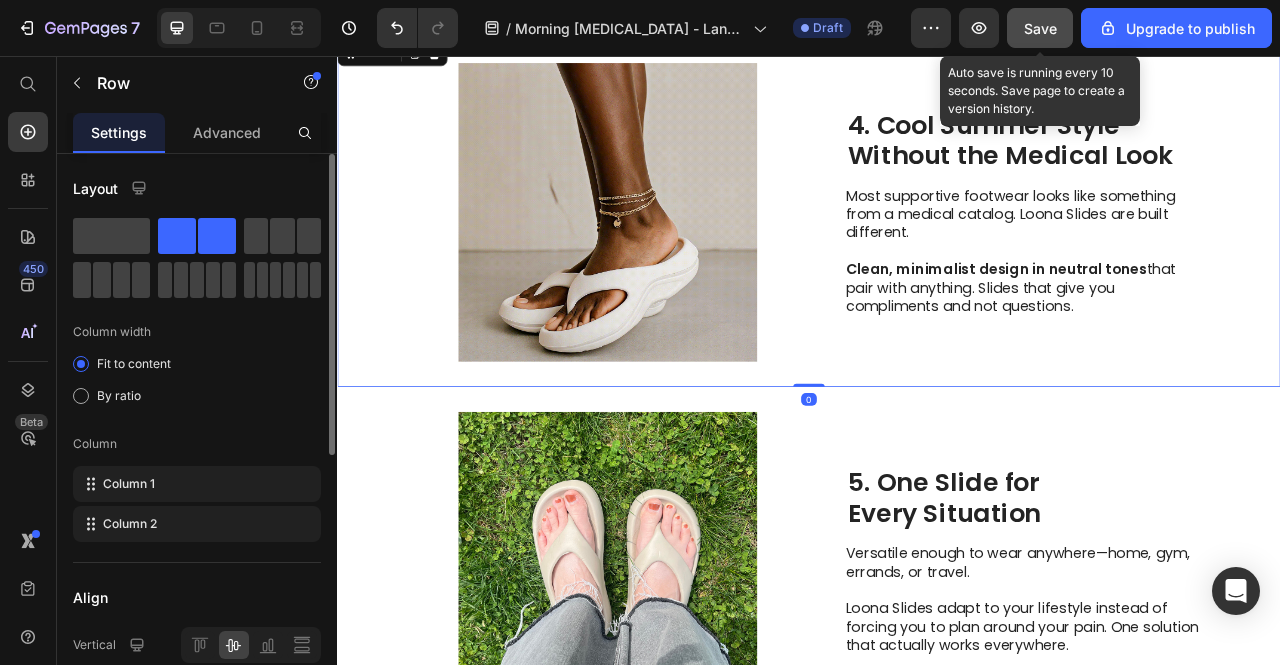drag, startPoint x: 1040, startPoint y: 11, endPoint x: 1185, endPoint y: 227, distance: 260.15573 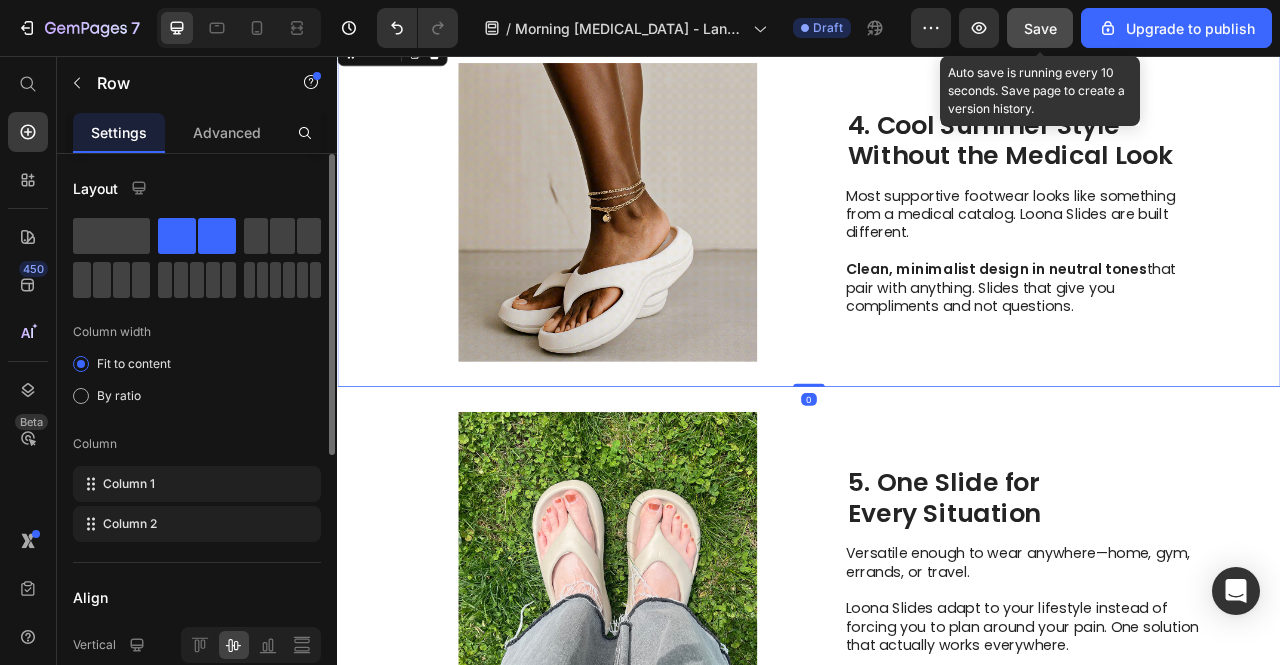 click on "Save" 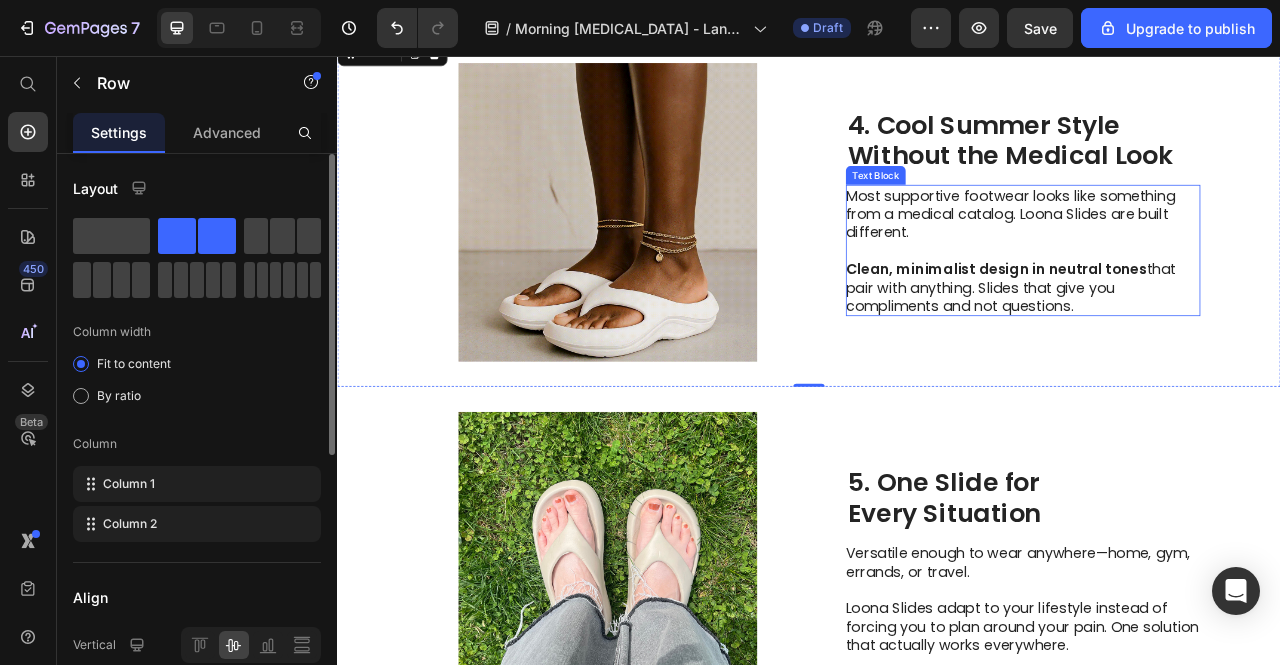click on "Clean, minimalist design in neutral tones  that pair with anything. Slides that give you compliments and not questions." at bounding box center [1208, 350] 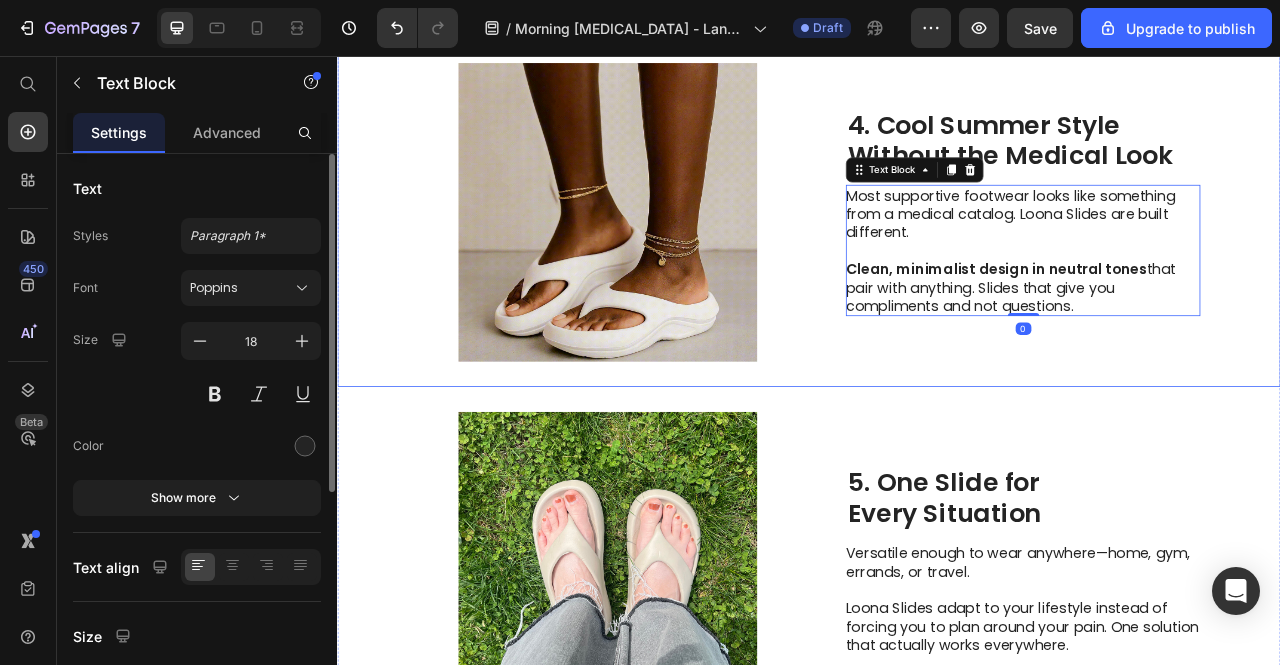 click on "Image 4. Cool Summer Style  Without the Medical Look Heading Most supportive footwear looks like something from a medical catalog. Loona Slides are built different.  Clean, minimalist design in neutral tones  that pair with anything. Slides that give you compliments and not questions. Text Block   0 Row" at bounding box center [937, 255] 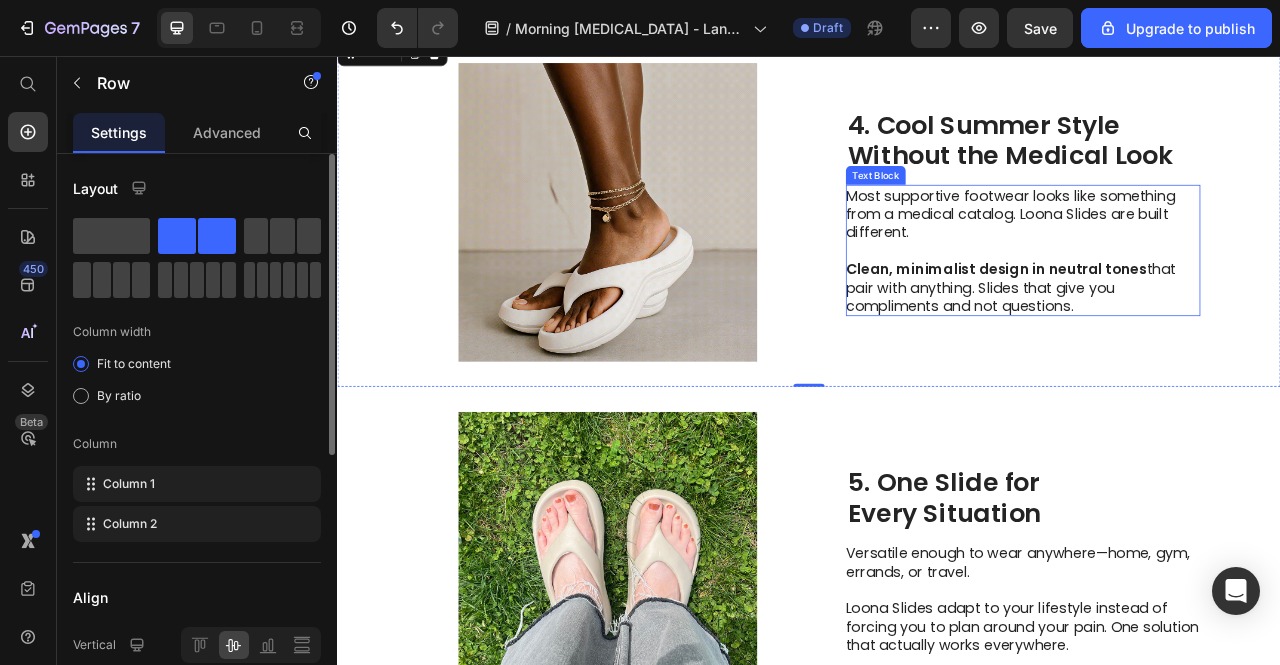 click on "Clean, minimalist design in neutral tones  that pair with anything. Slides that give you compliments and not questions." at bounding box center (1208, 350) 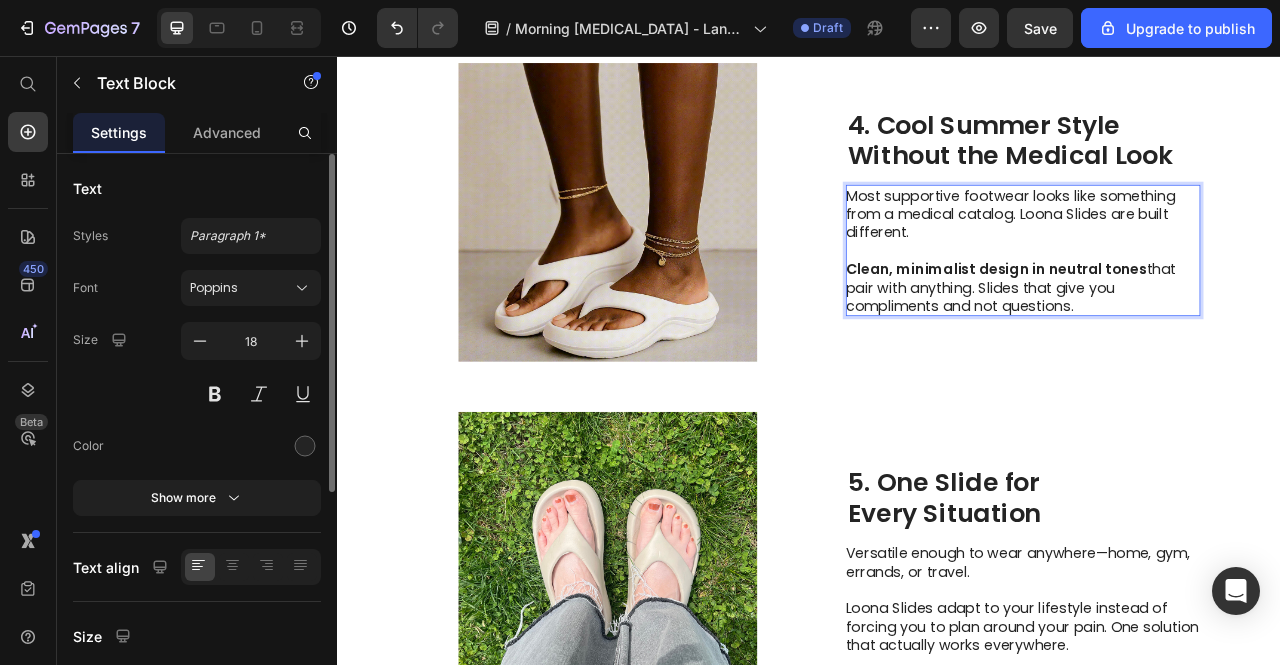 click on "Clean, minimalist design in neutral tones  that pair with anything. Slides that give you compliments and not questions." at bounding box center [1208, 350] 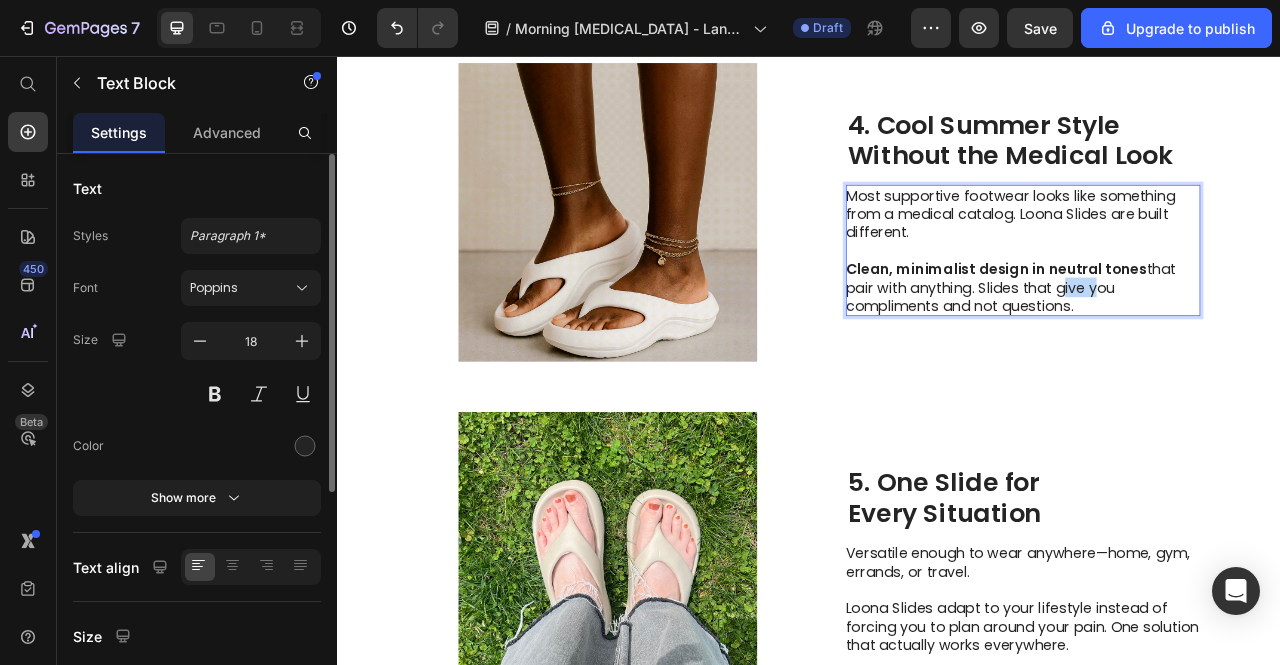 click on "Clean, minimalist design in neutral tones  that pair with anything. Slides that give you compliments and not questions." at bounding box center [1208, 350] 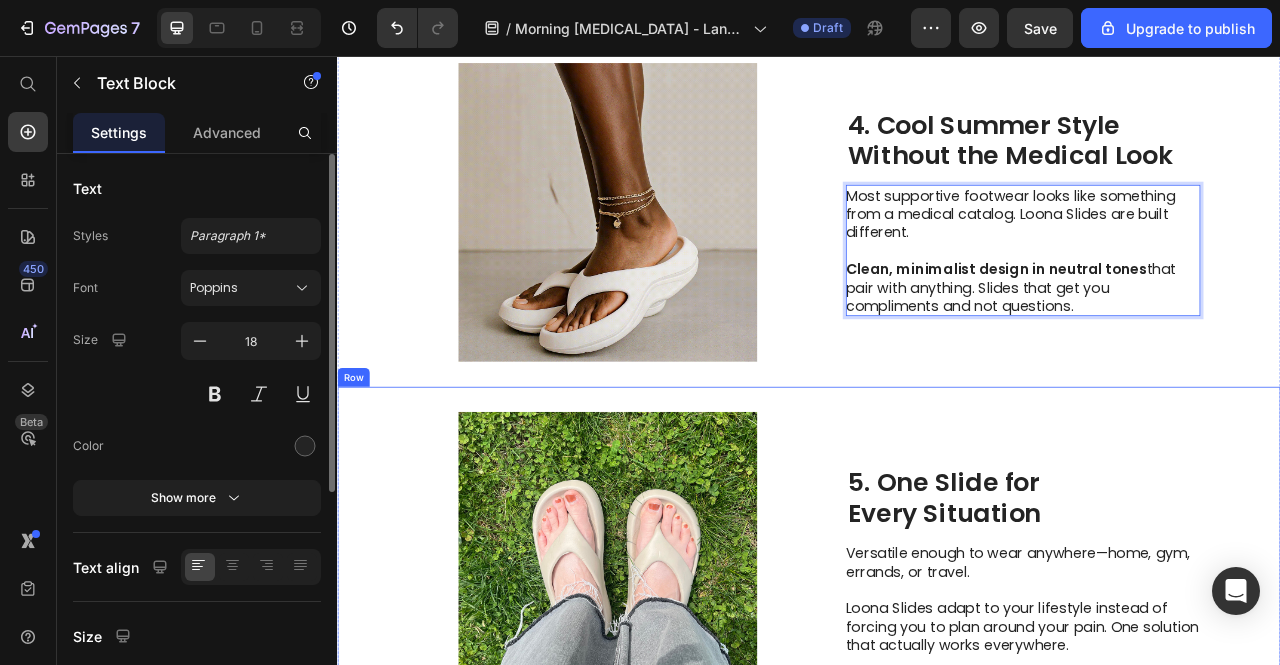 click on "Image 5. One Slide for  Every Situation Heading Versatile enough to wear anywhere—home, gym, errands, or travel.    Loona Slides adapt to your lifestyle instead of forcing you to plan around your pain. One solution that actually works everywhere. Text Block Row" at bounding box center [937, 699] 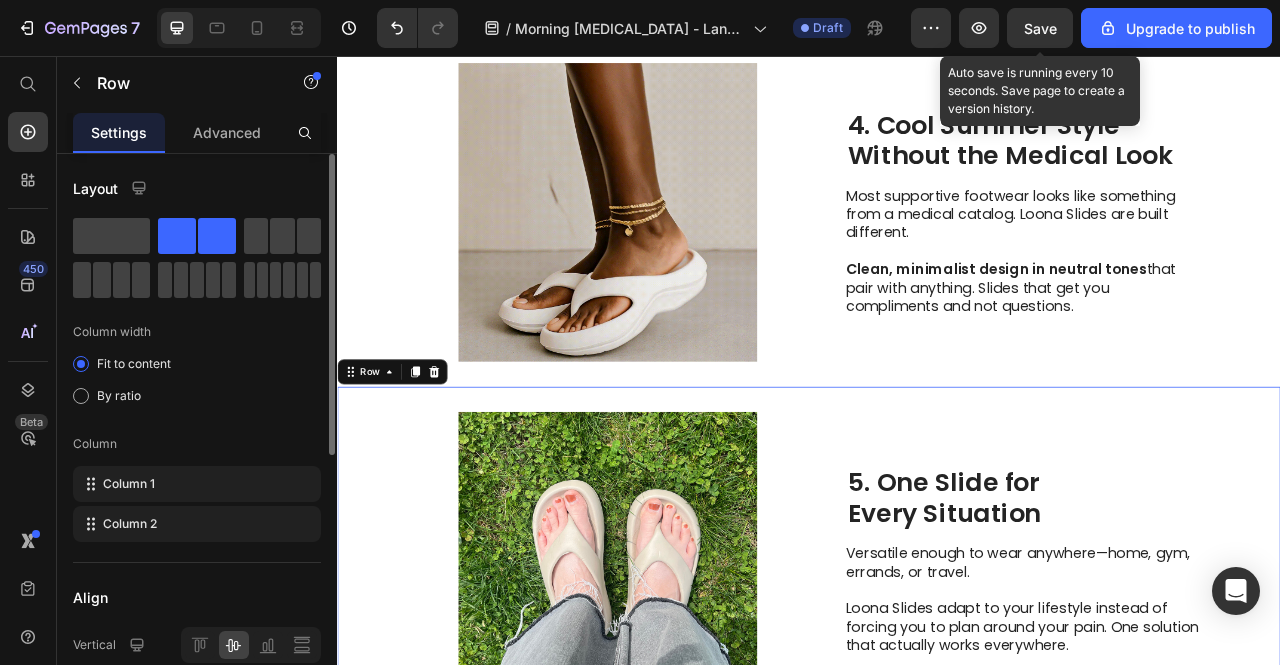 click on "Save" at bounding box center [1040, 28] 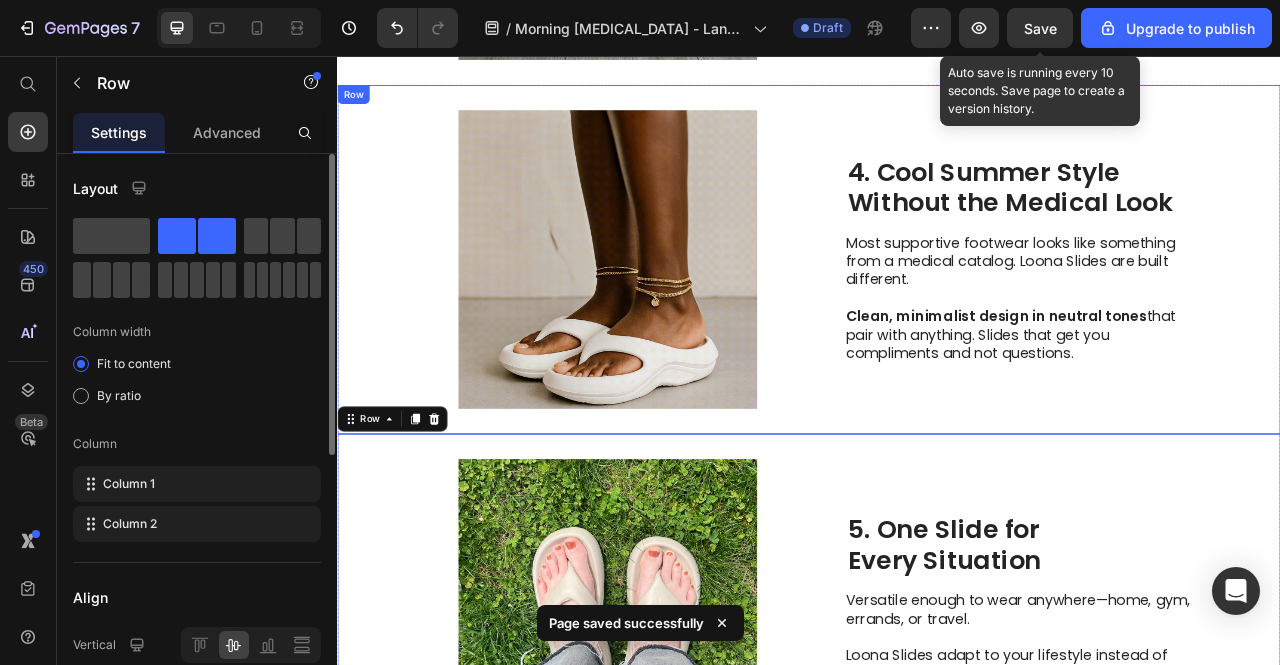 scroll, scrollTop: 2002, scrollLeft: 0, axis: vertical 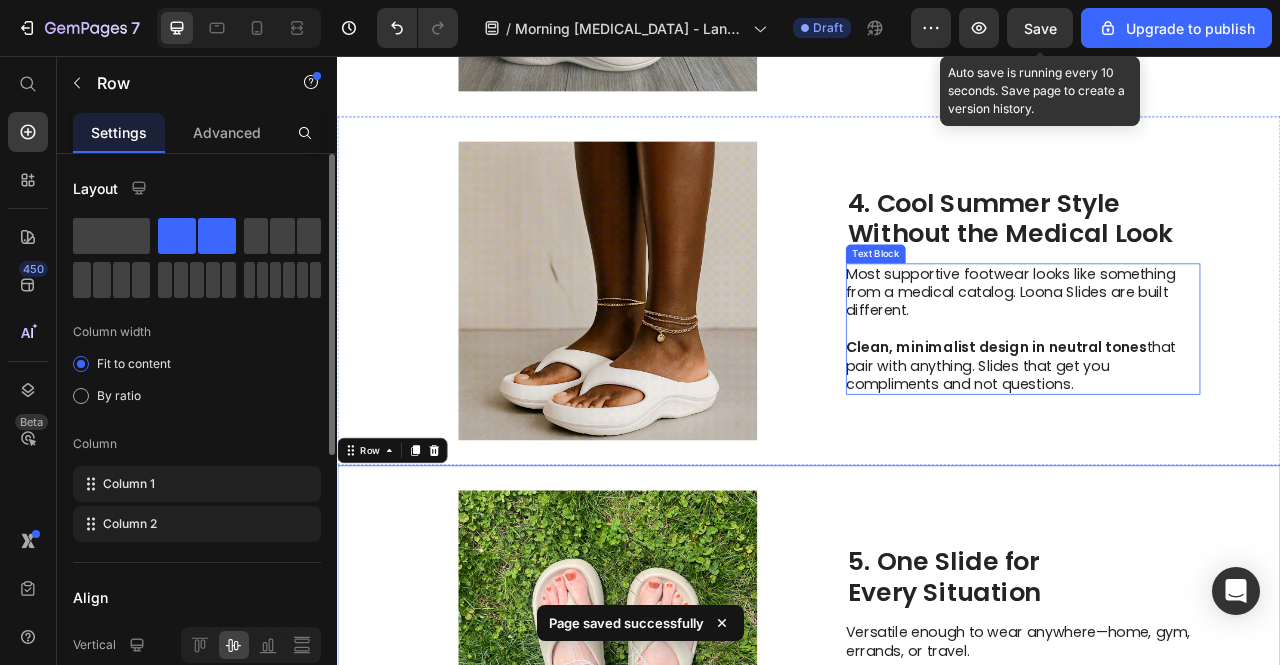 click on "Clean, minimalist design in neutral tones  that pair with anything. Slides that get you compliments and not questions." at bounding box center [1208, 450] 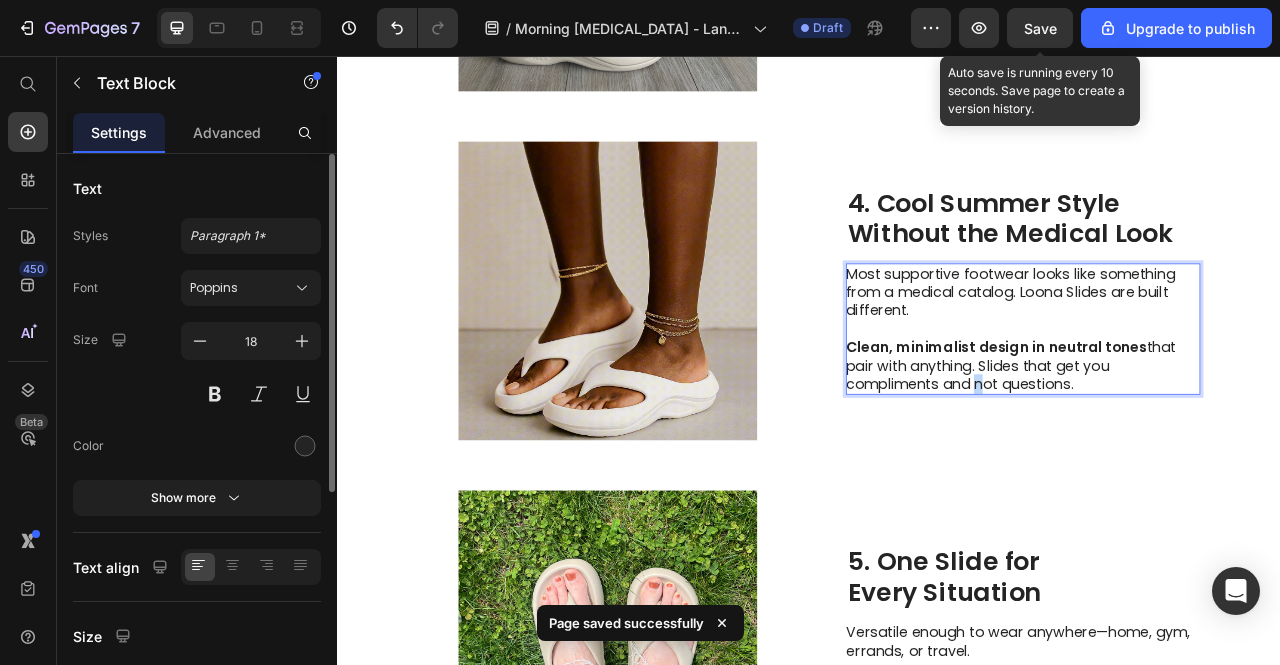 click on "Clean, minimalist design in neutral tones  that pair with anything. Slides that get you compliments and not questions." at bounding box center [1208, 450] 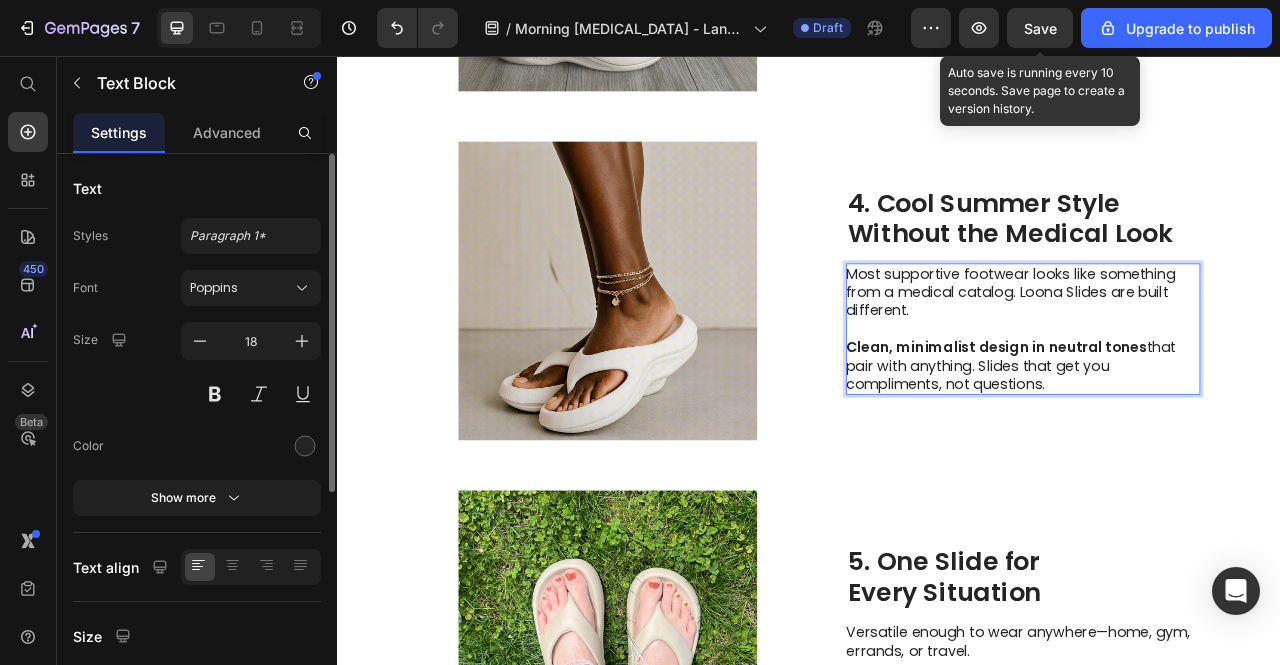 drag, startPoint x: 1290, startPoint y: 596, endPoint x: 1289, endPoint y: 569, distance: 27.018513 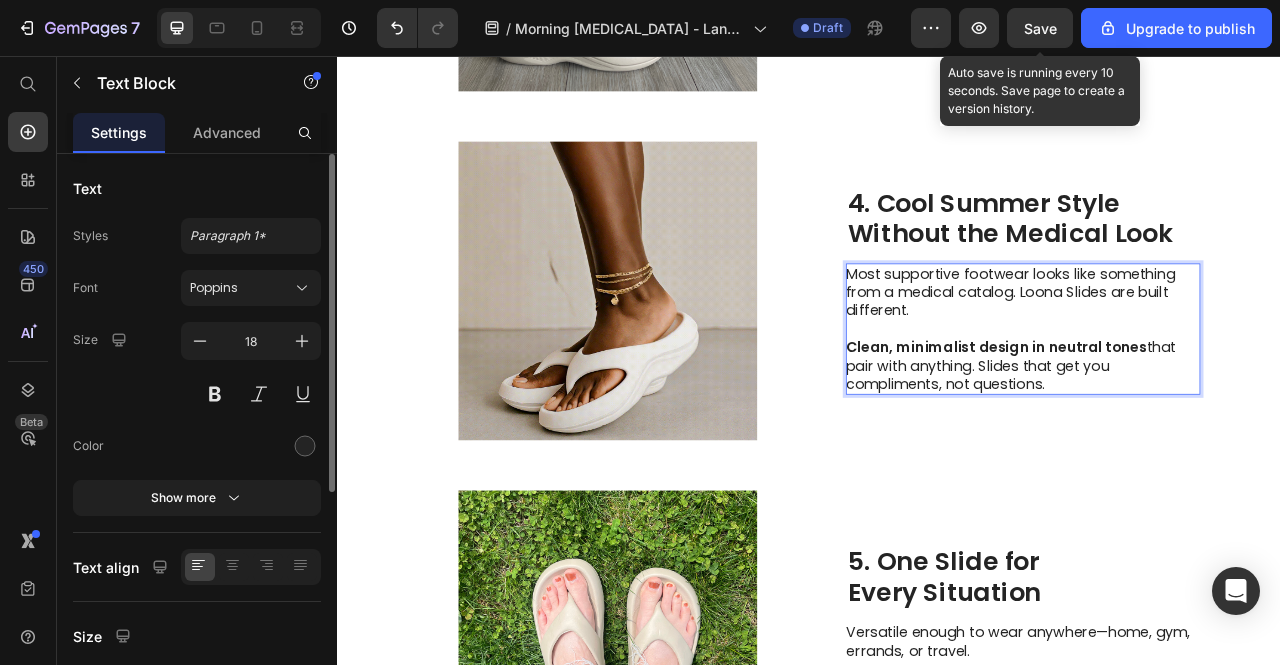 click on "Image 4. Cool Summer Style  Without the Medical Look Heading Most supportive footwear looks like something from a medical catalog. Loona Slides are built different.  Clean, minimalist design in neutral tones  that pair with anything. Slides that get you compliments, not questions. Text Block   0 Row Image 5. One Slide for  Every Situation Heading Versatile enough to wear anywhere—home, gym, errands, or travel.    Loona Slides adapt to your lifestyle instead of forcing you to plan around your pain. One solution that actually works everywhere. Text Block Row SALE ENDS SOON Text Block 18 hrs 58 min 49 sec Countdown Timer Stop Suffering Through Another Morning Heading Join thousands who've finally found relief that fits their life Text Block You've spent enough money on solutions that don't work. You've endured enough mornings limping to the bathroom.    Loona Slides aren't just another pair of slides —they're engineered specifically for plantar fasciitis relief.    Text Block Image Button High | Row" at bounding box center (937, 1113) 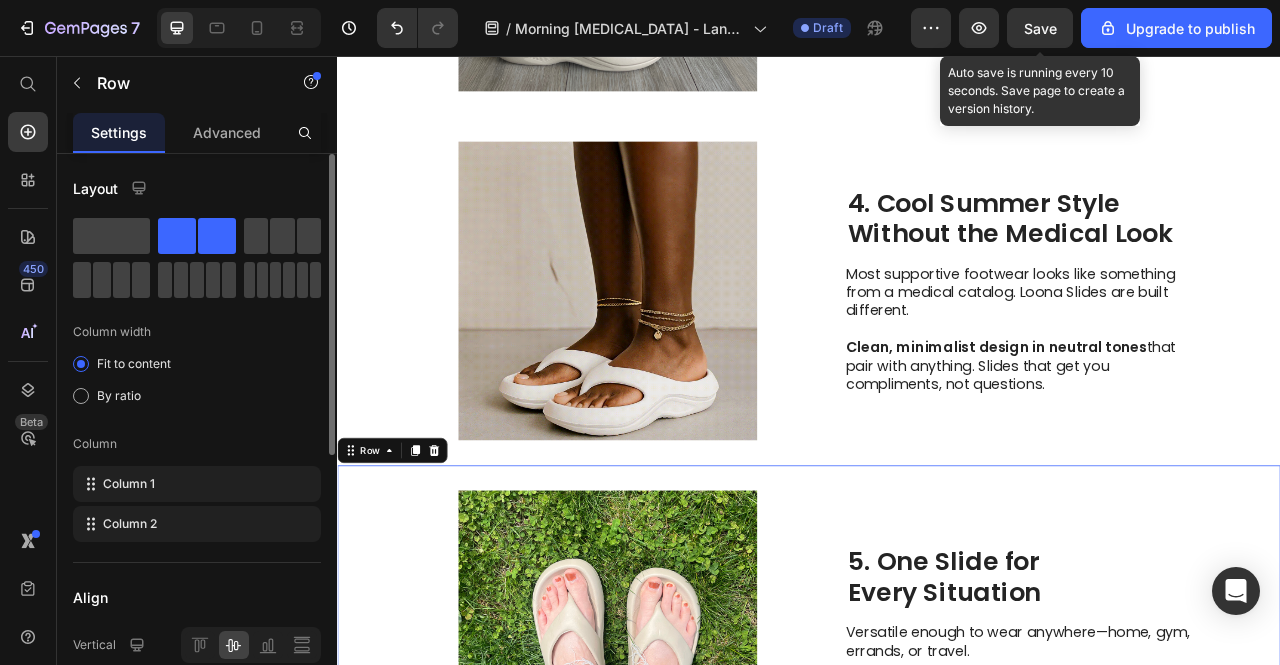 drag, startPoint x: 1058, startPoint y: 31, endPoint x: 988, endPoint y: 85, distance: 88.40814 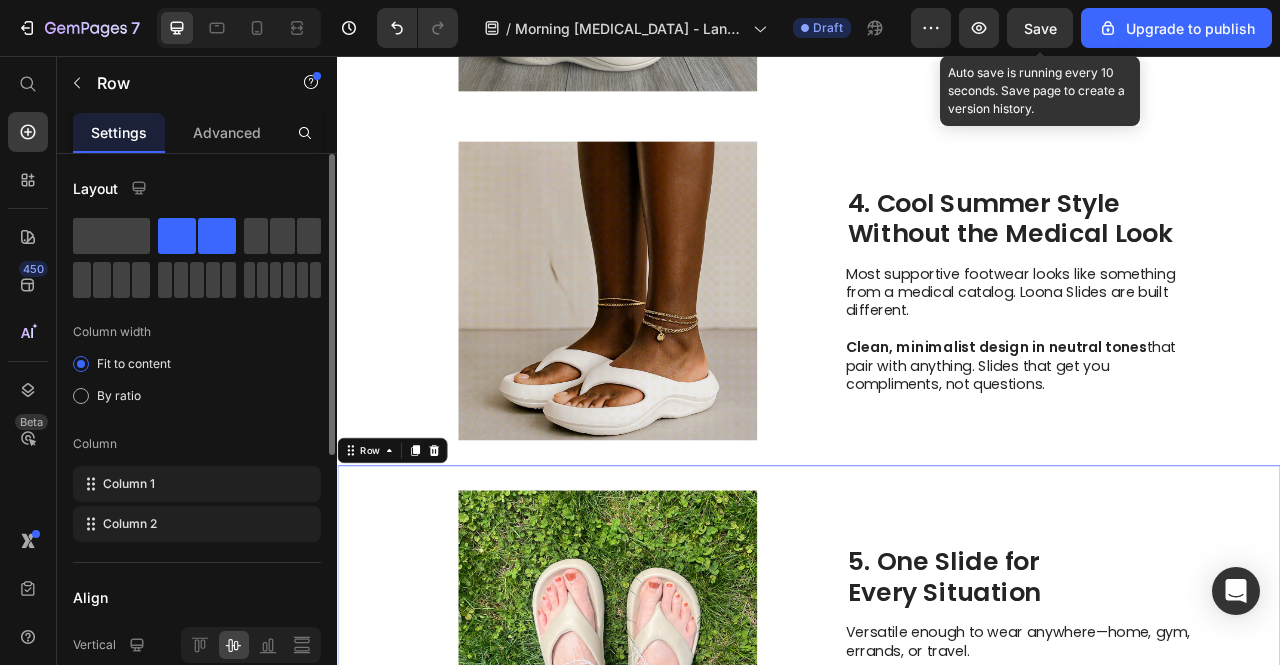 click on "Save" at bounding box center (1040, 28) 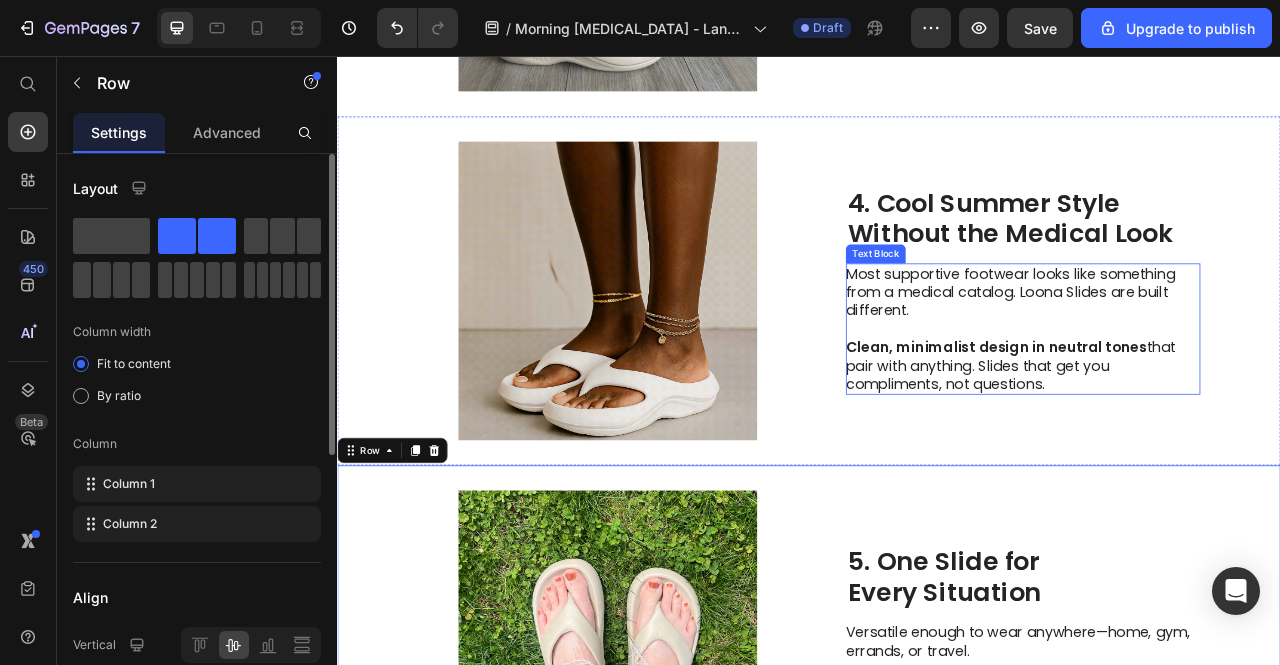 click on "Most supportive footwear looks like something from a medical catalog. Loona Slides are built different." at bounding box center (1208, 357) 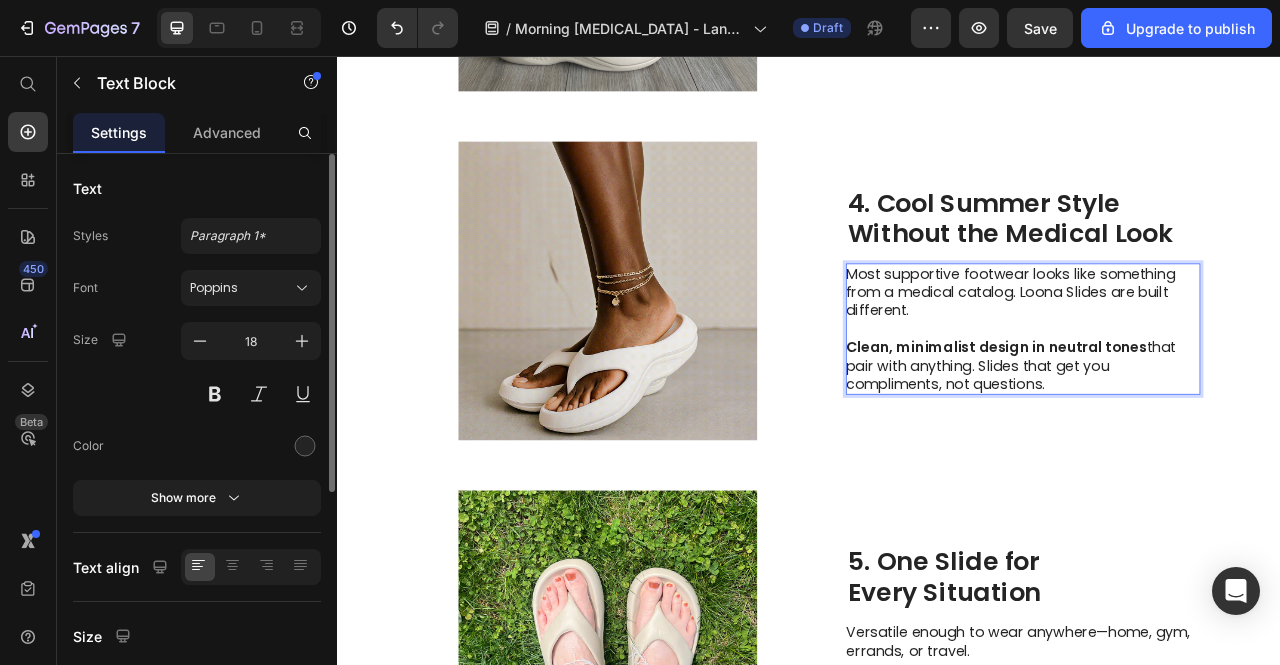 click on "Most supportive footwear looks like something from a medical catalog. Loona Slides are built different." at bounding box center (1208, 357) 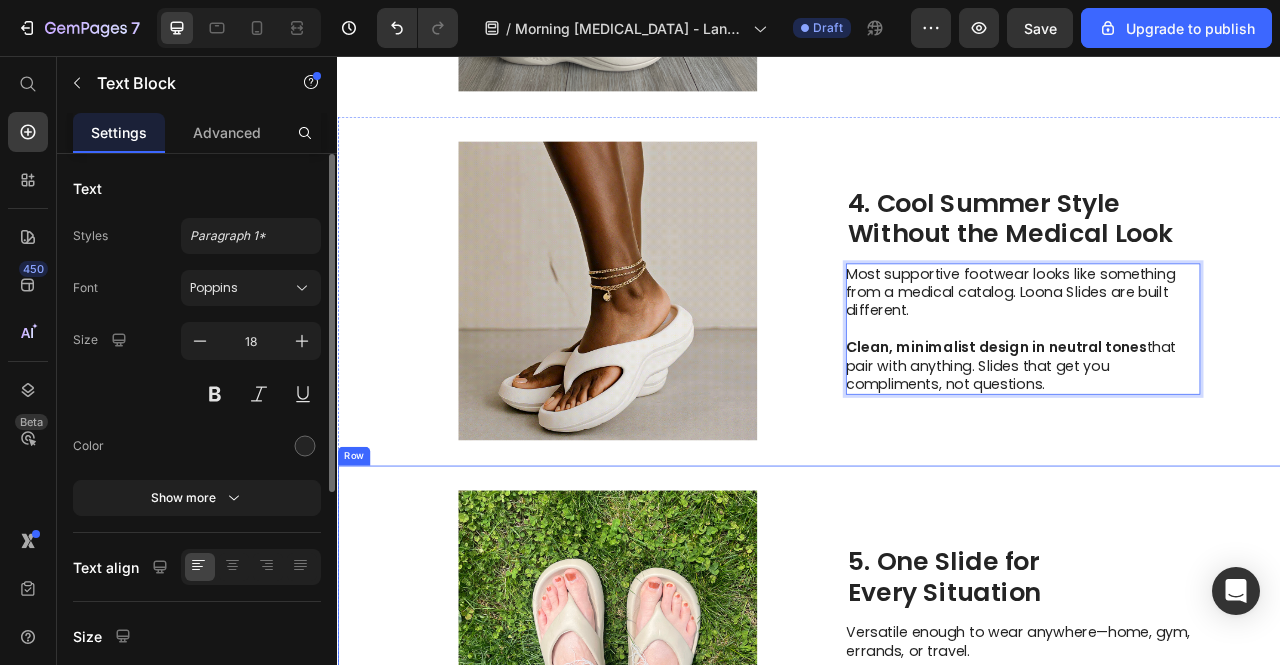 click on "5. One Slide for  Every Situation Heading Versatile enough to wear anywhere—home, gym, errands, or travel.    Loona Slides adapt to your lifestyle instead of forcing you to plan around your pain. One solution that actually works everywhere. Text Block" at bounding box center (1209, 799) 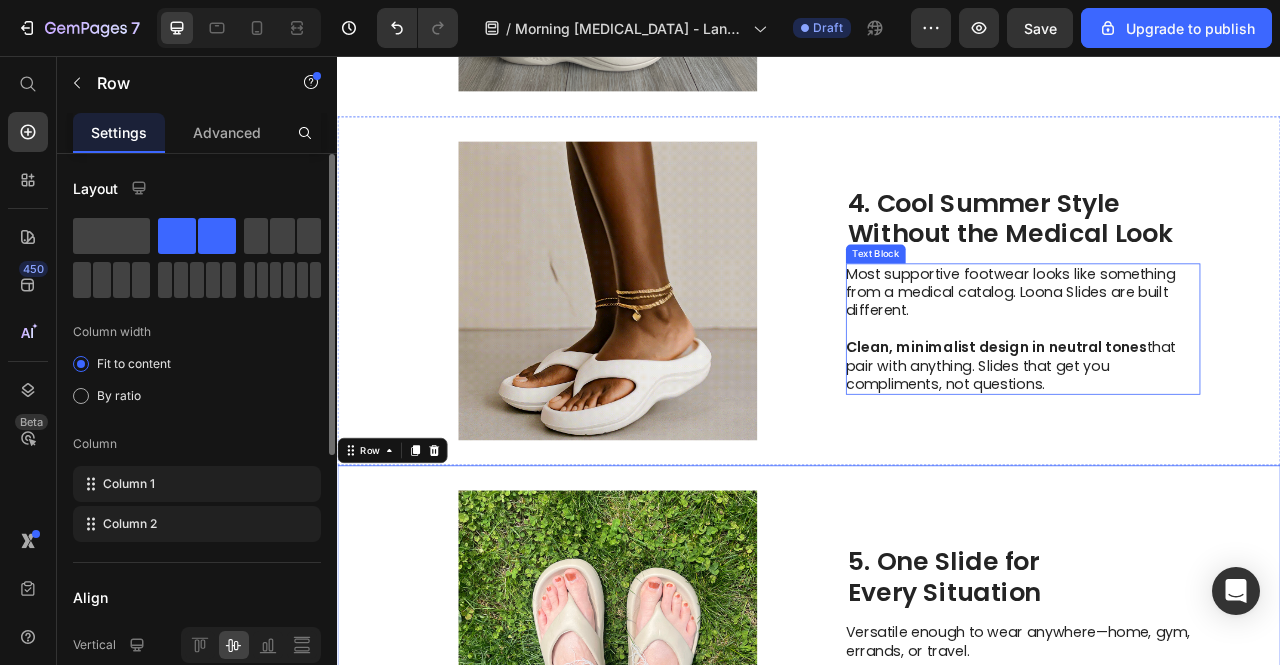 click on "Clean, minimalist design in neutral tones  that pair with anything. Slides that get you compliments, not questions." at bounding box center [1208, 450] 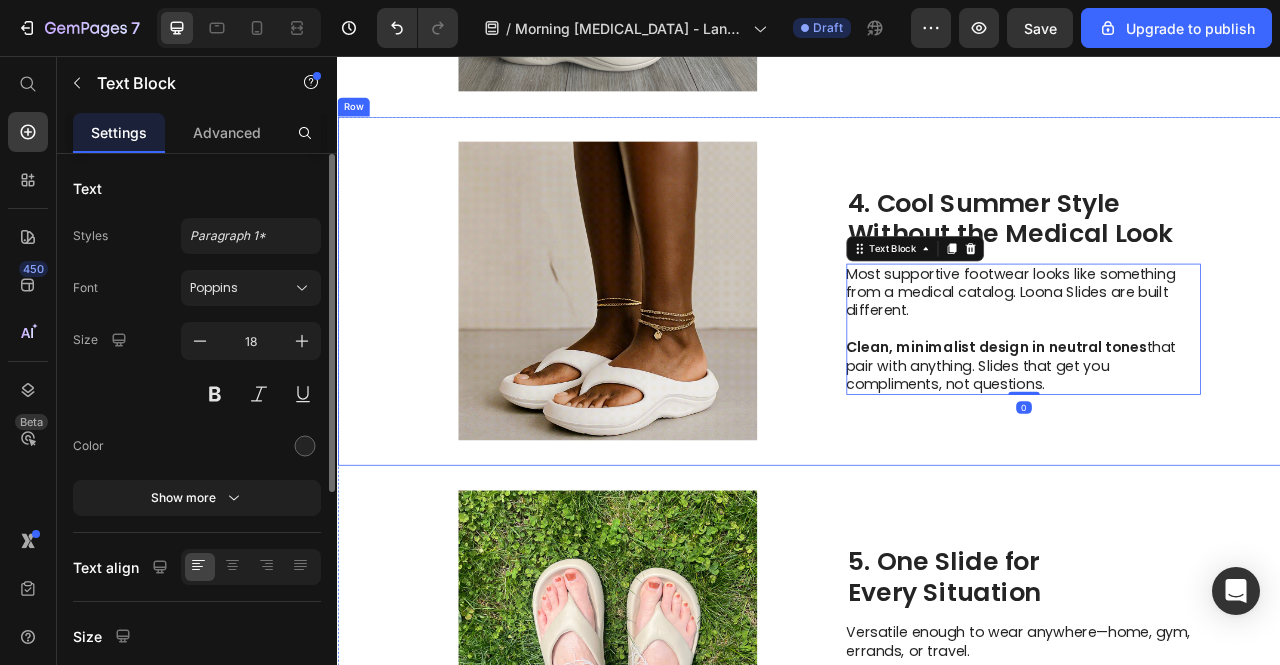 click on "4. Cool Summer Style  Without the Medical Look Heading Most supportive footwear looks like something from a medical catalog. Loona Slides are built different.  Clean, minimalist design in neutral tones  that pair with anything. Slides that get you compliments, not questions. Text Block   0" at bounding box center (1209, 355) 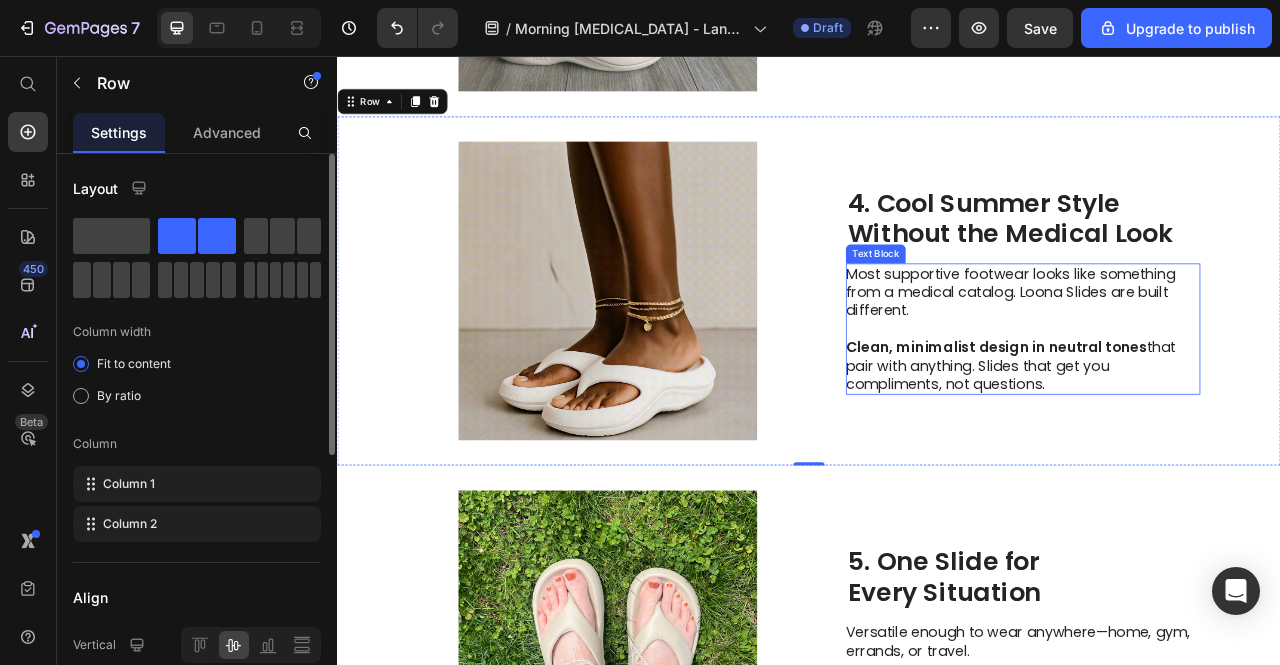 click on "Clean, minimalist design in neutral tones  that pair with anything. Slides that get you compliments, not questions." at bounding box center (1208, 450) 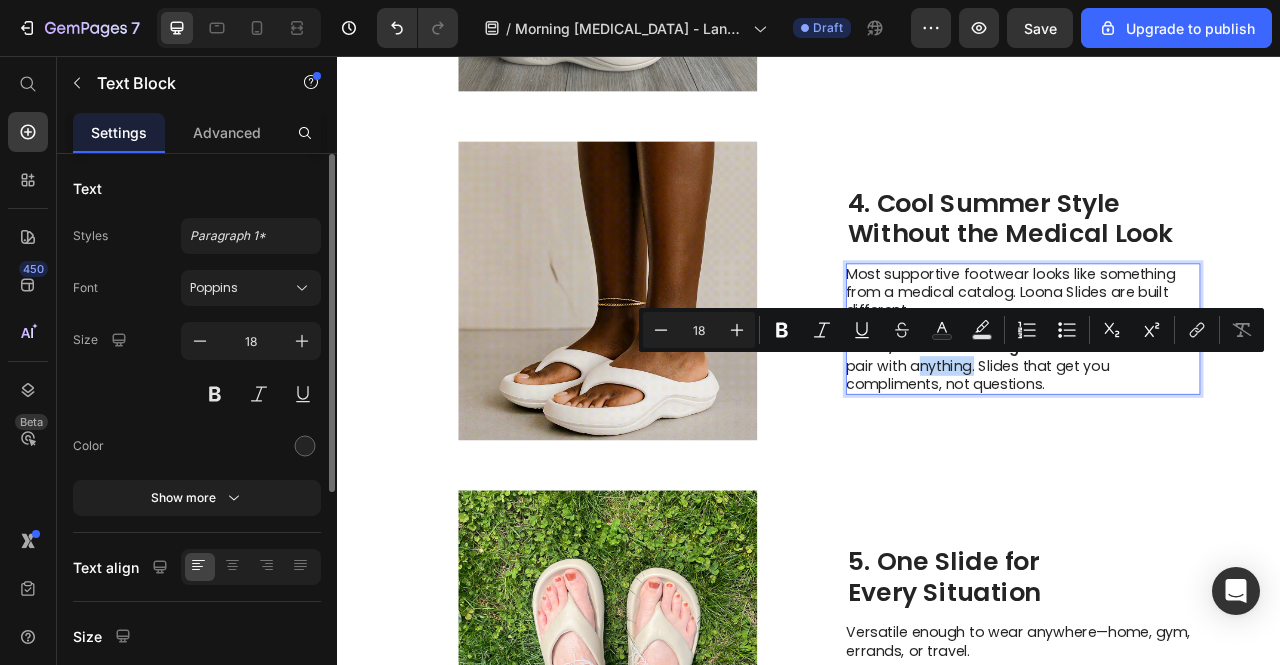 click on "Clean, minimalist design in neutral tones  that pair with anything. Slides that get you compliments, not questions." at bounding box center (1208, 450) 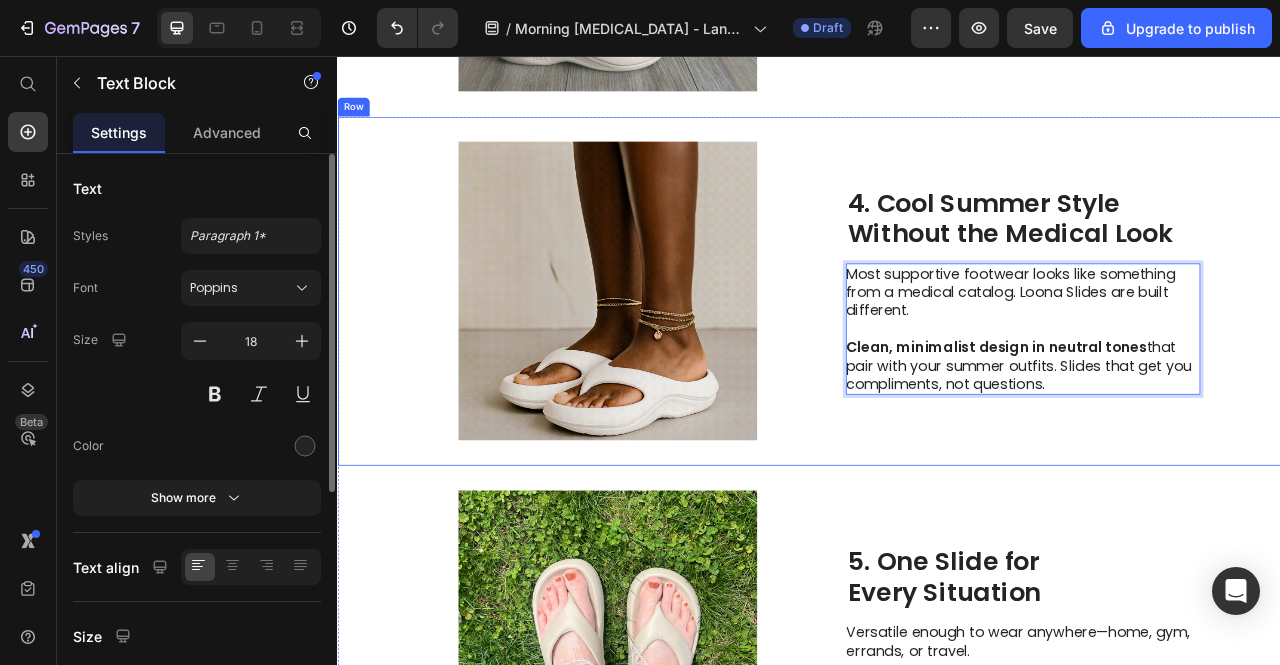 click on "Image 5. One Slide for  Every Situation Heading Versatile enough to wear anywhere—home, gym, errands, or travel.    Loona Slides adapt to your lifestyle instead of forcing you to plan around your pain. One solution that actually works everywhere. Text Block Row" at bounding box center (937, 799) 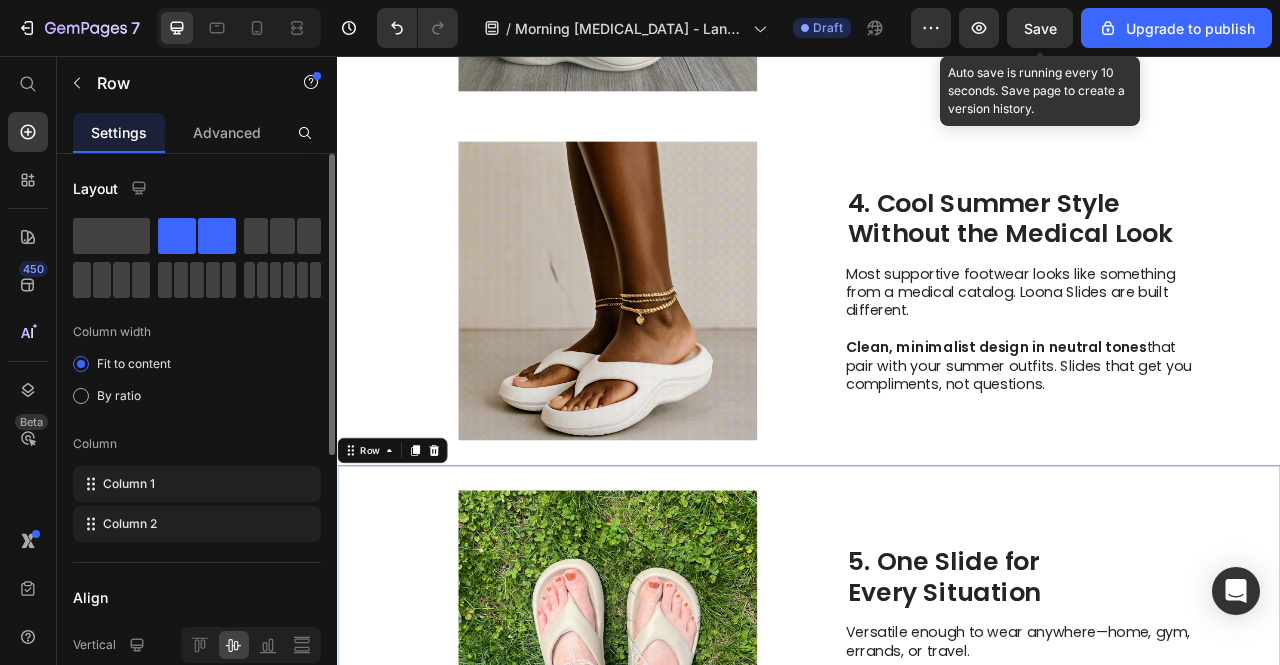 click on "Save" at bounding box center (1040, 28) 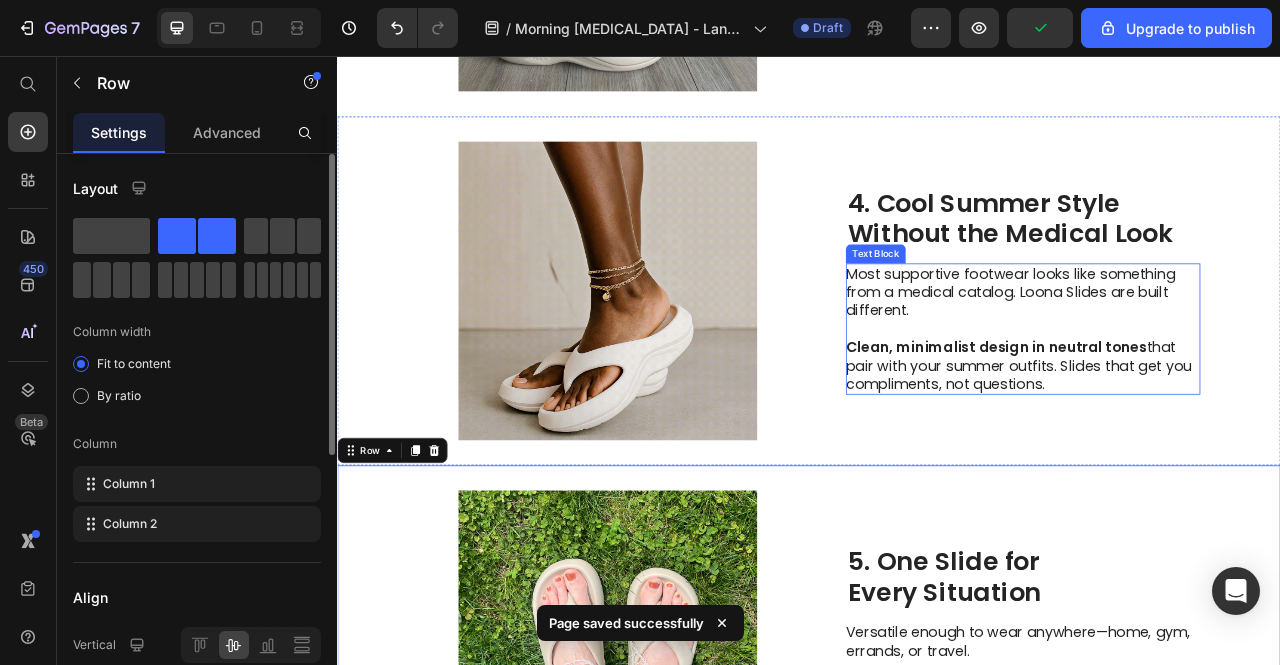 click on "Clean, minimalist design in neutral tones  that pair with your summer outfits. Slides that get you compliments, not questions." at bounding box center (1208, 450) 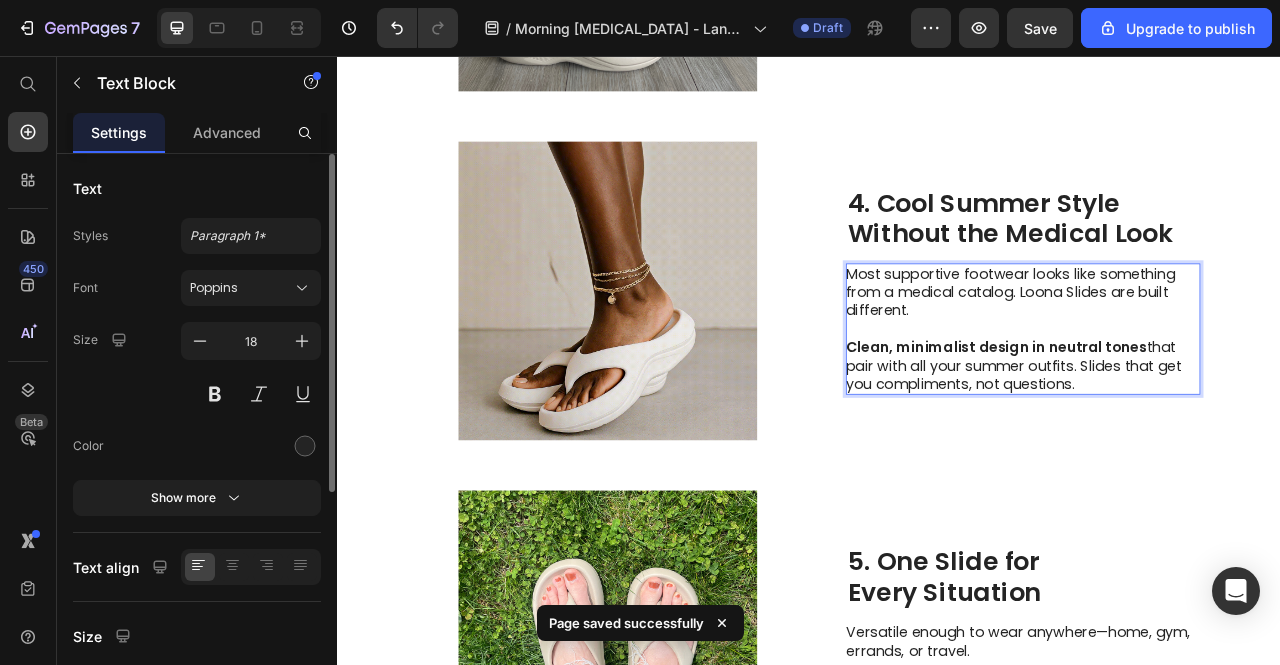 click on "Image 4. Cool Summer Style  Without the Medical Look Heading Most supportive footwear looks like something from a medical catalog. Loona Slides are built different.  Clean, minimalist design in neutral tones  that pair with all your summer outfits. Slides that get you compliments, not questions. Text Block   0 Row" at bounding box center (937, 355) 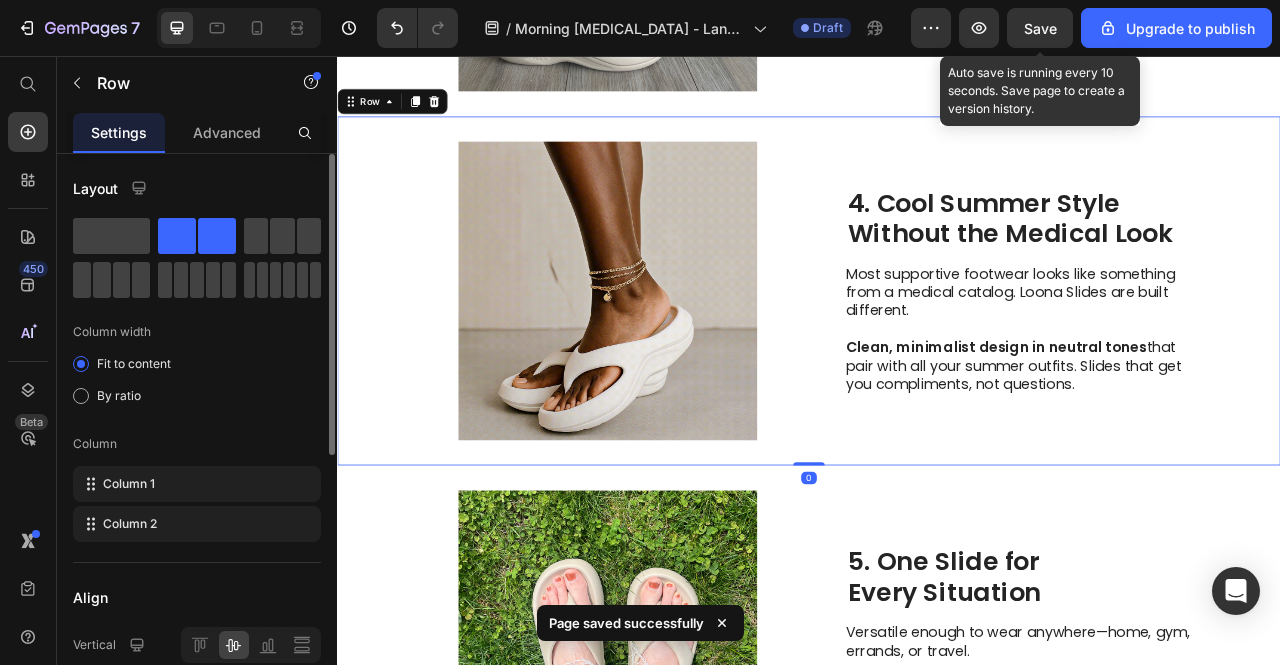 click on "Save" at bounding box center [1040, 28] 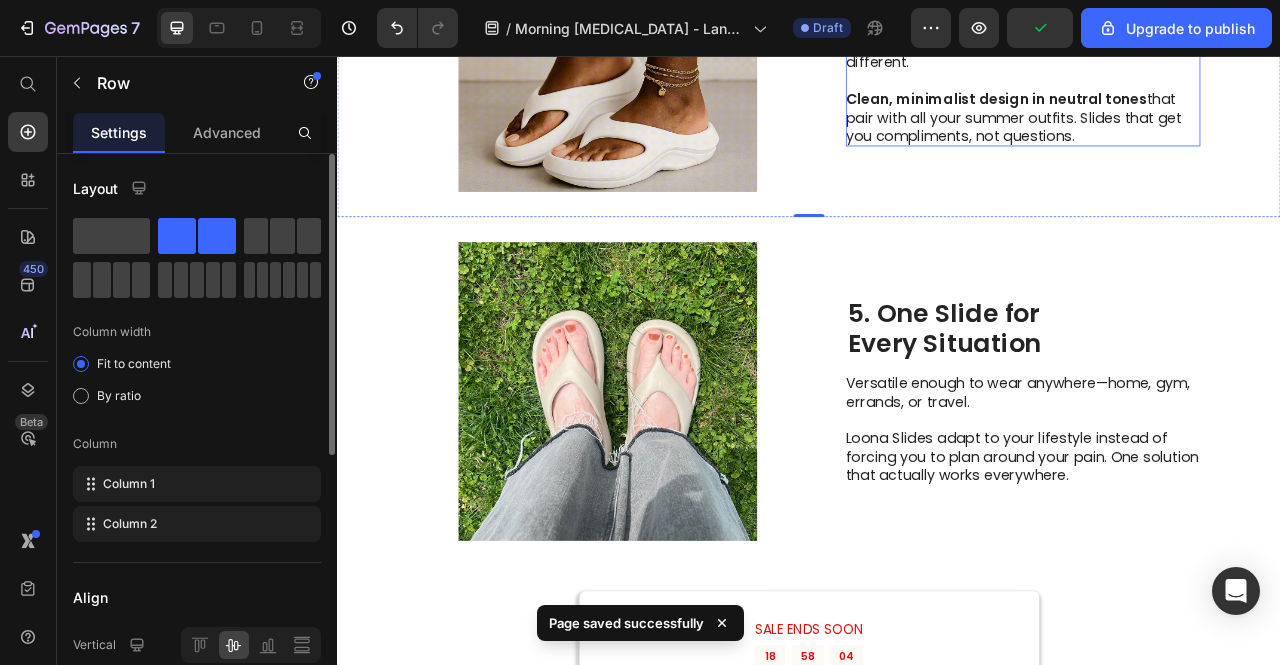 scroll, scrollTop: 2402, scrollLeft: 0, axis: vertical 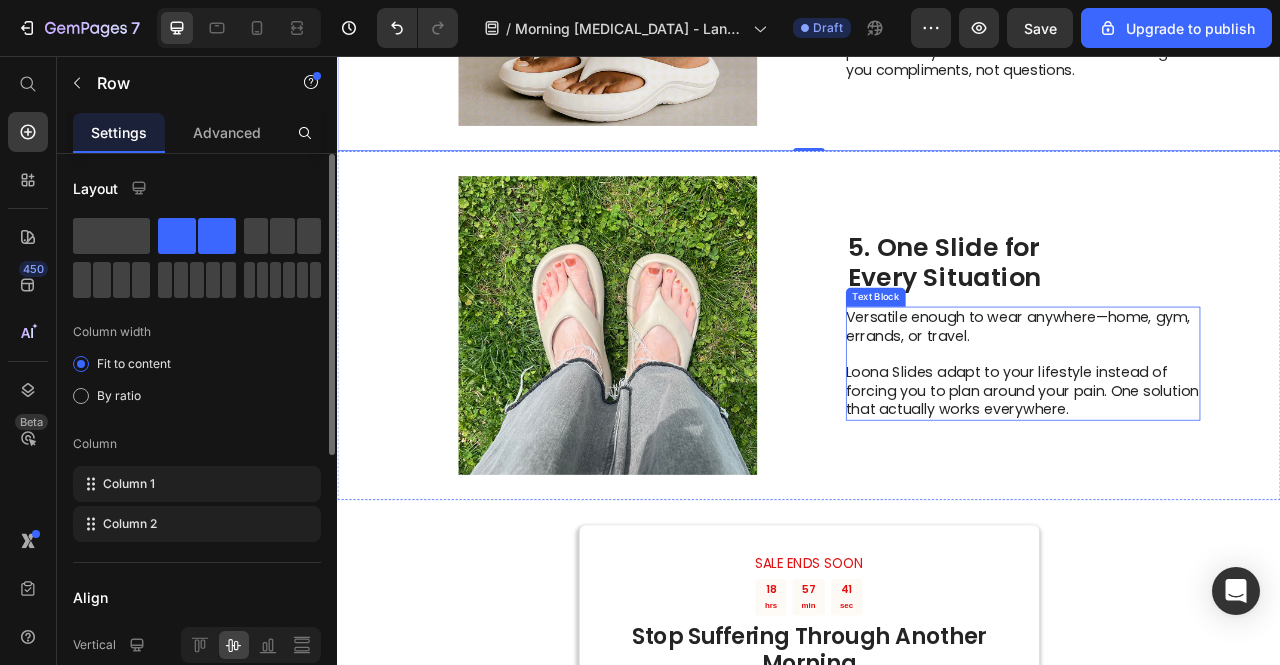 click on "Versatile enough to wear anywhere—home, gym, errands, or travel." at bounding box center [1208, 400] 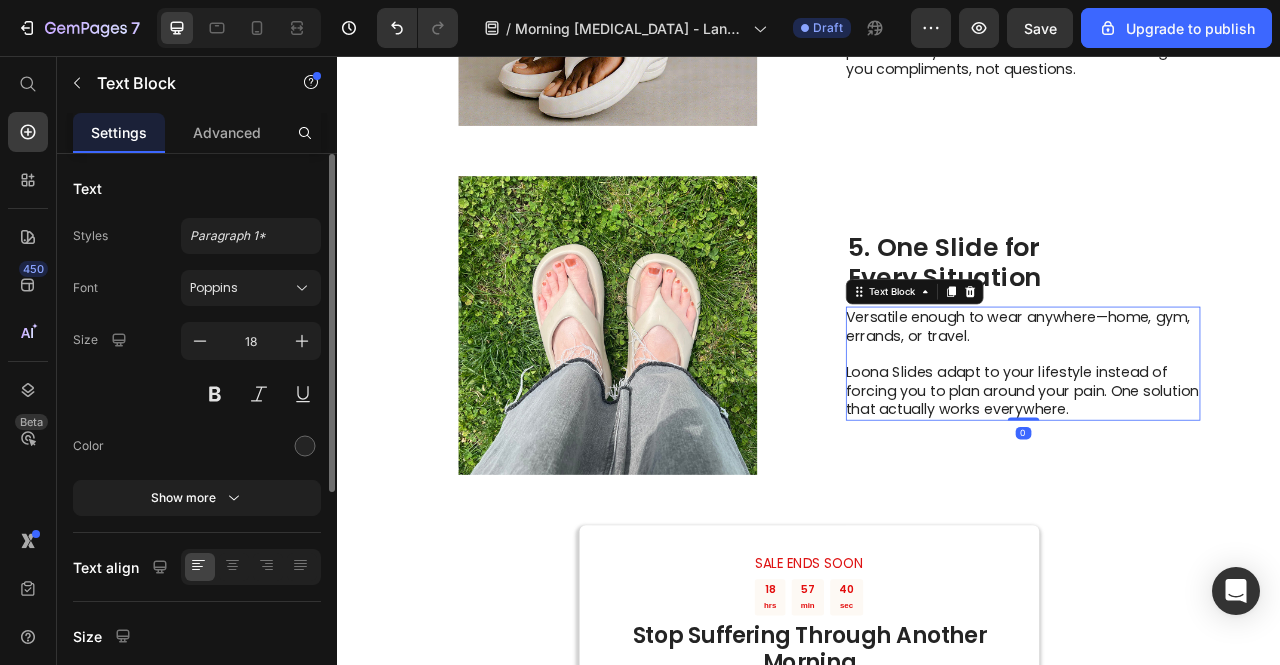 click on "Versatile enough to wear anywhere—home, gym, errands, or travel." at bounding box center (1208, 400) 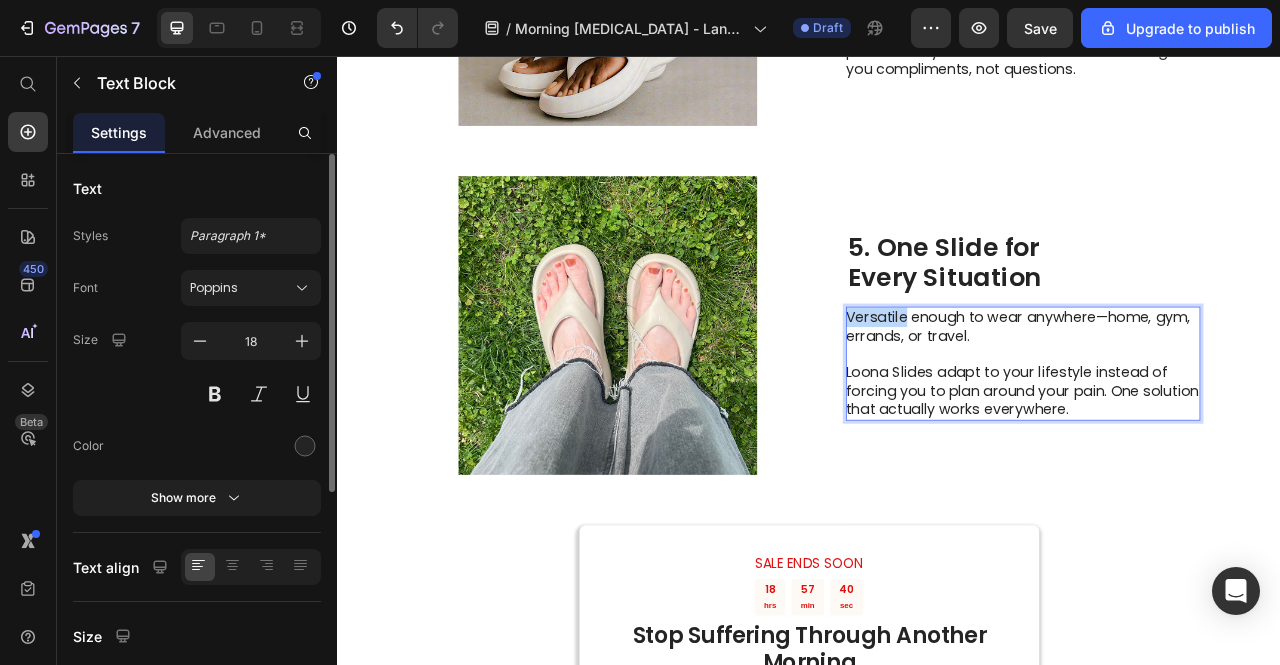 click on "Versatile enough to wear anywhere—home, gym, errands, or travel." at bounding box center (1208, 400) 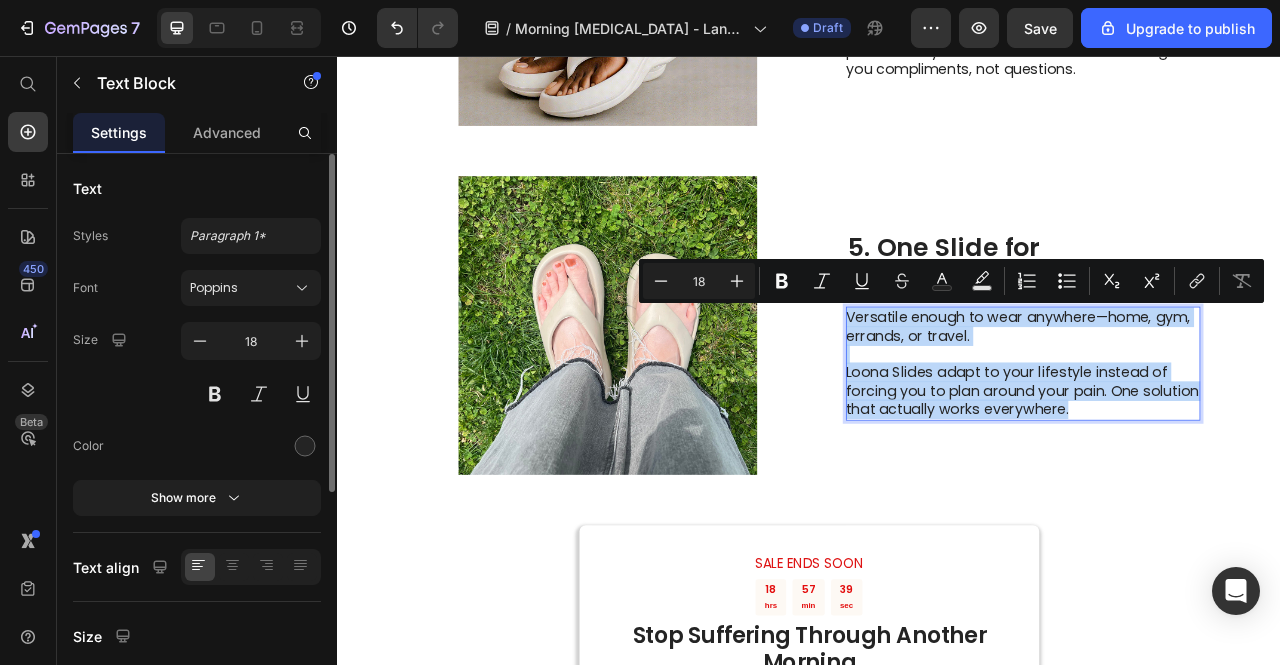 drag, startPoint x: 1006, startPoint y: 393, endPoint x: 1318, endPoint y: 504, distance: 331.15707 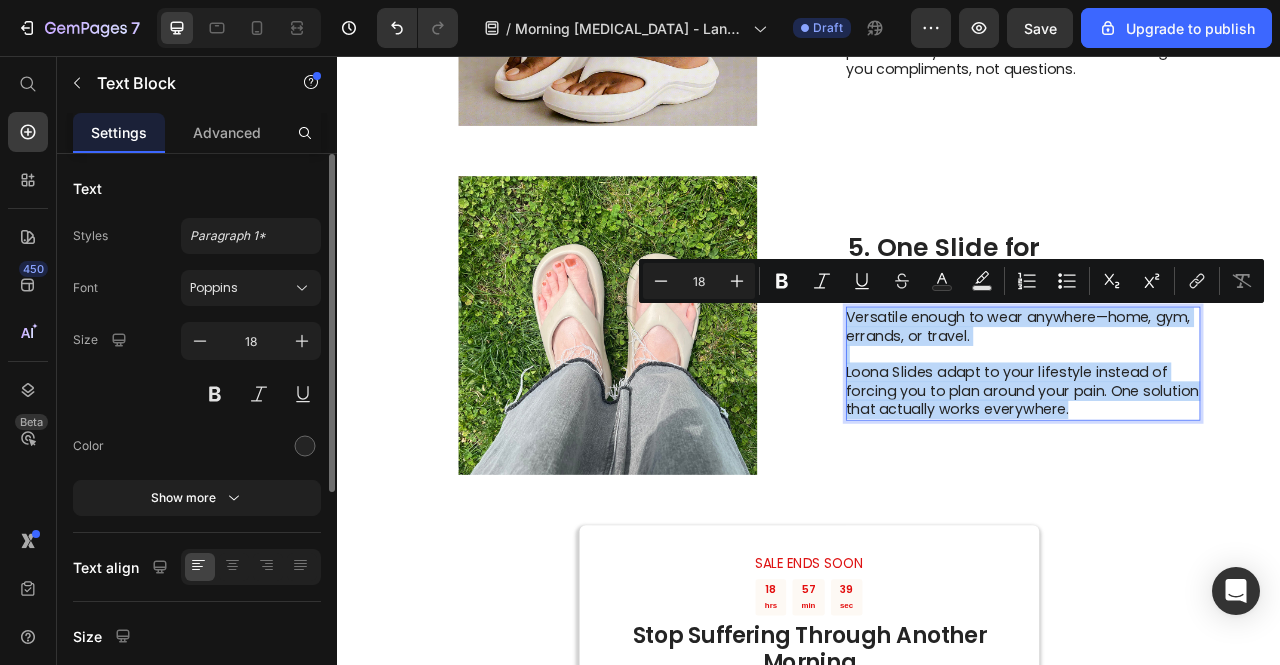 click on "Versatile enough to wear anywhere—home, gym, errands, or travel.  Loona Slides adapt to your lifestyle instead of forcing you to plan around your pain. One solution that actually works everywhere." at bounding box center (1209, 447) 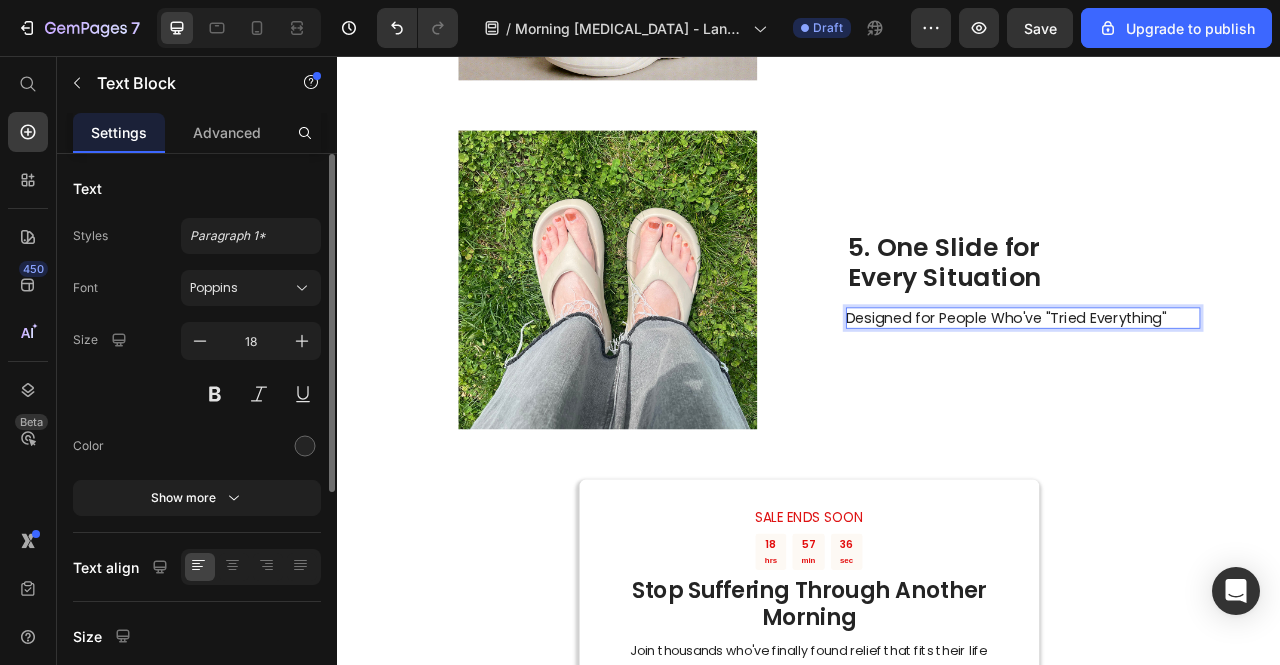 scroll, scrollTop: 2402, scrollLeft: 0, axis: vertical 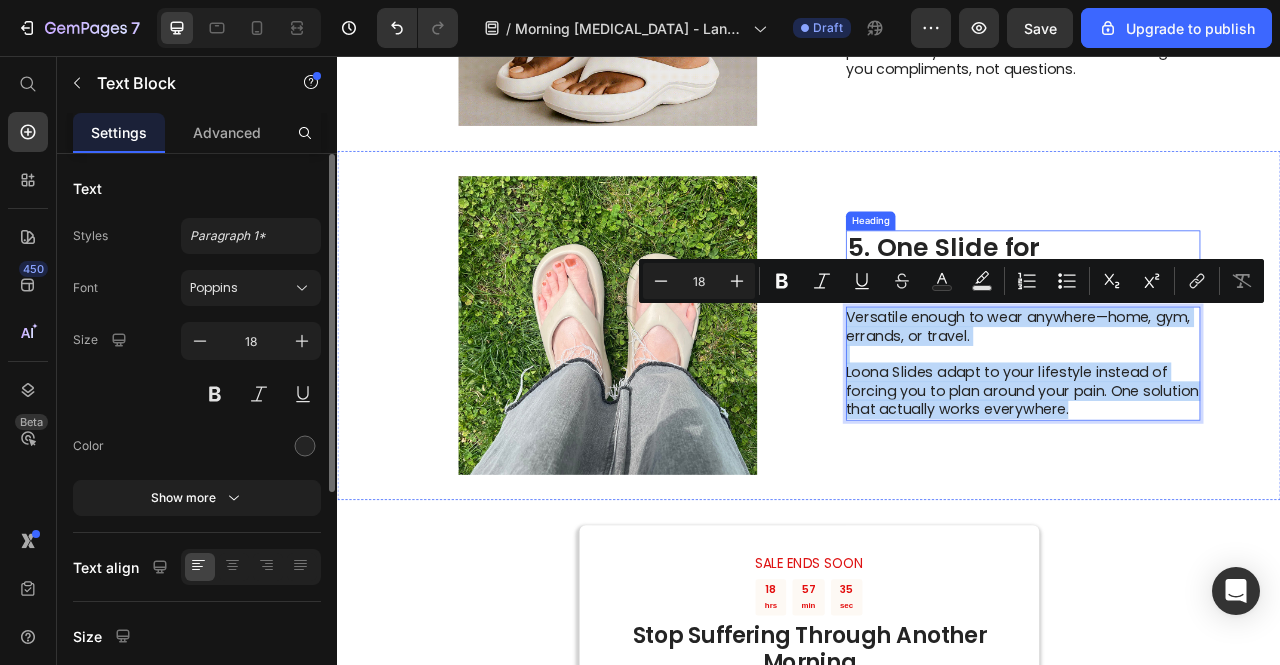 click on "5. One Slide for  Every Situation" at bounding box center (1209, 318) 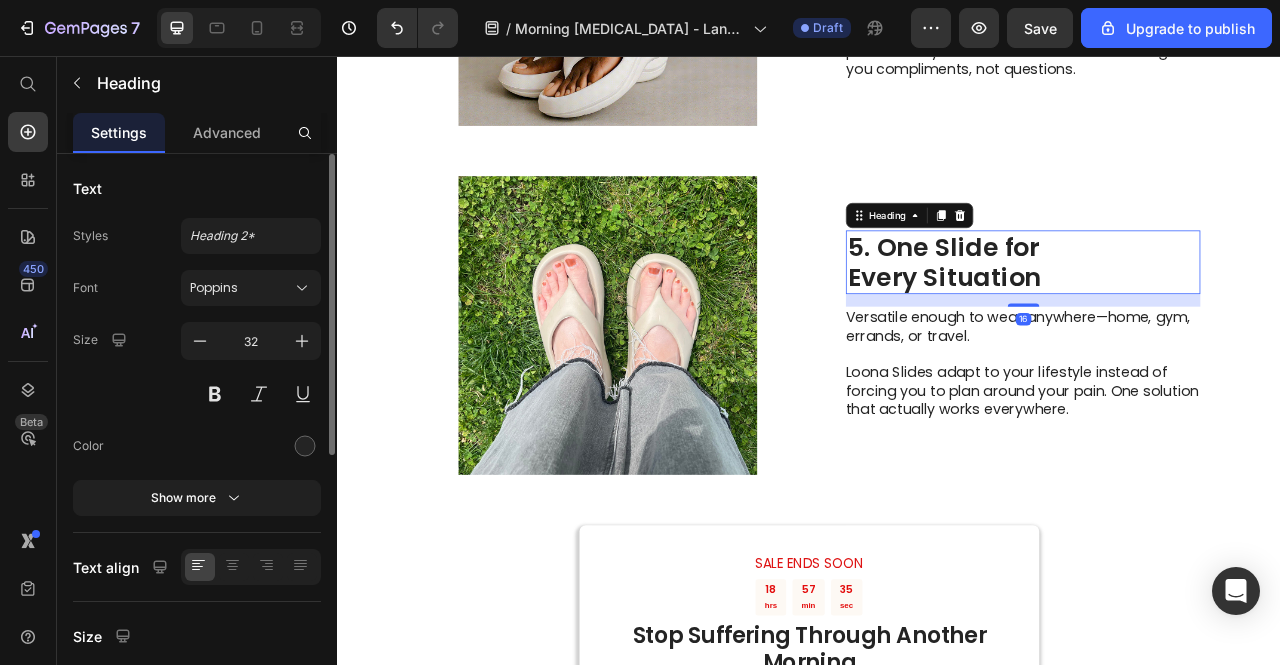 click on "5. One Slide for  Every Situation" at bounding box center (1209, 318) 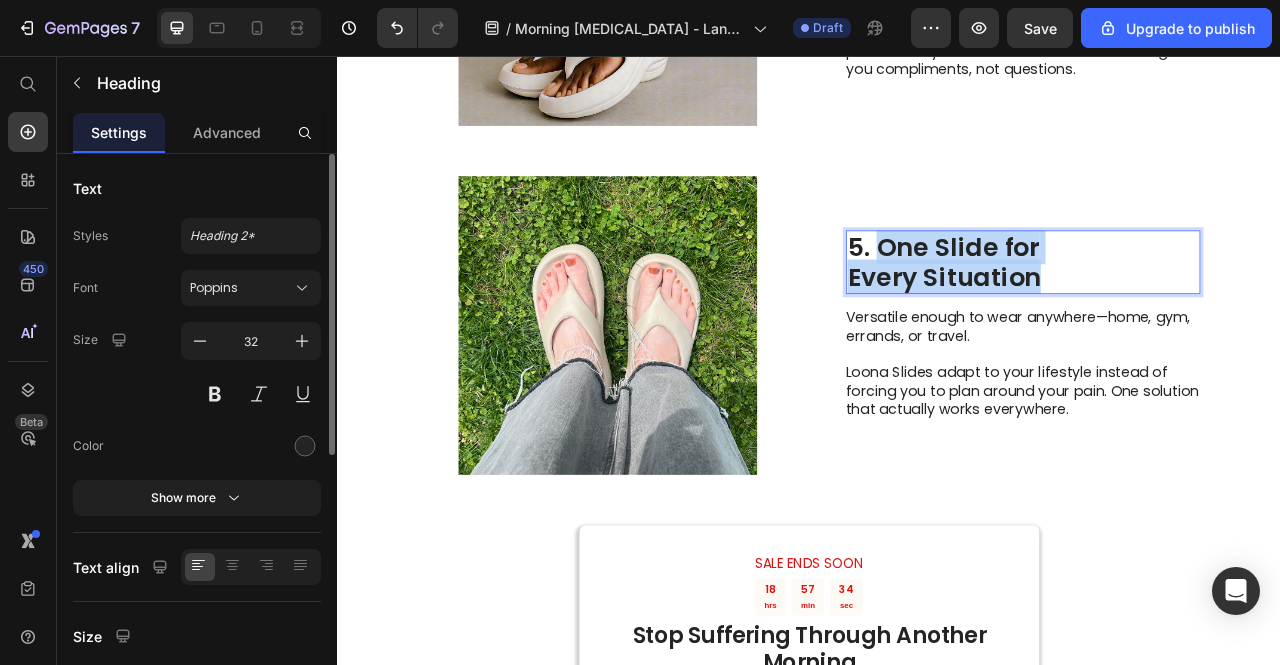 drag, startPoint x: 1054, startPoint y: 295, endPoint x: 1268, endPoint y: 346, distance: 219.99318 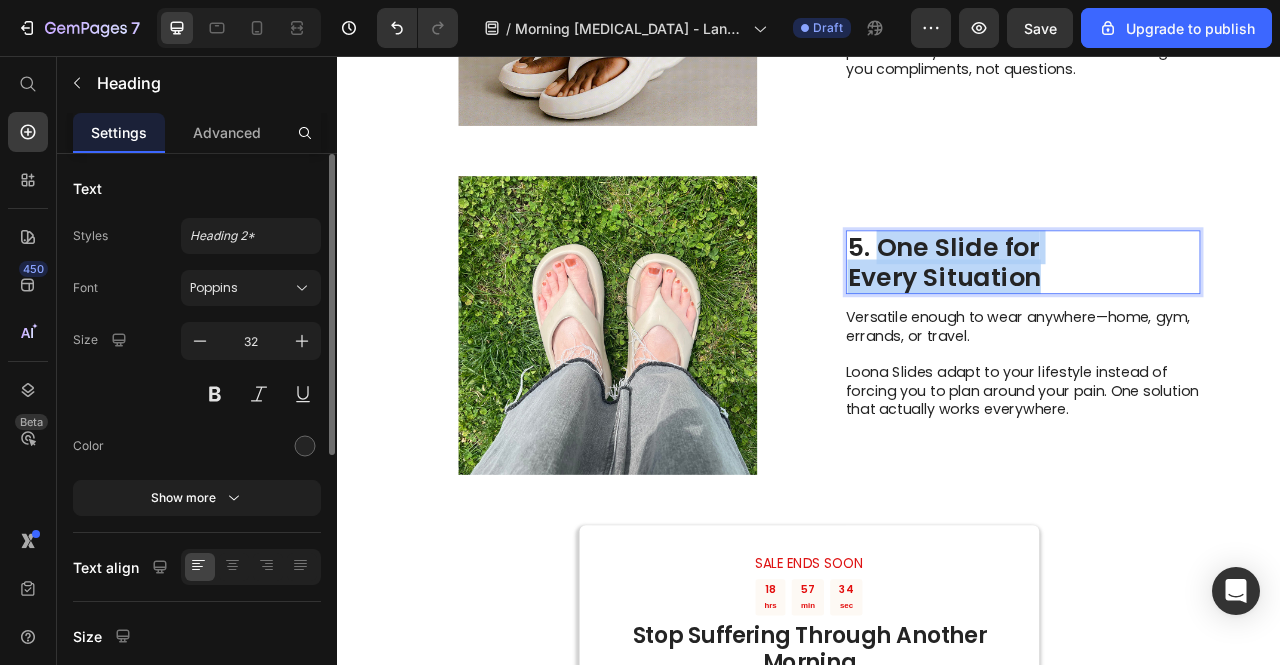 click on "5. One Slide for  Every Situation" at bounding box center (1209, 318) 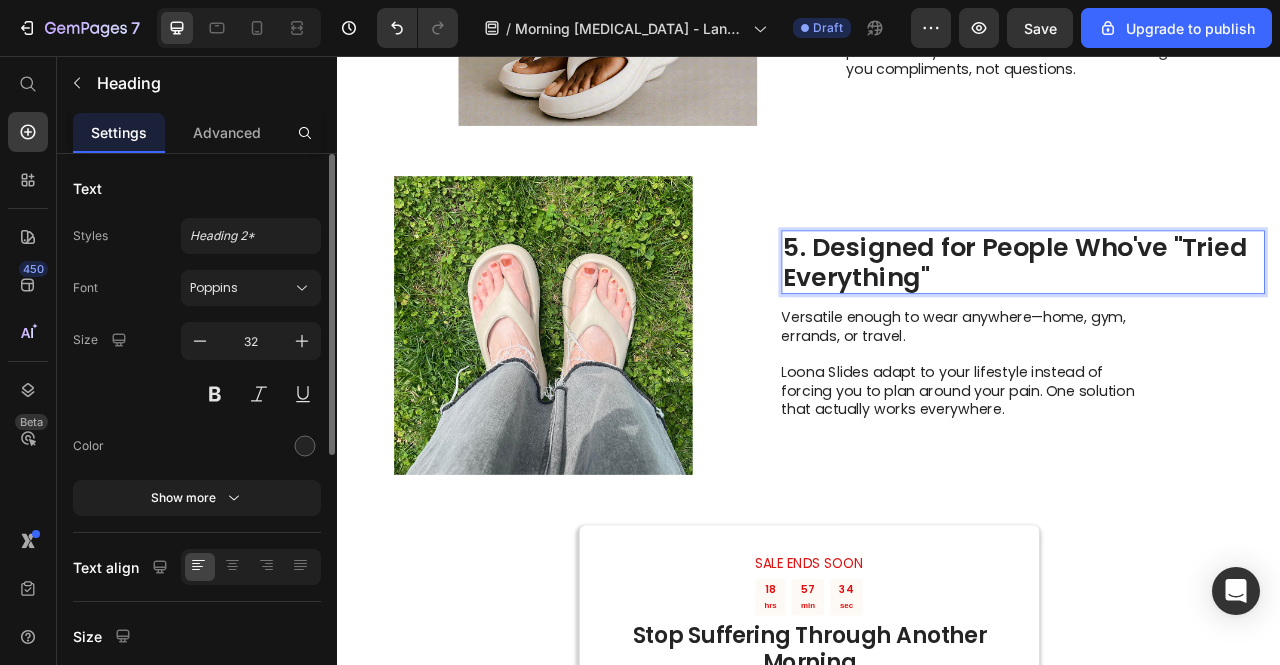 scroll, scrollTop: 1, scrollLeft: 0, axis: vertical 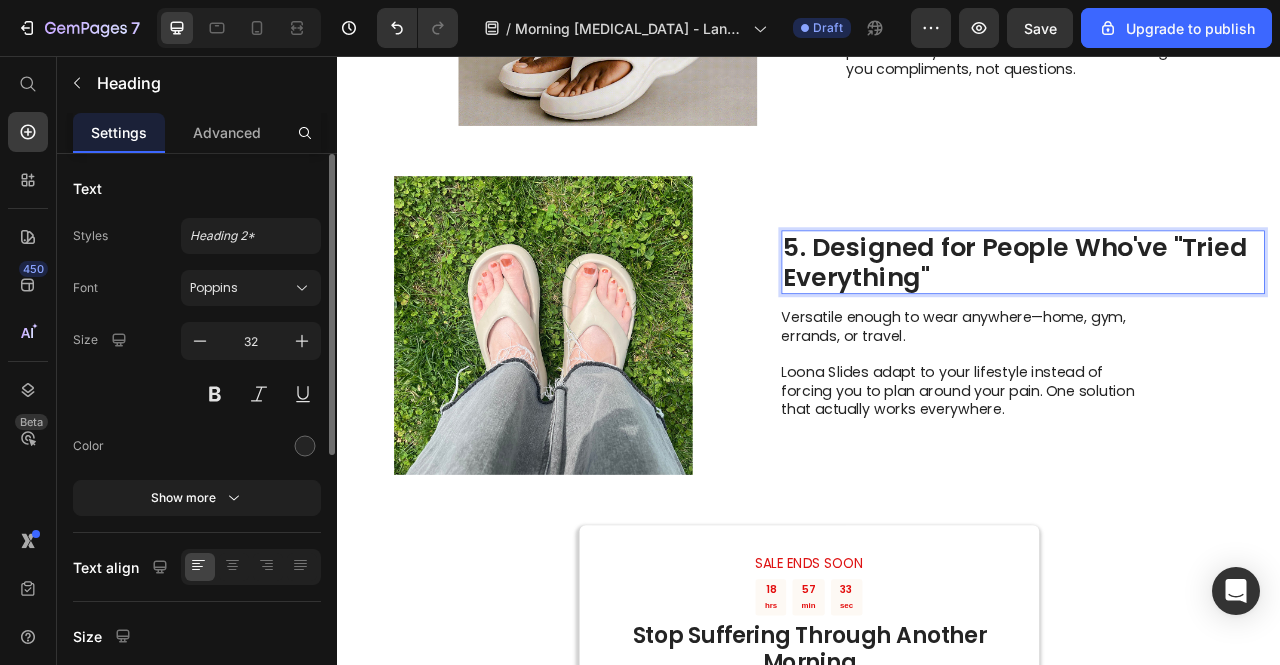 click on "5. Designed for People Who've "Tried Everything"" at bounding box center [1209, 318] 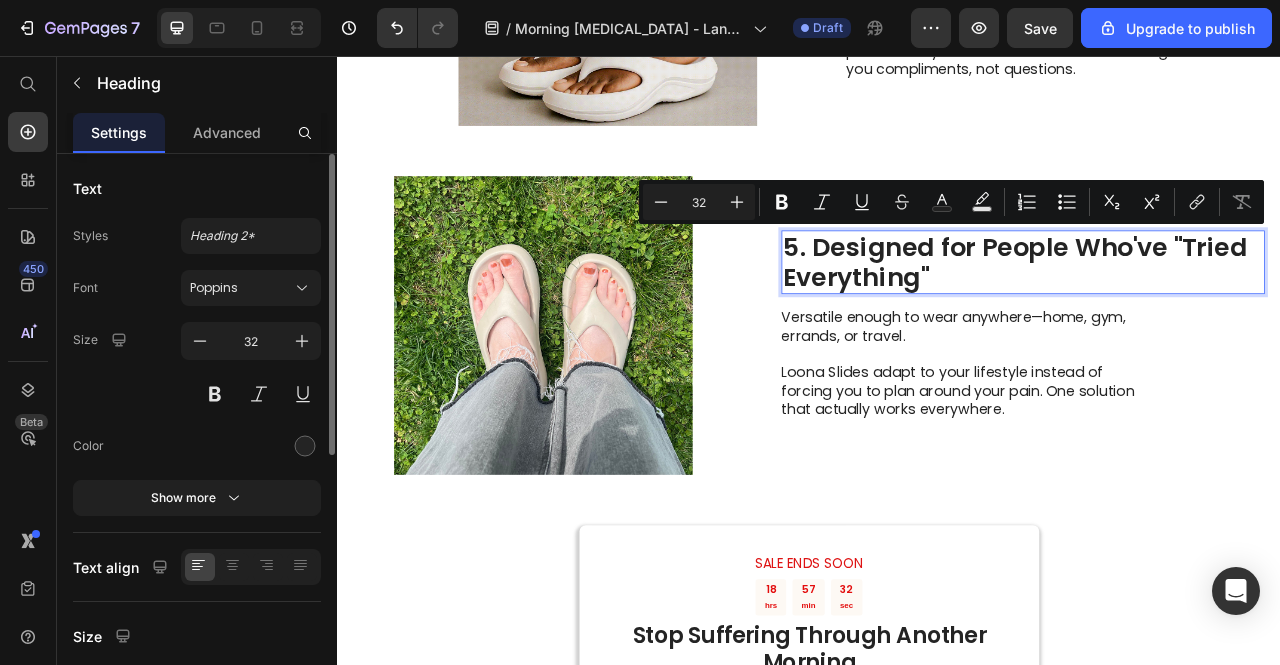 click on "5. Designed for People Who've "Tried Everything"" at bounding box center [1209, 318] 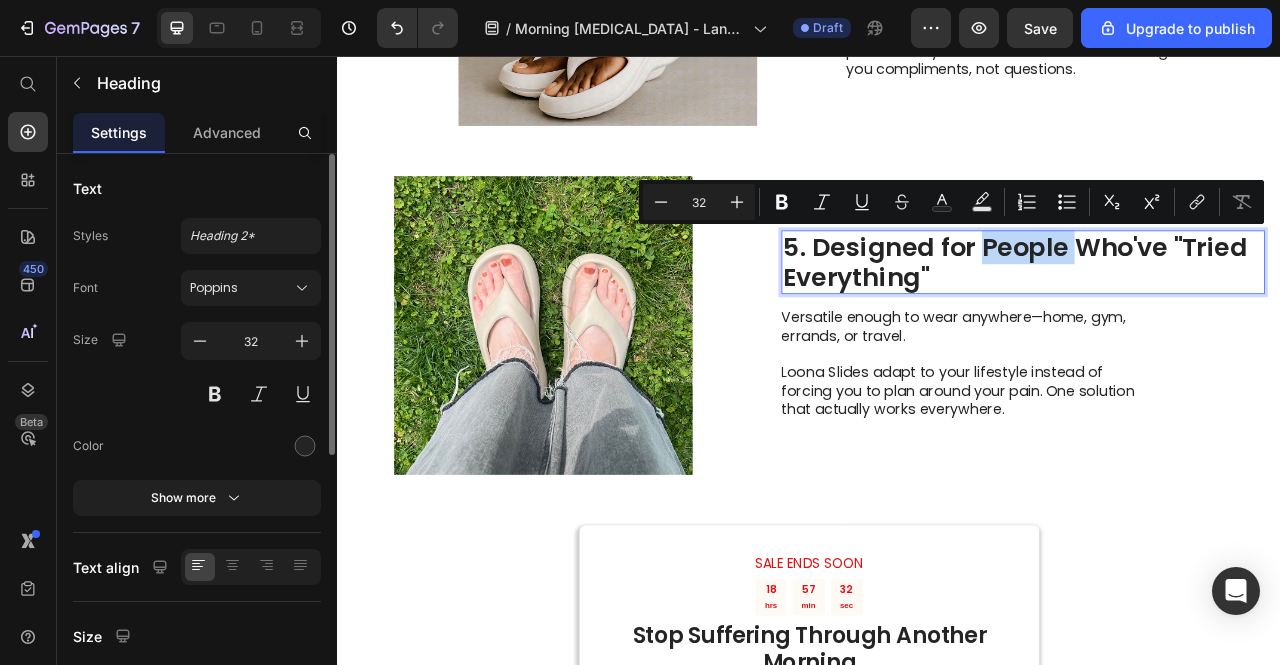 click on "5. Designed for People Who've "Tried Everything"" at bounding box center [1209, 318] 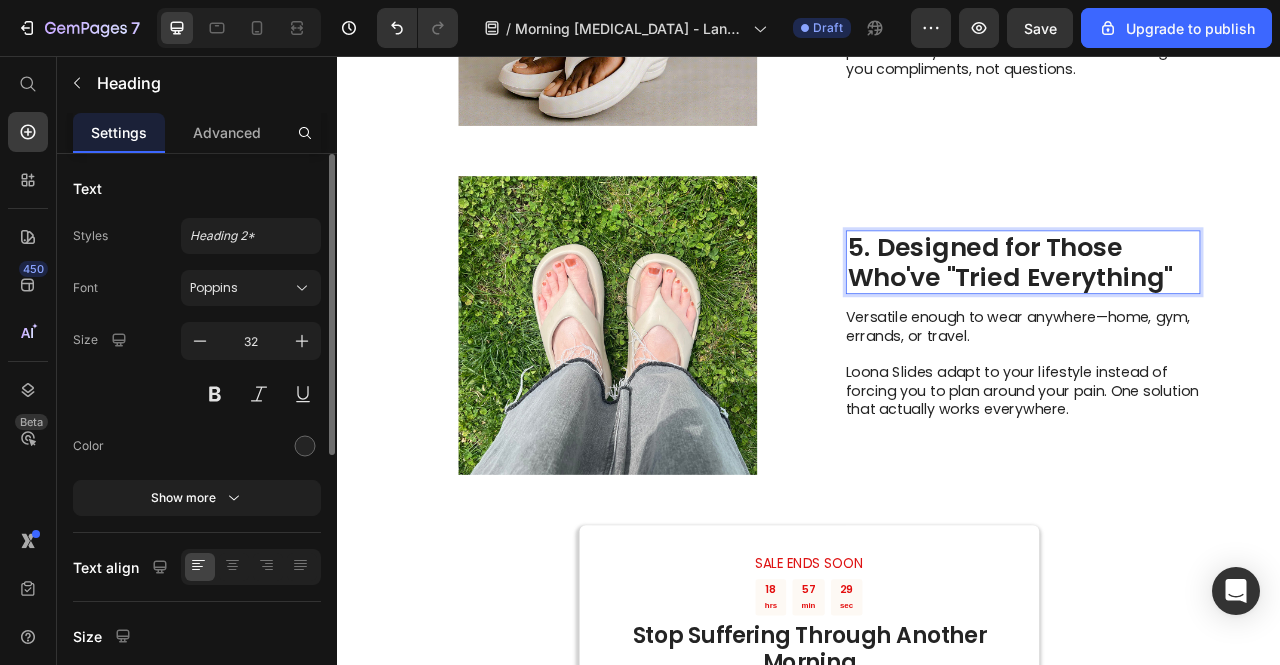 click on "Versatile enough to wear anywhere—home, gym, errands, or travel." at bounding box center [1208, 400] 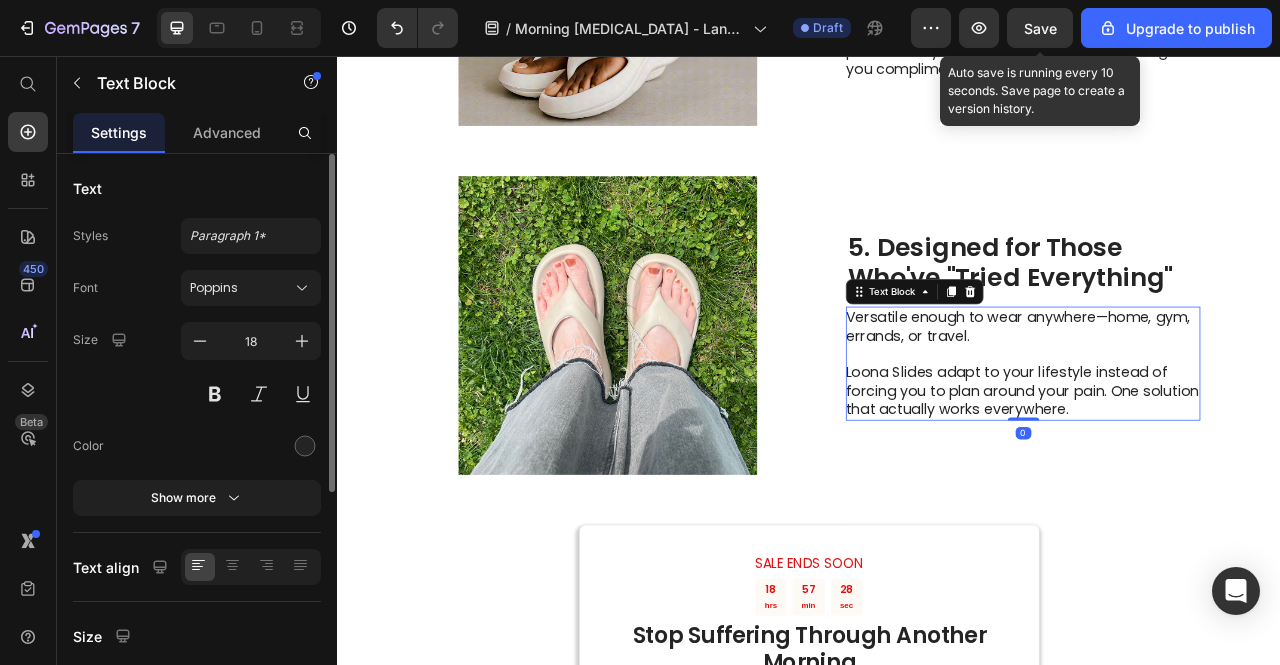 click on "Save" at bounding box center [1040, 28] 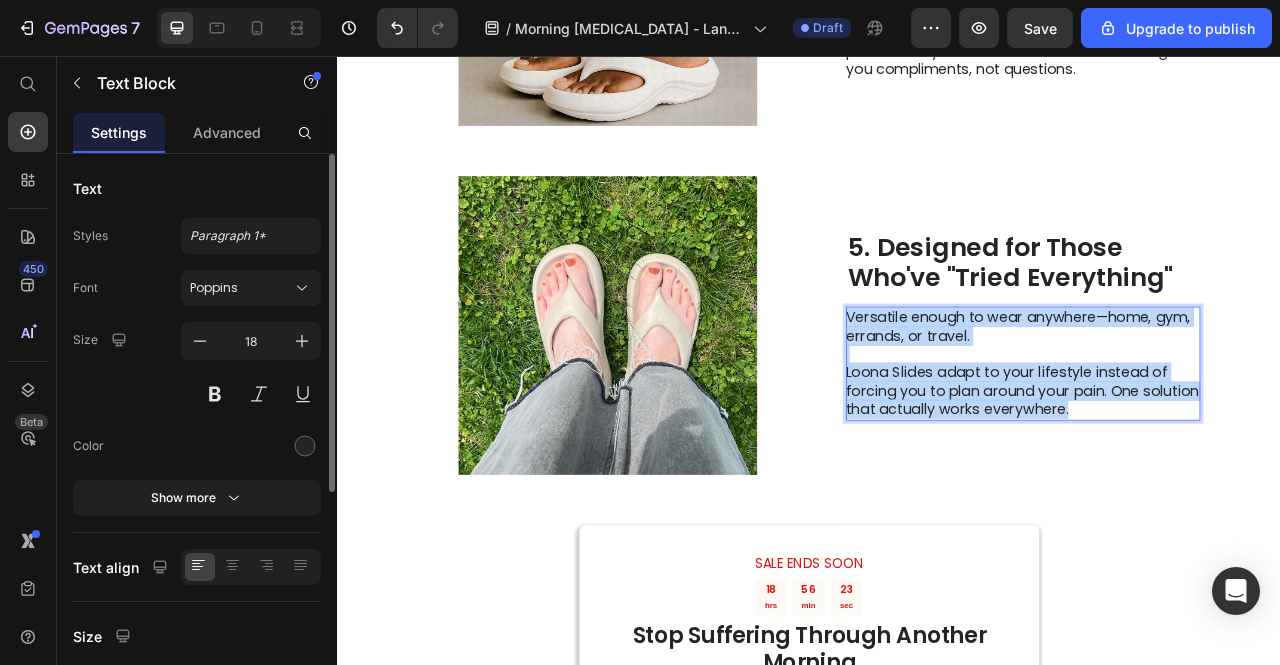 drag, startPoint x: 983, startPoint y: 394, endPoint x: 1368, endPoint y: 503, distance: 400.13248 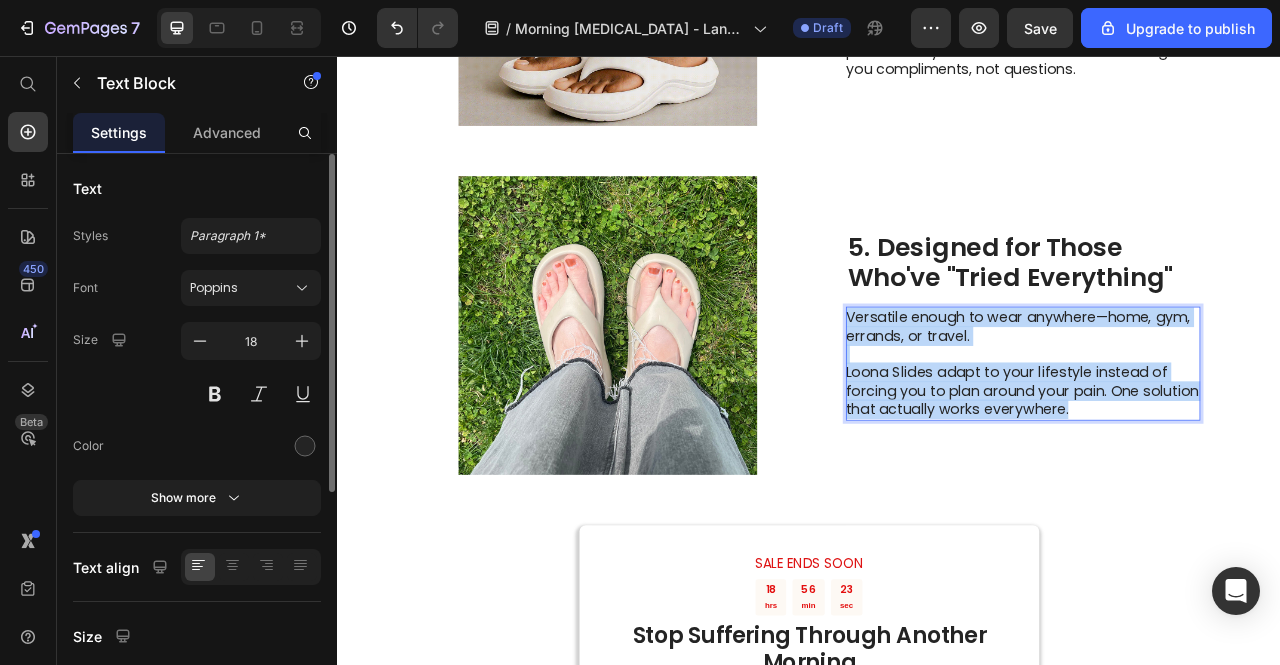 click on "Versatile enough to wear anywhere—home, gym, errands, or travel.  Loona Slides adapt to your lifestyle instead of forcing you to plan around your pain. One solution that actually works everywhere." at bounding box center (1209, 447) 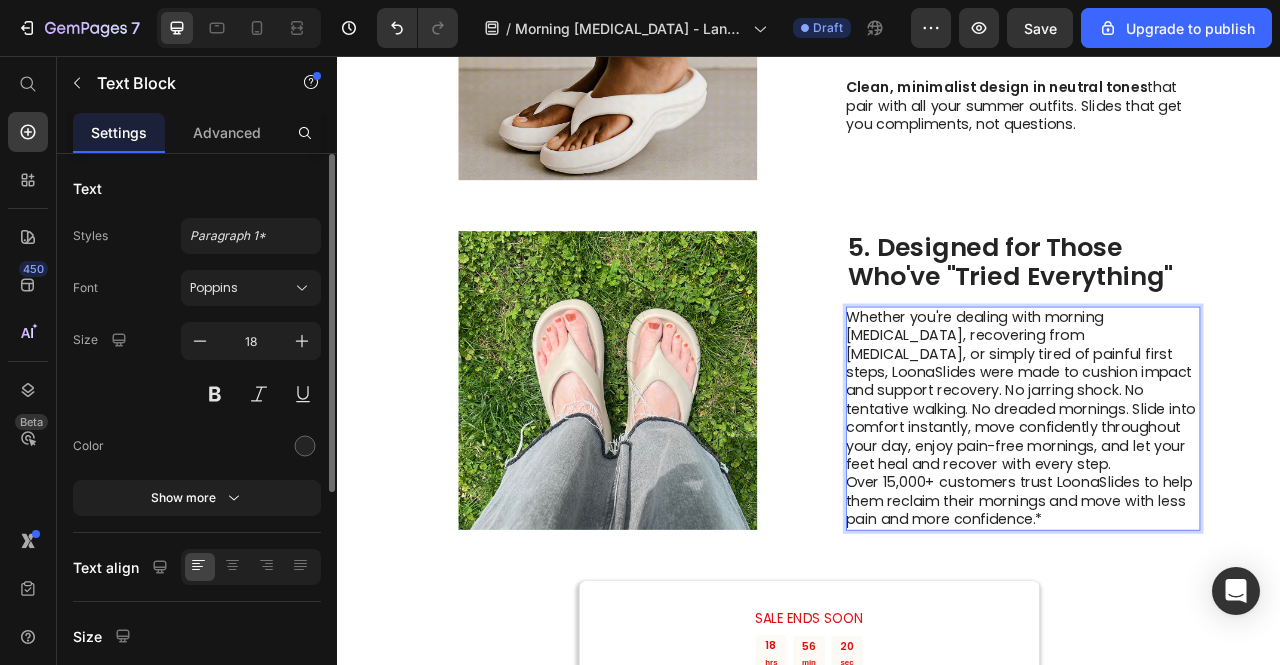 scroll, scrollTop: 48, scrollLeft: 0, axis: vertical 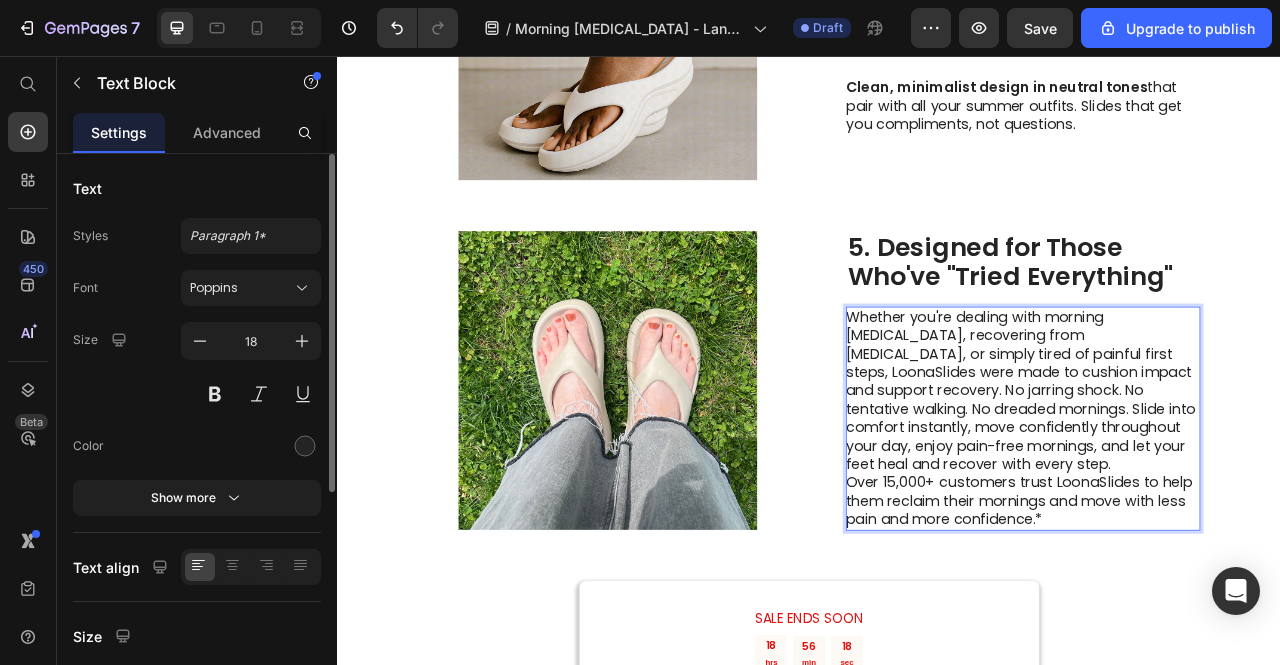 click on "Whether you're dealing with morning foot pain, recovering from plantar fasciitis, or simply tired of painful first steps, LoonaSlides were made to cushion impact and support recovery. No jarring shock. No tentative walking. No dreaded mornings. Slide into comfort instantly, move confidently throughout your day, enjoy pain-free mornings, and let your feet heal and recover with every step. Over 15,000+ customers trust LoonaSlides to help them reclaim their mornings and move with less pain and more confidence.*" at bounding box center [1208, 517] 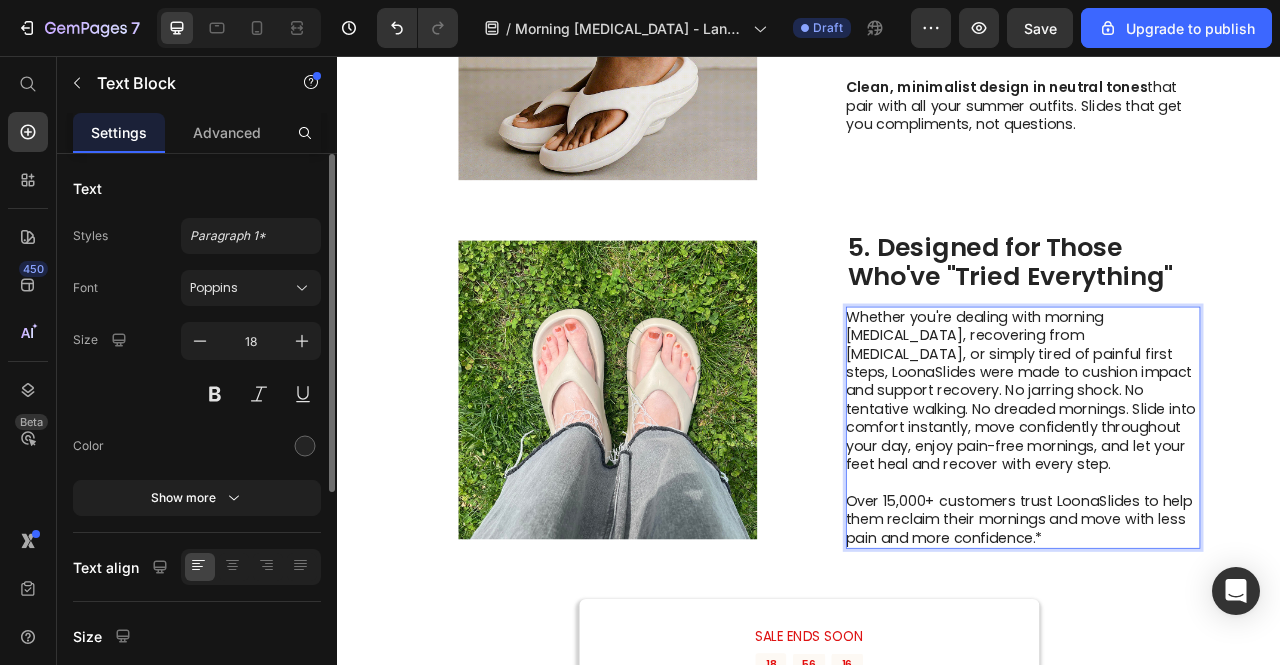 click on "⁠⁠⁠⁠⁠⁠⁠ Over 15,000+ customers trust LoonaSlides to help them reclaim their mornings and move with less pain and more confidence.*" at bounding box center [1208, 634] 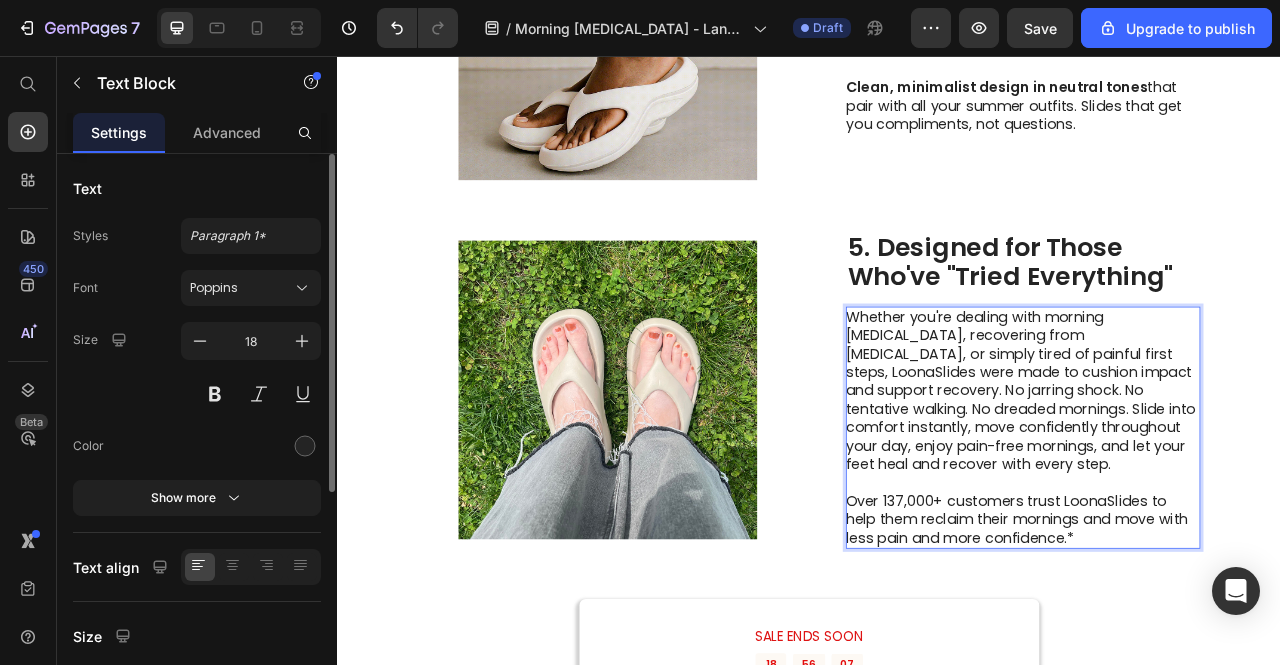 click on "Over 137,000+ customers trust LoonaSlides to help them reclaim their mornings and move with less pain and more confidence.*" at bounding box center (1208, 634) 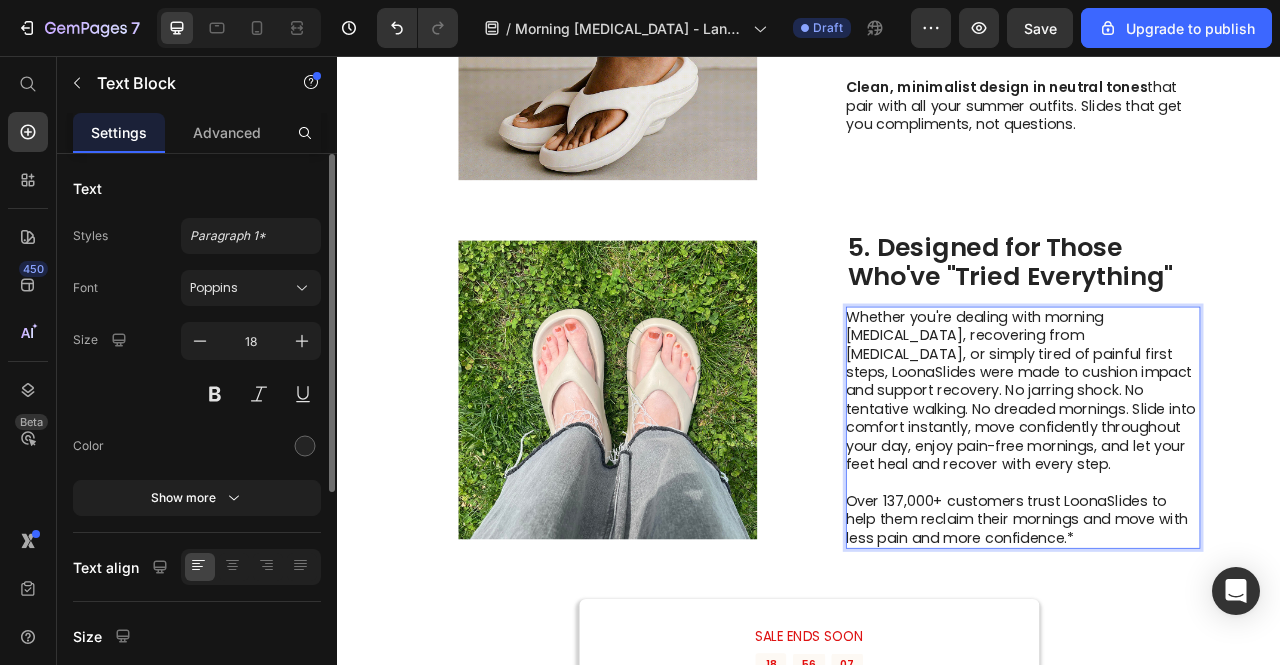 click on "Over 137,000+ customers trust LoonaSlides to help them reclaim their mornings and move with less pain and more confidence.*" at bounding box center (1208, 634) 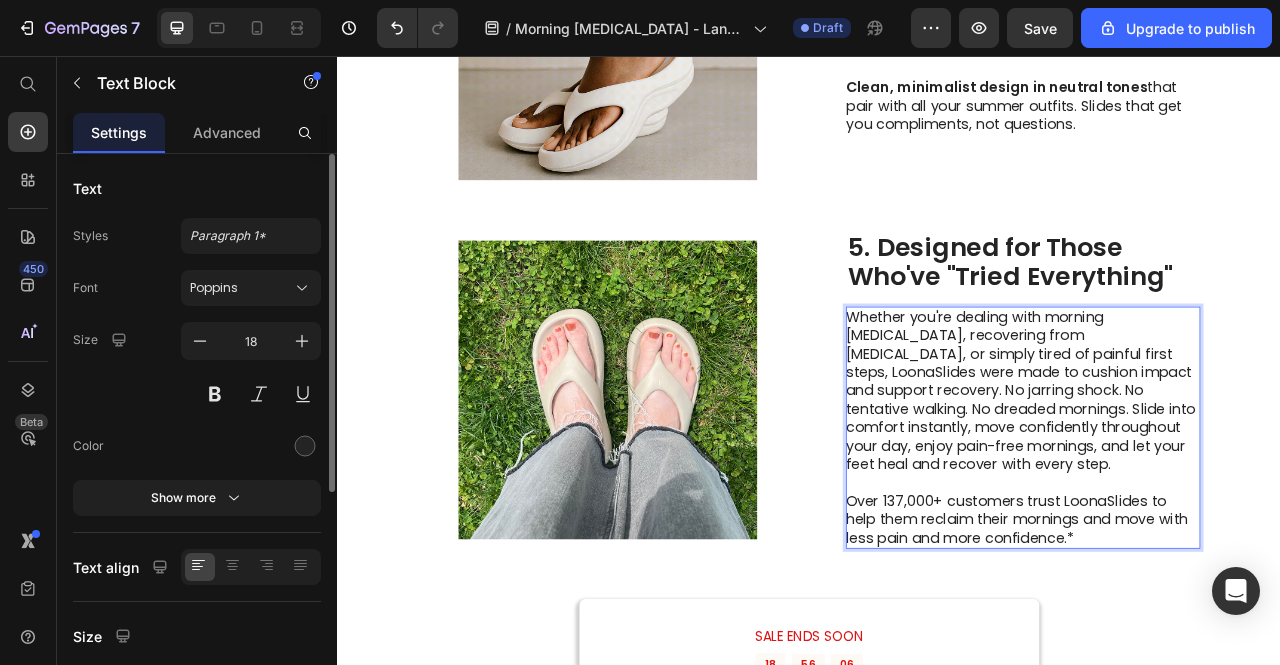 click on "Over 137,000+ customers trust LoonaSlides to help them reclaim their mornings and move with less pain and more confidence.*" at bounding box center [1208, 634] 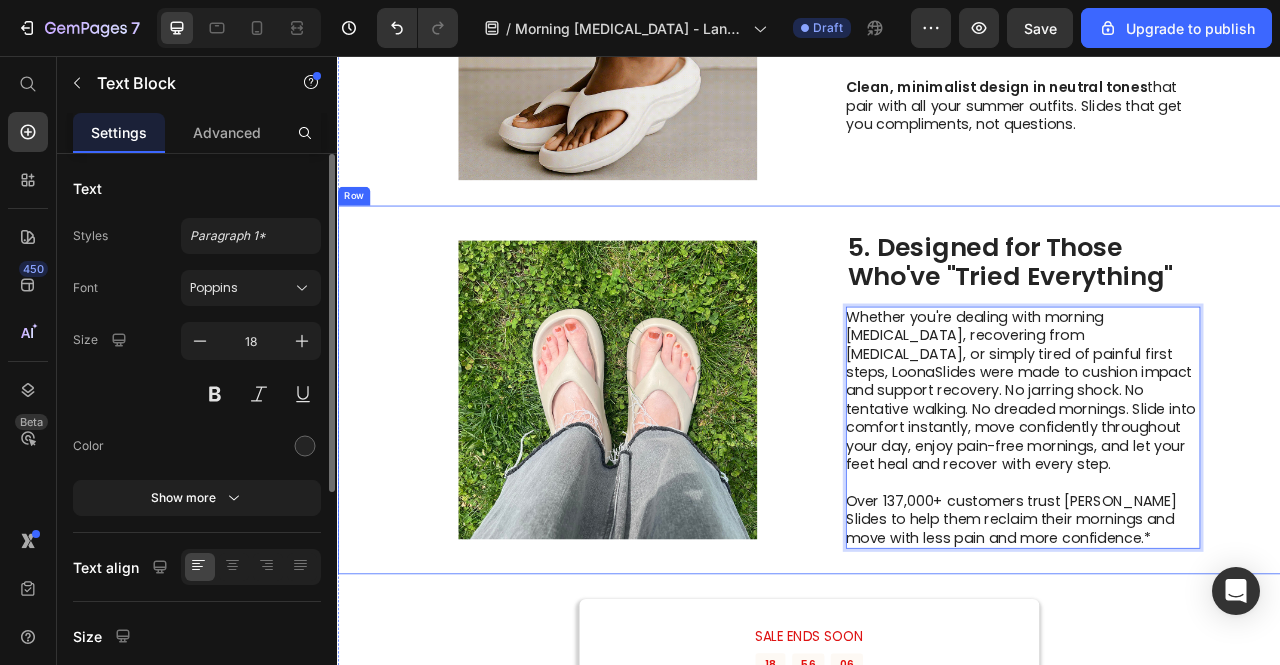 click on "Image 5. Designed for Those  Who've "Tried Everything" Heading Whether you're dealing with morning foot pain, recovering from plantar fasciitis, or simply tired of painful first steps, LoonaSlides were made to cushion impact and support recovery. No jarring shock. No tentative walking. No dreaded mornings. Slide into comfort instantly, move confidently throughout your day, enjoy pain-free mornings, and let your feet heal and recover with every step. Over 137,000+ customers trust Loona Slides to help them reclaim their mornings and move with less pain and more confidence.* Text Block   0 Row" at bounding box center (937, 480) 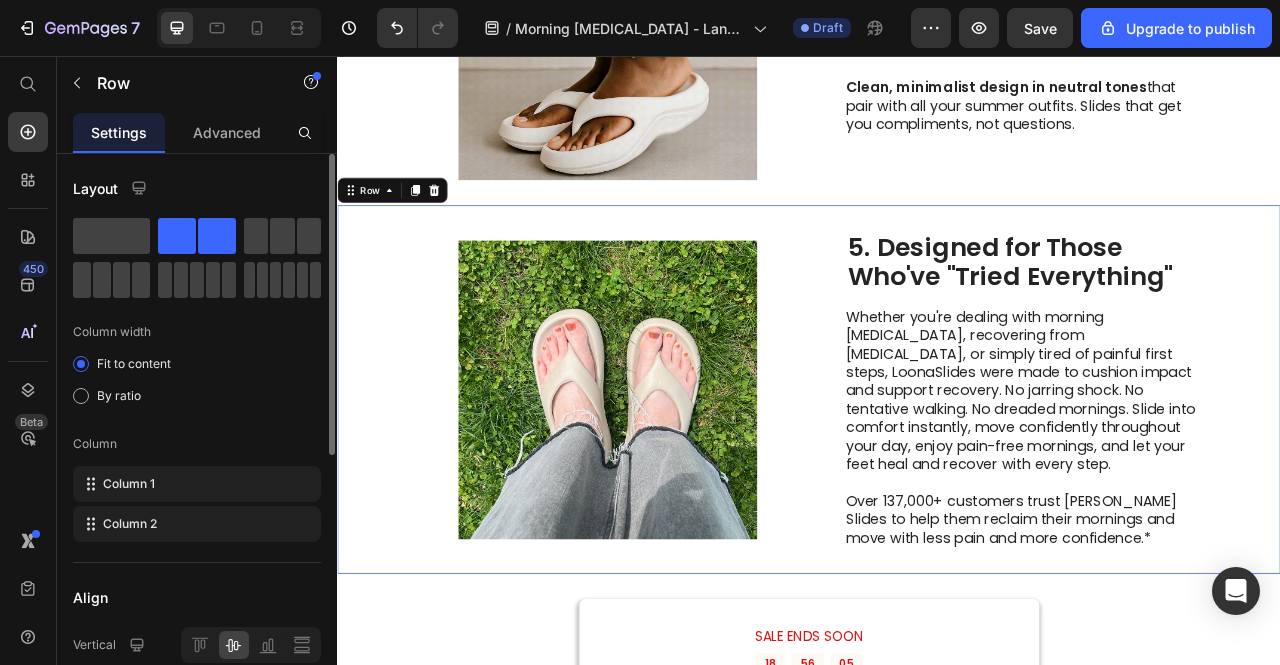 scroll, scrollTop: 0, scrollLeft: 0, axis: both 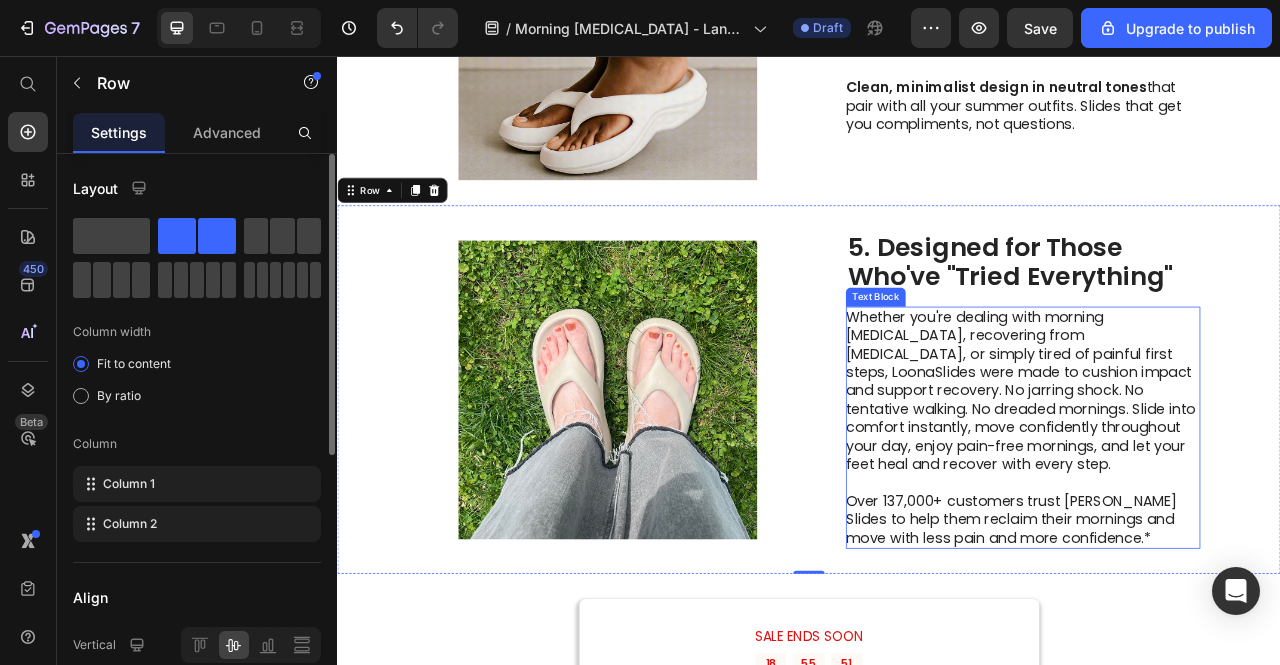 click on "Whether you're dealing with morning foot pain, recovering from plantar fasciitis, or simply tired of painful first steps, LoonaSlides were made to cushion impact and support recovery. No jarring shock. No tentative walking. No dreaded mornings. Slide into comfort instantly, move confidently throughout your day, enjoy pain-free mornings, and let your feet heal and recover with every step." at bounding box center (1208, 482) 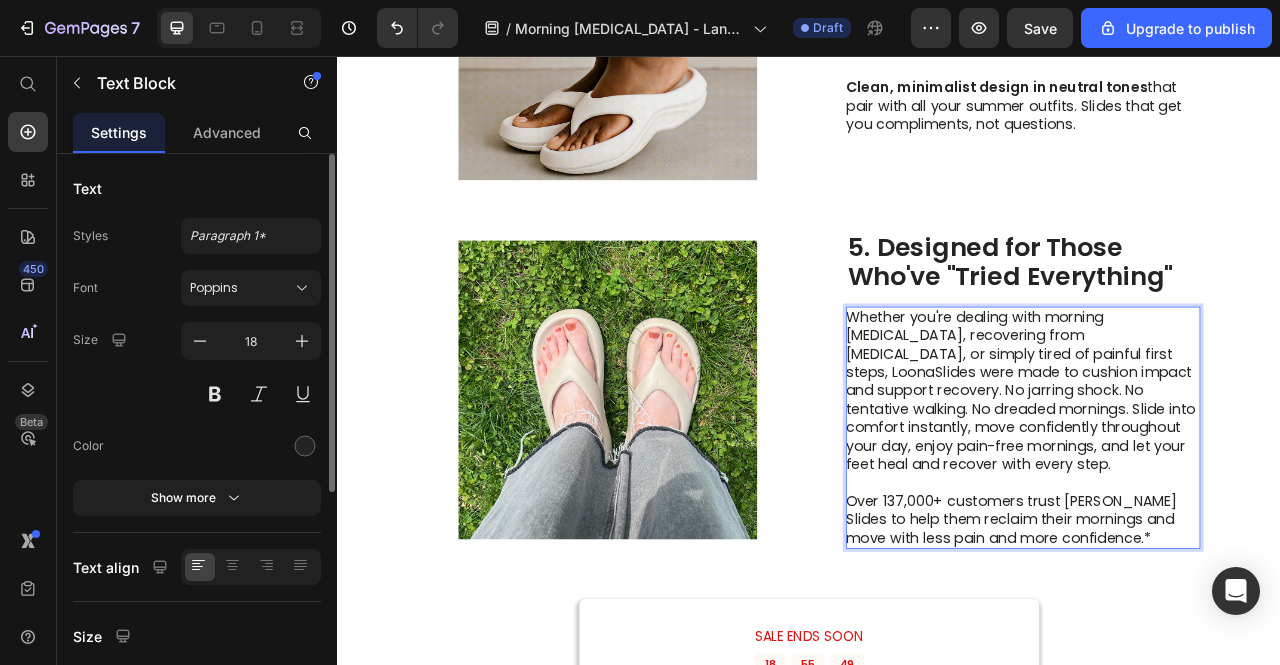 click on "Whether you're dealing with morning foot pain, recovering from plantar fasciitis, or simply tired of painful first steps, LoonaSlides were made to cushion impact and support recovery. No jarring shock. No tentative walking. No dreaded mornings. Slide into comfort instantly, move confidently throughout your day, enjoy pain-free mornings, and let your feet heal and recover with every step." at bounding box center (1208, 482) 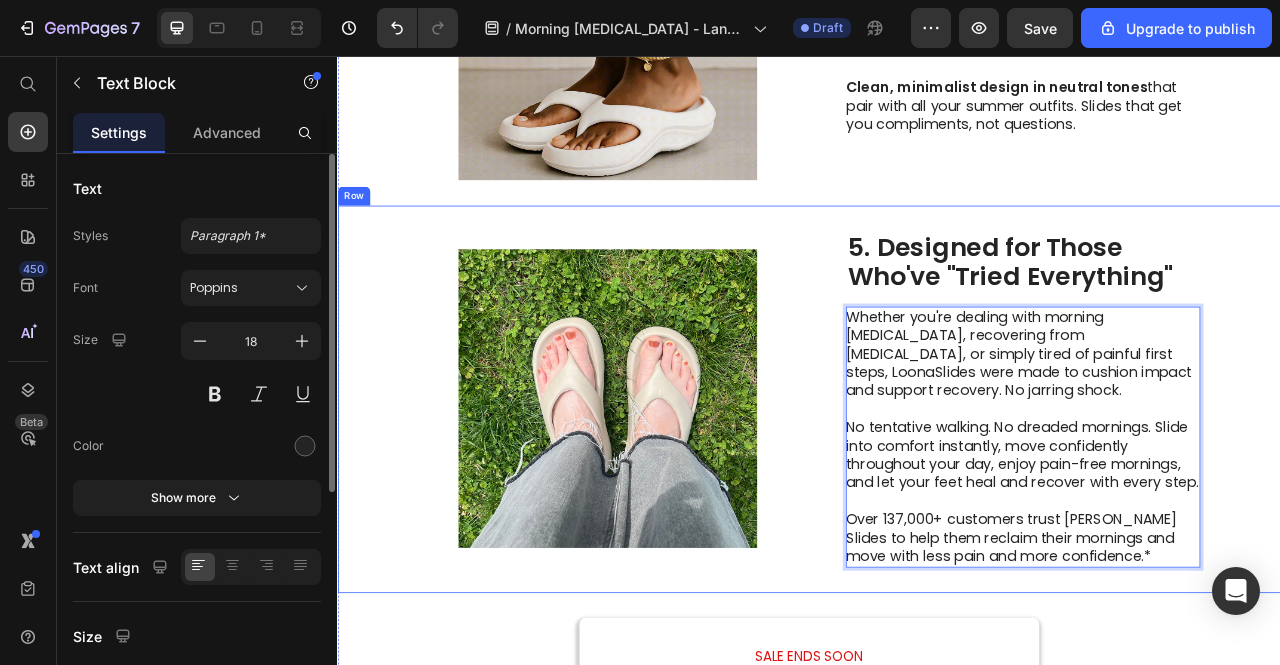 click on "Image 5. Designed for Those  Who've "Tried Everything" Heading Whether you're dealing with morning foot pain, recovering from plantar fasciitis, or simply tired of painful first steps, LoonaSlides were made to cushion impact and support recovery. No jarring shock.  No tentative walking. No dreaded mornings. Slide into comfort instantly, move confidently throughout your day, enjoy pain-free mornings, and let your feet heal and recover with every step. Over 137,000+ customers trust Loona Slides to help them reclaim their mornings and move with less pain and more confidence.* Text Block   0 Row" at bounding box center [937, 492] 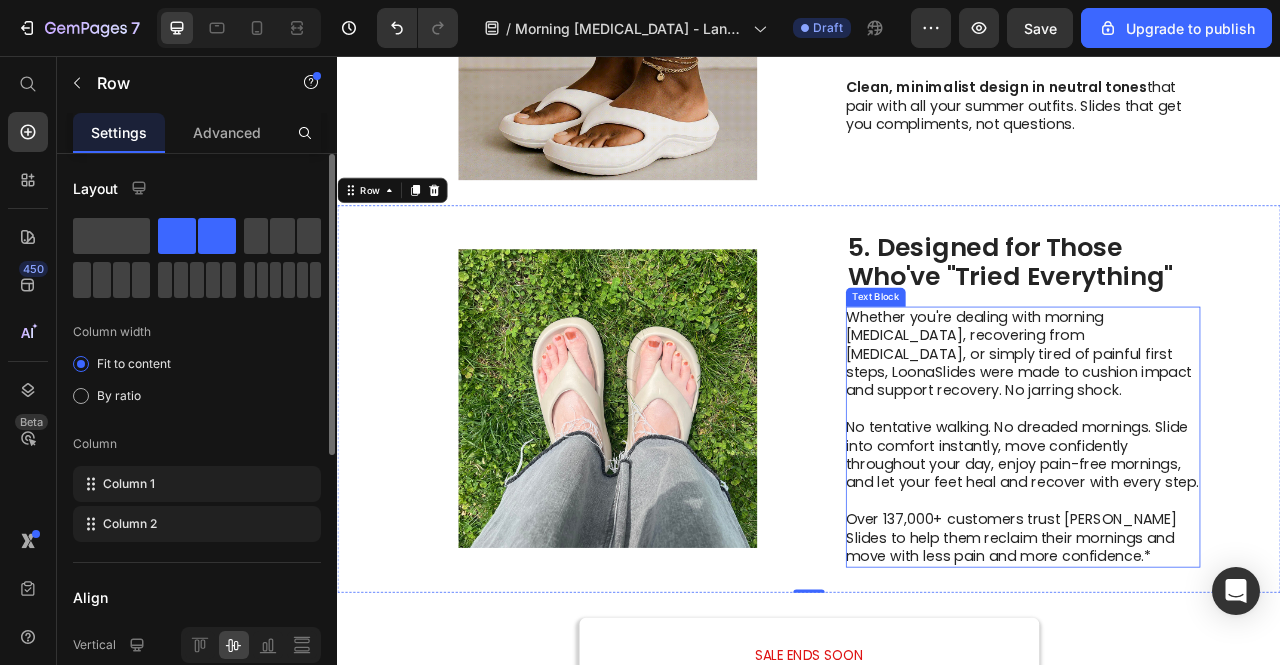 click on "Whether you're dealing with morning foot pain, recovering from plantar fasciitis, or simply tired of painful first steps, LoonaSlides were made to cushion impact and support recovery. No jarring shock." at bounding box center (1208, 435) 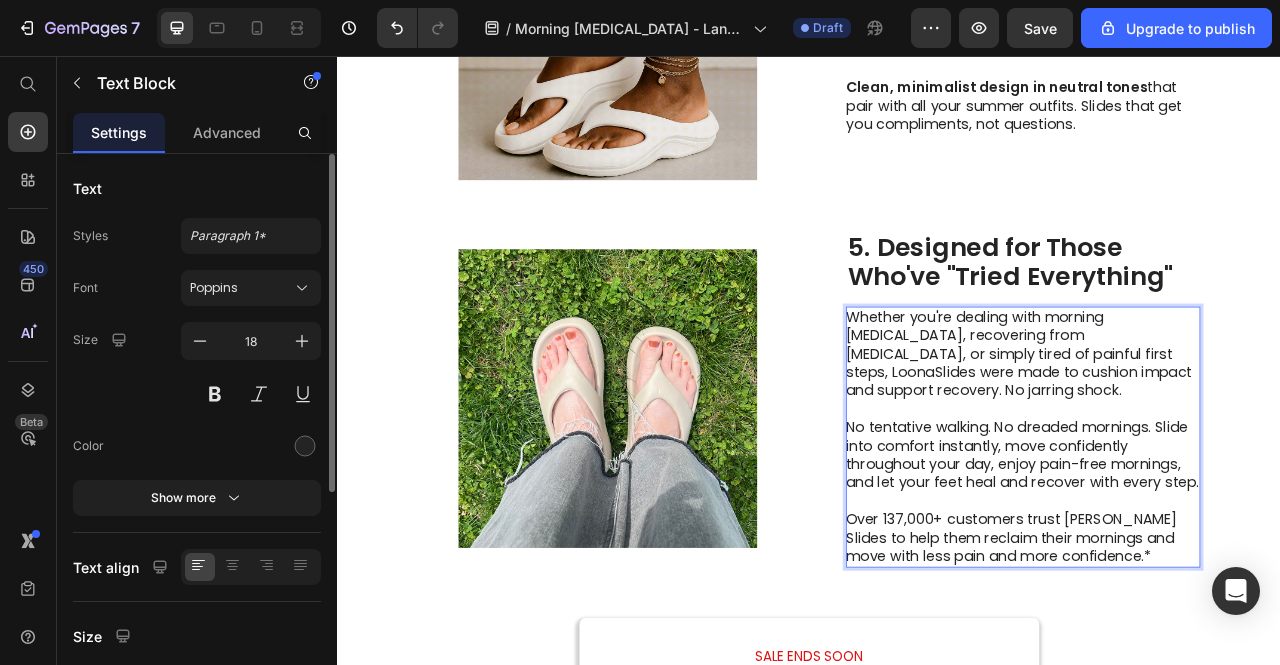 click on "Whether you're dealing with morning foot pain, recovering from plantar fasciitis, or simply tired of painful first steps, LoonaSlides were made to cushion impact and support recovery. No jarring shock." at bounding box center [1208, 435] 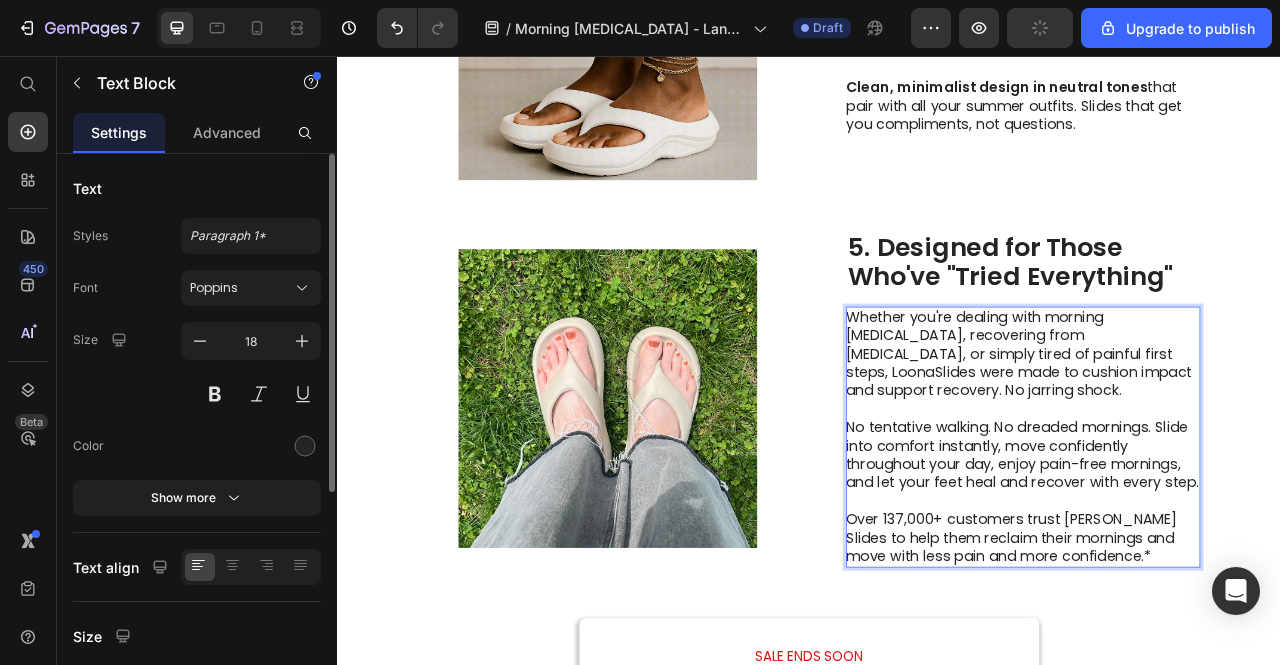 click on "Whether you're dealing with morning foot pain, recovering from plantar fasciitis, or simply tired of painful first steps, LoonaSlides were made to cushion impact and support recovery. No jarring shock." at bounding box center (1208, 435) 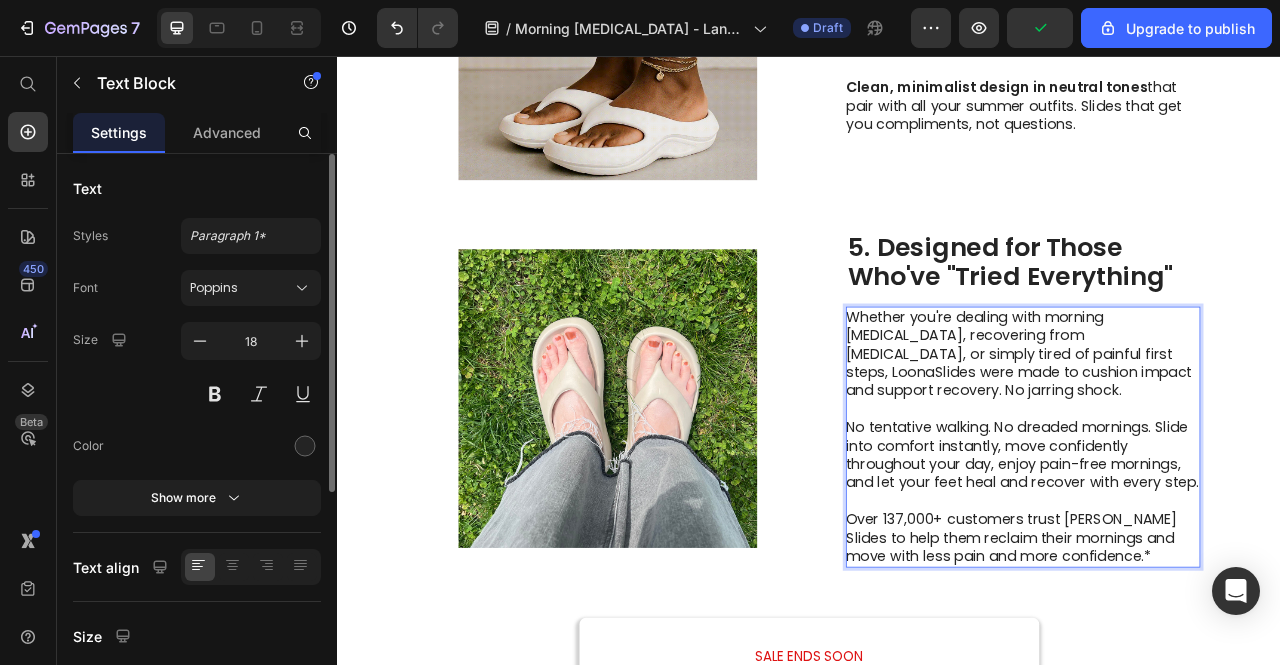 click on "Whether you're dealing with morning foot pain, recovering from plantar fasciitis, or simply tired of painful first steps, LoonaSlides were made to cushion impact and support recovery. No jarring shock." at bounding box center [1208, 435] 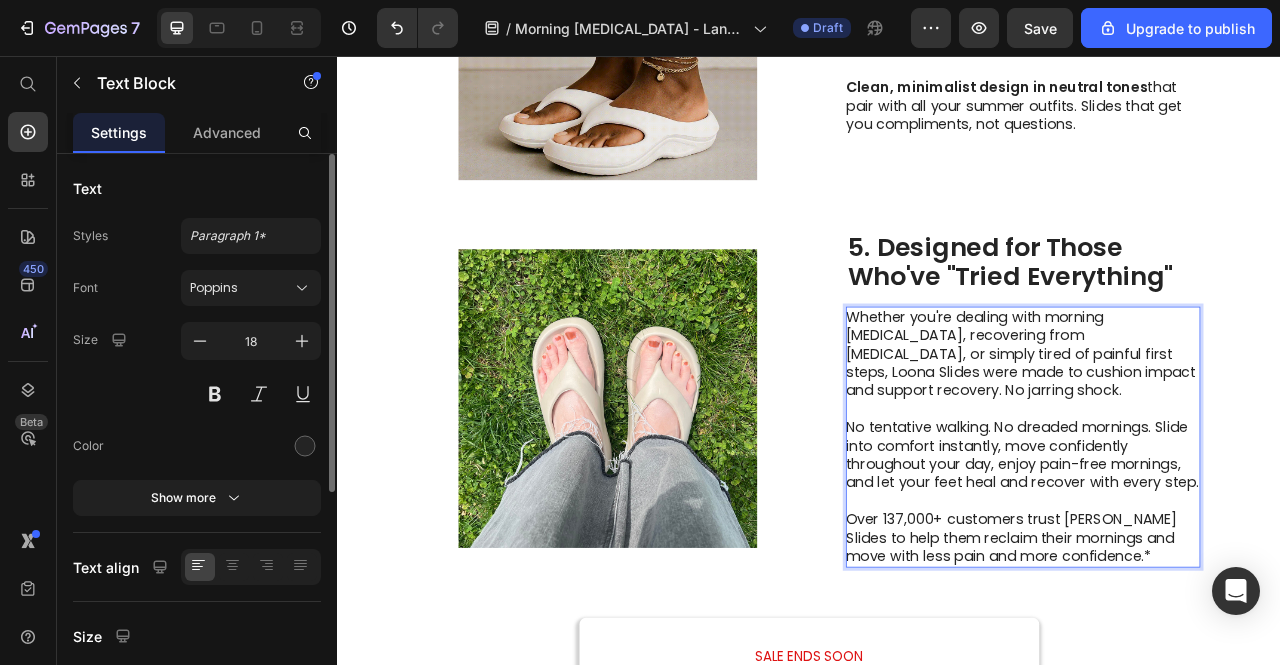 click on "Whether you're dealing with morning foot pain, recovering from plantar fasciitis, or simply tired of painful first steps, Loona Slides were made to cushion impact and support recovery. No jarring shock." at bounding box center (1208, 435) 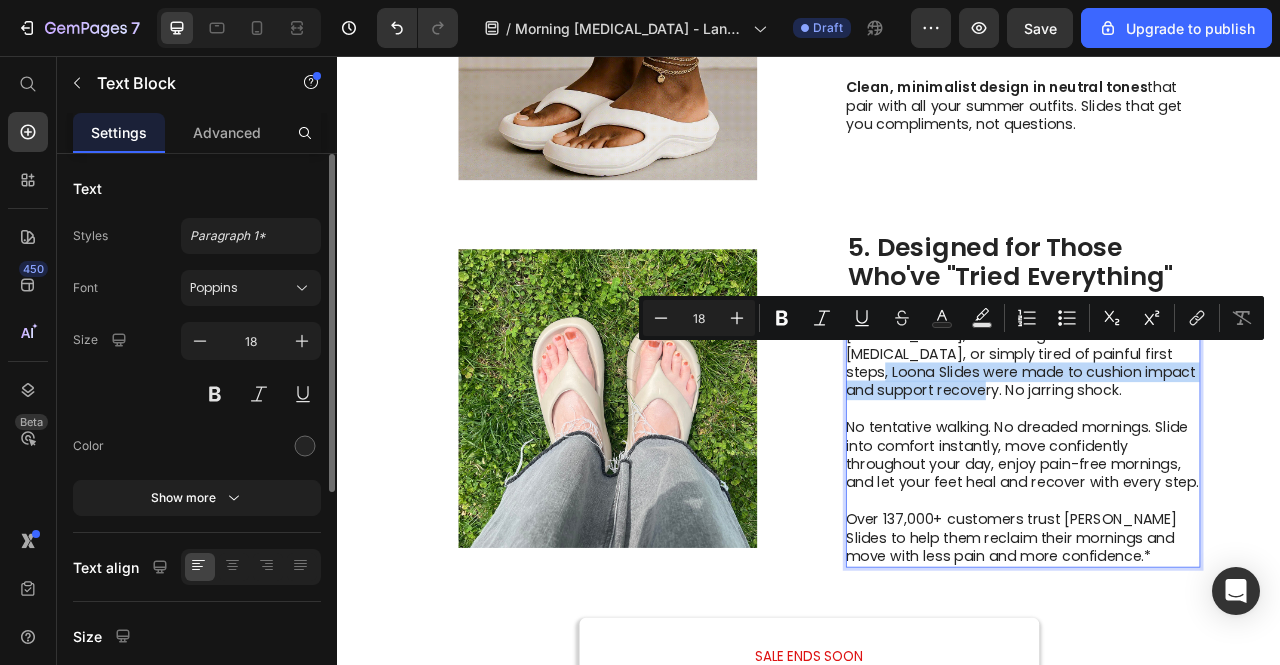 drag, startPoint x: 1174, startPoint y: 428, endPoint x: 1309, endPoint y: 457, distance: 138.07968 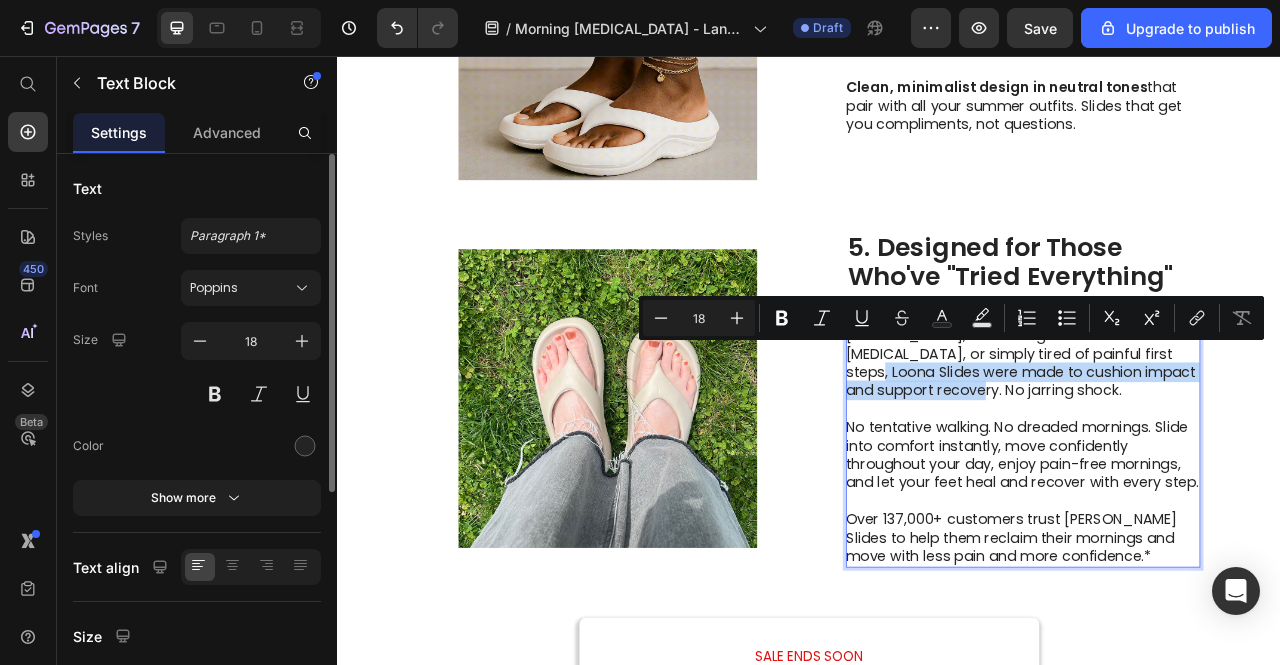 click on "Whether you're dealing with morning foot pain, recovering from plantar fasciitis, or simply tired of painful first steps, Loona Slides were made to cushion impact and support recovery. No jarring shock." at bounding box center (1208, 435) 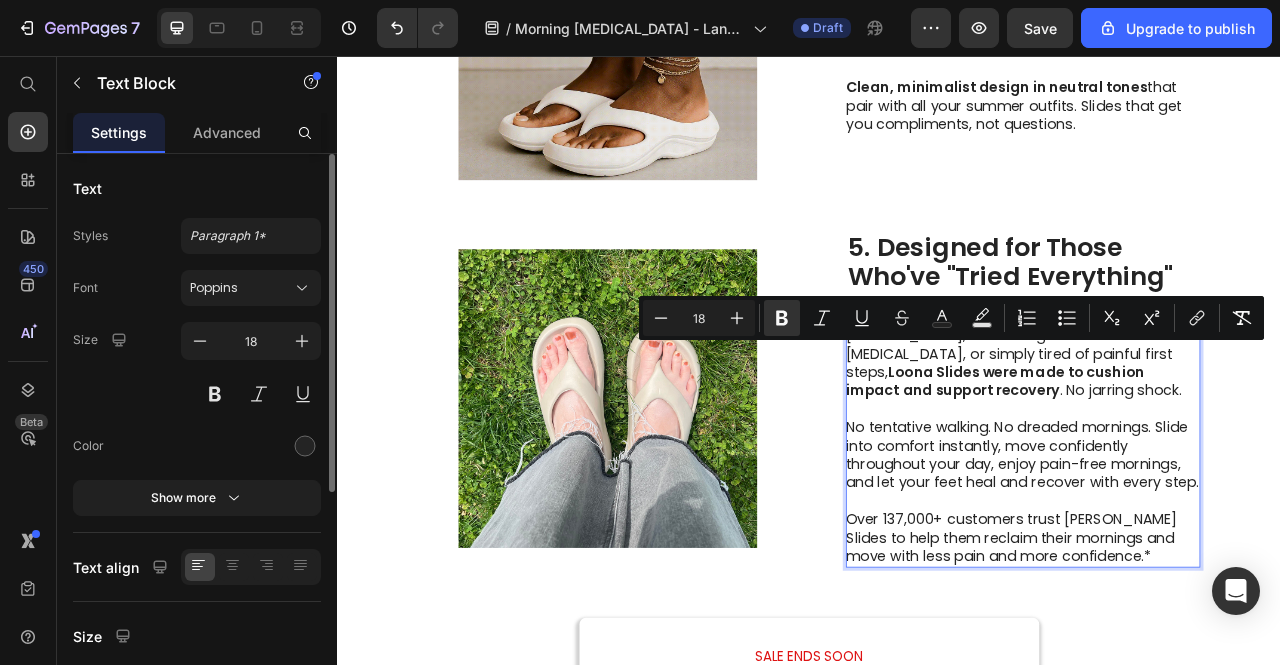 click at bounding box center (1208, 505) 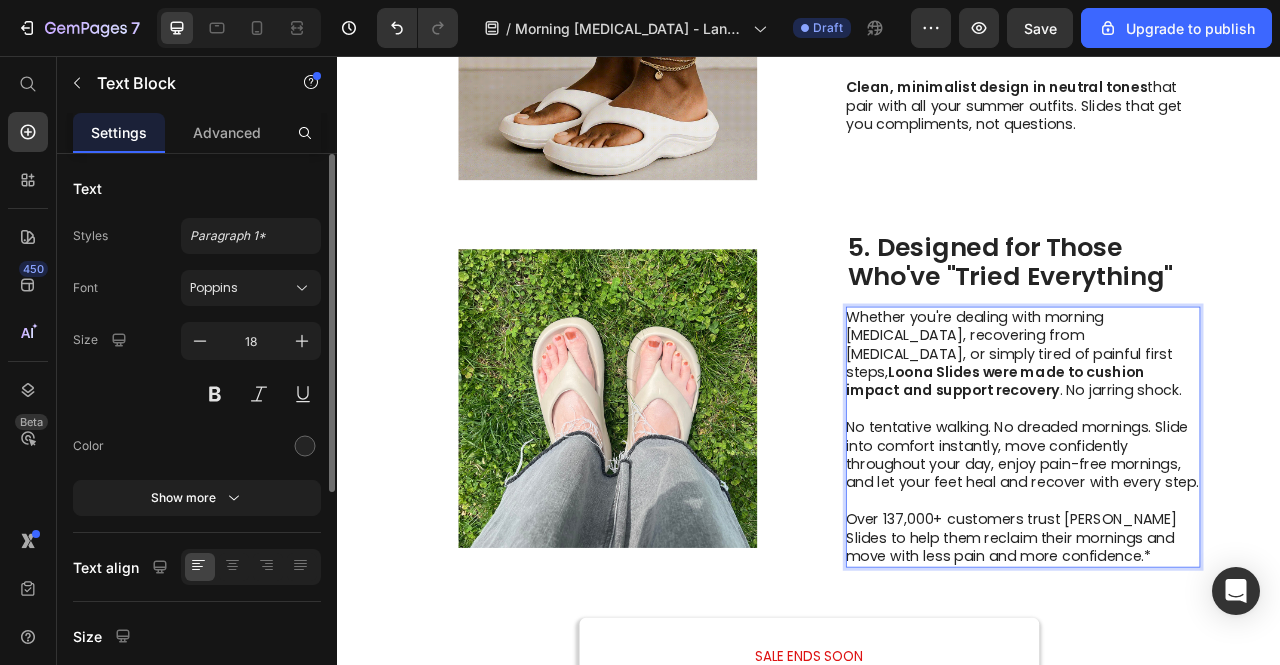 click on "No tentative walking. No dreaded mornings. Slide into comfort instantly, move confidently throughout your day, enjoy pain-free mornings, and let your feet heal and recover with every step." at bounding box center (1208, 564) 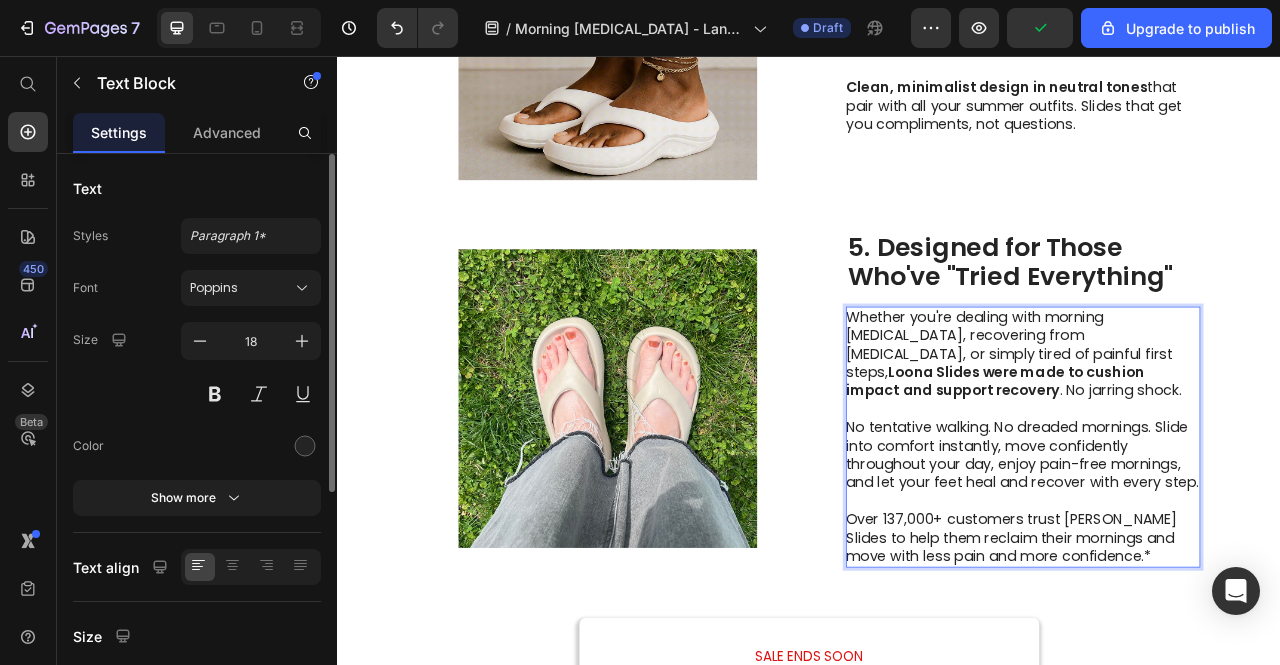 click on "No tentative walking. No dreaded mornings. Slide into comfort instantly, move confidently throughout your day, enjoy pain-free mornings, and let your feet heal and recover with every step." at bounding box center (1208, 564) 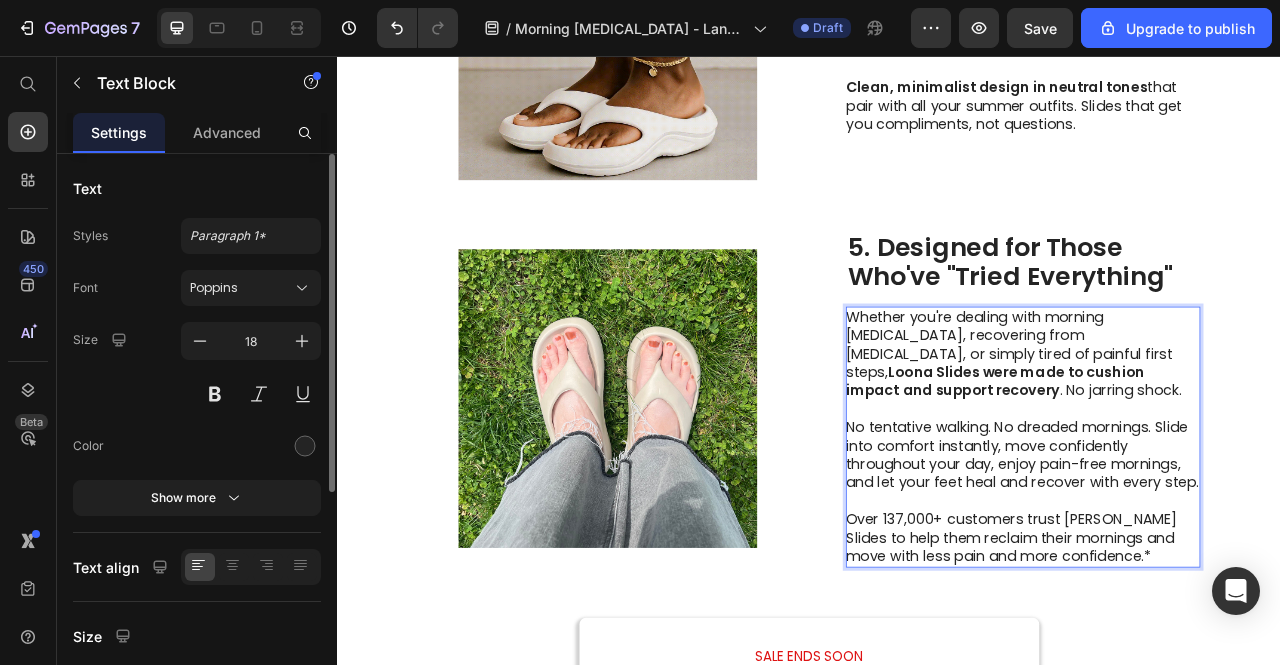 click at bounding box center (1208, 505) 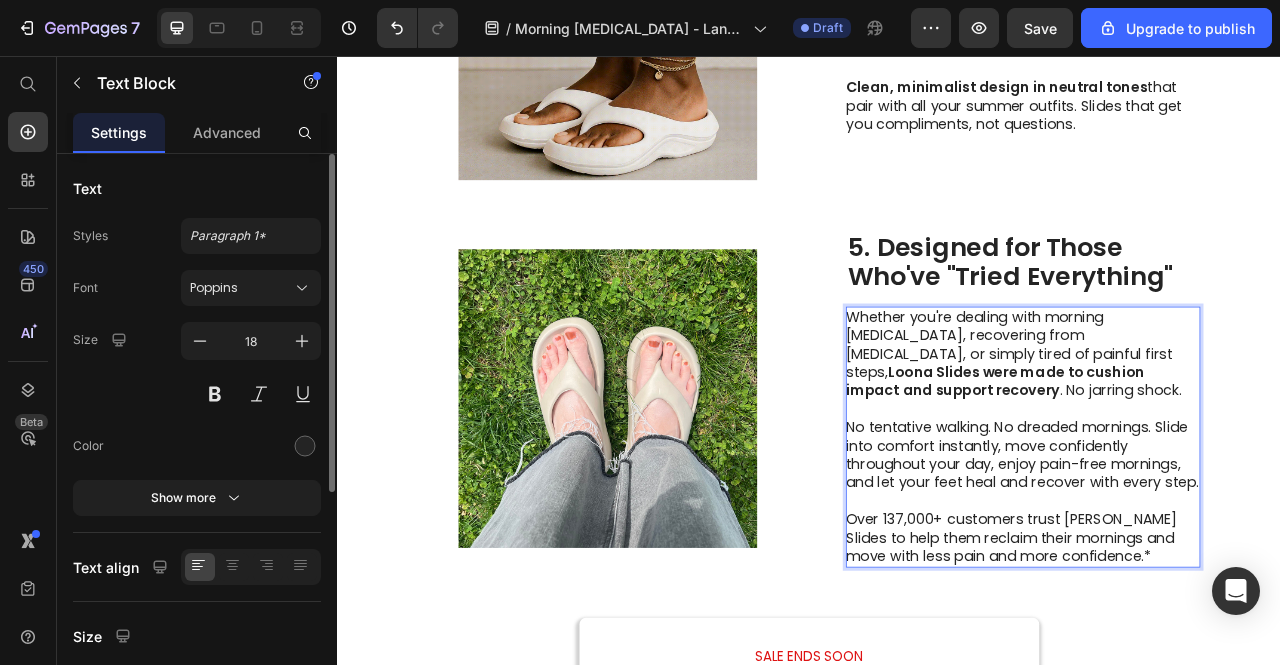 click on "No tentative walking. No dreaded mornings. Slide into comfort instantly, move confidently throughout your day, enjoy pain-free mornings, and let your feet heal and recover with every step." at bounding box center [1208, 564] 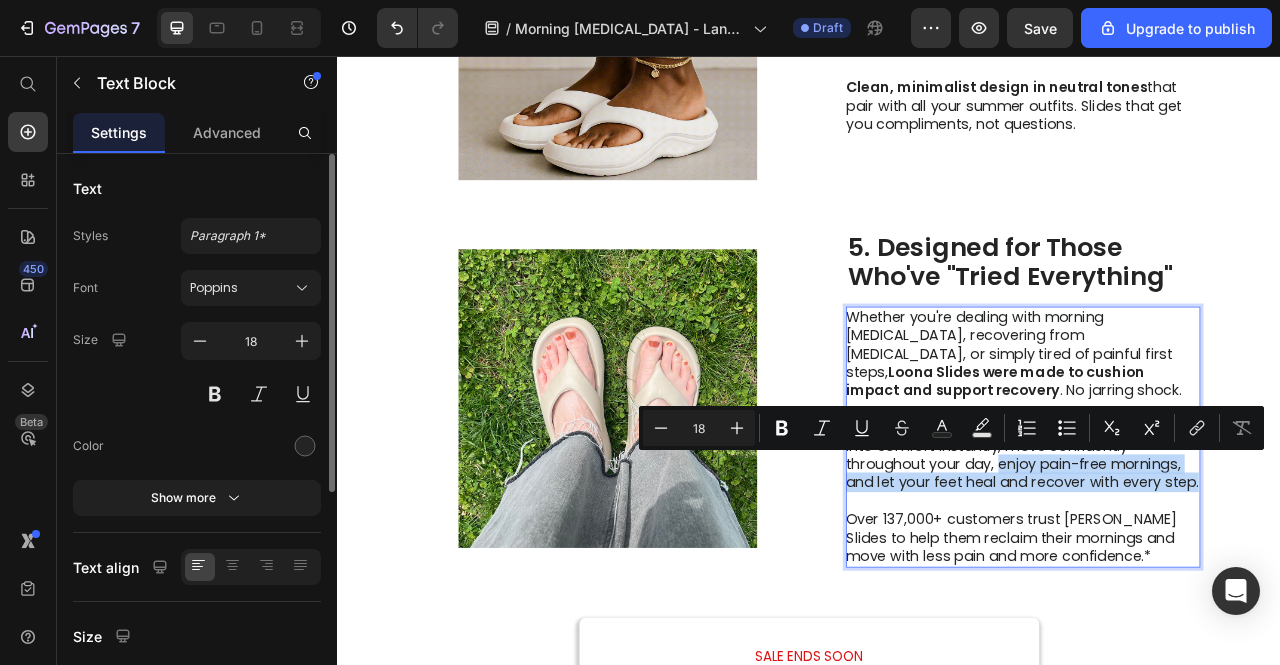 drag, startPoint x: 1195, startPoint y: 578, endPoint x: 1421, endPoint y: 608, distance: 227.98245 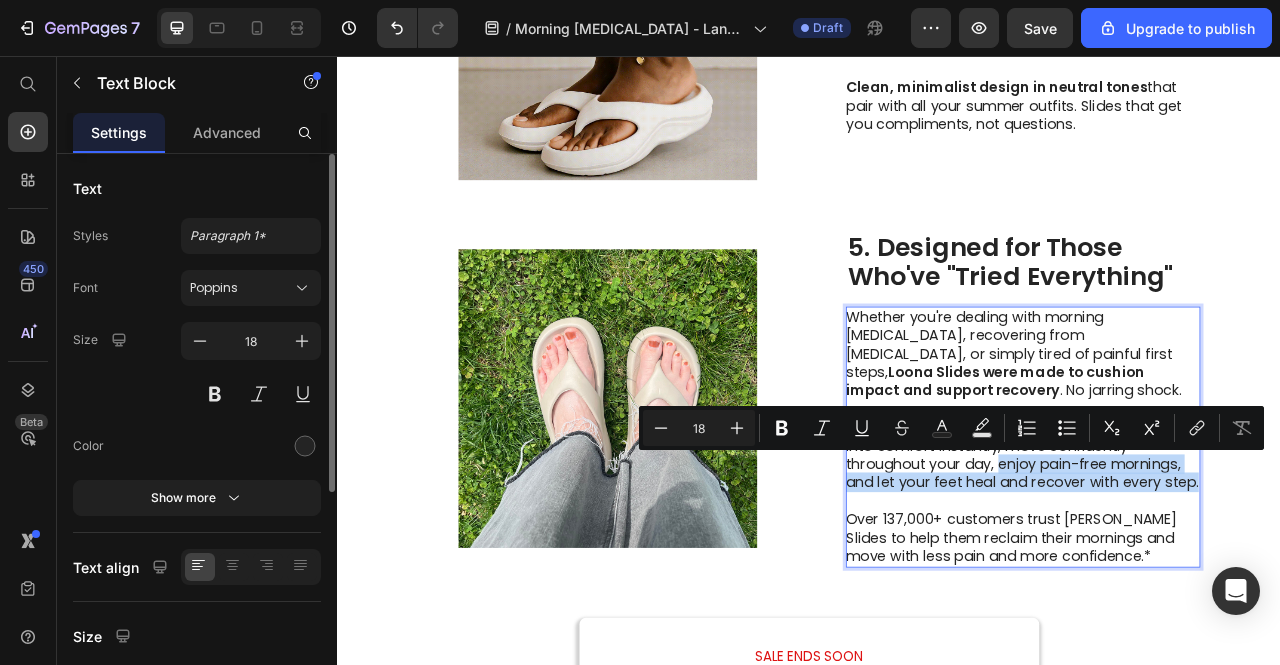 click on "No tentative walking. No dreaded mornings. Slide into comfort instantly, move confidently throughout your day, enjoy pain-free mornings, and let your feet heal and recover with every step." at bounding box center [1208, 564] 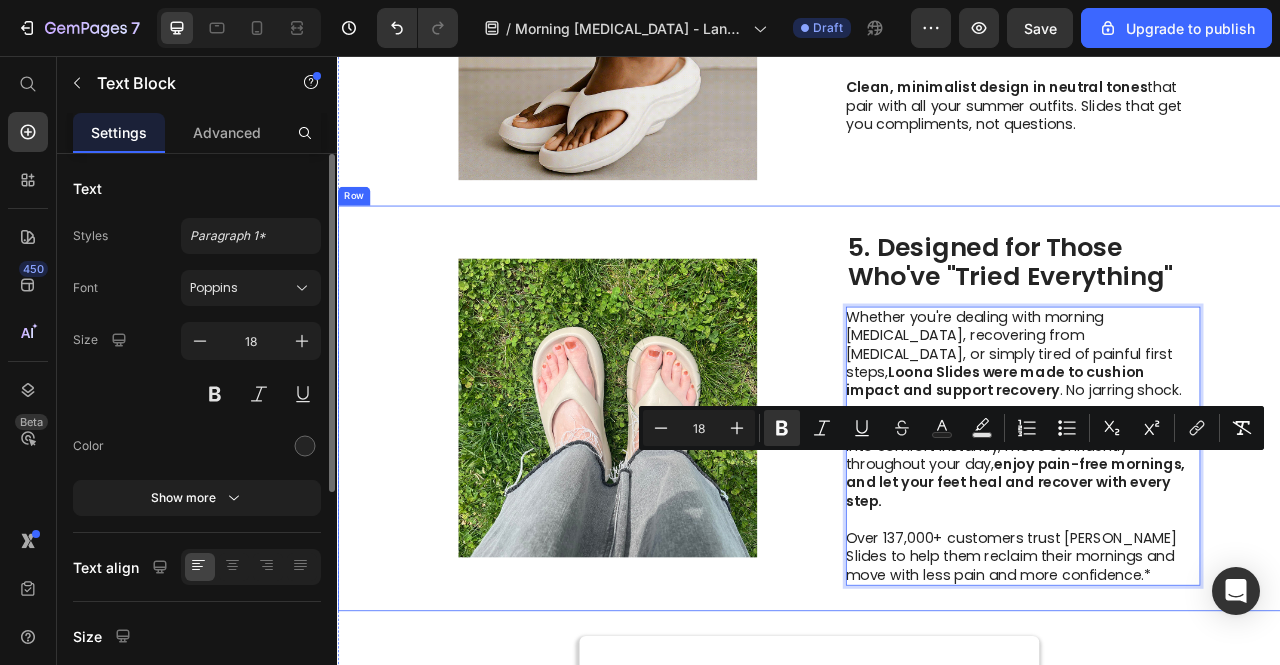 click on "Image 5. Designed for Those  Who've "Tried Everything" Heading Whether you're dealing with morning foot pain, recovering from plantar fasciitis, or simply tired of painful first steps,  Loona Slides were made to cushion impact and support recovery . No jarring shock.  No tentative walking. No dreaded mornings. Slide into comfort instantly, move confidently throughout your day,  enjoy pain-free mornings, and let your feet heal and recover with every step. Over 137,000+ customers trust Loona Slides to help them reclaim their mornings and move with less pain and more confidence.* Text Block   0 Row" at bounding box center [937, 504] 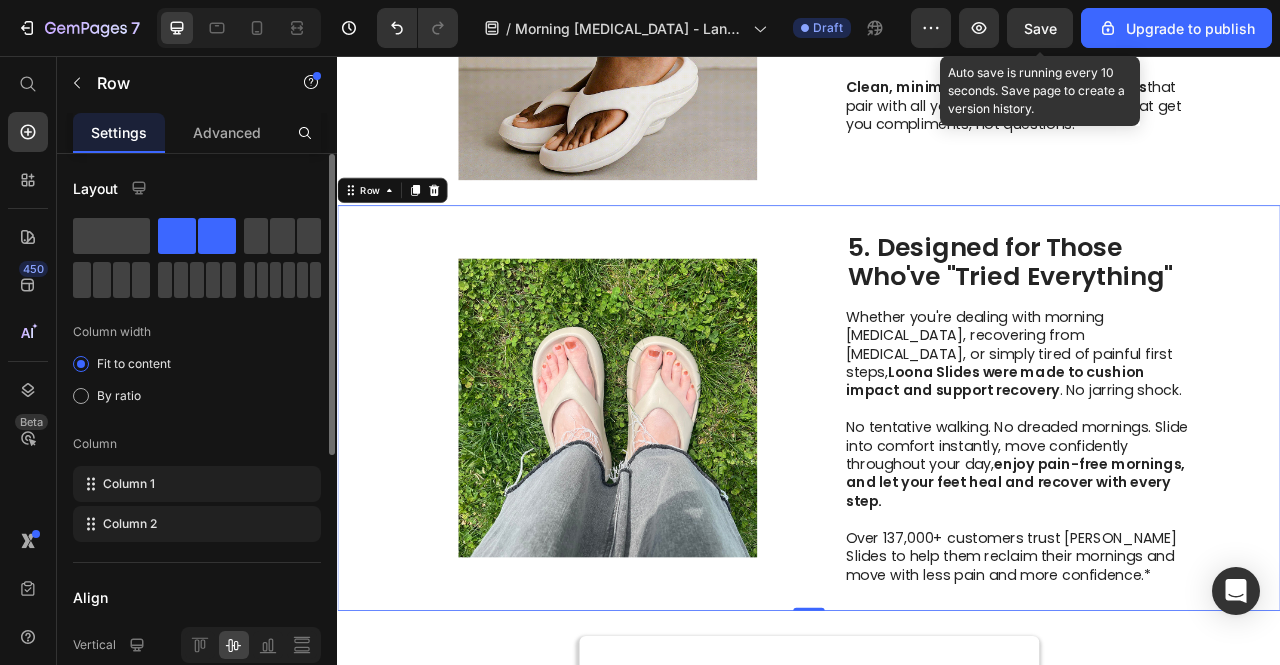click on "Save" at bounding box center [1040, 28] 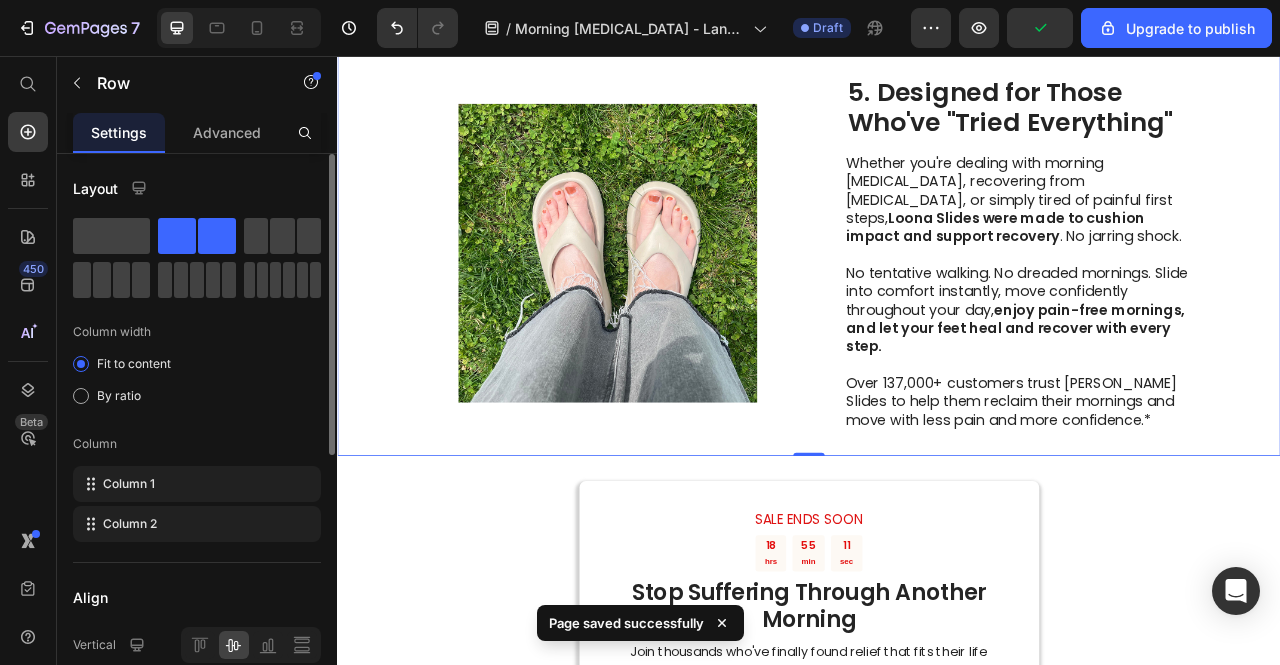 scroll, scrollTop: 2533, scrollLeft: 0, axis: vertical 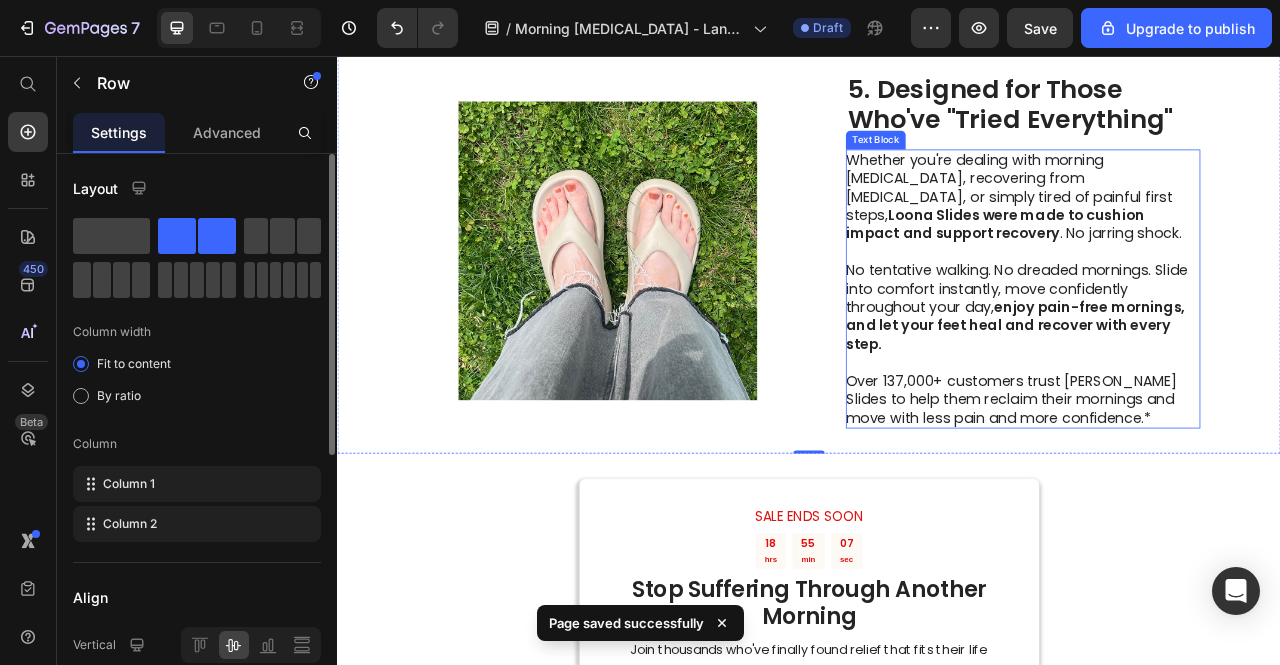 click on "Over 137,000+ customers trust Loona Slides to help them reclaim their mornings and move with less pain and more confidence.*" at bounding box center [1208, 481] 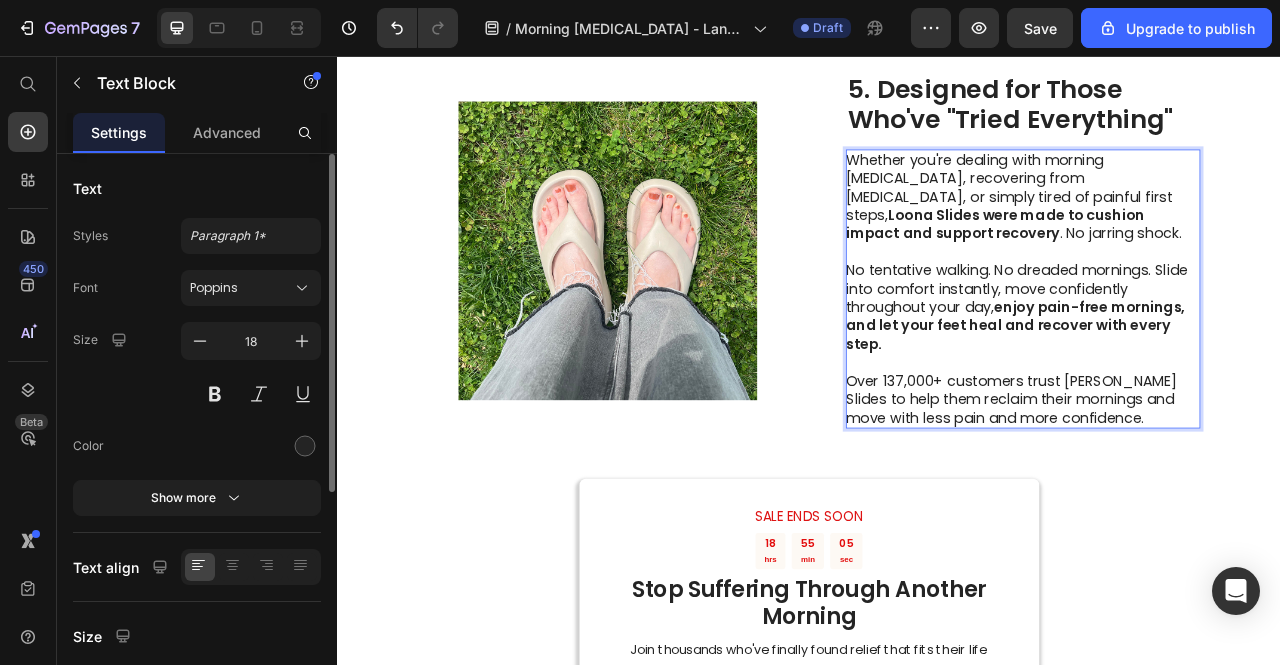 click on "SALE ENDS SOON Text Block 18 hrs 55 min 05 sec Countdown Timer Stop Suffering Through Another Morning Heading Join thousands who've finally found relief that fits their life Text Block You've spent enough money on solutions that don't work. You've endured enough mornings limping to the bathroom.    Loona Slides aren't just another pair of slides —they're engineered specifically for plantar fasciitis relief.    No break-in period. No compromise on style. Just the support your feet have been begging for. Text Block Image Check Availability 👉🏼 Button Sell-out Risk:  High Text Block | Text Block FREE  shipping Text Block Row Try it today with a 30-Day Money Back Guarantee! Text Block Row Row" at bounding box center [937, 1098] 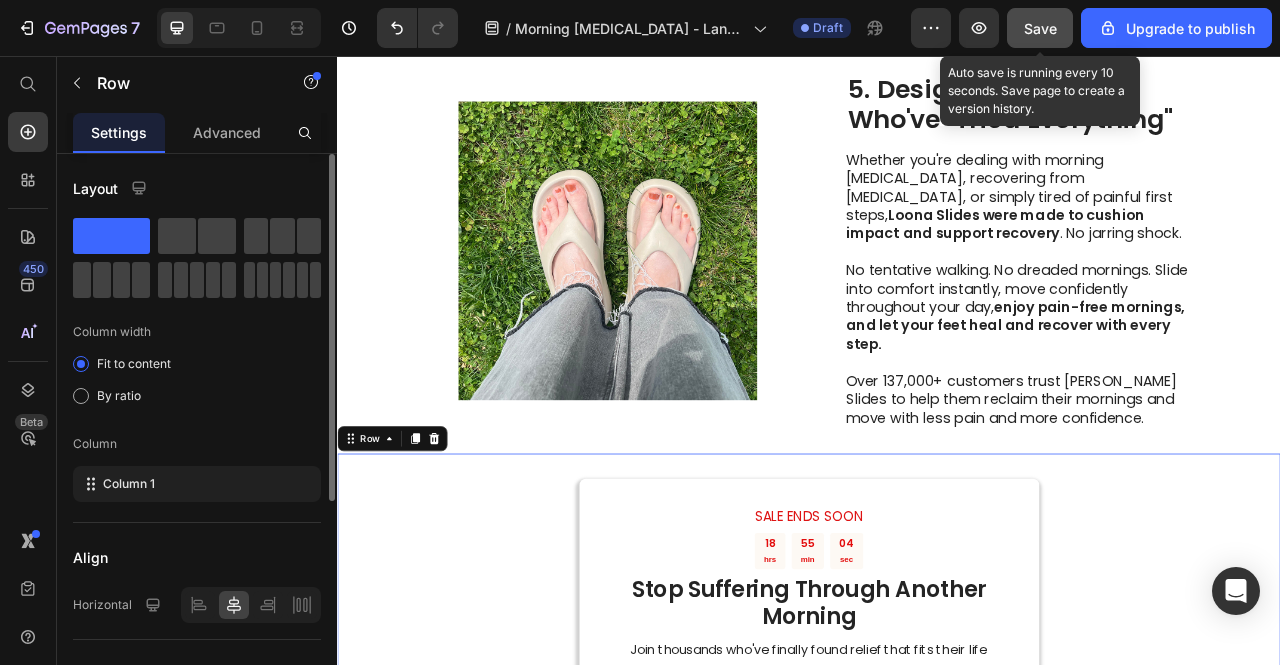 click on "Save" 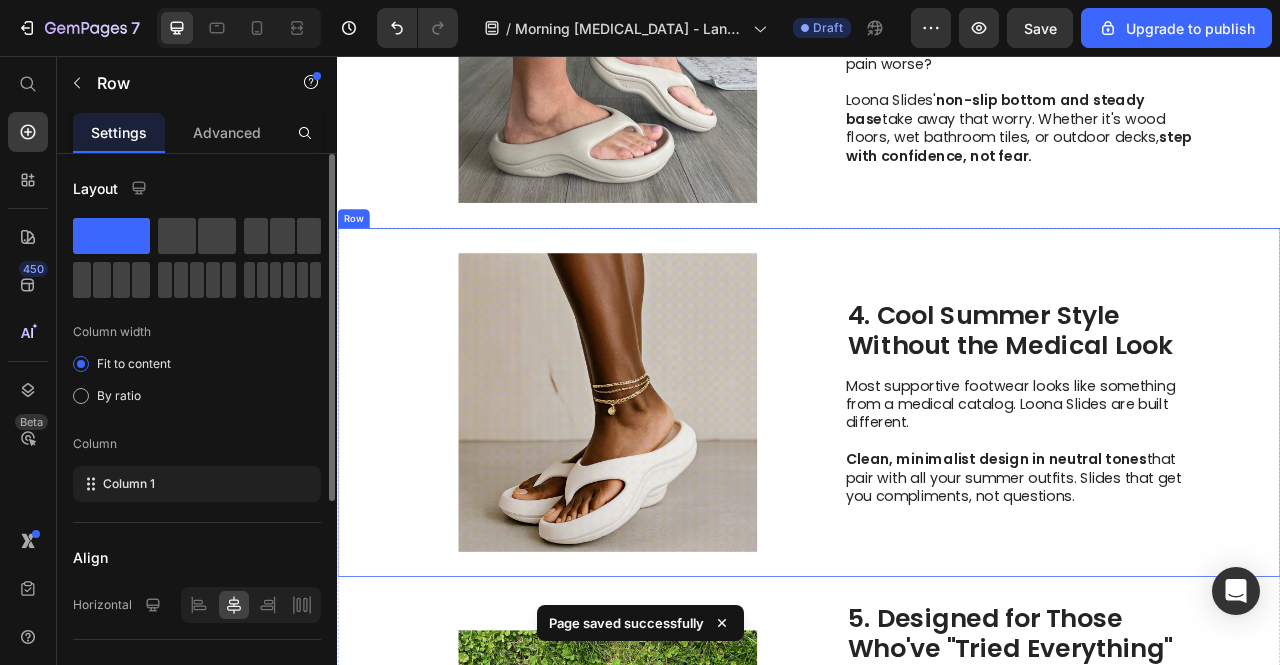 scroll, scrollTop: 1933, scrollLeft: 0, axis: vertical 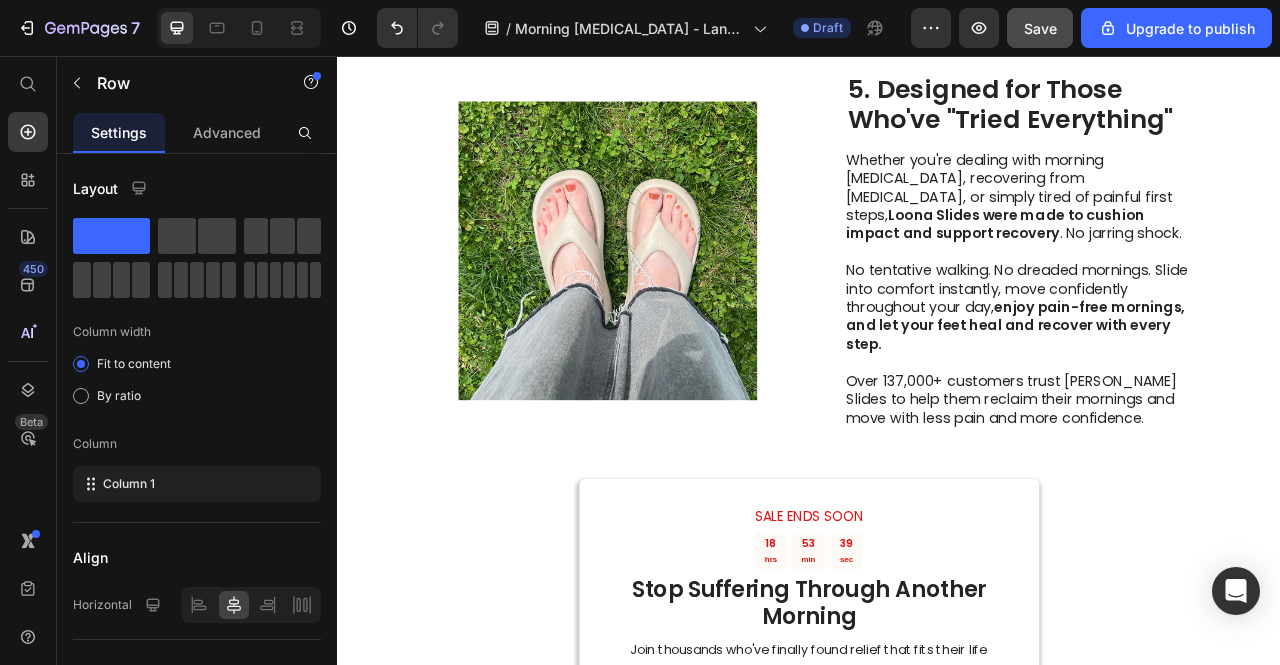 drag, startPoint x: 1042, startPoint y: 25, endPoint x: 1058, endPoint y: 33, distance: 17.888544 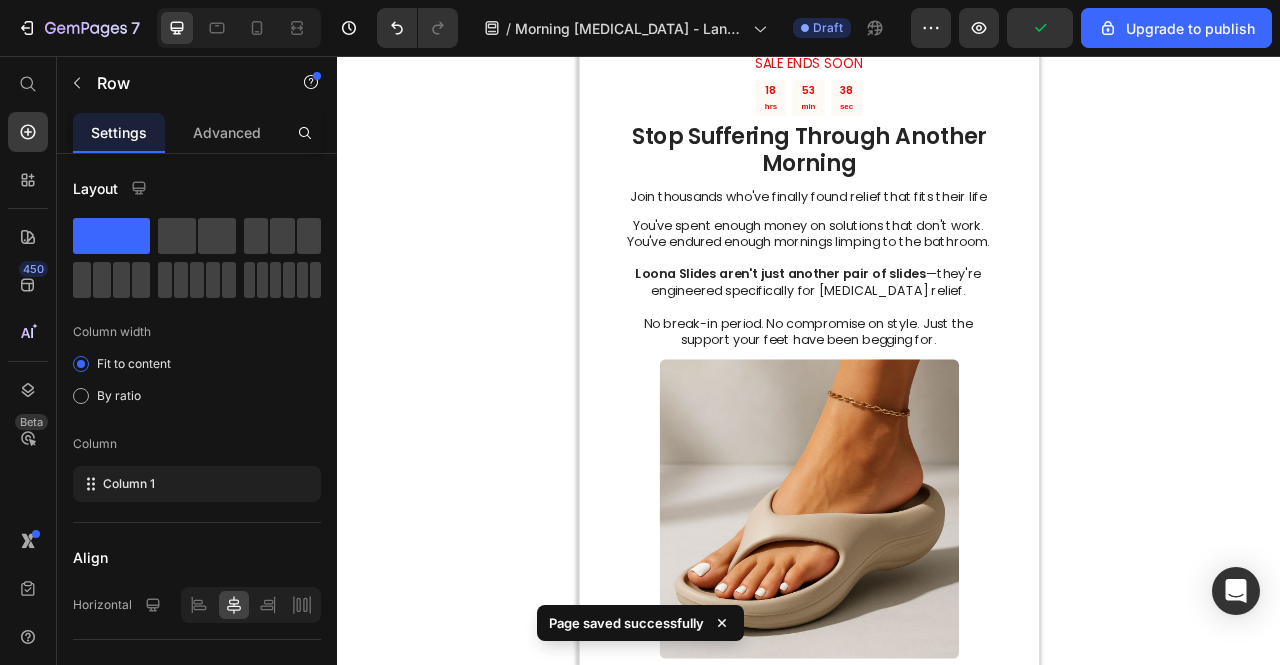 scroll, scrollTop: 3133, scrollLeft: 0, axis: vertical 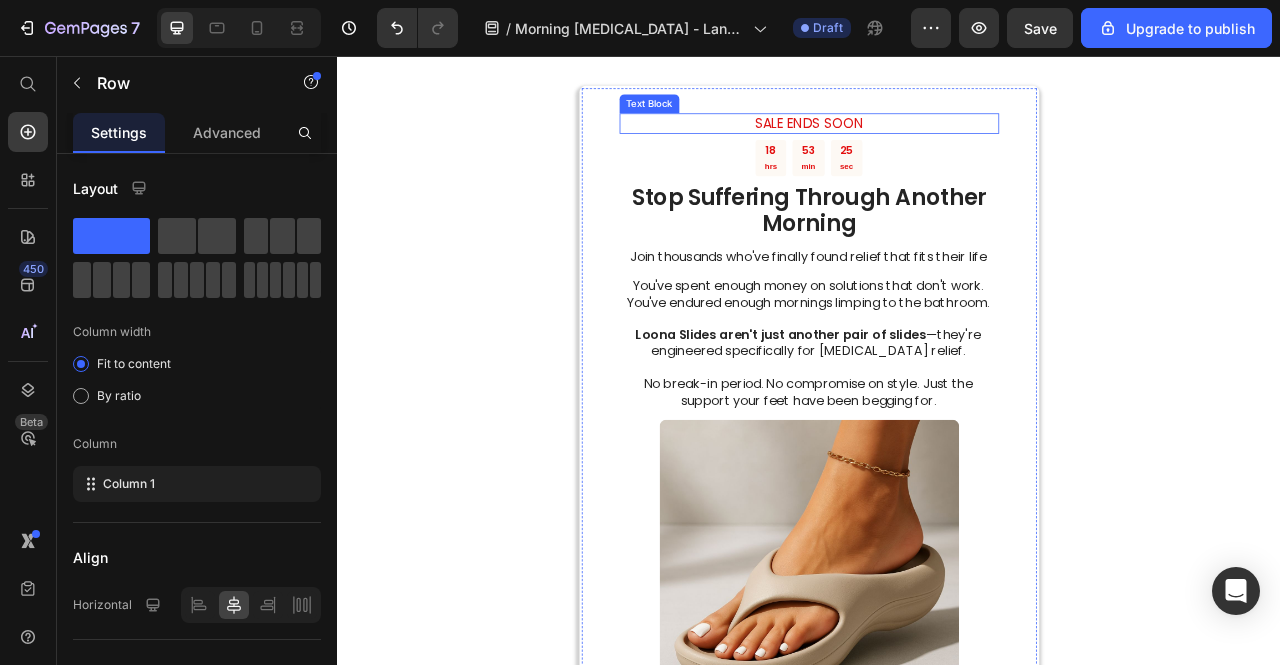 click on "SALE ENDS SOON" at bounding box center (937, 142) 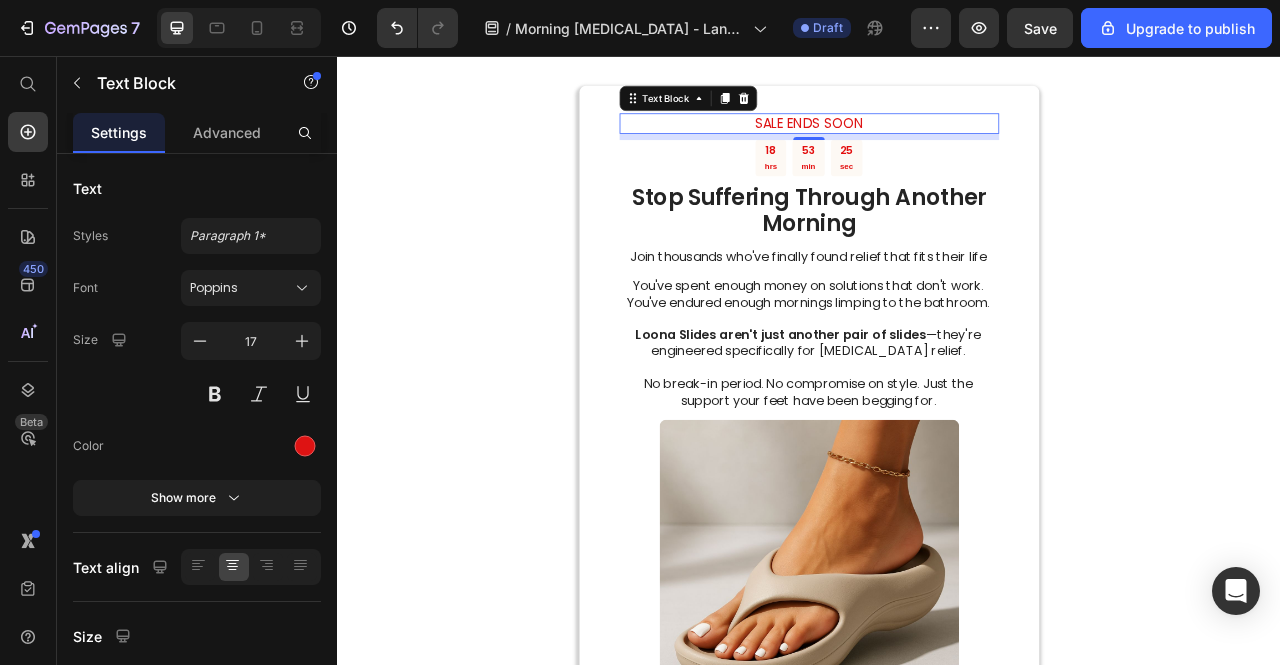 click on "SALE ENDS SOON" at bounding box center (937, 142) 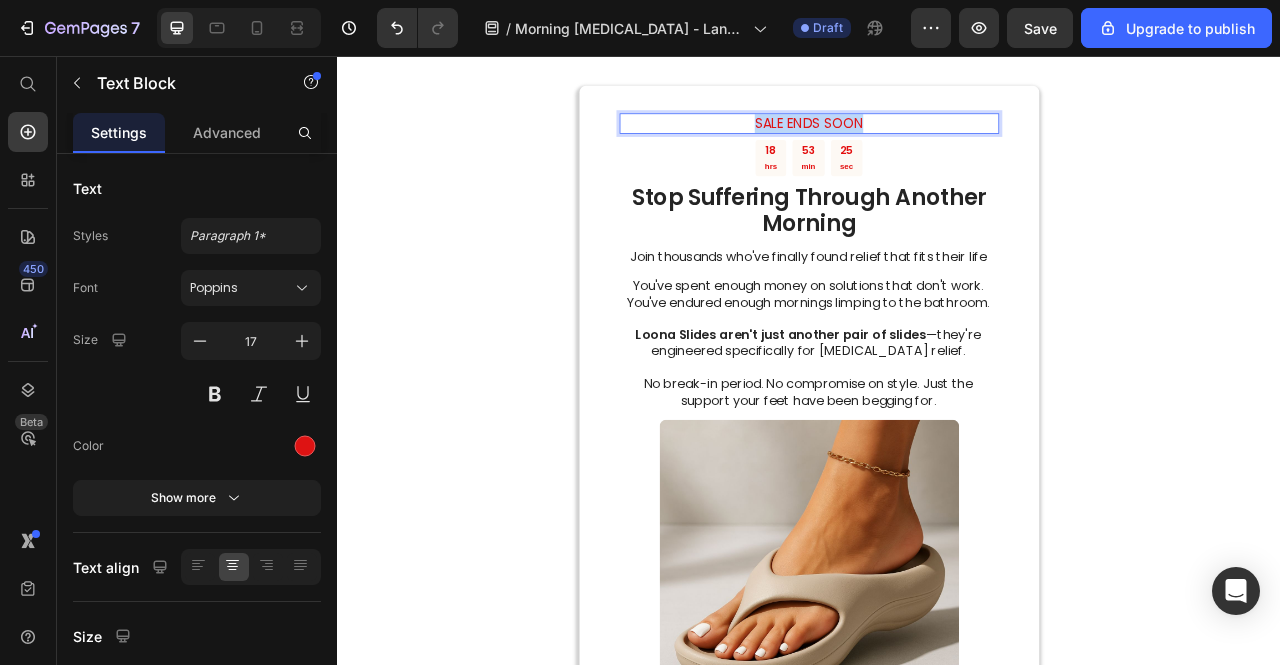 click on "SALE ENDS SOON" at bounding box center (937, 142) 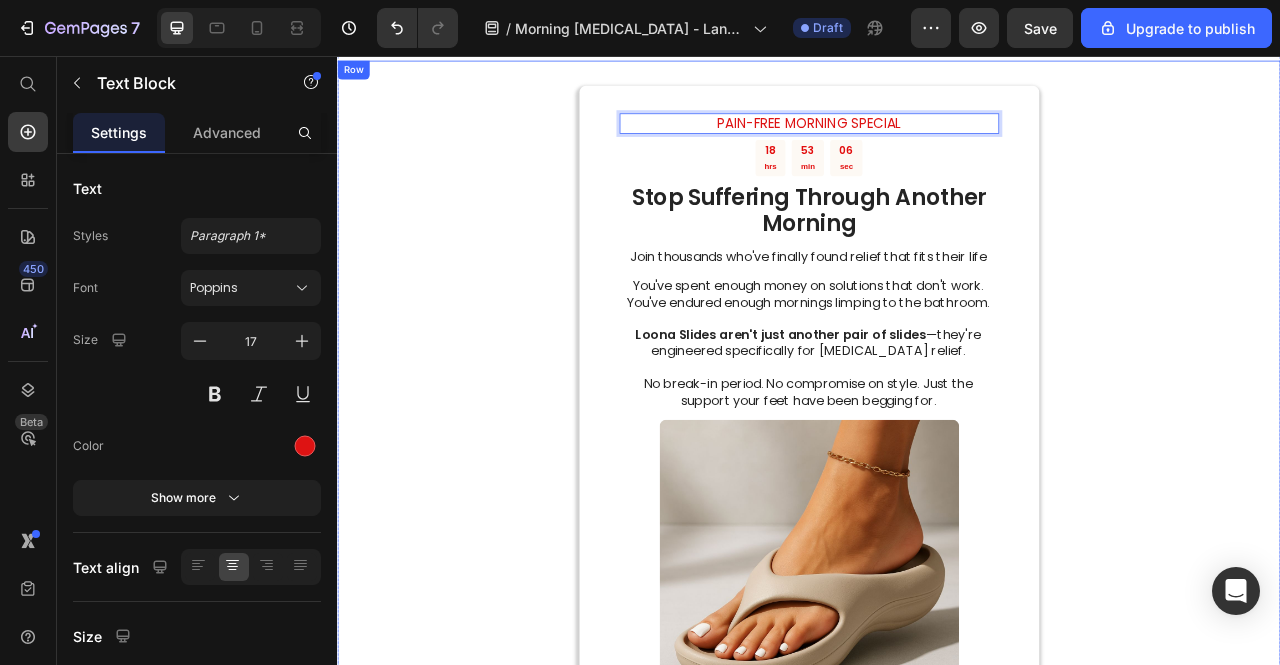click on "PAIN-FREE MORNING SPECIAL Text Block   8 18 hrs 53 min 06 sec Countdown Timer Stop Suffering Through Another Morning Heading Join thousands who've finally found relief that fits their life Text Block You've spent enough money on solutions that don't work. You've endured enough mornings limping to the bathroom.    Loona Slides aren't just another pair of slides —they're engineered specifically for plantar fasciitis relief.    No break-in period. No compromise on style. Just the support your feet have been begging for. Text Block Image Check Availability 👉🏼 Button Sell-out Risk:  High Text Block | Text Block FREE  shipping Text Block Row Try it today with a 30-Day Money Back Guarantee! Text Block Row Row" at bounding box center [937, 598] 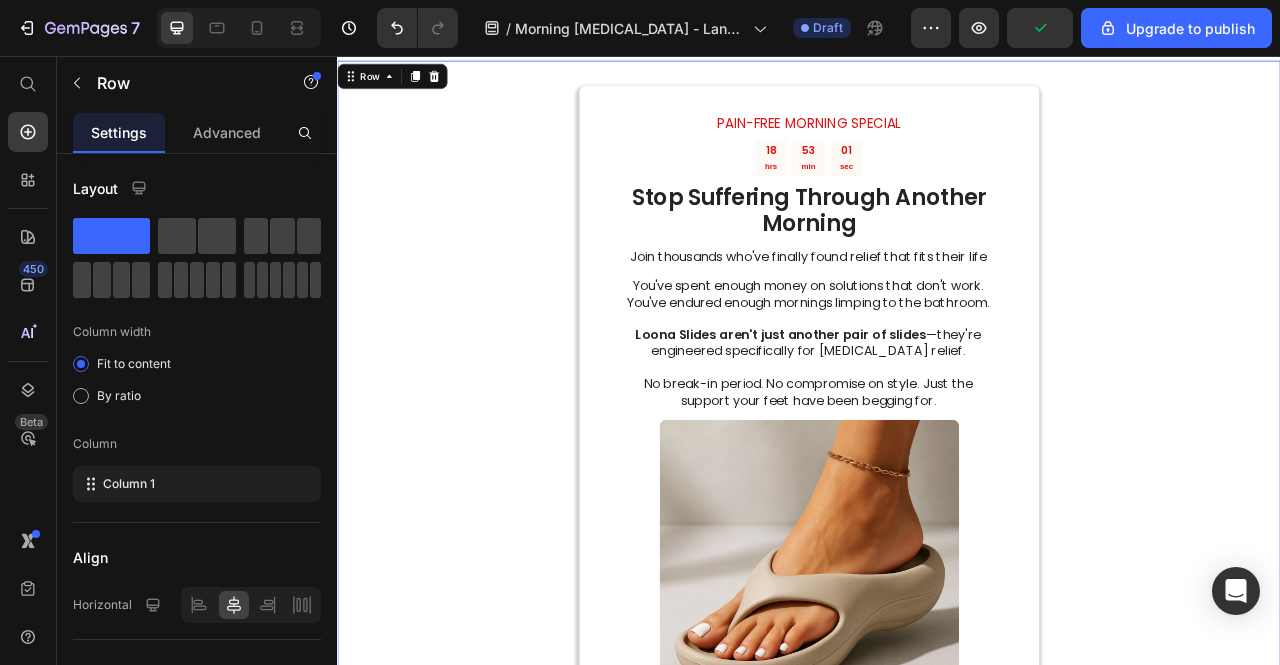 click on "PAIN-FREE MORNING SPECIAL Text Block 18 hrs 53 min 01 sec Countdown Timer Stop Suffering Through Another Morning Heading Join thousands who've finally found relief that fits their life Text Block You've spent enough money on solutions that don't work. You've endured enough mornings limping to the bathroom.    Loona Slides aren't just another pair of slides —they're engineered specifically for plantar fasciitis relief.    No break-in period. No compromise on style. Just the support your feet have been begging for. Text Block Image Check Availability 👉🏼 Button Sell-out Risk:  High Text Block | Text Block FREE  shipping Text Block Row Try it today with a 30-Day Money Back Guarantee! Text Block Row Row   0" at bounding box center [937, 598] 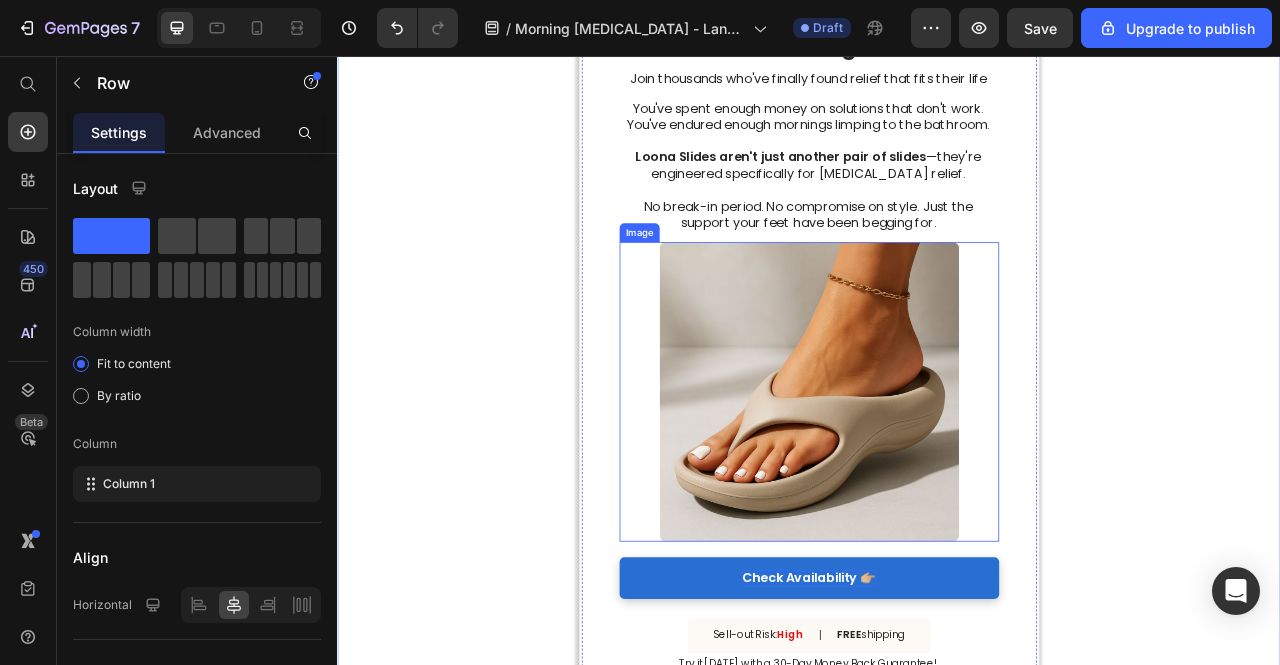 scroll, scrollTop: 3533, scrollLeft: 0, axis: vertical 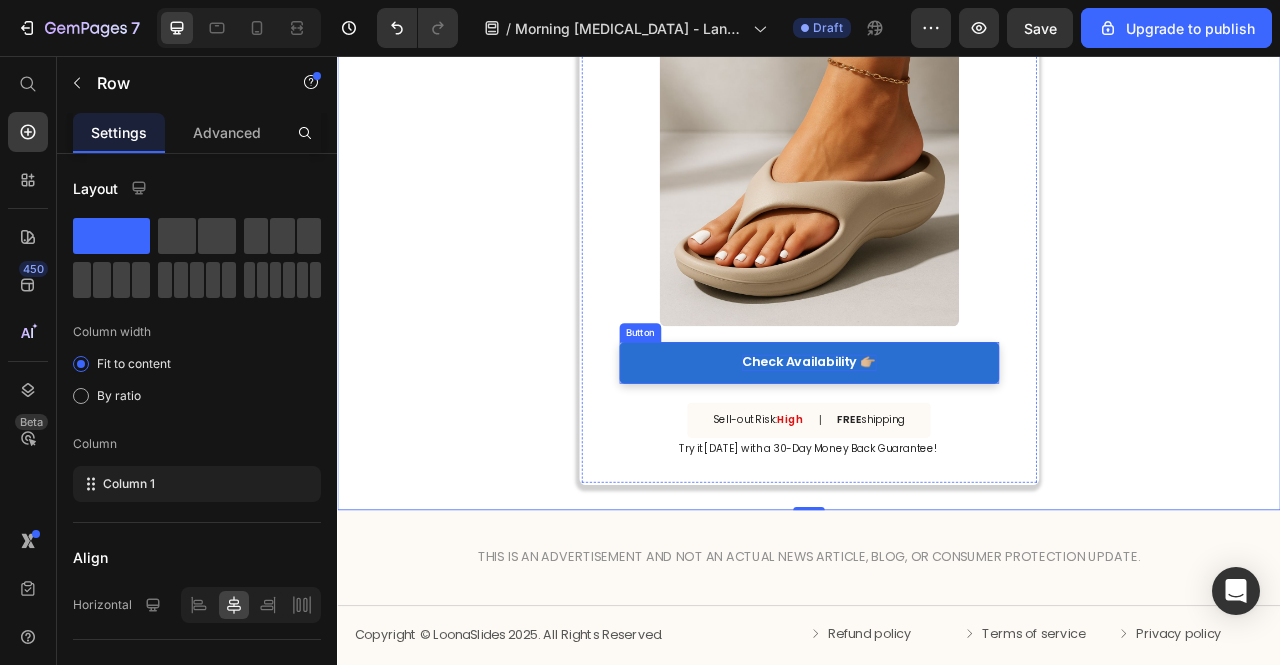 click on "Check Availability 👉🏼" at bounding box center [937, 446] 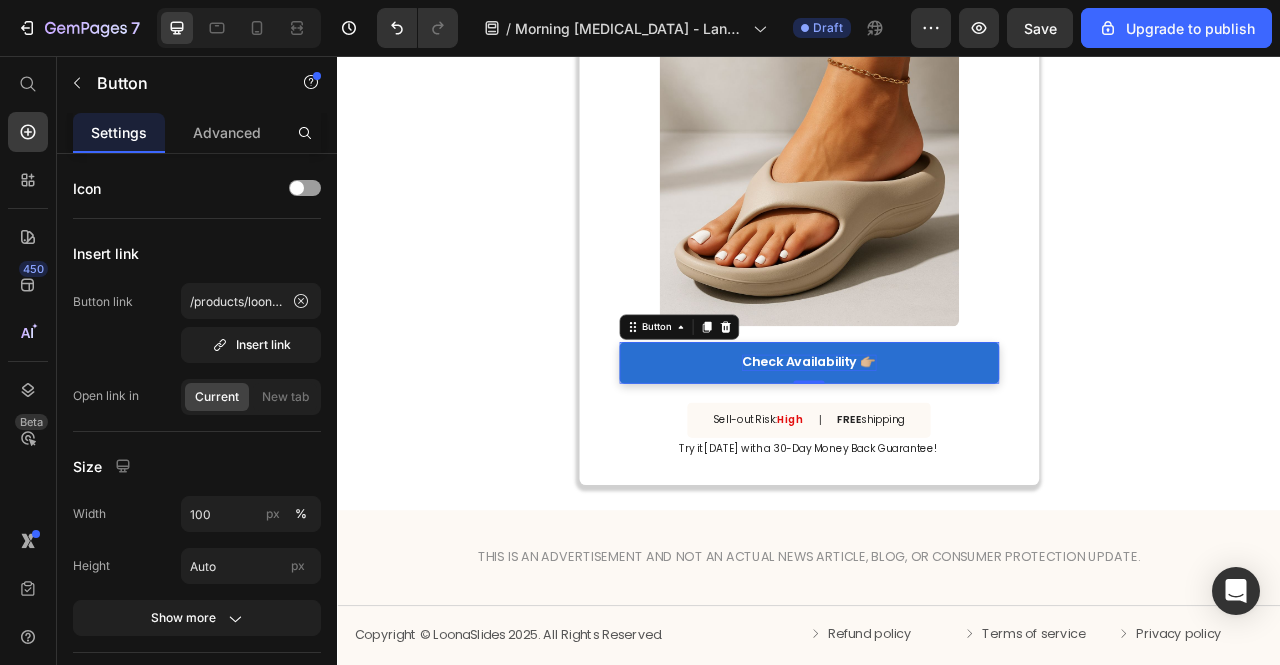 click on "Check Availability 👉🏼" at bounding box center [937, 446] 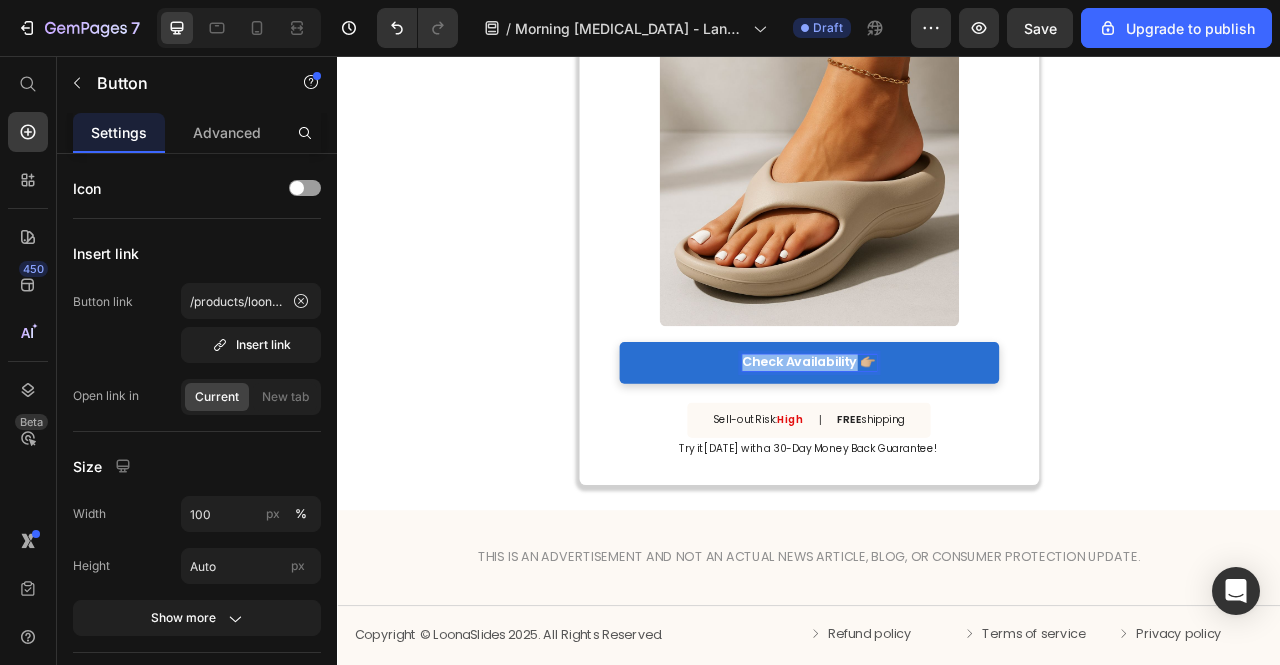 drag, startPoint x: 953, startPoint y: 450, endPoint x: 879, endPoint y: 444, distance: 74.24284 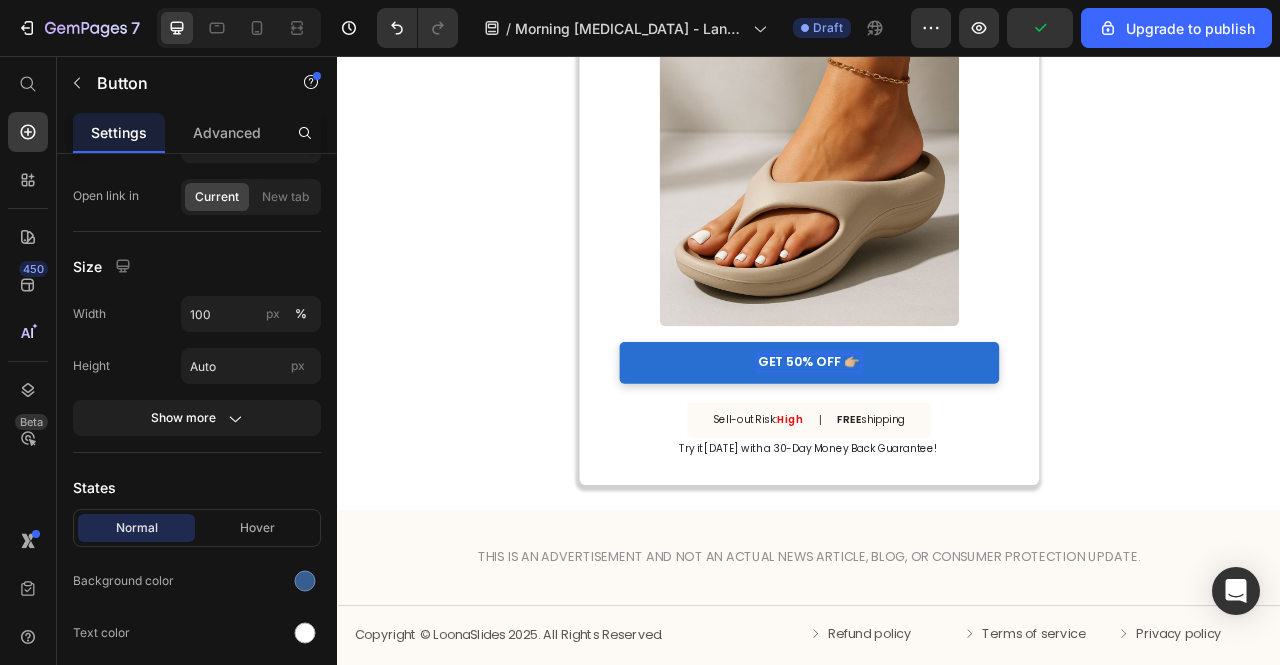 scroll, scrollTop: 0, scrollLeft: 0, axis: both 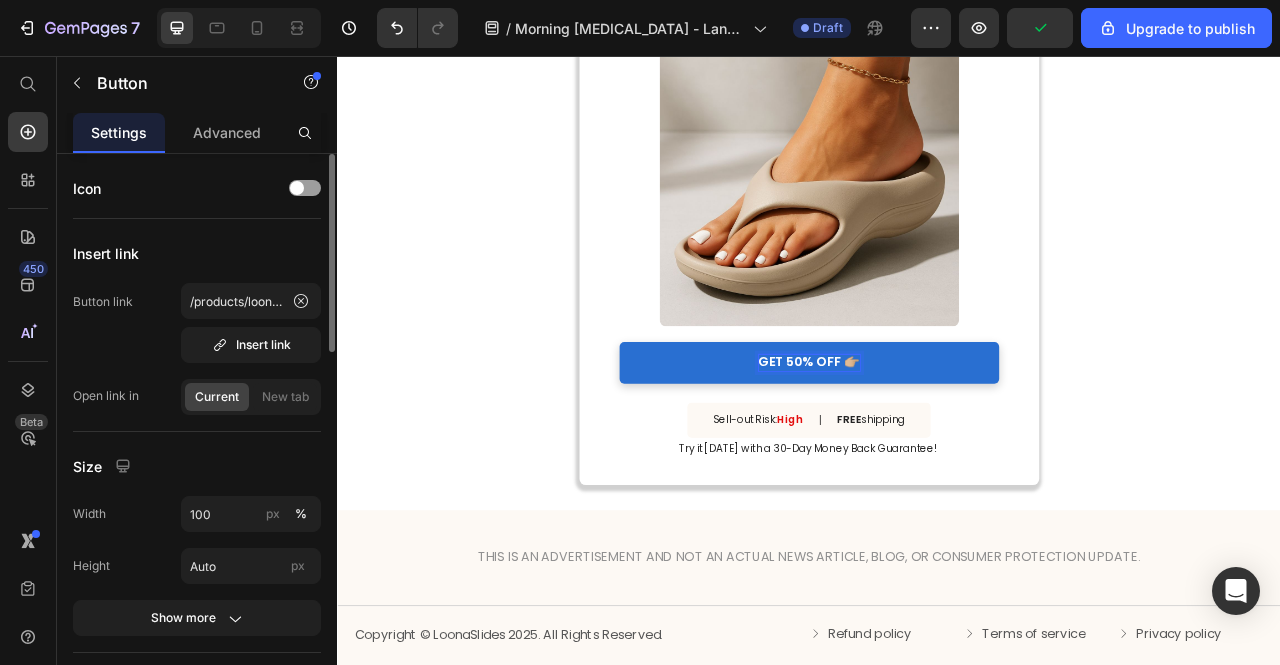 click on "GET 50% OFF 👉🏼" at bounding box center (937, 446) 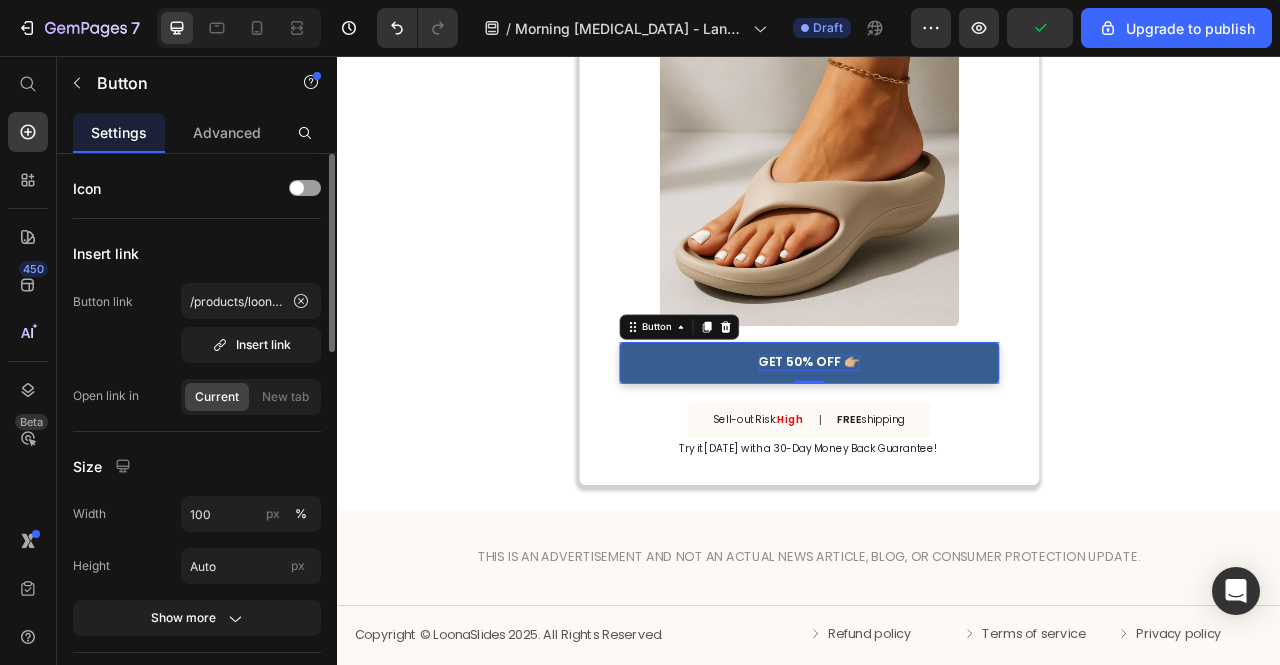 click on "GET 50% OFF 👉🏼" at bounding box center (937, 446) 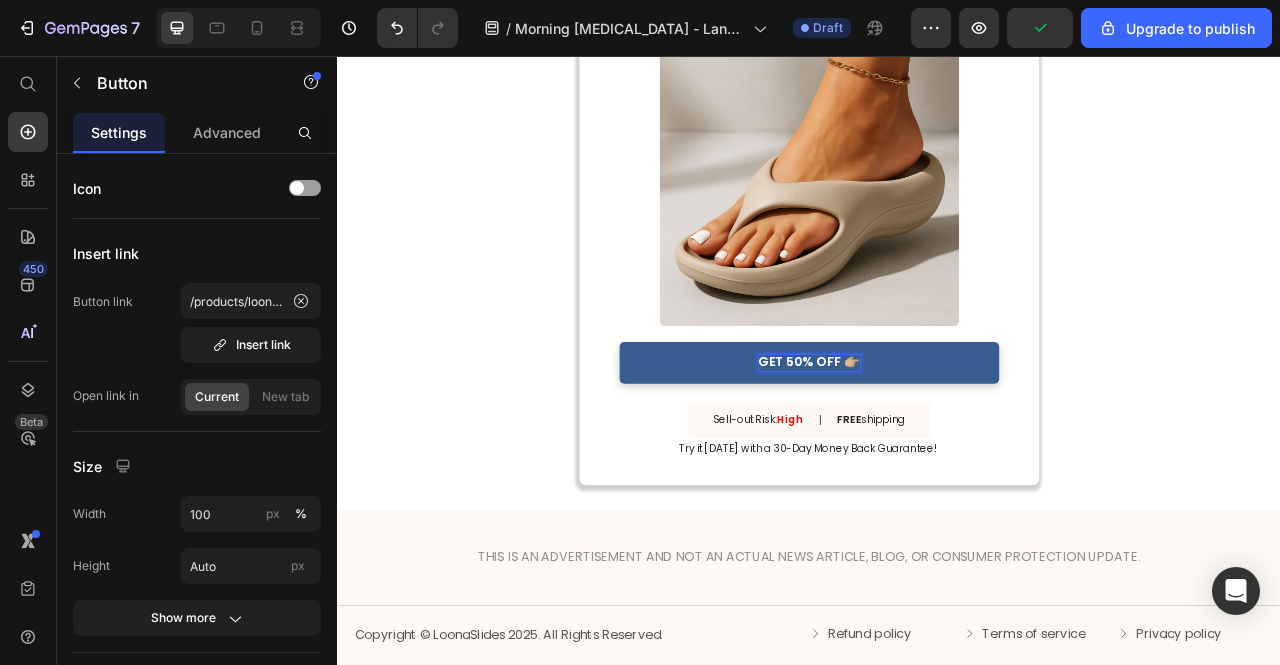click on "GET 50% OFF 👉🏼" at bounding box center (937, 446) 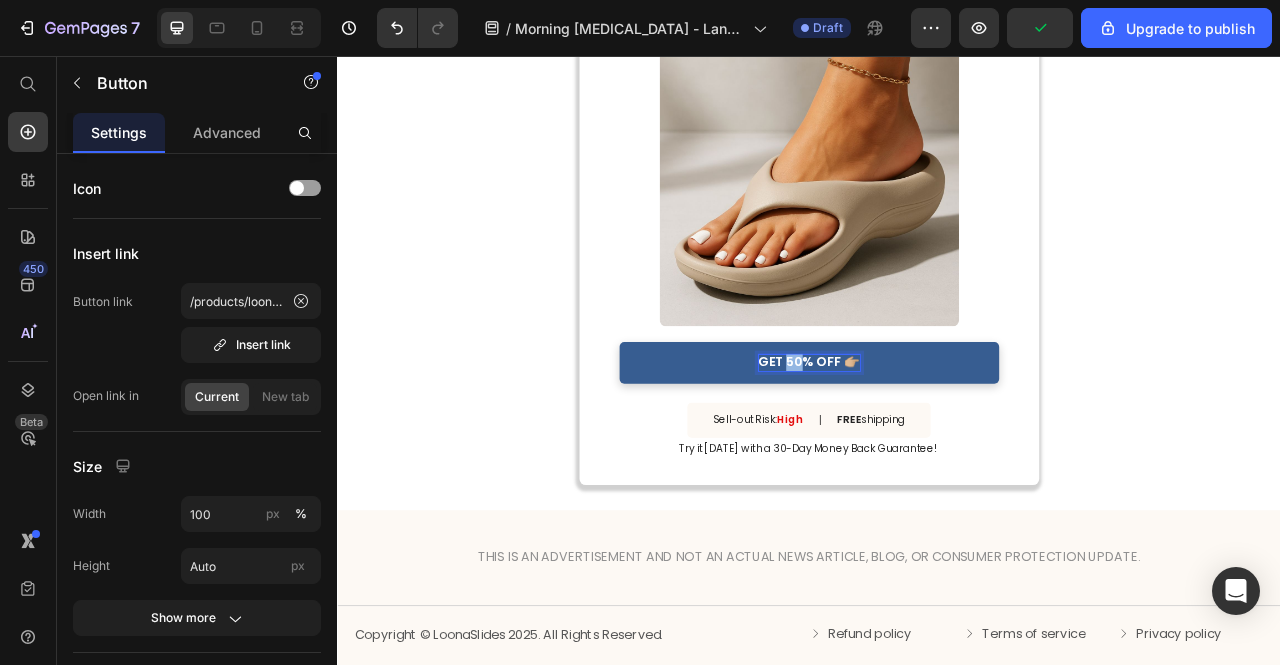 click on "GET 50% OFF 👉🏼" at bounding box center [937, 446] 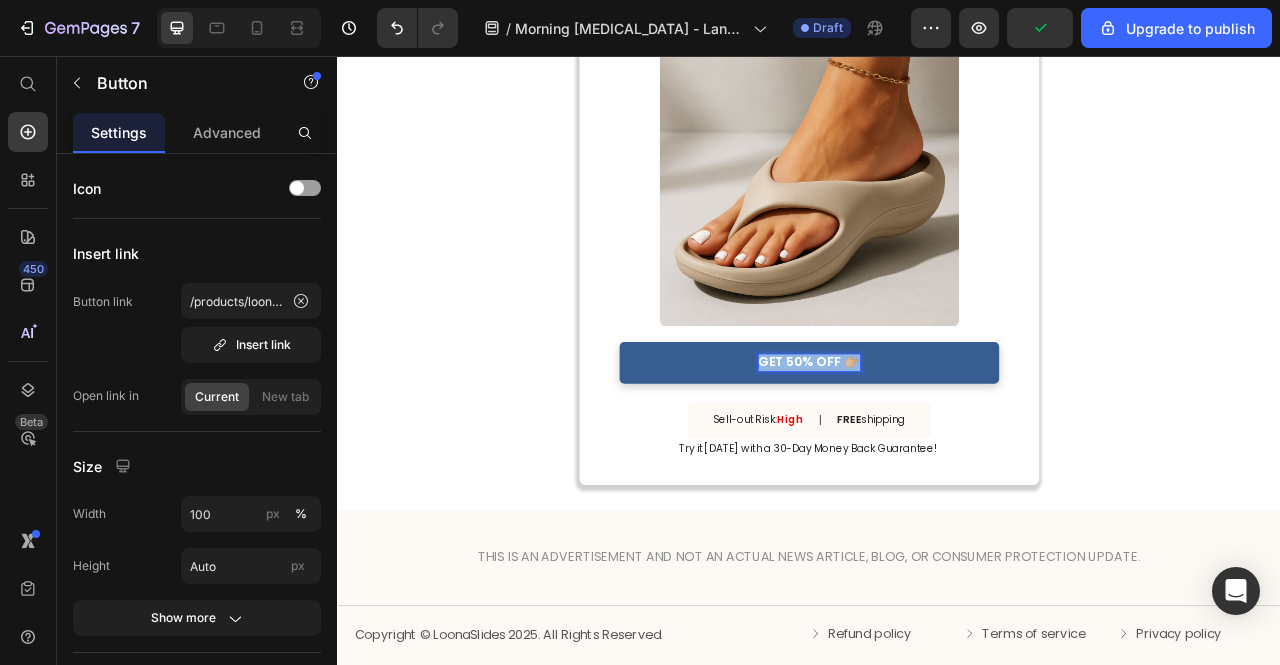 click on "GET 50% OFF 👉🏼" at bounding box center [937, 446] 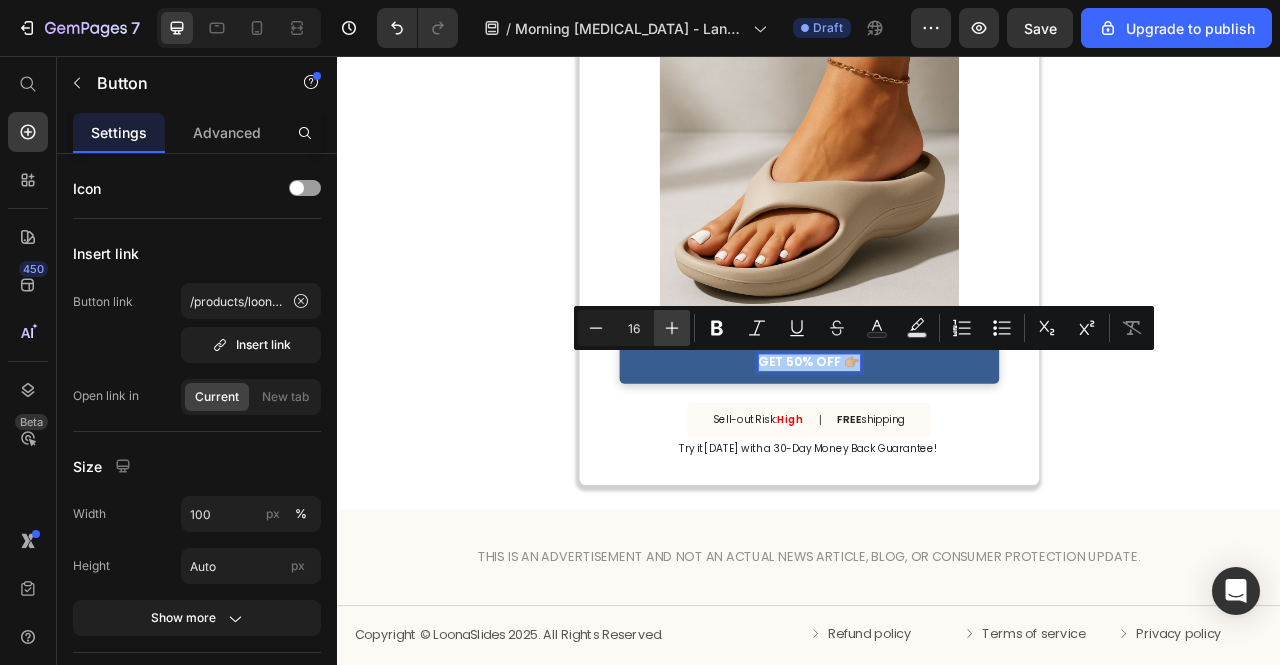 click 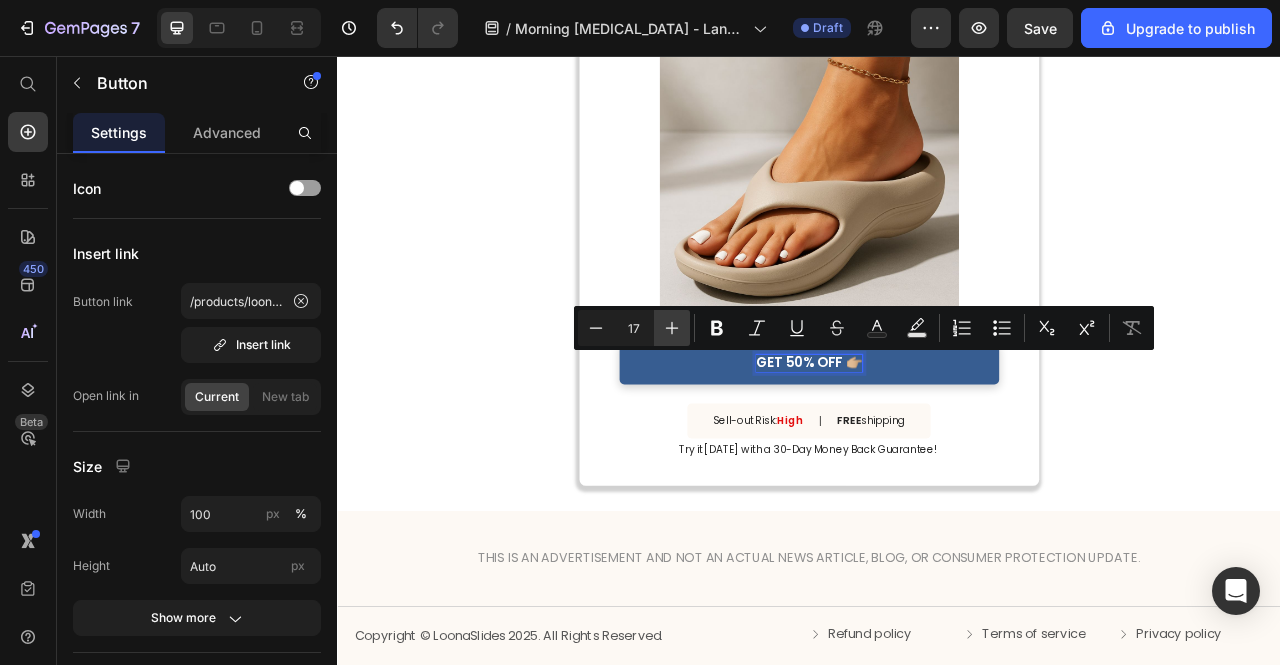 click 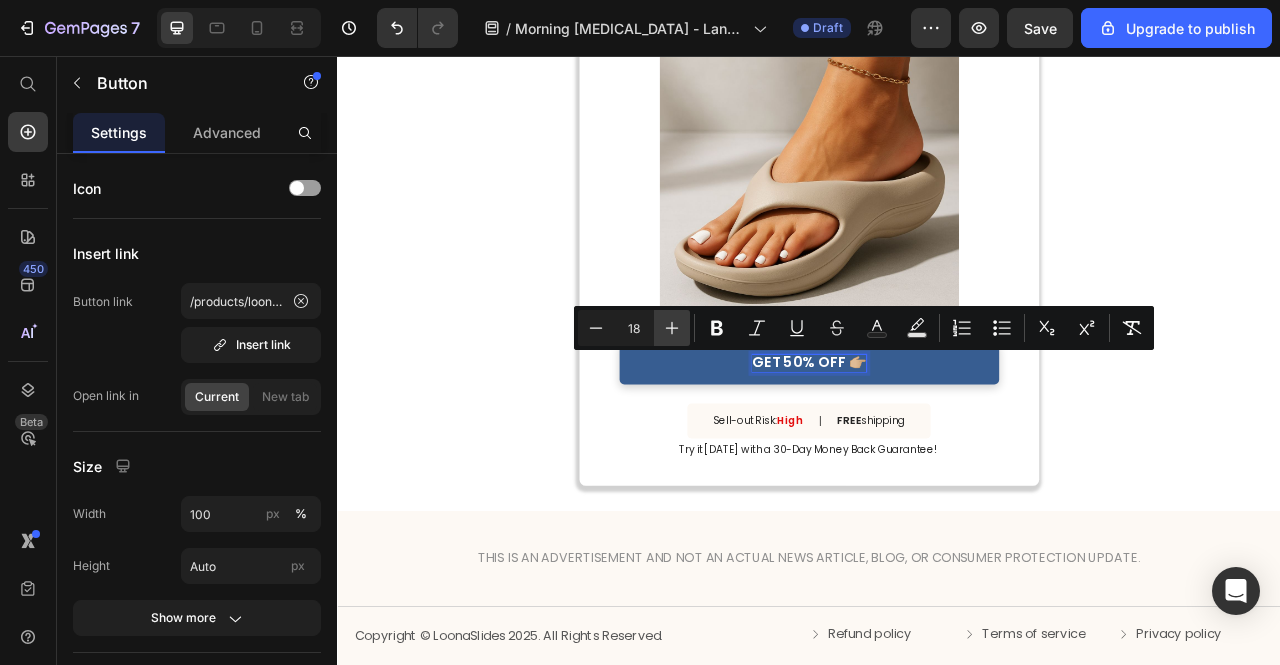 click 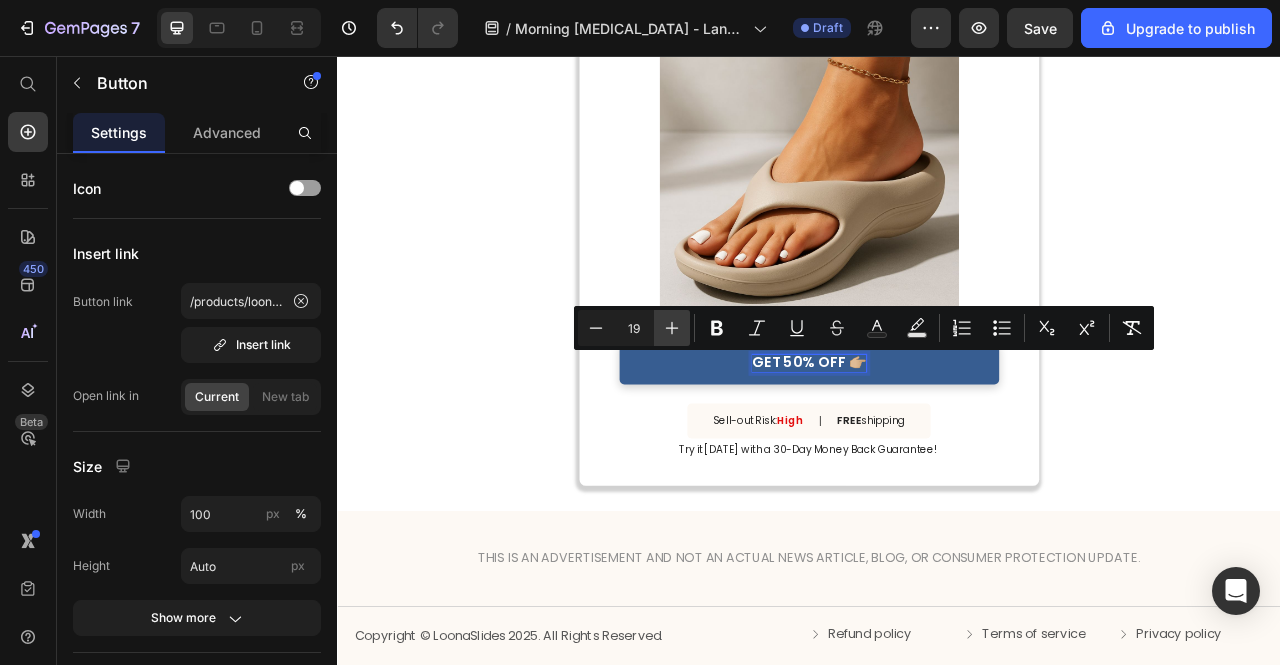 click 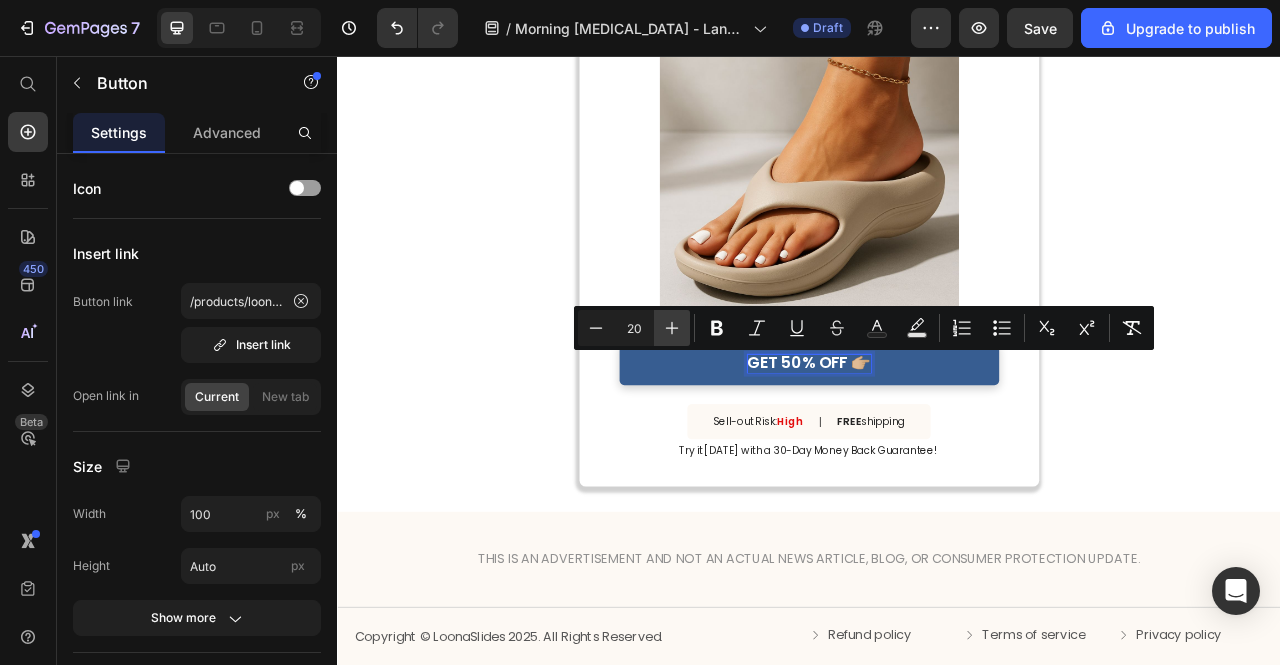 click 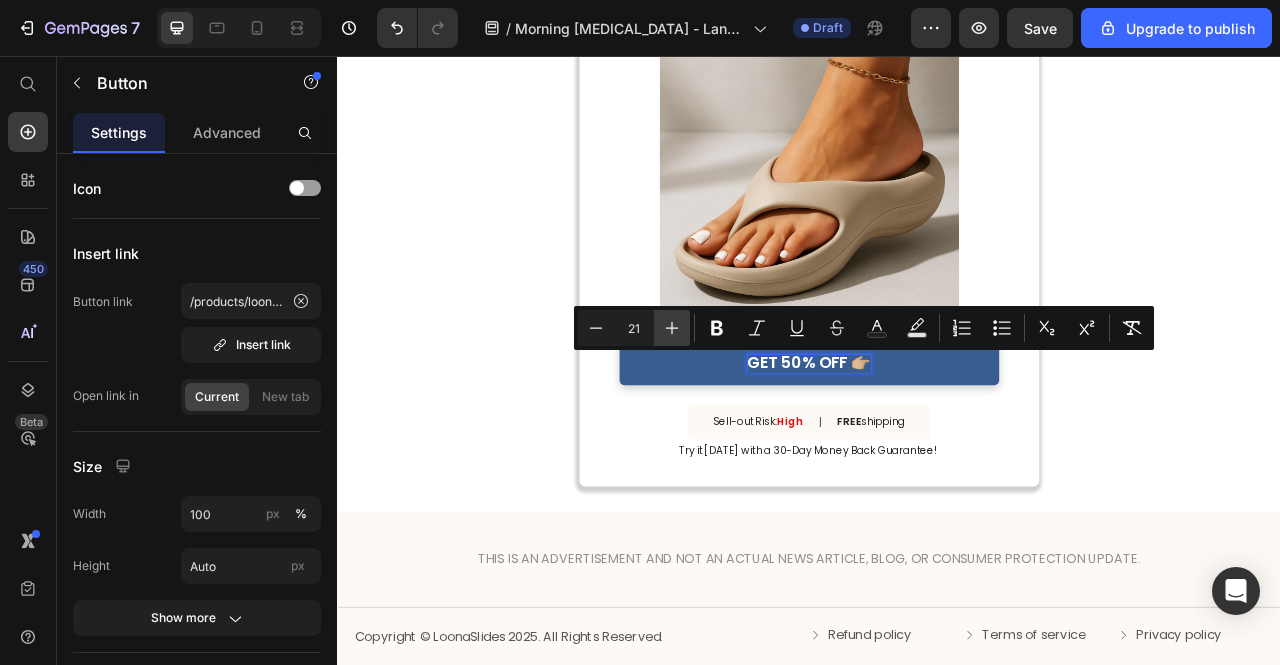 click 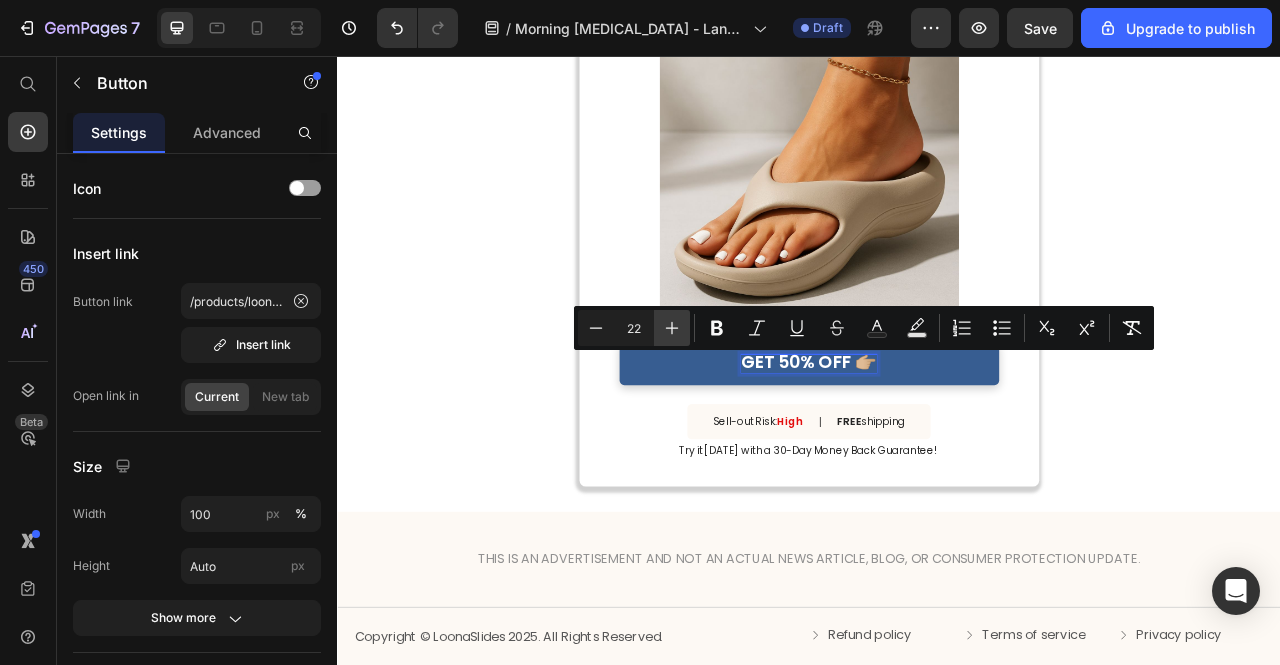 click 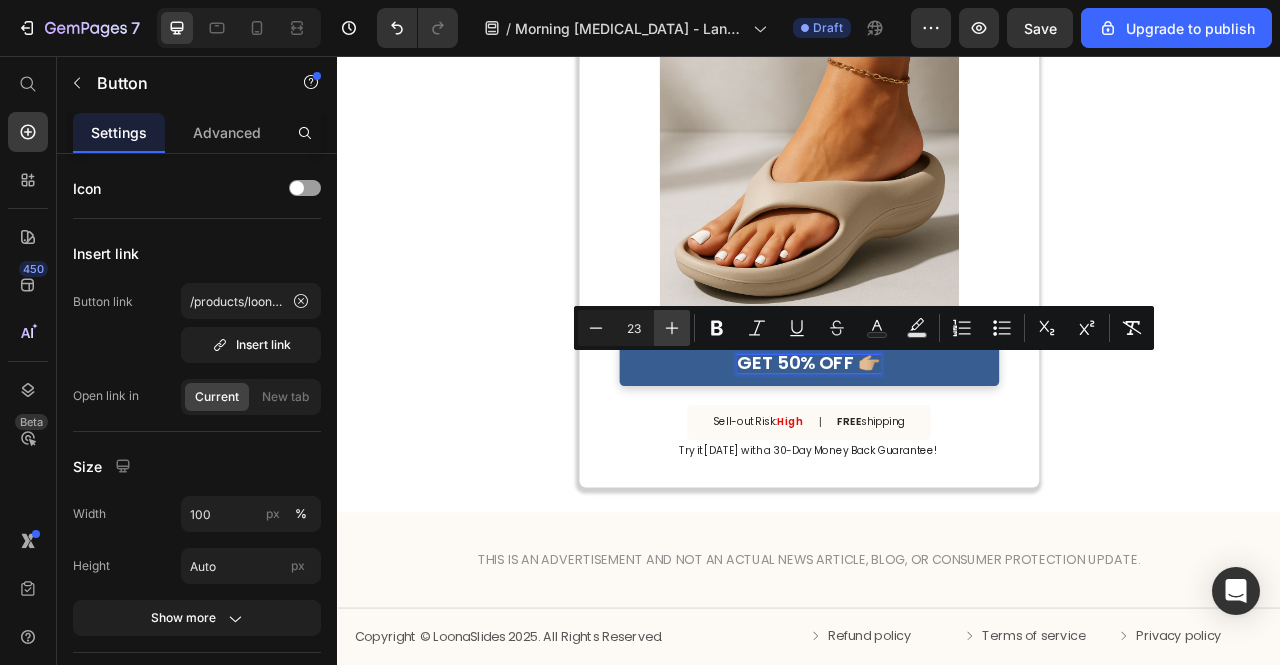 click 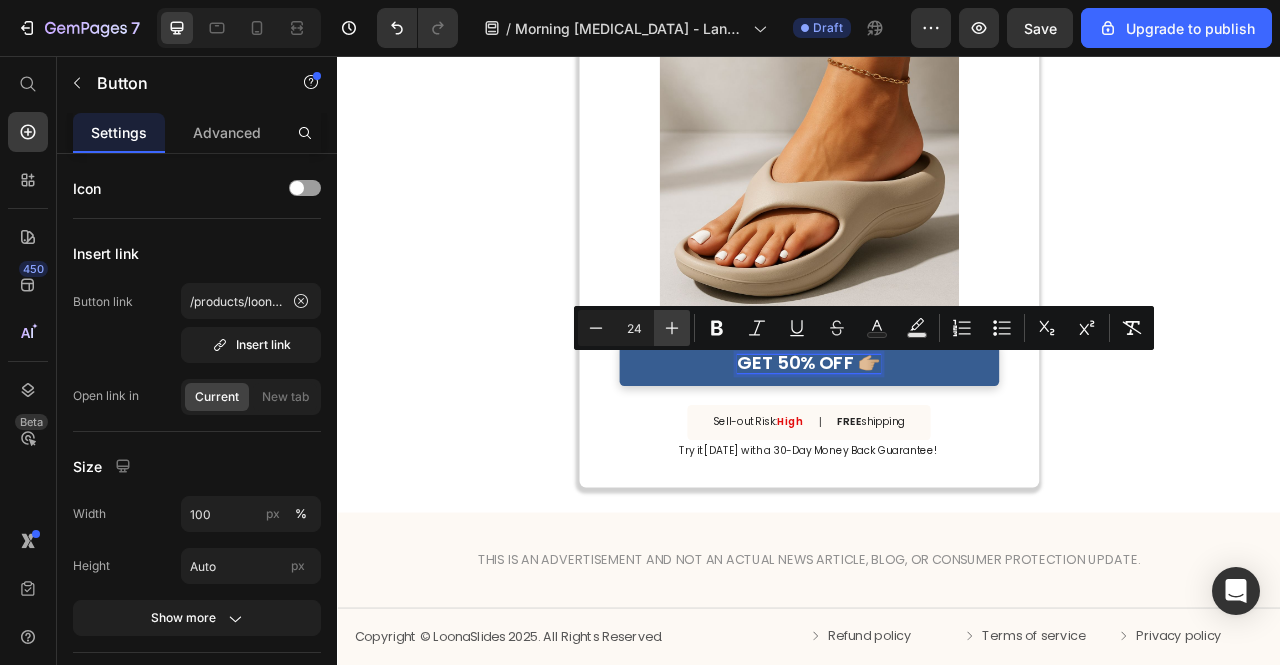 click 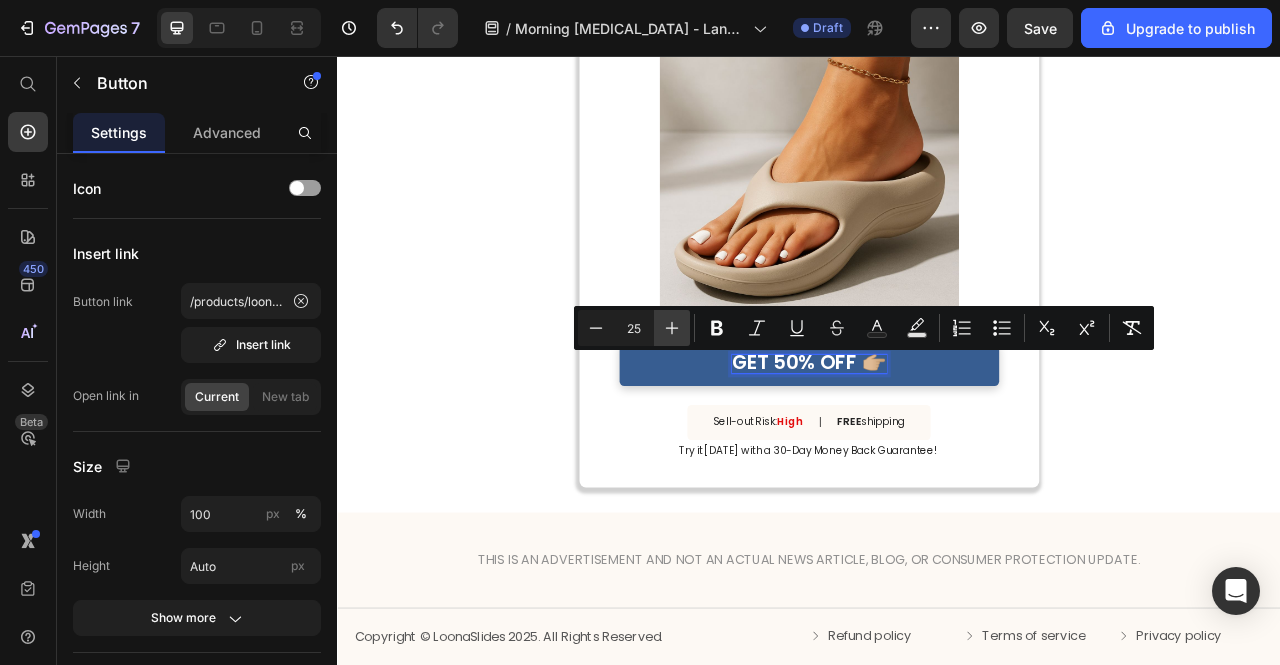 click 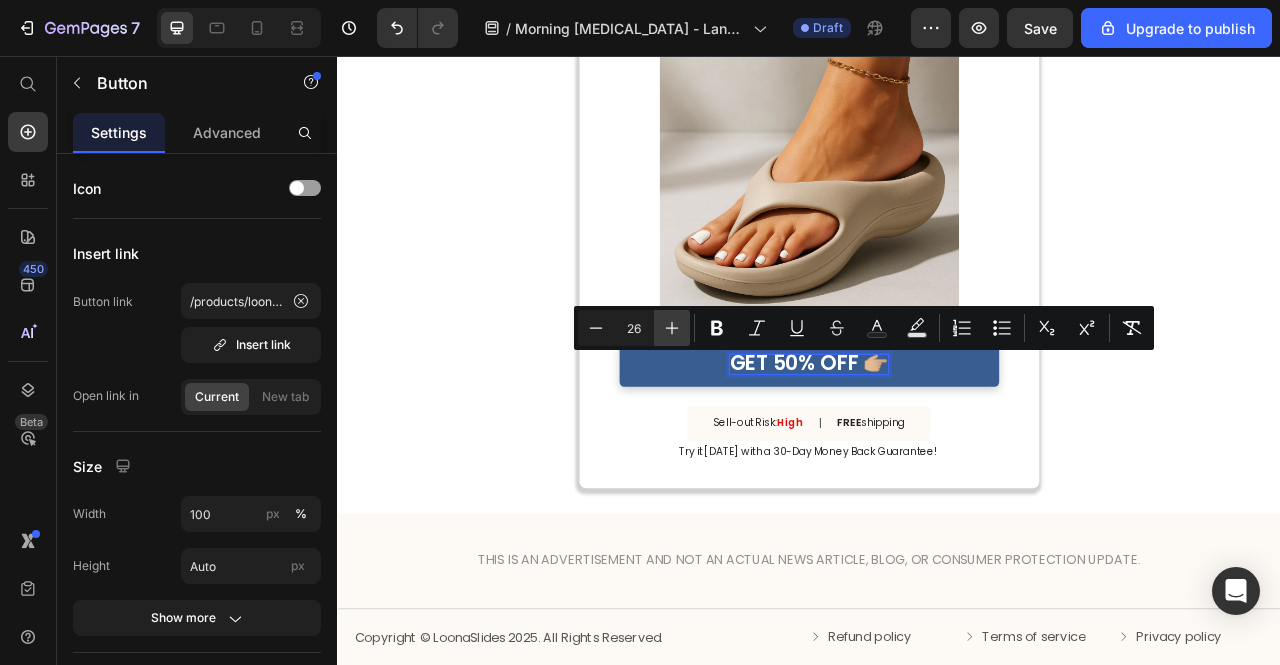 click 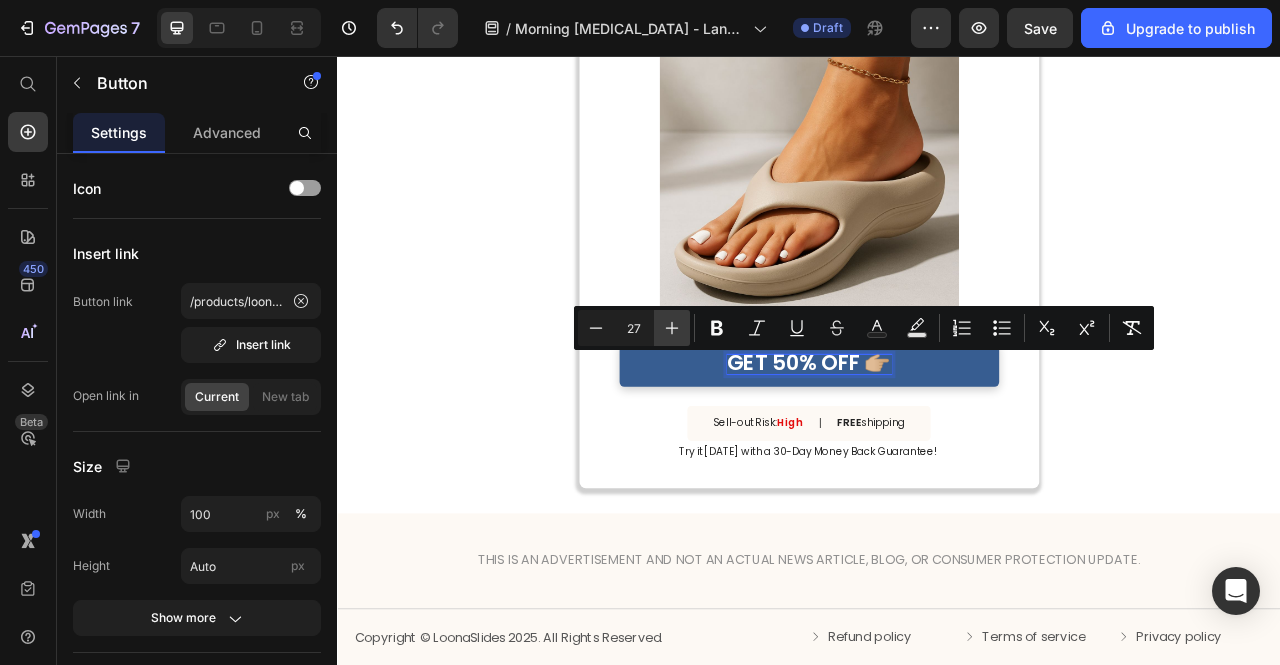 click 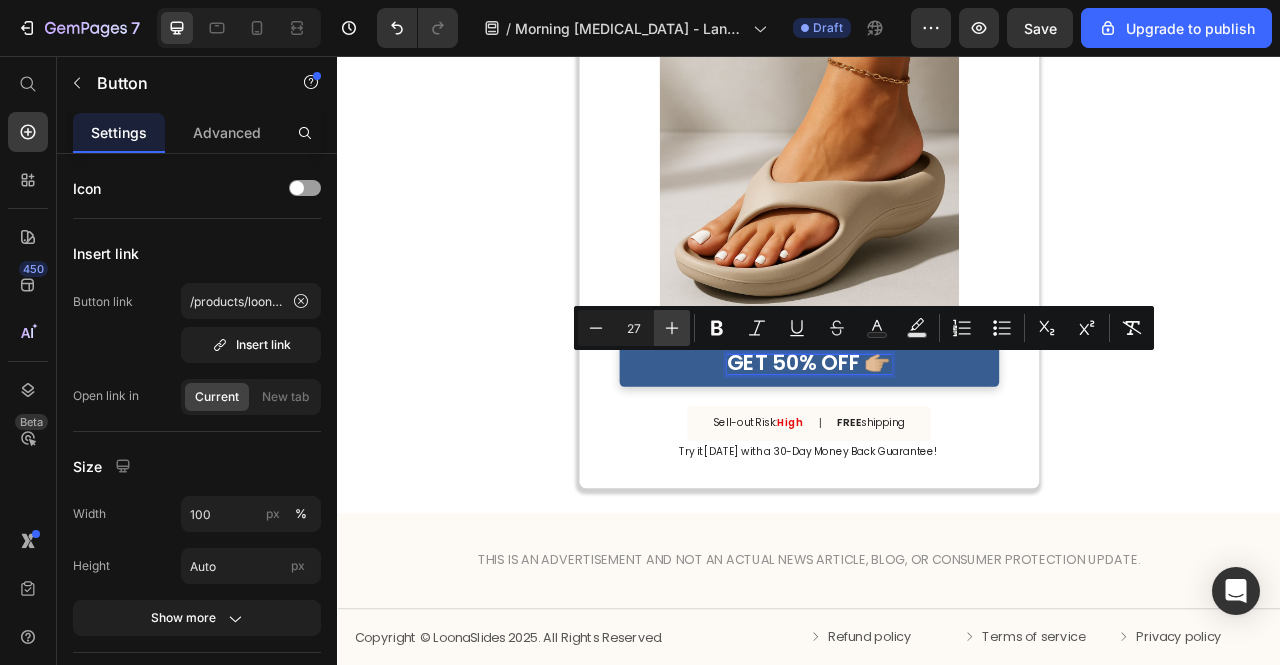 type on "28" 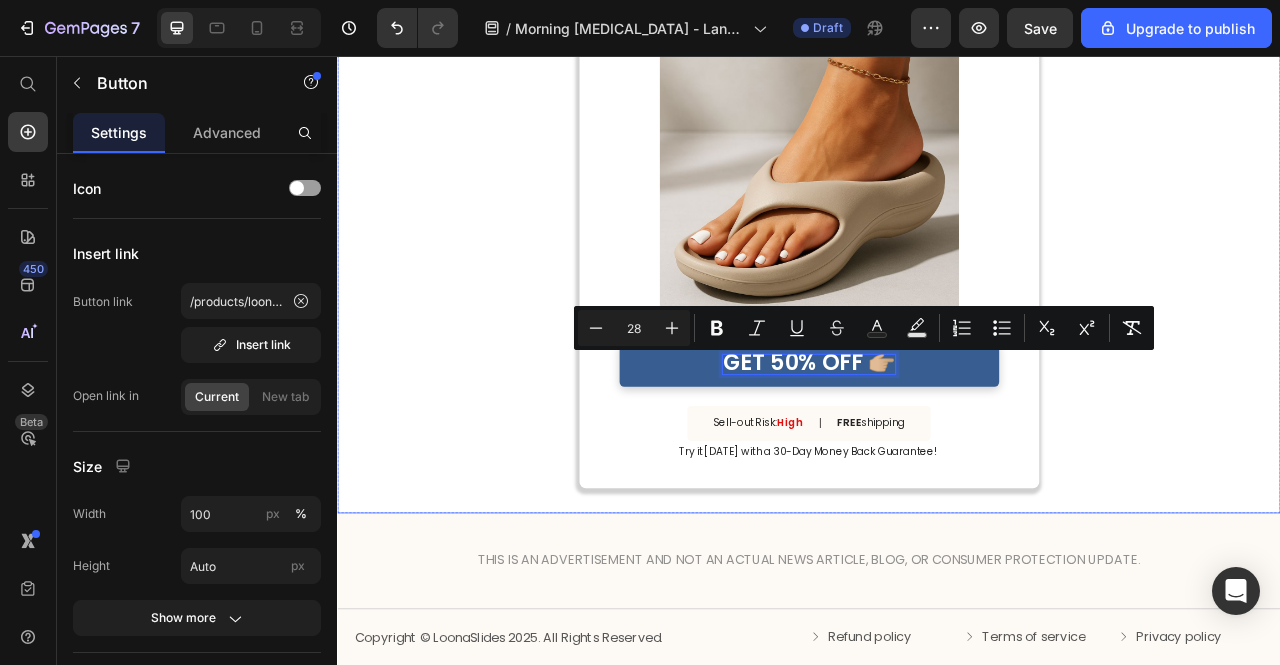 click on "PAIN-FREE MORNING SPECIAL Text Block 18 hrs 52 min 13 sec Countdown Timer Stop Suffering Through Another Morning Heading Join thousands who've finally found relief that fits their life Text Block You've spent enough money on solutions that don't work. You've endured enough mornings limping to the bathroom.    Loona Slides aren't just another pair of slides —they're engineered specifically for plantar fasciitis relief.    No break-in period. No compromise on style. Just the support your feet have been begging for. Text Block Image GET 50% OFF 👉🏼 Button   0 Sell-out Risk:  High Text Block | Text Block FREE  shipping Text Block Row Try it today with a 30-Day Money Back Guarantee! Text Block Row Row" at bounding box center [937, 100] 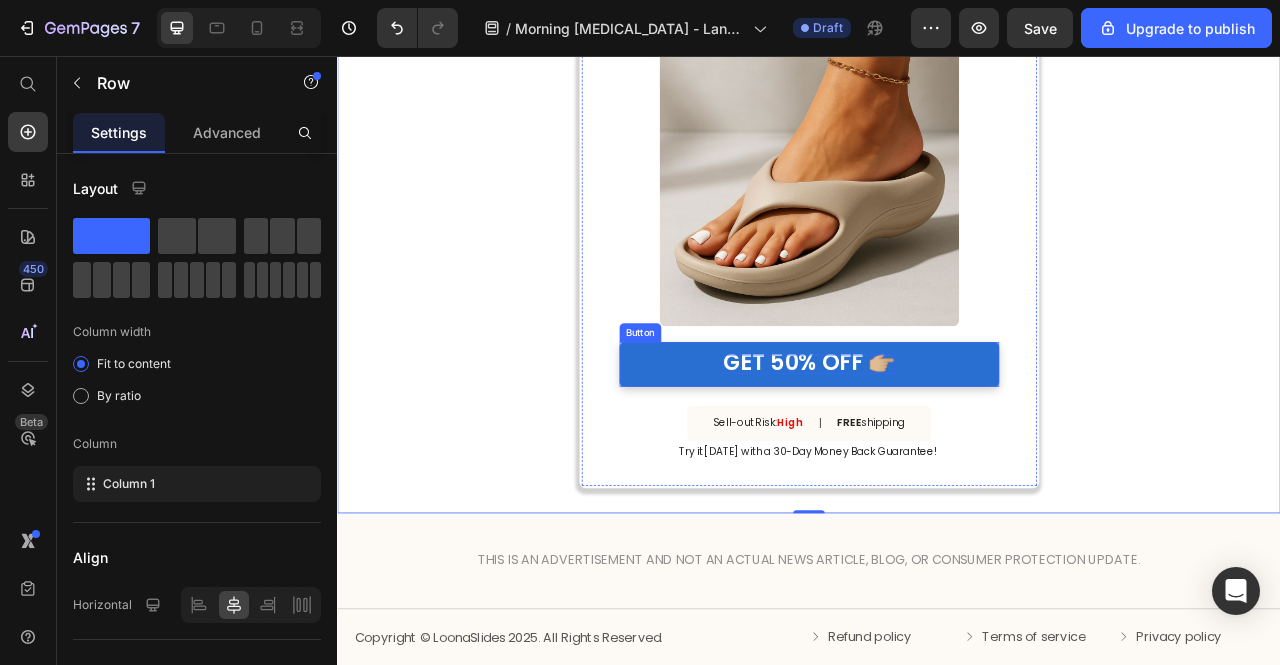 click on "GET 50% OFF 👉🏼" at bounding box center (937, 445) 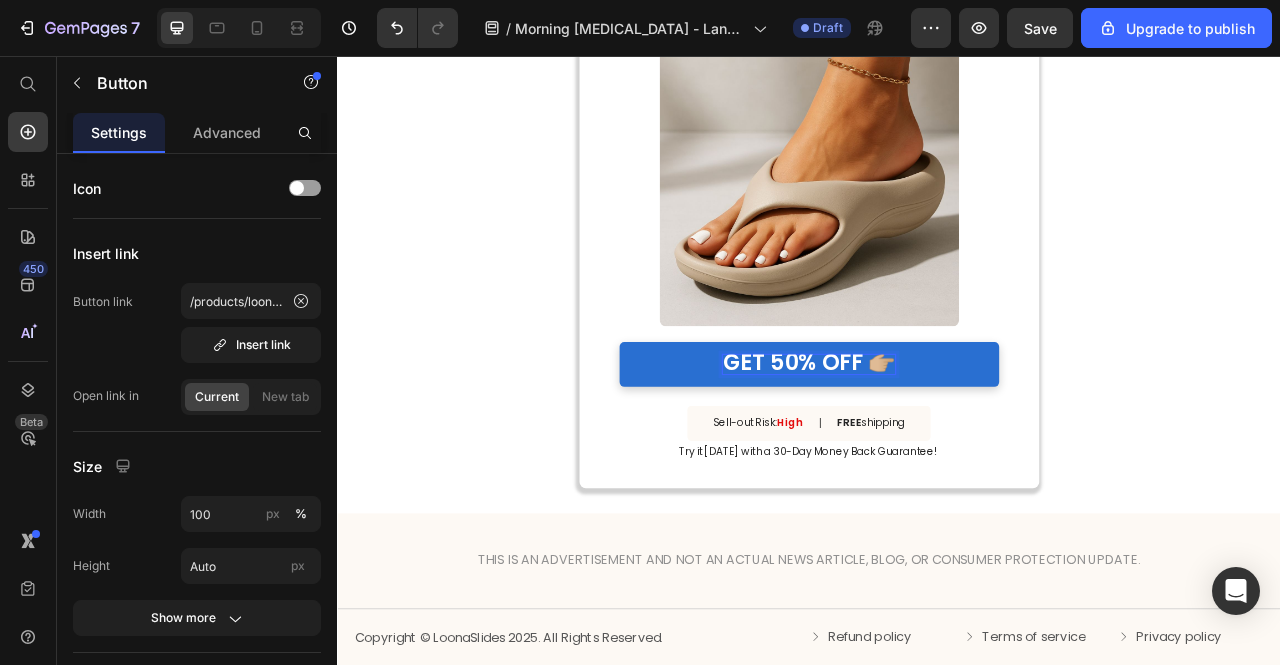 click on "GET 50% OFF 👉🏼" at bounding box center (937, 445) 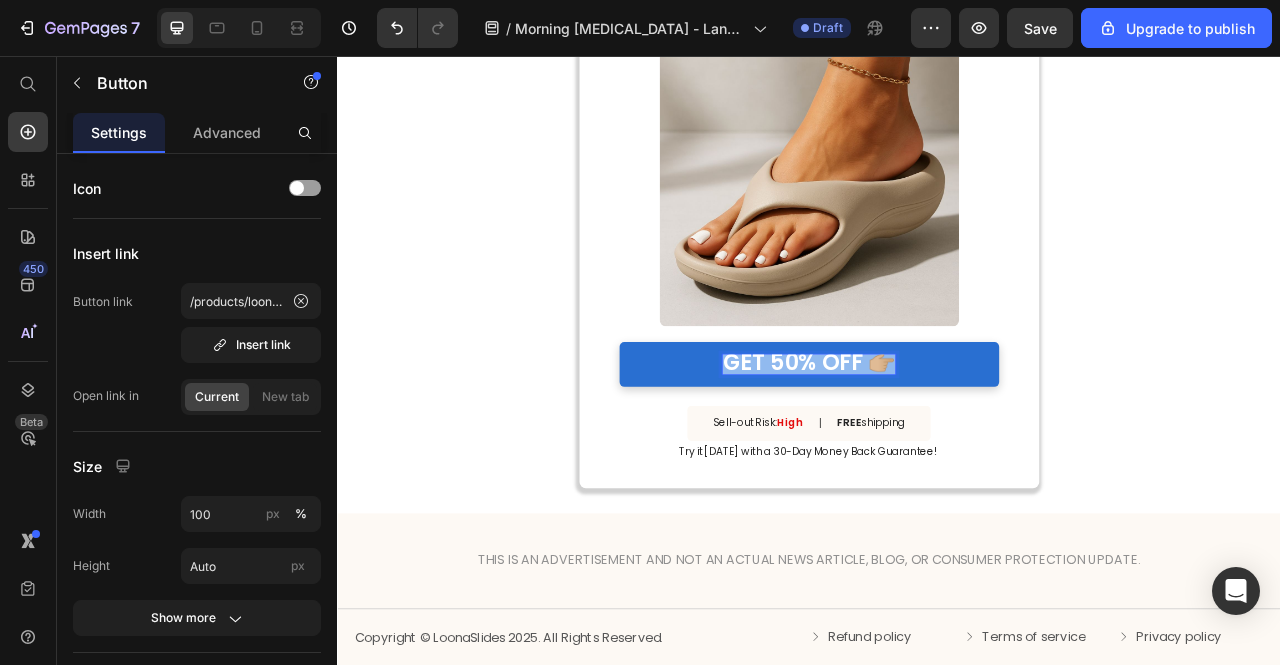 click on "GET 50% OFF 👉🏼" at bounding box center (937, 445) 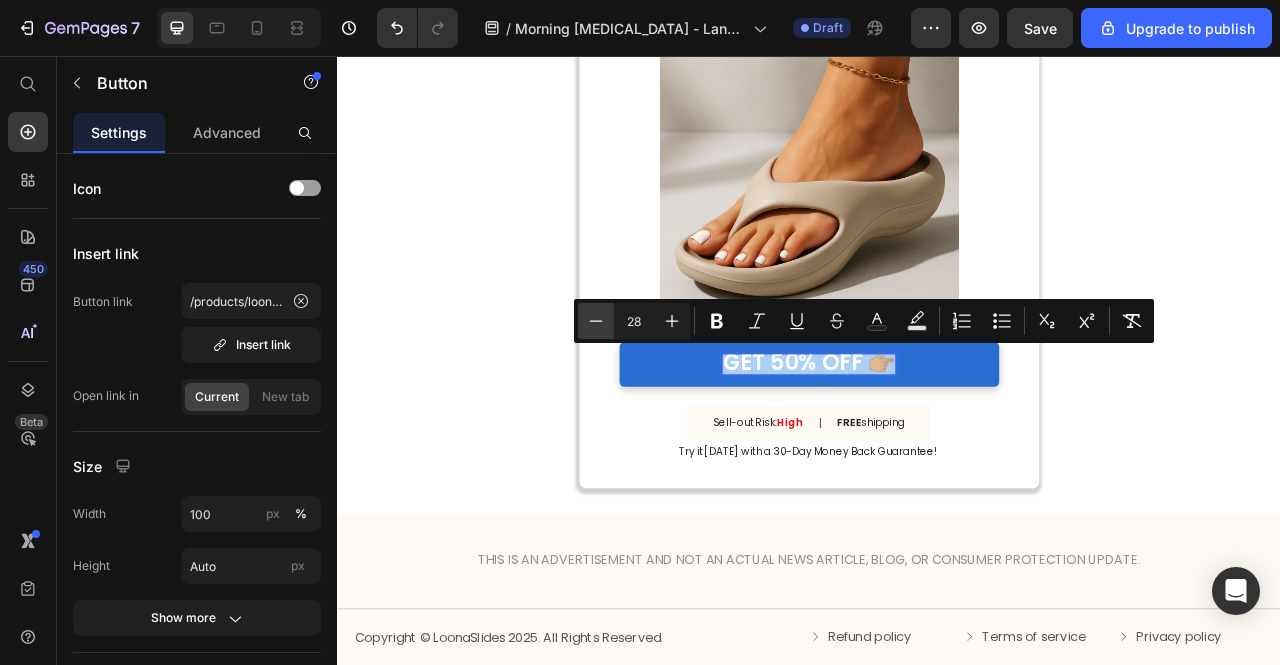 click 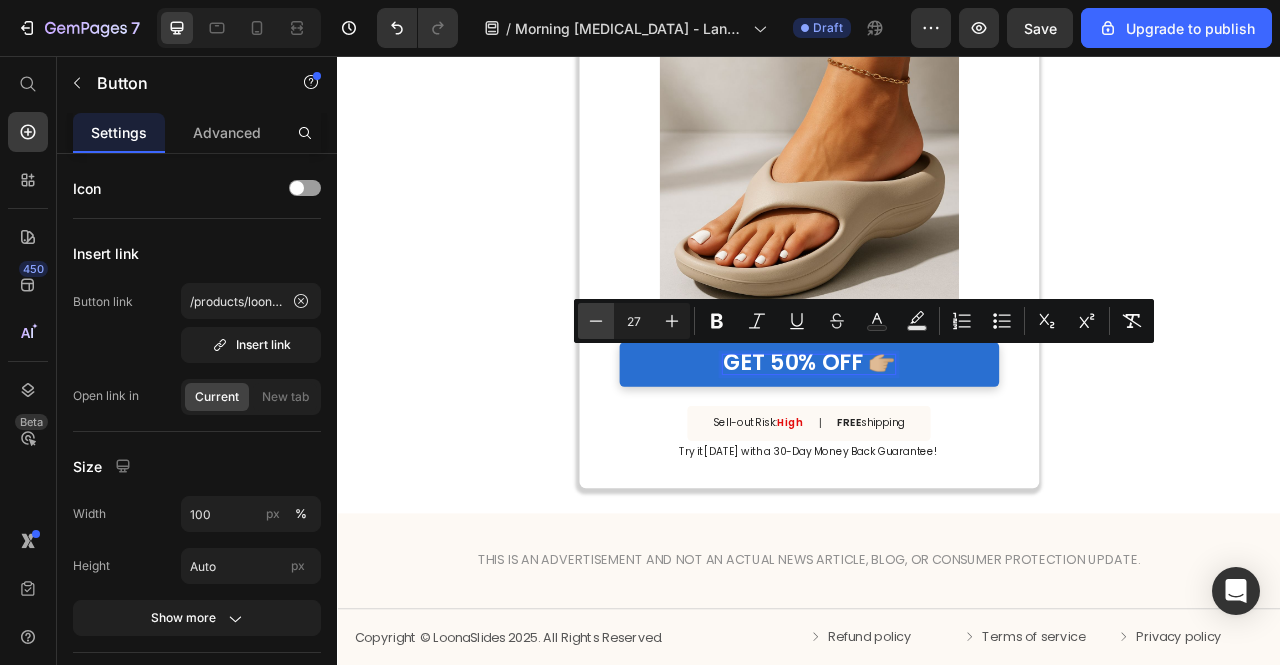 click 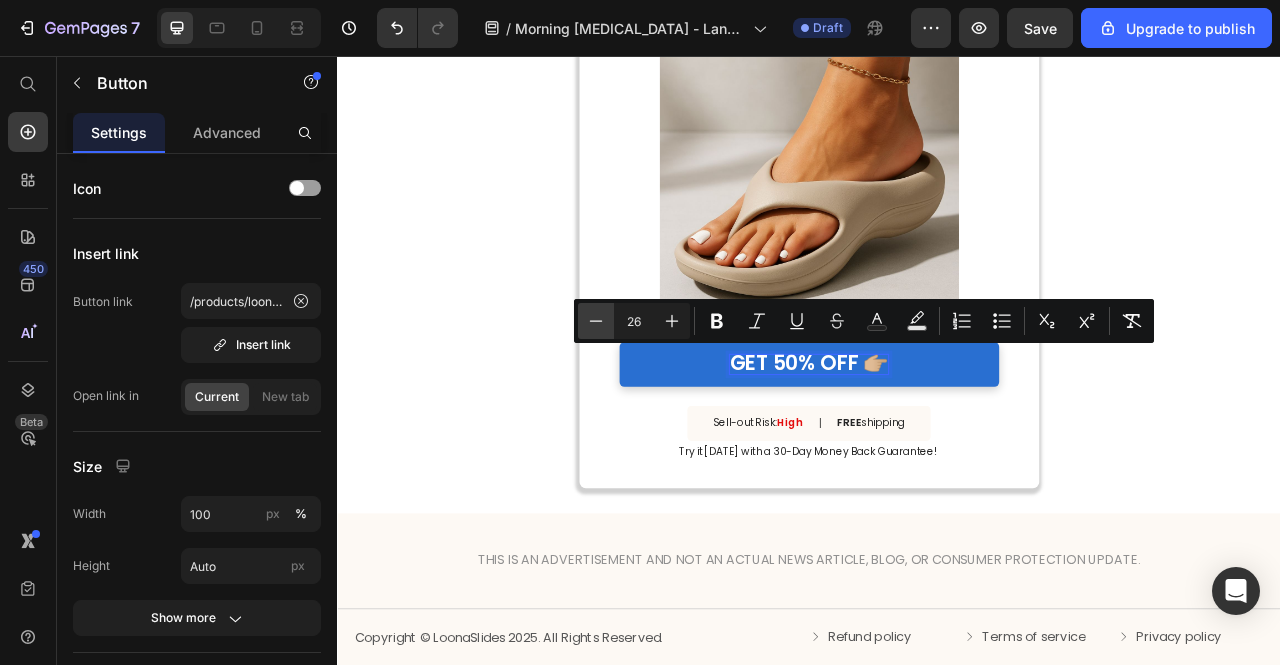 click 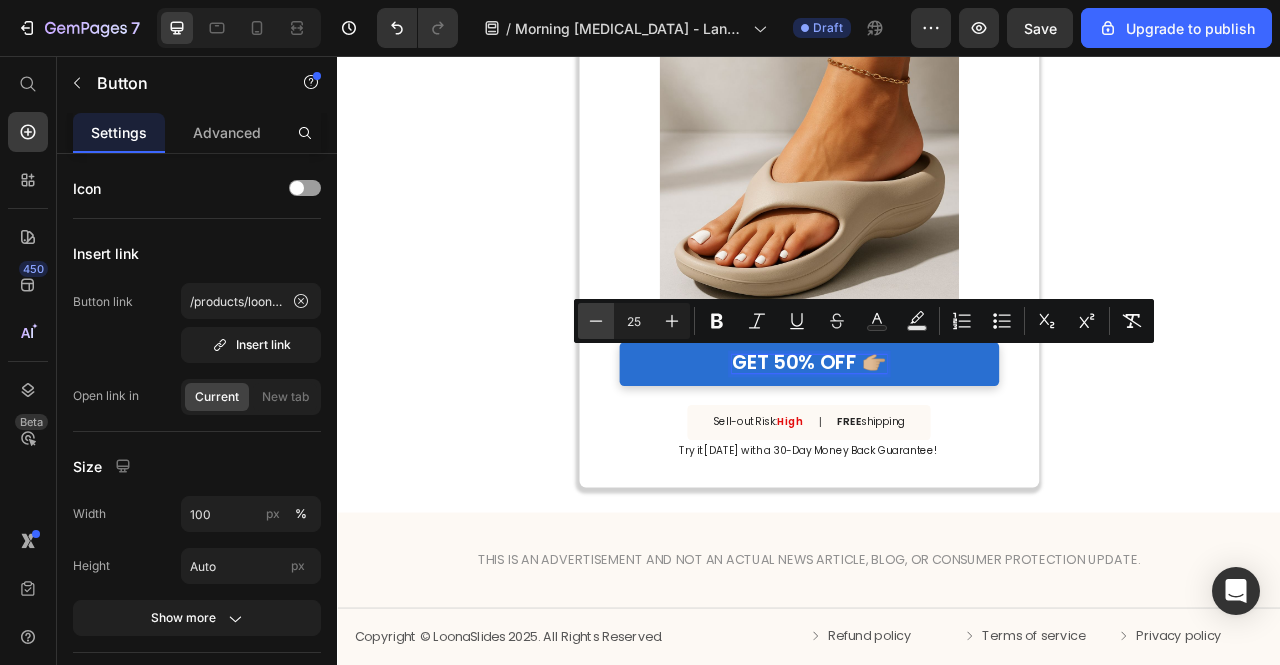 click 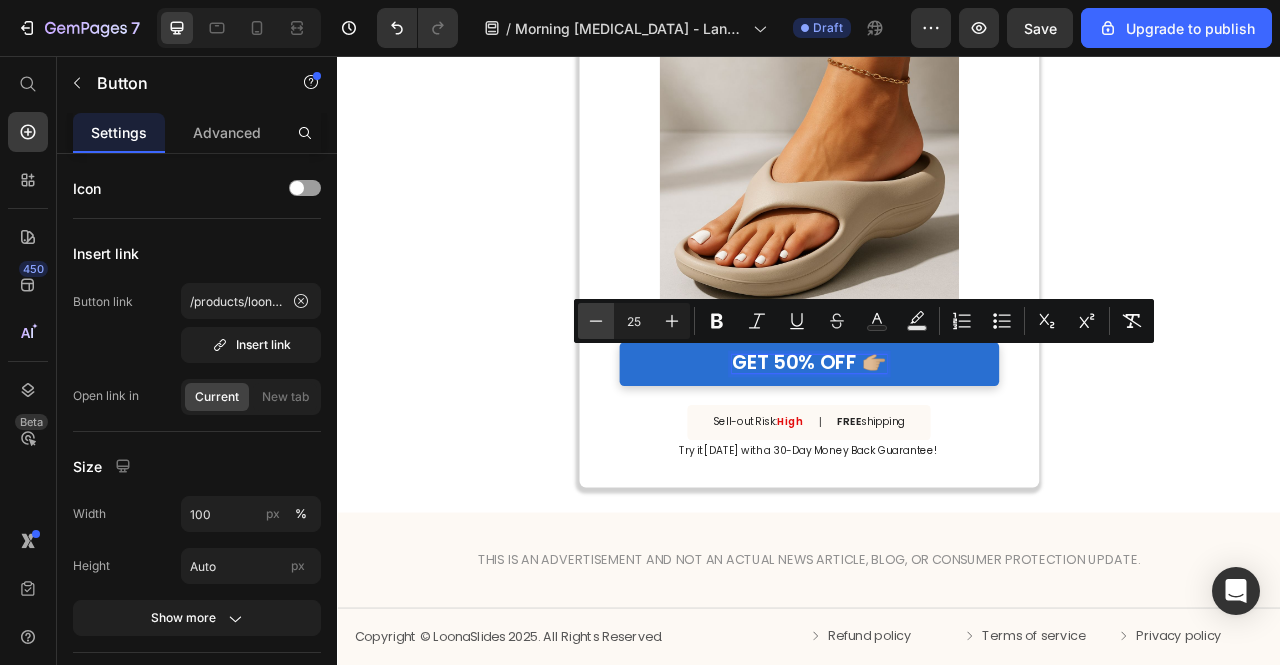 type on "24" 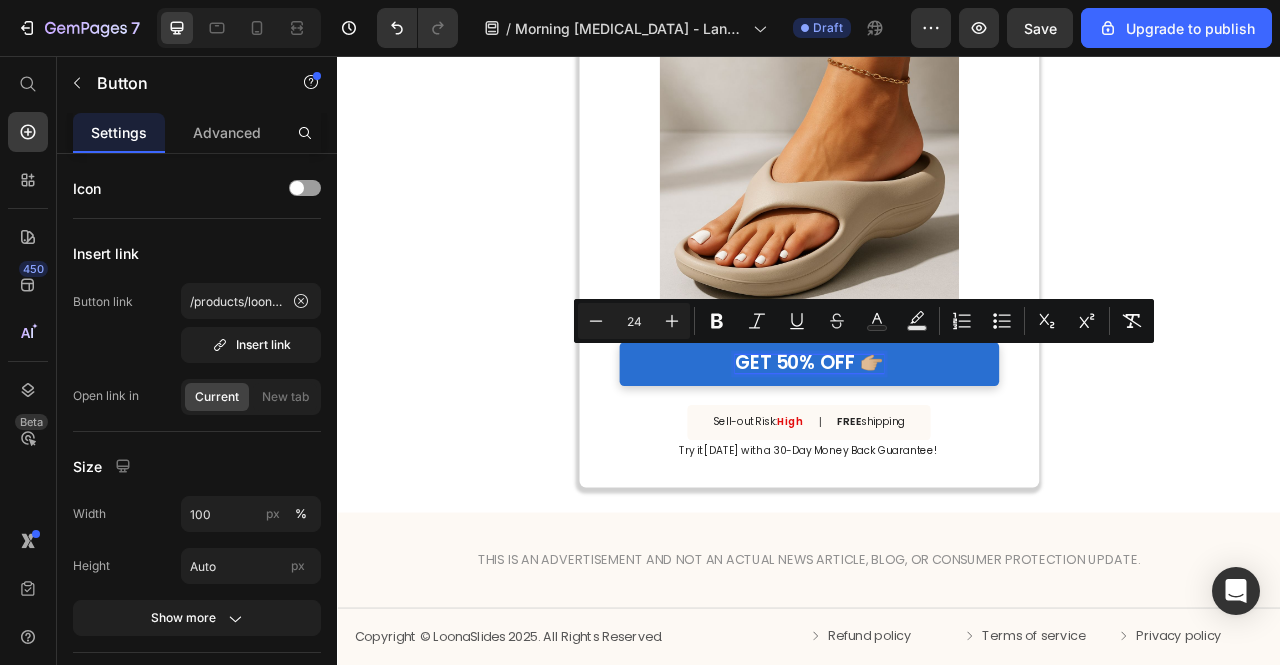 click on "PAIN-FREE MORNING SPECIAL Text Block 18 hrs 52 min 07 sec Countdown Timer Stop Suffering Through Another Morning Heading Join thousands who've finally found relief that fits their life Text Block You've spent enough money on solutions that don't work. You've endured enough mornings limping to the bathroom.    Loona Slides aren't just another pair of slides —they're engineered specifically for plantar fasciitis relief.    No break-in period. No compromise on style. Just the support your feet have been begging for. Text Block Image GET 50% OFF 👉🏼 Button   0 Sell-out Risk:  High Text Block | Text Block FREE  shipping Text Block Row Try it today with a 30-Day Money Back Guarantee! Text Block Row Row" at bounding box center [937, 99] 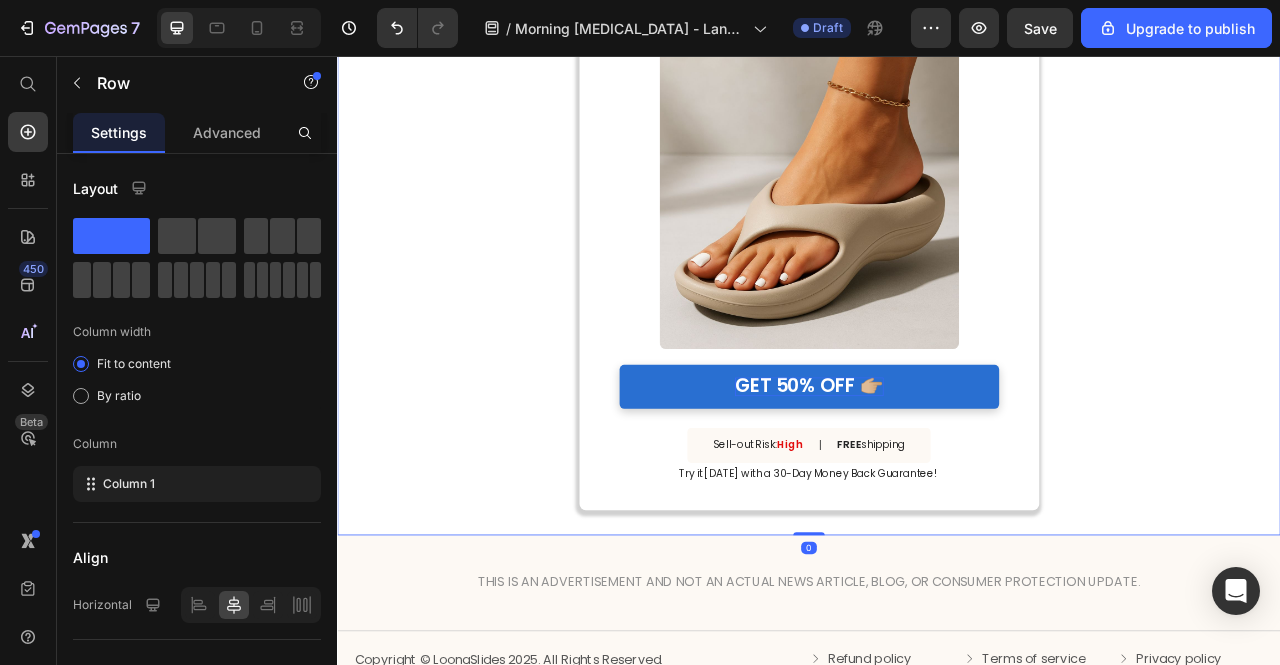 scroll, scrollTop: 3433, scrollLeft: 0, axis: vertical 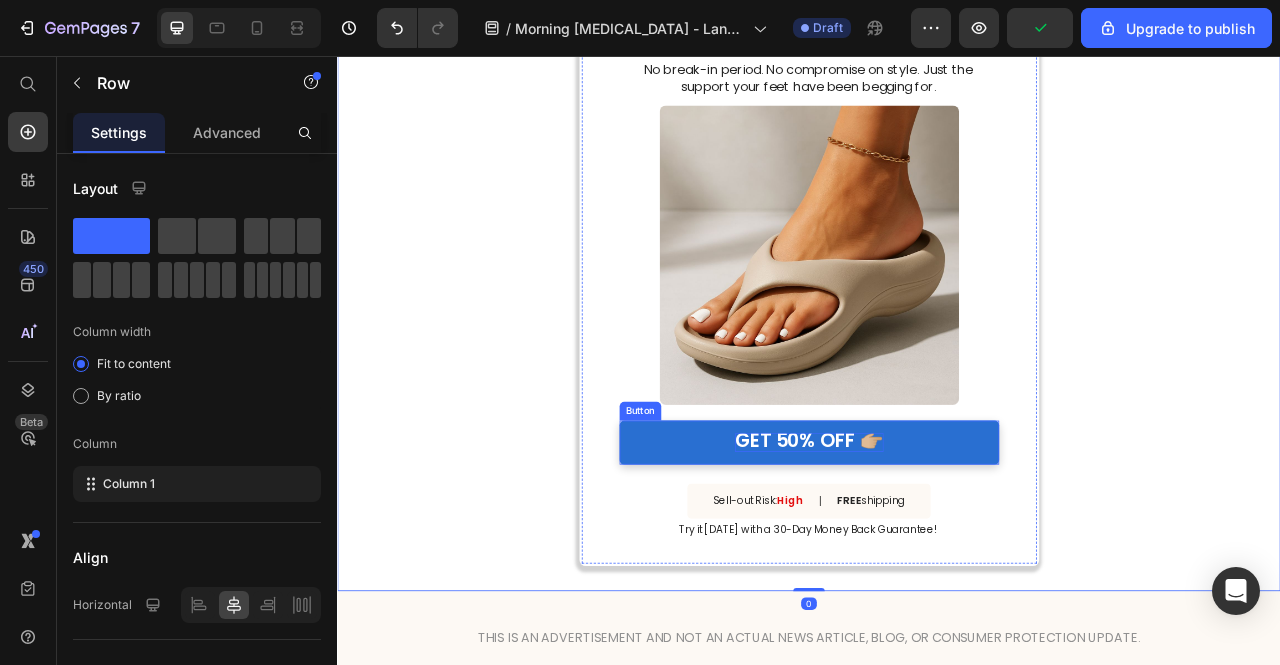 click on "GET 50% OFF 👉🏼" at bounding box center (937, 545) 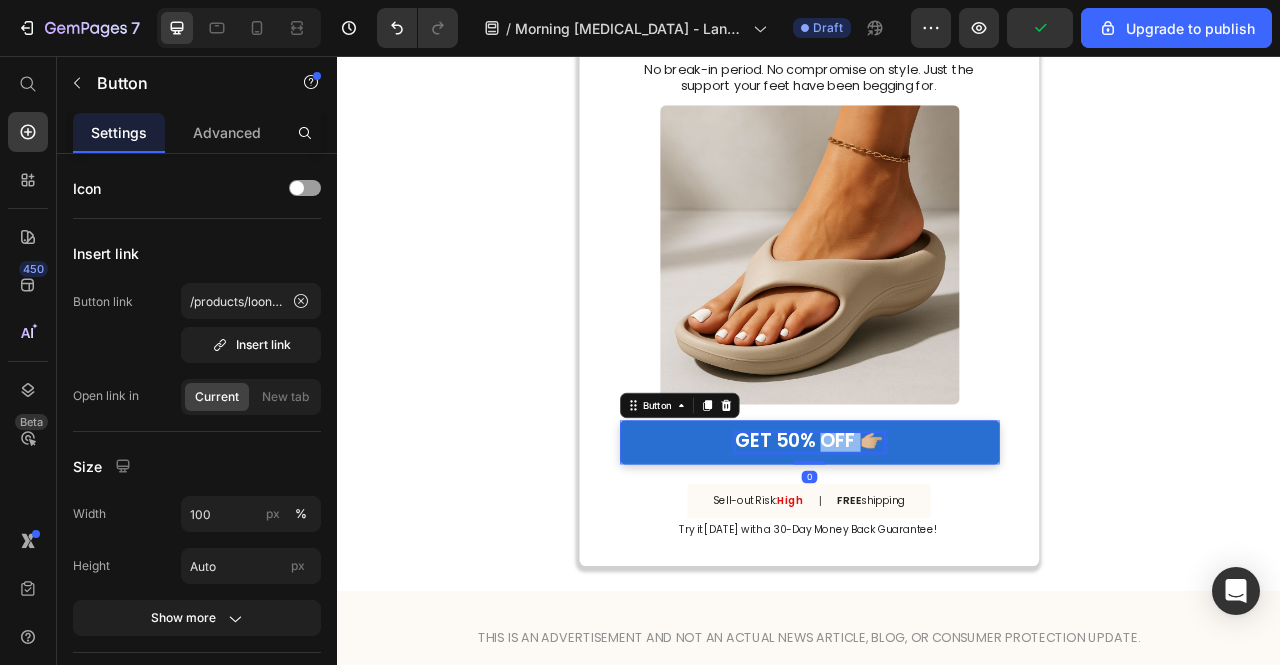 click on "GET 50% OFF 👉🏼" at bounding box center [937, 545] 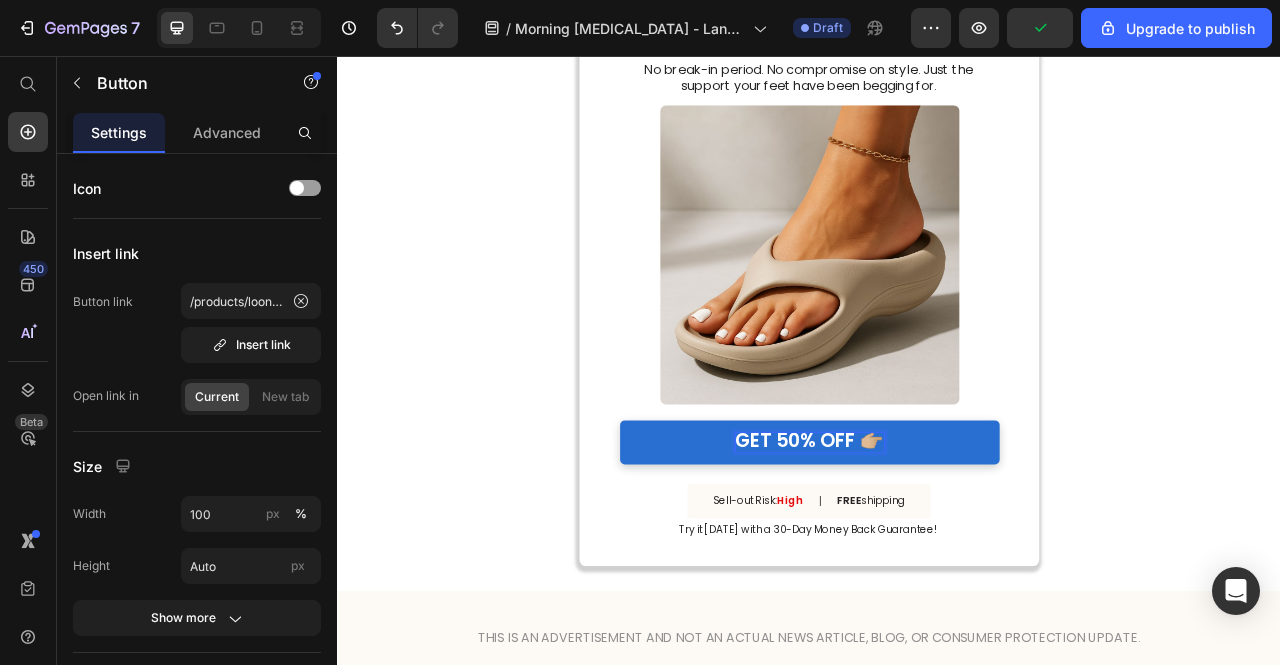 click on "GET 50% OFF 👉🏼" at bounding box center [937, 545] 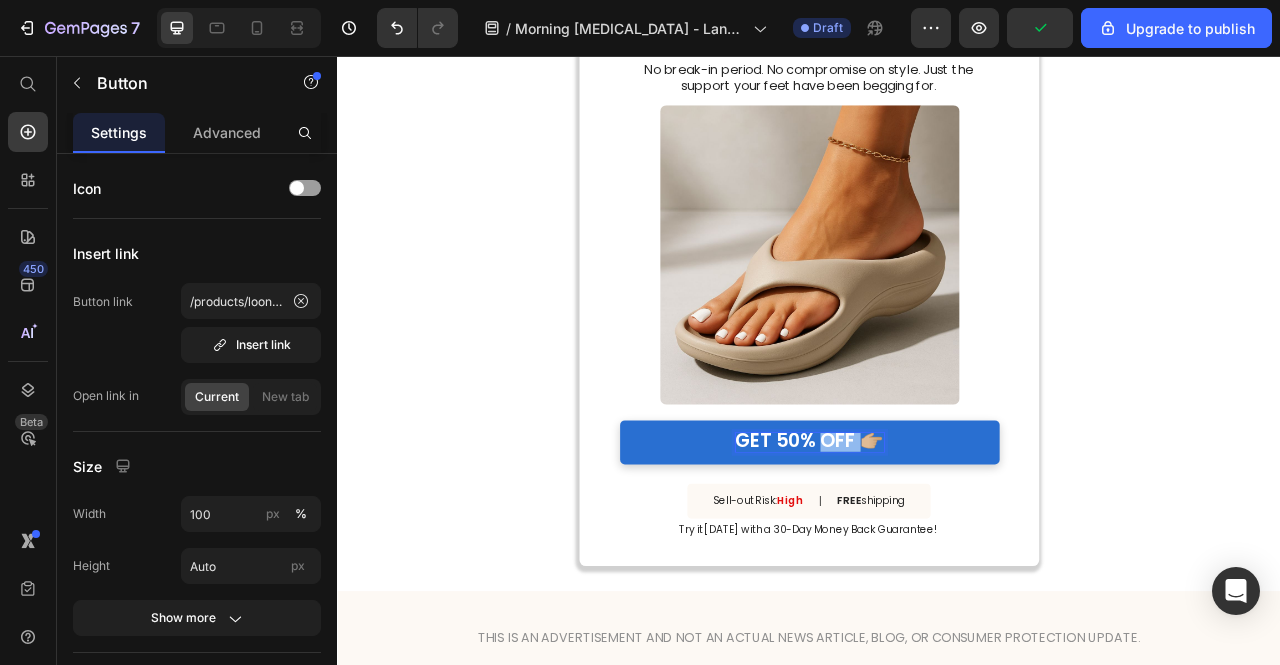 click on "GET 50% OFF 👉🏼" at bounding box center [937, 545] 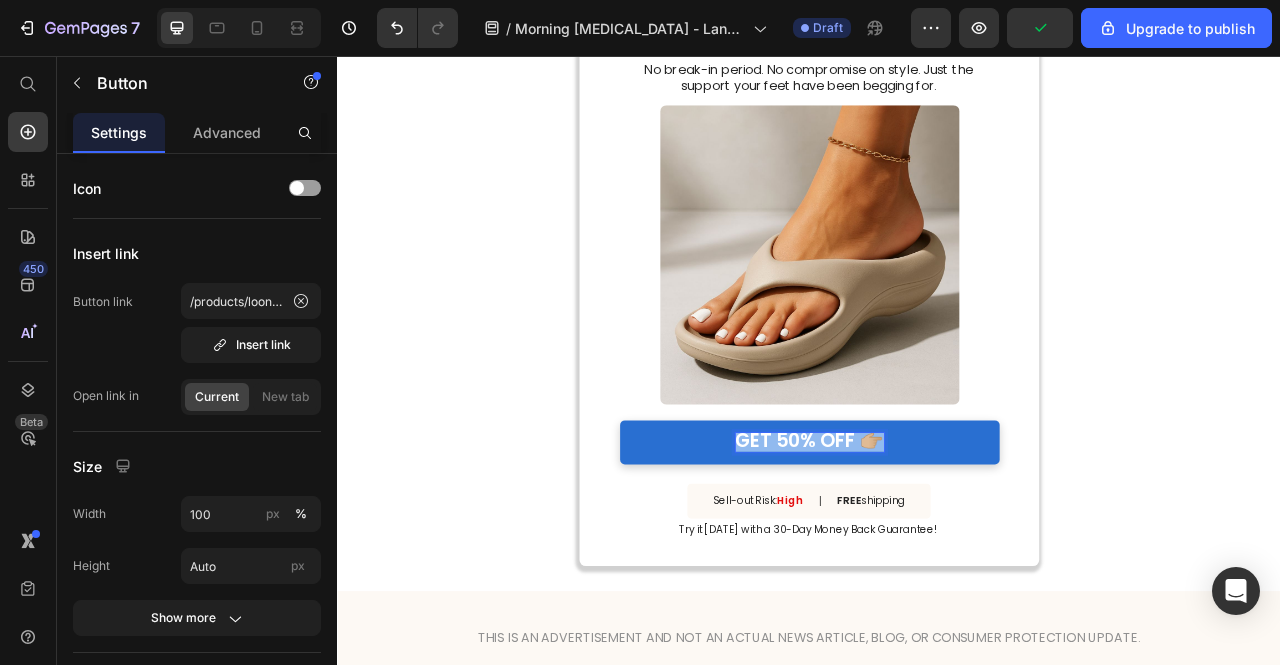 click on "GET 50% OFF 👉🏼" at bounding box center [937, 545] 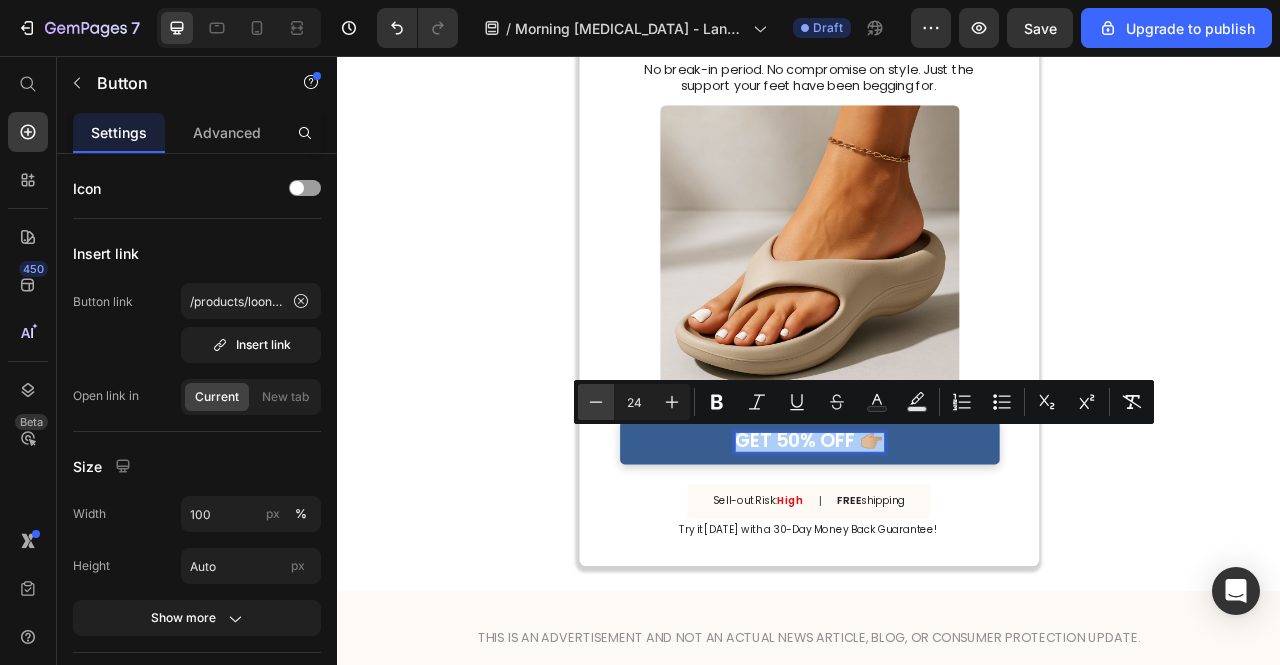 click on "Minus" at bounding box center (596, 402) 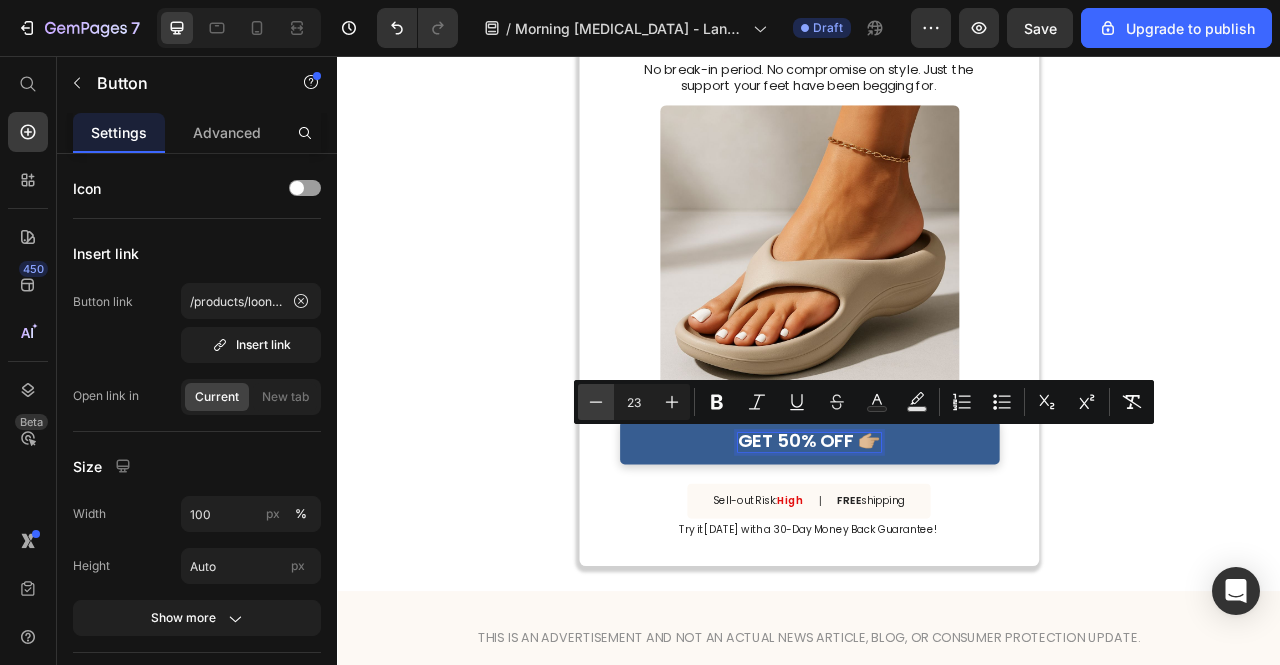 click on "Minus" at bounding box center (596, 402) 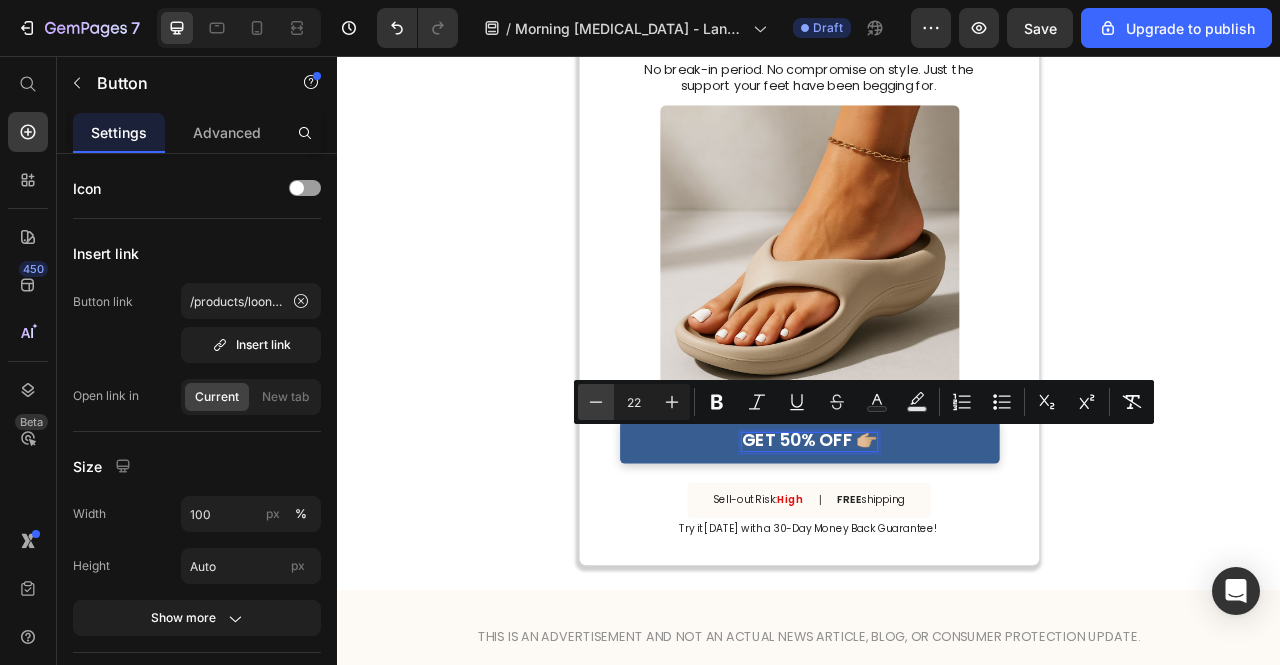 click on "Minus" at bounding box center (596, 402) 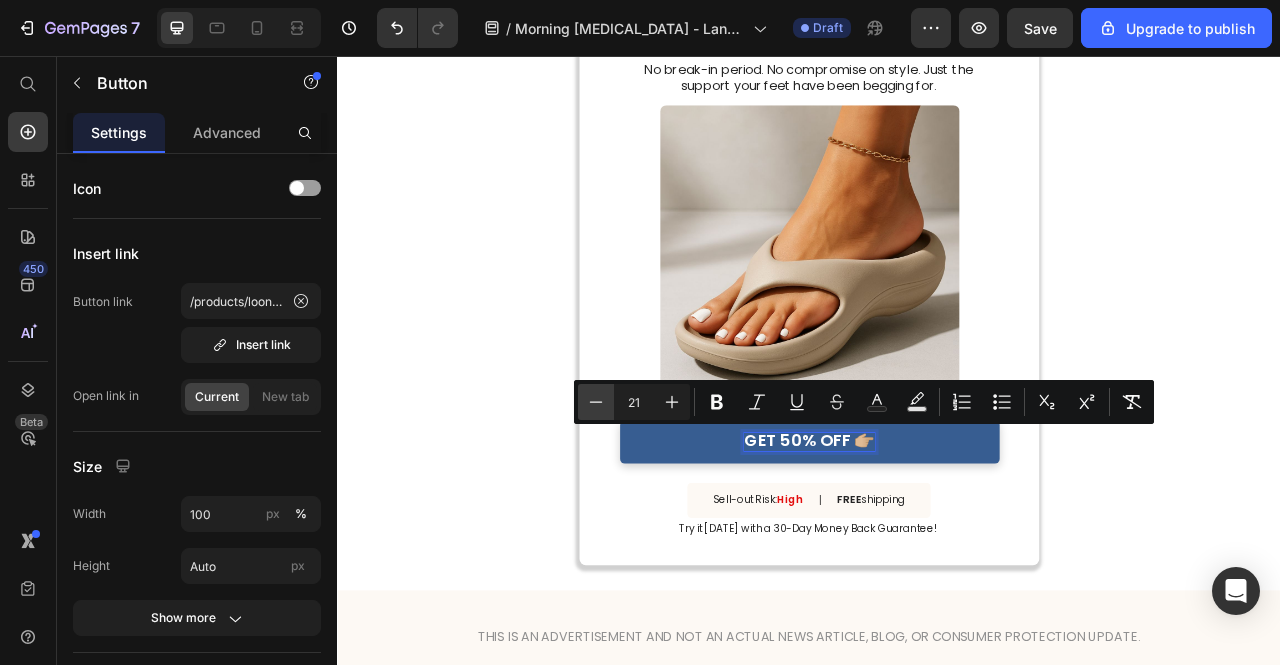 click on "Minus" at bounding box center (596, 402) 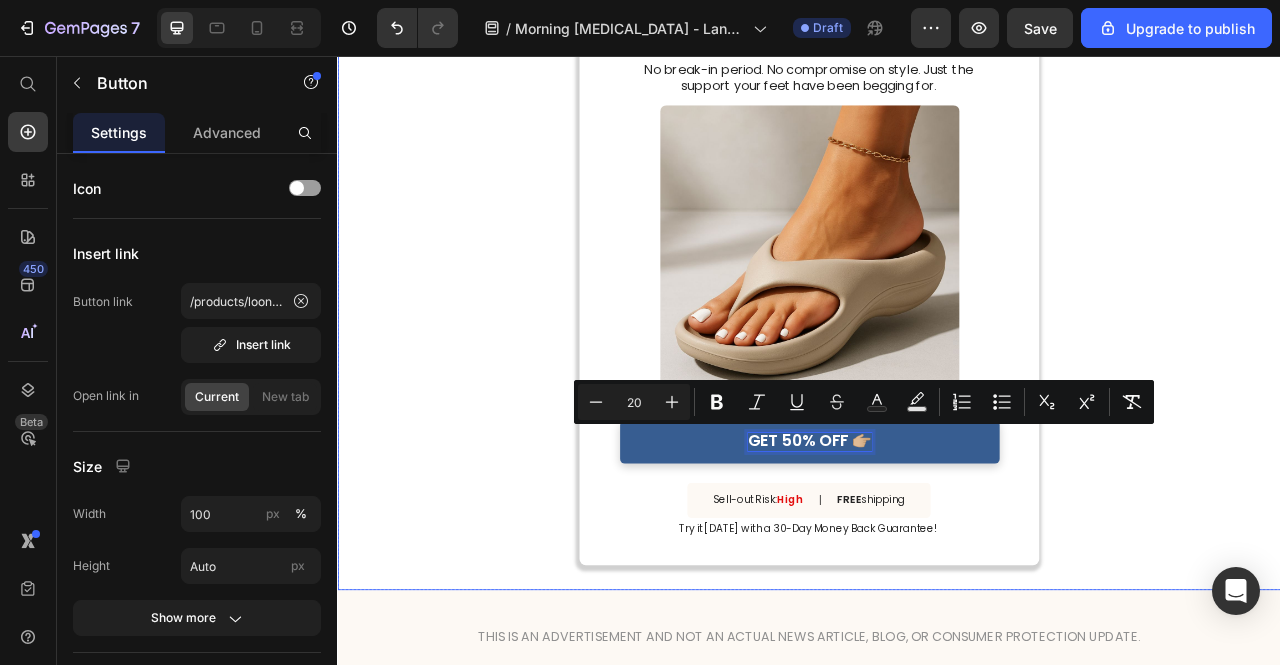 click on "PAIN-FREE MORNING SPECIAL Text Block 18 hrs 52 min 01 sec Countdown Timer Stop Suffering Through Another Morning Heading Join thousands who've finally found relief that fits their life Text Block You've spent enough money on solutions that don't work. You've endured enough mornings limping to the bathroom.    Loona Slides aren't just another pair of slides —they're engineered specifically for plantar fasciitis relief.    No break-in period. No compromise on style. Just the support your feet have been begging for. Text Block Image GET 50% OFF 👉🏼 Button   0 Sell-out Risk:  High Text Block | Text Block FREE  shipping Text Block Row Try it today with a 30-Day Money Back Guarantee! Text Block Row Row" at bounding box center (937, 199) 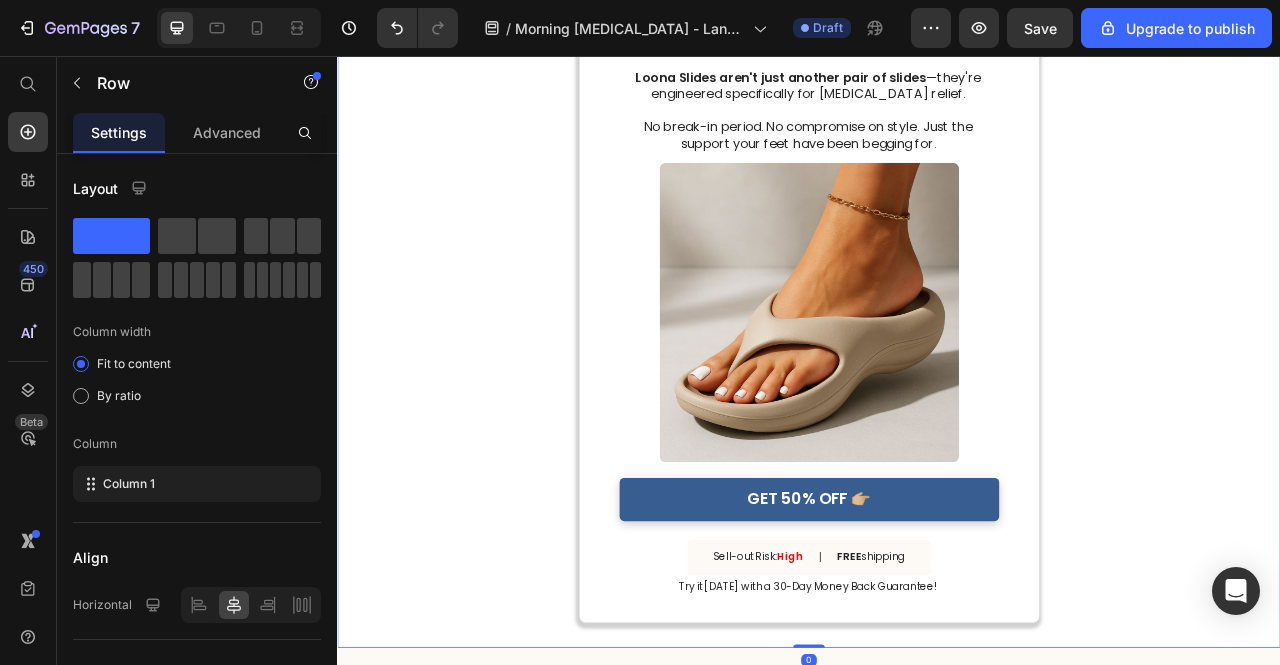 scroll, scrollTop: 3333, scrollLeft: 0, axis: vertical 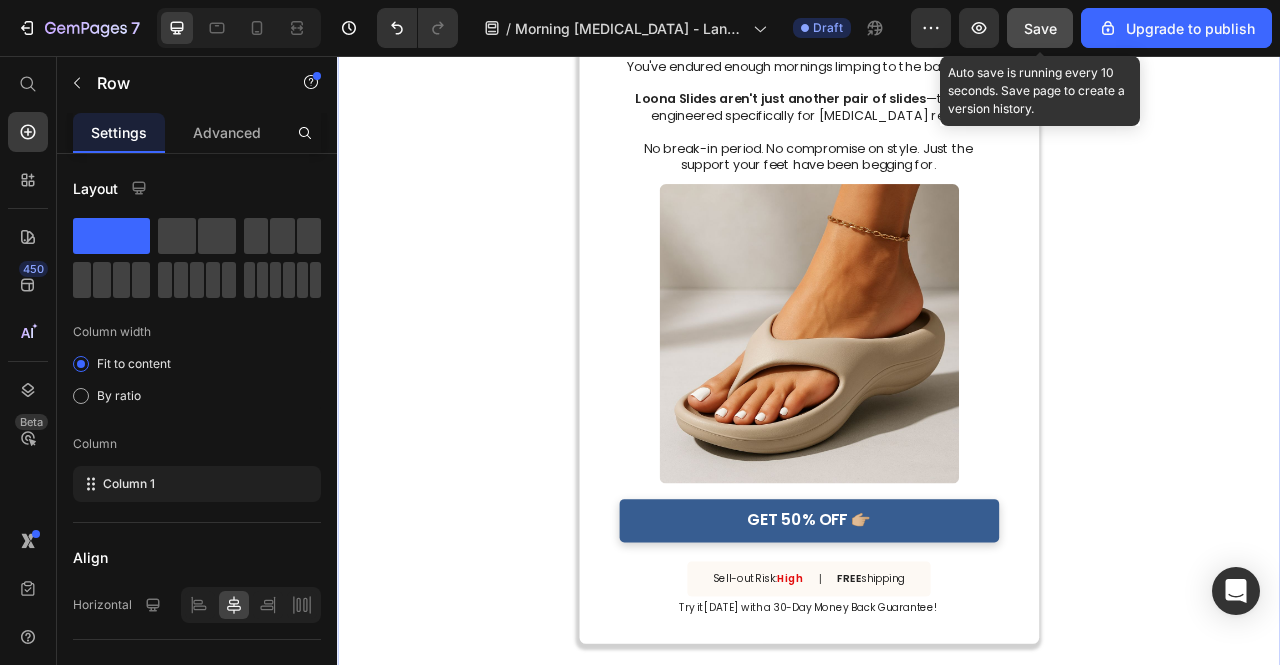 click on "Save" at bounding box center (1040, 28) 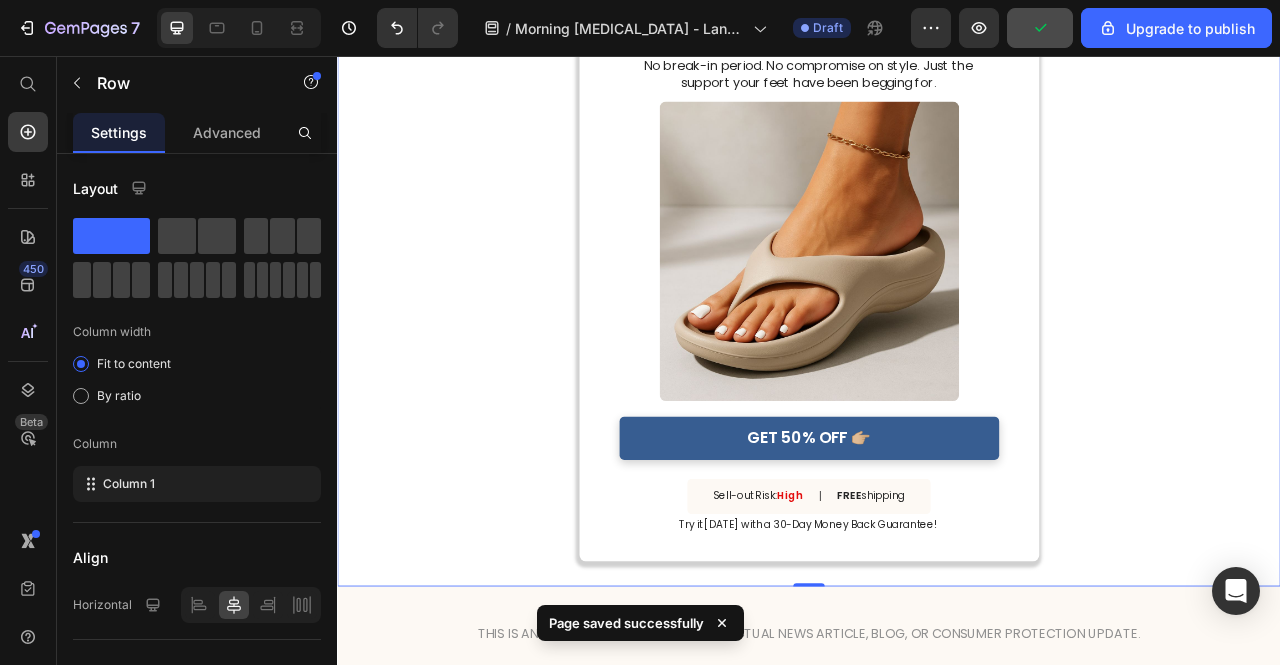 scroll, scrollTop: 3533, scrollLeft: 0, axis: vertical 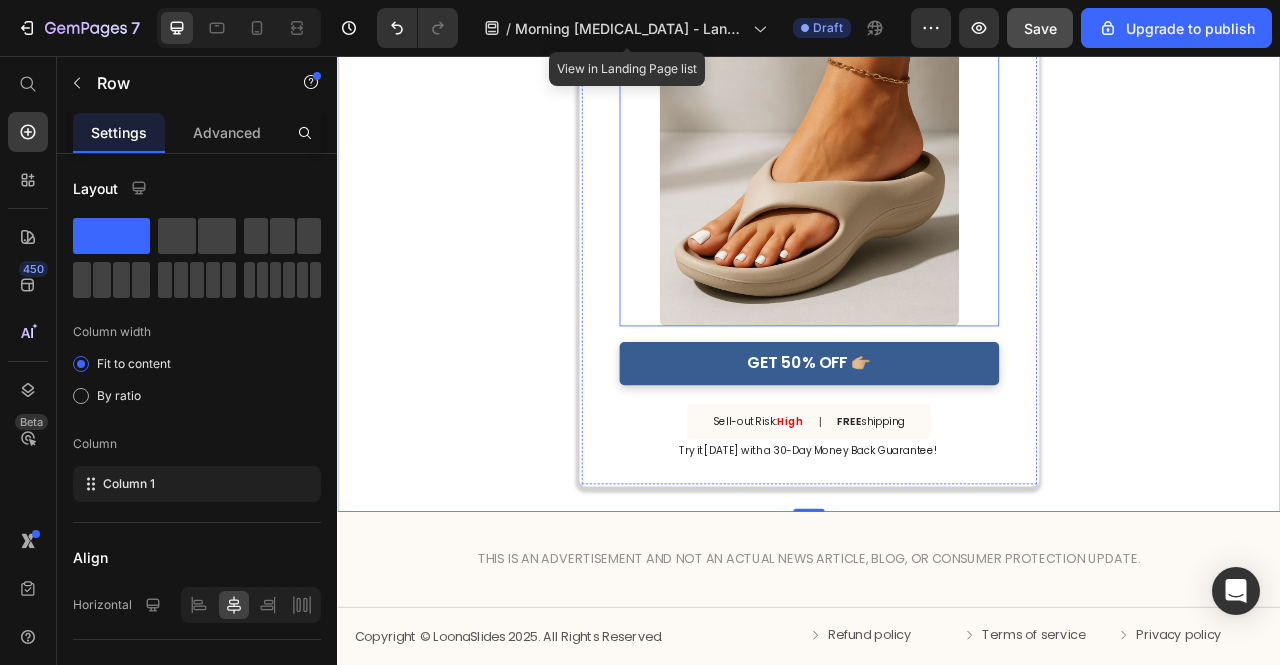 click at bounding box center (937, 209) 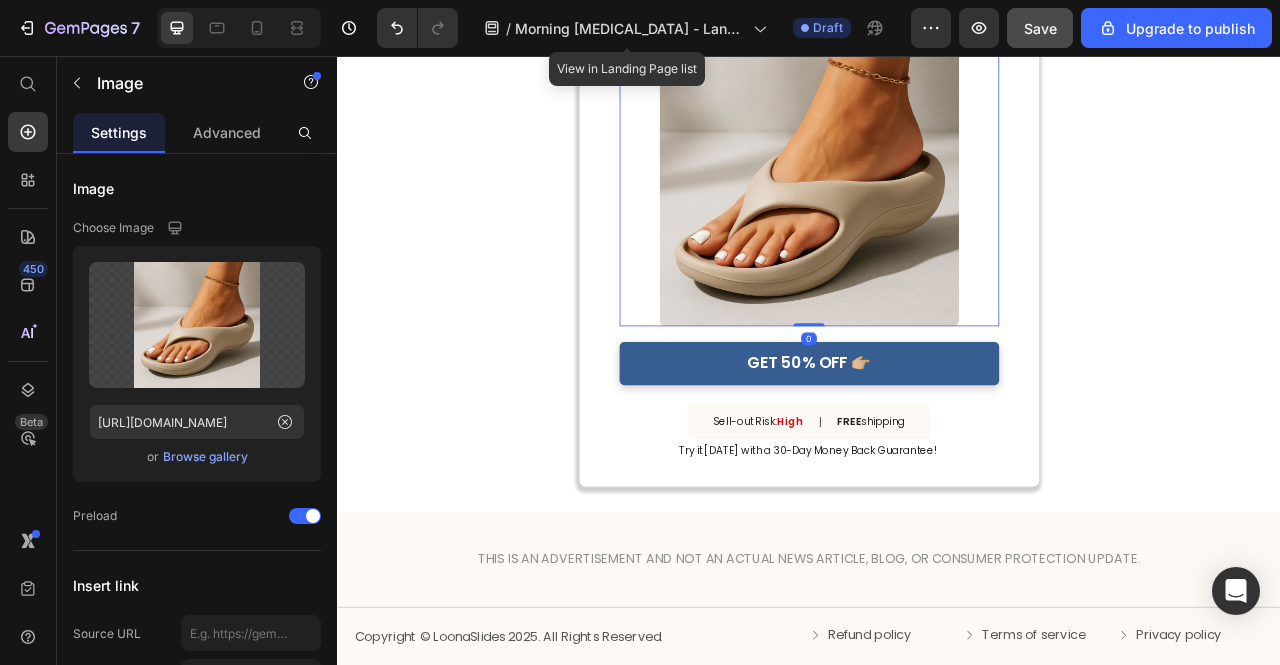 scroll, scrollTop: 3333, scrollLeft: 0, axis: vertical 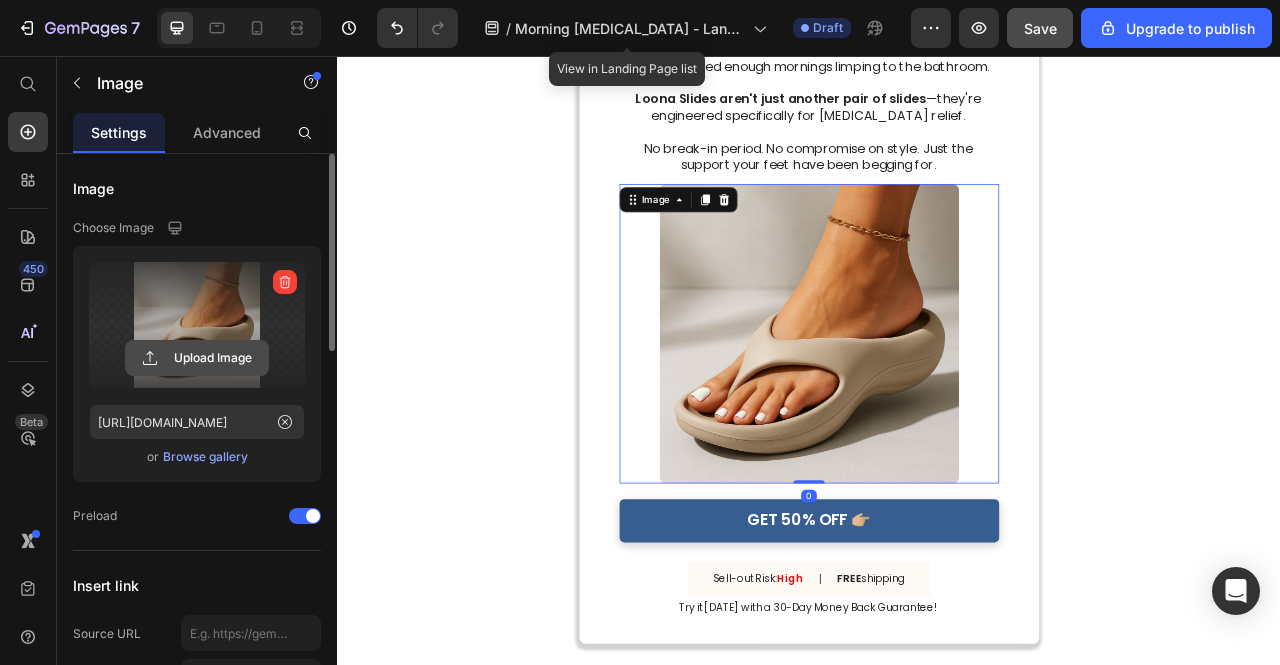 click 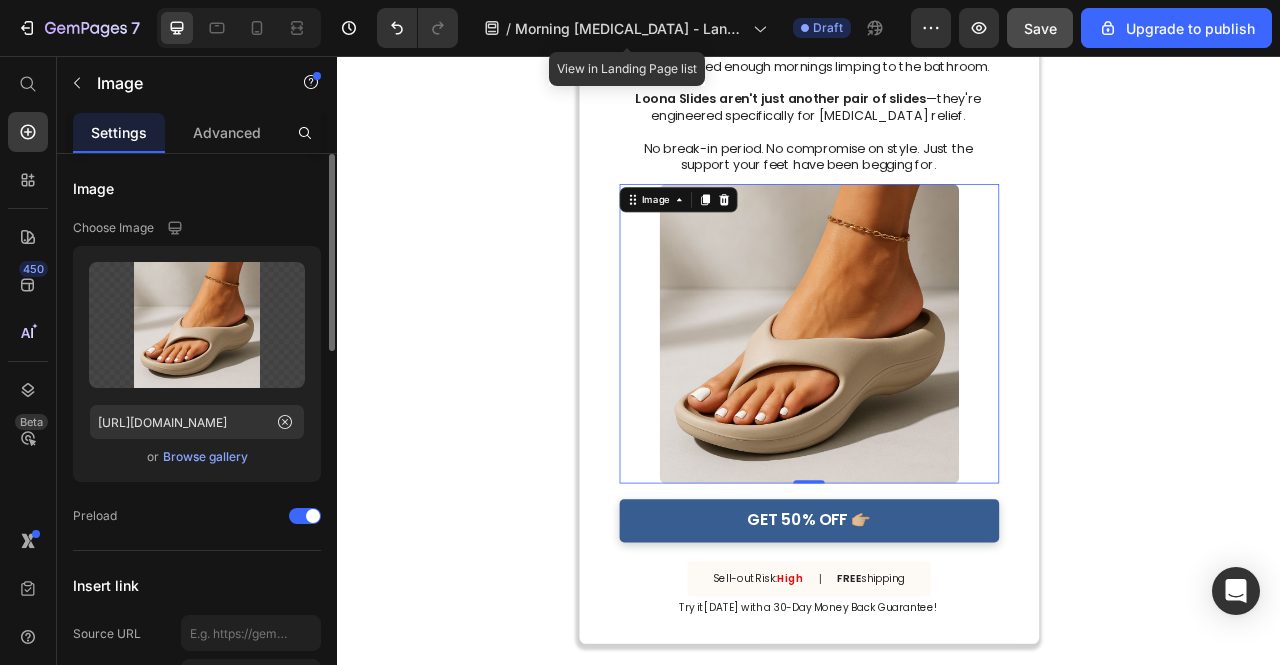 click on "Browse gallery" at bounding box center (205, 457) 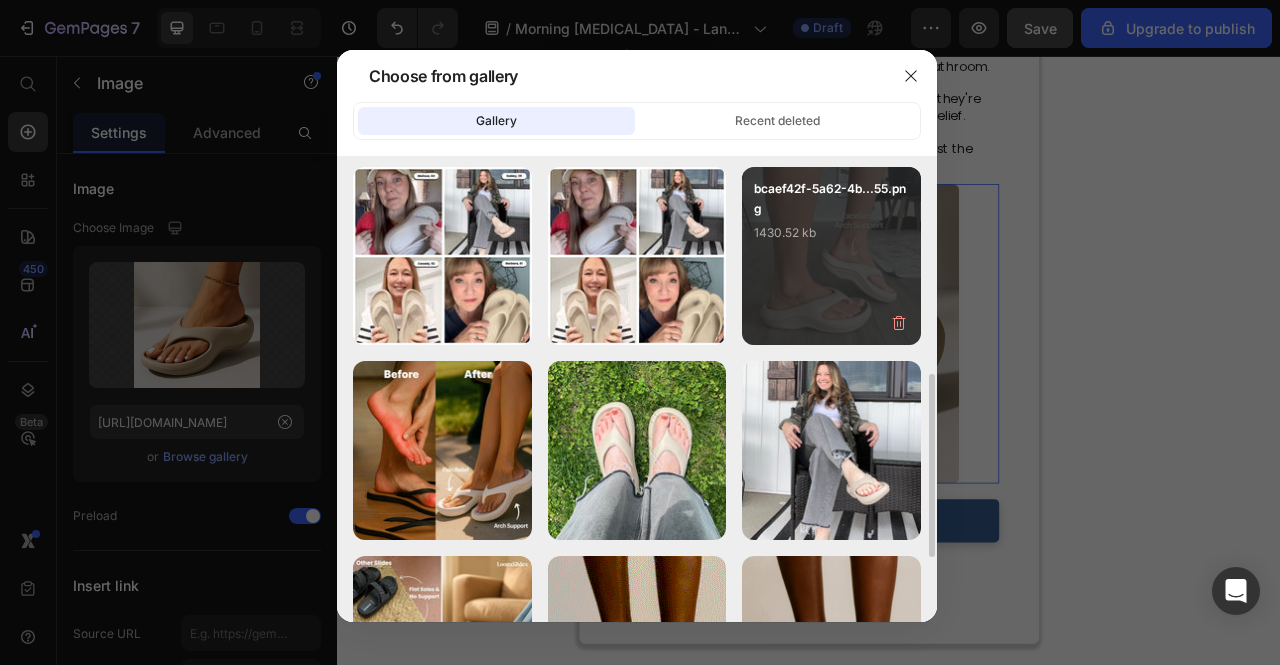 scroll, scrollTop: 400, scrollLeft: 0, axis: vertical 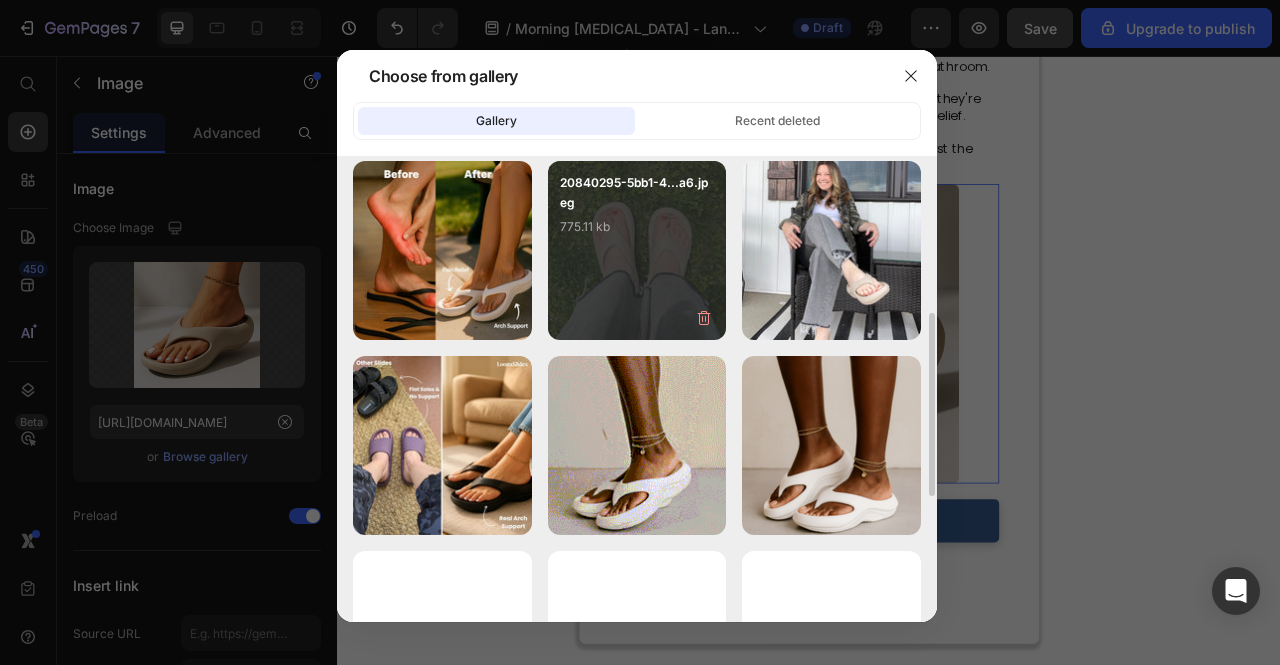 click on "20840295-5bb1-4...a6.jpeg 775.11 kb" at bounding box center (637, 213) 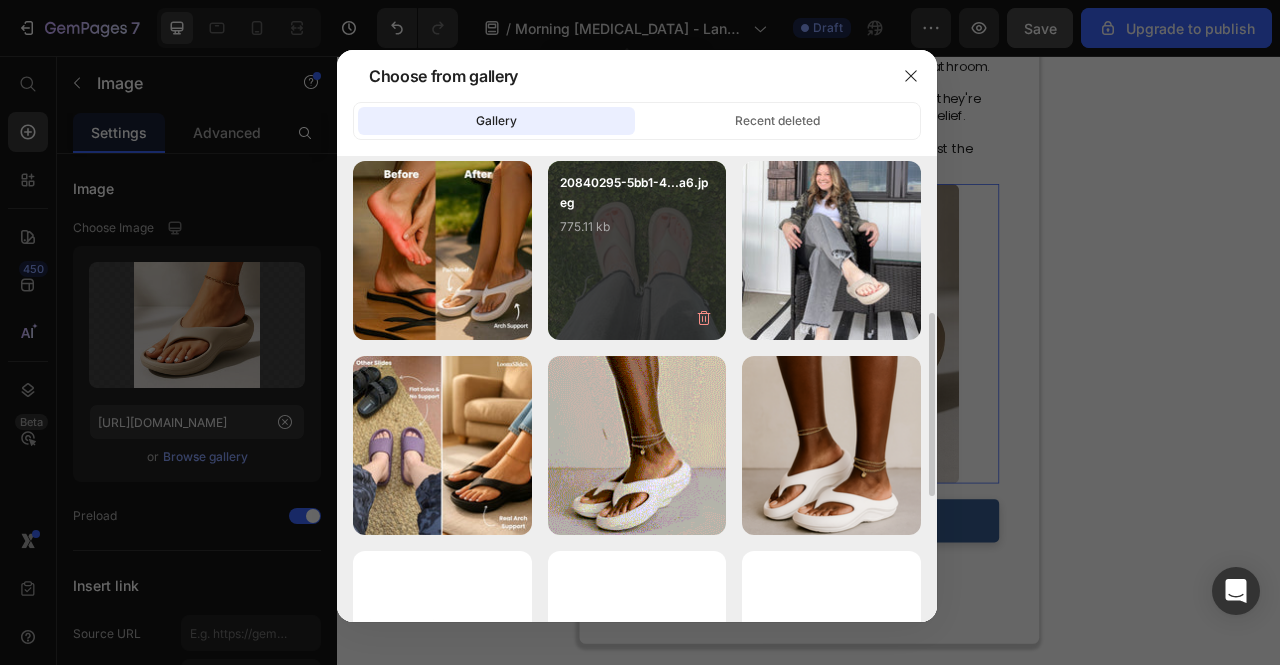 type on "https://cdn.shopify.com/s/files/1/0931/4920/0668/files/gempages_576021918650466890-96815b4f-4647-4e2a-9d1c-7b48e9971af4.jpg" 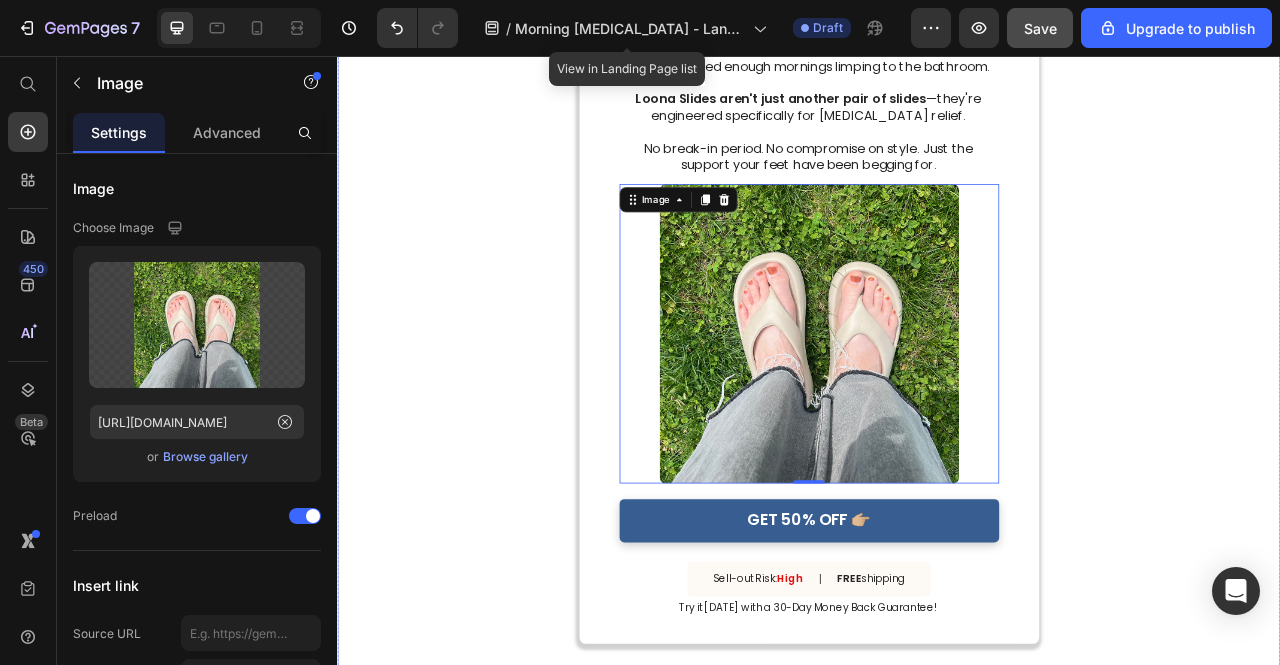 click on "PAIN-FREE MORNING SPECIAL Text Block 18 hrs 51 min 34 sec Countdown Timer Stop Suffering Through Another Morning Heading Join thousands who've finally found relief that fits their life Text Block You've spent enough money on solutions that don't work. You've endured enough mornings limping to the bathroom.    Loona Slides aren't just another pair of slides —they're engineered specifically for plantar fasciitis relief.    No break-in period. No compromise on style. Just the support your feet have been begging for. Text Block Image   0 GET 50% OFF 👉🏼 Button Sell-out Risk:  High Text Block | Text Block FREE  shipping Text Block Row Try it today with a 30-Day Money Back Guarantee! Text Block Row Row" at bounding box center [937, 299] 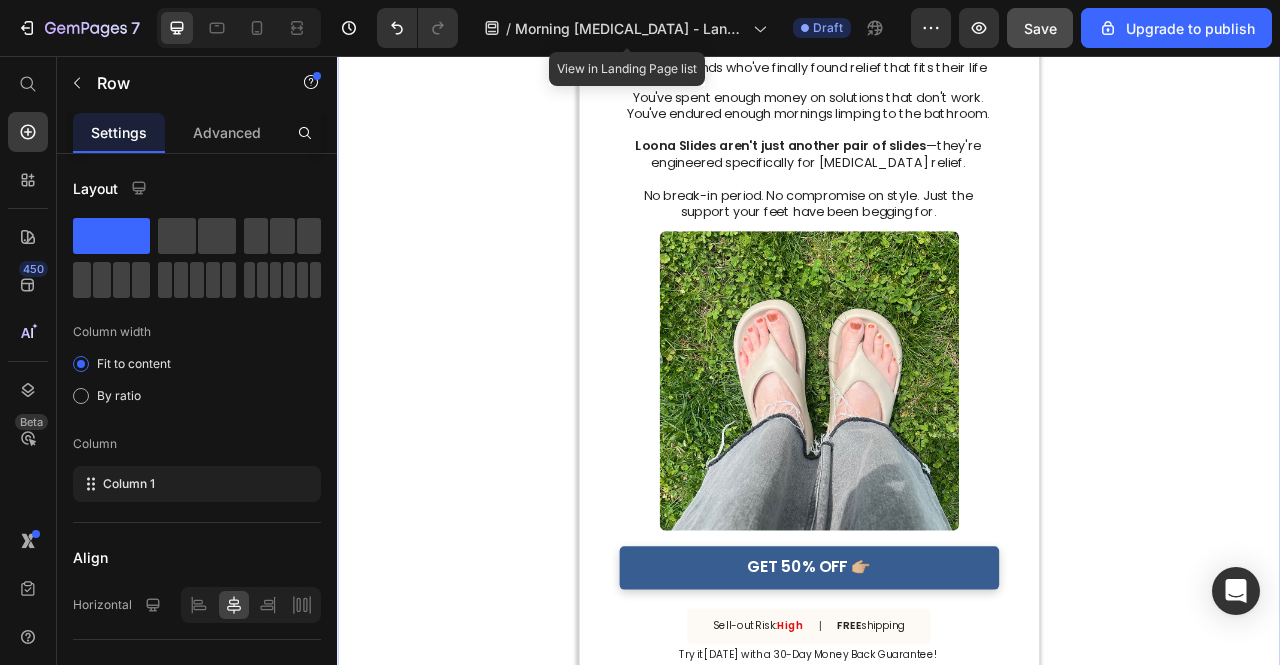 scroll, scrollTop: 3333, scrollLeft: 0, axis: vertical 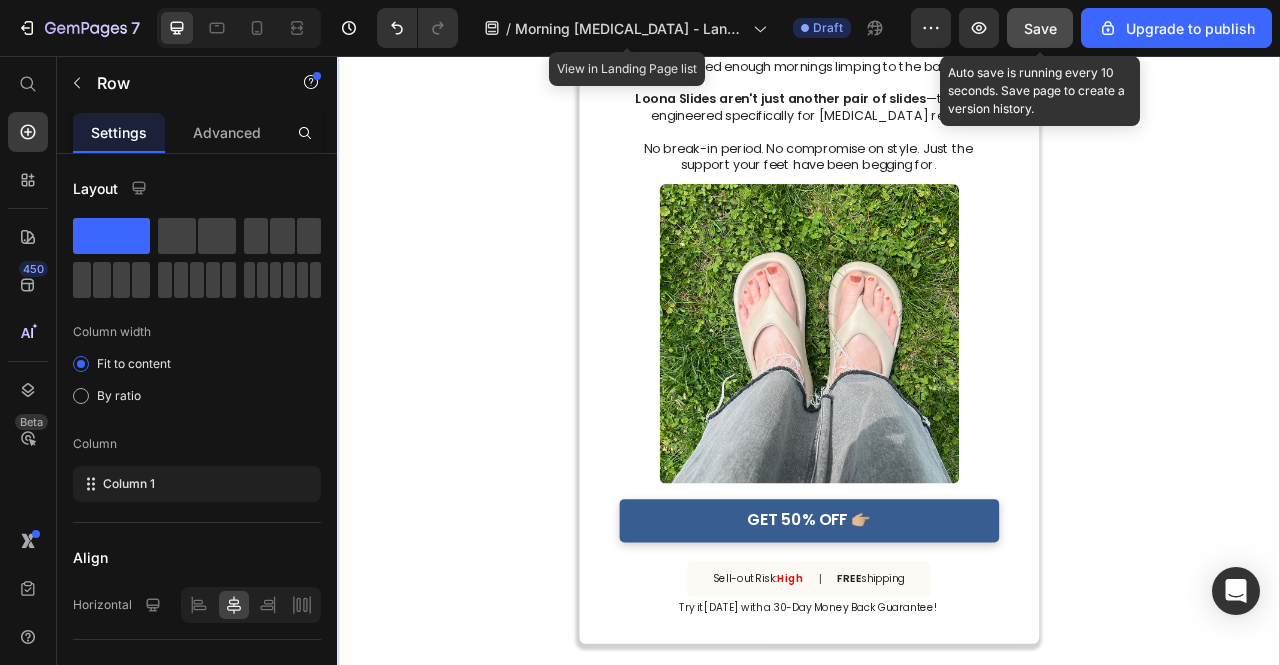click on "Save" 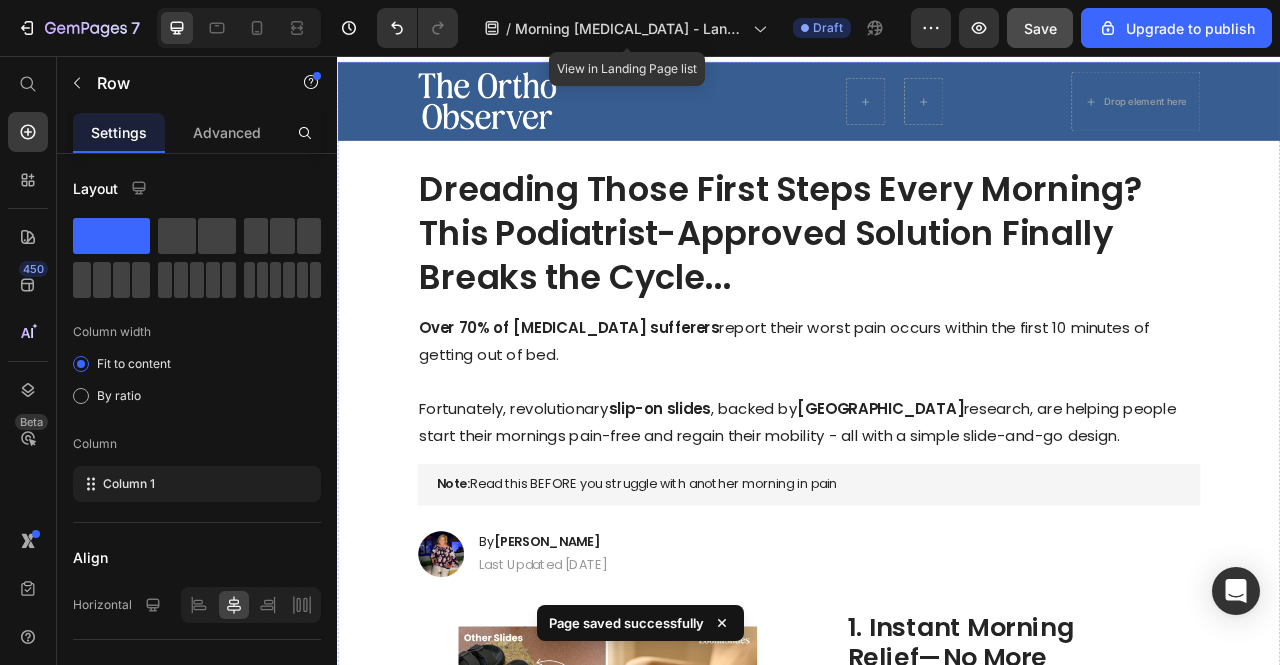 scroll, scrollTop: 0, scrollLeft: 0, axis: both 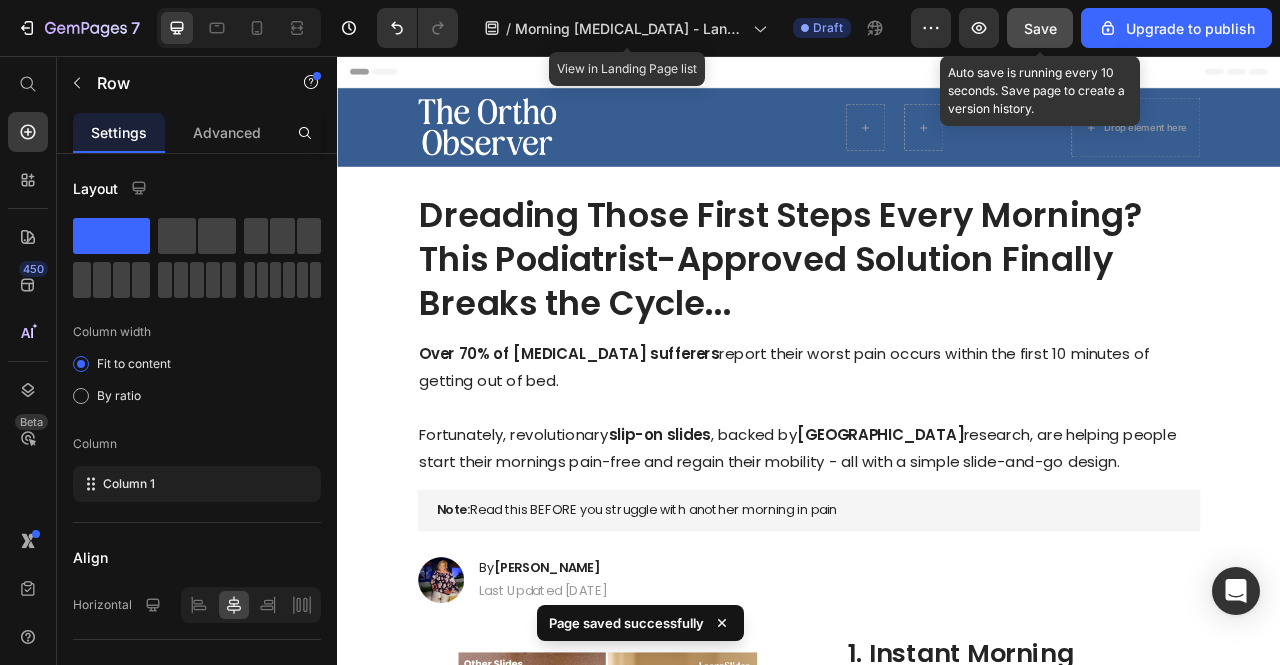 click on "Save" at bounding box center [1040, 28] 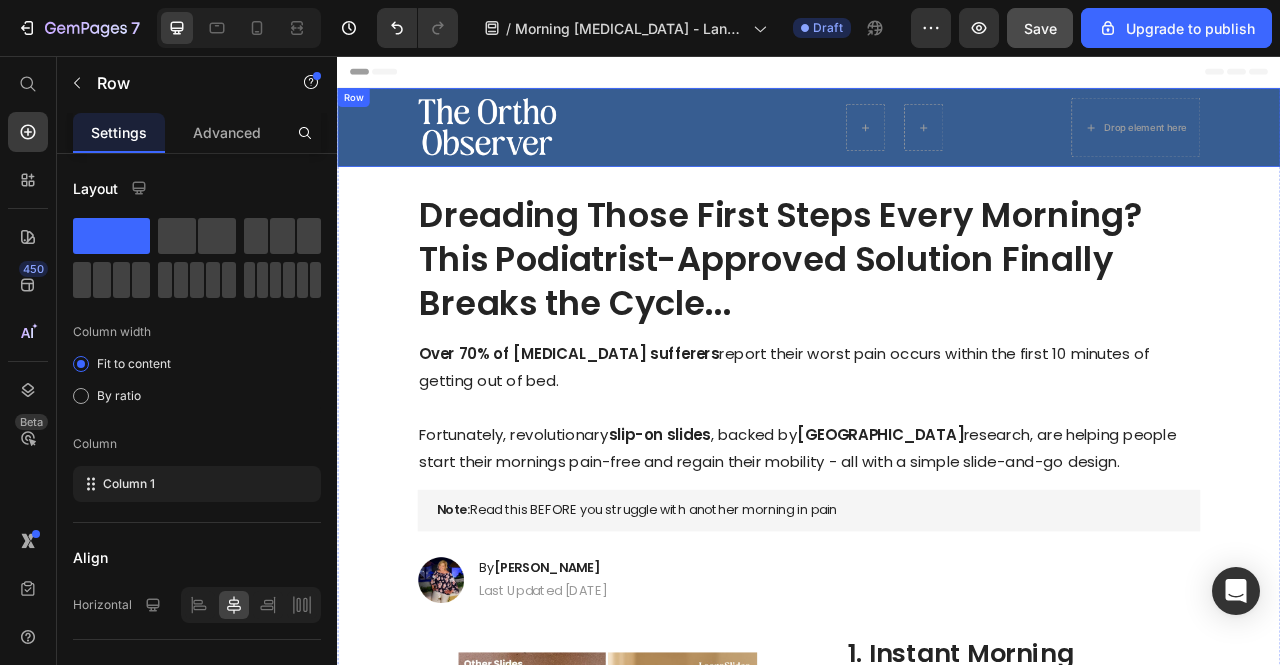 click at bounding box center [630, 147] 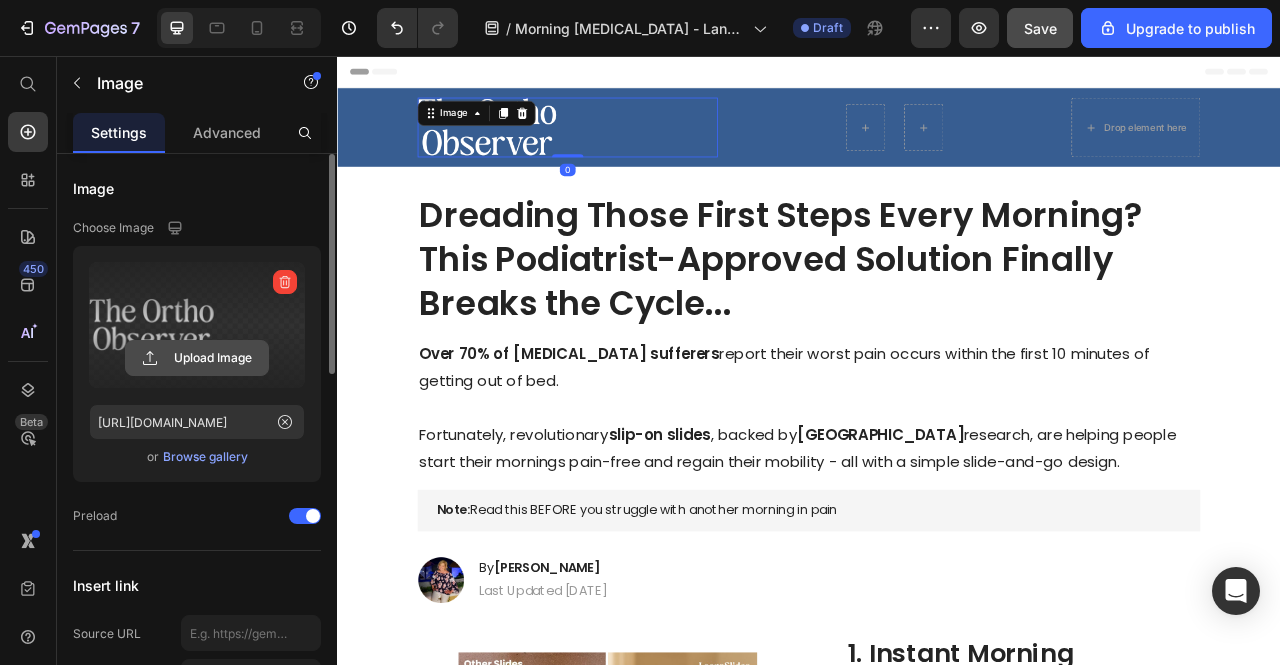 click 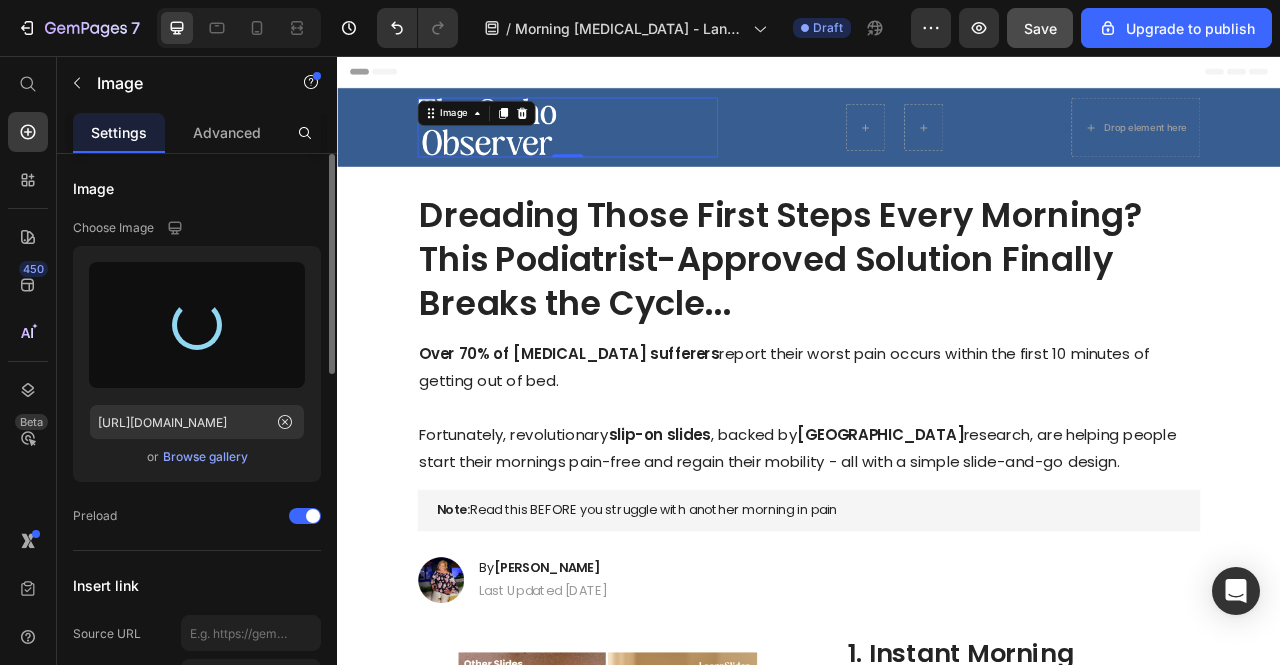 type on "https://cdn.shopify.com/s/files/1/0931/4920/0668/files/gempages_576021918650466890-151d0ee9-098c-49f2-bcc0-f2dfef95077d.png" 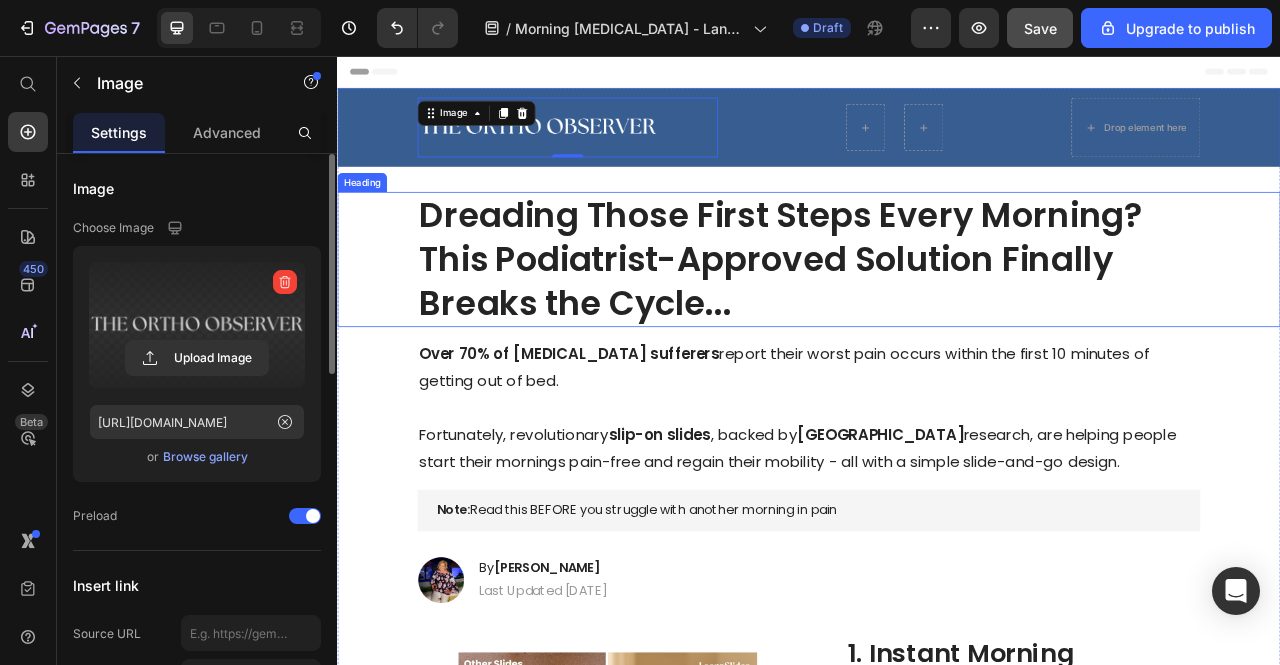 click on "Dreading Those First Steps Every Morning? This Podiatrist-Approved Solution Finally Breaks the Cycle..." at bounding box center (937, 315) 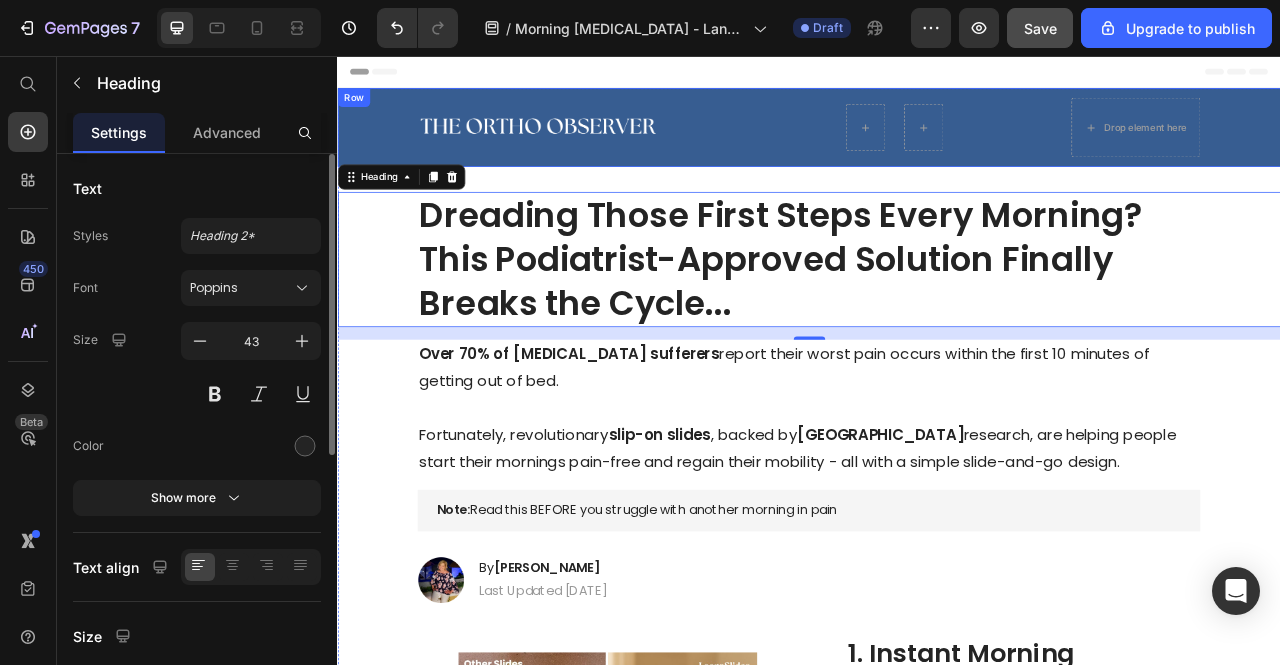 click on "Image" at bounding box center [630, 147] 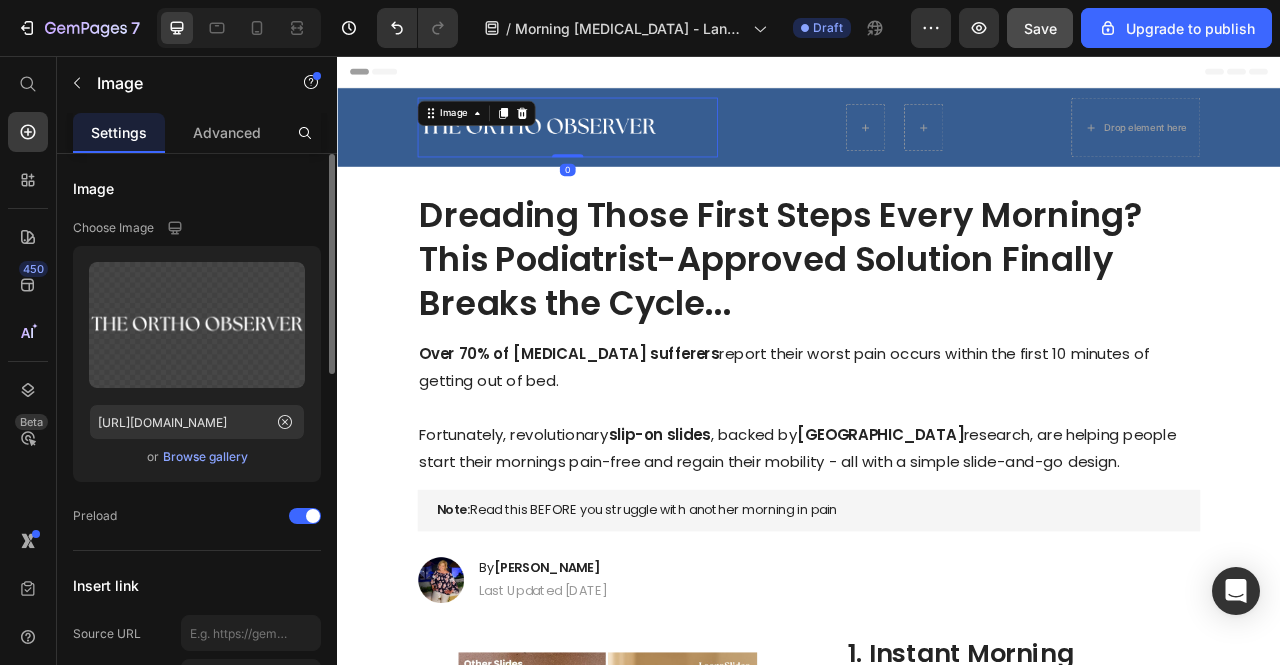 click on "Browse gallery" at bounding box center (205, 457) 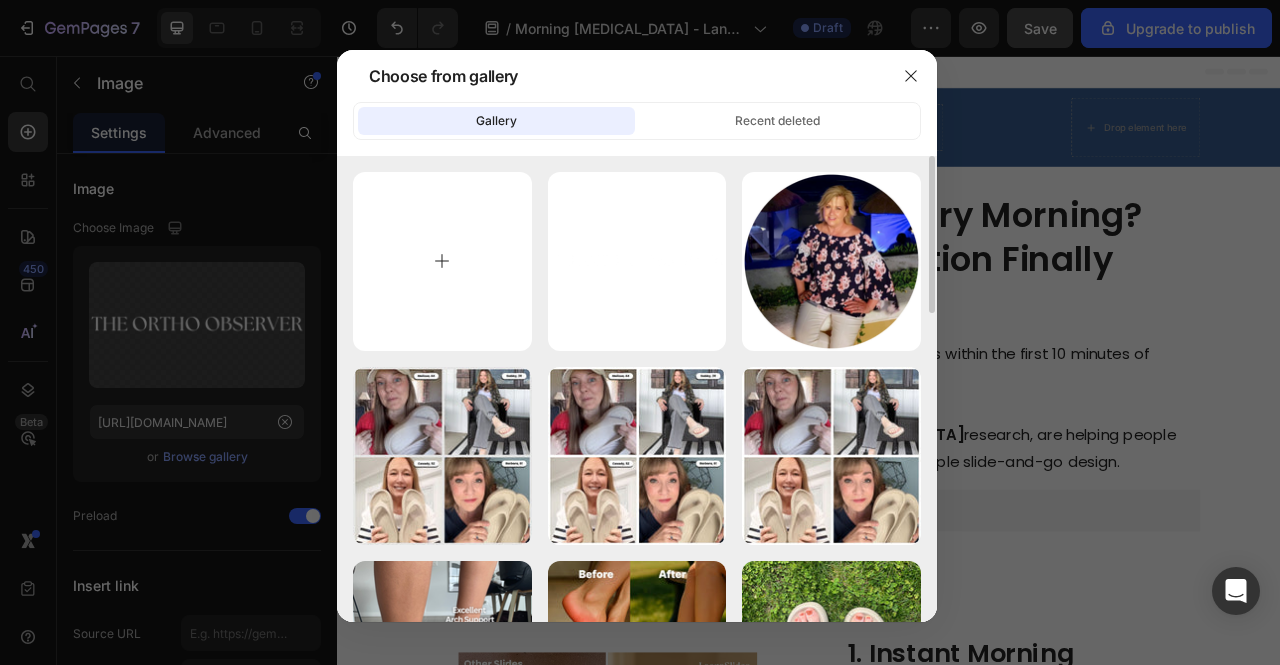 click at bounding box center [442, 261] 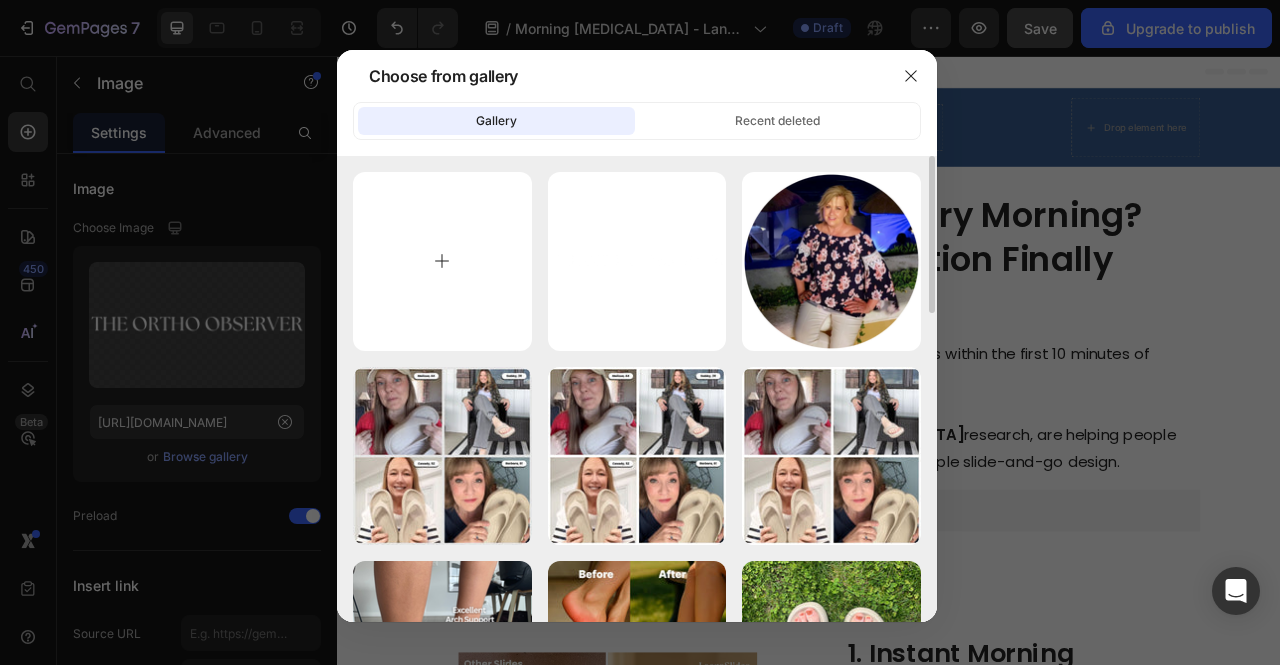 type on "C:\fakepath\Dermasheets.com Logo (3).png" 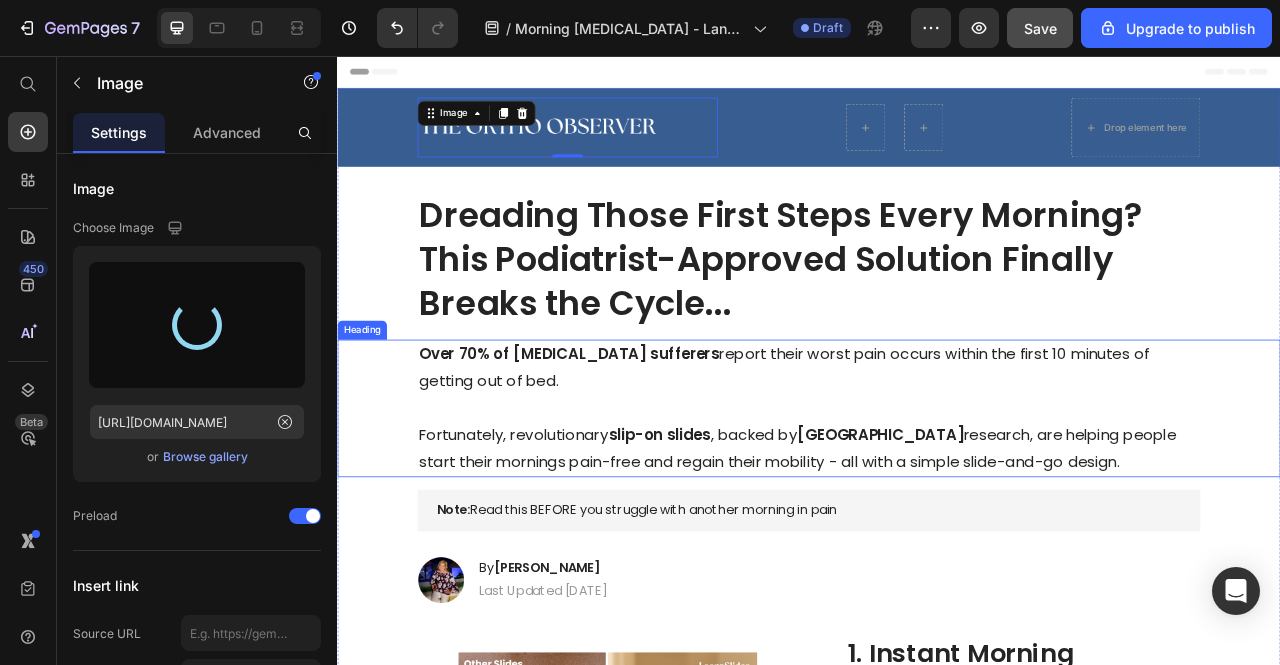 type on "https://cdn.shopify.com/s/files/1/0931/4920/0668/files/gempages_576021918650466890-790d7bd7-96aa-4684-b842-e40cdc5943b2.png" 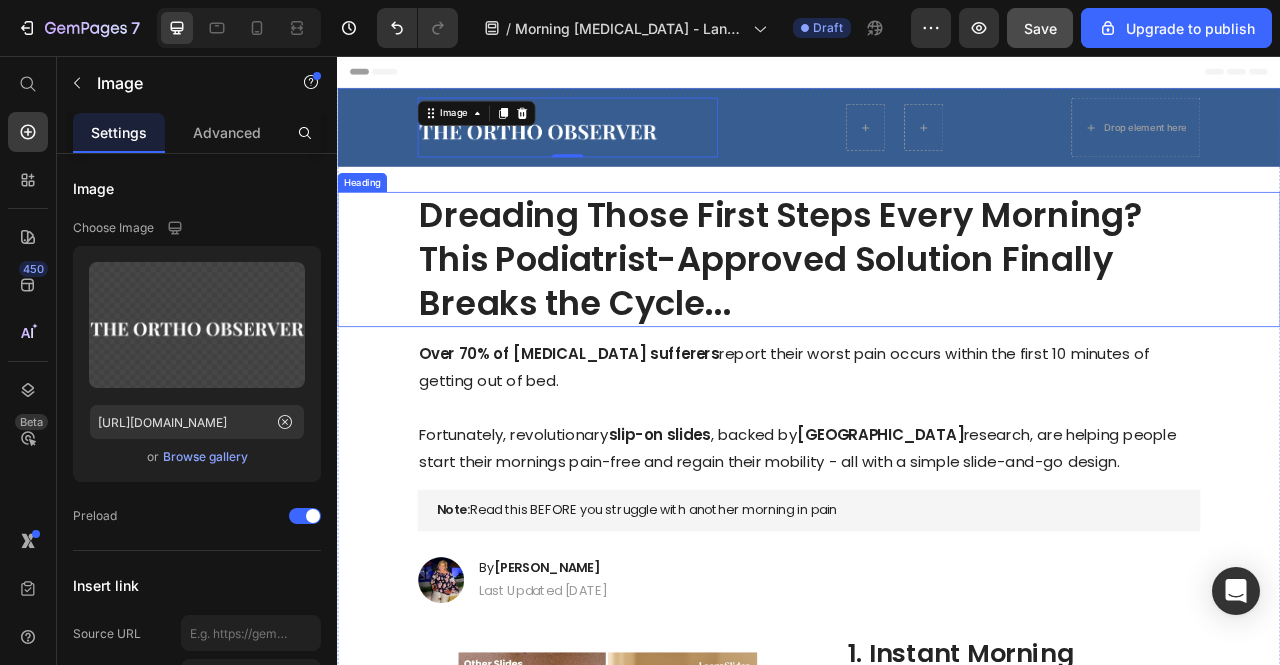 click on "Dreading Those First Steps Every Morning? This Podiatrist-Approved Solution Finally Breaks the Cycle..." at bounding box center (937, 315) 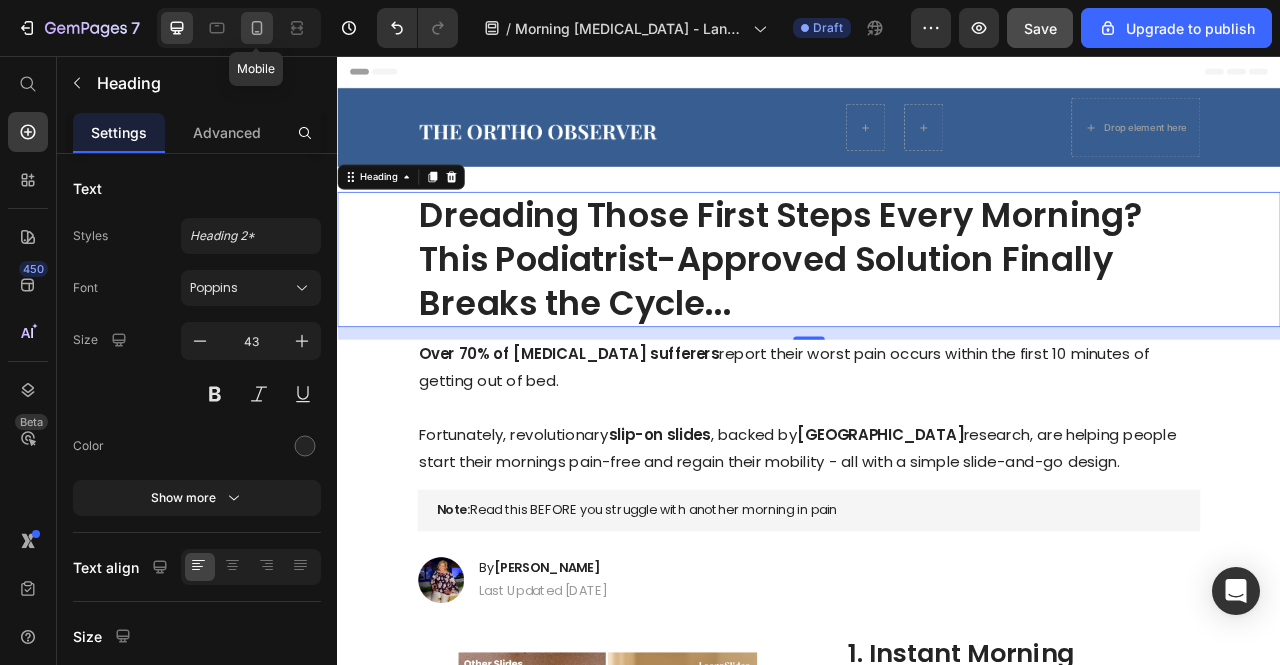 click 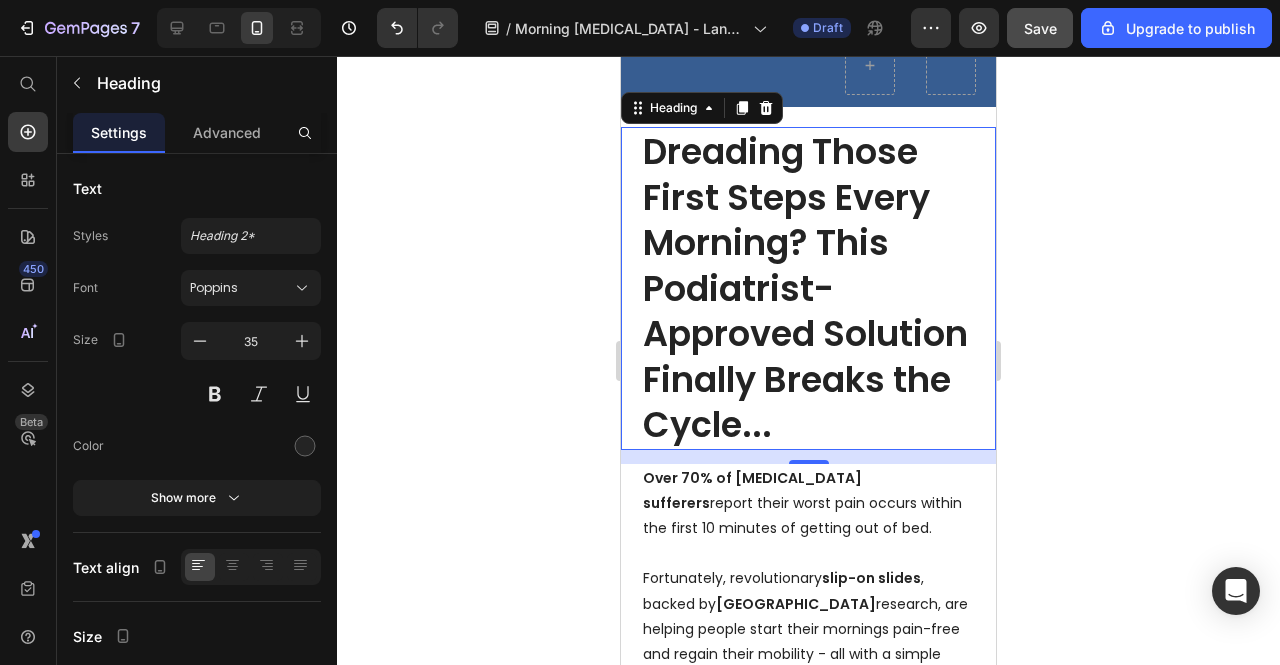 scroll, scrollTop: 0, scrollLeft: 0, axis: both 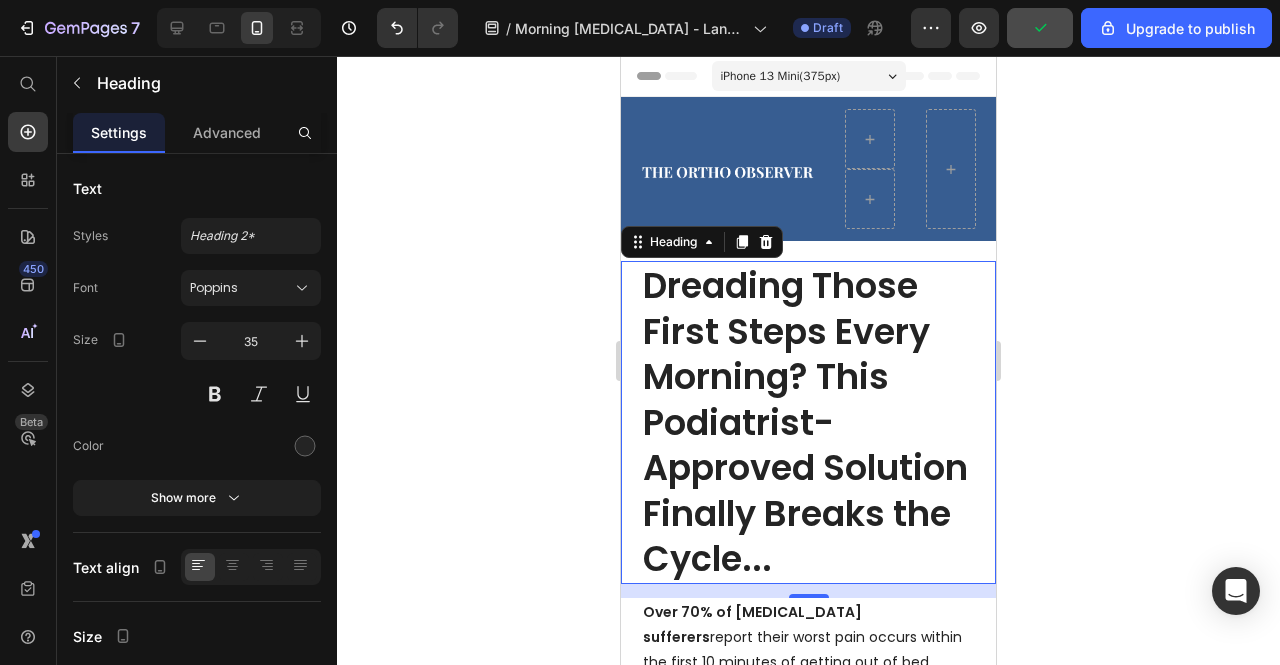 click 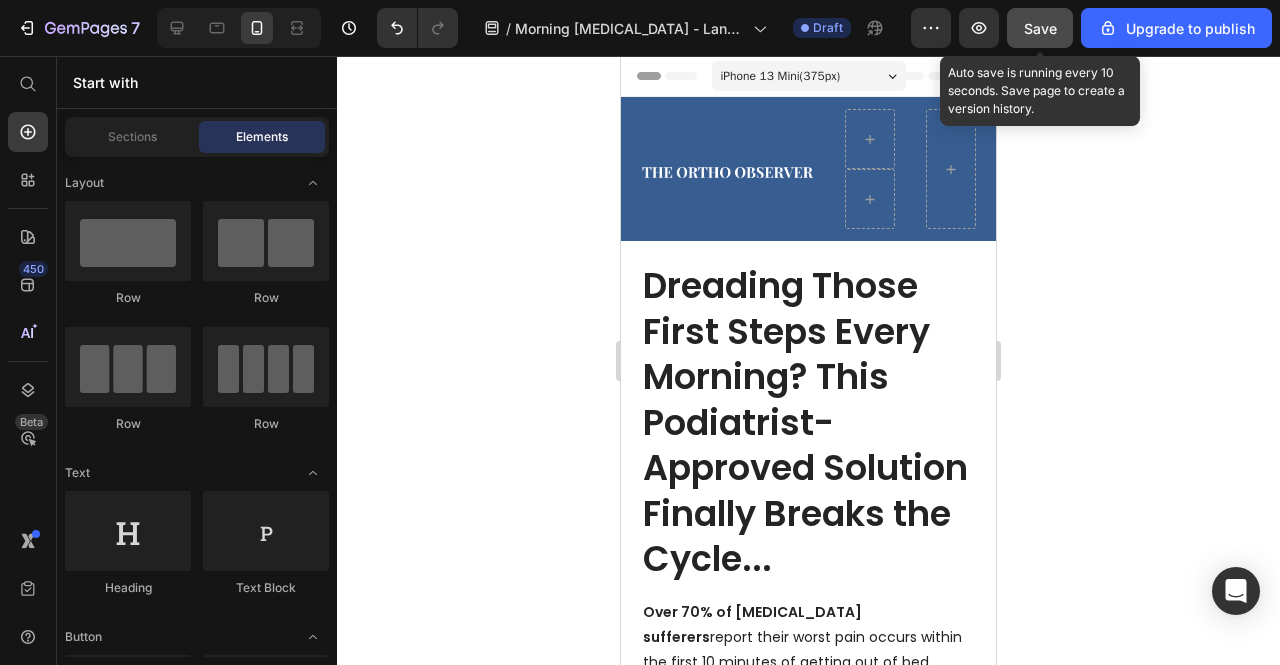 click on "Save" 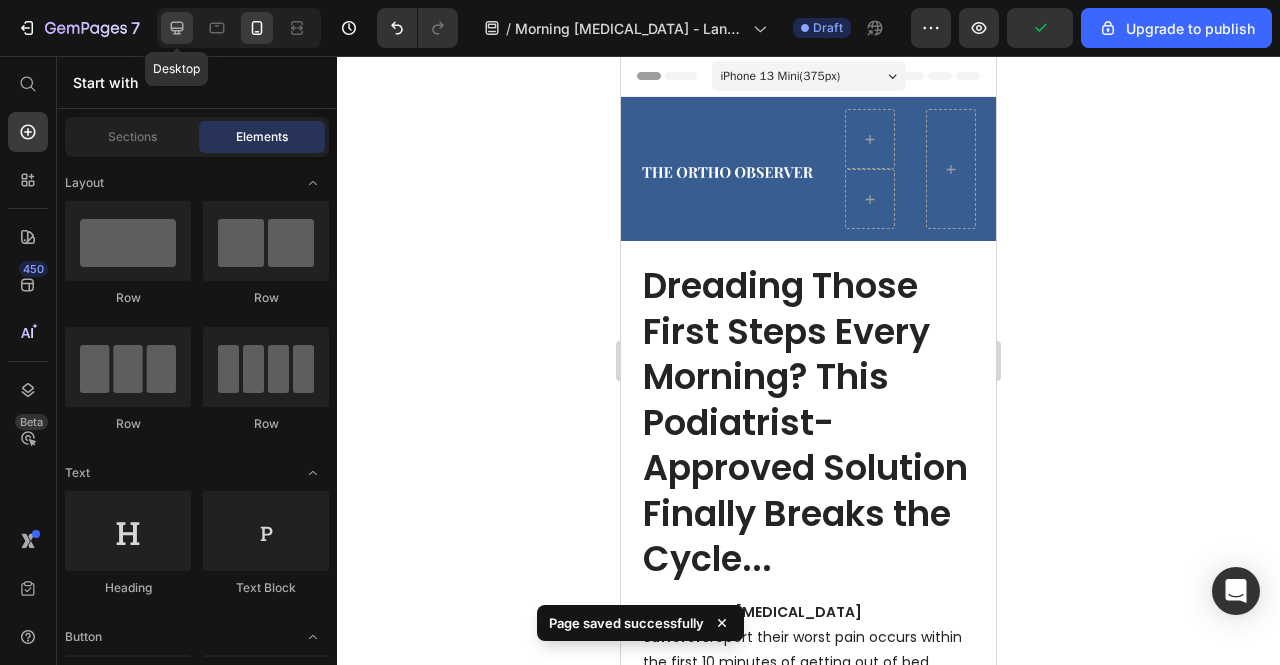 click 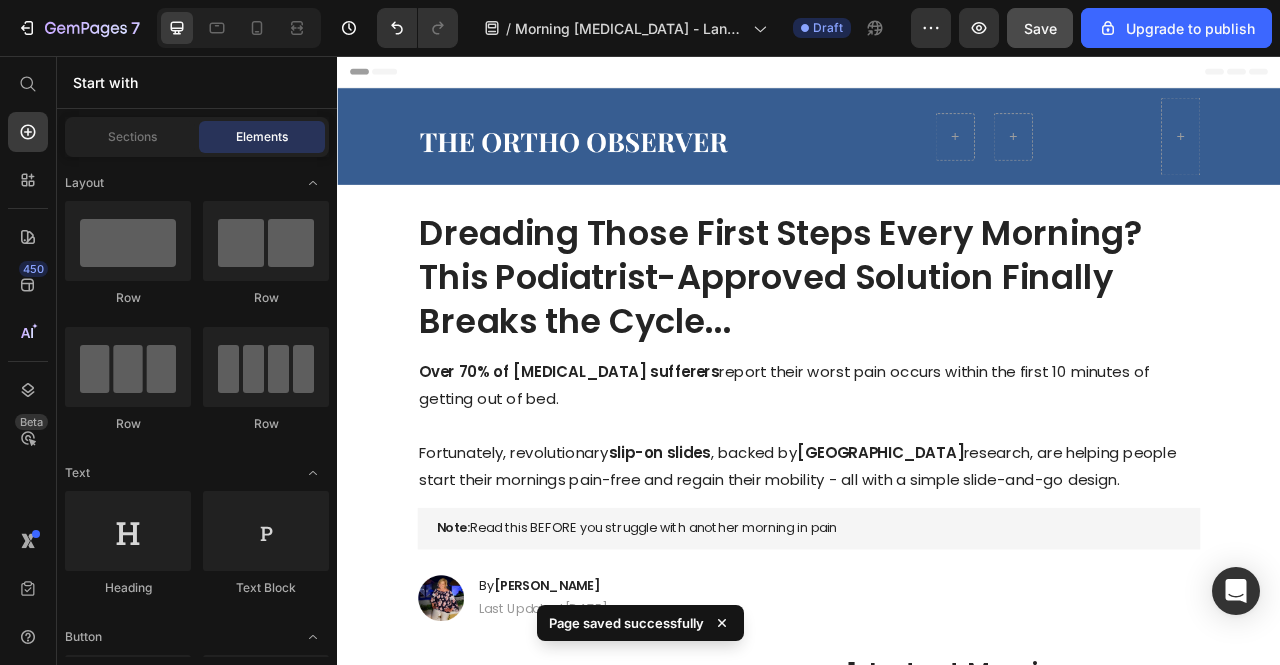 click on "Save" 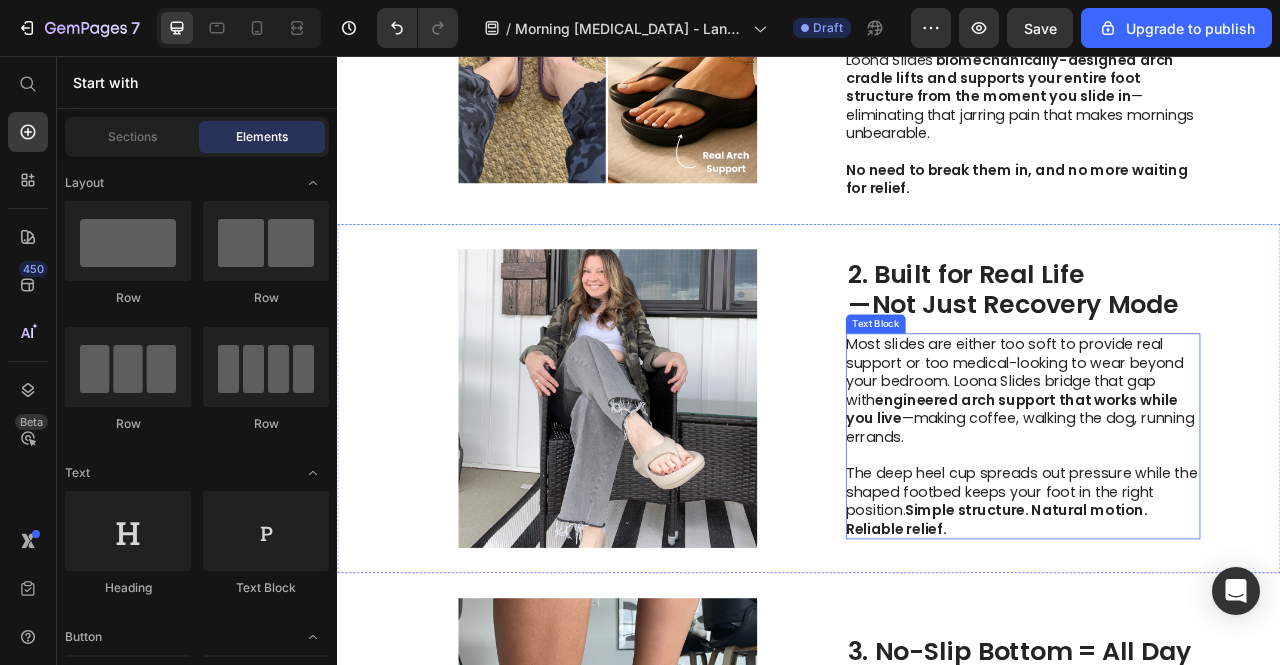 scroll, scrollTop: 1200, scrollLeft: 0, axis: vertical 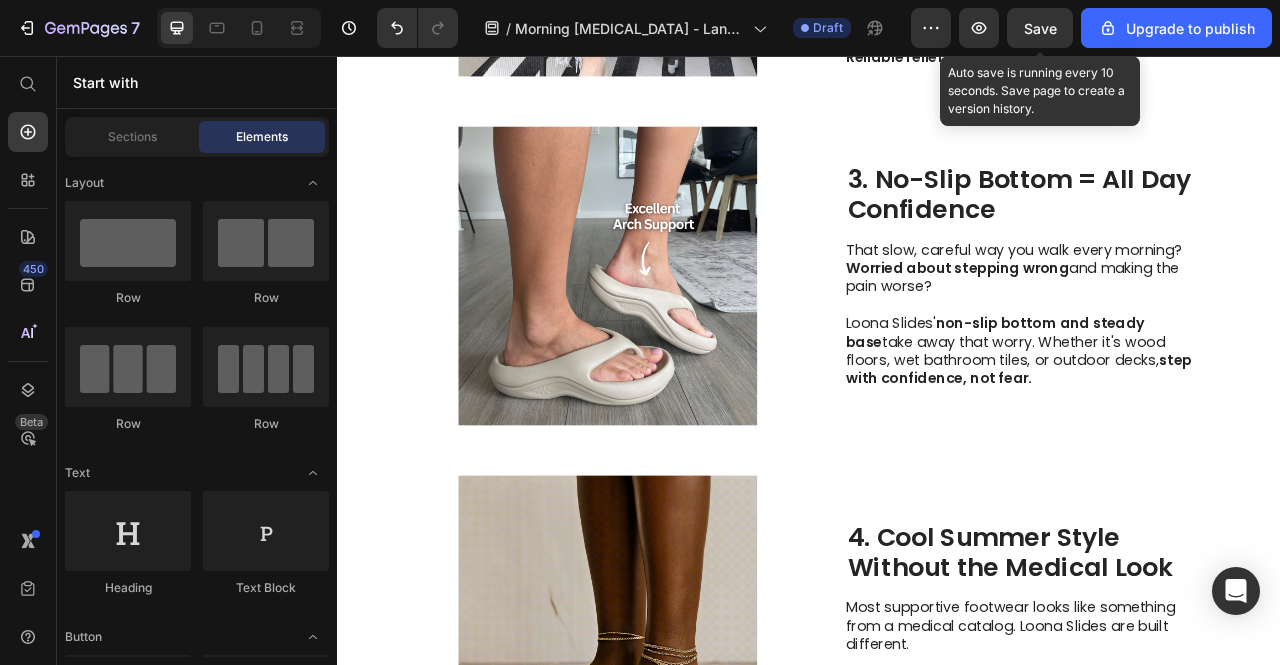 click on "Save" 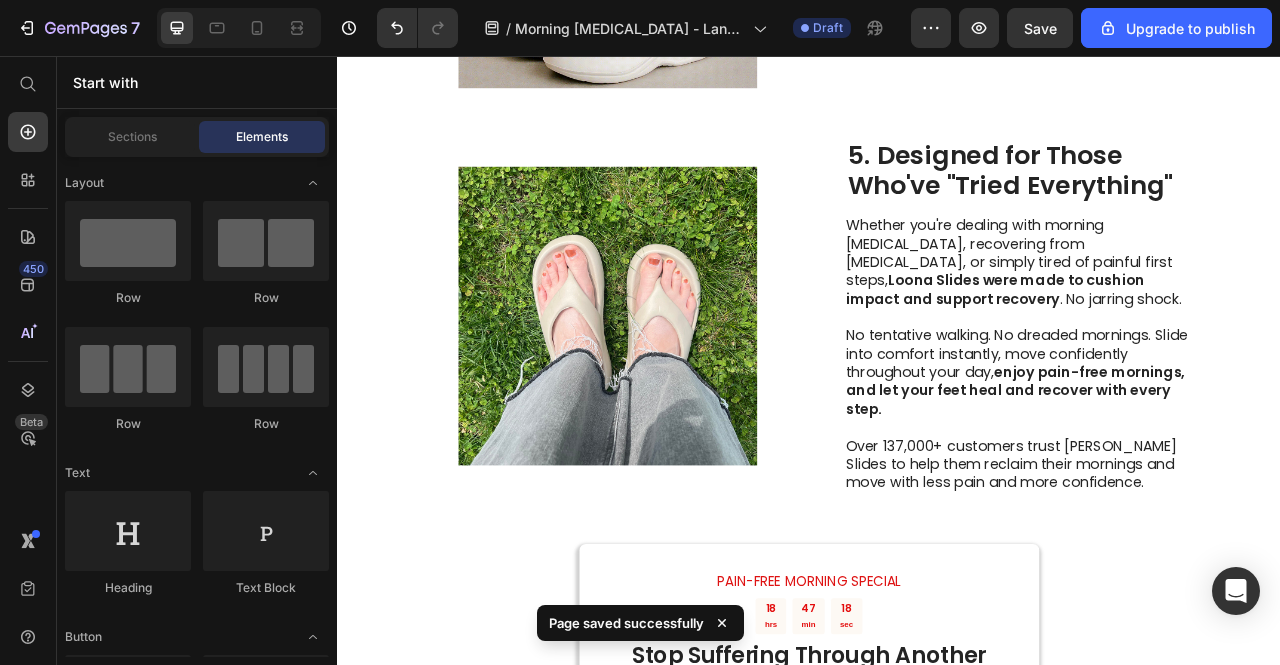 scroll, scrollTop: 2500, scrollLeft: 0, axis: vertical 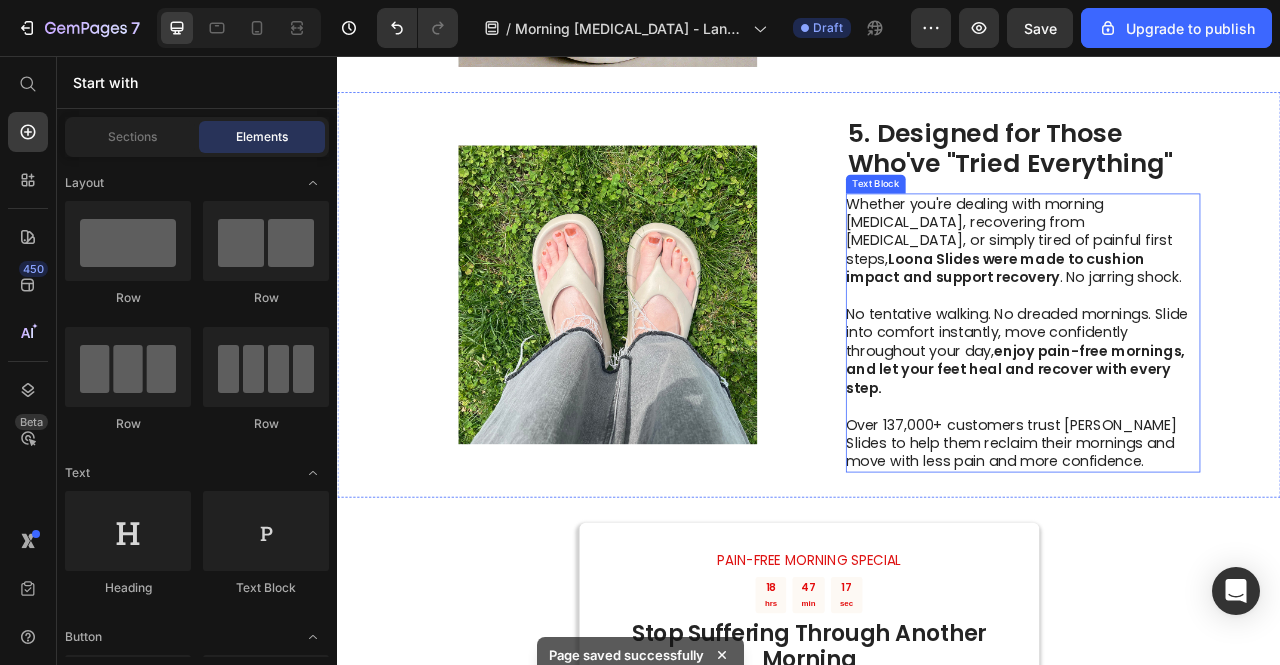 click on "Over 137,000+ customers trust Loona Slides to help them reclaim their mornings and move with less pain and more confidence." at bounding box center [1208, 537] 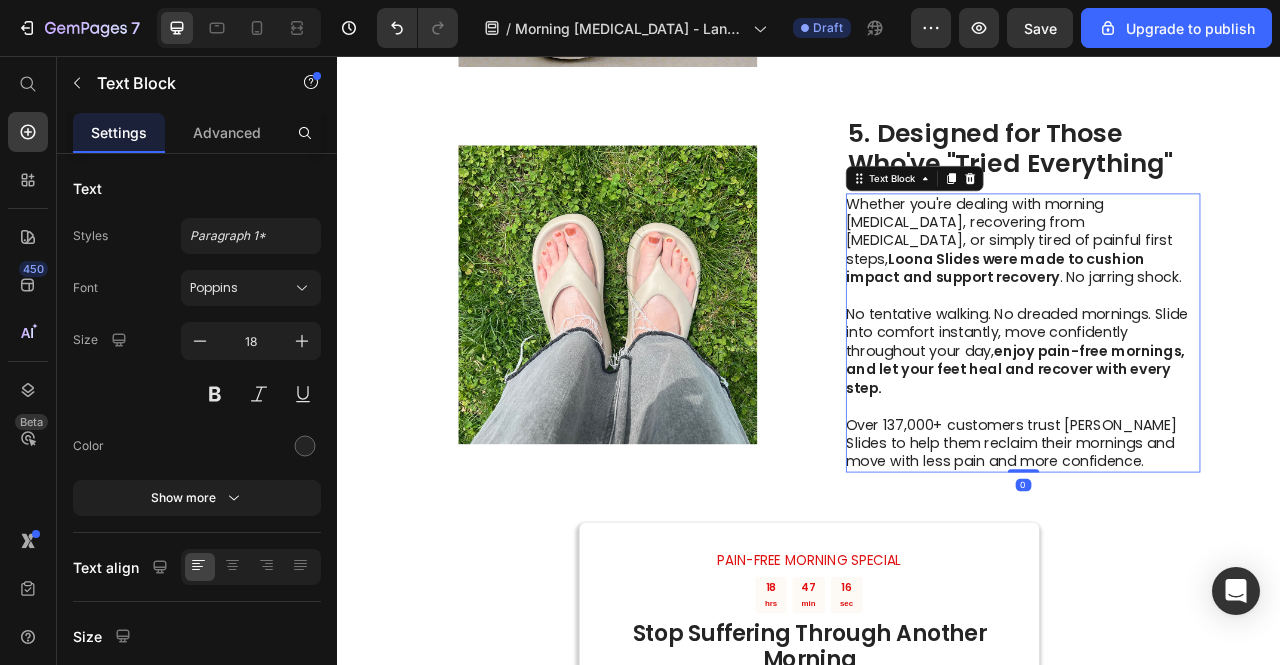 click on "Over 137,000+ customers trust Loona Slides to help them reclaim their mornings and move with less pain and more confidence." at bounding box center [1208, 537] 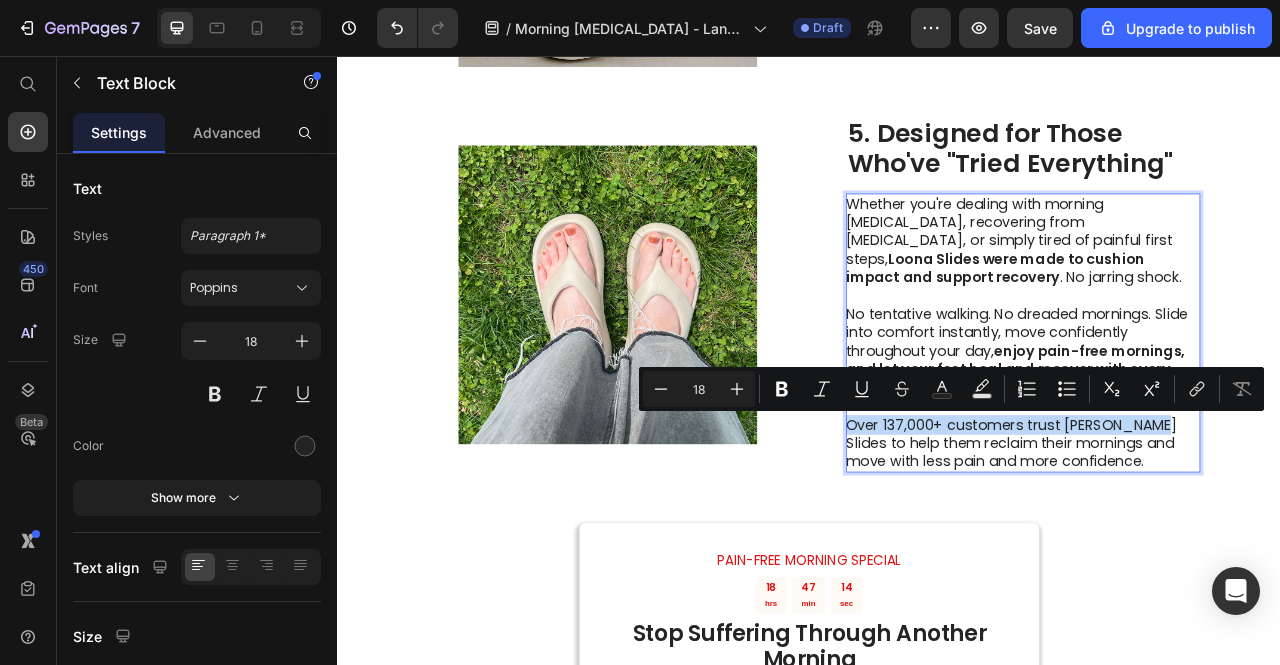 drag, startPoint x: 995, startPoint y: 519, endPoint x: 1340, endPoint y: 534, distance: 345.32593 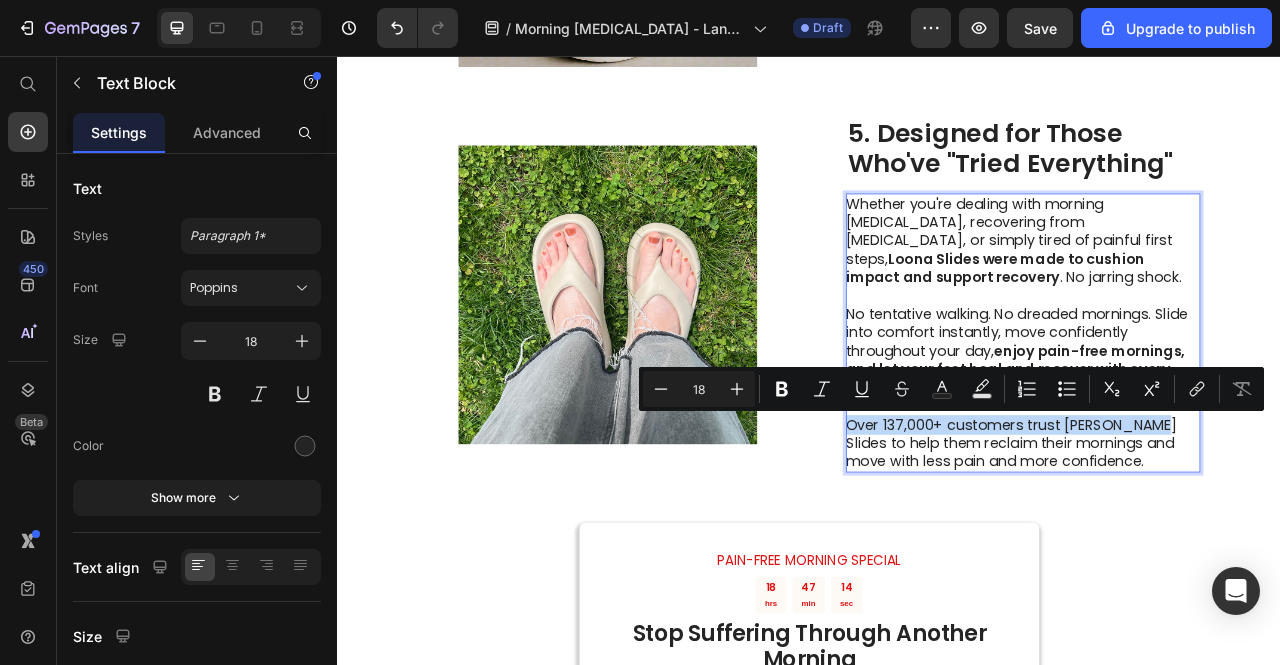 click on "Over 137,000+ customers trust Loona Slides to help them reclaim their mornings and move with less pain and more confidence." at bounding box center (1208, 537) 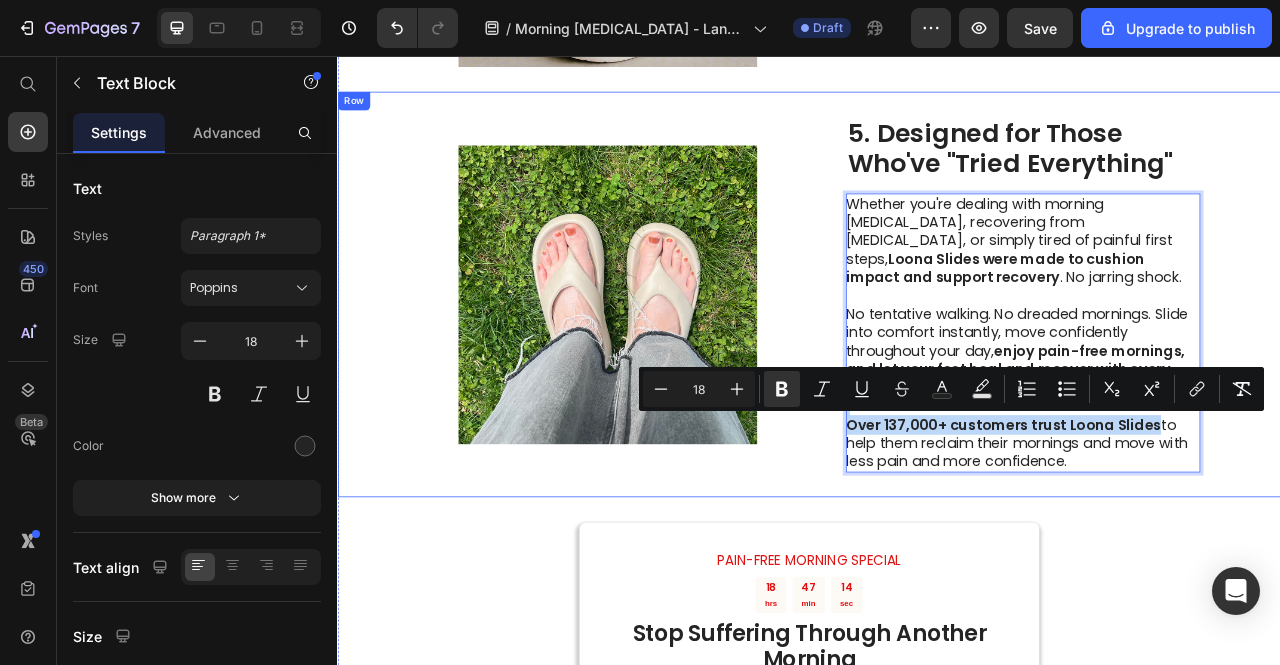 click on "Image 5. Designed for Those  Who've "Tried Everything" Heading Whether you're dealing with morning foot pain, recovering from plantar fasciitis, or simply tired of painful first steps,  Loona Slides were made to cushion impact and support recovery . No jarring shock.  No tentative walking. No dreaded mornings. Slide into comfort instantly, move confidently throughout your day,  enjoy pain-free mornings, and let your feet heal and recover with every step. Over 137,000+ customers trust Loona Slides  to help them reclaim their mornings and move with less pain and more confidence. Text Block   0 Row" at bounding box center [937, 360] 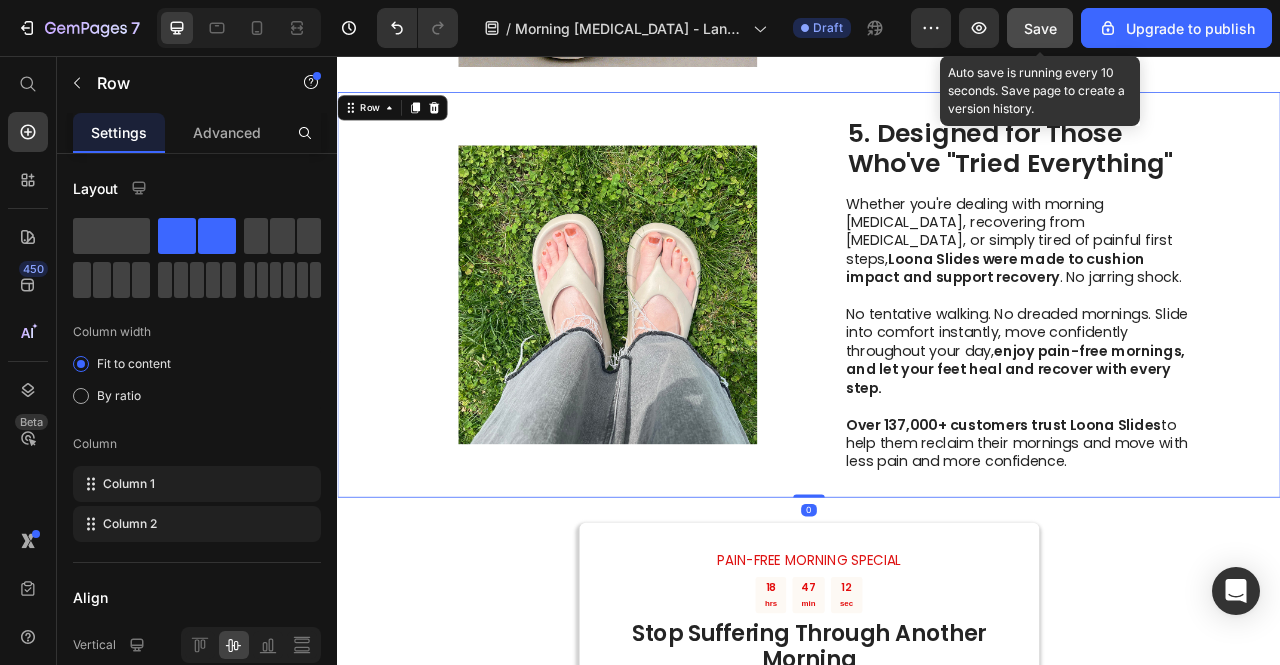 click on "Save" at bounding box center [1040, 28] 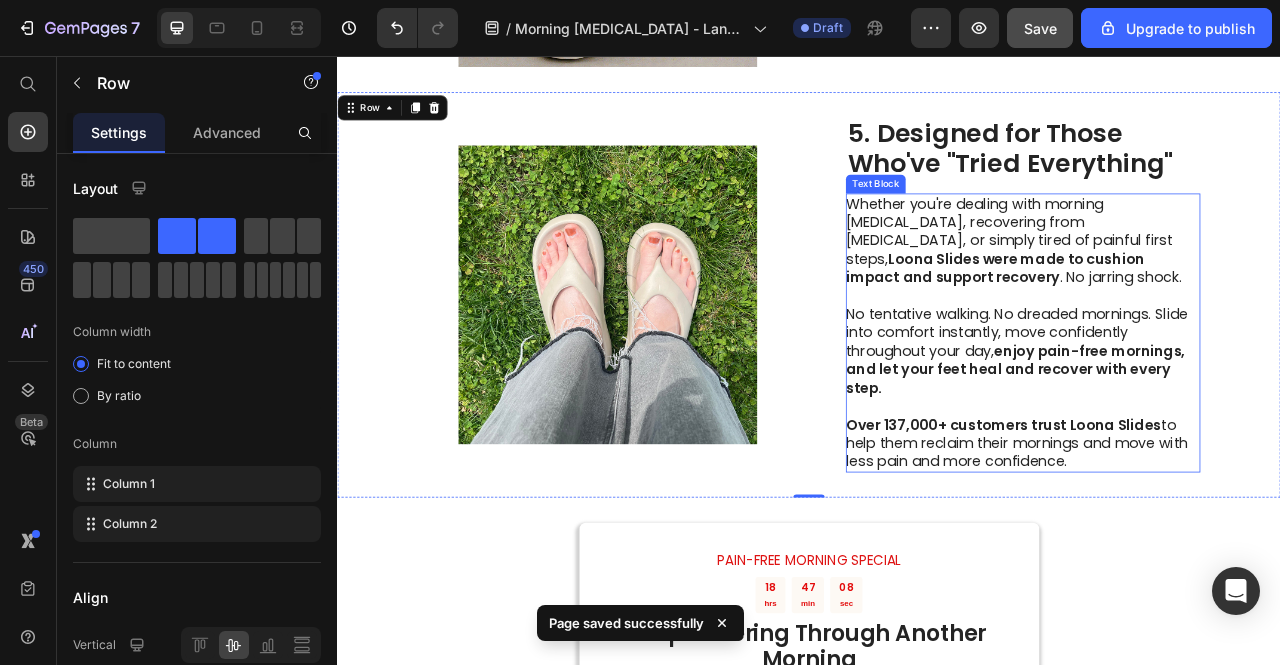 click on "Whether you're dealing with morning foot pain, recovering from plantar fasciitis, or simply tired of painful first steps,  Loona Slides were made to cushion impact and support recovery . No jarring shock." at bounding box center (1208, 291) 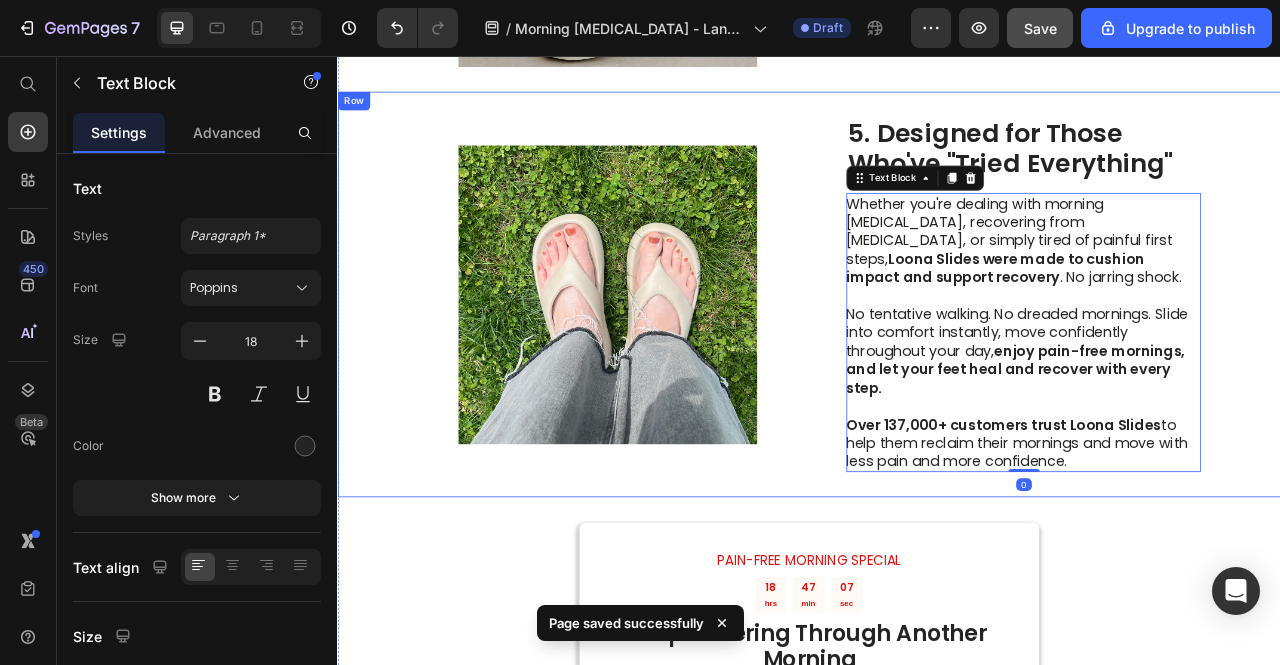 click on "Image 5. Designed for Those  Who've "Tried Everything" Heading Whether you're dealing with morning foot pain, recovering from plantar fasciitis, or simply tired of painful first steps,  Loona Slides were made to cushion impact and support recovery . No jarring shock.  No tentative walking. No dreaded mornings. Slide into comfort instantly, move confidently throughout your day,  enjoy pain-free mornings, and let your feet heal and recover with every step. Over 137,000+ customers trust Loona Slides  to help them reclaim their mornings and move with less pain and more confidence. Text Block   0 Row" at bounding box center [937, 360] 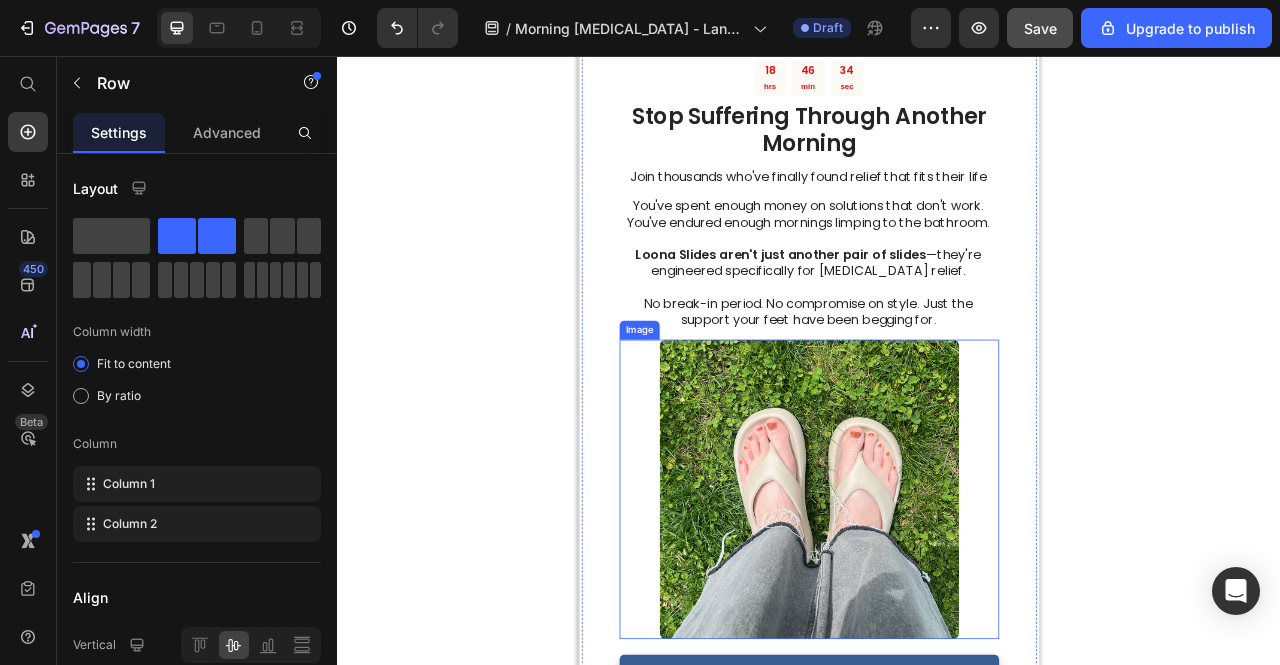 scroll, scrollTop: 3200, scrollLeft: 0, axis: vertical 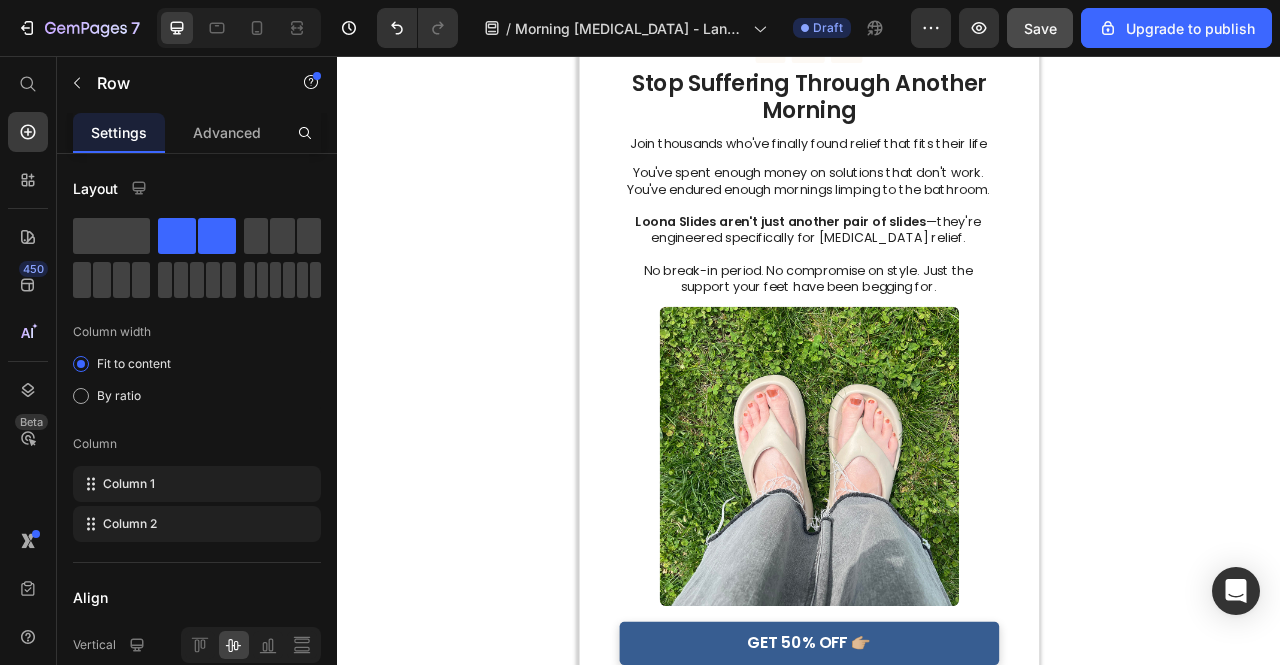 click on "Save" 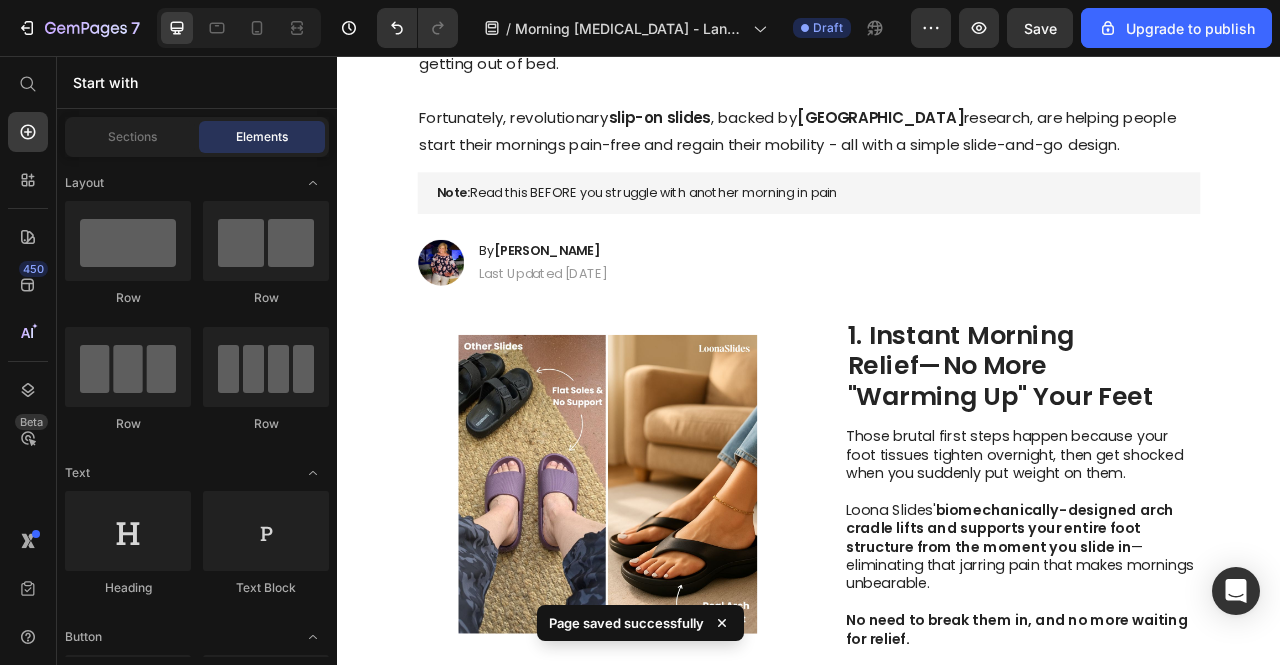 scroll, scrollTop: 0, scrollLeft: 0, axis: both 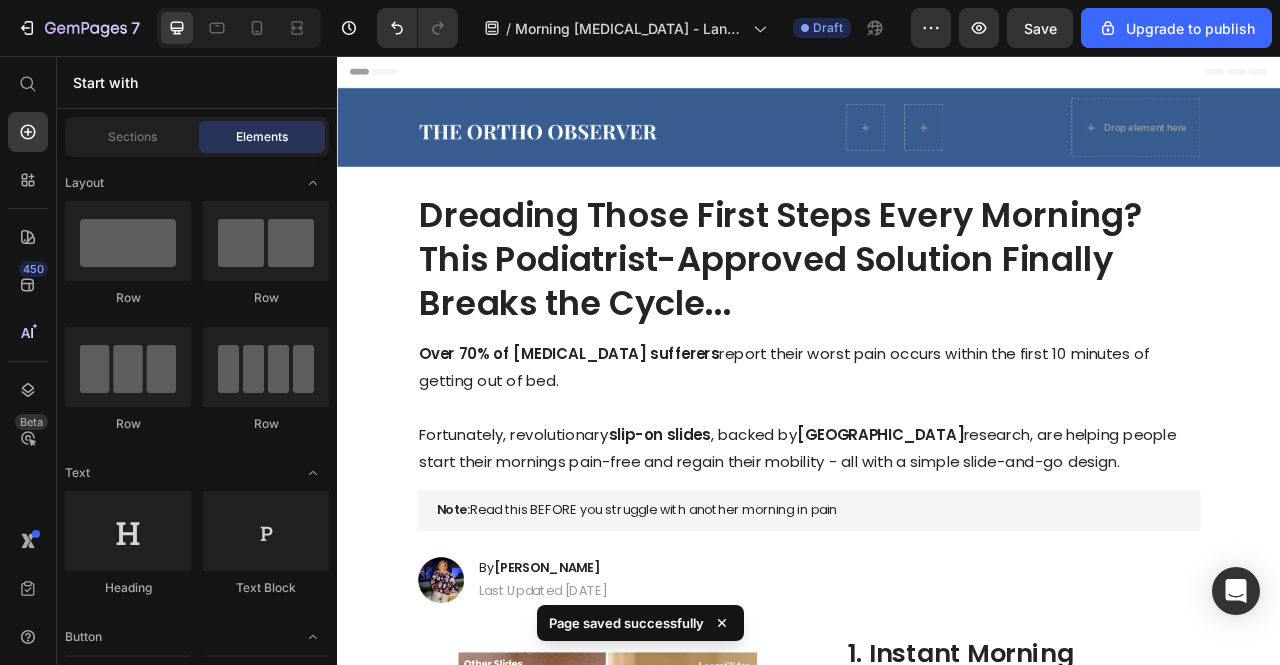 drag, startPoint x: 1328, startPoint y: 782, endPoint x: 1423, endPoint y: 360, distance: 432.56097 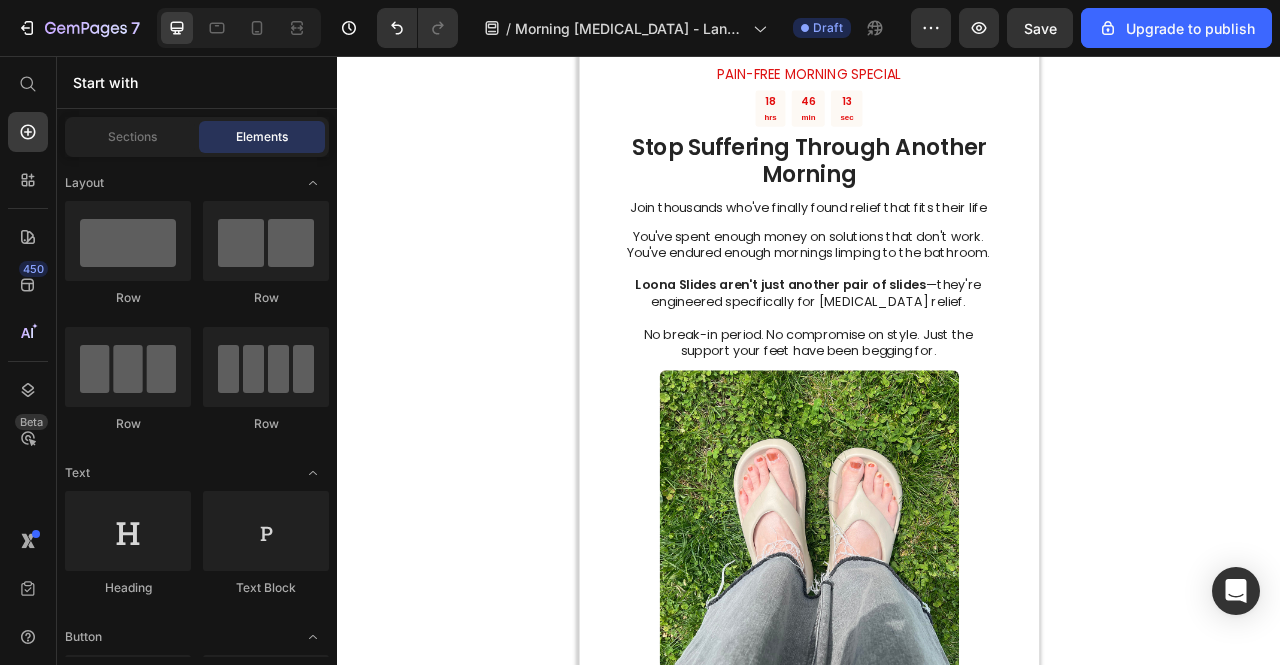 scroll, scrollTop: 3100, scrollLeft: 0, axis: vertical 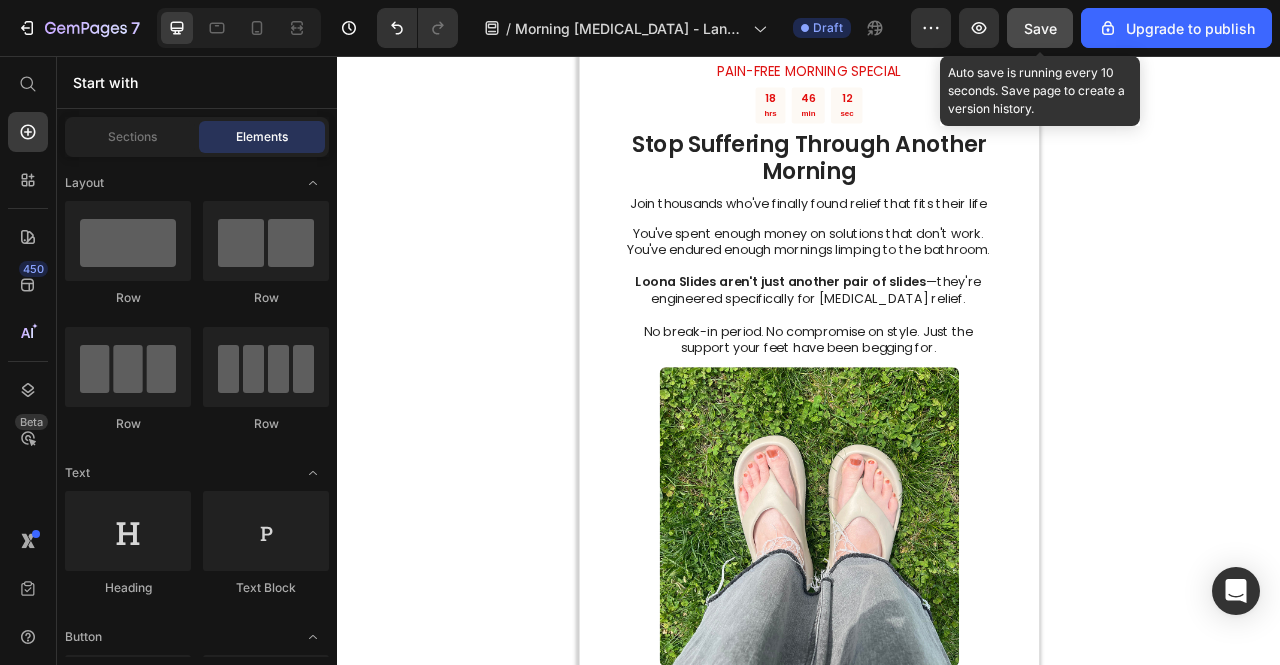 click on "Save" 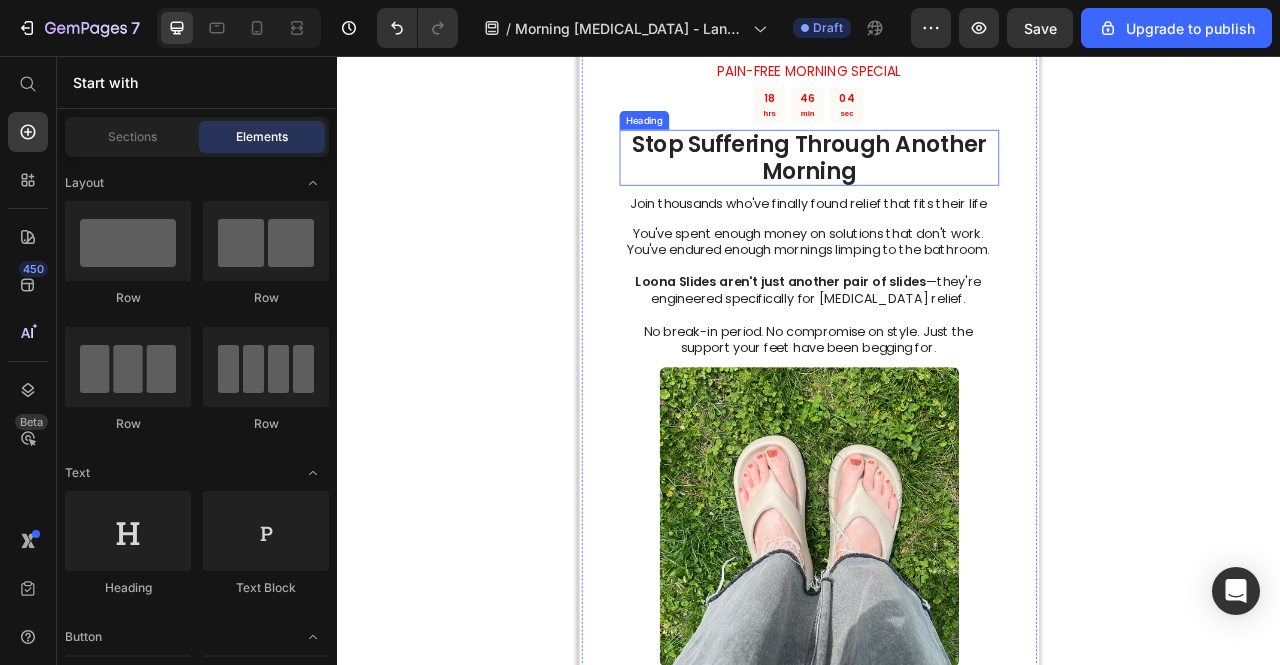 click on "Stop Suffering Through Another Morning" at bounding box center (937, 185) 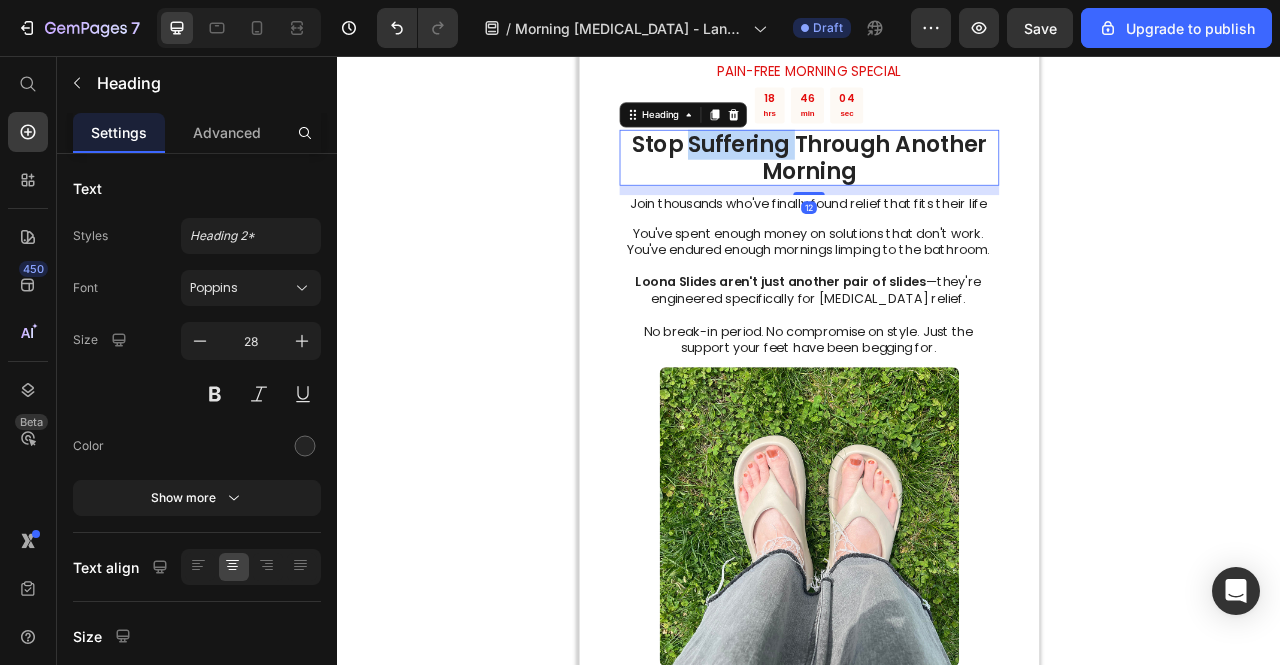 click on "Stop Suffering Through Another Morning" at bounding box center (937, 185) 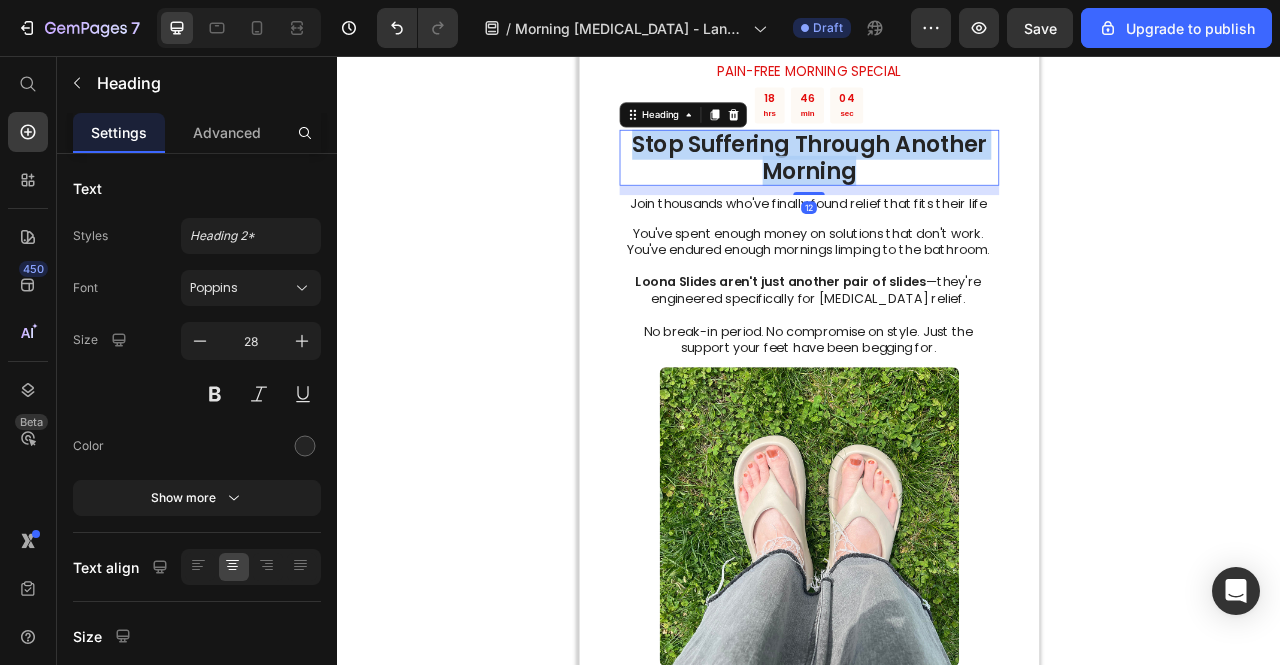 click on "Stop Suffering Through Another Morning" at bounding box center (937, 185) 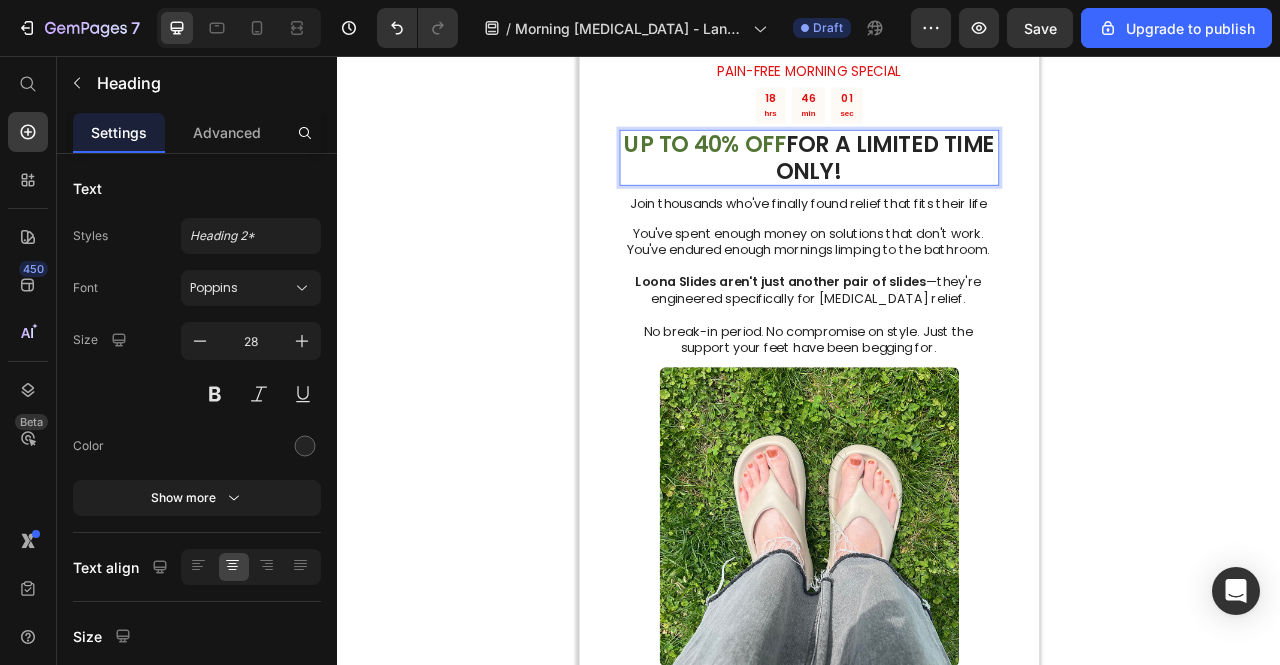 click on "UP TO 40% OFF" at bounding box center [805, 168] 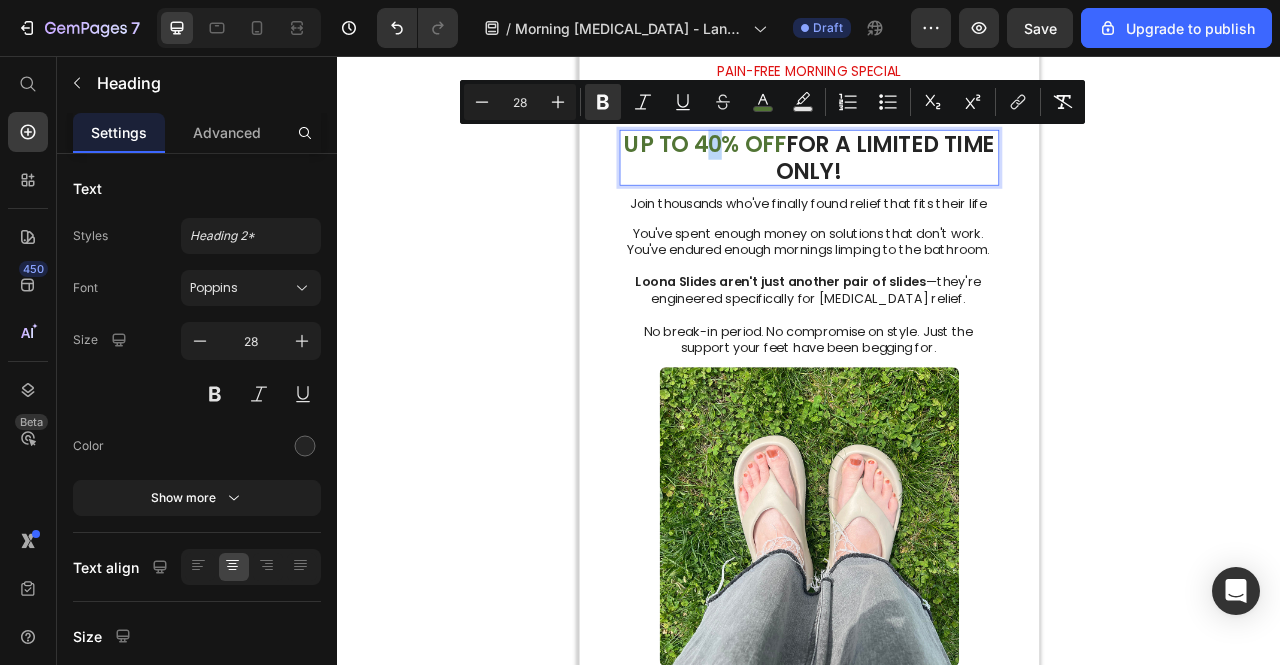 click on "UP TO 40% OFF" at bounding box center (805, 168) 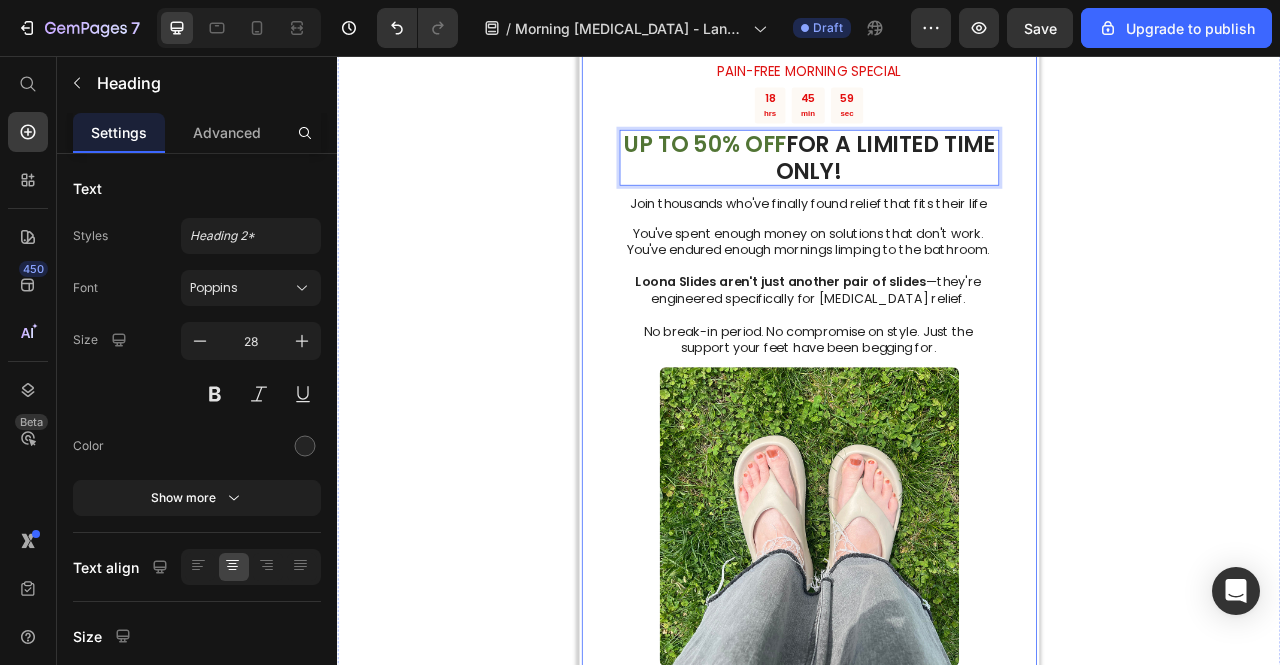 click on "PAIN-FREE MORNING SPECIAL Text Block 18 hrs 45 min 59 sec Countdown Timer UP TO 50% OFF  FOR A LIMITED TIME ONLY! Heading   12 Join thousands who've finally found relief that fits their life Text Block You've spent enough money on solutions that don't work. You've endured enough mornings limping to the bathroom.    Loona Slides aren't just another pair of slides —they're engineered specifically for plantar fasciitis relief.    No break-in period. No compromise on style. Just the support your feet have been begging for. Text Block Image GET 50% OFF 👉🏼 Button Sell-out Risk:  High Text Block | Text Block FREE  shipping Text Block Row Try it today with a 30-Day Money Back Guarantee! Text Block Row Row" at bounding box center (937, 532) 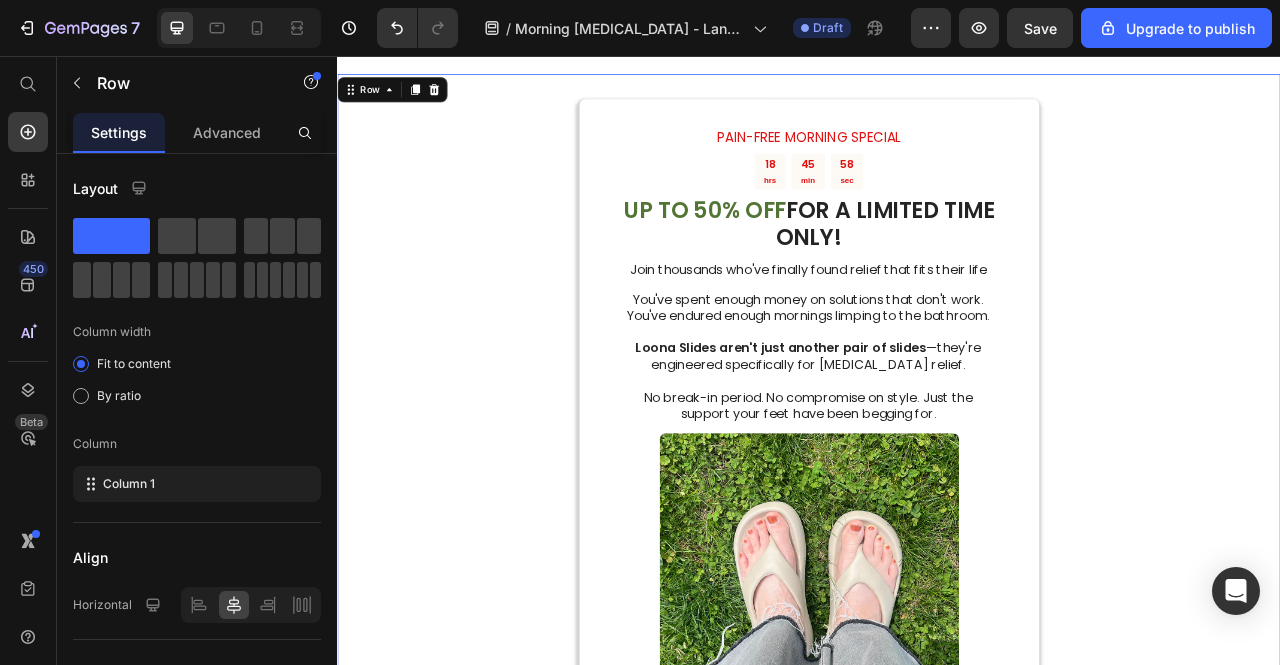 scroll, scrollTop: 2900, scrollLeft: 0, axis: vertical 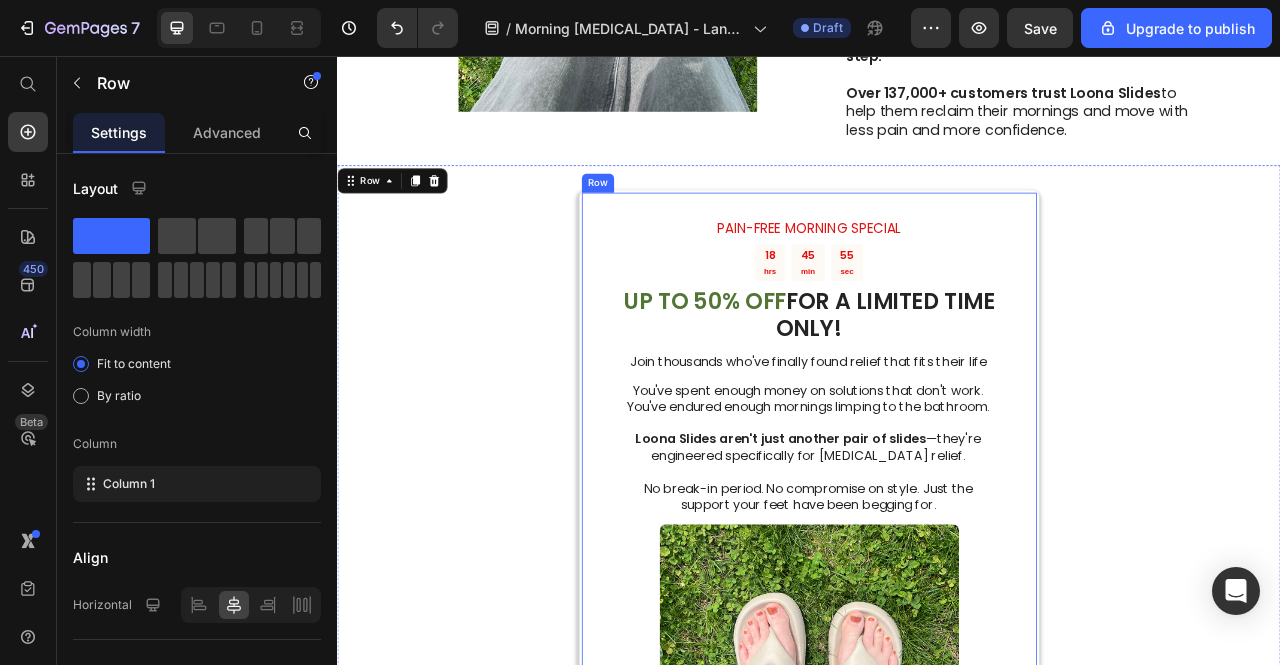 click on "PAIN-FREE MORNING SPECIAL Text Block 18 hrs 45 min 55 sec Countdown Timer ⁠⁠⁠⁠⁠⁠⁠ UP TO 50% OFF  FOR A LIMITED TIME ONLY! Heading Join thousands who've finally found relief that fits their life Text Block You've spent enough money on solutions that don't work. You've endured enough mornings limping to the bathroom.    Loona Slides aren't just another pair of slides —they're engineered specifically for plantar fasciitis relief.    No break-in period. No compromise on style. Just the support your feet have been begging for. Text Block Image GET 50% OFF 👉🏼 Button Sell-out Risk:  High Text Block | Text Block FREE  shipping Text Block Row Try it today with a 30-Day Money Back Guarantee! Text Block" at bounding box center (937, 732) 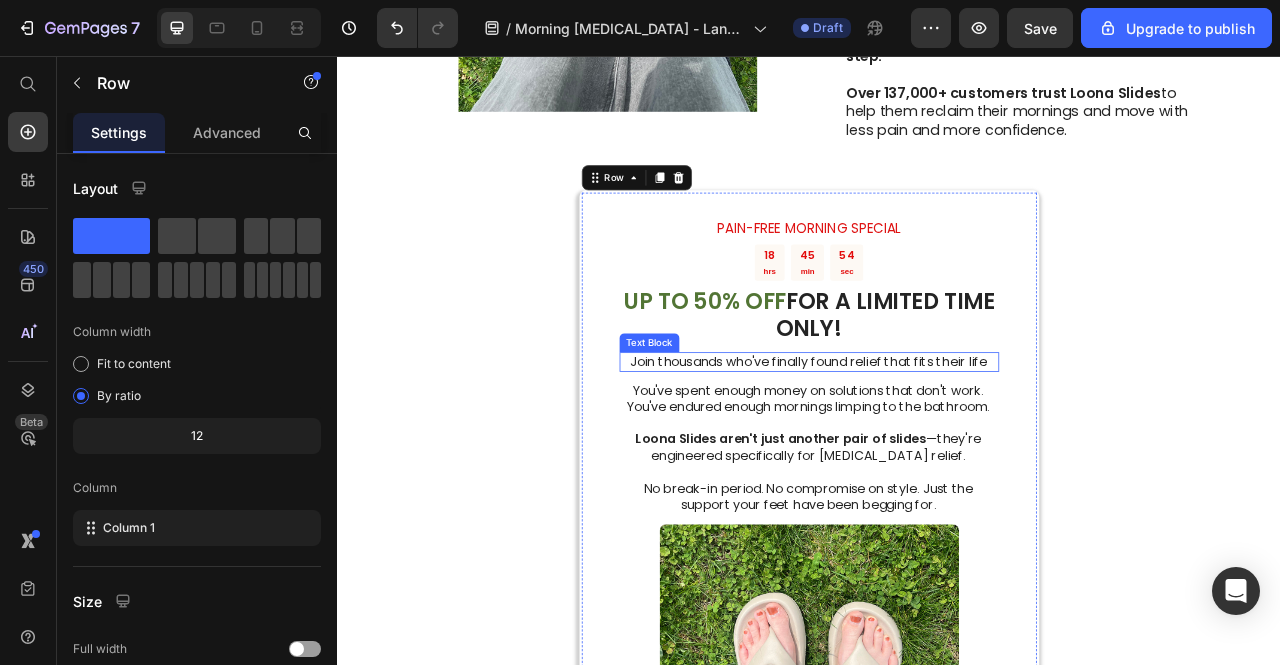 click on "Join thousands who've finally found relief that fits their life" at bounding box center [936, 445] 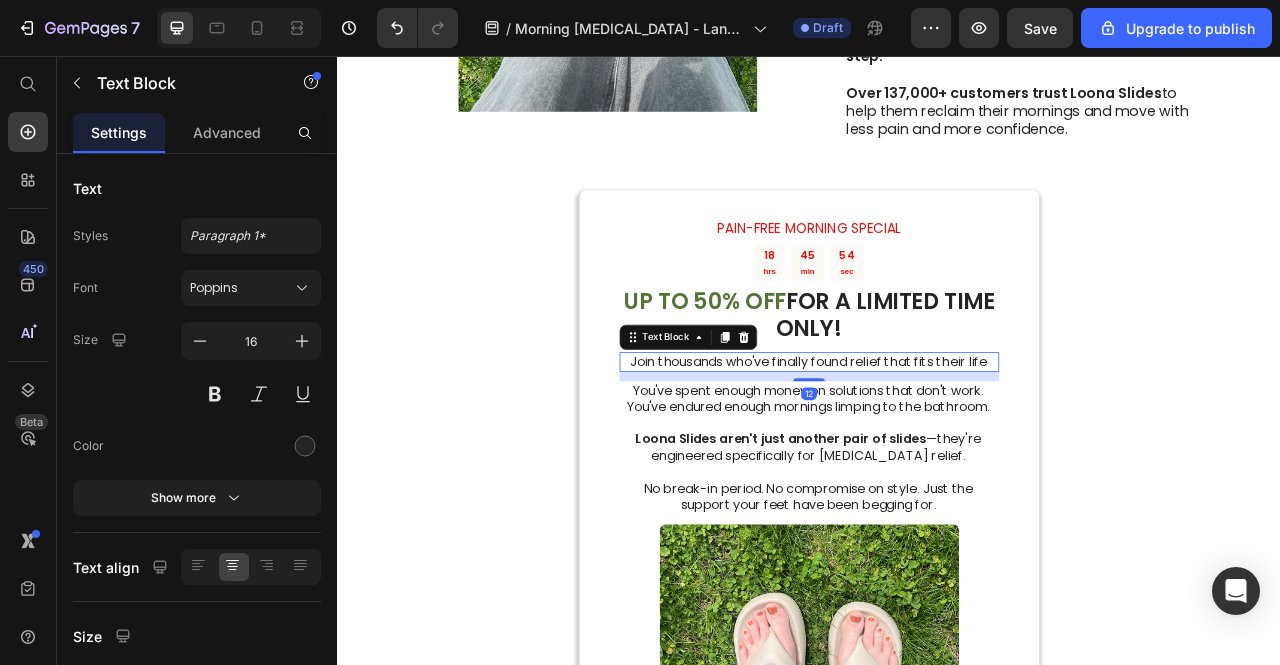 click on "Join thousands who've finally found relief that fits their life" at bounding box center [936, 445] 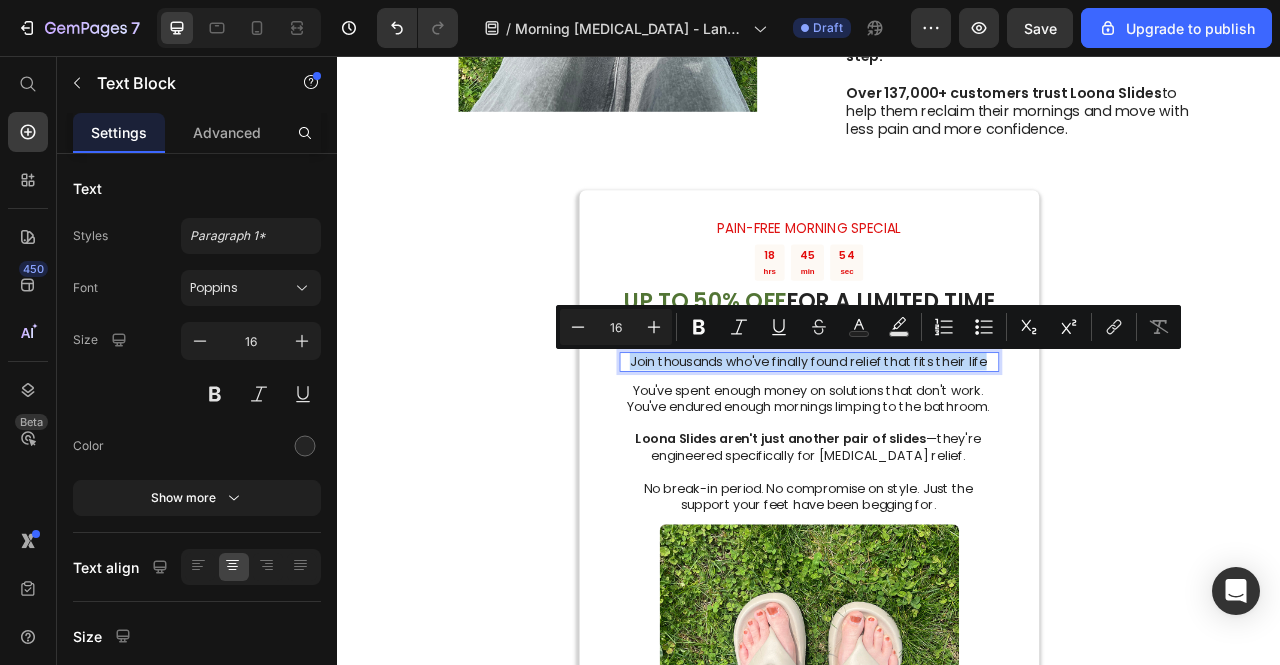 click on "Join thousands who've finally found relief that fits their life" at bounding box center (936, 445) 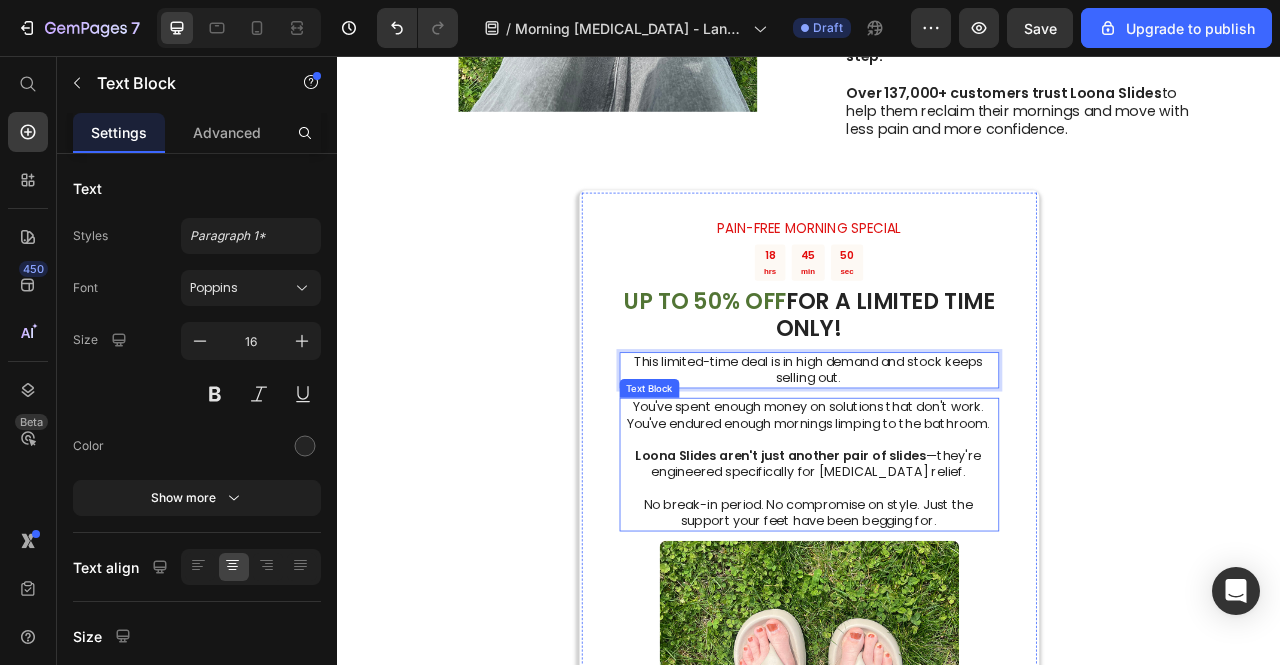 click on "Loona Slides aren't just another pair of slides —they're engineered specifically for plantar fasciitis relief." at bounding box center [936, 576] 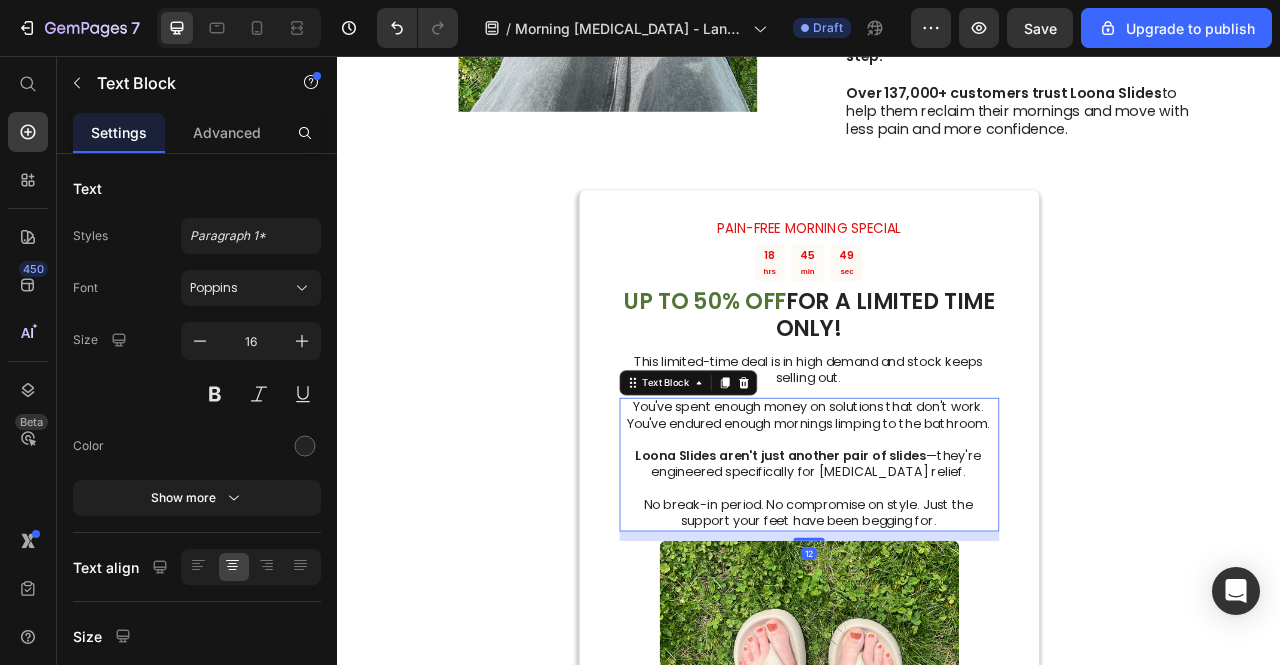 click 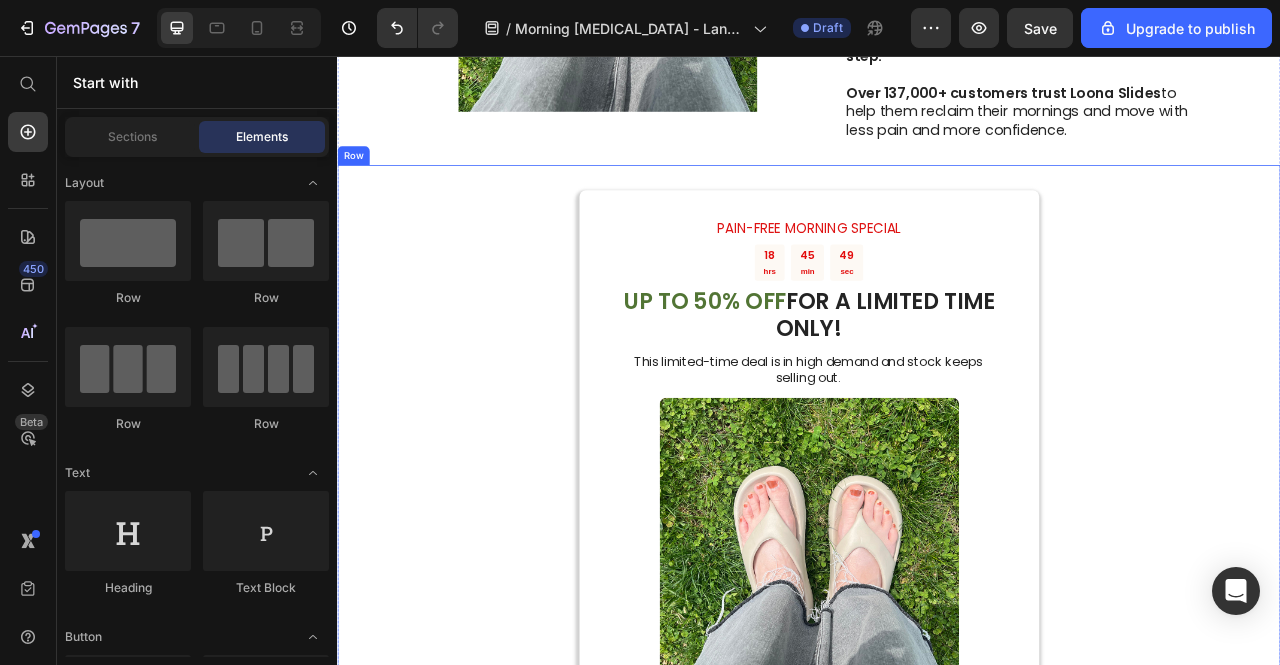 click on "PAIN-FREE MORNING SPECIAL Text Block 18 hrs 45 min 49 sec Countdown Timer ⁠⁠⁠⁠⁠⁠⁠ UP TO 50% OFF  FOR A LIMITED TIME ONLY! Heading This limited-time deal is in high demand and stock keeps selling out. Text Block Image GET 50% OFF 👉🏼 Button Sell-out Risk:  High Text Block | Text Block FREE  shipping Text Block Row Try it today with a 30-Day Money Back Guarantee! Text Block Row Row" at bounding box center [937, 651] 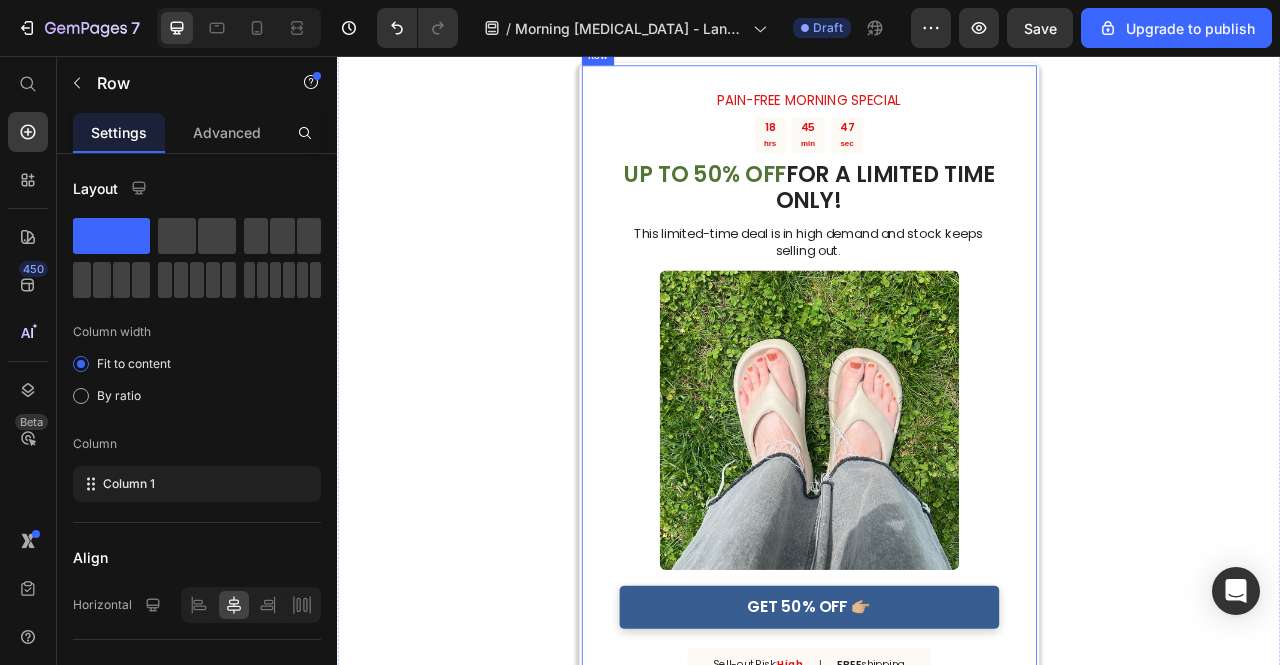 scroll, scrollTop: 3000, scrollLeft: 0, axis: vertical 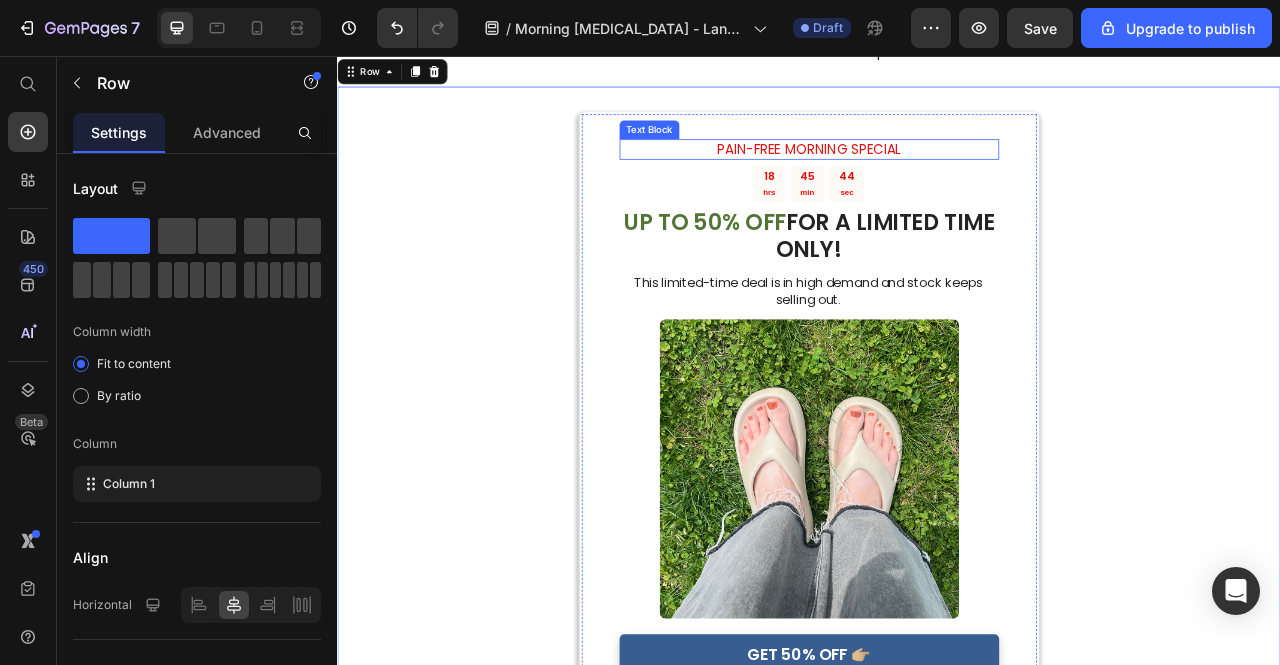 click on "PAIN-FREE MORNING SPECIAL" at bounding box center (937, 175) 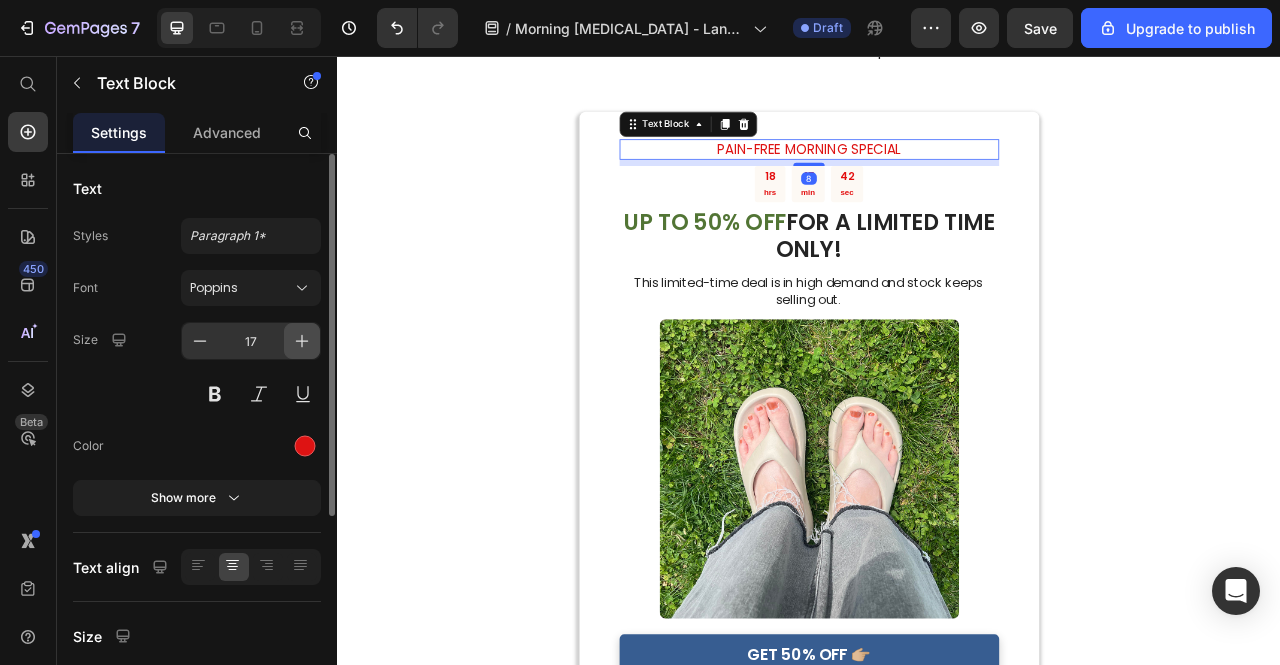 click 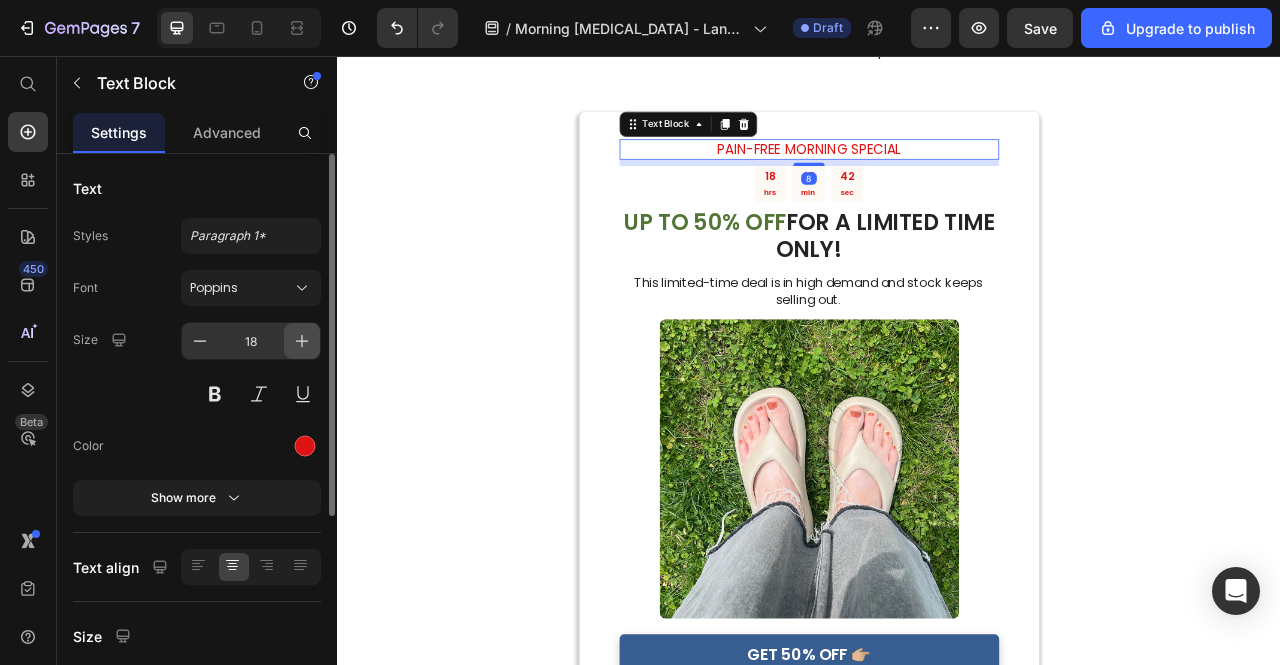 click 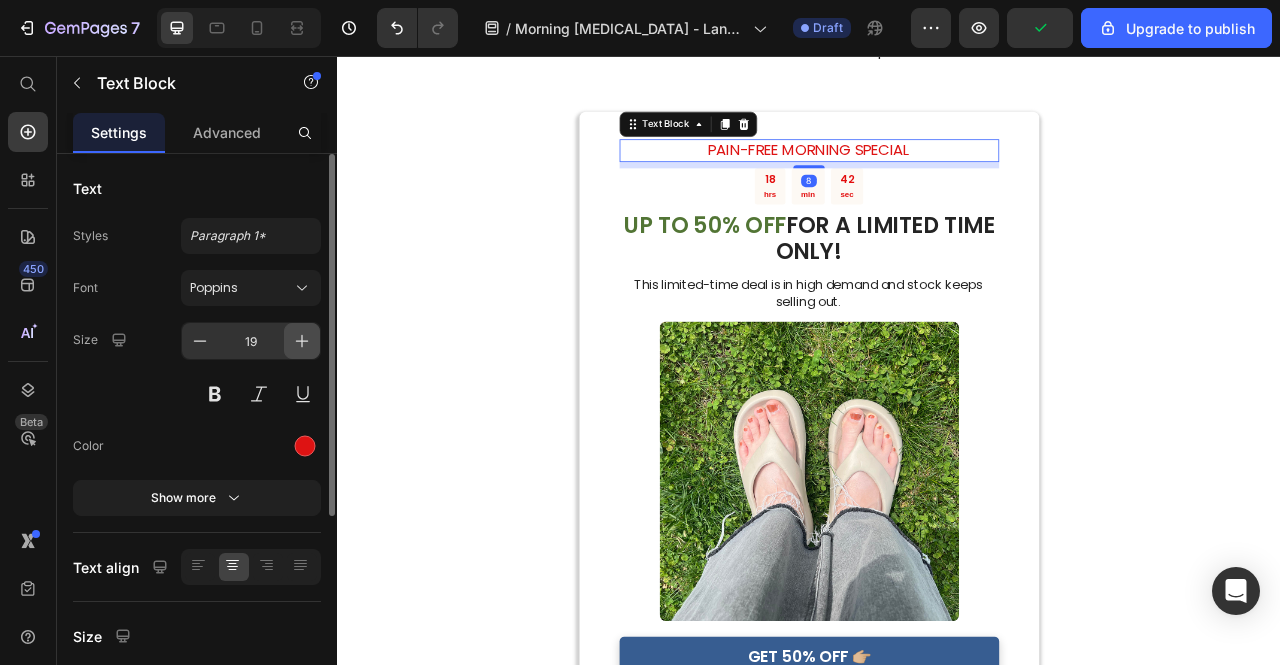 type 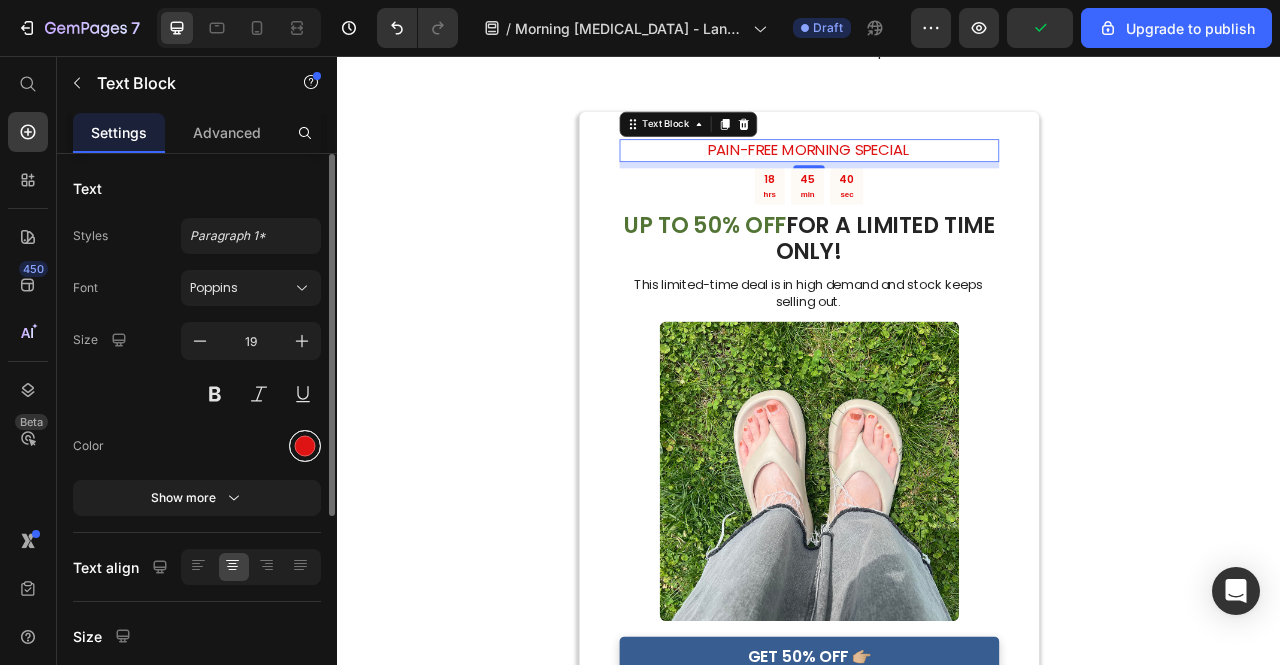click at bounding box center (305, 446) 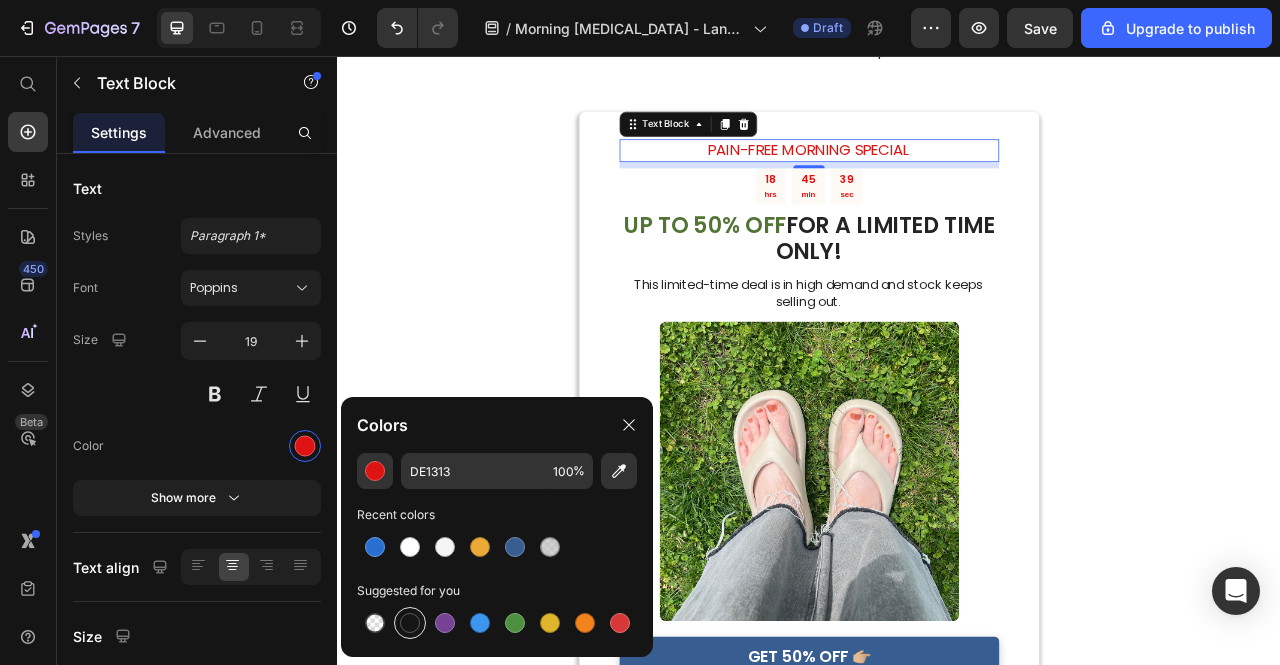click at bounding box center [410, 623] 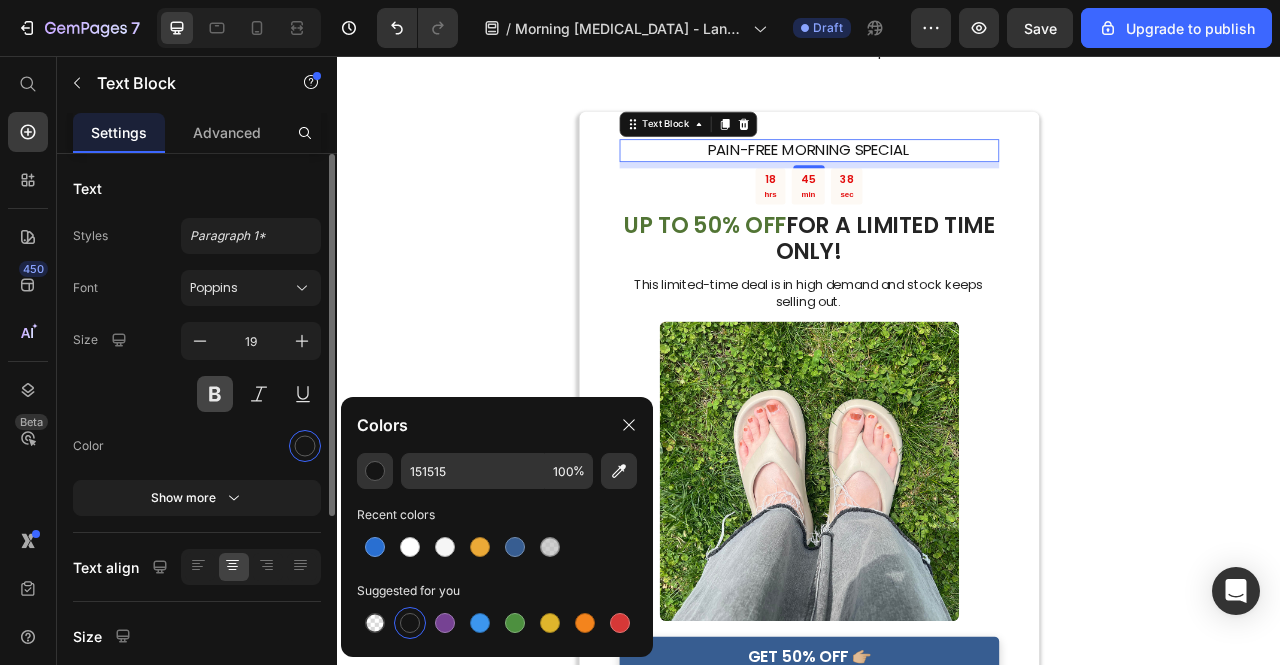 click at bounding box center [215, 394] 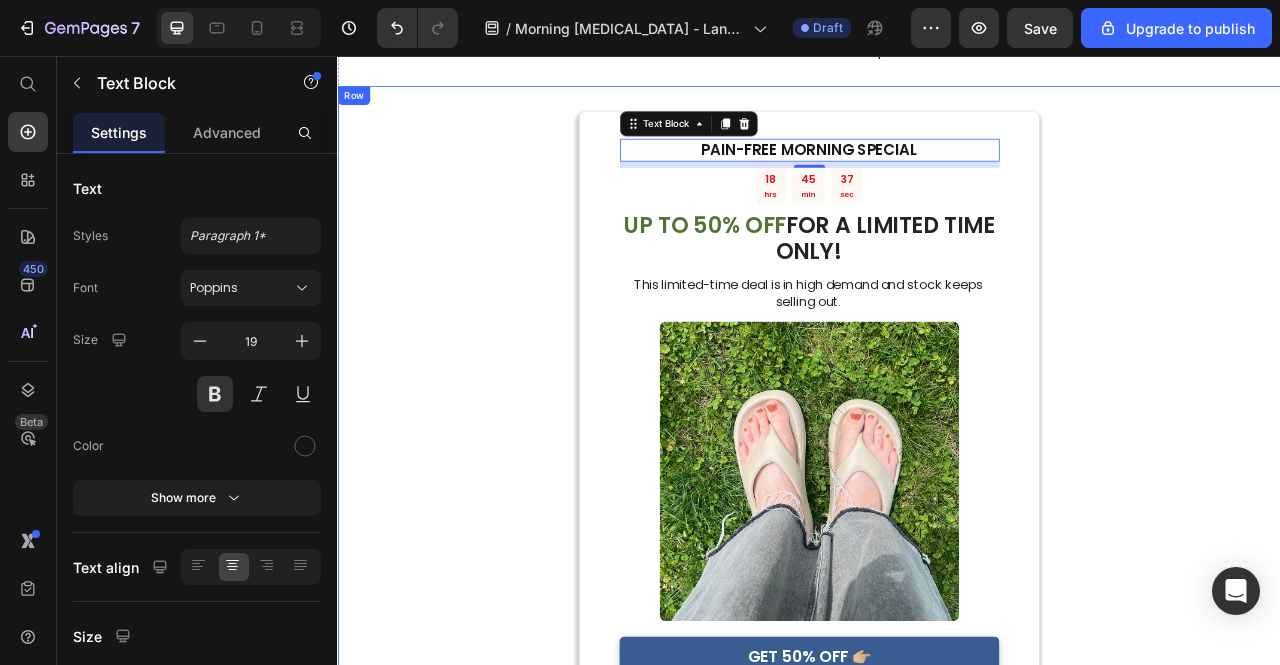 click on "PAIN-FREE MORNING SPECIAL Text Block   8 18 hrs 45 min 37 sec Countdown Timer ⁠⁠⁠⁠⁠⁠⁠ UP TO 50% OFF  FOR A LIMITED TIME ONLY! Heading This limited-time deal is in high demand and stock keeps selling out. Text Block Image GET 50% OFF 👉🏼 Button Sell-out Risk:  High Text Block | Text Block FREE  shipping Text Block Row Try it today with a 30-Day Money Back Guarantee! Text Block Row Row" at bounding box center [937, 552] 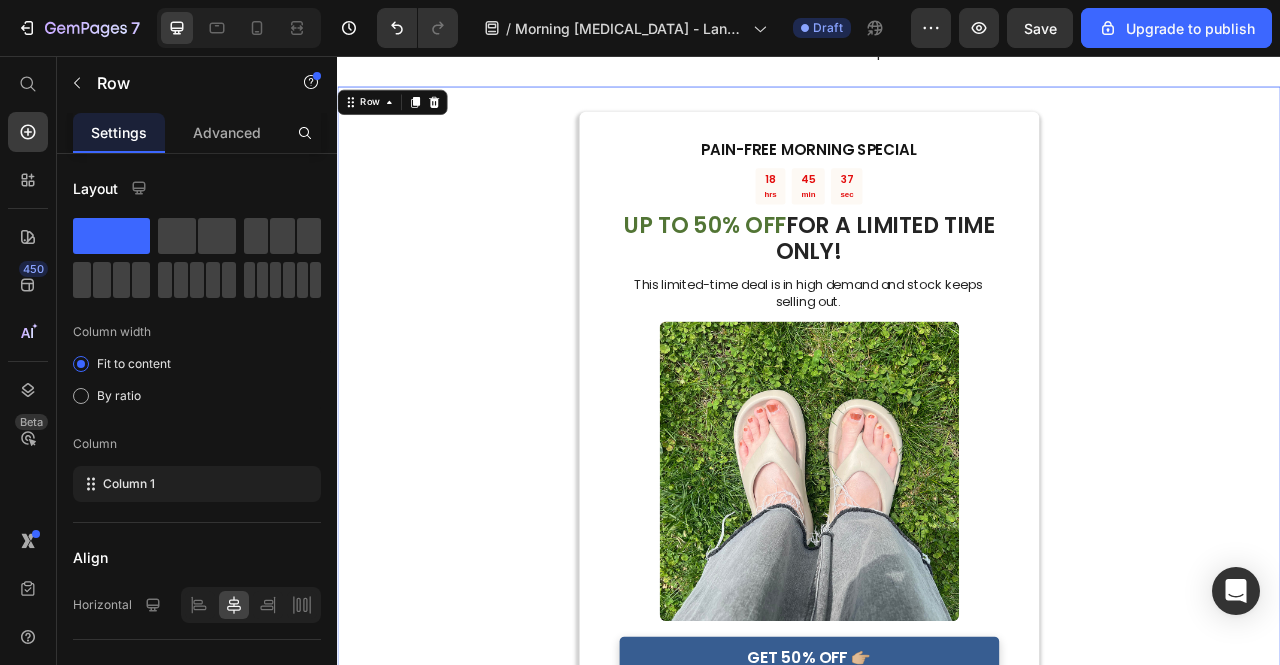 drag, startPoint x: 1324, startPoint y: 347, endPoint x: 1311, endPoint y: 371, distance: 27.294687 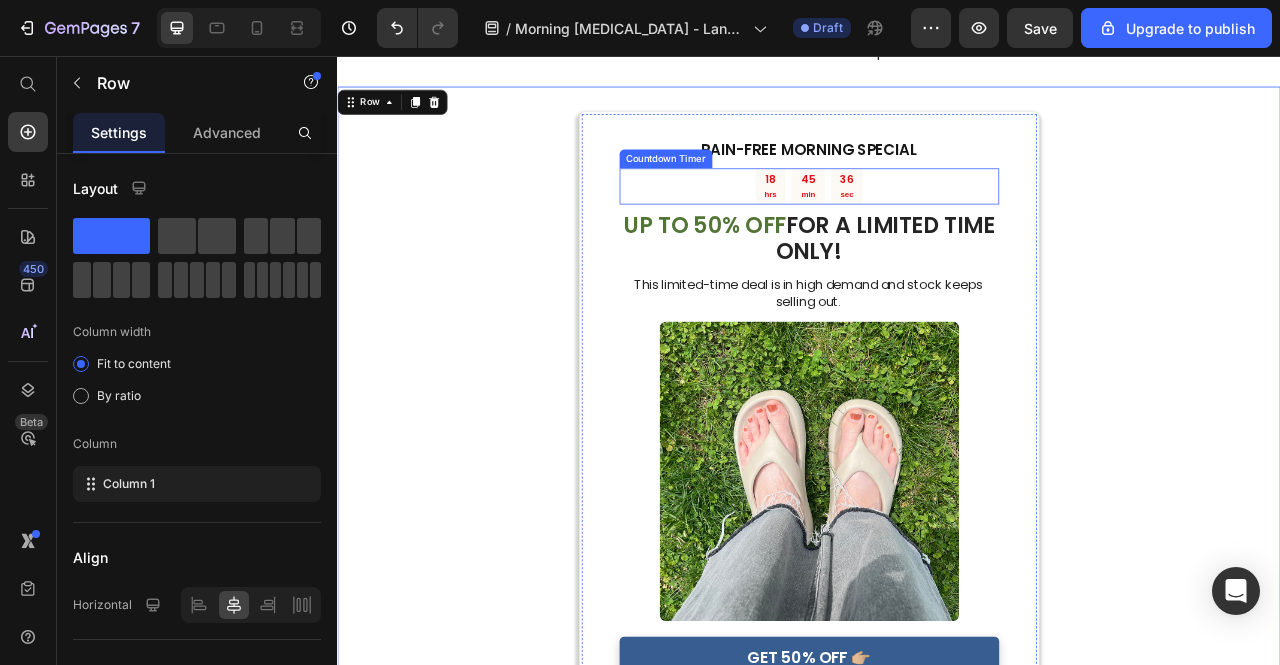 click on "45" at bounding box center [936, 213] 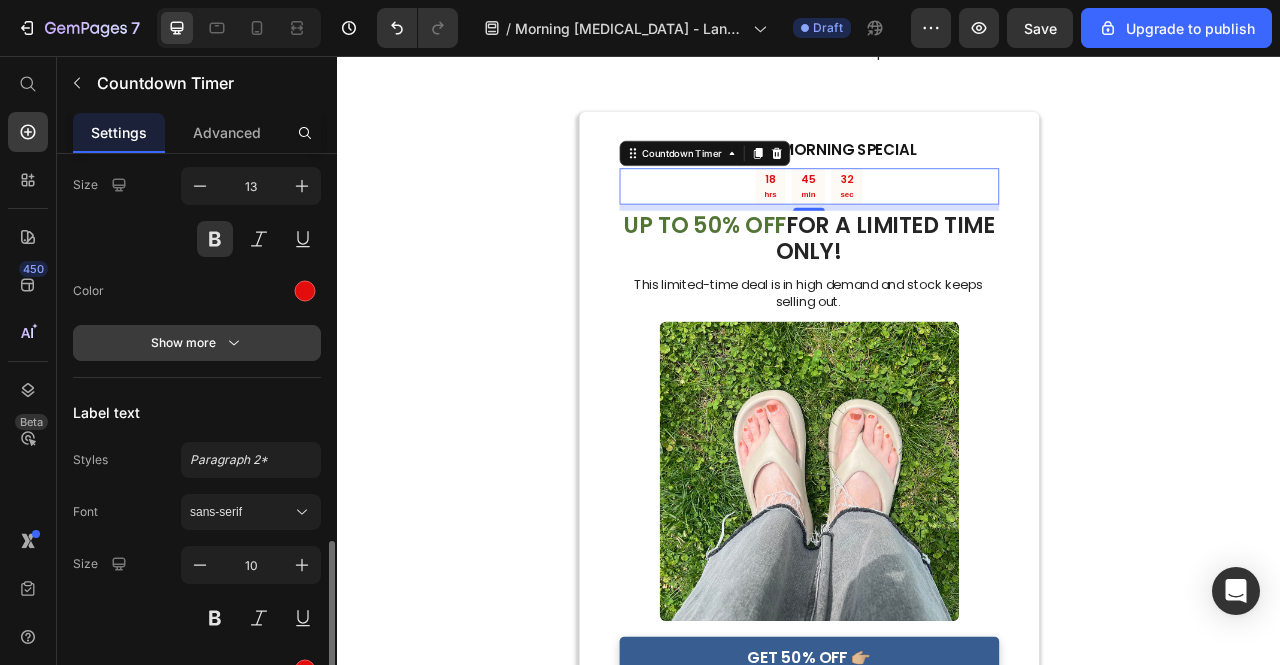 scroll, scrollTop: 1500, scrollLeft: 0, axis: vertical 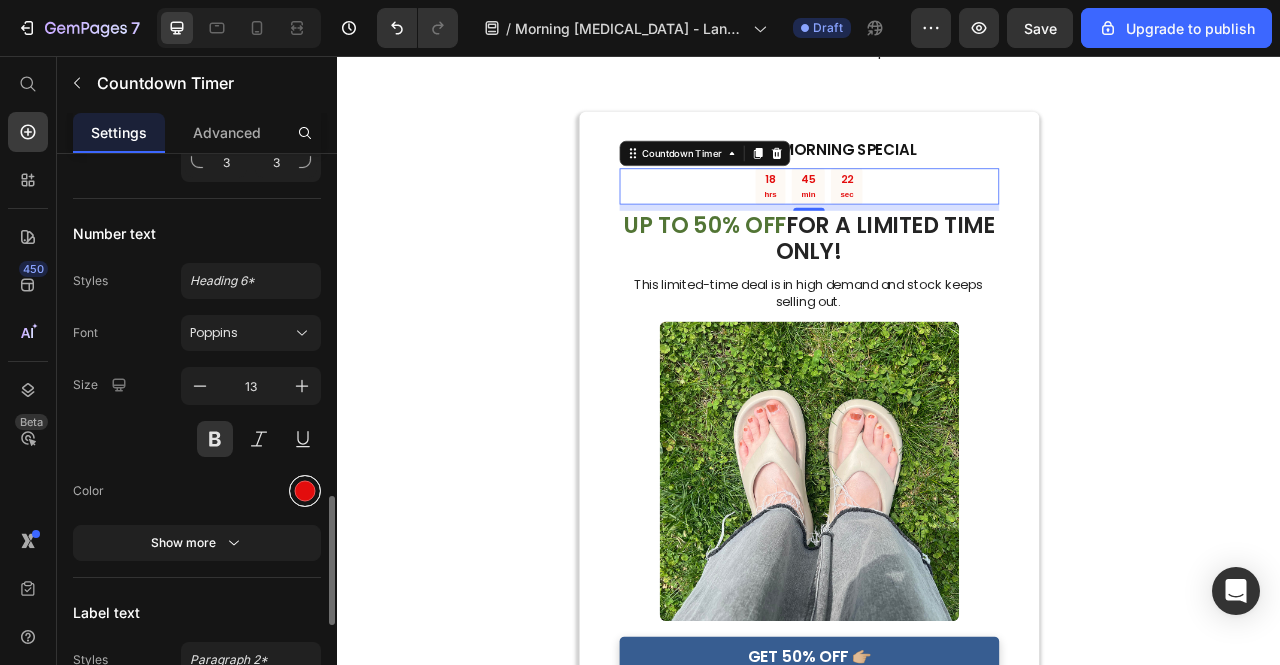 click at bounding box center (305, 491) 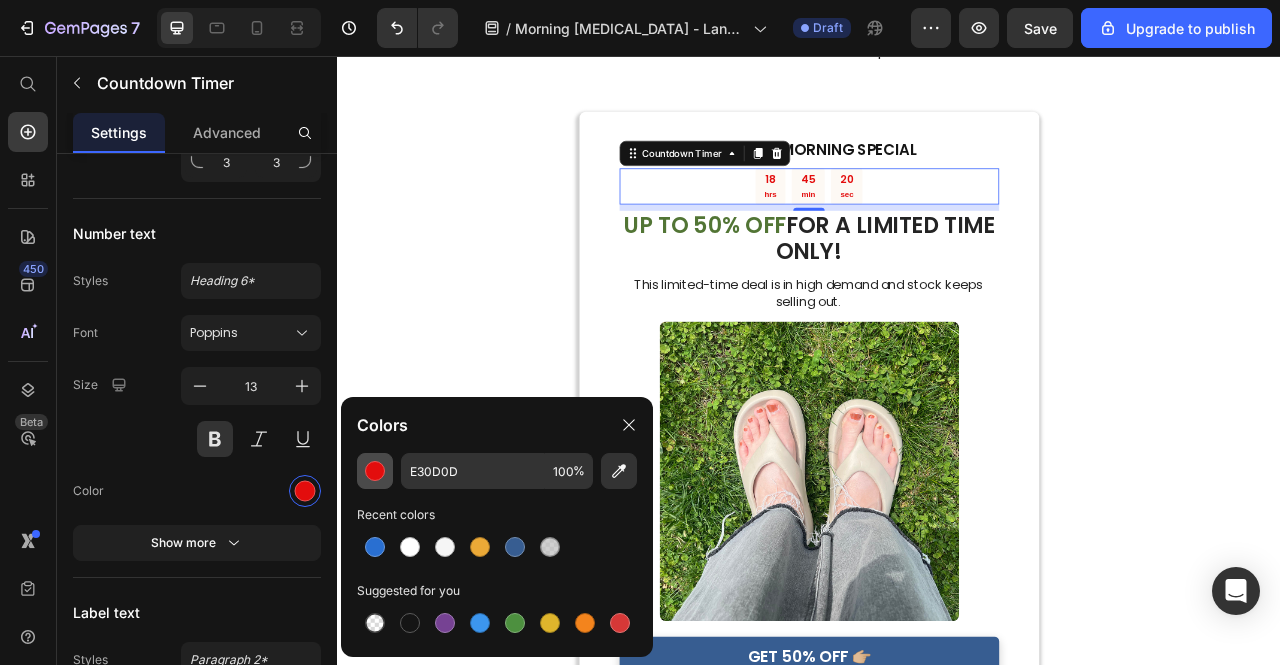 click at bounding box center [375, 471] 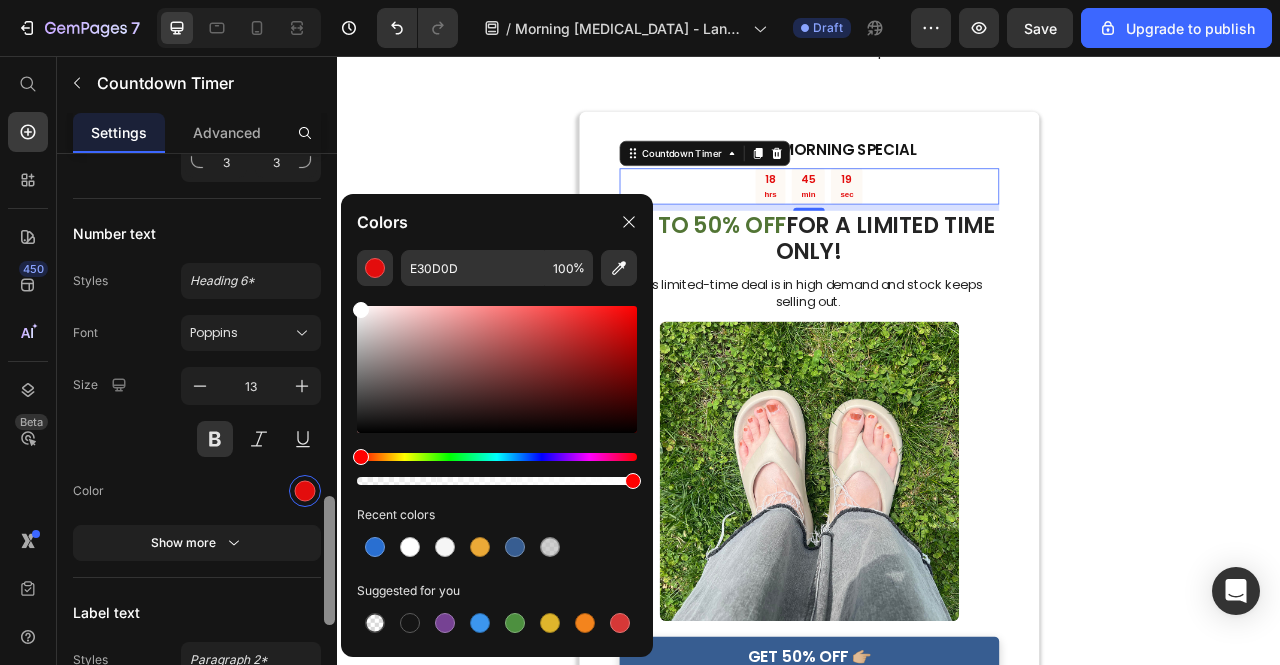 drag, startPoint x: 370, startPoint y: 322, endPoint x: 336, endPoint y: 255, distance: 75.13322 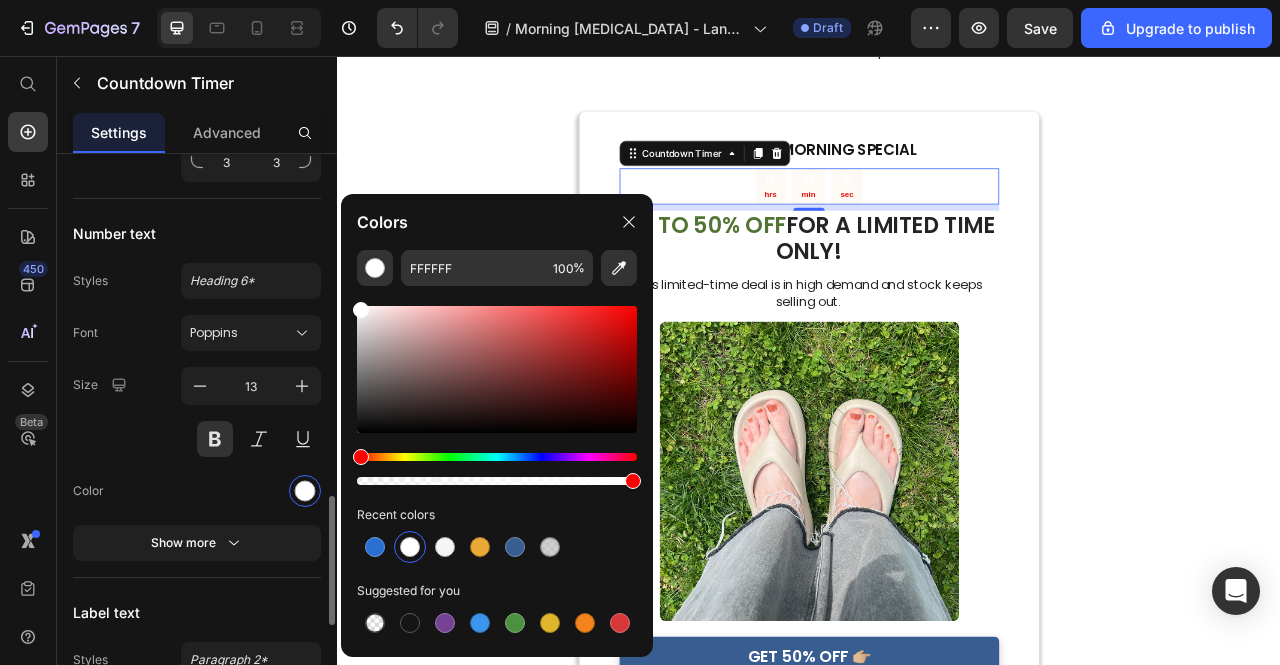 click on "Font Poppins Size 13 Color Show more" at bounding box center [197, 438] 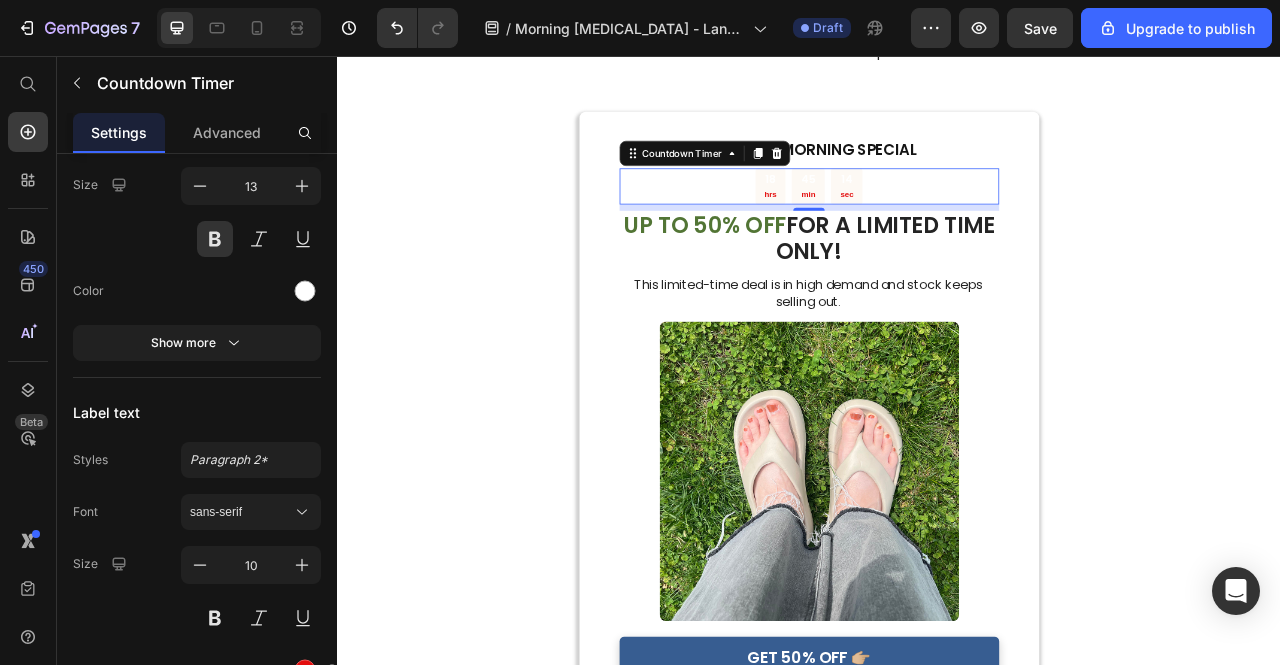 scroll, scrollTop: 1800, scrollLeft: 0, axis: vertical 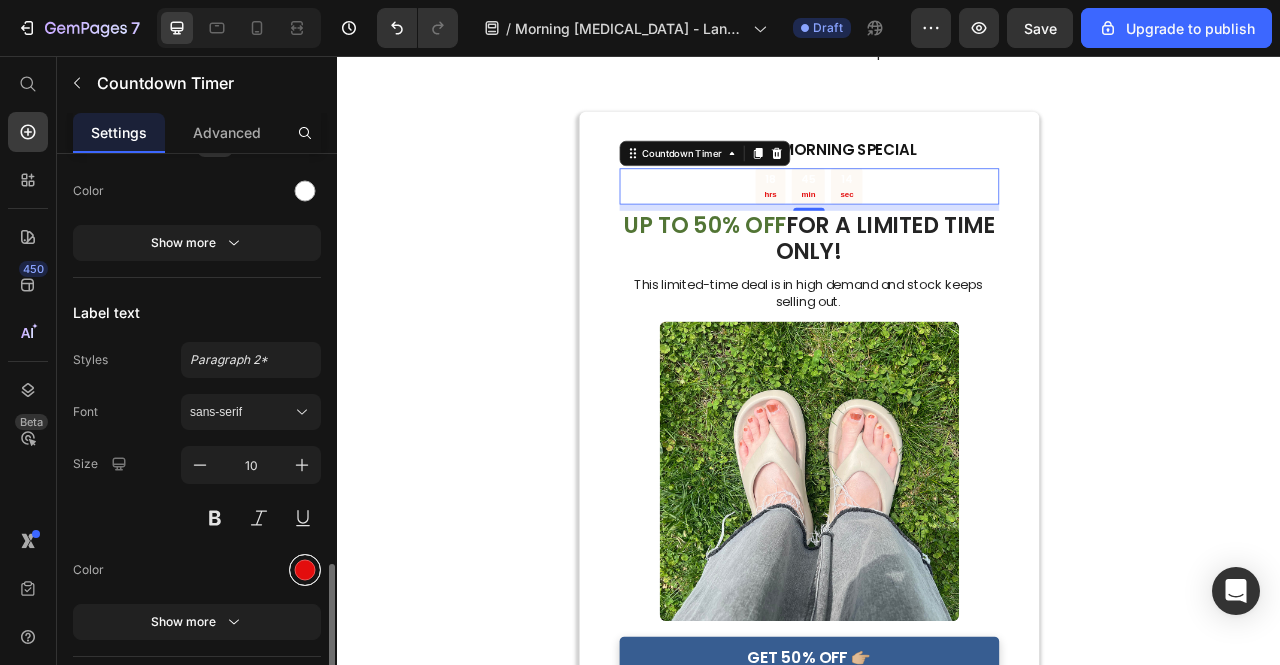 click at bounding box center (305, 570) 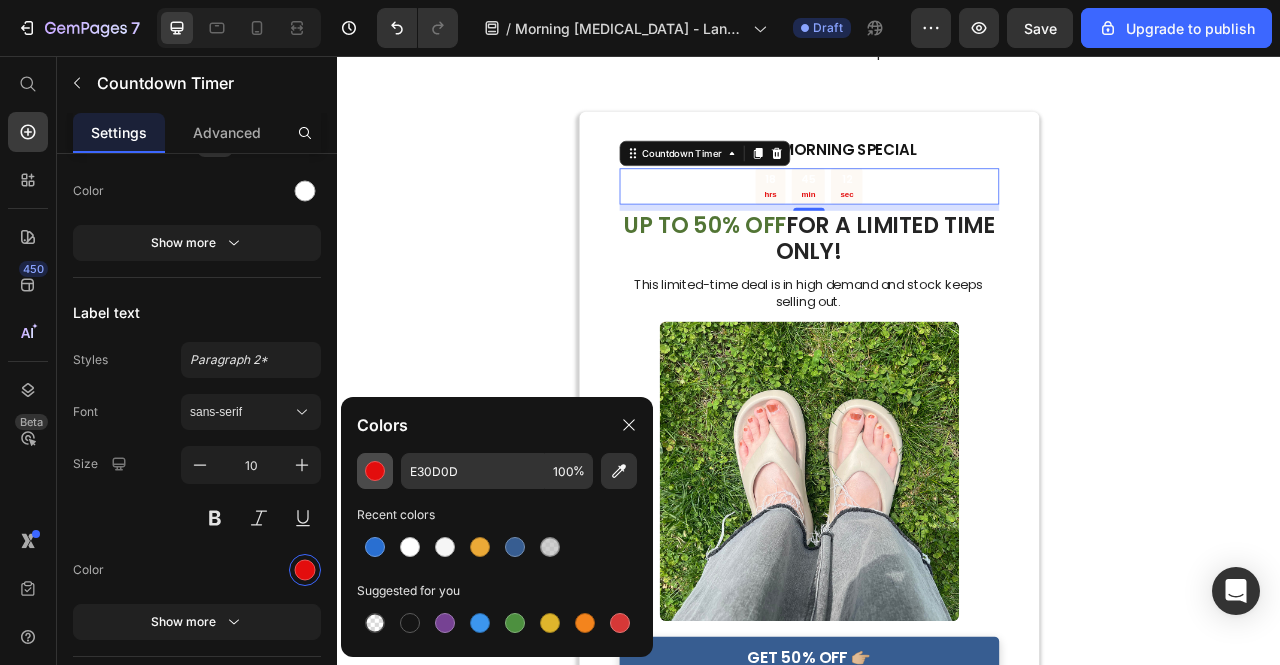click at bounding box center [375, 471] 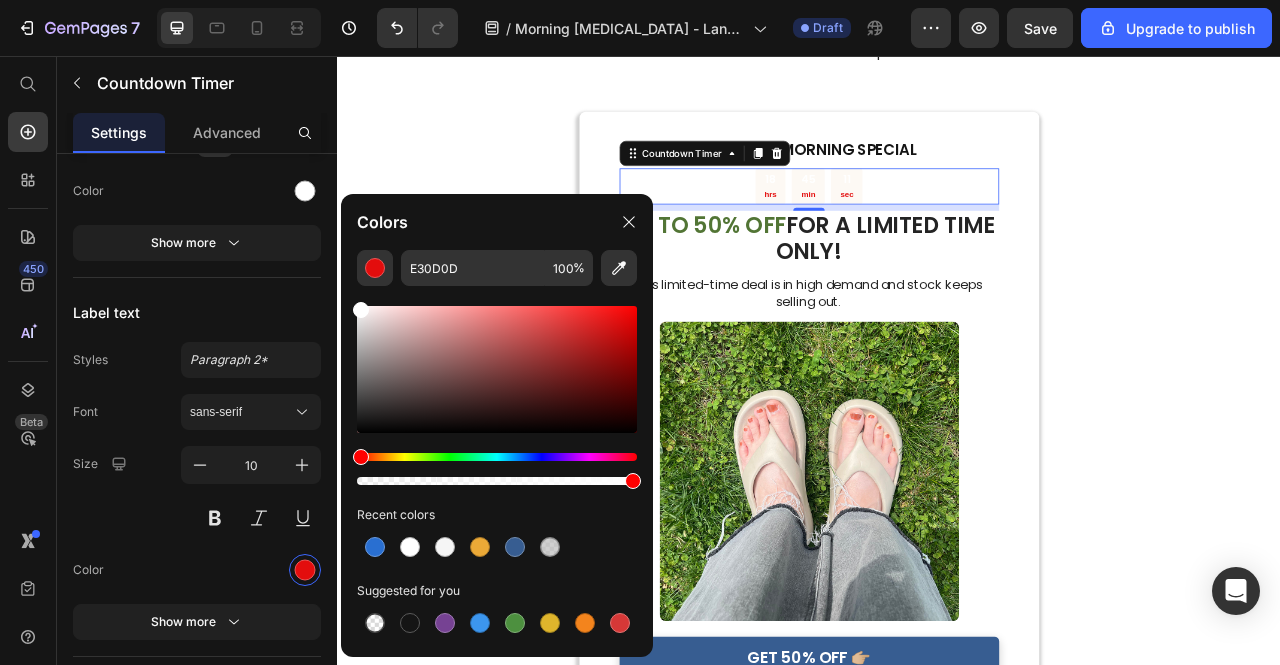 drag, startPoint x: 361, startPoint y: 357, endPoint x: 344, endPoint y: 262, distance: 96.50906 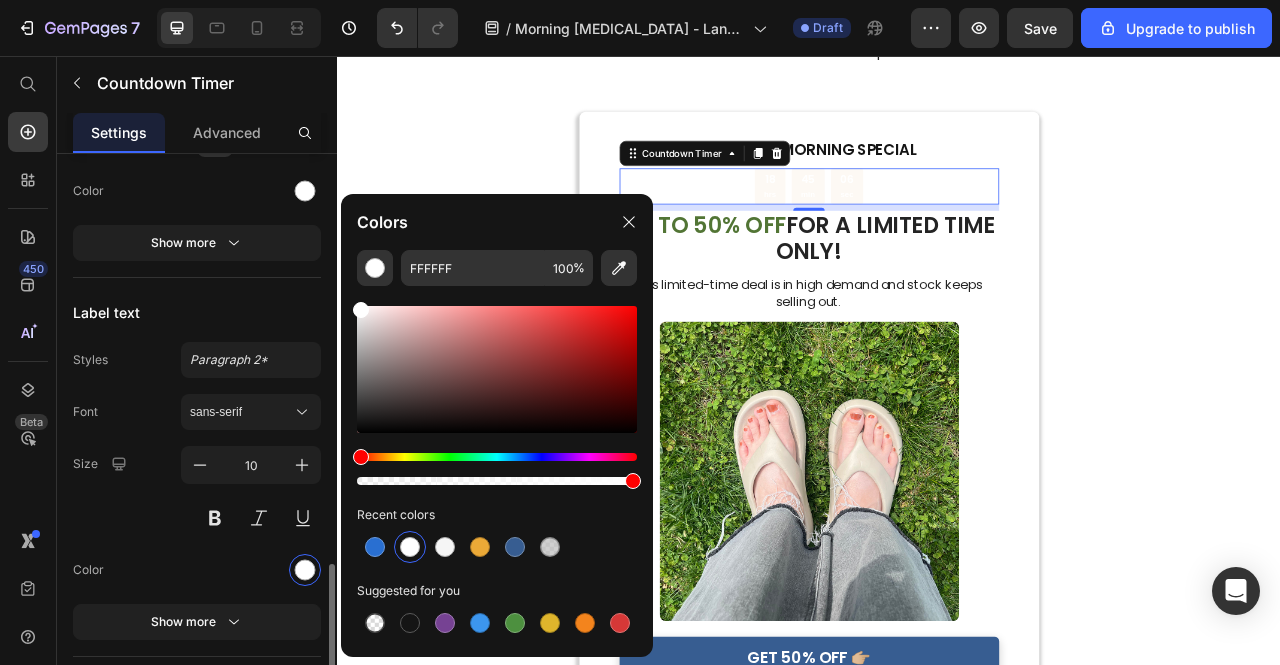 click on "Size 10" at bounding box center [197, 491] 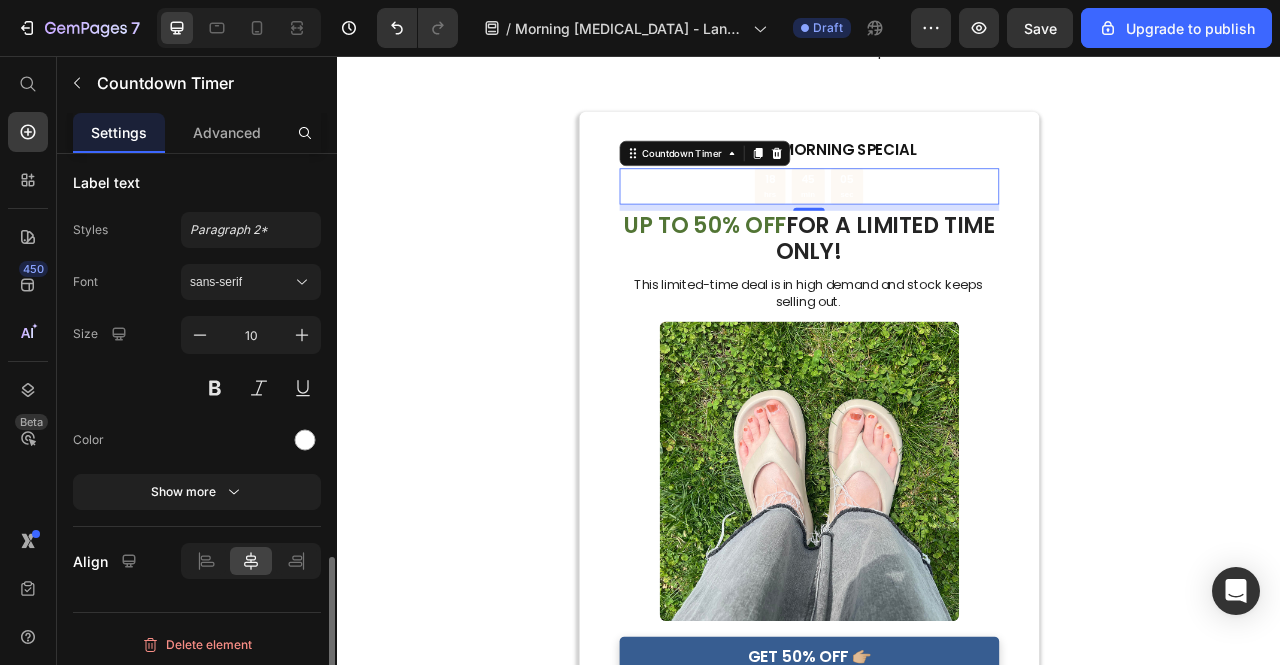 scroll, scrollTop: 1930, scrollLeft: 0, axis: vertical 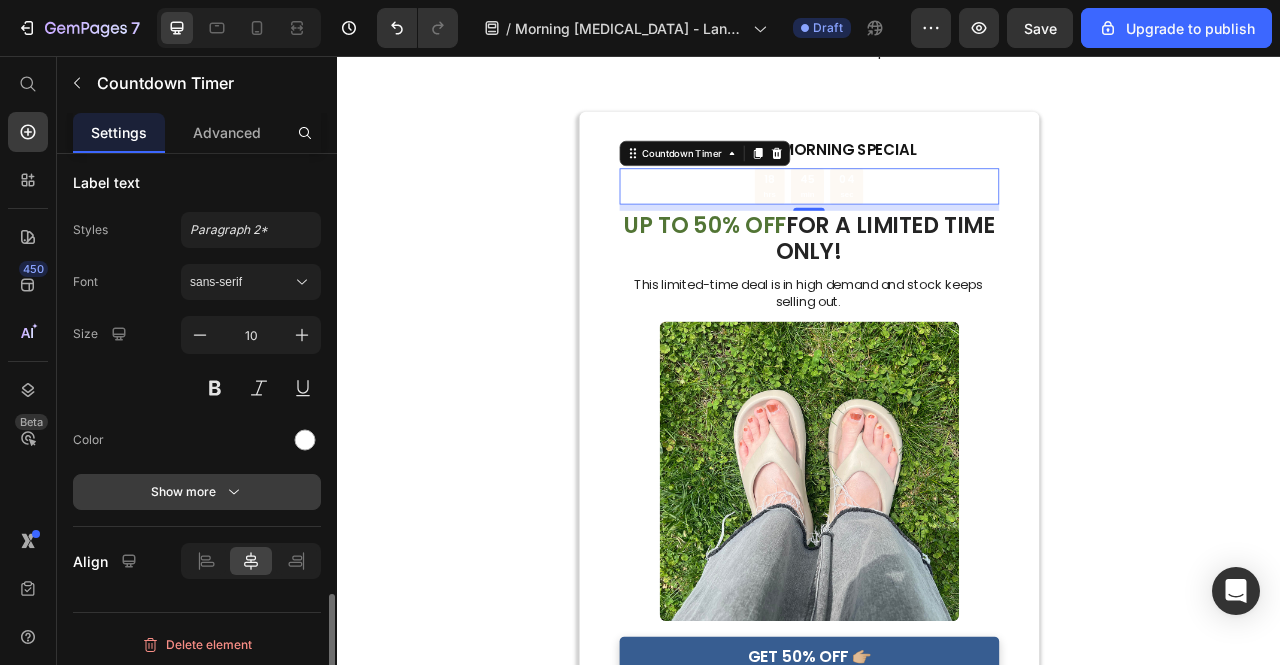 click 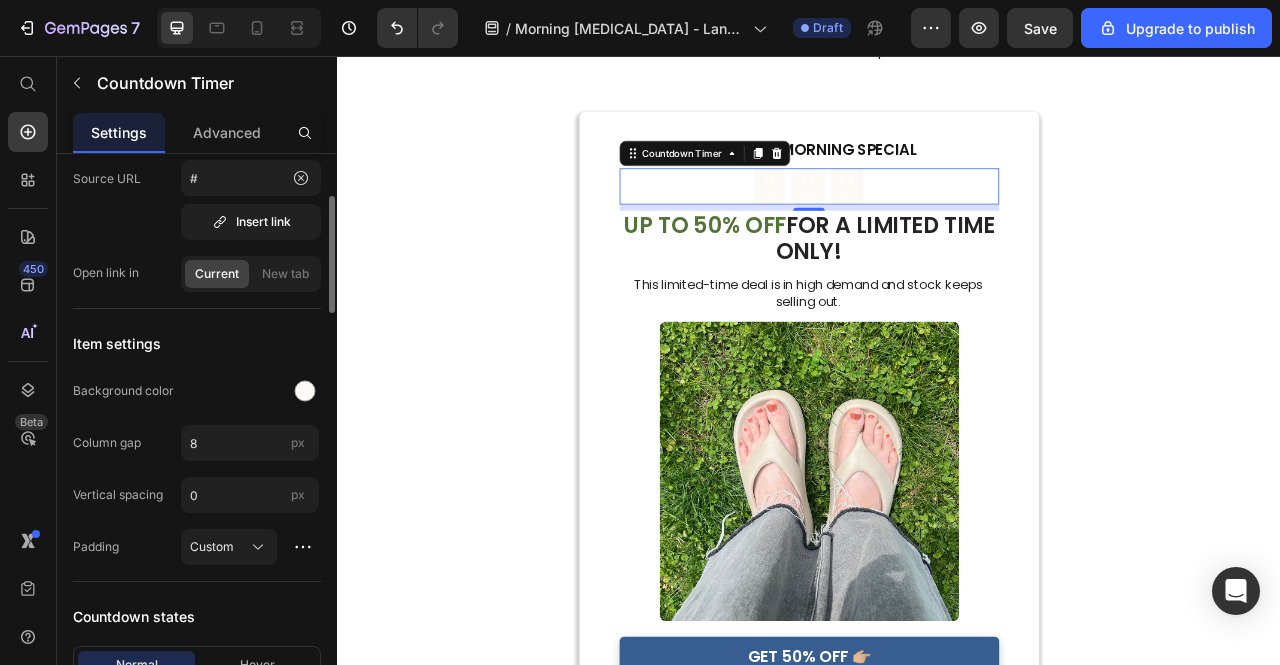 scroll, scrollTop: 690, scrollLeft: 0, axis: vertical 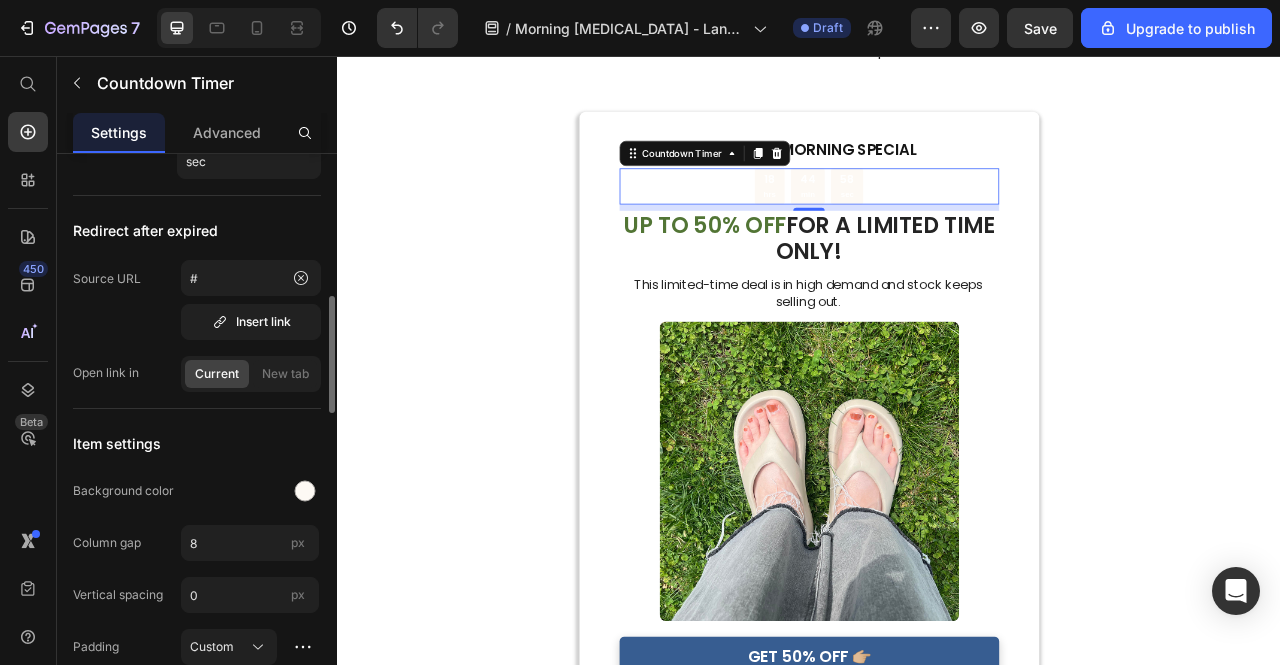click on "Settings Advanced" at bounding box center (197, 133) 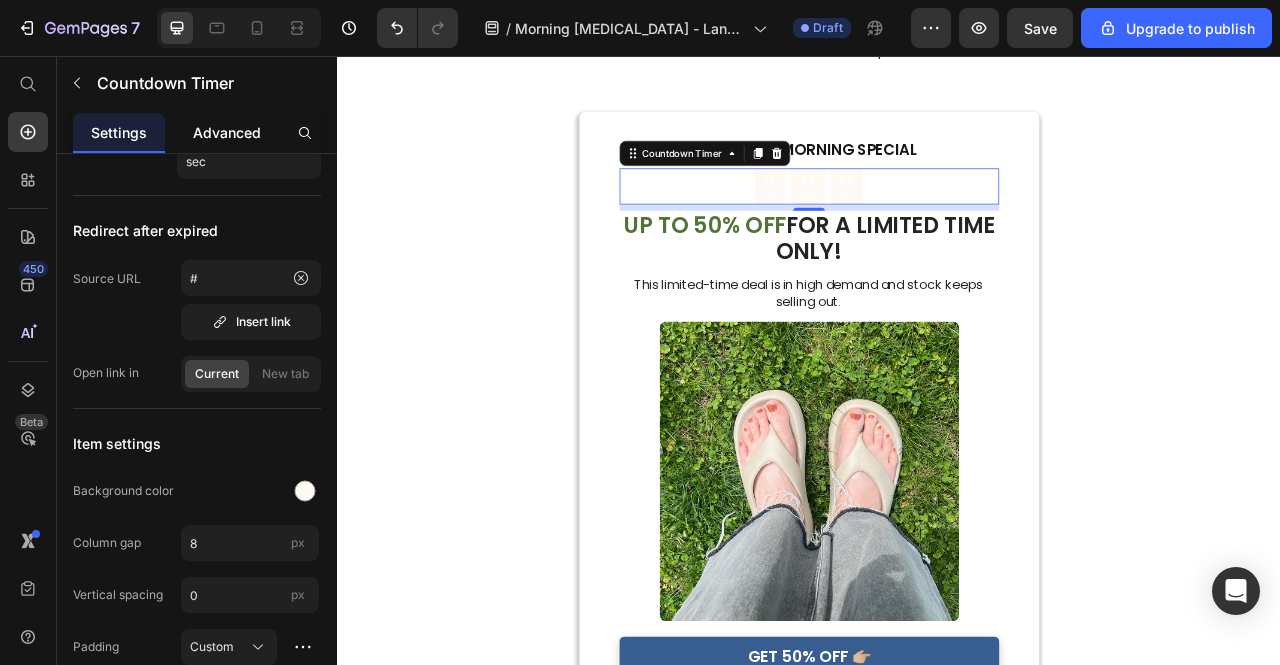 click on "Advanced" at bounding box center (227, 132) 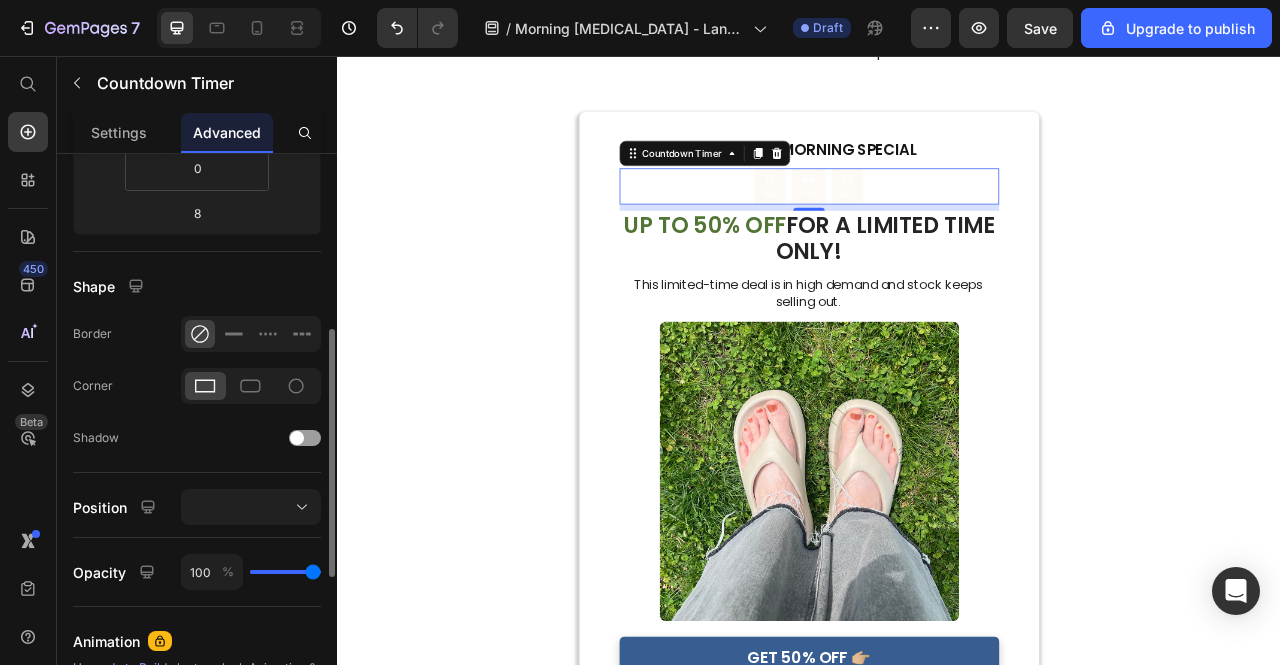 scroll, scrollTop: 0, scrollLeft: 0, axis: both 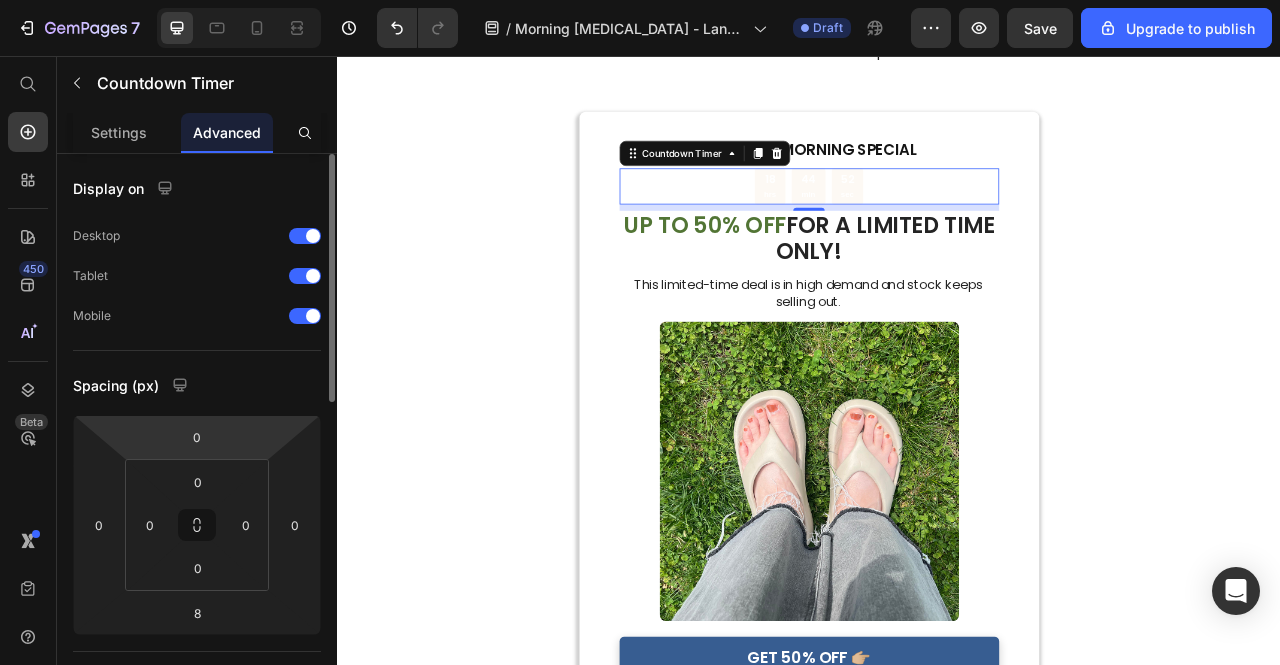 click on "Display on Desktop Tablet Mobile Spacing (px) 0 0 8 0 0 0 0 0 Shape Border Corner Shadow Position Opacity 100 % Animation Upgrade to Build plan  to unlock Animation & other premium features. Interaction Upgrade to Optimize plan  to unlock Interaction & other premium features. CSS class  Delete element" at bounding box center [197, 806] 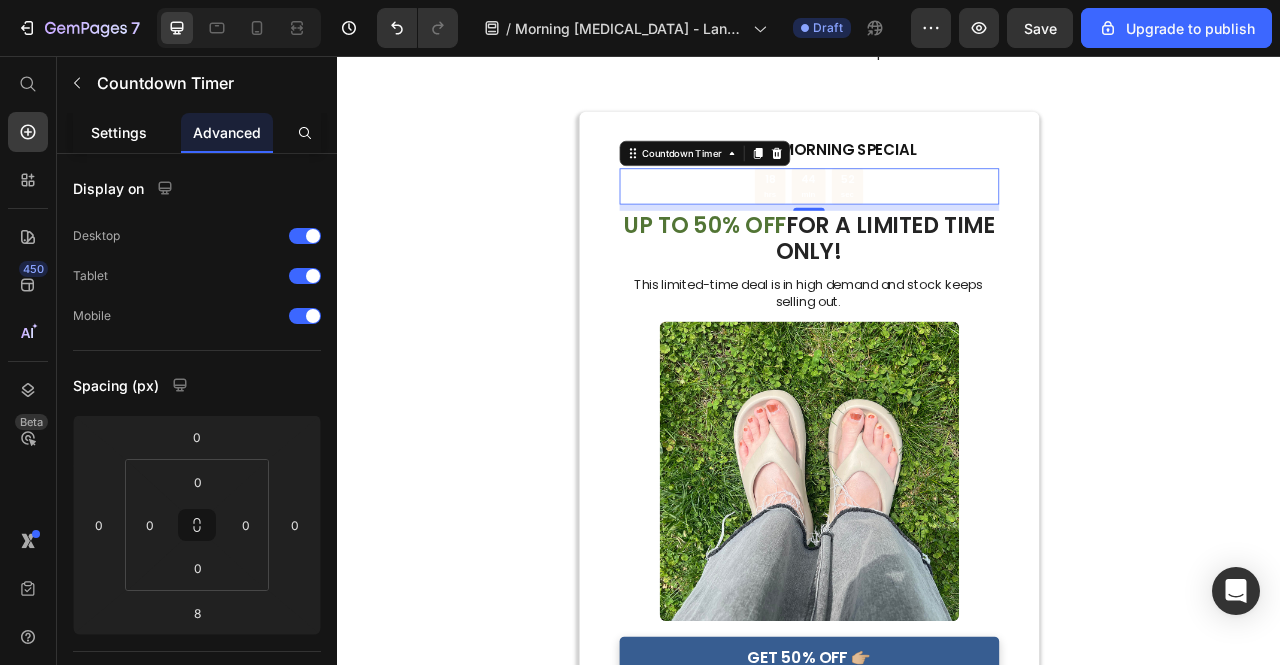click on "Settings" at bounding box center (119, 132) 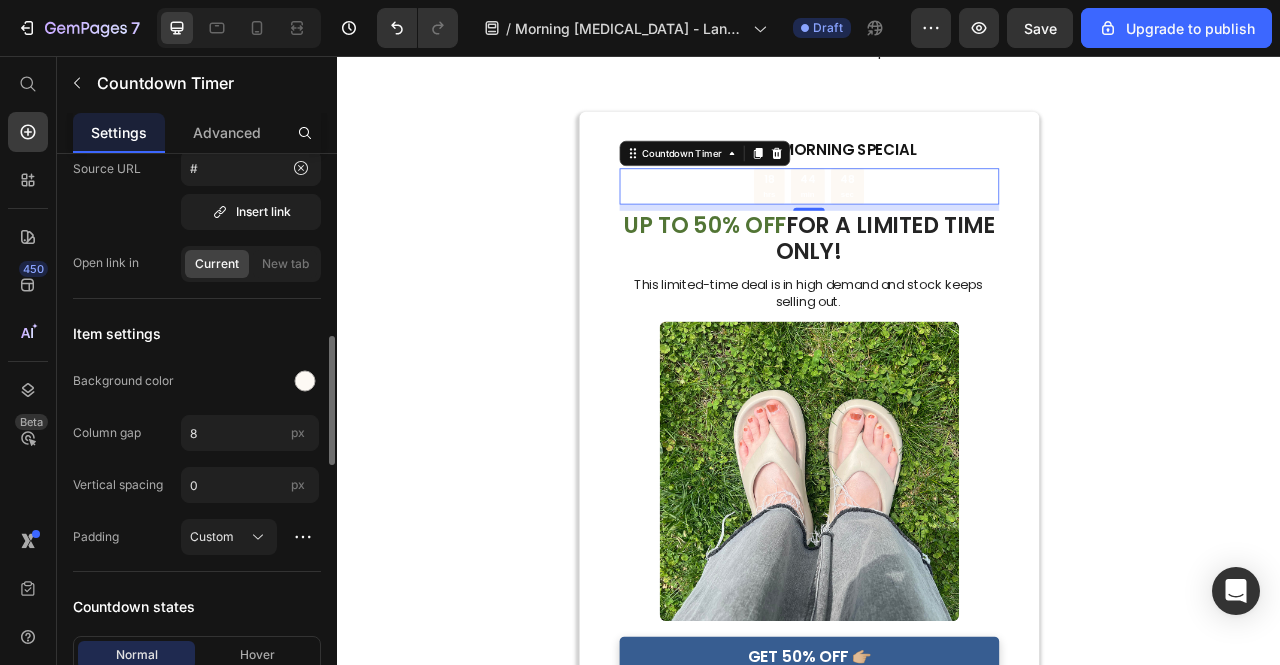 scroll, scrollTop: 900, scrollLeft: 0, axis: vertical 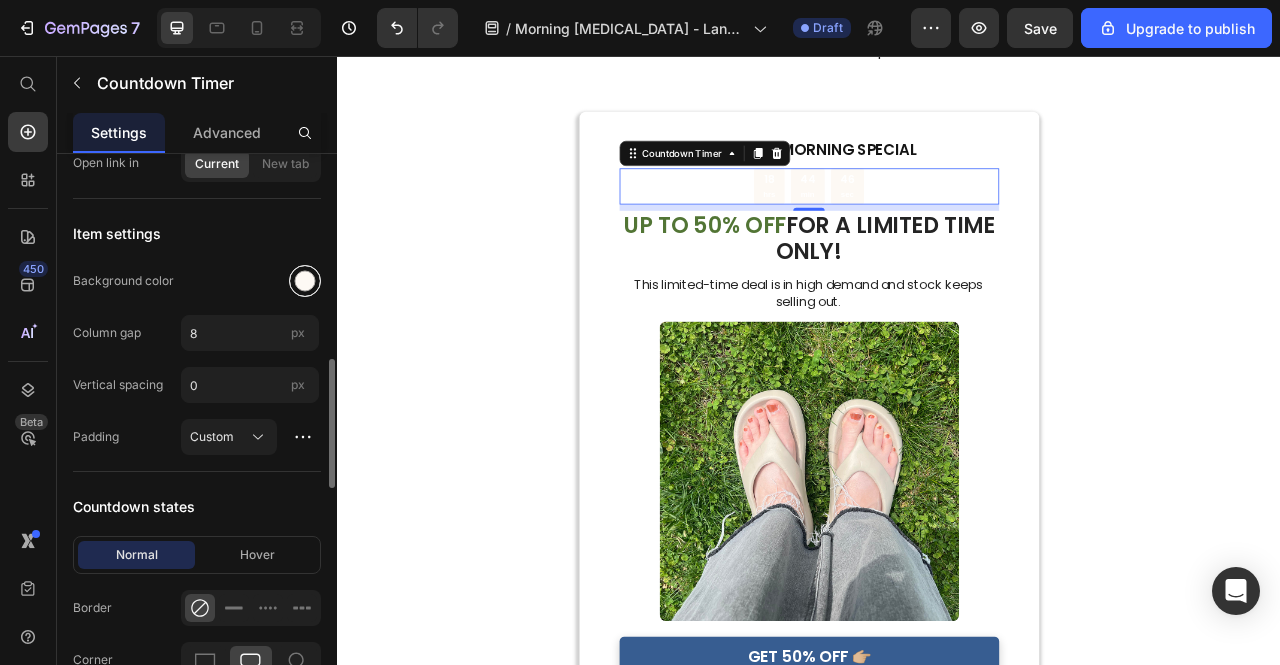 click at bounding box center [305, 281] 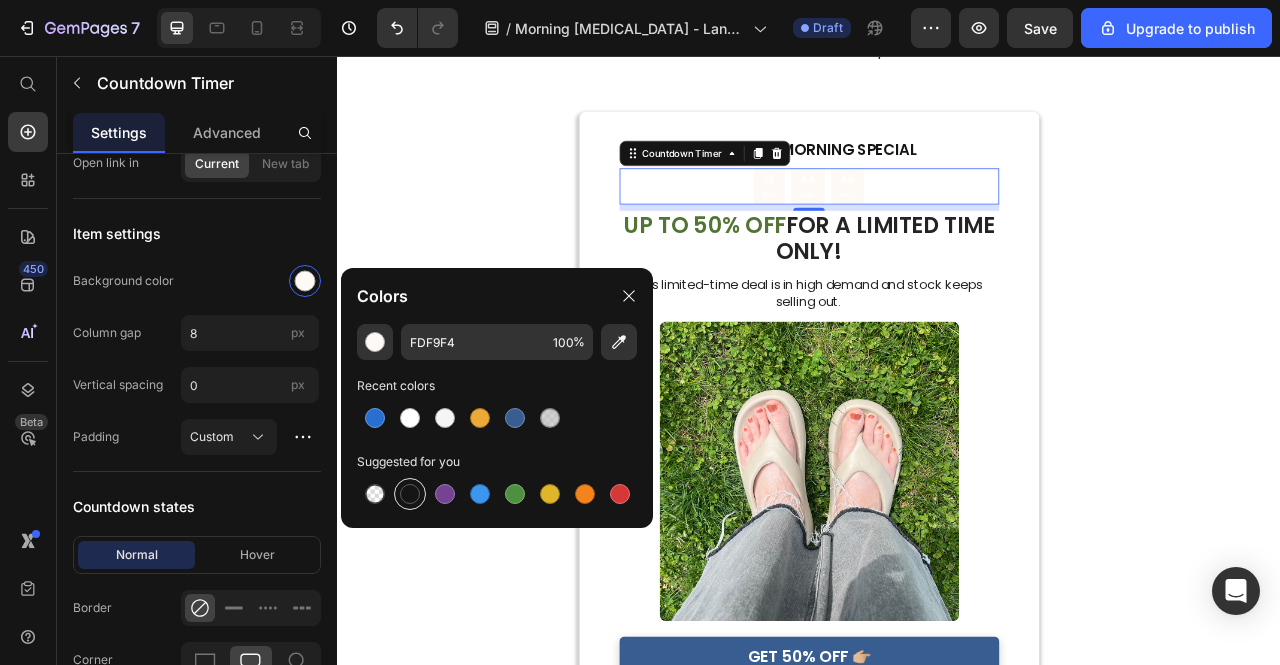 click at bounding box center [410, 494] 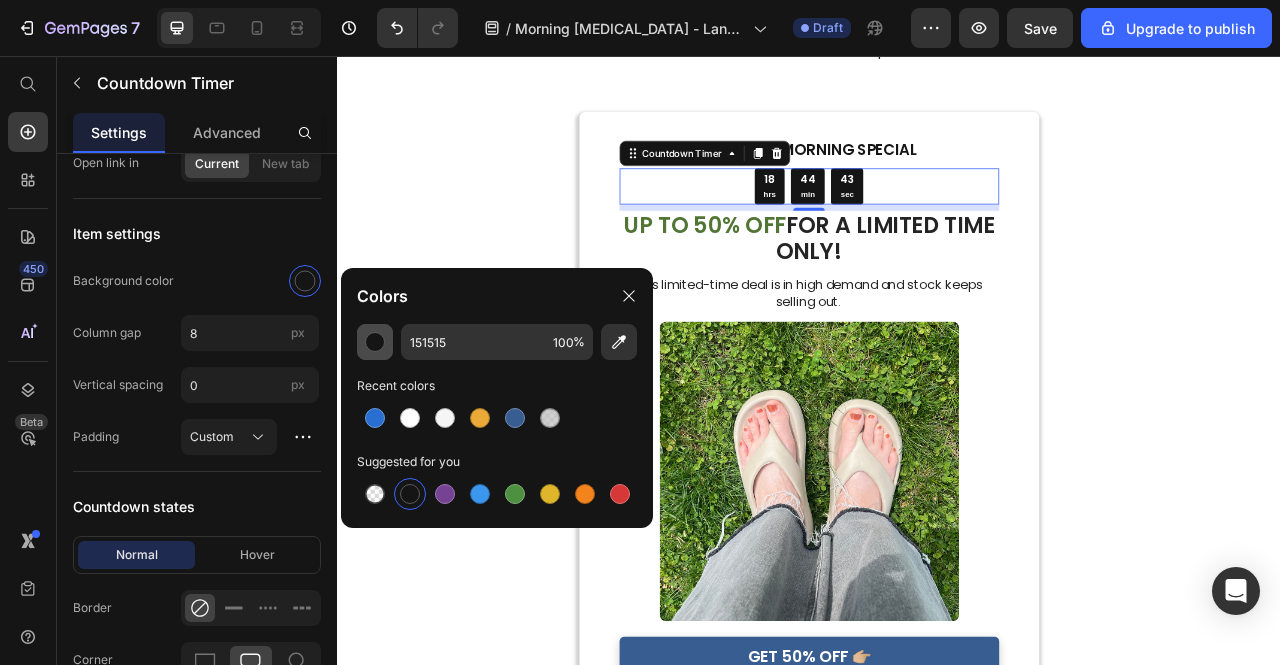 click at bounding box center [375, 342] 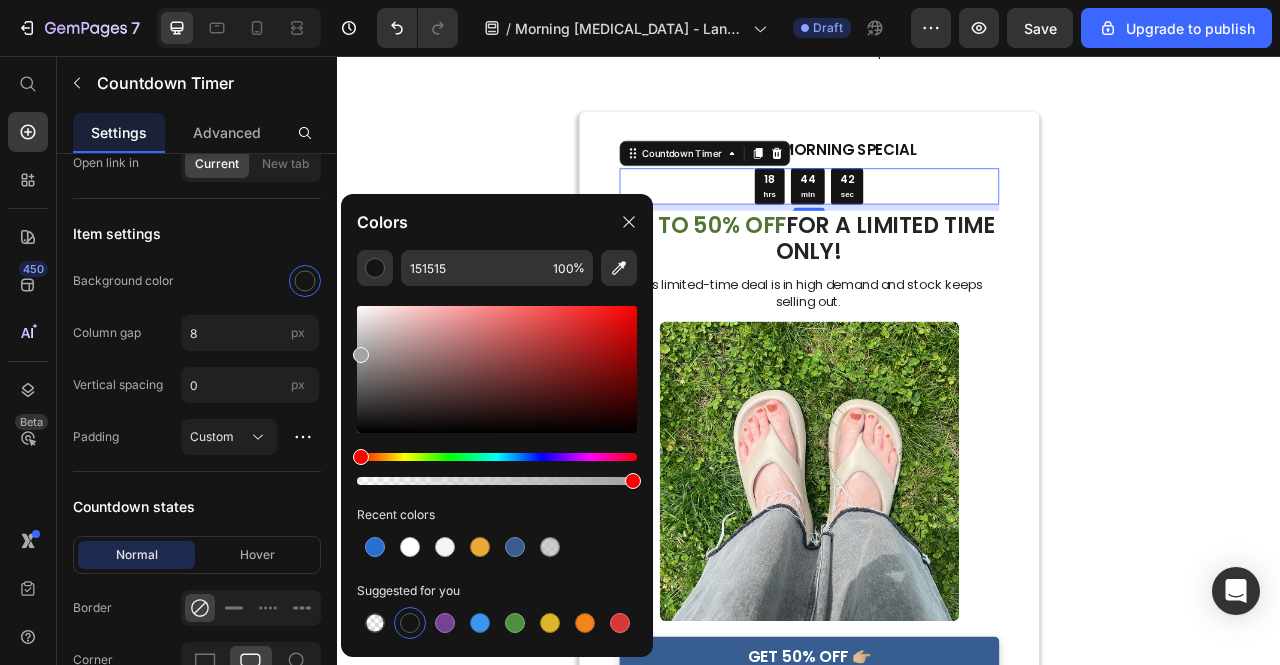 drag, startPoint x: 363, startPoint y: 348, endPoint x: 352, endPoint y: 351, distance: 11.401754 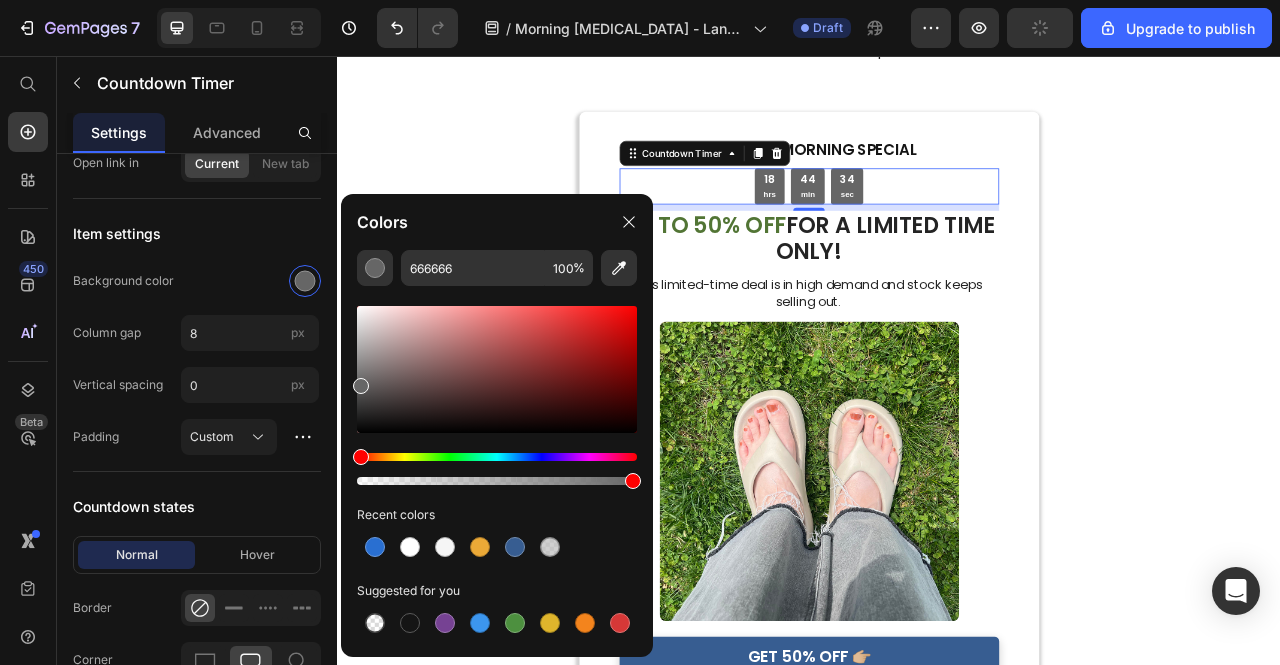 drag, startPoint x: 359, startPoint y: 371, endPoint x: 349, endPoint y: 382, distance: 14.866069 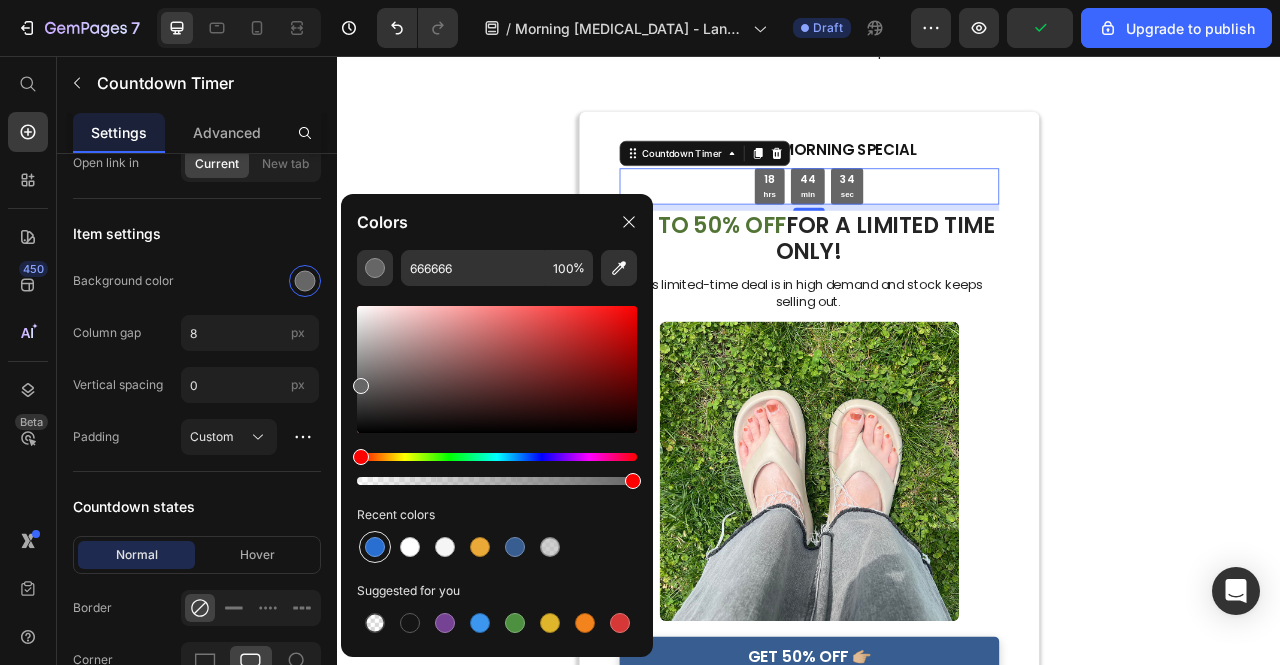 click at bounding box center [375, 547] 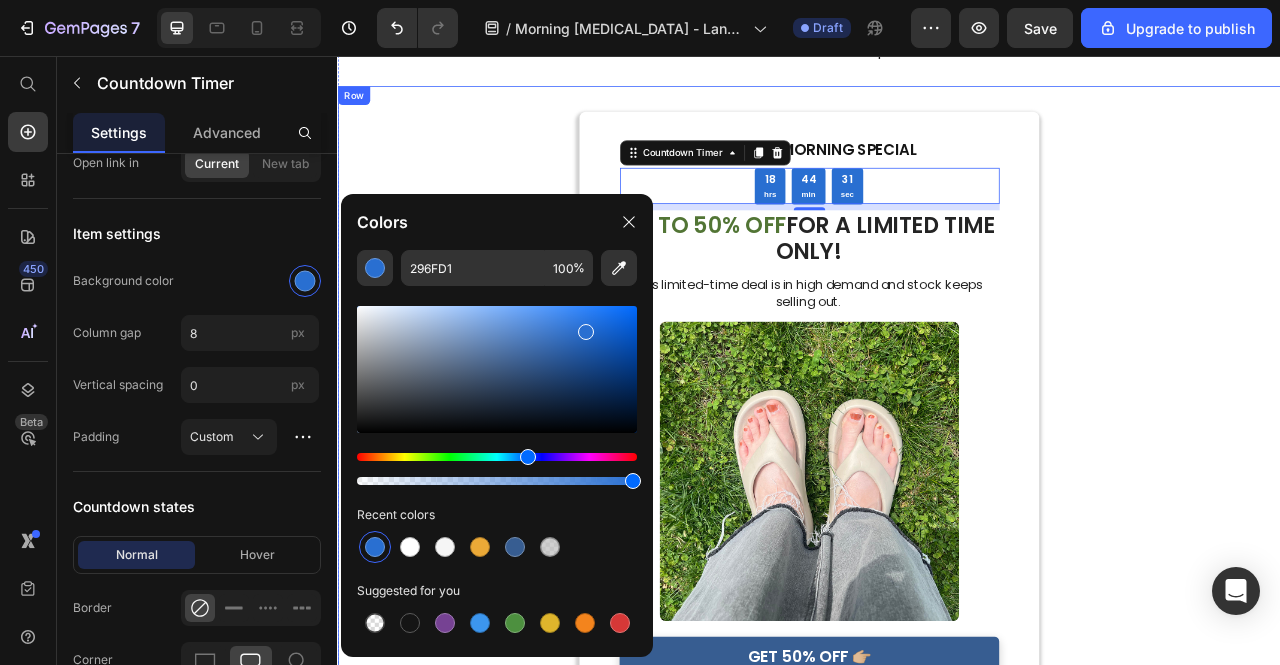 click on "PAIN-FREE MORNING SPECIAL Text Block 18 hrs 44 min 31 sec Countdown Timer   8 ⁠⁠⁠⁠⁠⁠⁠ UP TO 50% OFF  FOR A LIMITED TIME ONLY! Heading This limited-time deal is in high demand and stock keeps selling out. Text Block Image GET 50% OFF 👉🏼 Button Sell-out Risk:  High Text Block | Text Block FREE  shipping Text Block Row Try it today with a 30-Day Money Back Guarantee! Text Block Row Row" at bounding box center (937, 552) 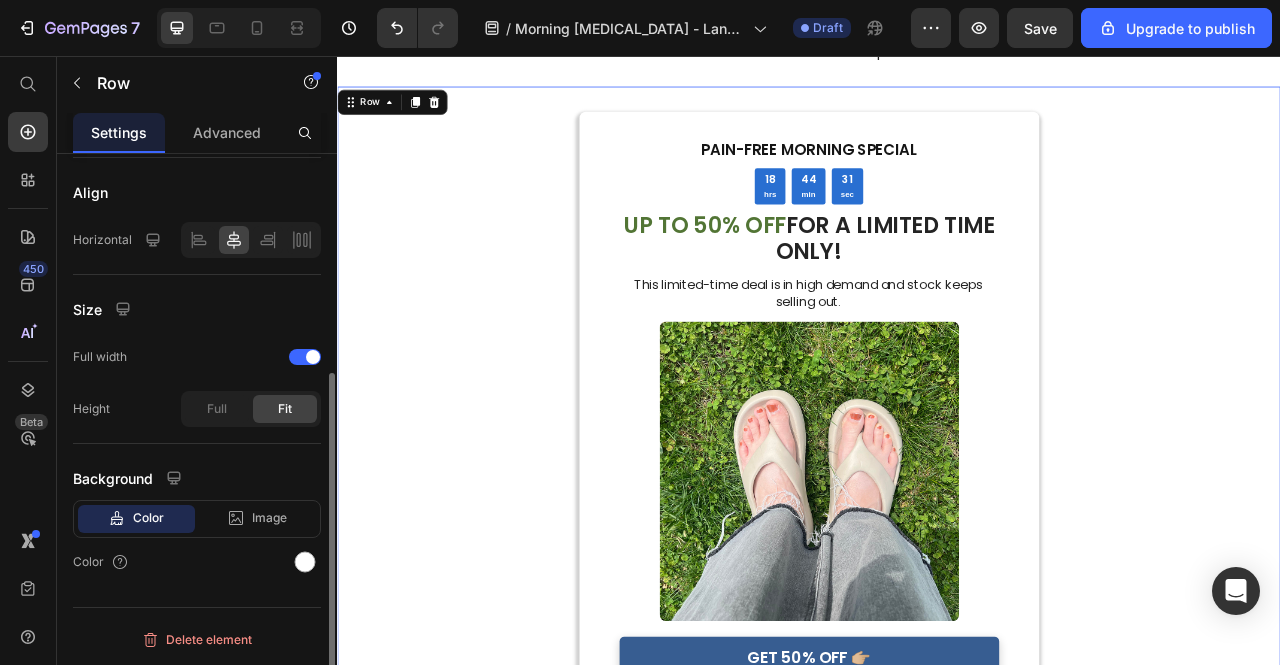 scroll, scrollTop: 0, scrollLeft: 0, axis: both 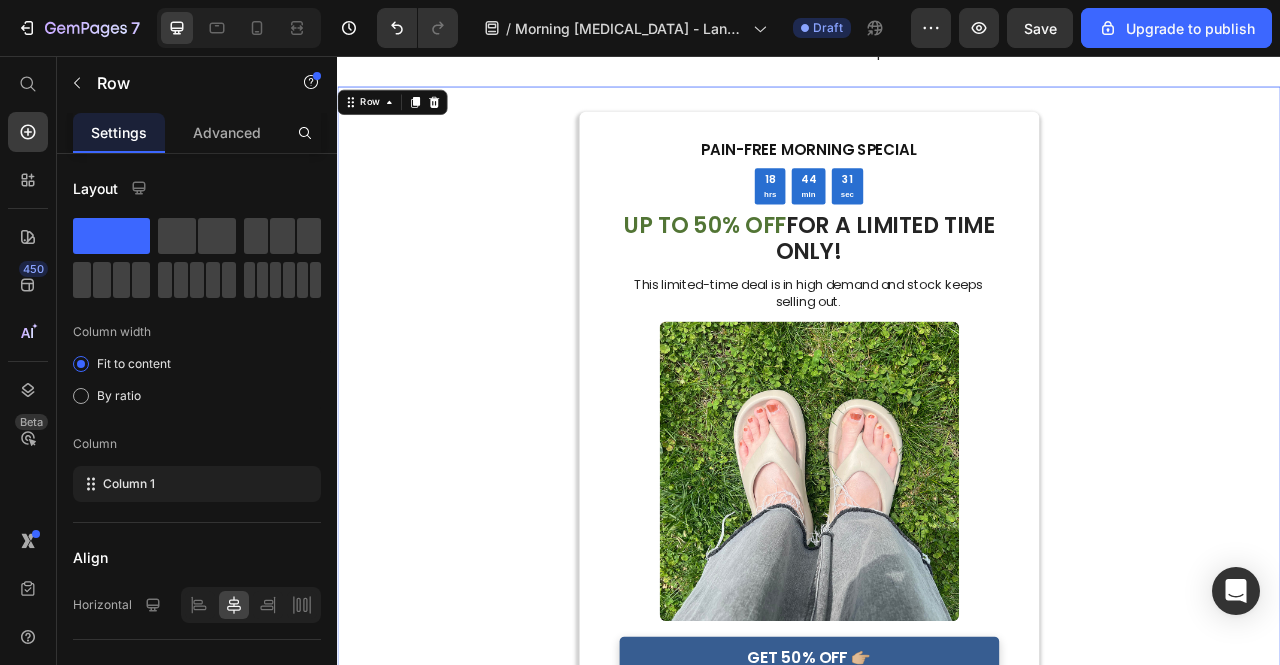 click on "PAIN-FREE MORNING SPECIAL Text Block 18 hrs 44 min 31 sec Countdown Timer ⁠⁠⁠⁠⁠⁠⁠ UP TO 50% OFF  FOR A LIMITED TIME ONLY! Heading This limited-time deal is in high demand and stock keeps selling out. Text Block Image GET 50% OFF 👉🏼 Button Sell-out Risk:  High Text Block | Text Block FREE  shipping Text Block Row Try it today with a 30-Day Money Back Guarantee! Text Block Row Row   0" at bounding box center (937, 552) 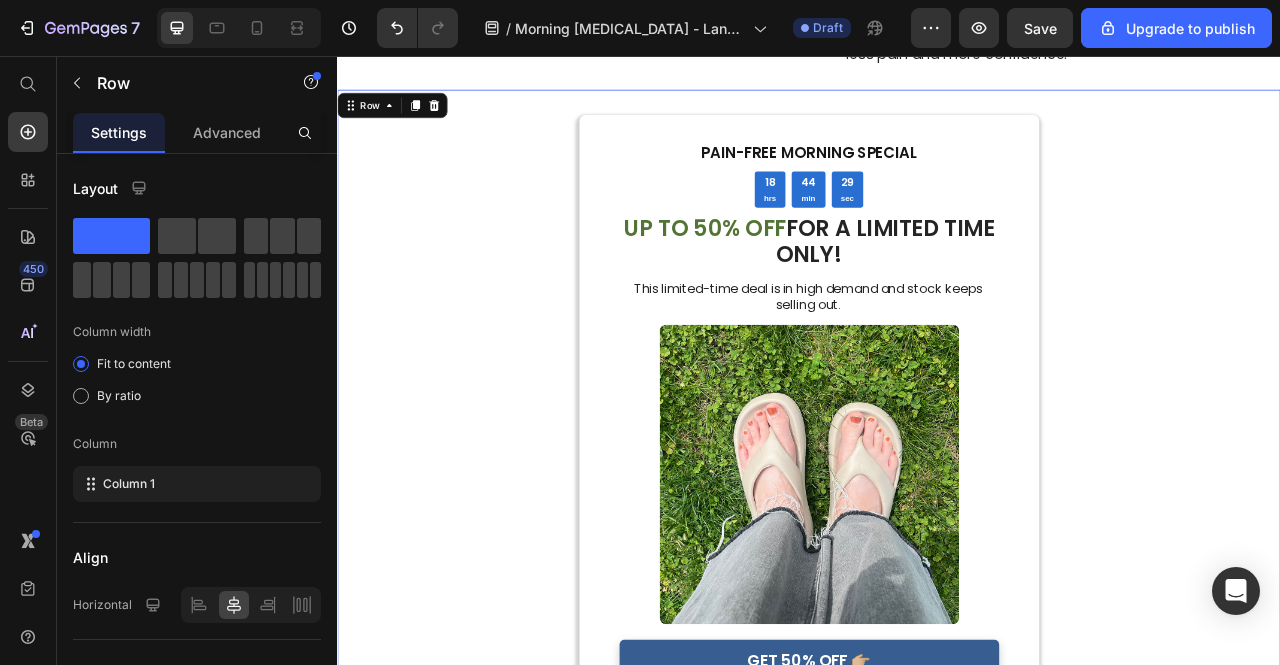 scroll, scrollTop: 2900, scrollLeft: 0, axis: vertical 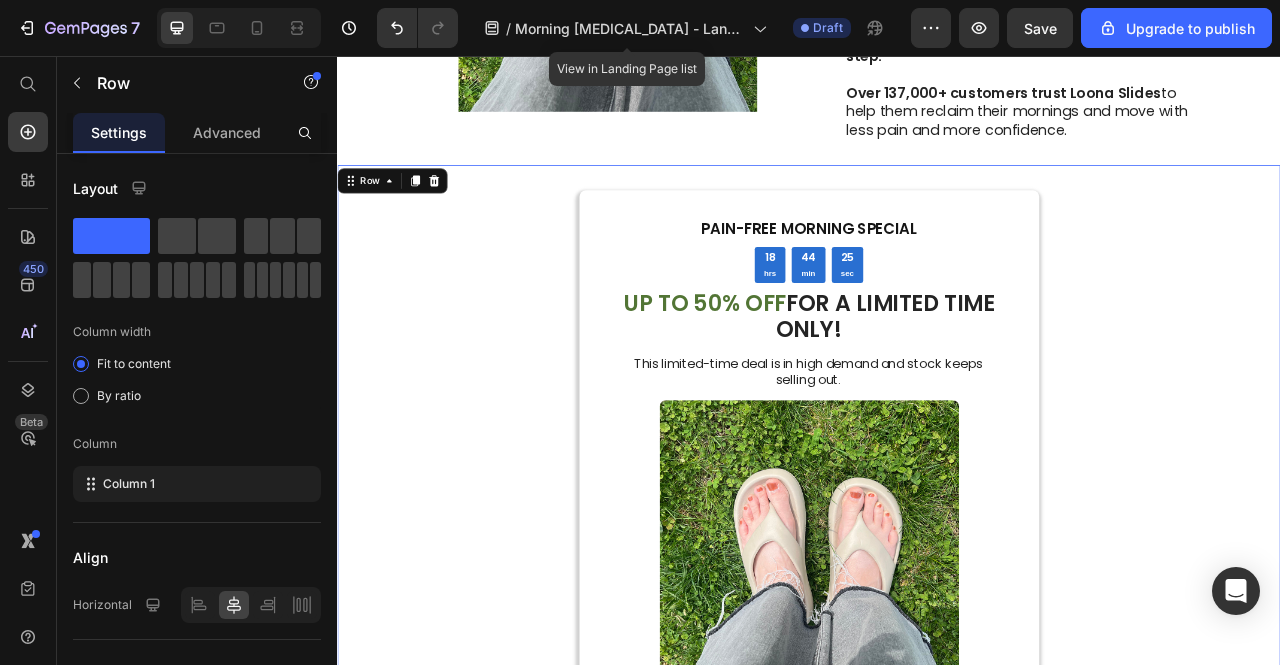 click on "PAIN-FREE MORNING SPECIAL Text Block 18 hrs 44 min 25 sec Countdown Timer ⁠⁠⁠⁠⁠⁠⁠ UP TO 50% OFF  FOR A LIMITED TIME ONLY! Heading This limited-time deal is in high demand and stock keeps selling out. Text Block Image GET 50% OFF 👉🏼 Button Sell-out Risk:  High Text Block | Text Block FREE  shipping Text Block Row Try it today with a 30-Day Money Back Guarantee! Text Block Row Row   0" at bounding box center [937, 652] 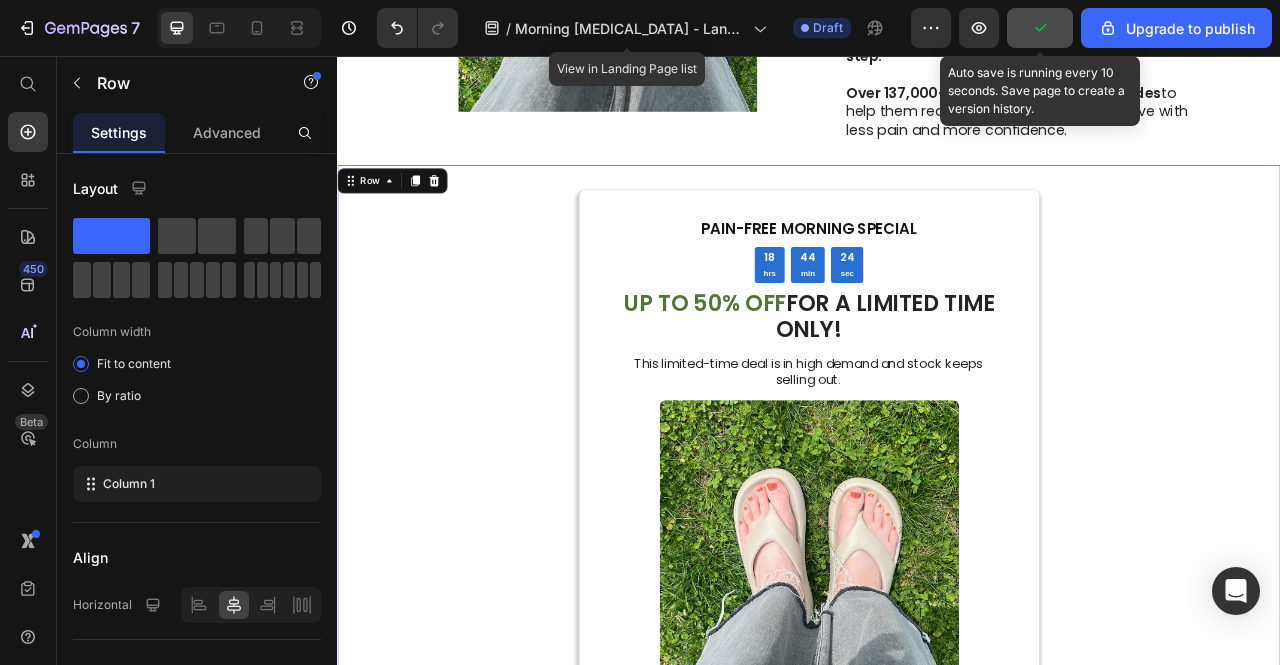 click 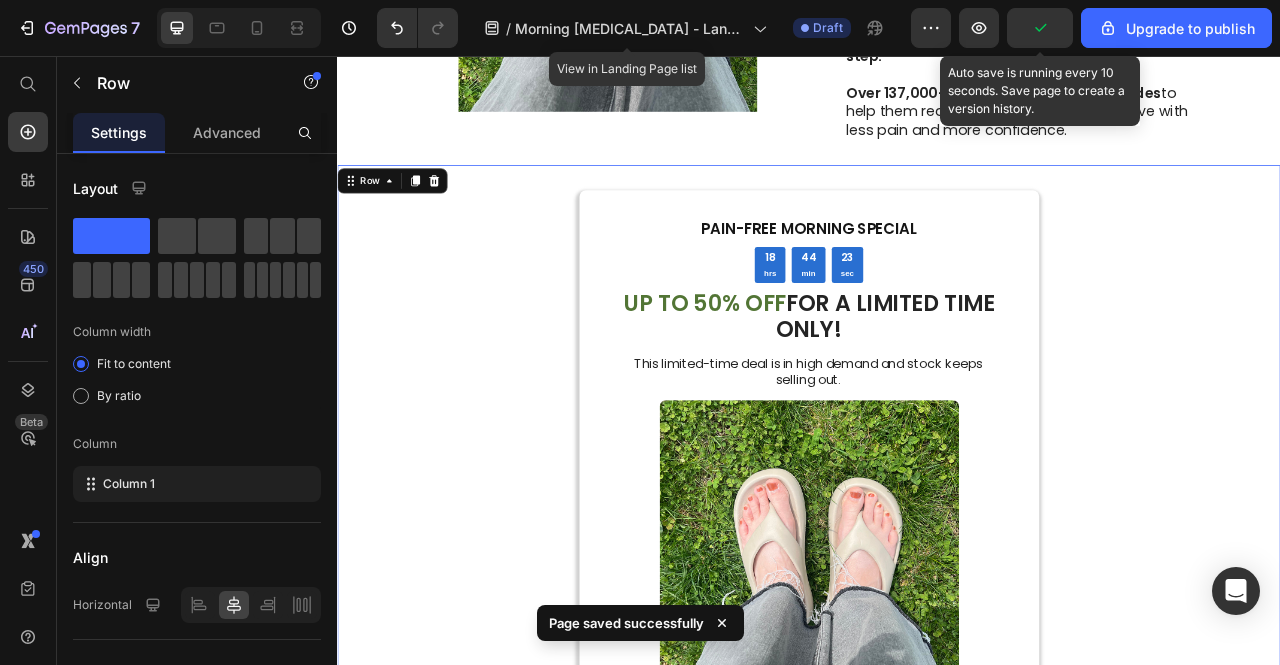 click 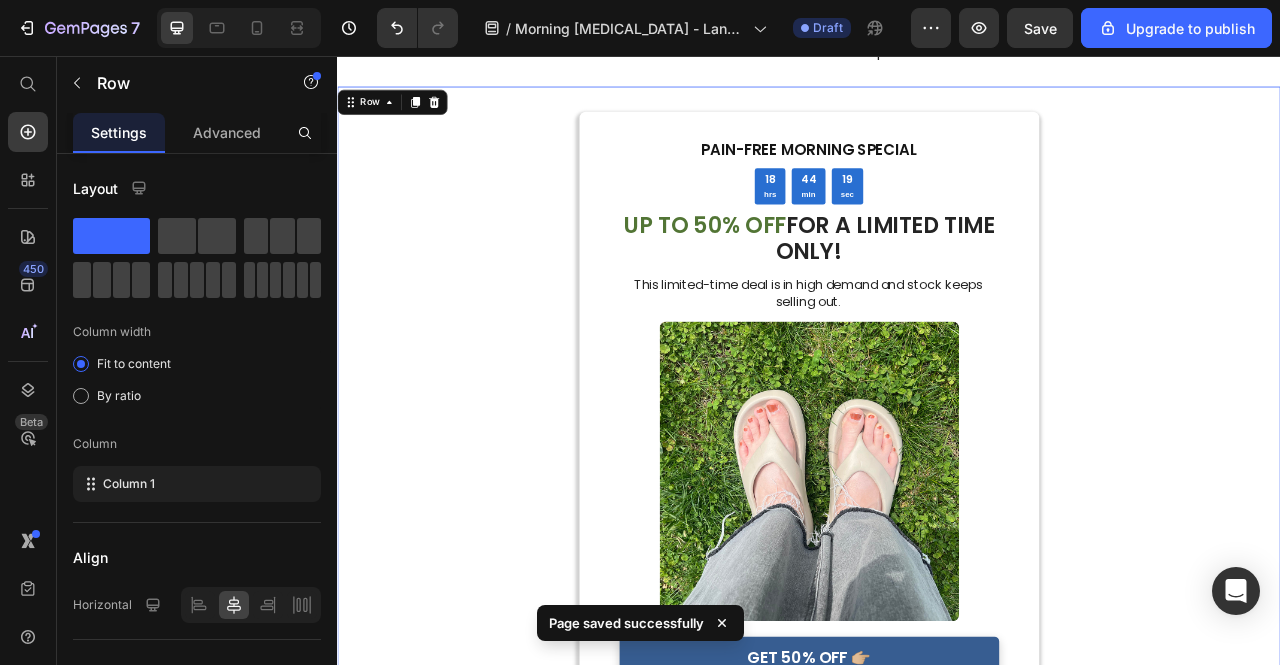 scroll, scrollTop: 3100, scrollLeft: 0, axis: vertical 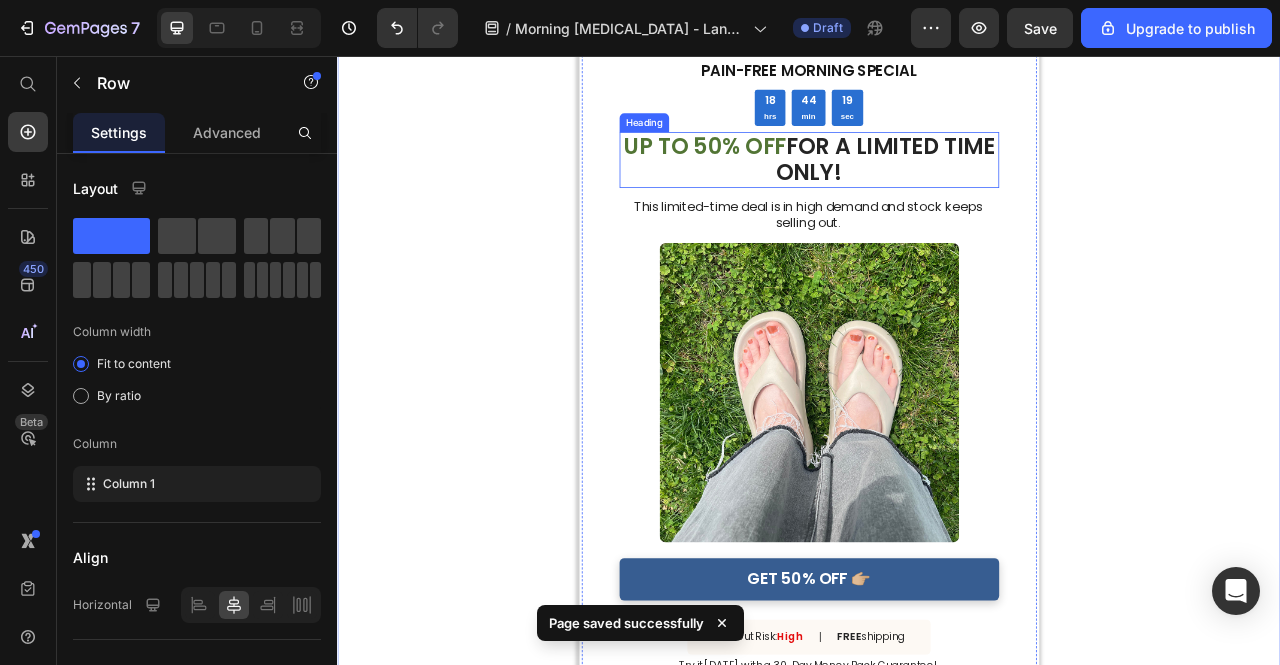 click on "UP TO 50% OFF" at bounding box center [804, 171] 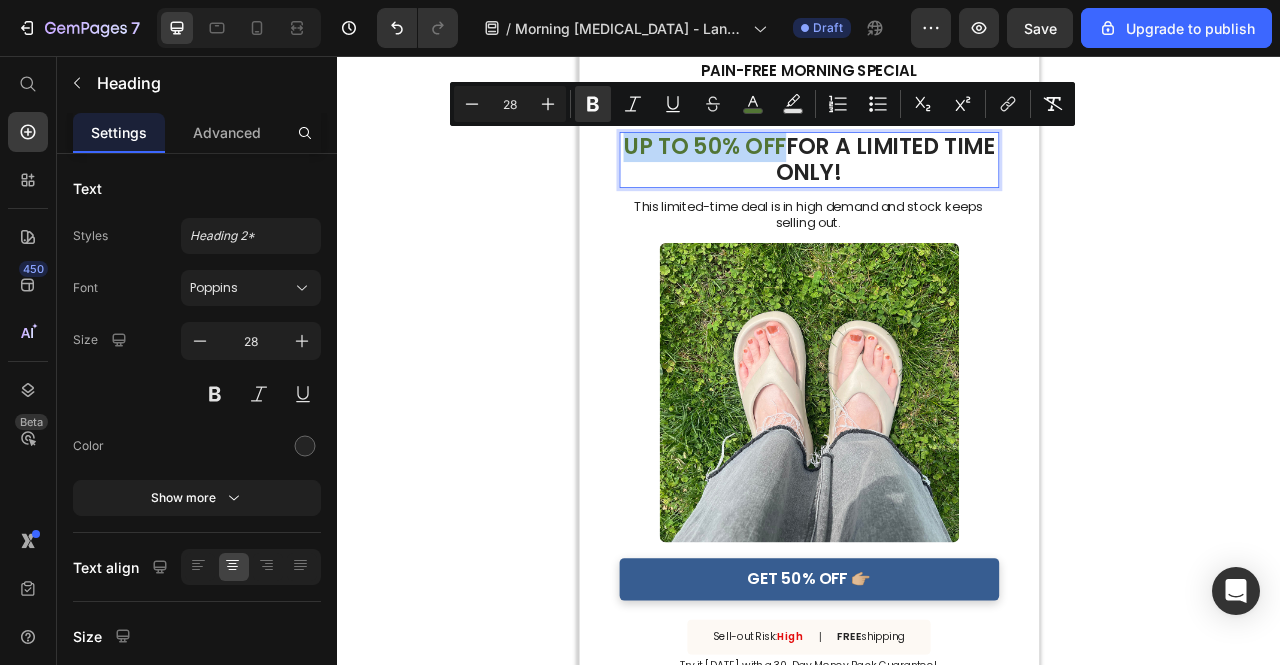 drag, startPoint x: 705, startPoint y: 170, endPoint x: 884, endPoint y: 181, distance: 179.33768 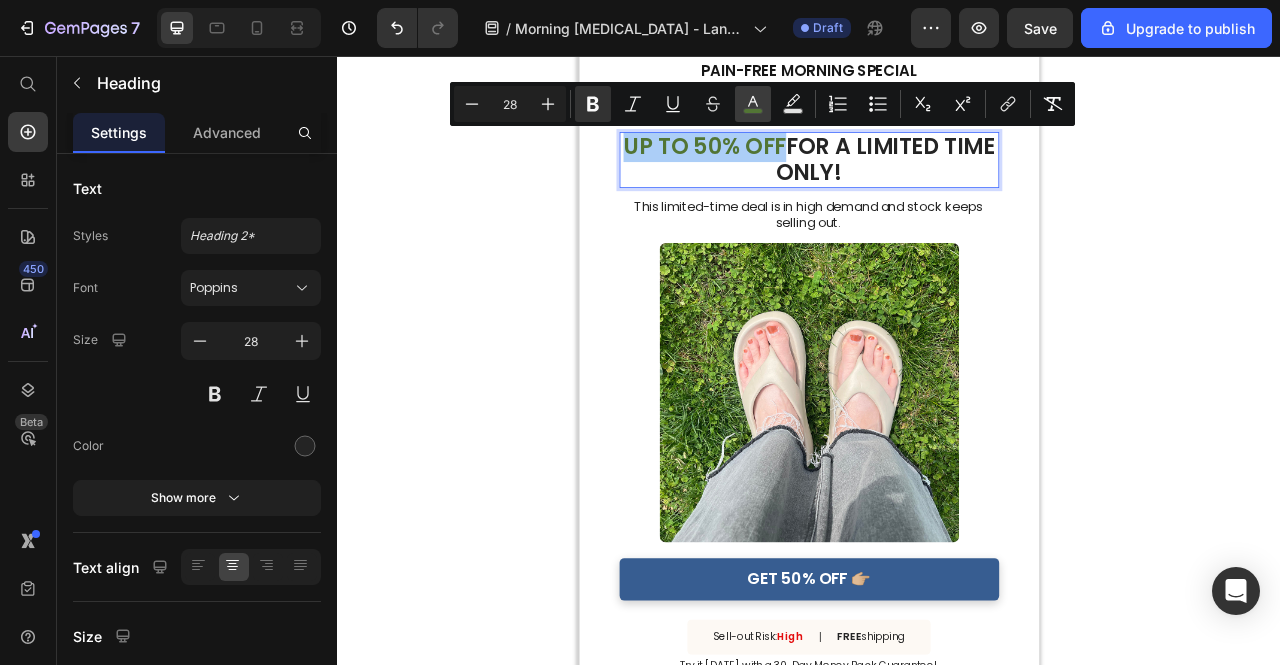 click 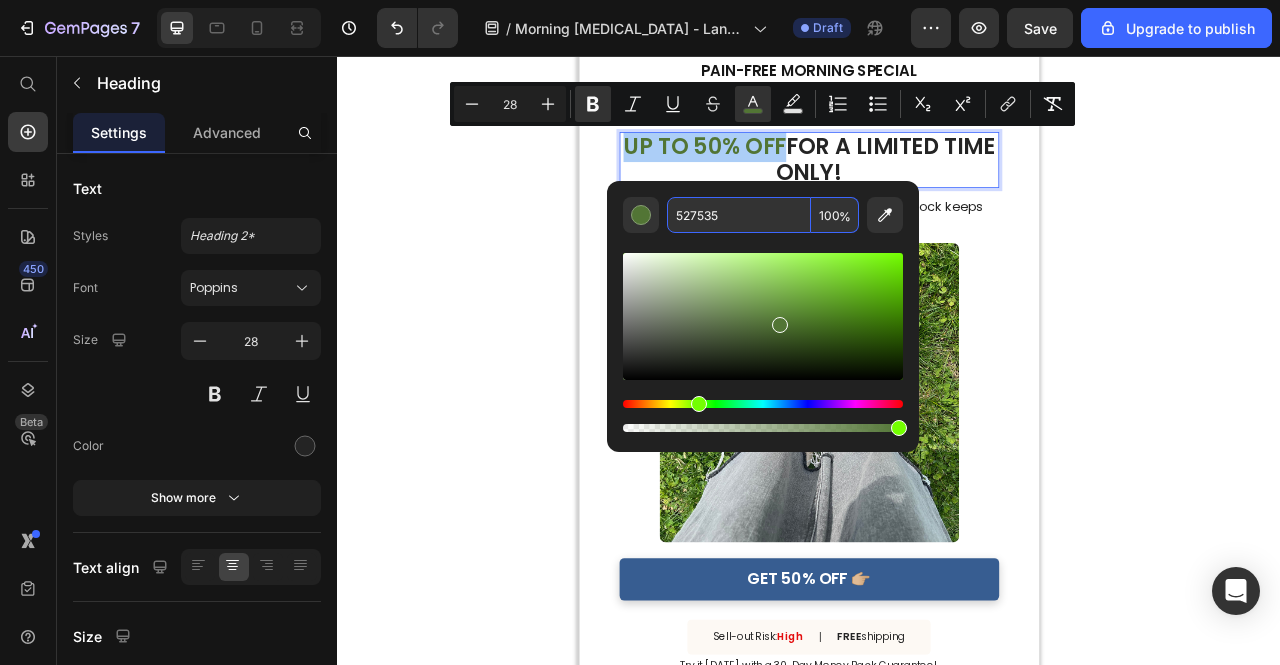 click on "527535 100 %" at bounding box center [763, 215] 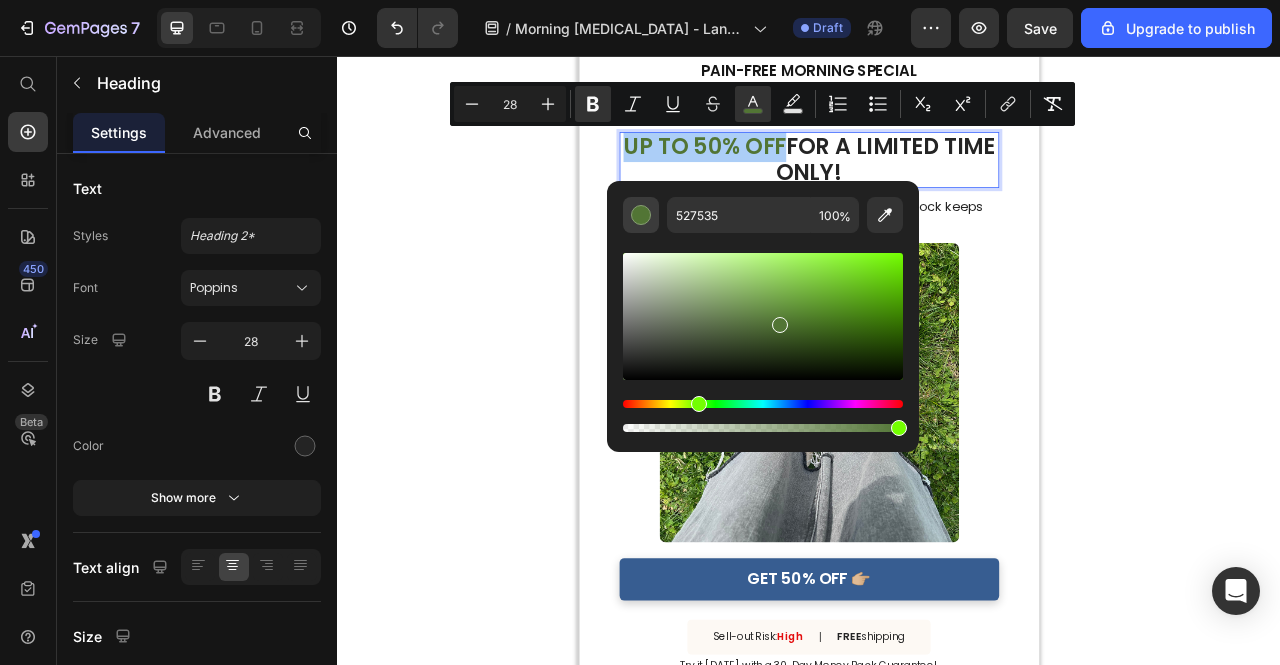 click at bounding box center (641, 215) 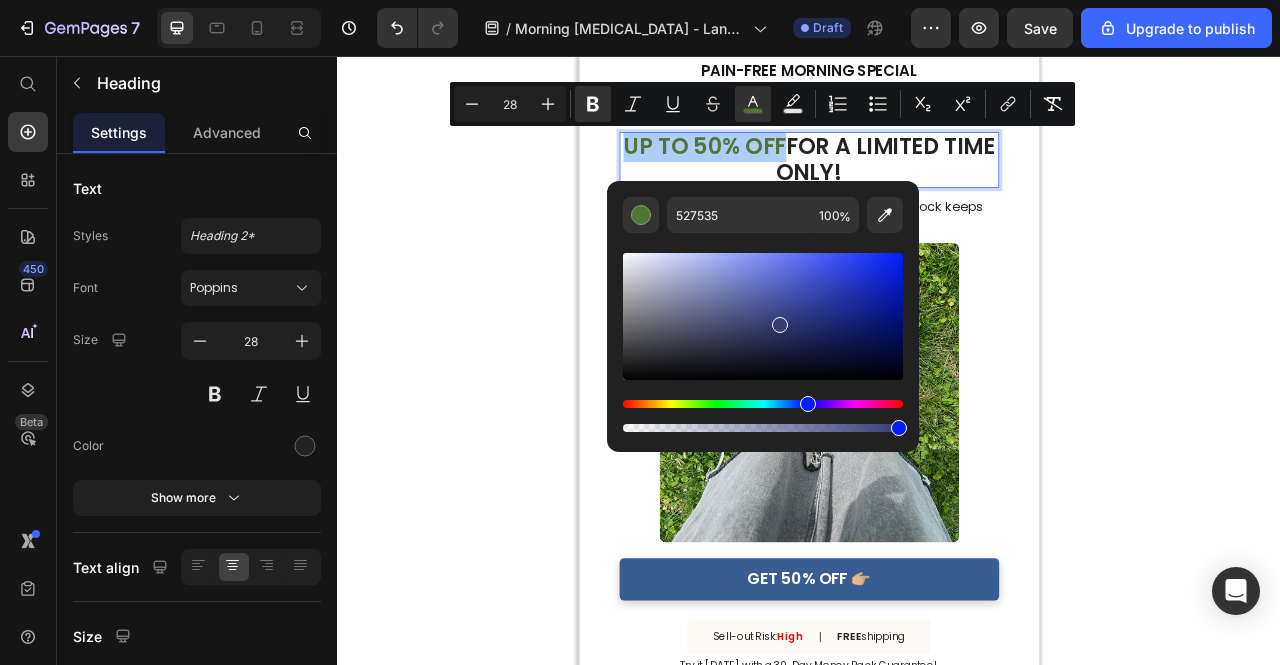 click at bounding box center (763, 404) 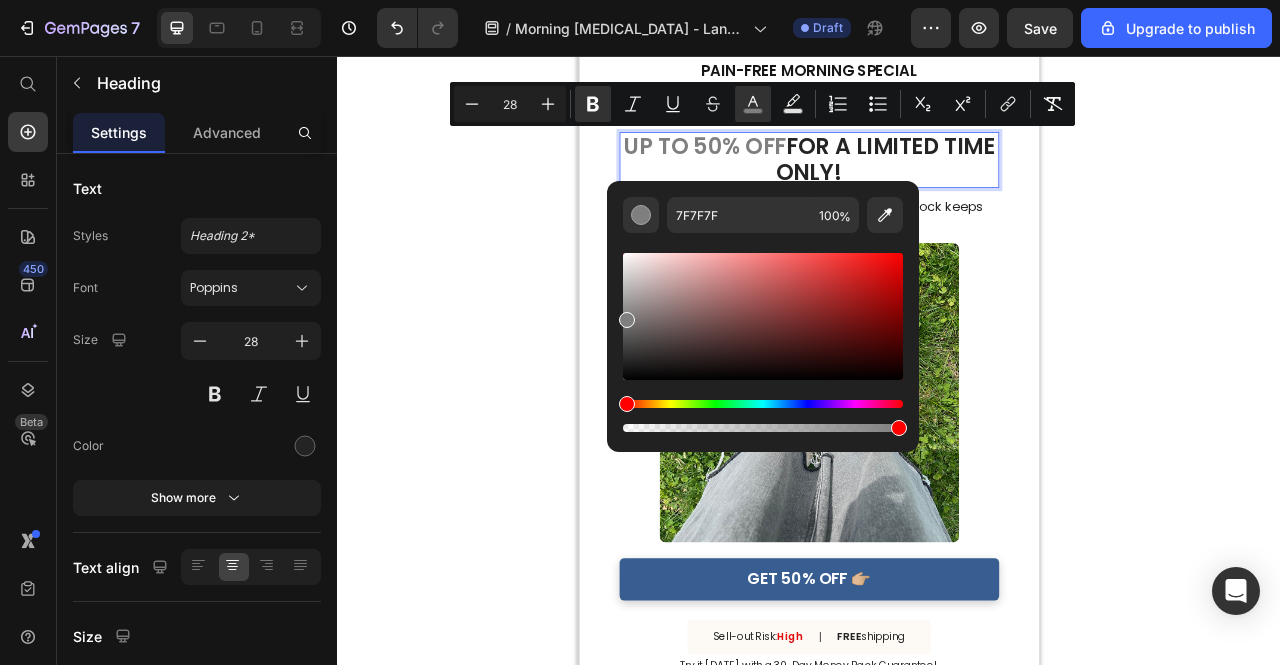 drag, startPoint x: 624, startPoint y: 317, endPoint x: 632, endPoint y: 369, distance: 52.611786 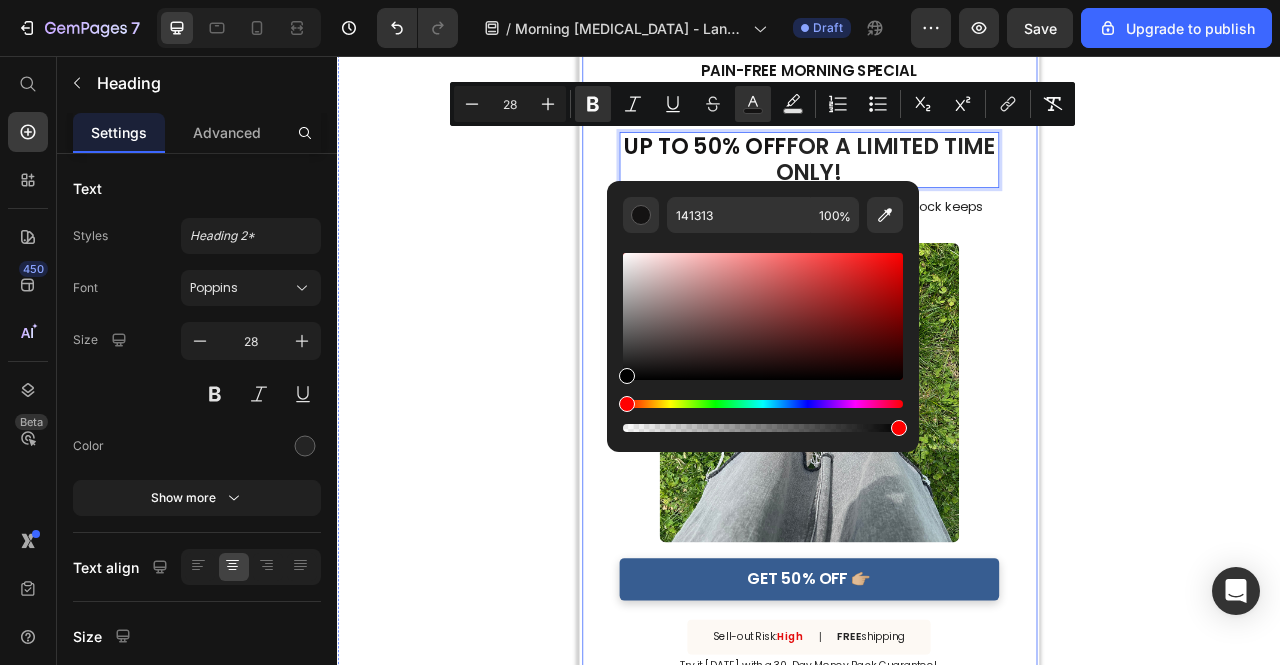 drag, startPoint x: 974, startPoint y: 424, endPoint x: 1107, endPoint y: 429, distance: 133.09395 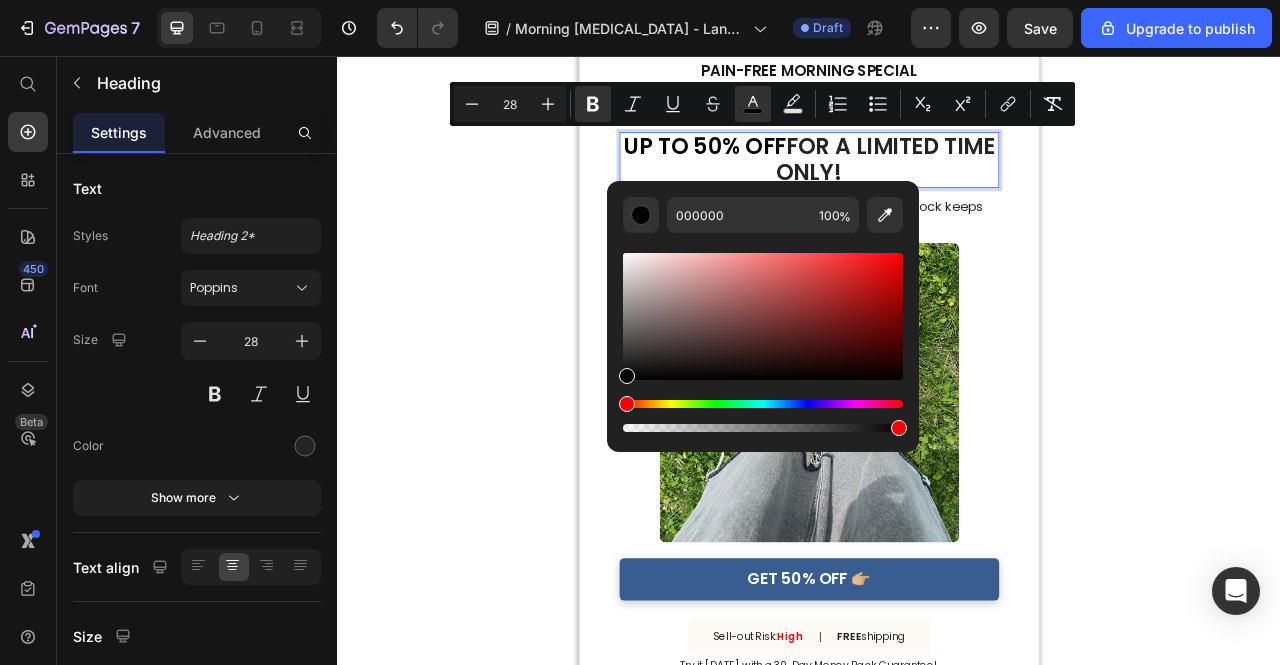 click on "PAIN-FREE MORNING SPECIAL Text Block 18 hrs 44 min 09 sec Countdown Timer UP TO 50% OFF  FOR A LIMITED TIME ONLY! Heading   12 This limited-time deal is in high demand and stock keeps selling out. Text Block Image GET 50% OFF 👉🏼 Button Sell-out Risk:  High Text Block | Text Block FREE  shipping Text Block Row Try it today with a 30-Day Money Back Guarantee! Text Block Row Row" at bounding box center [937, 452] 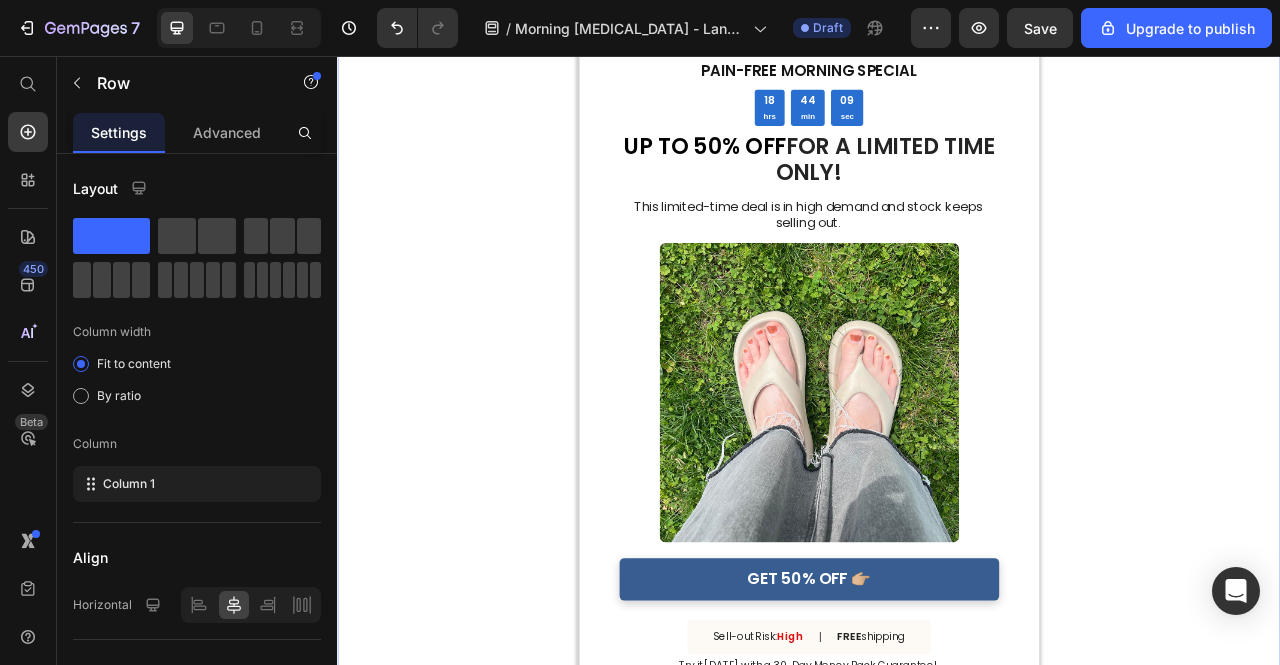 click on "PAIN-FREE MORNING SPECIAL Text Block 18 hrs 44 min 09 sec Countdown Timer ⁠⁠⁠⁠⁠⁠⁠ UP TO 50% OFF  FOR A LIMITED TIME ONLY! Heading   12 This limited-time deal is in high demand and stock keeps selling out. Text Block Image GET 50% OFF 👉🏼 Button Sell-out Risk:  High Text Block | Text Block FREE  shipping Text Block Row Try it today with a 30-Day Money Back Guarantee! Text Block Row Row" at bounding box center [937, 452] 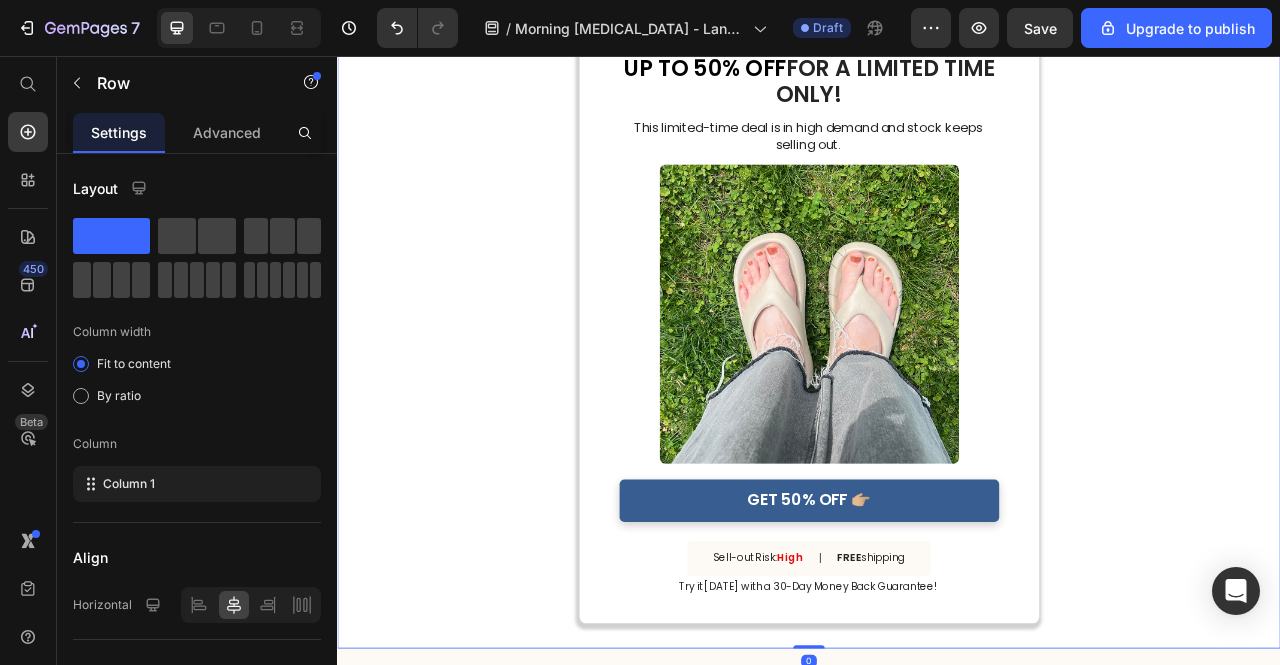 scroll, scrollTop: 3100, scrollLeft: 0, axis: vertical 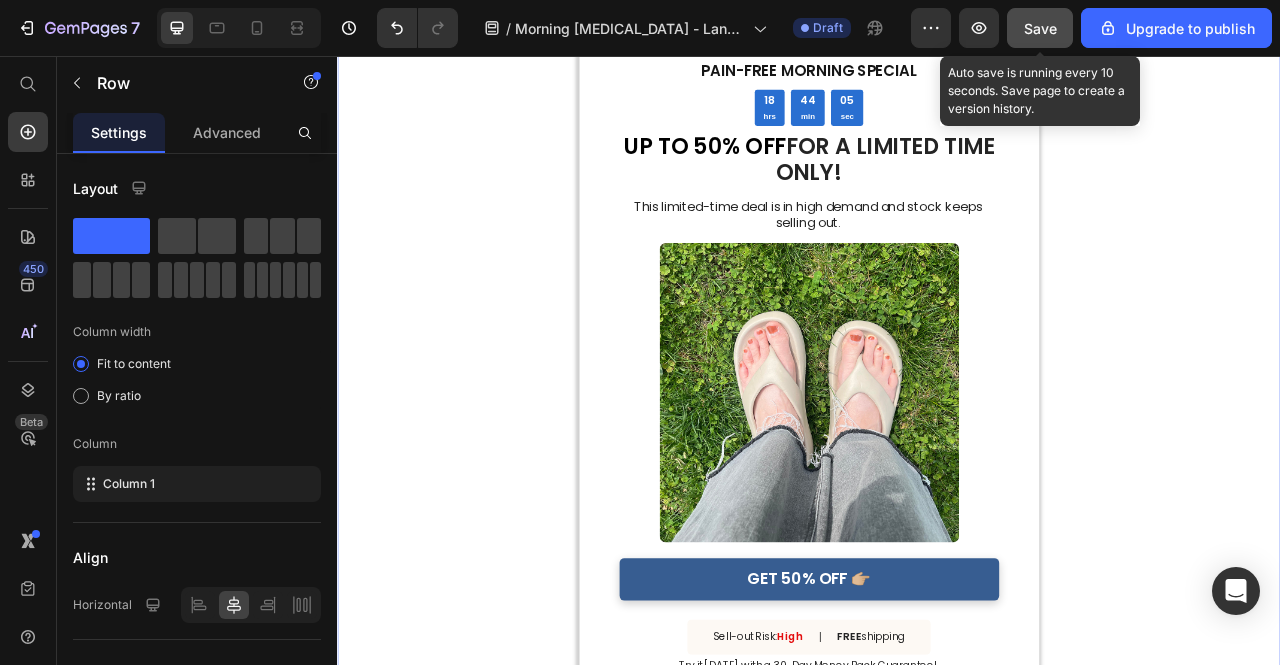 click on "Save" at bounding box center (1040, 28) 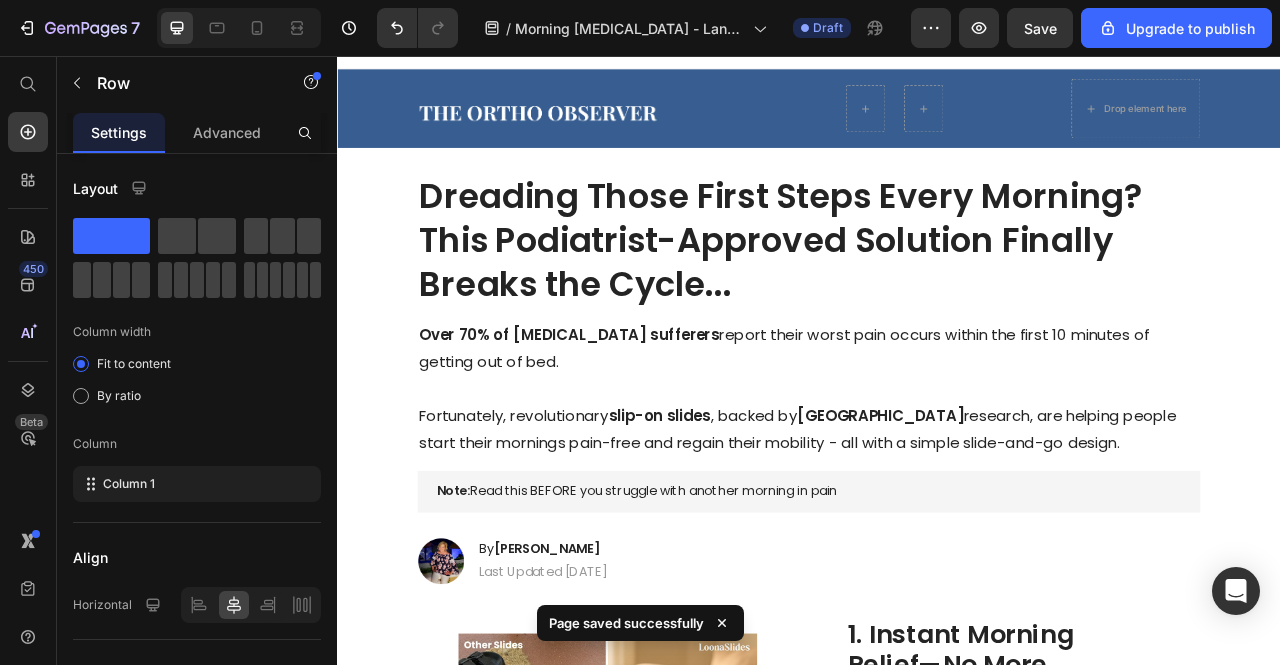 scroll, scrollTop: 0, scrollLeft: 0, axis: both 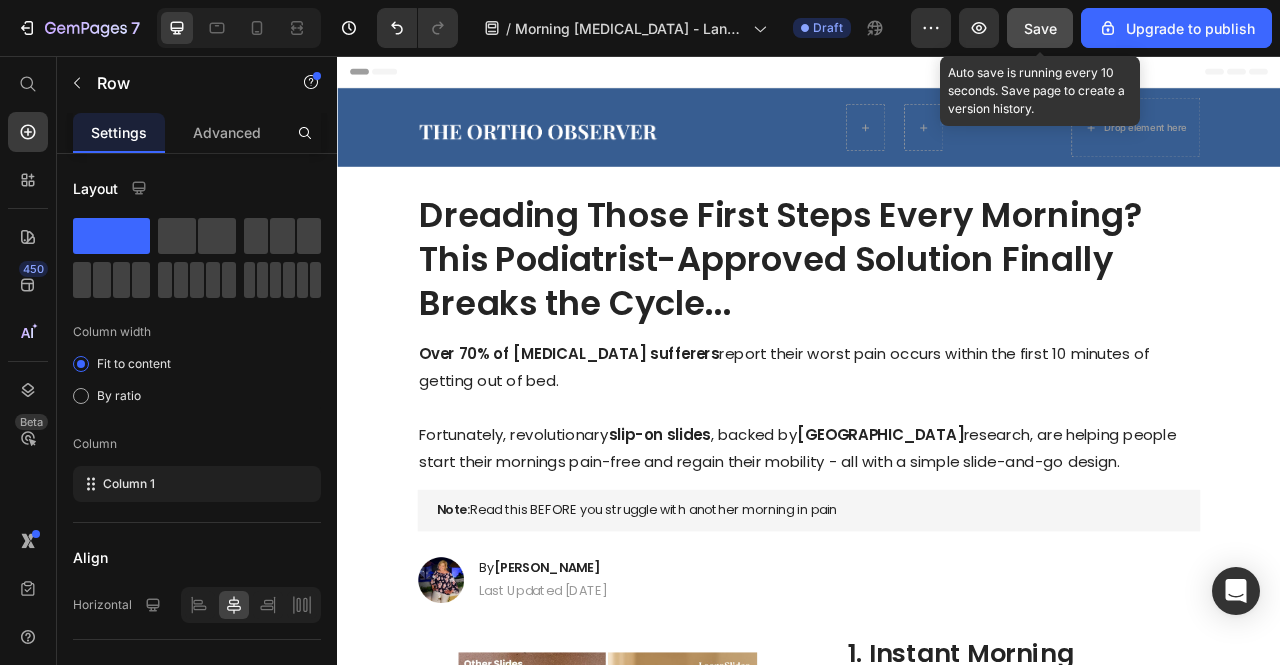 click on "Save" 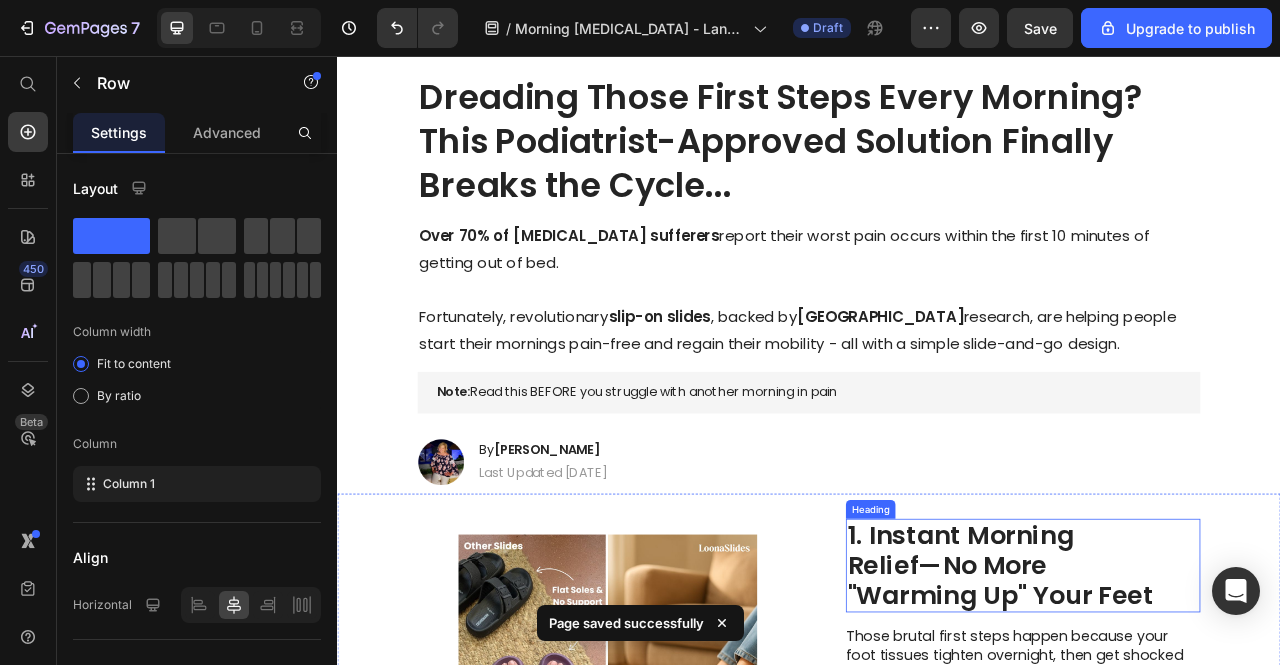 scroll, scrollTop: 0, scrollLeft: 0, axis: both 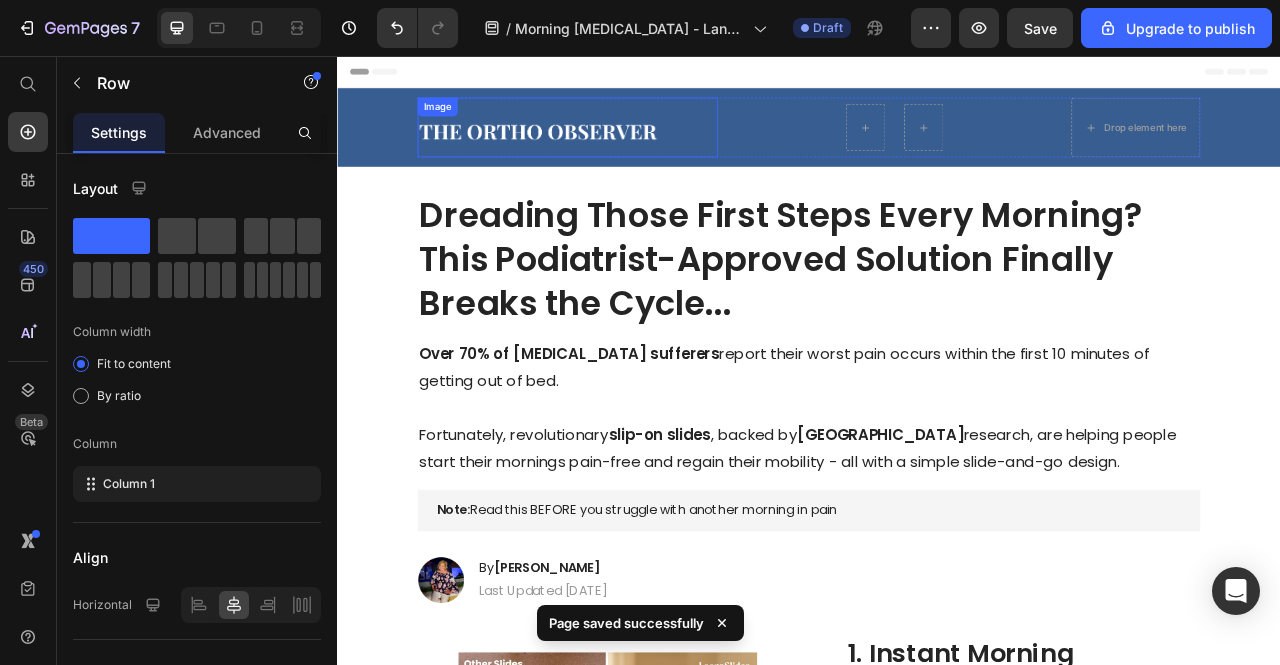 click on "Image
Row
Drop element here Row" at bounding box center [937, 147] 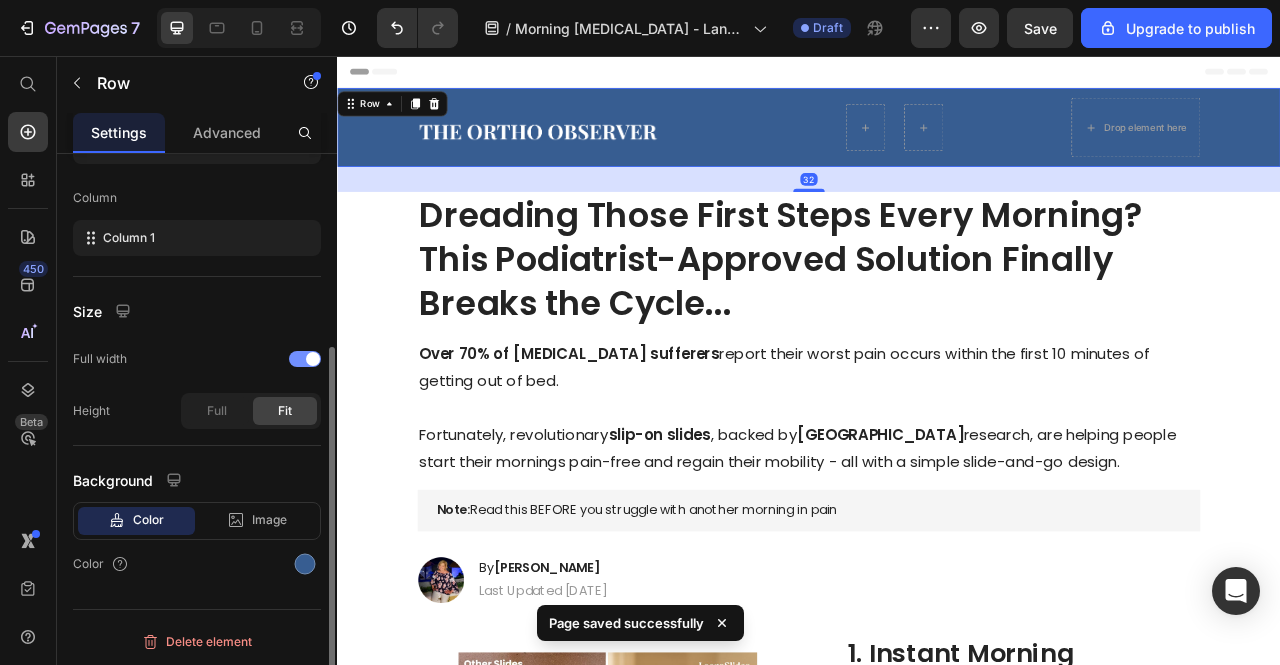 scroll, scrollTop: 290, scrollLeft: 0, axis: vertical 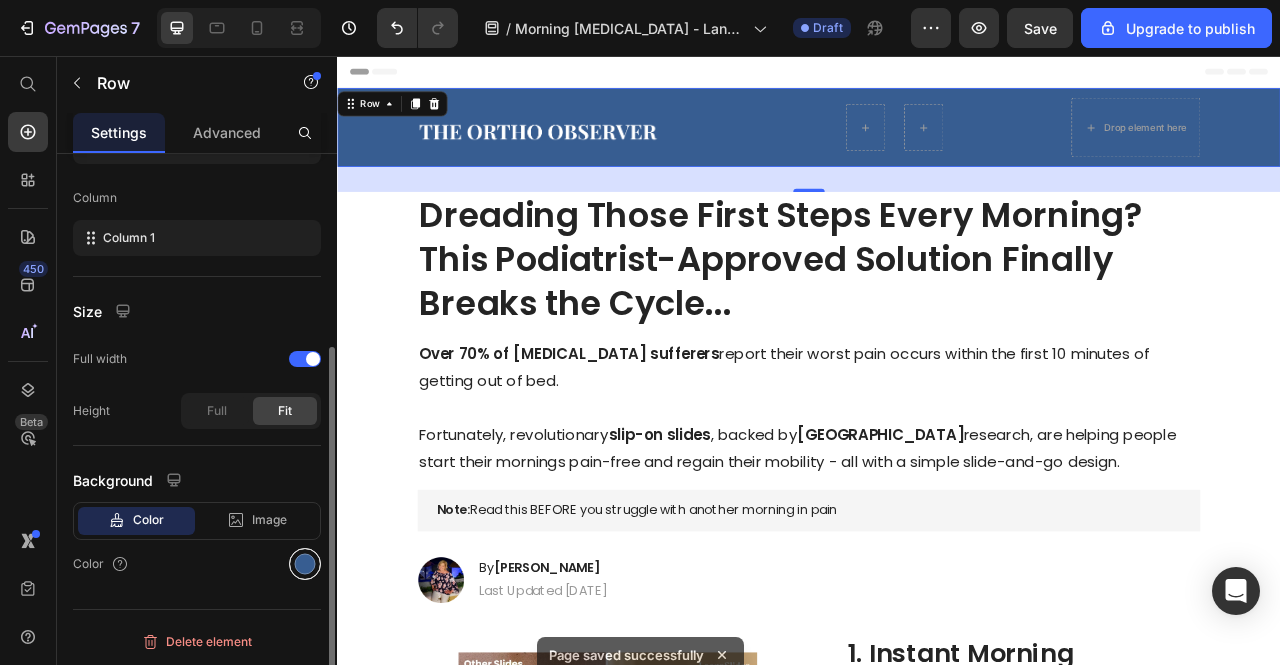 click at bounding box center (305, 564) 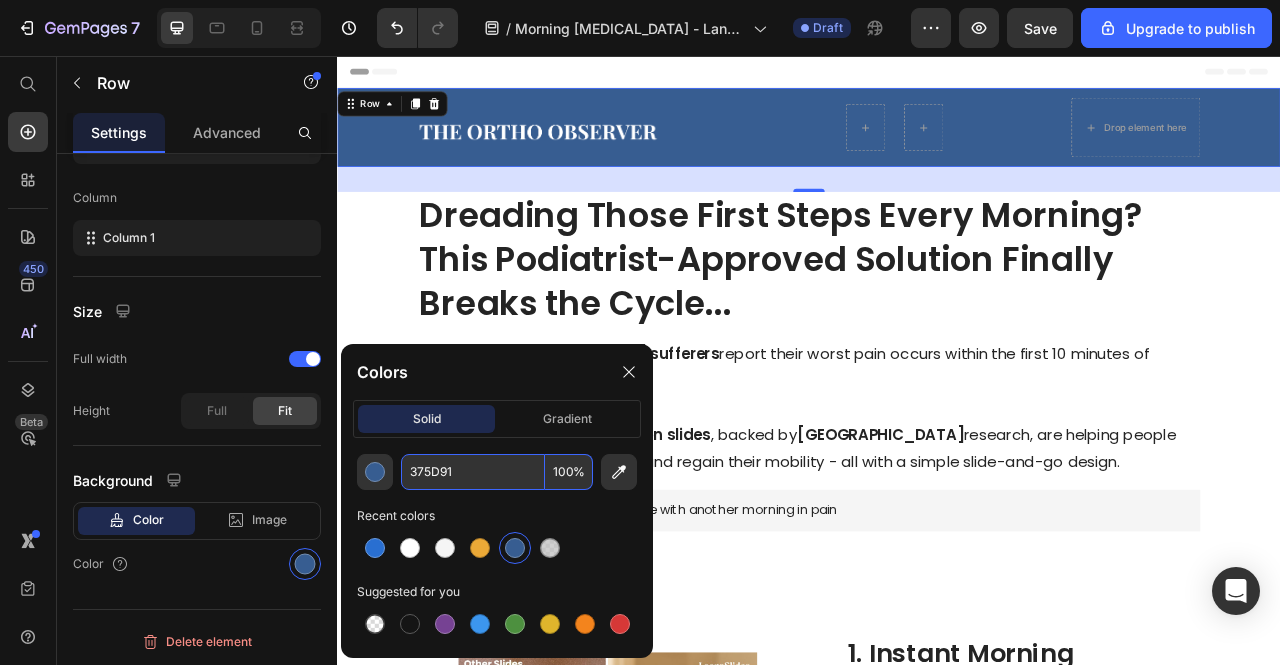 click on "375D91" at bounding box center [473, 472] 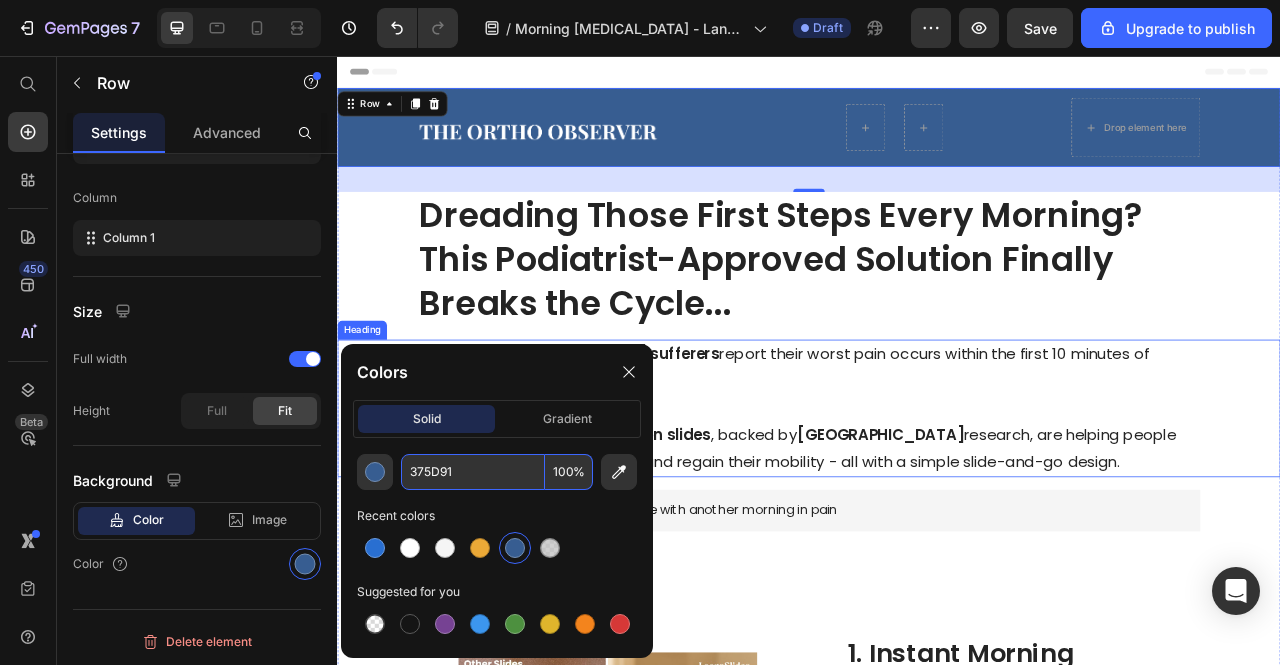 click on "Over 70% of plantar fasciitis sufferers  report their worst pain occurs within the first 10 minutes of getting out of bed. Fortunately, revolutionary  slip-on slides , backed by  Stanford University  research, are helping people start their mornings pain-free and regain their mobility - all with a simple slide-and-go design." at bounding box center (937, 504) 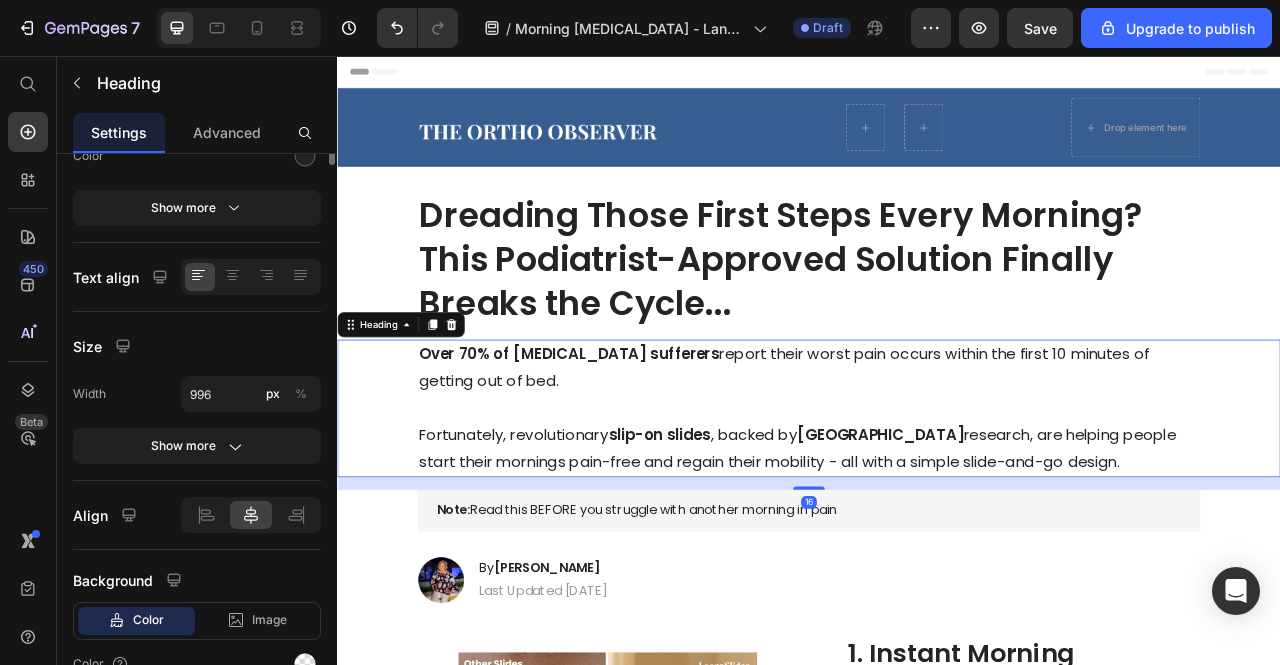 scroll, scrollTop: 0, scrollLeft: 0, axis: both 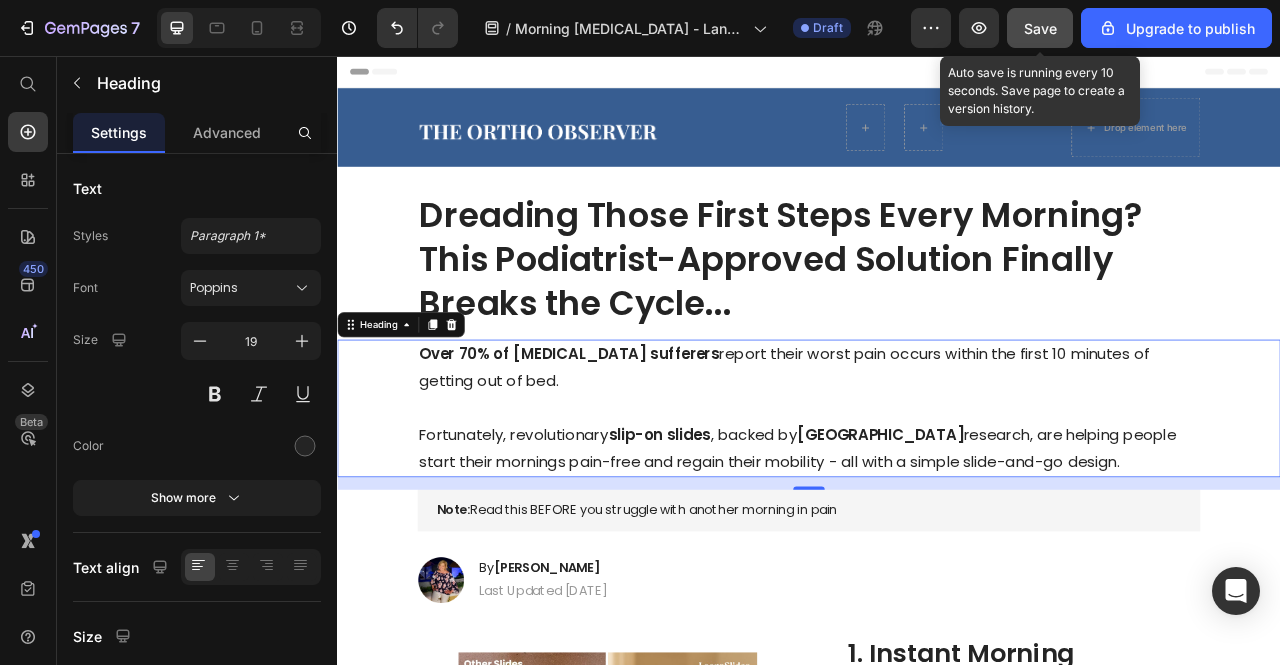 click on "Save" at bounding box center (1040, 28) 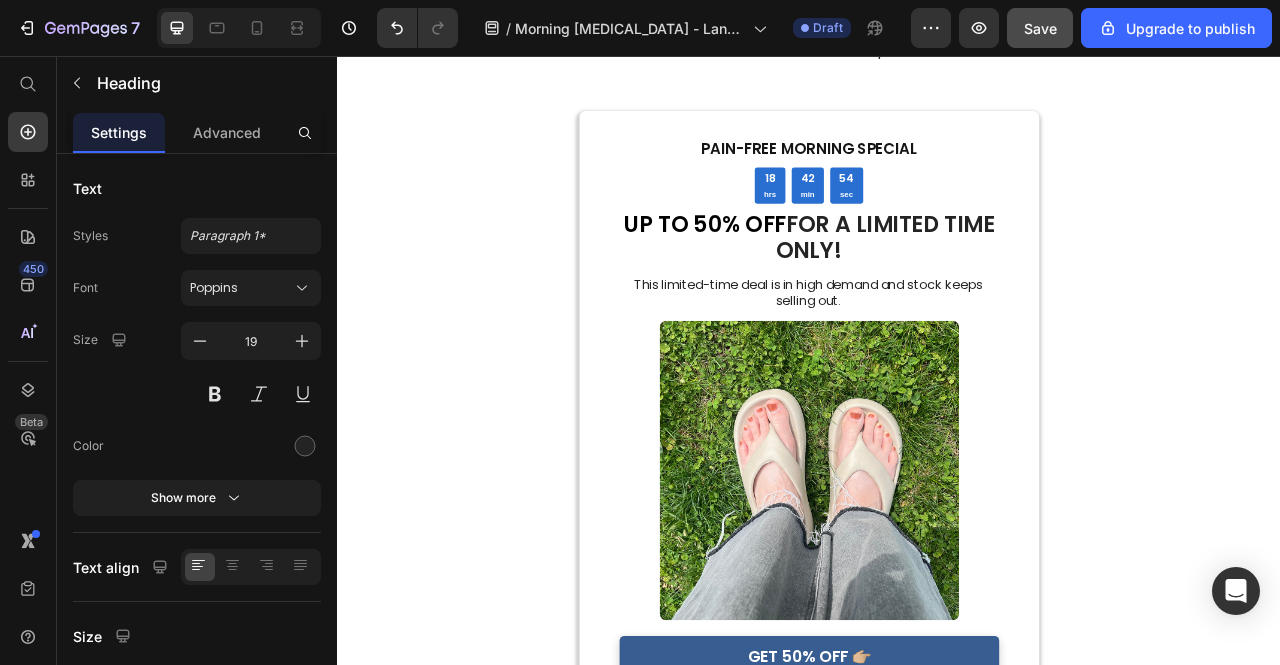 scroll, scrollTop: 3100, scrollLeft: 0, axis: vertical 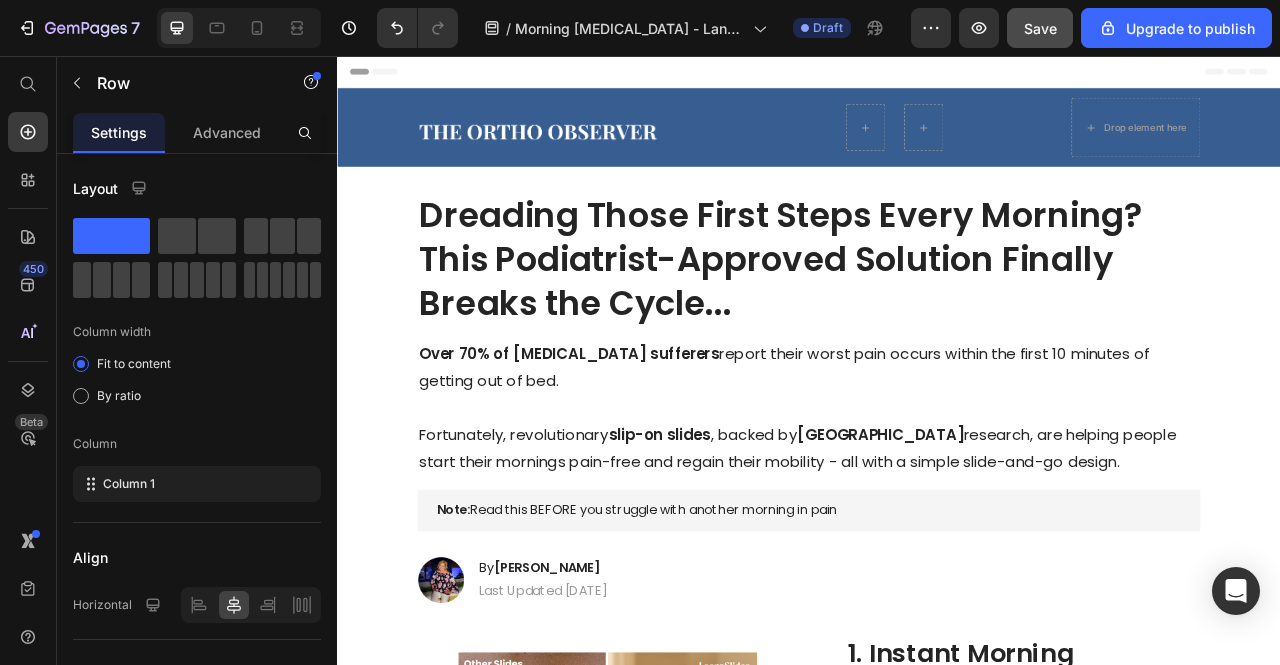 drag, startPoint x: 1369, startPoint y: 150, endPoint x: 1343, endPoint y: -126, distance: 277.22192 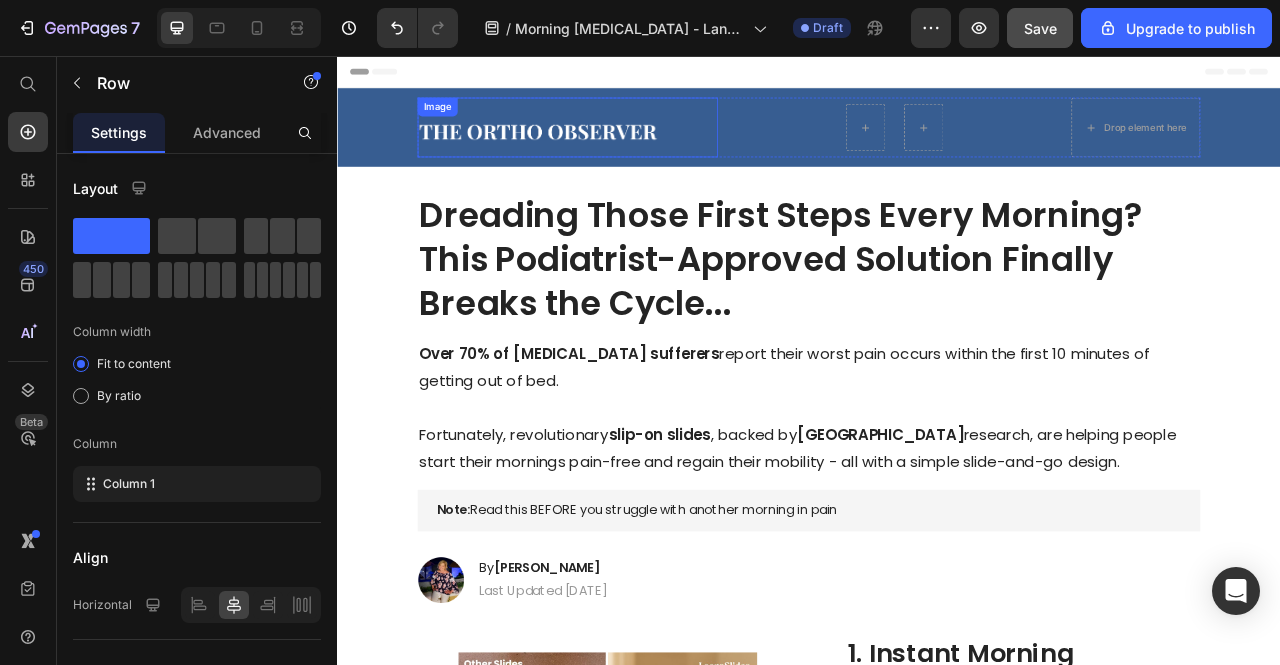 click on "Image
Row
Drop element here Row Row" at bounding box center (937, 147) 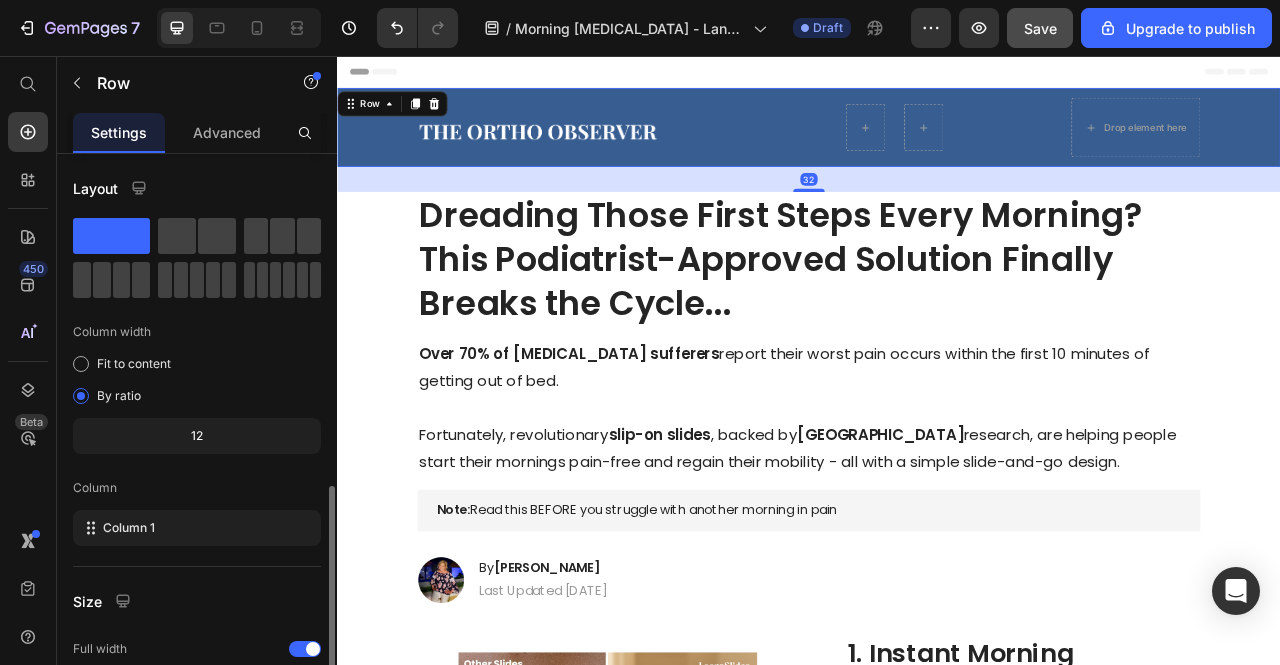 scroll, scrollTop: 290, scrollLeft: 0, axis: vertical 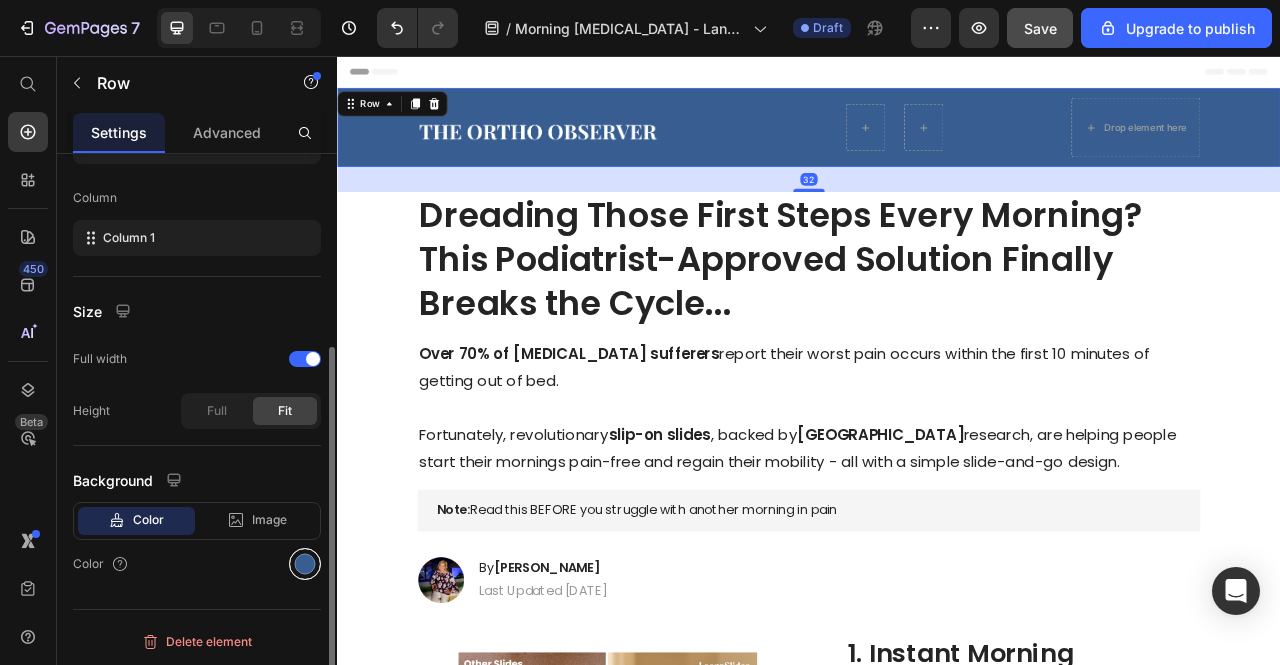 click at bounding box center [305, 564] 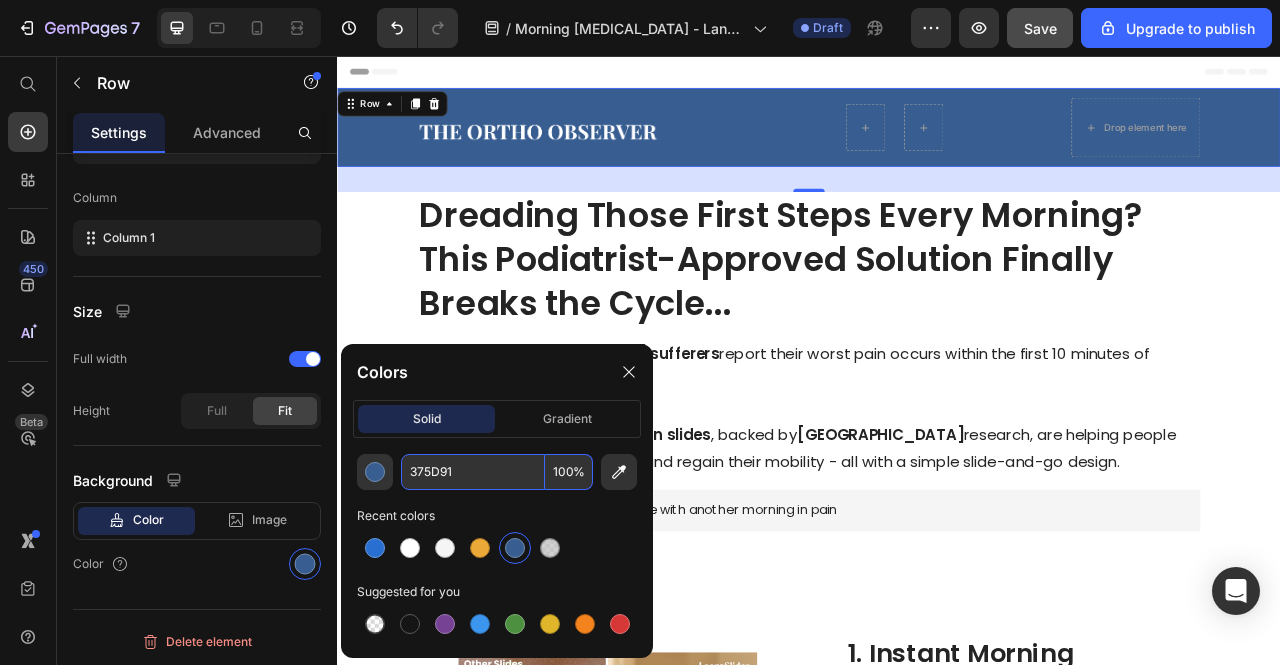 click on "375D91" at bounding box center (473, 472) 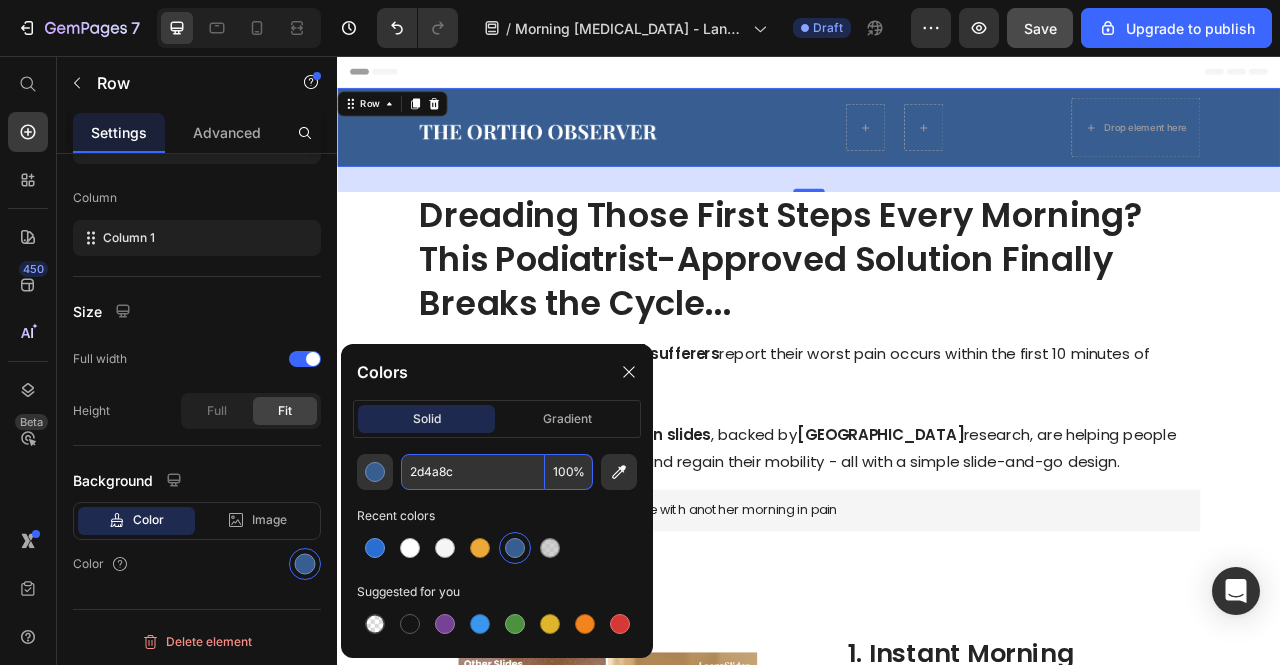 type on "375D91" 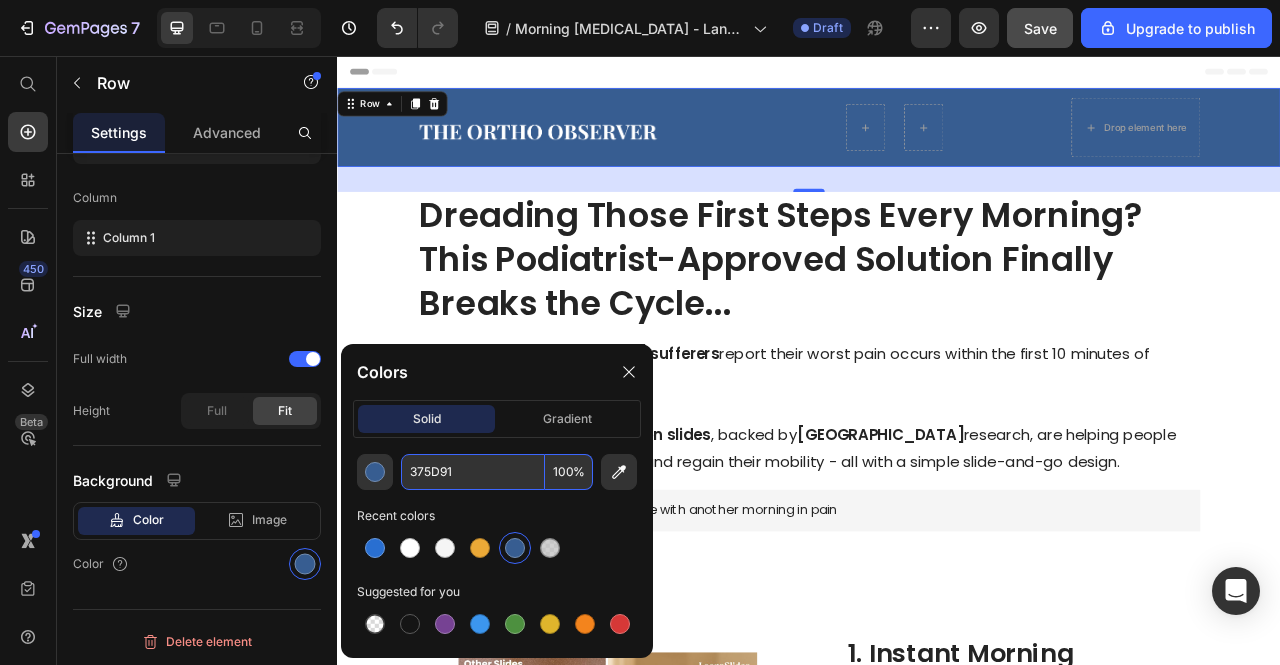 click on "Colors" 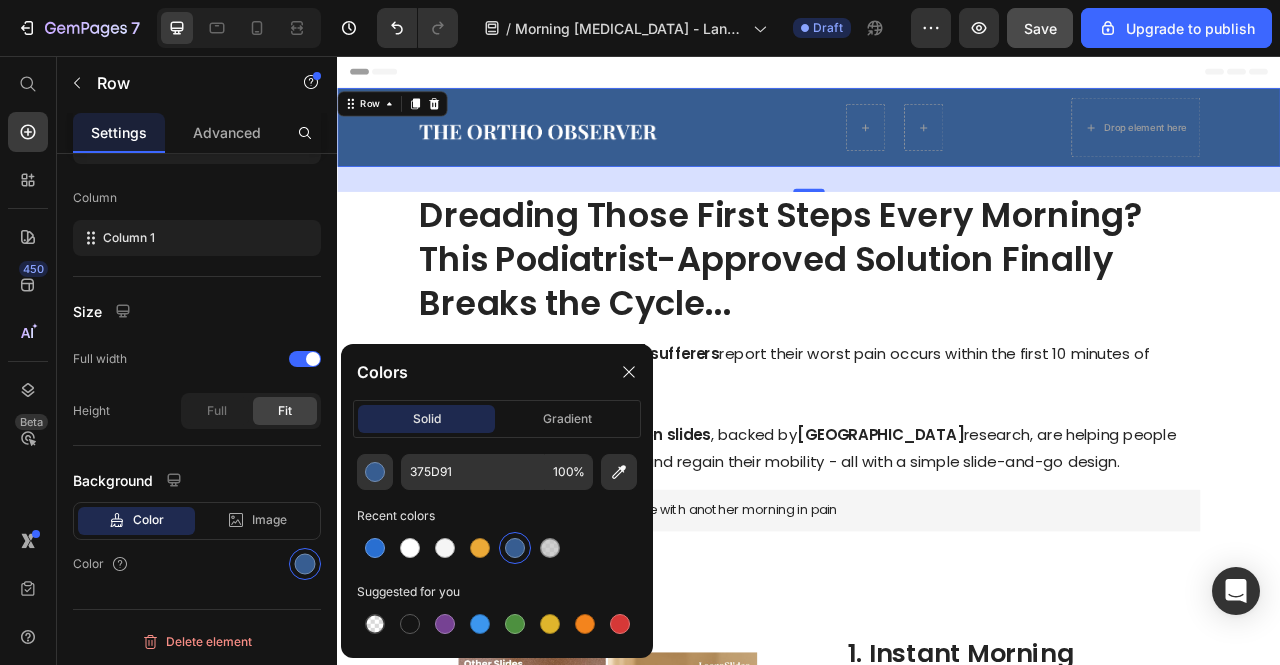 click on "Over 70% of plantar fasciitis sufferers  report their worst pain occurs within the first 10 minutes of getting out of bed. Fortunately, revolutionary  slip-on slides , backed by  Stanford University  research, are helping people start their mornings pain-free and regain their mobility - all with a simple slide-and-go design." at bounding box center (937, 504) 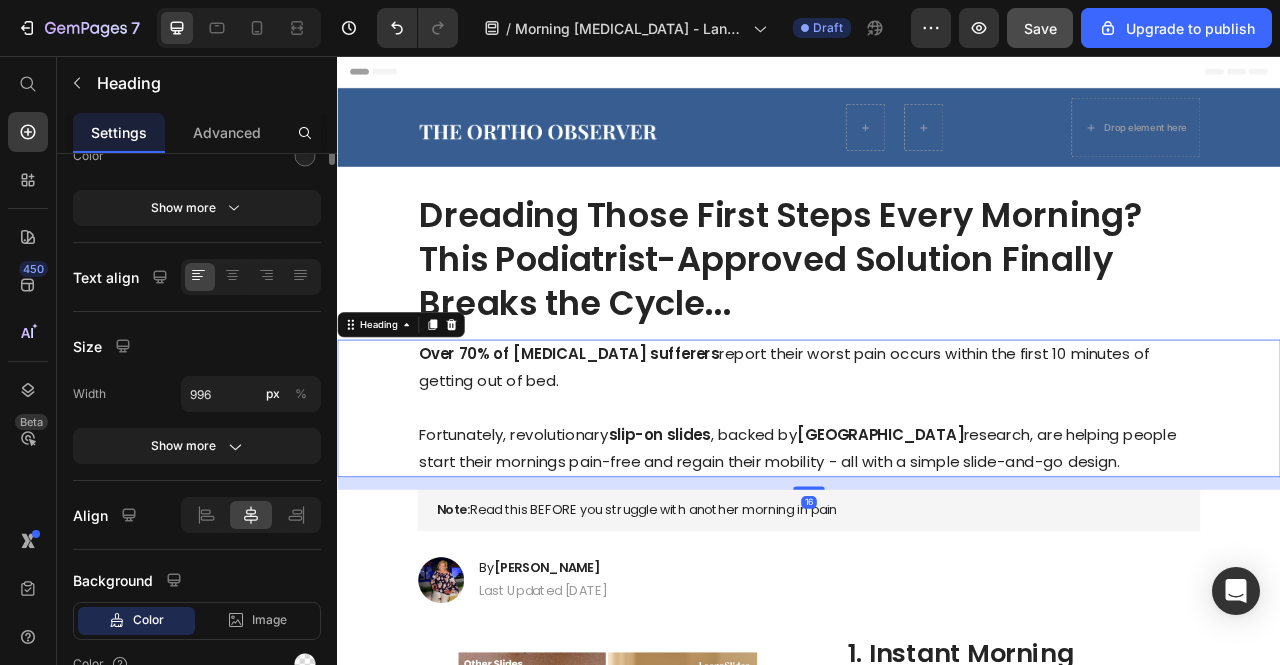 click on "Over 70% of plantar fasciitis sufferers  report their worst pain occurs within the first 10 minutes of getting out of bed. Fortunately, revolutionary  slip-on slides , backed by  Stanford University  research, are helping people start their mornings pain-free and regain their mobility - all with a simple slide-and-go design." at bounding box center (937, 504) 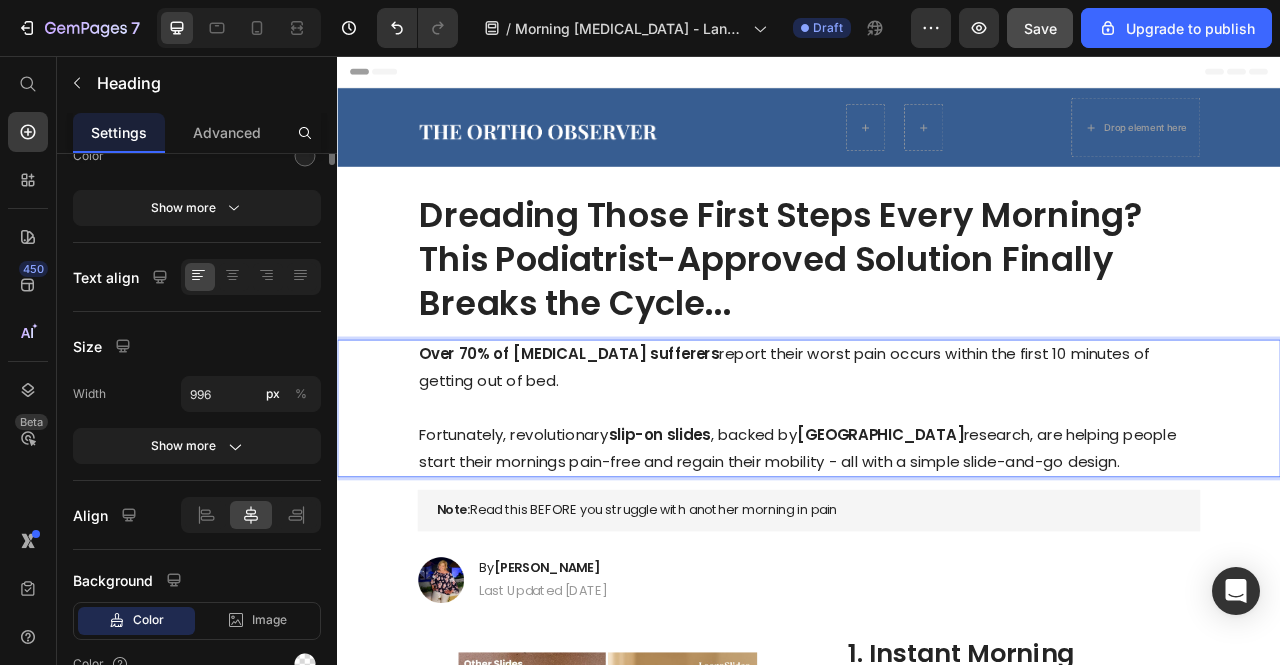 scroll, scrollTop: 0, scrollLeft: 0, axis: both 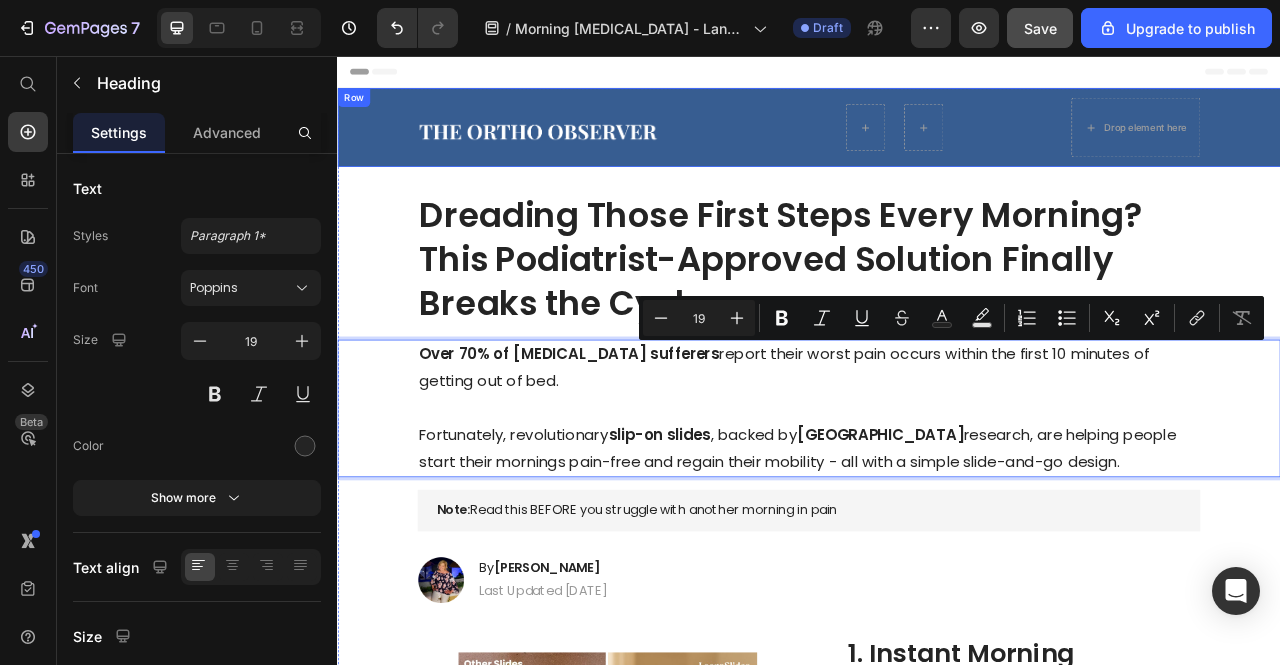 click on "Image
Row
Drop element here Row" at bounding box center (937, 147) 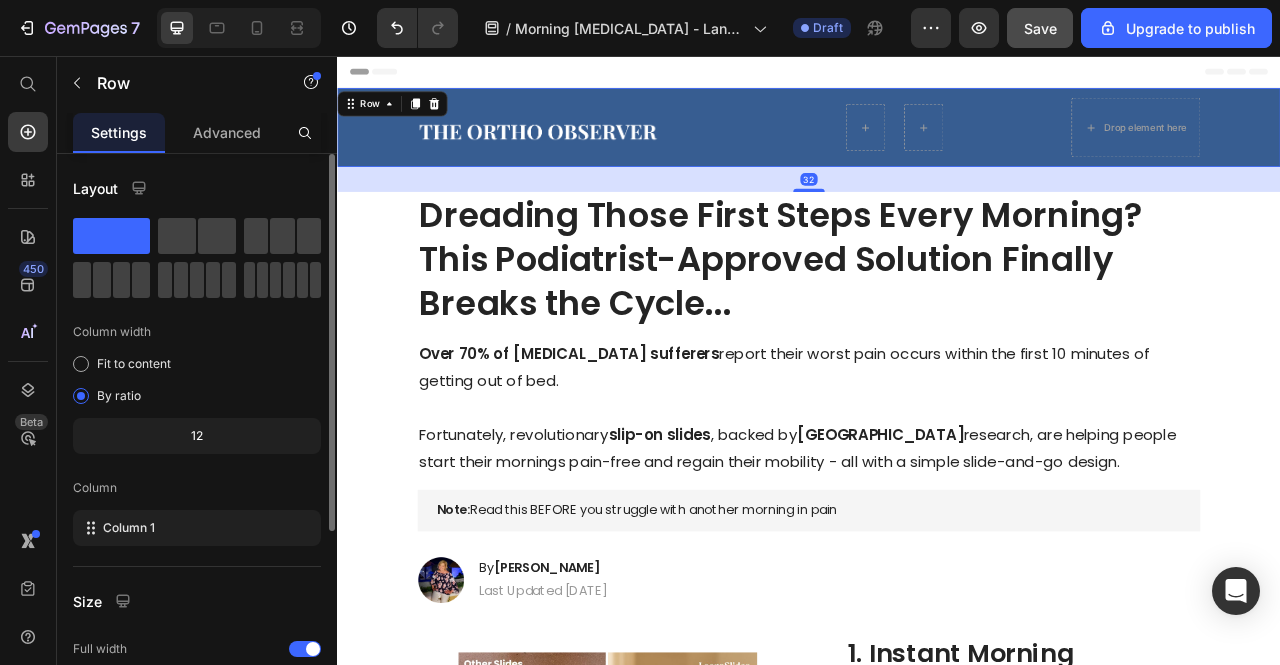 scroll, scrollTop: 290, scrollLeft: 0, axis: vertical 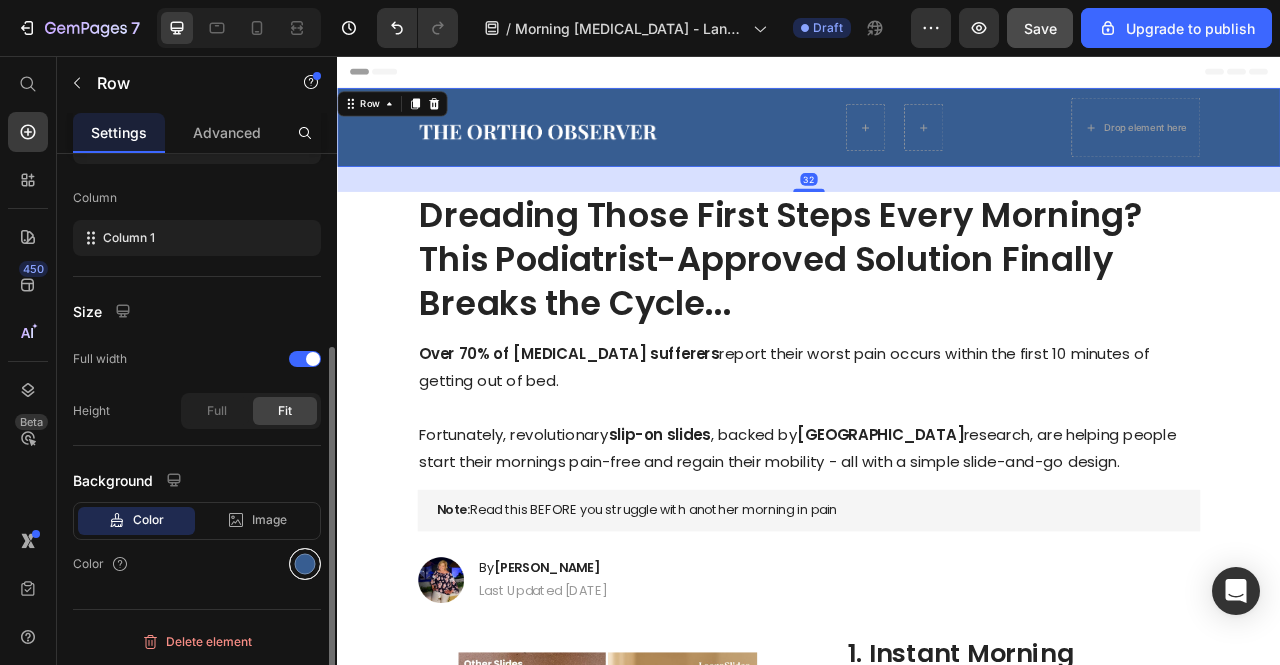 click at bounding box center (305, 564) 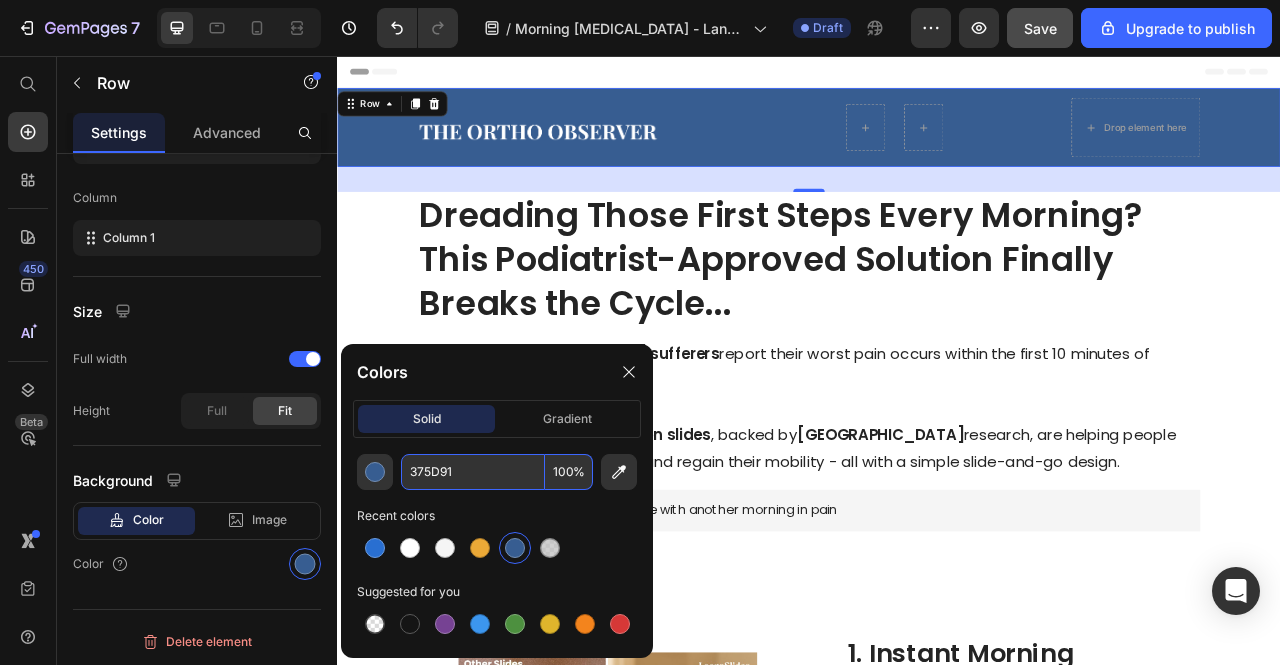 click on "375D91" at bounding box center (473, 472) 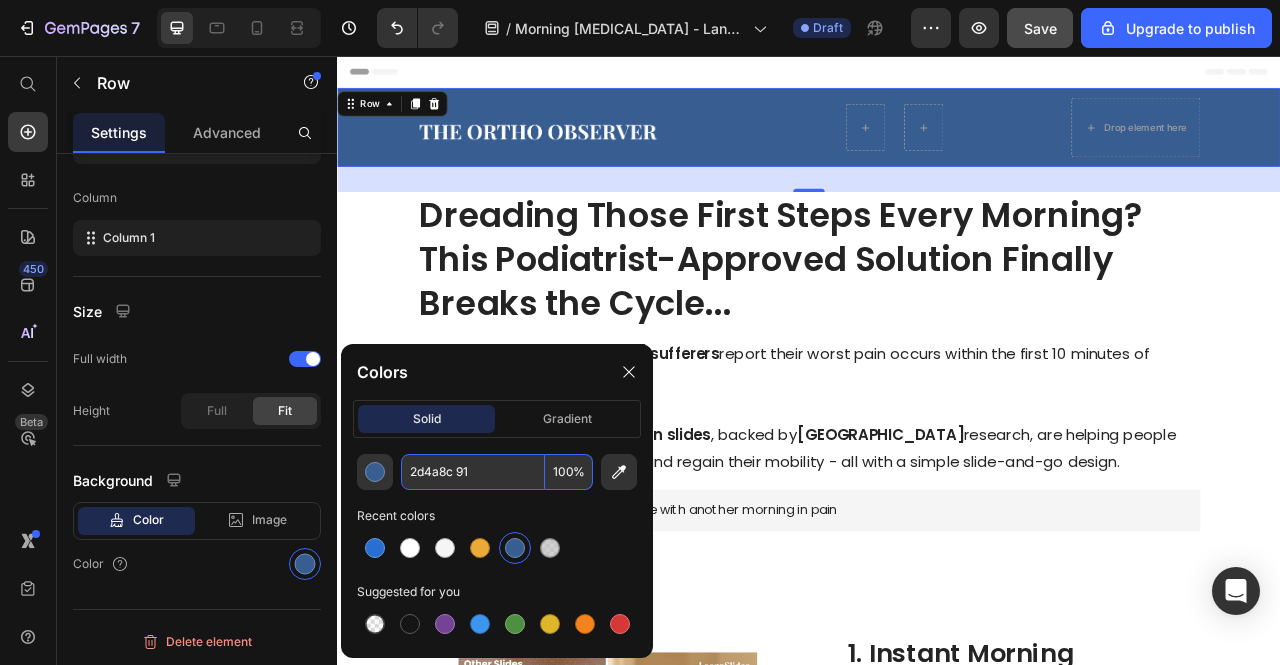 click on "2d4a8c 91" at bounding box center (473, 472) 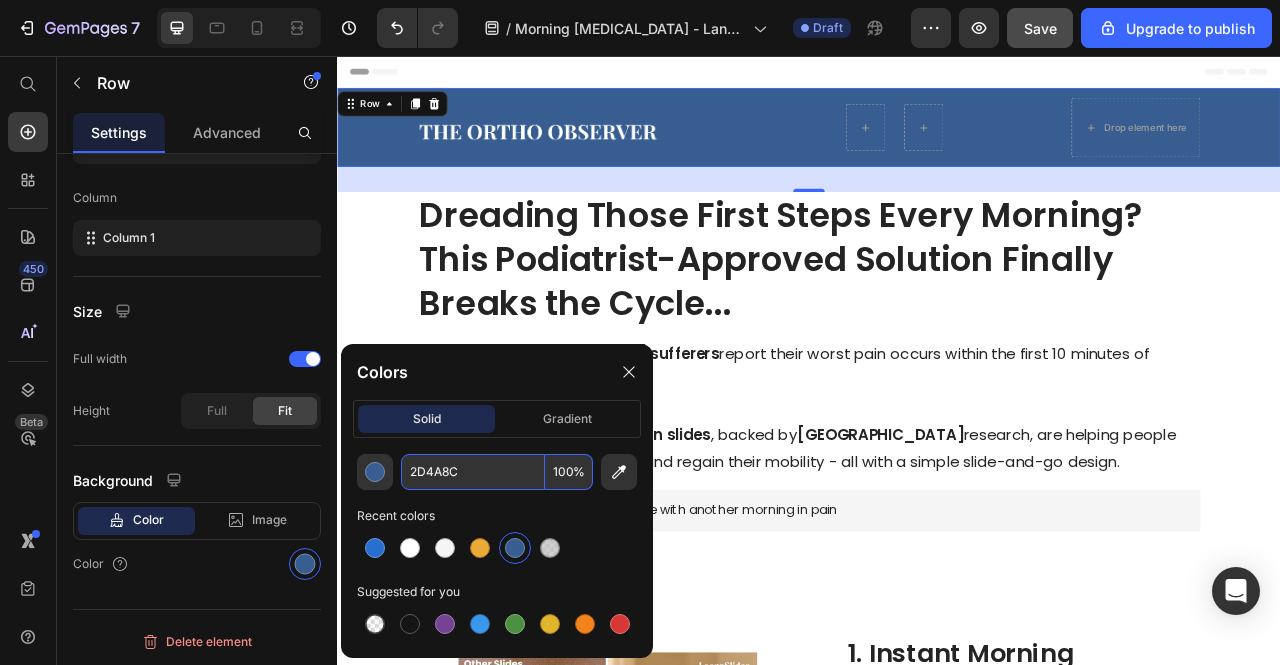 type on "2D4A8C" 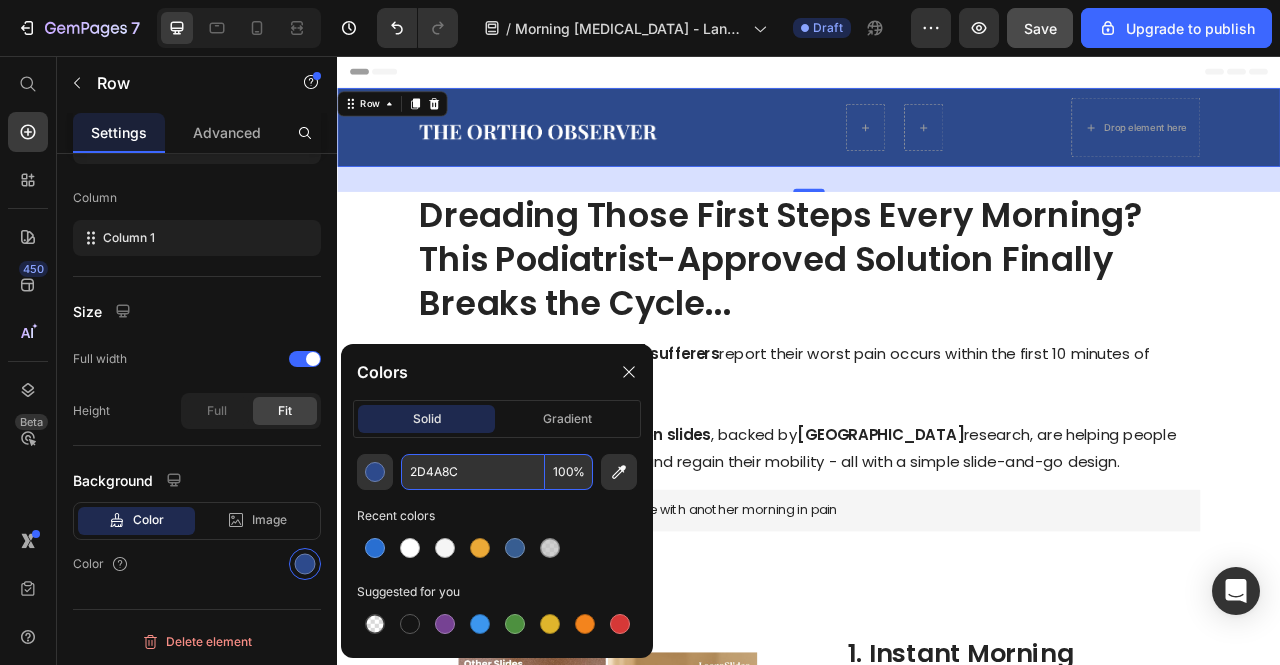scroll, scrollTop: 290, scrollLeft: 0, axis: vertical 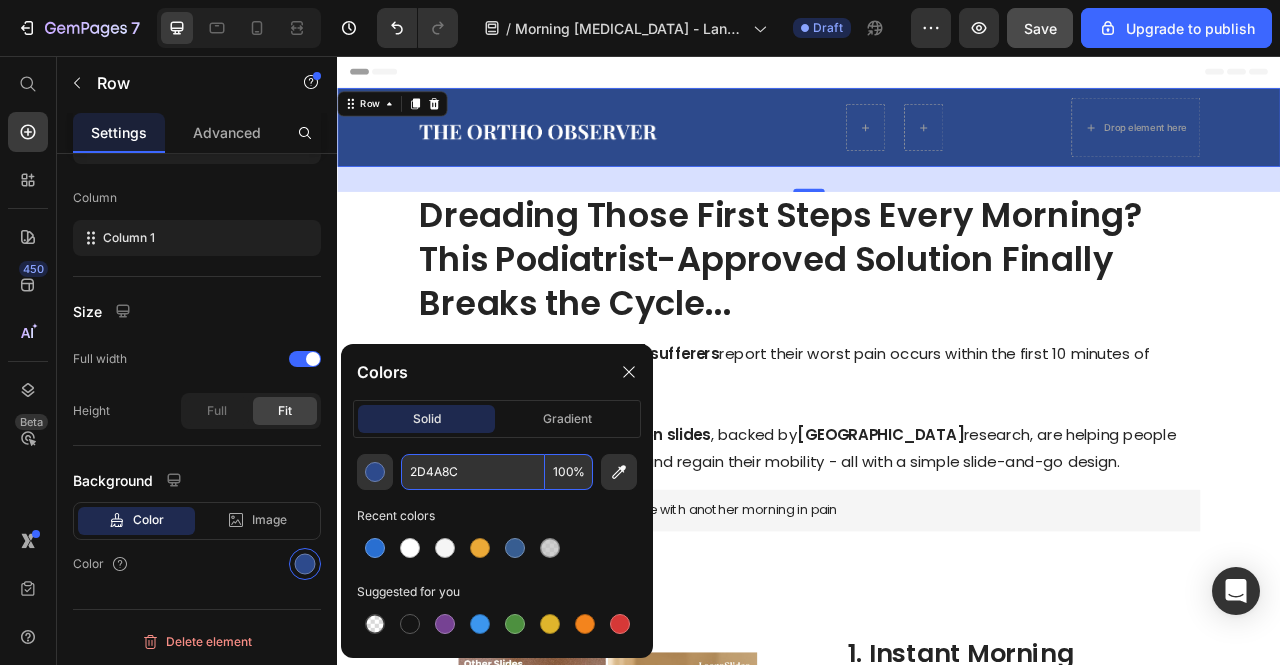 click on "⁠⁠⁠⁠⁠⁠⁠ Over 70% of plantar fasciitis sufferers  report their worst pain occurs within the first 10 minutes of getting out of bed. Fortunately, revolutionary  slip-on slides , backed by  Stanford University  research, are helping people start their mornings pain-free and regain their mobility - all with a simple slide-and-go design." at bounding box center (937, 504) 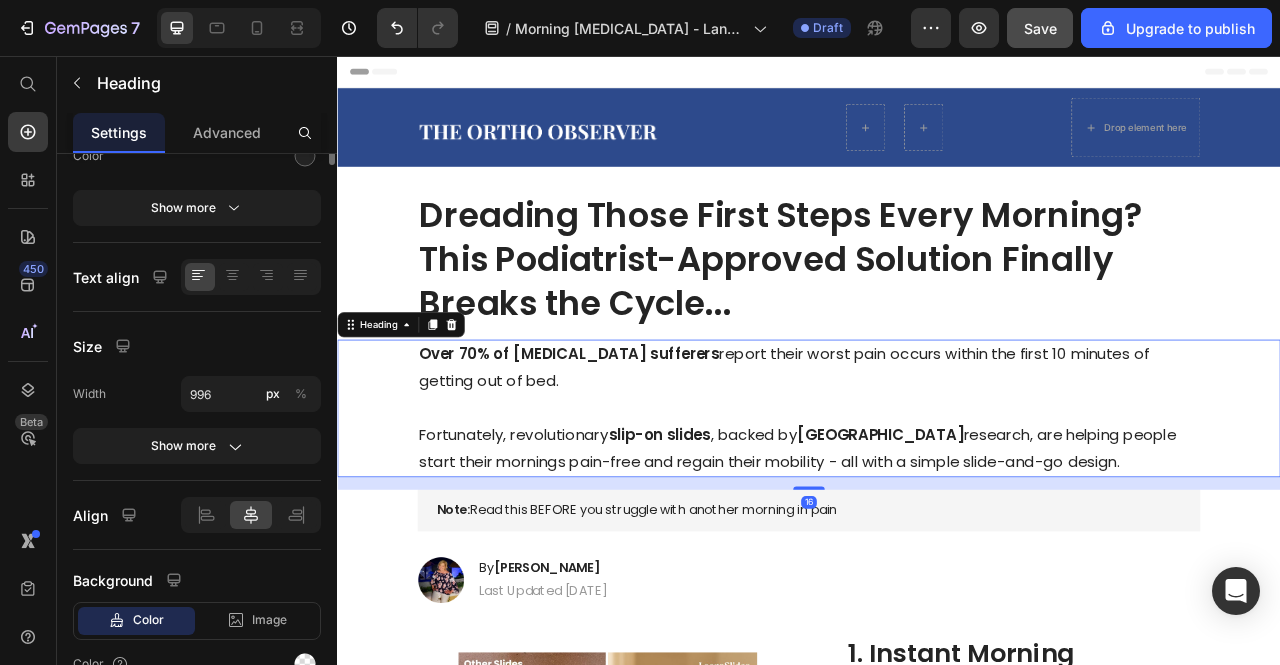 scroll, scrollTop: 0, scrollLeft: 0, axis: both 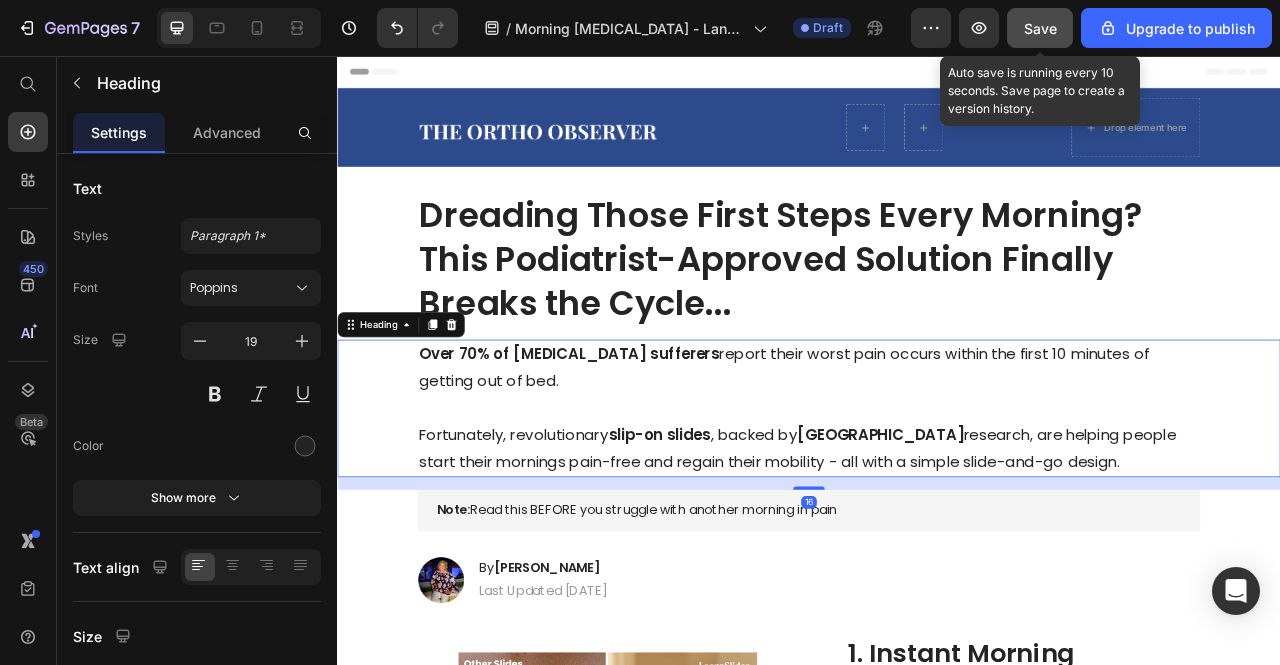 click on "Save" 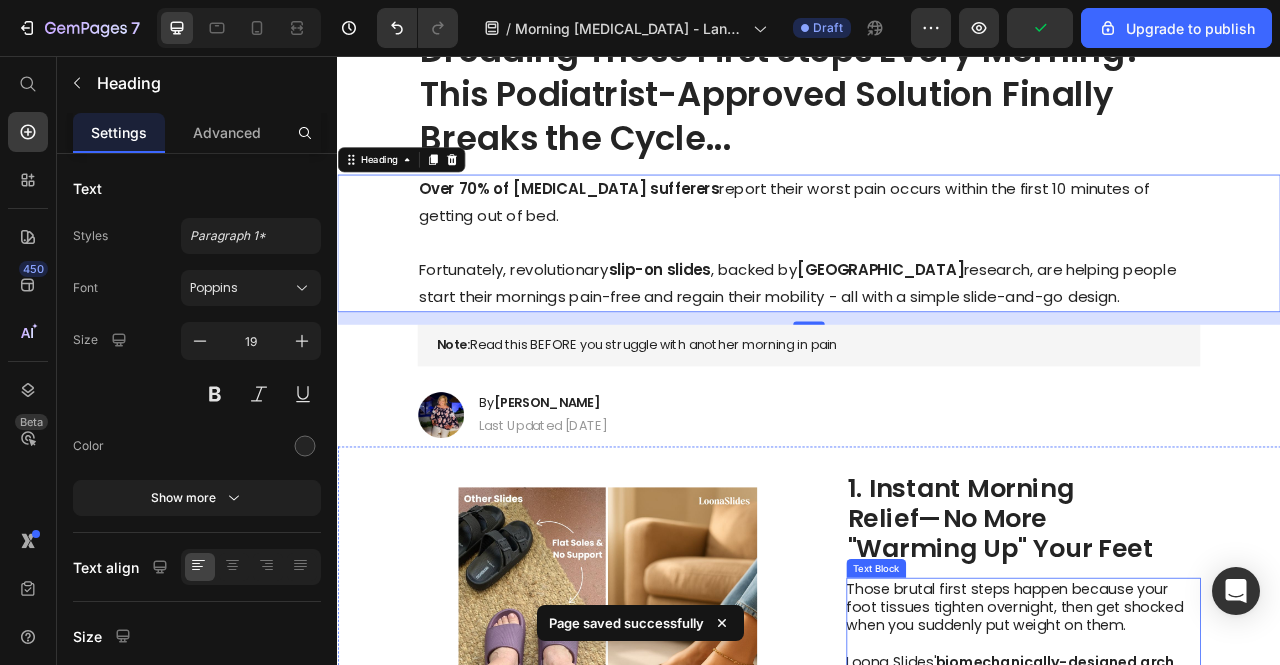 scroll, scrollTop: 0, scrollLeft: 0, axis: both 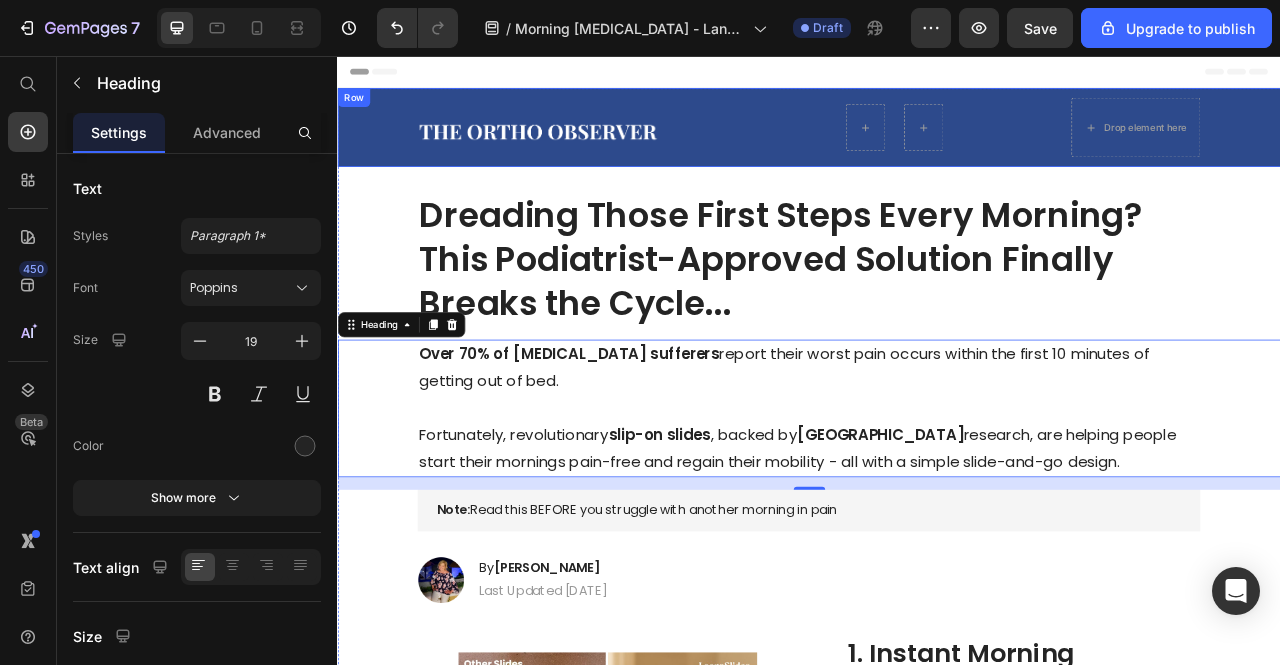 click on "Image
Row
Drop element here Row Row" at bounding box center [937, 147] 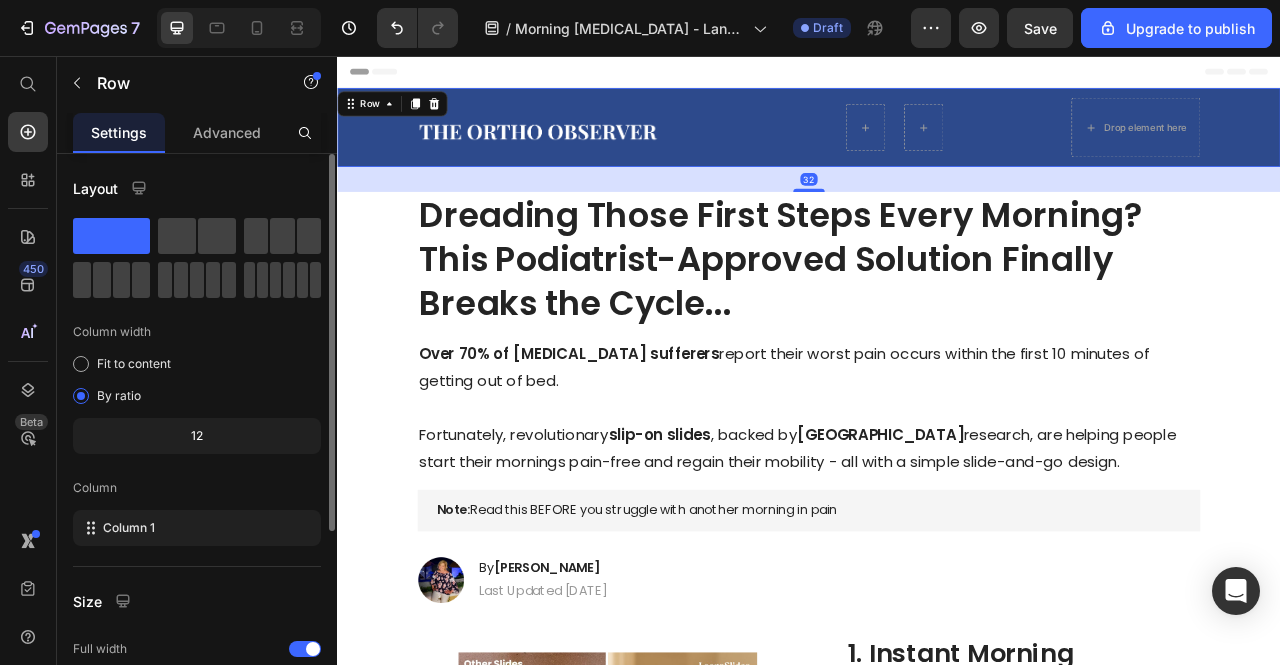 scroll, scrollTop: 290, scrollLeft: 0, axis: vertical 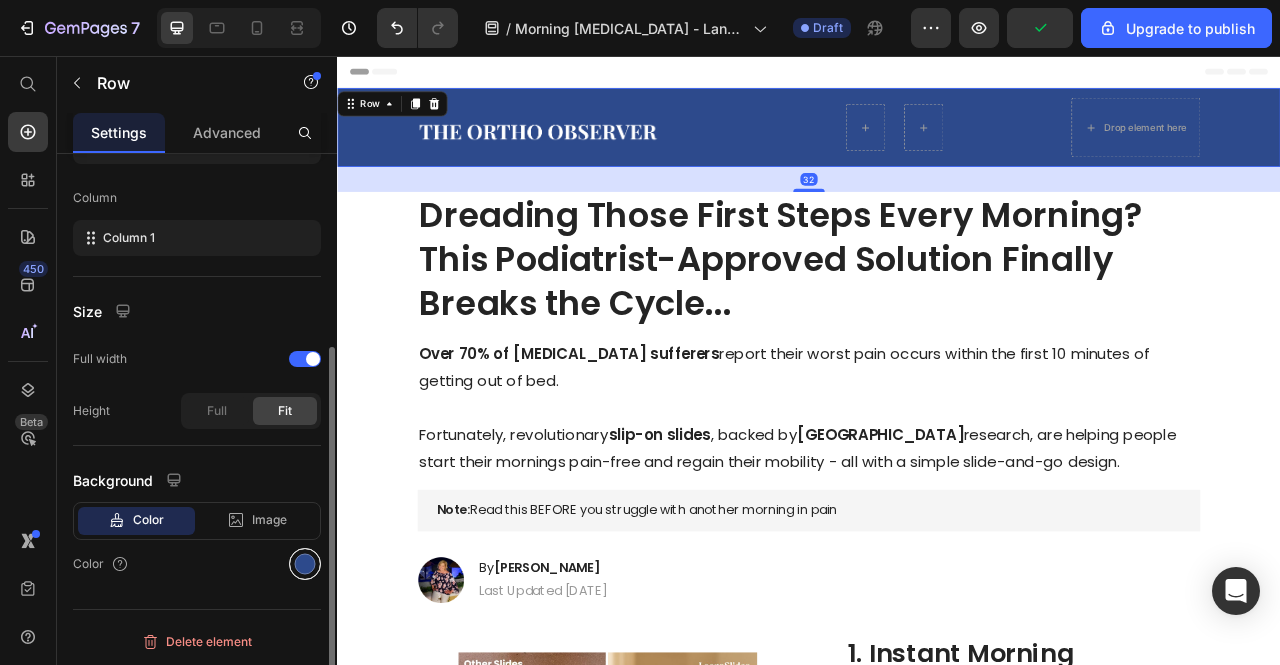 click at bounding box center [305, 564] 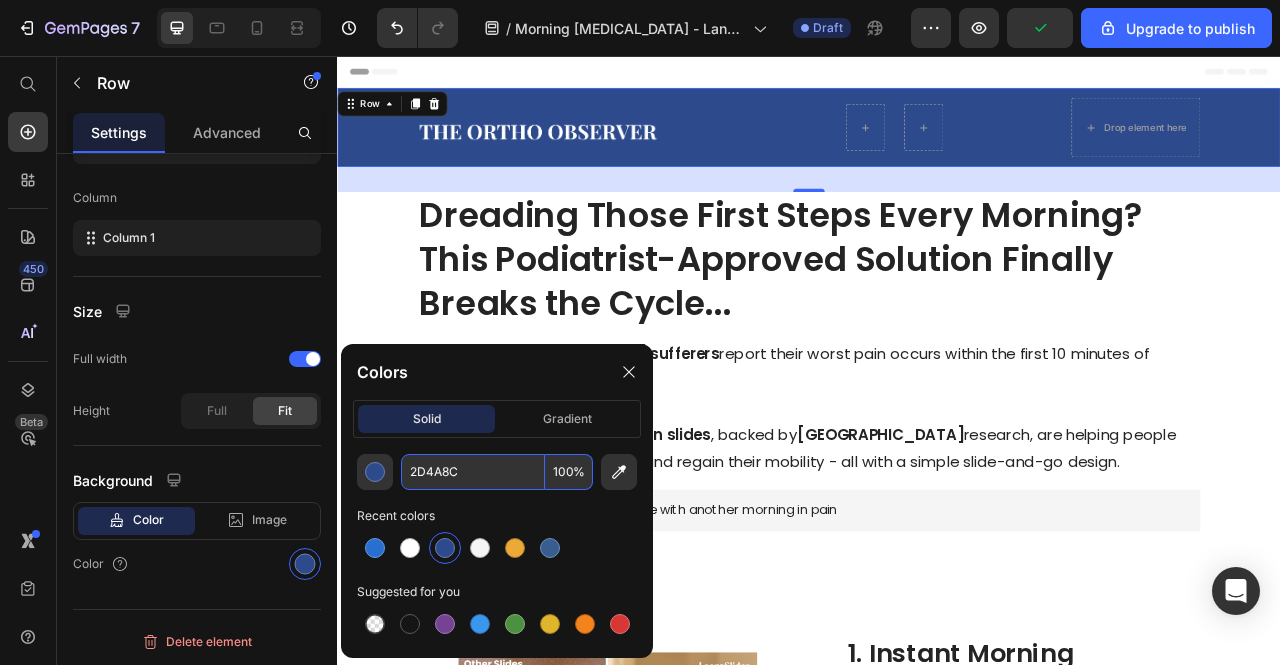 click on "2D4A8C 100 % Recent colors Suggested for you" 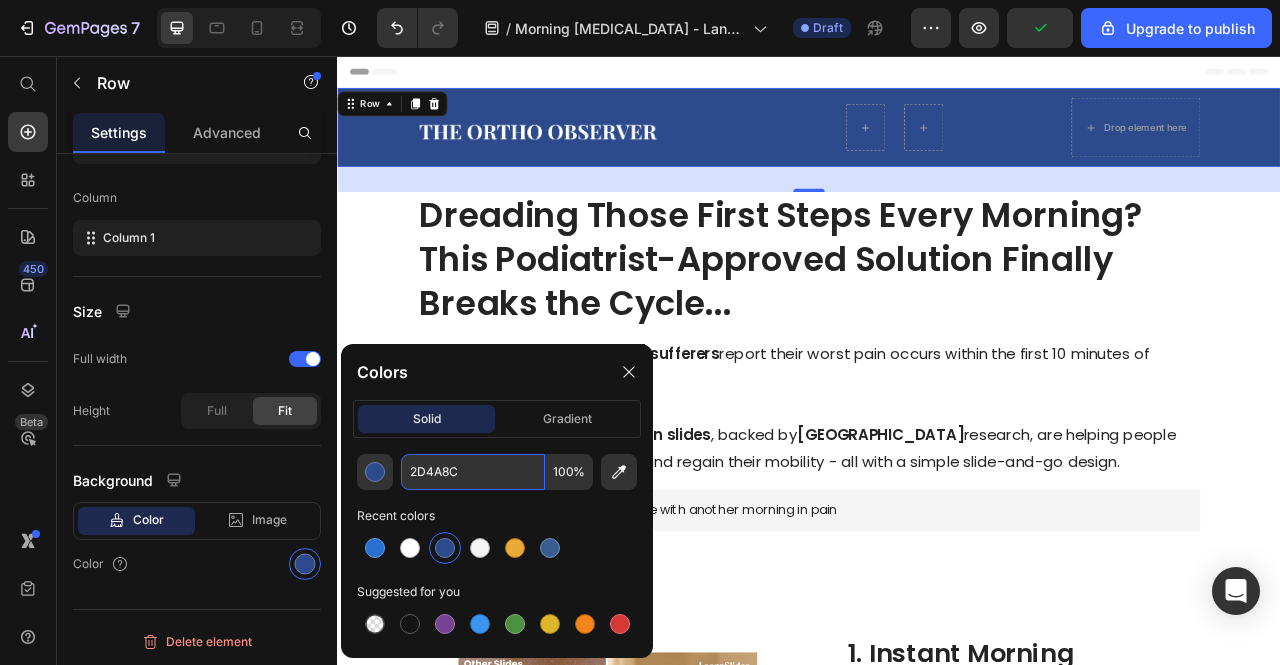 click on "2D4A8C" at bounding box center [473, 472] 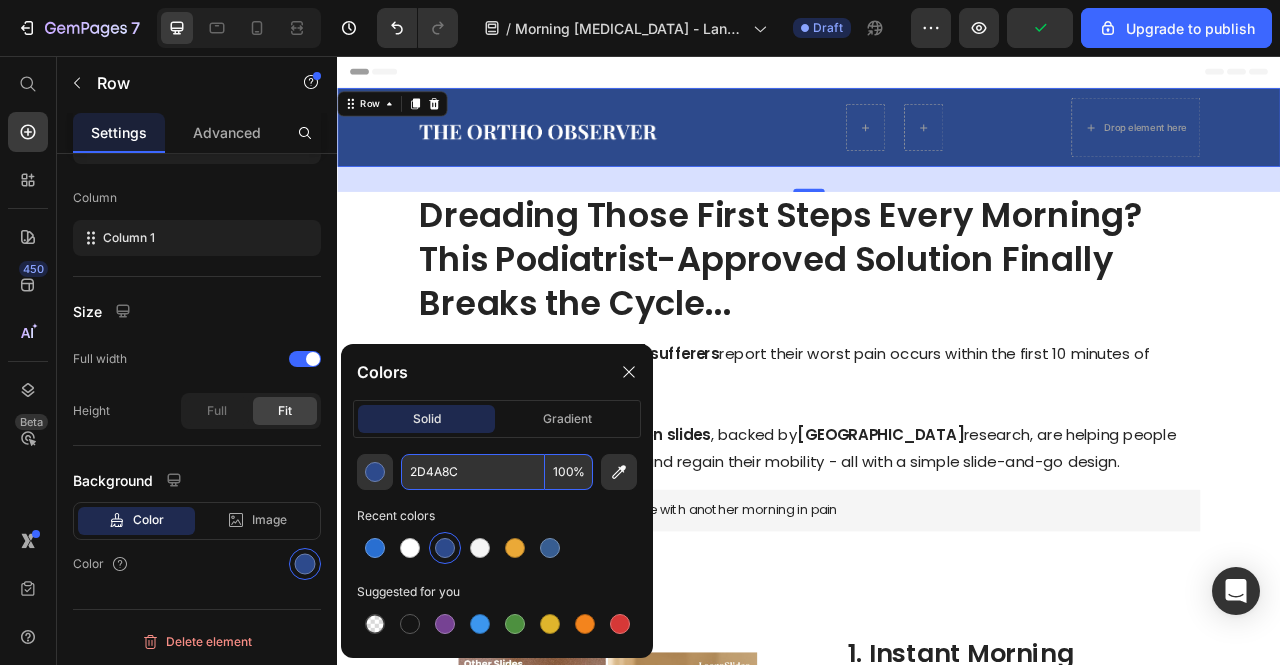 paste on "4a6bb5" 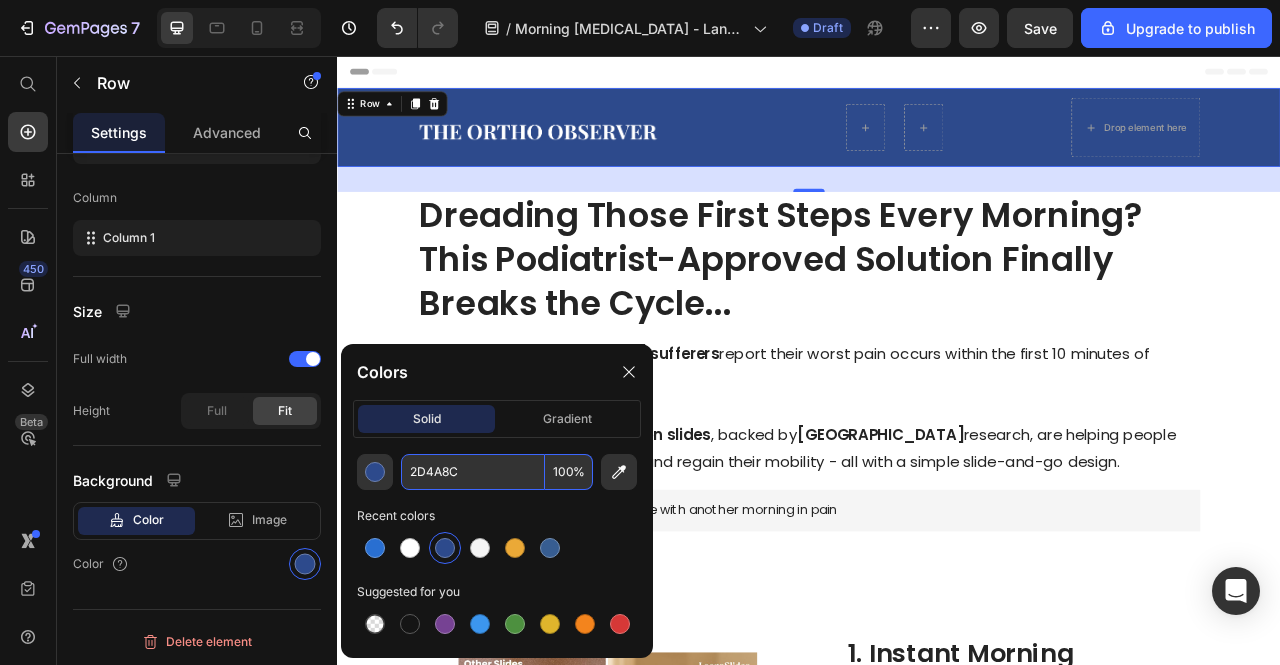 click on "2D4A8C" at bounding box center [473, 472] 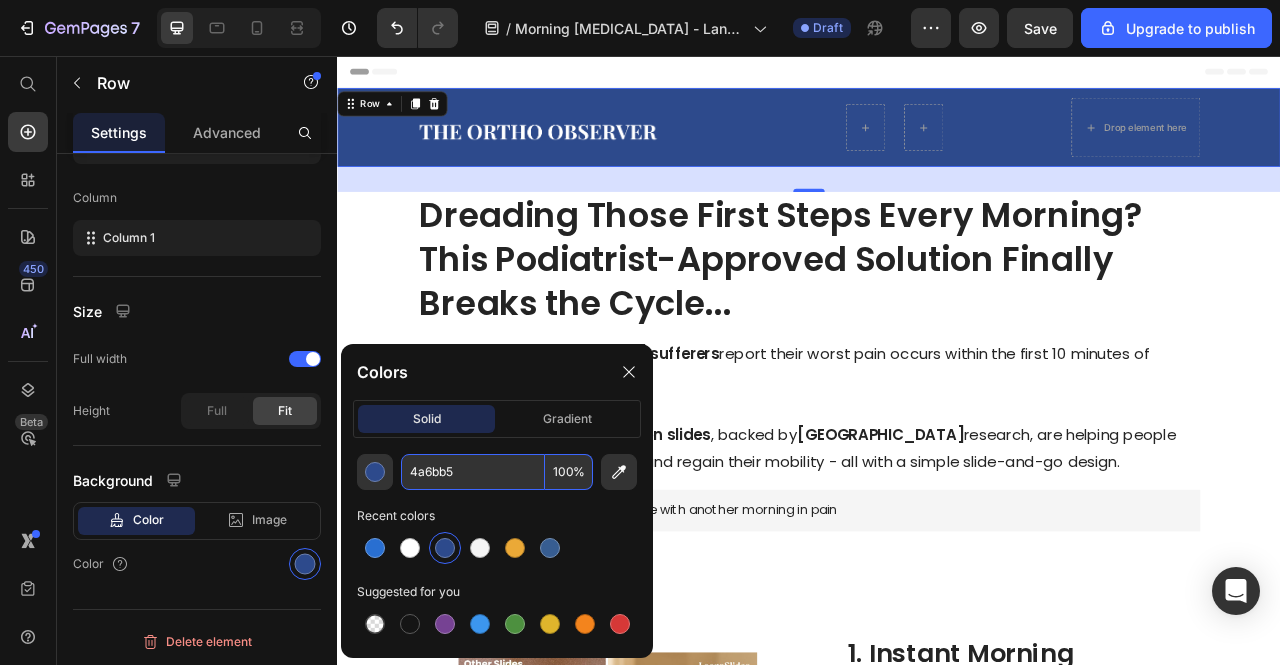 type on "4A6BB5" 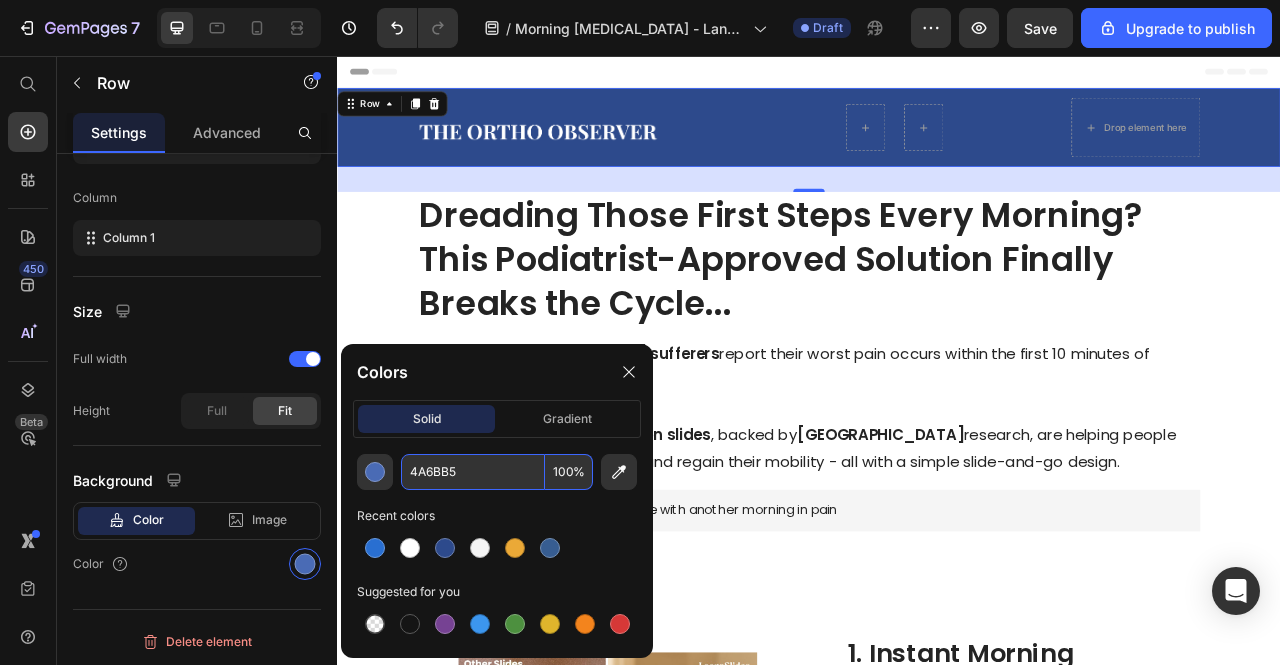 scroll, scrollTop: 290, scrollLeft: 0, axis: vertical 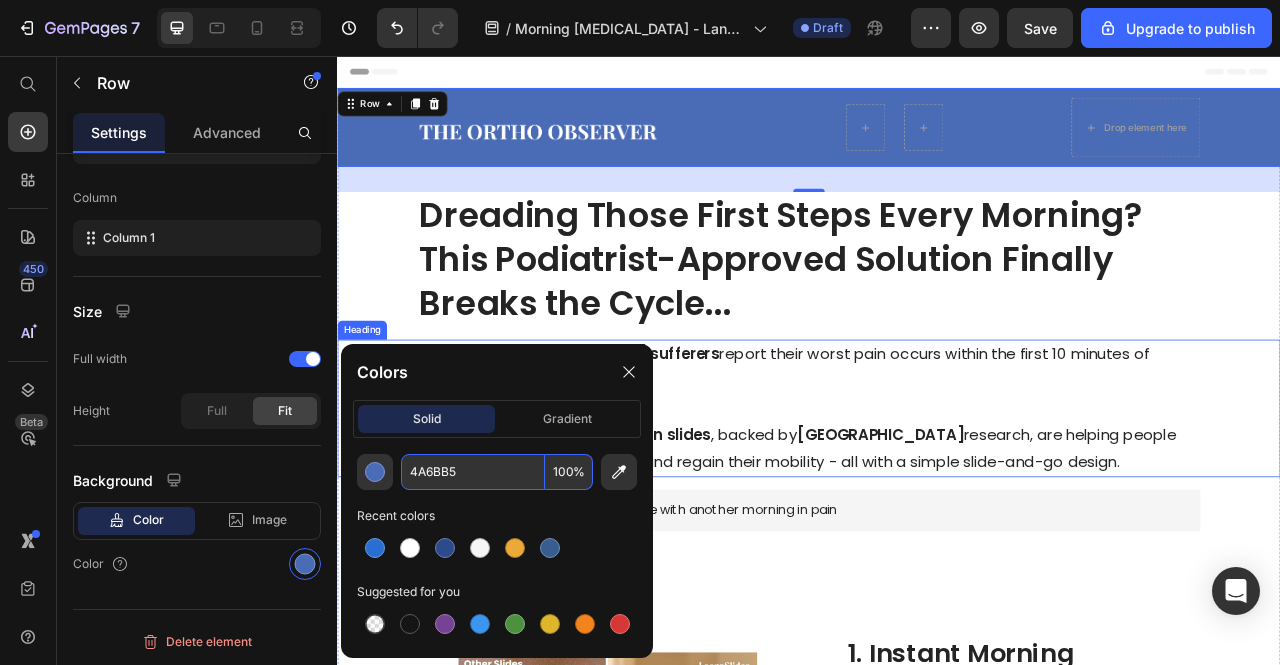 click on "⁠⁠⁠⁠⁠⁠⁠ Over 70% of plantar fasciitis sufferers  report their worst pain occurs within the first 10 minutes of getting out of bed. Fortunately, revolutionary  slip-on slides , backed by  Stanford University  research, are helping people start their mornings pain-free and regain their mobility - all with a simple slide-and-go design." at bounding box center [937, 504] 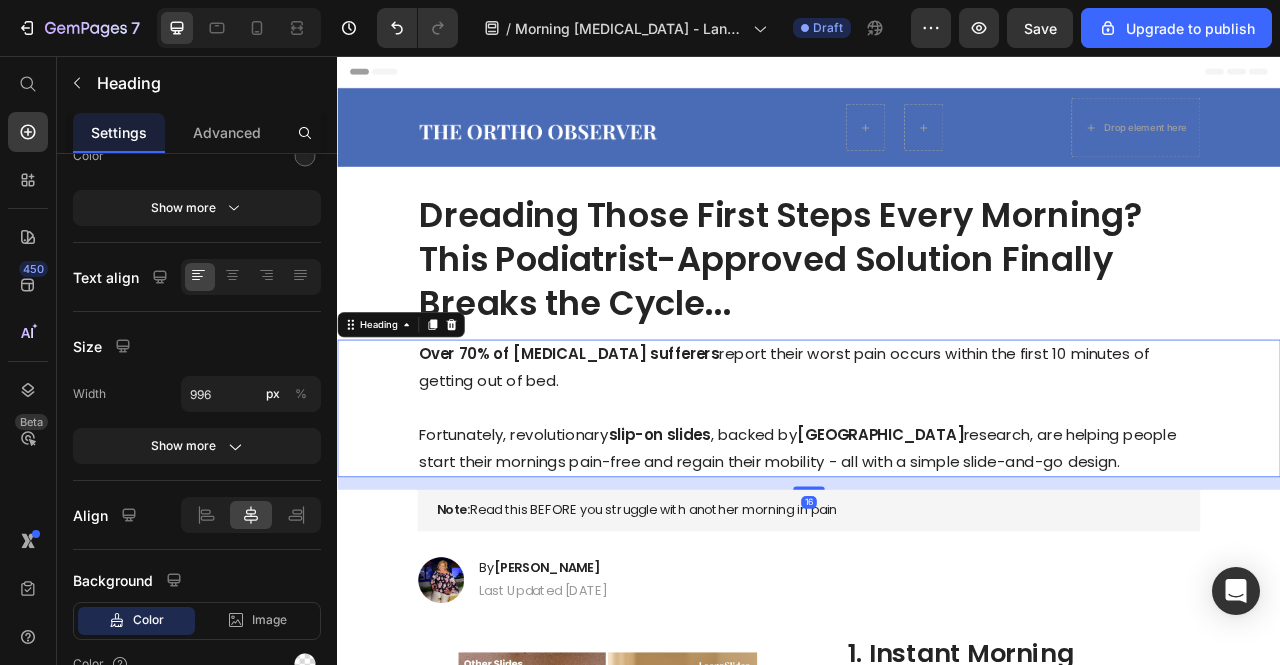 scroll, scrollTop: 0, scrollLeft: 0, axis: both 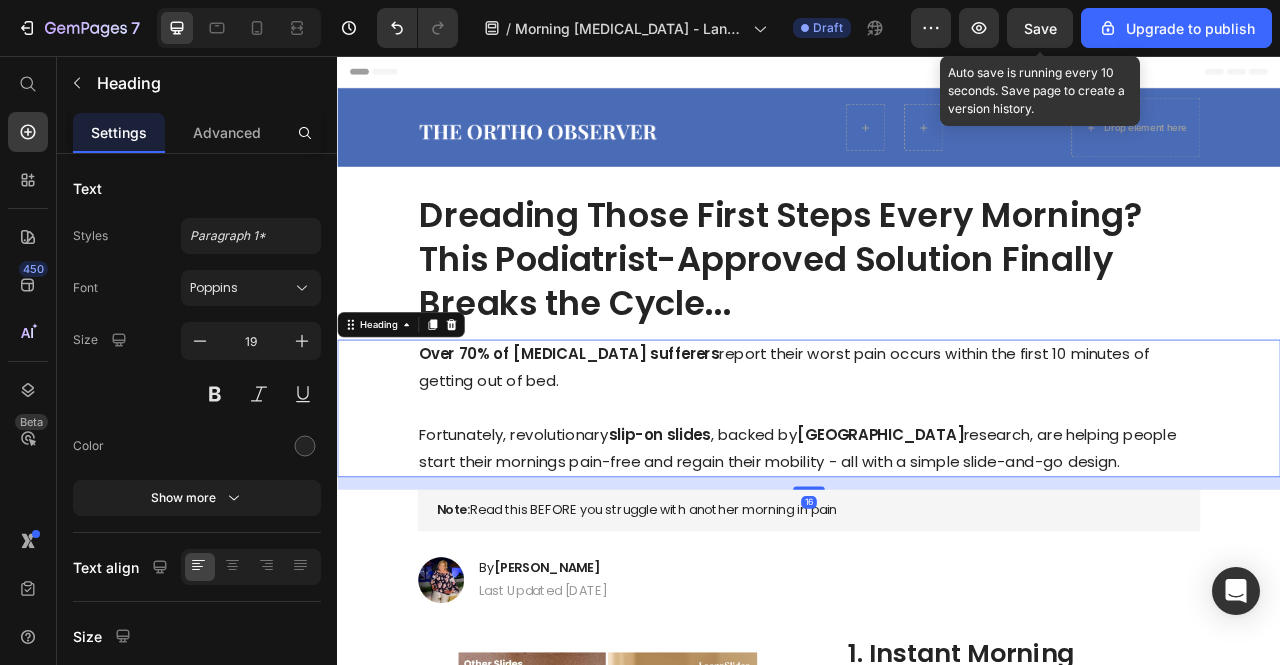 click on "Save" 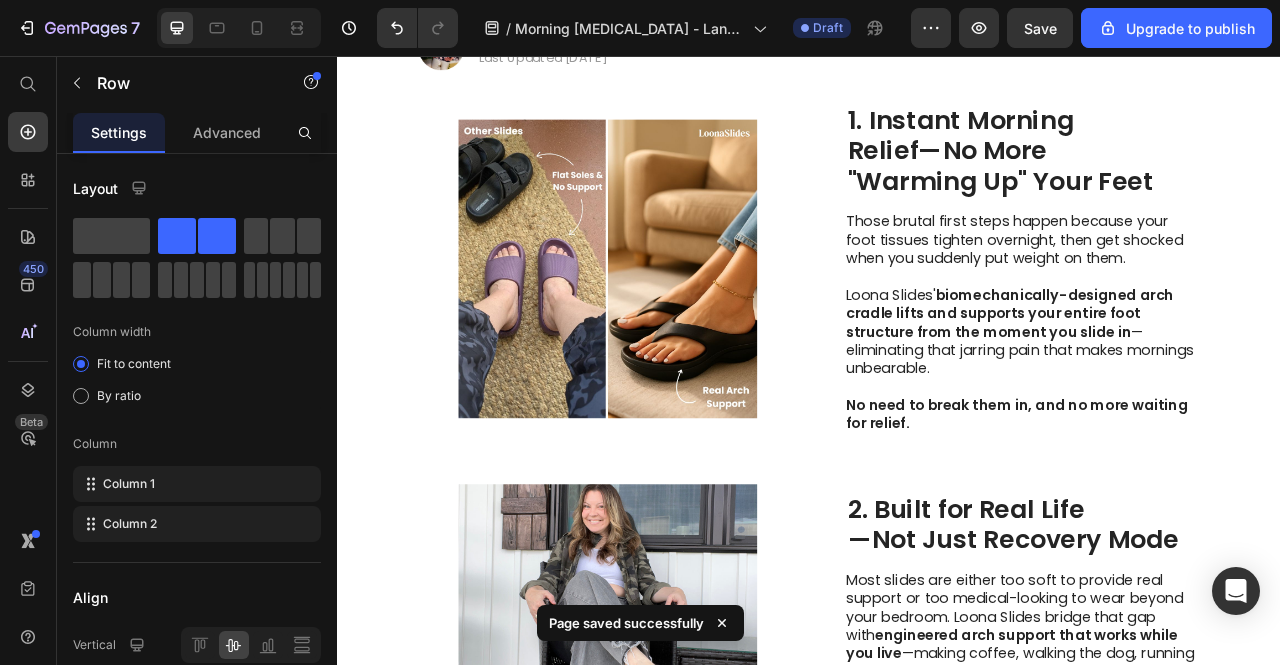 scroll, scrollTop: 0, scrollLeft: 0, axis: both 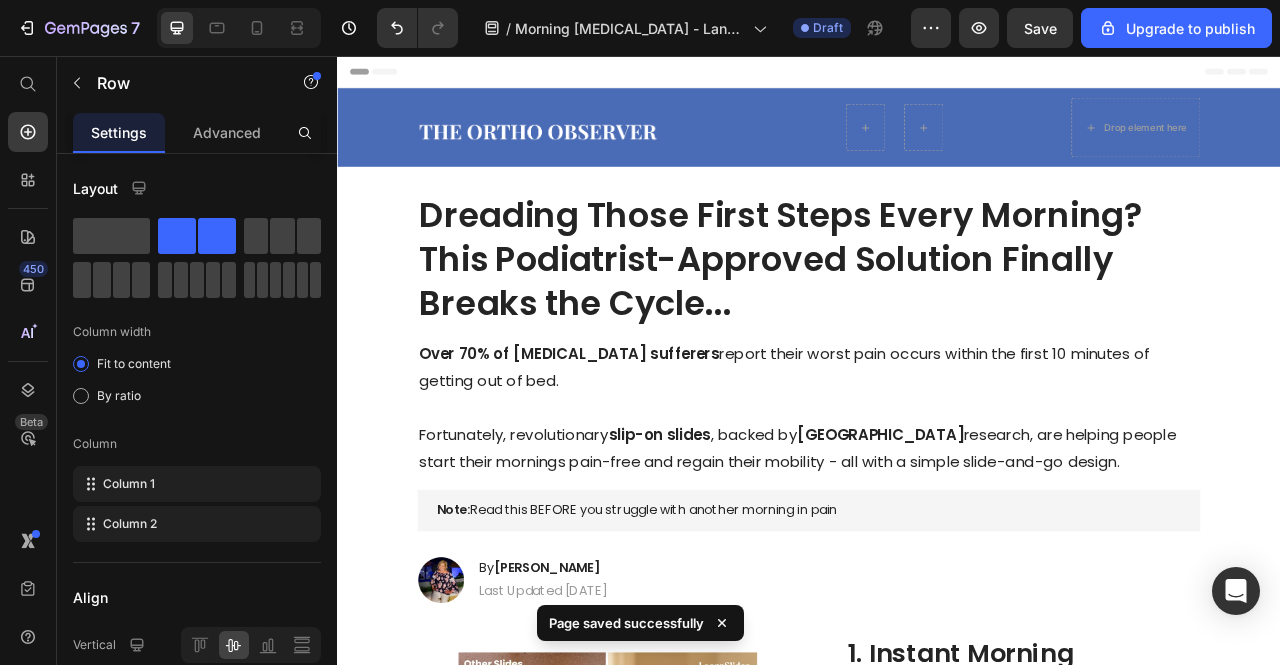 drag, startPoint x: 1368, startPoint y: 468, endPoint x: 1311, endPoint y: -126, distance: 596.7286 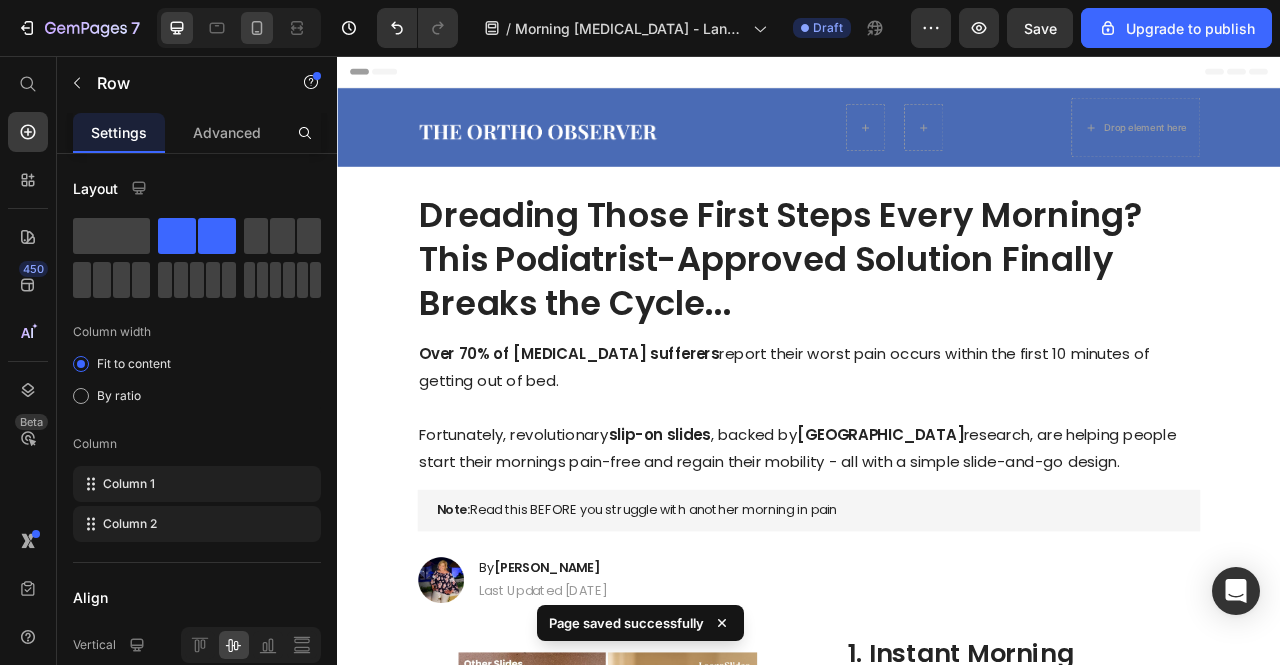 click 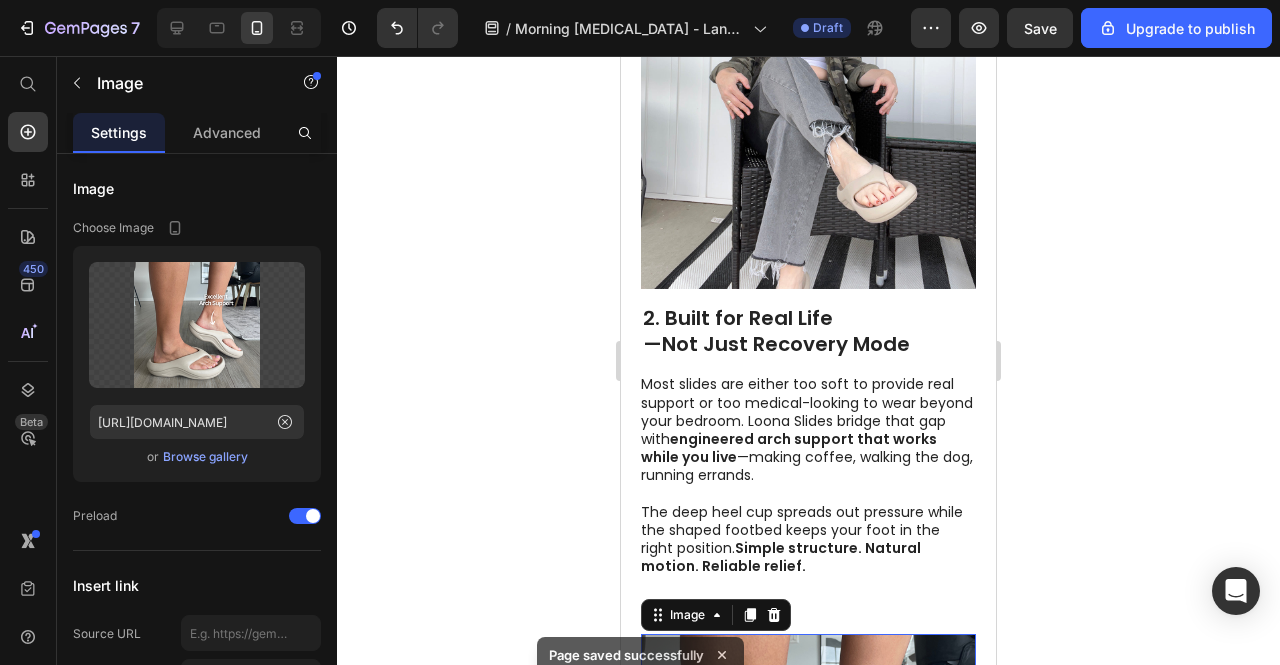 scroll, scrollTop: 0, scrollLeft: 0, axis: both 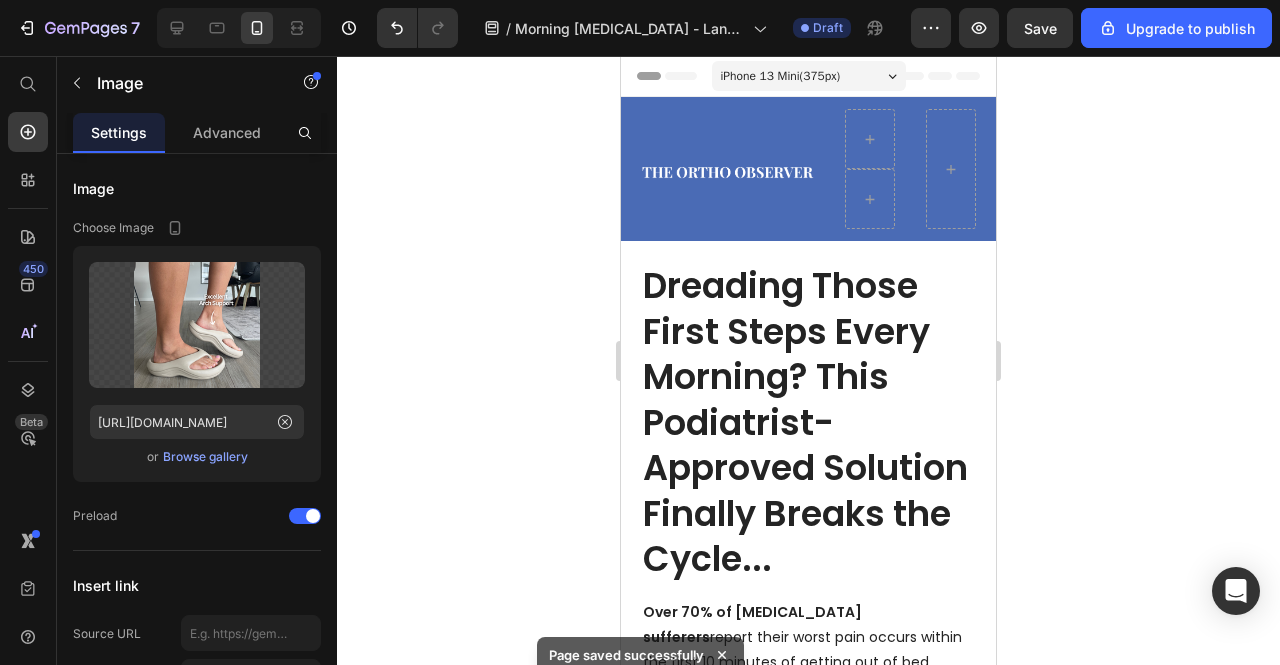 drag, startPoint x: 930, startPoint y: 1, endPoint x: 924, endPoint y: -61, distance: 62.289646 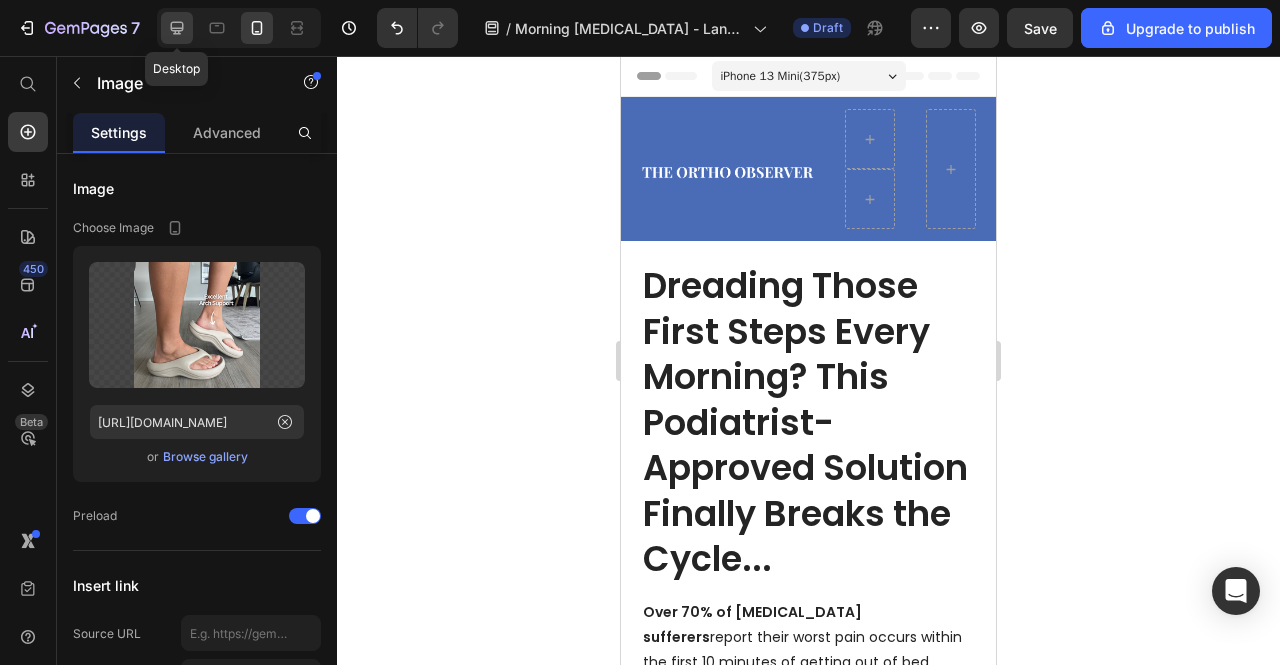 click 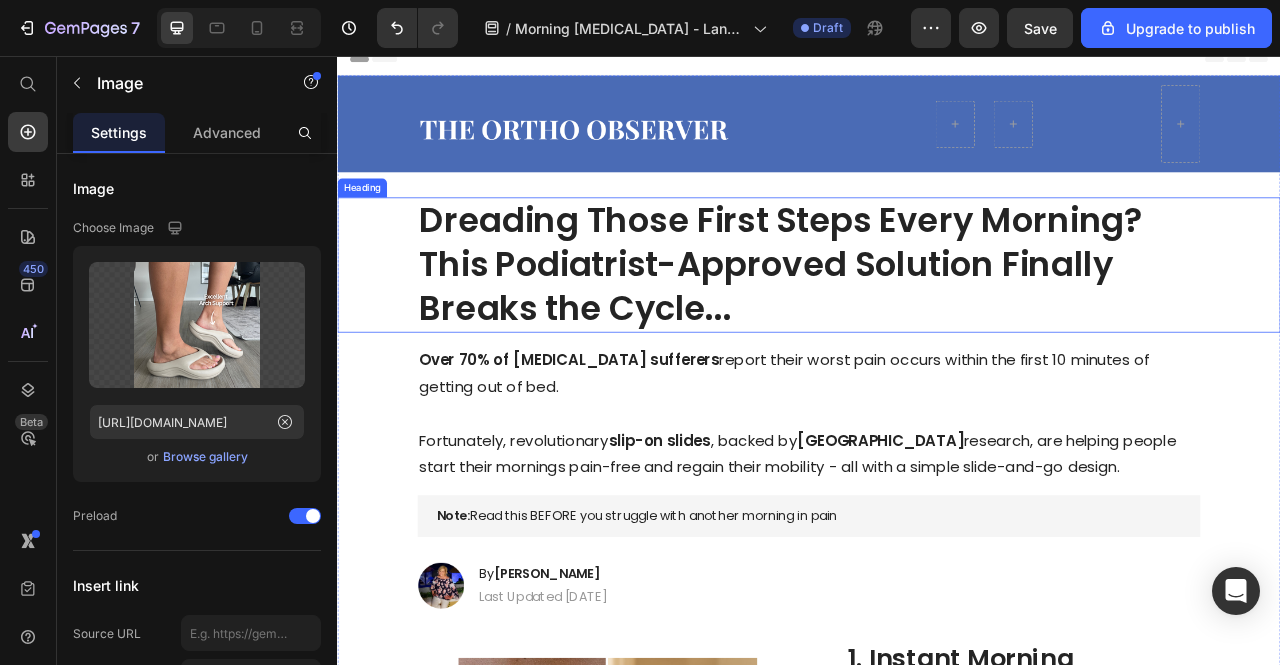 scroll, scrollTop: 0, scrollLeft: 0, axis: both 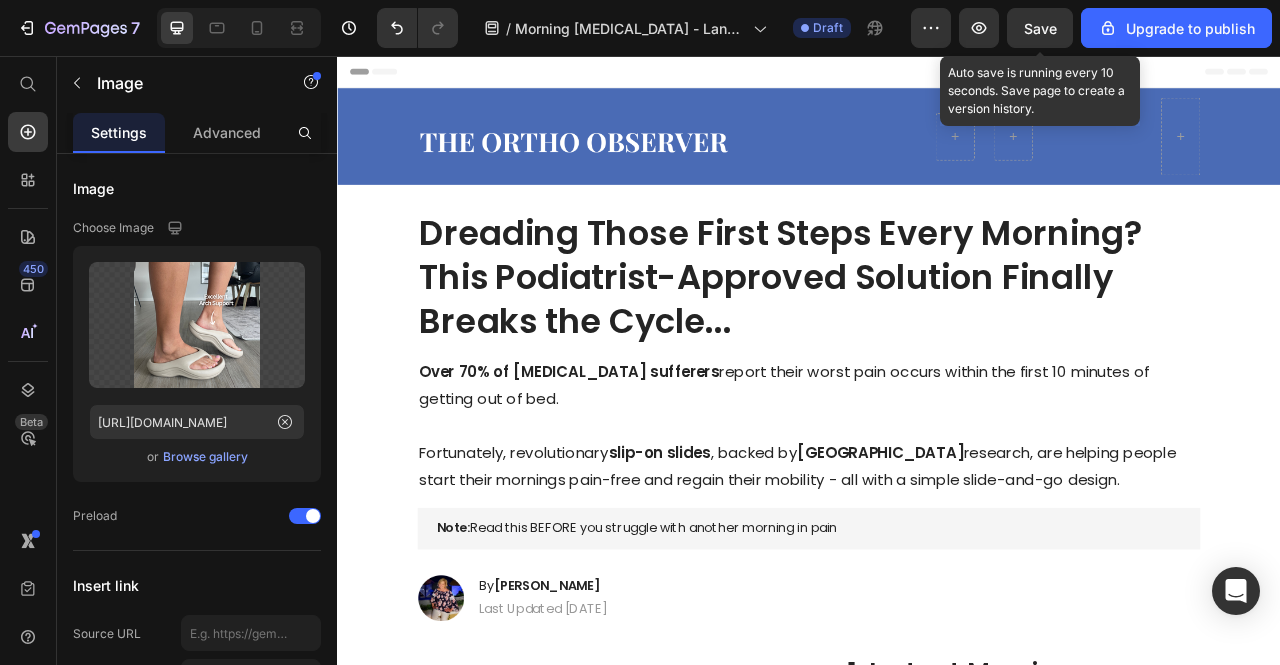 click on "Save" at bounding box center (1040, 28) 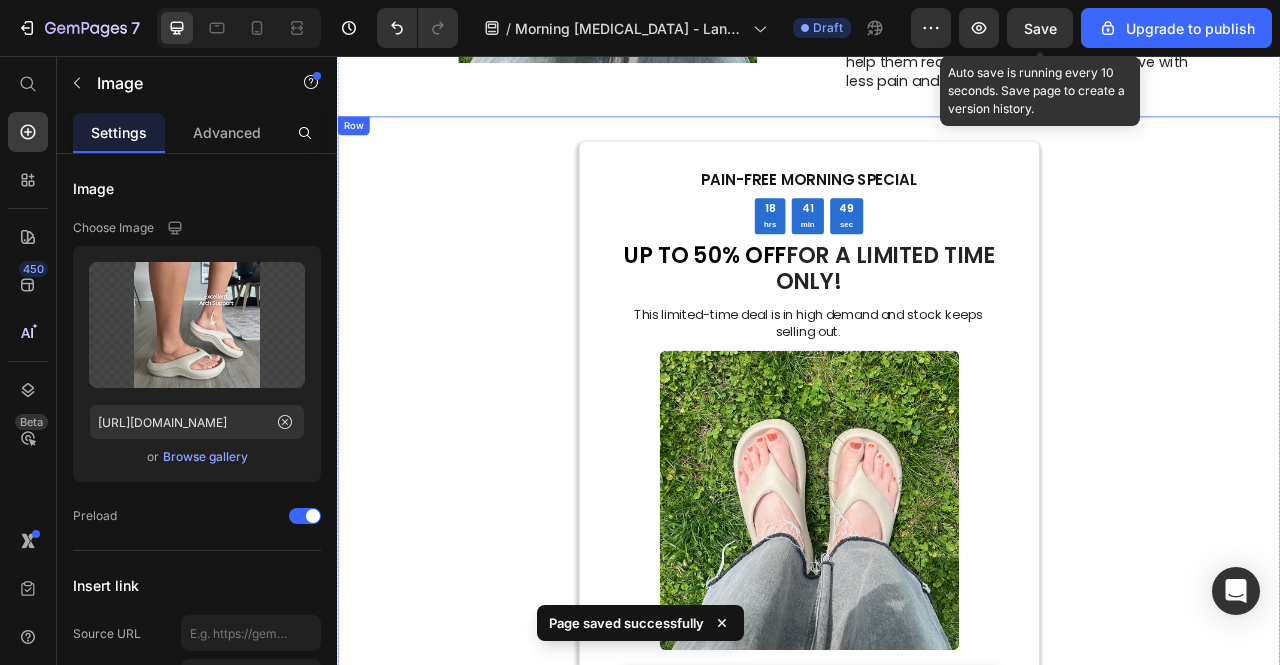 scroll, scrollTop: 3300, scrollLeft: 0, axis: vertical 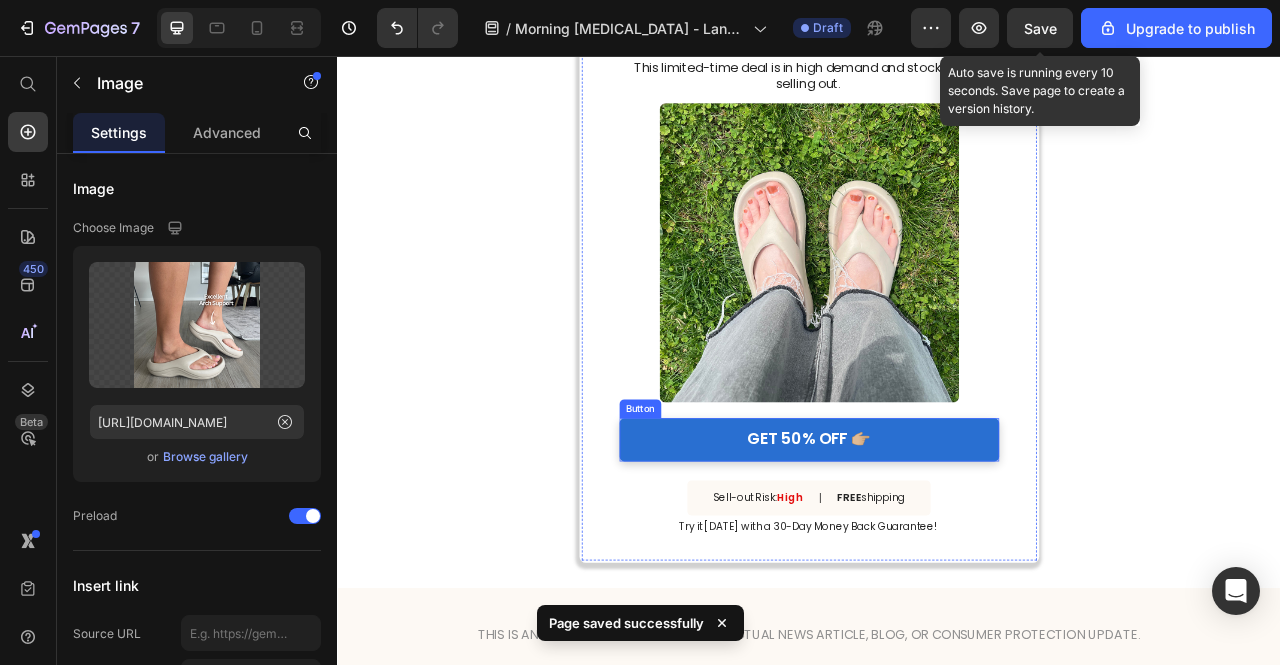click on "GET 50% OFF 👉🏼" at bounding box center (937, 544) 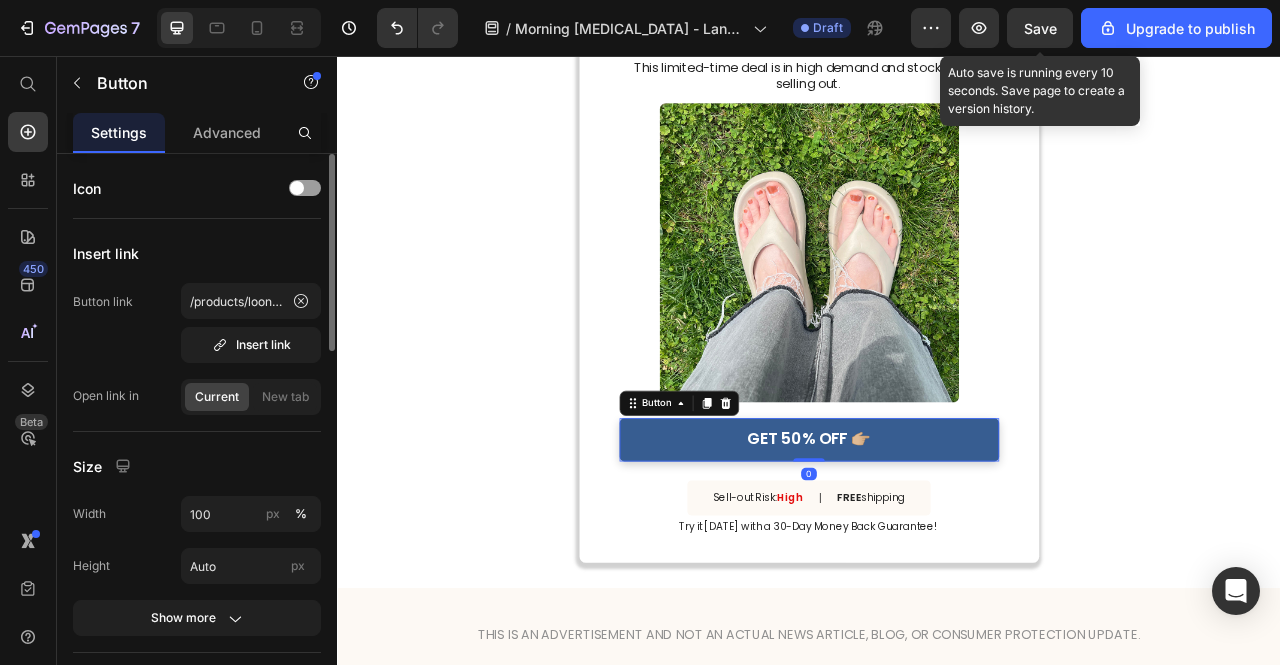 scroll, scrollTop: 500, scrollLeft: 0, axis: vertical 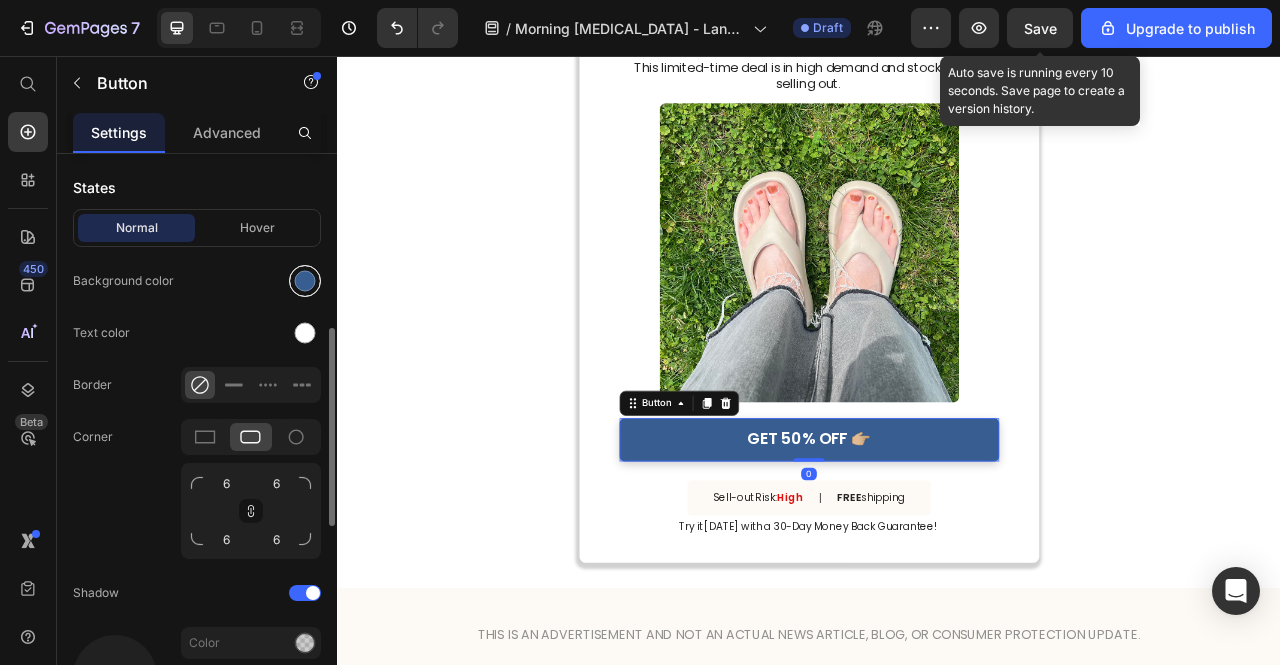 click at bounding box center (305, 281) 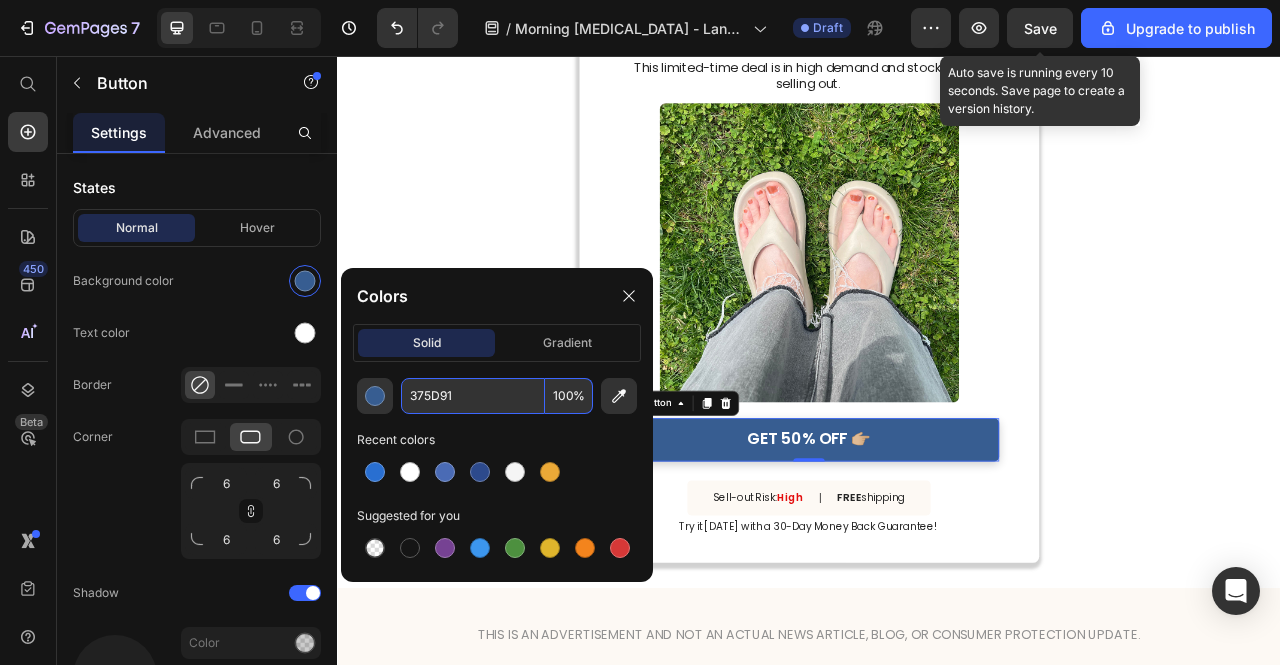 click on "375D91" at bounding box center (473, 396) 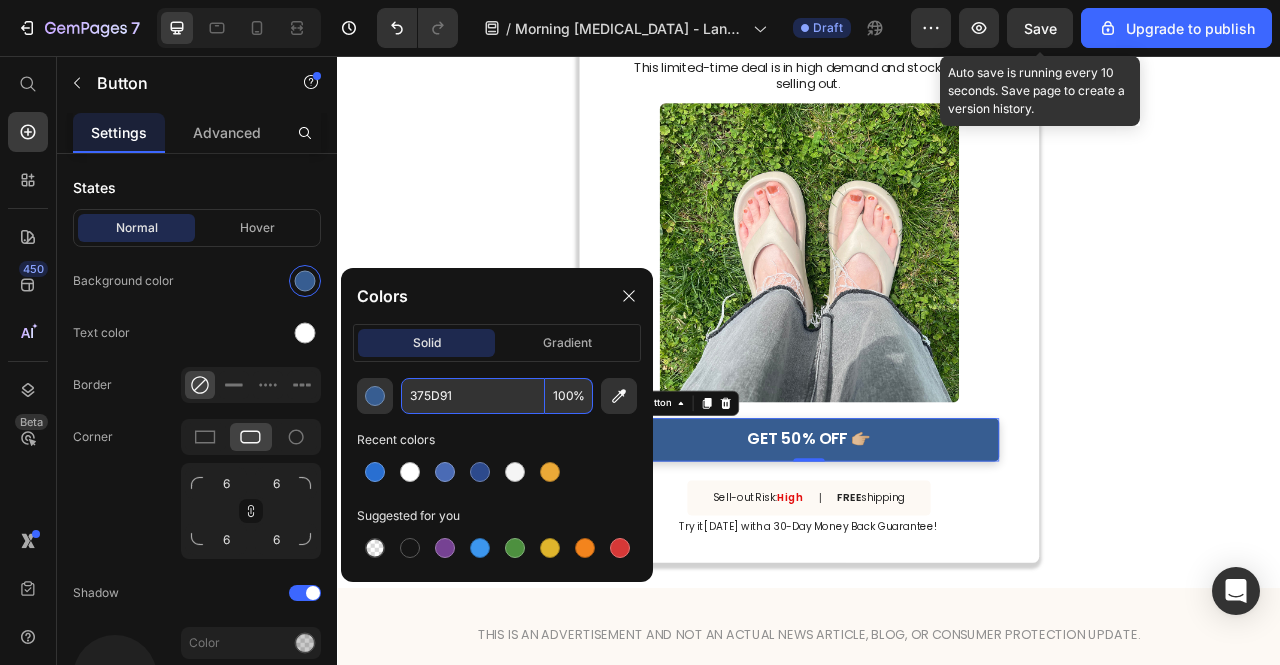 click on "375D91" at bounding box center (473, 396) 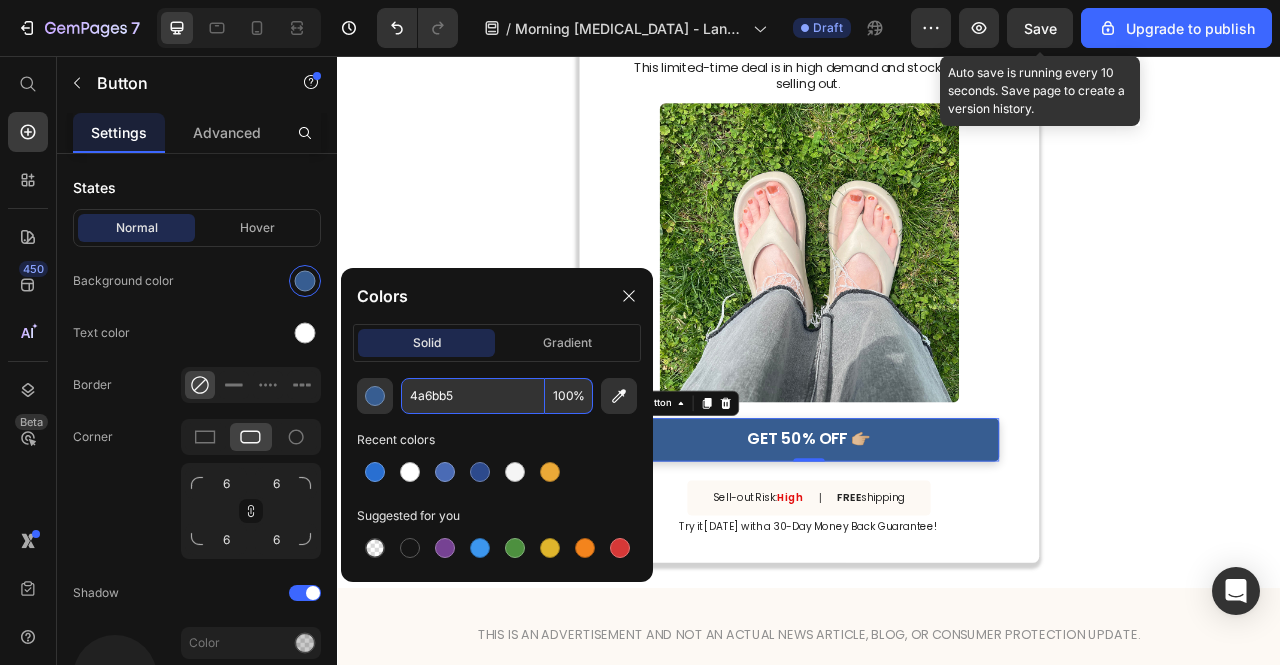 type on "4A6BB5" 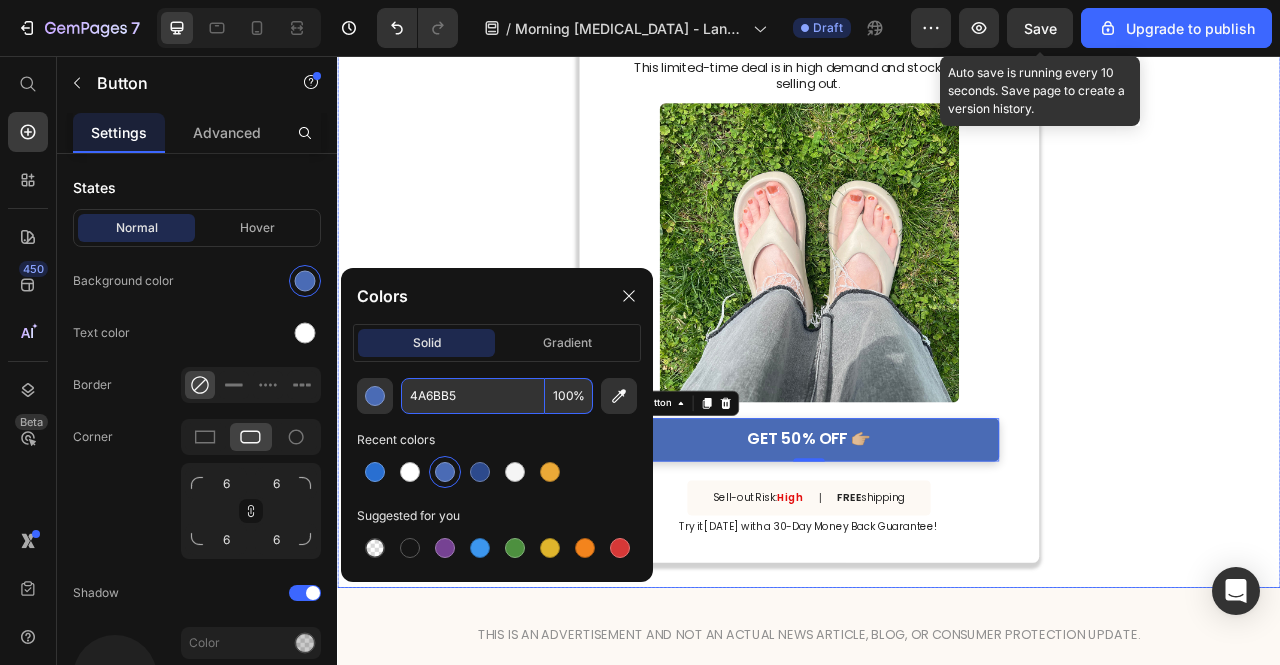click on "PAIN-FREE MORNING SPECIAL Text Block 18 hrs 41 min 39 sec Countdown Timer UP TO 50% OFF  FOR A LIMITED TIME ONLY! Heading This limited-time deal is in high demand and stock keeps selling out. Text Block Image GET 50% OFF 👉🏼 Button   0 Sell-out Risk:  High Text Block | Text Block FREE  shipping Text Block Row Try it today with a 30-Day Money Back Guarantee! Text Block Row Row" at bounding box center [937, 275] 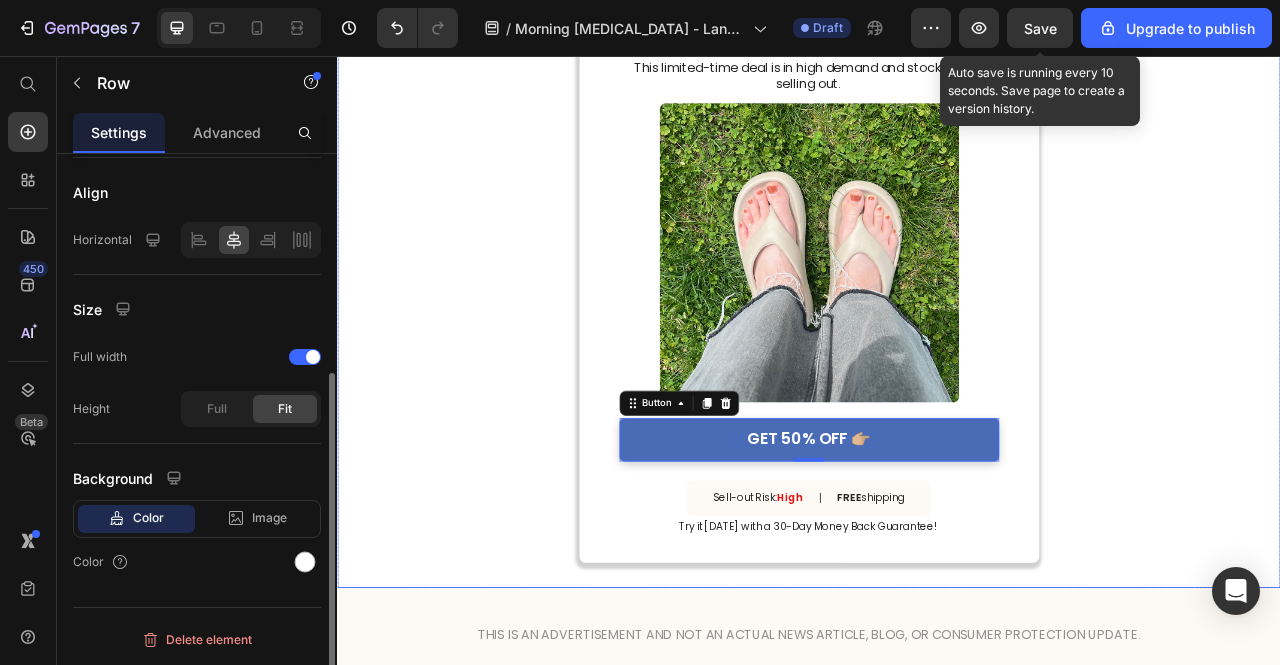 scroll, scrollTop: 0, scrollLeft: 0, axis: both 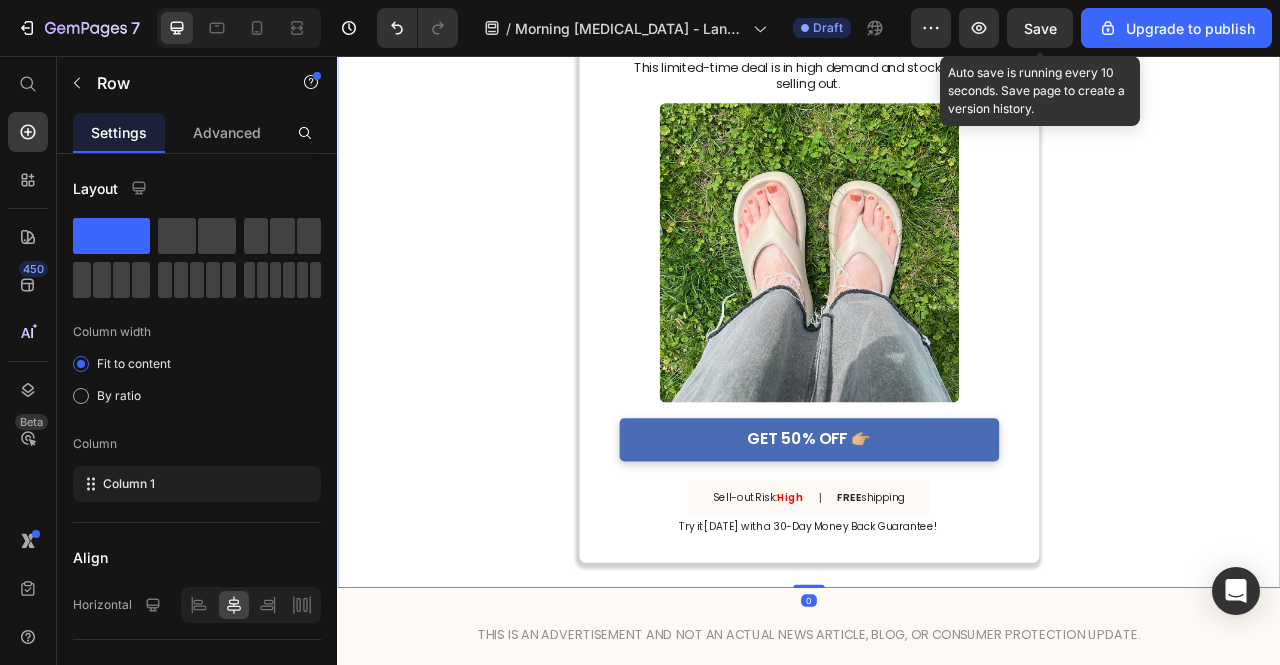 click on "PAIN-FREE MORNING SPECIAL Text Block 18 hrs 41 min 39 sec Countdown Timer UP TO 50% OFF  FOR A LIMITED TIME ONLY! Heading This limited-time deal is in high demand and stock keeps selling out. Text Block Image GET 50% OFF 👉🏼 Button Sell-out Risk:  High Text Block | Text Block FREE  shipping Text Block Row Try it today with a 30-Day Money Back Guarantee! Text Block Row Row   0" at bounding box center [937, 275] 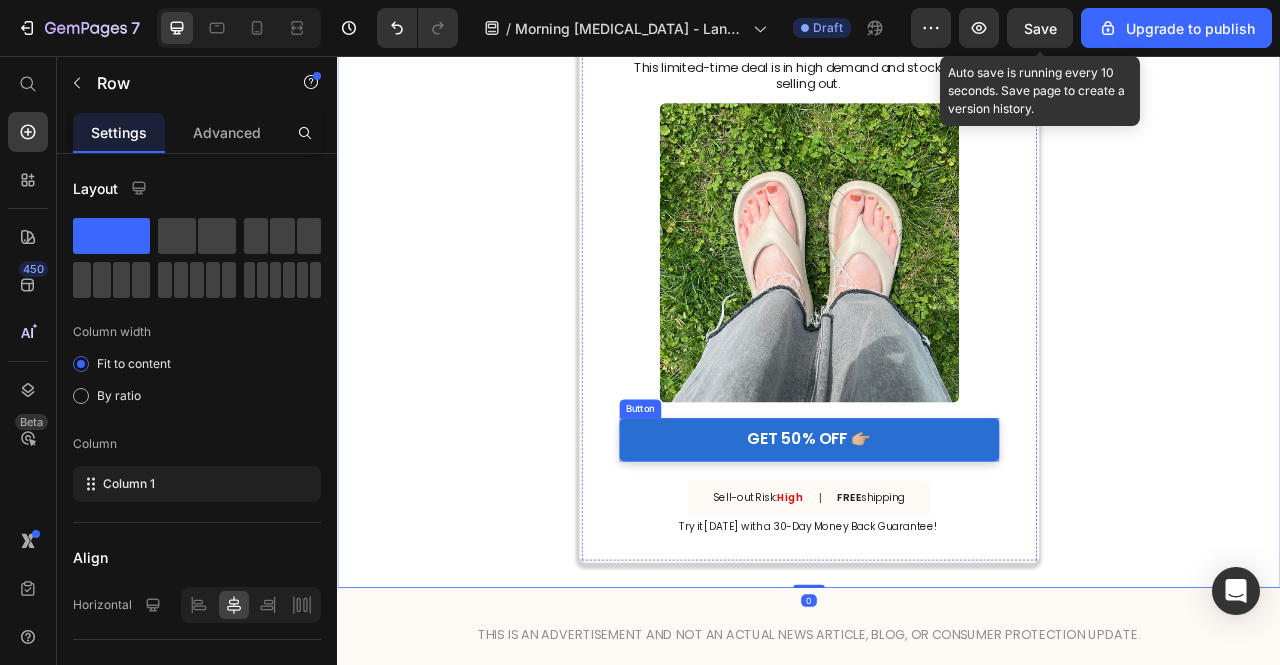 click on "GET 50% OFF 👉🏼" at bounding box center [937, 544] 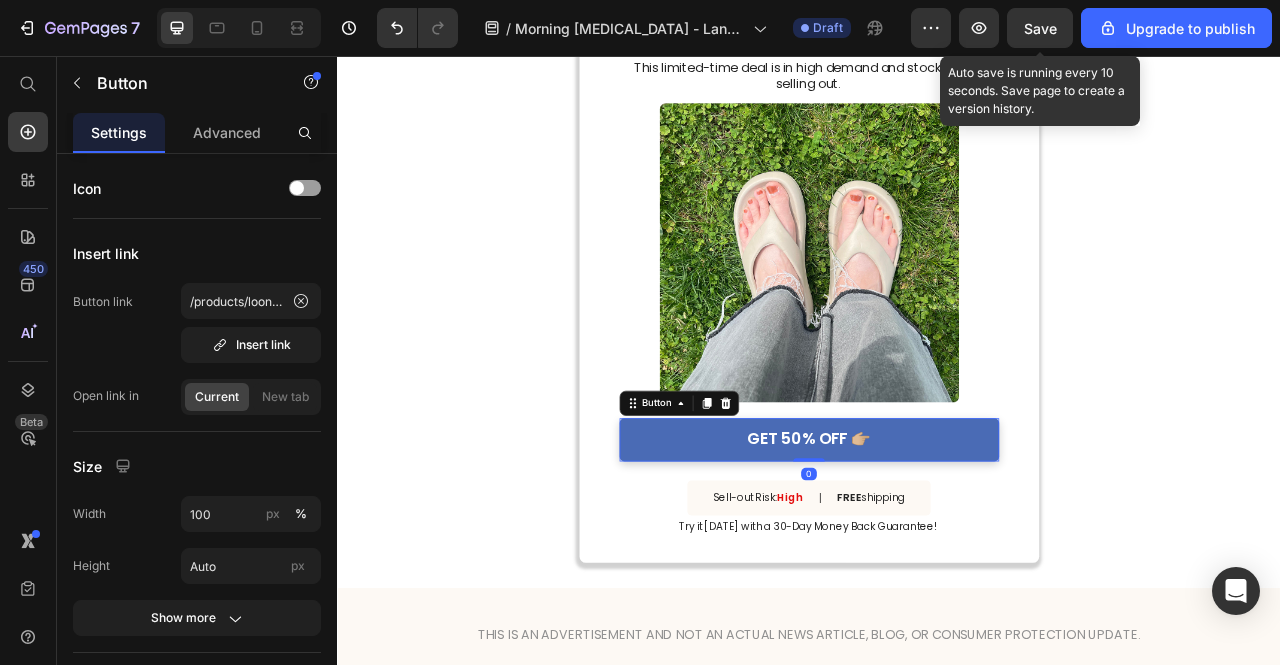 scroll, scrollTop: 400, scrollLeft: 0, axis: vertical 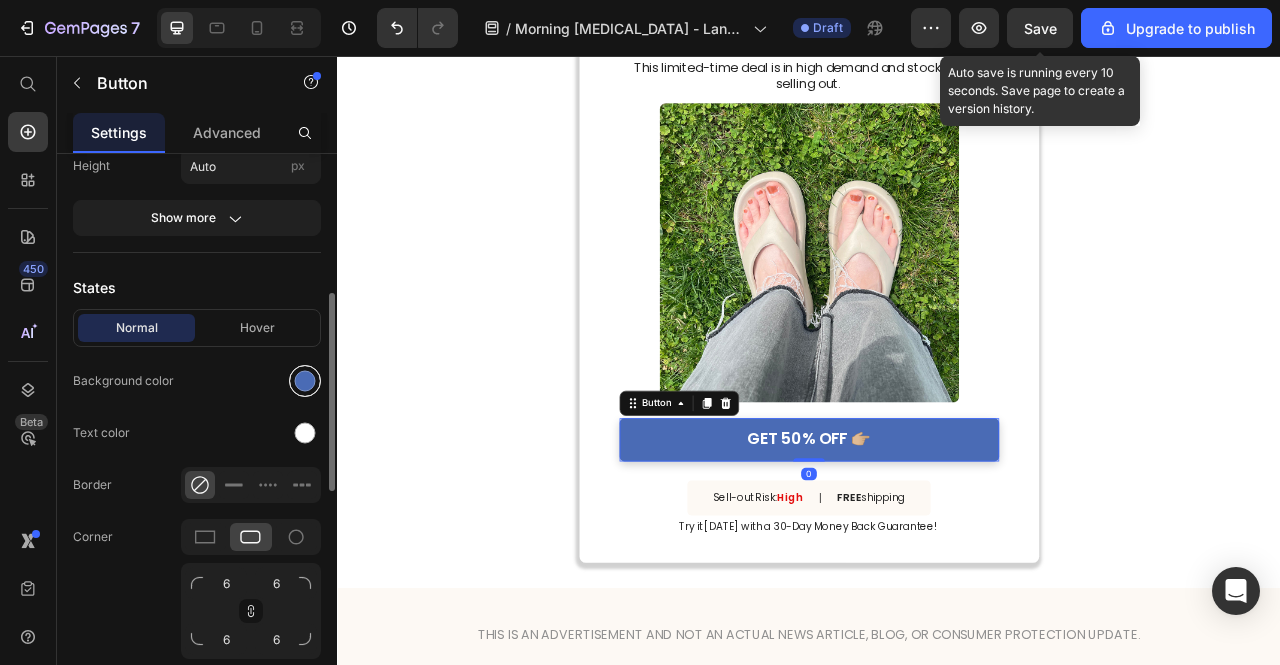 click at bounding box center (305, 381) 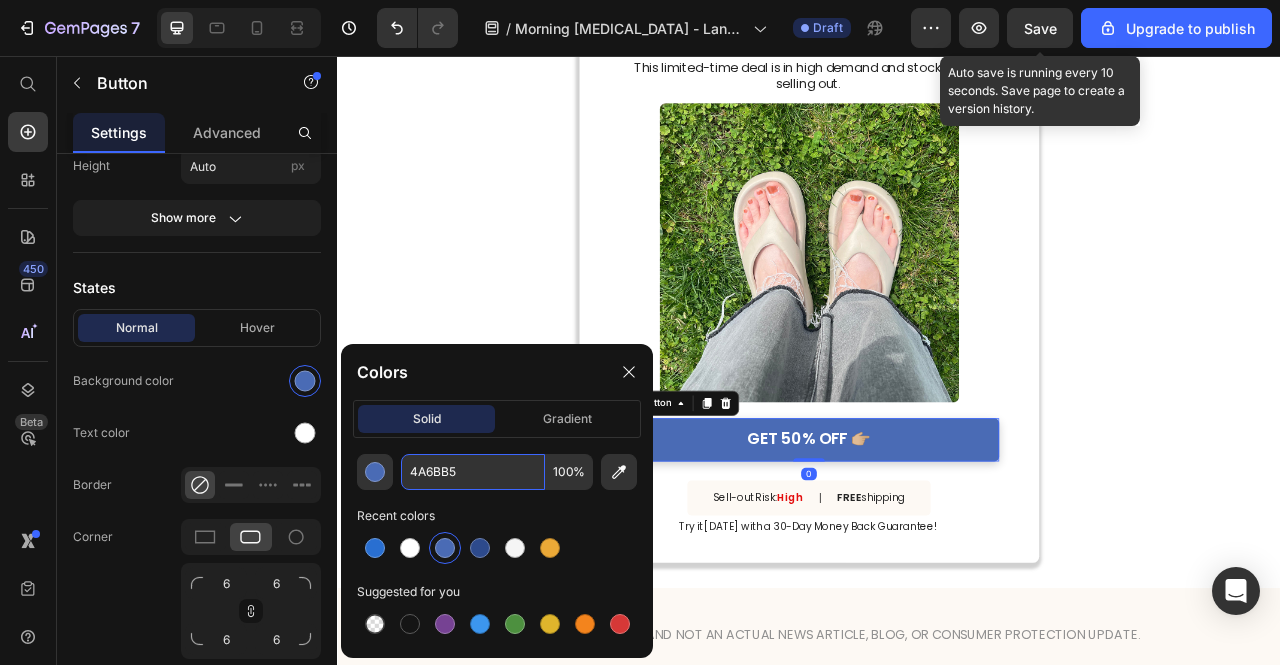 click on "4A6BB5" at bounding box center (473, 472) 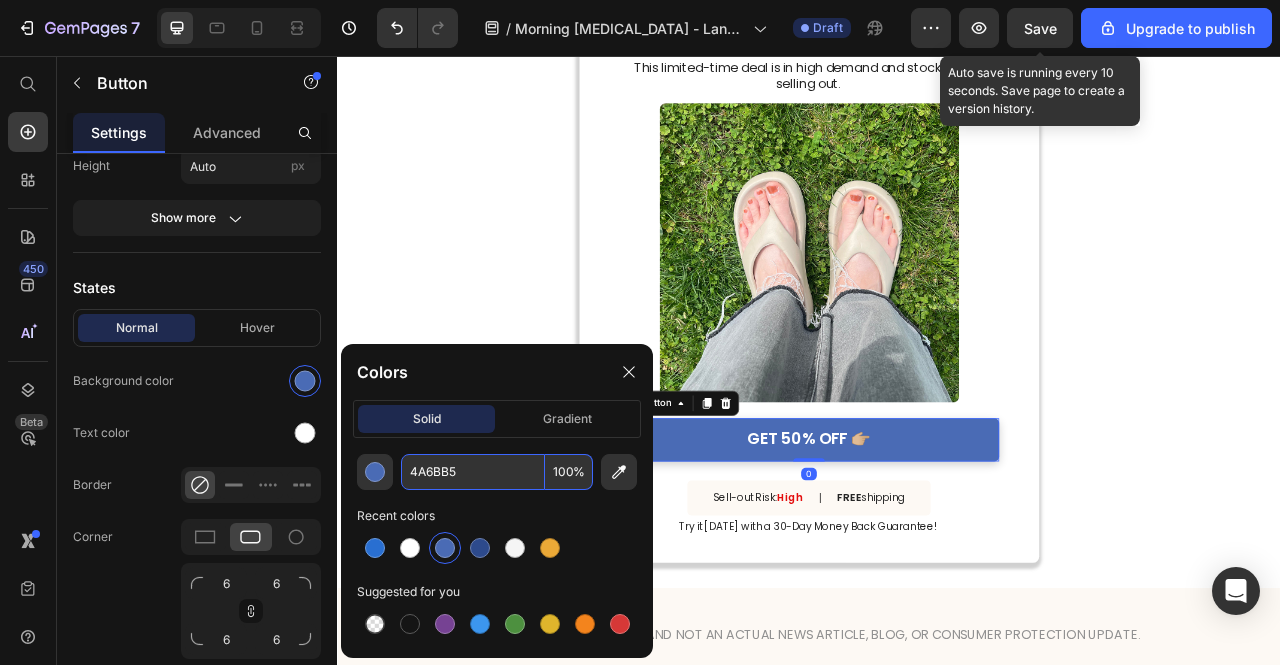 click on "4A6BB5" at bounding box center [473, 472] 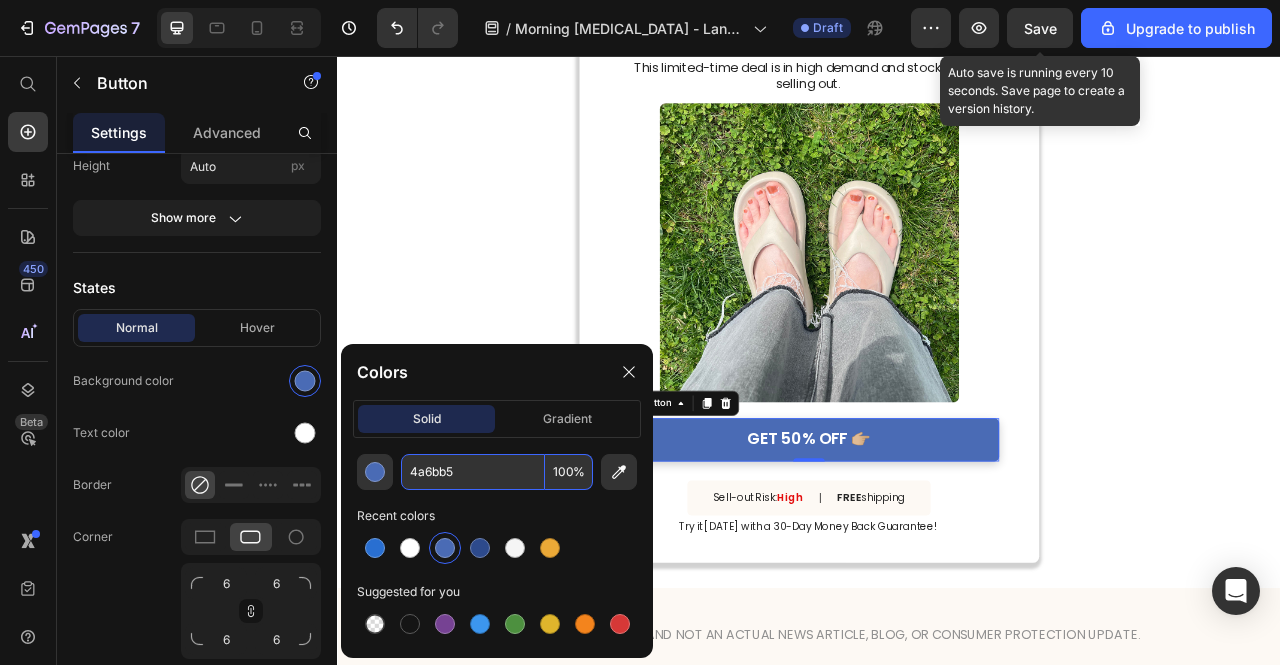 type on "4A6BB5" 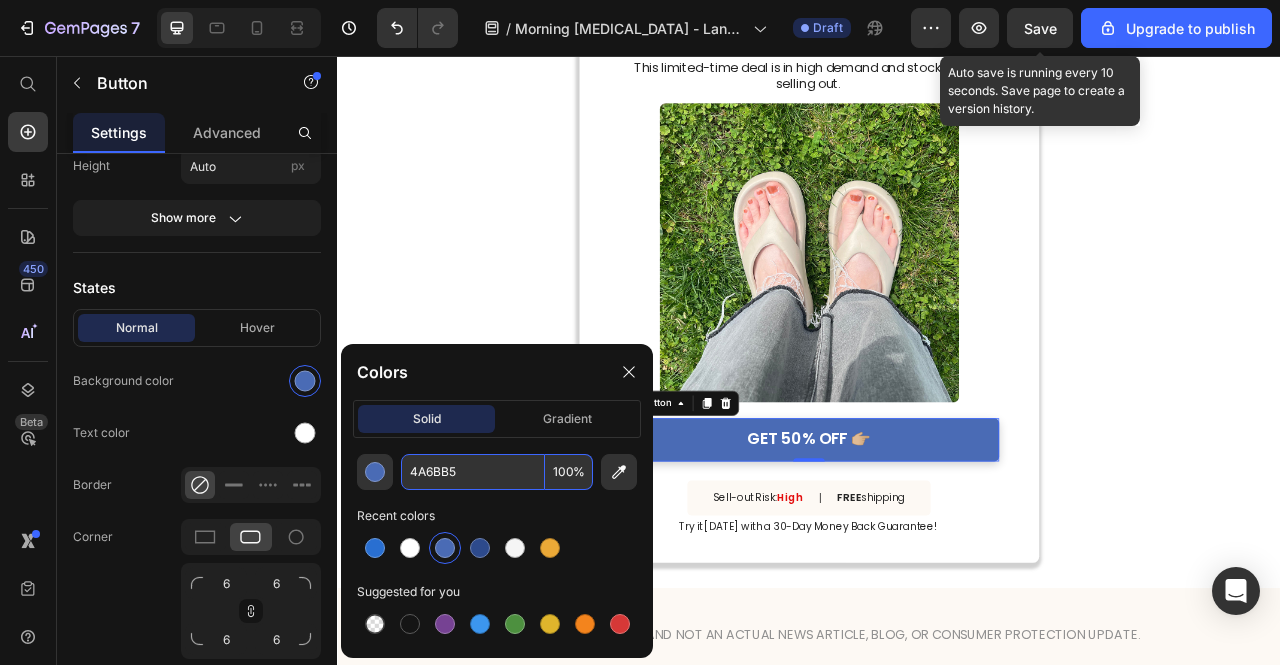 click on "Save" 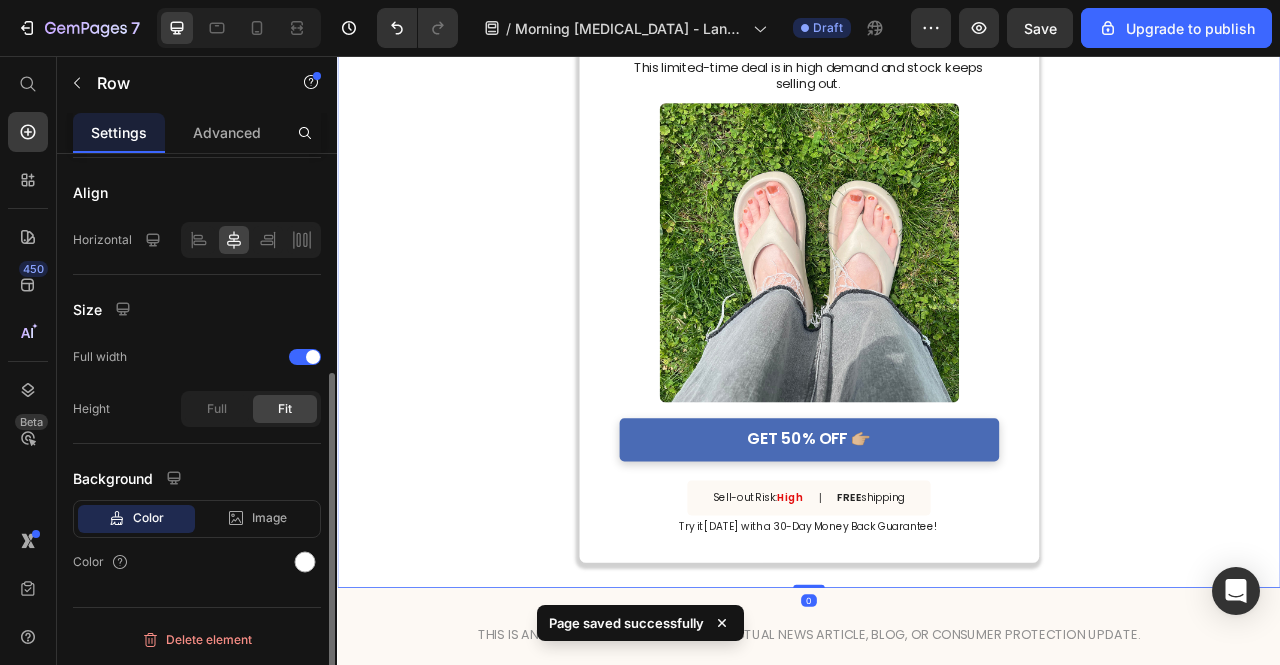click on "PAIN-FREE MORNING SPECIAL Text Block 18 hrs 41 min 29 sec Countdown Timer UP TO 50% OFF  FOR A LIMITED TIME ONLY! Heading This limited-time deal is in high demand and stock keeps selling out. Text Block Image GET 50% OFF 👉🏼 Button Sell-out Risk:  High Text Block | Text Block FREE  shipping Text Block Row Try it today with a 30-Day Money Back Guarantee! Text Block Row Row   0" at bounding box center (937, 275) 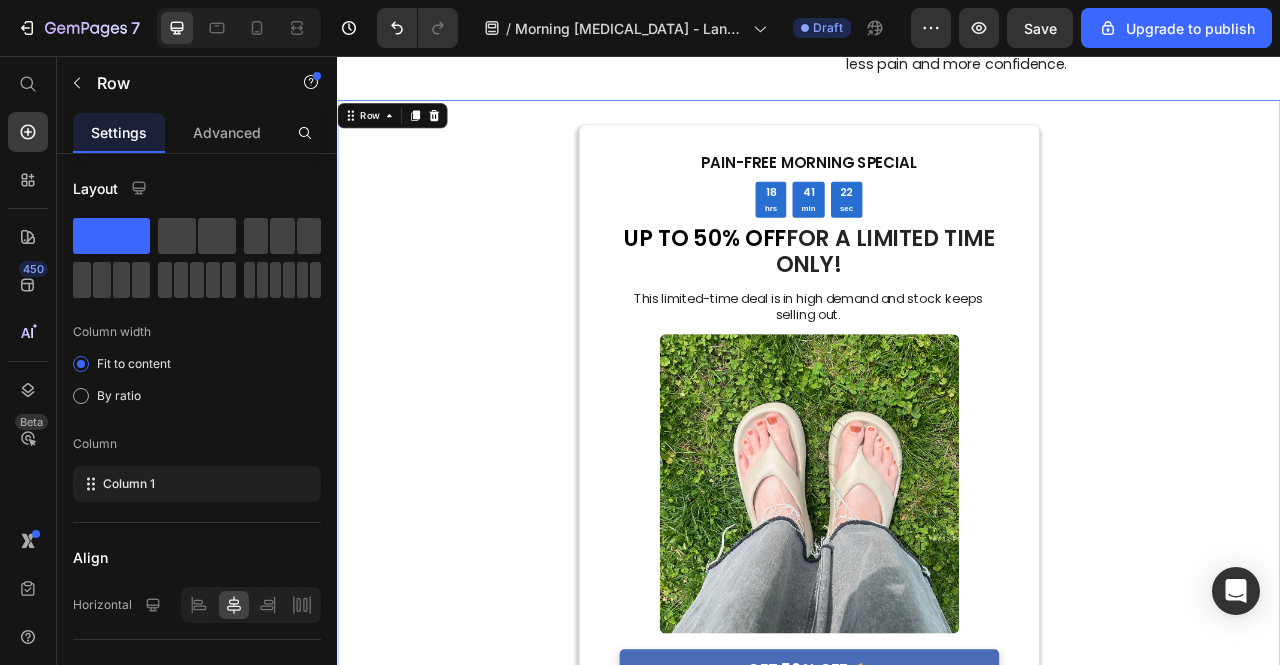 scroll, scrollTop: 2900, scrollLeft: 0, axis: vertical 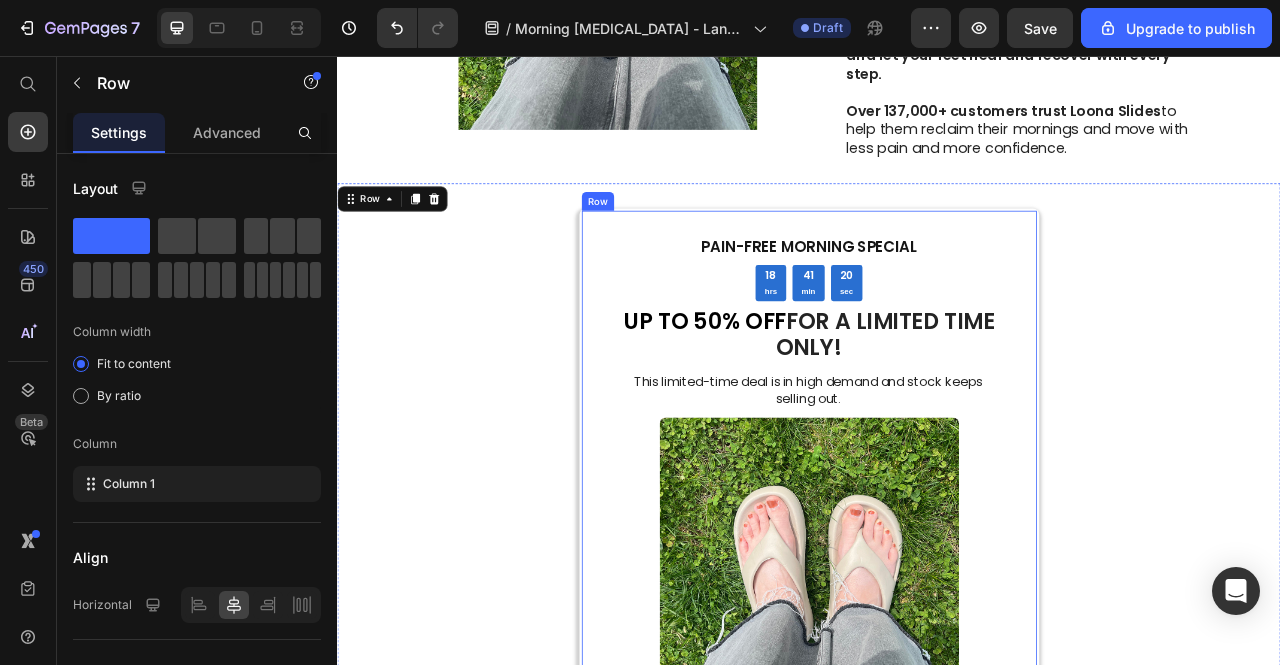 click on "PAIN-FREE MORNING SPECIAL Text Block 18 hrs 41 min 20 sec Countdown Timer UP TO 50% OFF  FOR A LIMITED TIME ONLY! Heading This limited-time deal is in high demand and stock keeps selling out. Text Block Image GET 50% OFF 👉🏼 Button Sell-out Risk:  High Text Block | Text Block FREE  shipping Text Block Row Try it today with a 30-Day Money Back Guarantee! Text Block Row" at bounding box center (937, 675) 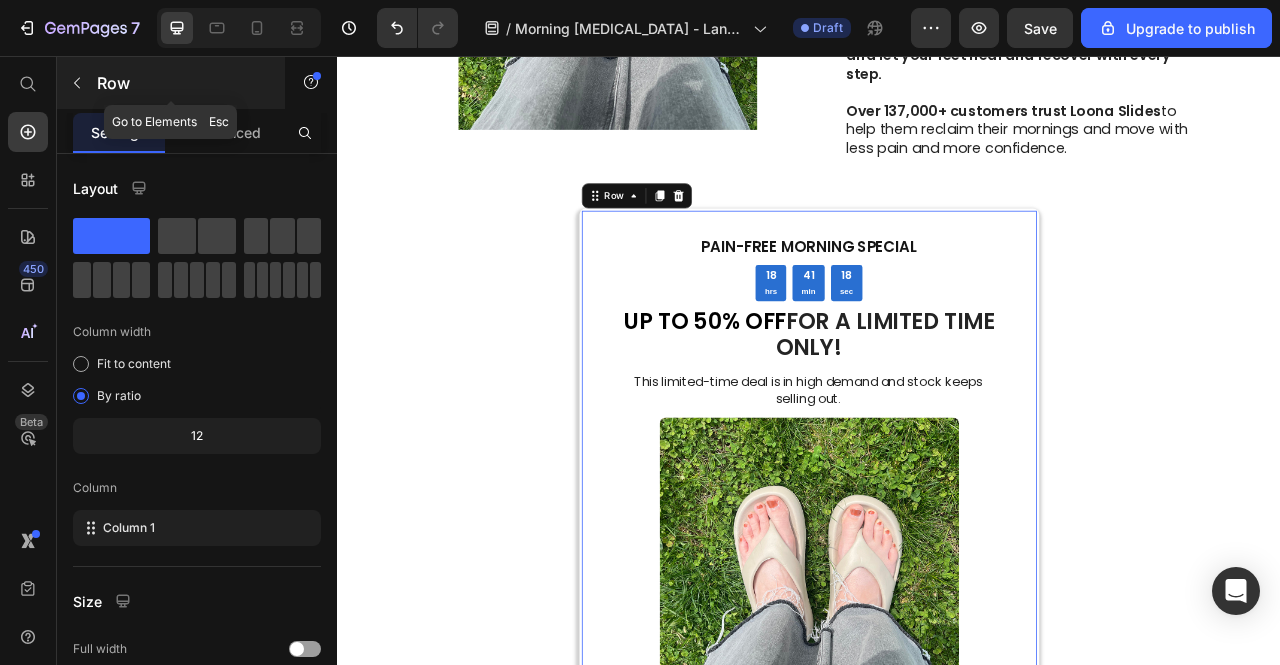 click 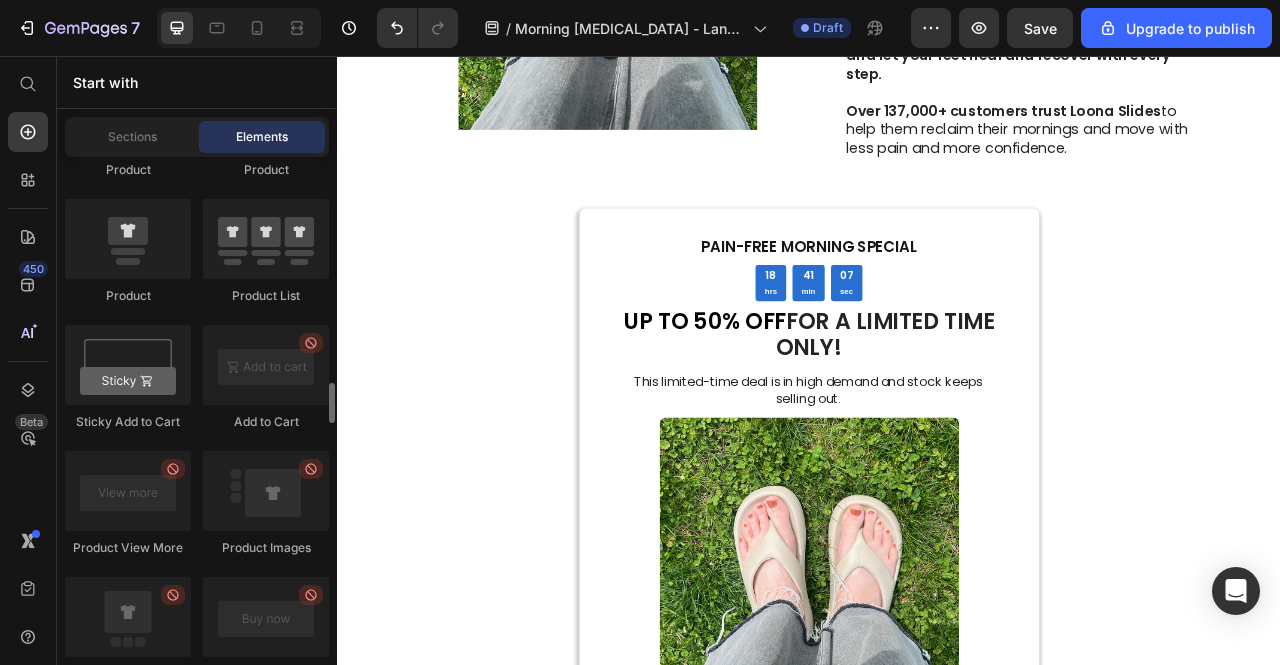 scroll, scrollTop: 2900, scrollLeft: 0, axis: vertical 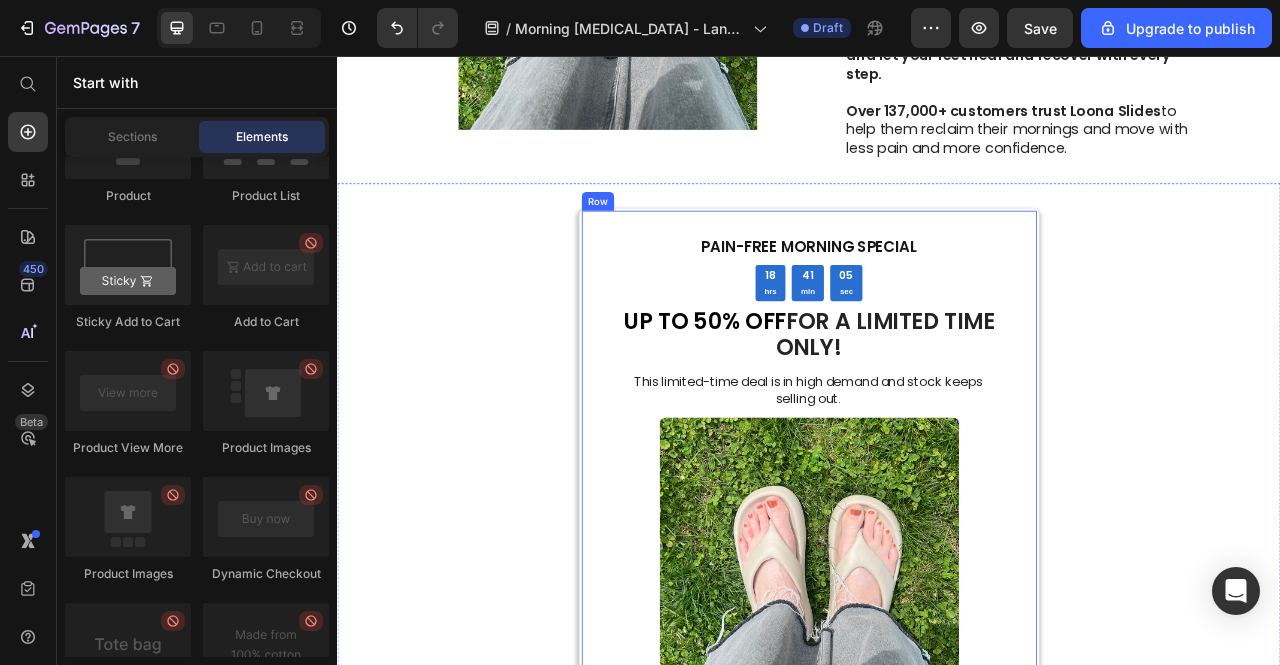 click on "PAIN-FREE MORNING SPECIAL Text Block 18 hrs 41 min 05 sec Countdown Timer UP TO 50% OFF  FOR A LIMITED TIME ONLY! Heading This limited-time deal is in high demand and stock keeps selling out. Text Block Image GET 50% OFF 👉🏼 Button Sell-out Risk:  High Text Block | Text Block FREE  shipping Text Block Row Try it today with a 30-Day Money Back Guarantee! Text Block Row" at bounding box center [937, 675] 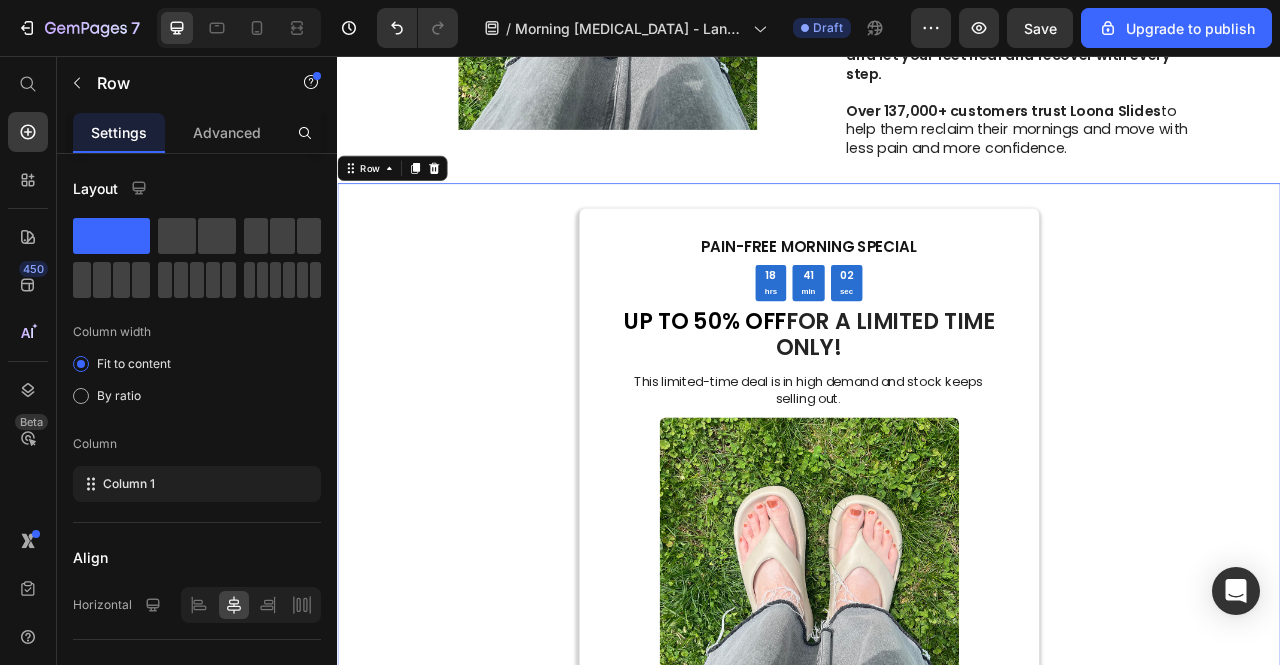 click on "PAIN-FREE MORNING SPECIAL Text Block 18 hrs 41 min 02 sec Countdown Timer UP TO 50% OFF  FOR A LIMITED TIME ONLY! Heading This limited-time deal is in high demand and stock keeps selling out. Text Block Image GET 50% OFF 👉🏼 Button Sell-out Risk:  High Text Block | Text Block FREE  shipping Text Block Row Try it today with a 30-Day Money Back Guarantee! Text Block Row Row   0" at bounding box center [937, 675] 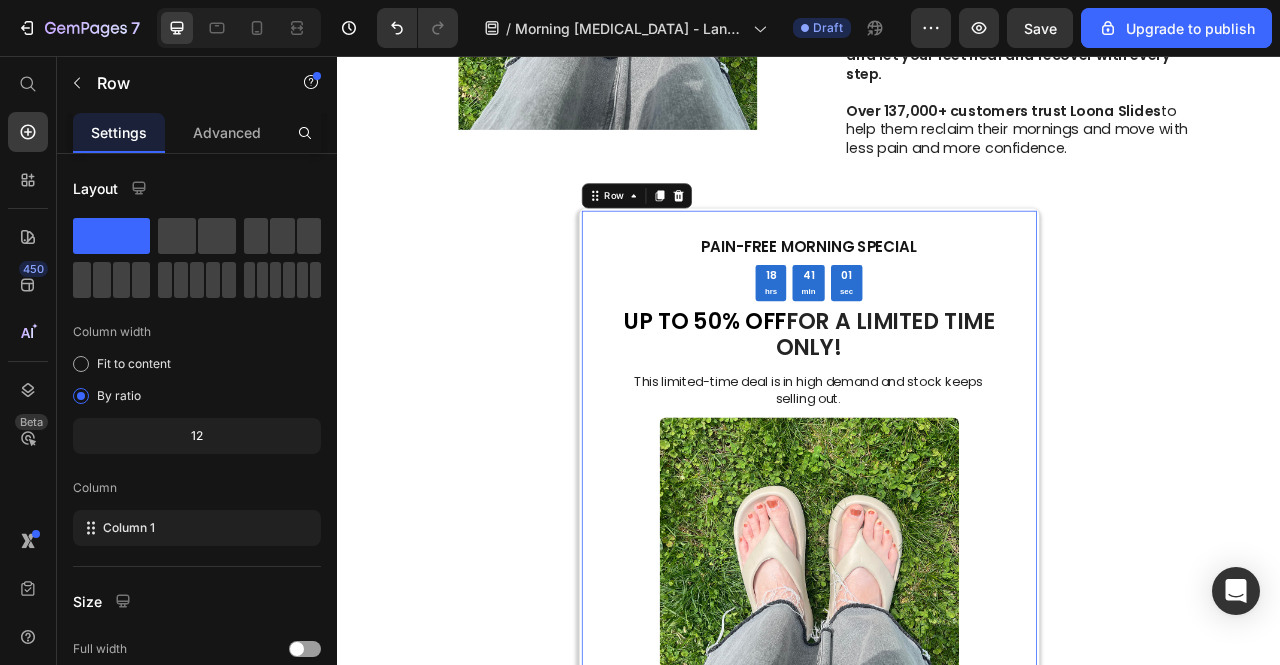 click on "PAIN-FREE MORNING SPECIAL Text Block 18 hrs 41 min 01 sec Countdown Timer UP TO 50% OFF  FOR A LIMITED TIME ONLY! Heading This limited-time deal is in high demand and stock keeps selling out. Text Block Image GET 50% OFF 👉🏼 Button Sell-out Risk:  High Text Block | Text Block FREE  shipping Text Block Row Try it today with a 30-Day Money Back Guarantee! Text Block Row   0" at bounding box center (937, 675) 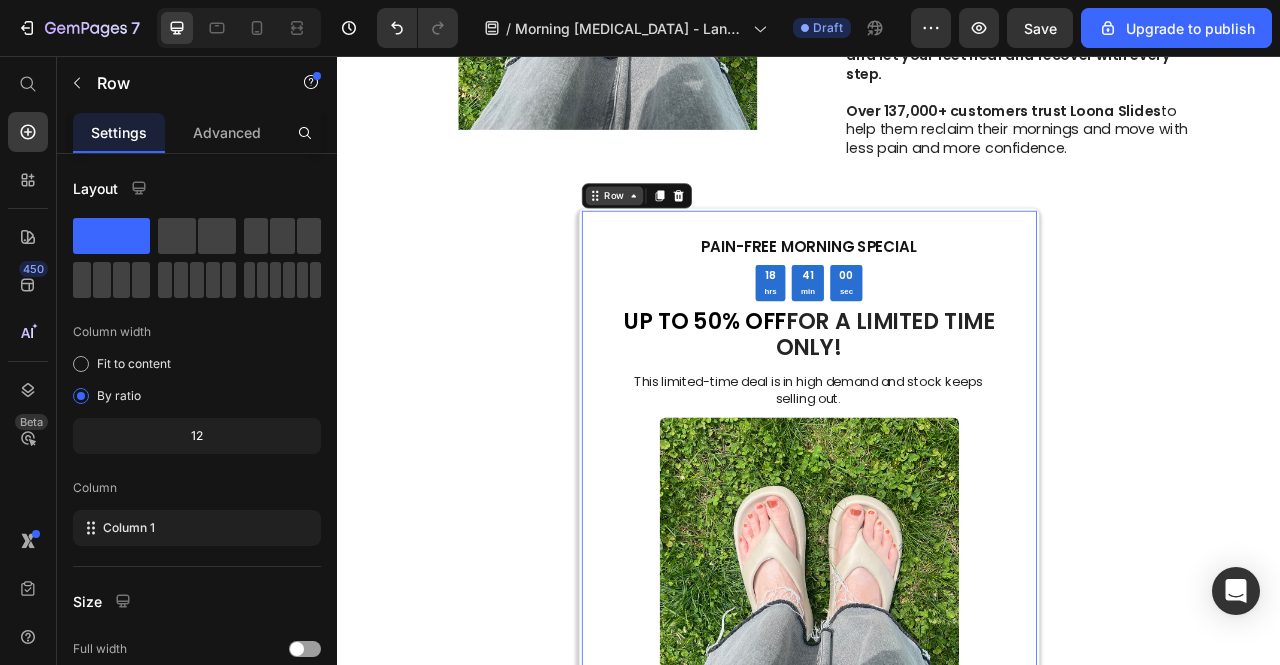 click on "Row" at bounding box center [689, 234] 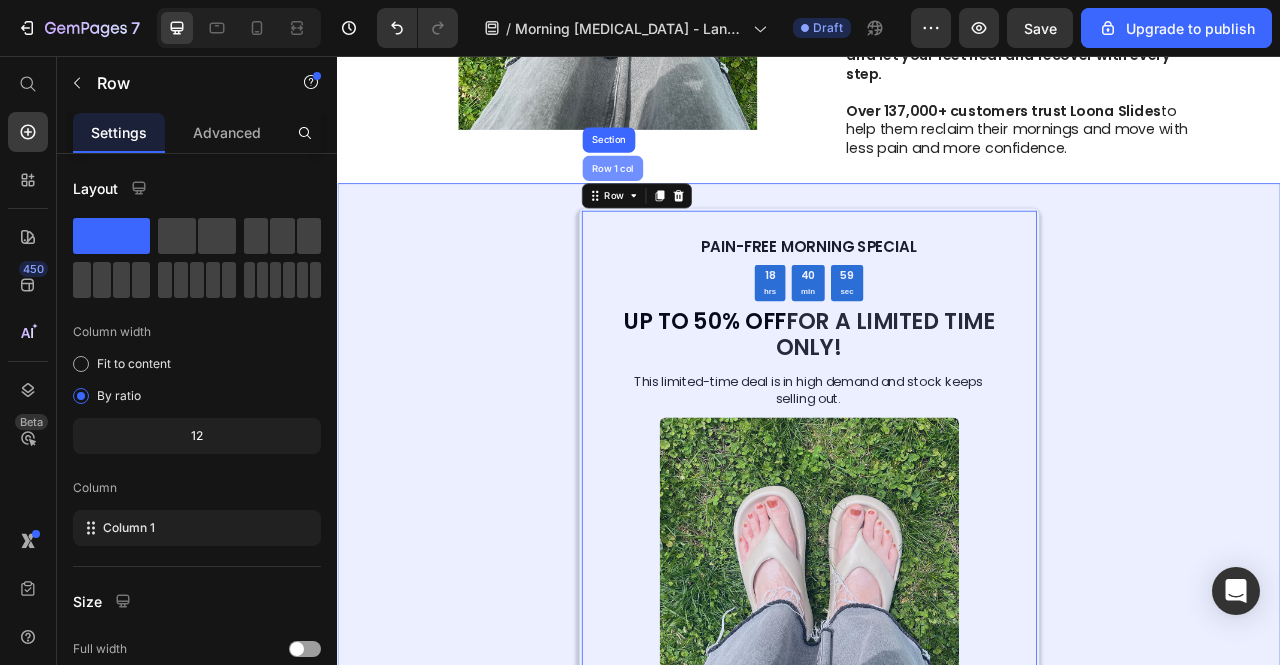 click on "Row 1 col" at bounding box center (687, 199) 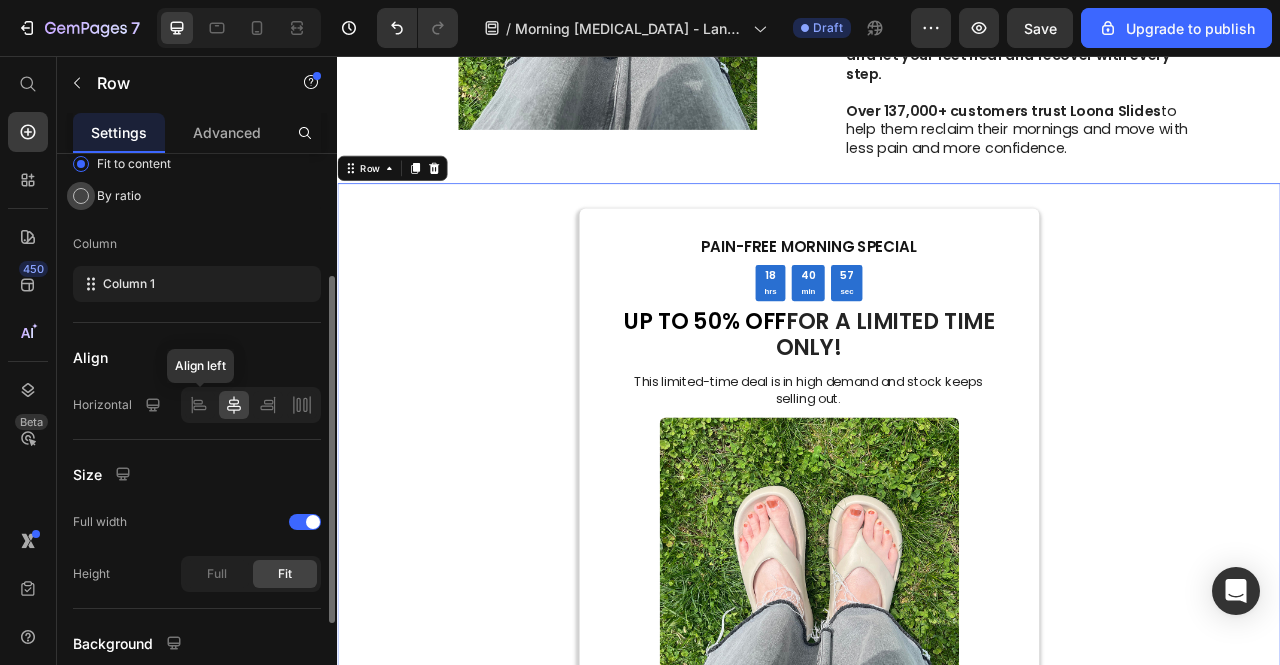 scroll, scrollTop: 362, scrollLeft: 0, axis: vertical 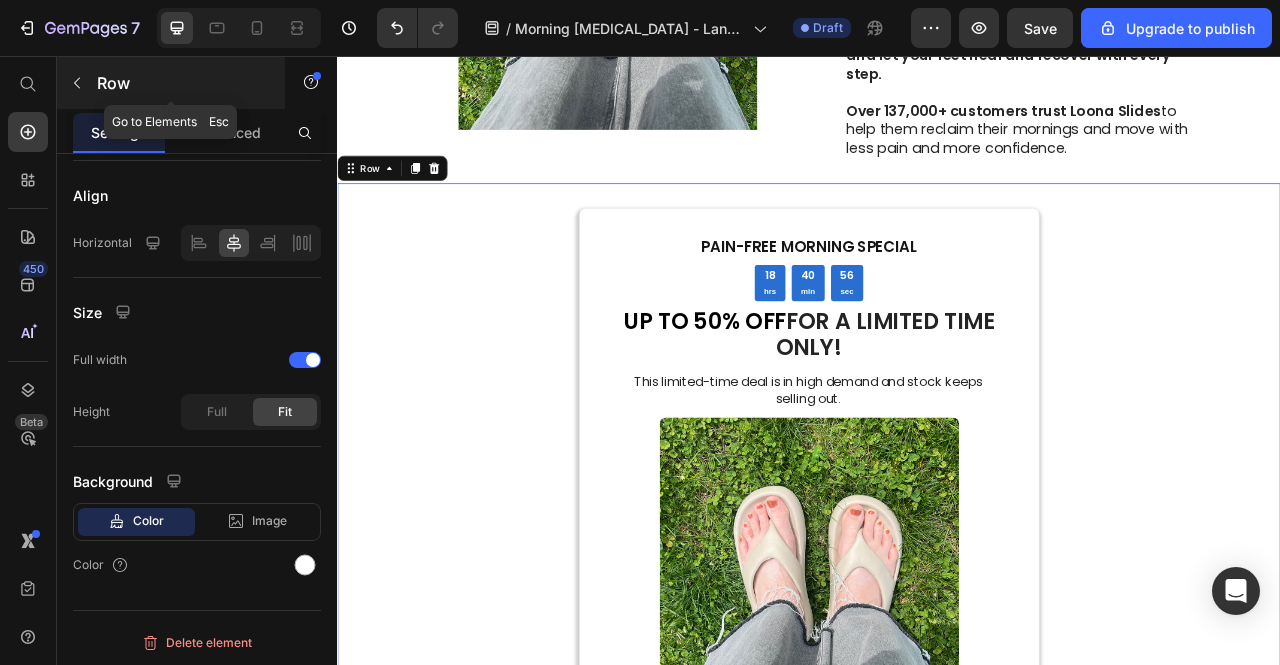 click 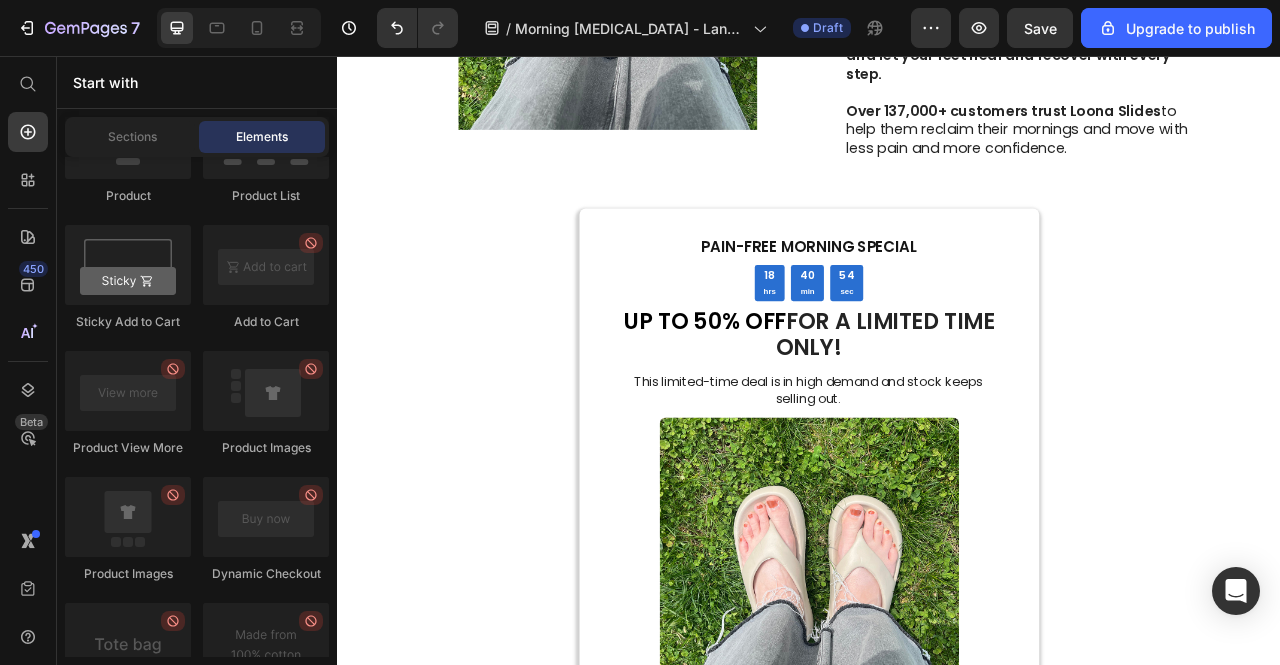 click on "Elements" at bounding box center [262, 137] 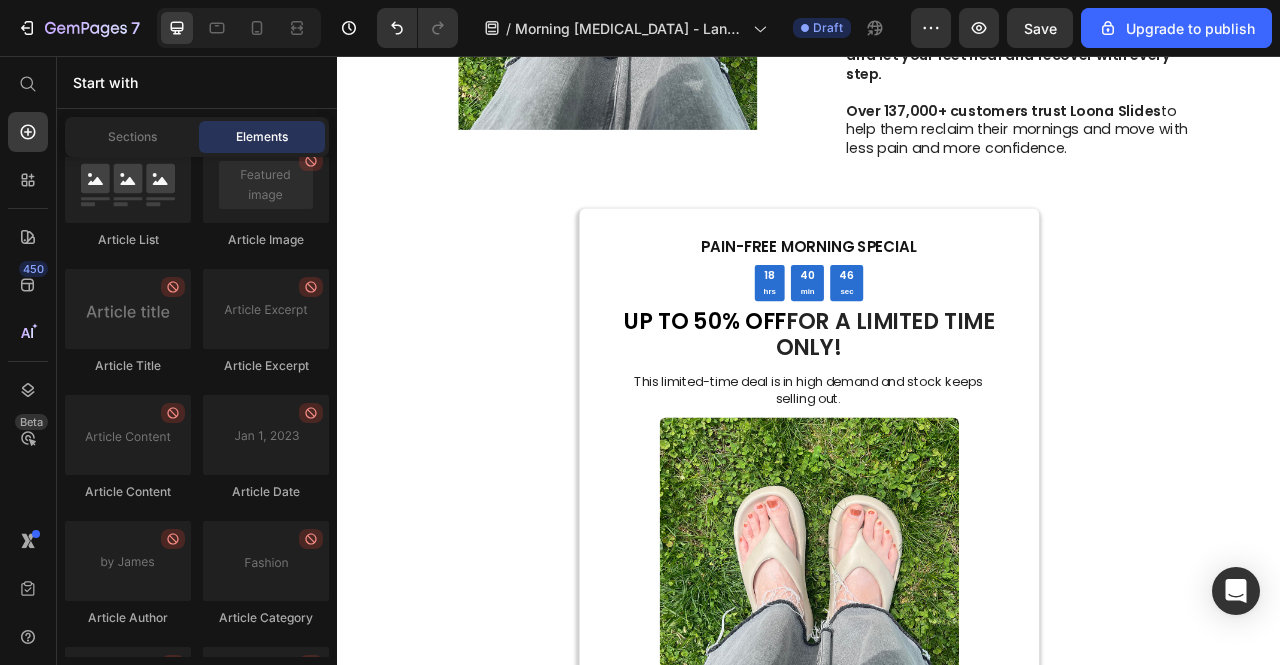 scroll, scrollTop: 5678, scrollLeft: 0, axis: vertical 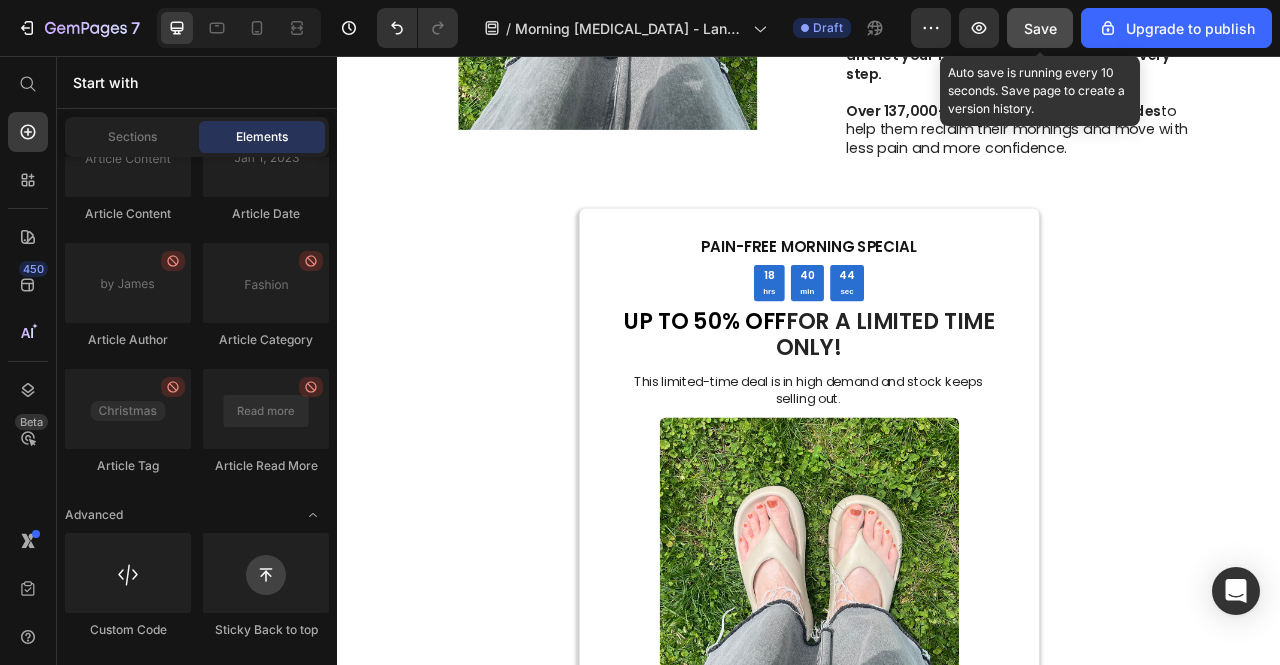 click on "Save" 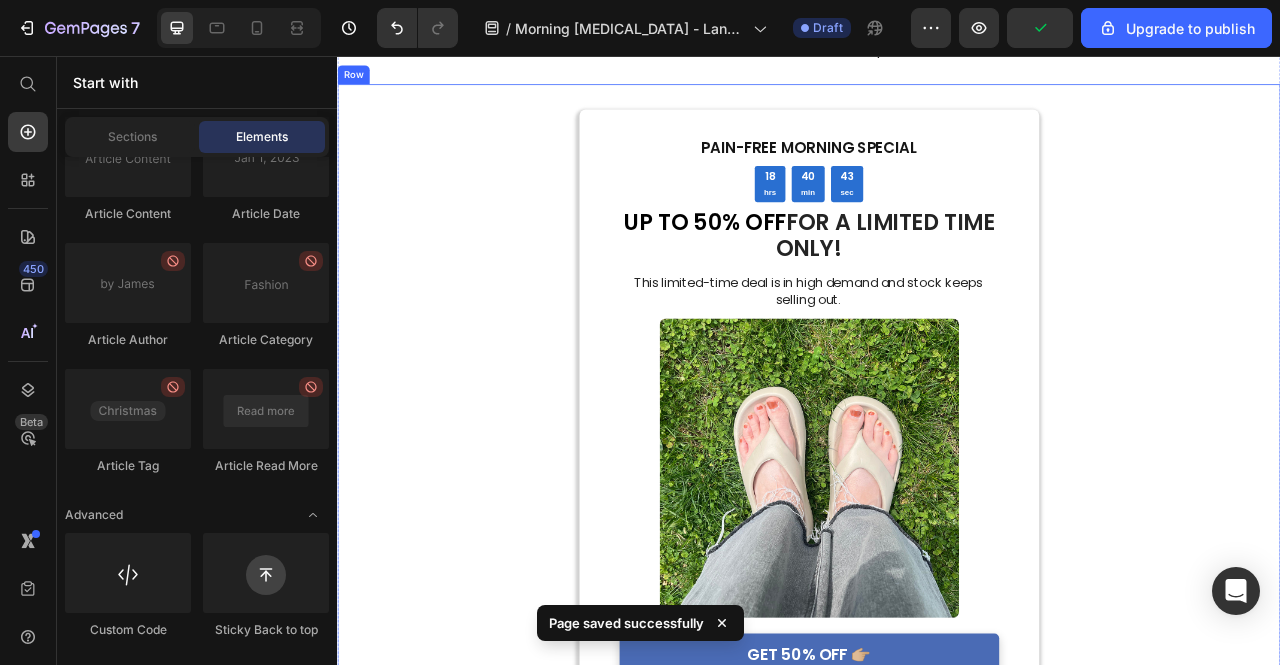 scroll, scrollTop: 3000, scrollLeft: 0, axis: vertical 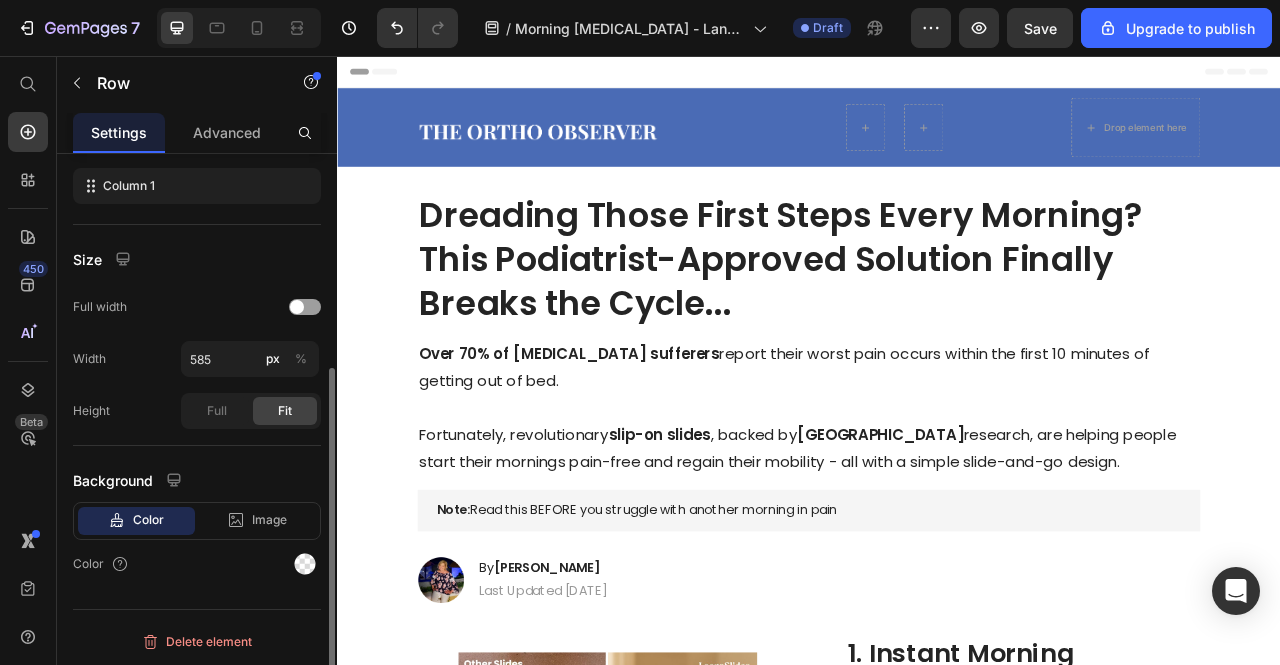 drag, startPoint x: 653, startPoint y: 329, endPoint x: 913, endPoint y: 91, distance: 352.48264 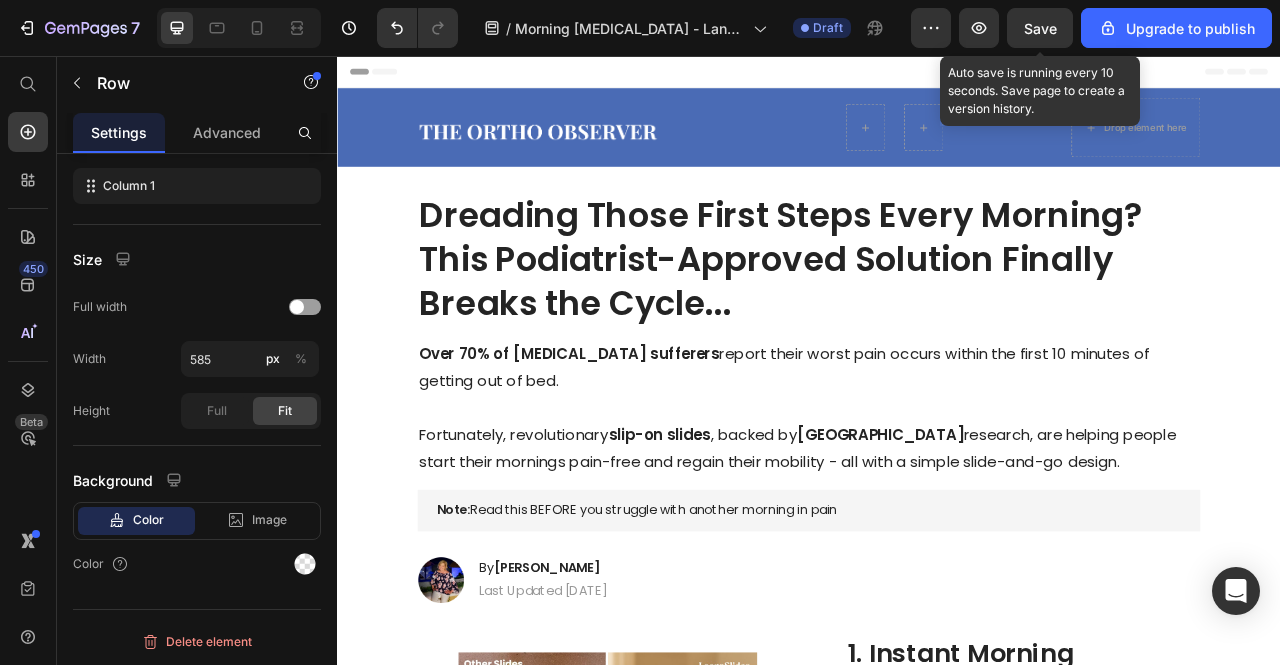 drag, startPoint x: 1024, startPoint y: 26, endPoint x: 1019, endPoint y: 1, distance: 25.495098 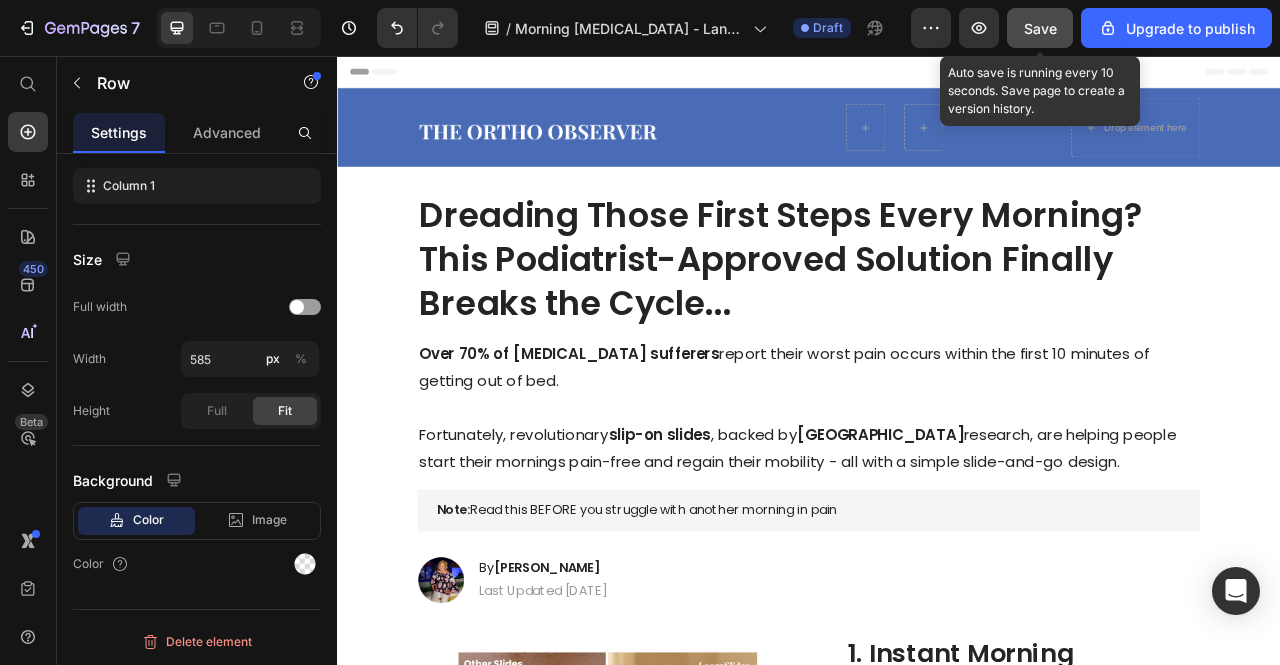 click on "Save" 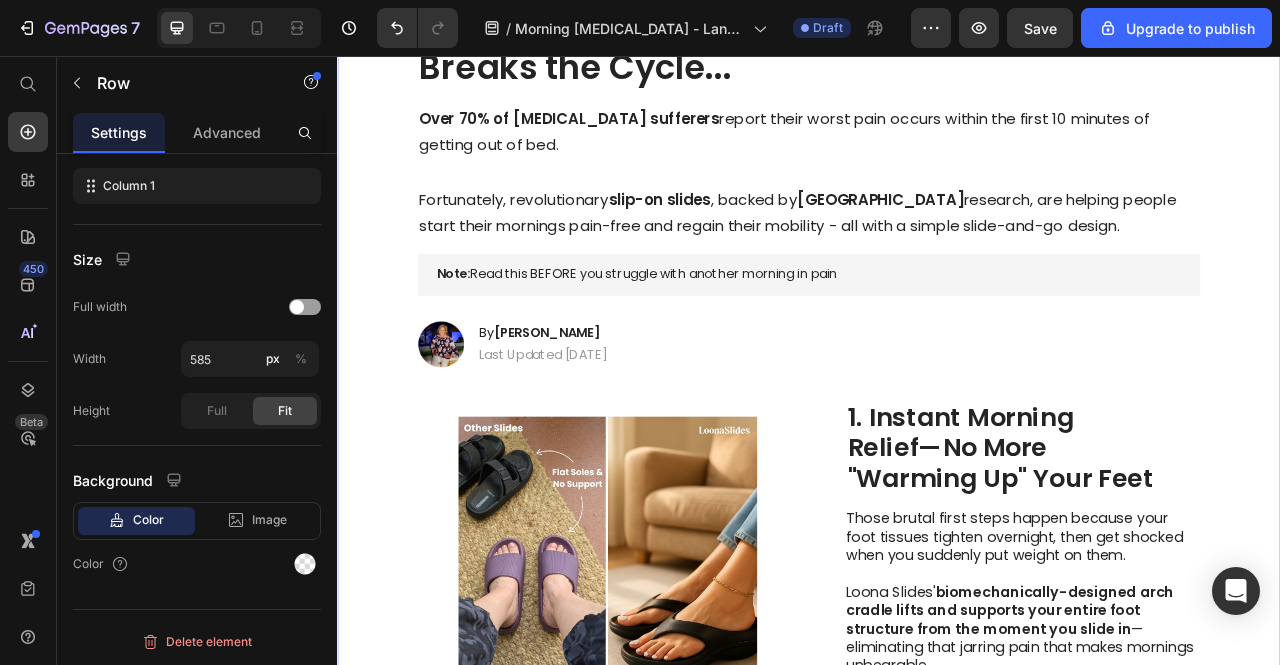 scroll, scrollTop: 0, scrollLeft: 0, axis: both 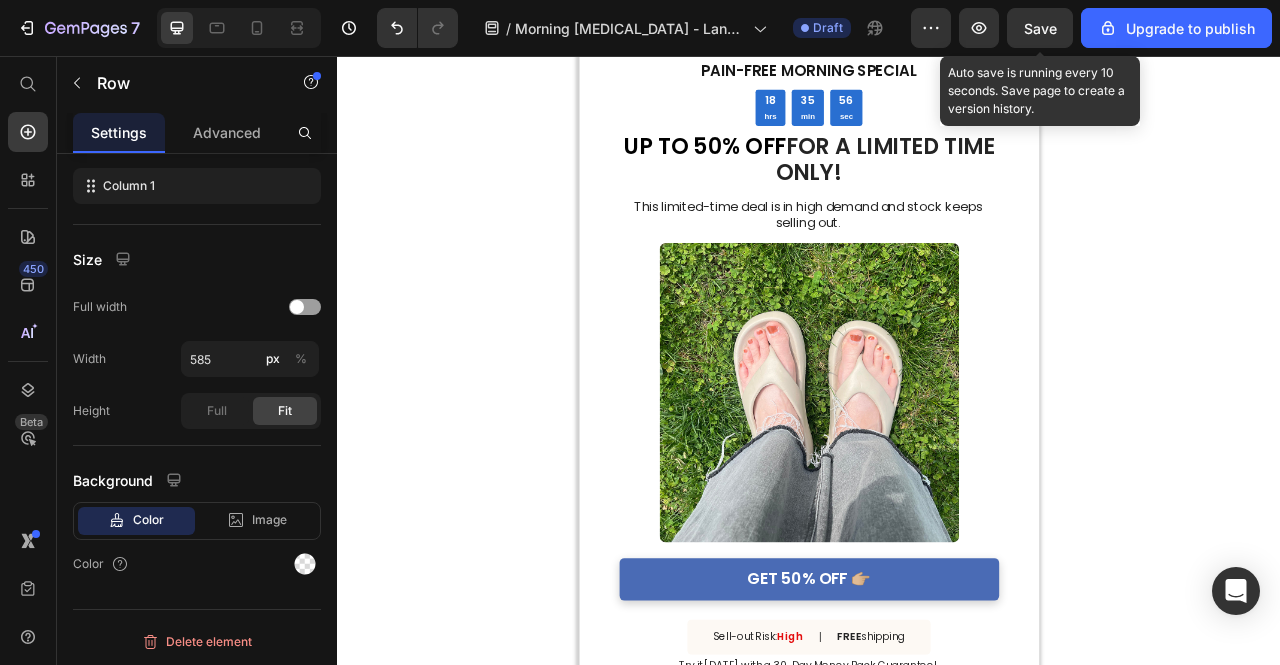 click on "Save" at bounding box center (1040, 28) 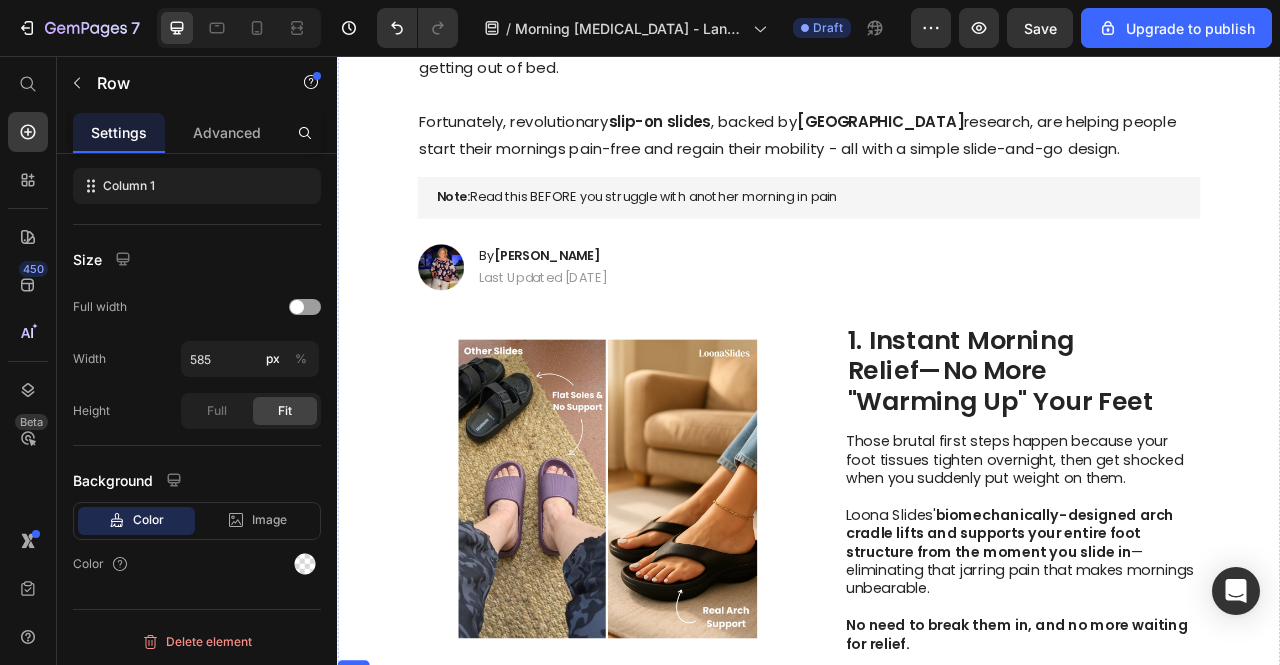 scroll, scrollTop: 0, scrollLeft: 0, axis: both 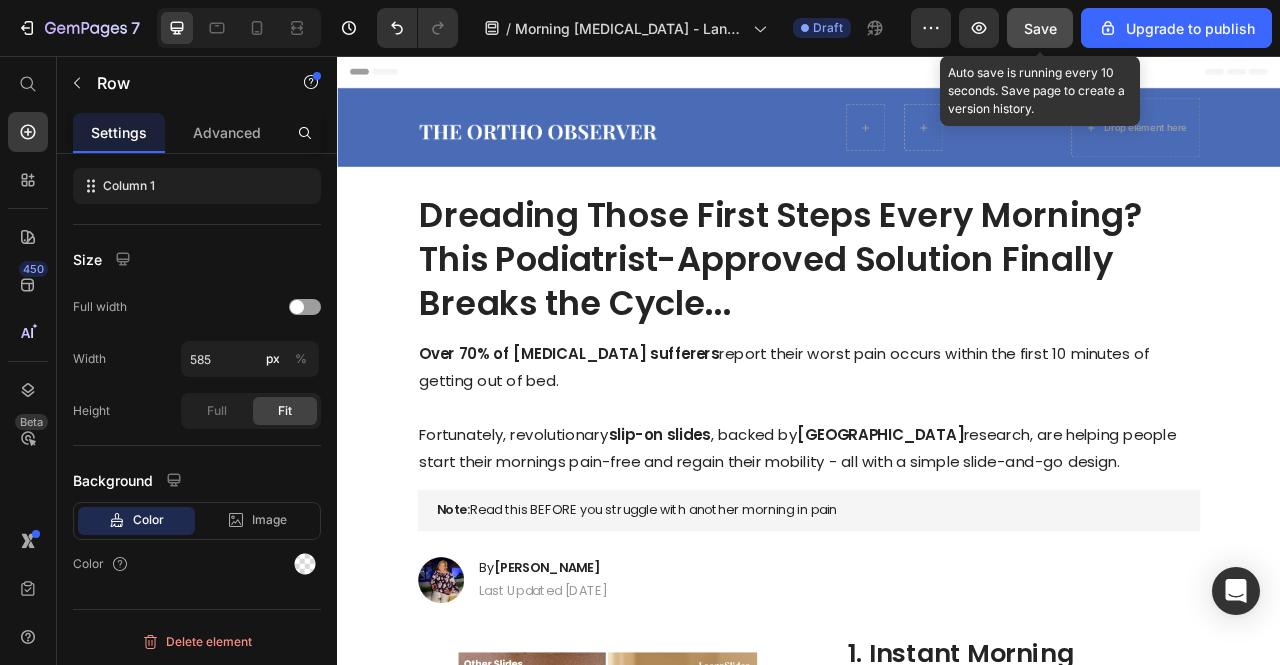 drag, startPoint x: 1057, startPoint y: 39, endPoint x: 1040, endPoint y: 41, distance: 17.117243 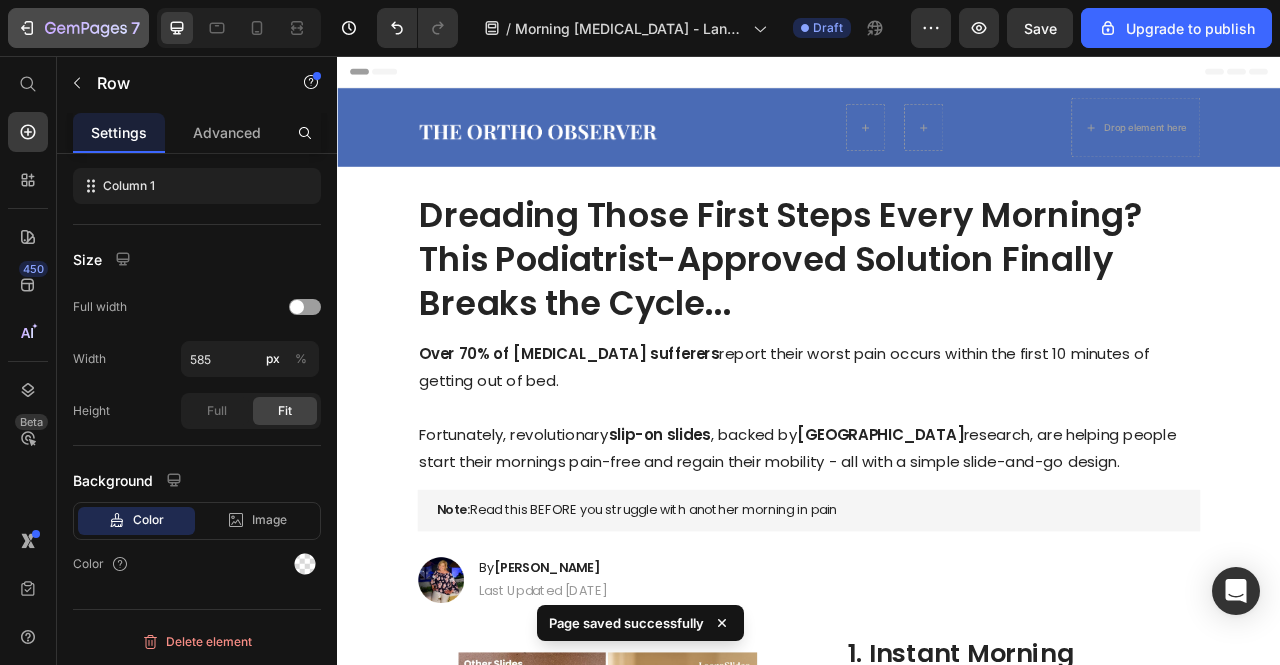 click on "7" 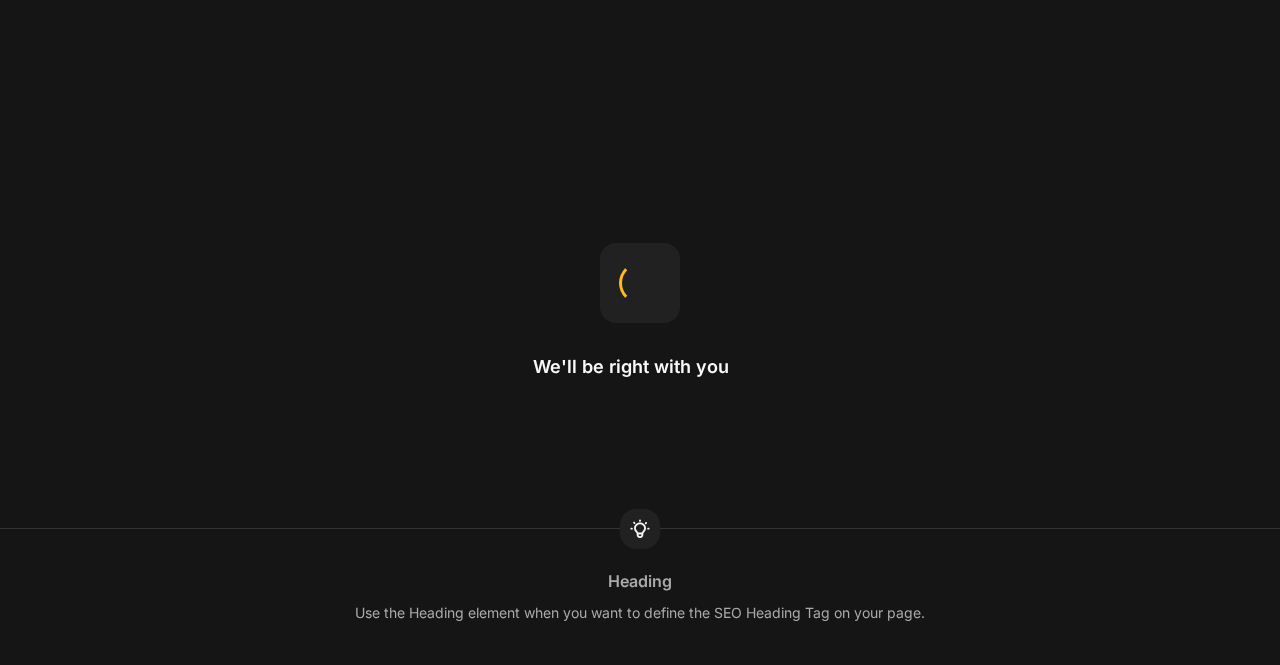 scroll, scrollTop: 0, scrollLeft: 0, axis: both 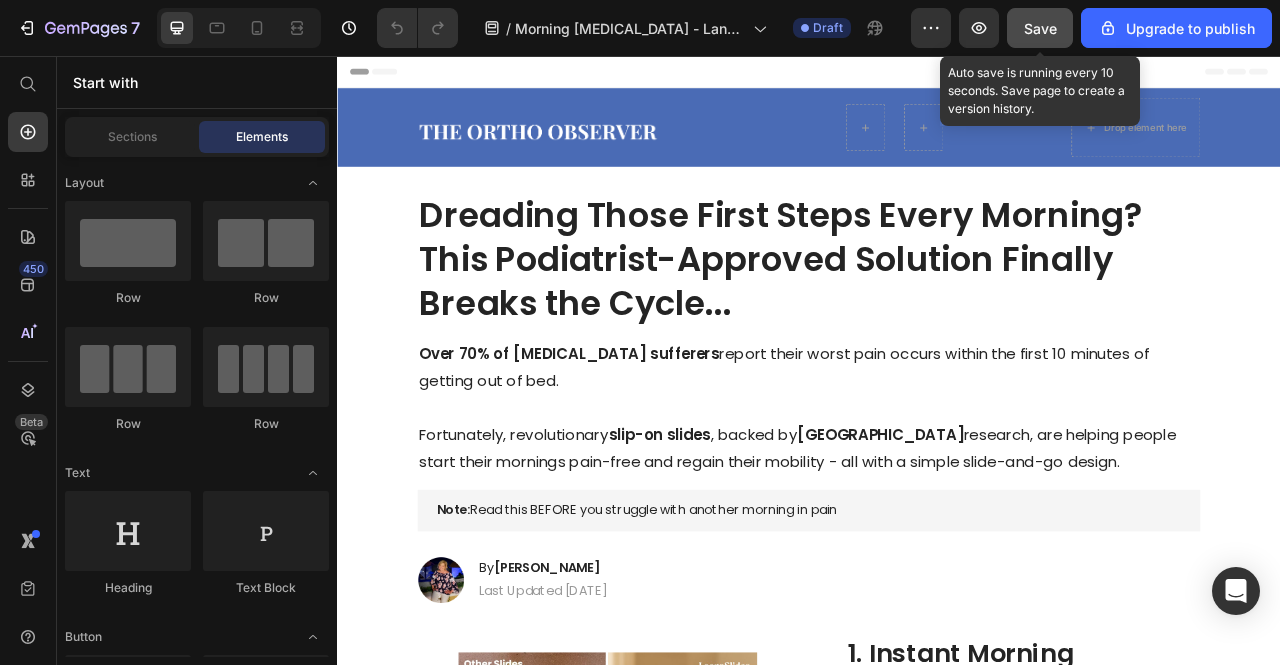 click on "Save" 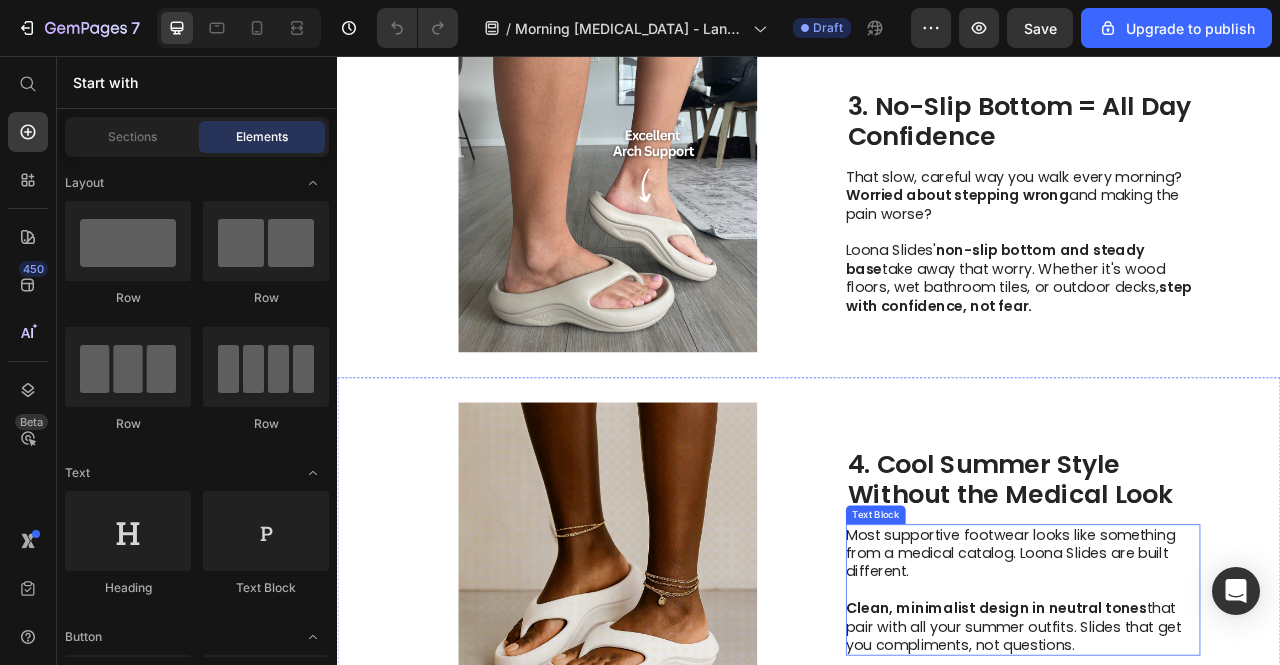 scroll, scrollTop: 1400, scrollLeft: 0, axis: vertical 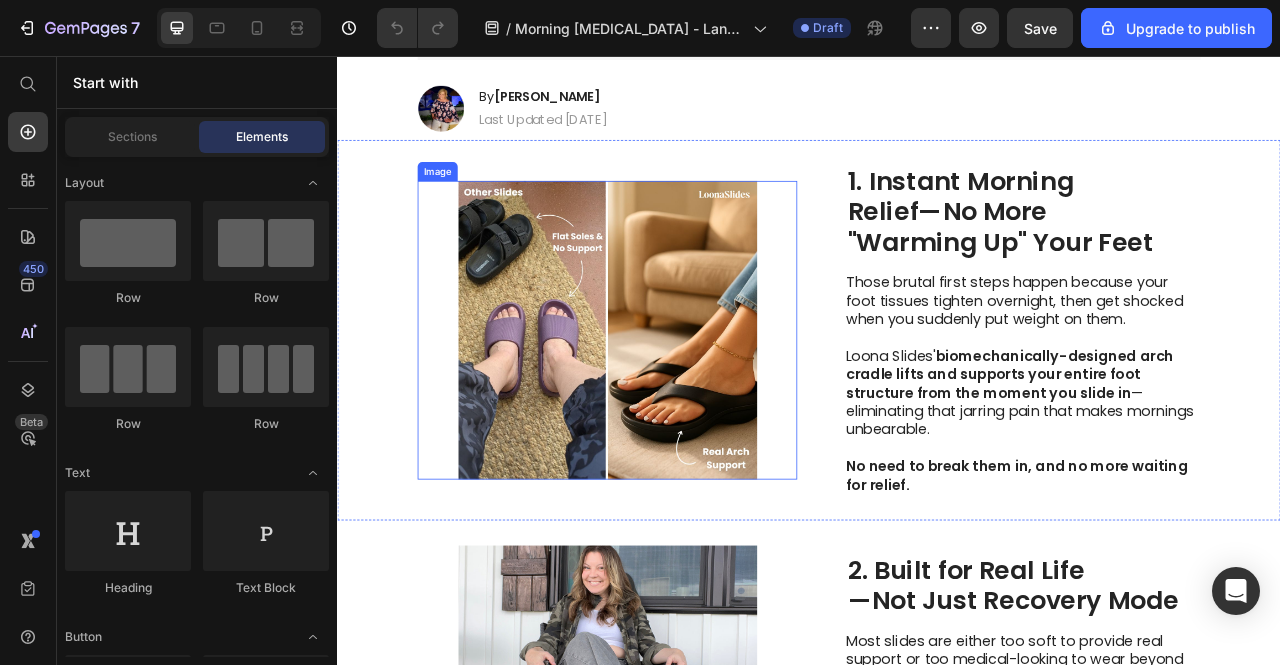 click at bounding box center (680, 405) 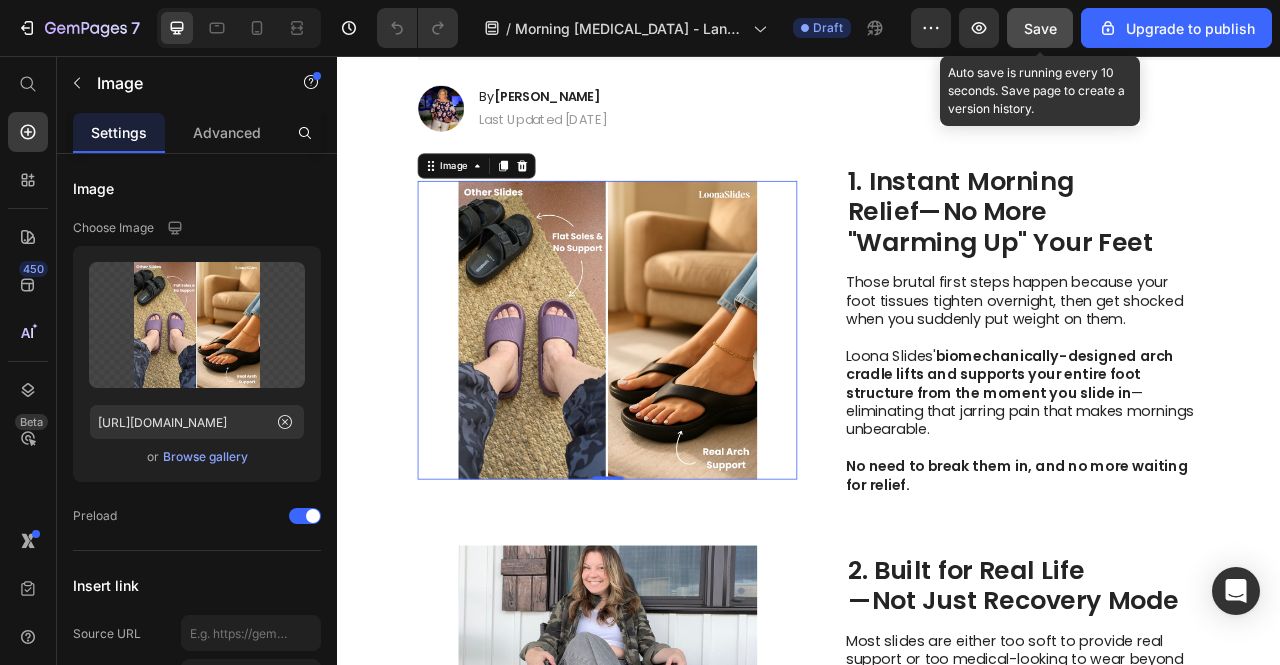click on "Save" at bounding box center (1040, 28) 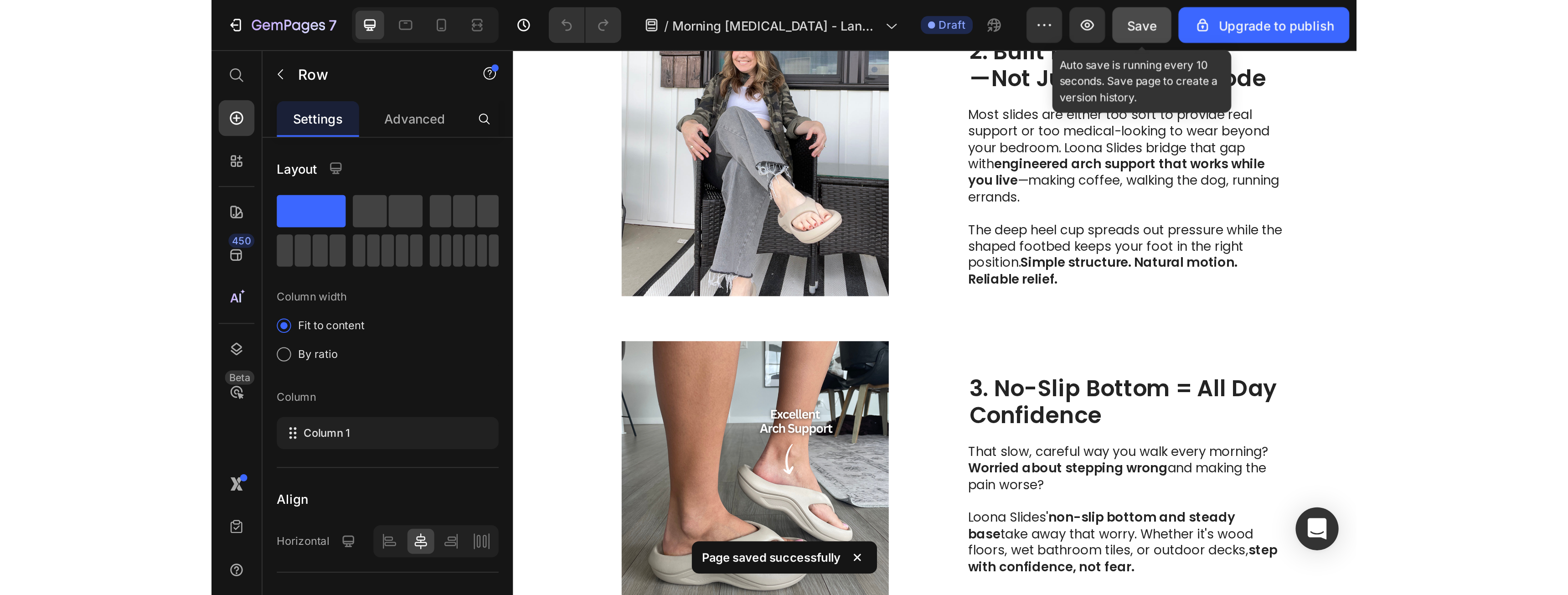 scroll, scrollTop: 0, scrollLeft: 0, axis: both 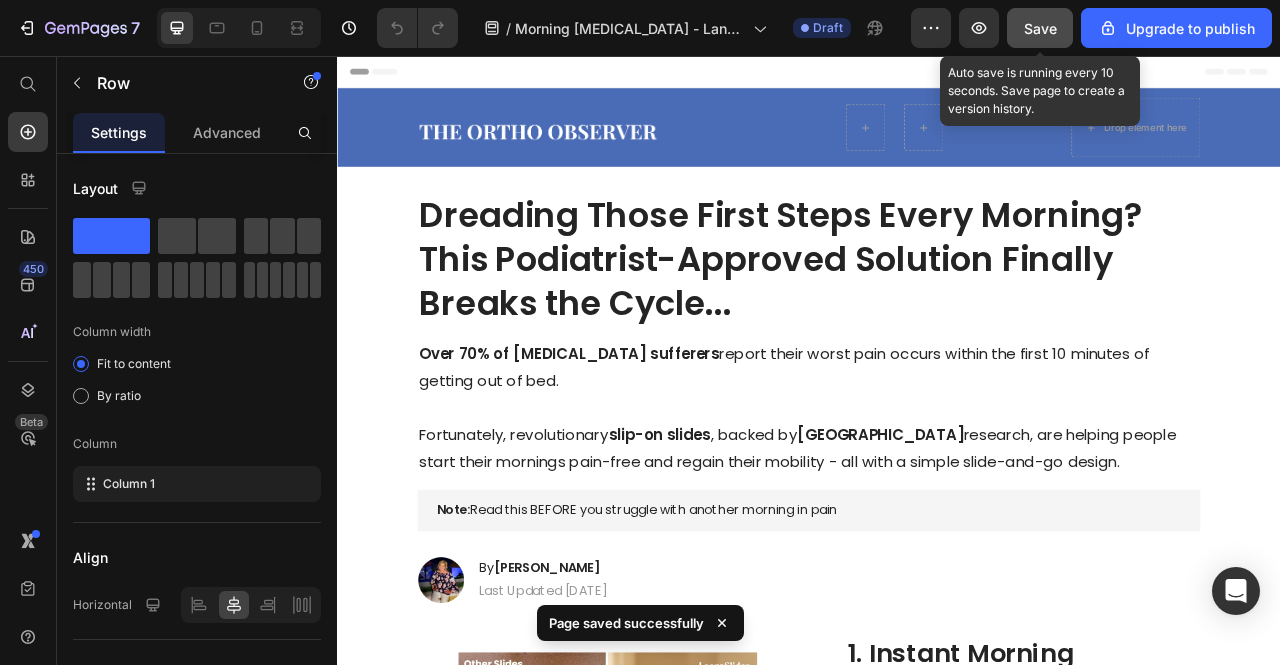 drag, startPoint x: 1475, startPoint y: 439, endPoint x: 1385, endPoint y: -82, distance: 528.7164 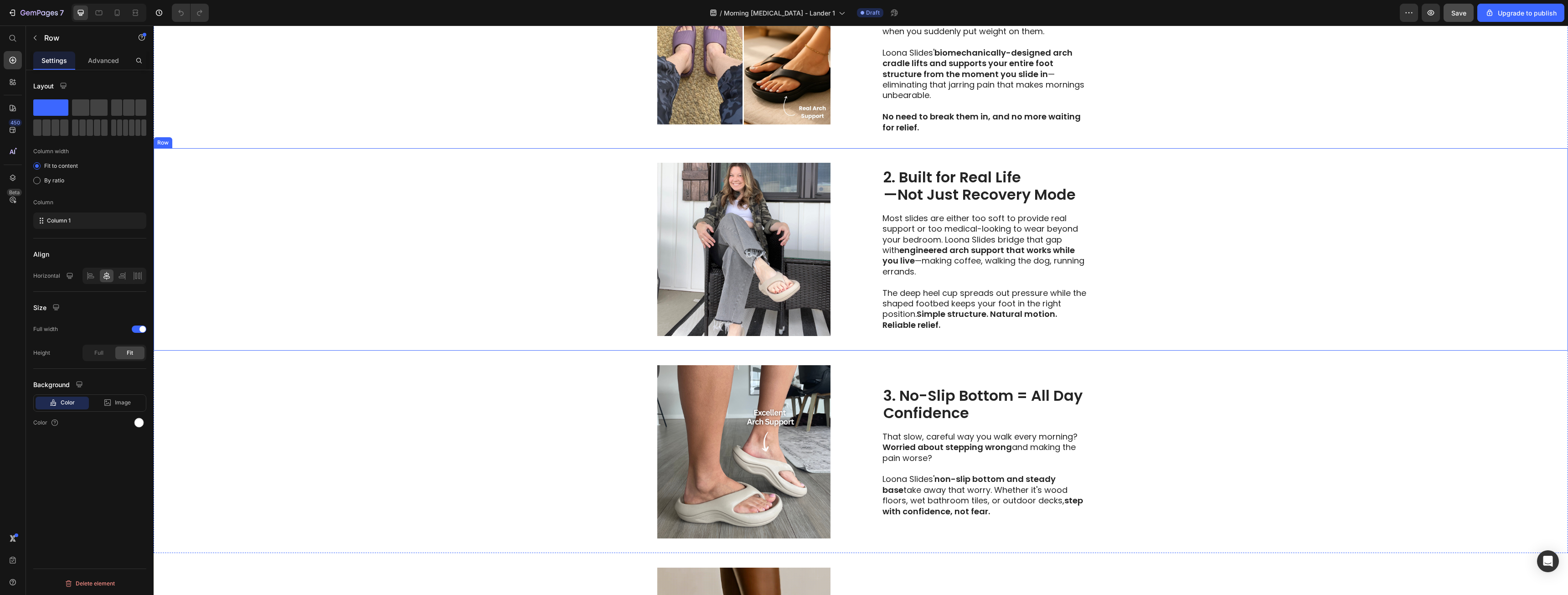scroll, scrollTop: 593, scrollLeft: 0, axis: vertical 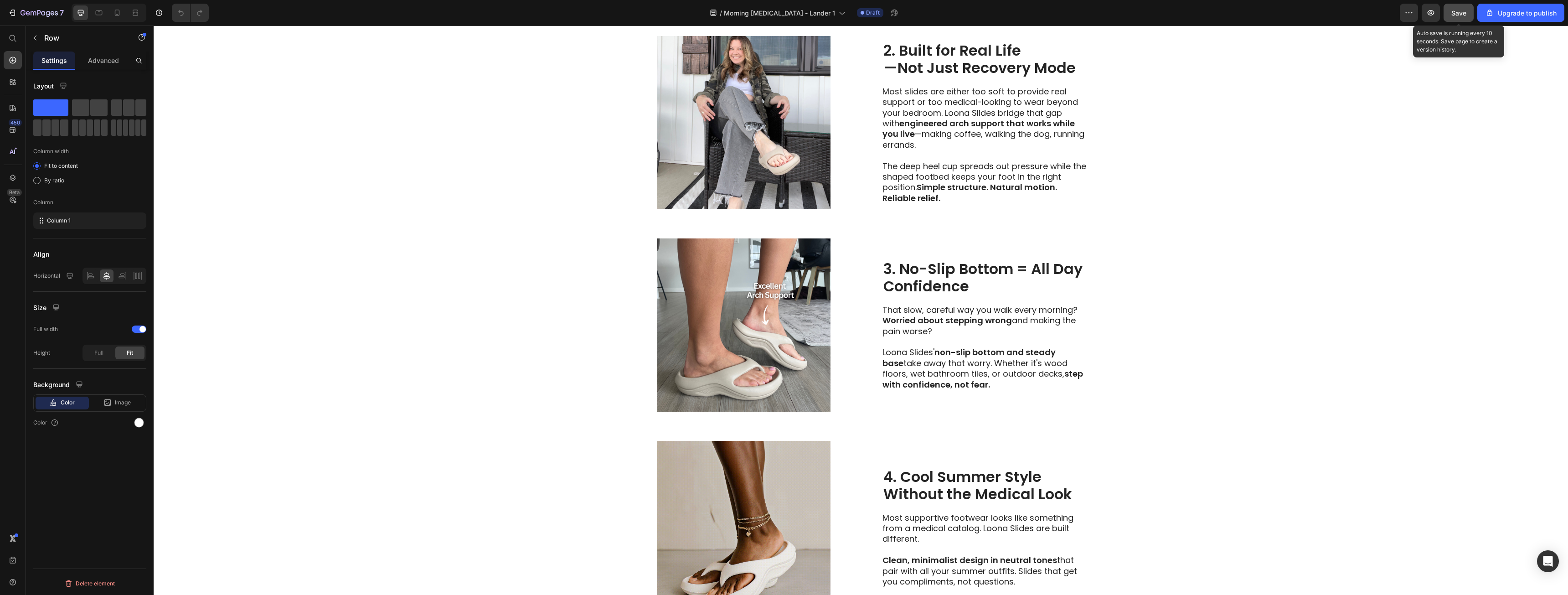 click on "Save" 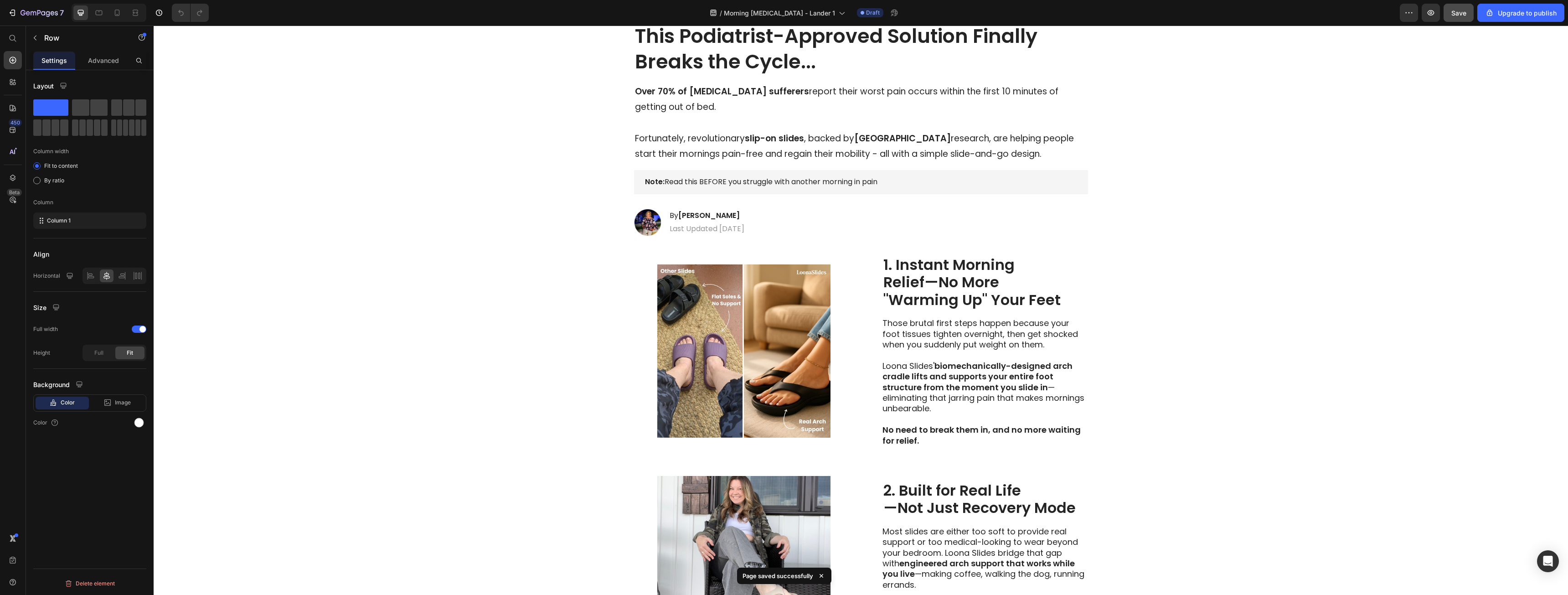scroll, scrollTop: 0, scrollLeft: 0, axis: both 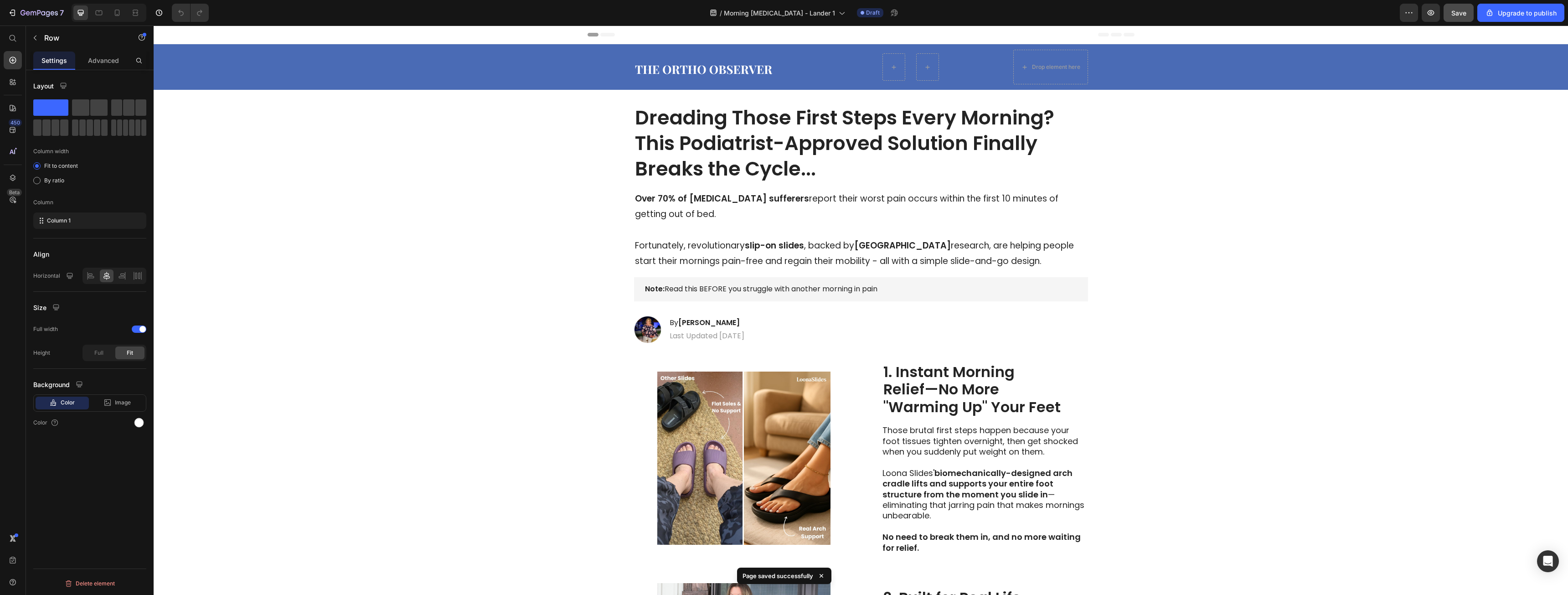 drag, startPoint x: 1198, startPoint y: 394, endPoint x: 1199, endPoint y: 262, distance: 132.00379 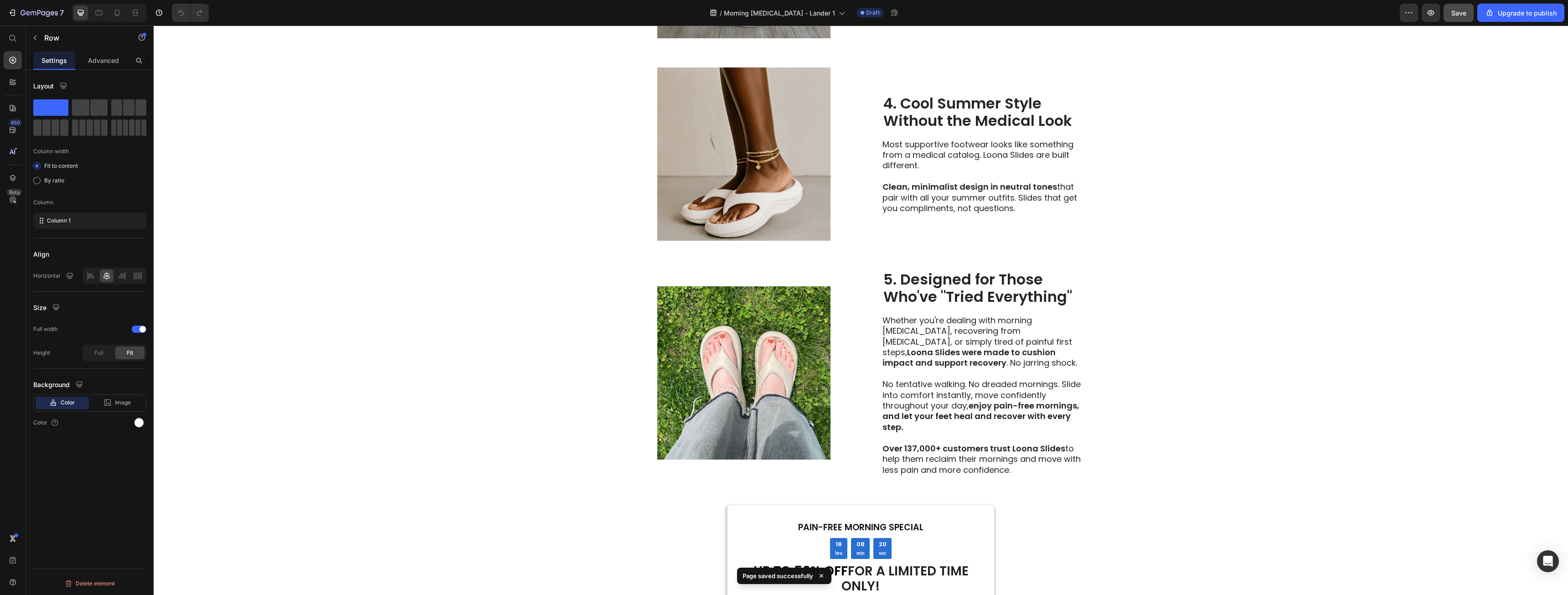 drag, startPoint x: 1210, startPoint y: 394, endPoint x: 686, endPoint y: -40, distance: 680.3911 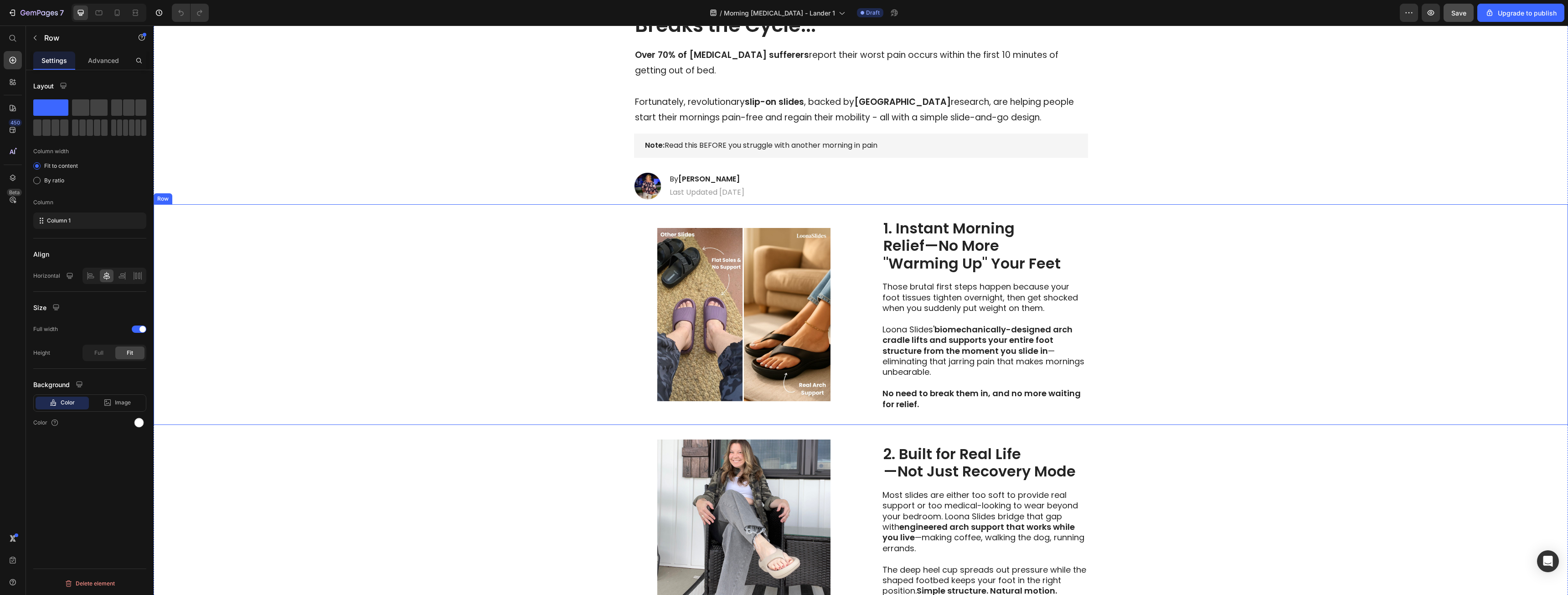 scroll, scrollTop: 0, scrollLeft: 0, axis: both 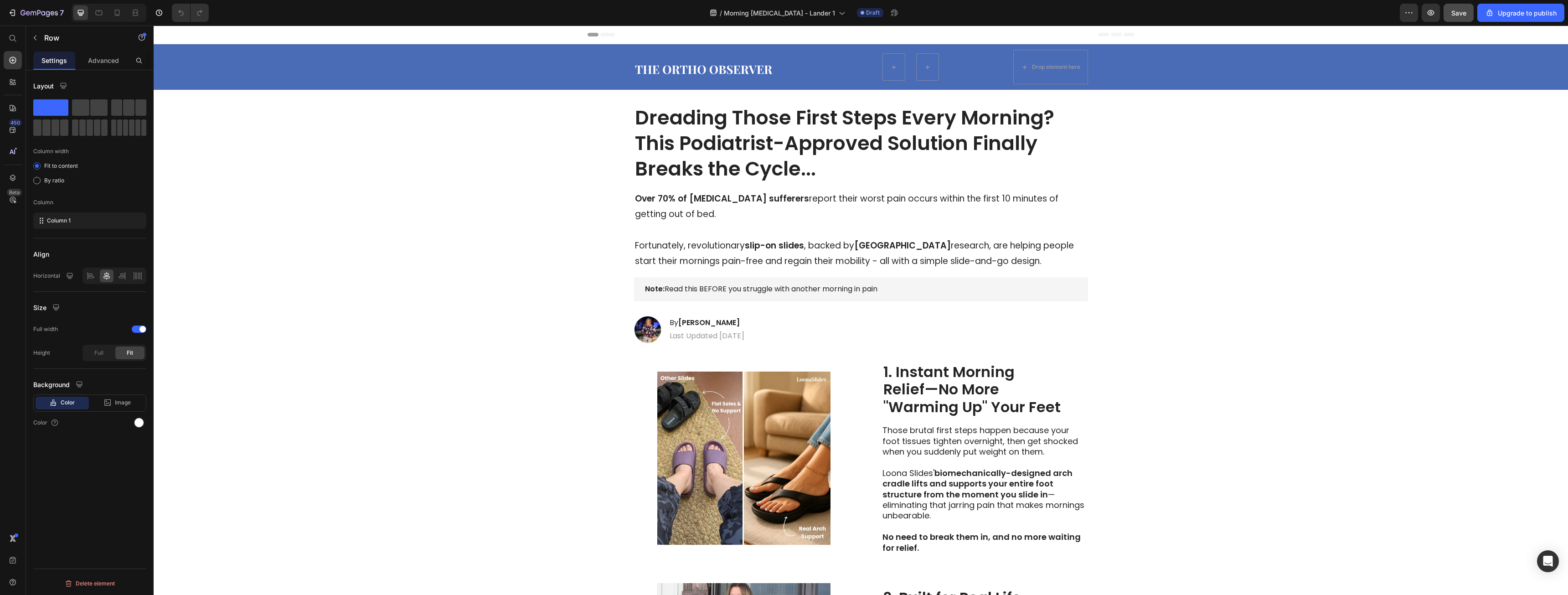 click on "Save" 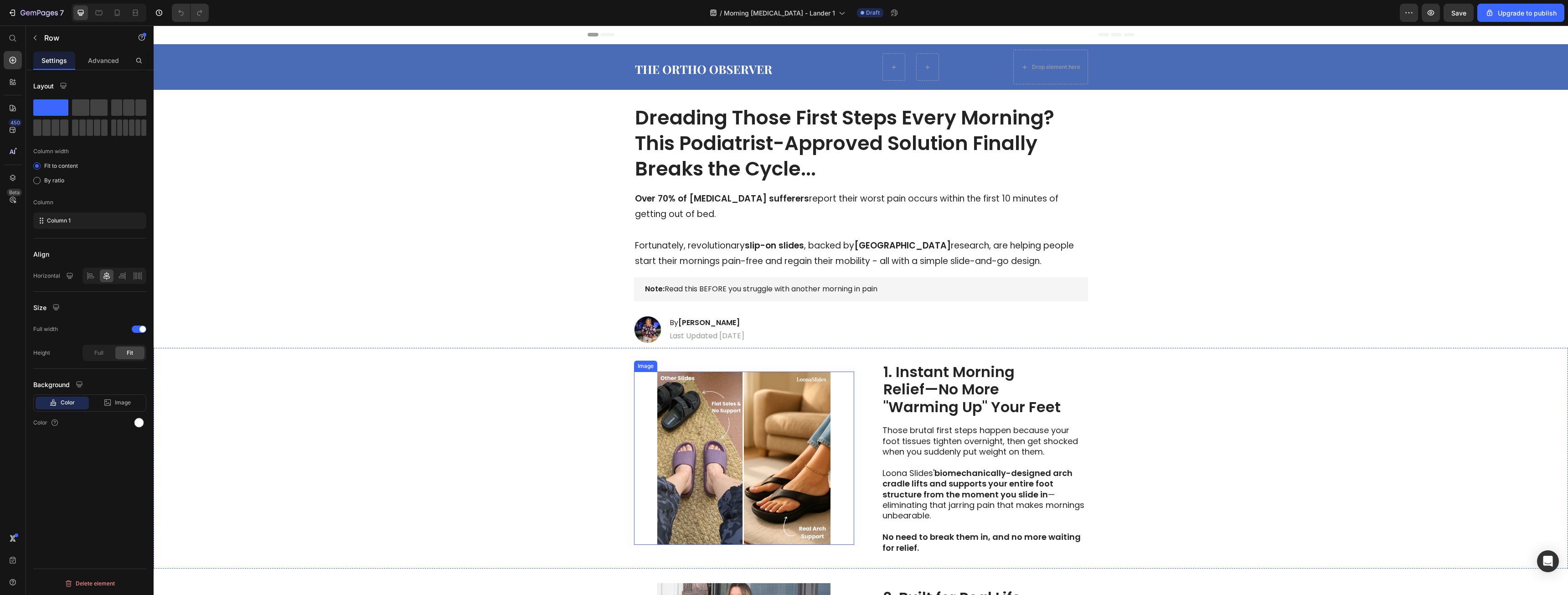 click at bounding box center (744, 458) 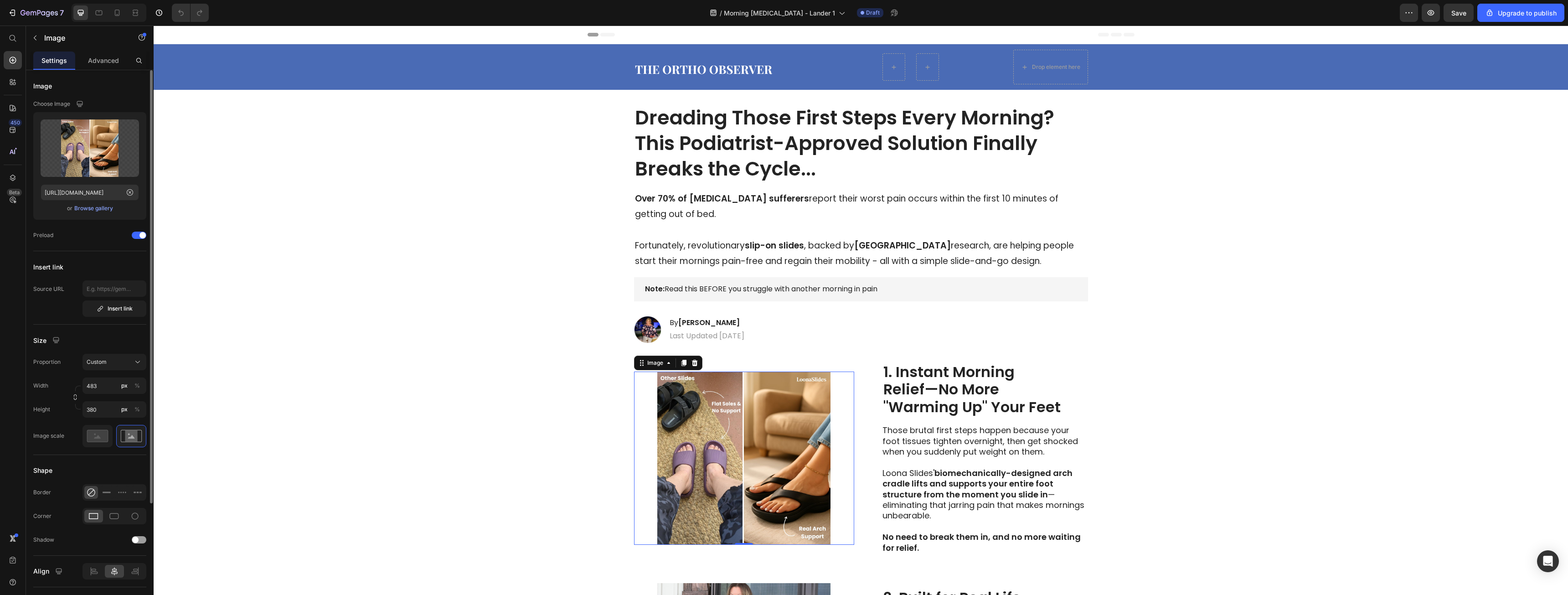 click on "Shape" at bounding box center [90, 471] 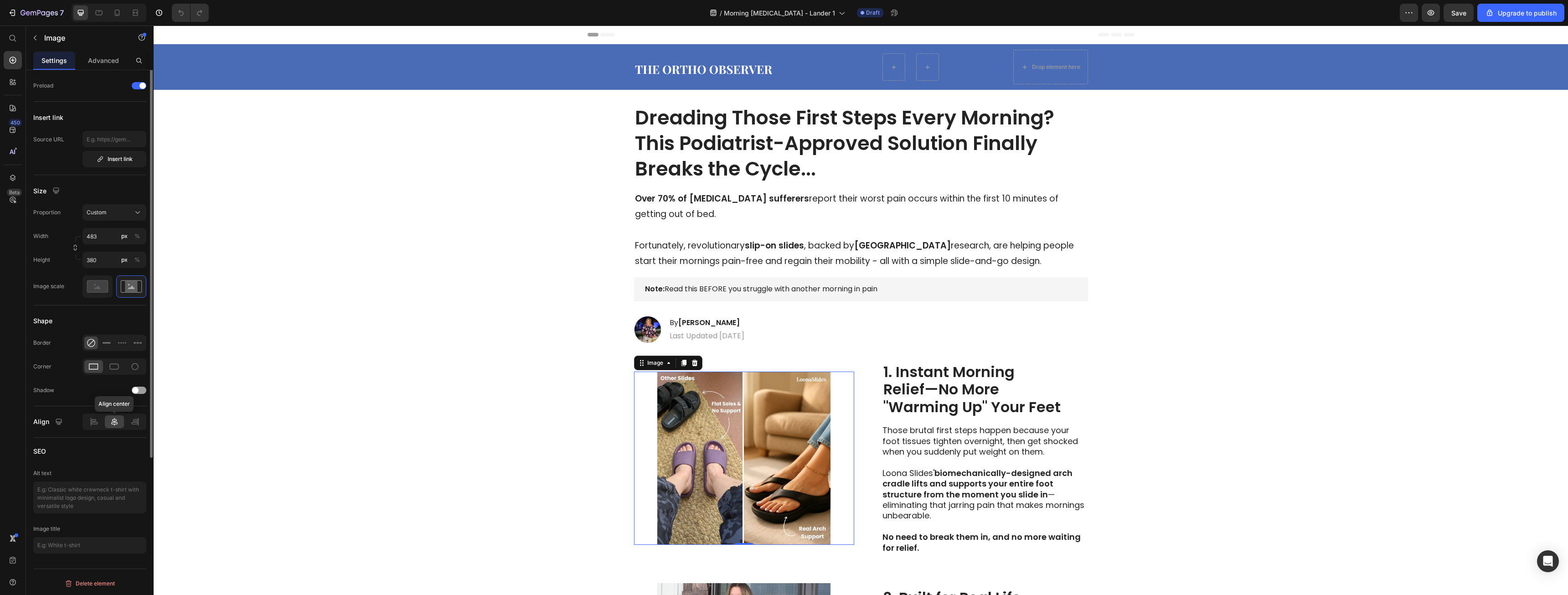 scroll, scrollTop: 0, scrollLeft: 0, axis: both 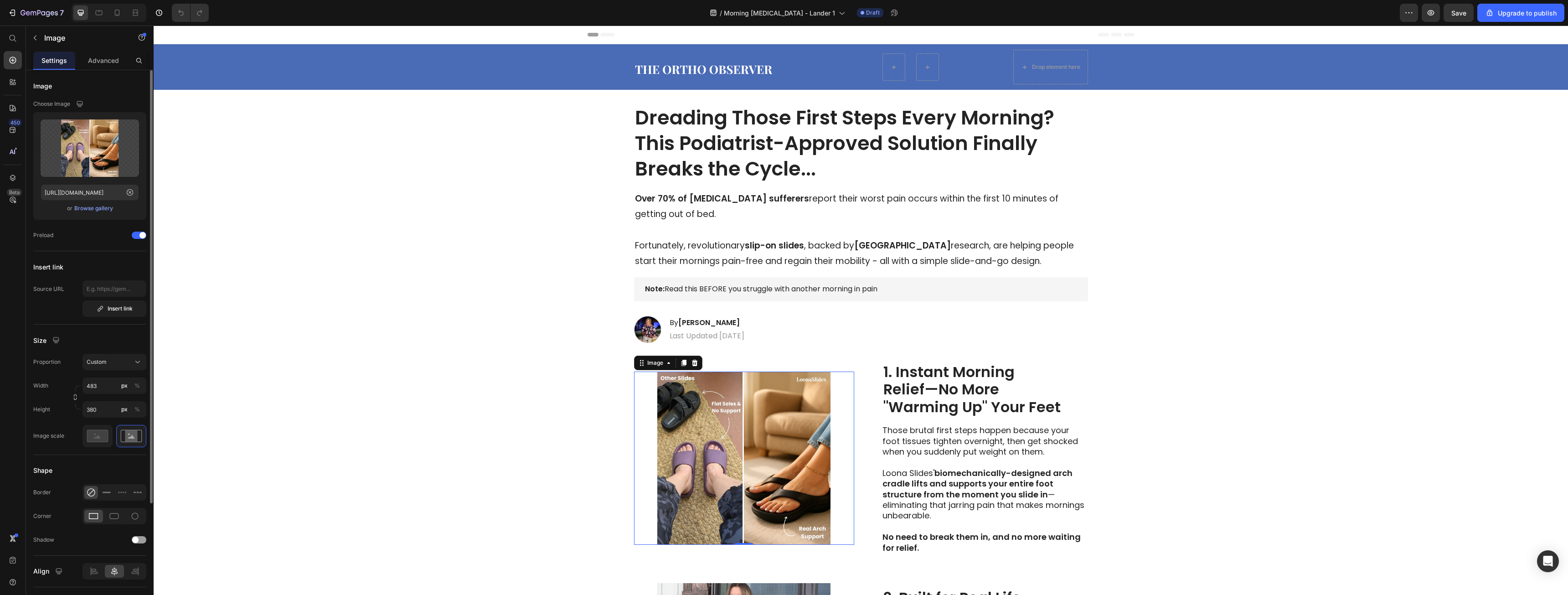 drag, startPoint x: 118, startPoint y: 466, endPoint x: 125, endPoint y: 458, distance: 10.630146 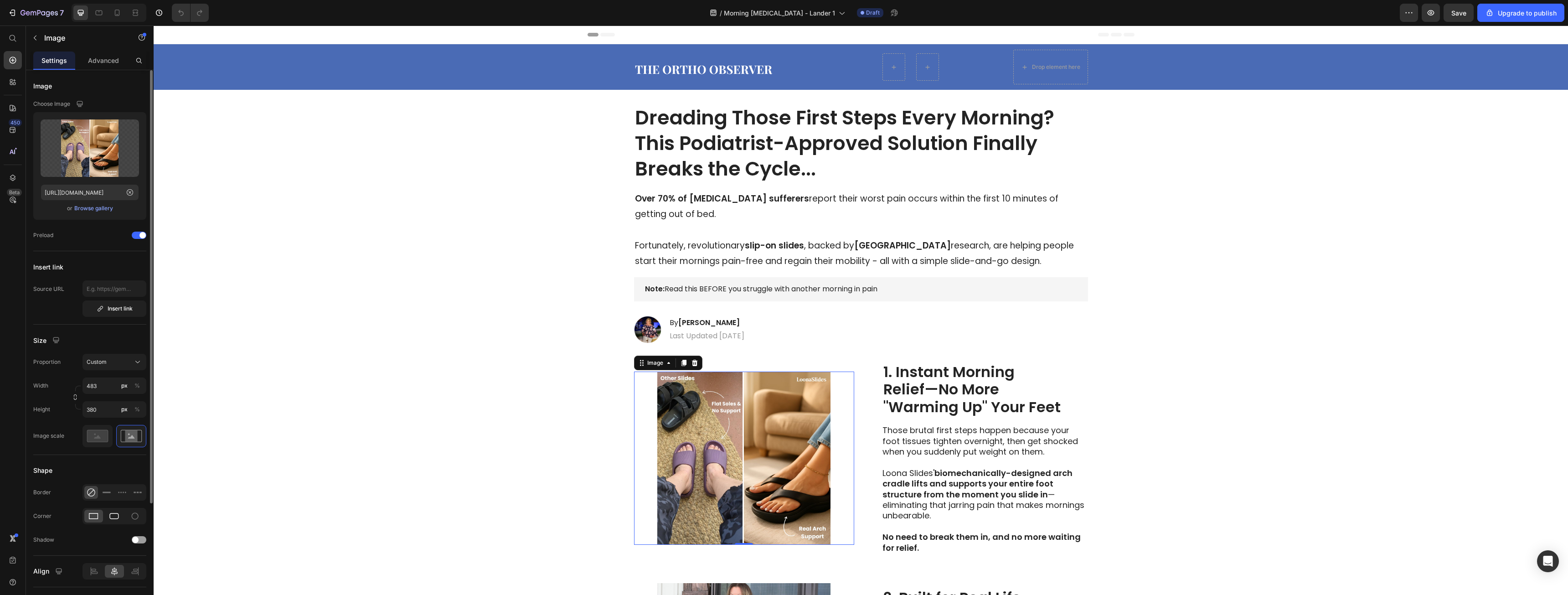 click 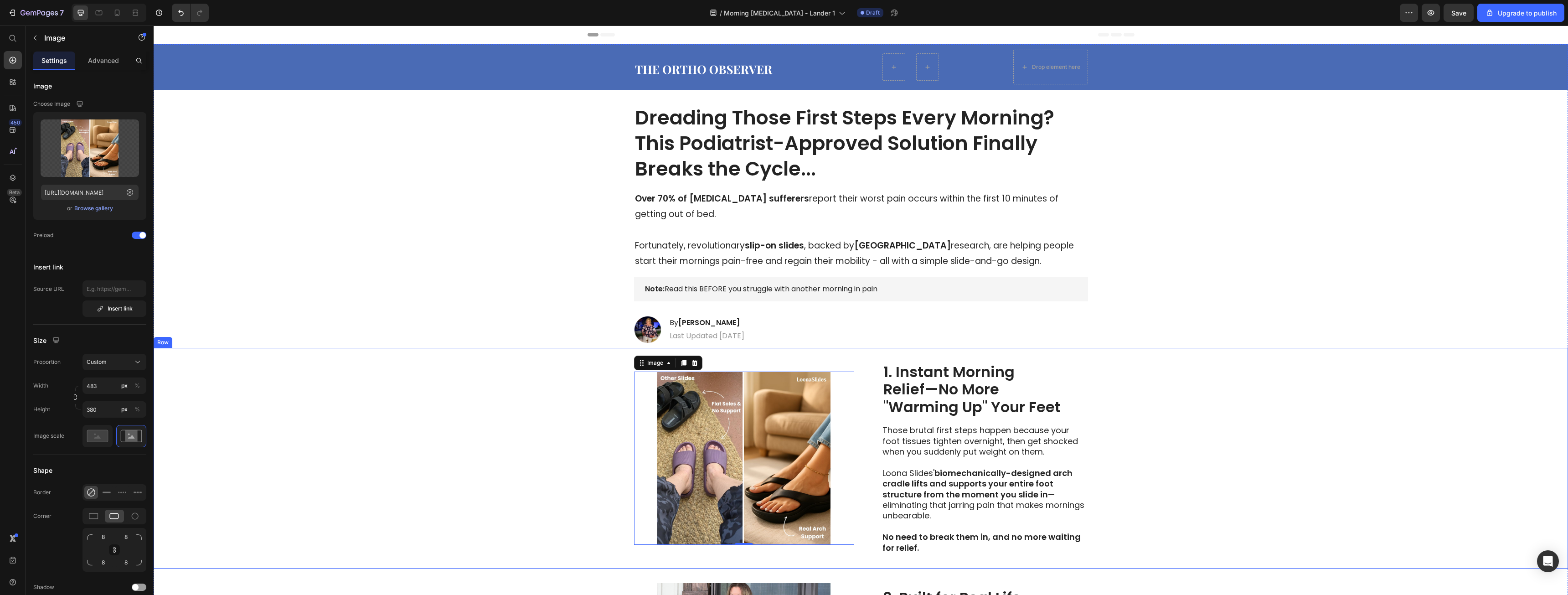 click on "Image   0 1. Instant Morning  Relief—No More  "Warming Up" Your Feet Heading Those brutal first steps happen because your foot tissues tighten overnight, then get shocked when you suddenly put weight on them.    Loona Slides'  biomechanically-designed arch cradle lifts and supports your entire foot structure from the moment you slide in —eliminating that jarring pain that makes mornings unbearable.    No need to break them in, and no more waiting for relief. Text Block Row" at bounding box center (861, 458) 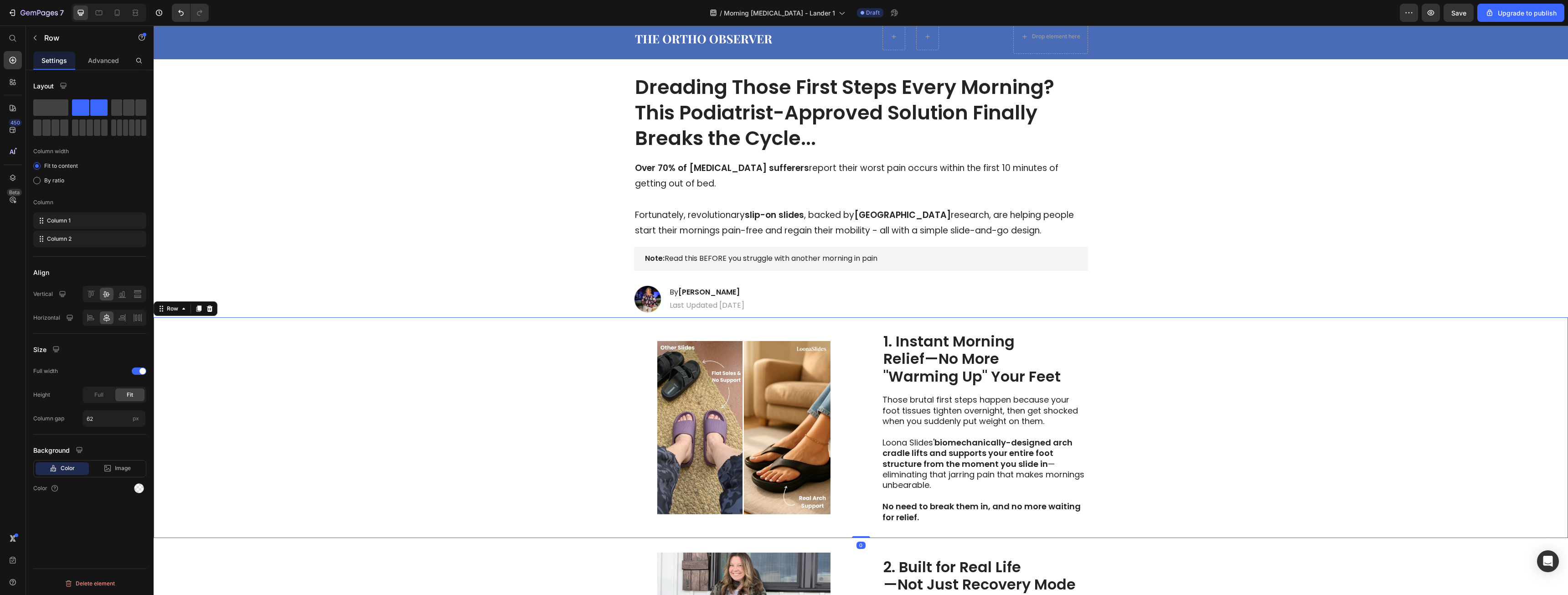 scroll, scrollTop: 228, scrollLeft: 0, axis: vertical 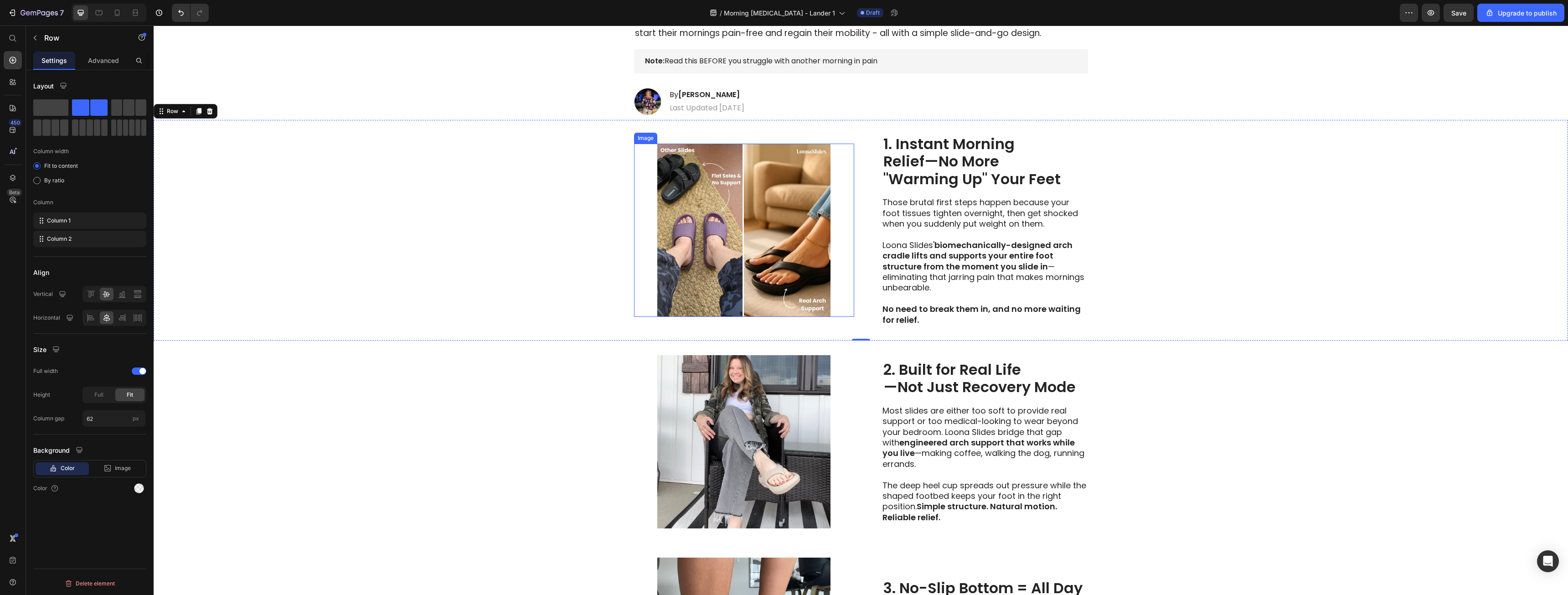 click at bounding box center [744, 230] 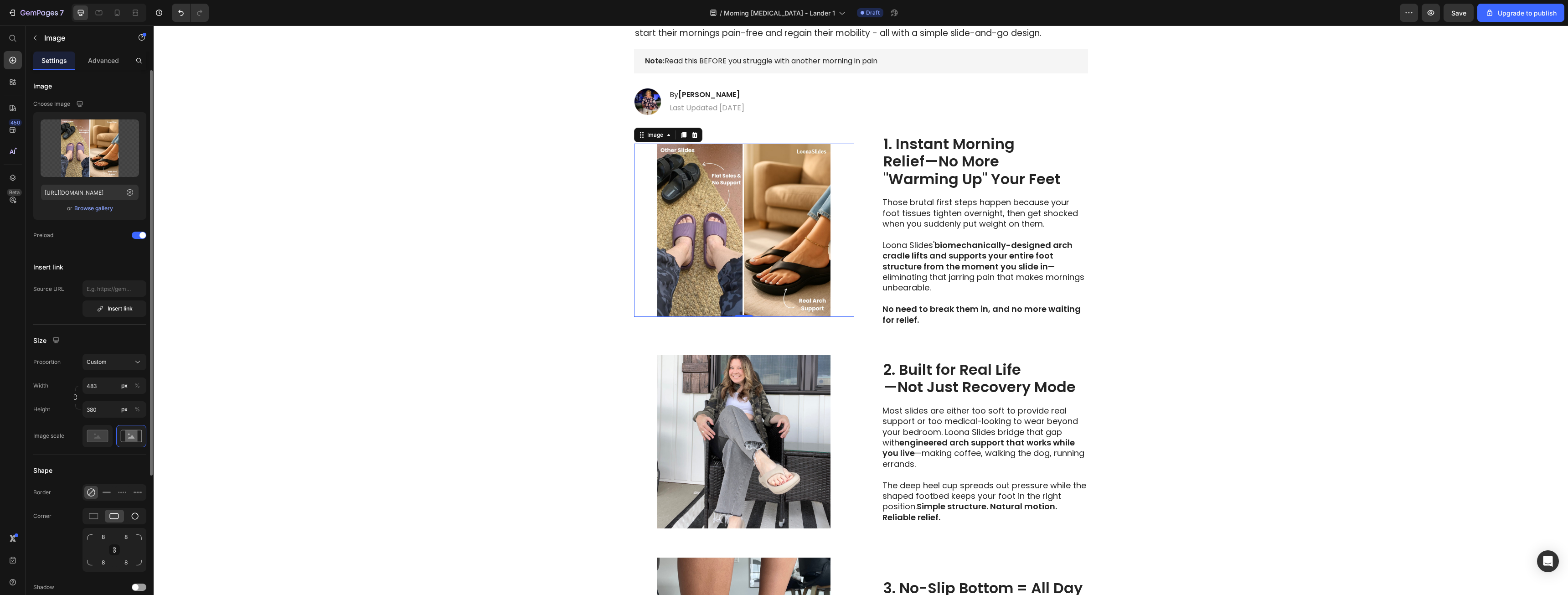 click 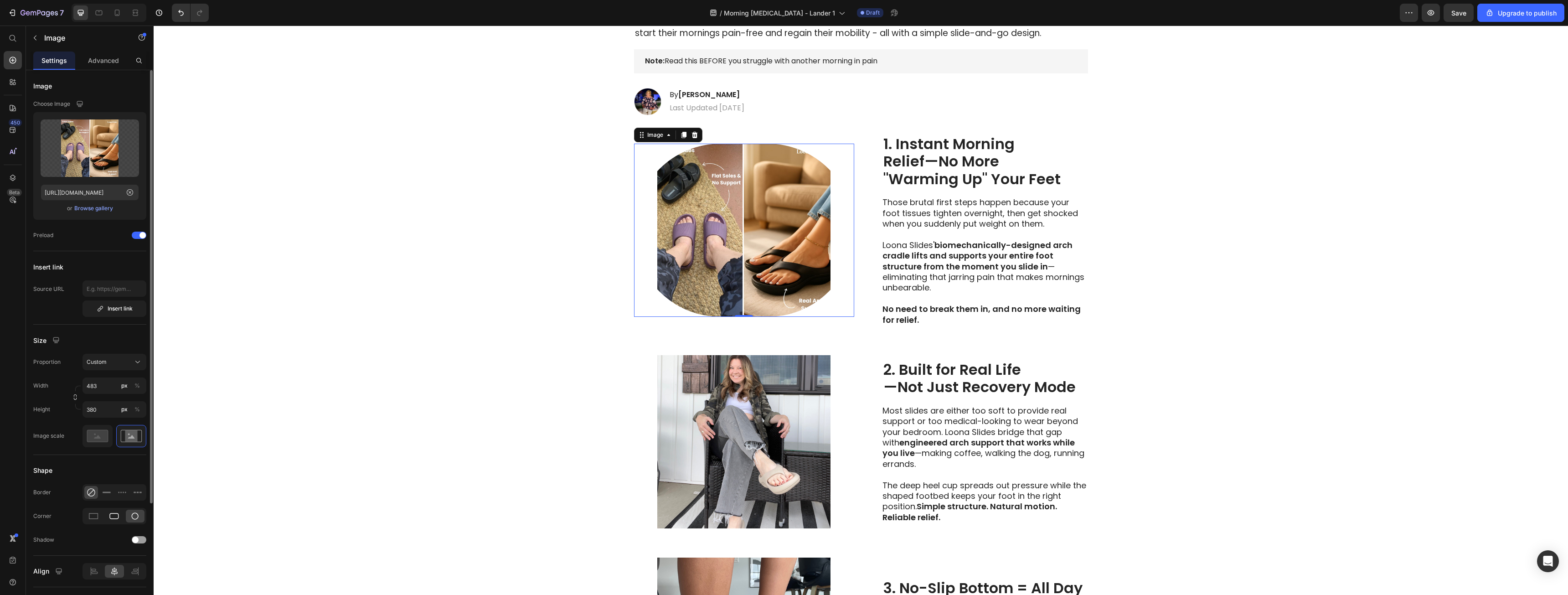 click 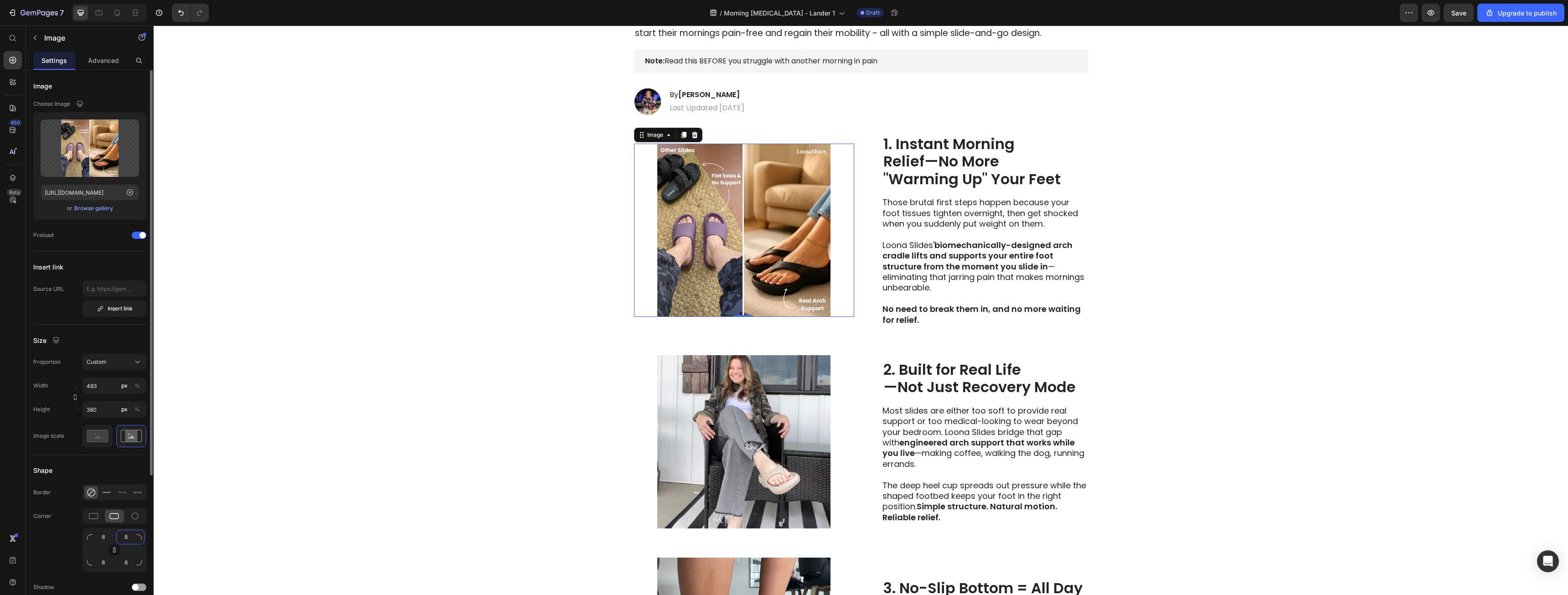 click on "8" 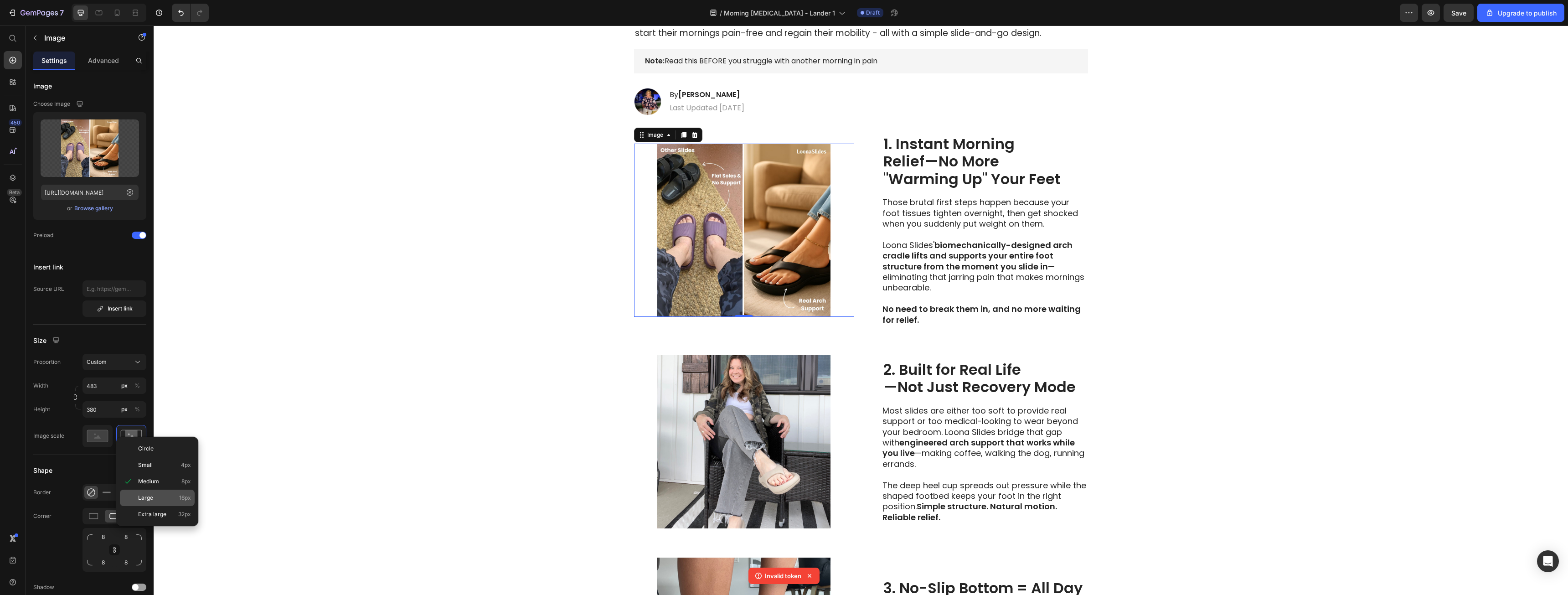 click on "Large" at bounding box center [145, 498] 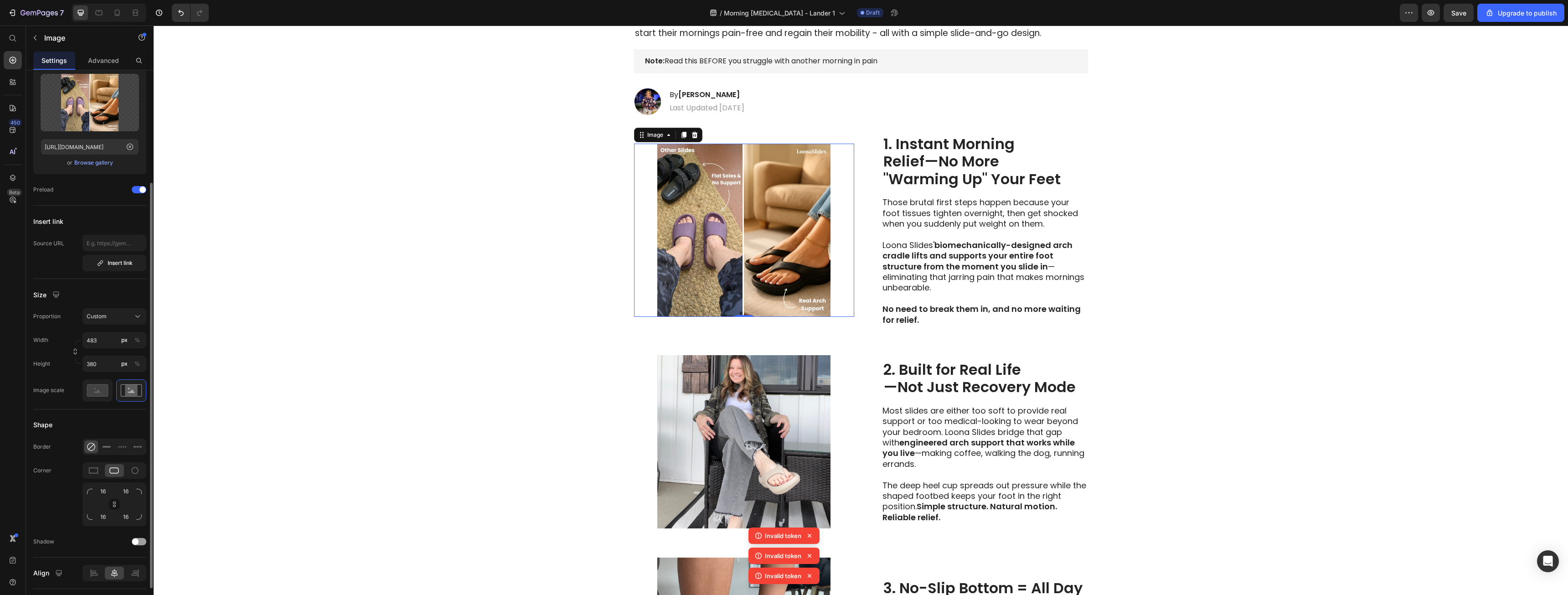 scroll, scrollTop: 91, scrollLeft: 0, axis: vertical 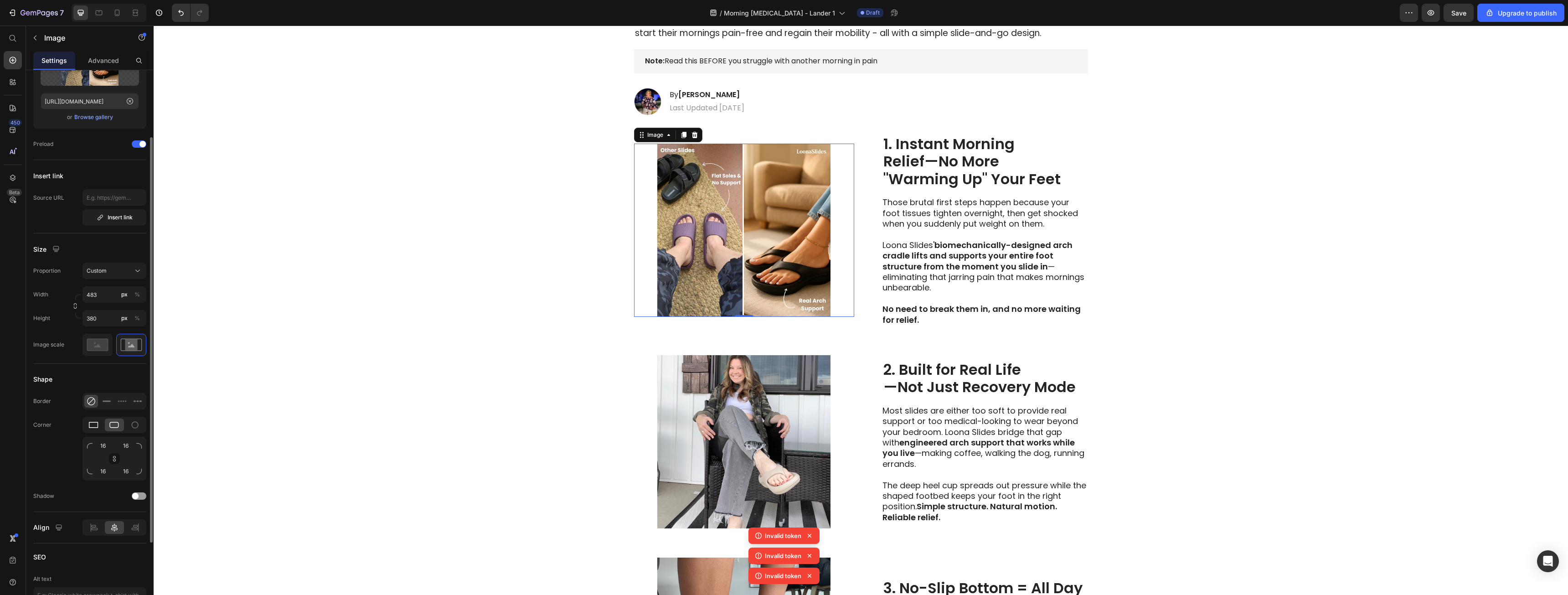 click 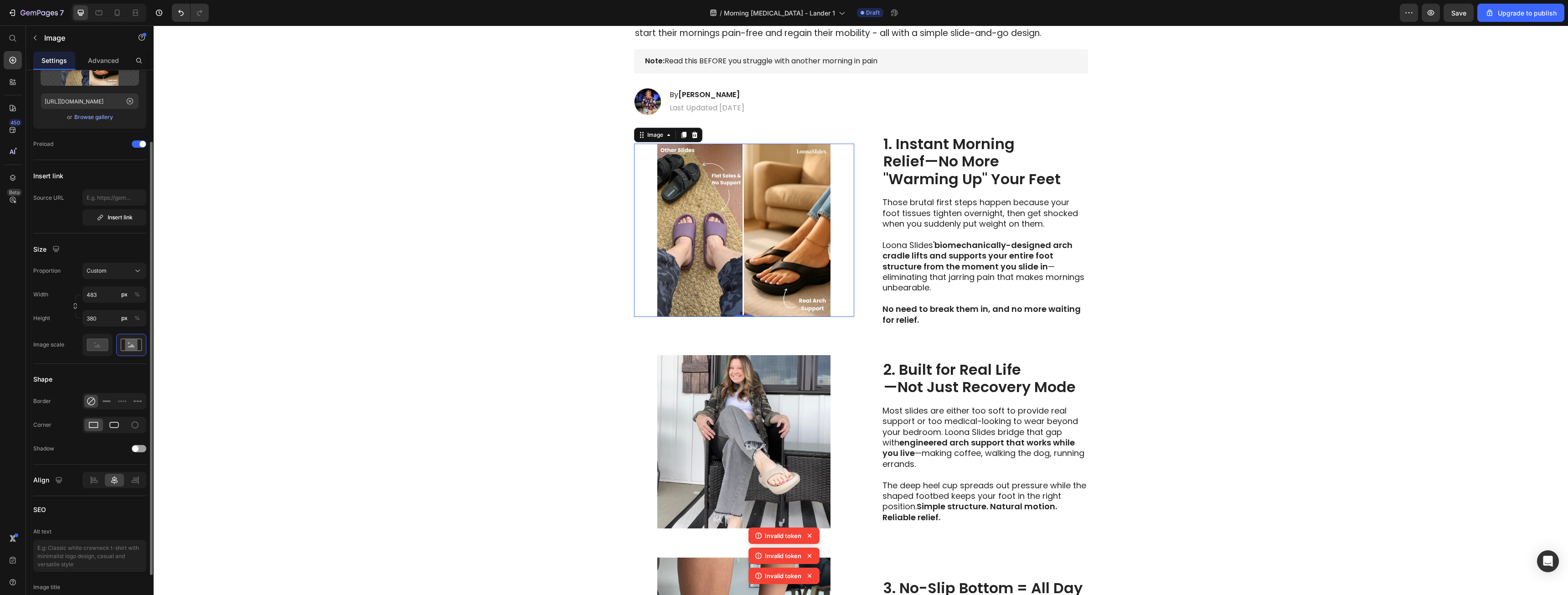 click 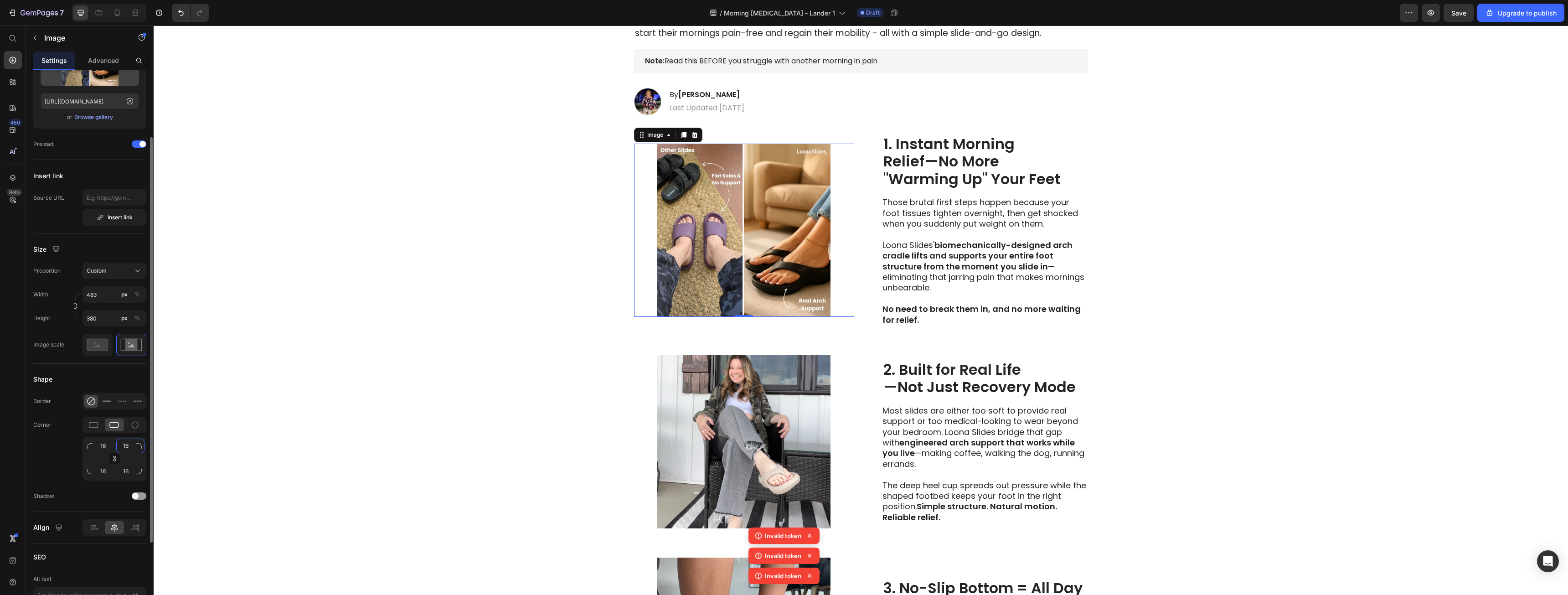 click on "16" 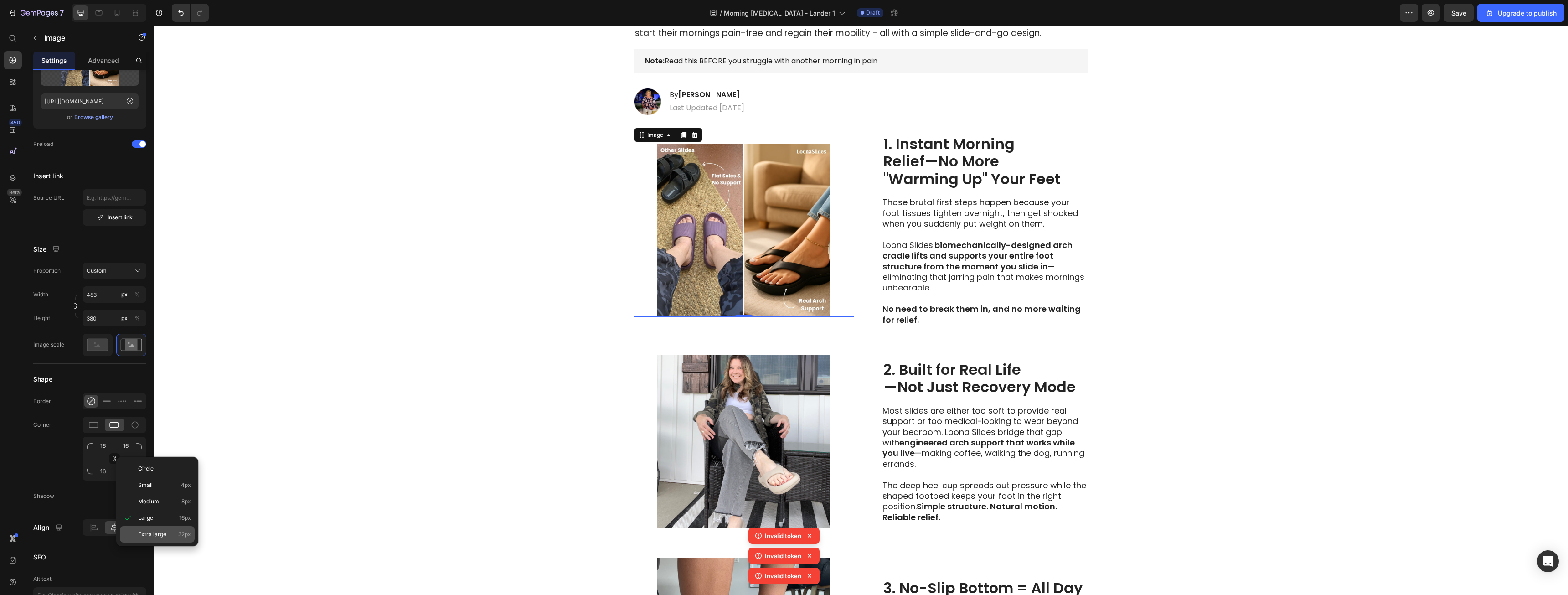 click on "Extra large" at bounding box center (152, 534) 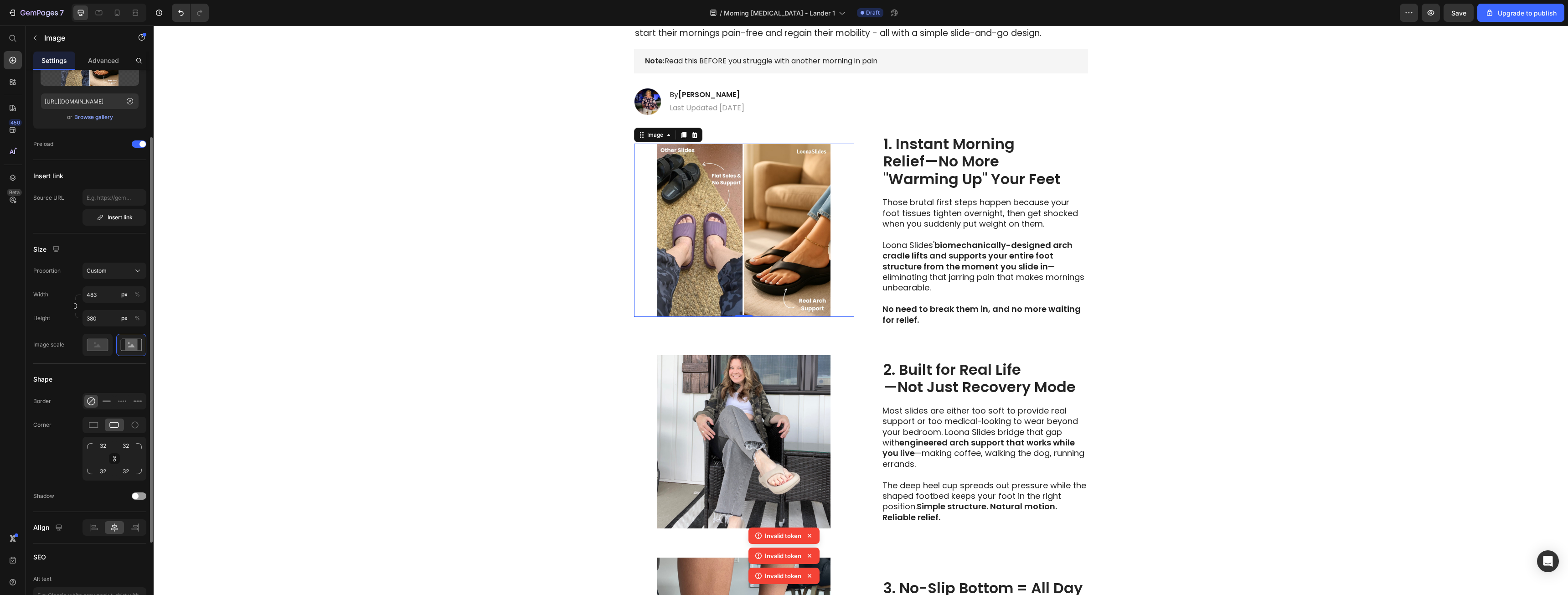 click 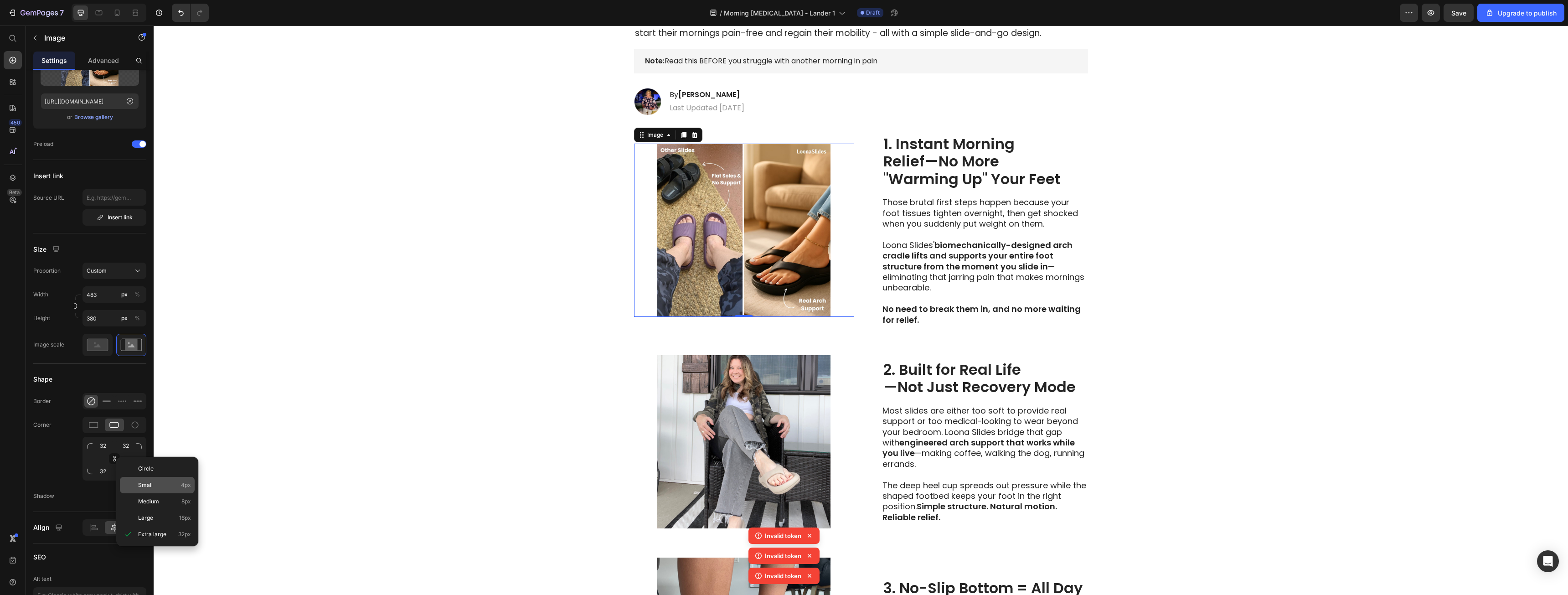 click on "Small" at bounding box center [145, 485] 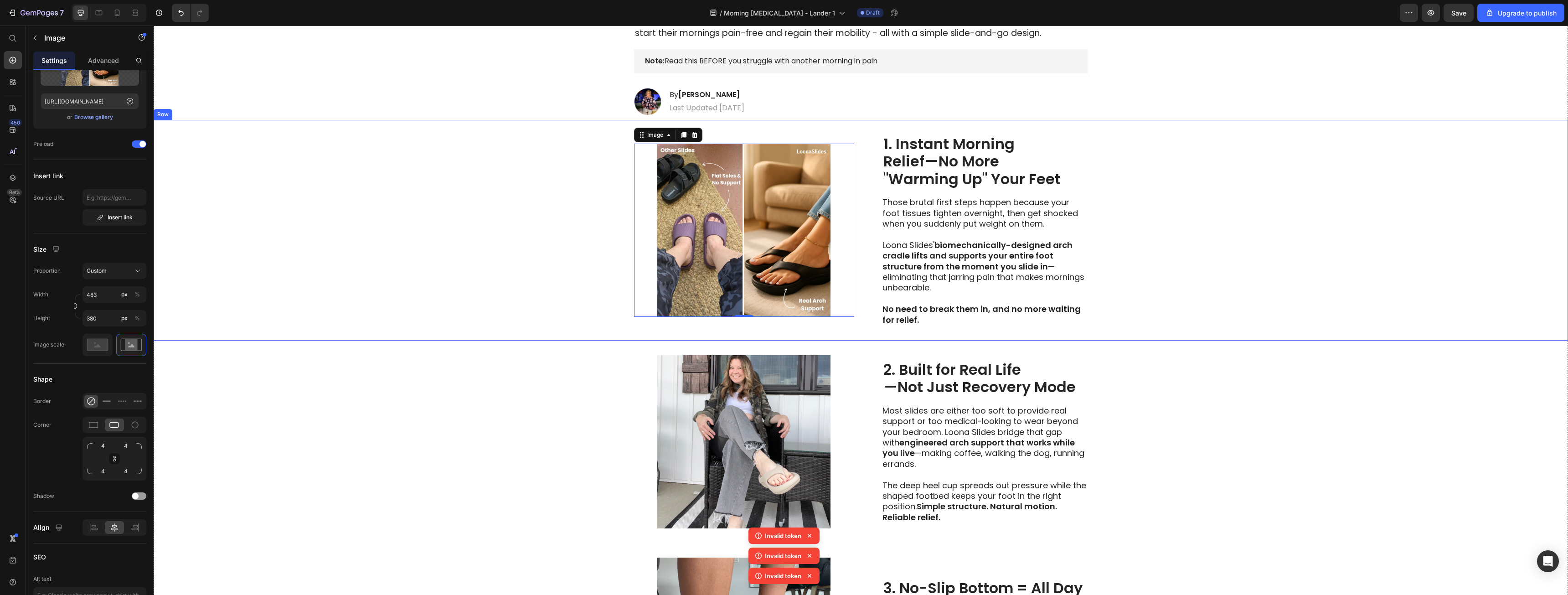 click on "Image   0 1. Instant Morning  Relief—No More  "Warming Up" Your Feet Heading Those brutal first steps happen because your foot tissues tighten overnight, then get shocked when you suddenly put weight on them.    Loona Slides'  biomechanically-designed arch cradle lifts and supports your entire foot structure from the moment you slide in —eliminating that jarring pain that makes mornings unbearable.    No need to break them in, and no more waiting for relief. Text Block Row" at bounding box center [861, 230] 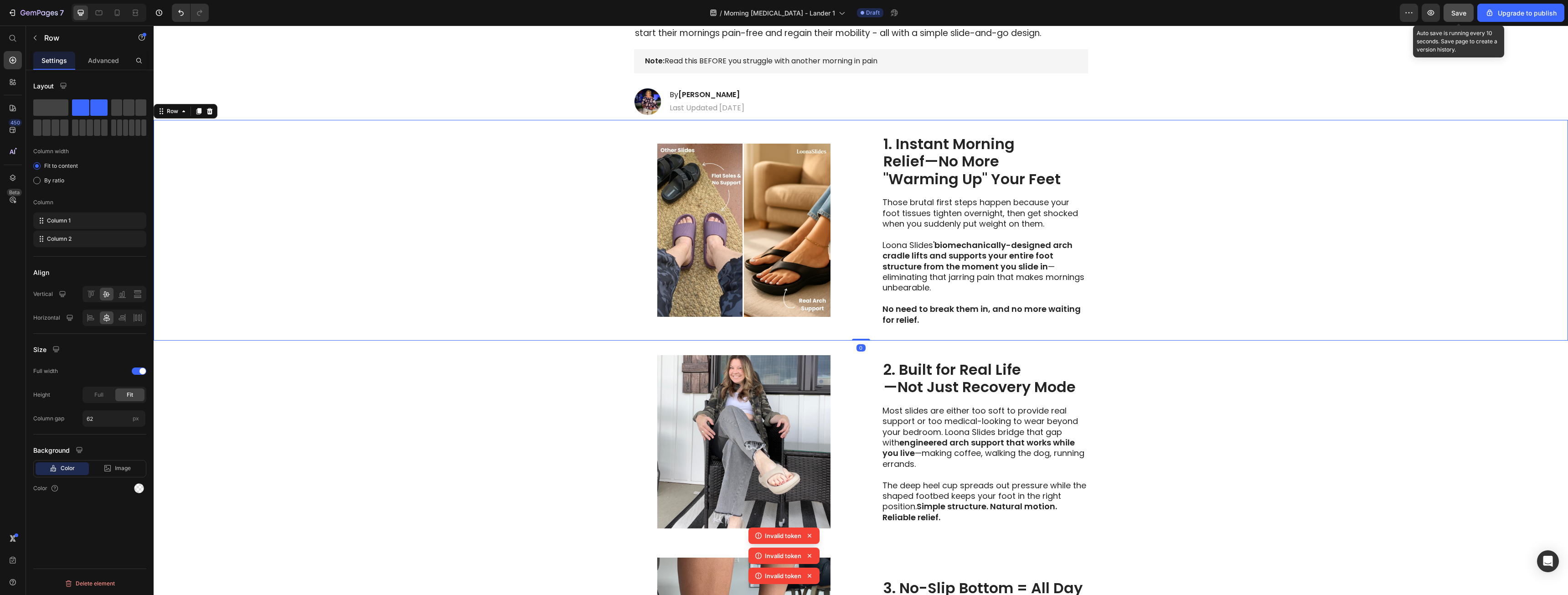 click on "Save" 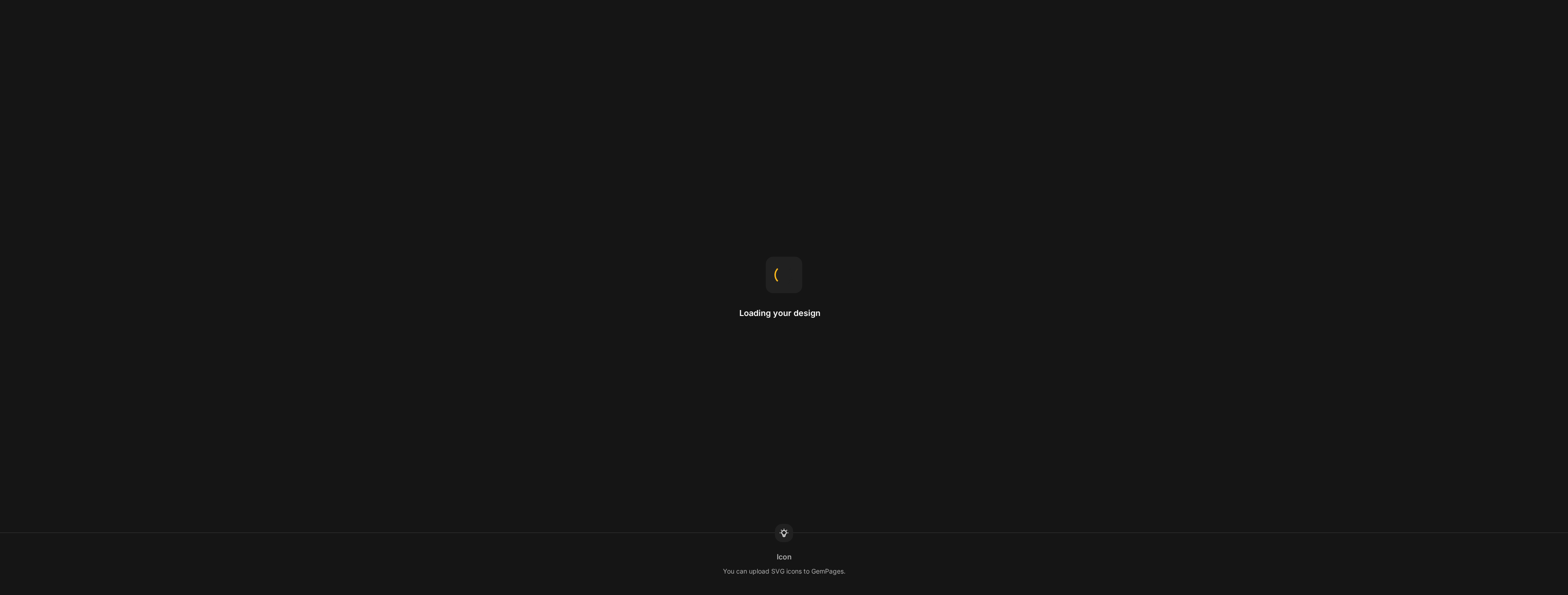 scroll, scrollTop: 0, scrollLeft: 0, axis: both 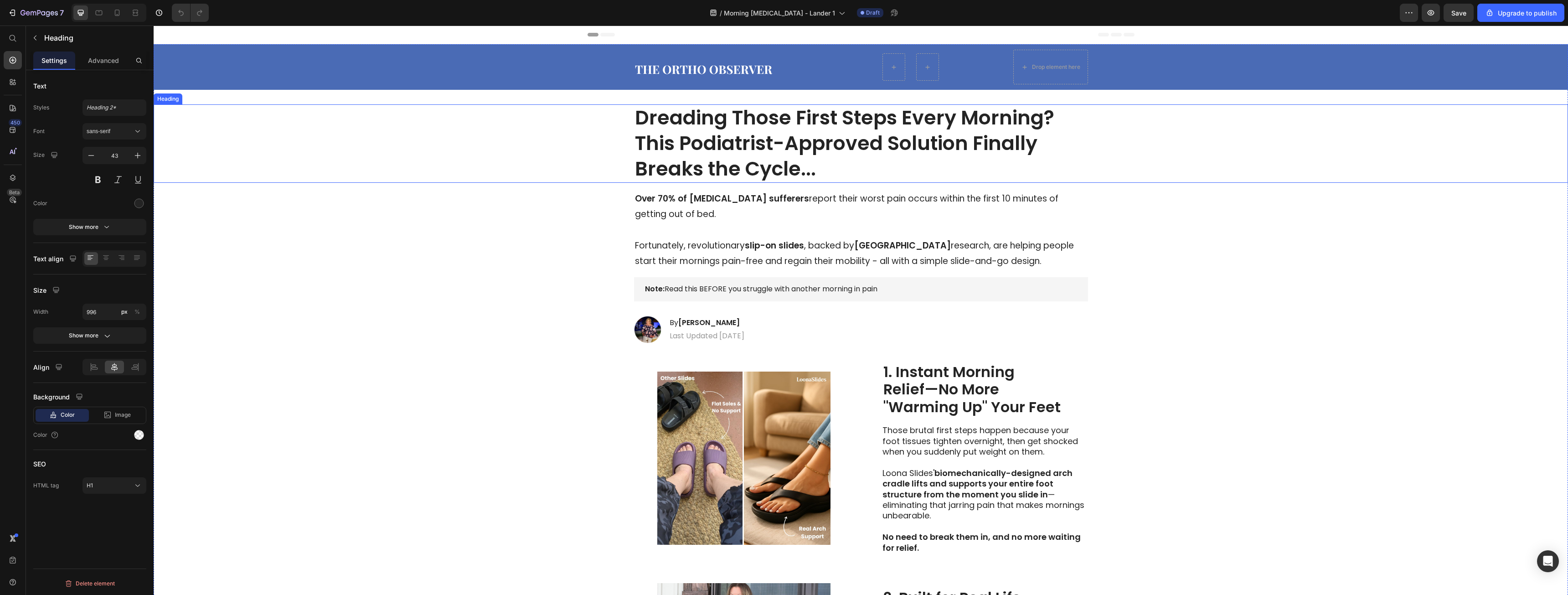 click on "Dreading Those First Steps Every Morning? This Podiatrist-Approved Solution Finally Breaks the Cycle..." at bounding box center (861, 144) 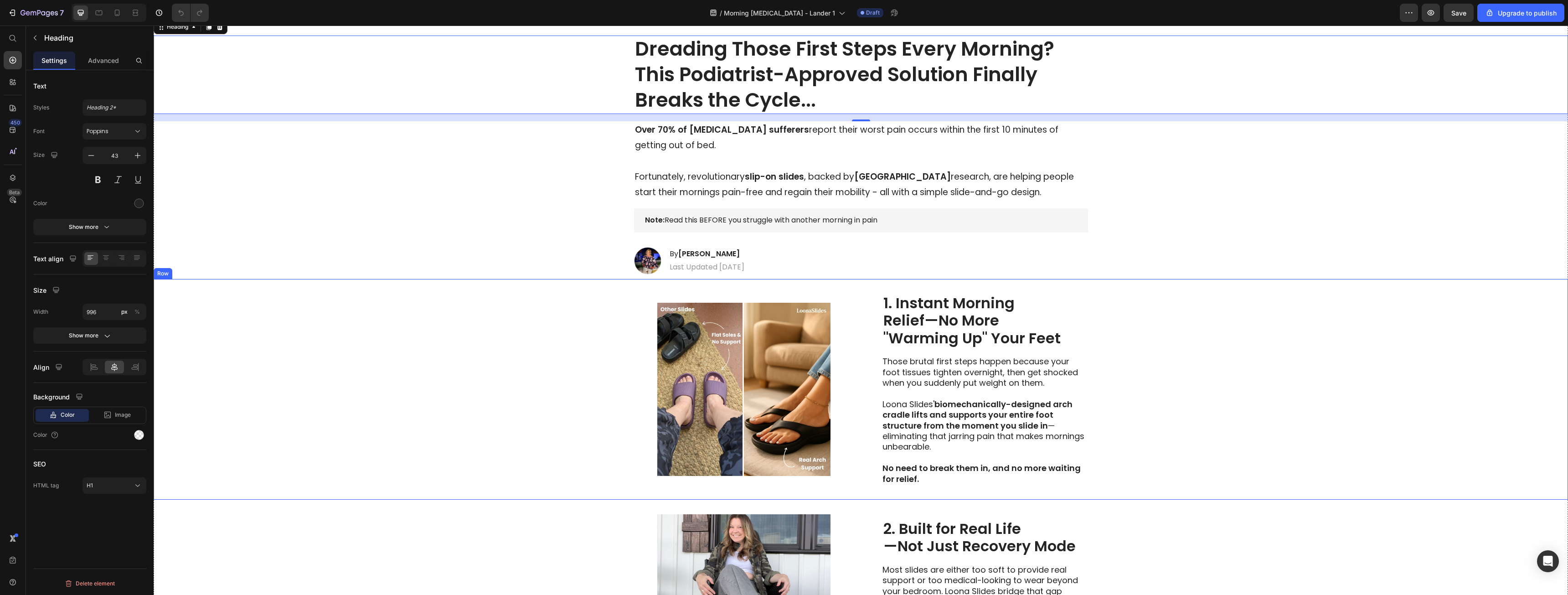 scroll, scrollTop: 137, scrollLeft: 0, axis: vertical 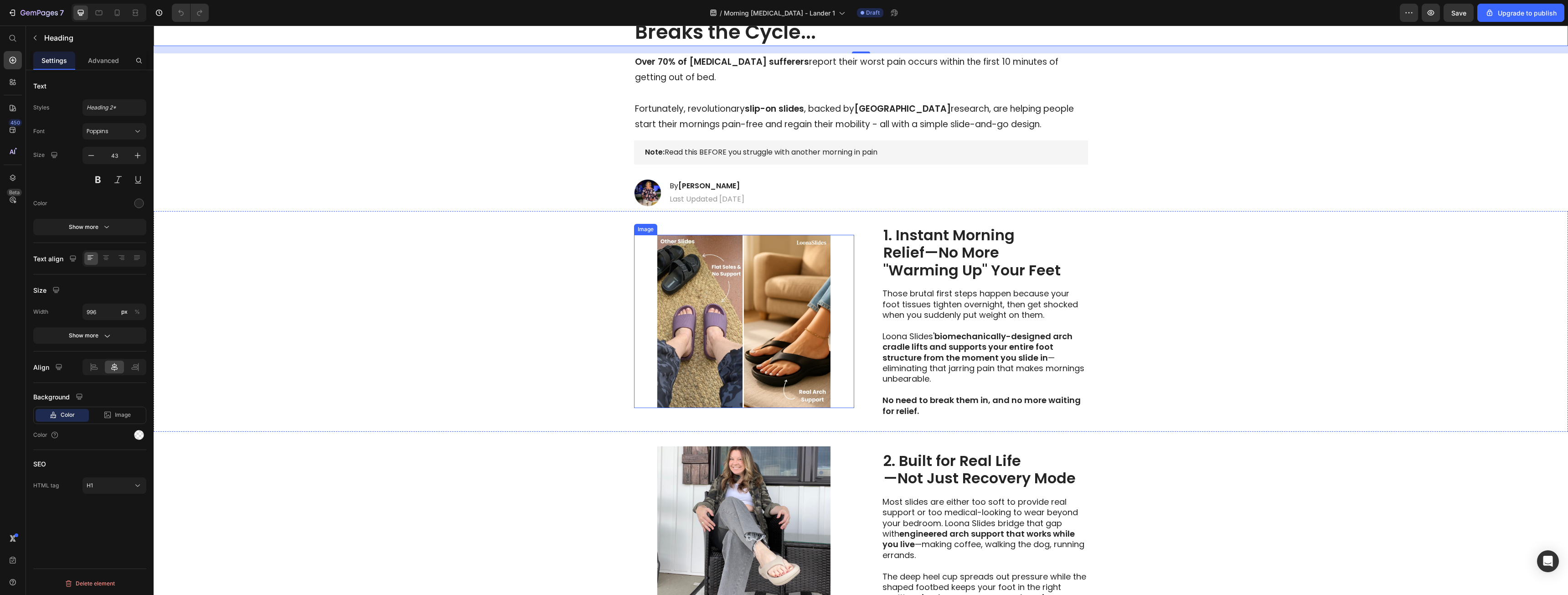 click at bounding box center [744, 321] 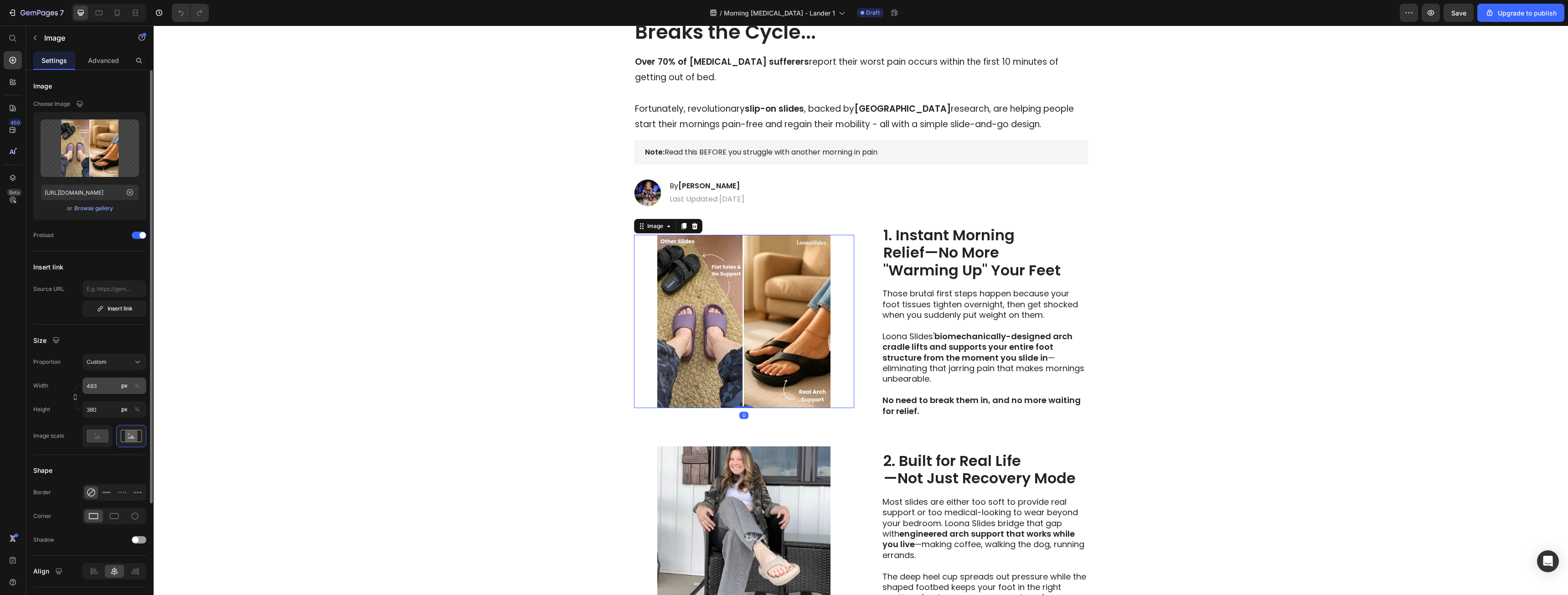 scroll, scrollTop: 91, scrollLeft: 0, axis: vertical 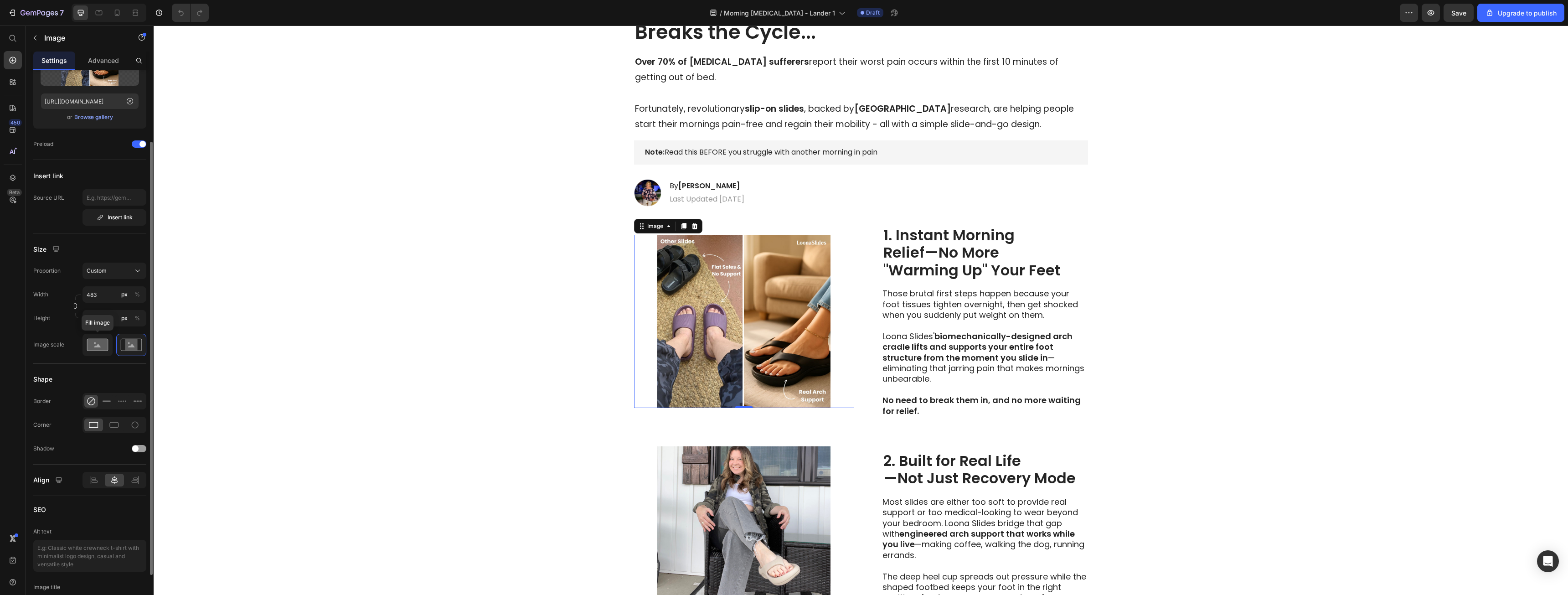 click 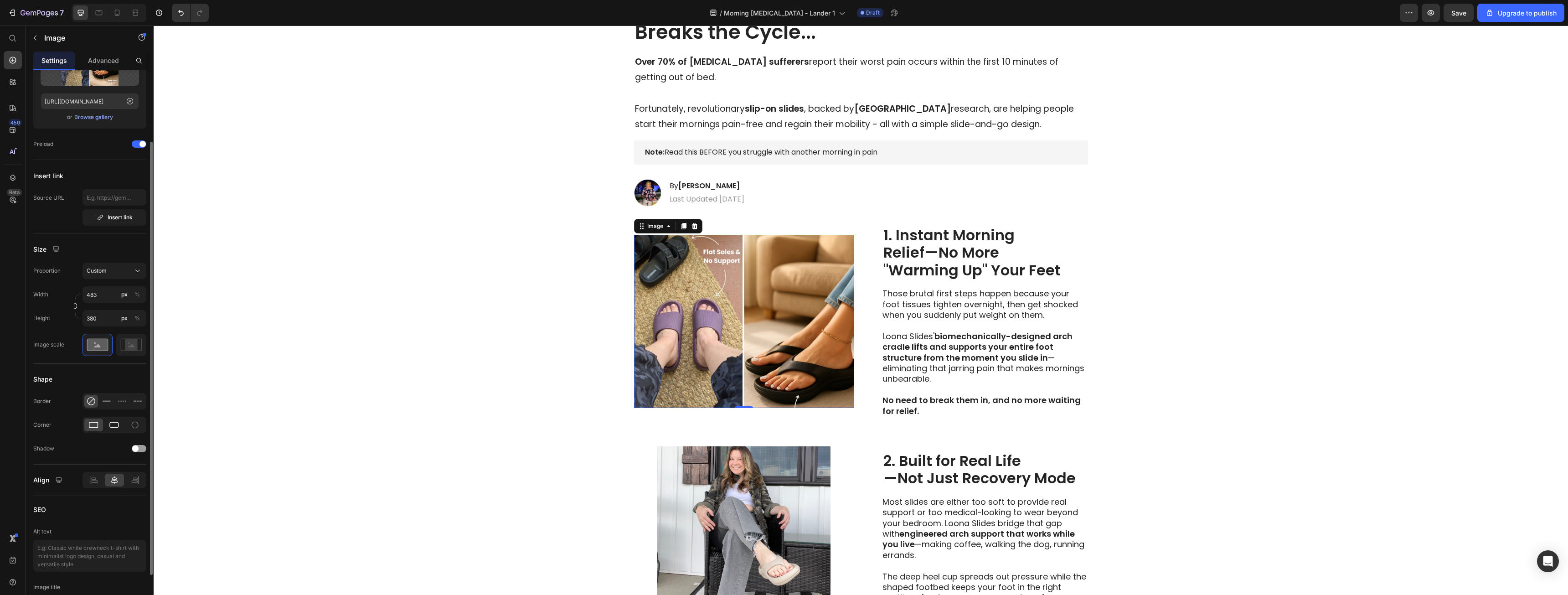 click 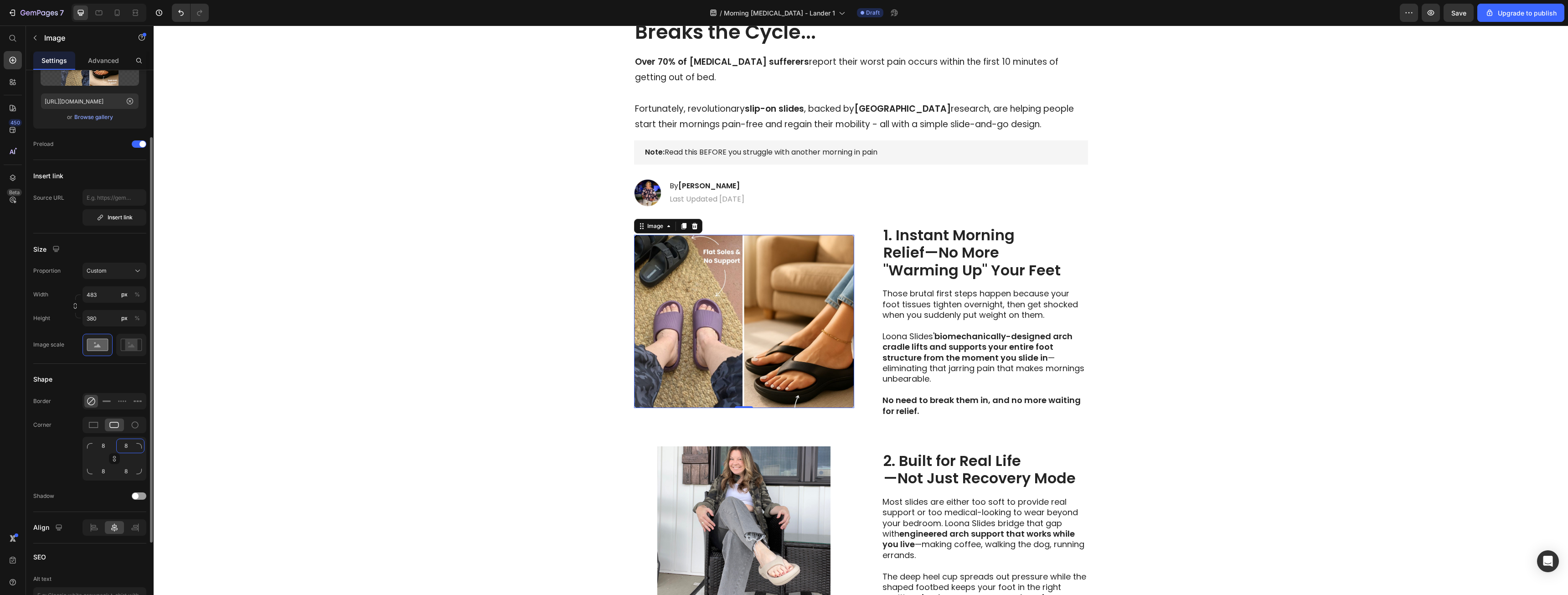 click on "8" 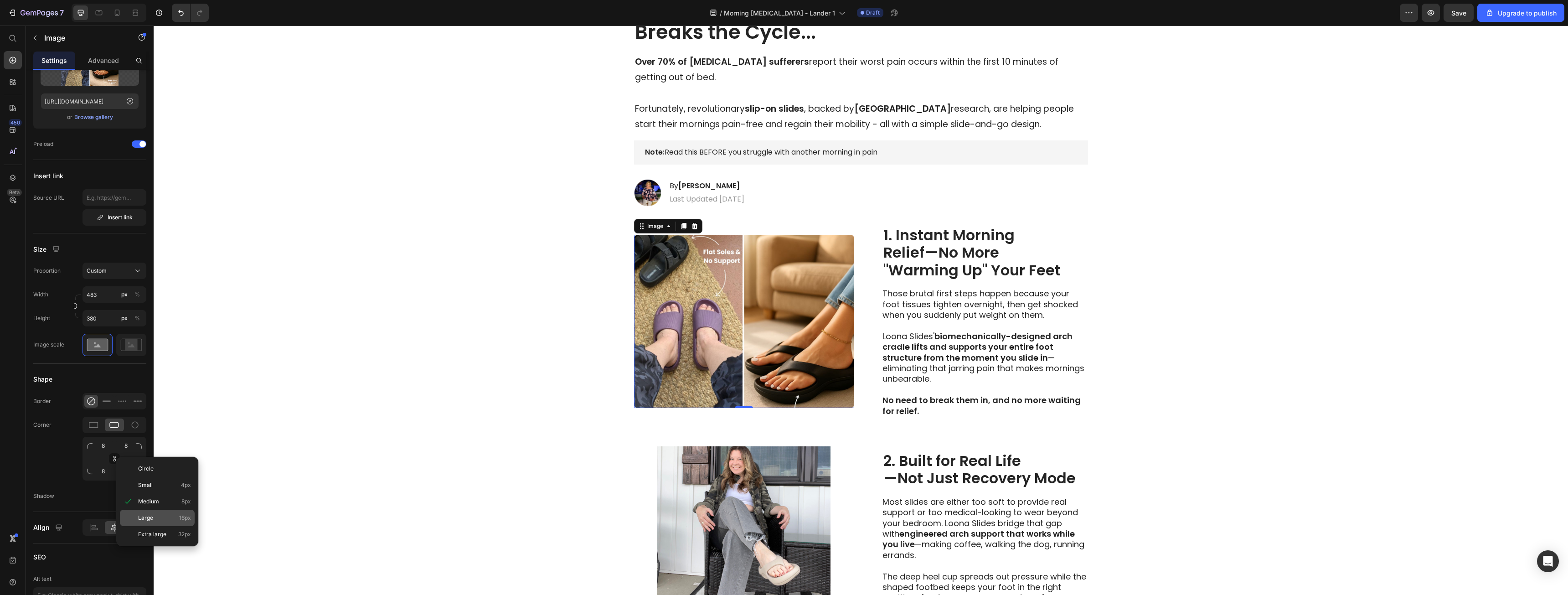 click on "Large" at bounding box center [145, 518] 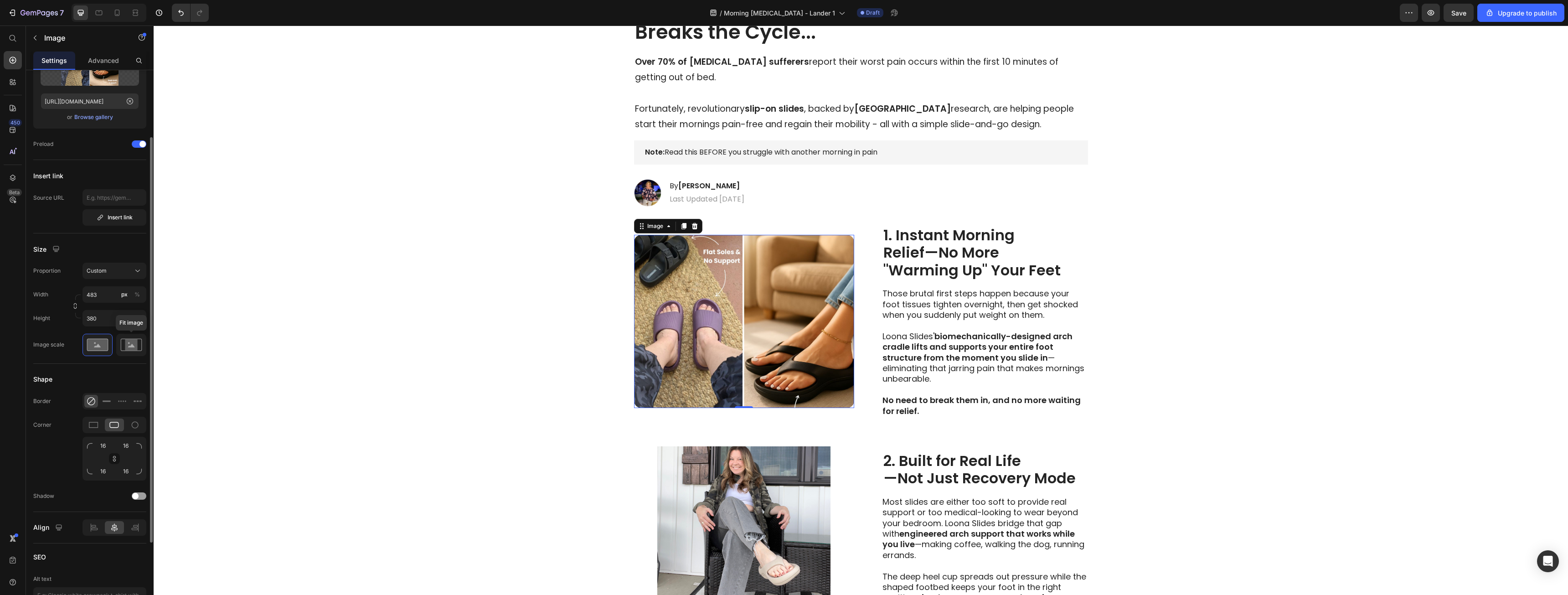 click 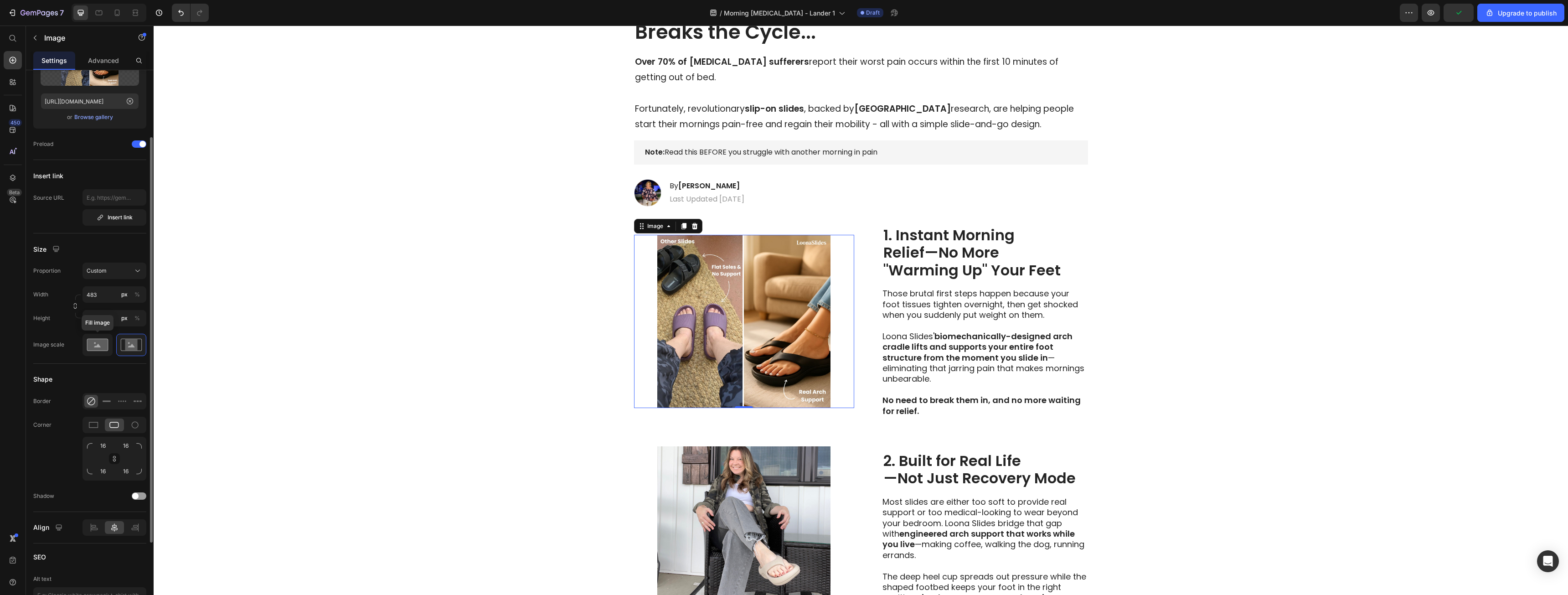 click 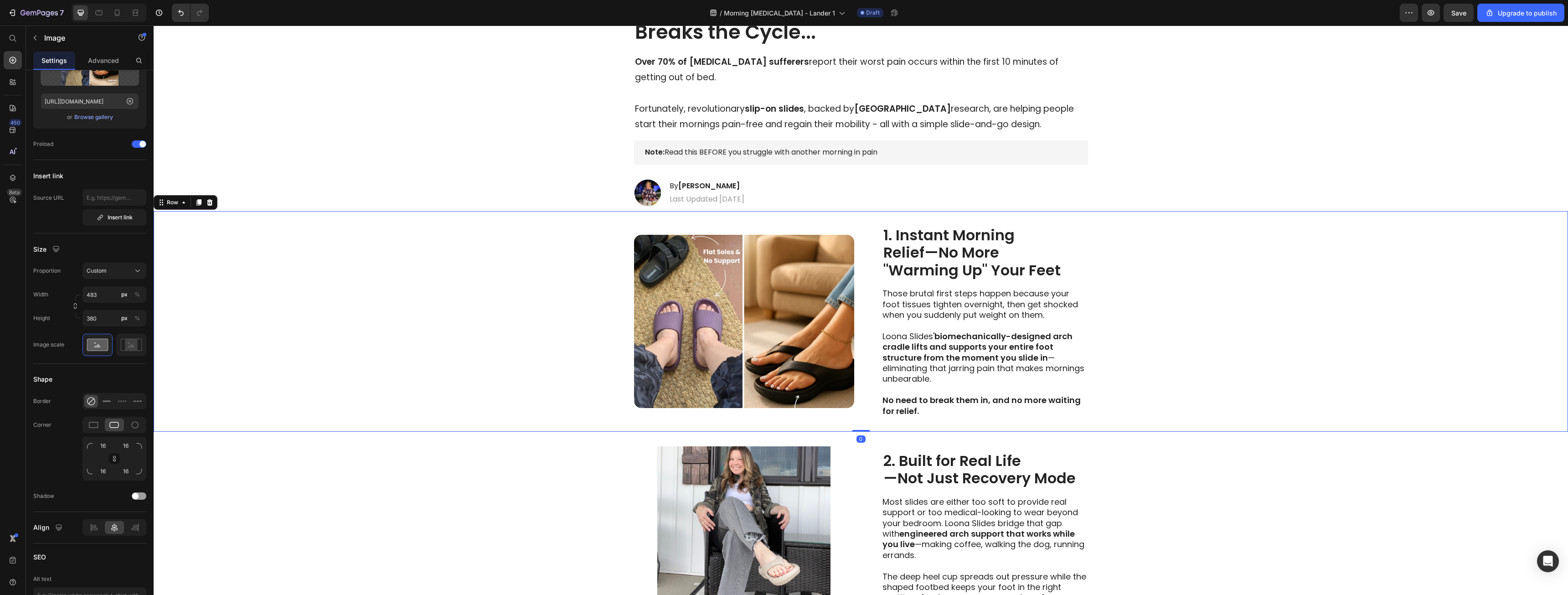 click on "Image 1. Instant Morning  Relief—No More  "Warming Up" Your Feet Heading Those brutal first steps happen because your foot tissues tighten overnight, then get shocked when you suddenly put weight on them.    Loona Slides'  biomechanically-designed arch cradle lifts and supports your entire foot structure from the moment you slide in —eliminating that jarring pain that makes mornings unbearable.    No need to break them in, and no more waiting for relief. Text Block Row   0" at bounding box center (861, 321) 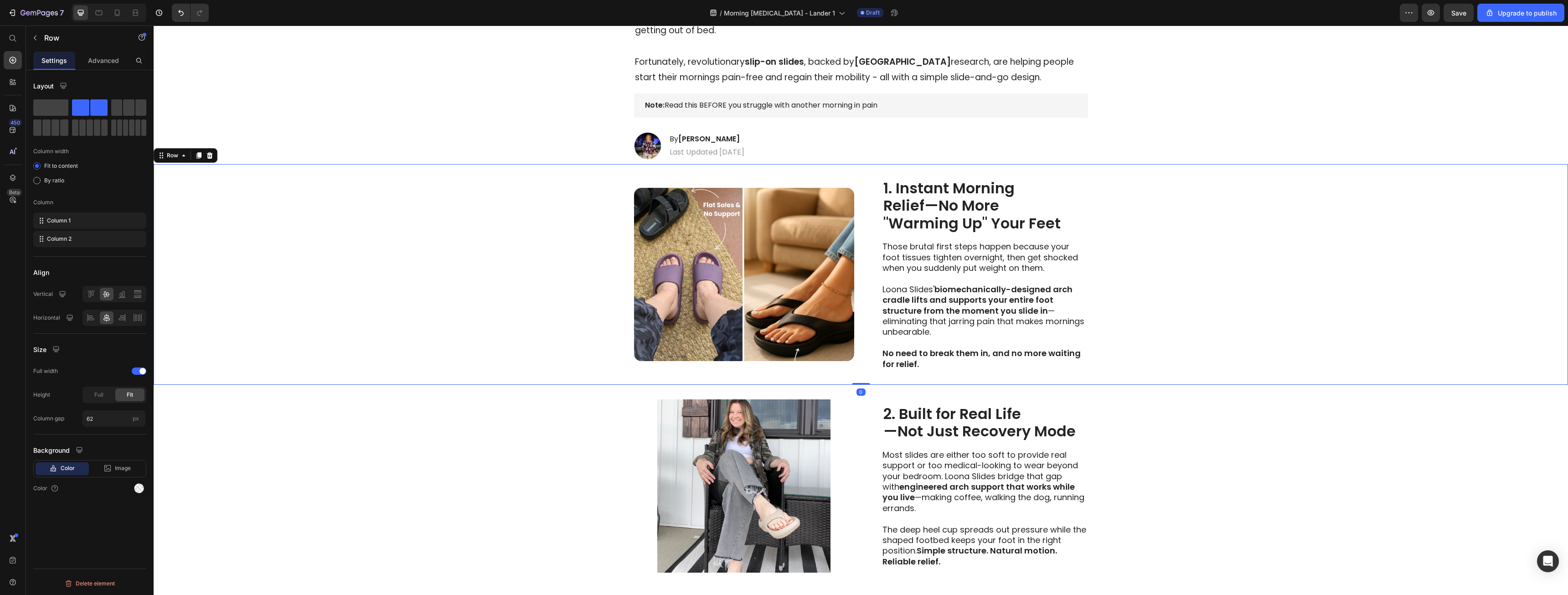 scroll, scrollTop: 182, scrollLeft: 0, axis: vertical 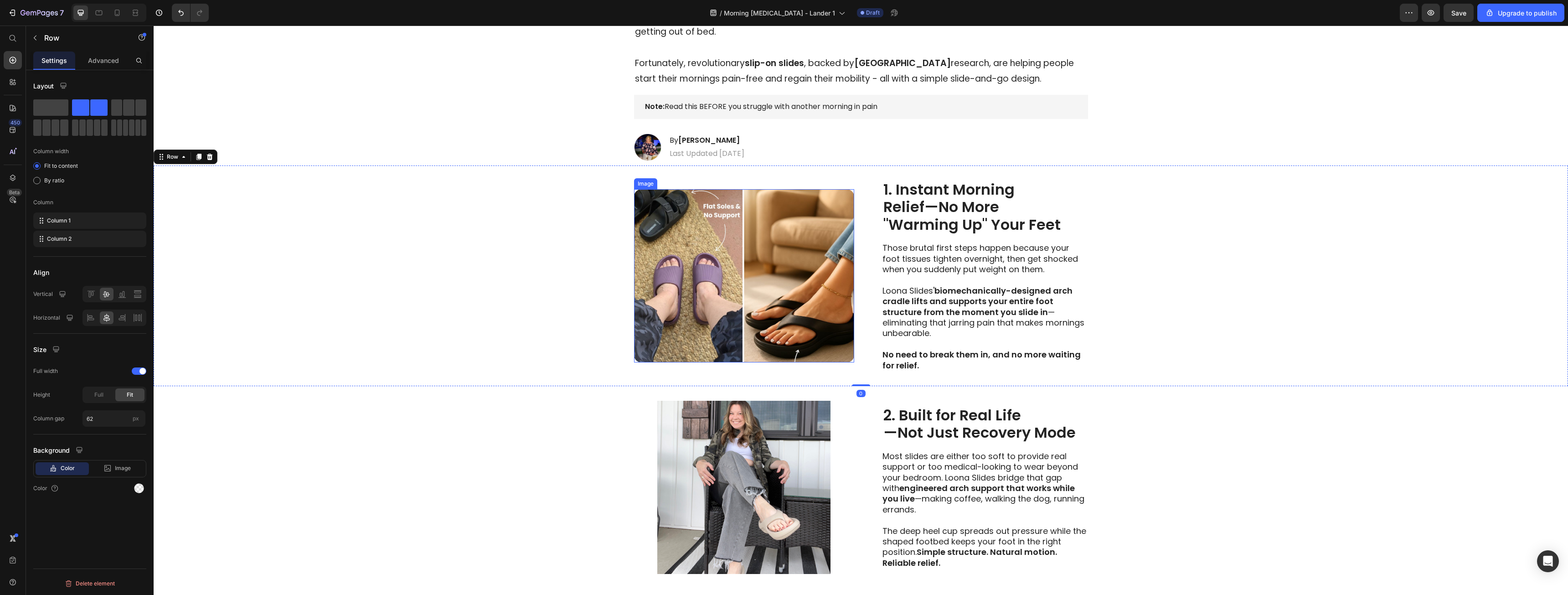 click at bounding box center (744, 276) 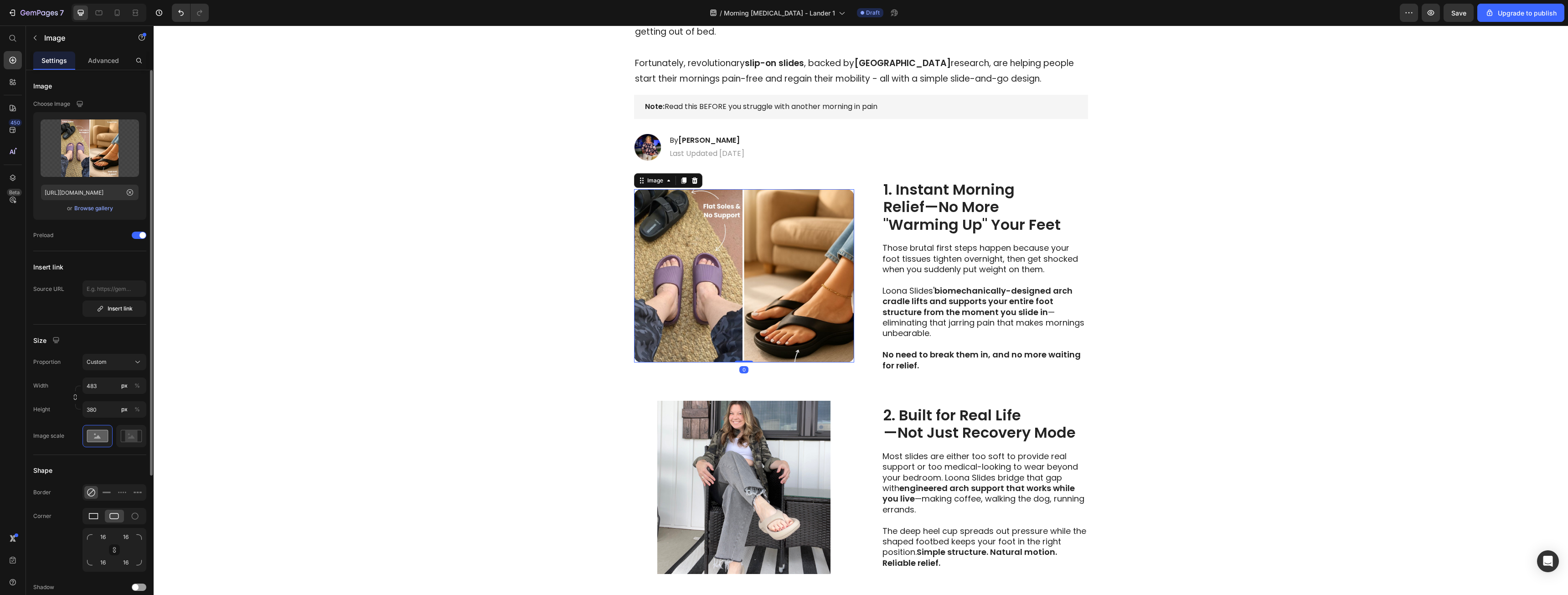 click 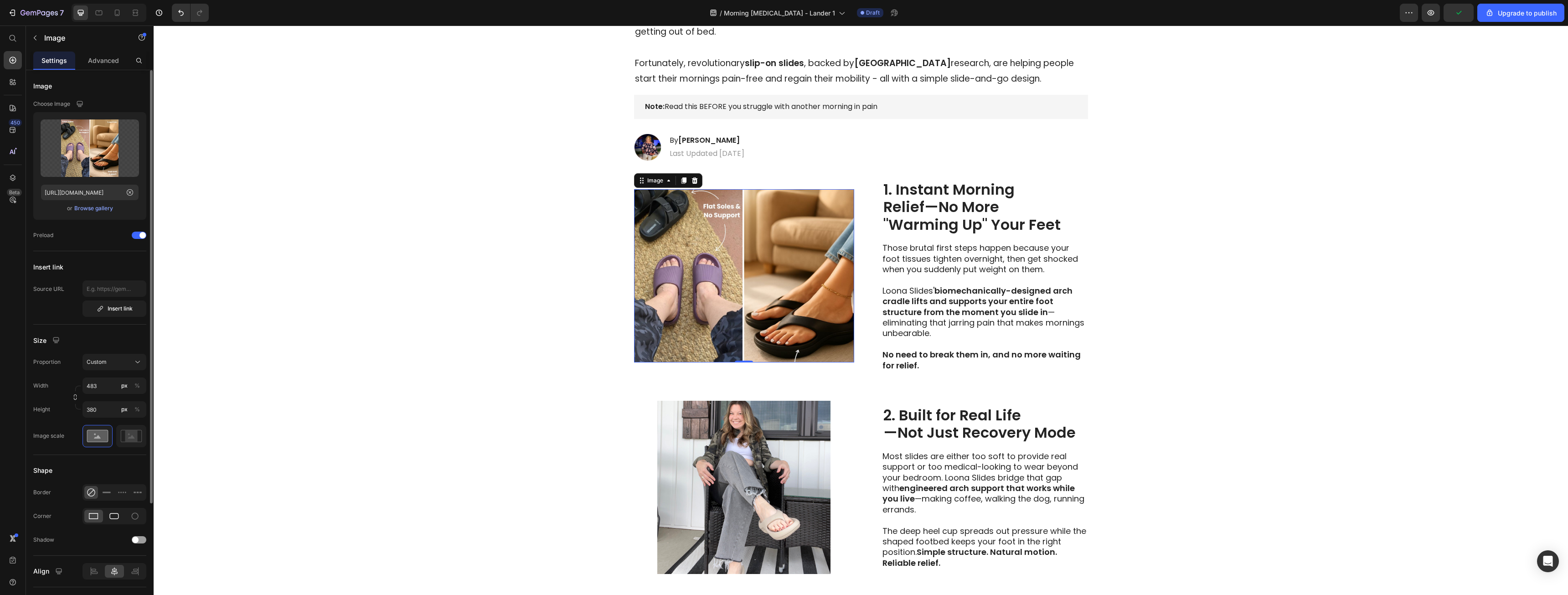 click 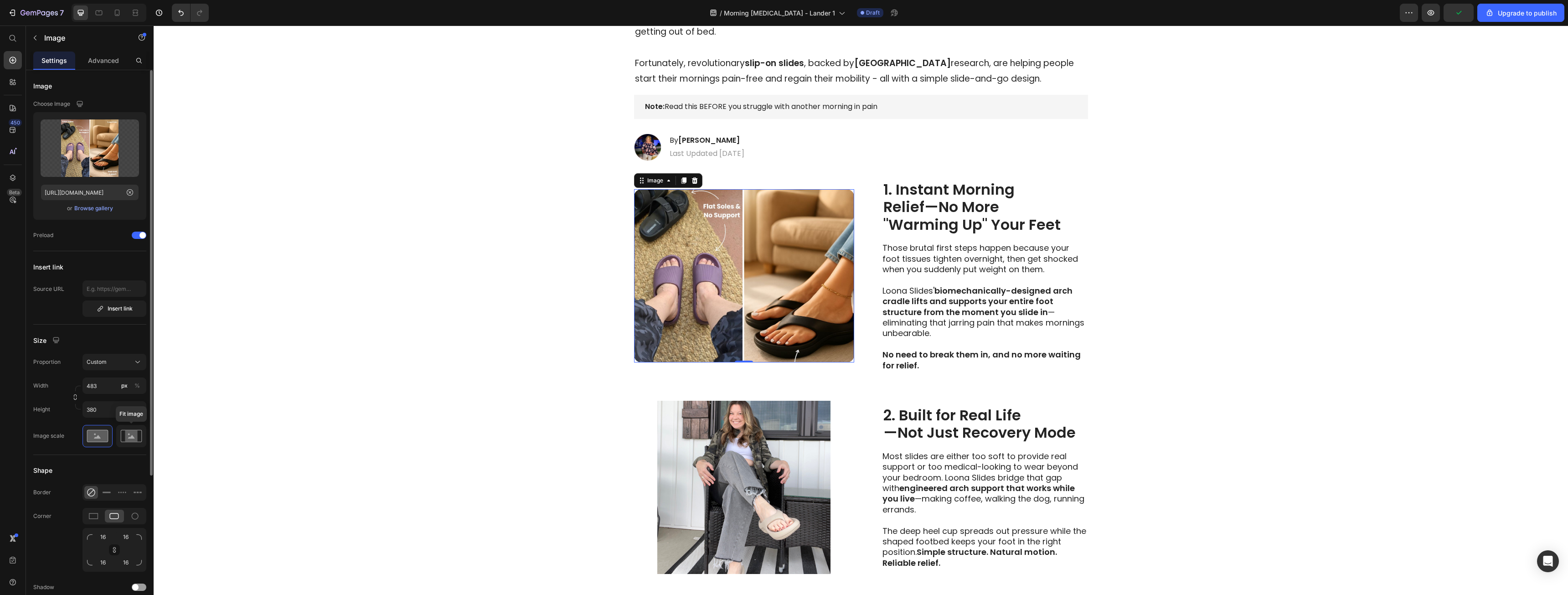 click 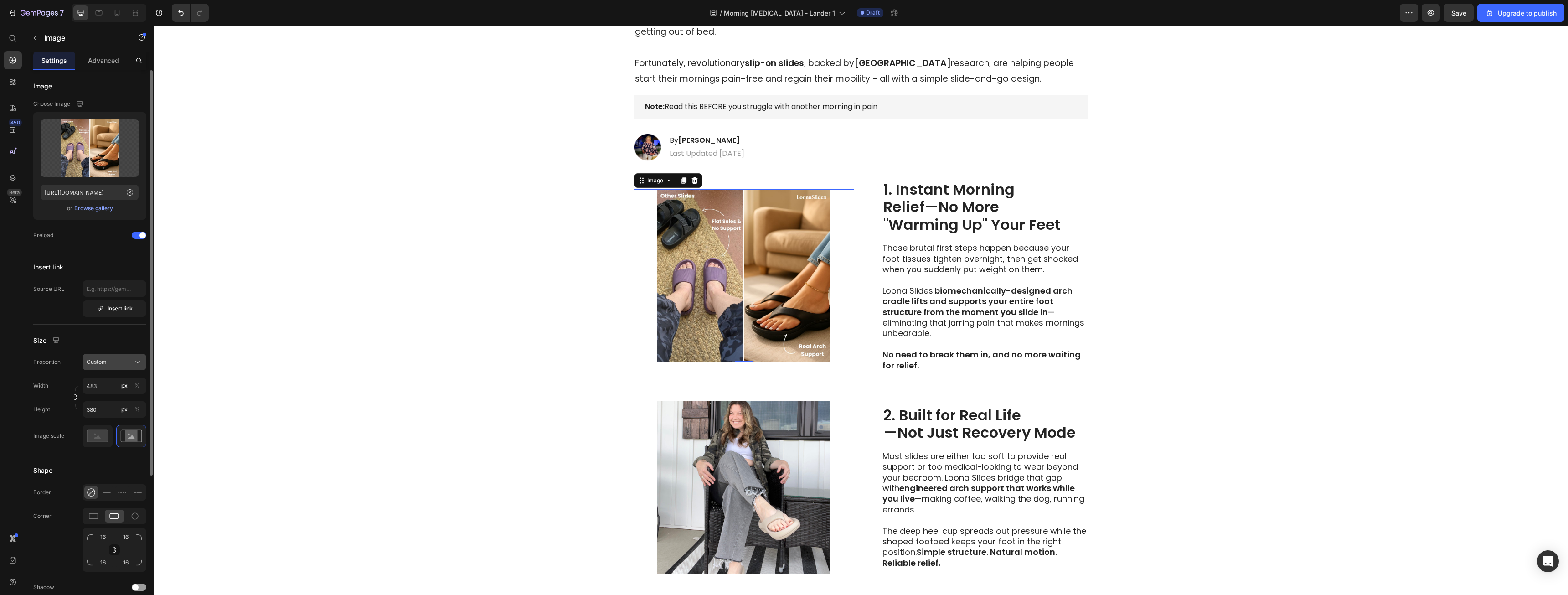 click on "Custom" 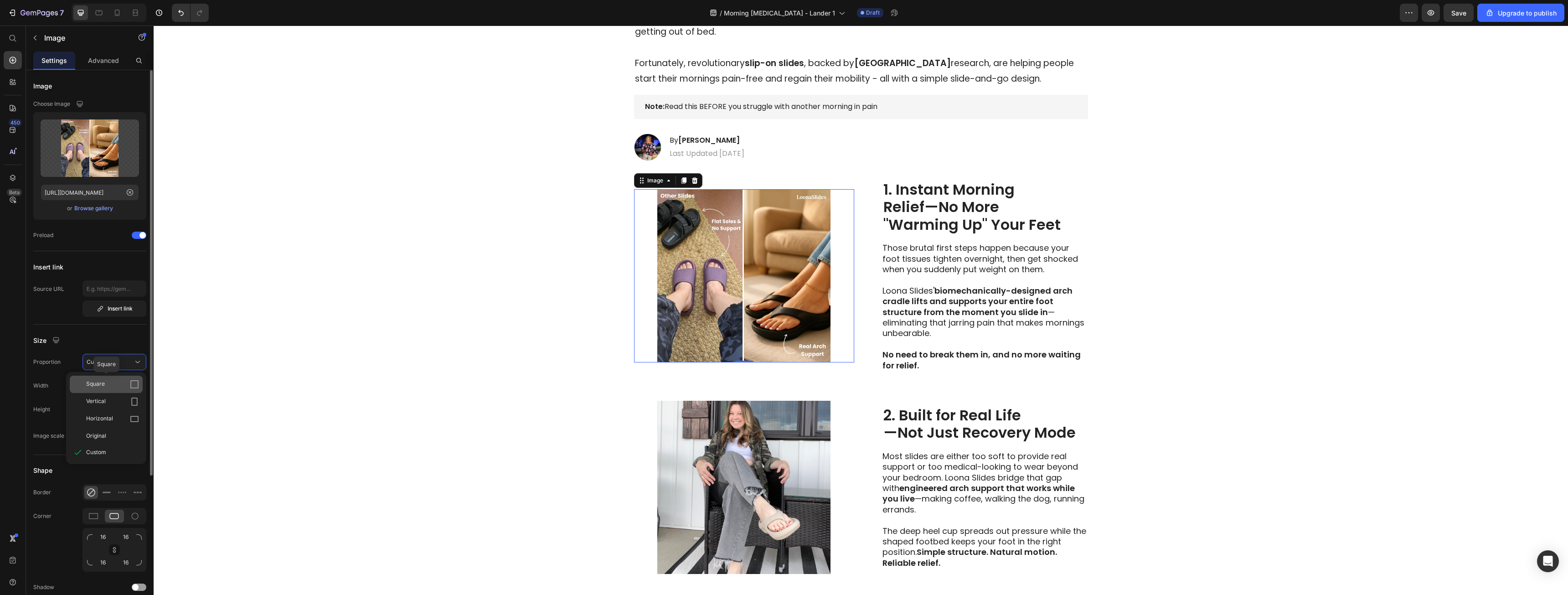 click on "Square" at bounding box center (113, 384) 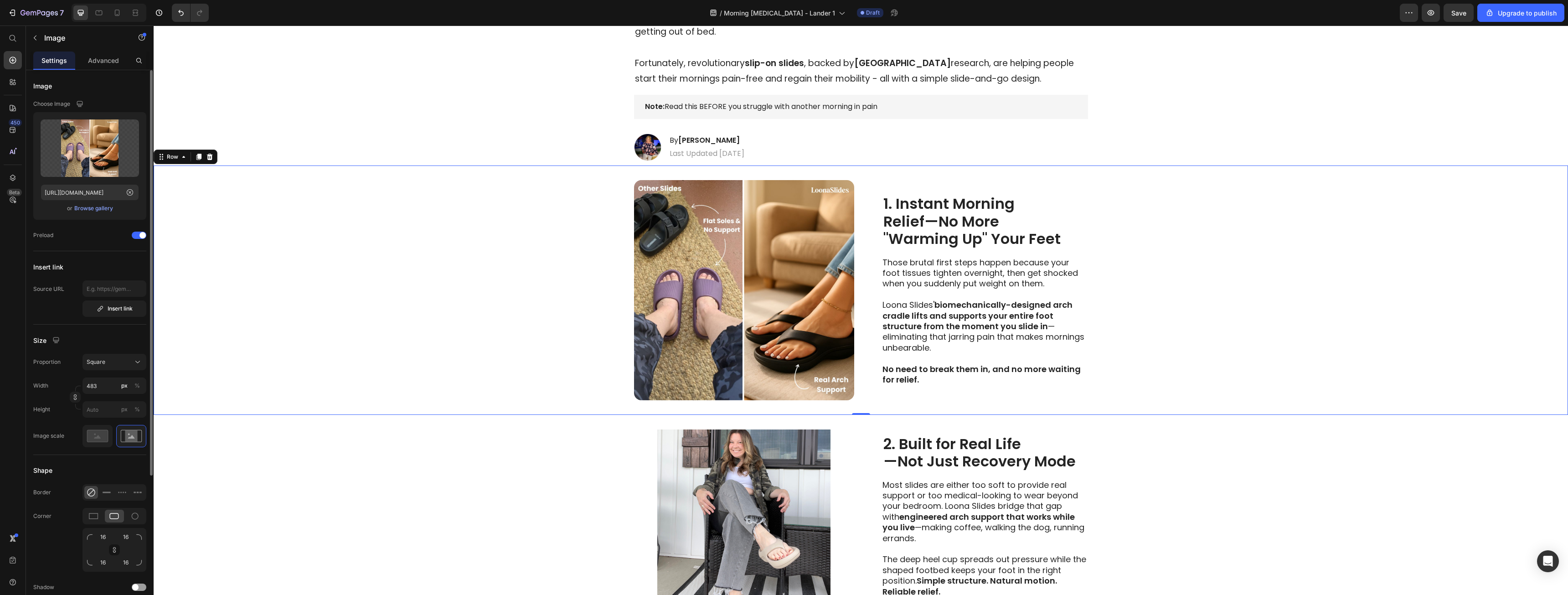click on "Image 1. Instant Morning  Relief—No More  "Warming Up" Your Feet Heading Those brutal first steps happen because your foot tissues tighten overnight, then get shocked when you suddenly put weight on them.    Loona Slides'  biomechanically-designed arch cradle lifts and supports your entire foot structure from the moment you slide in —eliminating that jarring pain that makes mornings unbearable.    No need to break them in, and no more waiting for relief. Text Block Row   0" at bounding box center [861, 290] 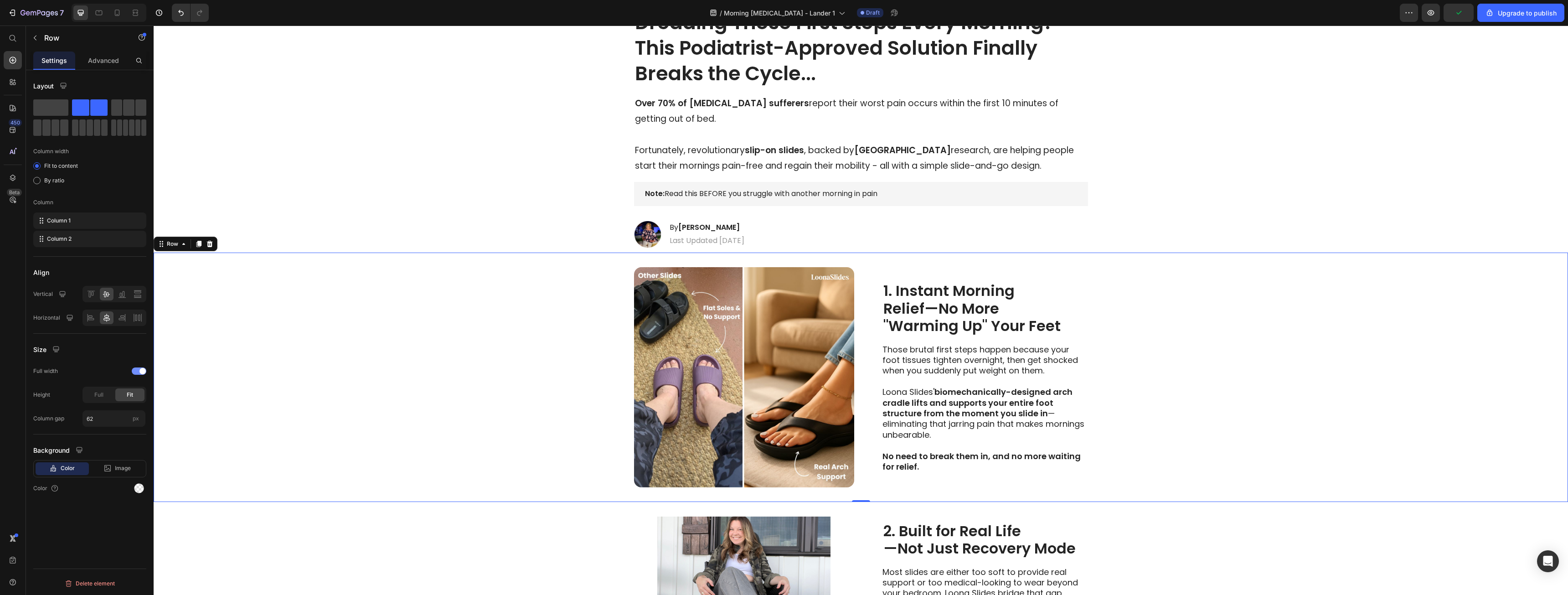 scroll, scrollTop: 91, scrollLeft: 0, axis: vertical 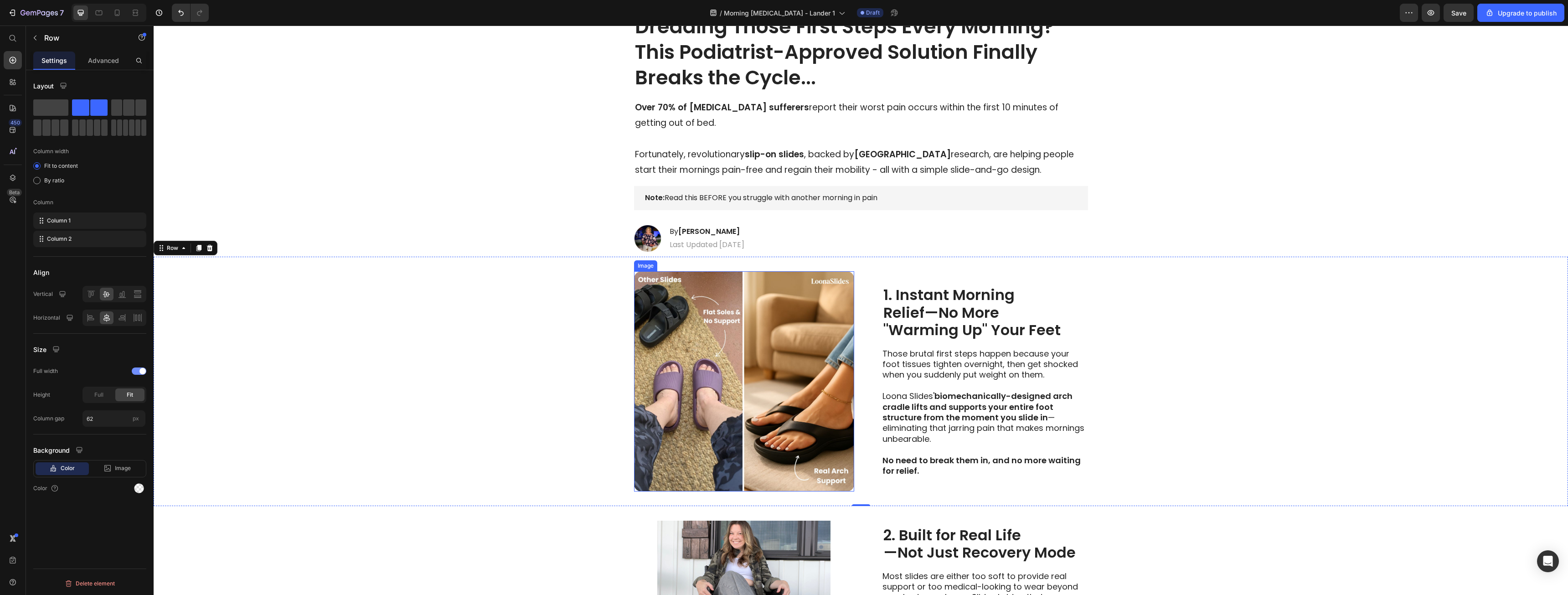 click at bounding box center [744, 381] 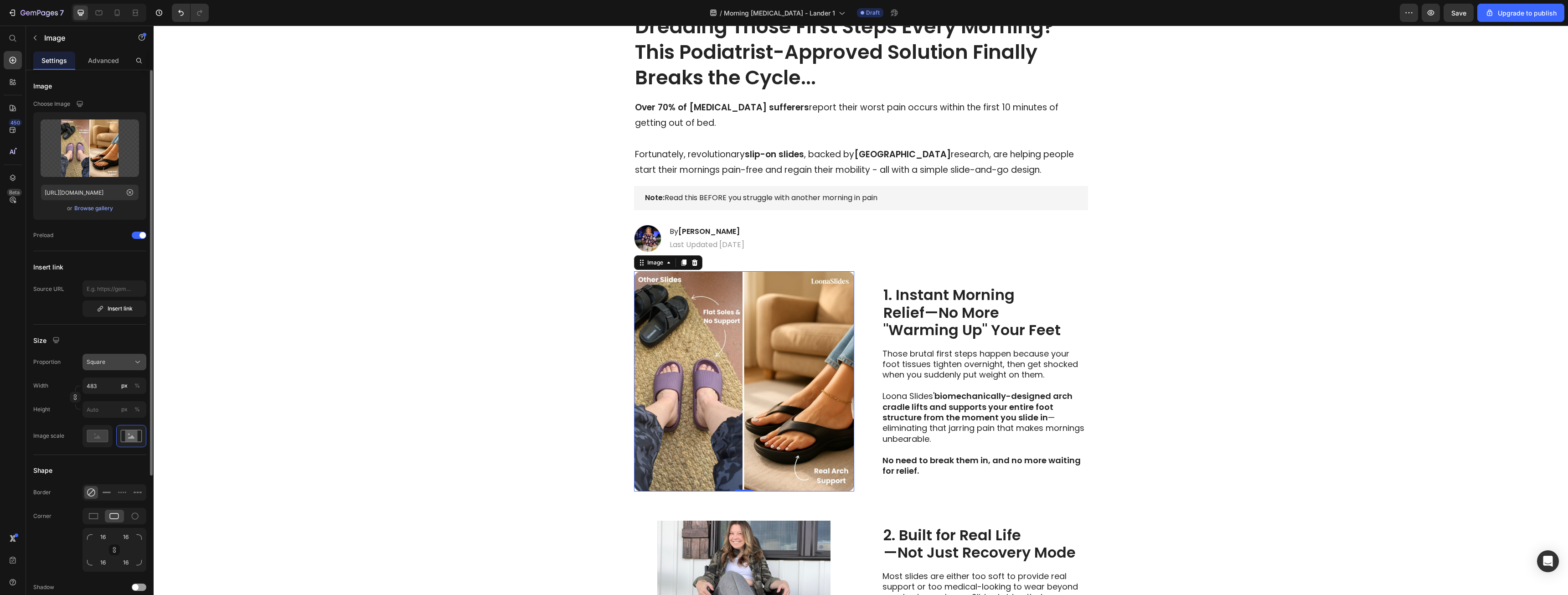 click on "Square" at bounding box center [96, 362] 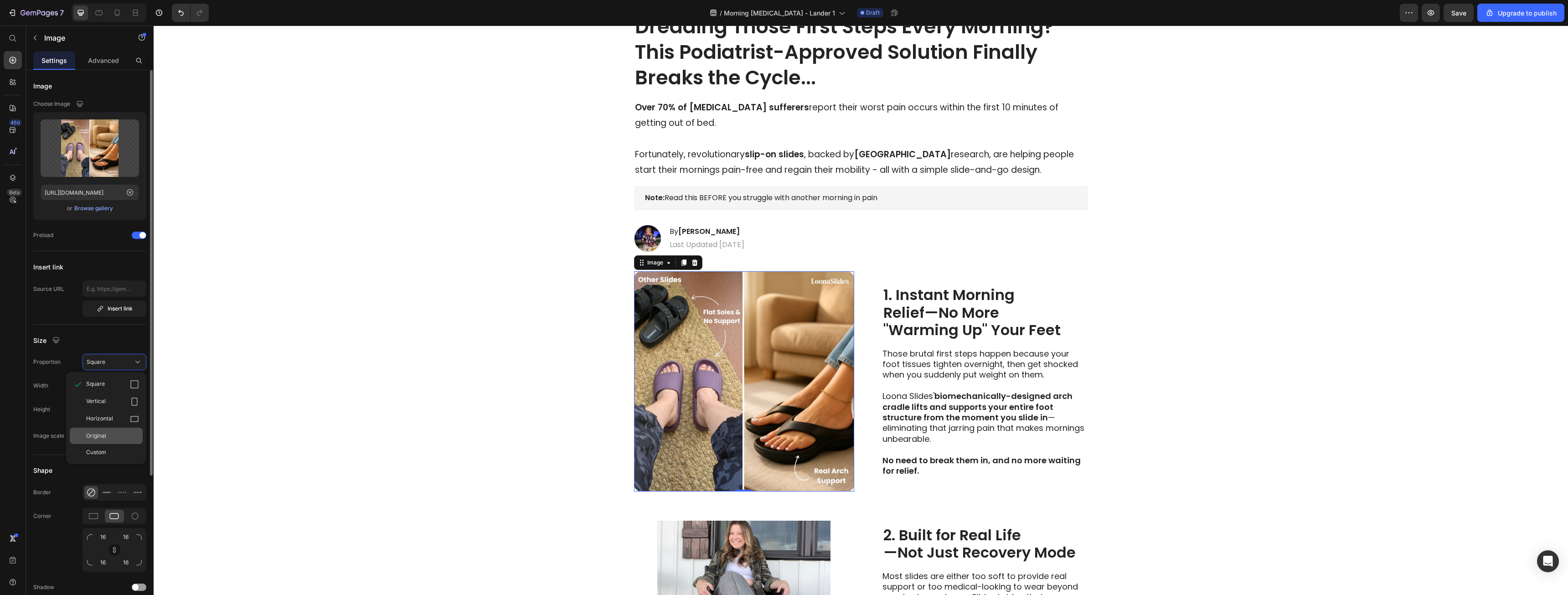 click on "Original" at bounding box center [113, 436] 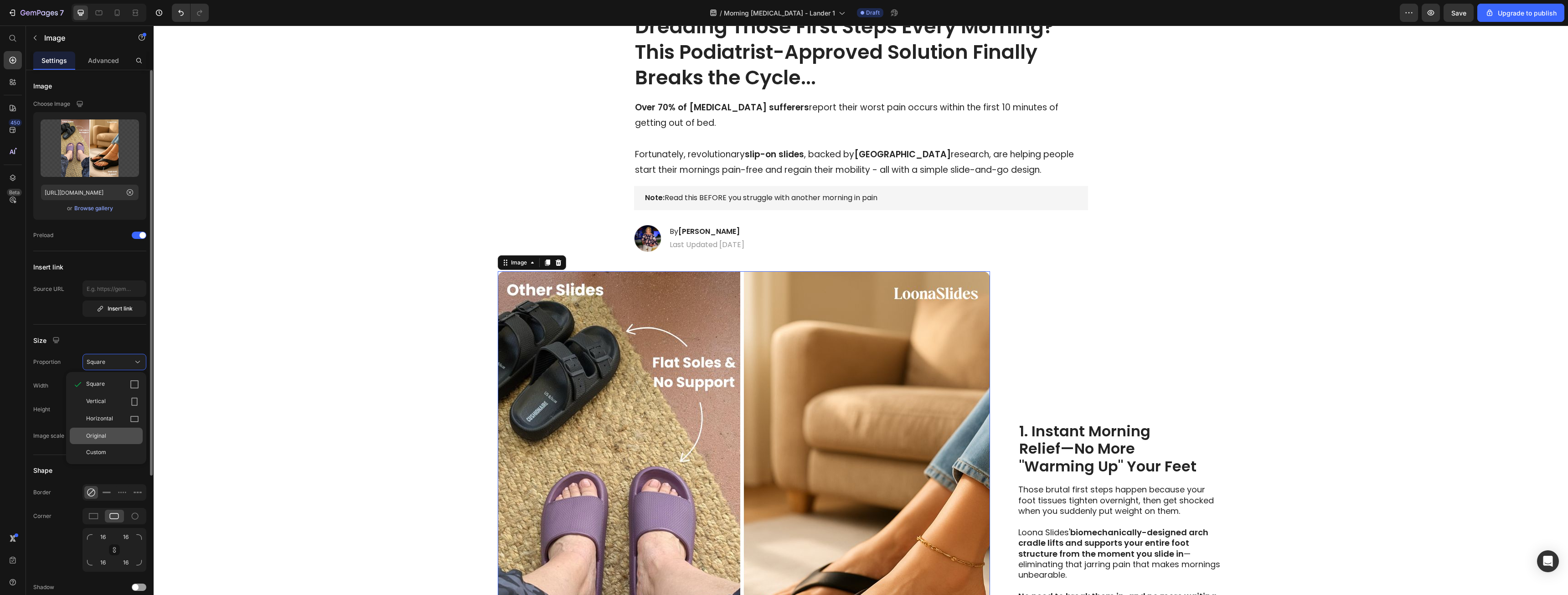 type 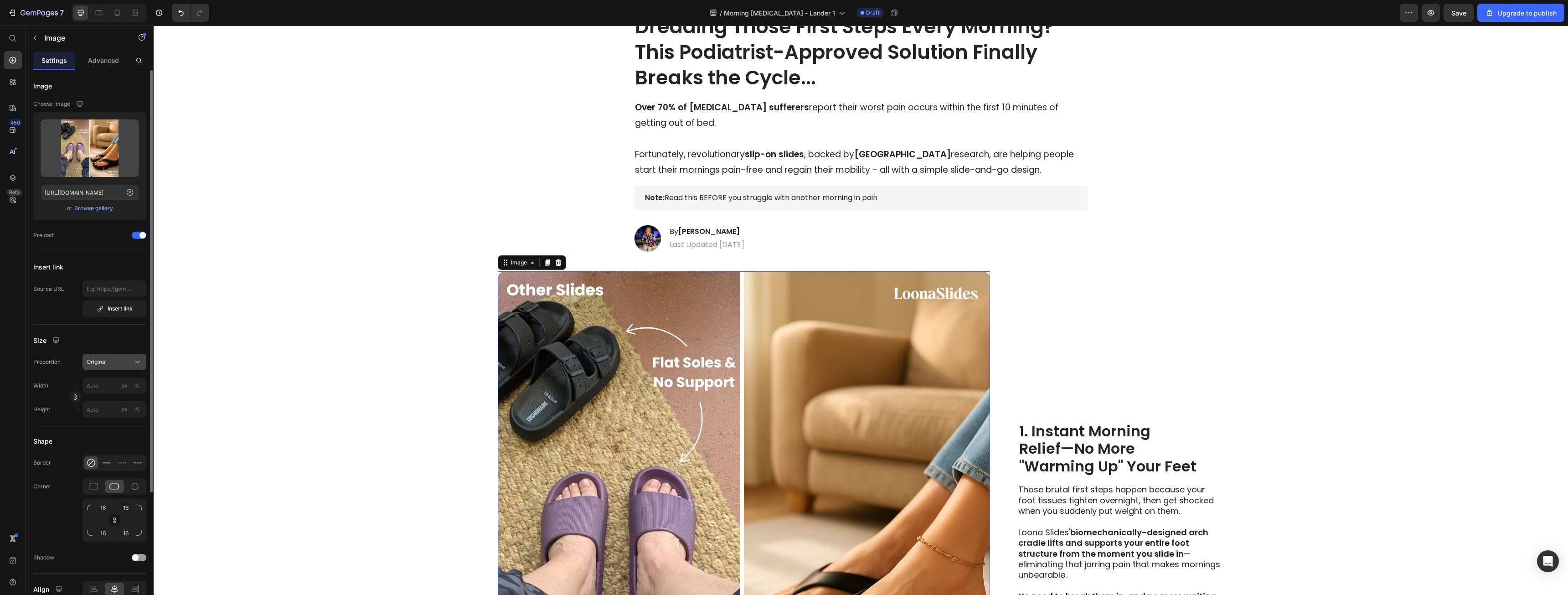 click on "Original" 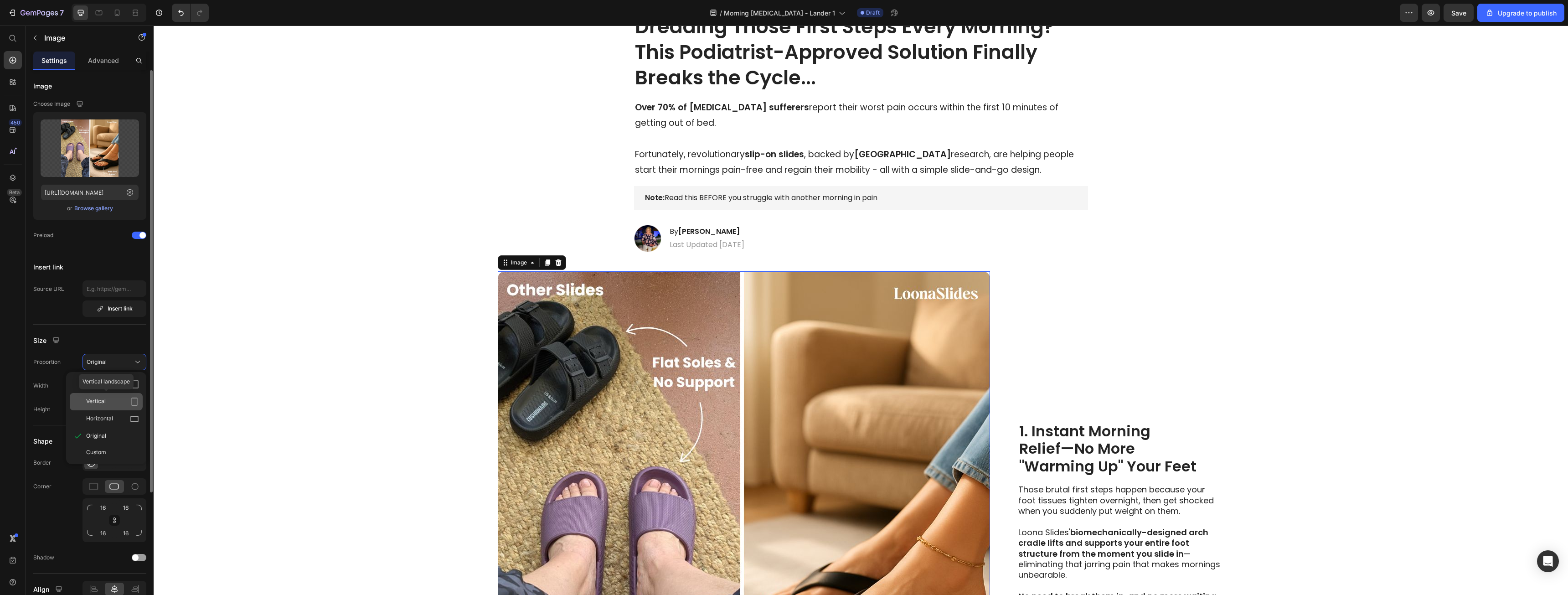click on "Vertical" at bounding box center (113, 402) 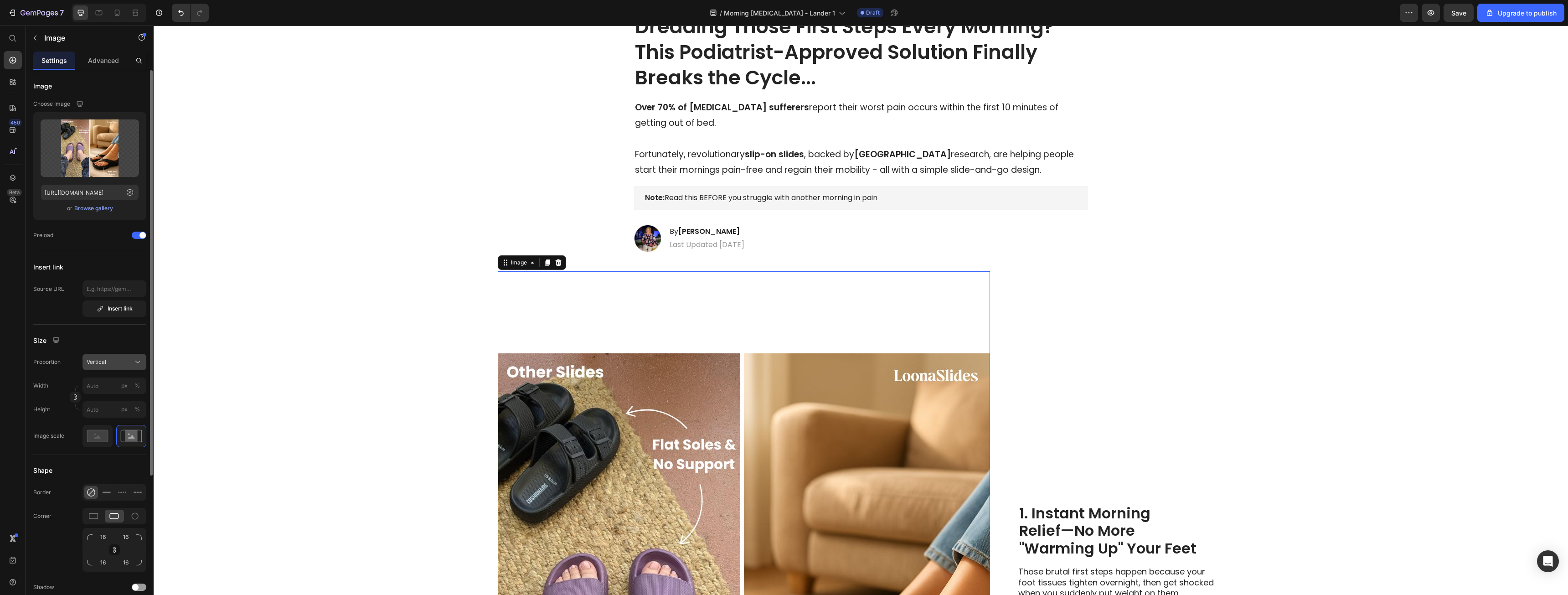 click on "Vertical" at bounding box center (114, 362) 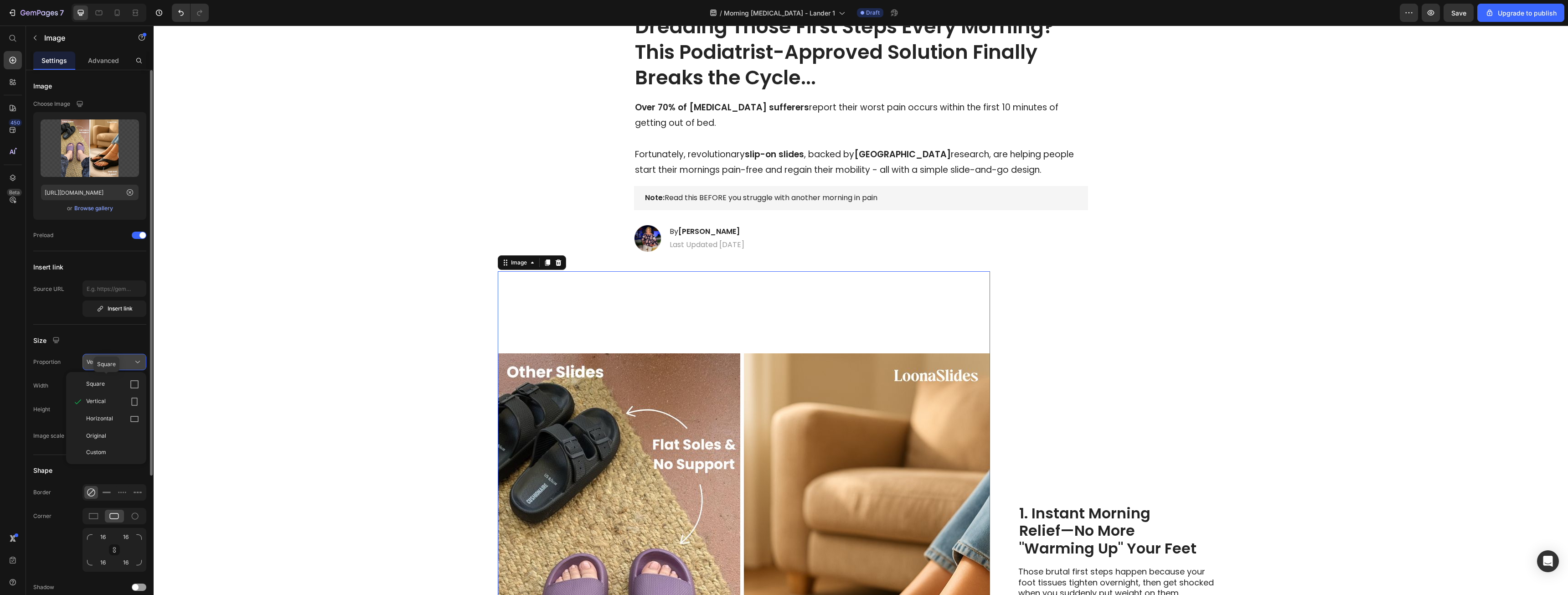 click on "Square" at bounding box center (113, 384) 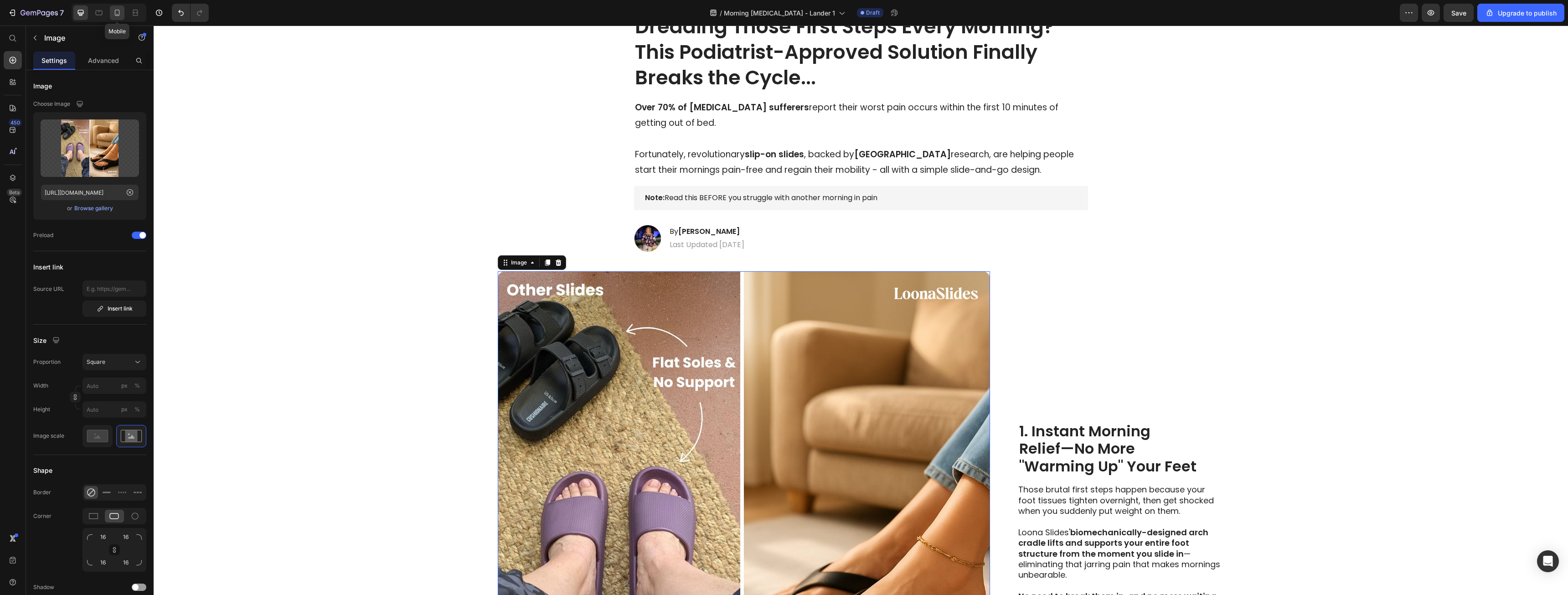 click 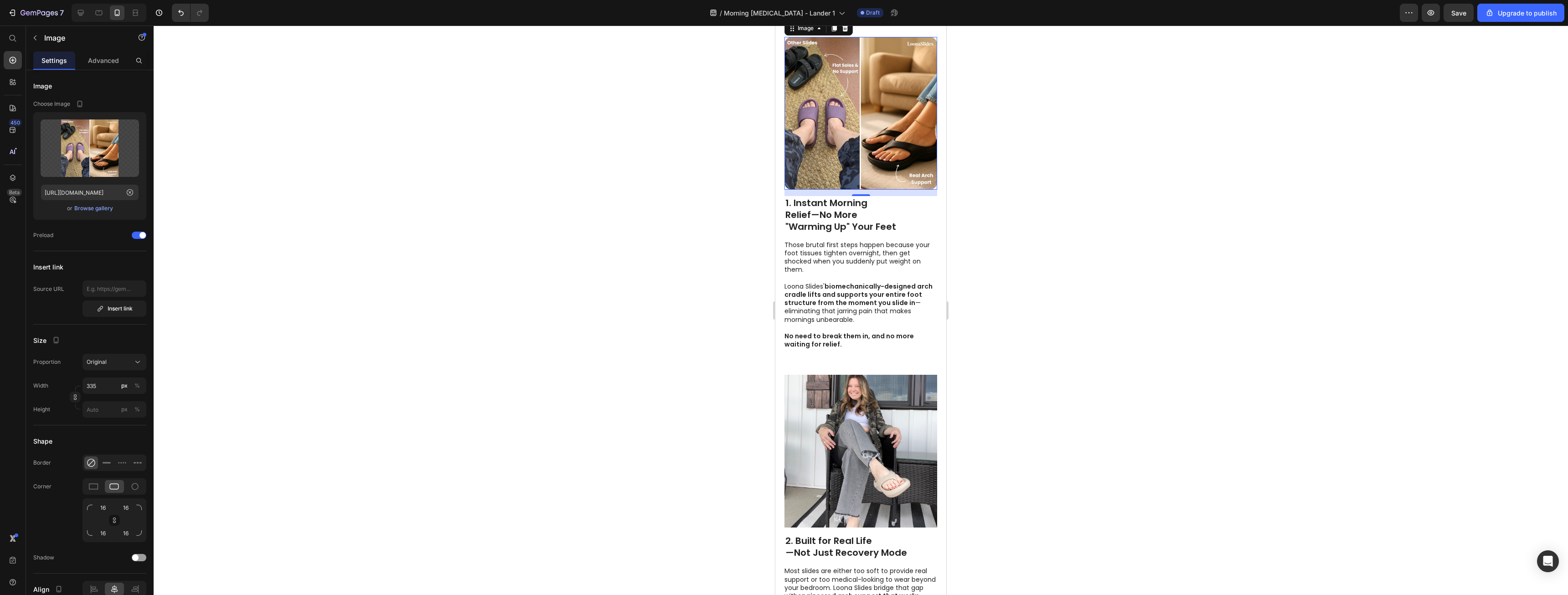 click 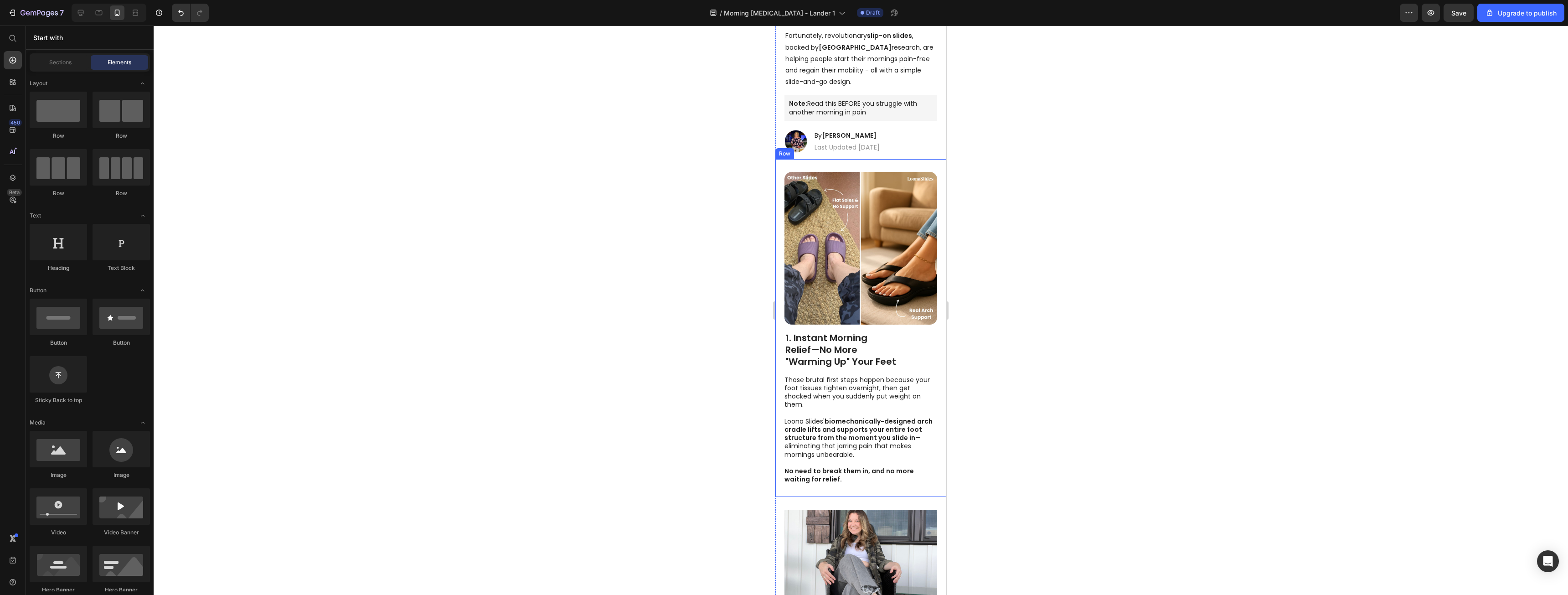scroll, scrollTop: 287, scrollLeft: 0, axis: vertical 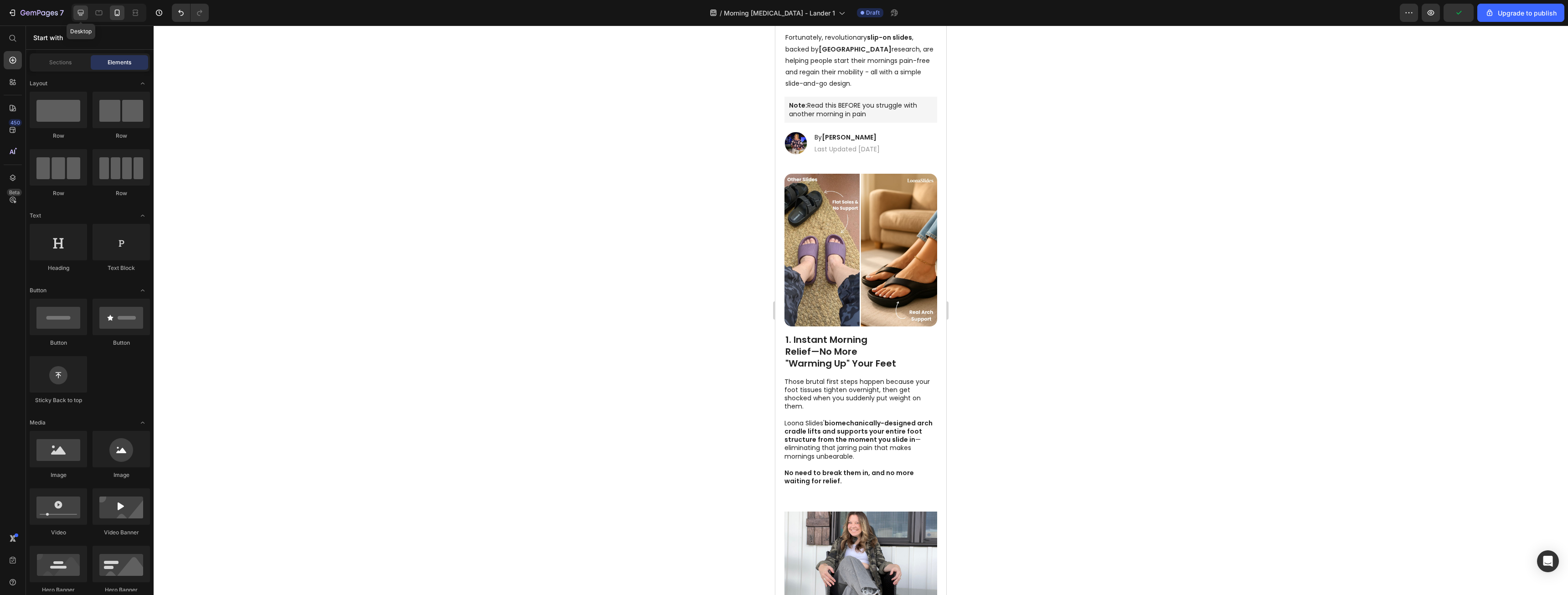 click 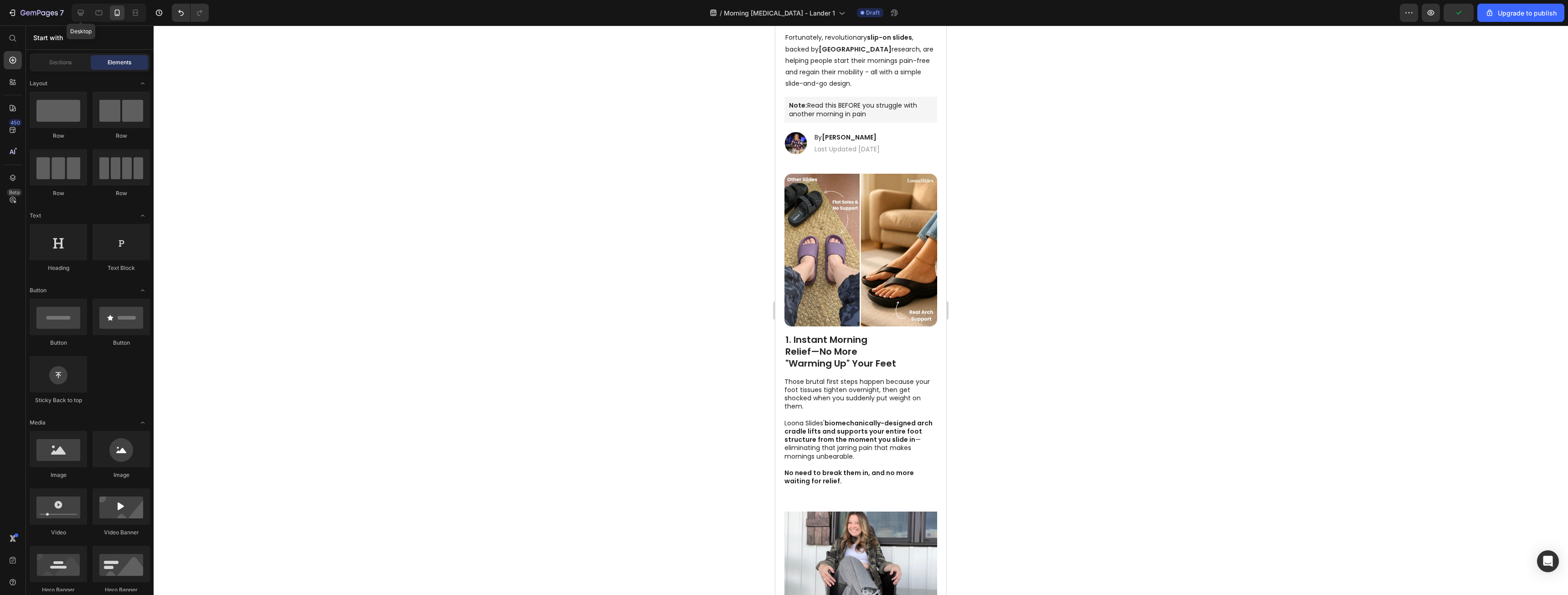 scroll, scrollTop: 225, scrollLeft: 0, axis: vertical 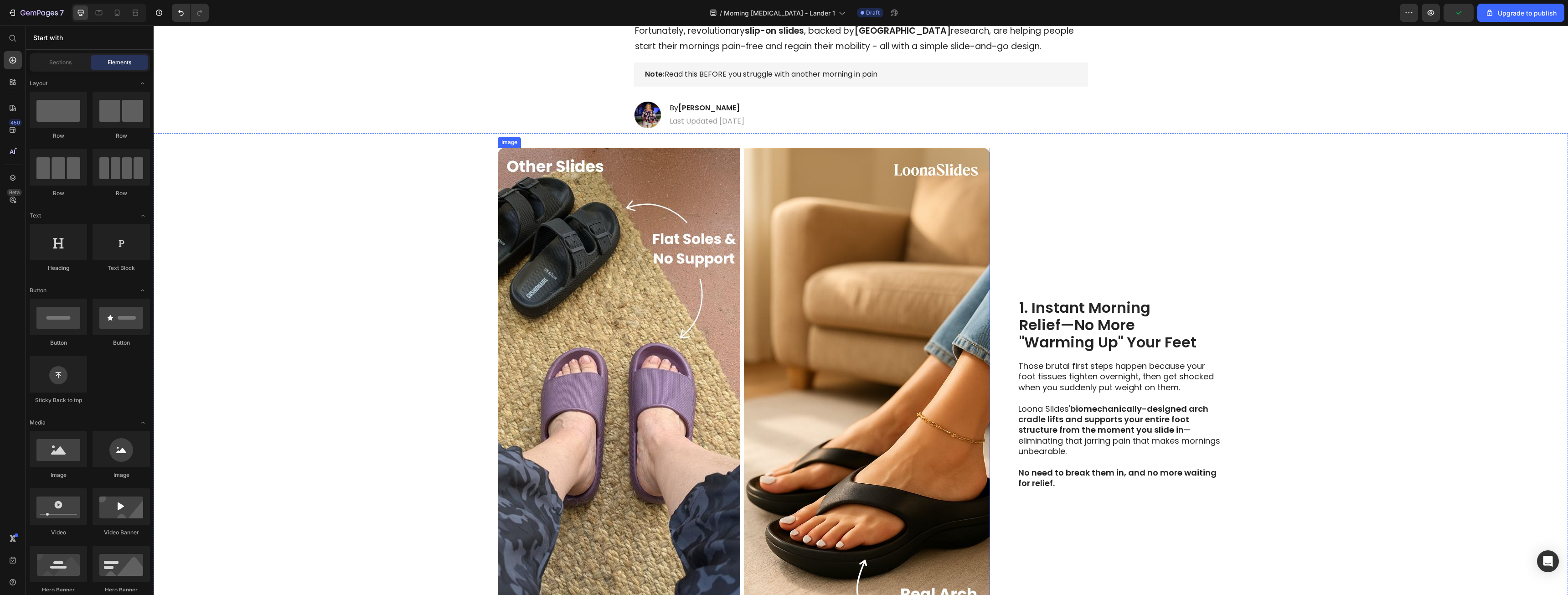 click at bounding box center [744, 394] 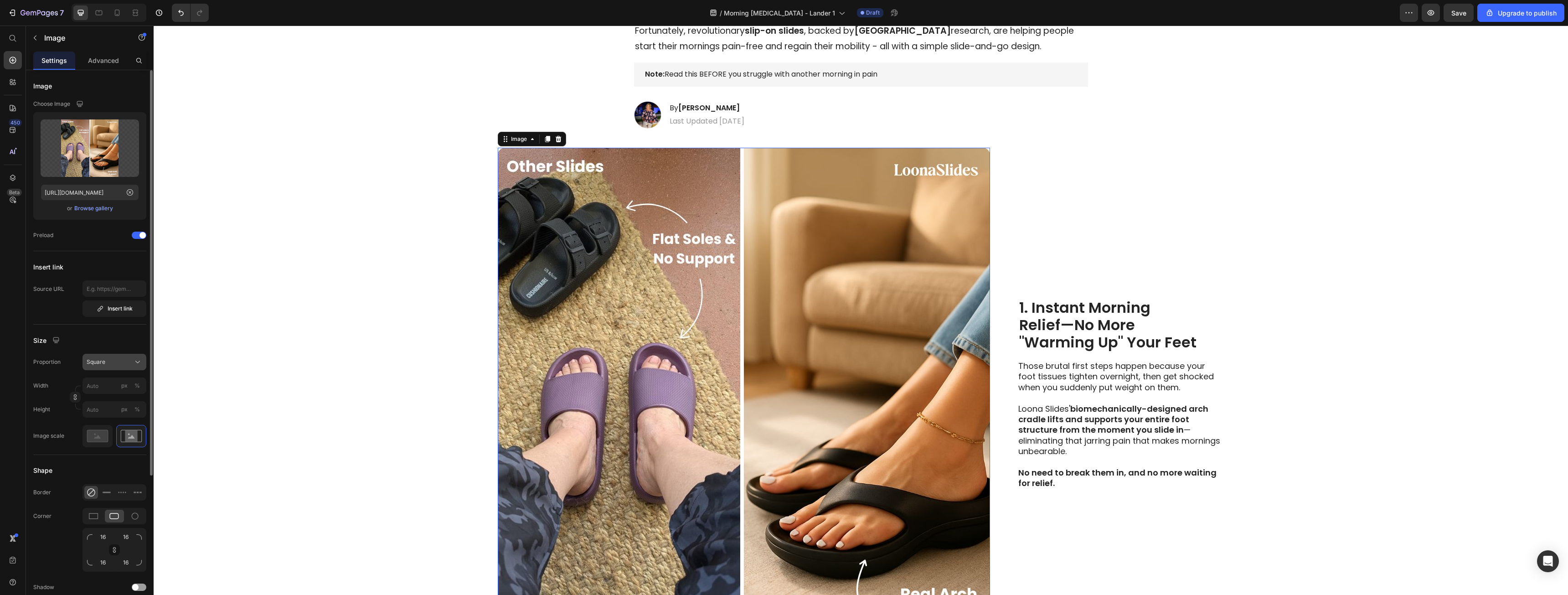 click on "Square" at bounding box center (114, 362) 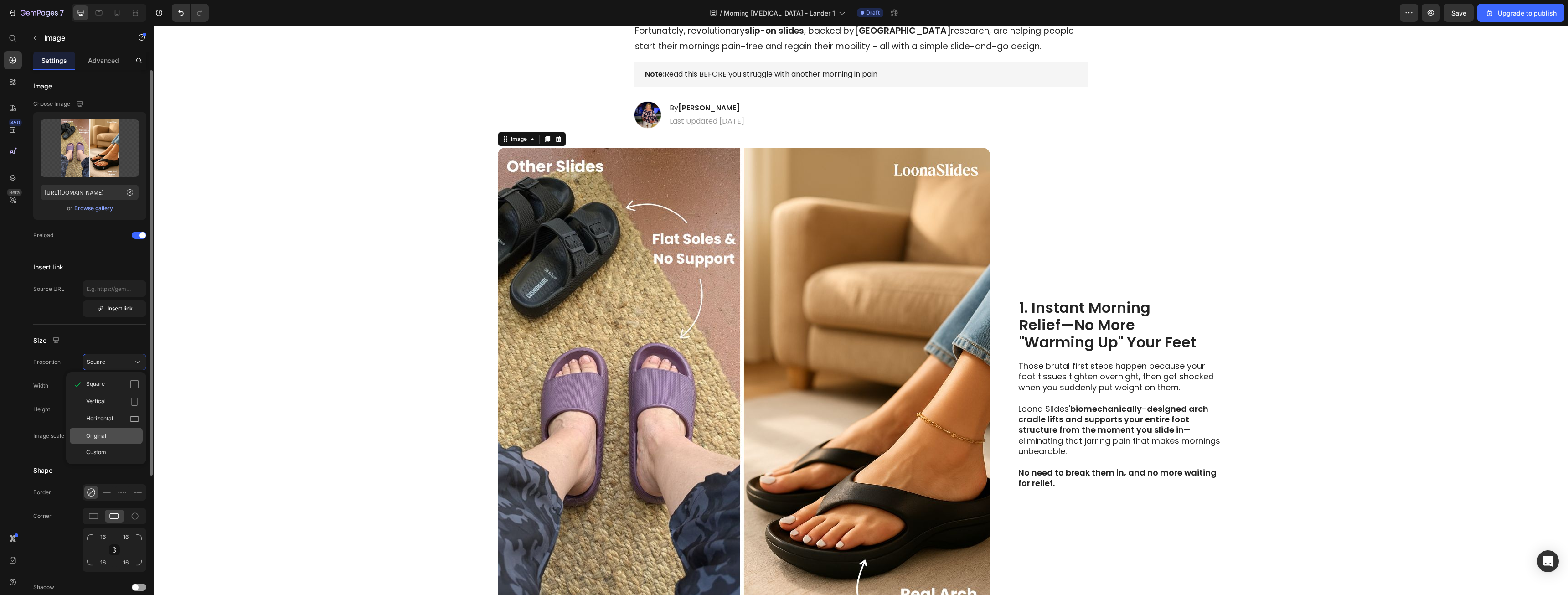 click on "Original" 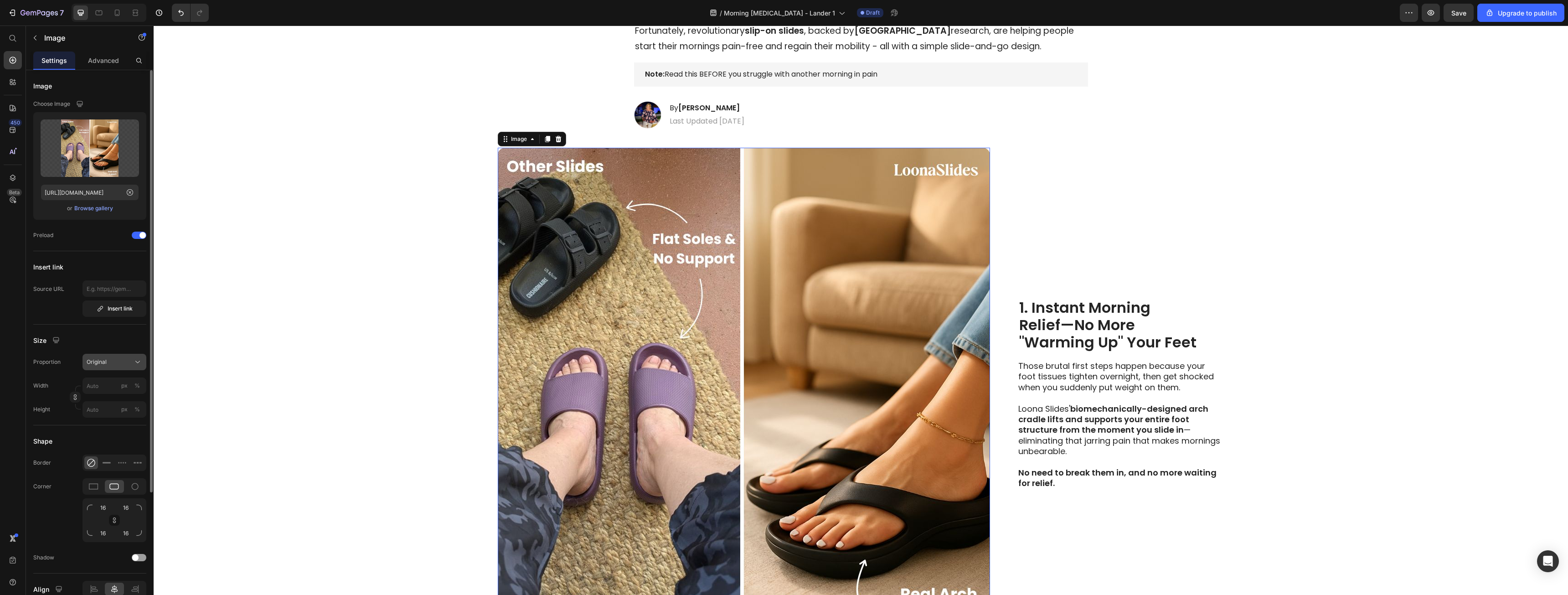 click on "Original" 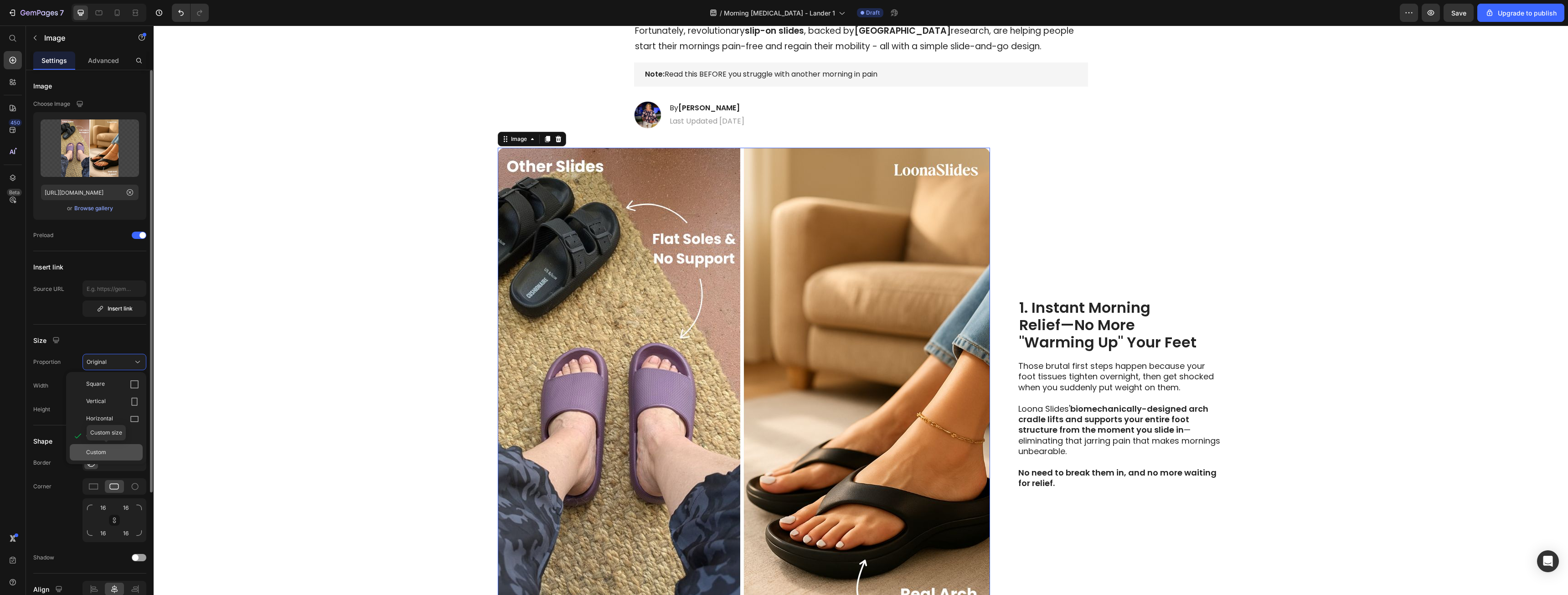 click on "Custom" at bounding box center [96, 452] 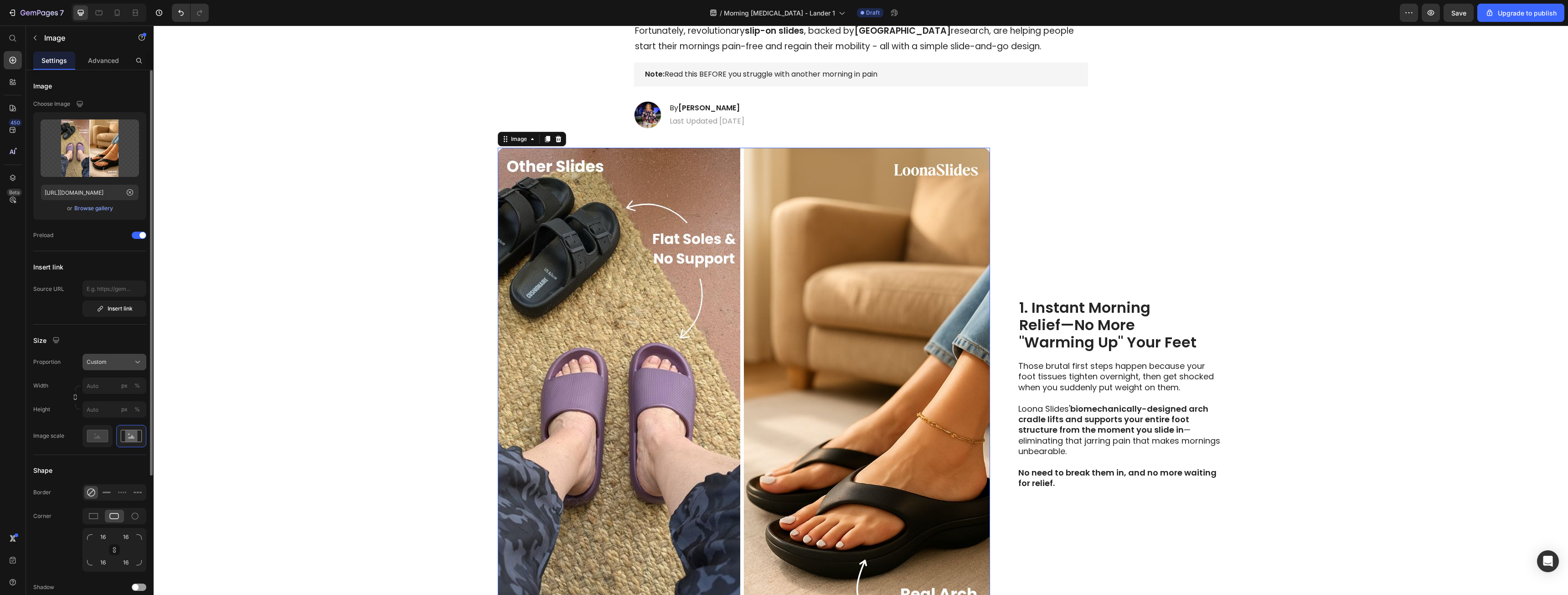click on "Custom" at bounding box center [114, 362] 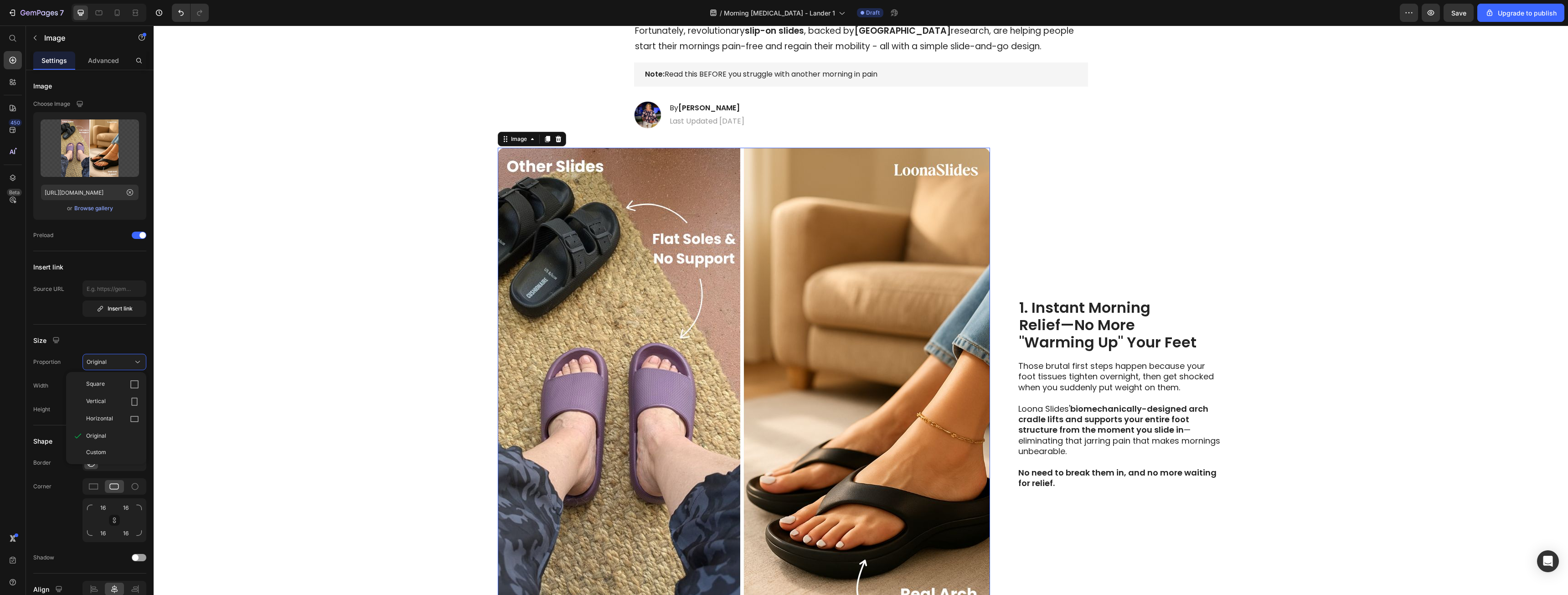 click at bounding box center [744, 394] 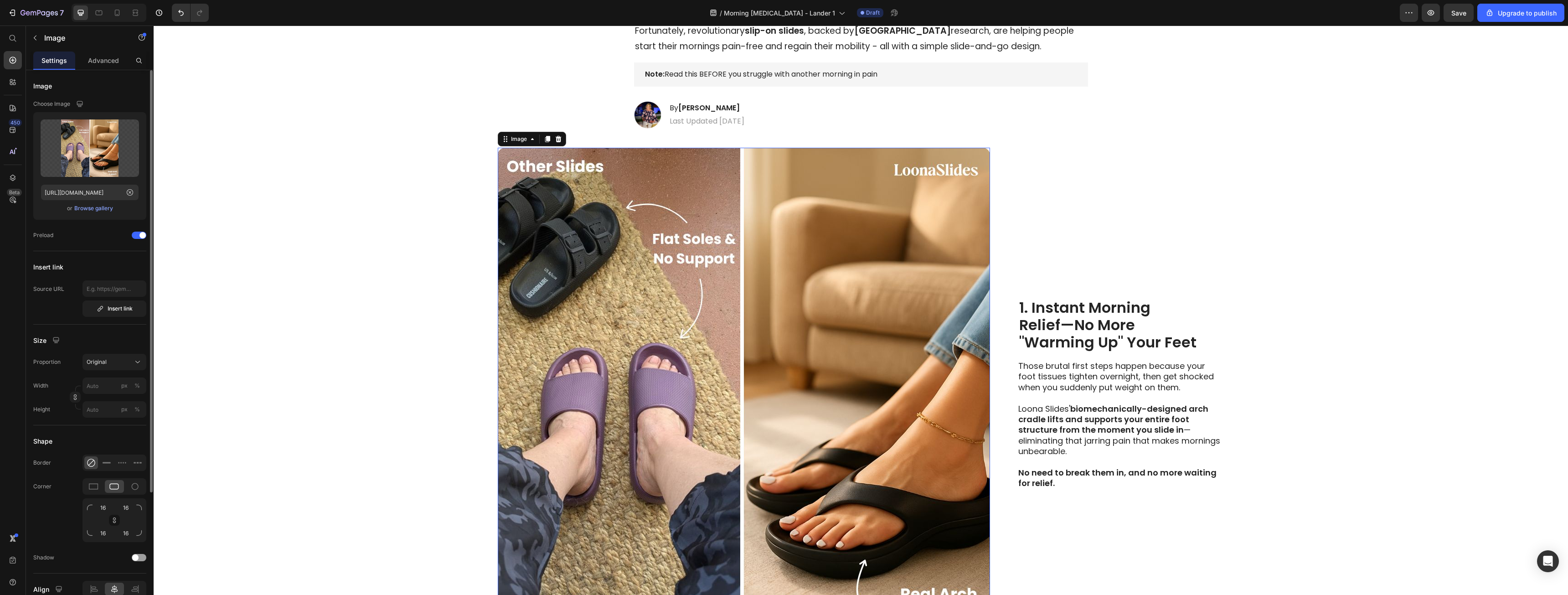 click on "Browse gallery" at bounding box center [93, 208] 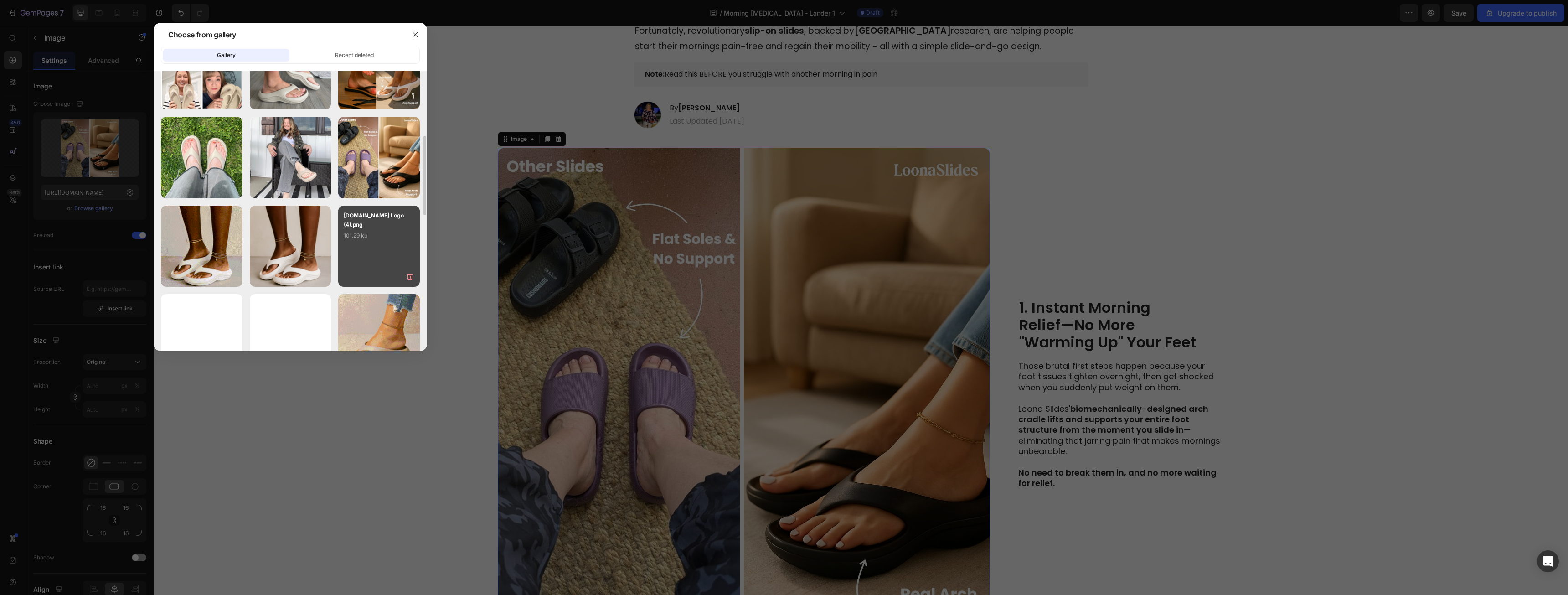 scroll, scrollTop: 274, scrollLeft: 0, axis: vertical 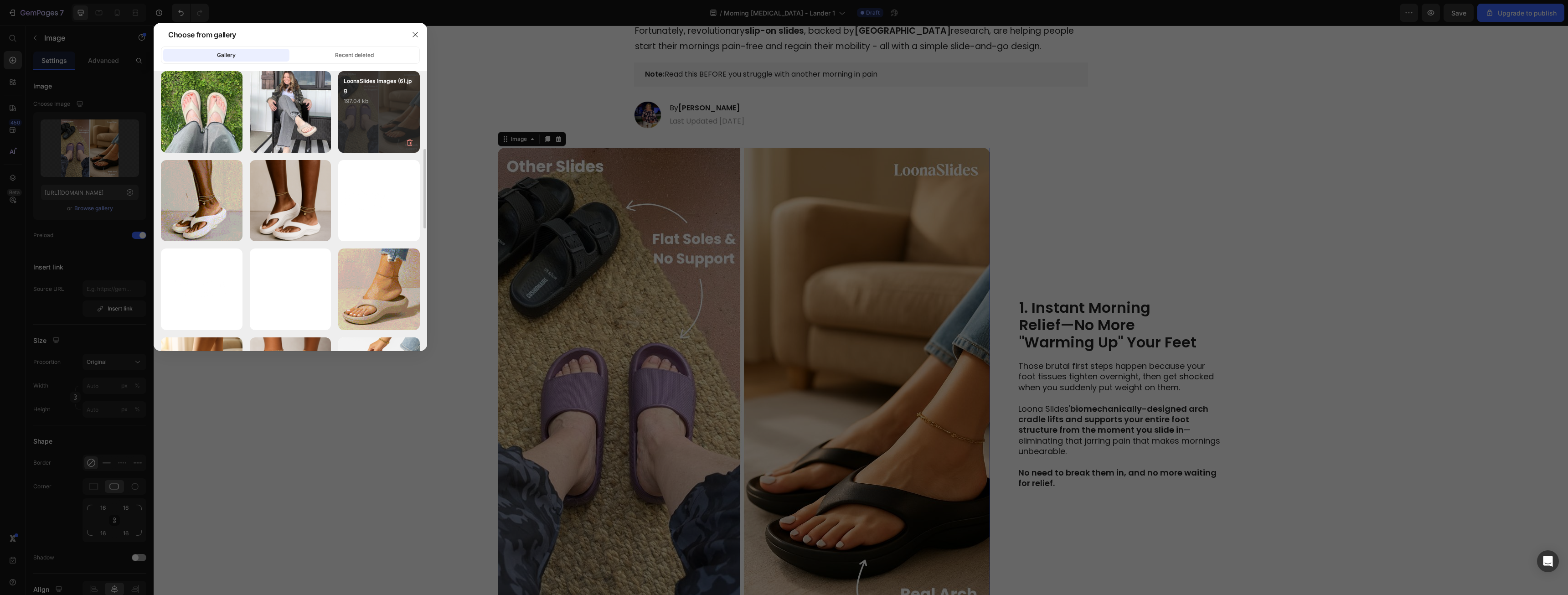 click on "LoonaSlides Images (6).jpg 197.04 kb" at bounding box center (379, 95) 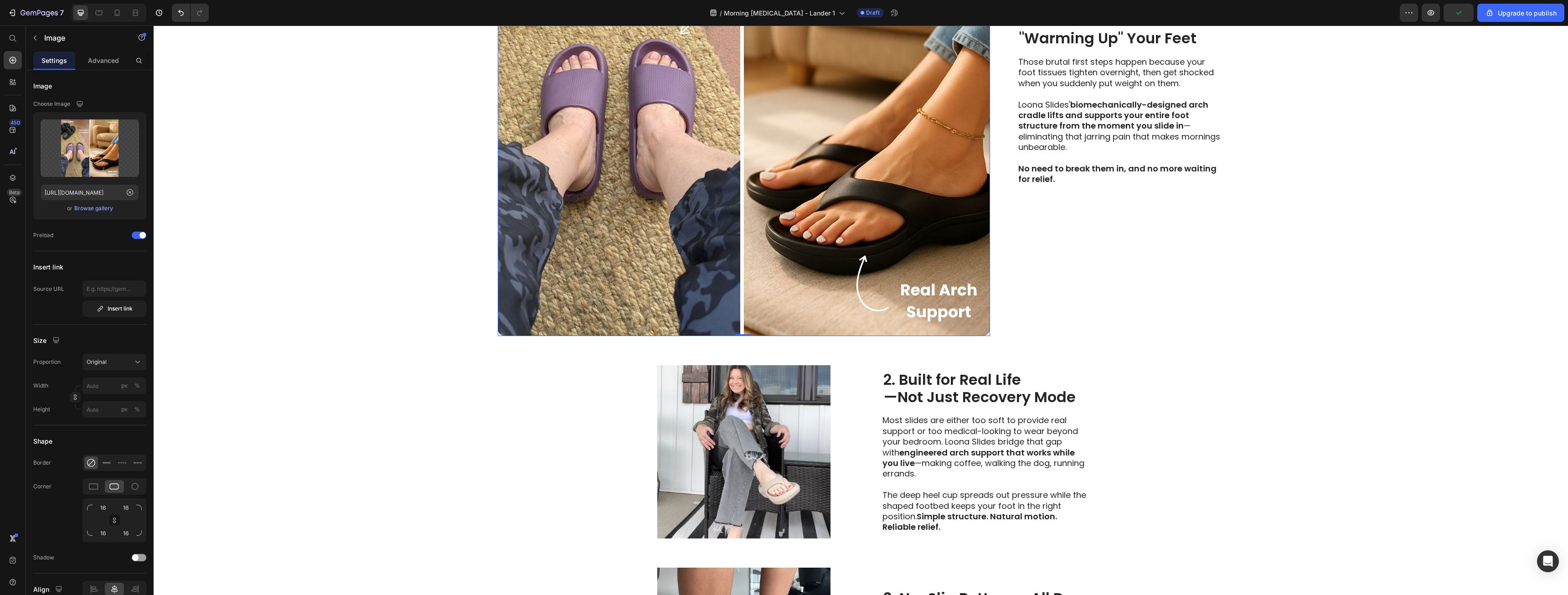scroll, scrollTop: 544, scrollLeft: 0, axis: vertical 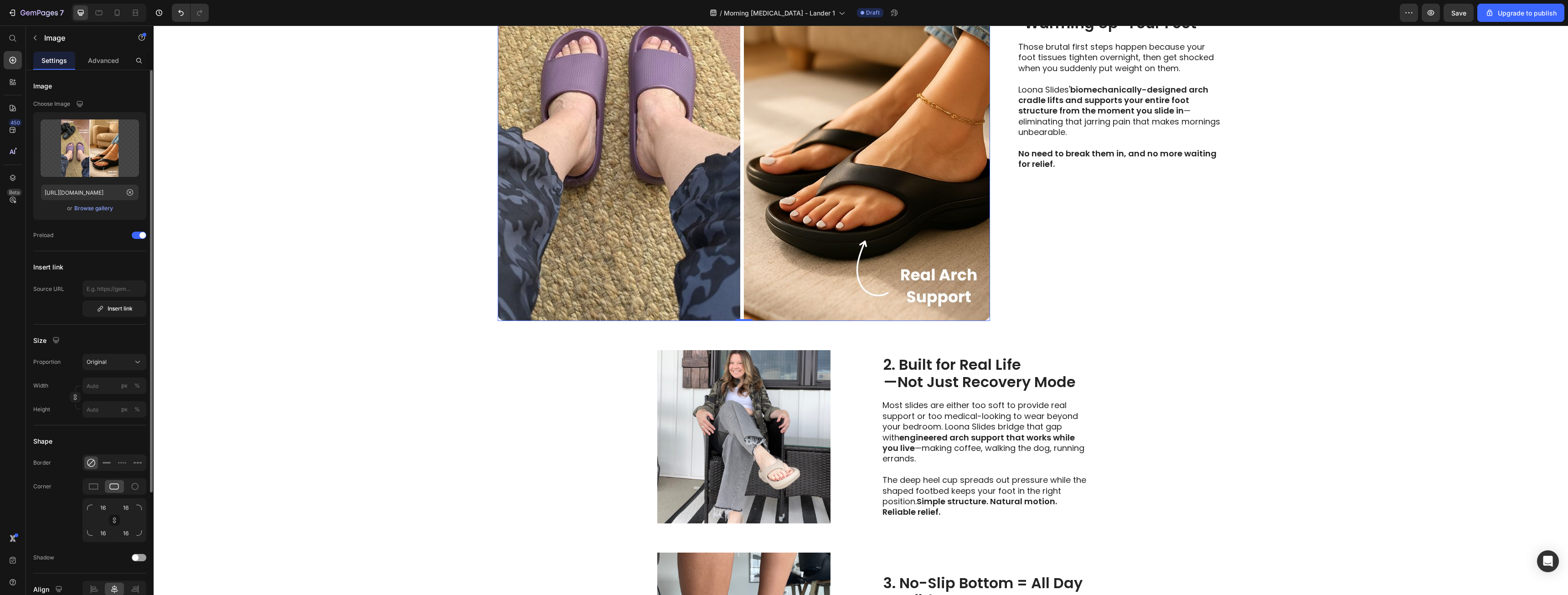 click on "Image Choose Image Upload Image https://cdn.shopify.com/s/files/1/0931/4920/0668/files/gempages_576021918650466890-771becfd-3514-42e5-b709-0f5d09ab32aa.jpg  or   Browse gallery  Preload Insert link Source URL  Insert link  Size Proportion Original Width px % Height px % Shape Border Corner 16 16 16 16 Shadow Align SEO Alt text Image title" at bounding box center (90, 407) 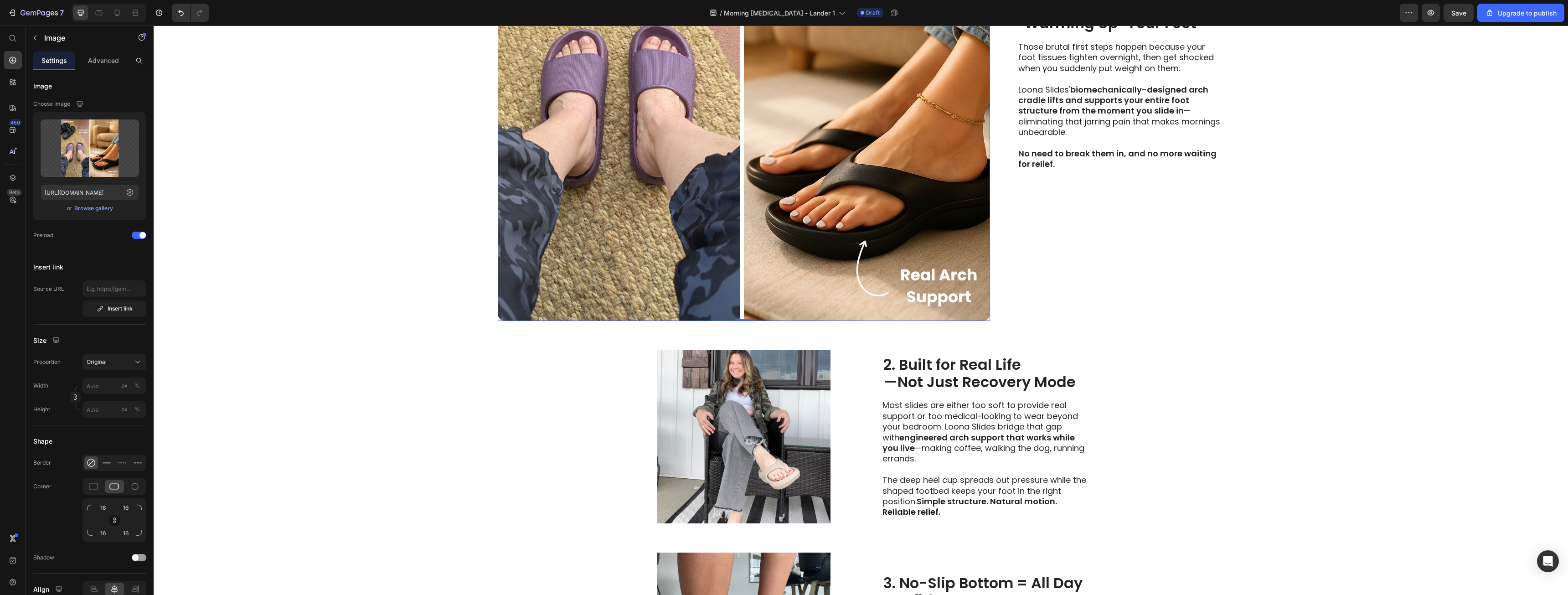 click at bounding box center (744, 75) 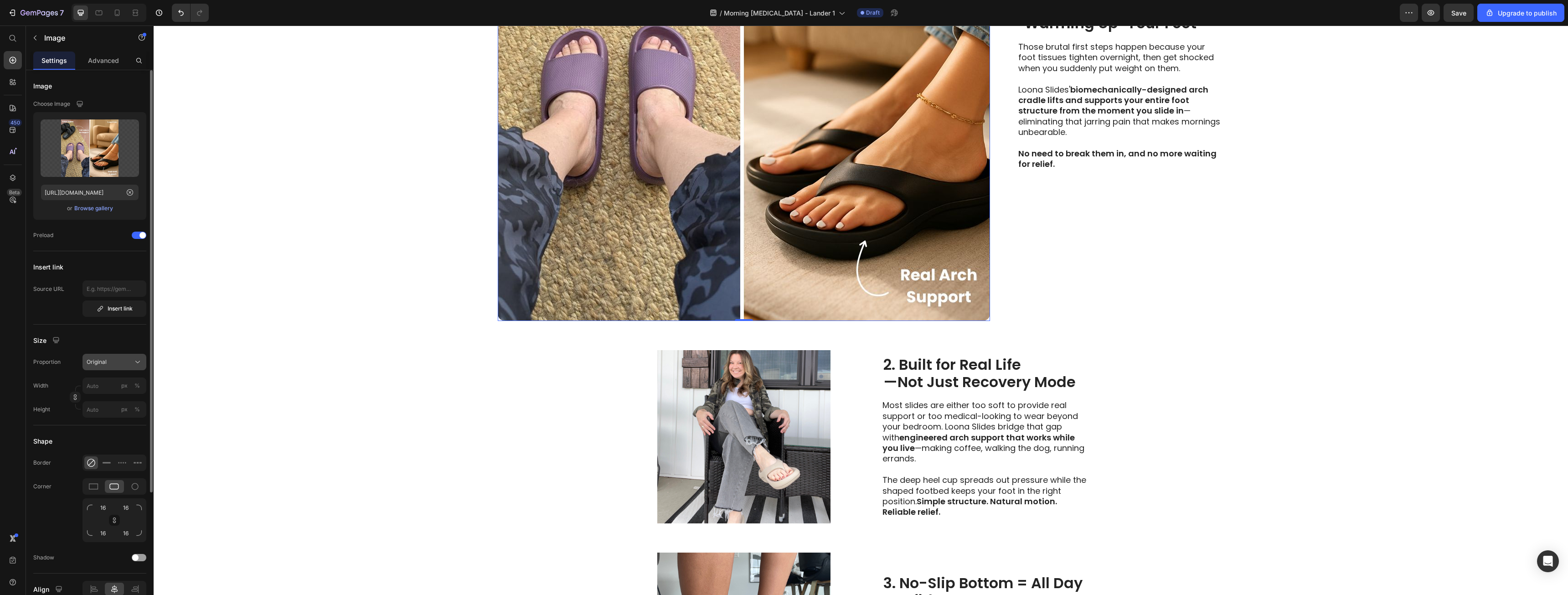 click on "Original" 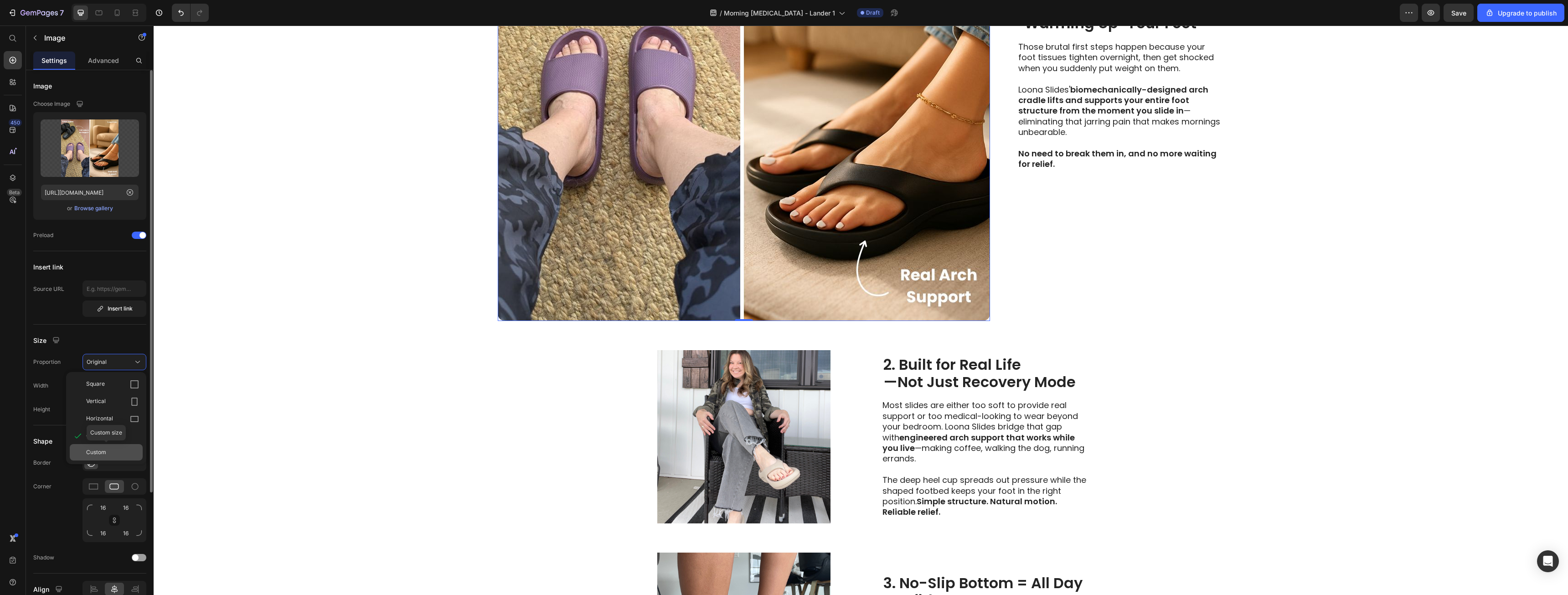 click on "Custom" at bounding box center [113, 452] 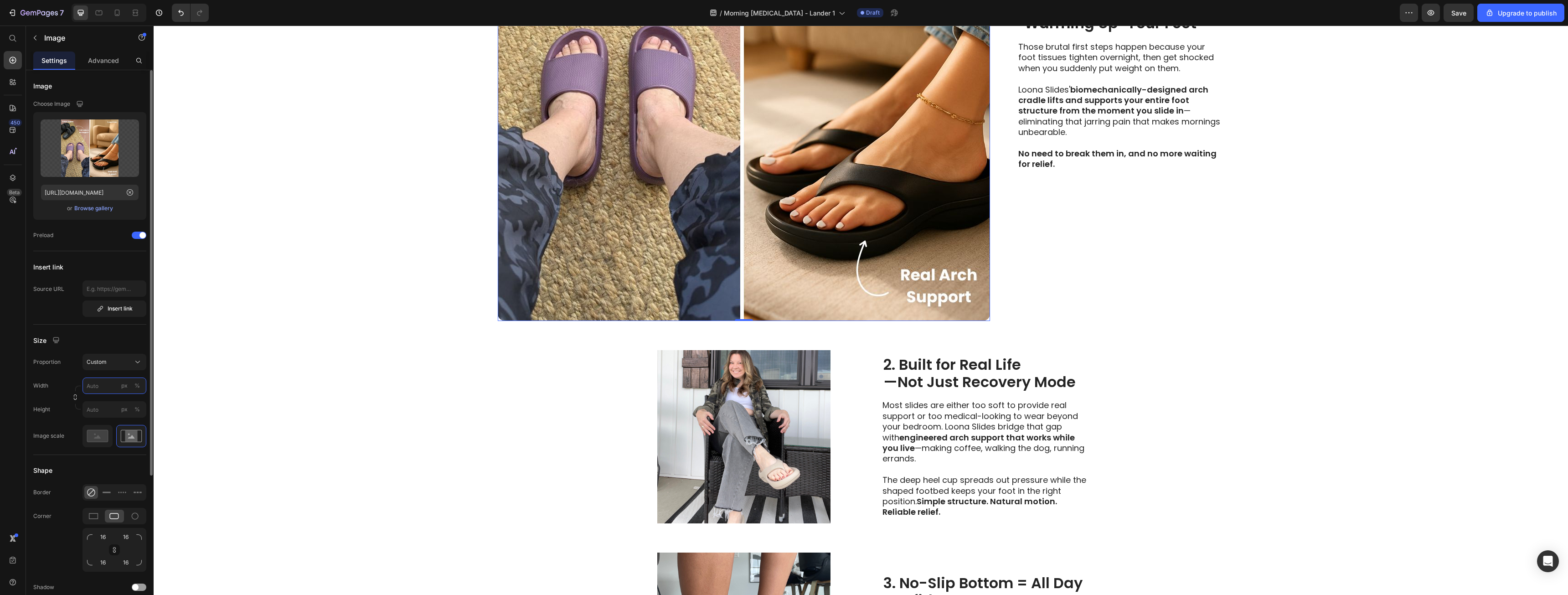 click on "px %" at bounding box center (114, 386) 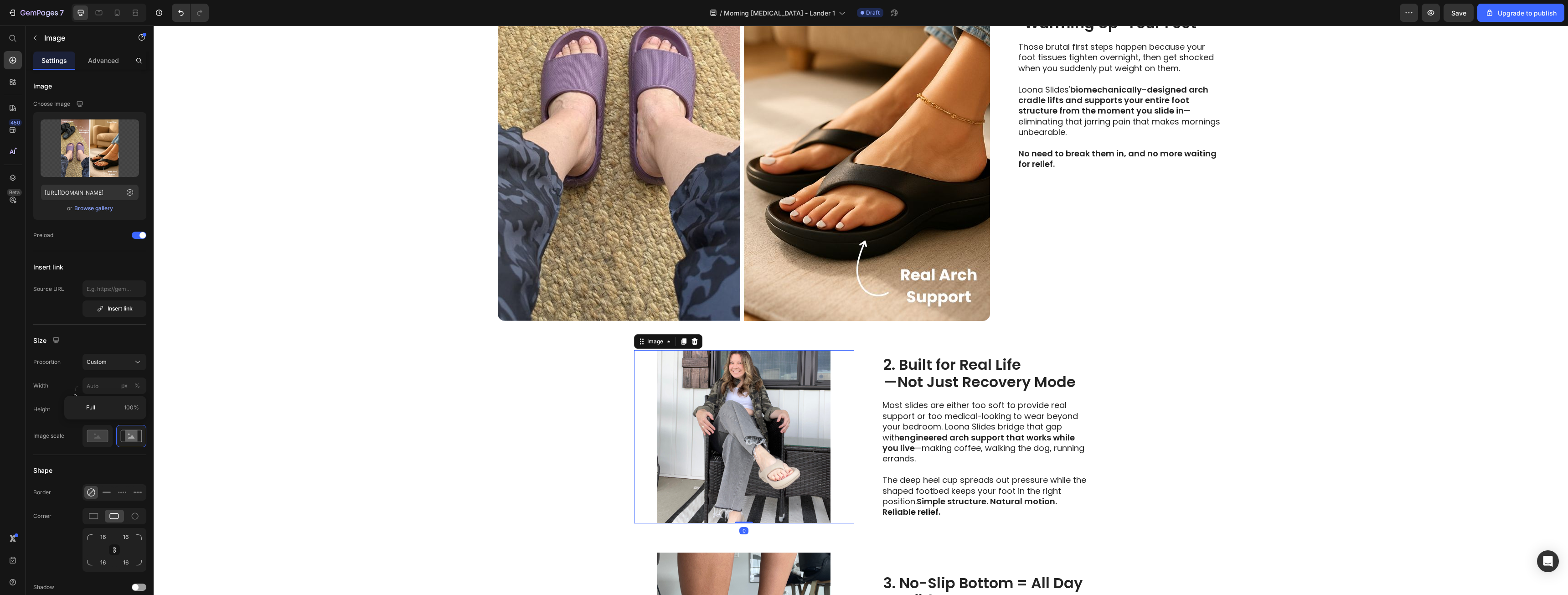 click at bounding box center (744, 437) 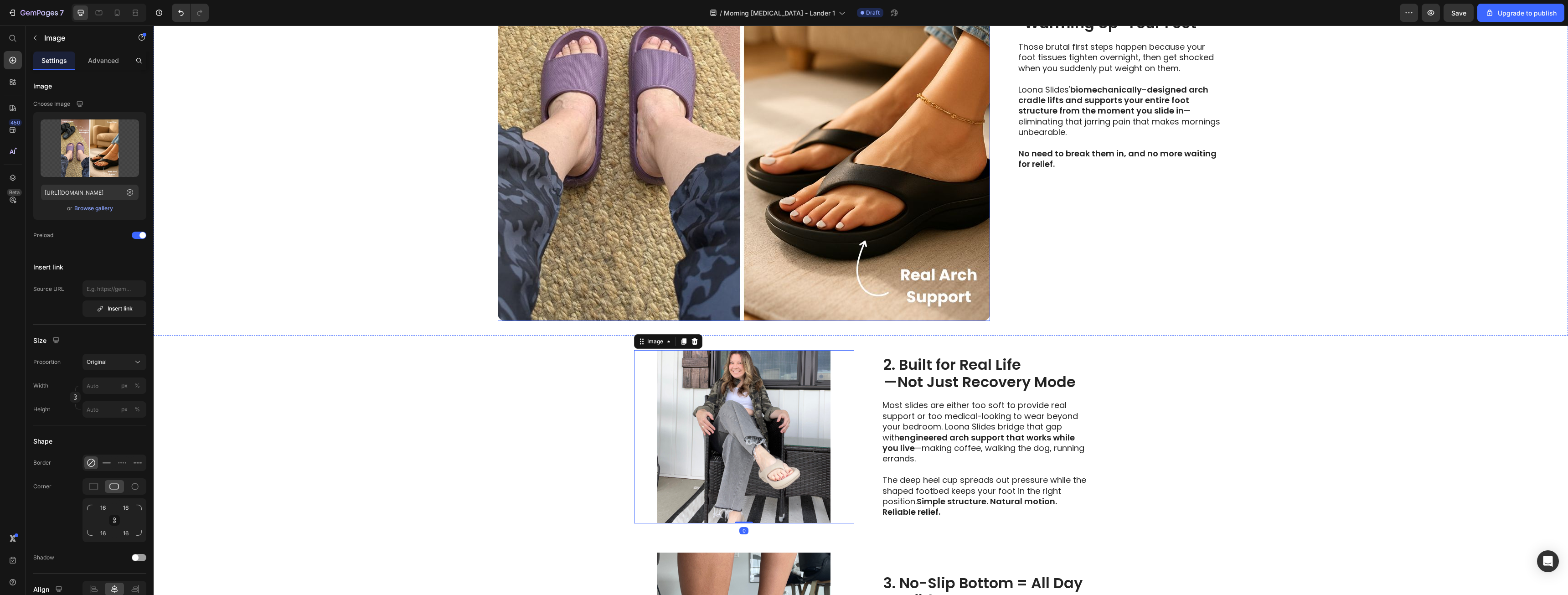 click at bounding box center [744, 75] 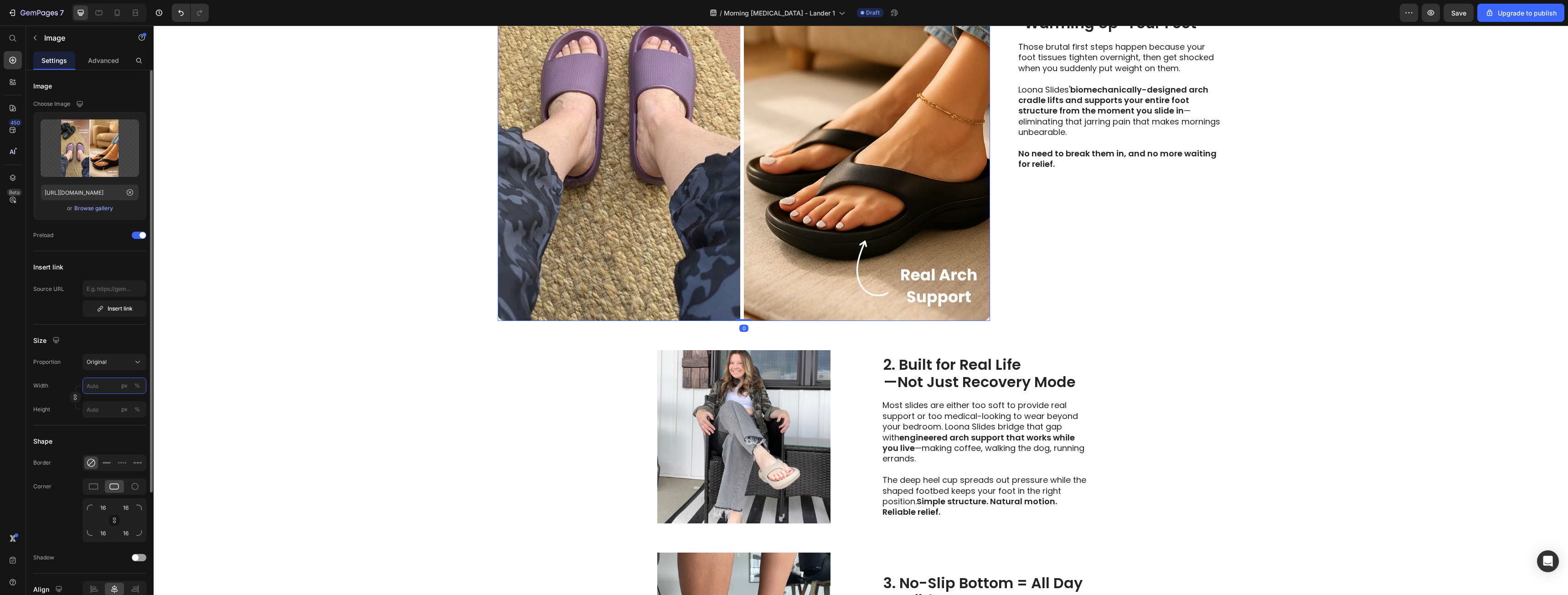 click on "px %" at bounding box center [114, 386] 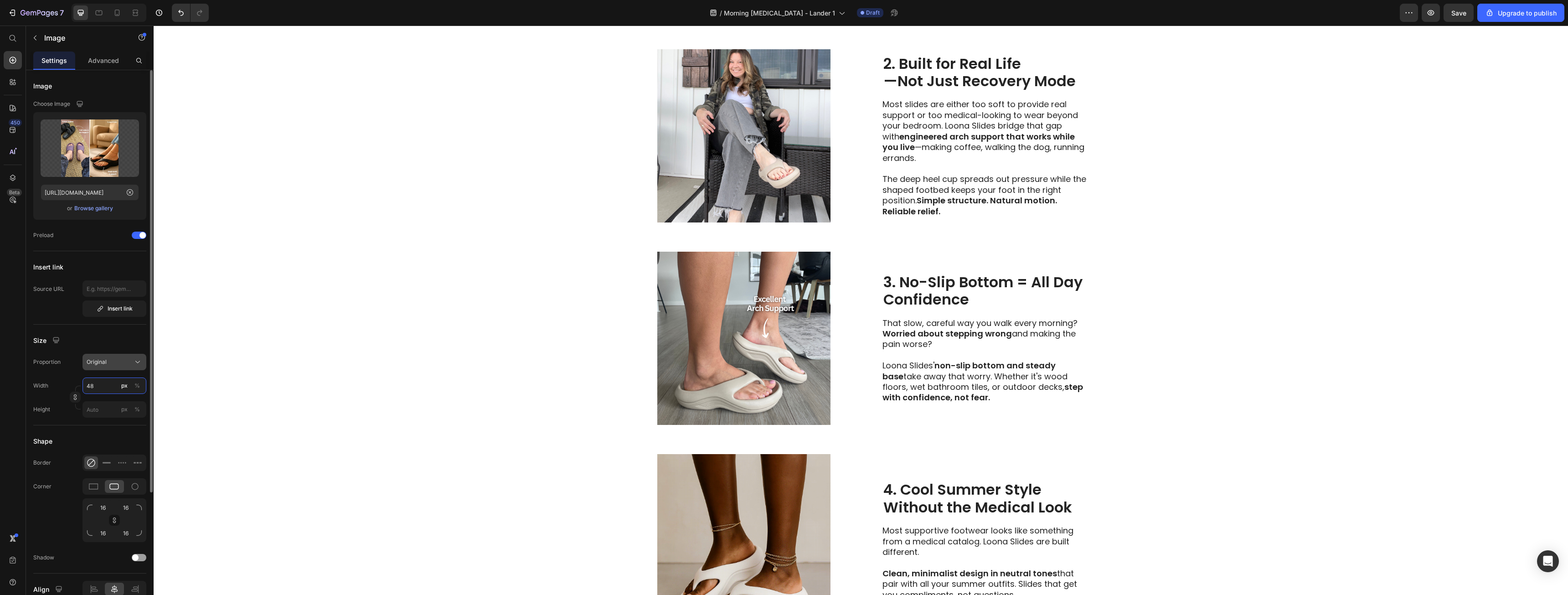 type on "483" 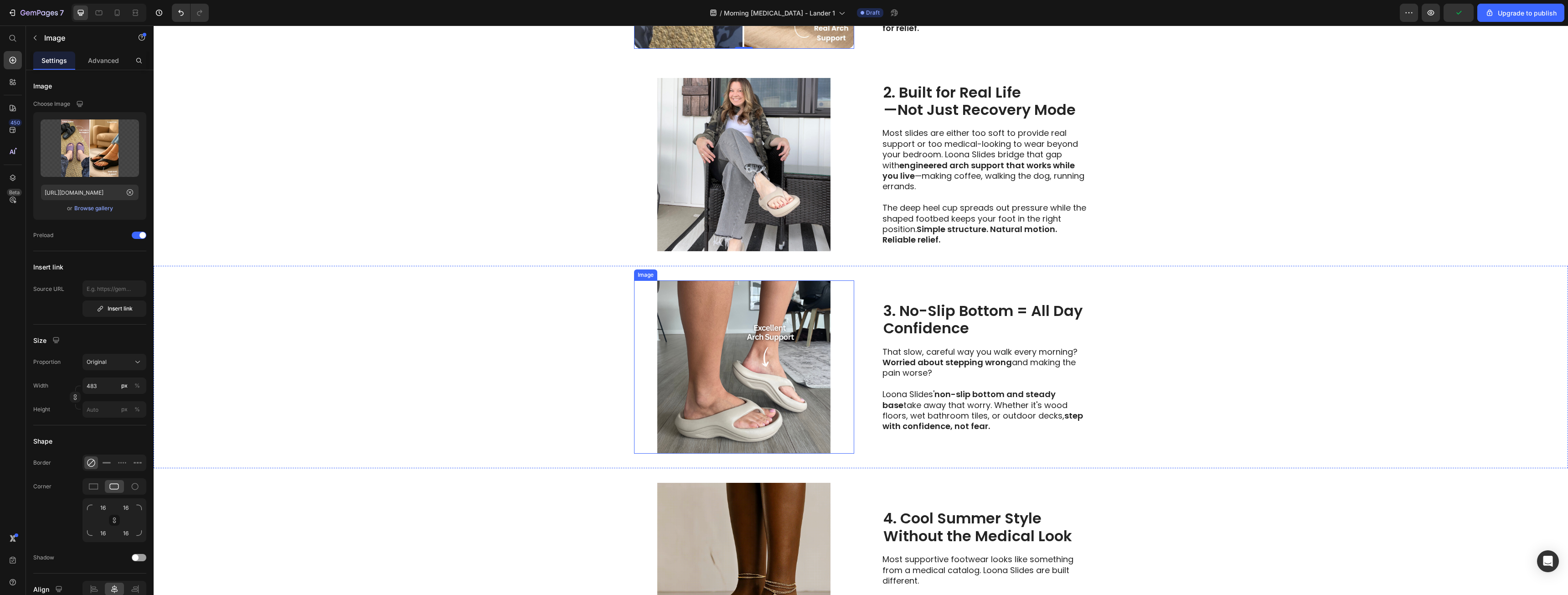 click at bounding box center (744, 165) 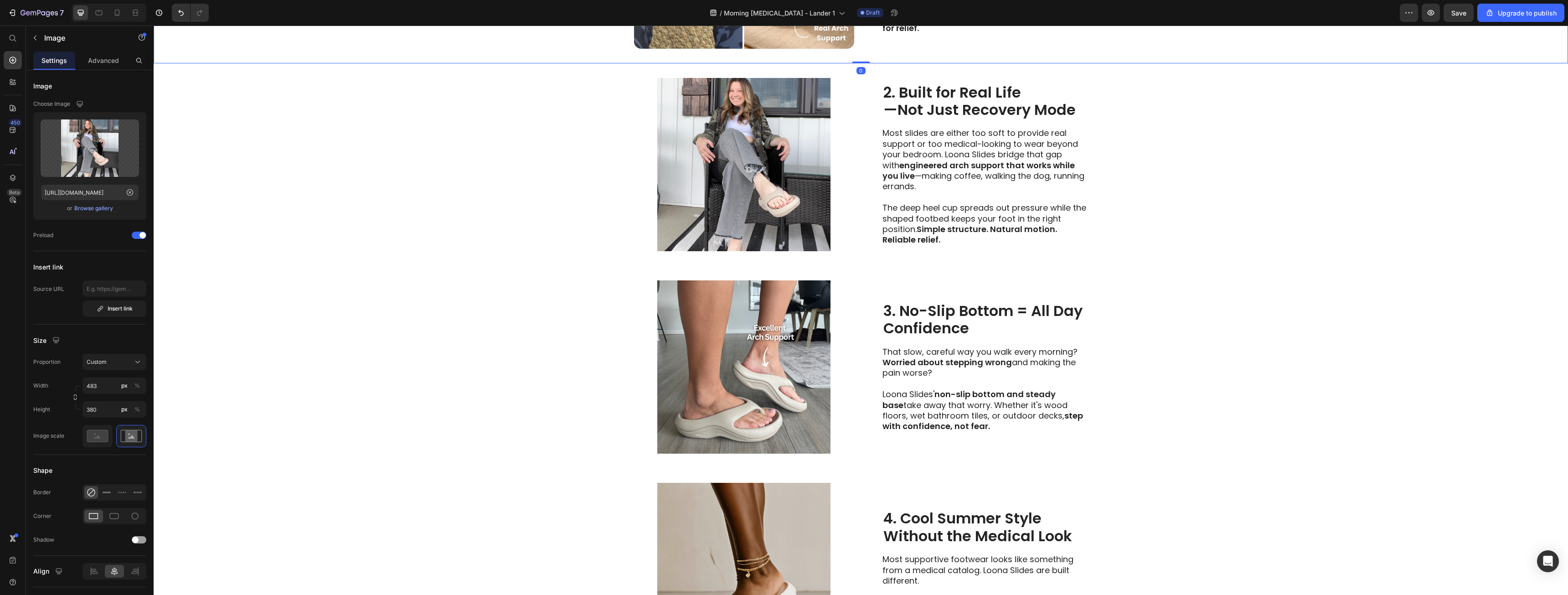 click on "Image 1. Instant Morning  Relief—No More  "Warming Up" Your Feet Heading Those brutal first steps happen because your foot tissues tighten overnight, then get shocked when you suddenly put weight on them.    Loona Slides'  biomechanically-designed arch cradle lifts and supports your entire foot structure from the moment you slide in —eliminating that jarring pain that makes mornings unbearable.    No need to break them in, and no more waiting for relief. Text Block Row   0" at bounding box center [861, -62] 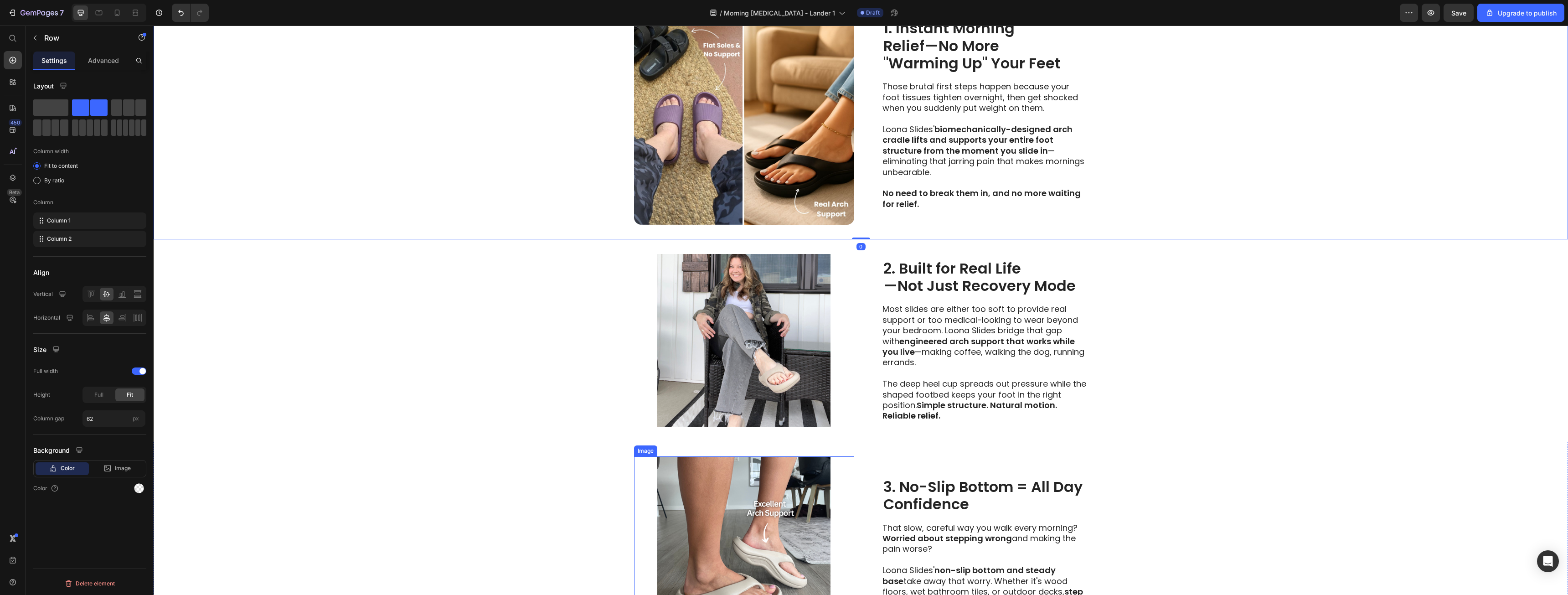 scroll, scrollTop: 316, scrollLeft: 0, axis: vertical 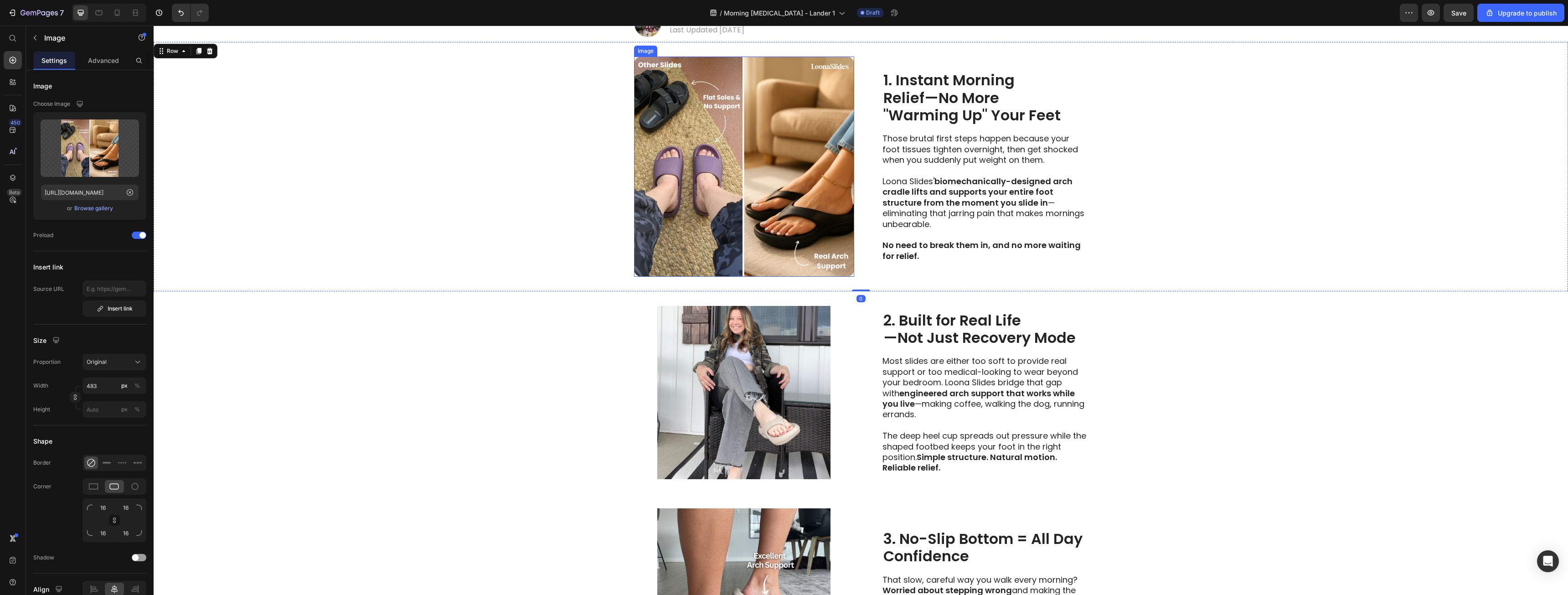 click at bounding box center (744, 166) 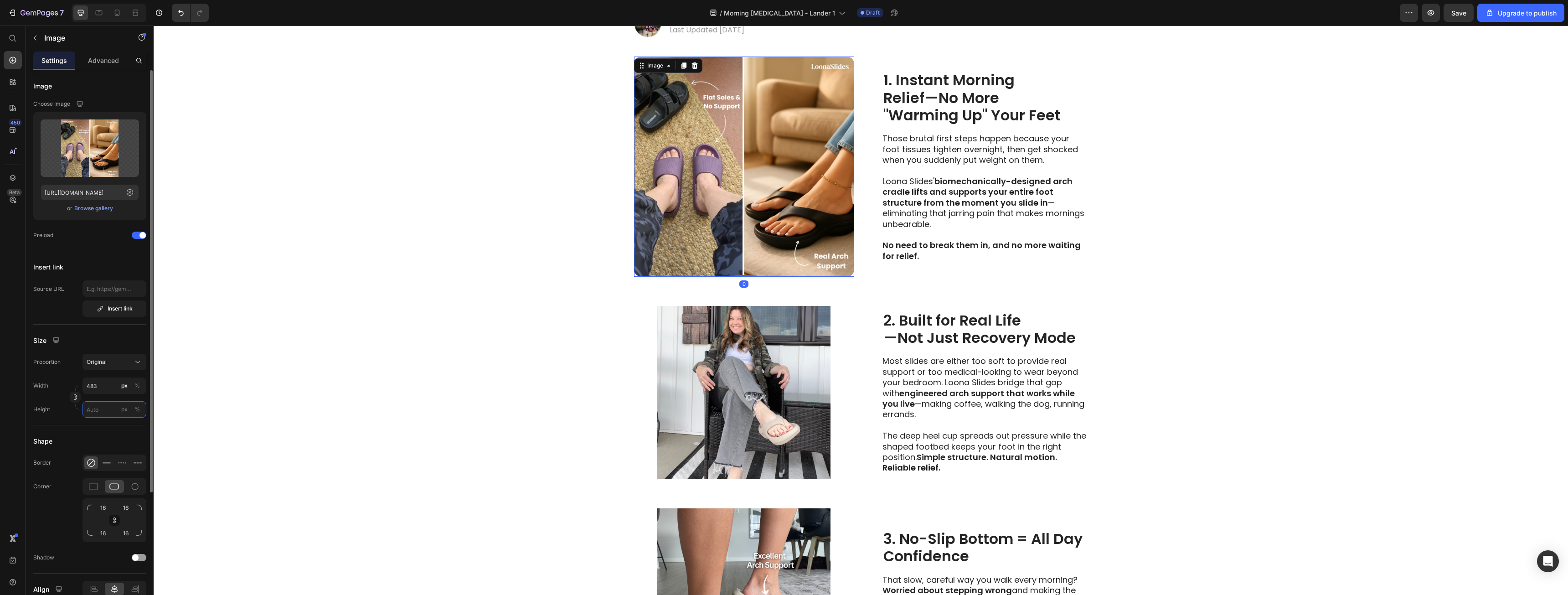 click on "px %" at bounding box center [114, 409] 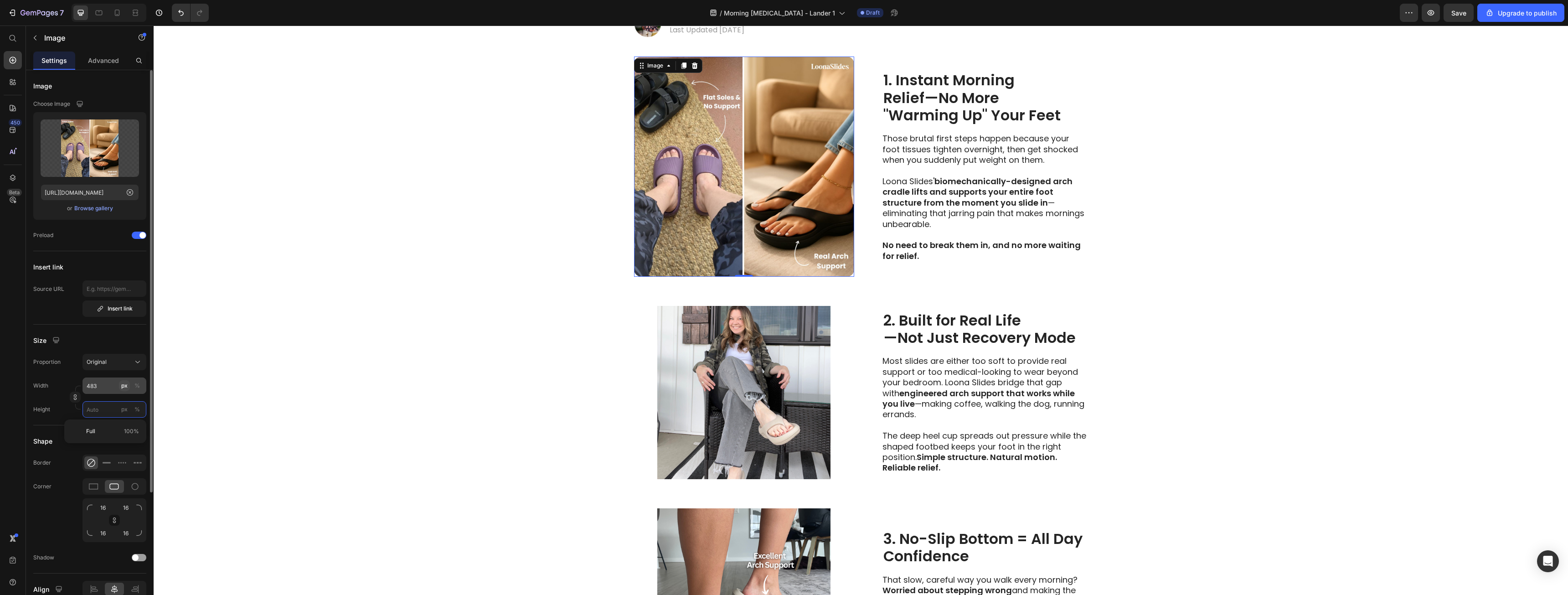 type on "3" 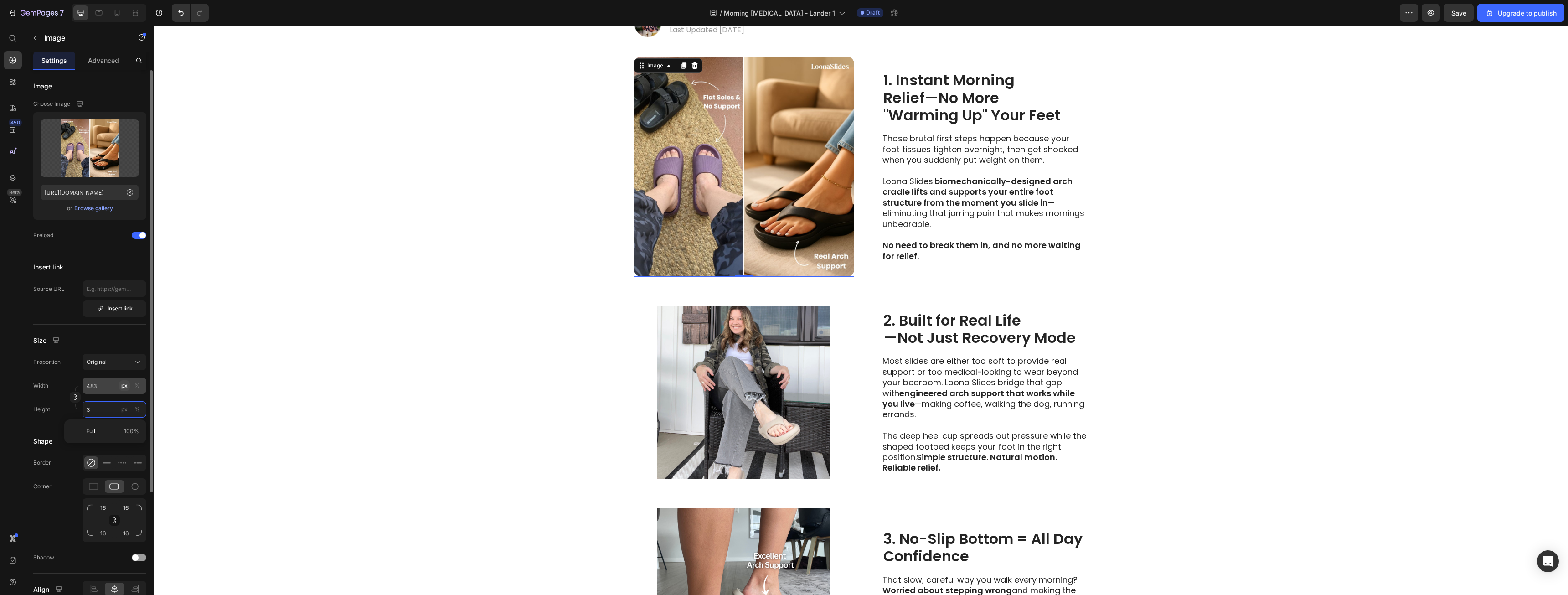 type 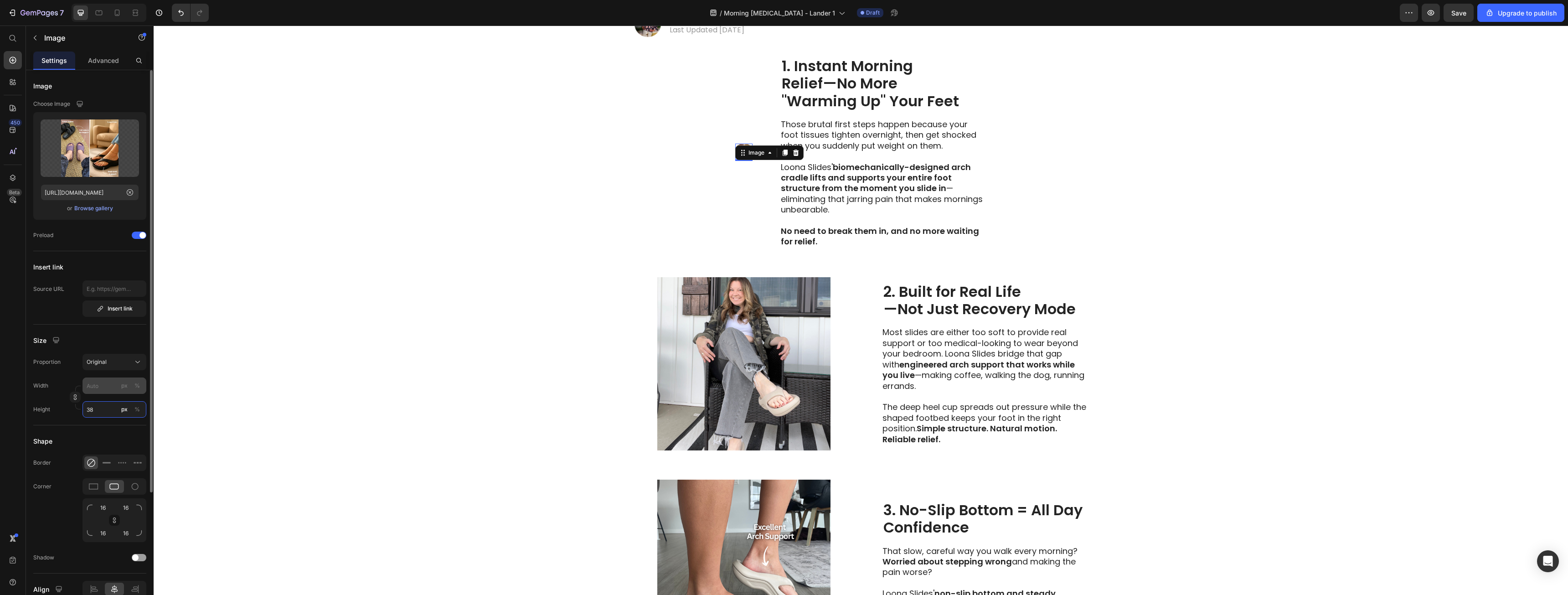 type on "380" 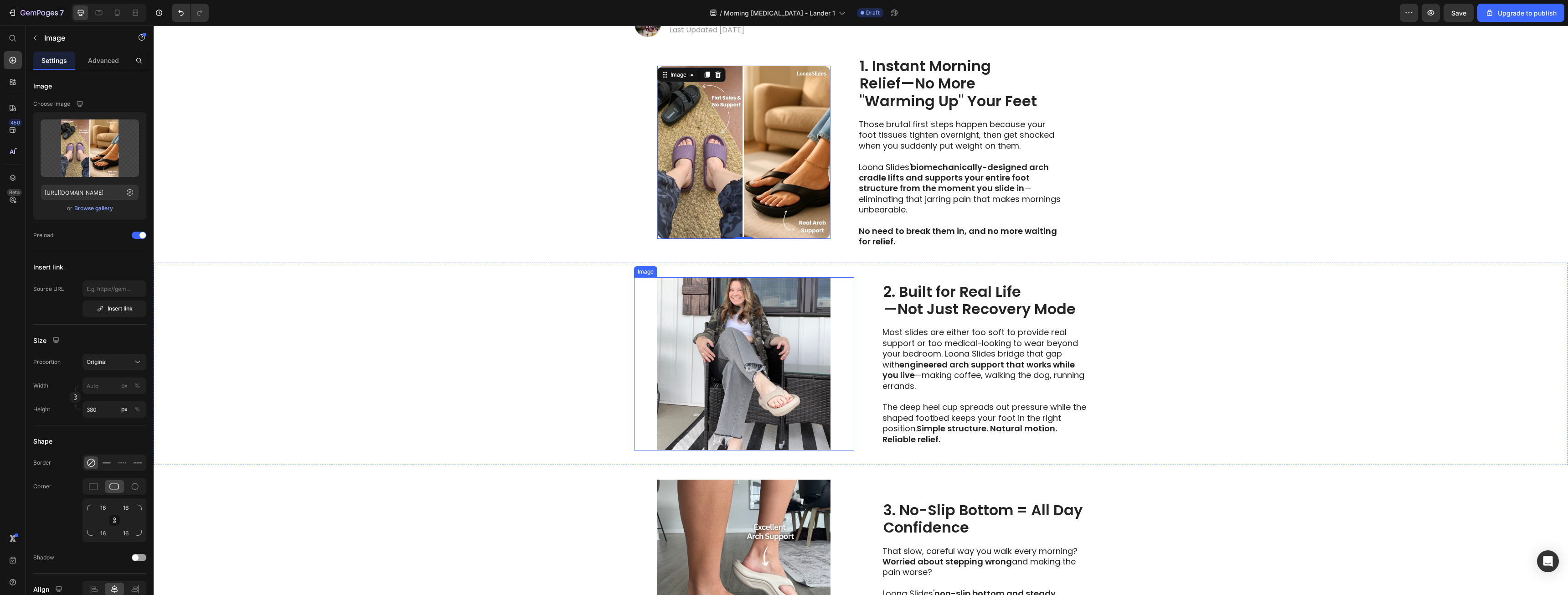 click on "Image 2. Built for Real Life —Not Just Recovery Mode Heading Most slides are either too soft to provide real support or too medical-looking to wear beyond your bedroom. Loona Slides bridge that gap with  engineered arch support that works while you live —making coffee, walking the dog, running errands.    The deep heel cup spreads out pressure while the shaped footbed keeps your foot in the right position.  Simple structure. Natural motion. Reliable relief. Text Block Row" at bounding box center (861, 364) 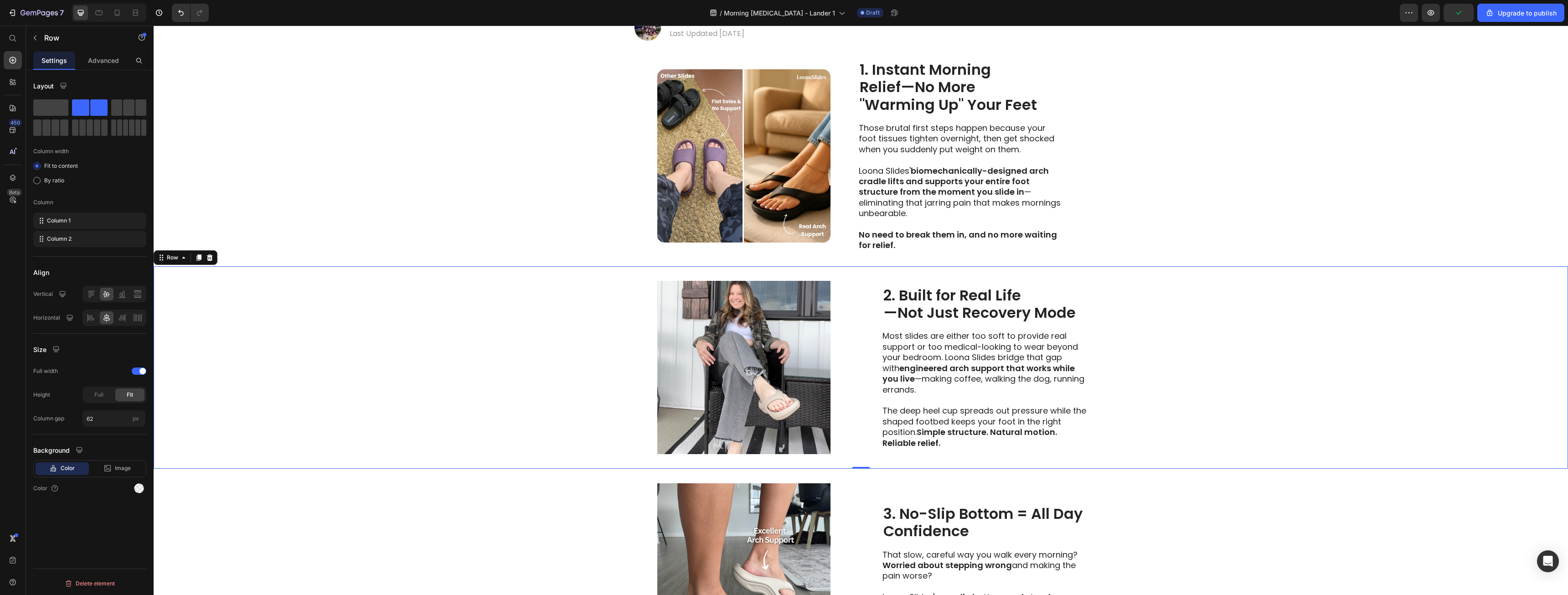 scroll, scrollTop: 316, scrollLeft: 0, axis: vertical 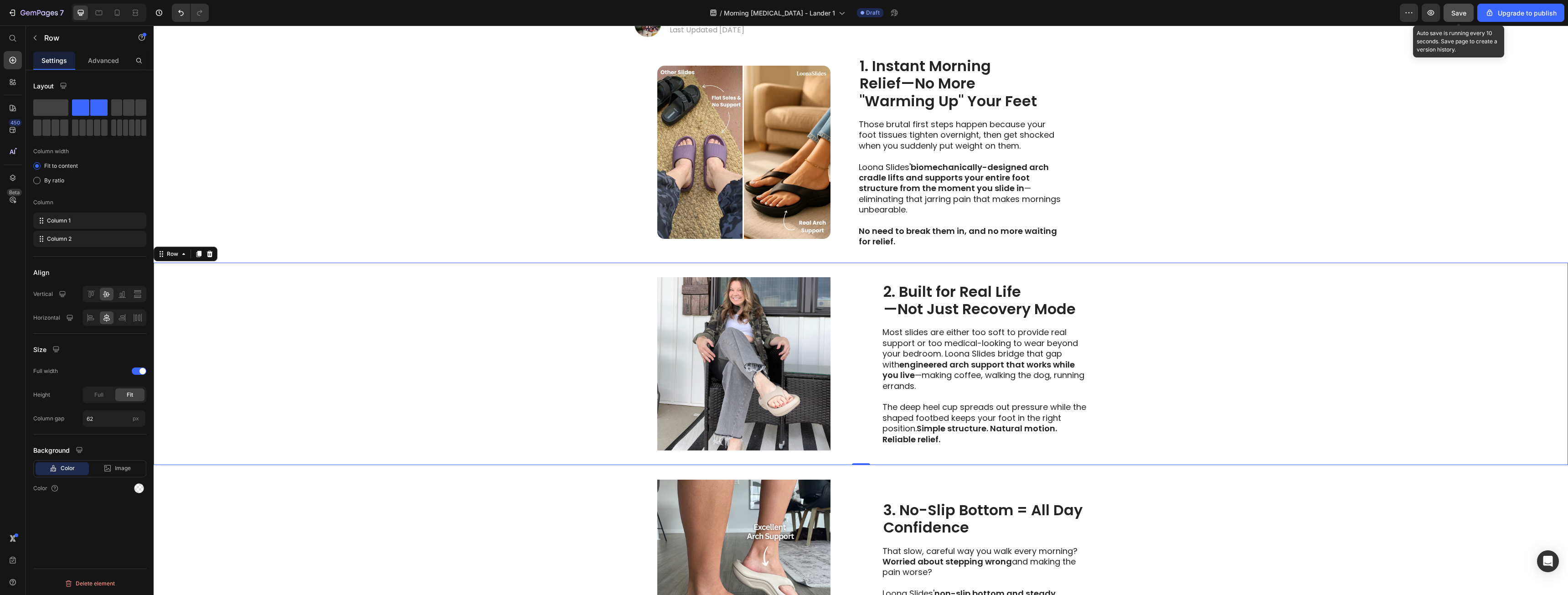 click on "Save" 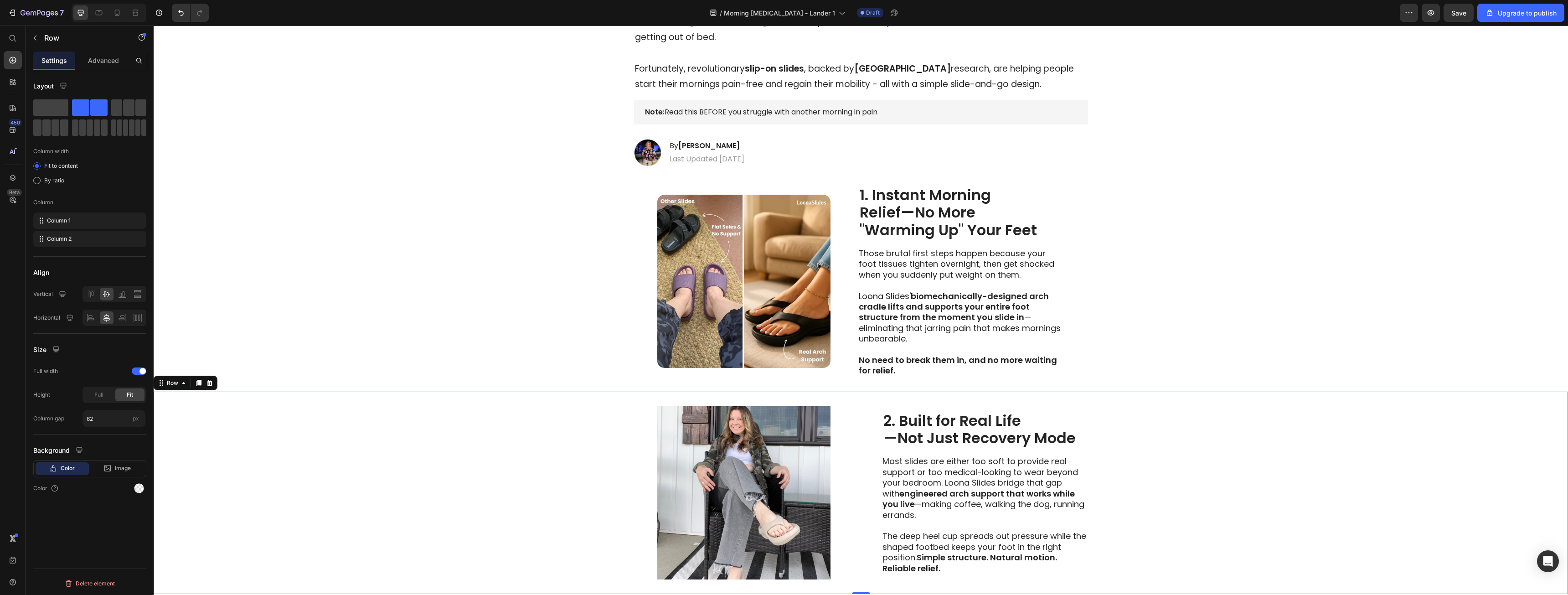 scroll, scrollTop: 180, scrollLeft: 0, axis: vertical 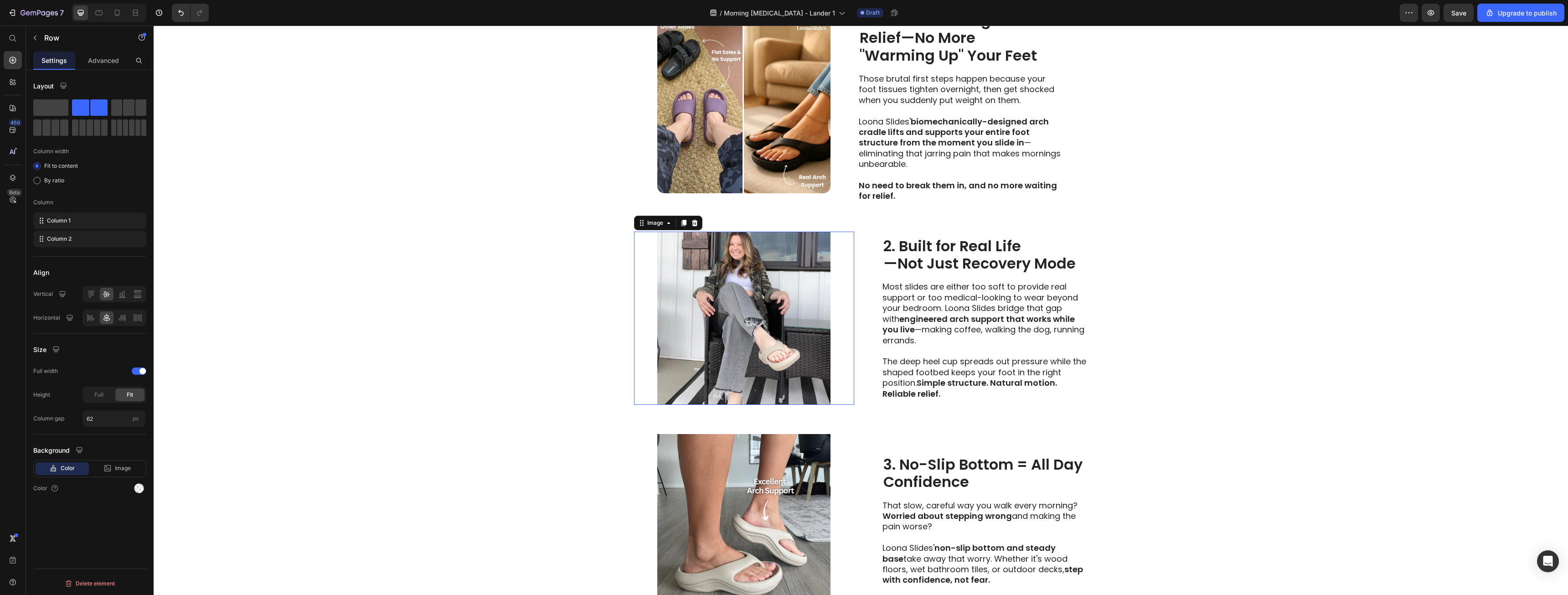 click at bounding box center (744, 318) 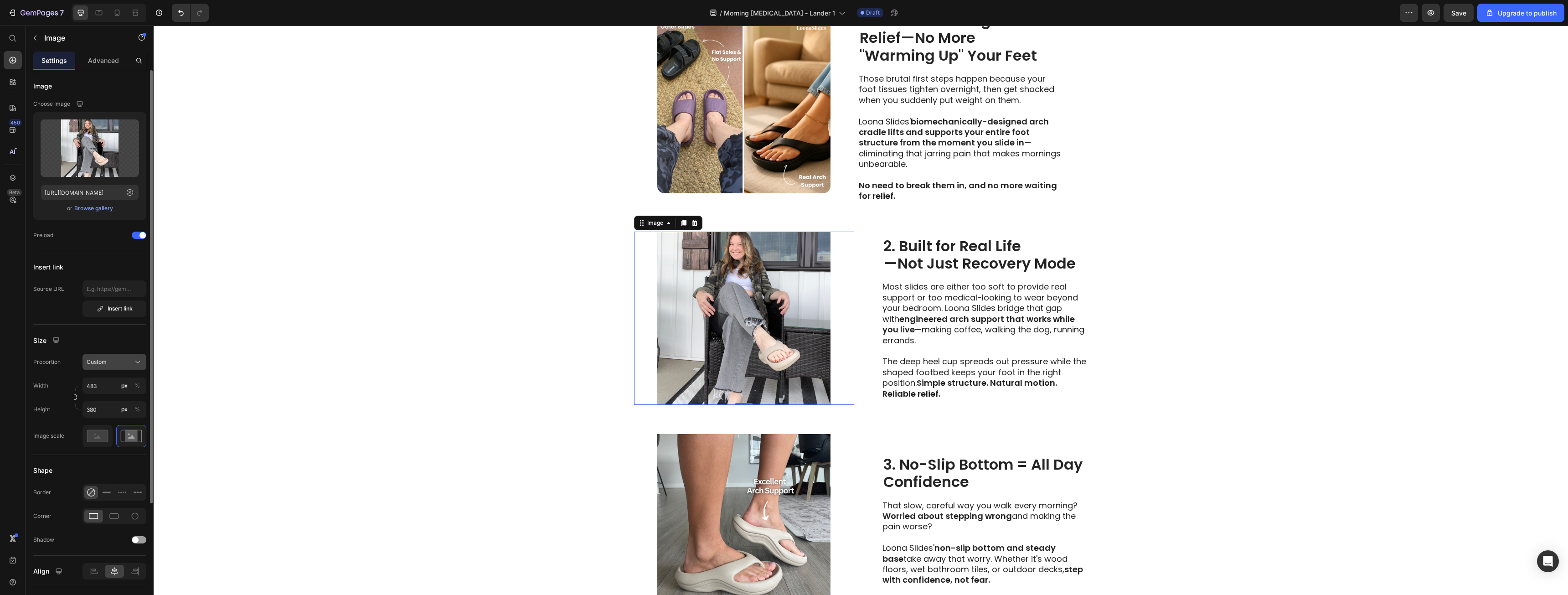 click on "Custom" 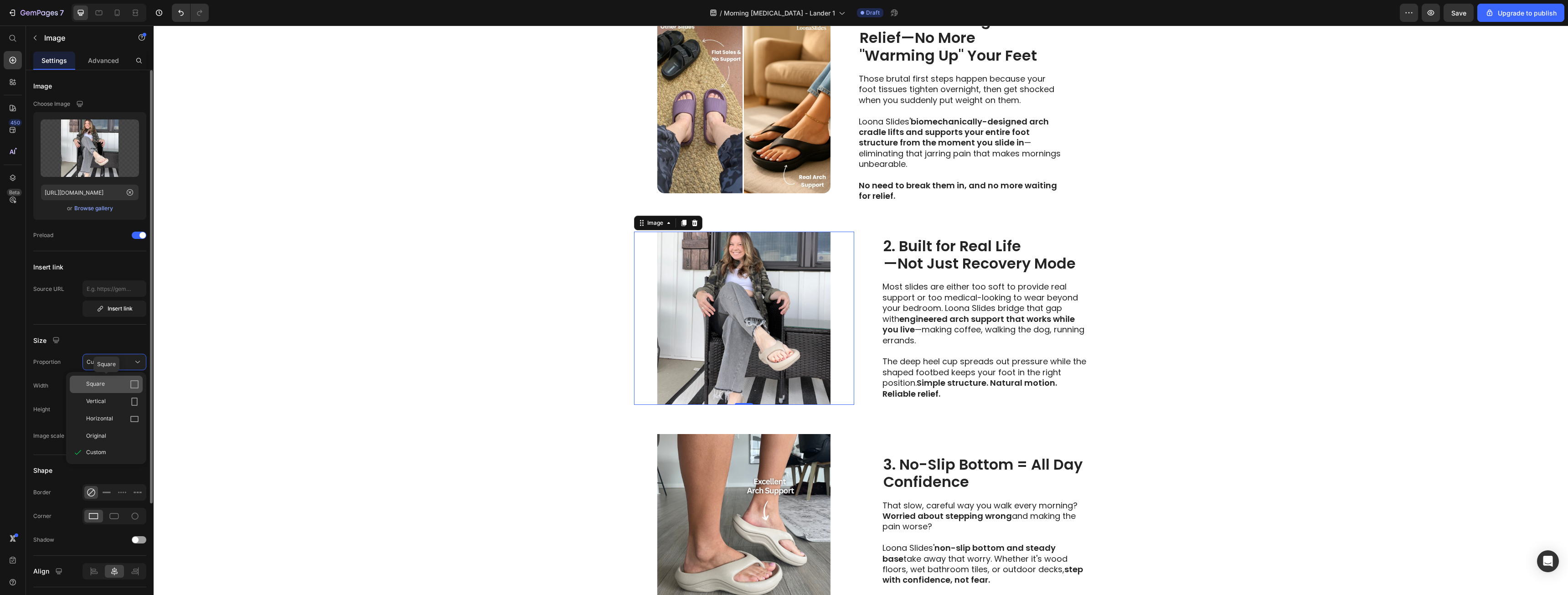 click on "Square" at bounding box center (113, 384) 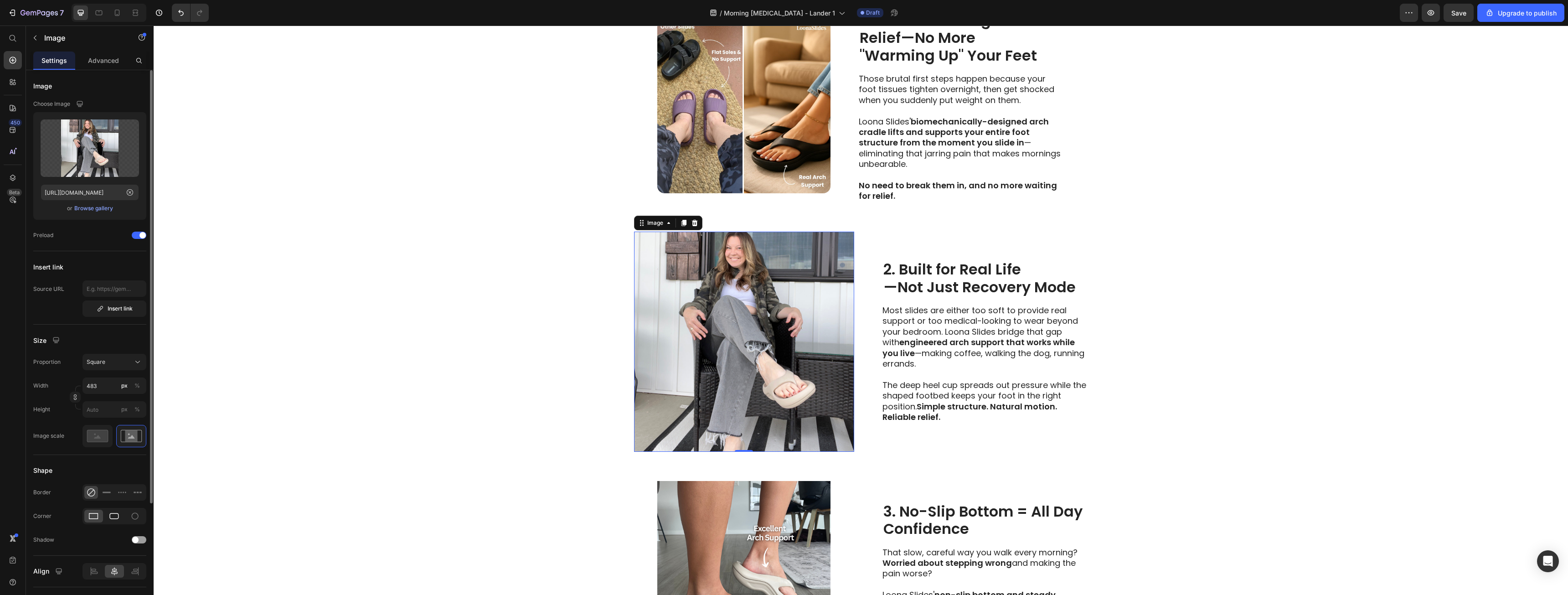 click 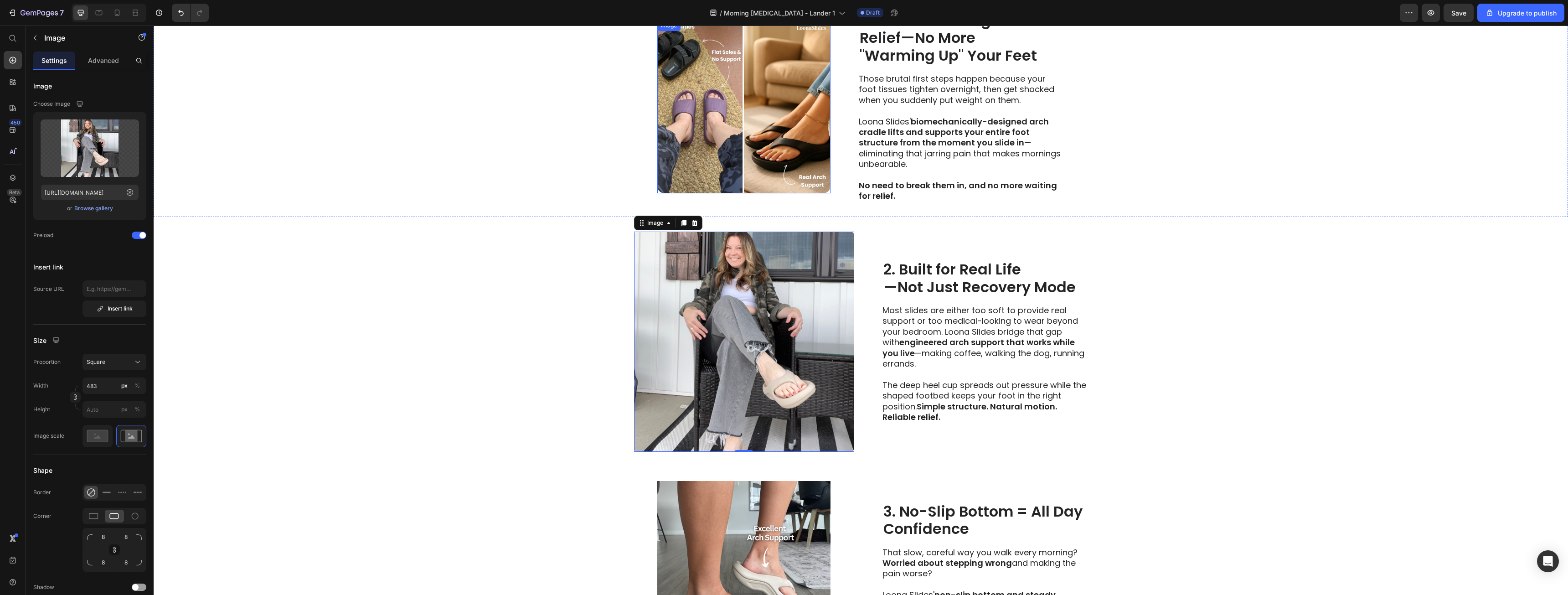 drag, startPoint x: 674, startPoint y: 129, endPoint x: 671, endPoint y: 137, distance: 8.544004 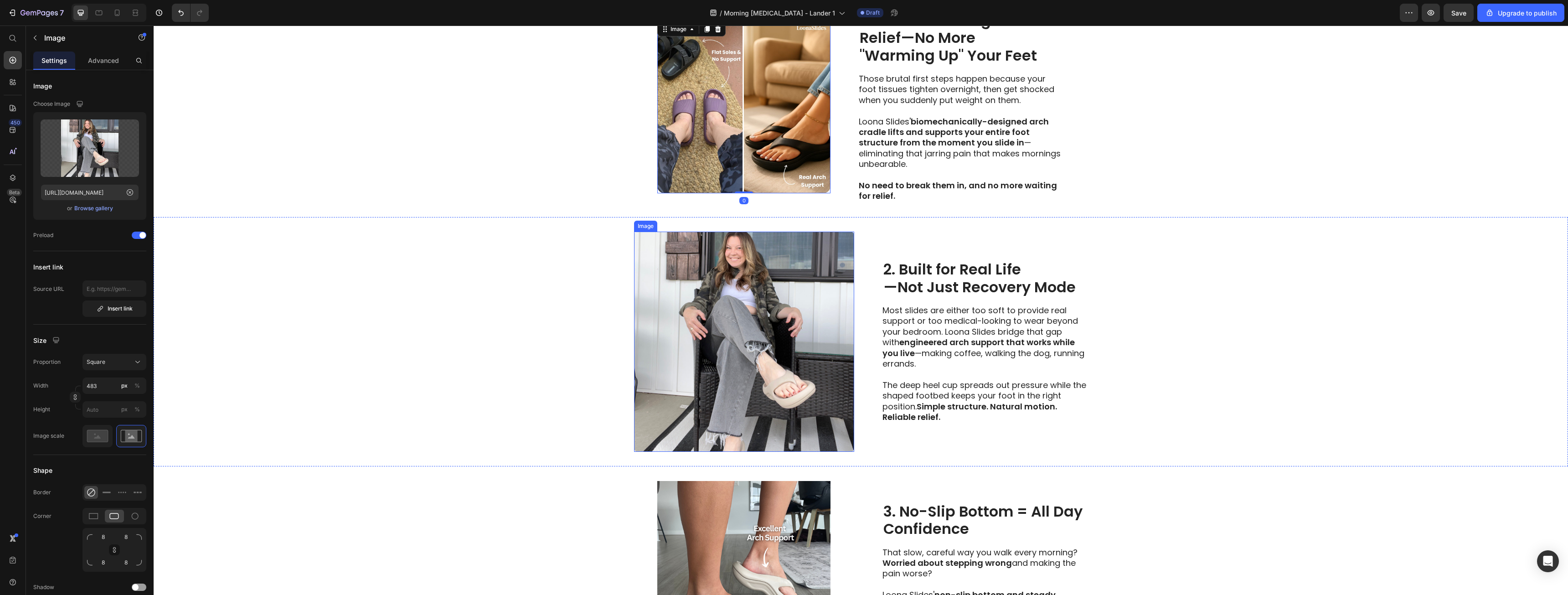 click at bounding box center [744, 341] 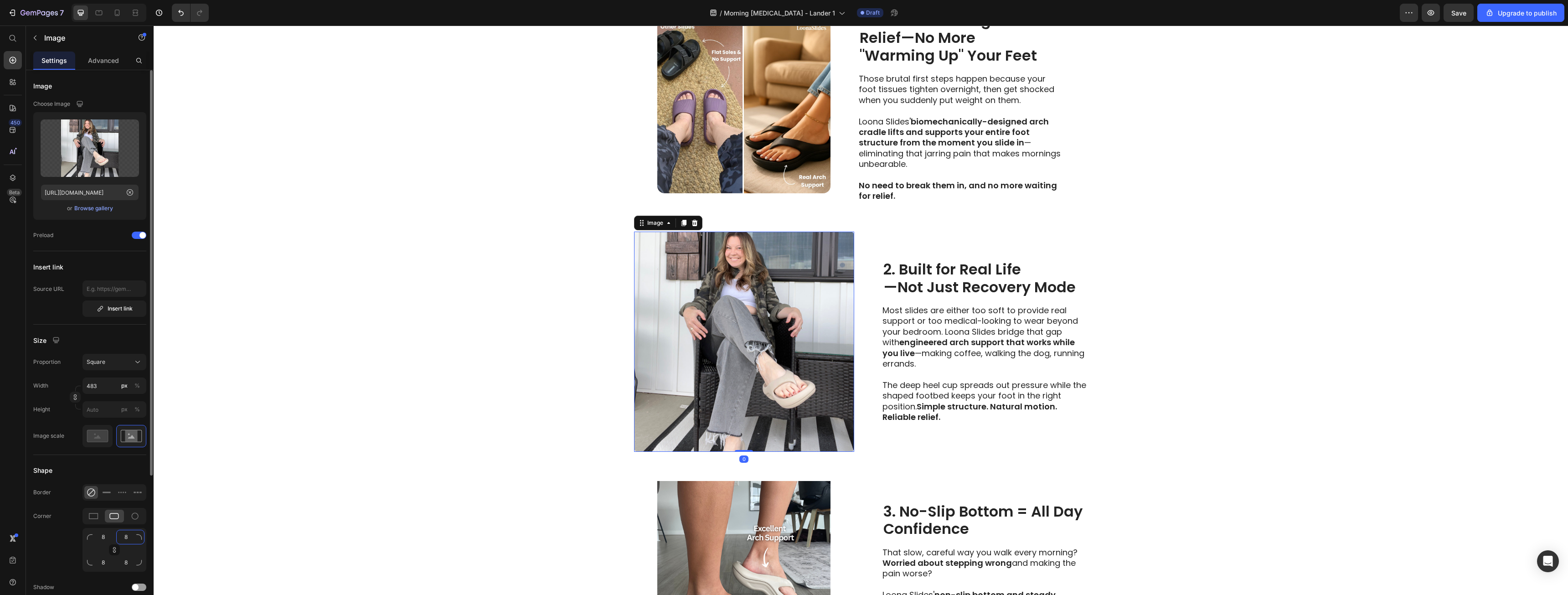click on "8" 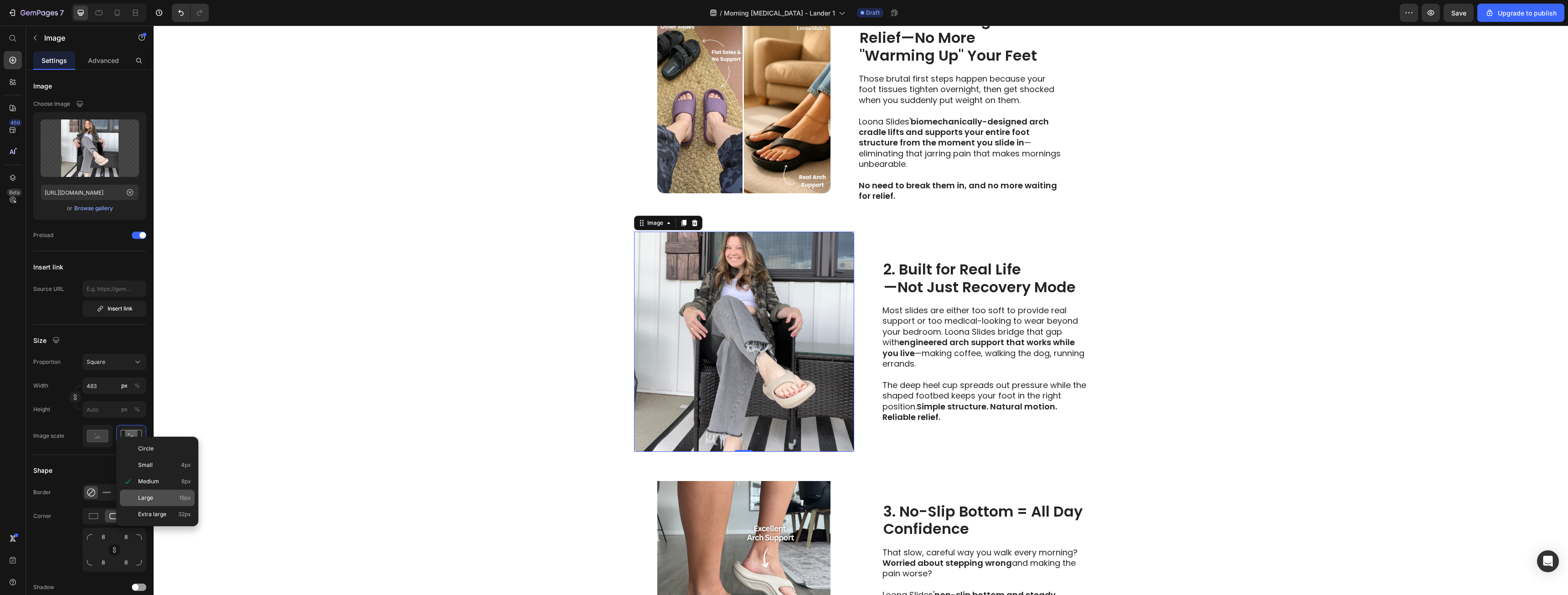 click on "Large" at bounding box center (145, 498) 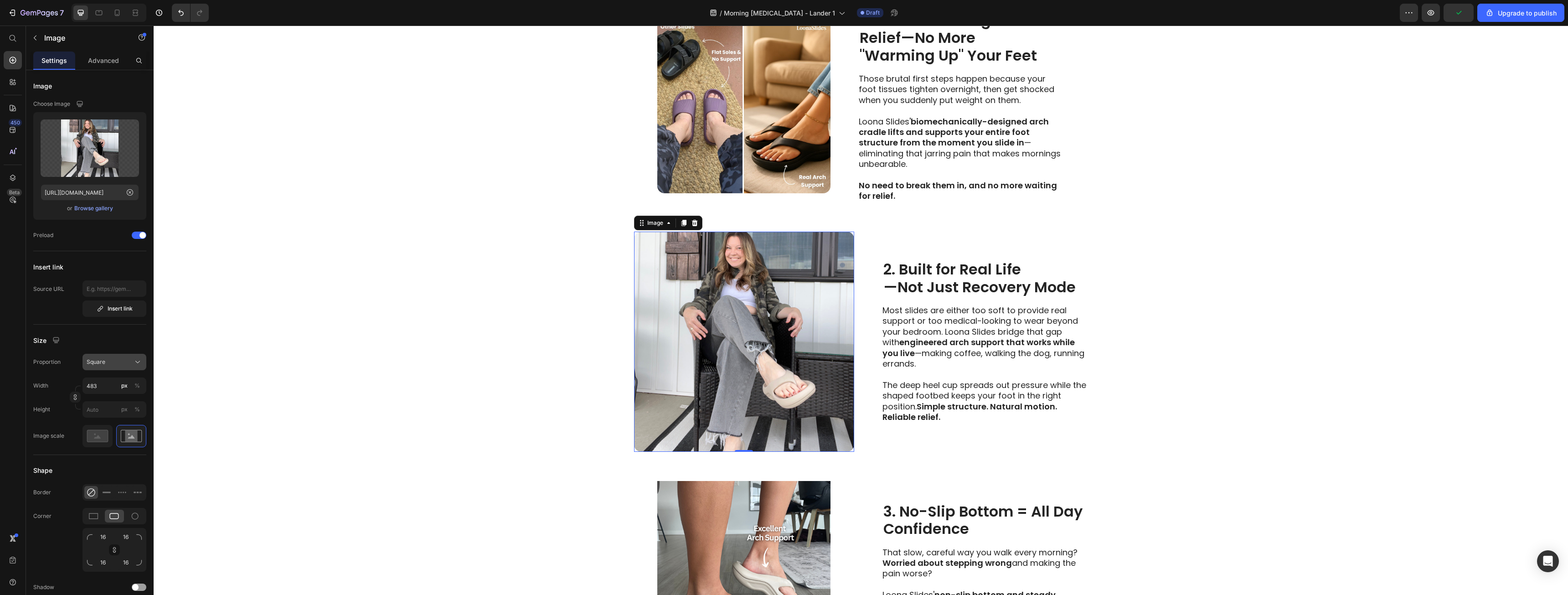click on "Square" at bounding box center (114, 362) 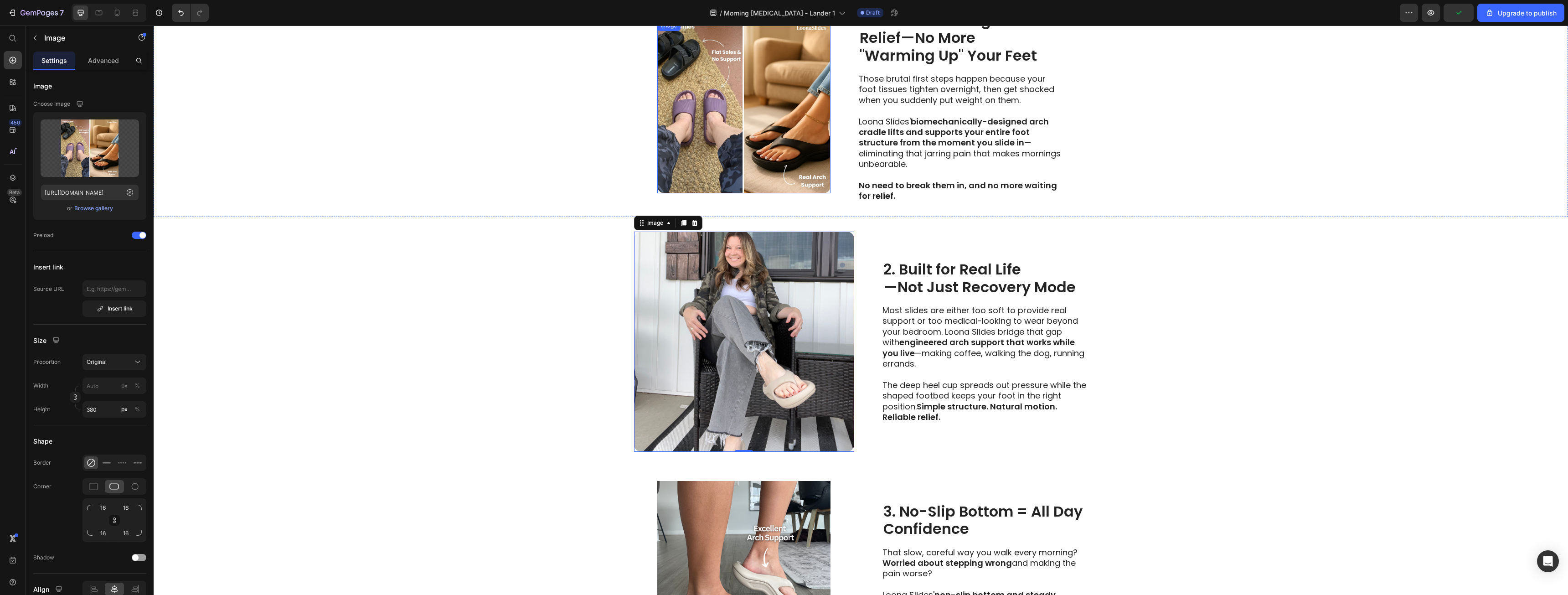 click at bounding box center (744, 107) 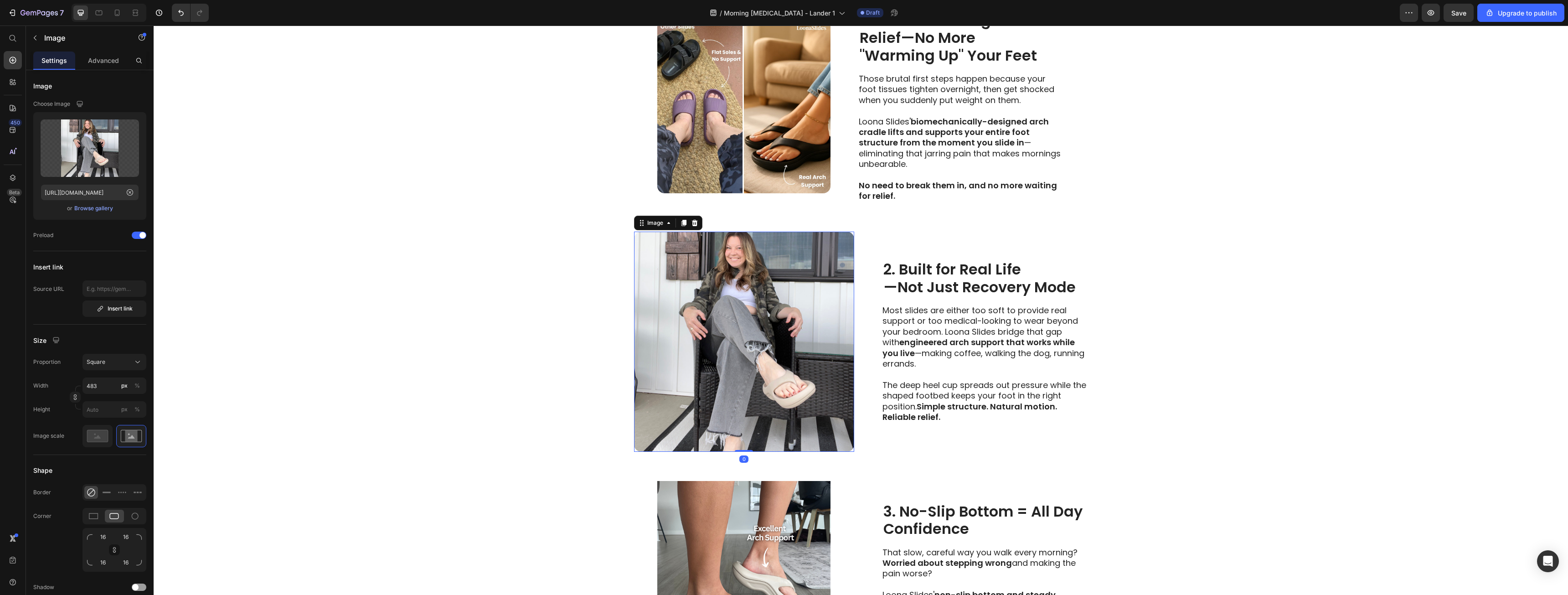 click at bounding box center (744, 341) 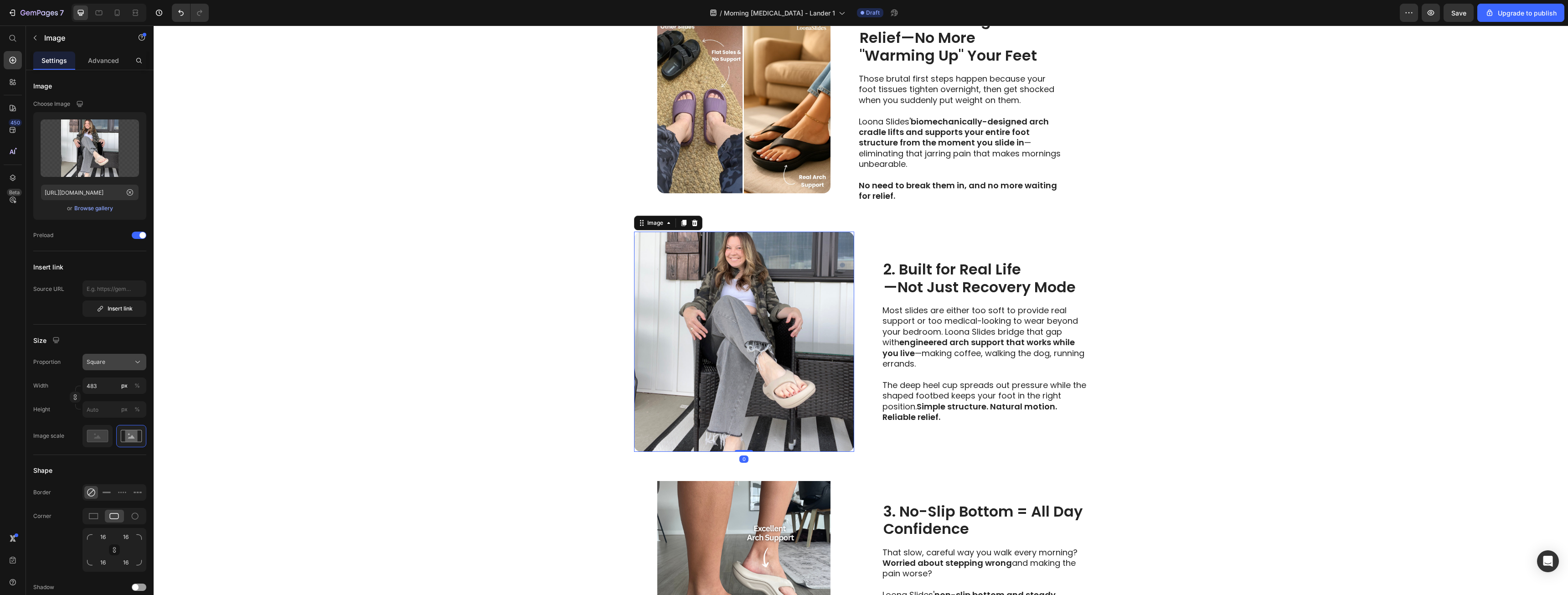 drag, startPoint x: 128, startPoint y: 373, endPoint x: 127, endPoint y: 366, distance: 7.071068 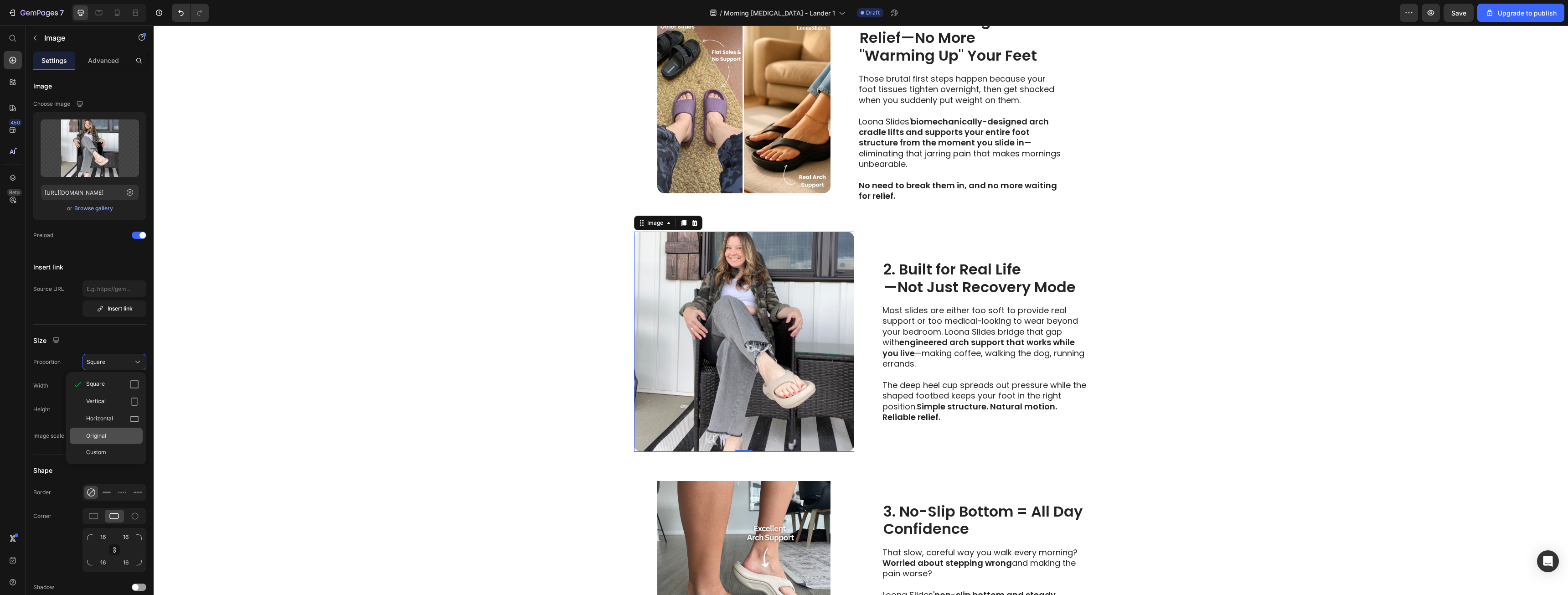 click on "Original" 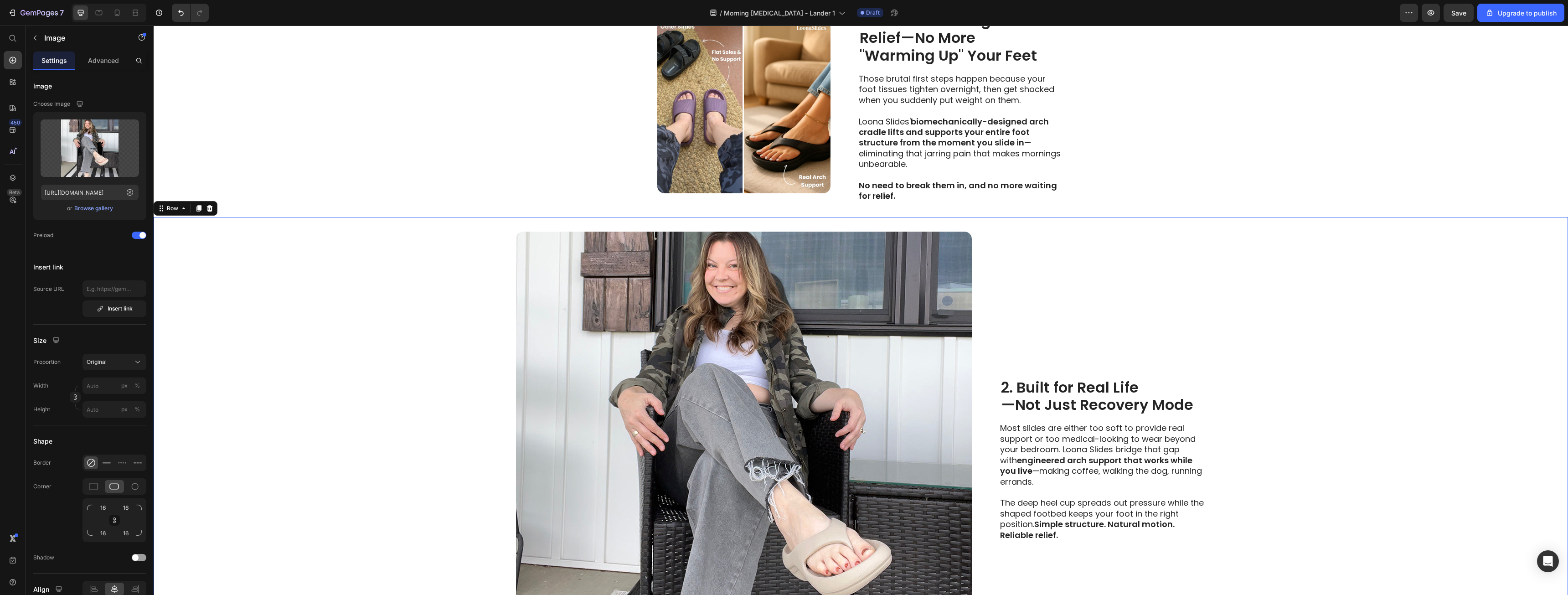 click on "2. Built for Real Life —Not Just Recovery Mode Heading Most slides are either too soft to provide real support or too medical-looking to wear beyond your bedroom. Loona Slides bridge that gap with  engineered arch support that works while you live —making coffee, walking the dog, running errands.    The deep heel cup spreads out pressure while the shaped footbed keeps your foot in the right position.  Simple structure. Natural motion. Reliable relief. Text Block" at bounding box center (1103, 460) 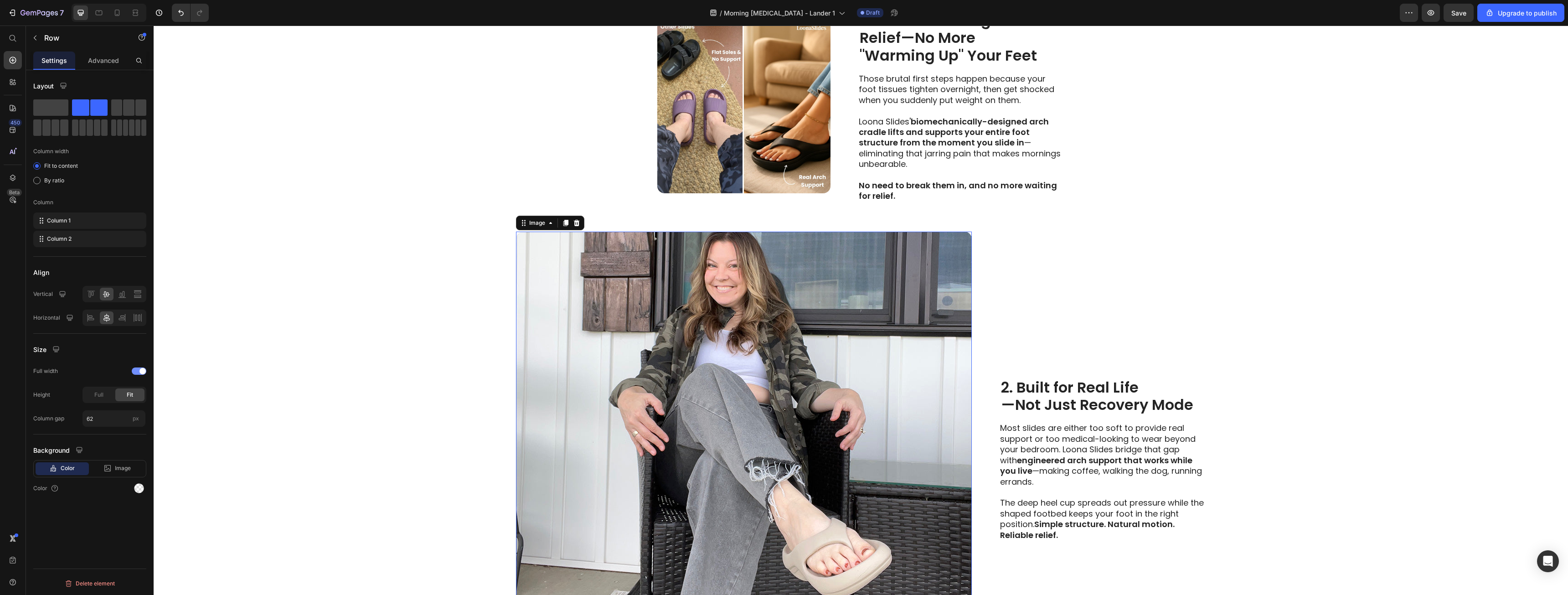 click at bounding box center [744, 460] 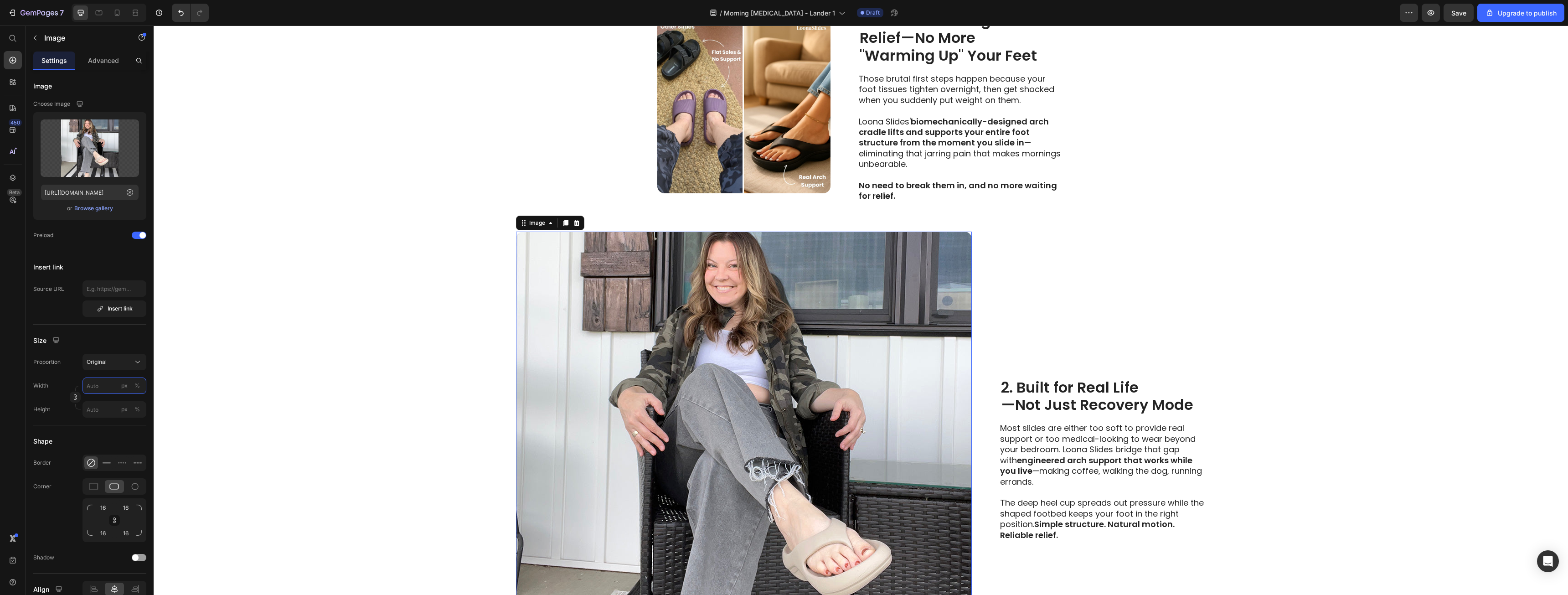 click on "px %" at bounding box center (114, 386) 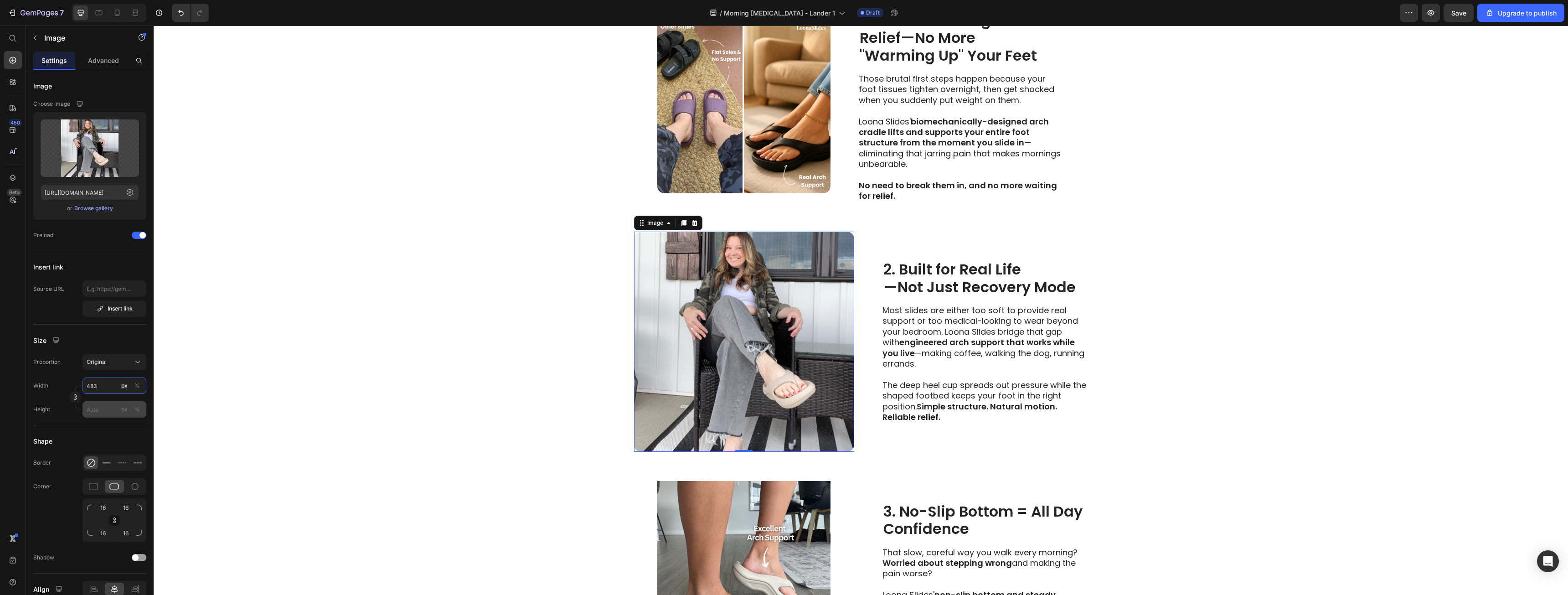 type on "483" 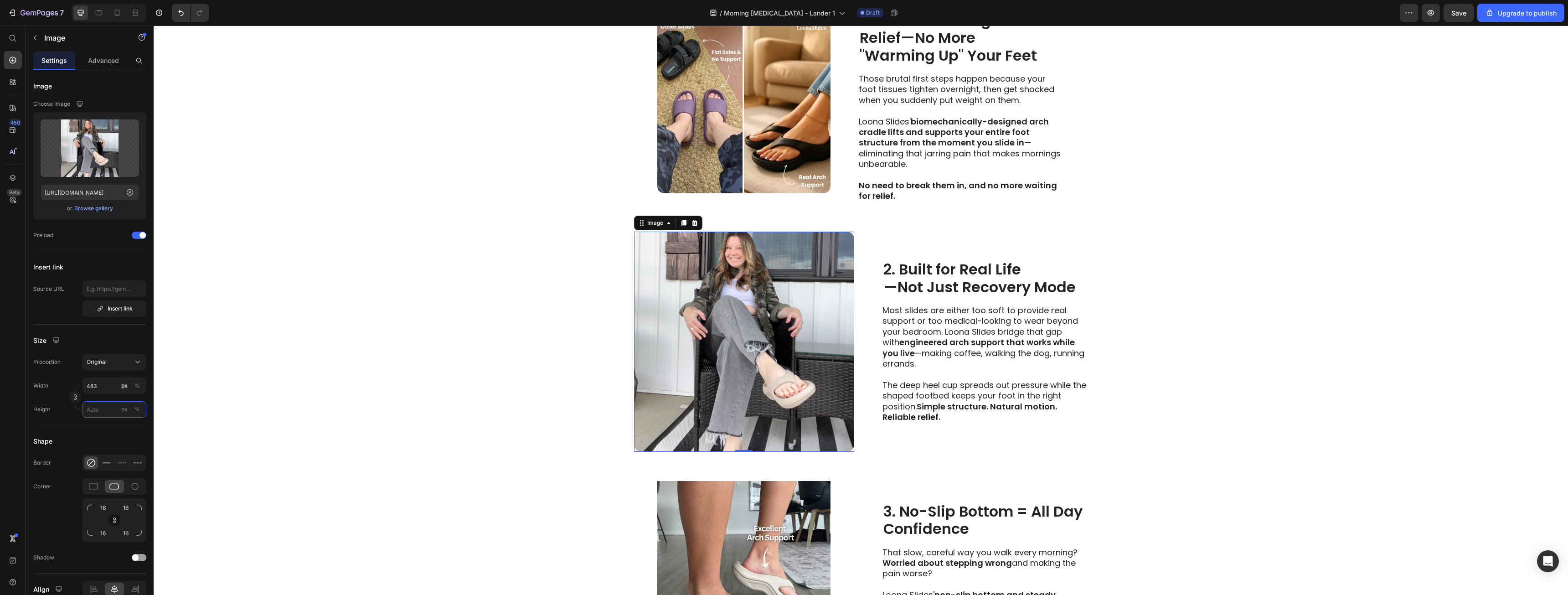 click on "px %" at bounding box center [114, 409] 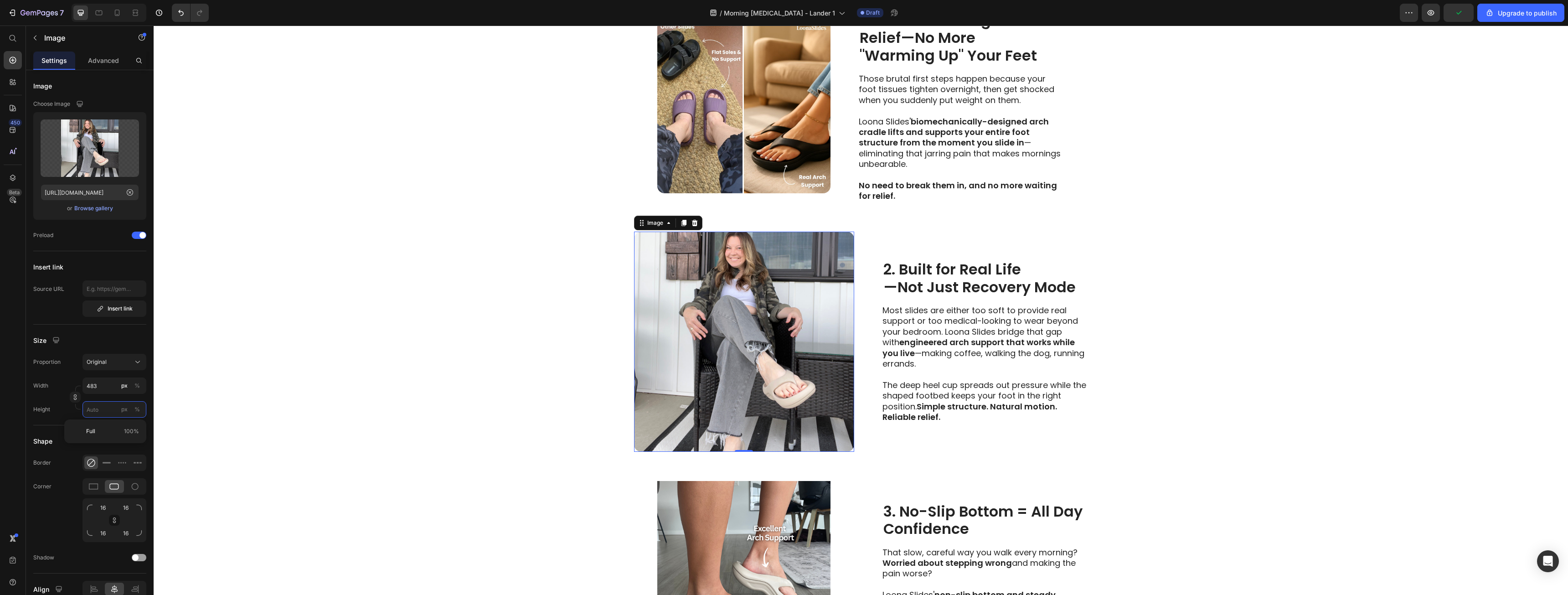 type 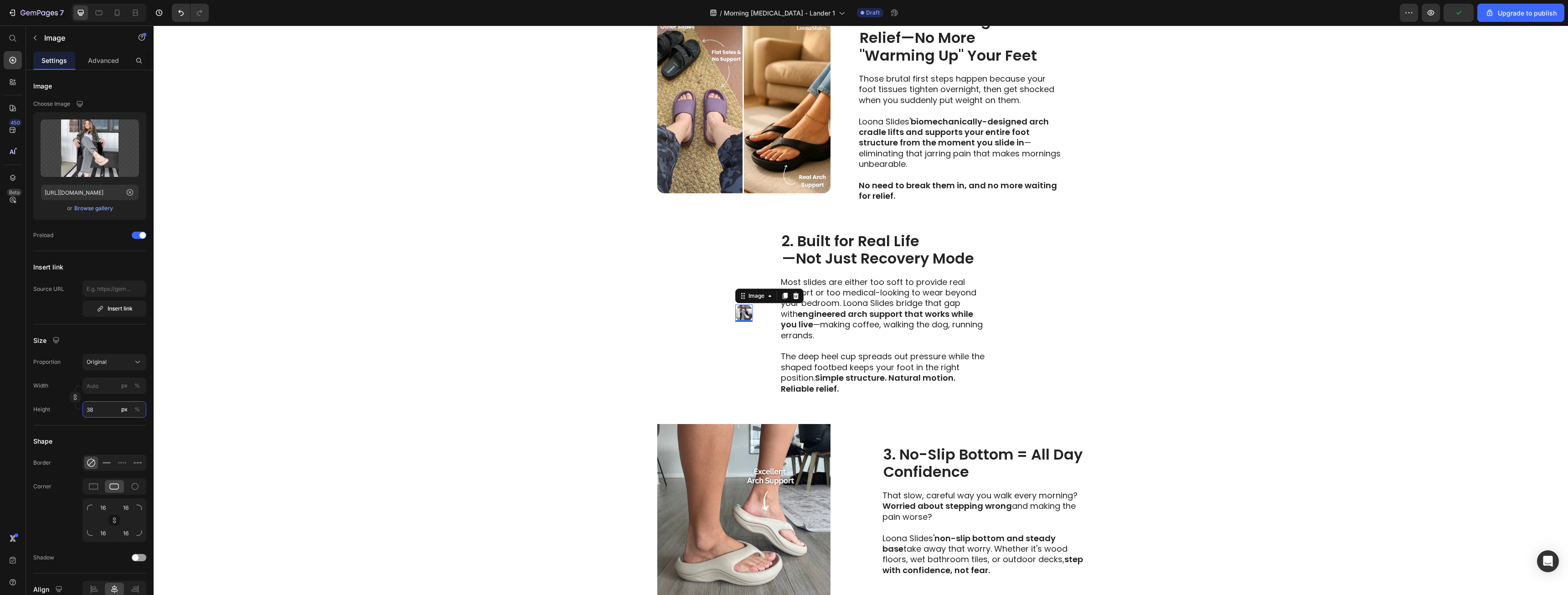 type on "380" 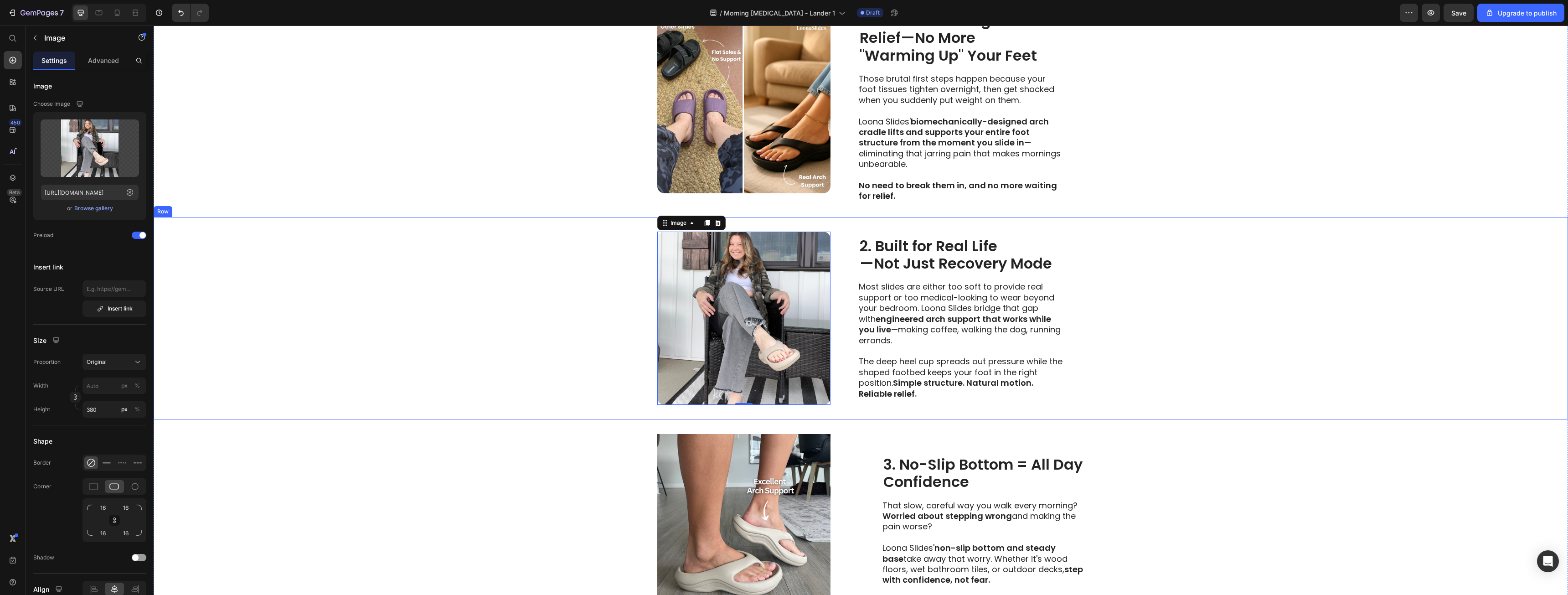 click on "Image   0 2. Built for Real Life —Not Just Recovery Mode Heading Most slides are either too soft to provide real support or too medical-looking to wear beyond your bedroom. Loona Slides bridge that gap with  engineered arch support that works while you live —making coffee, walking the dog, running errands.    The deep heel cup spreads out pressure while the shaped footbed keeps your foot in the right position.  Simple structure. Natural motion. Reliable relief. Text Block Row" at bounding box center [861, 318] 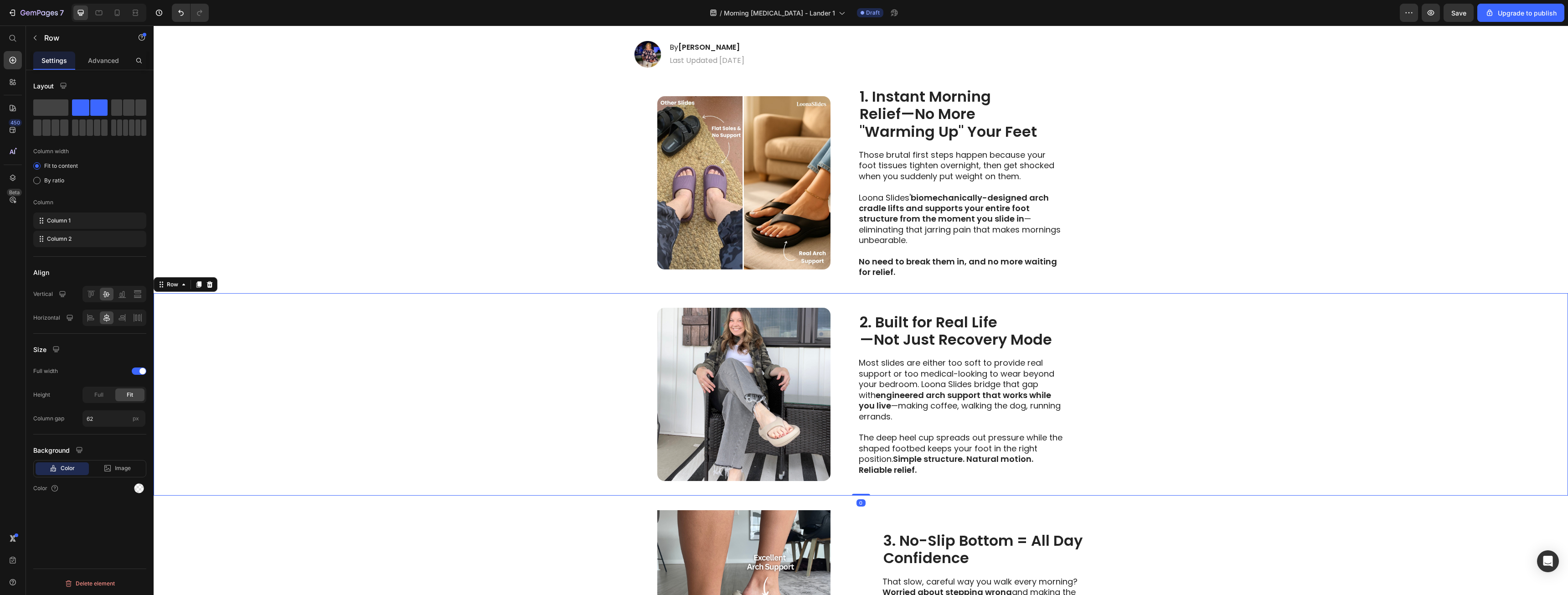 scroll, scrollTop: 225, scrollLeft: 0, axis: vertical 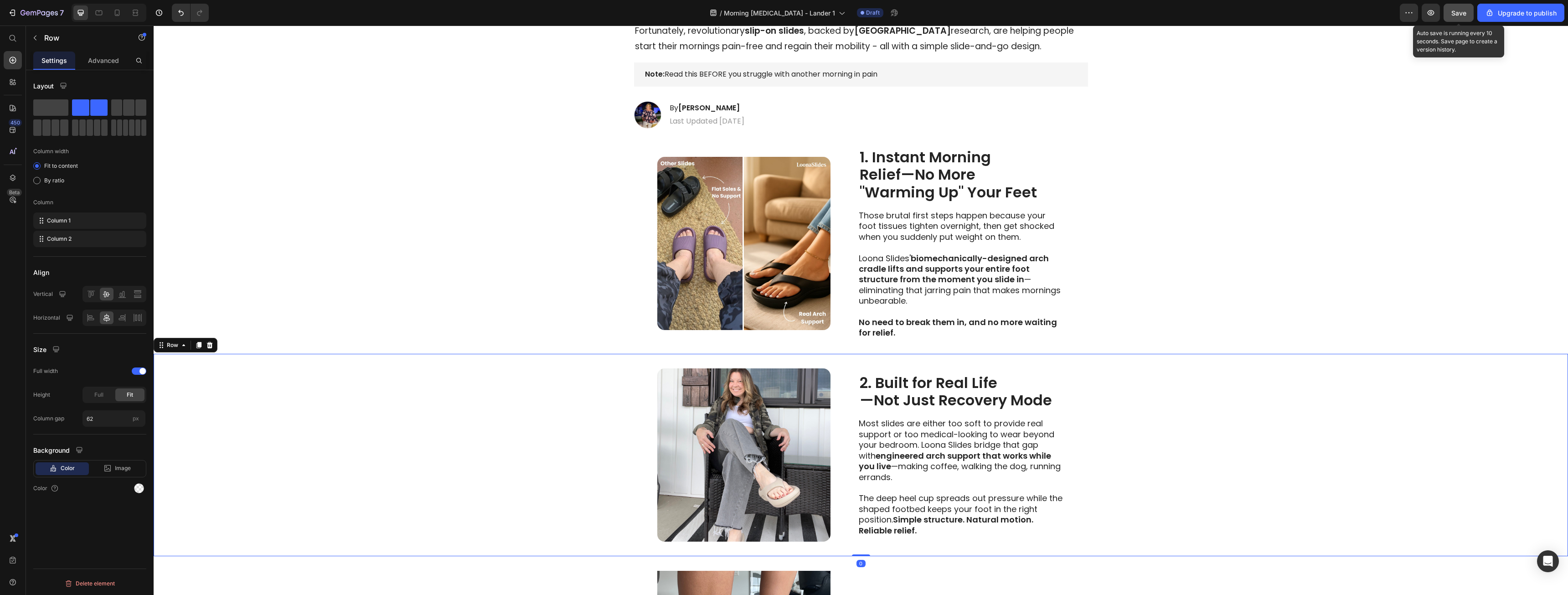 drag, startPoint x: 1458, startPoint y: 12, endPoint x: 1451, endPoint y: 21, distance: 11 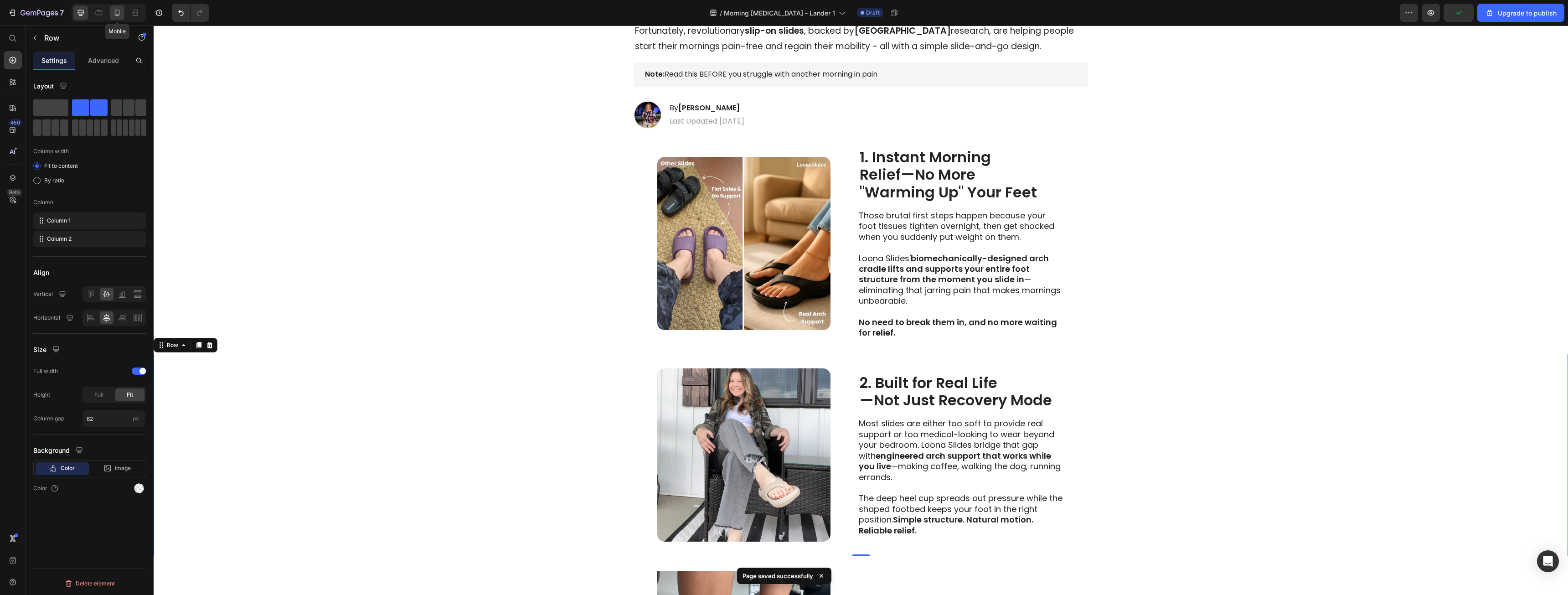 click 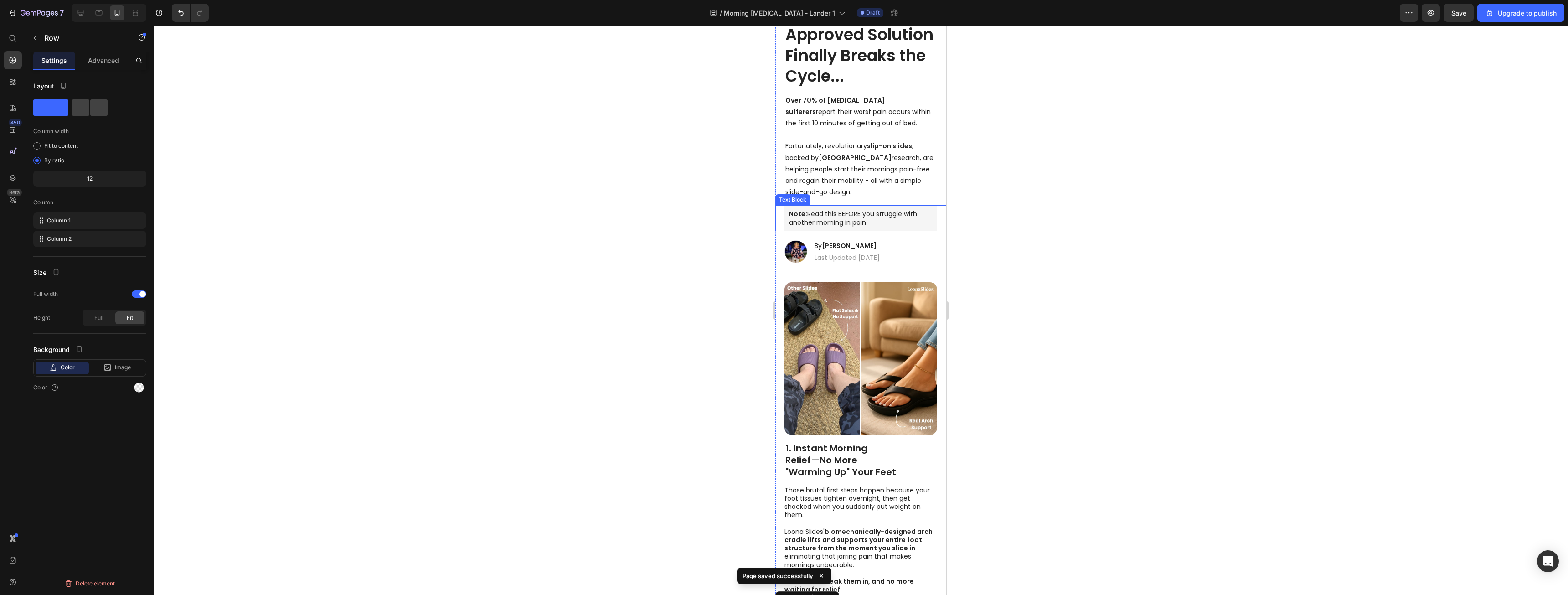 click 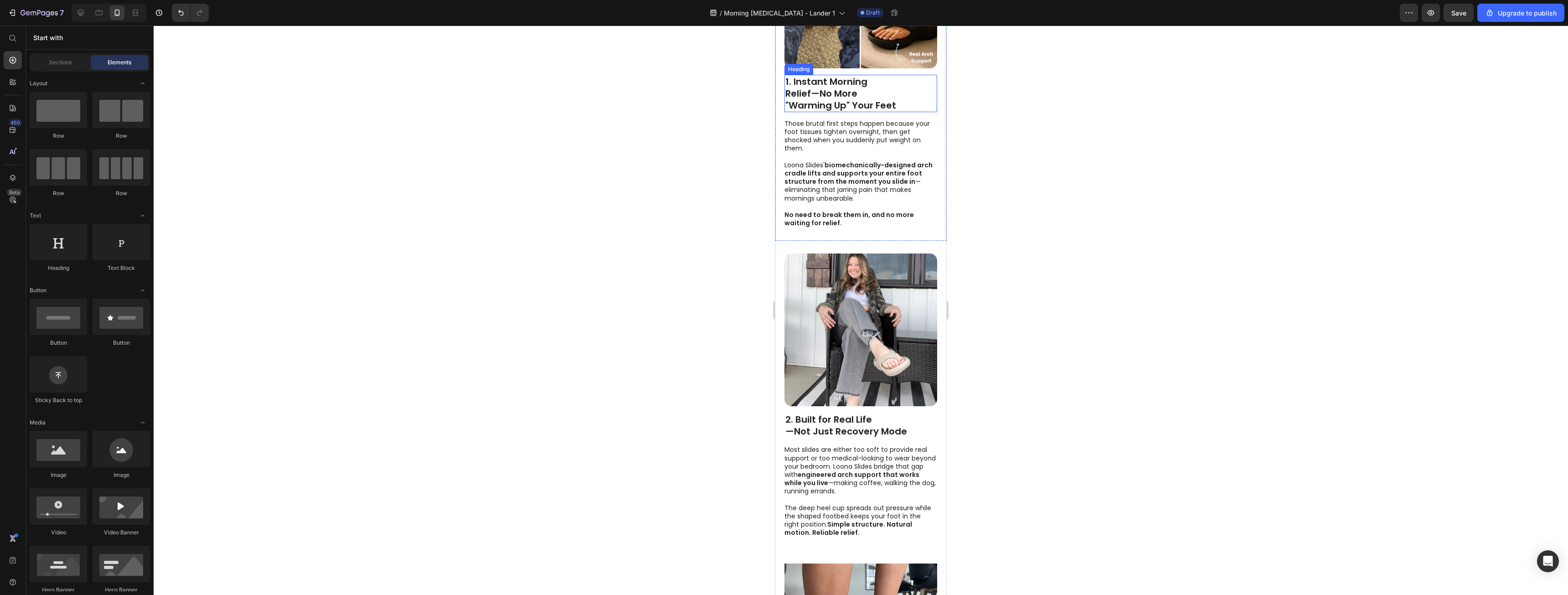 scroll, scrollTop: 589, scrollLeft: 0, axis: vertical 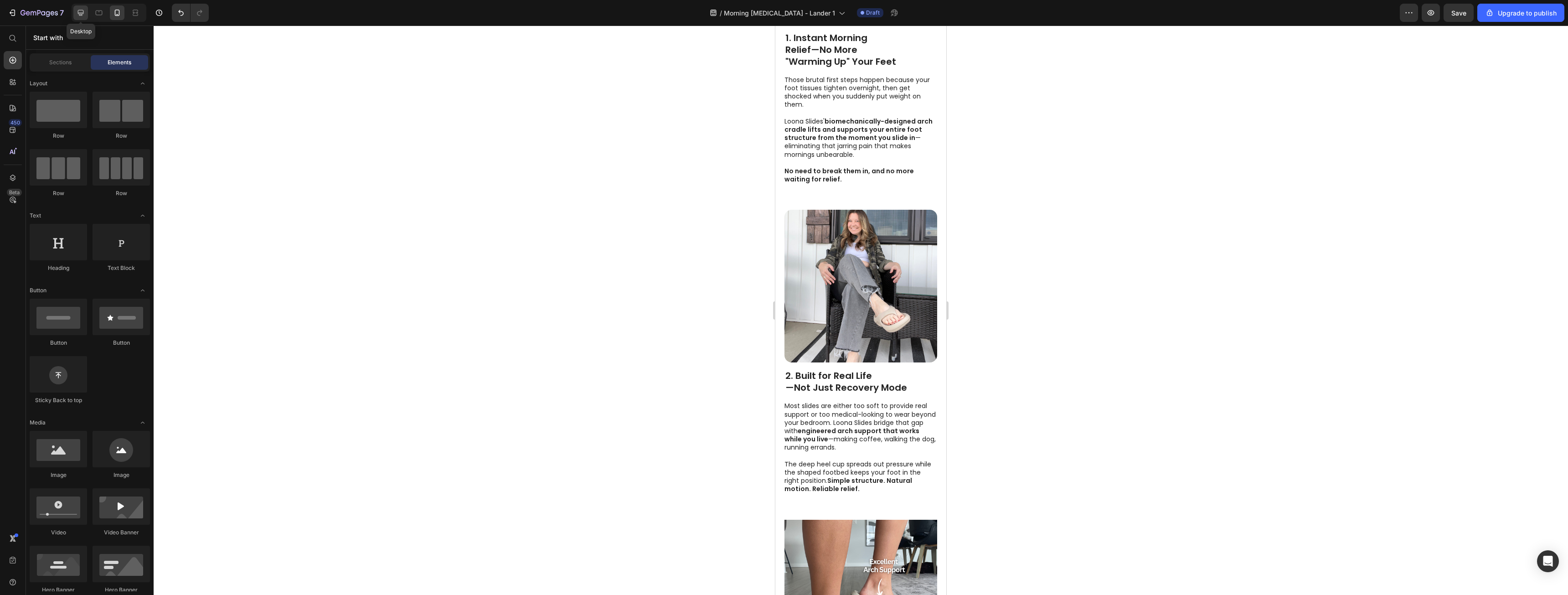 click 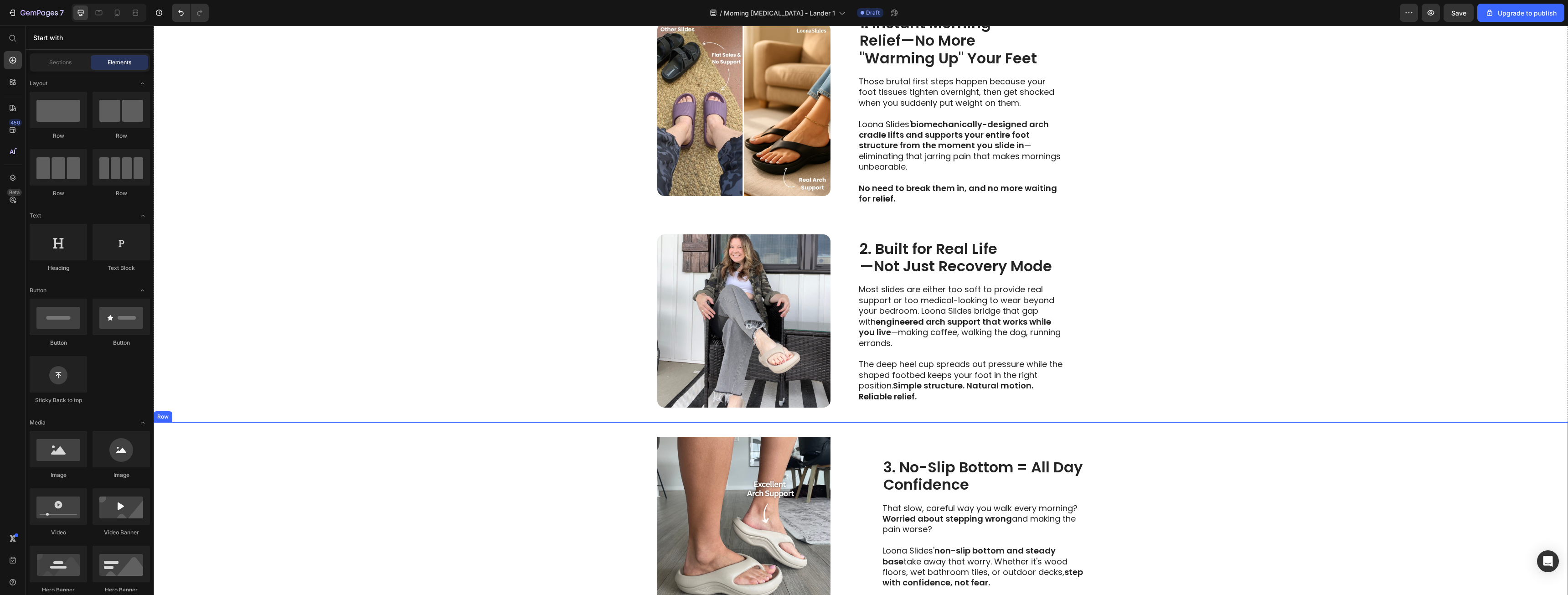 scroll, scrollTop: 230, scrollLeft: 0, axis: vertical 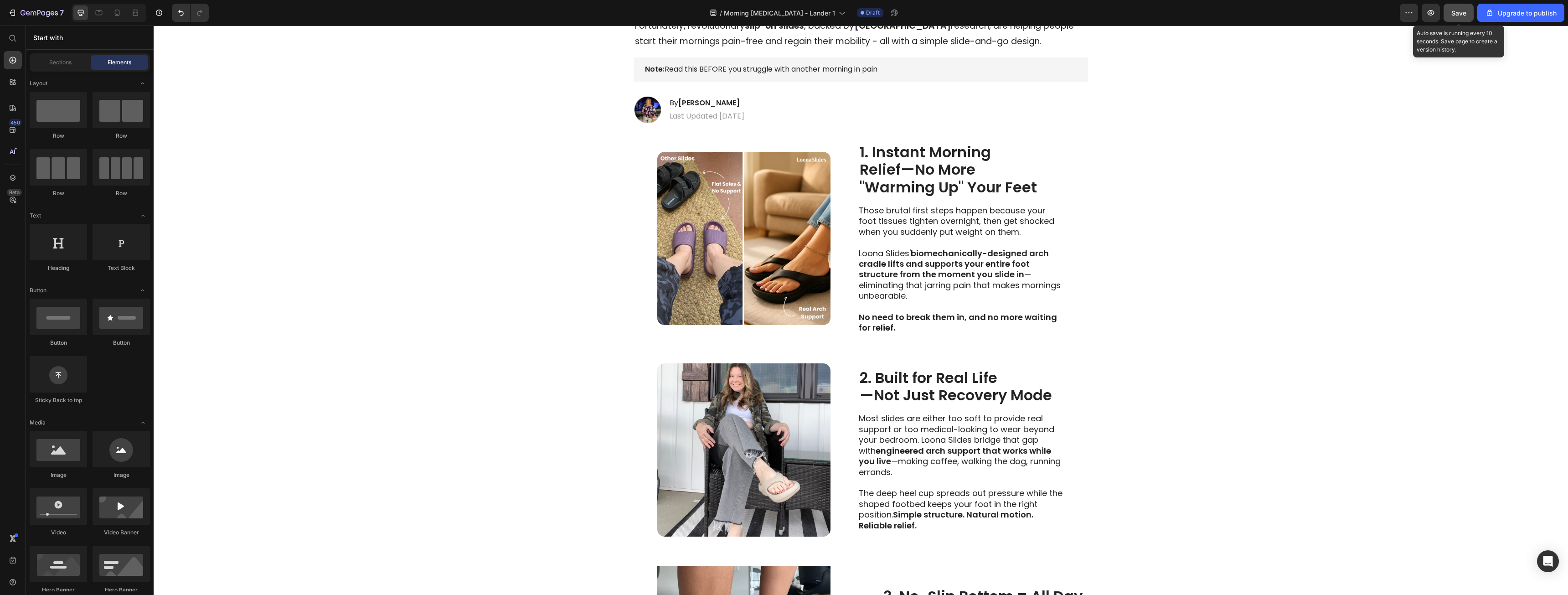 click on "Save" 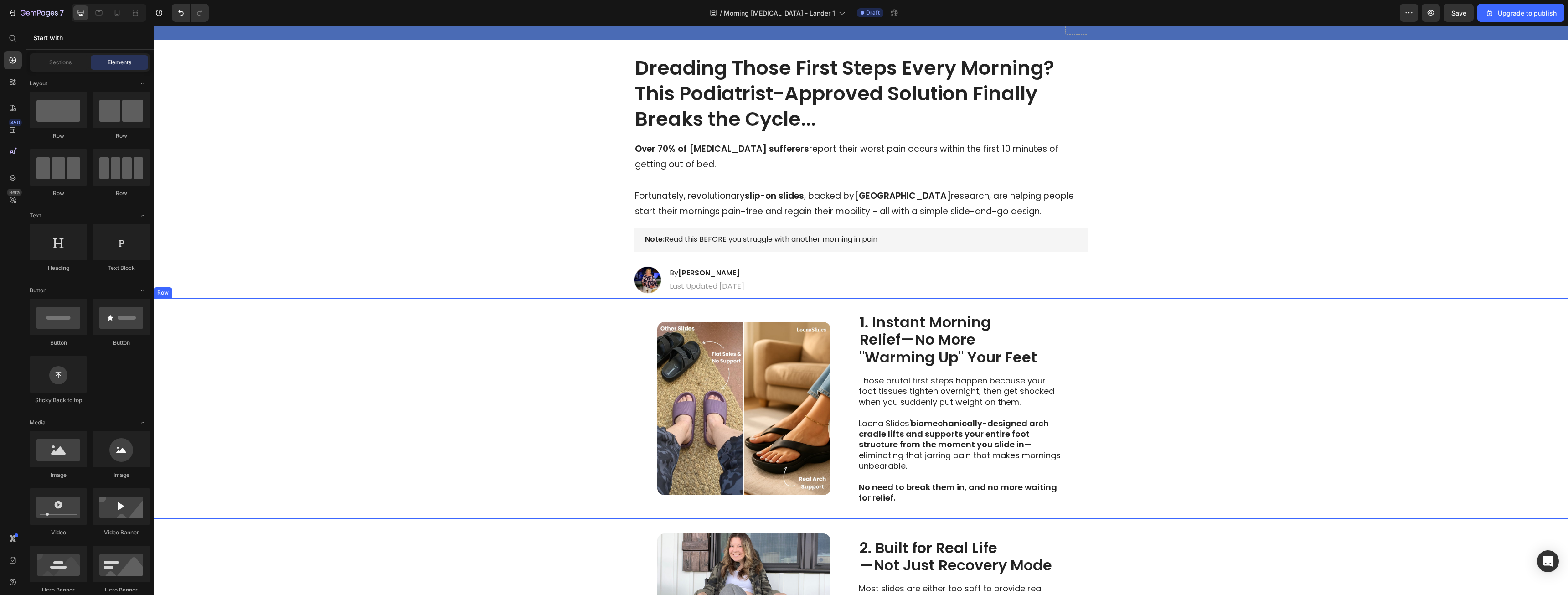 scroll, scrollTop: 48, scrollLeft: 0, axis: vertical 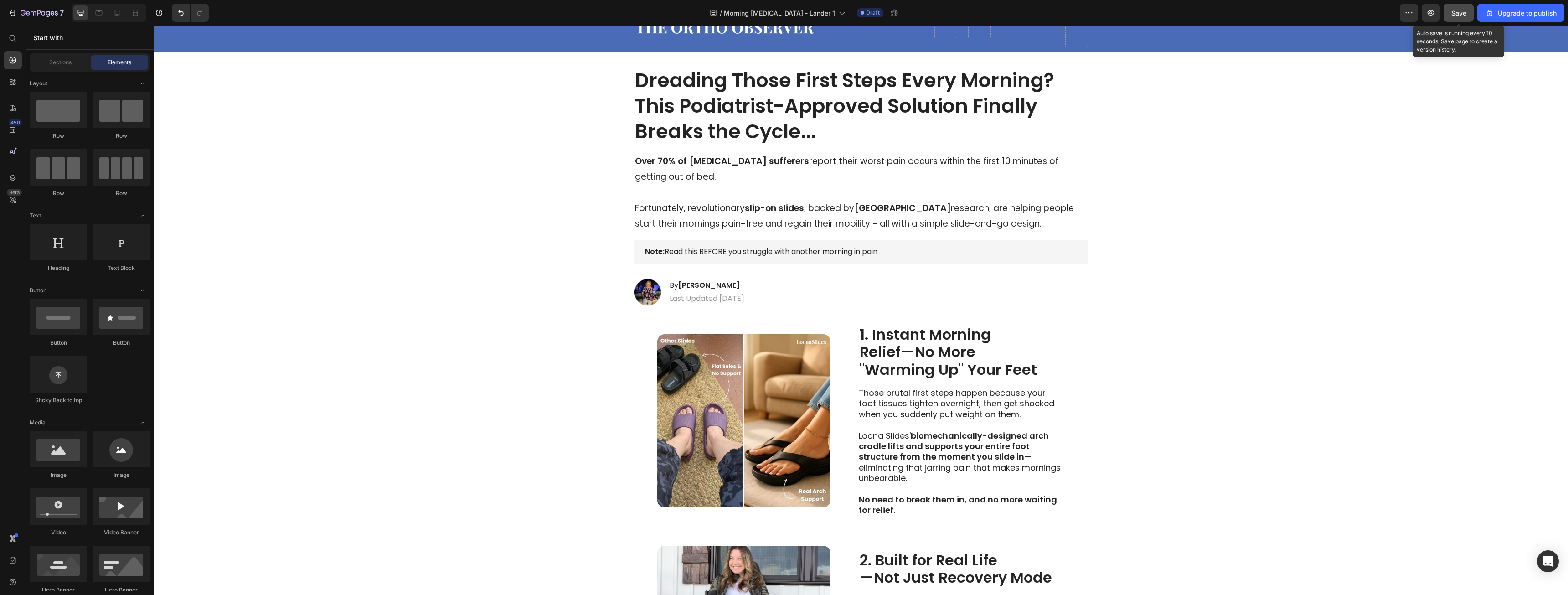 click on "Save" at bounding box center [1459, 13] 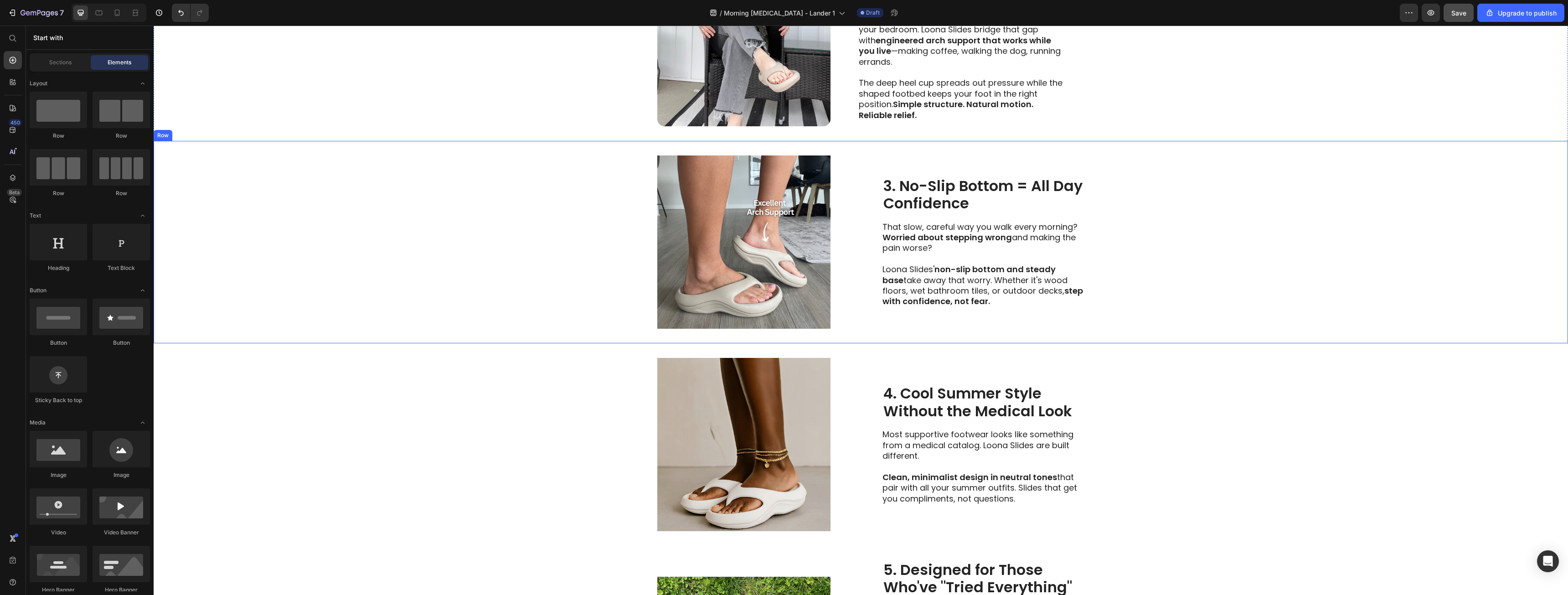 scroll, scrollTop: 595, scrollLeft: 0, axis: vertical 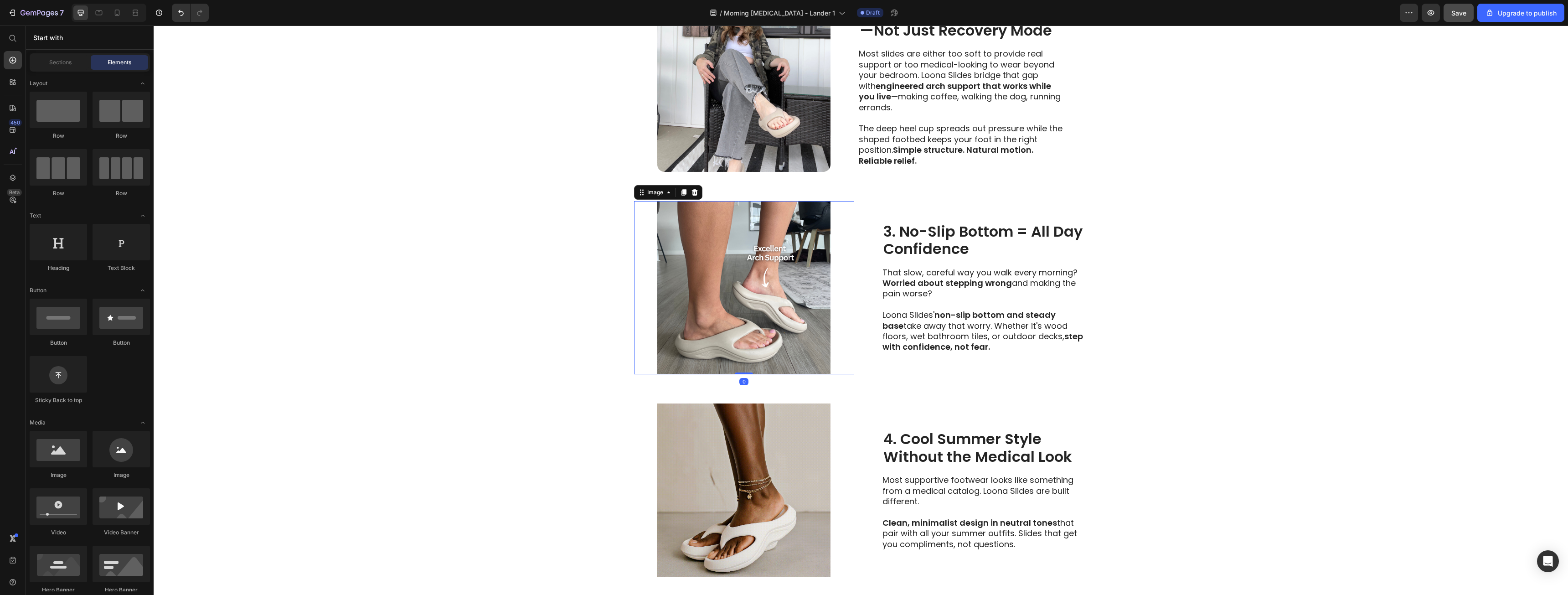 drag, startPoint x: 758, startPoint y: 262, endPoint x: 742, endPoint y: 265, distance: 16.27882 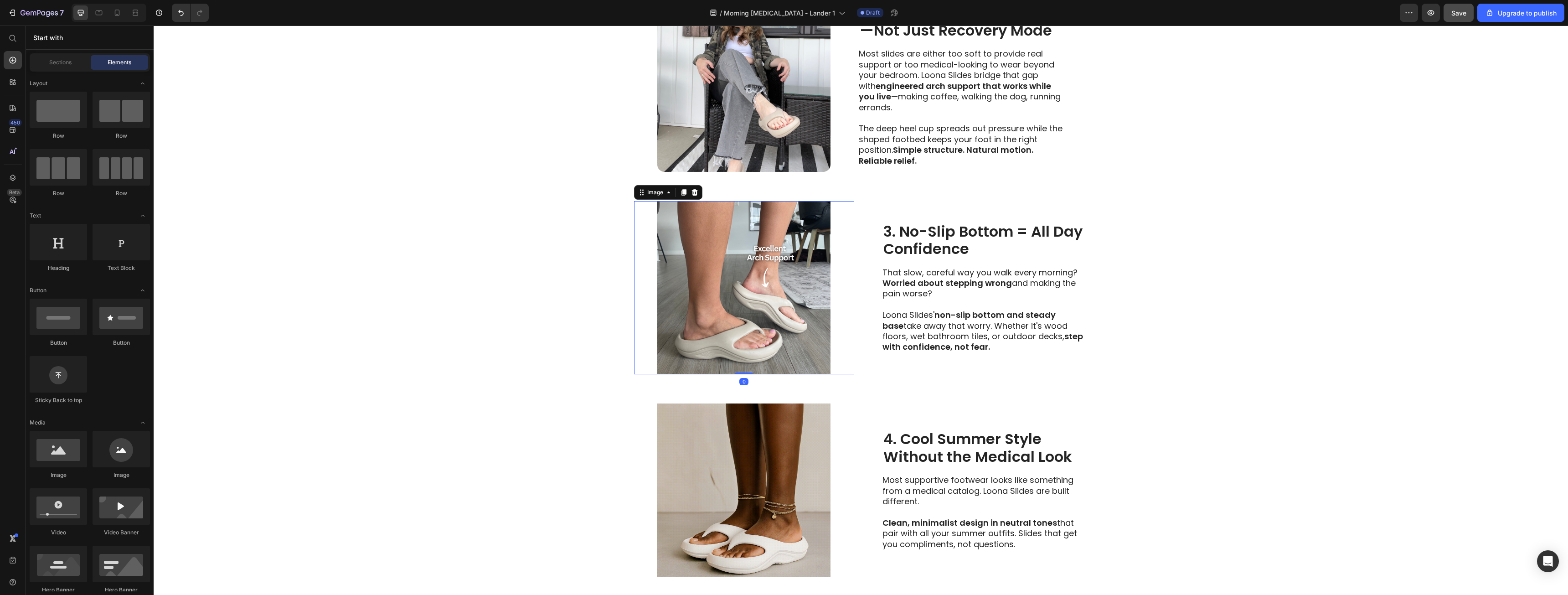 click at bounding box center (744, 288) 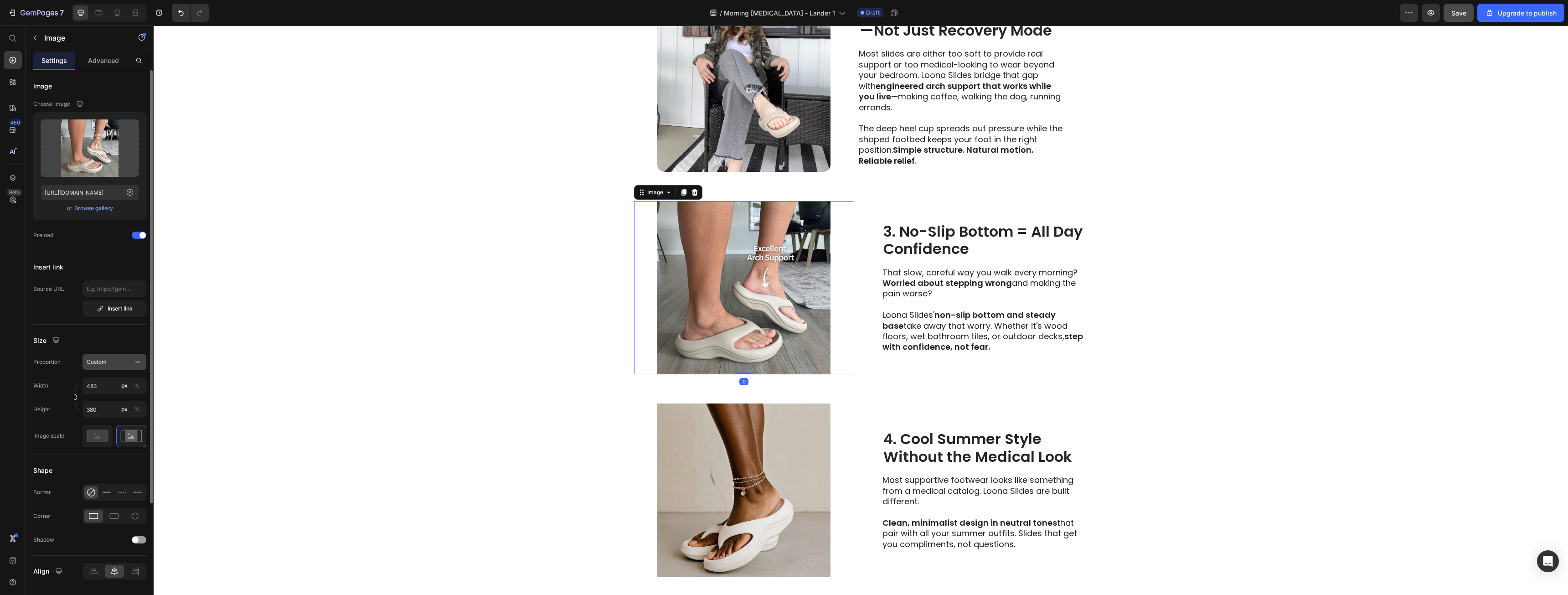 click on "Custom" 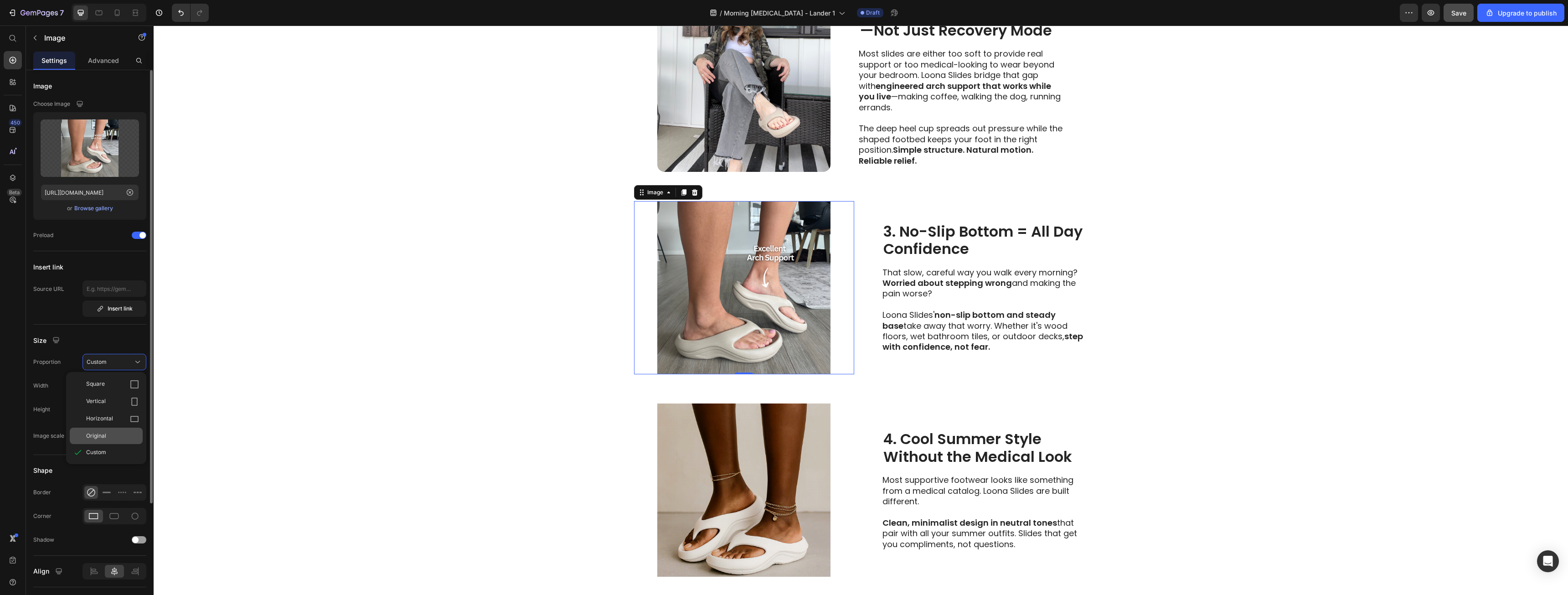 click on "Original" at bounding box center [113, 436] 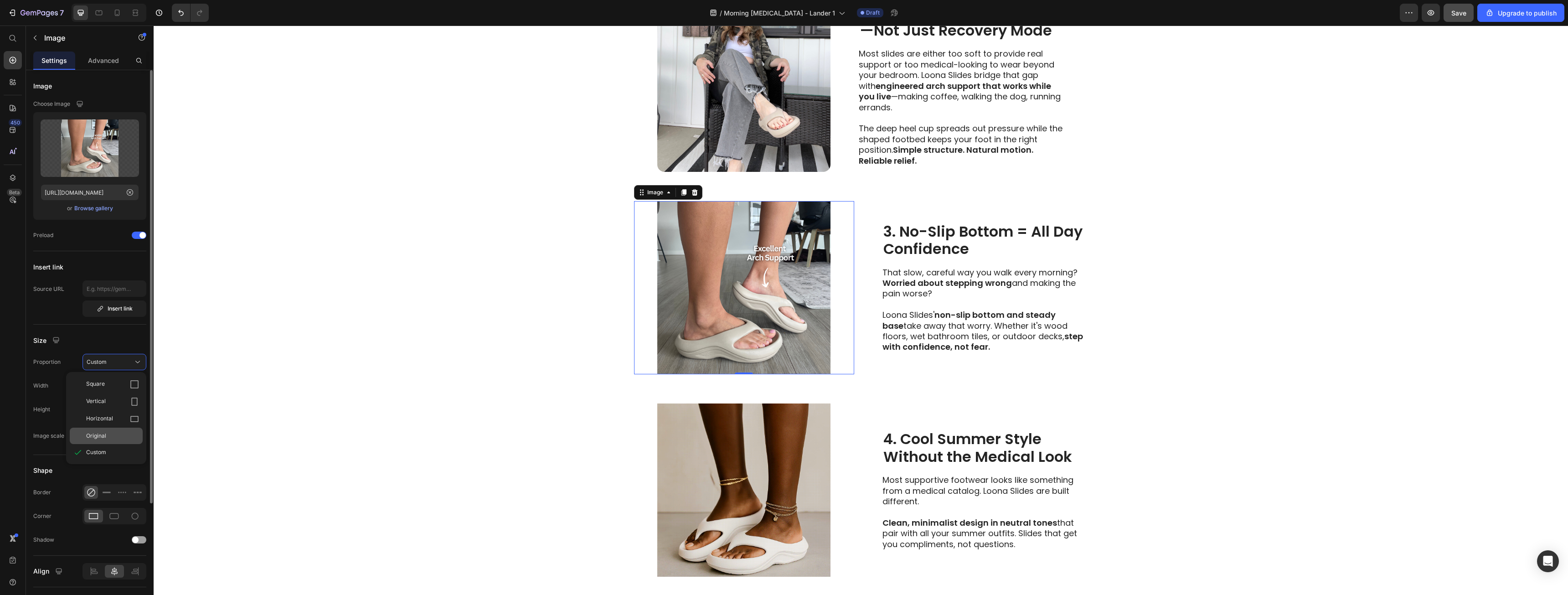 type 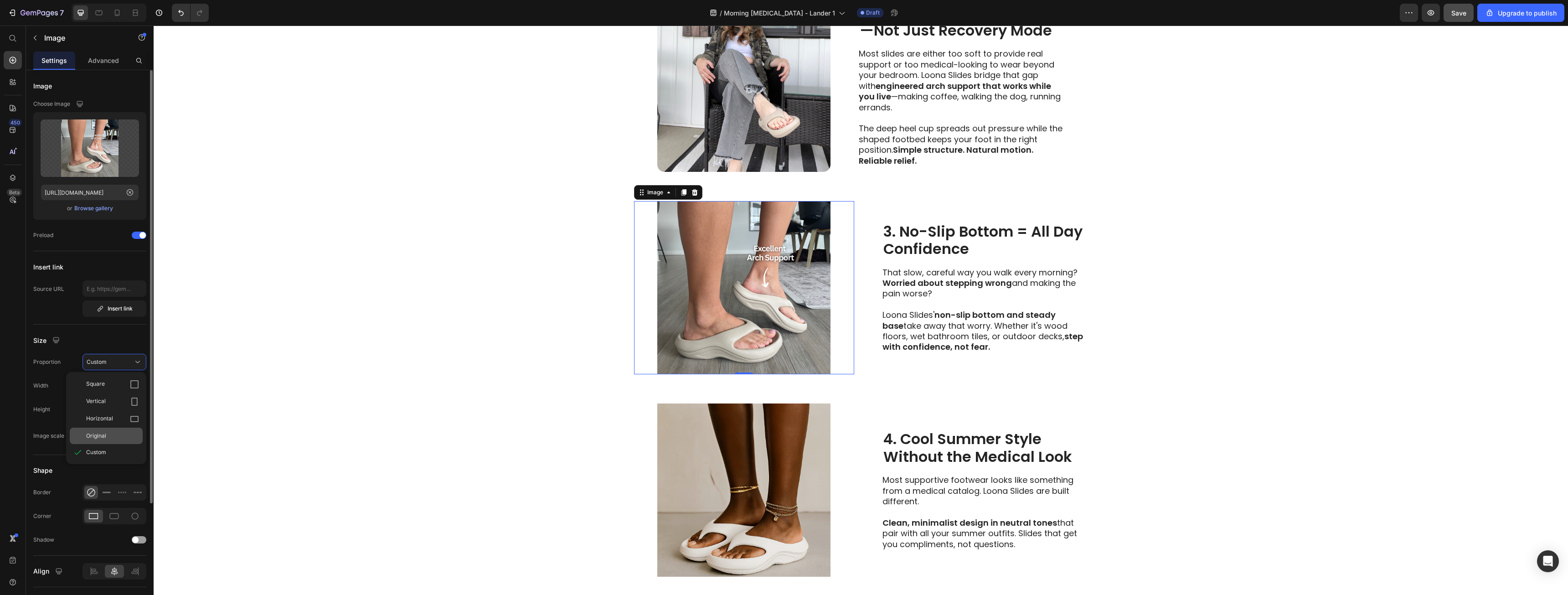 type 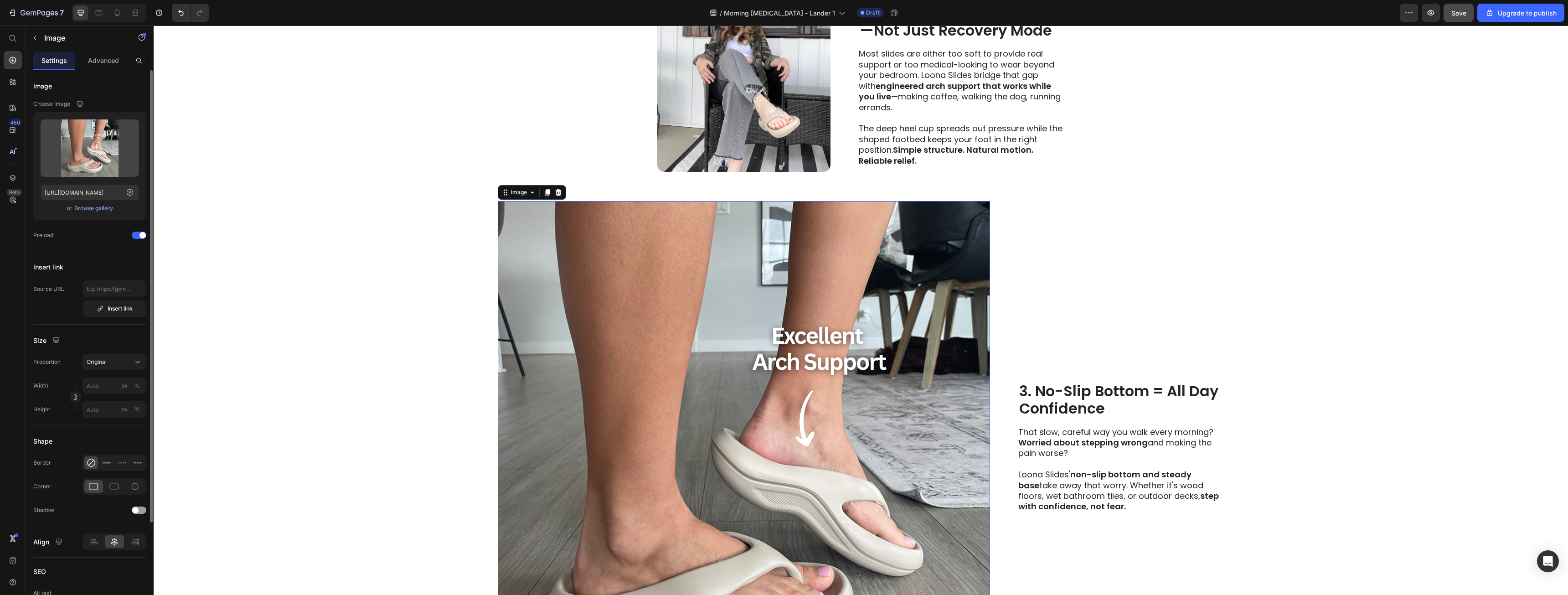scroll, scrollTop: 91, scrollLeft: 0, axis: vertical 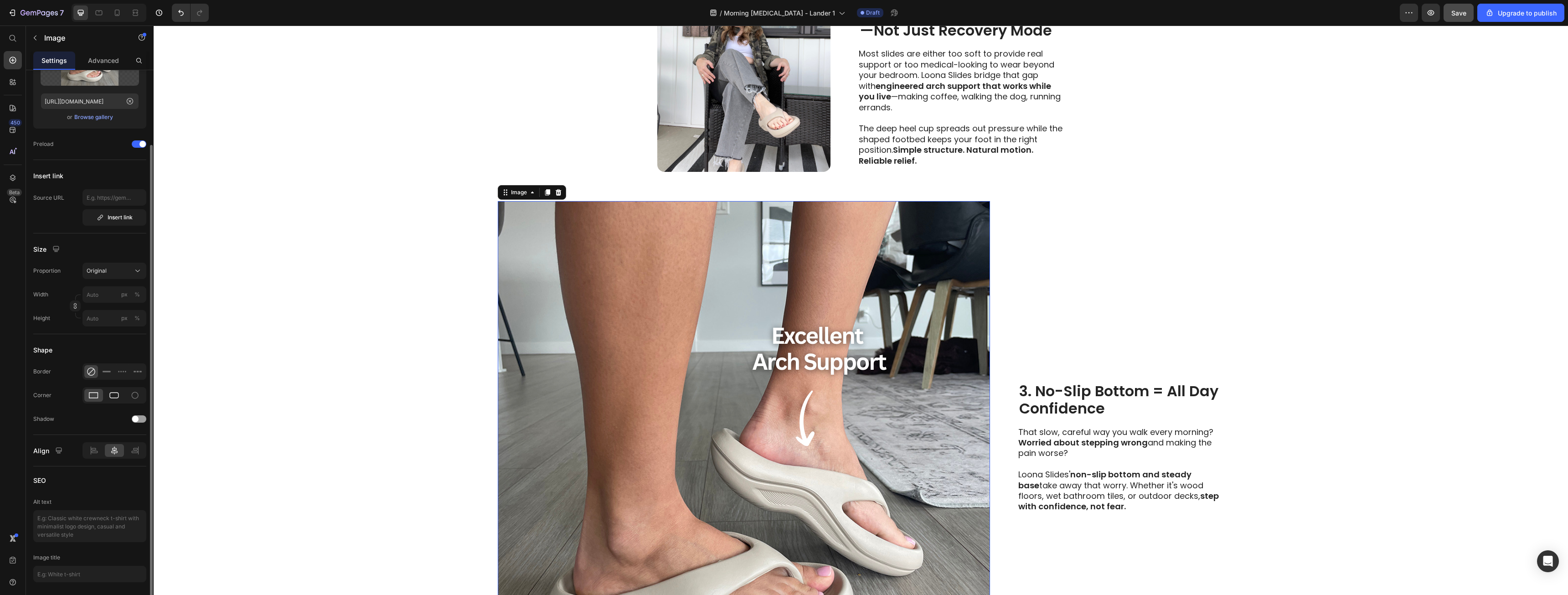 click 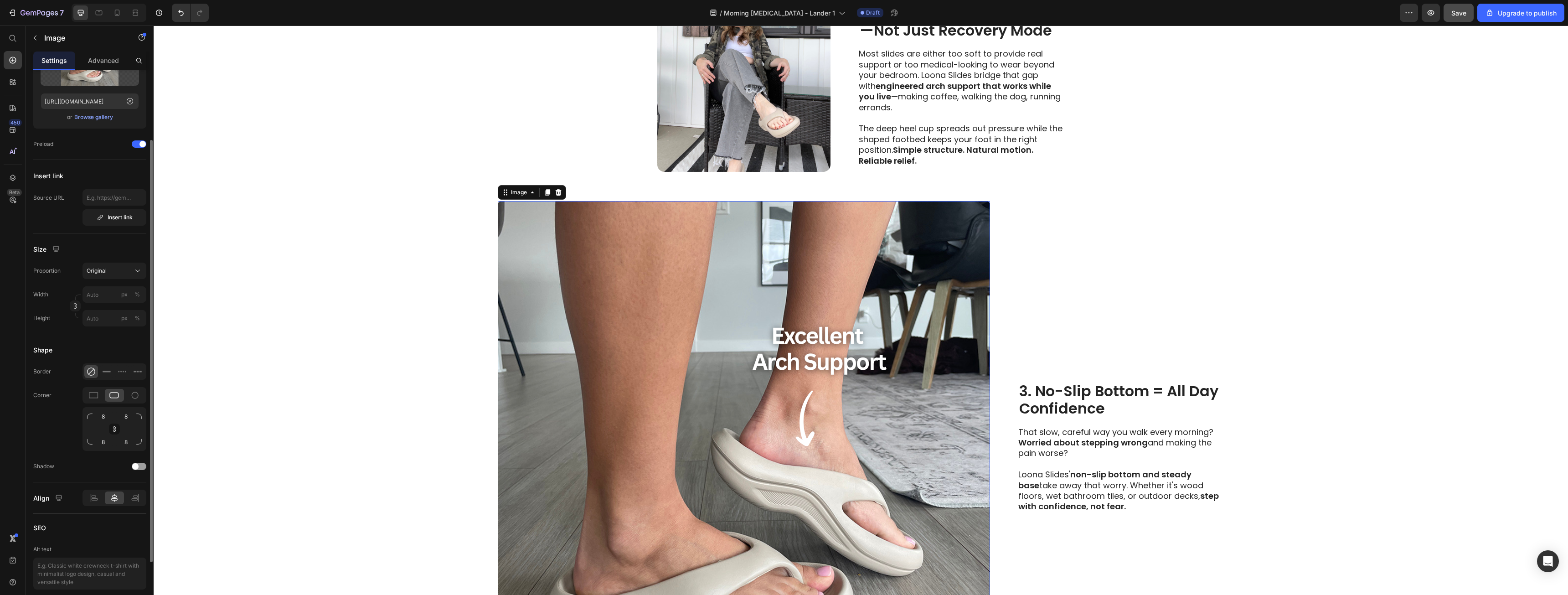 click at bounding box center [139, 416] 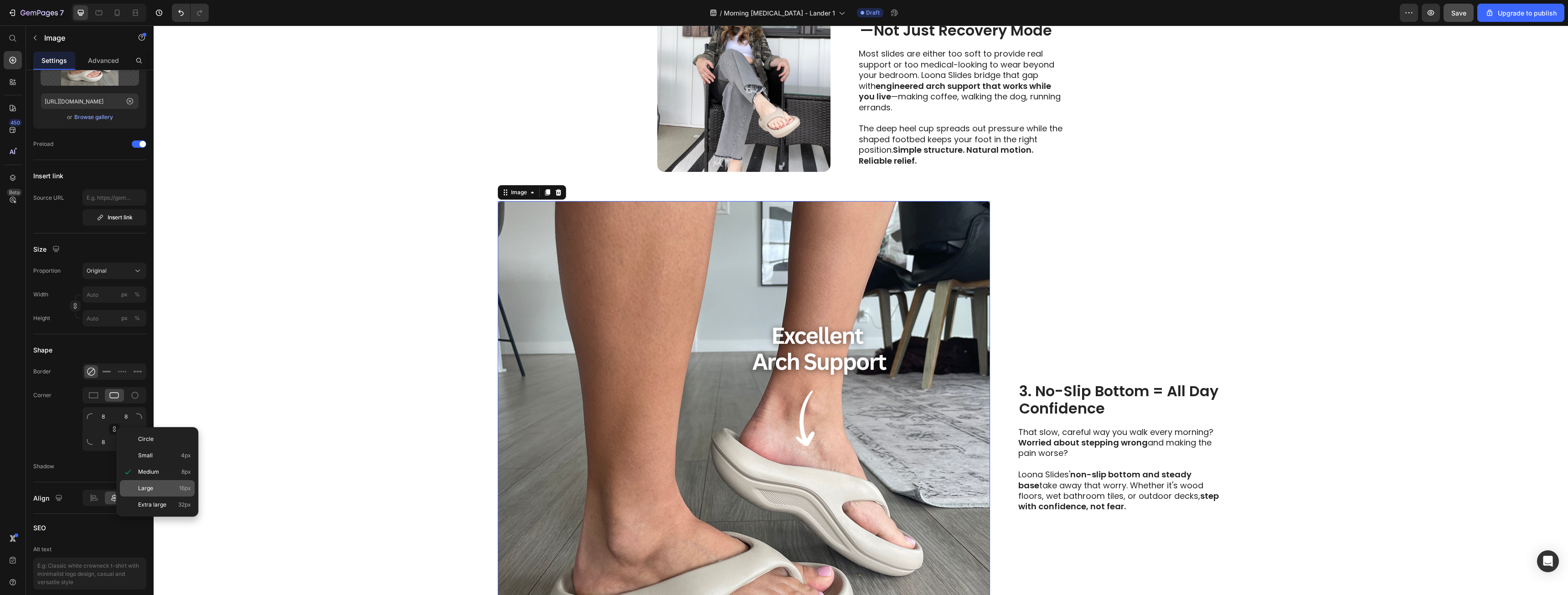 click on "Large" at bounding box center (145, 488) 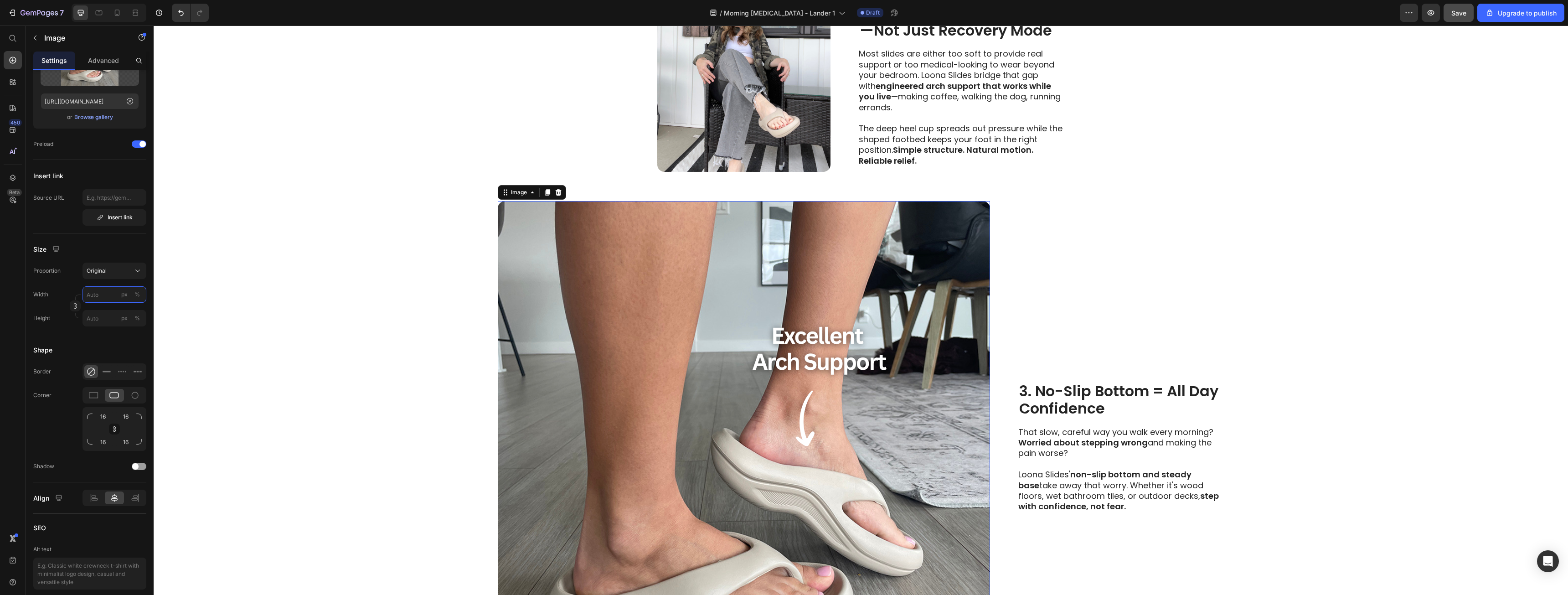 click on "px %" at bounding box center (114, 295) 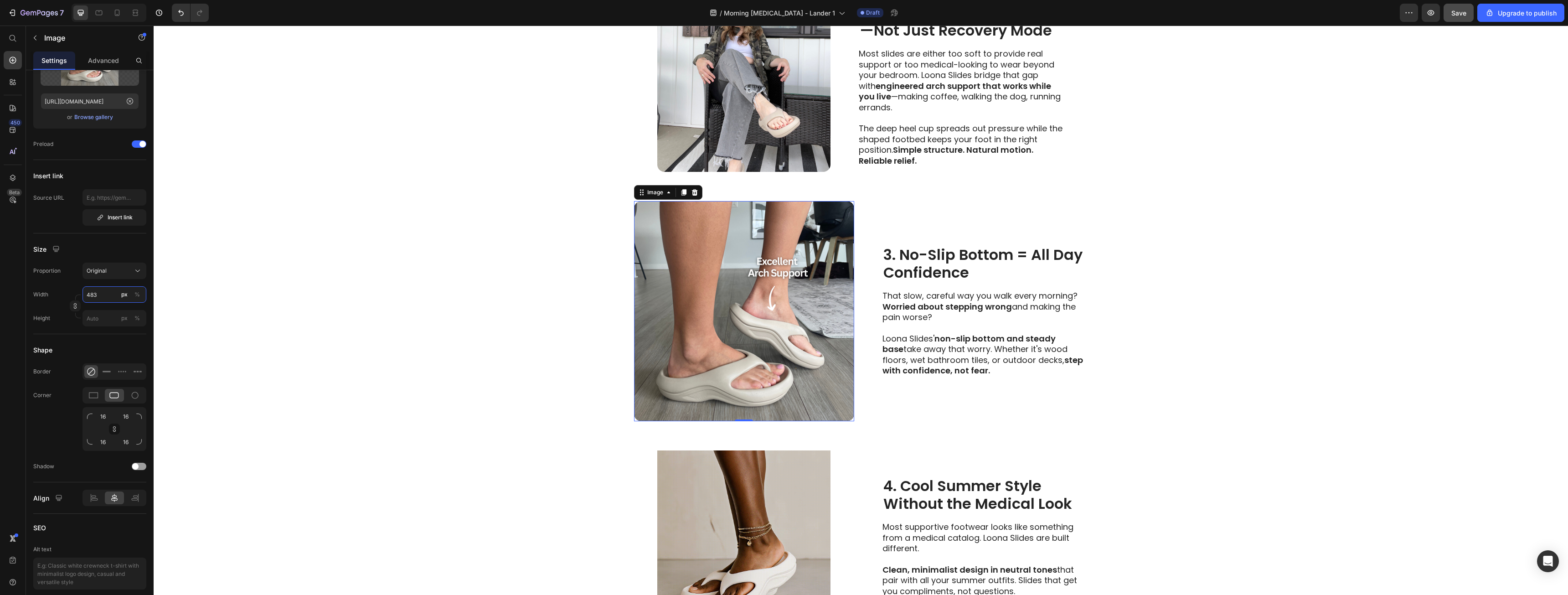 type on "483" 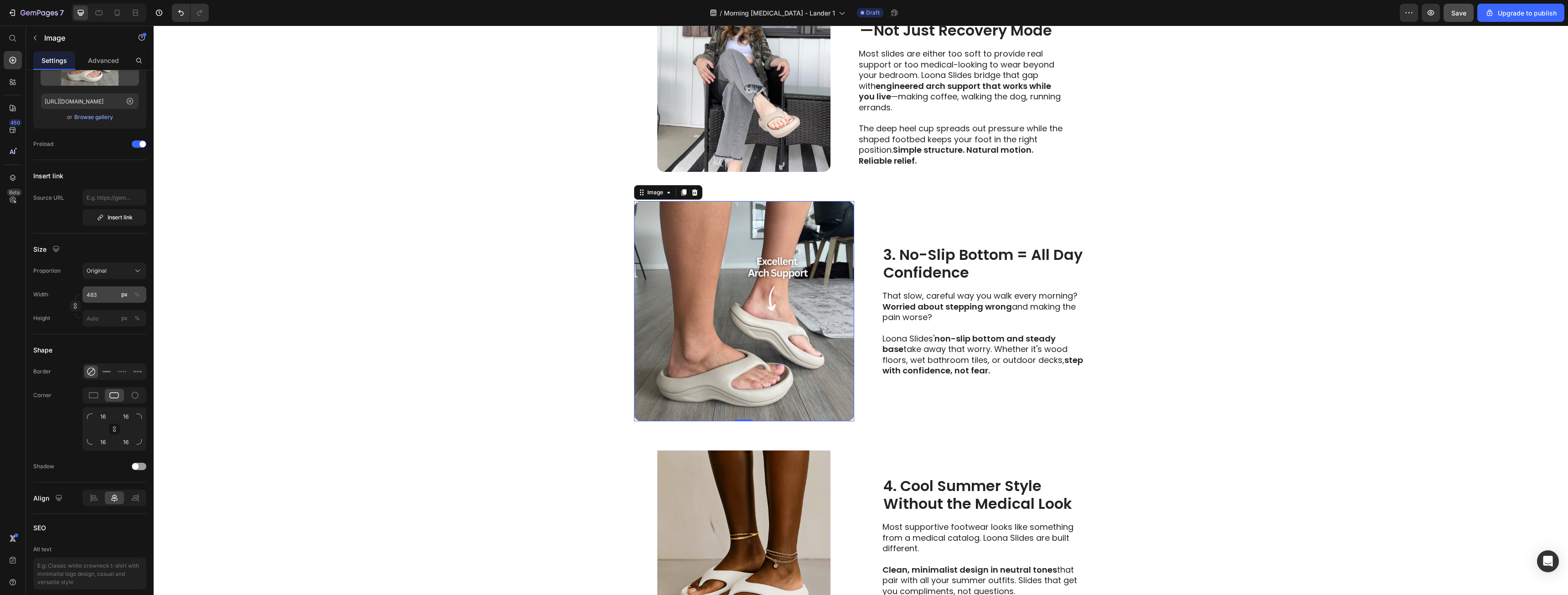 type 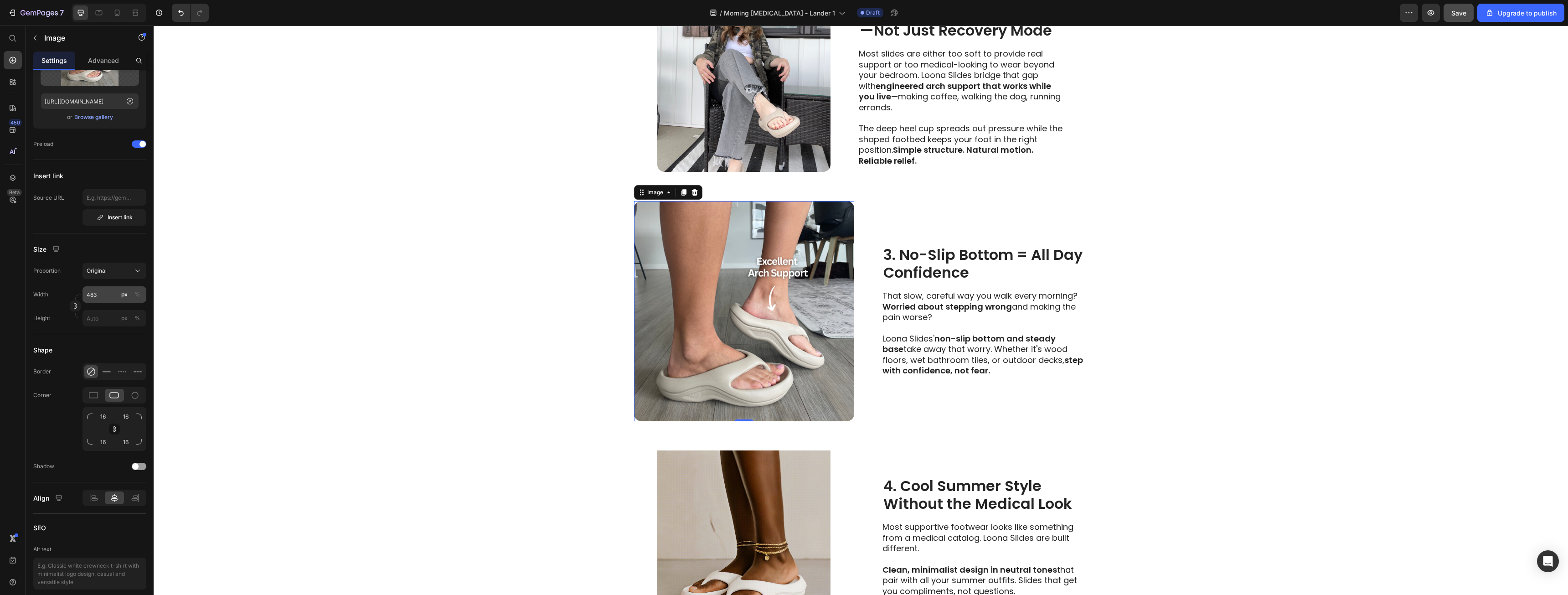type 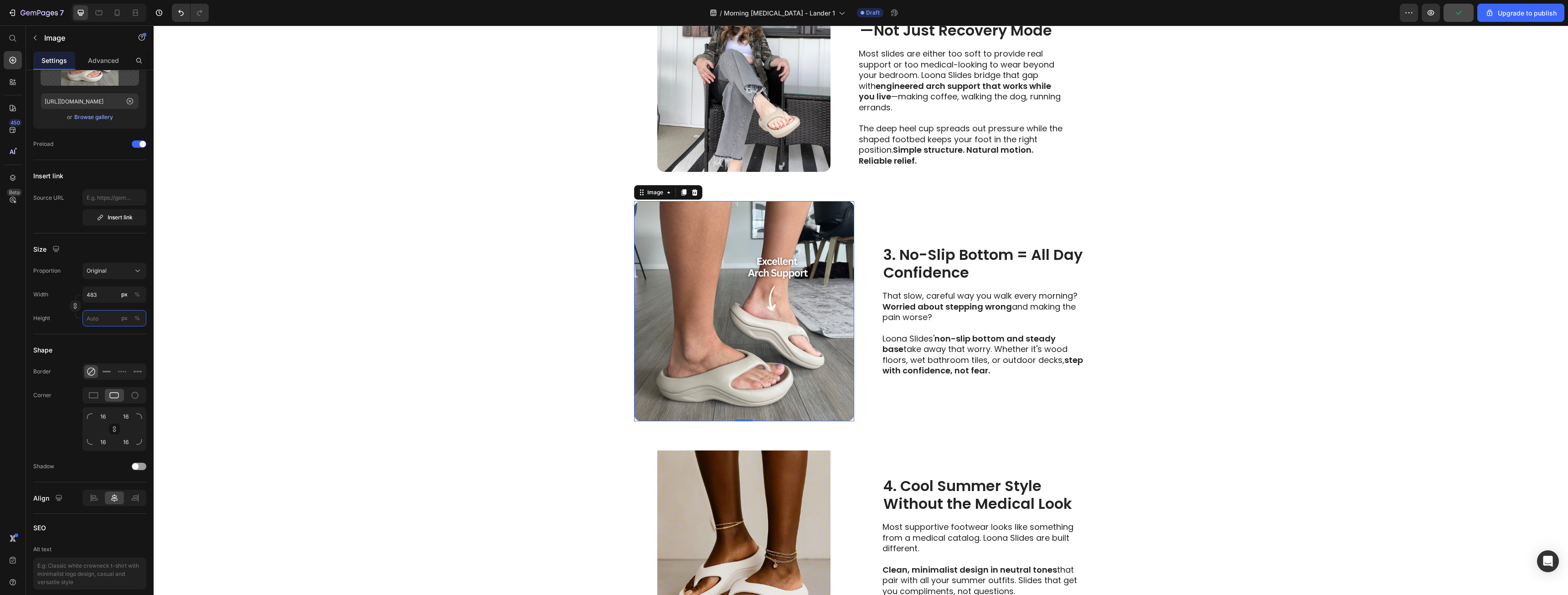 click on "px %" at bounding box center [114, 318] 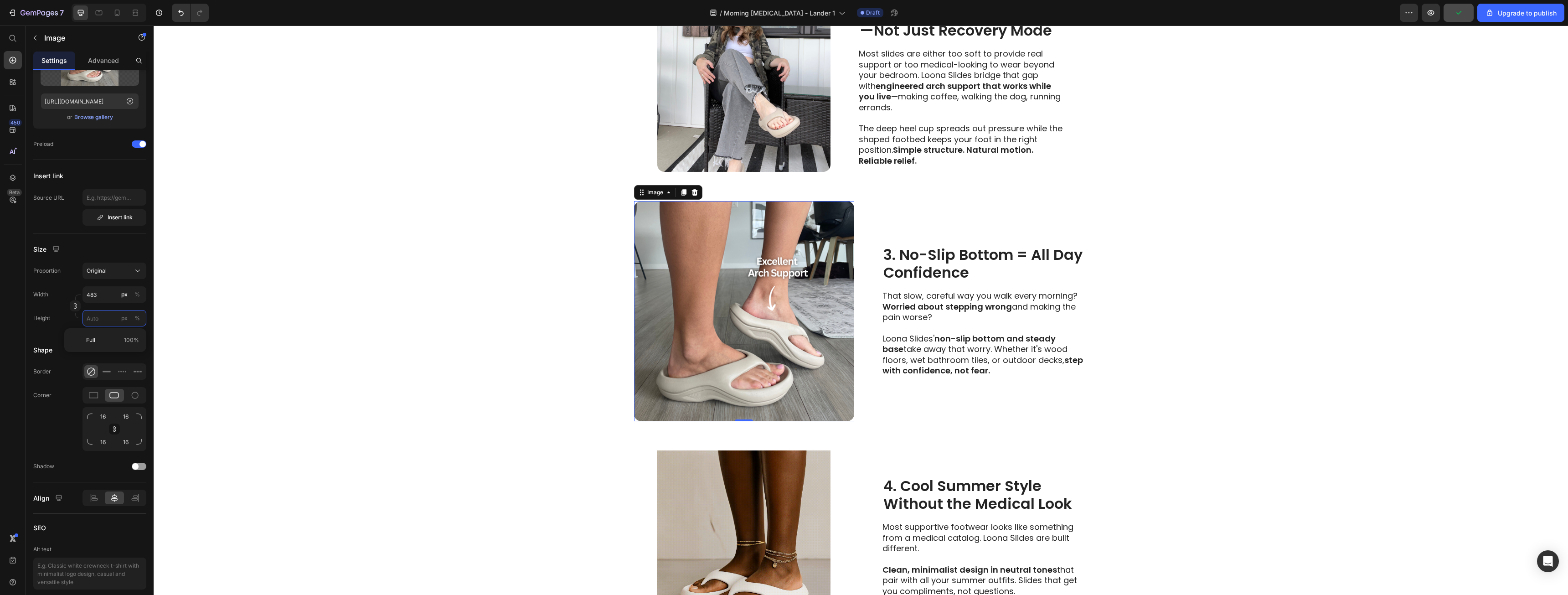type 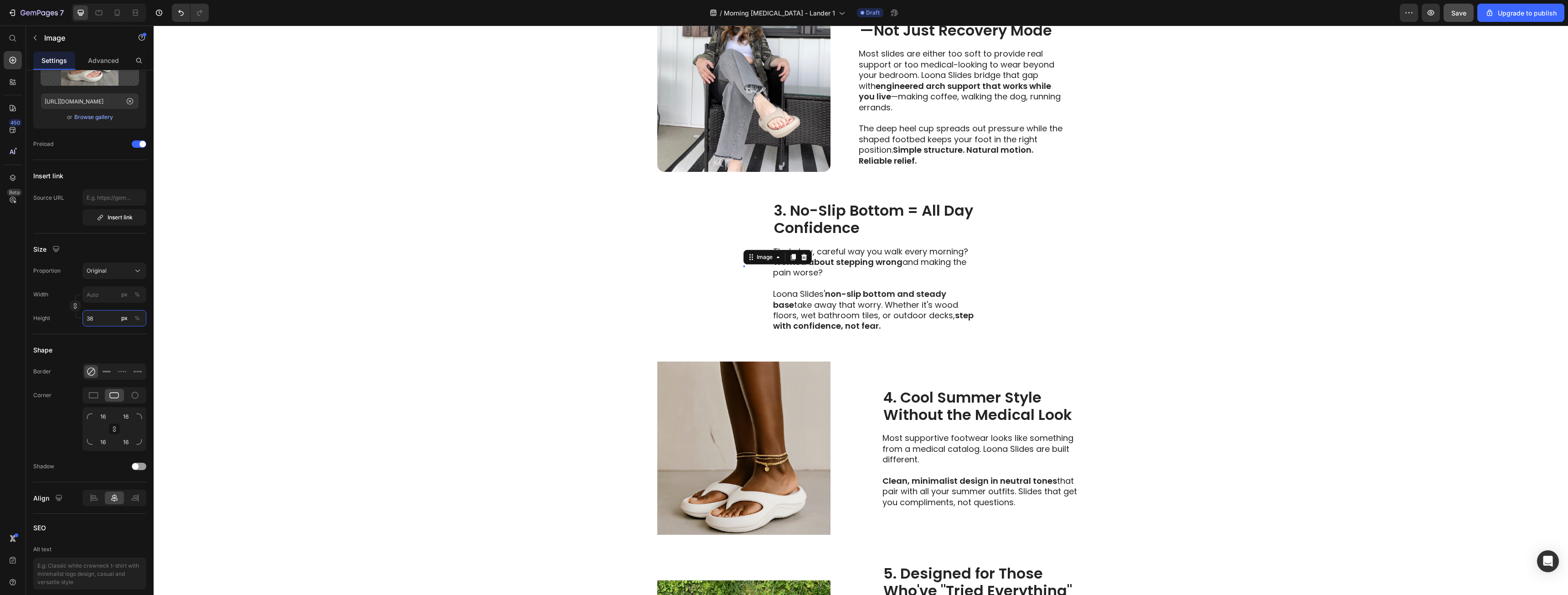 type on "380" 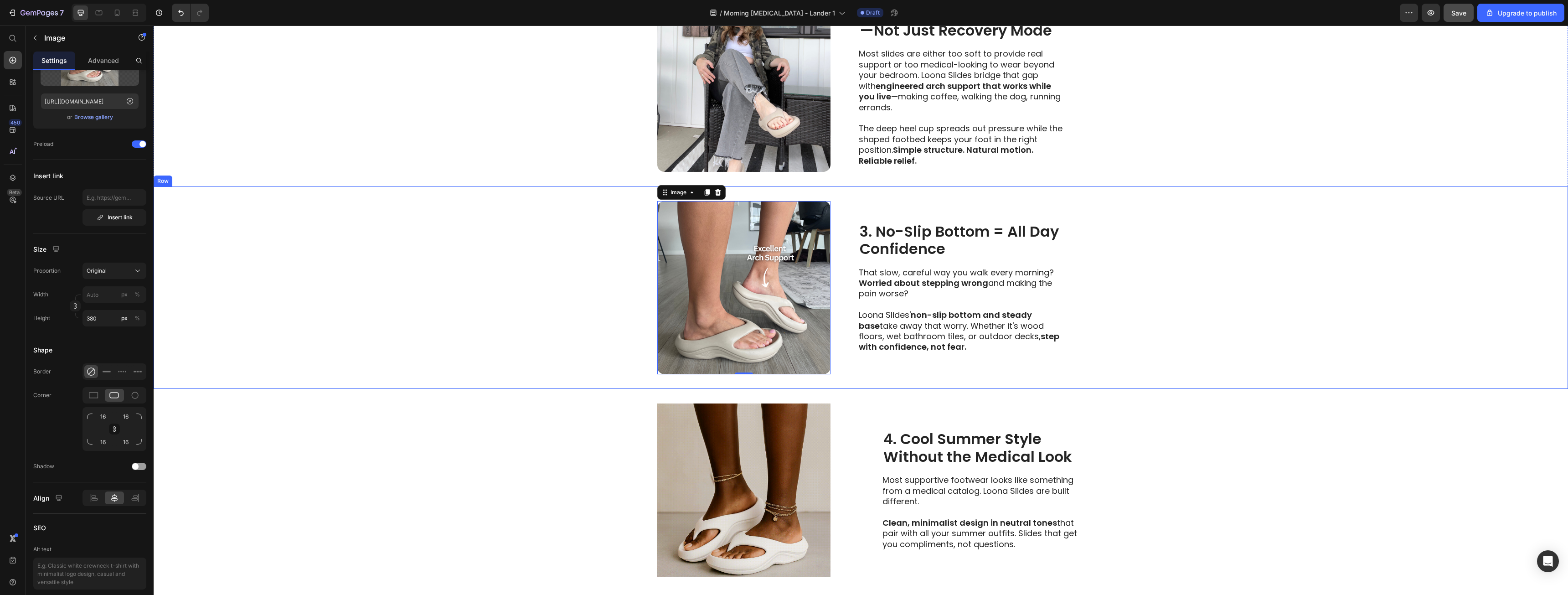 click on "Image   0 3. No-Slip Bottom = All Day Confidence  Heading That slow, careful way you walk every morning?  Worried about stepping wrong  and making the pain worse?    Loona Slides'  non-slip bottom and steady base  take away that worry. Whether it's wood floors, wet bathroom tiles, or outdoor decks,  step with confidence, not fear. Text Block Row" at bounding box center (861, 288) 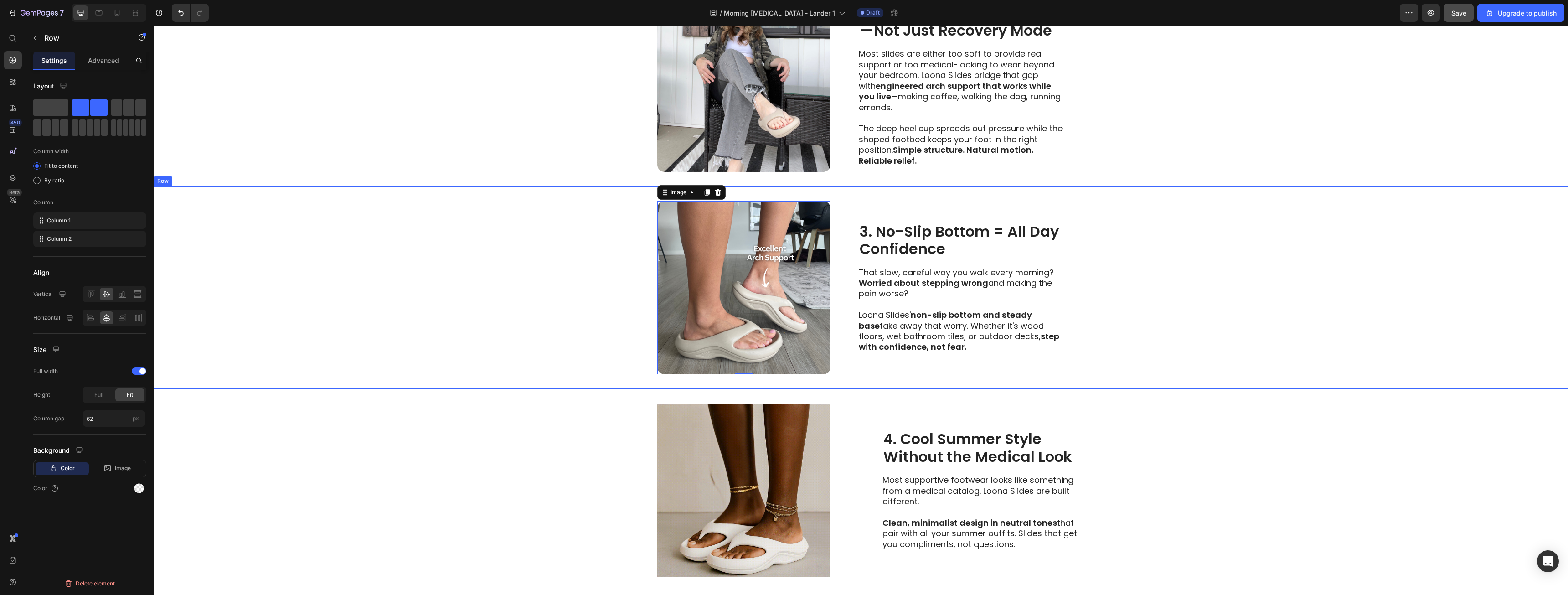 scroll, scrollTop: 0, scrollLeft: 0, axis: both 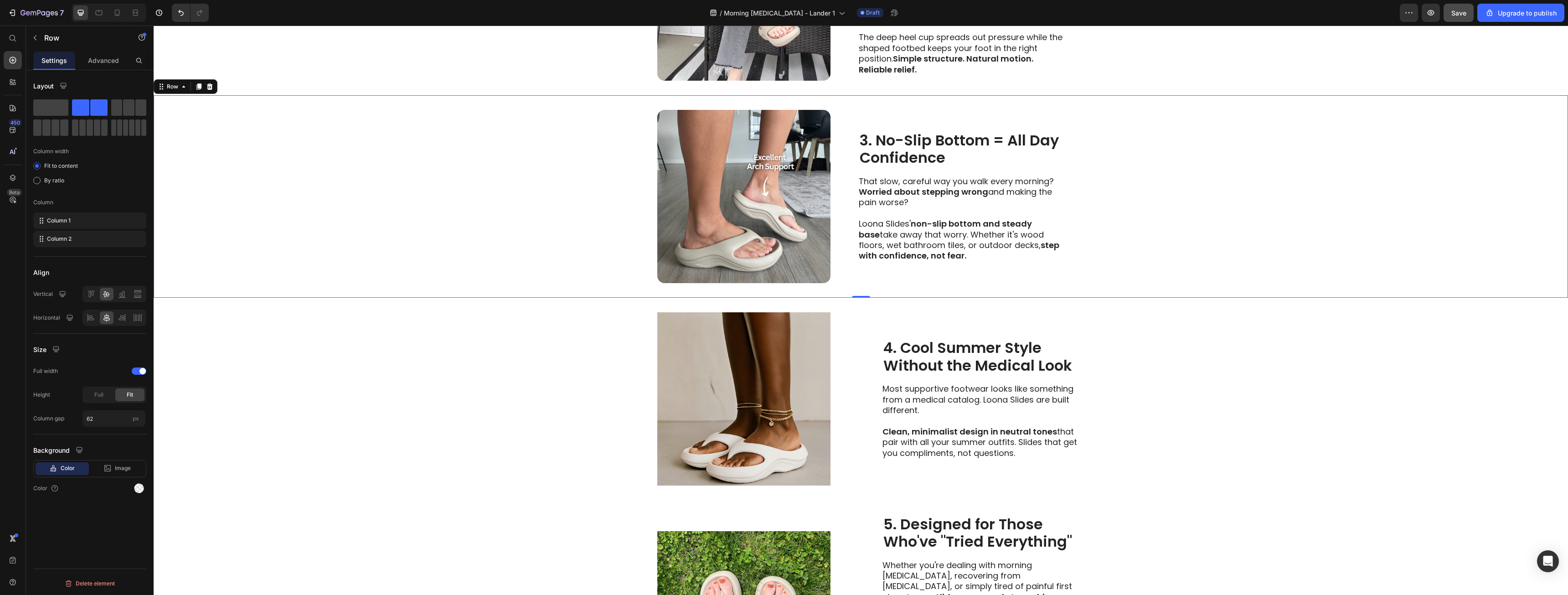 click on "Save" at bounding box center (1459, 13) 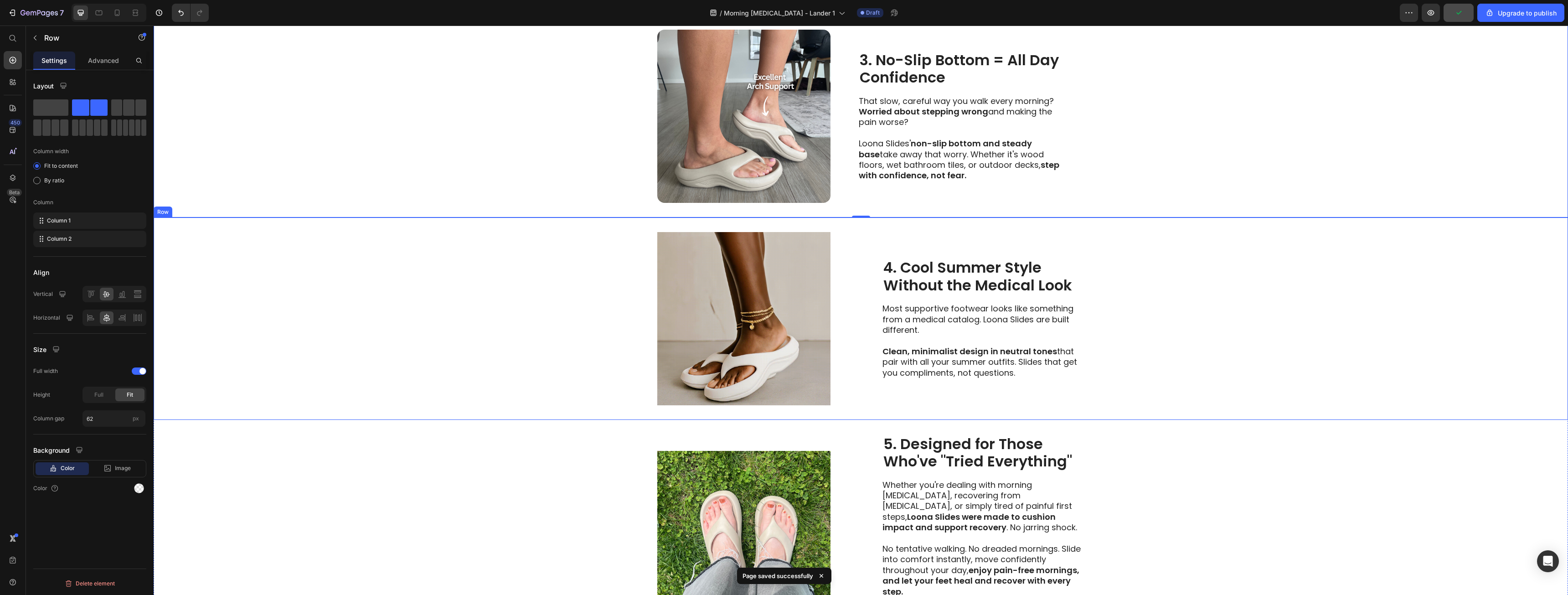 scroll, scrollTop: 777, scrollLeft: 0, axis: vertical 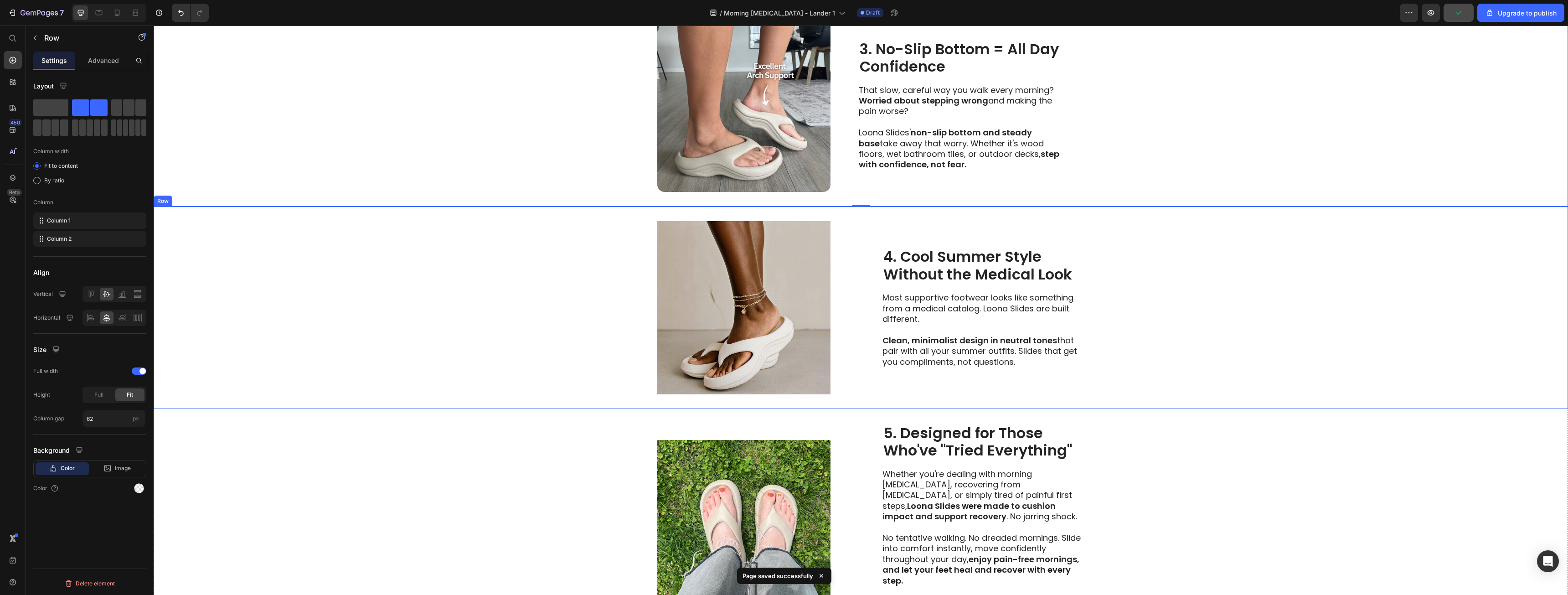 click at bounding box center (744, 308) 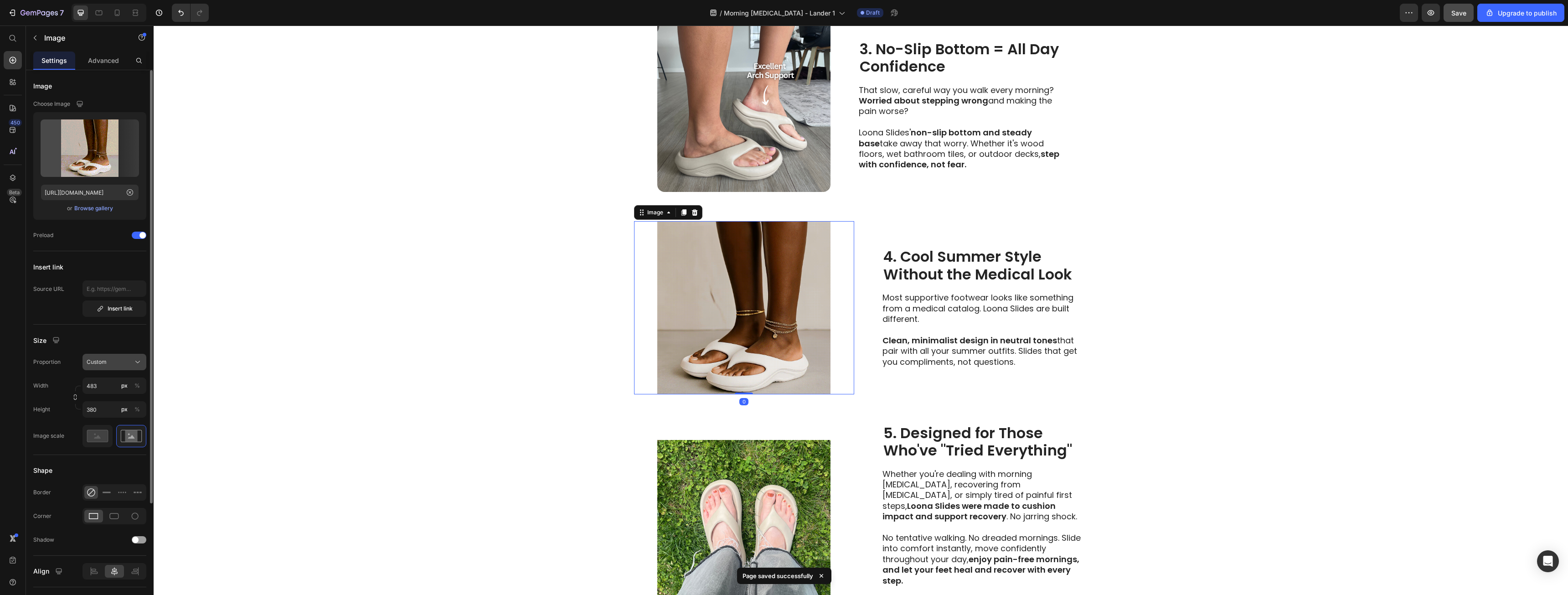 click on "Custom" 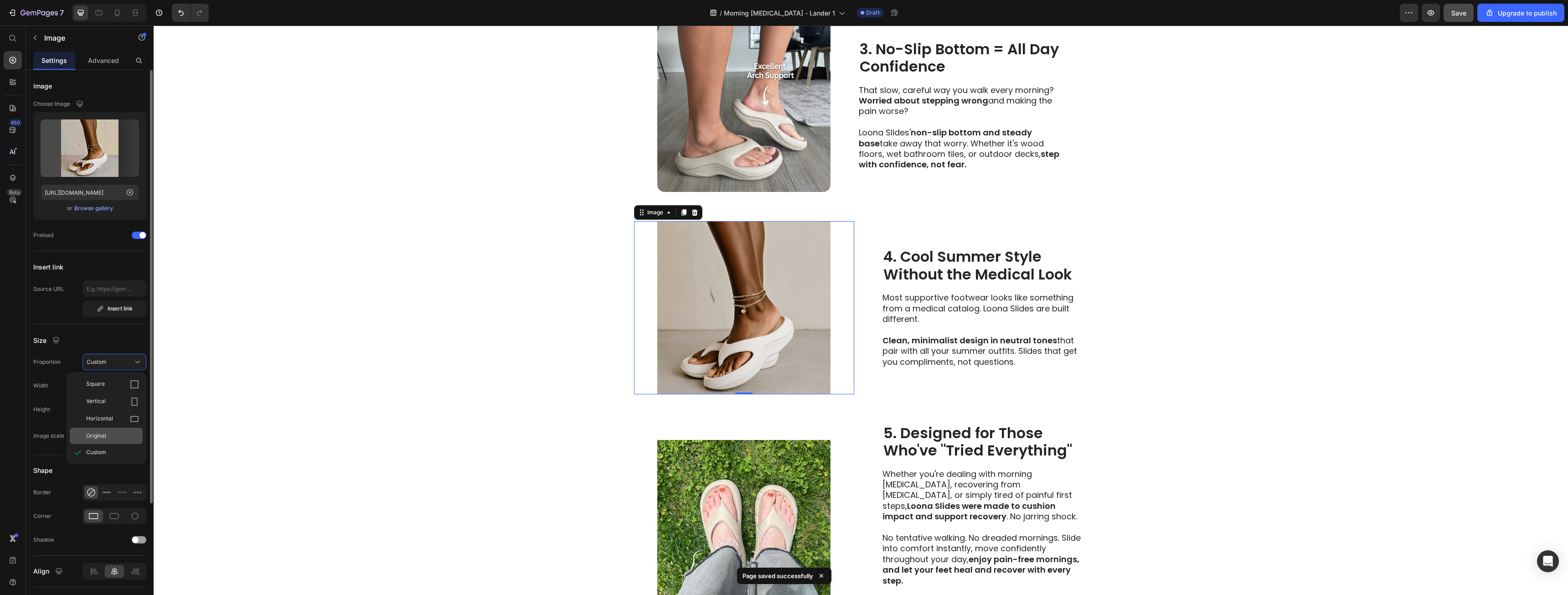 click on "Original" at bounding box center [113, 436] 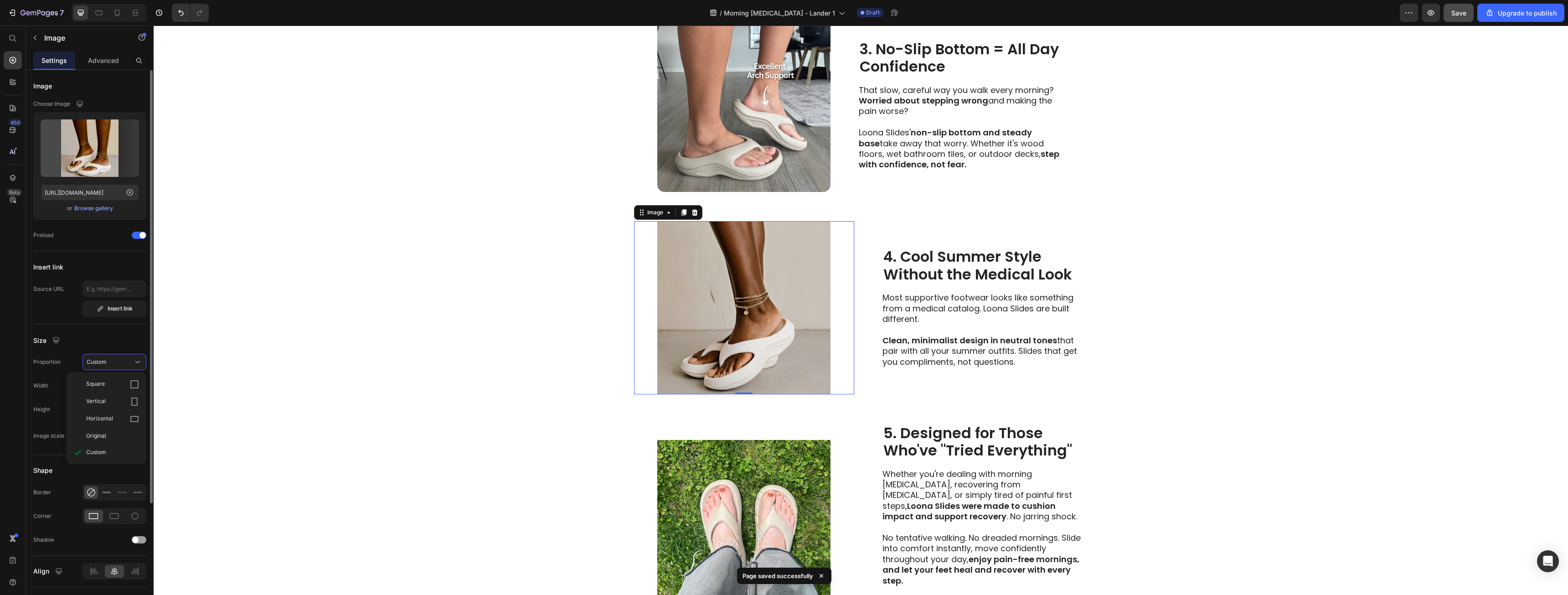 type 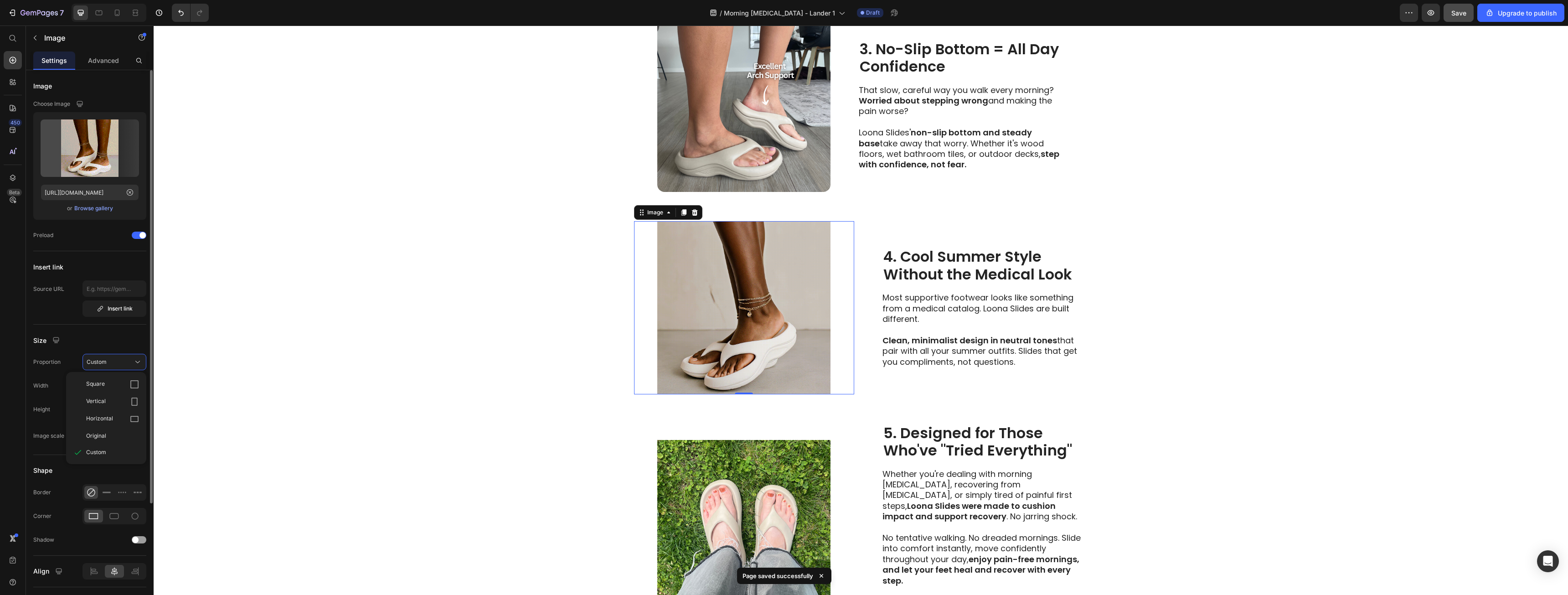type 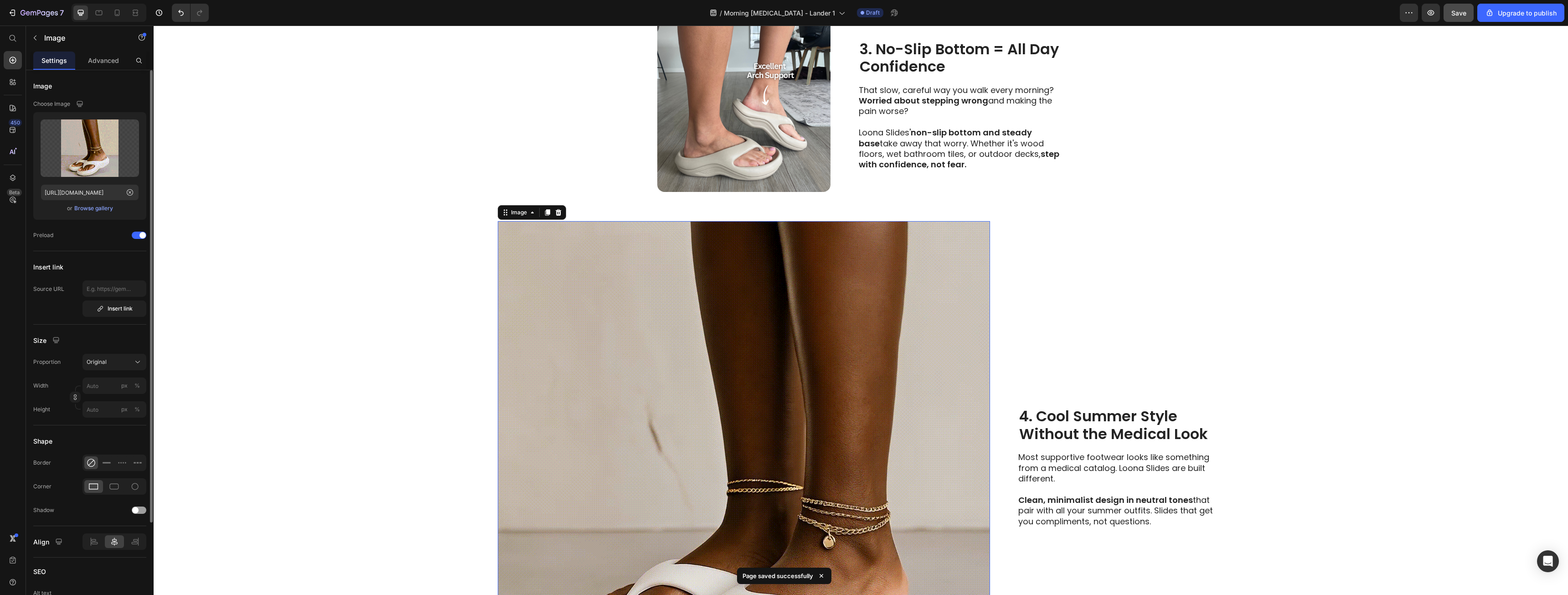 click 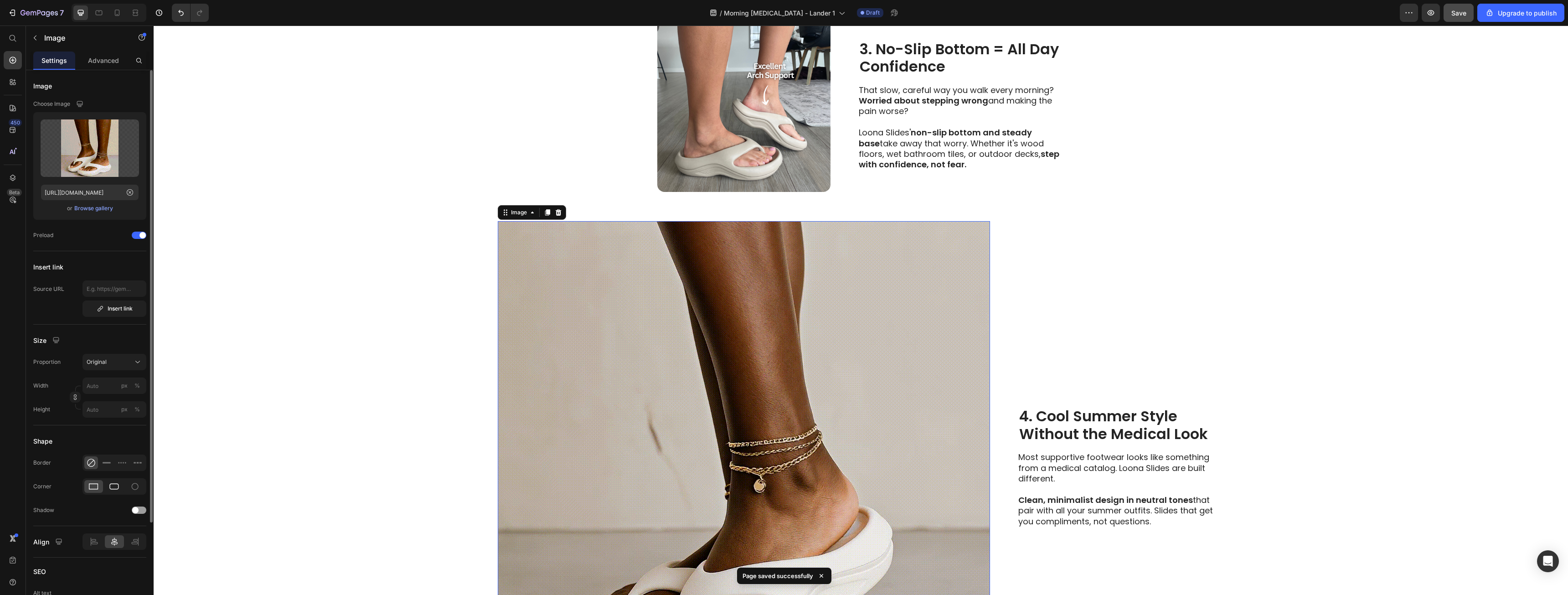 click 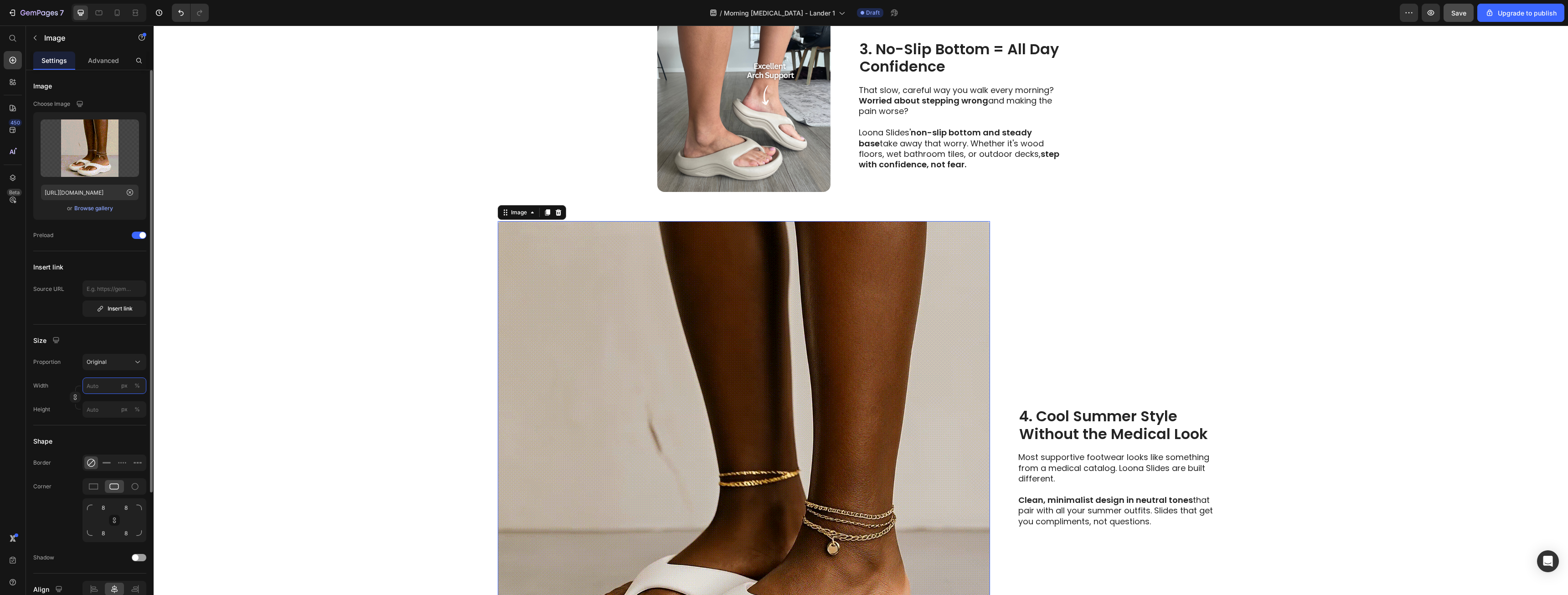 click on "px %" at bounding box center [114, 386] 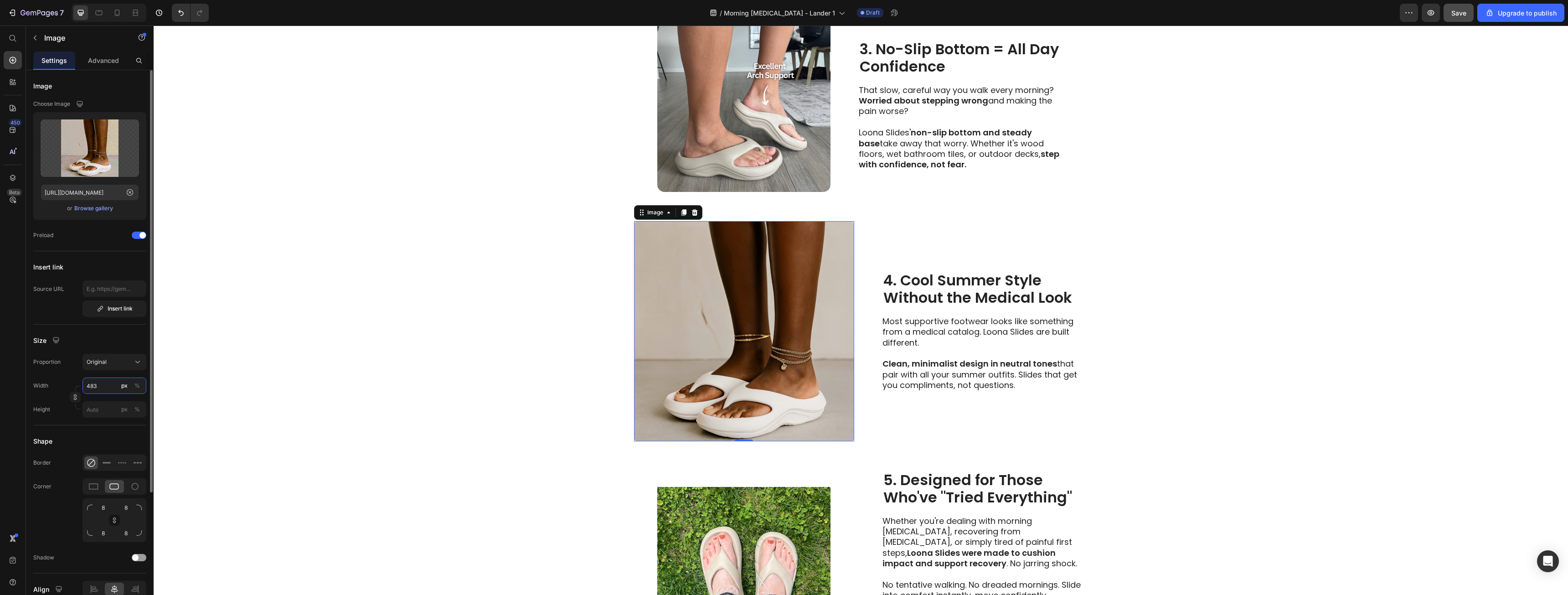 type on "483" 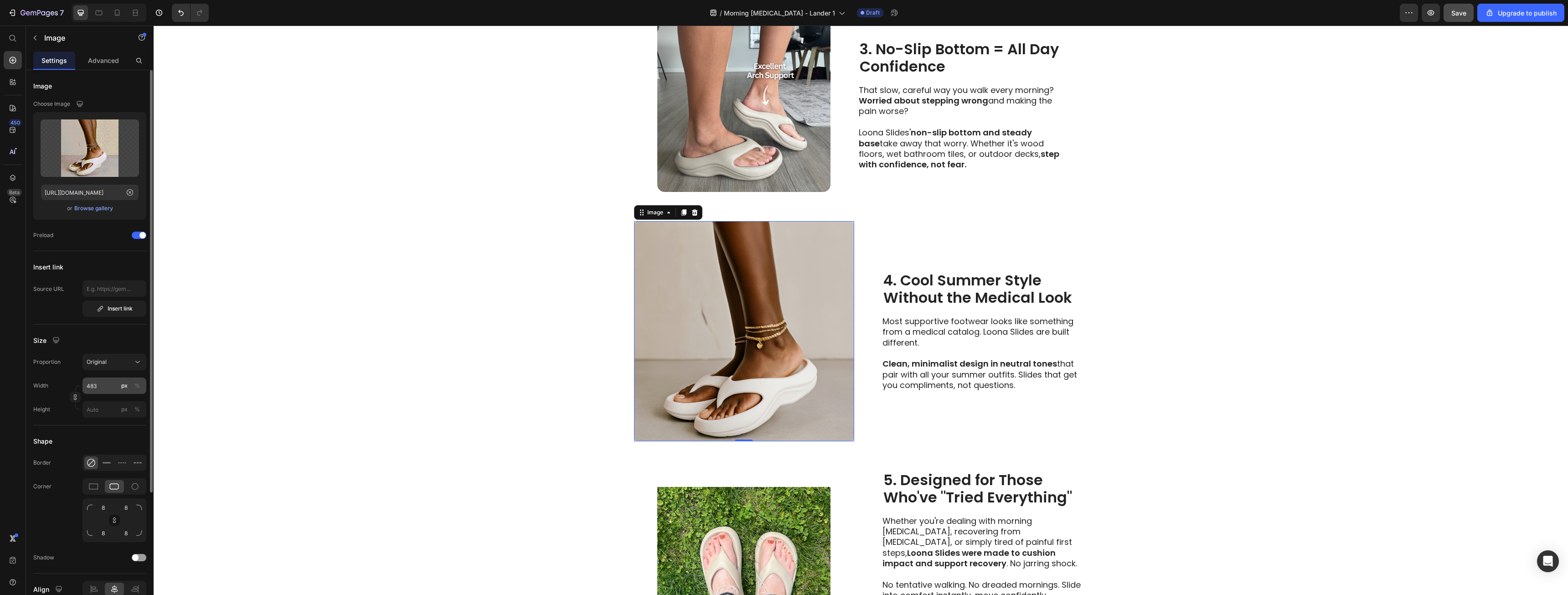 type 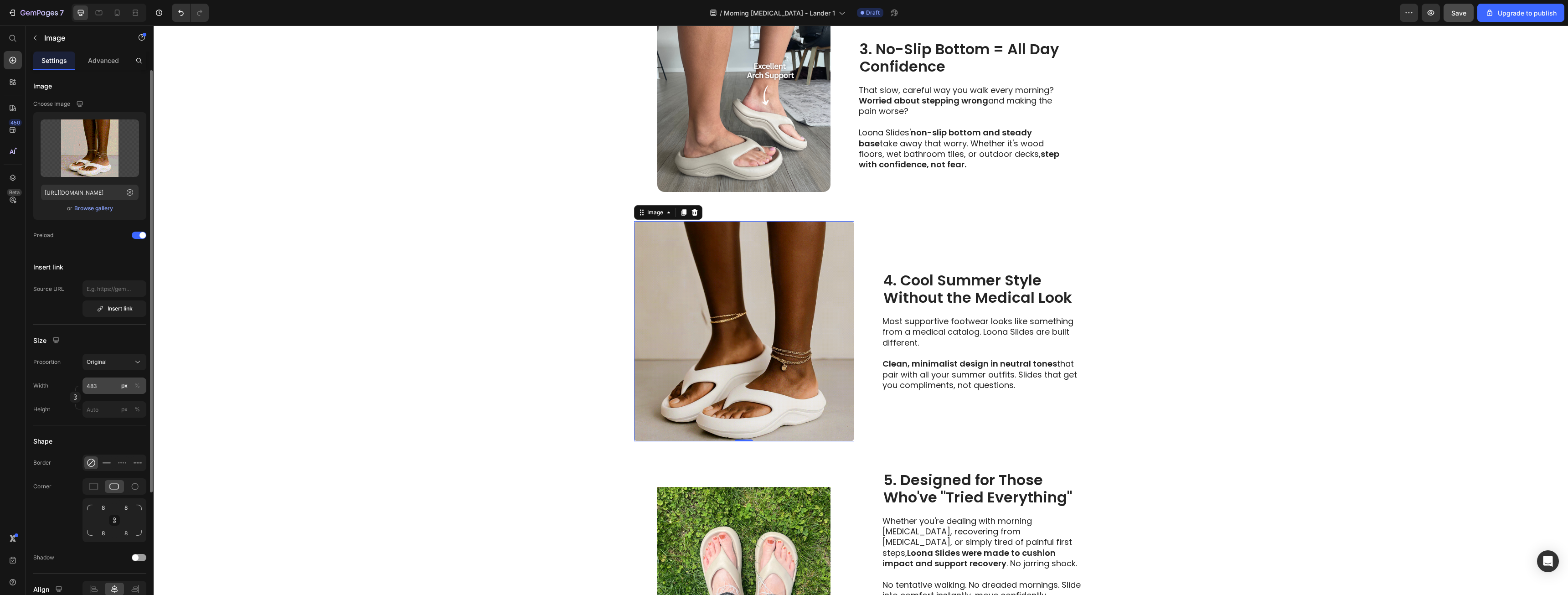 type 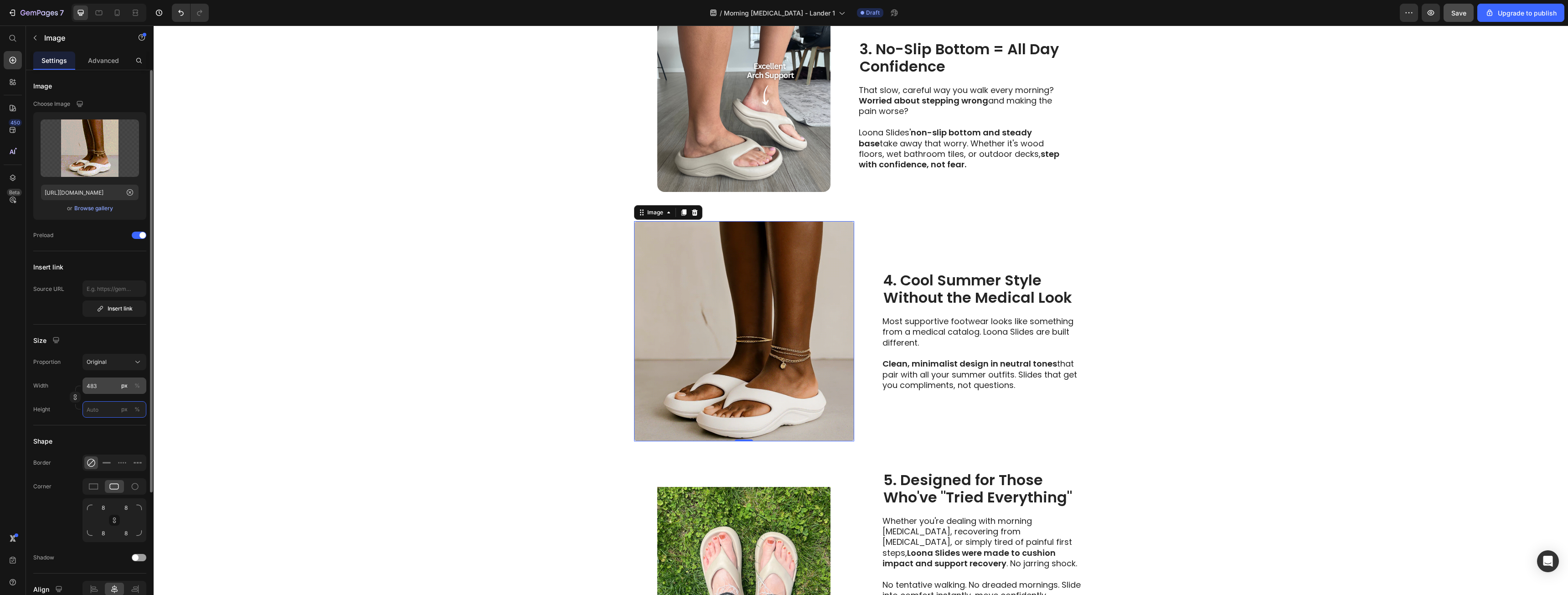 type 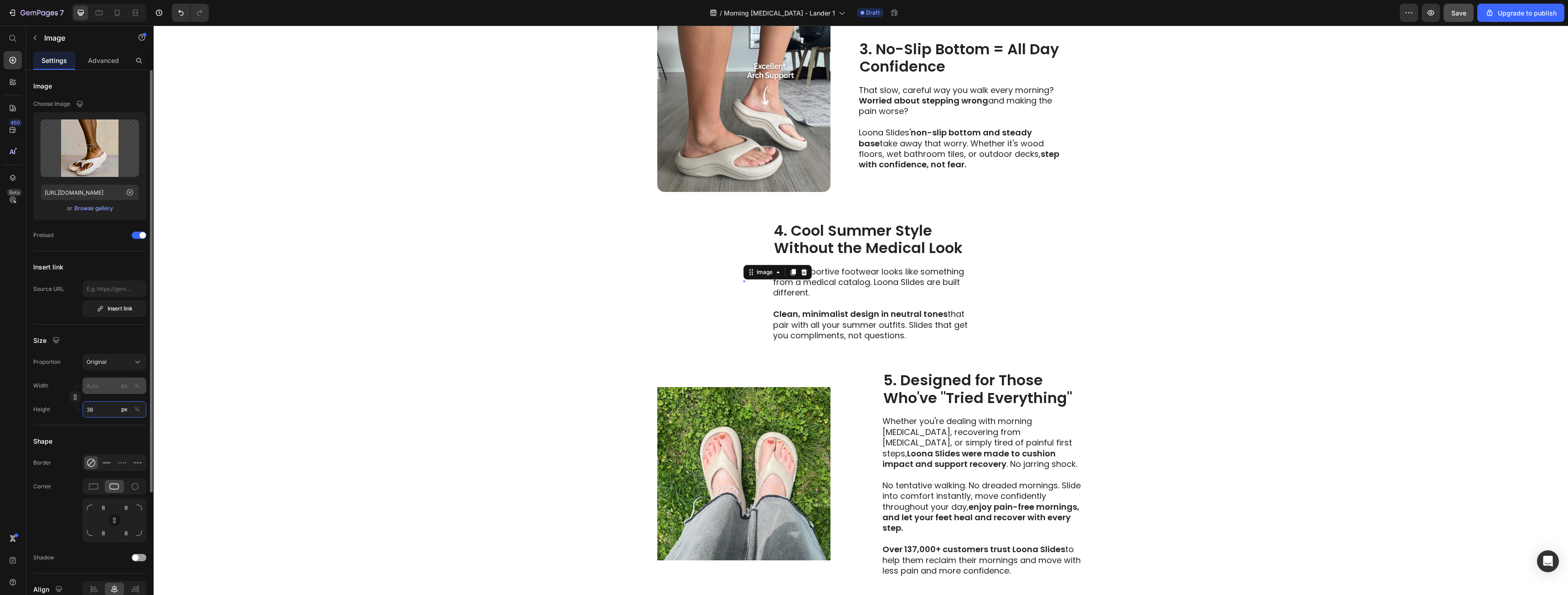 type on "380" 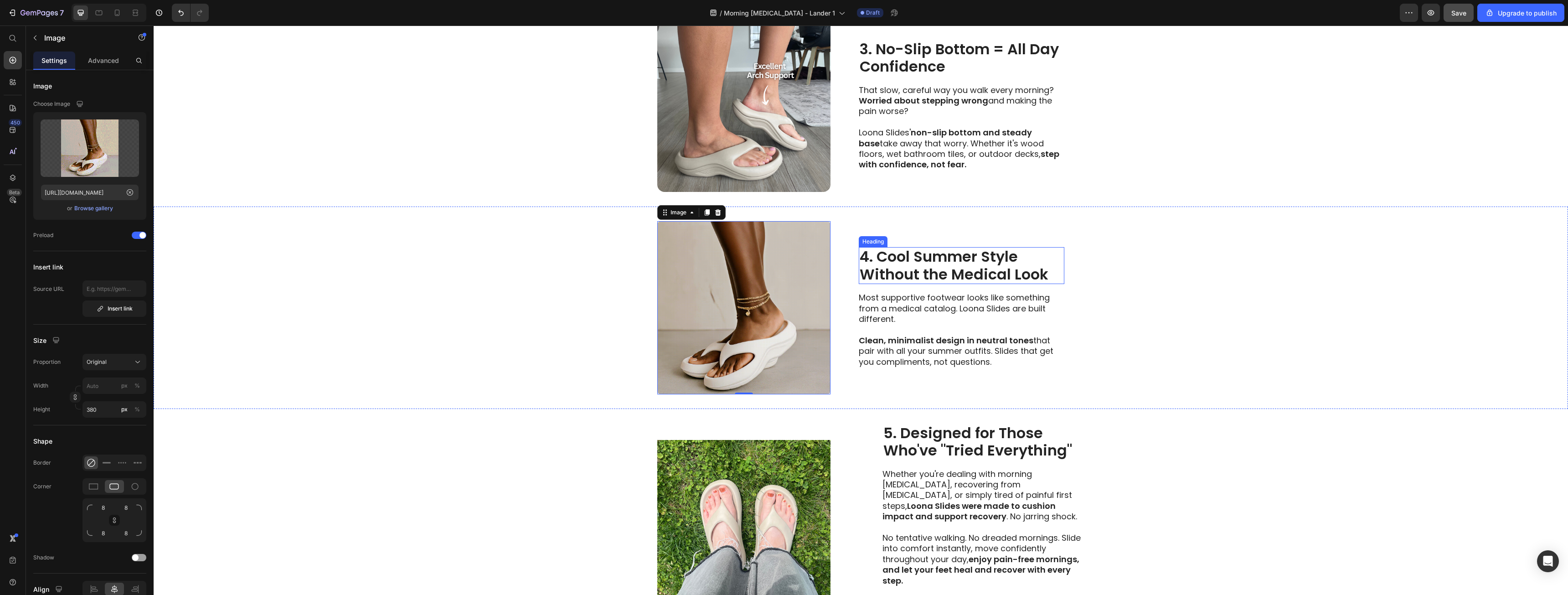 click on "Image   0 4. Cool Summer Style  Without the Medical Look Heading Most supportive footwear looks like something from a medical catalog. Loona Slides are built different.    Clean, minimalist design in neutral tones  that pair with all your summer outfits. Slides that get you compliments, not questions. Text Block Row" at bounding box center [861, 308] 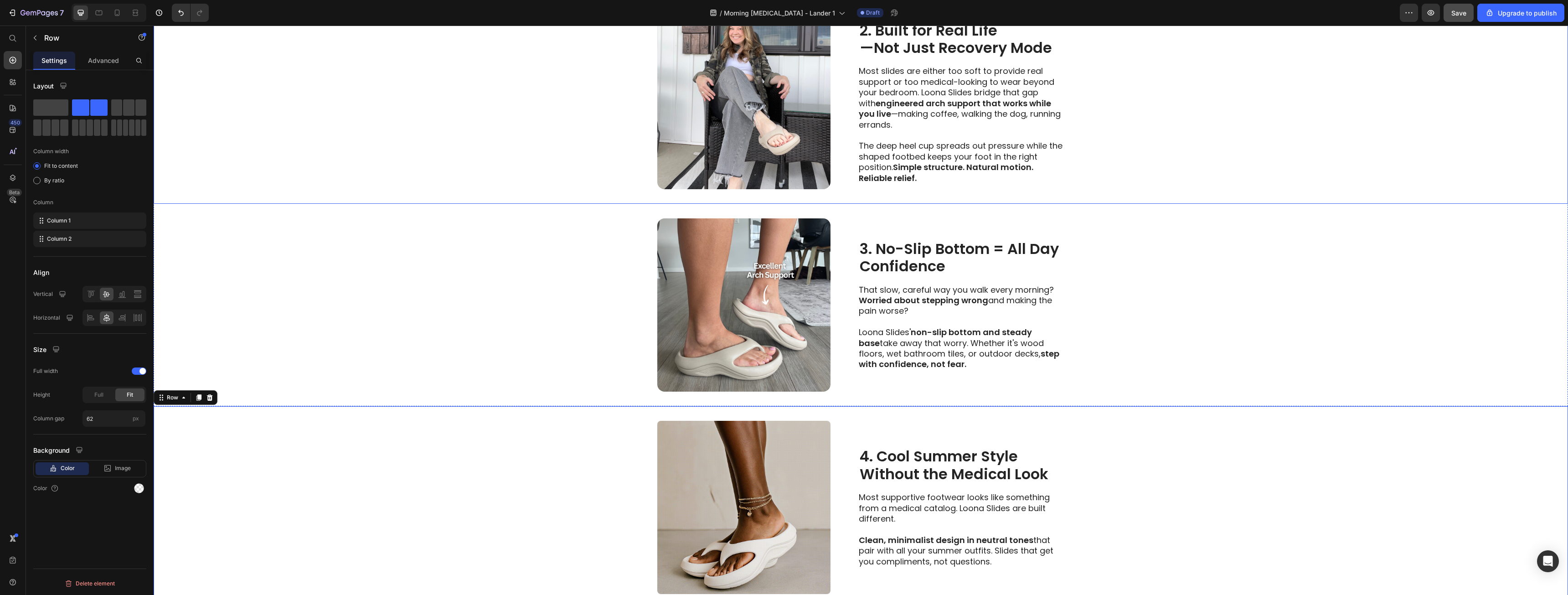 scroll, scrollTop: 686, scrollLeft: 0, axis: vertical 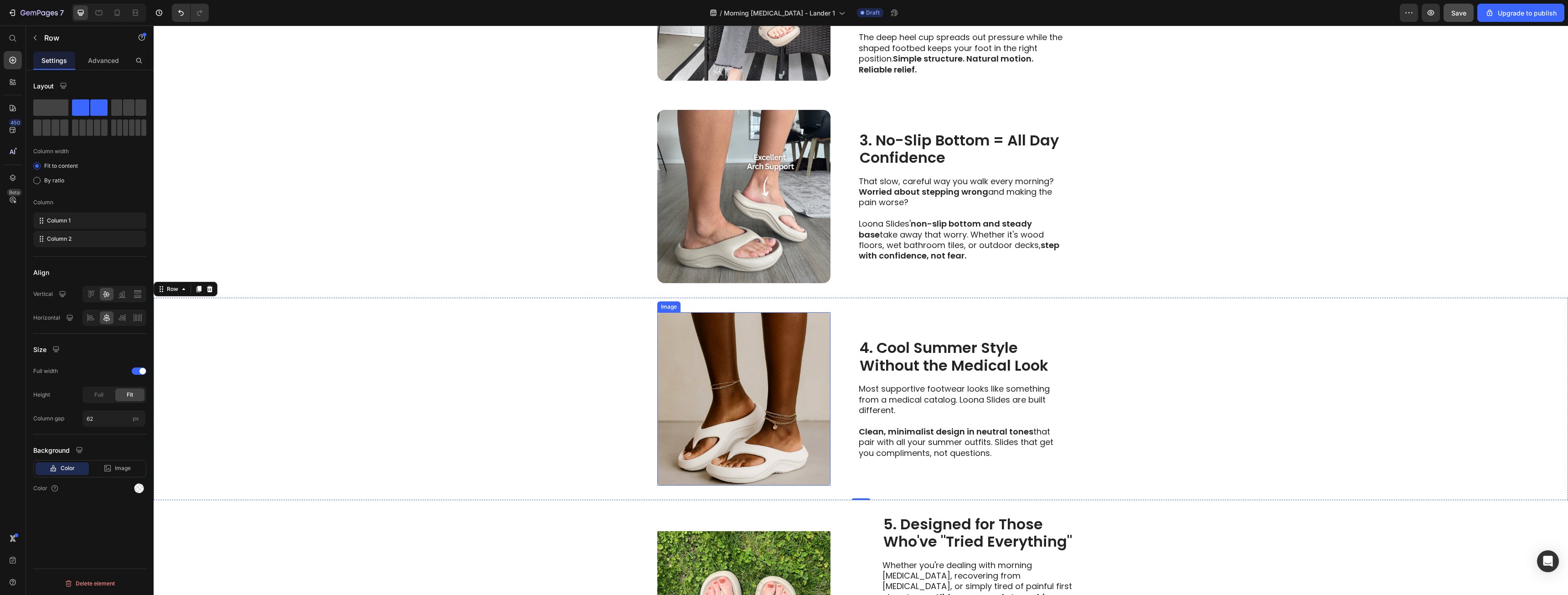 click at bounding box center [744, 399] 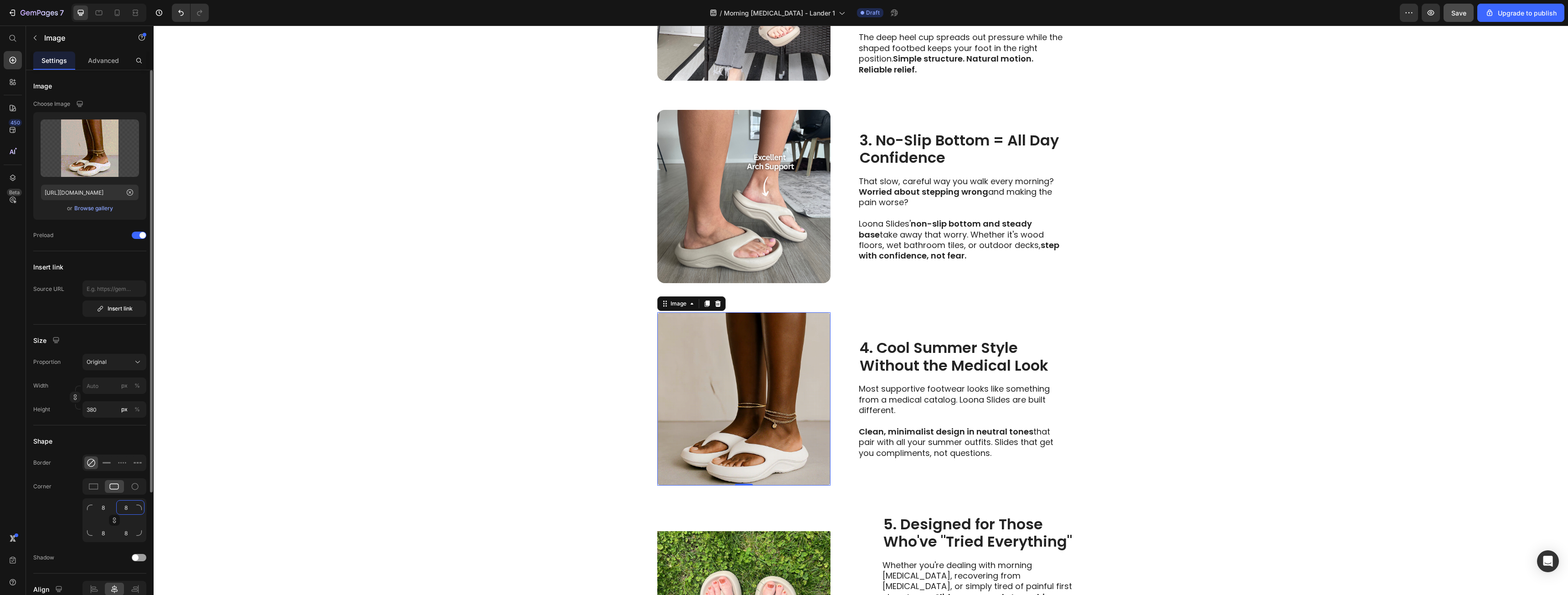 click on "8" 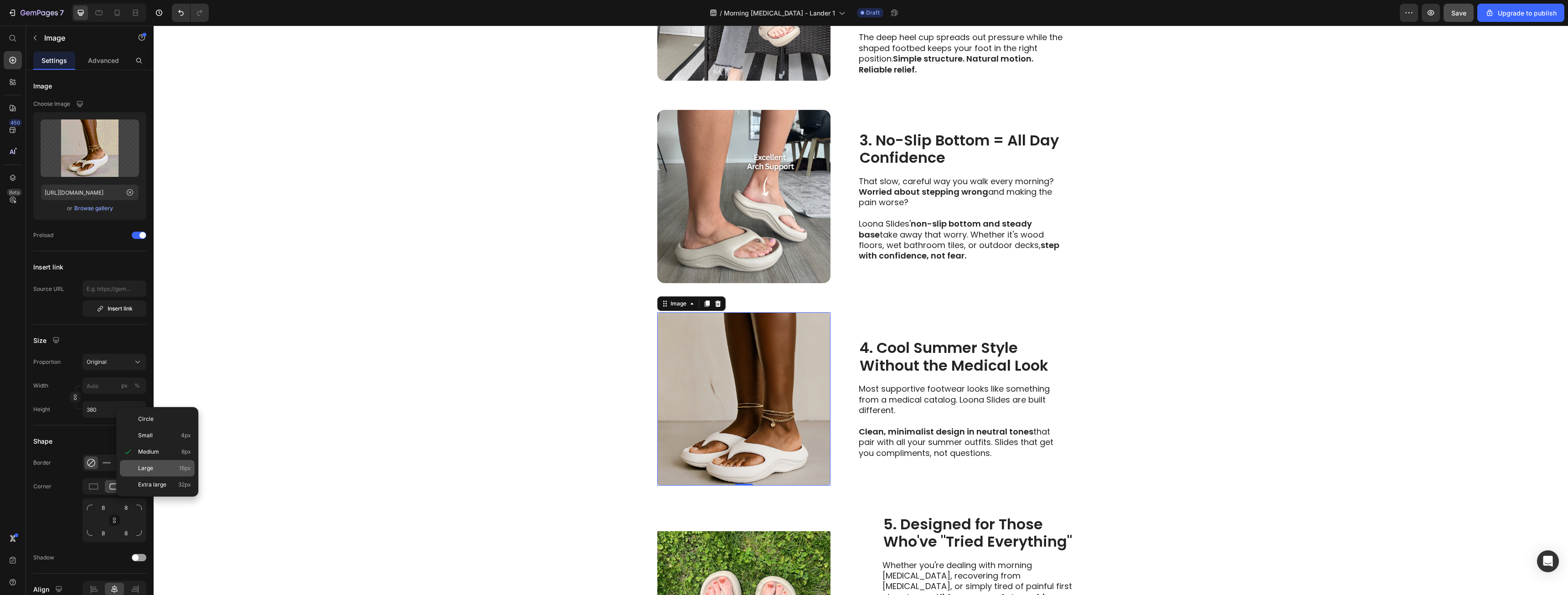 click on "Large 16px" 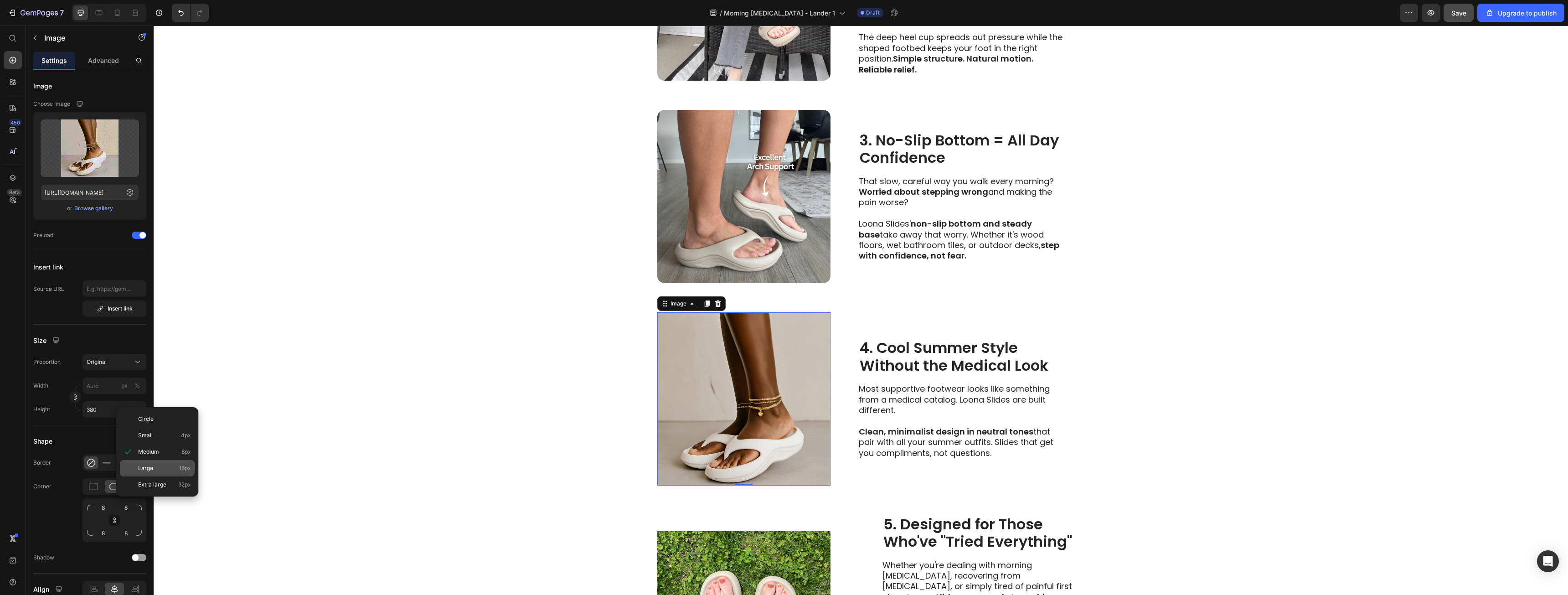 type on "16" 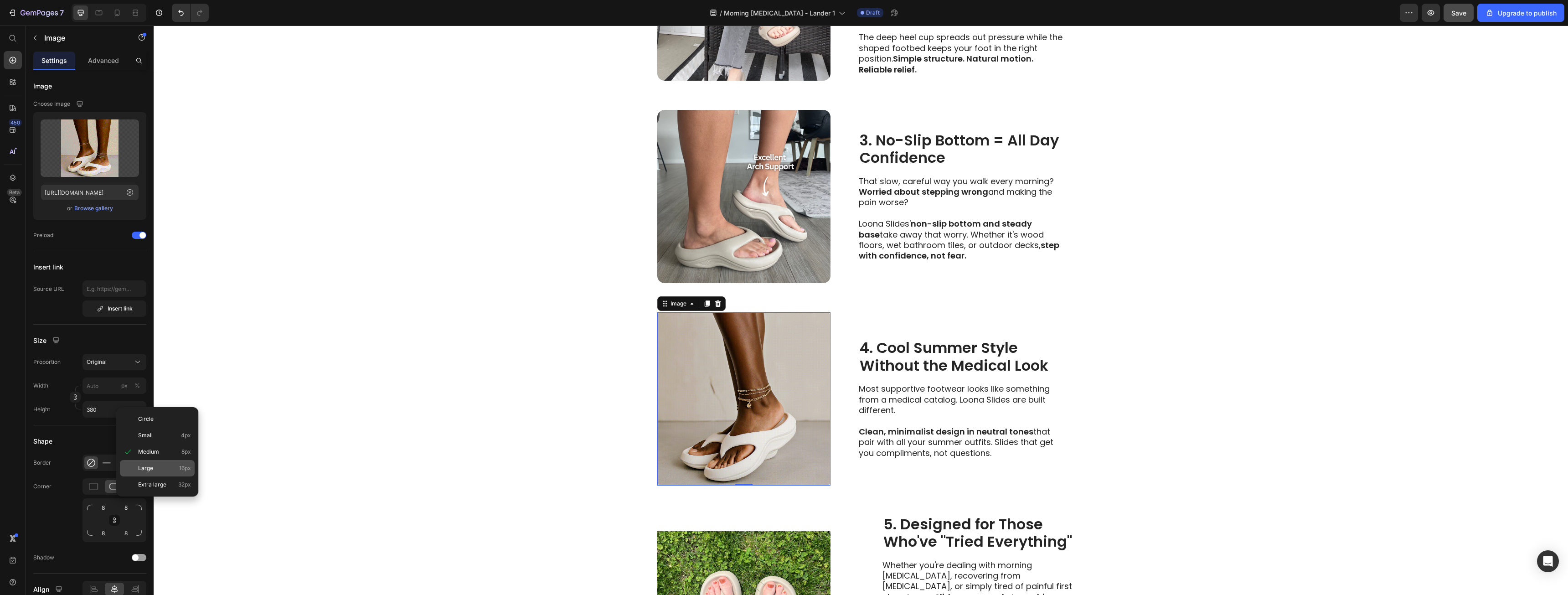 type on "16" 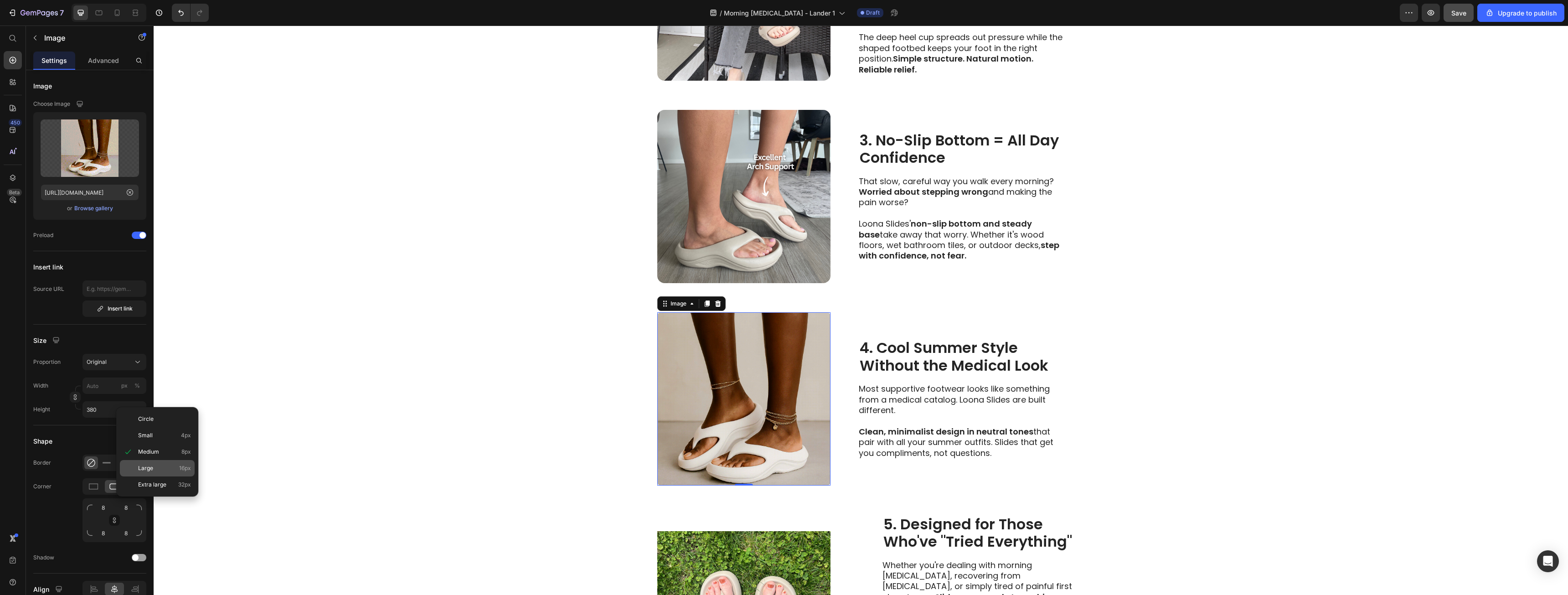 type on "16" 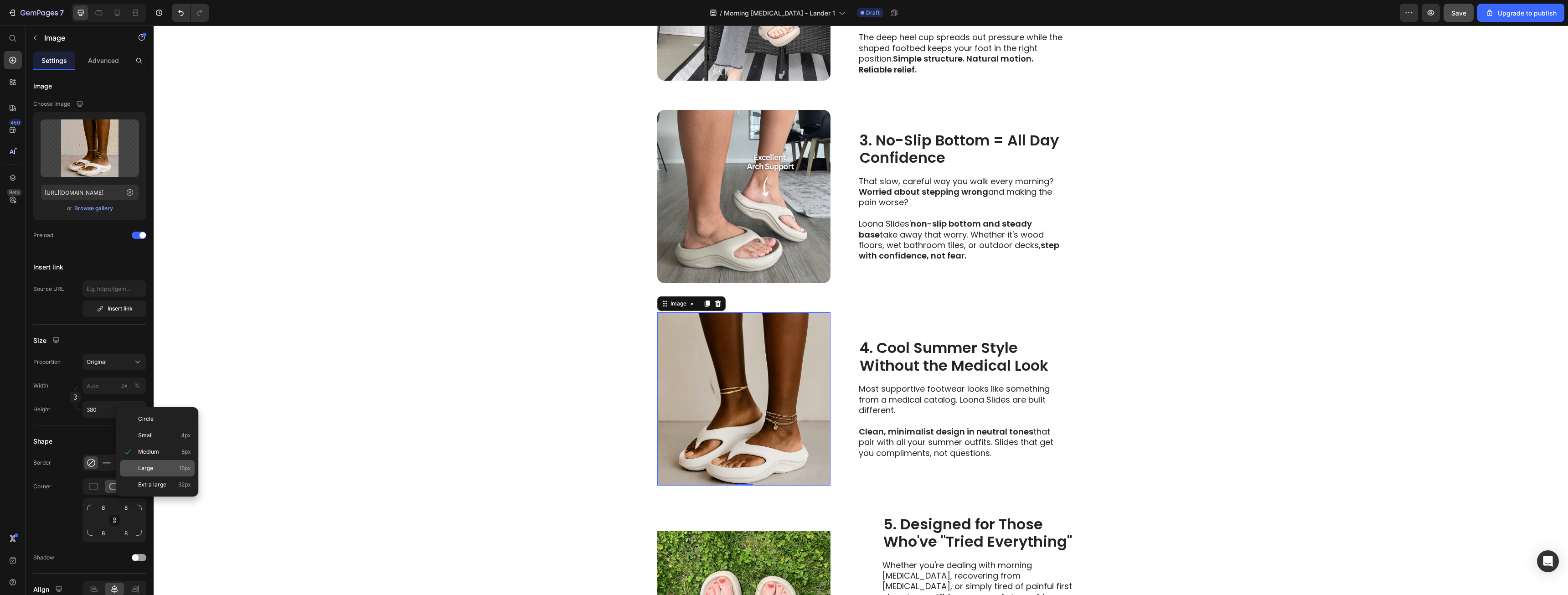 type on "16" 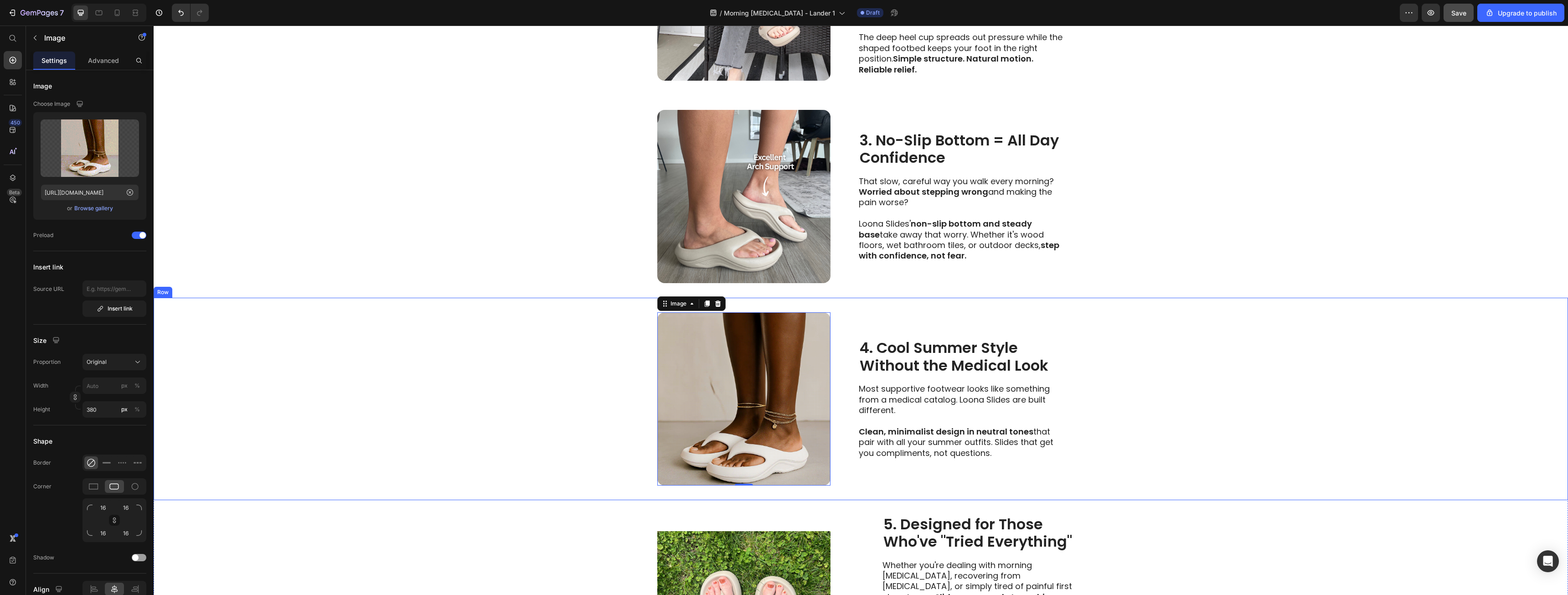 click on "Image   0 4. Cool Summer Style  Without the Medical Look Heading Most supportive footwear looks like something from a medical catalog. Loona Slides are built different.    Clean, minimalist design in neutral tones  that pair with all your summer outfits. Slides that get you compliments, not questions. Text Block Row" at bounding box center (861, 399) 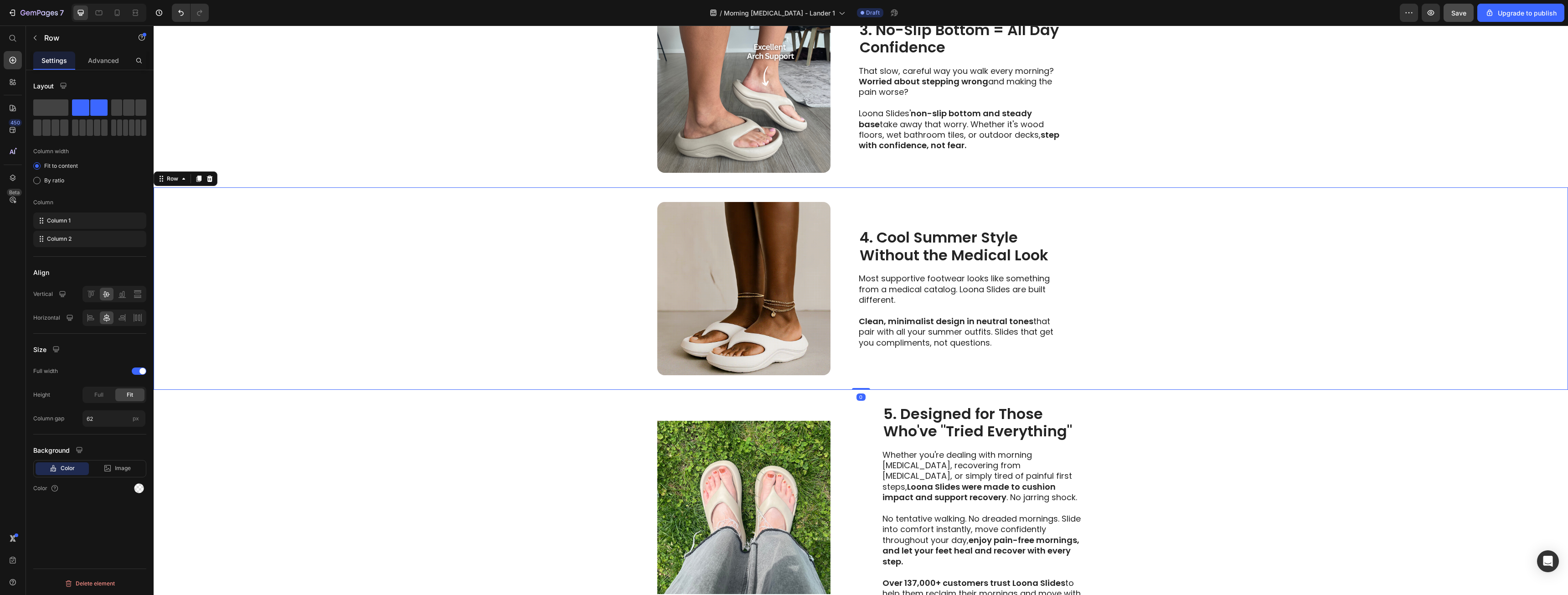 scroll, scrollTop: 914, scrollLeft: 0, axis: vertical 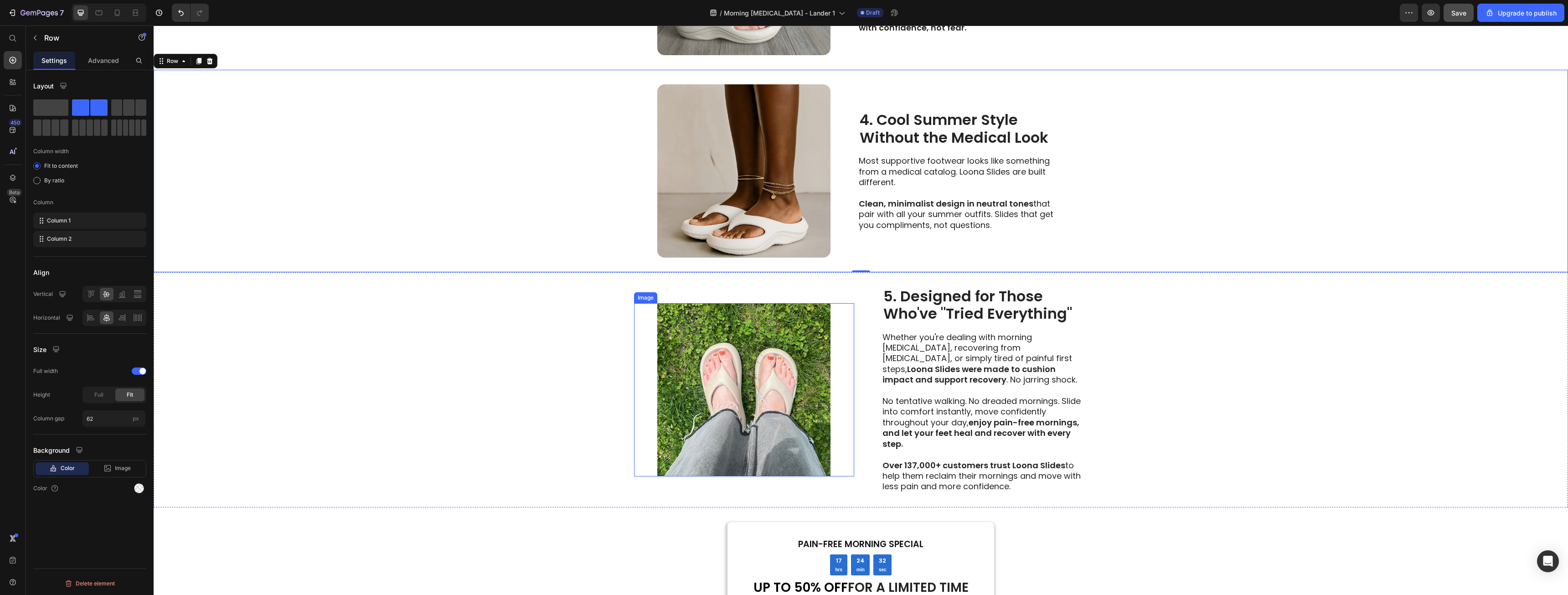 click at bounding box center [744, 390] 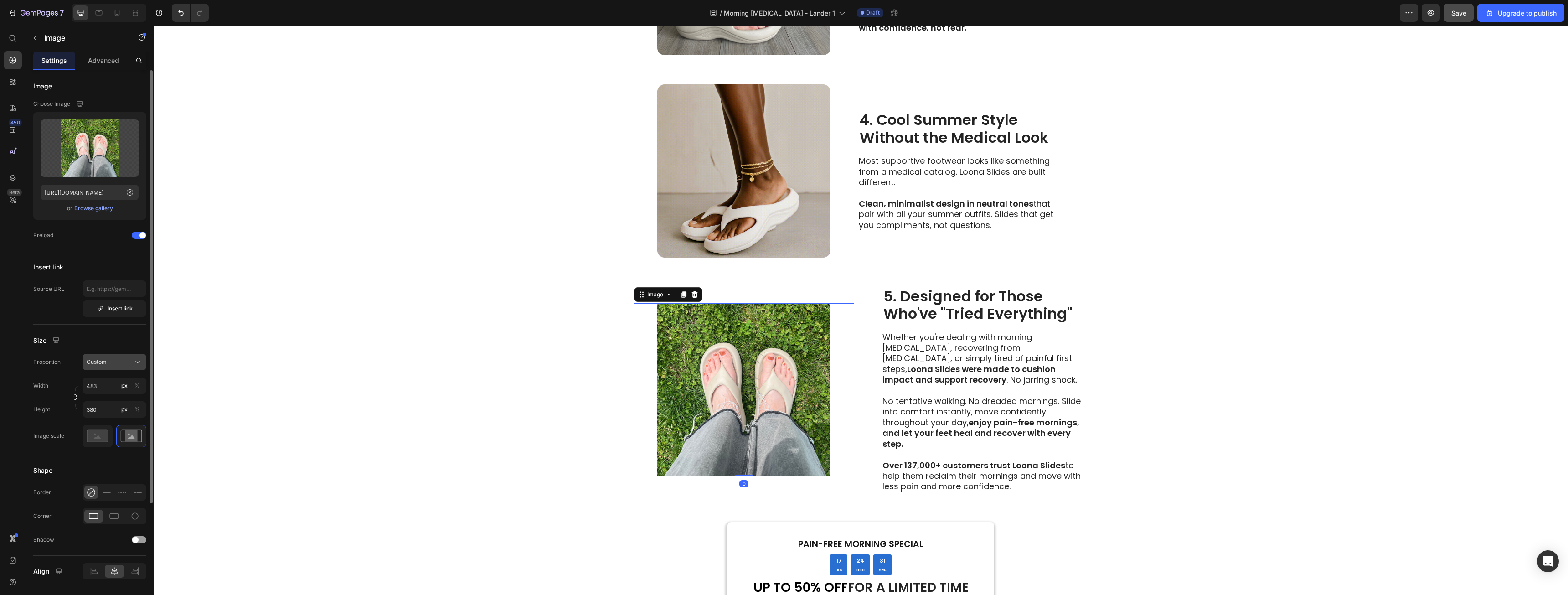 click on "Custom" 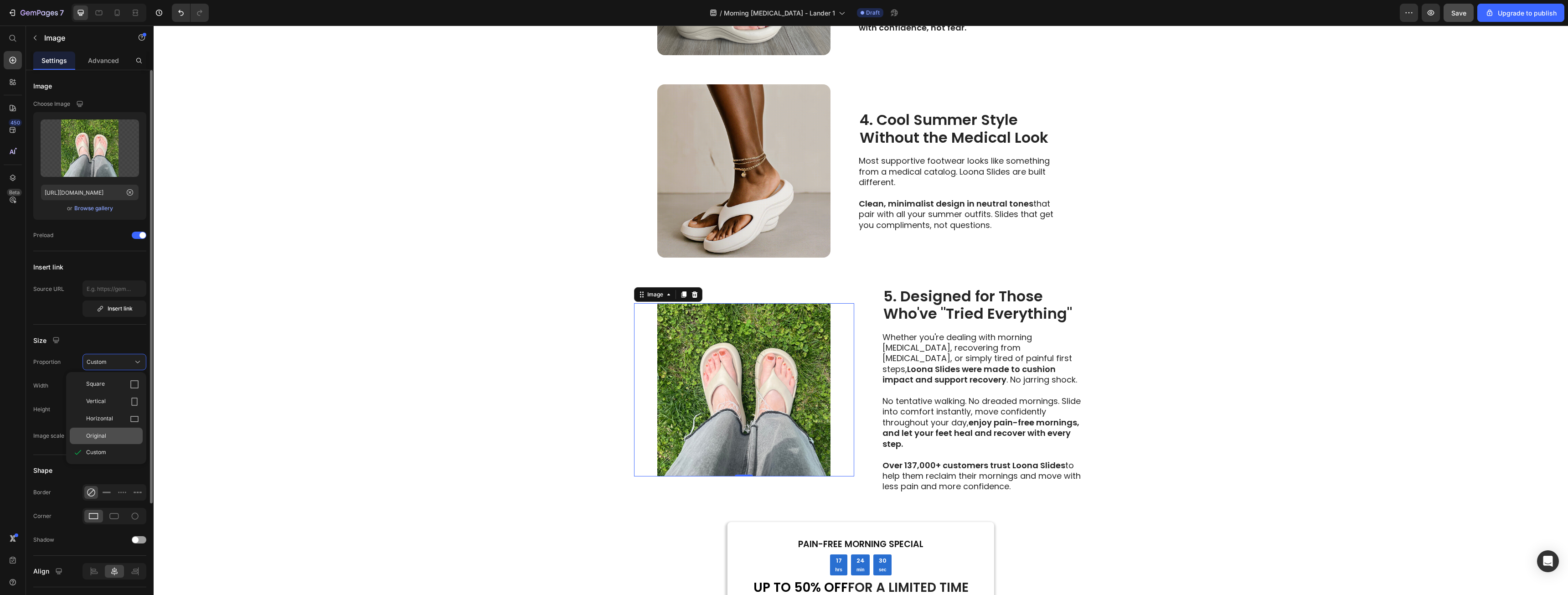 click on "Original" at bounding box center [113, 436] 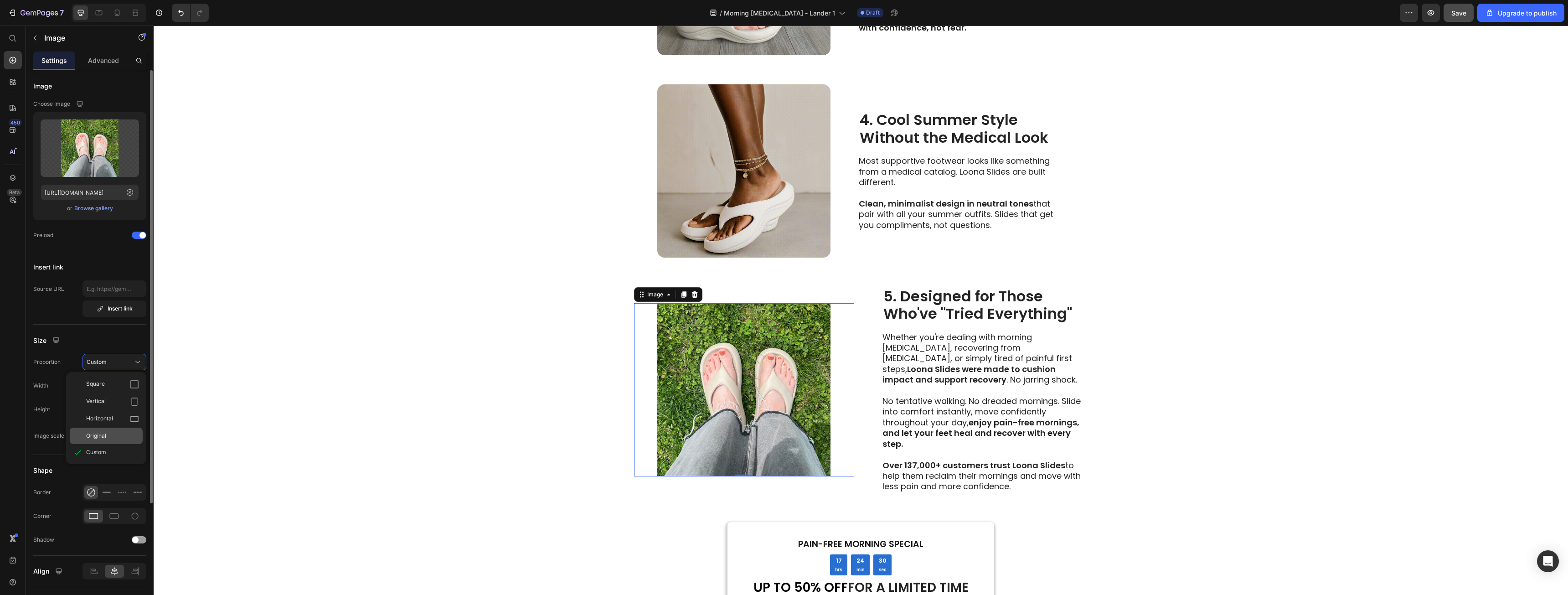 type 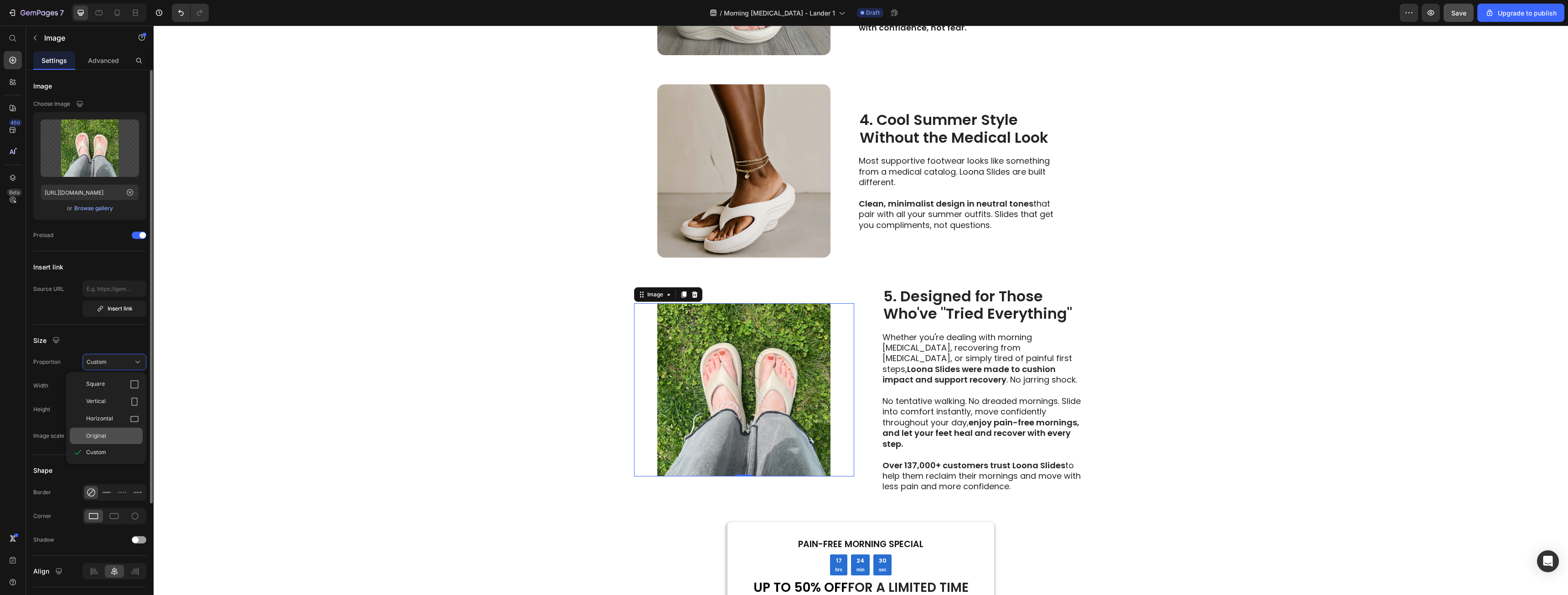 type 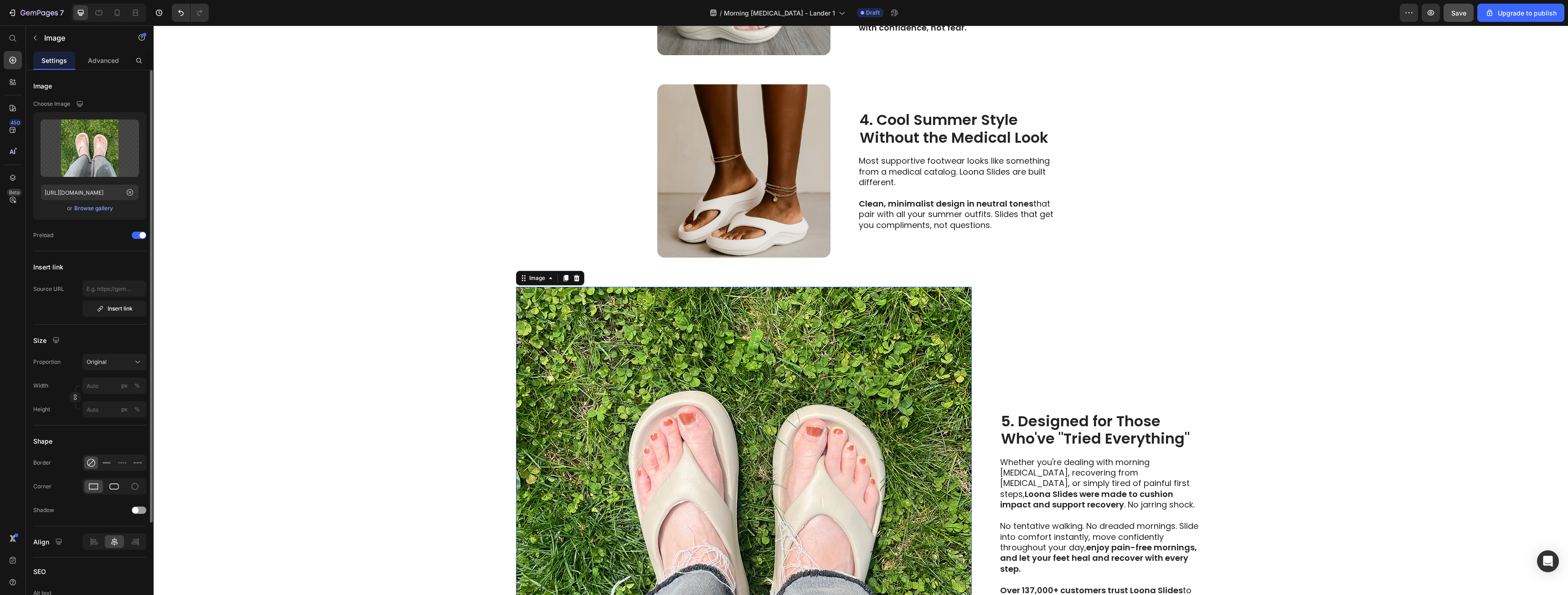 drag, startPoint x: 122, startPoint y: 495, endPoint x: 117, endPoint y: 492, distance: 5.830952 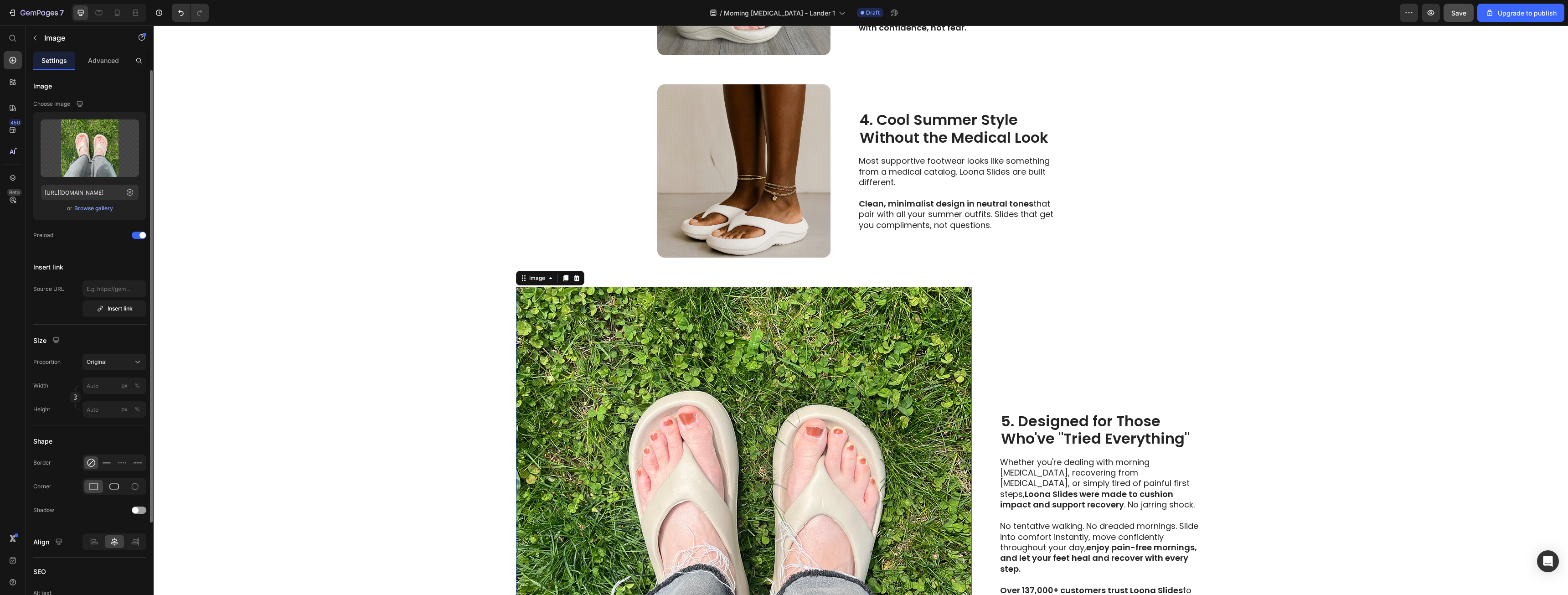 click on "Shape Border Corner Shadow" 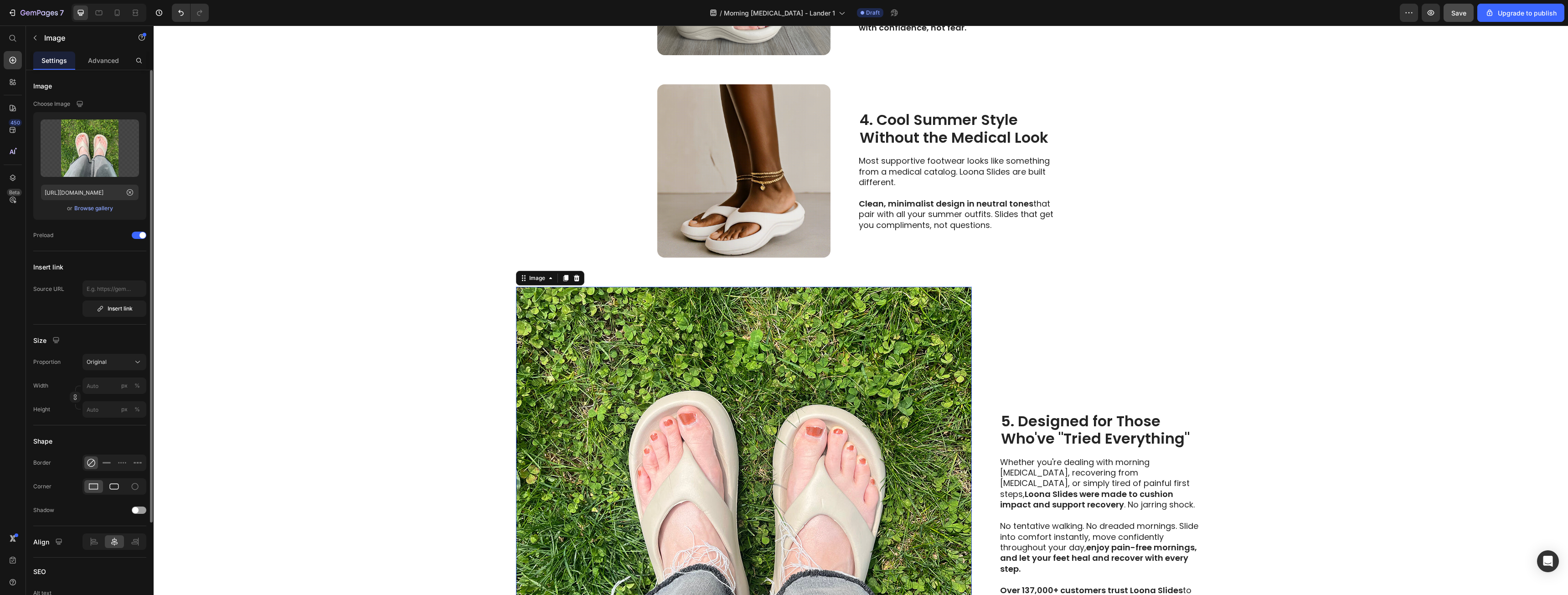 click 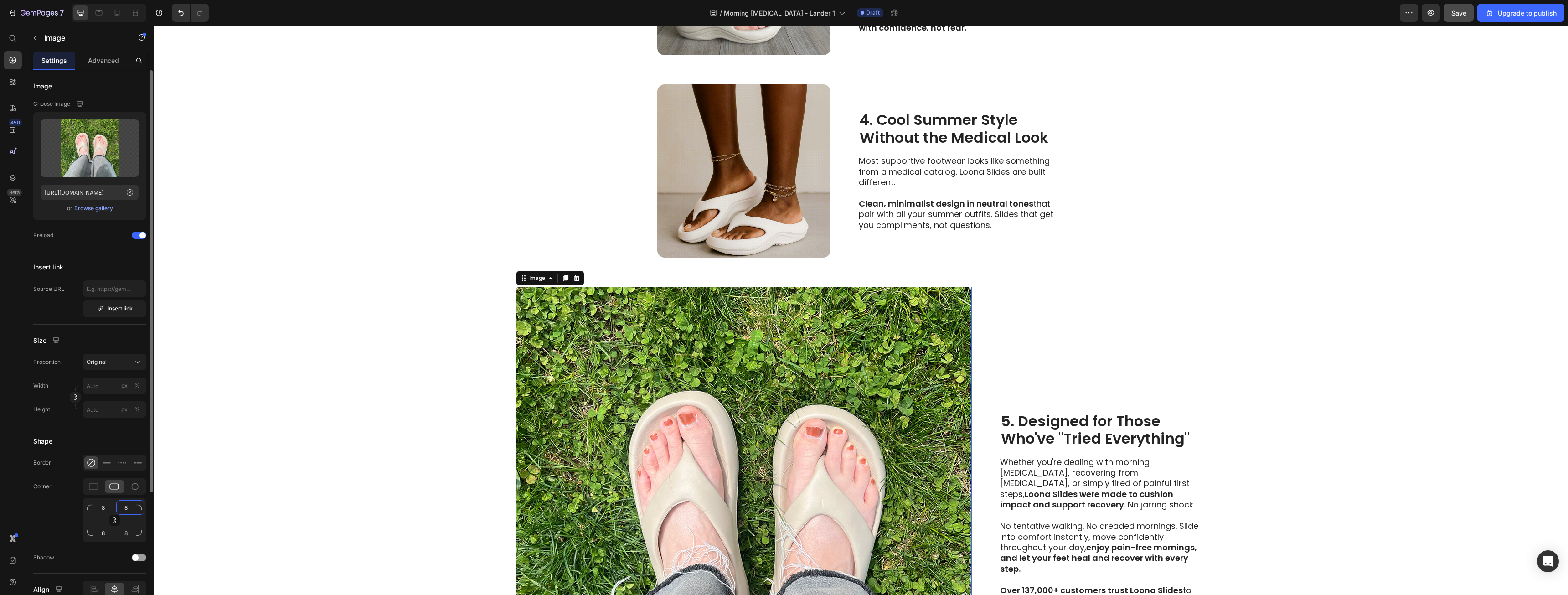 click on "8" 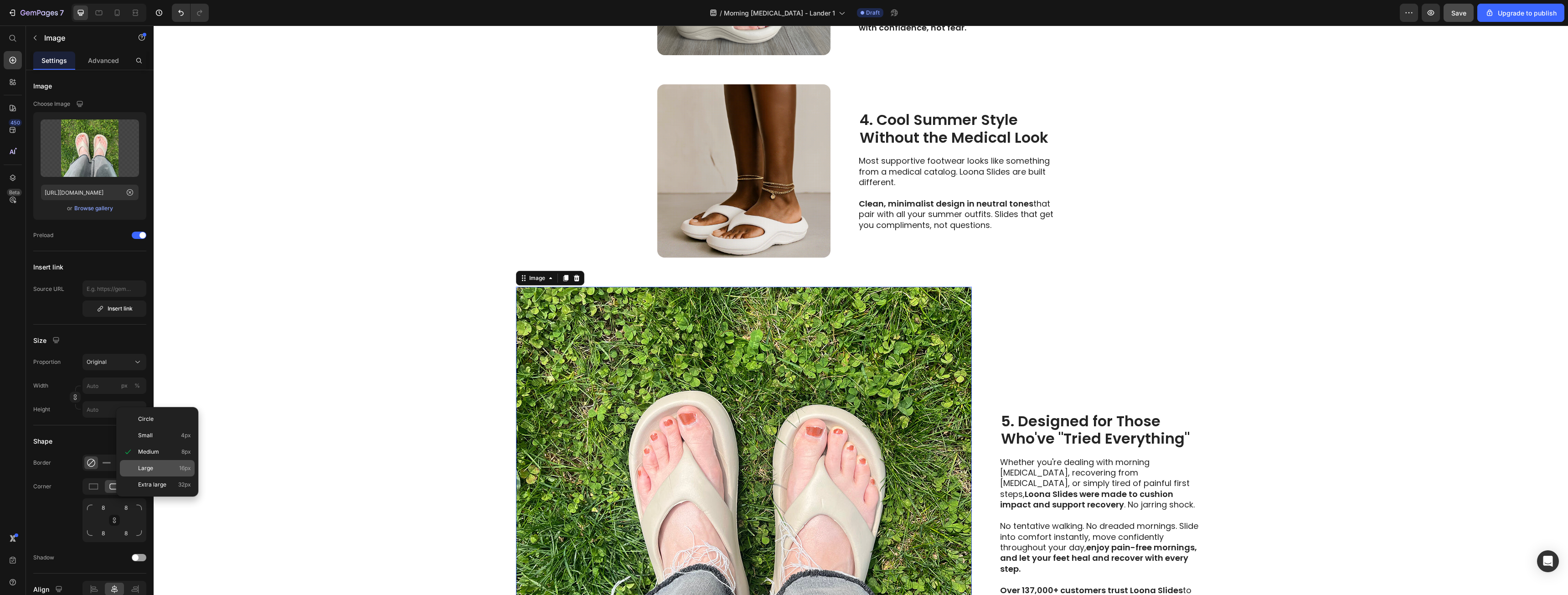click on "Large" at bounding box center (145, 468) 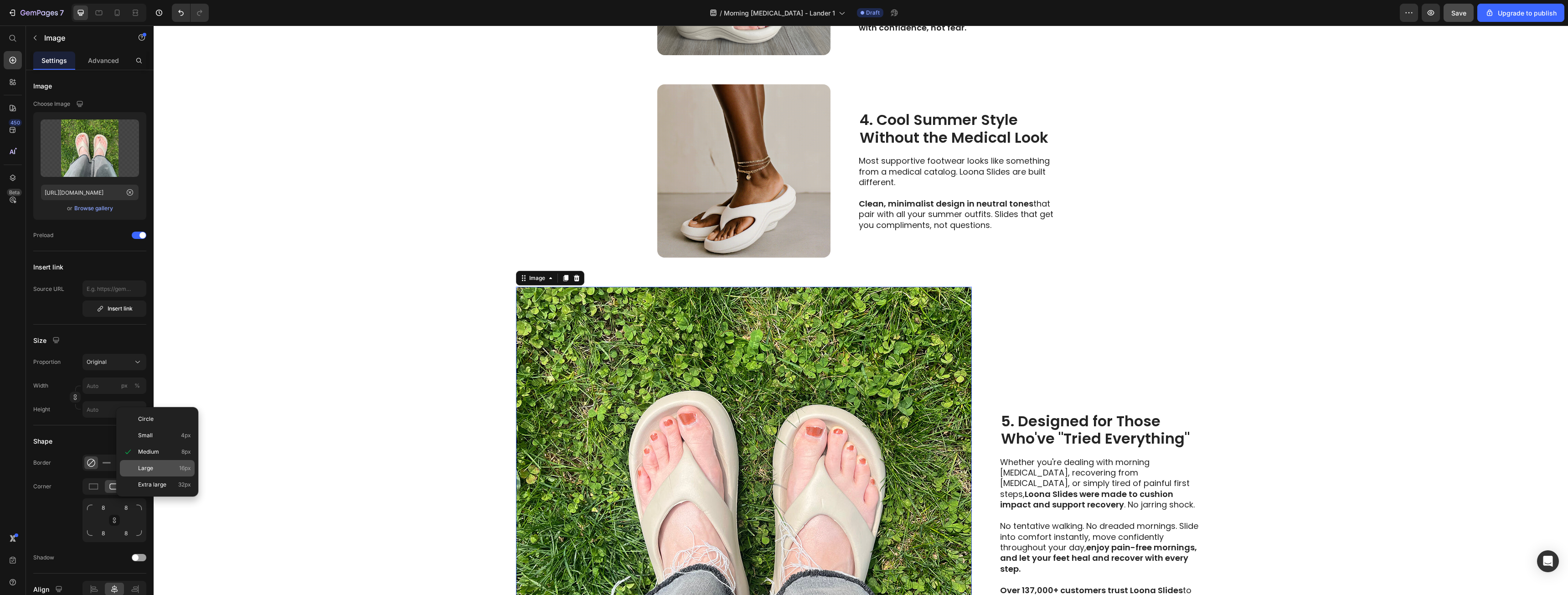 type on "16" 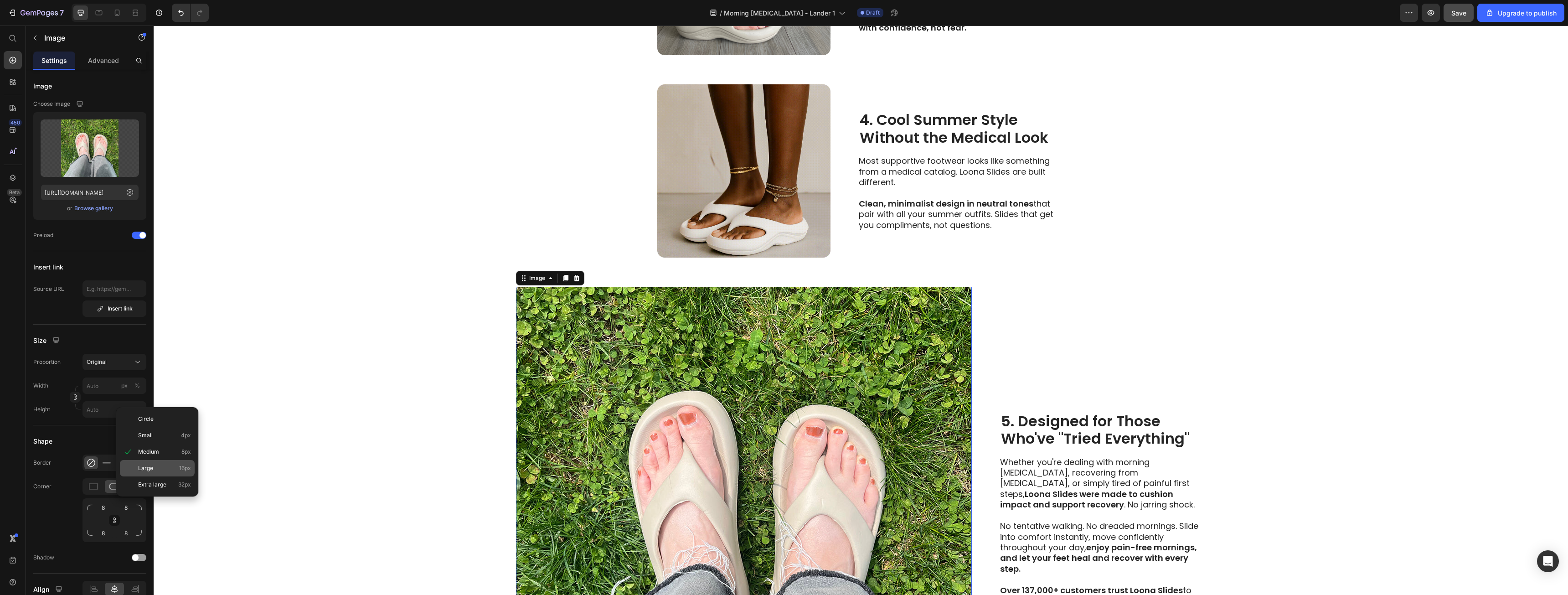 type on "16" 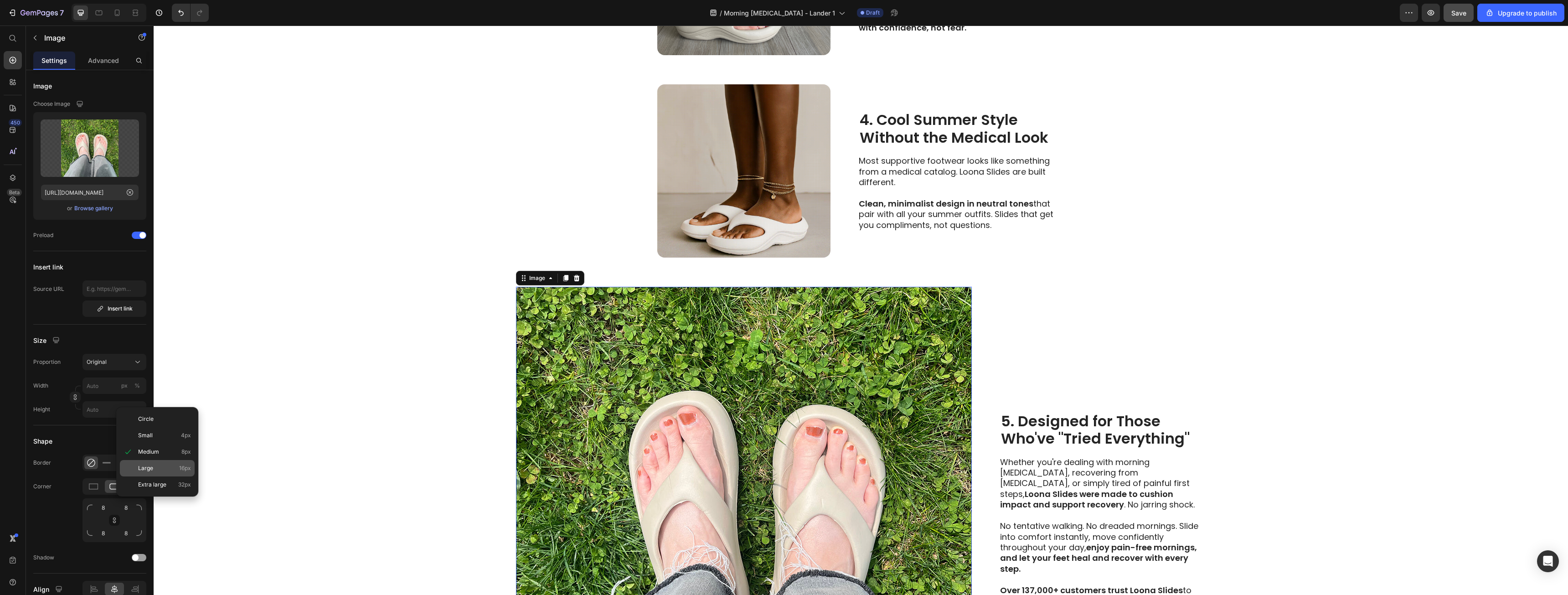 type on "16" 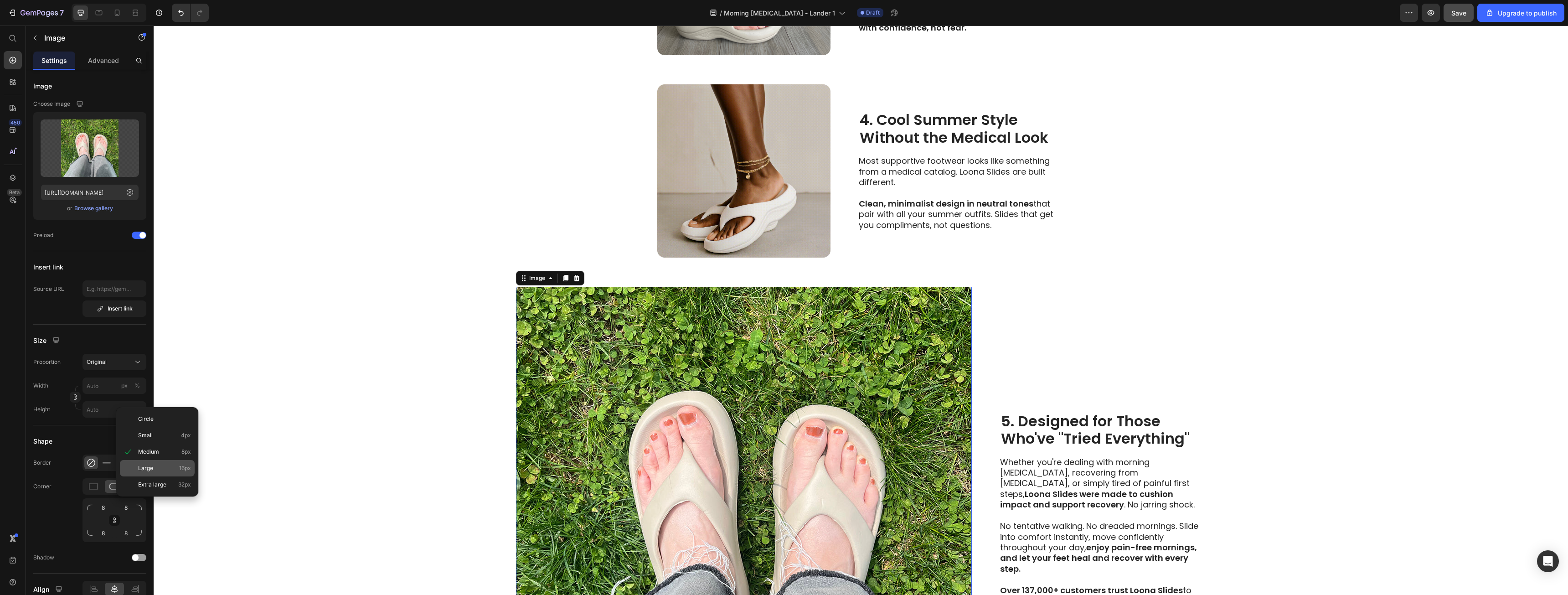 type on "16" 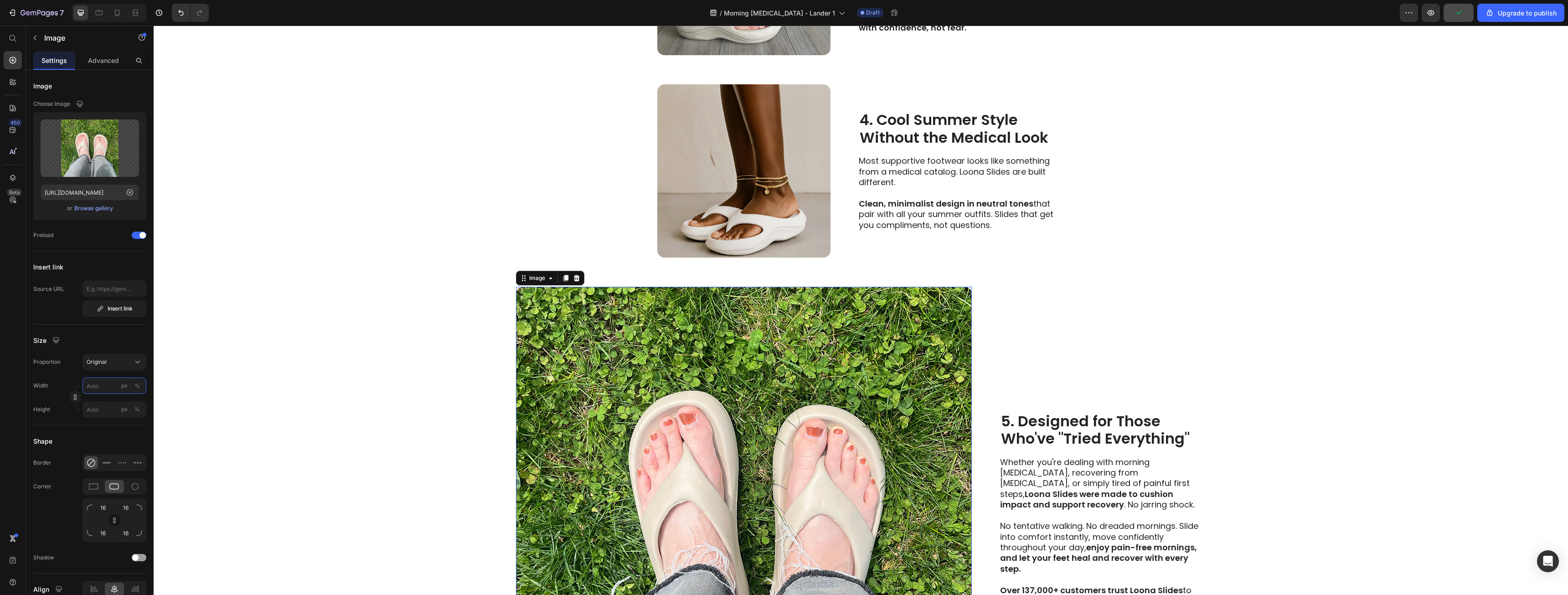 click on "px %" at bounding box center (114, 386) 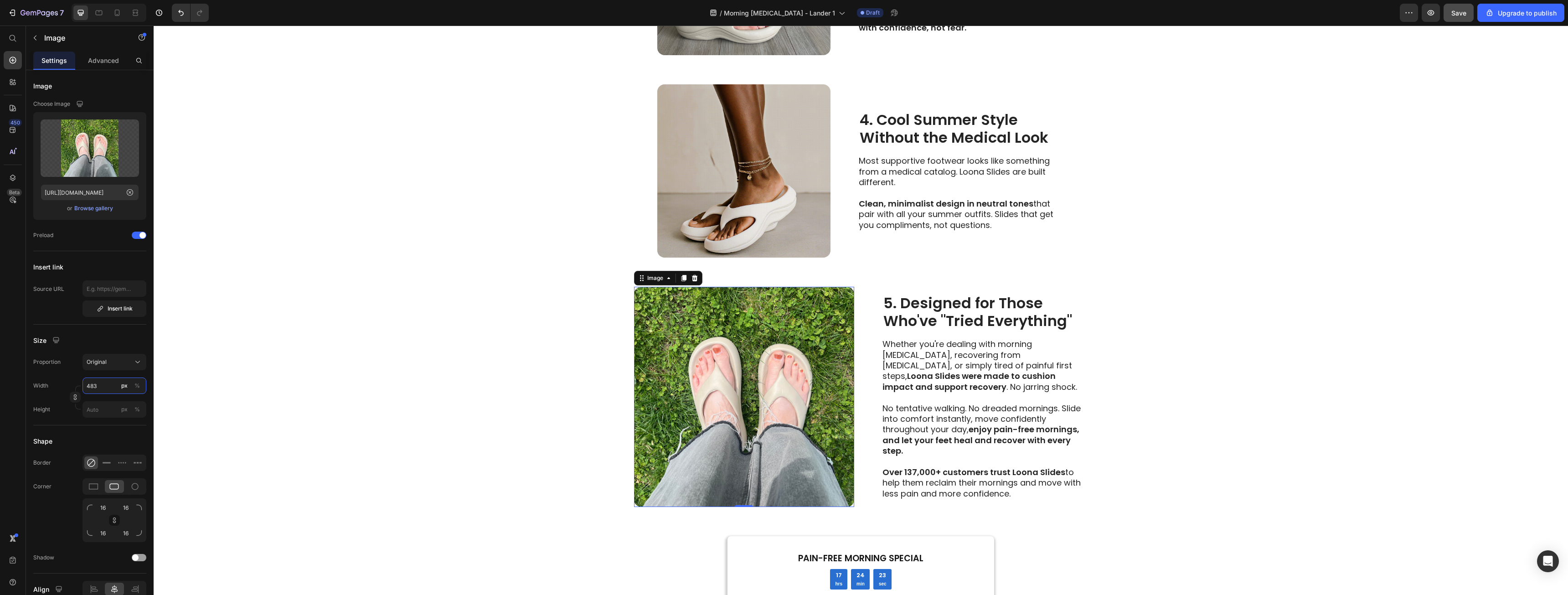 type on "483" 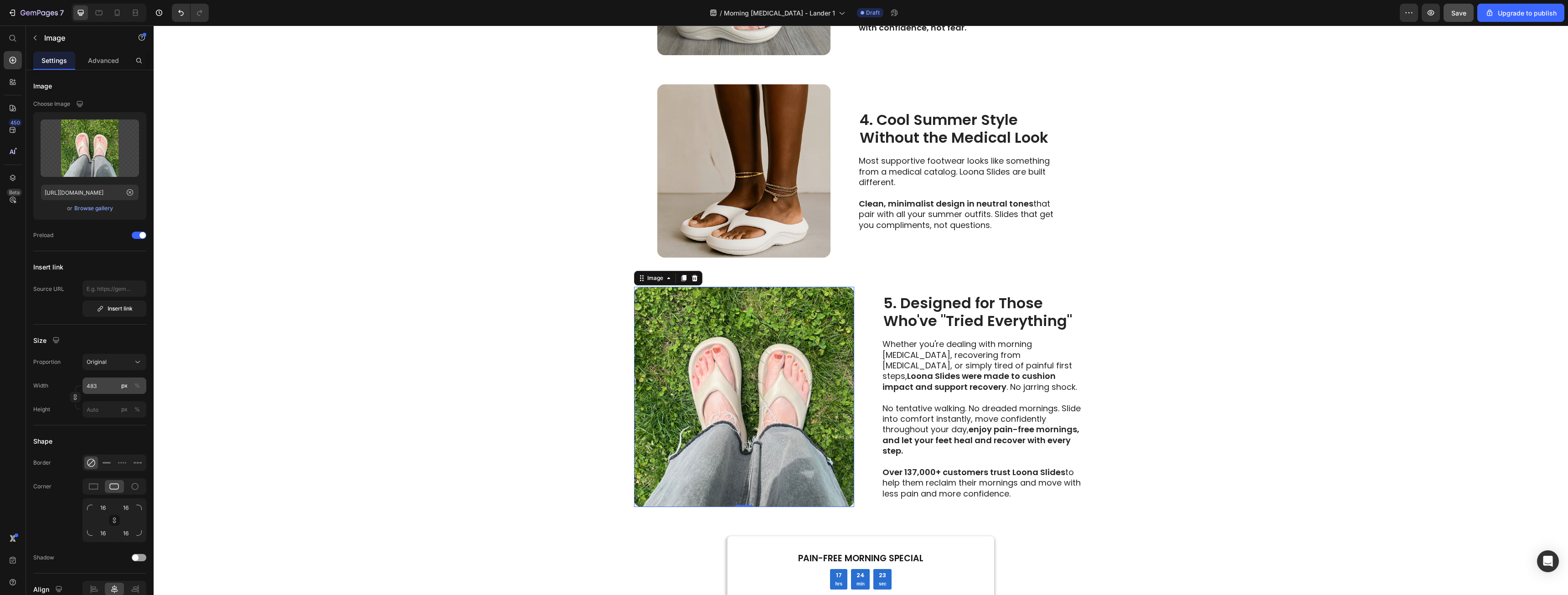type 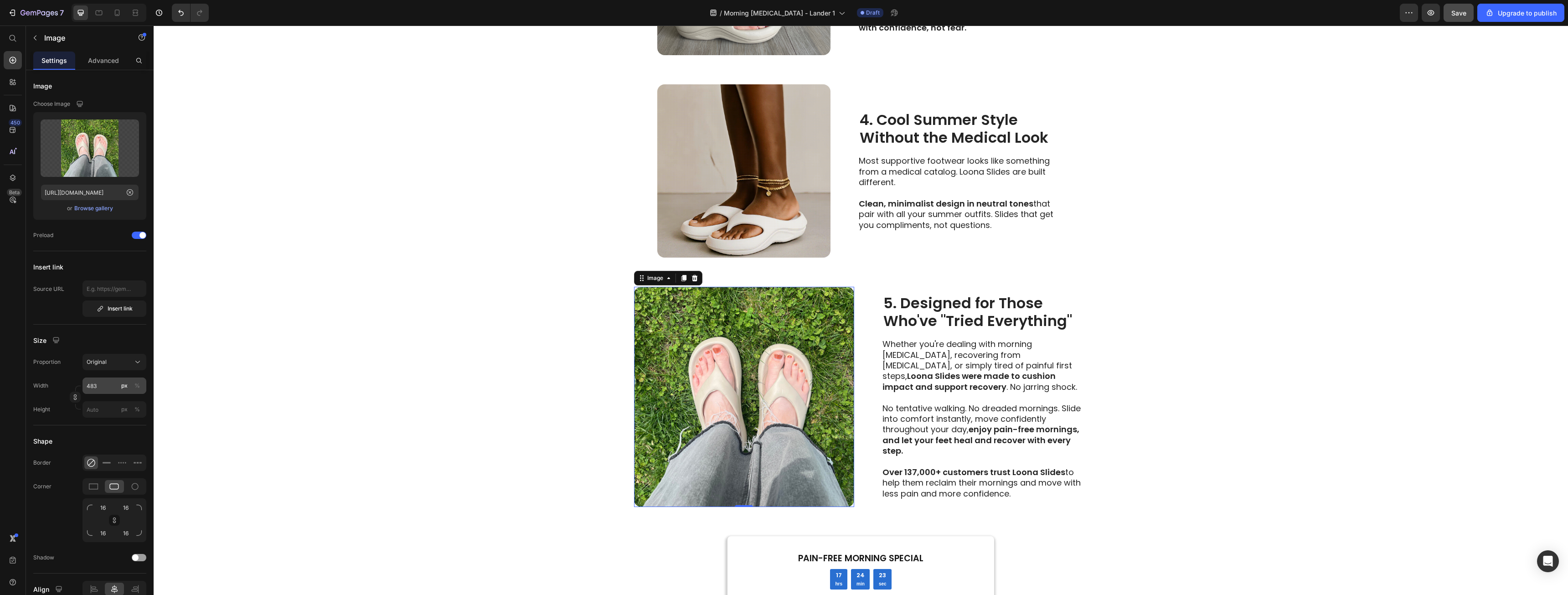 type 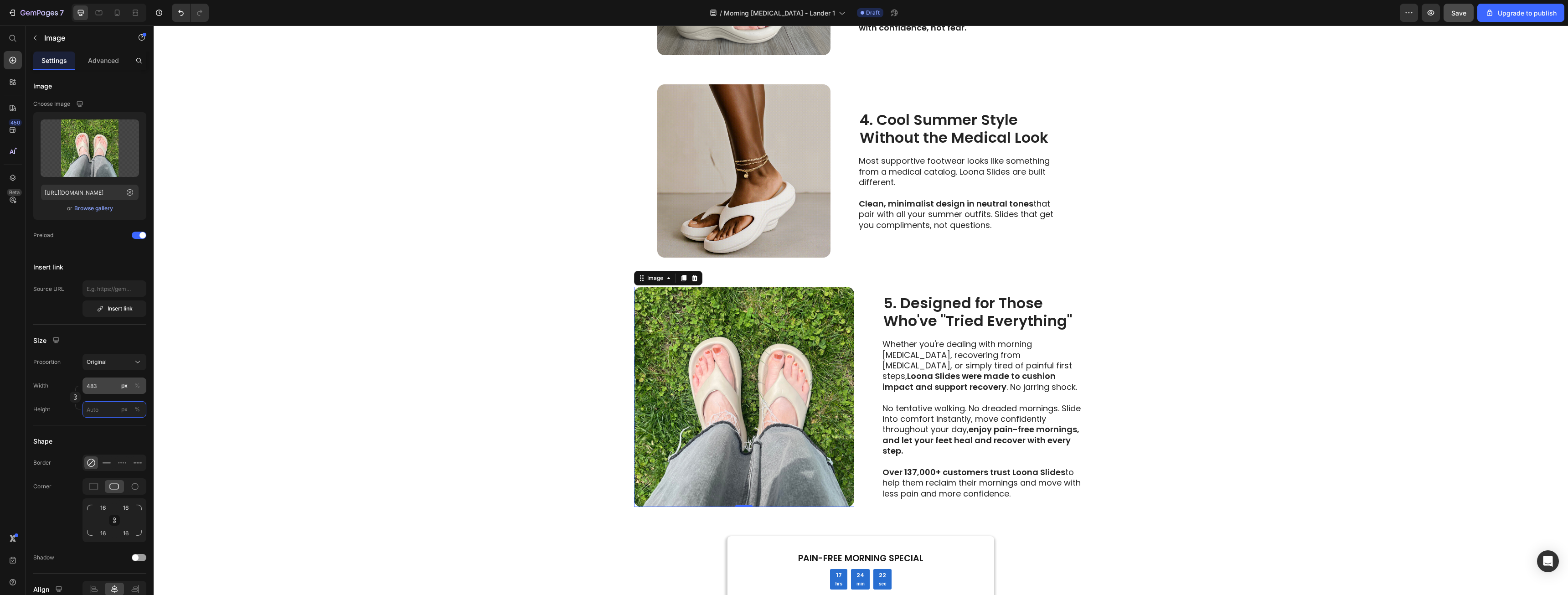 type 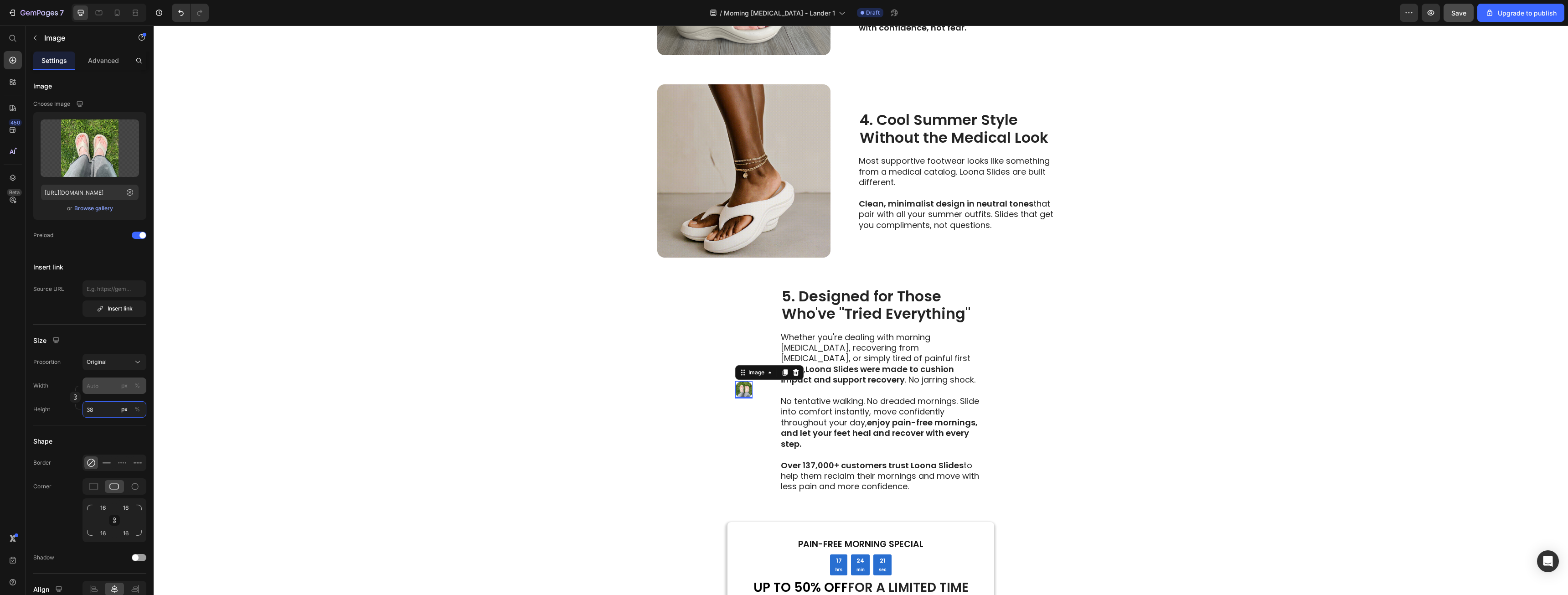 type on "380" 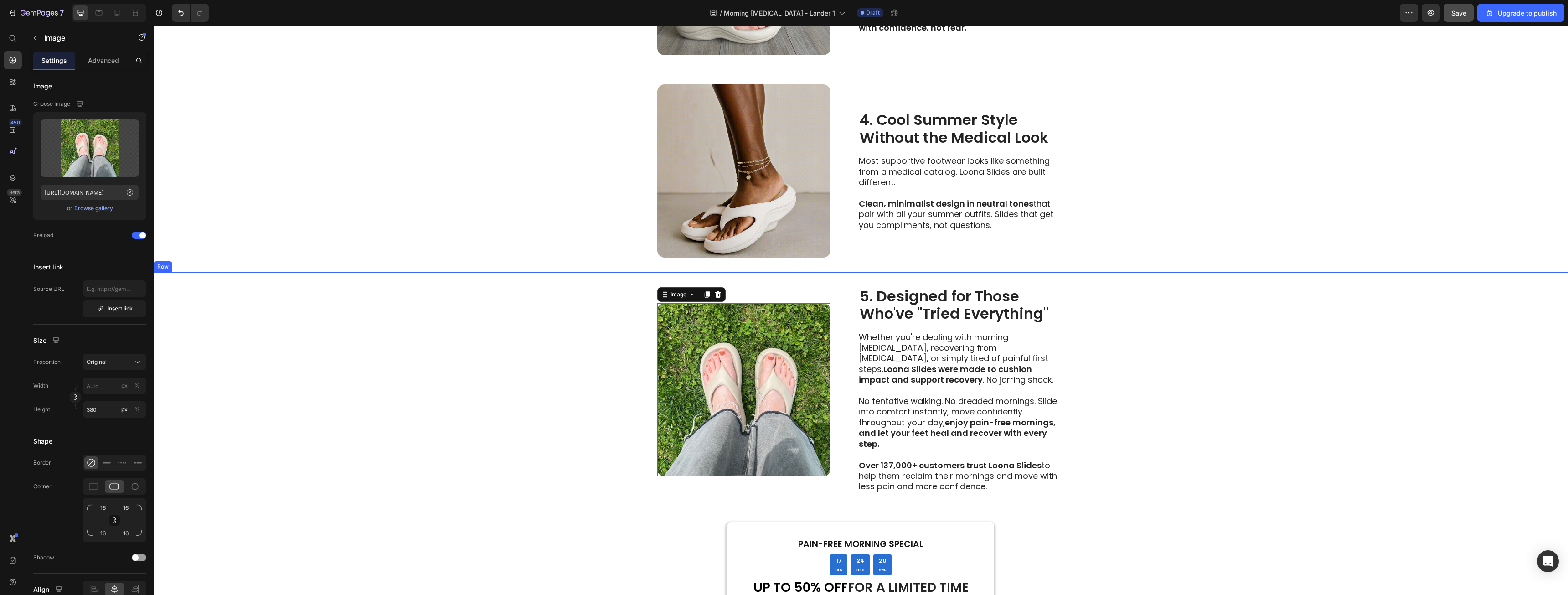 click on "Image   0 5. Designed for Those  Who've "Tried Everything" Heading Whether you're dealing with morning foot pain, recovering from plantar fasciitis, or simply tired of painful first steps,  Loona Slides were made to cushion impact and support recovery . No jarring shock.    No tentative walking. No dreaded mornings. Slide into comfort instantly, move confidently throughout your day,  enjoy pain-free mornings, and let your feet heal and recover with every step. Over 137,000+ customers trust Loona Slides  to help them reclaim their mornings and move with less pain and more confidence. Text Block Row" at bounding box center [861, 390] 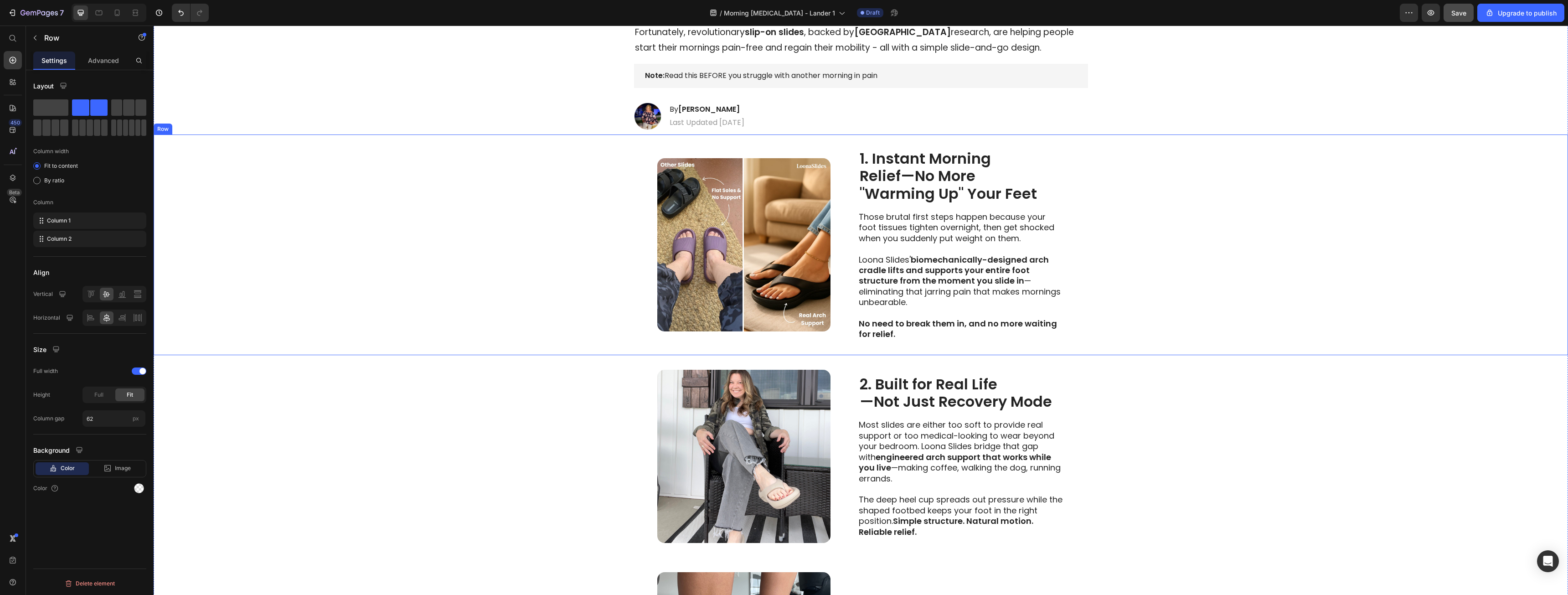 scroll, scrollTop: 185, scrollLeft: 0, axis: vertical 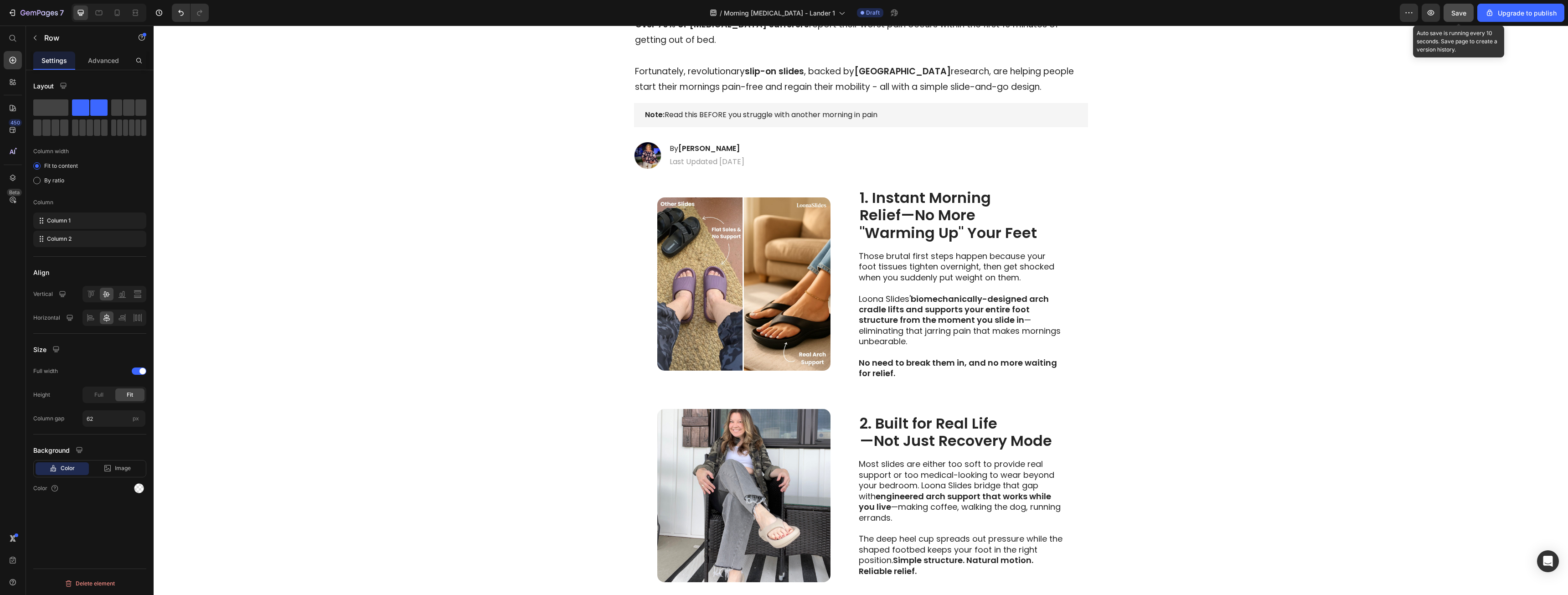 click on "Save" 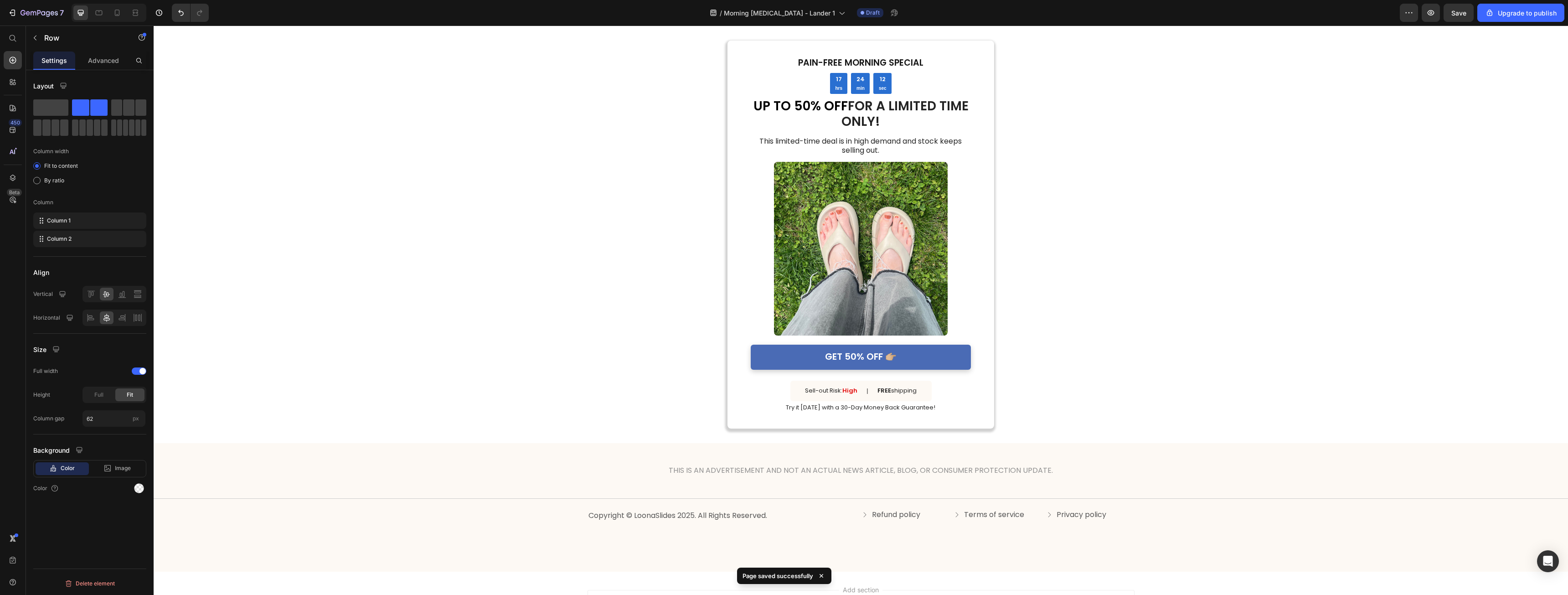 scroll, scrollTop: 1413, scrollLeft: 0, axis: vertical 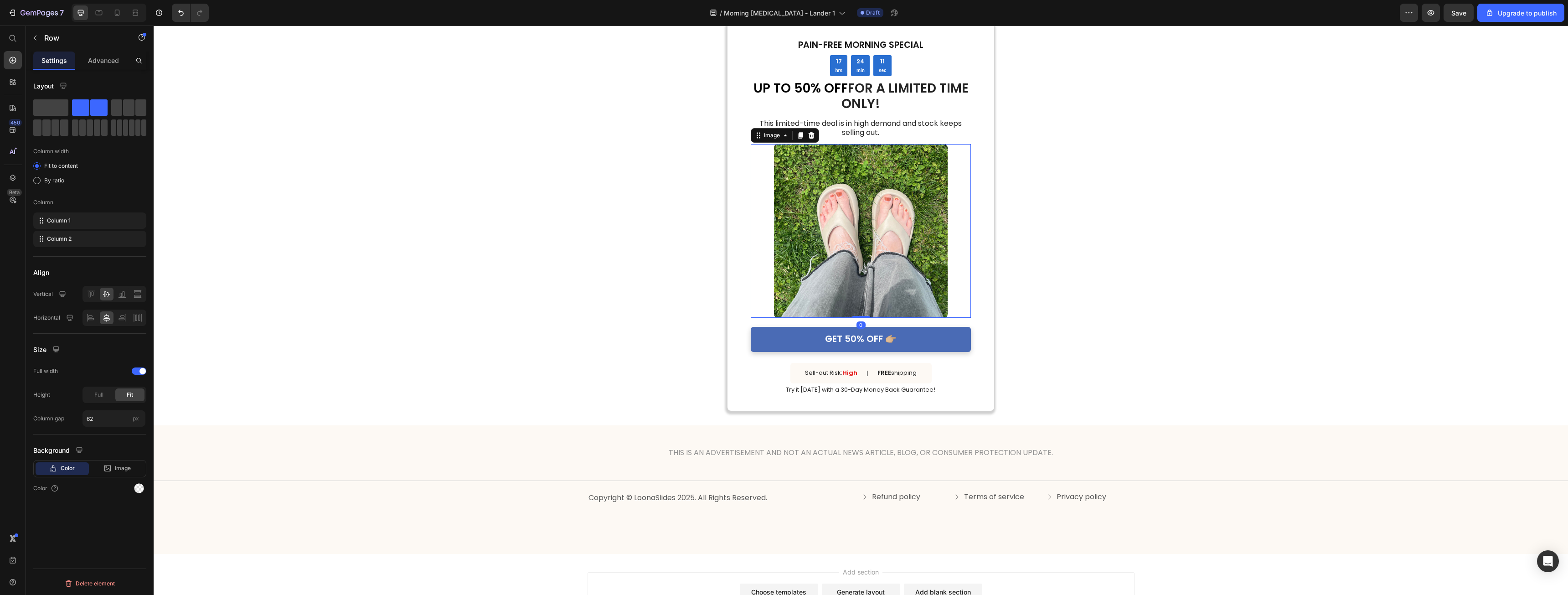 click at bounding box center [861, 231] 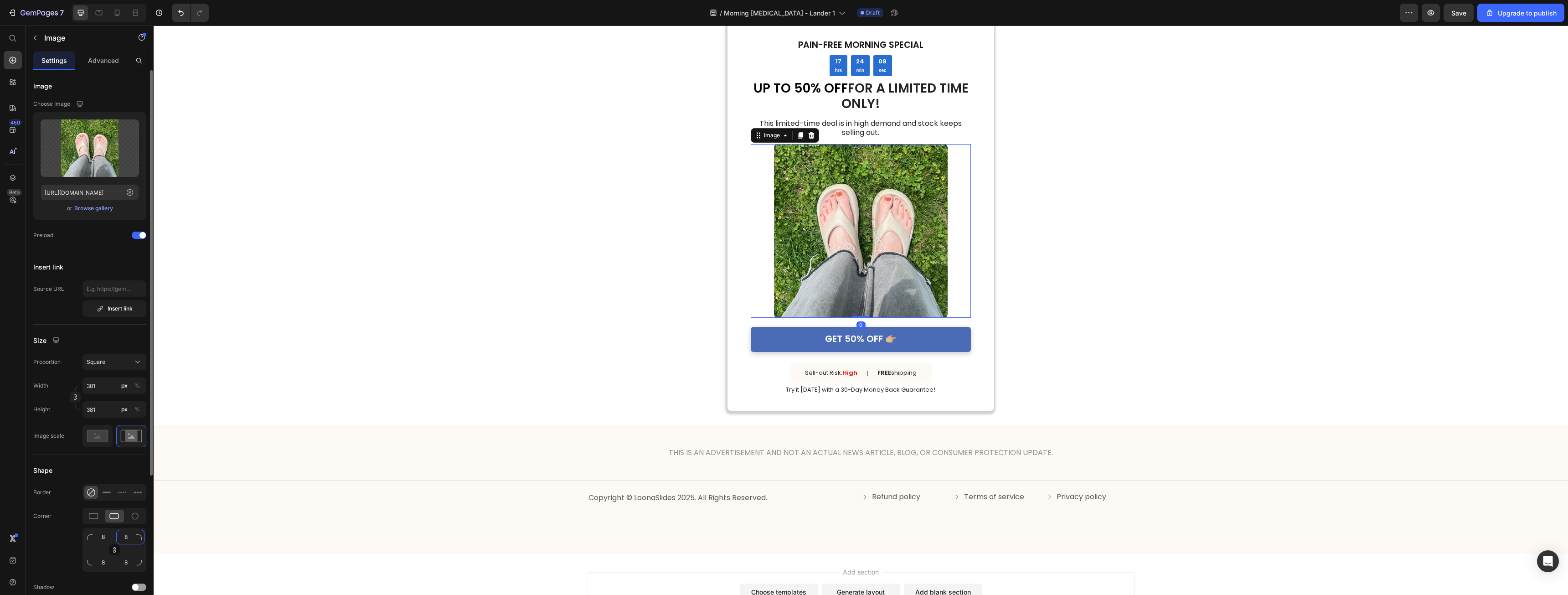 click on "8" 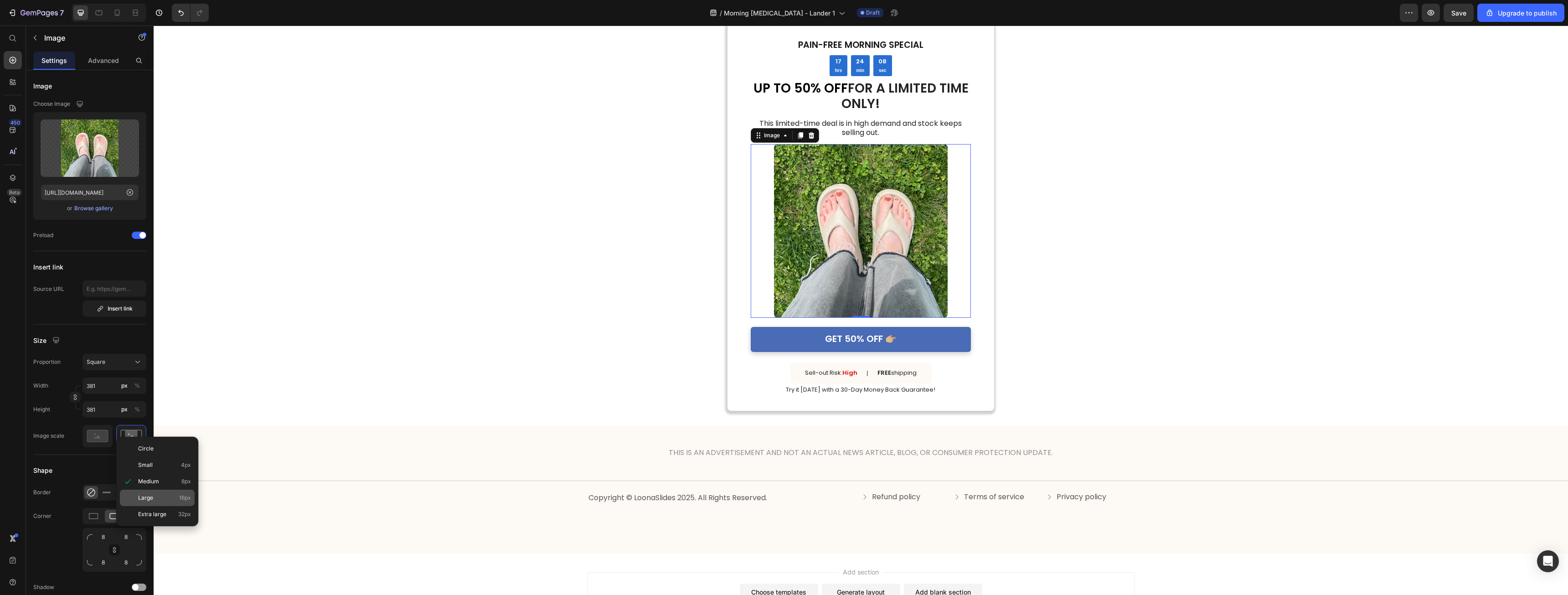 click on "Large 16px" at bounding box center [165, 498] 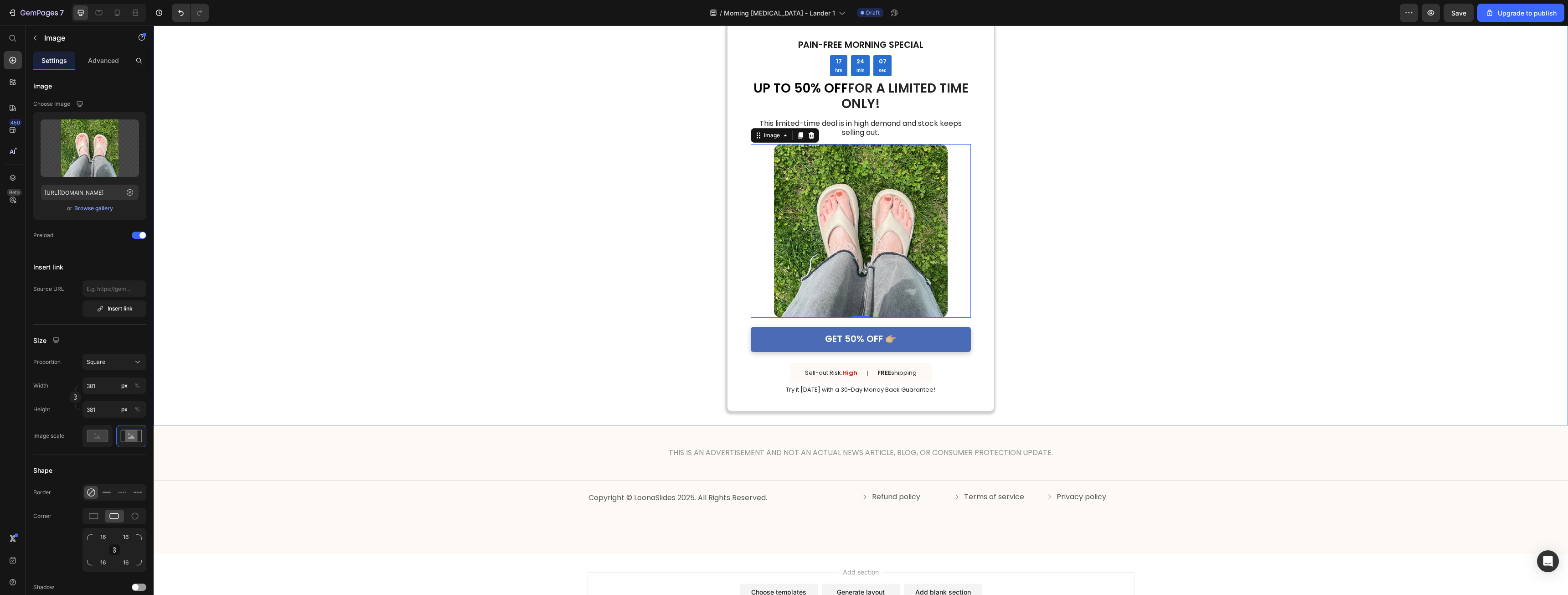 click on "PAIN-FREE MORNING SPECIAL Text Block 17 hrs 24 min 07 sec Countdown Timer UP TO 50% OFF  FOR A LIMITED TIME ONLY! Heading This limited-time deal is in high demand and stock keeps selling out. Text Block Image   0 GET 50% OFF 👉🏼 Button Sell-out Risk:  High Text Block | Text Block FREE  shipping Text Block Row Try it today with a 30-Day Money Back Guarantee! Text Block Row Row" at bounding box center (861, 217) 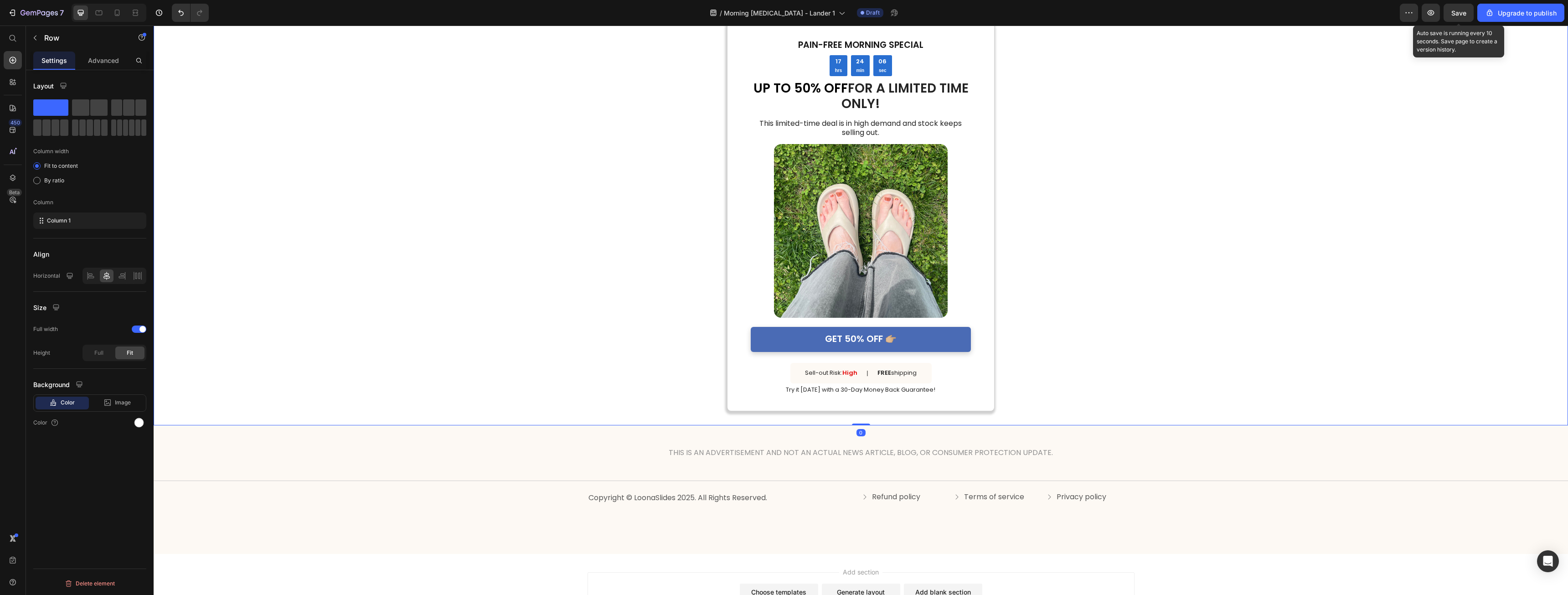 click on "Save" at bounding box center (1459, 13) 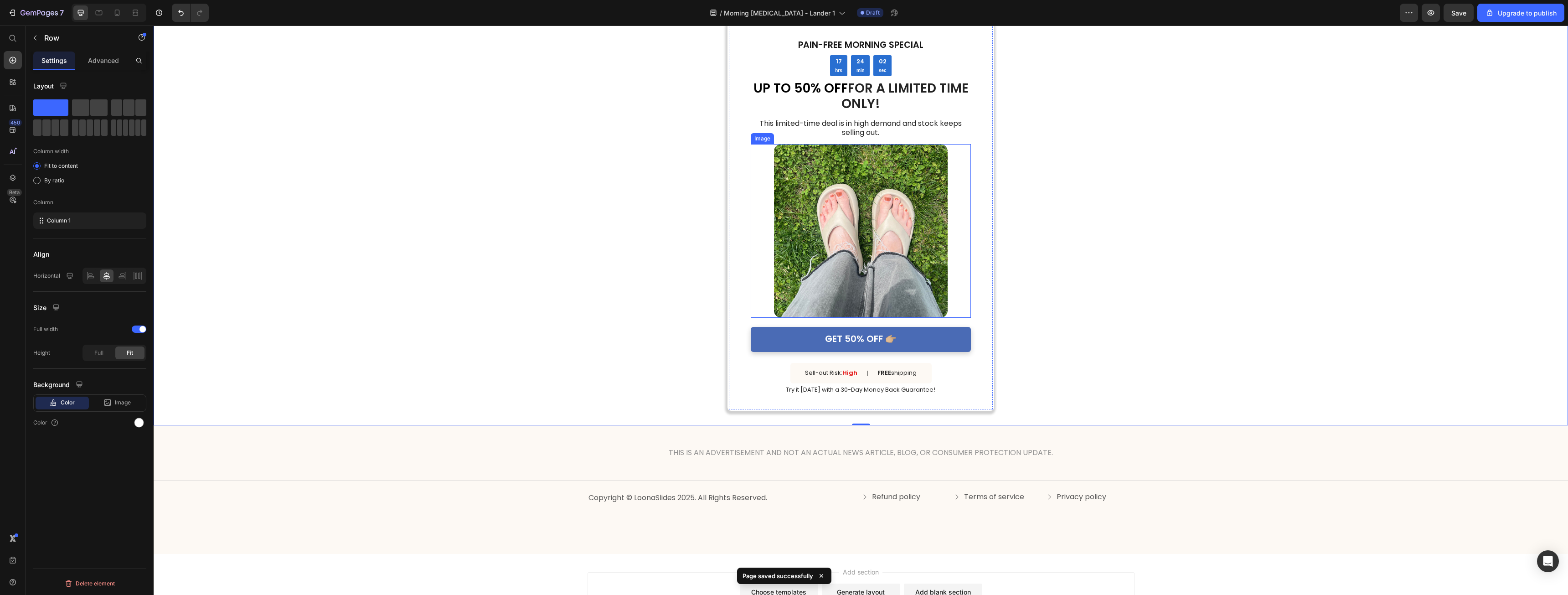 click at bounding box center [861, 231] 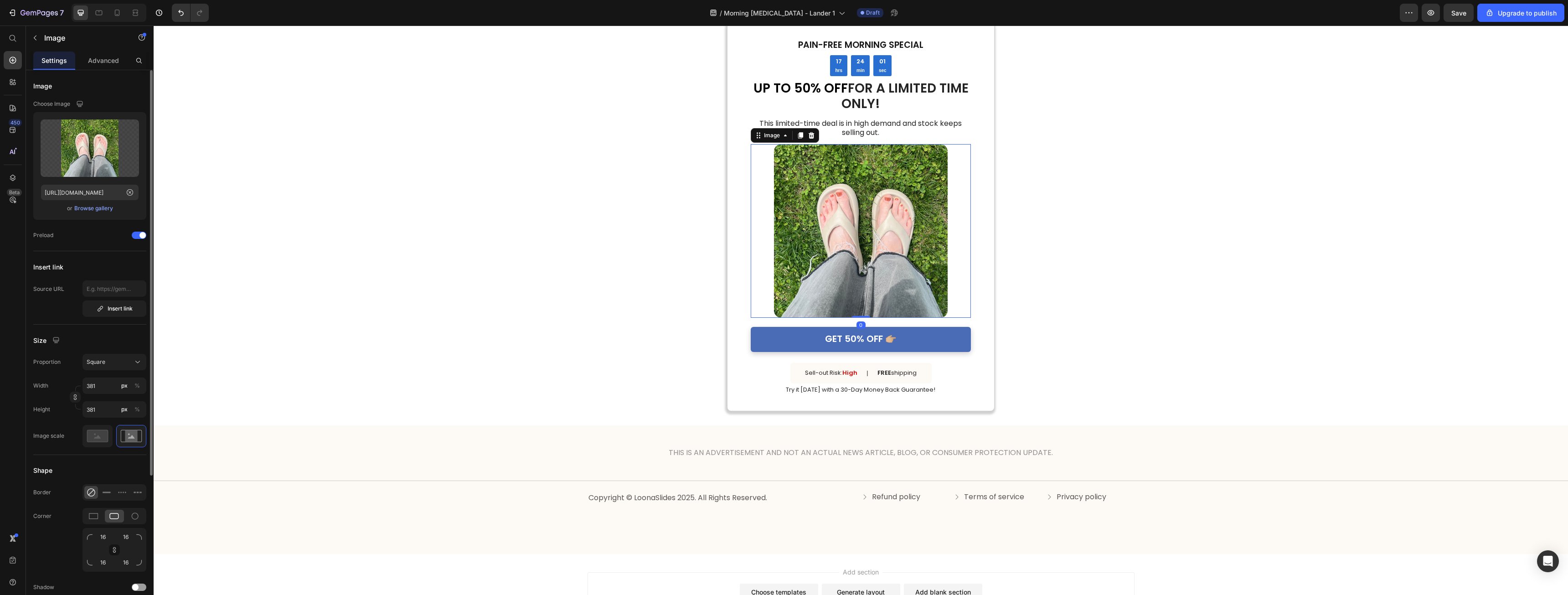 click 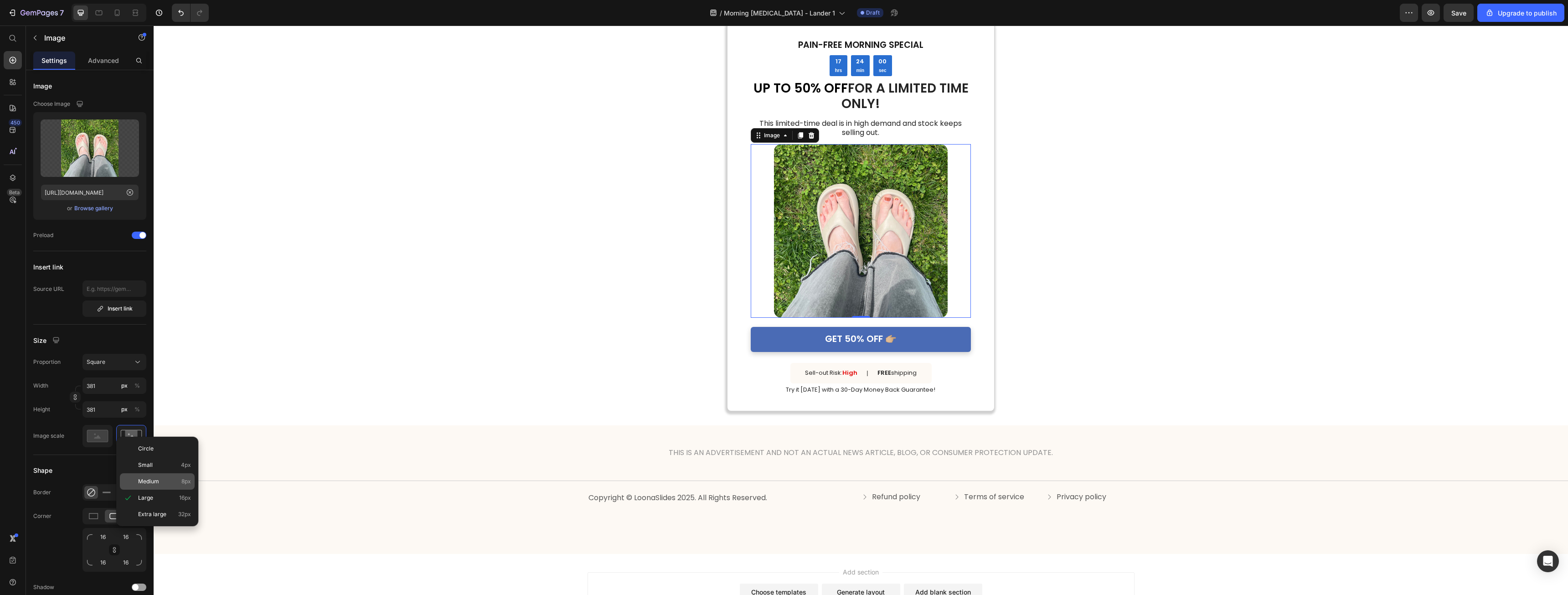 click on "Medium" at bounding box center (149, 481) 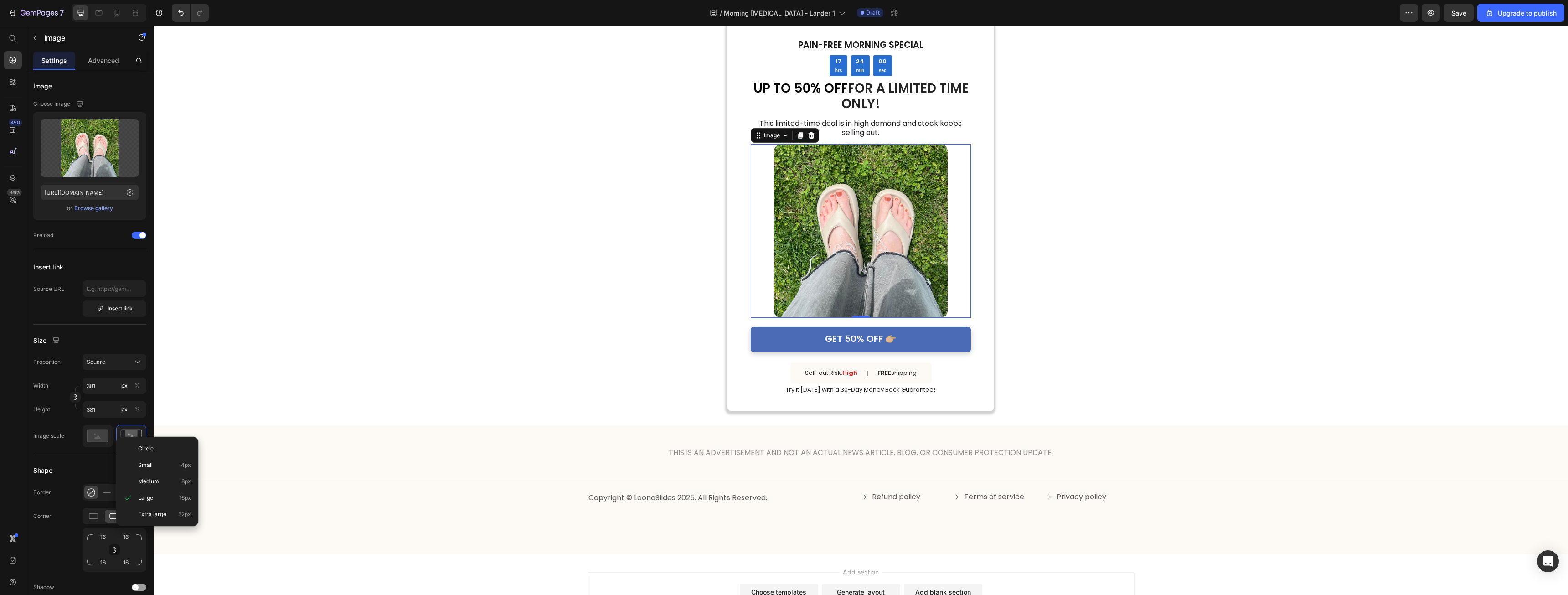 type on "8" 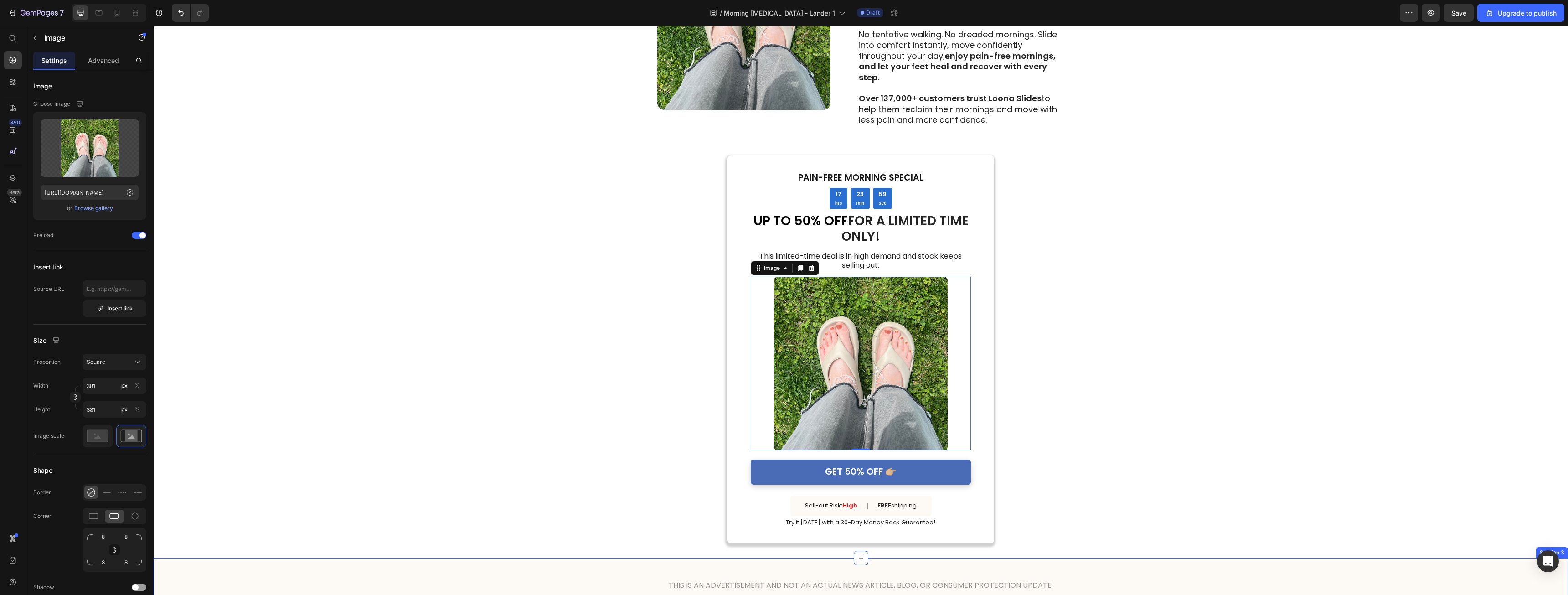 scroll, scrollTop: 1038, scrollLeft: 0, axis: vertical 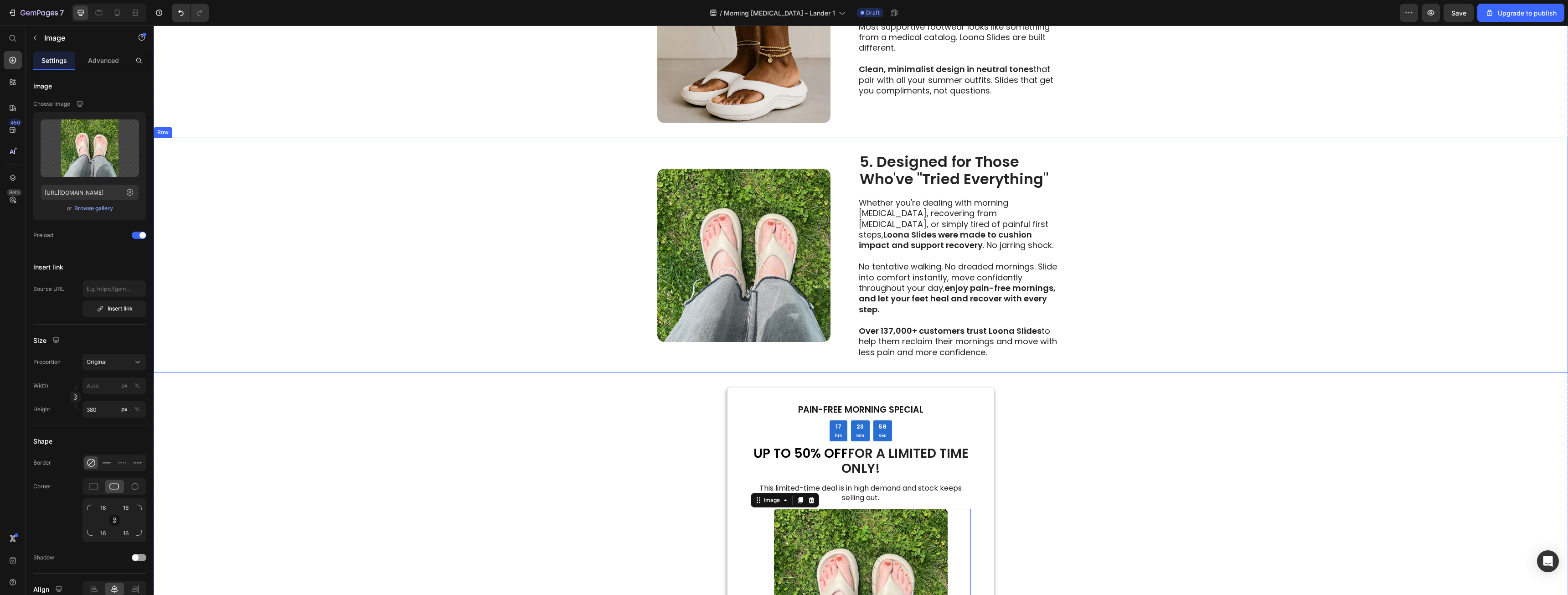click at bounding box center [744, 255] 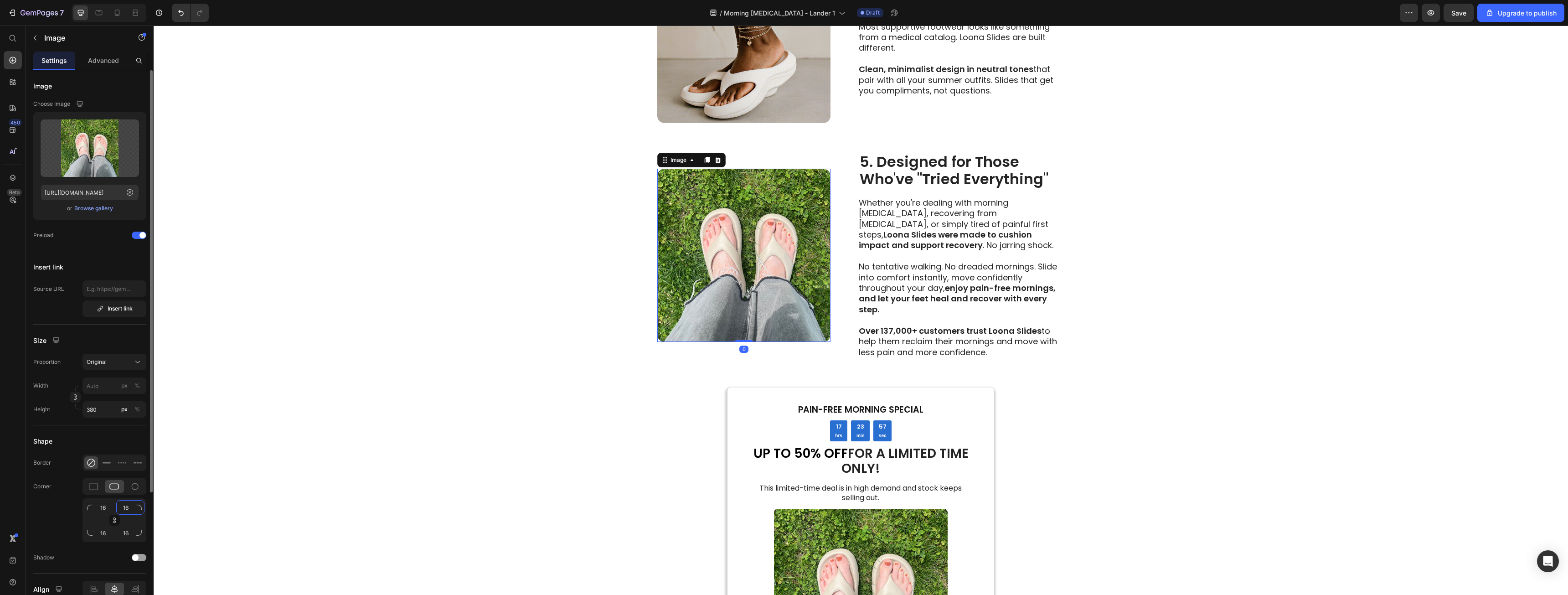 click on "16" 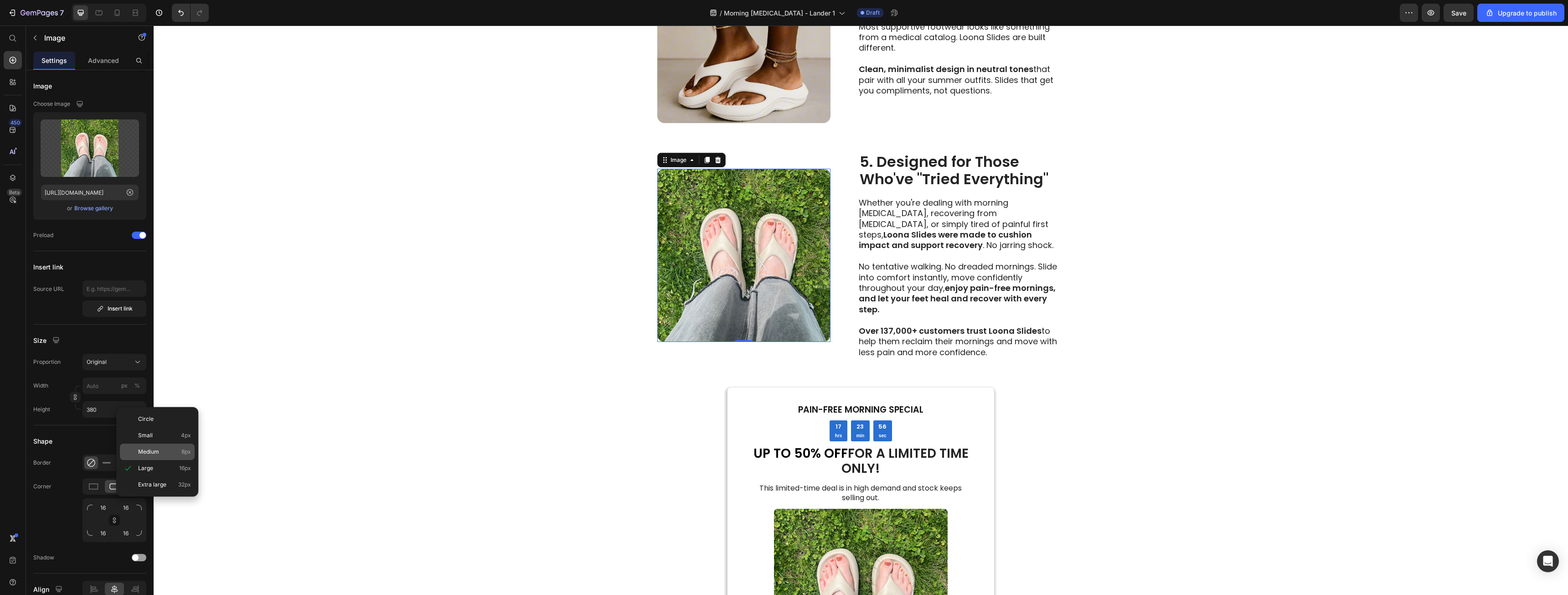 click on "Medium" at bounding box center [149, 452] 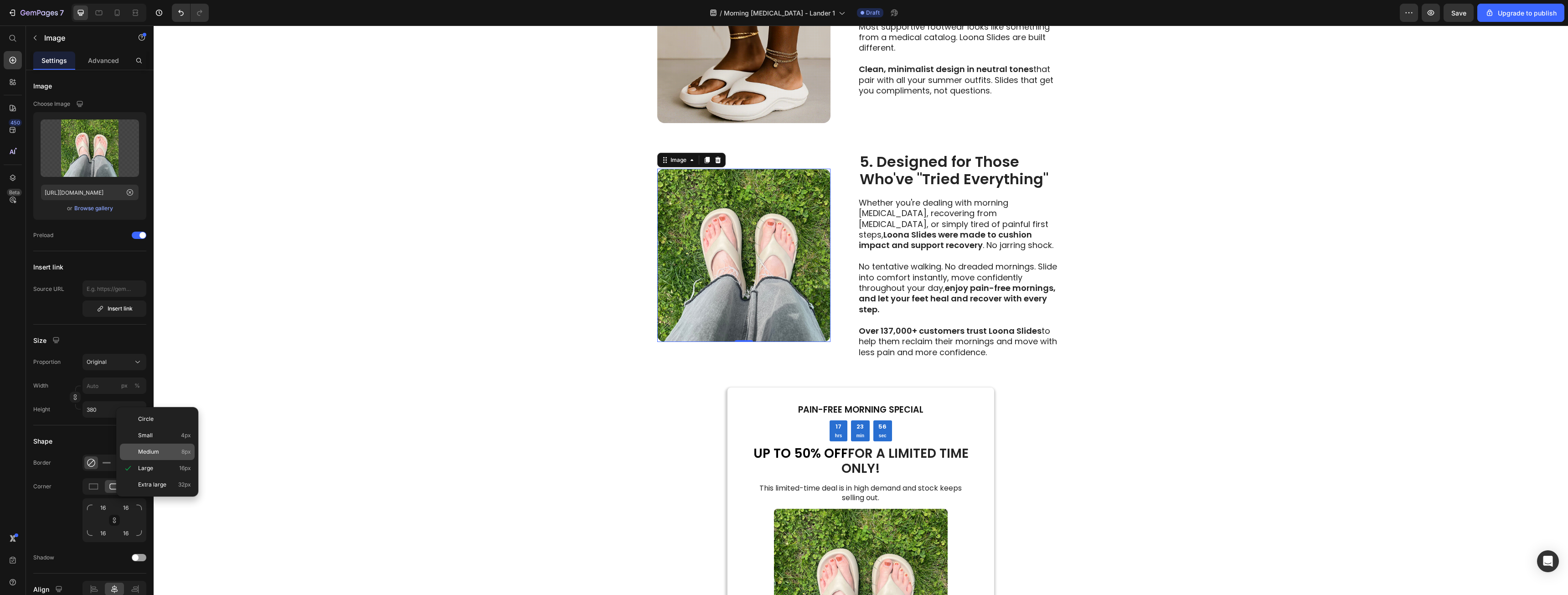type on "8" 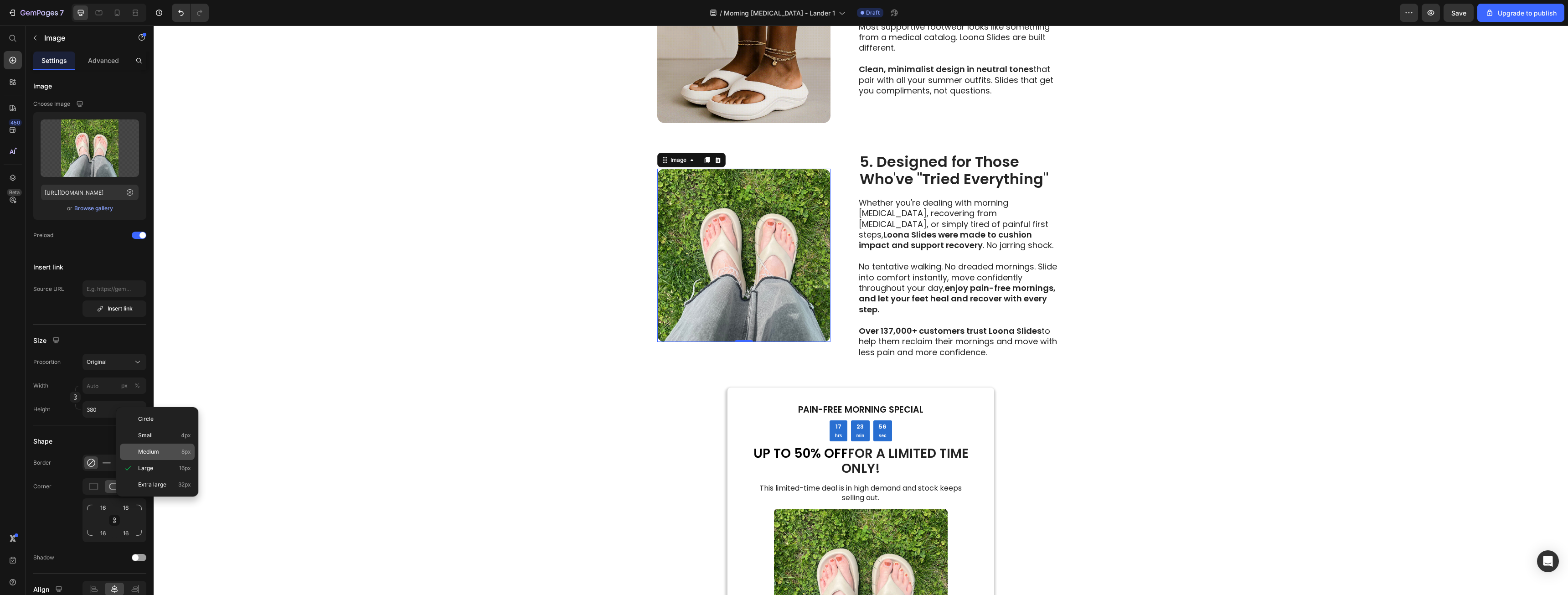 type on "8" 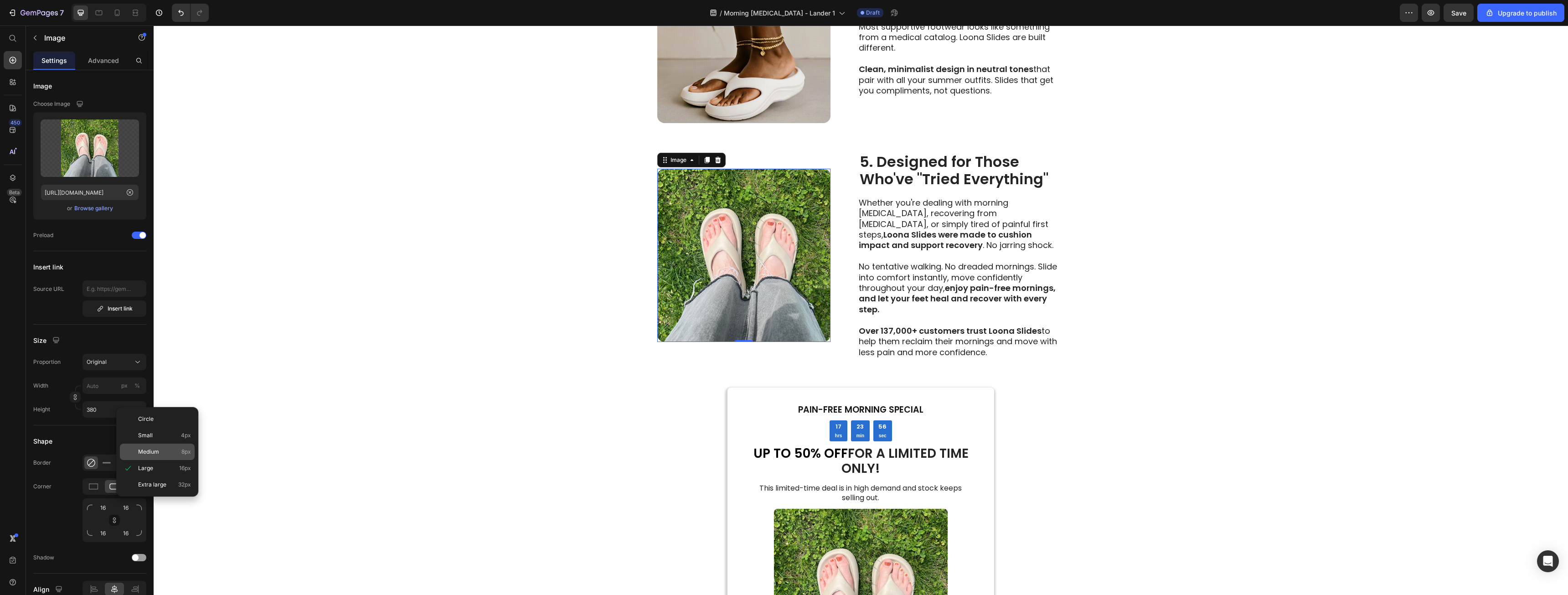 type on "8" 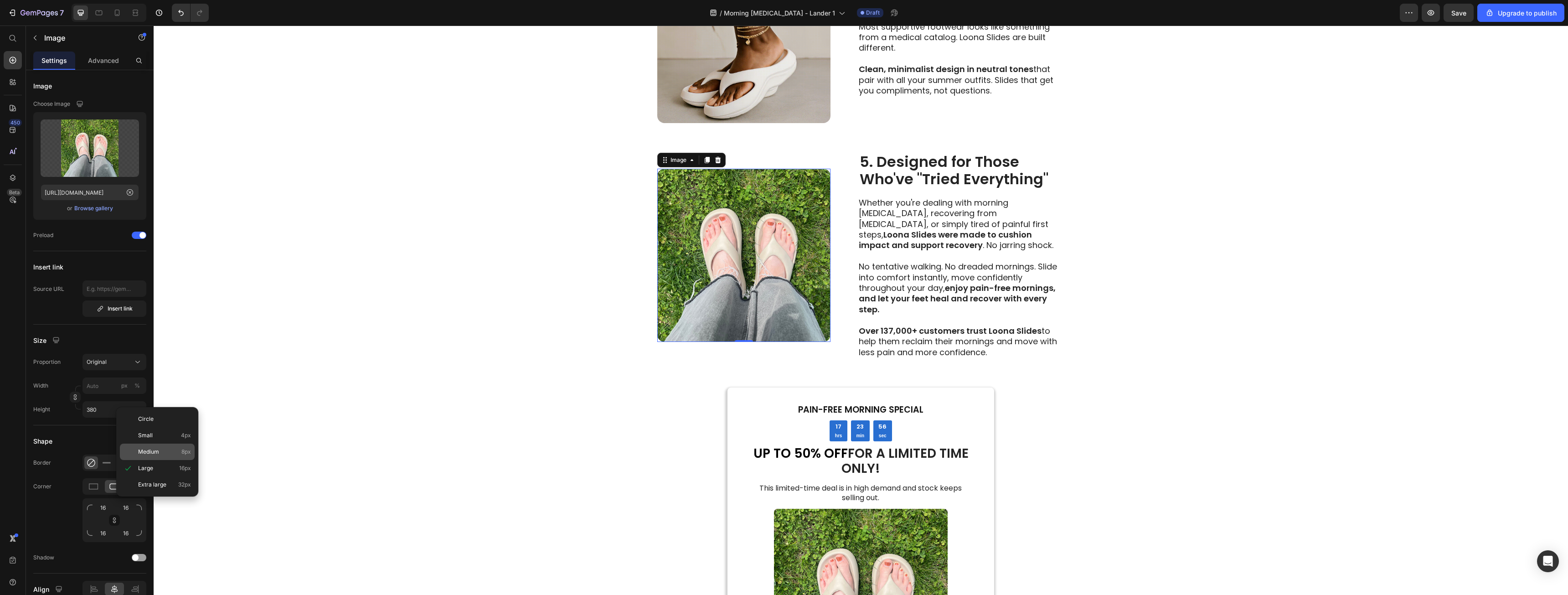 type on "8" 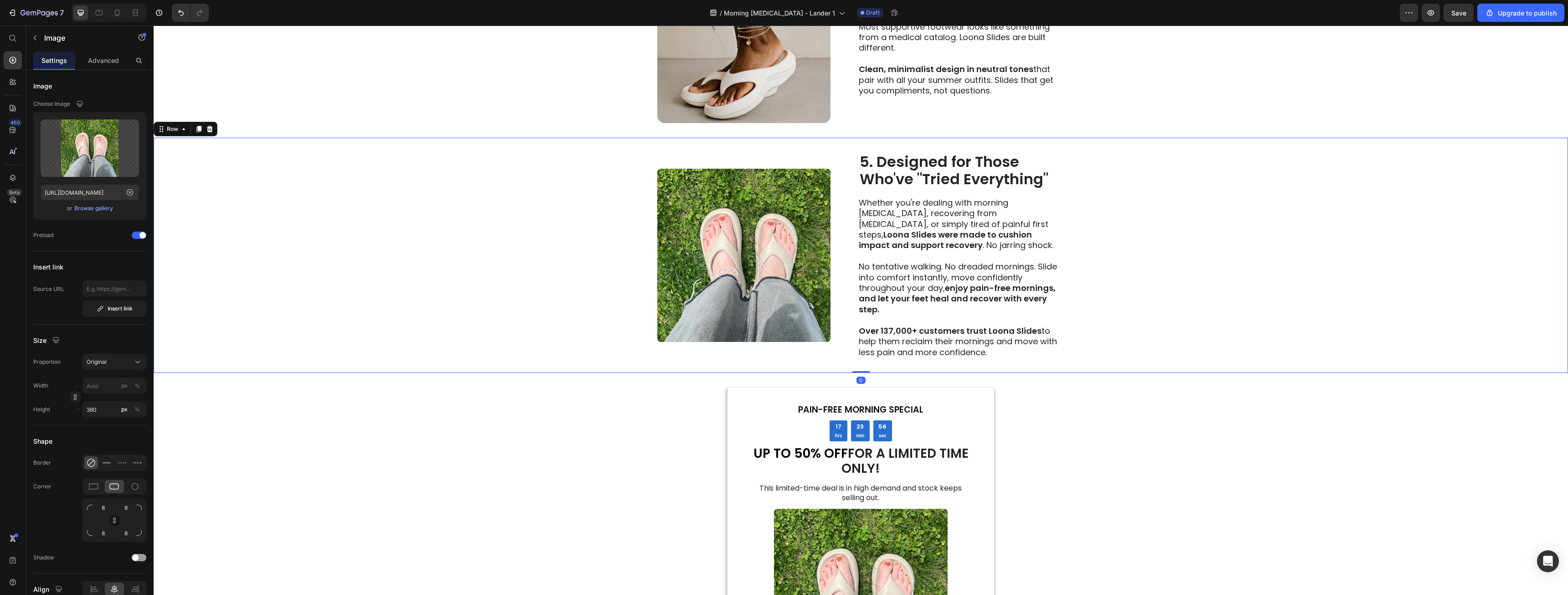 click on "Image 5. Designed for Those  Who've "Tried Everything" Heading Whether you're dealing with morning foot pain, recovering from plantar fasciitis, or simply tired of painful first steps,  Loona Slides were made to cushion impact and support recovery . No jarring shock.    No tentative walking. No dreaded mornings. Slide into comfort instantly, move confidently throughout your day,  enjoy pain-free mornings, and let your feet heal and recover with every step. Over 137,000+ customers trust Loona Slides  to help them reclaim their mornings and move with less pain and more confidence. Text Block Row   0" at bounding box center (861, 255) 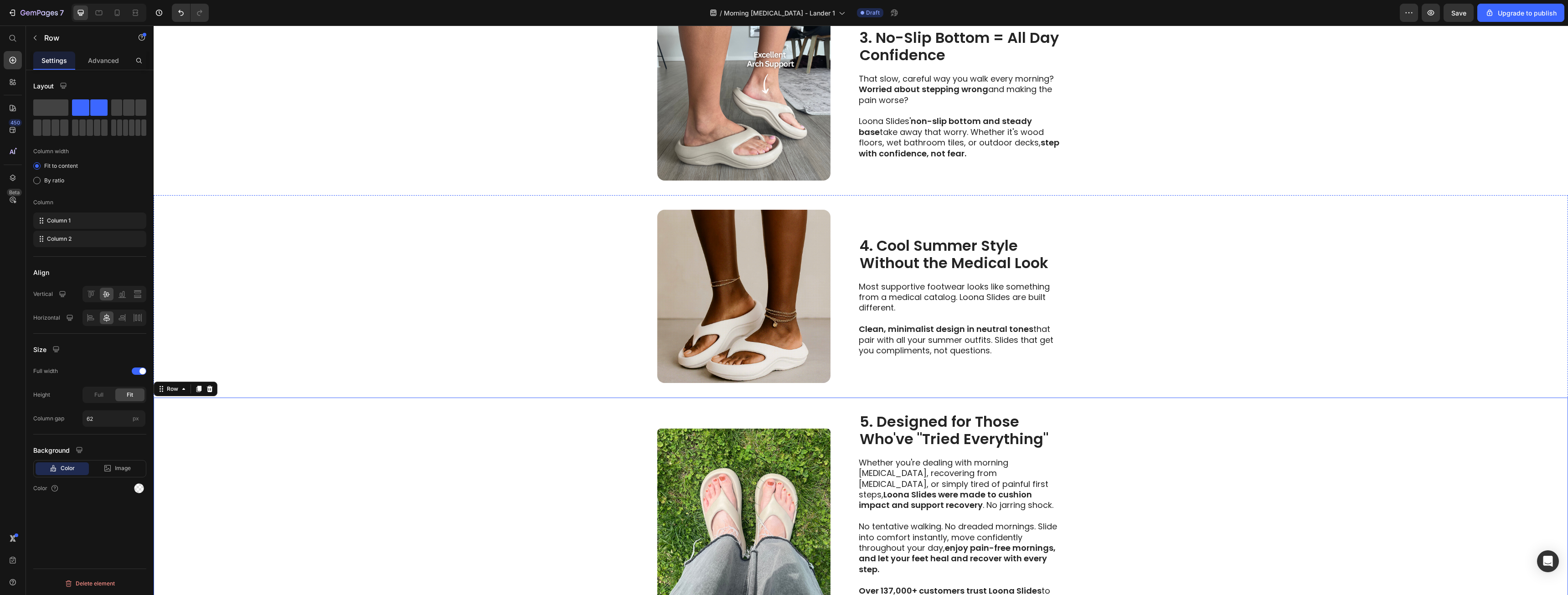 scroll, scrollTop: 765, scrollLeft: 0, axis: vertical 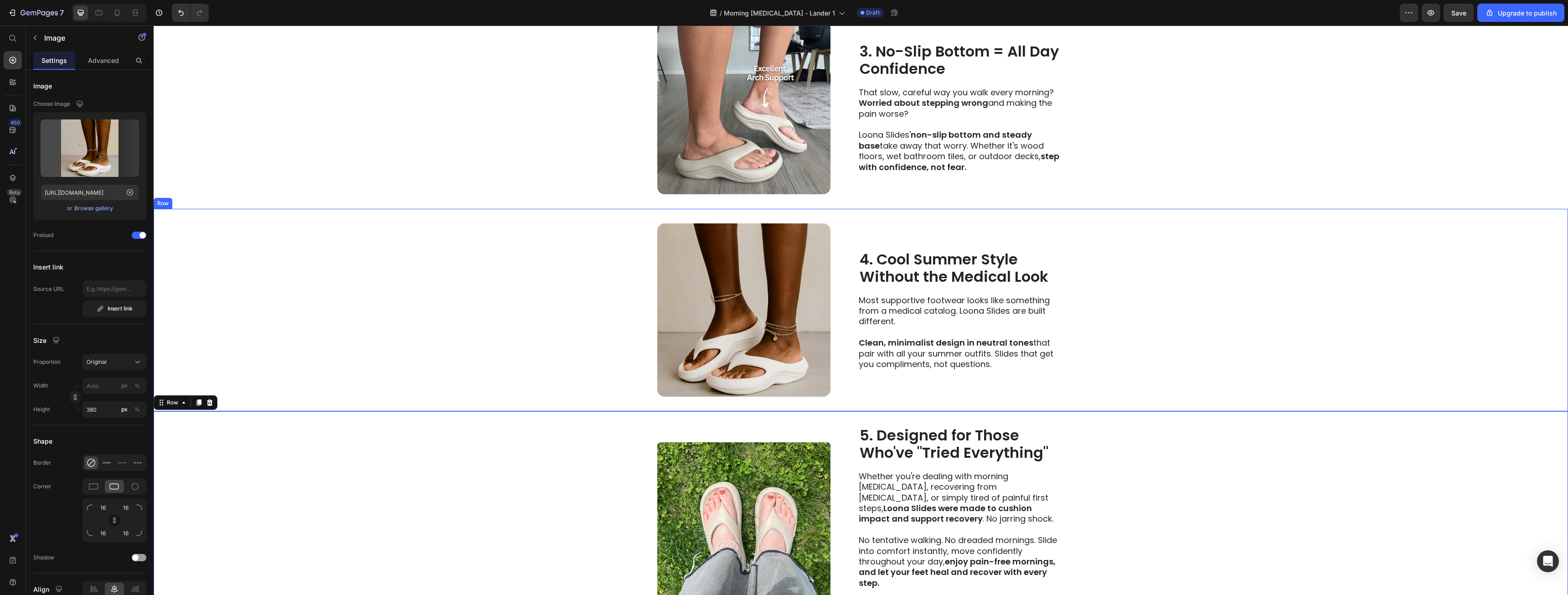 click at bounding box center (744, 310) 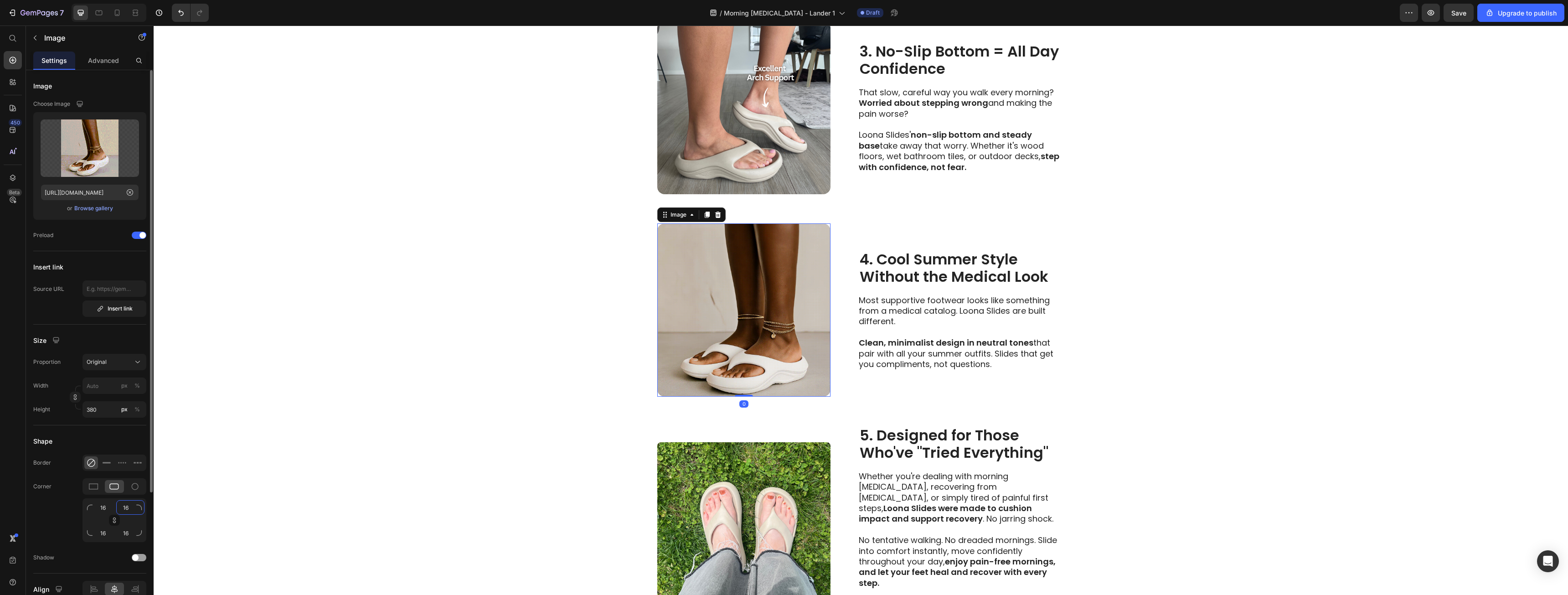 click on "16" 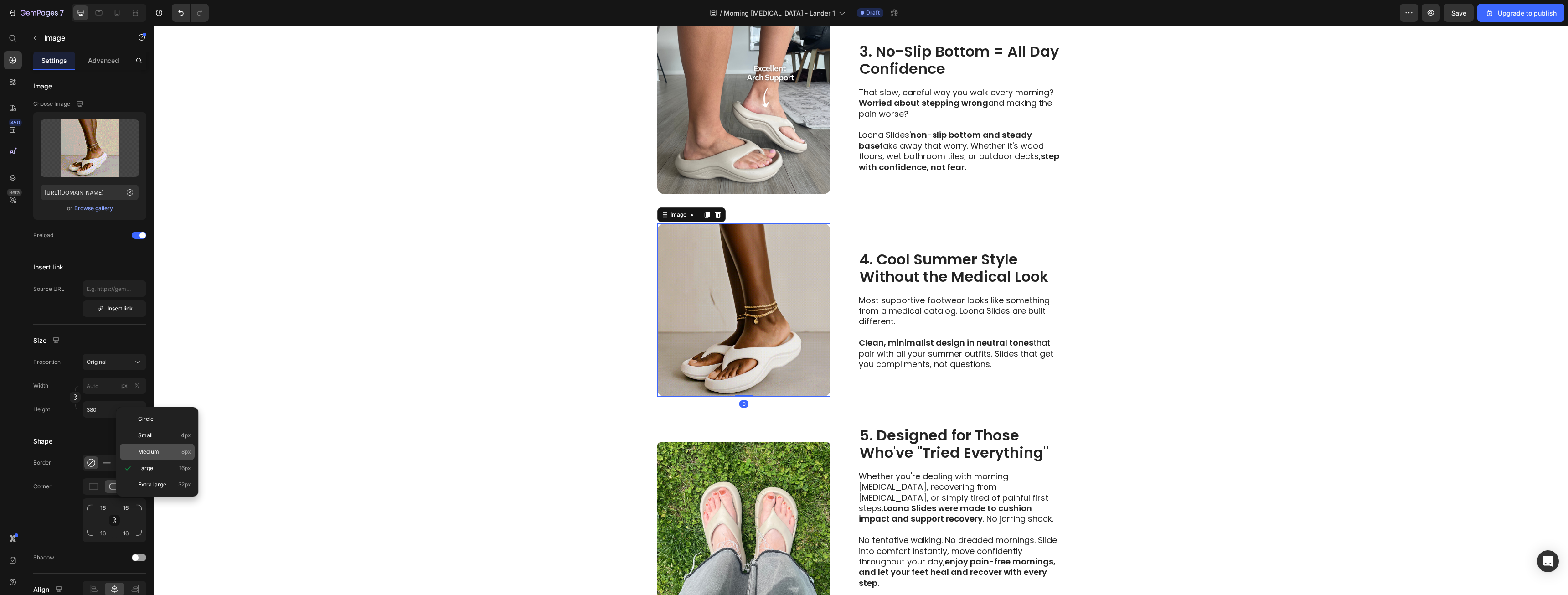 click on "Medium 8px" 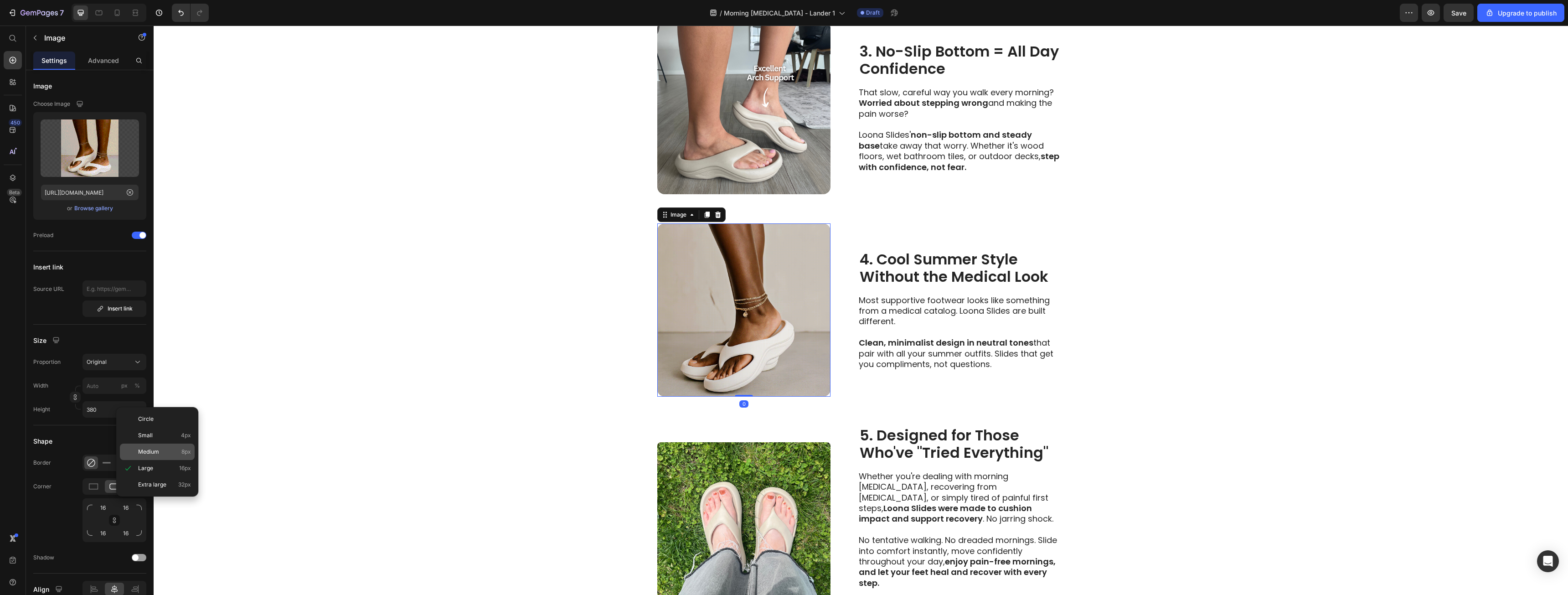 type on "8" 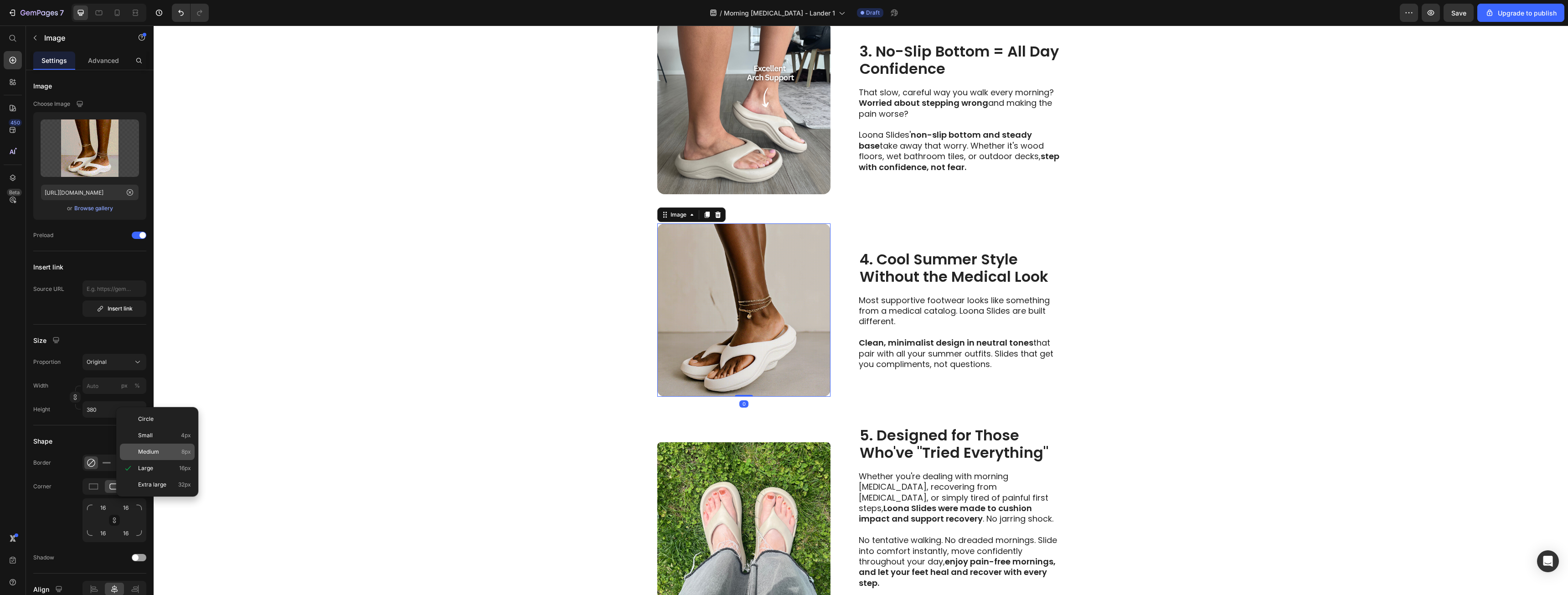 type on "8" 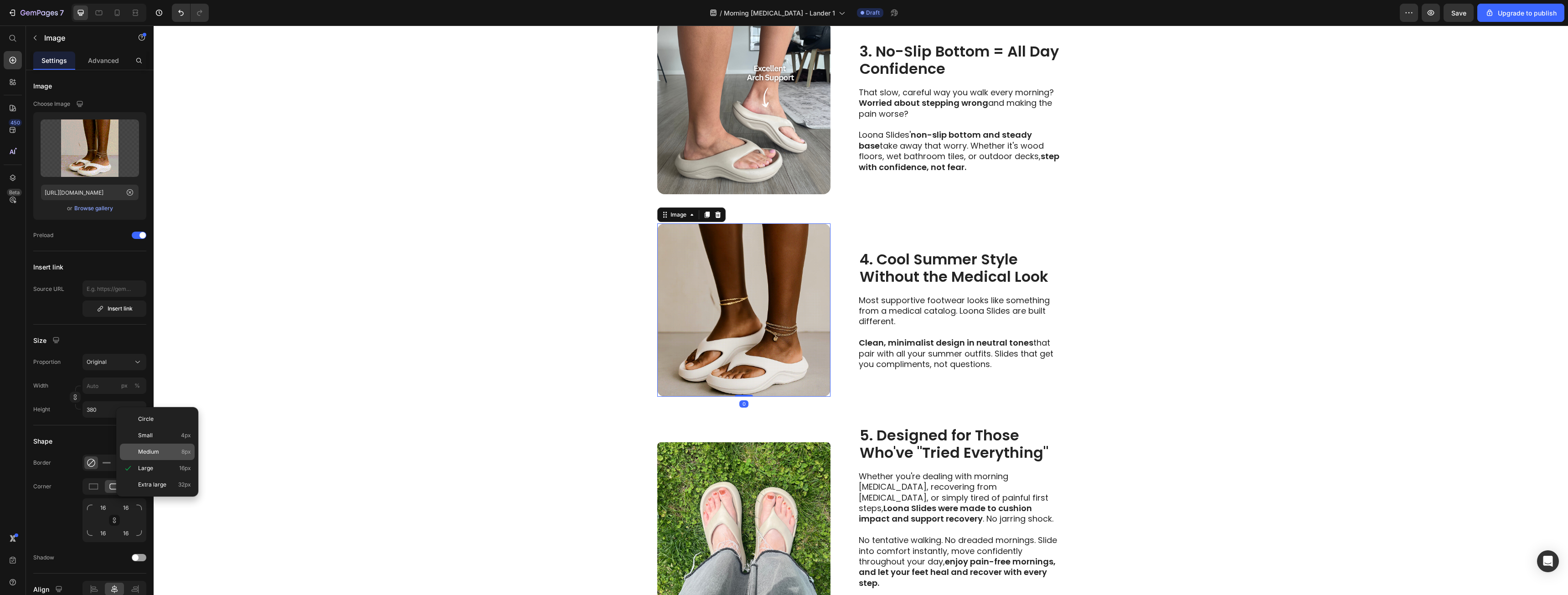 type on "8" 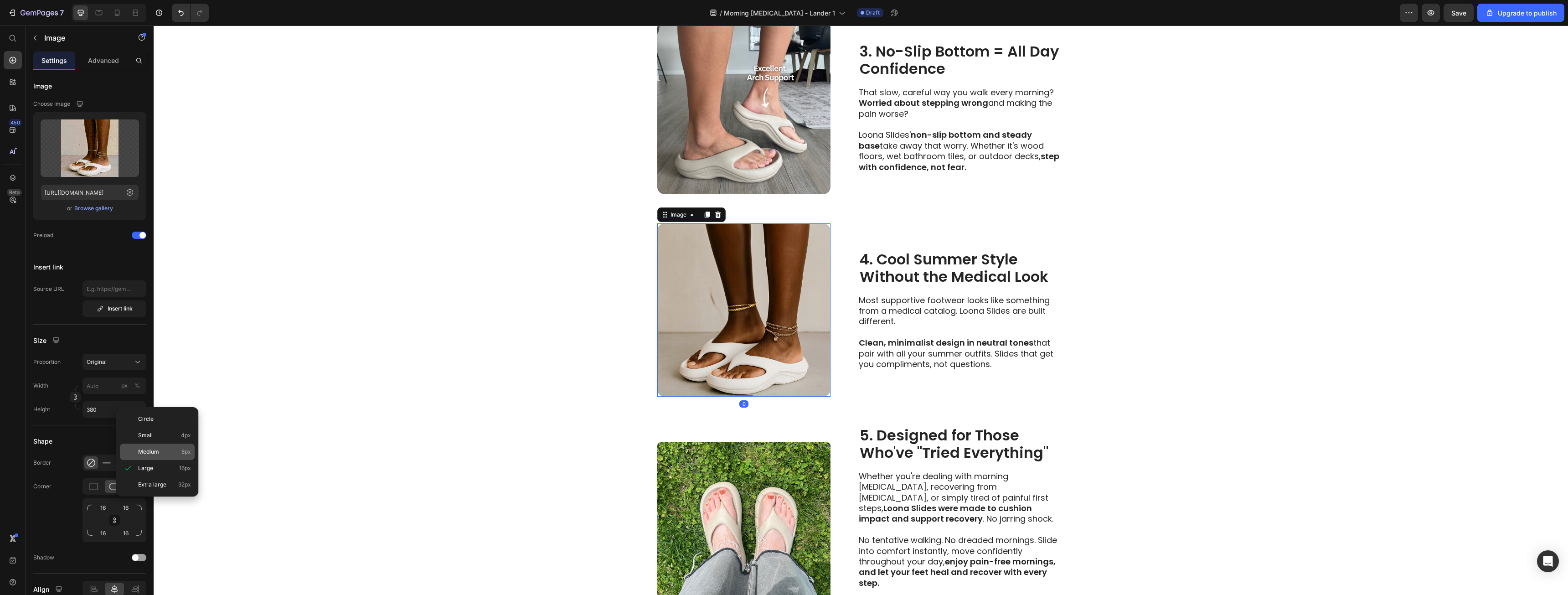 type on "8" 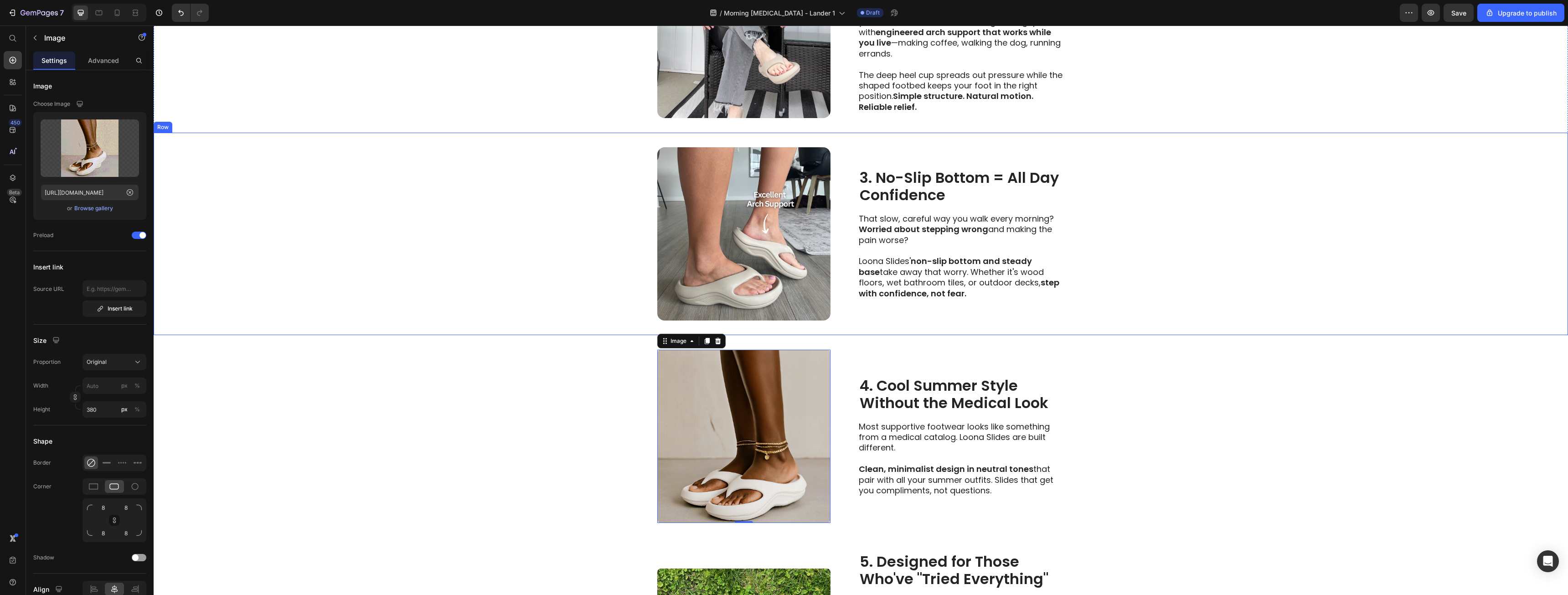 scroll, scrollTop: 537, scrollLeft: 0, axis: vertical 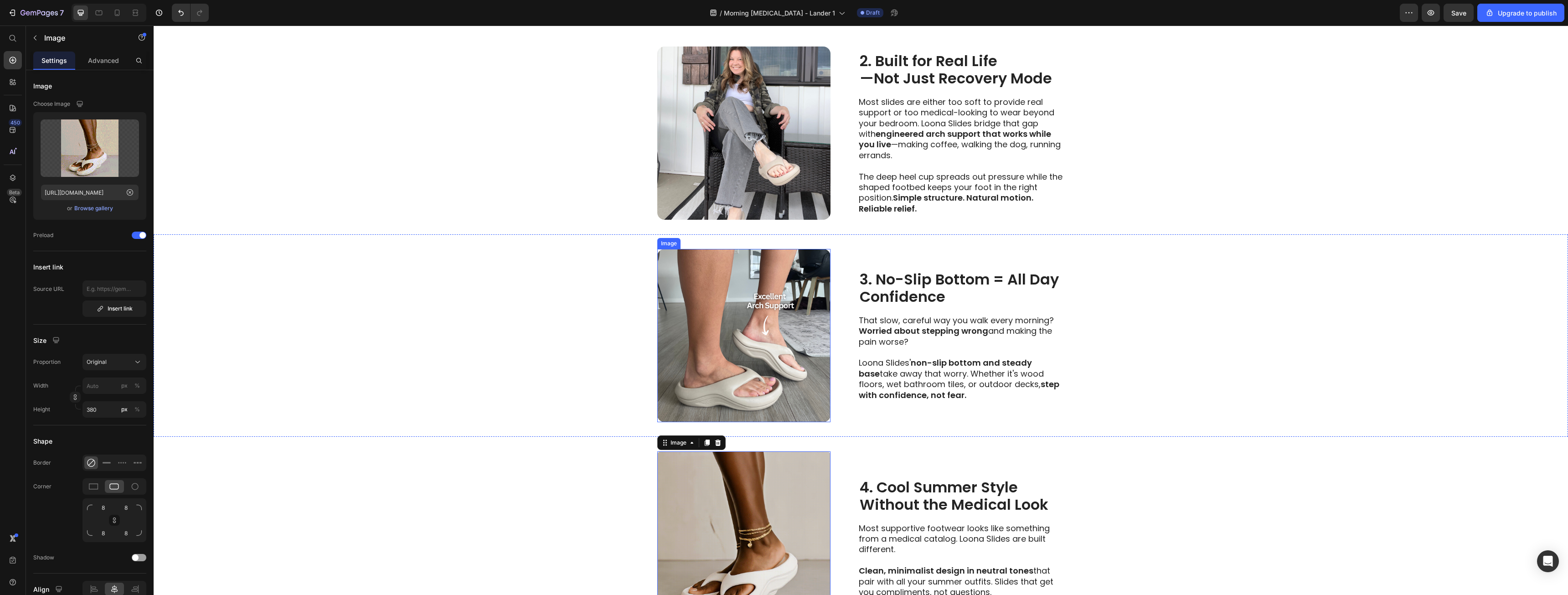 click at bounding box center [744, 336] 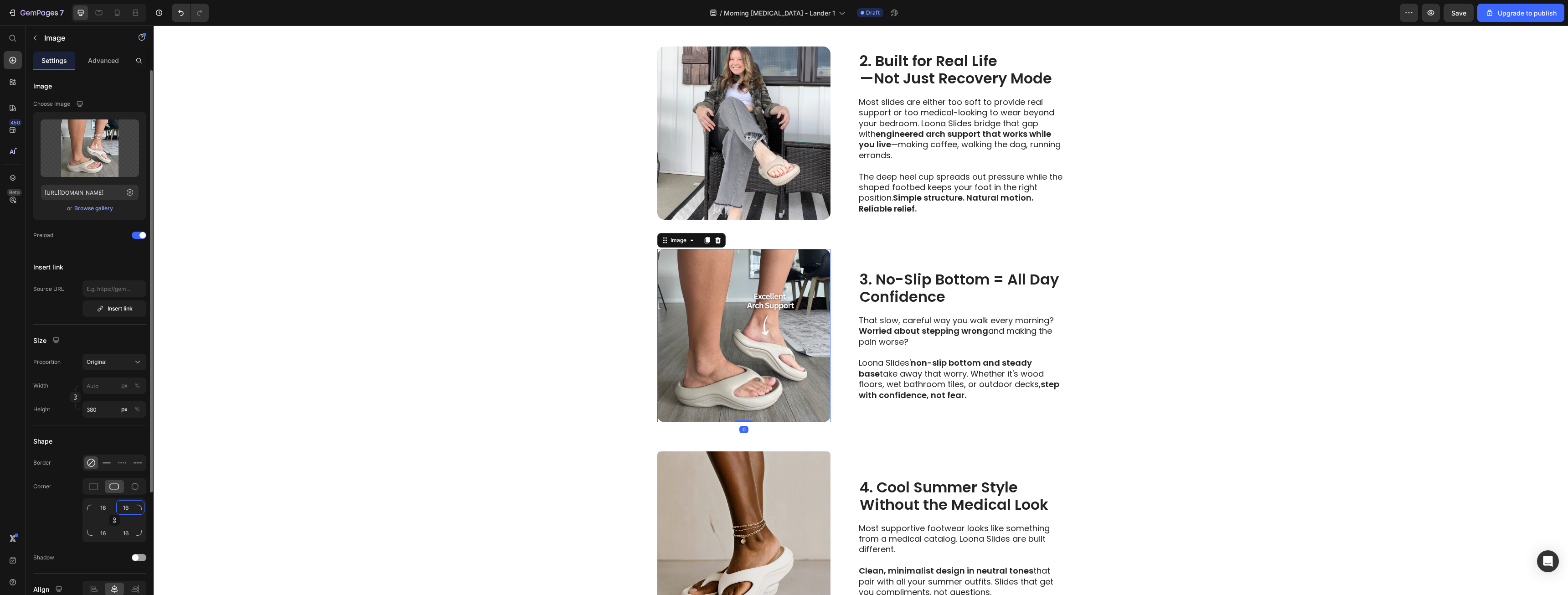 click on "16" 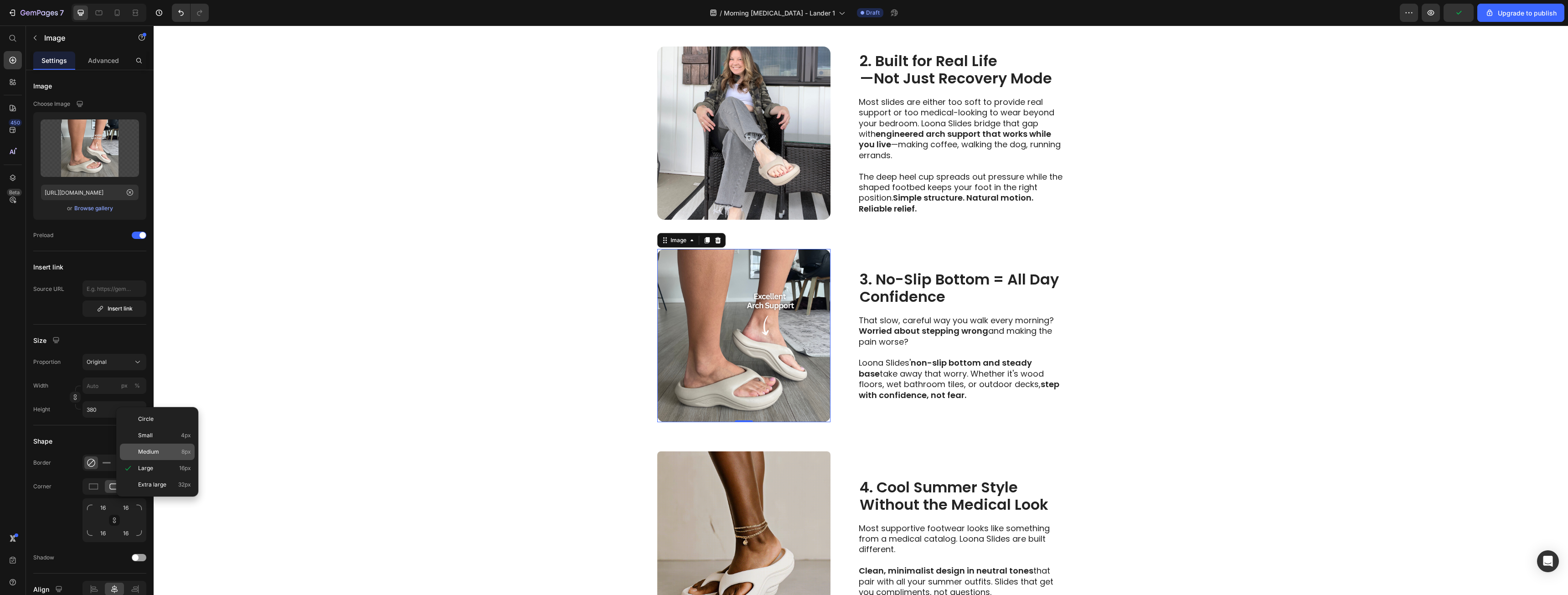 click on "Medium 8px" 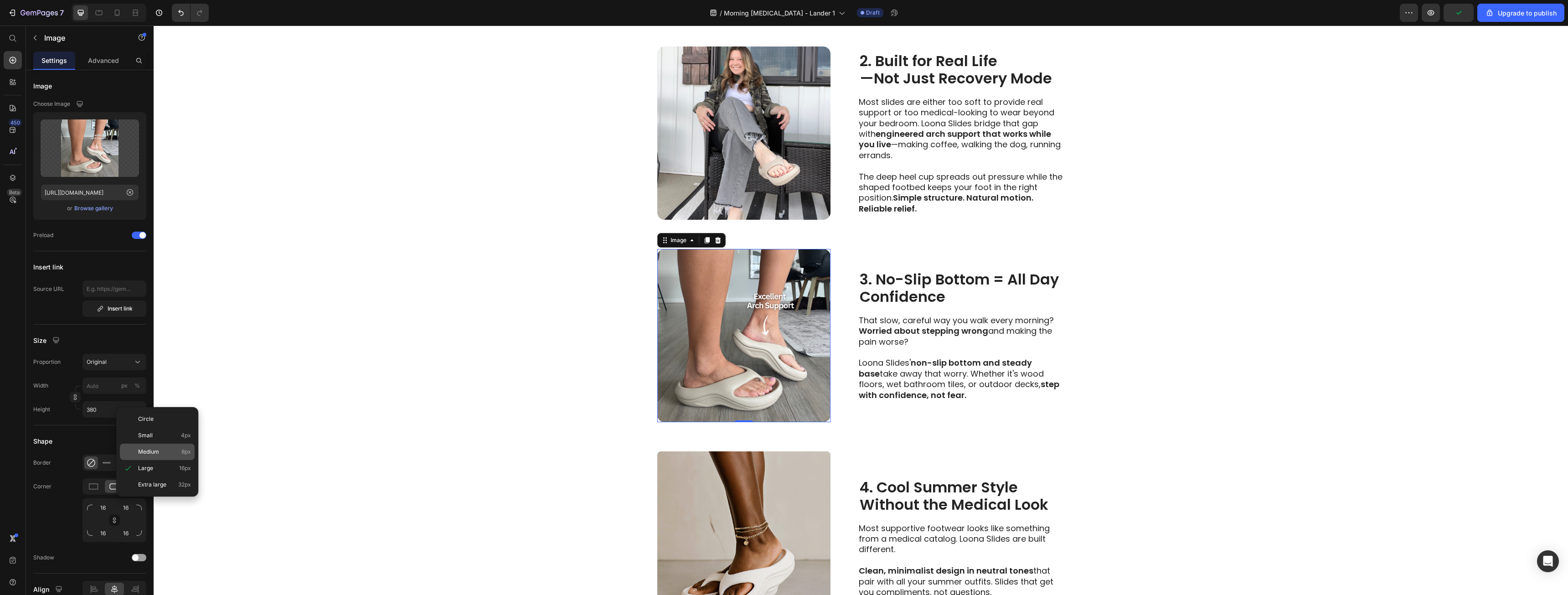 type on "8" 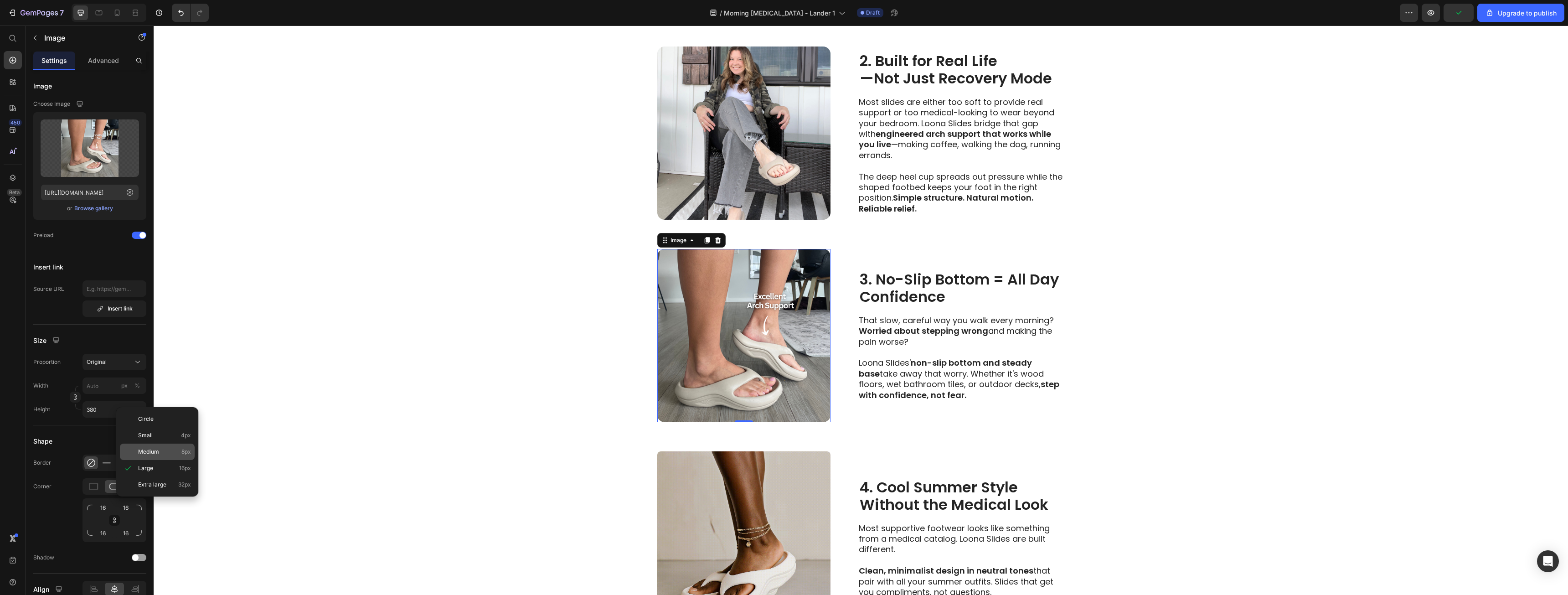 type on "8" 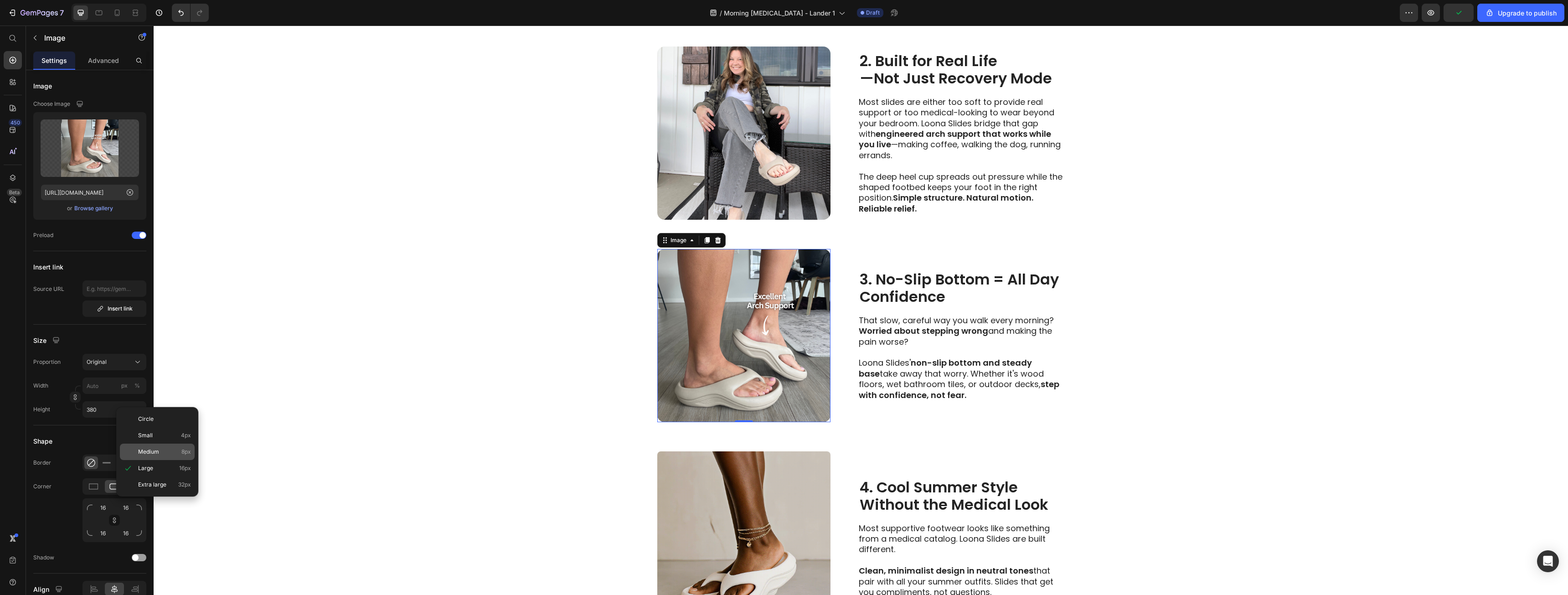 type on "8" 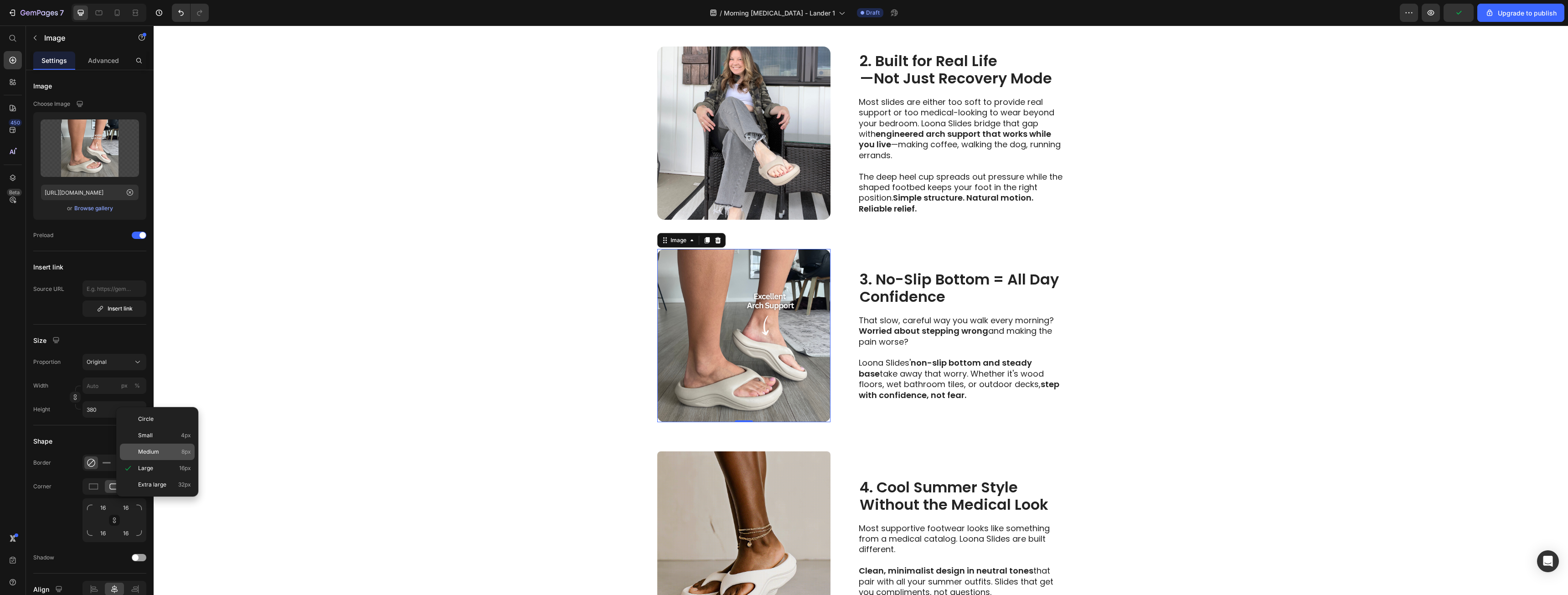 type on "8" 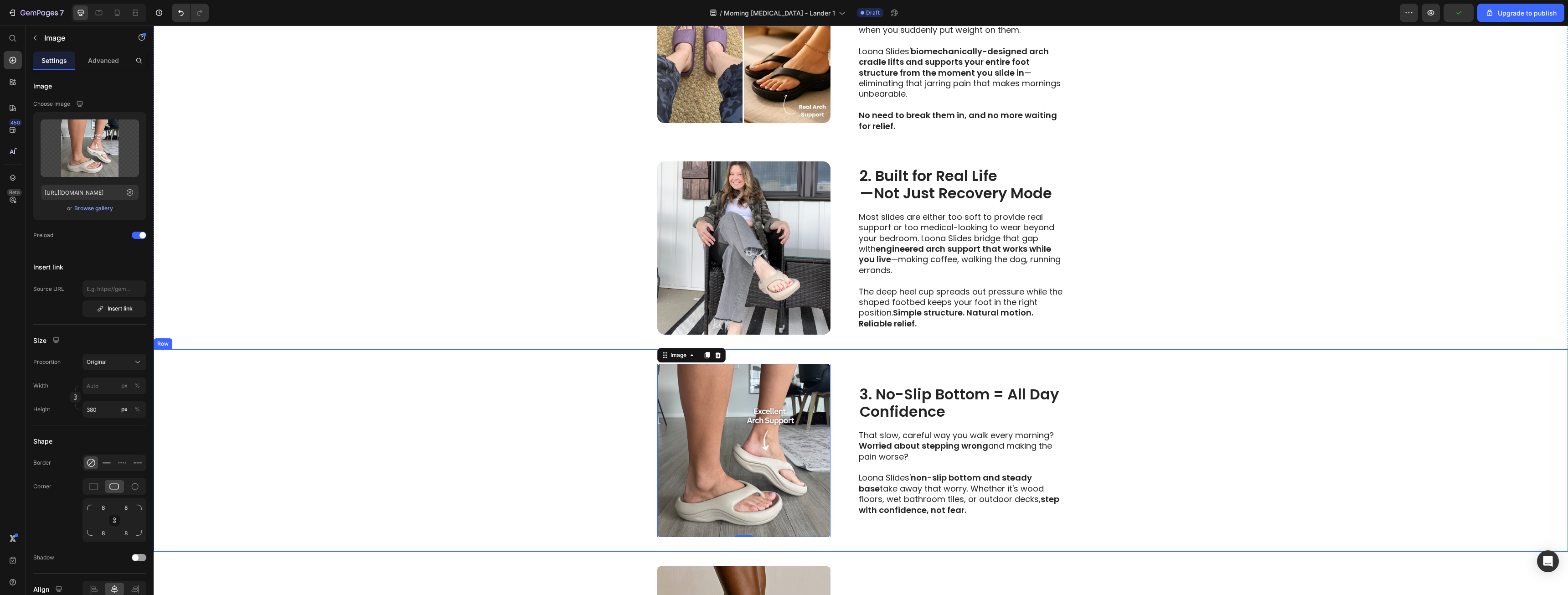 scroll, scrollTop: 400, scrollLeft: 0, axis: vertical 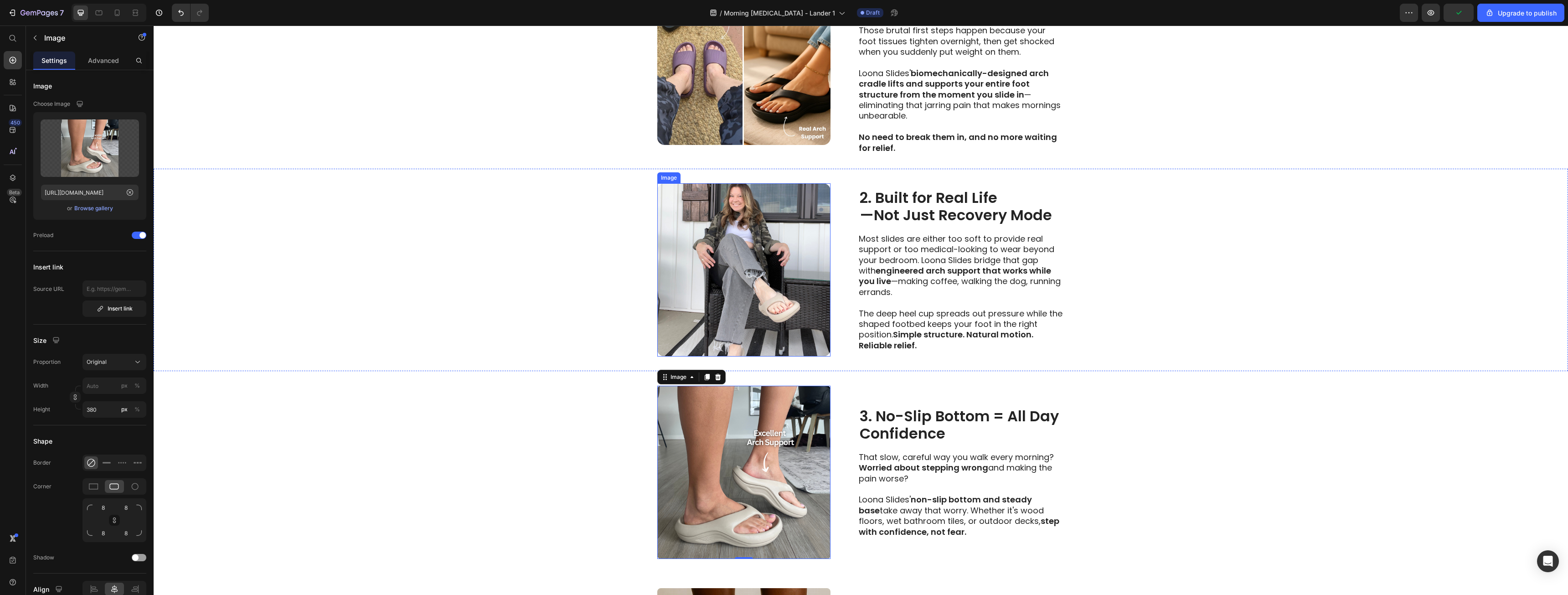 click at bounding box center (744, 270) 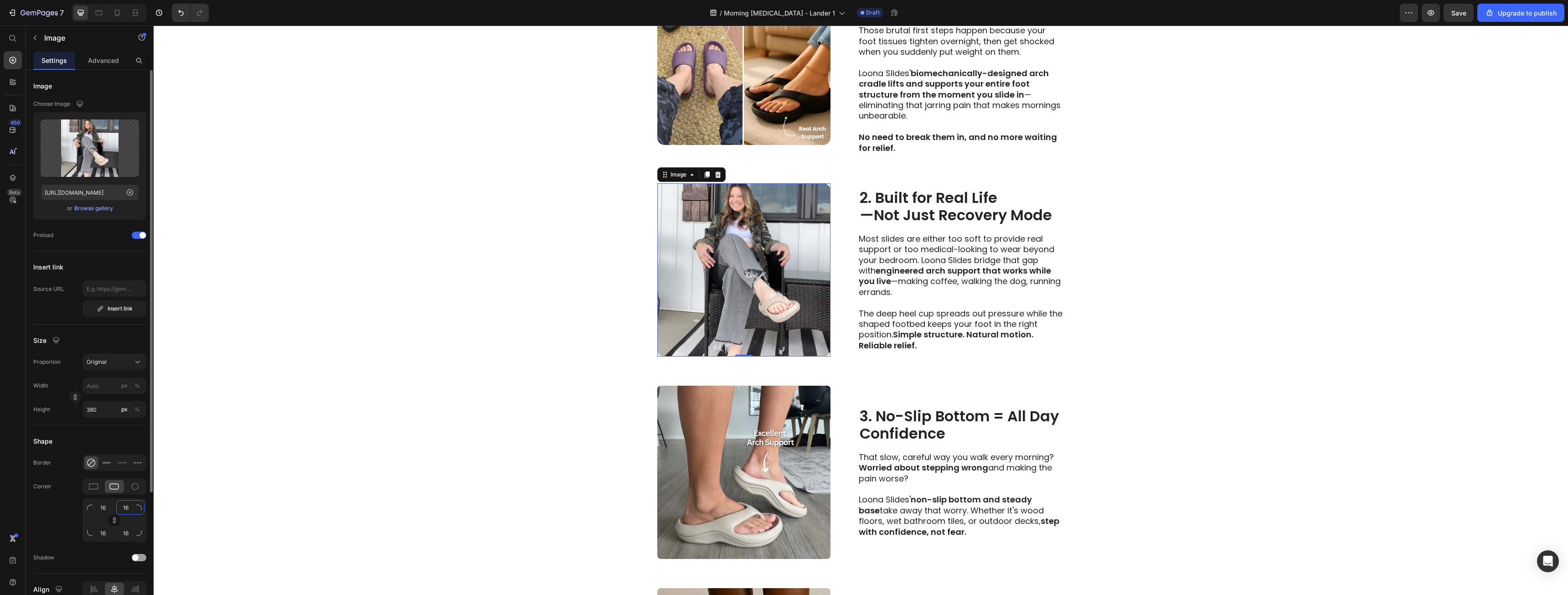 click on "16" 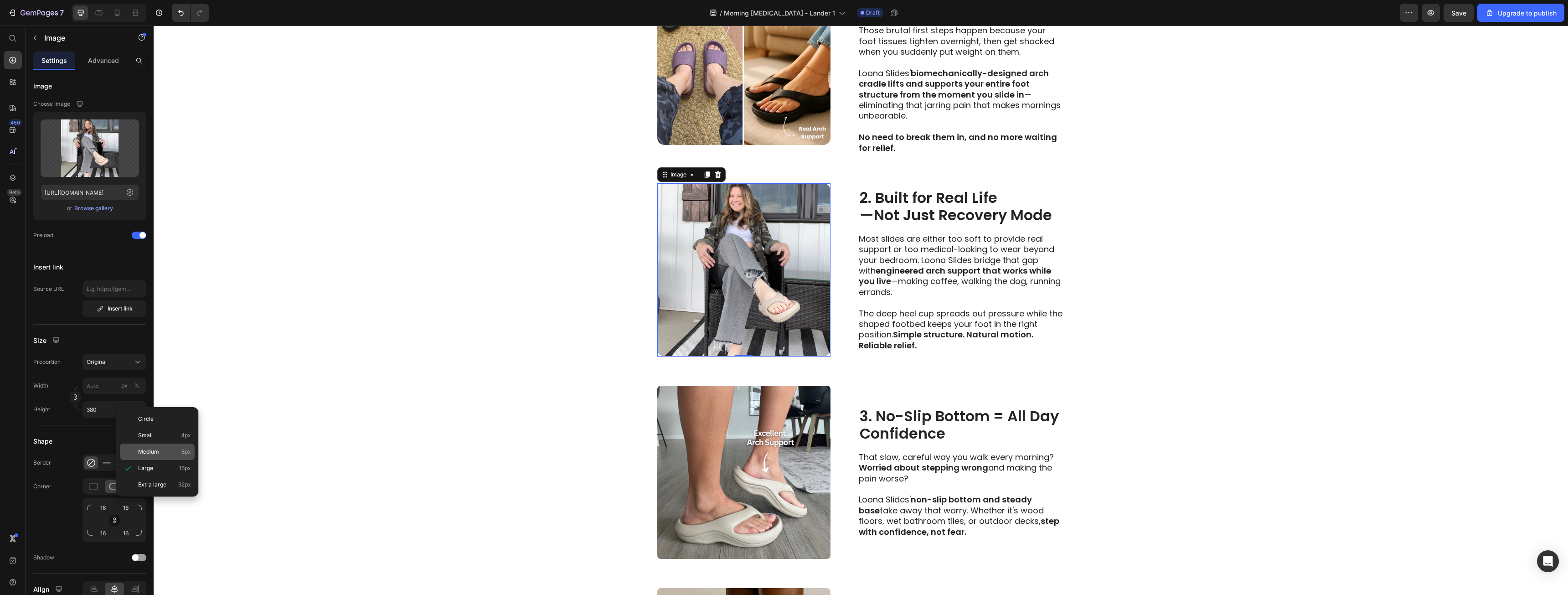 click on "Medium" at bounding box center (149, 452) 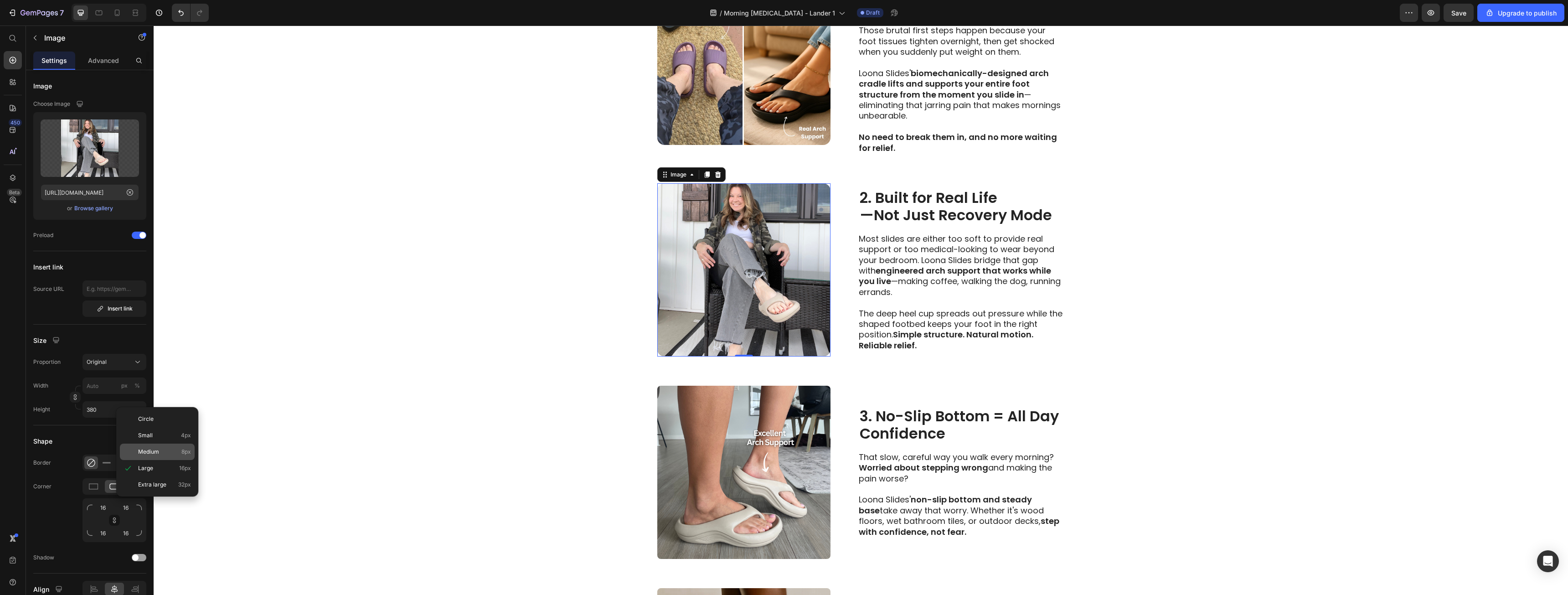 type on "8" 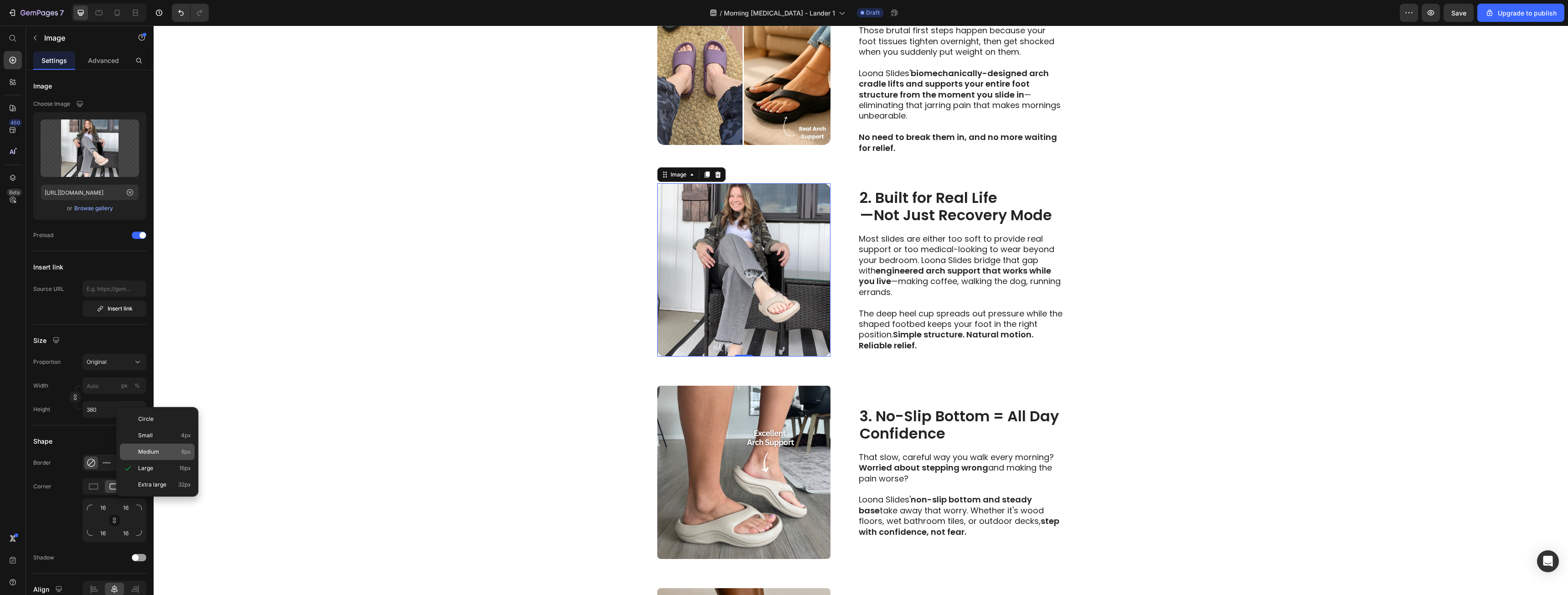 type on "8" 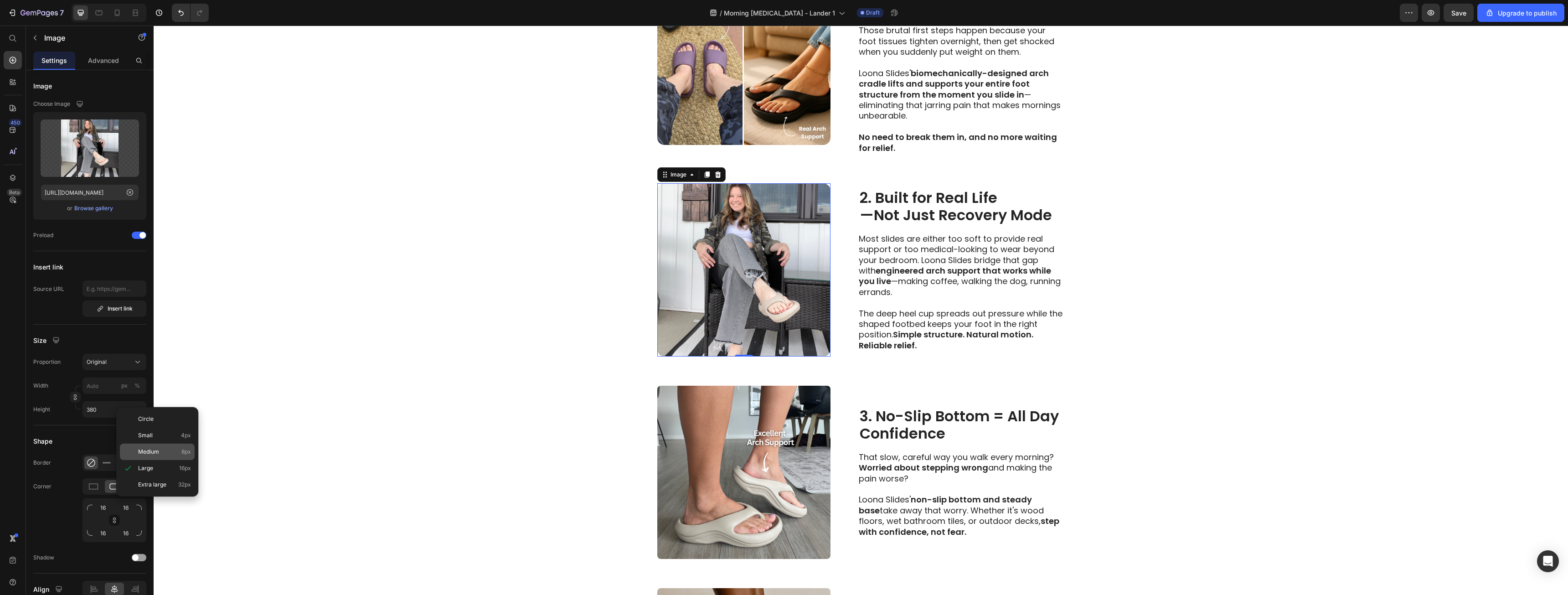 type on "8" 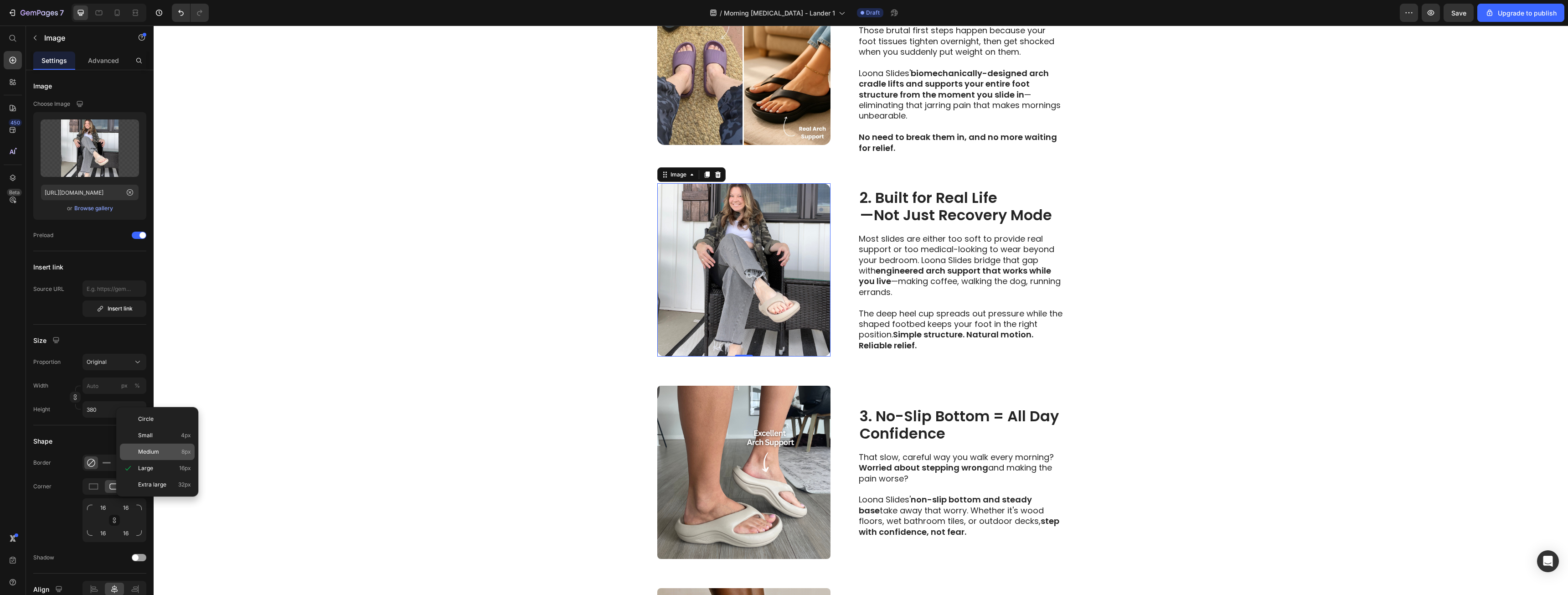 type on "8" 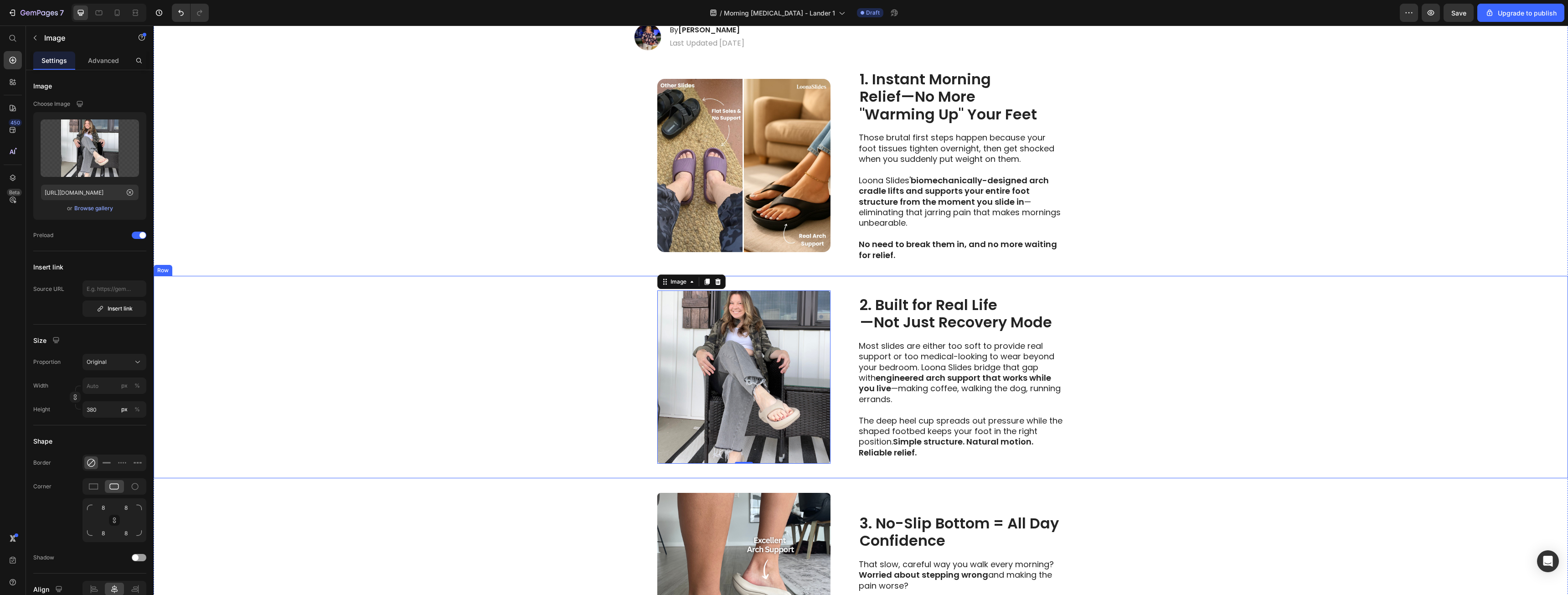 scroll, scrollTop: 263, scrollLeft: 0, axis: vertical 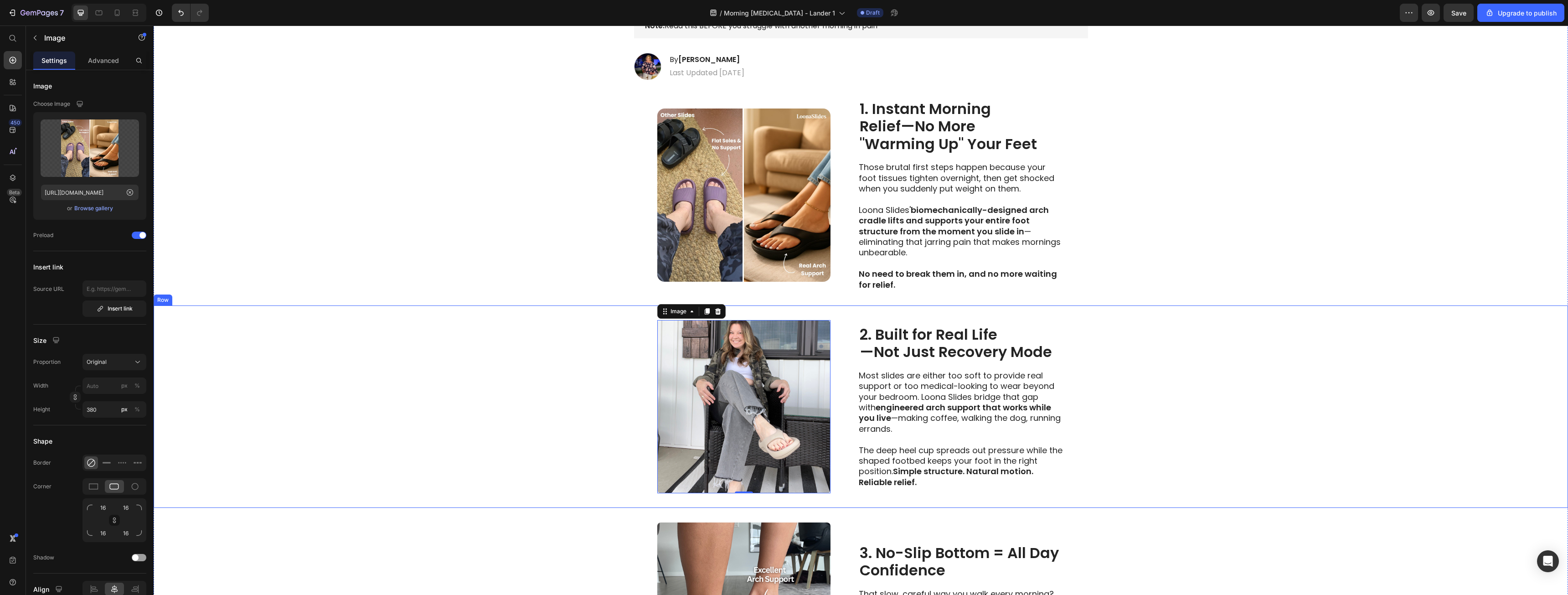 click at bounding box center (744, 195) 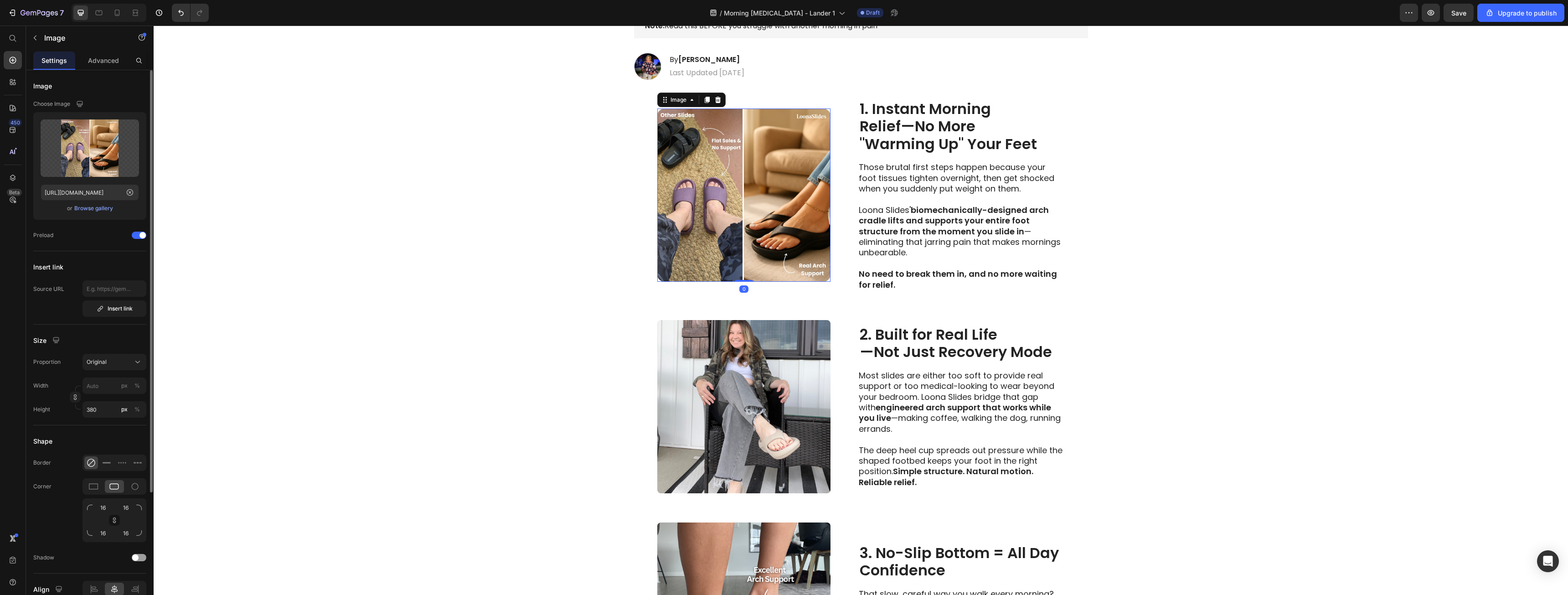 click on "Shape Border Corner 16 16 16 16 Shadow" 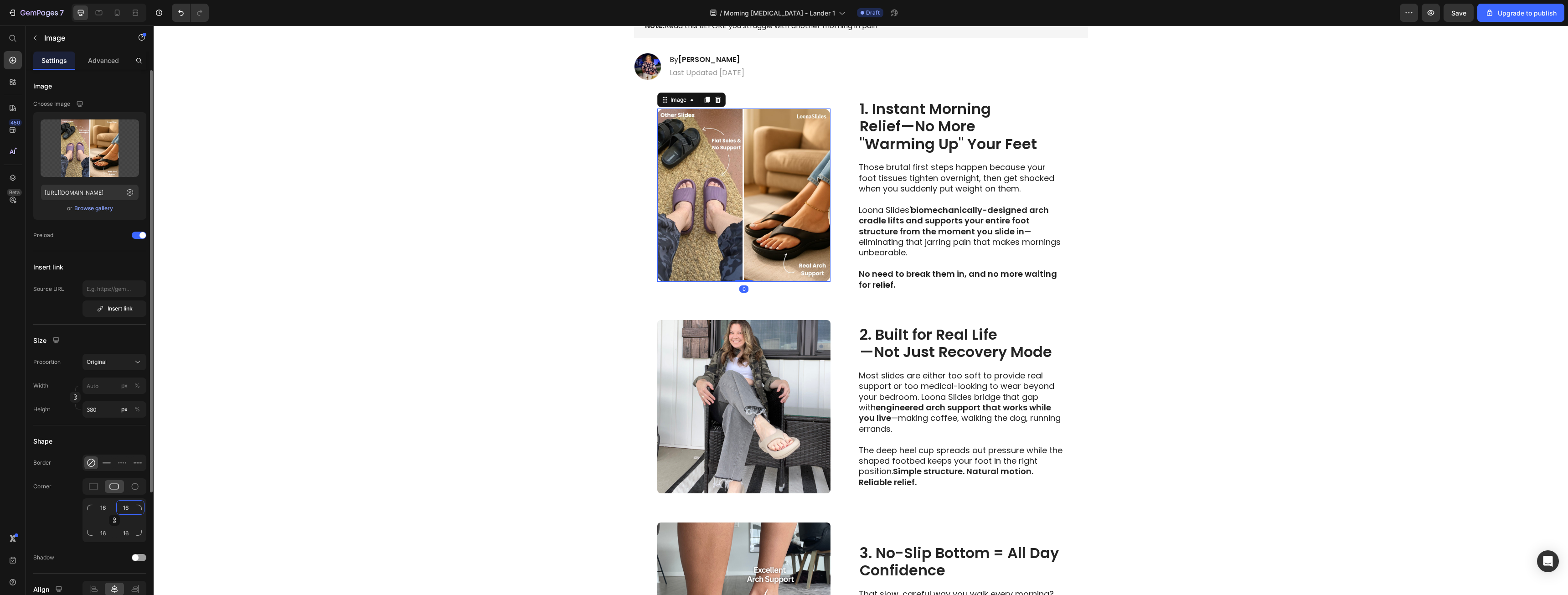 click on "16" 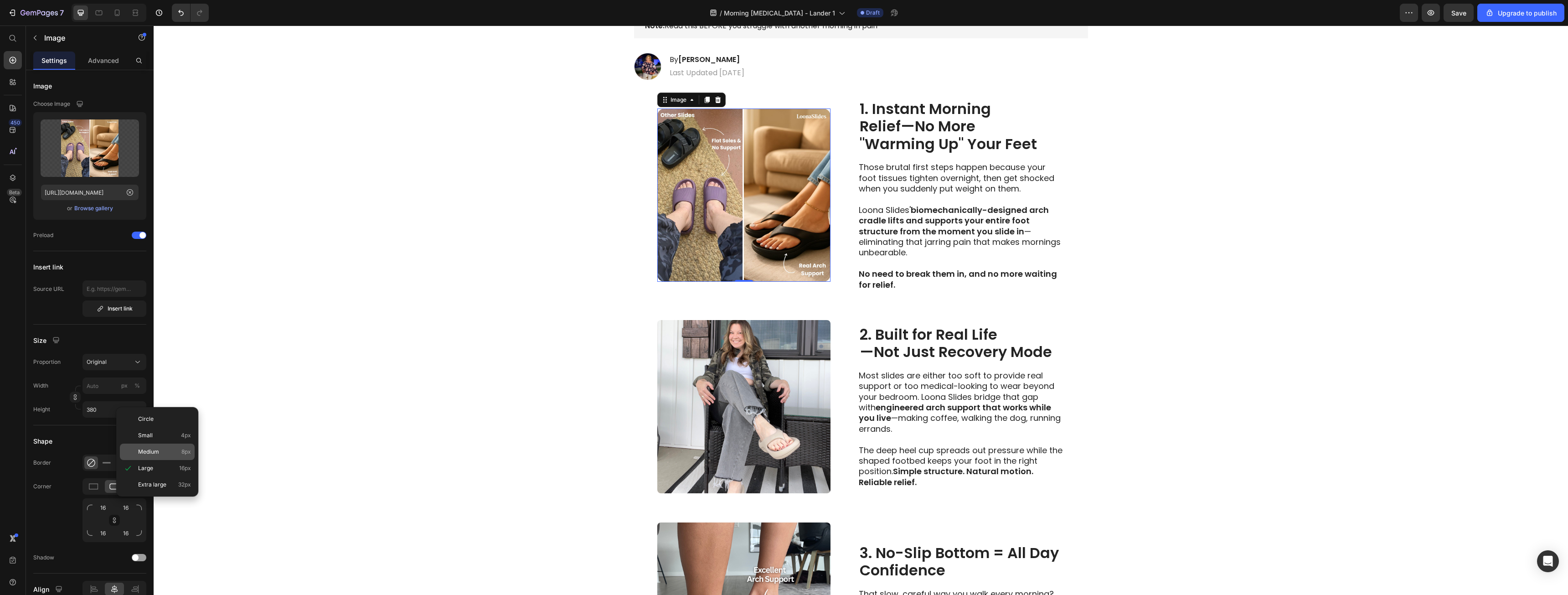 drag, startPoint x: 151, startPoint y: 453, endPoint x: 184, endPoint y: 453, distance: 33 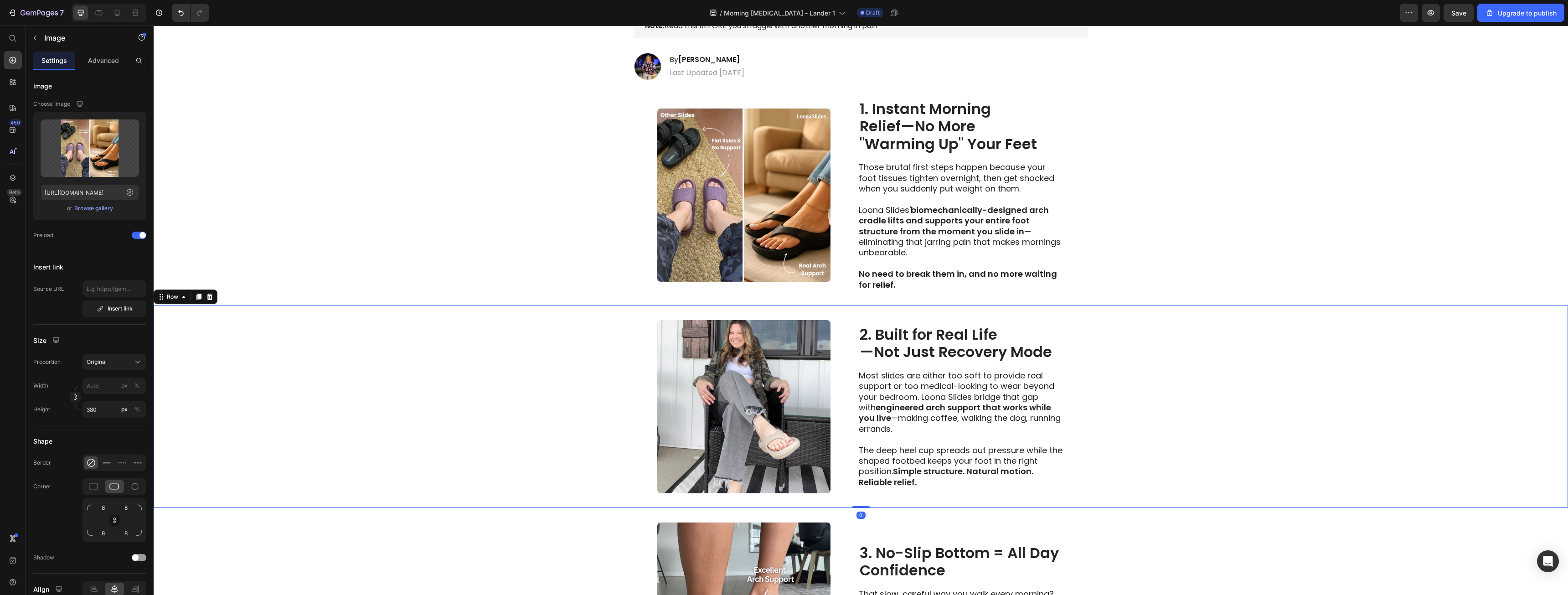 click on "Image 2. Built for Real Life —Not Just Recovery Mode Heading Most slides are either too soft to provide real support or too medical-looking to wear beyond your bedroom. Loona Slides bridge that gap with  engineered arch support that works while you live —making coffee, walking the dog, running errands.    The deep heel cup spreads out pressure while the shaped footbed keeps your foot in the right position.  Simple structure. Natural motion. Reliable relief. Text Block Row   0" at bounding box center (861, 407) 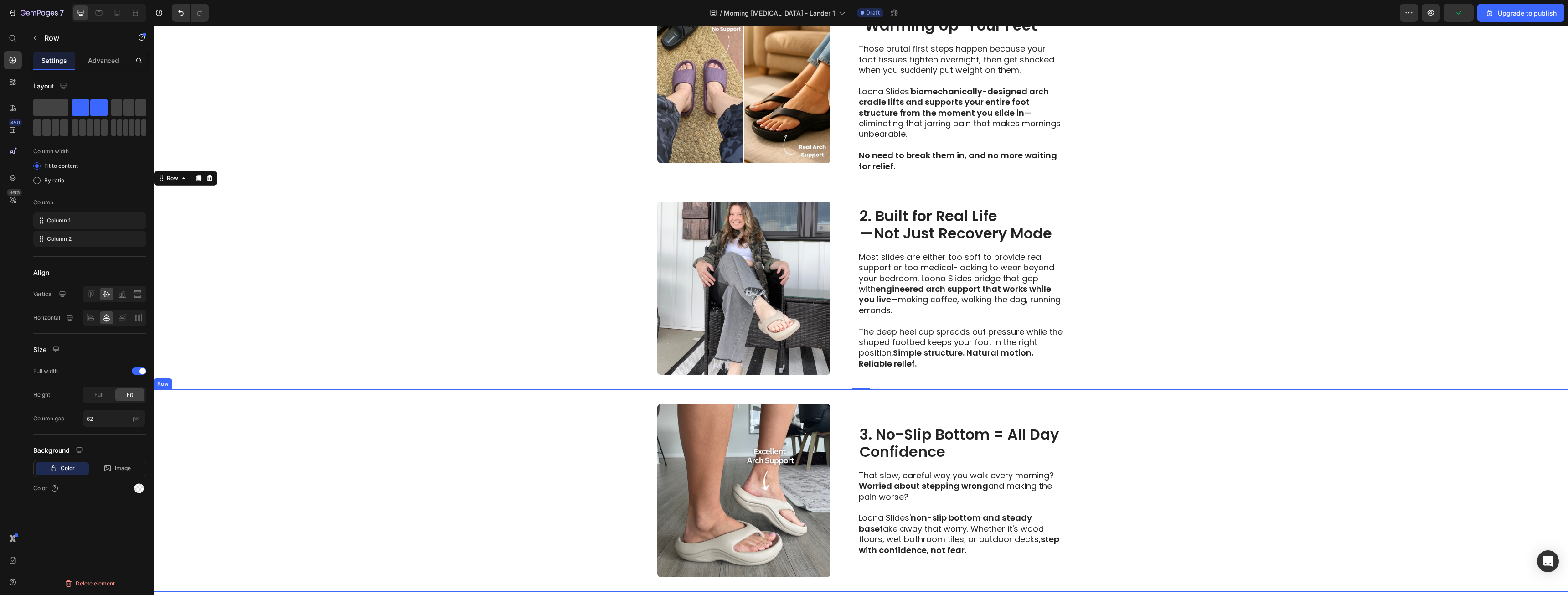 scroll, scrollTop: 263, scrollLeft: 0, axis: vertical 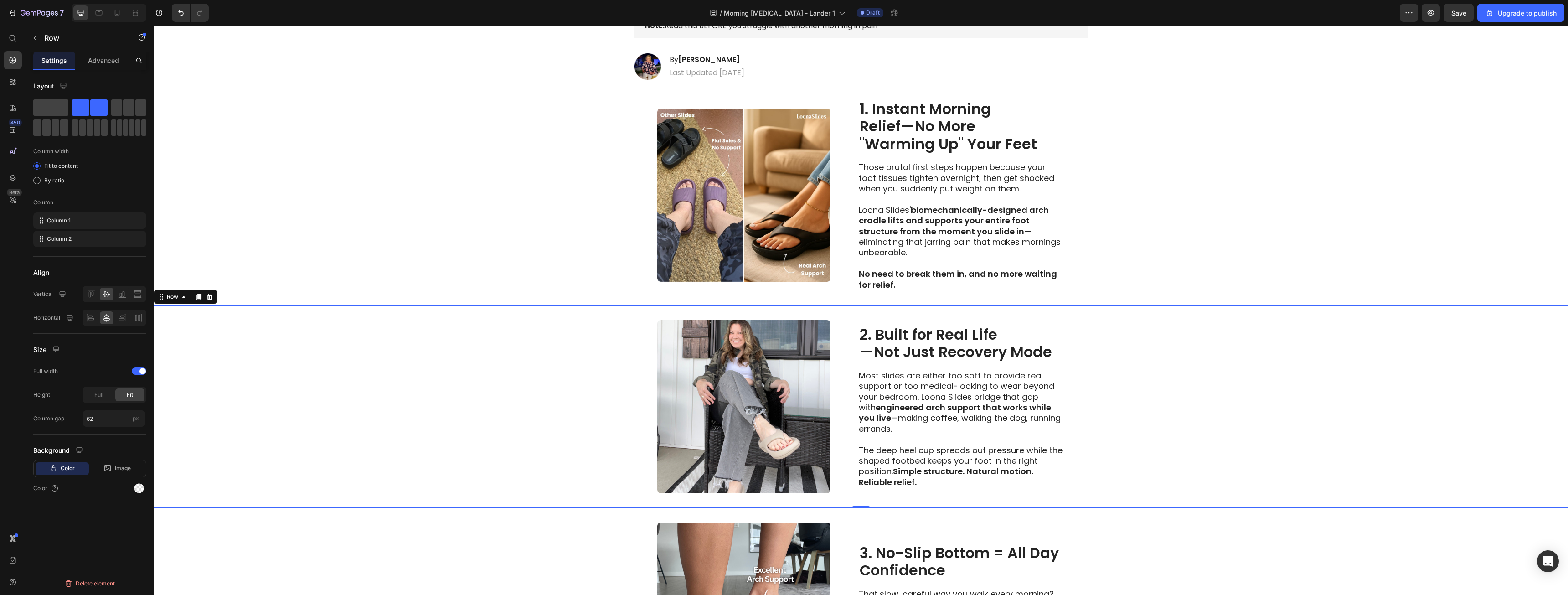 click on "7   /  Morning Foot Pain - Lander 1 Draft Preview  Save  Upgrade to publish" 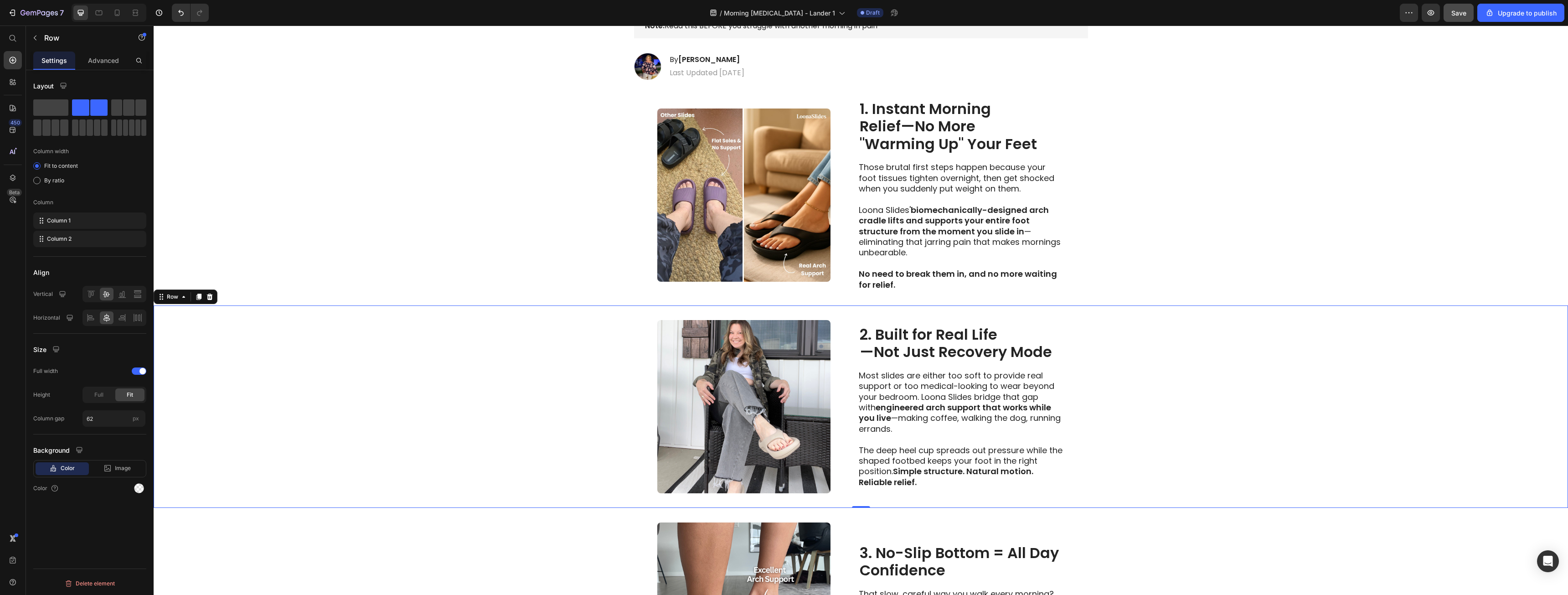 click on "Save" 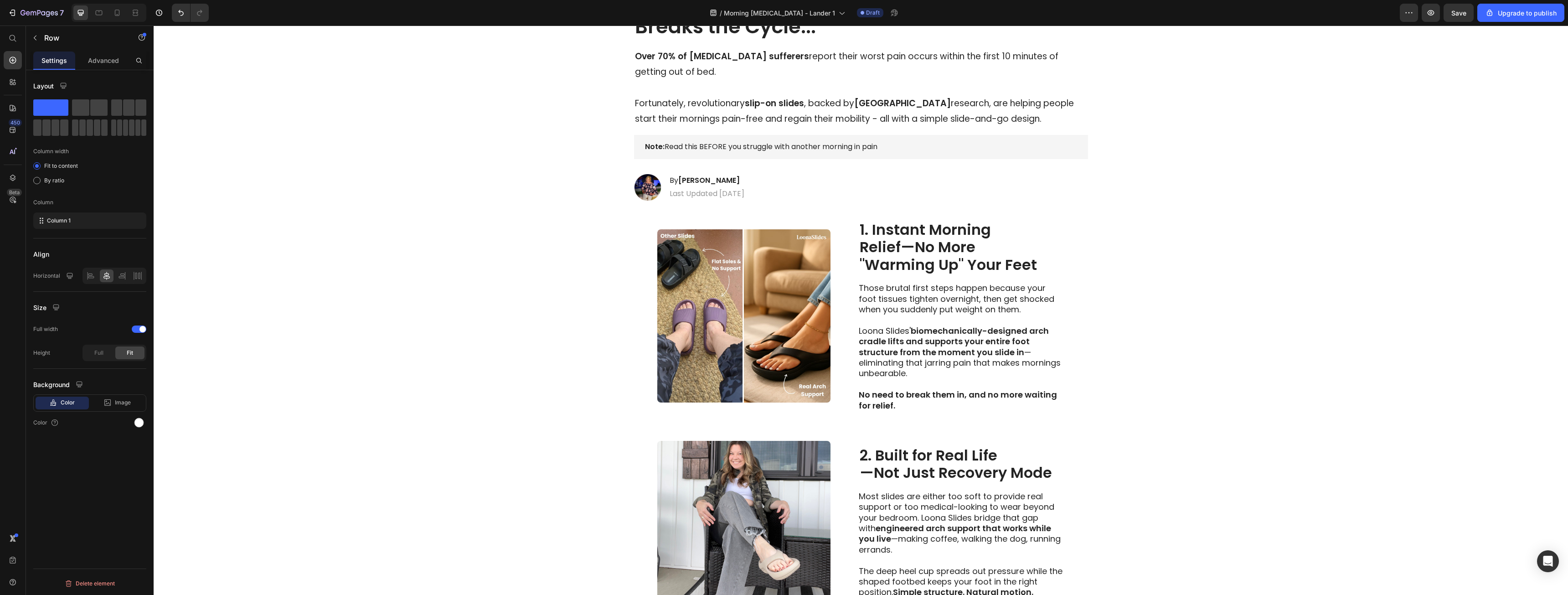 scroll, scrollTop: 0, scrollLeft: 0, axis: both 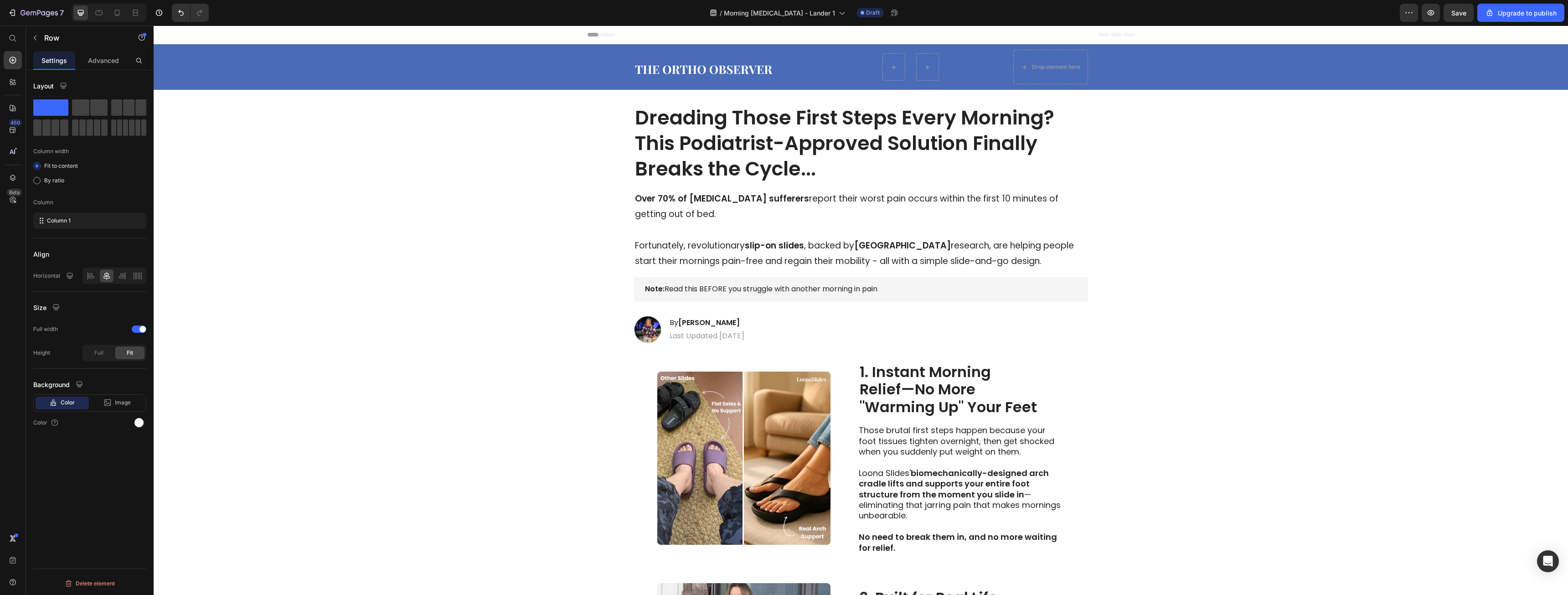 drag, startPoint x: 1209, startPoint y: 508, endPoint x: 1224, endPoint y: 351, distance: 157.71493 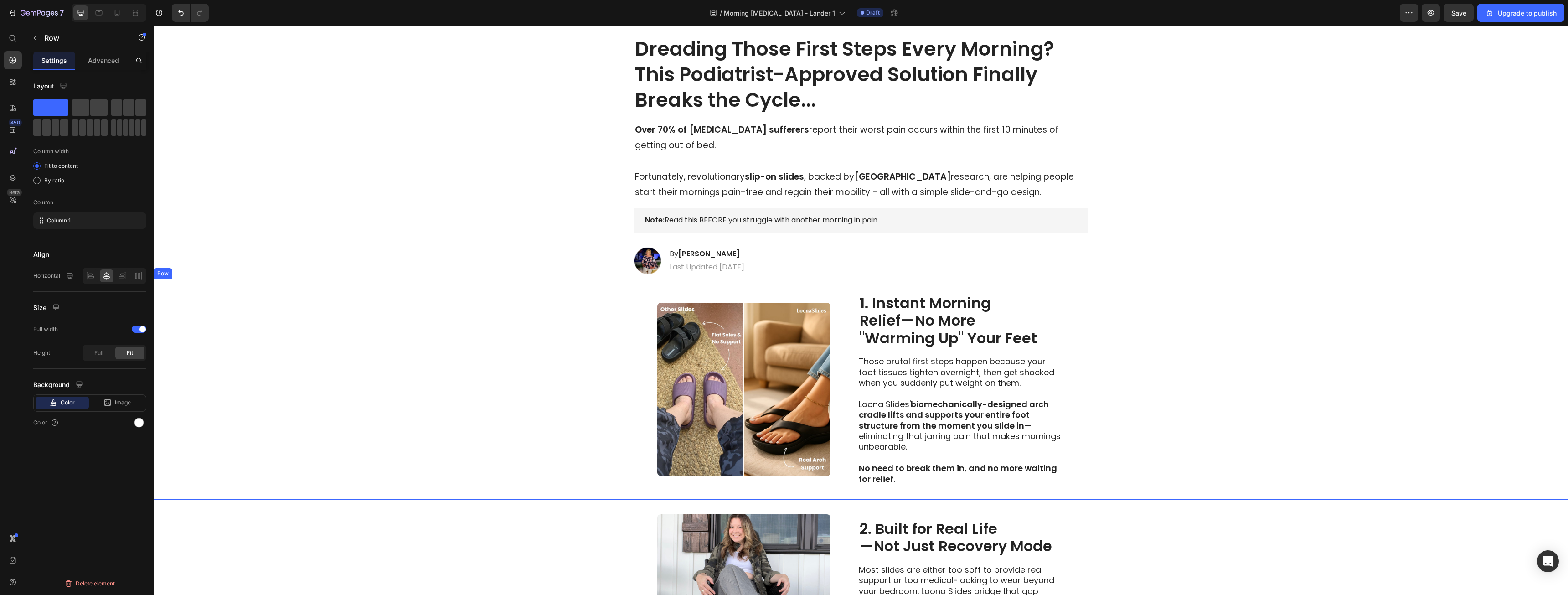 scroll, scrollTop: 91, scrollLeft: 0, axis: vertical 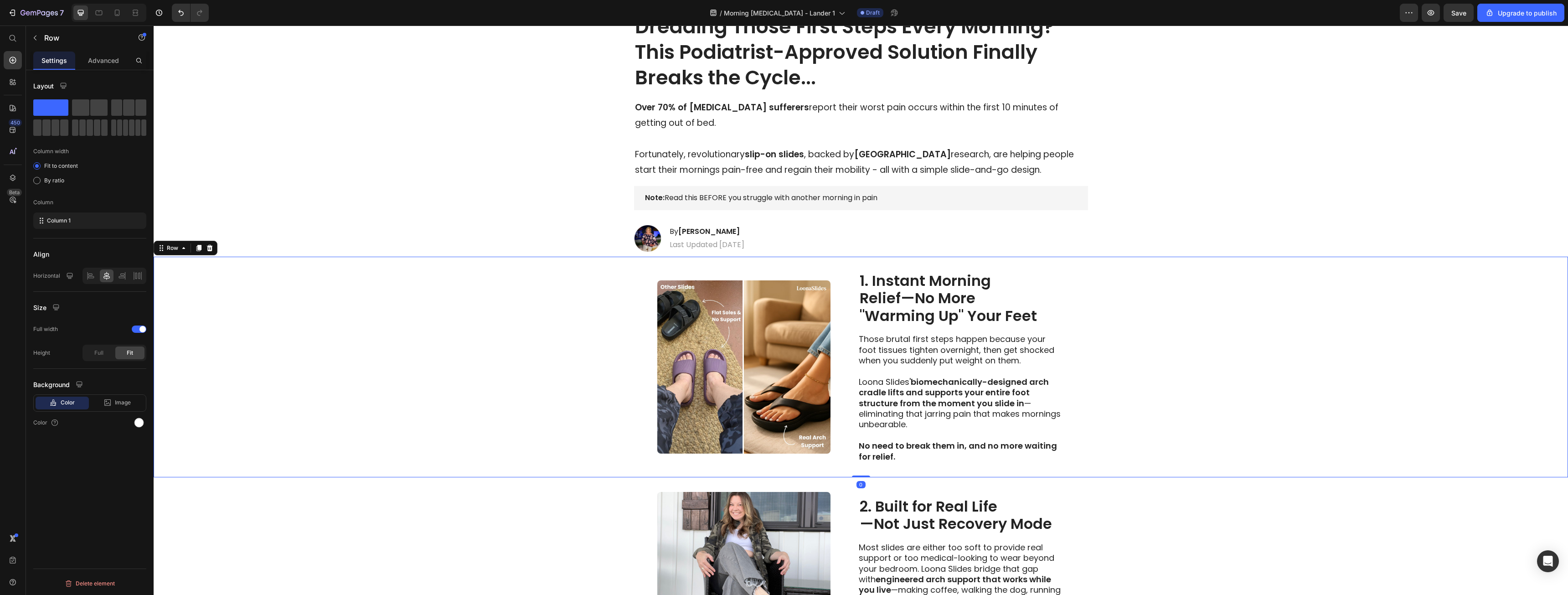 click on "Image 1. Instant Morning  Relief—No More  "Warming Up" Your Feet Heading Those brutal first steps happen because your foot tissues tighten overnight, then get shocked when you suddenly put weight on them.    Loona Slides'  biomechanically-designed arch cradle lifts and supports your entire foot structure from the moment you slide in —eliminating that jarring pain that makes mornings unbearable.    No need to break them in, and no more waiting for relief. Text Block Row   0" at bounding box center [861, 367] 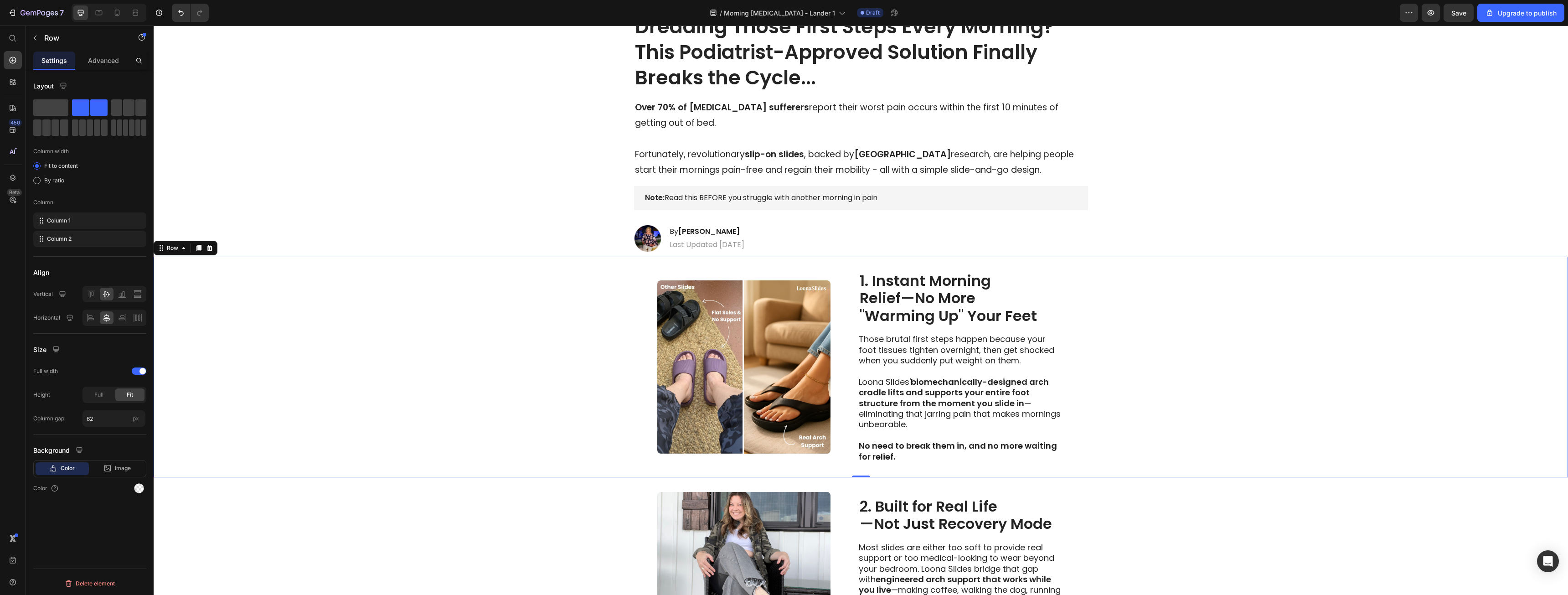 scroll, scrollTop: 0, scrollLeft: 0, axis: both 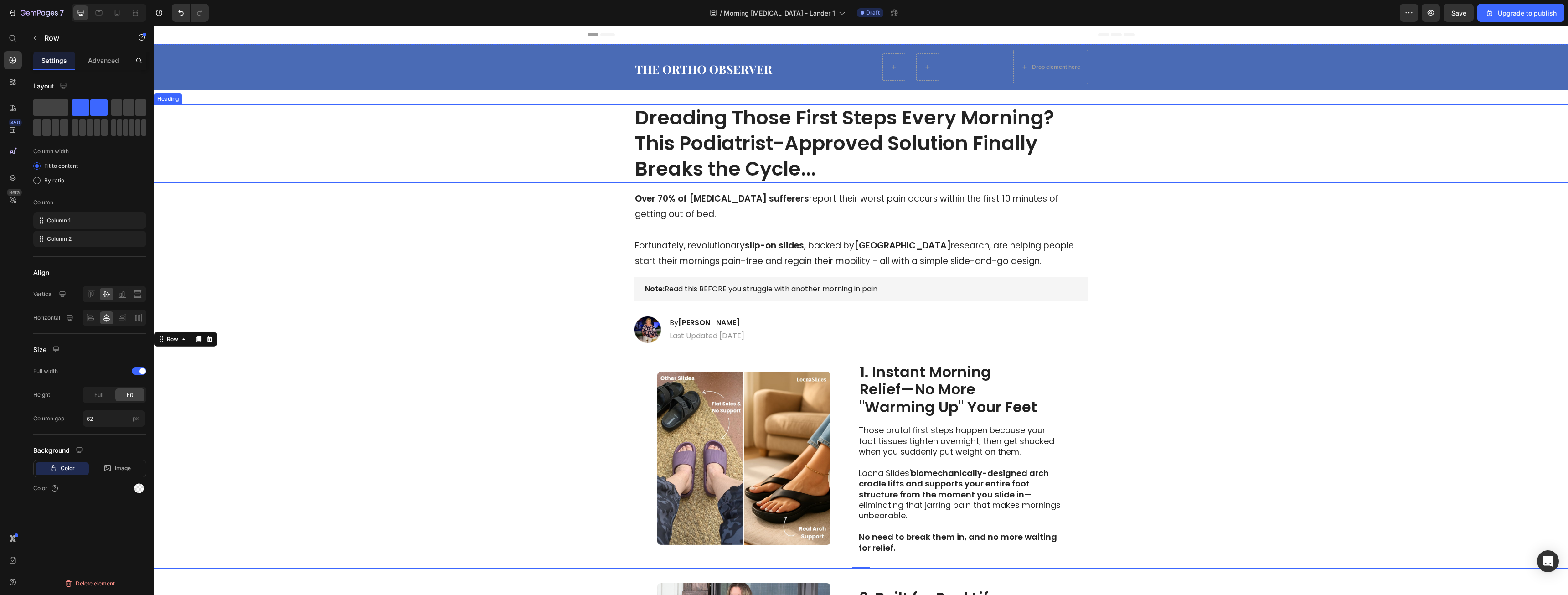 drag, startPoint x: 1093, startPoint y: 293, endPoint x: 1110, endPoint y: 130, distance: 163.88411 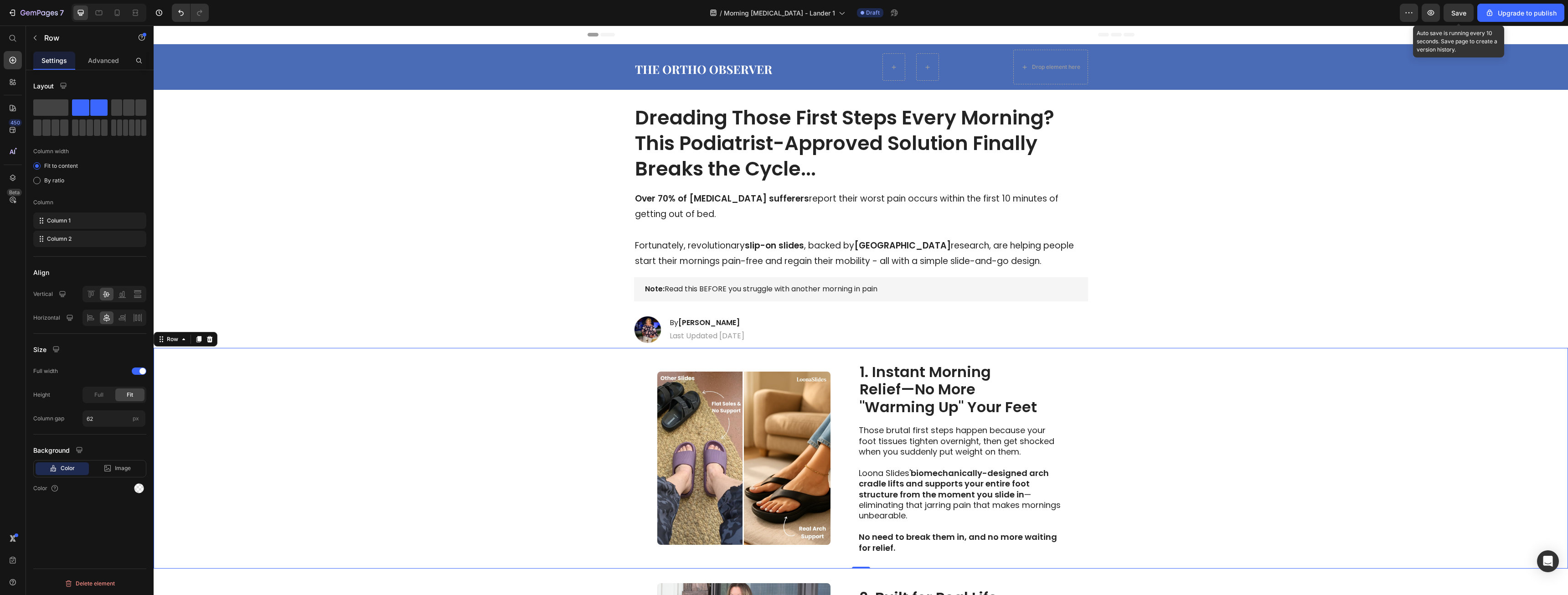 click on "Save" at bounding box center [1459, 13] 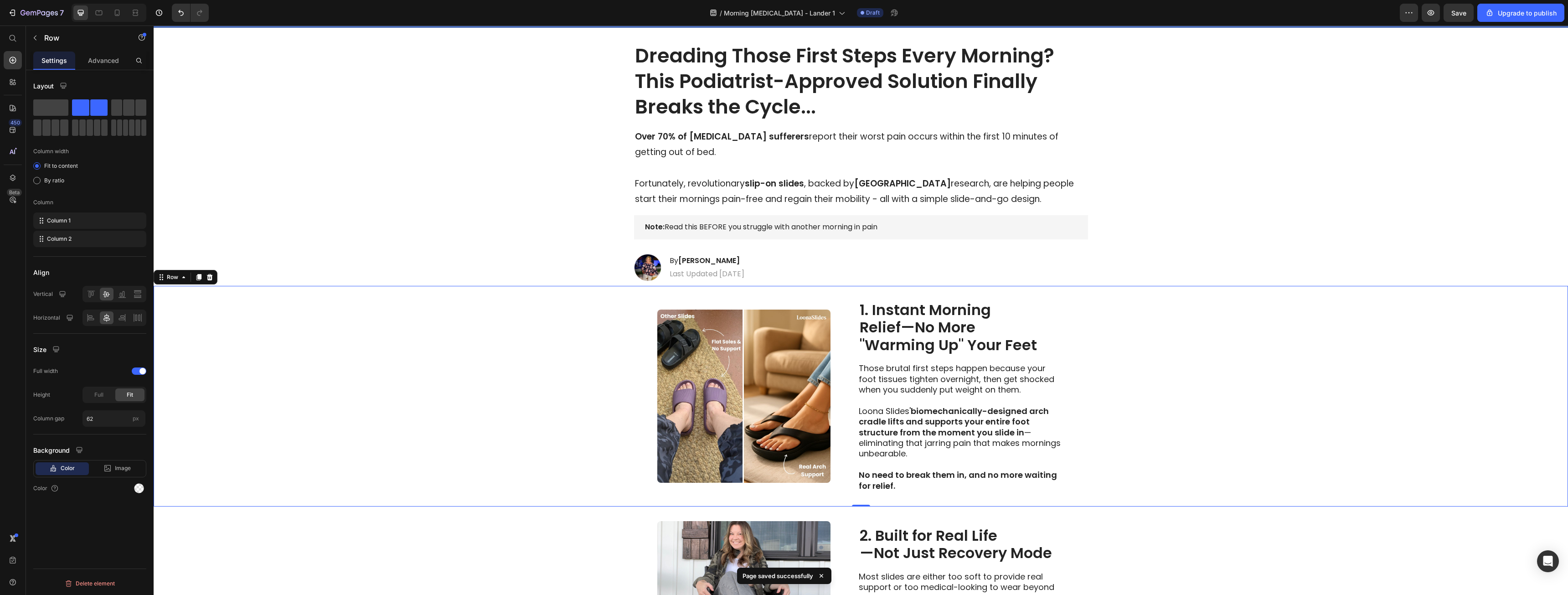 scroll, scrollTop: 0, scrollLeft: 0, axis: both 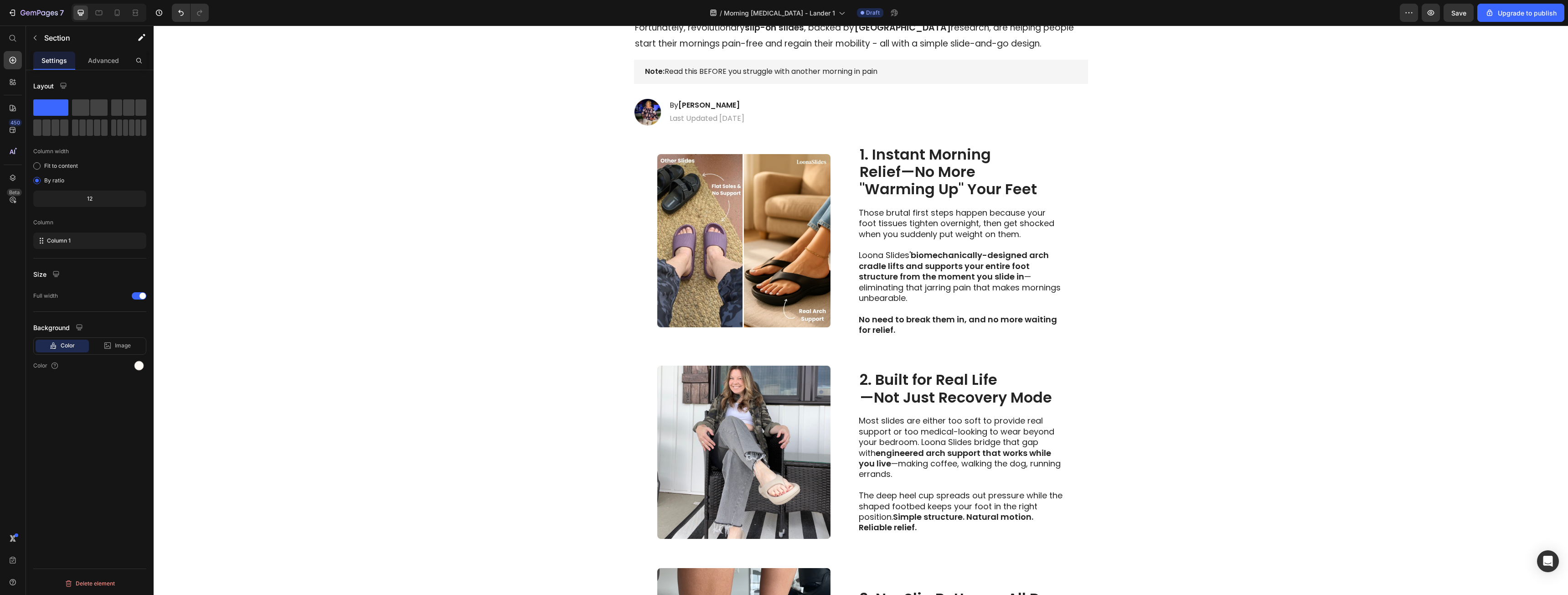 drag, startPoint x: 1317, startPoint y: 459, endPoint x: 1244, endPoint y: -22, distance: 486.508 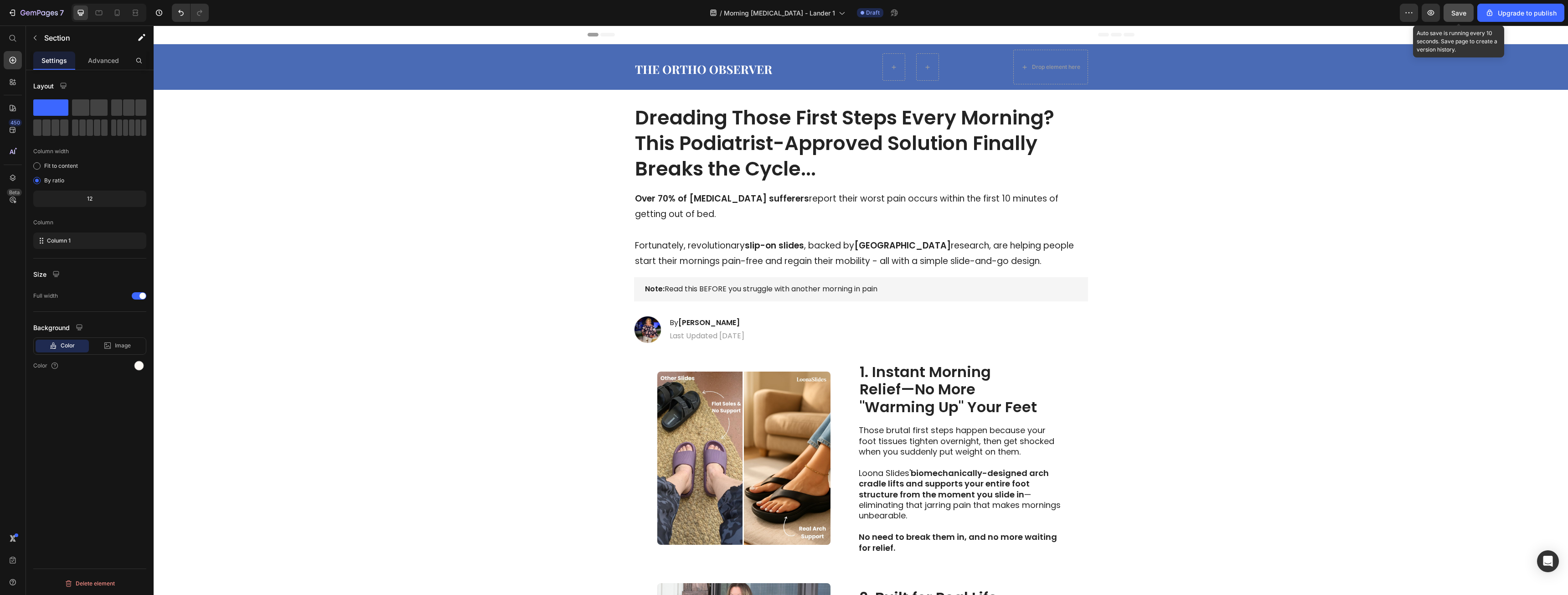 click on "Save" 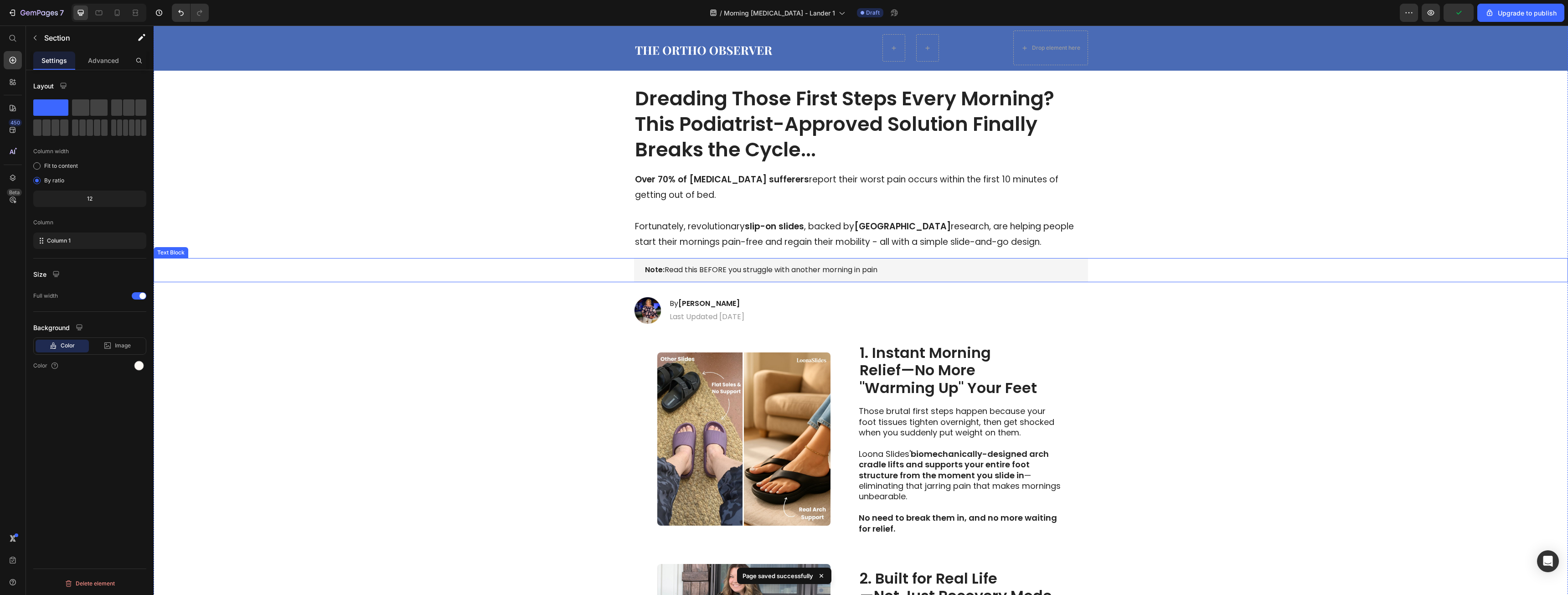scroll, scrollTop: 91, scrollLeft: 0, axis: vertical 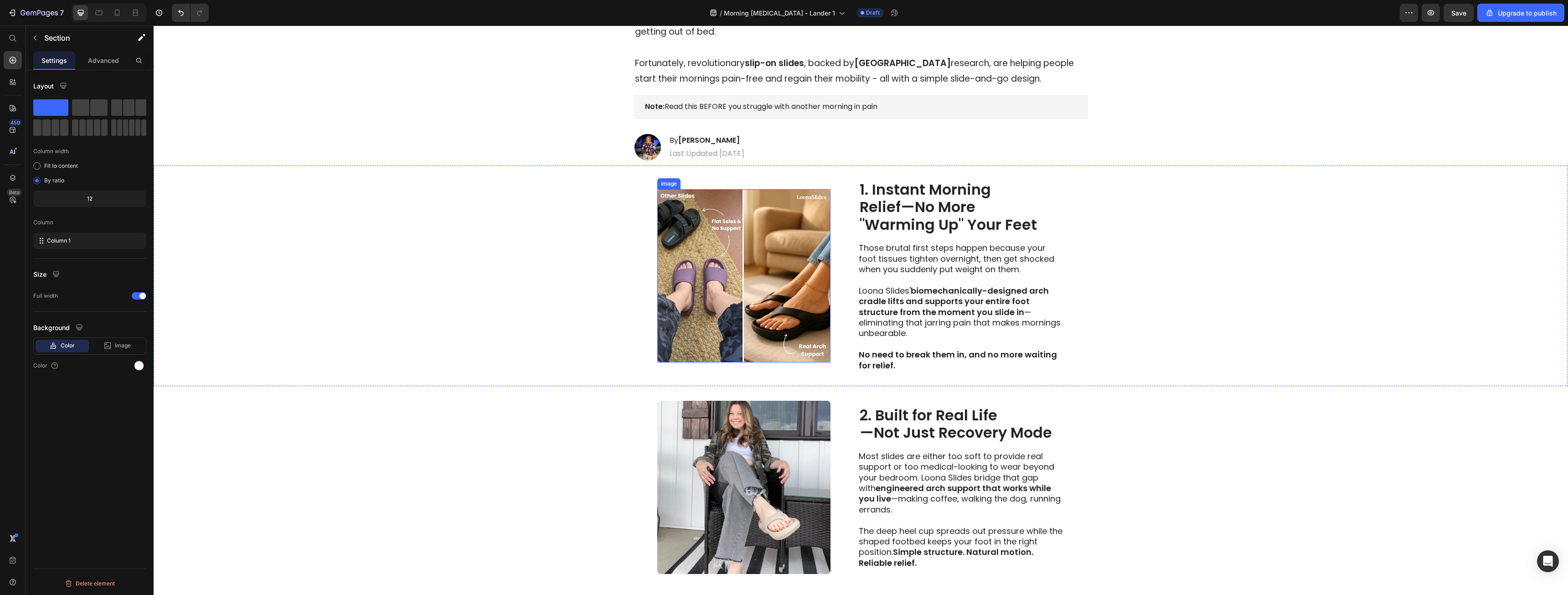 click at bounding box center (744, 276) 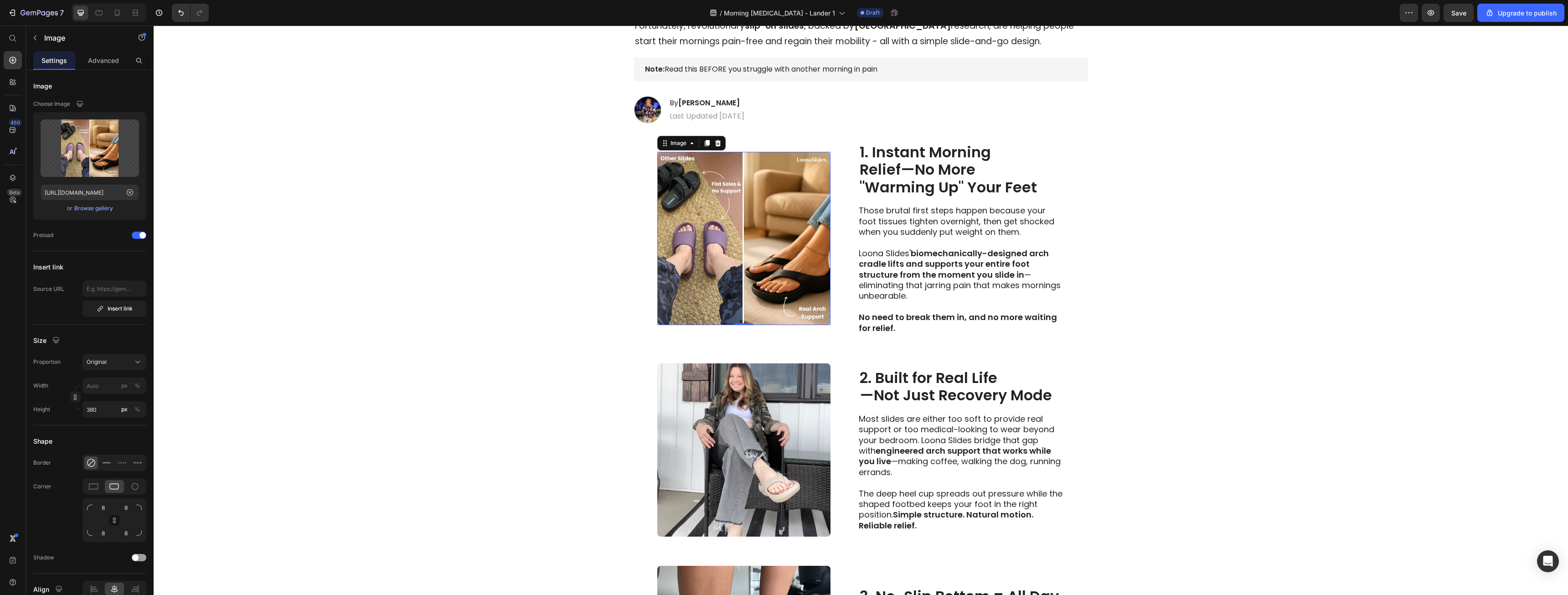 scroll, scrollTop: 365, scrollLeft: 0, axis: vertical 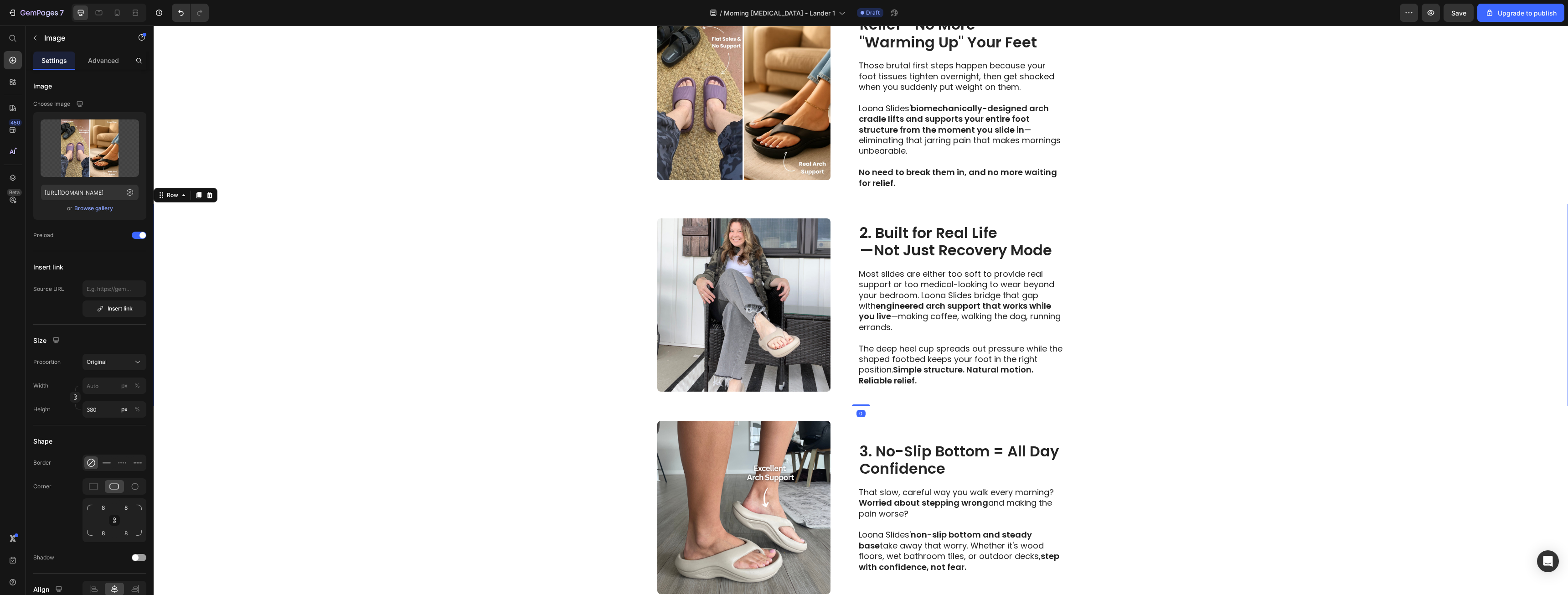 click on "Image 2. Built for Real Life —Not Just Recovery Mode Heading Most slides are either too soft to provide real support or too medical-looking to wear beyond your bedroom. Loona Slides bridge that gap with  engineered arch support that works while you live —making coffee, walking the dog, running errands.    The deep heel cup spreads out pressure while the shaped footbed keeps your foot in the right position.  Simple structure. Natural motion. Reliable relief. Text Block Row   0" at bounding box center (861, 305) 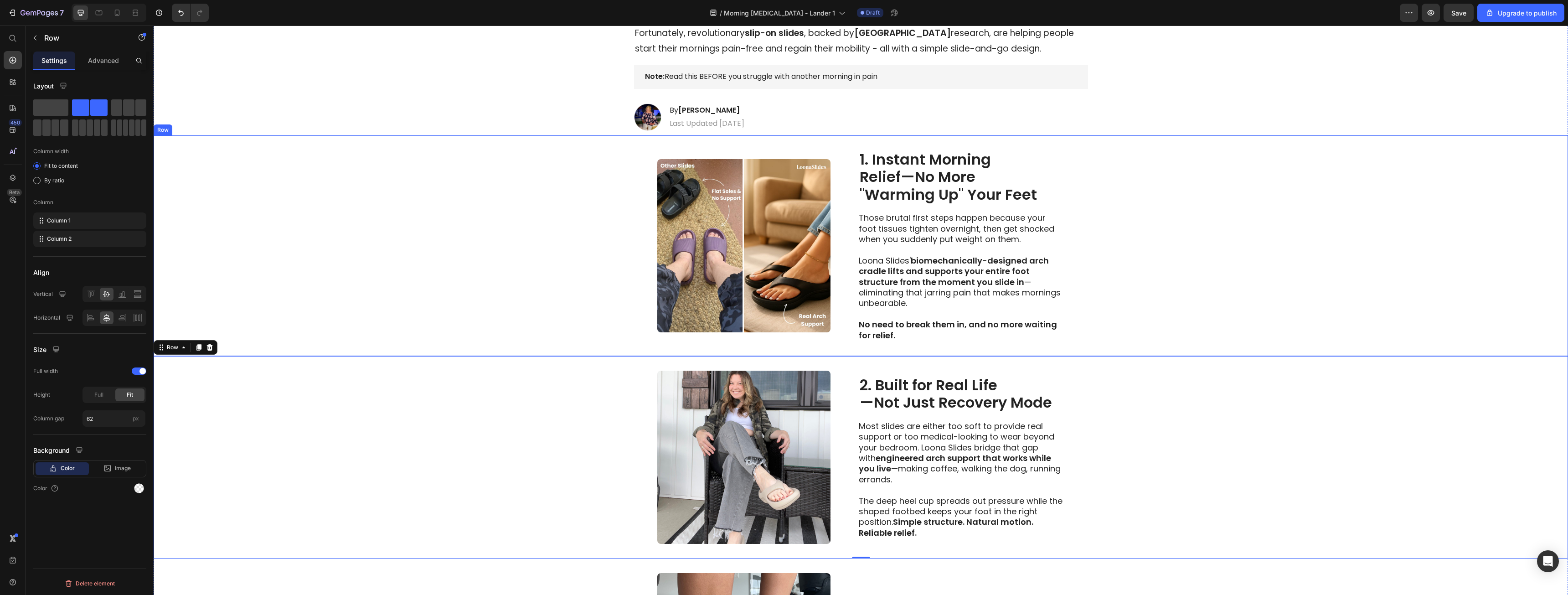 scroll, scrollTop: 182, scrollLeft: 0, axis: vertical 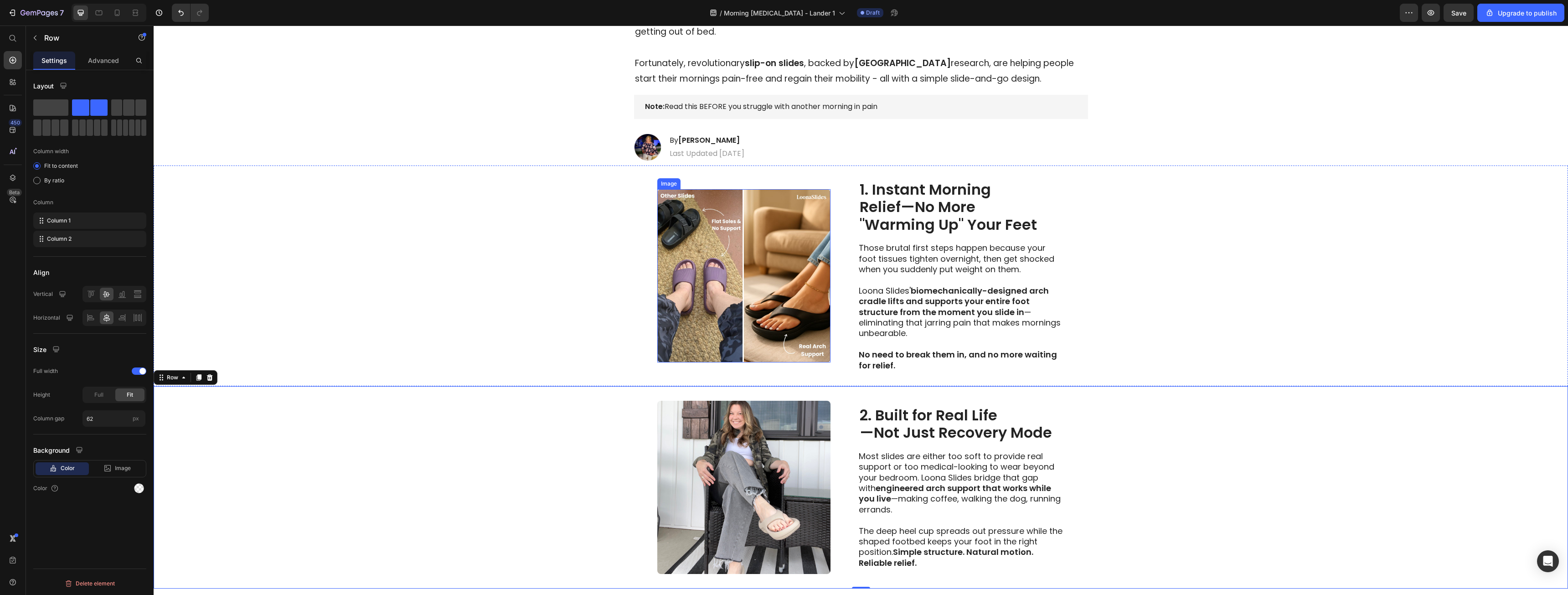 click at bounding box center (744, 276) 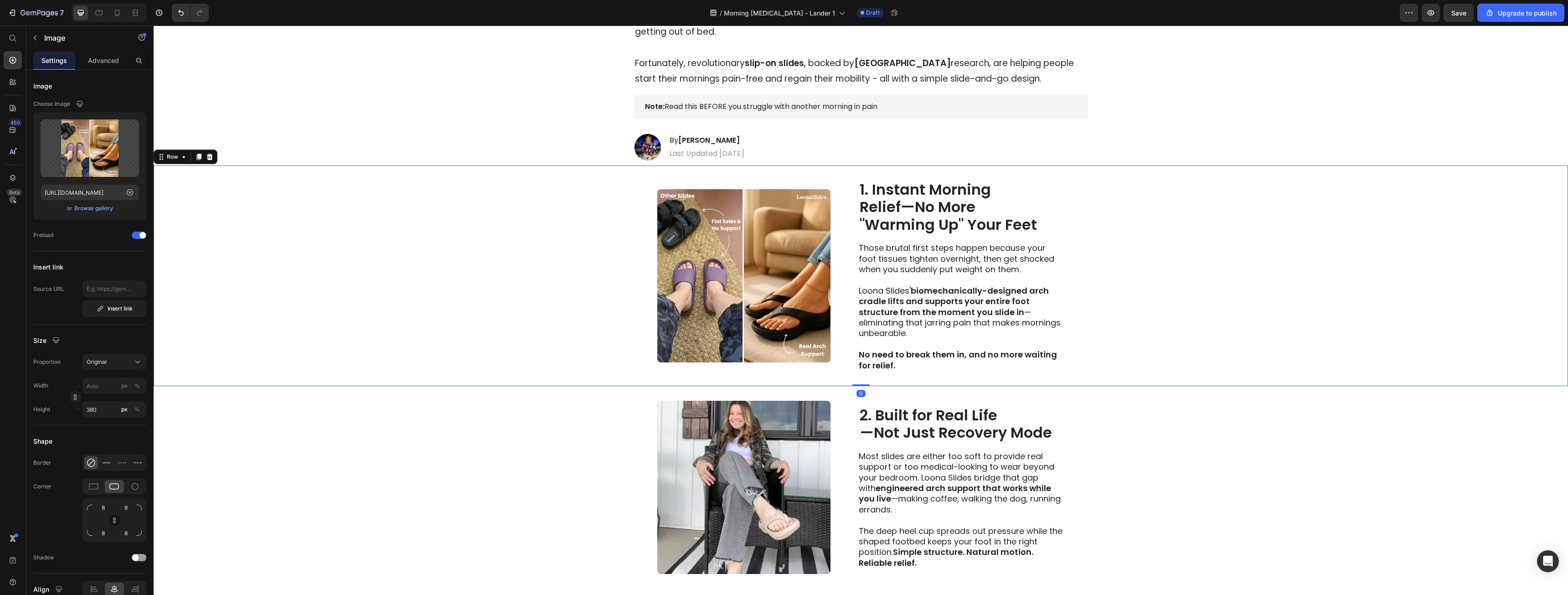 click on "Image 1. Instant Morning  Relief—No More  "Warming Up" Your Feet Heading Those brutal first steps happen because your foot tissues tighten overnight, then get shocked when you suddenly put weight on them.    Loona Slides'  biomechanically-designed arch cradle lifts and supports your entire foot structure from the moment you slide in —eliminating that jarring pain that makes mornings unbearable.    No need to break them in, and no more waiting for relief. Text Block Row   0" at bounding box center (861, 276) 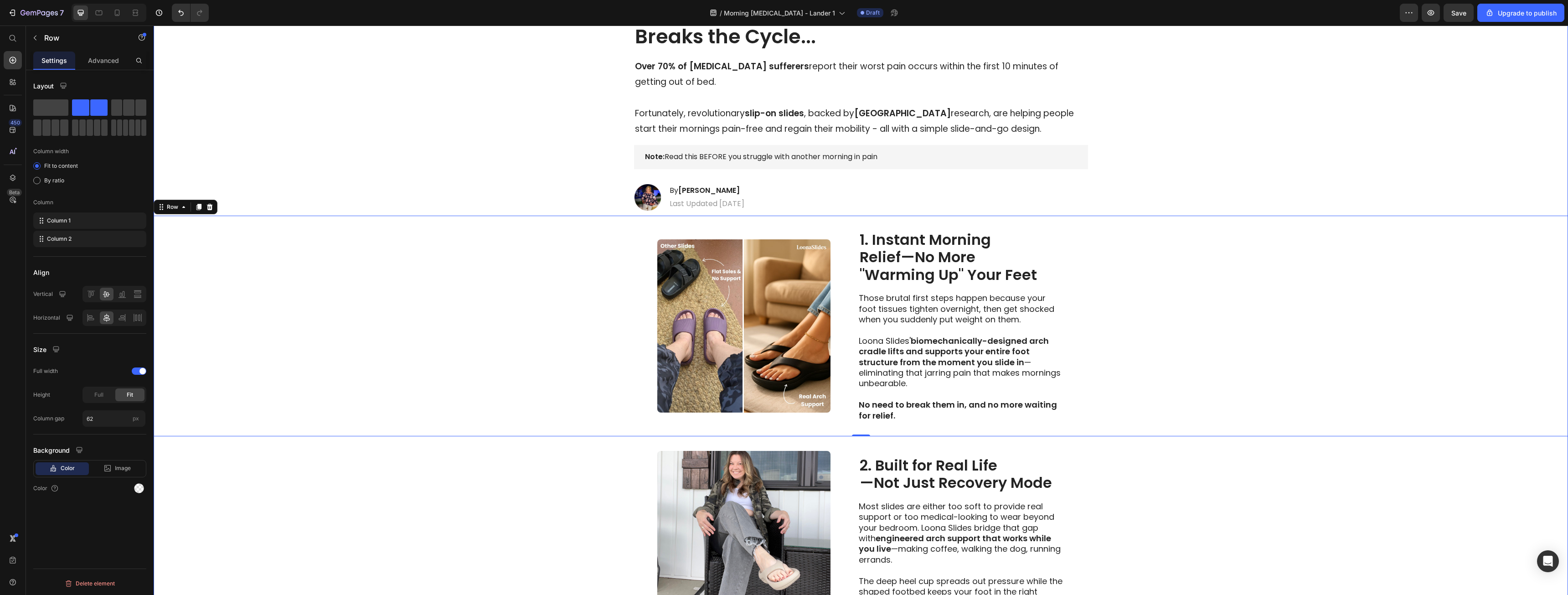scroll, scrollTop: 0, scrollLeft: 0, axis: both 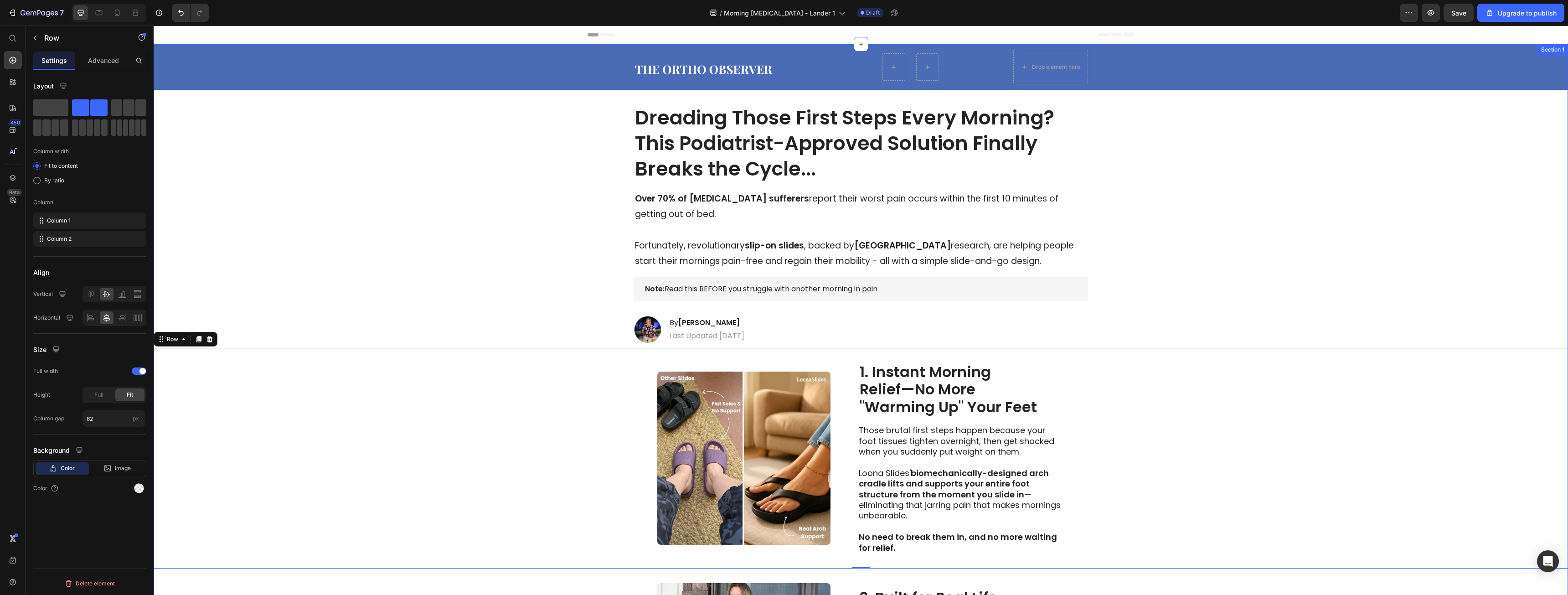 drag, startPoint x: 447, startPoint y: 314, endPoint x: 485, endPoint y: 99, distance: 218.33232 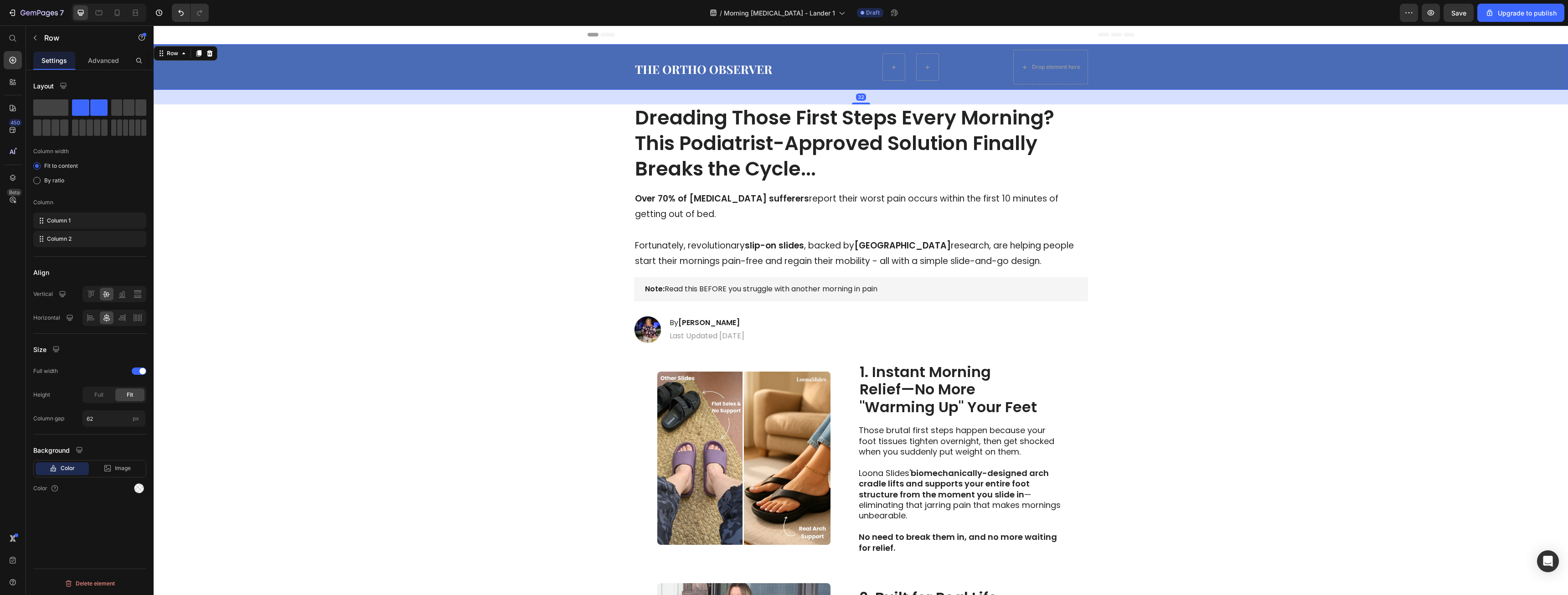 click on "Image
Row
Drop element here Row" at bounding box center (861, 67) 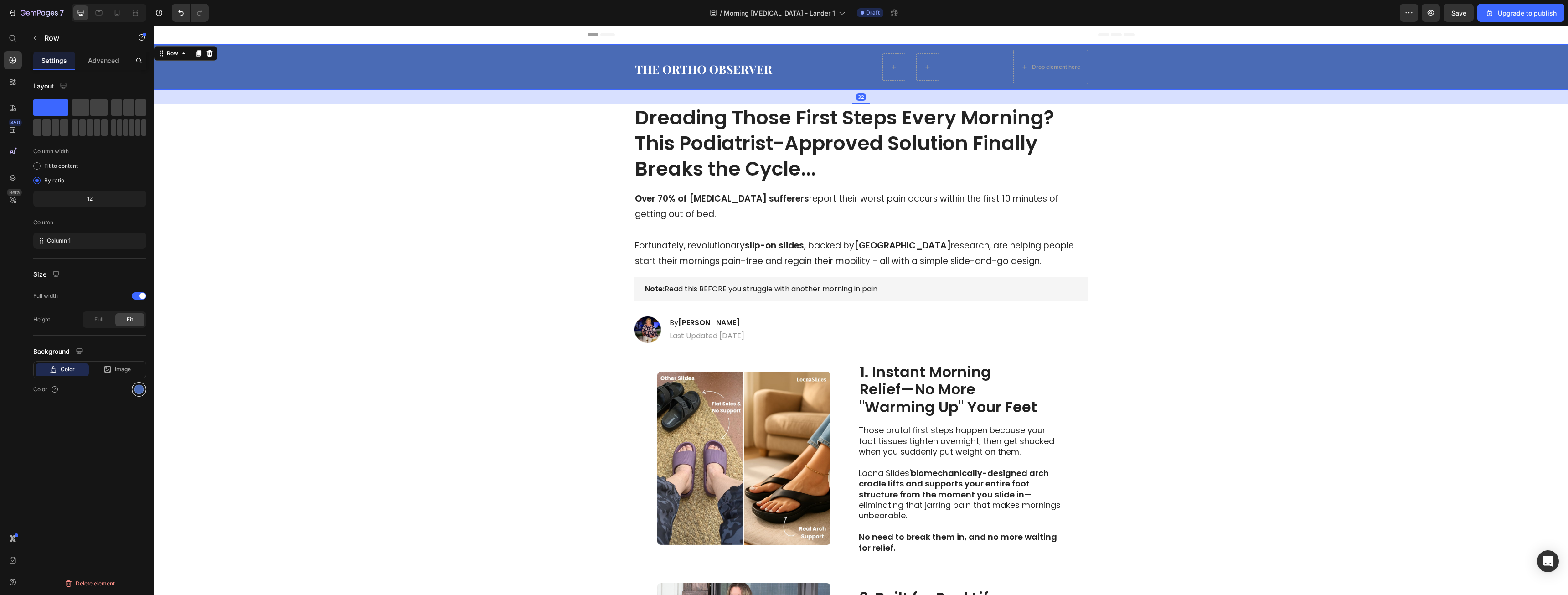 click at bounding box center [139, 389] 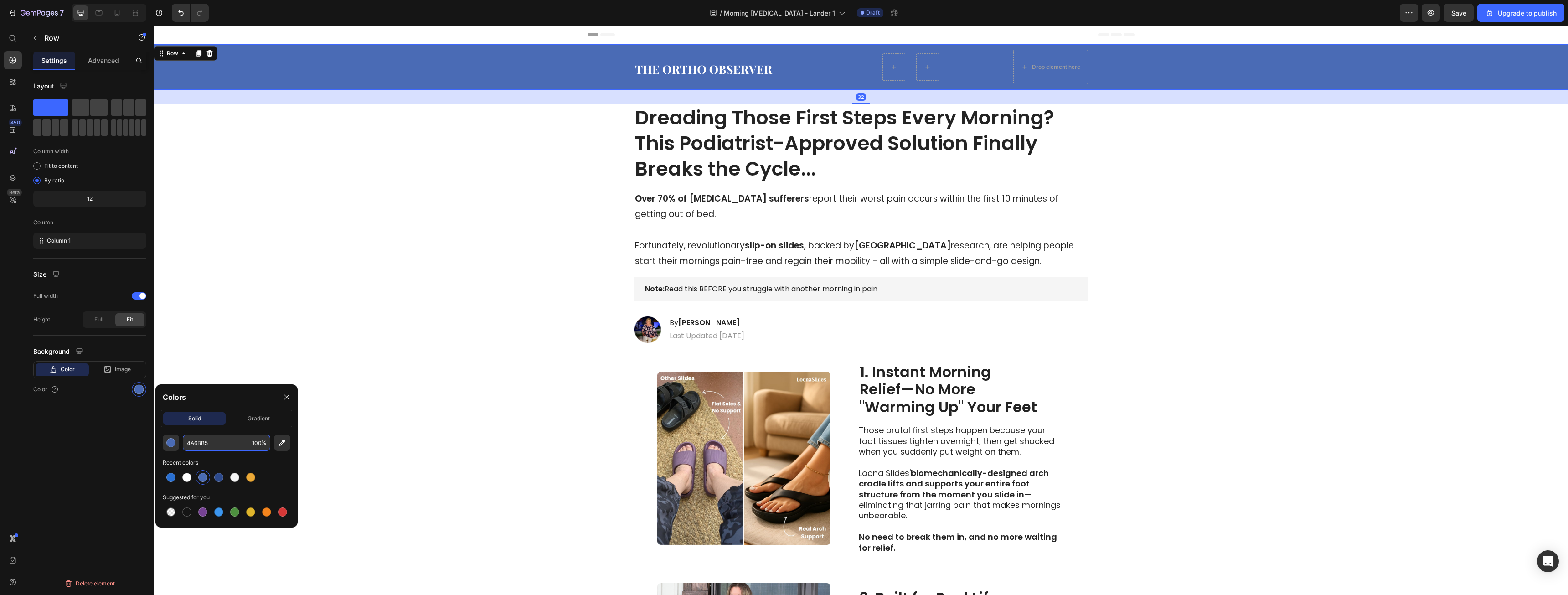 click on "4A6BB5" at bounding box center [216, 443] 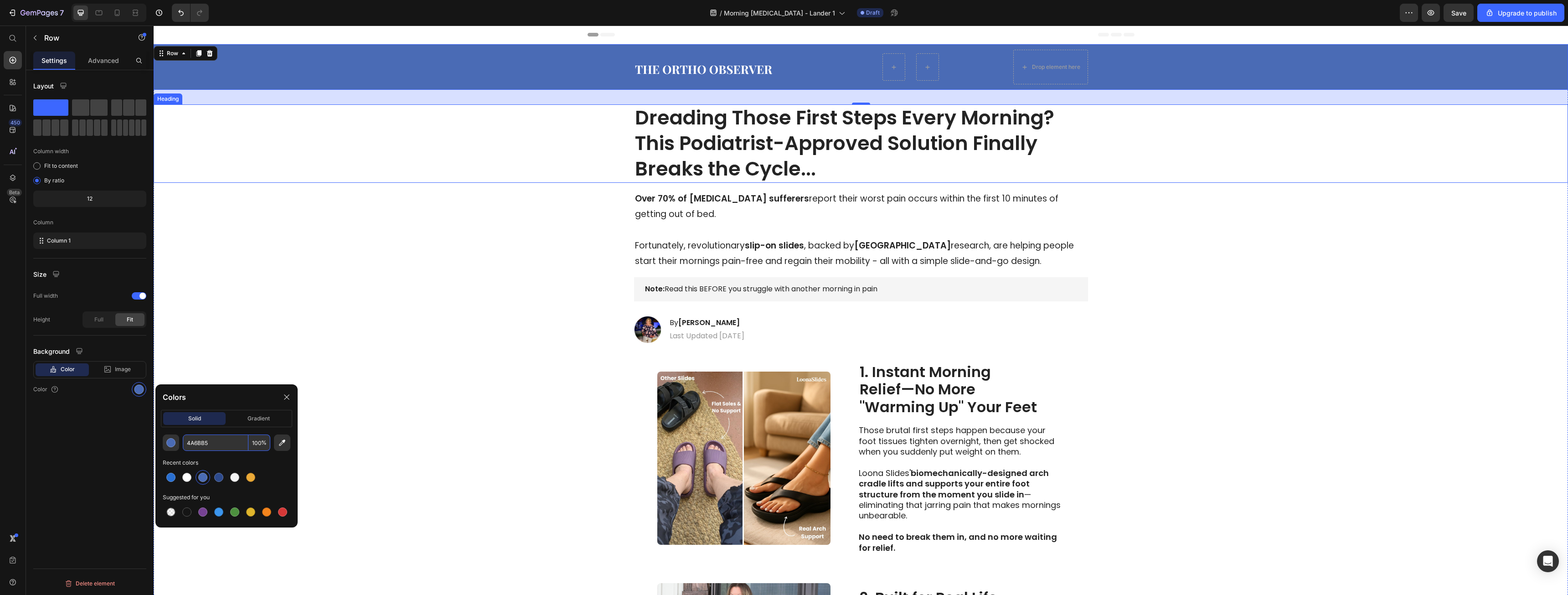 click on "Dreading Those First Steps Every Morning? This Podiatrist-Approved Solution Finally Breaks the Cycle..." at bounding box center (861, 144) 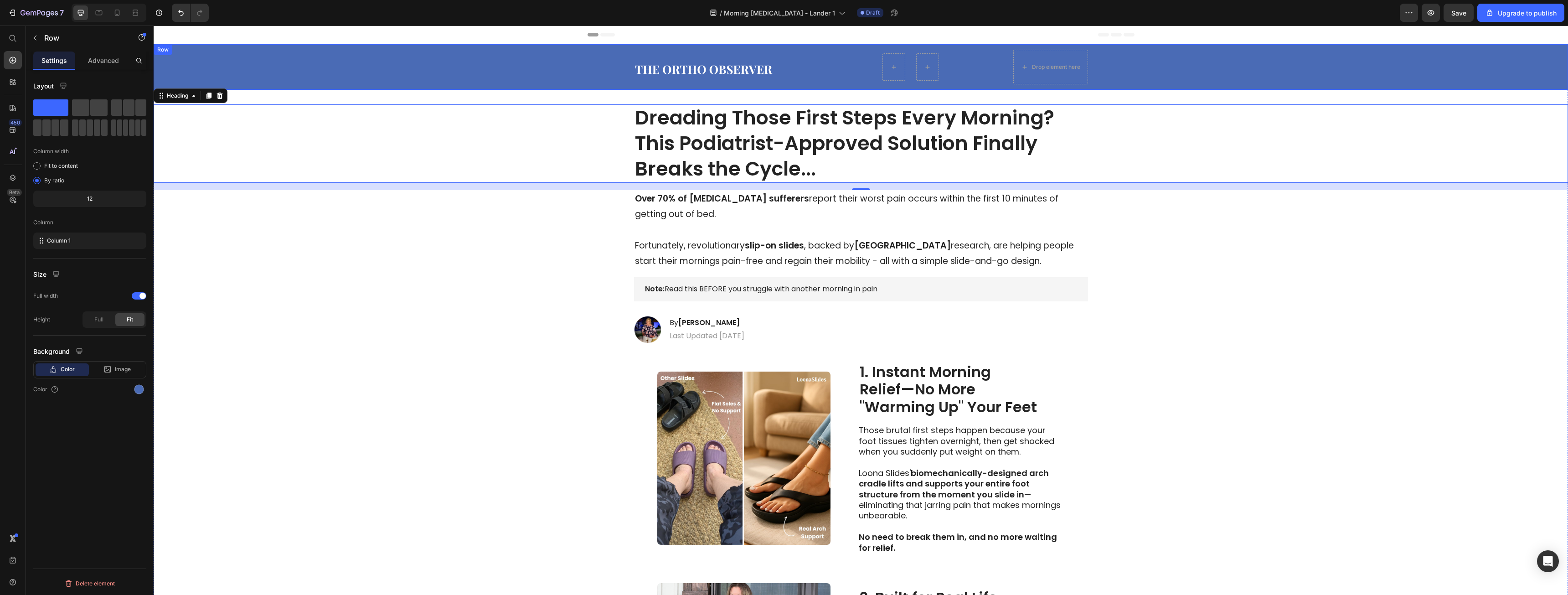 click on "Image
Row
Drop element here Row" at bounding box center (861, 67) 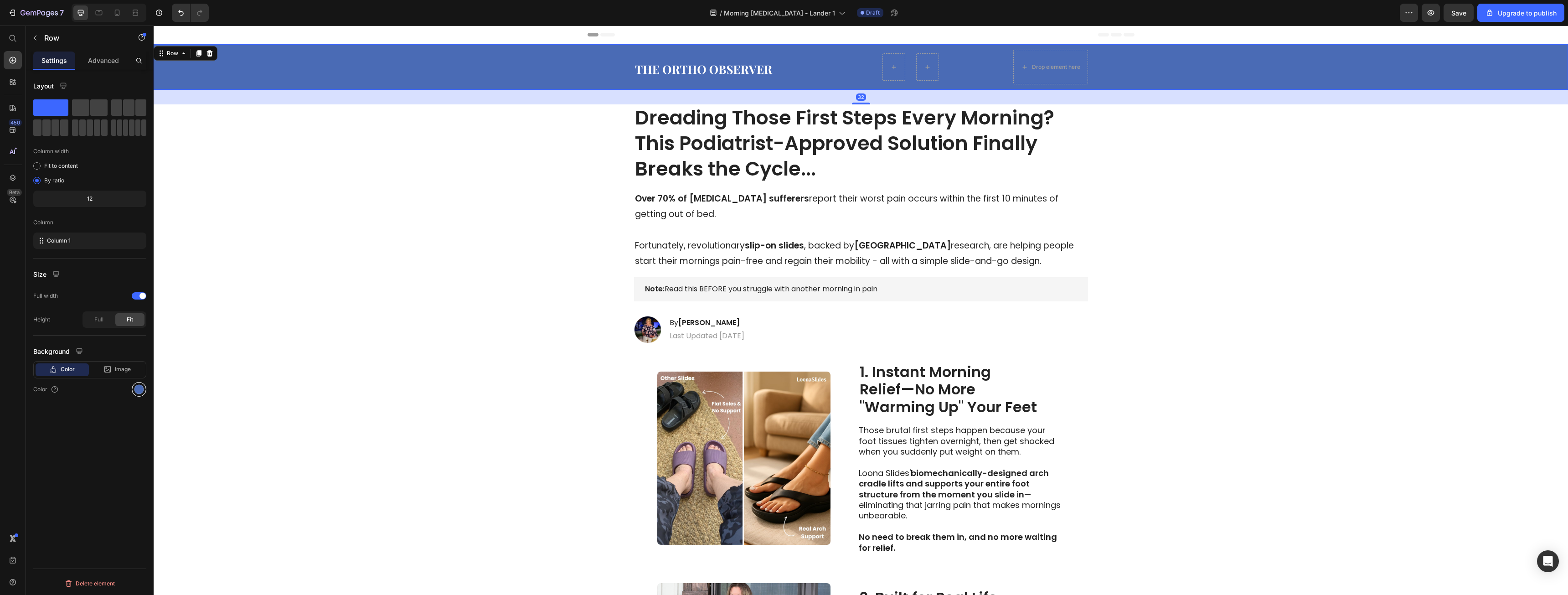 click at bounding box center (139, 389) 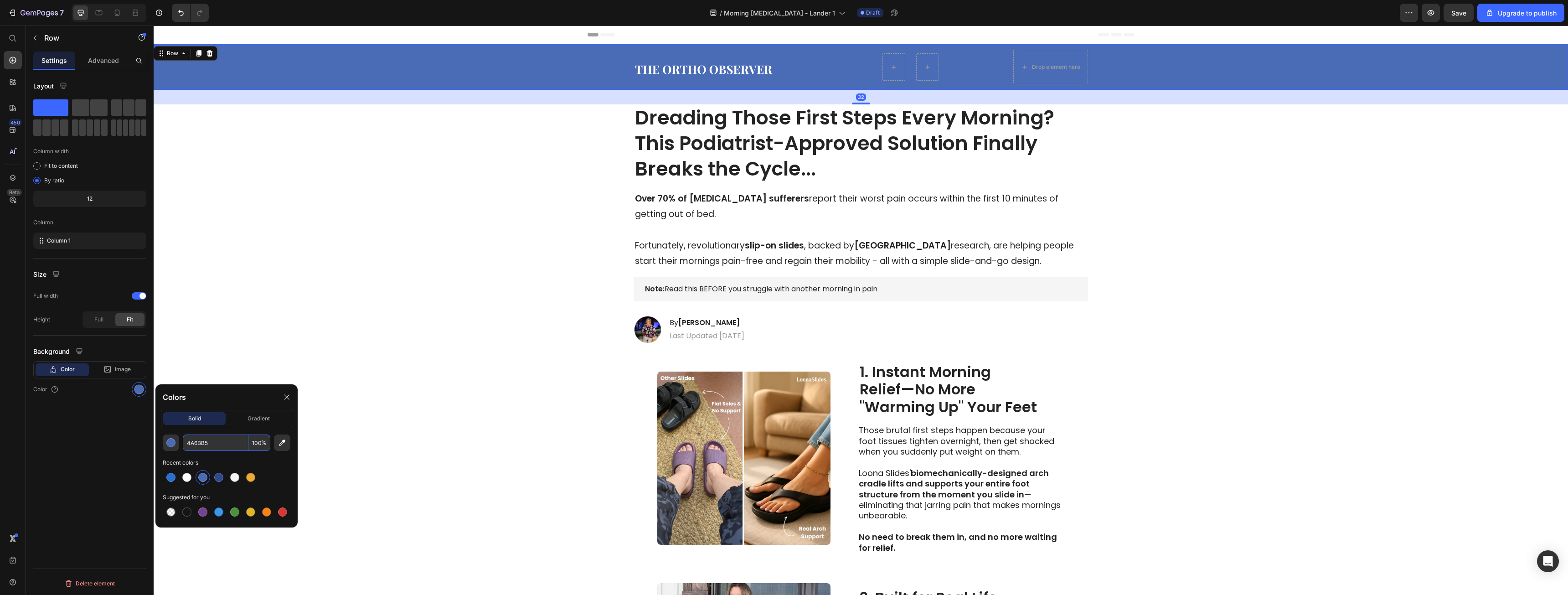 click on "4A6BB5" at bounding box center [216, 443] 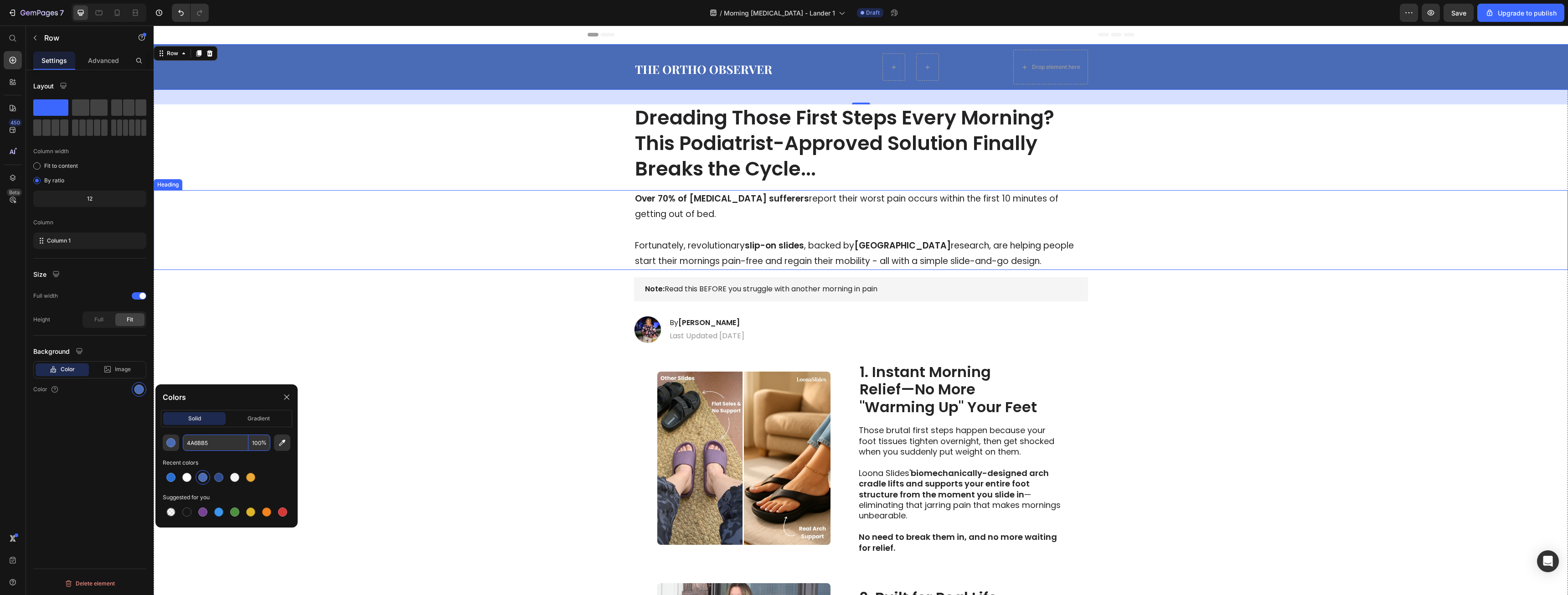 click on "Over 70% of plantar fasciitis sufferers  report their worst pain occurs within the first 10 minutes of getting out of bed. Fortunately, revolutionary  slip-on slides , backed by  Stanford University  research, are helping people start their mornings pain-free and regain their mobility - all with a simple slide-and-go design." at bounding box center [861, 230] 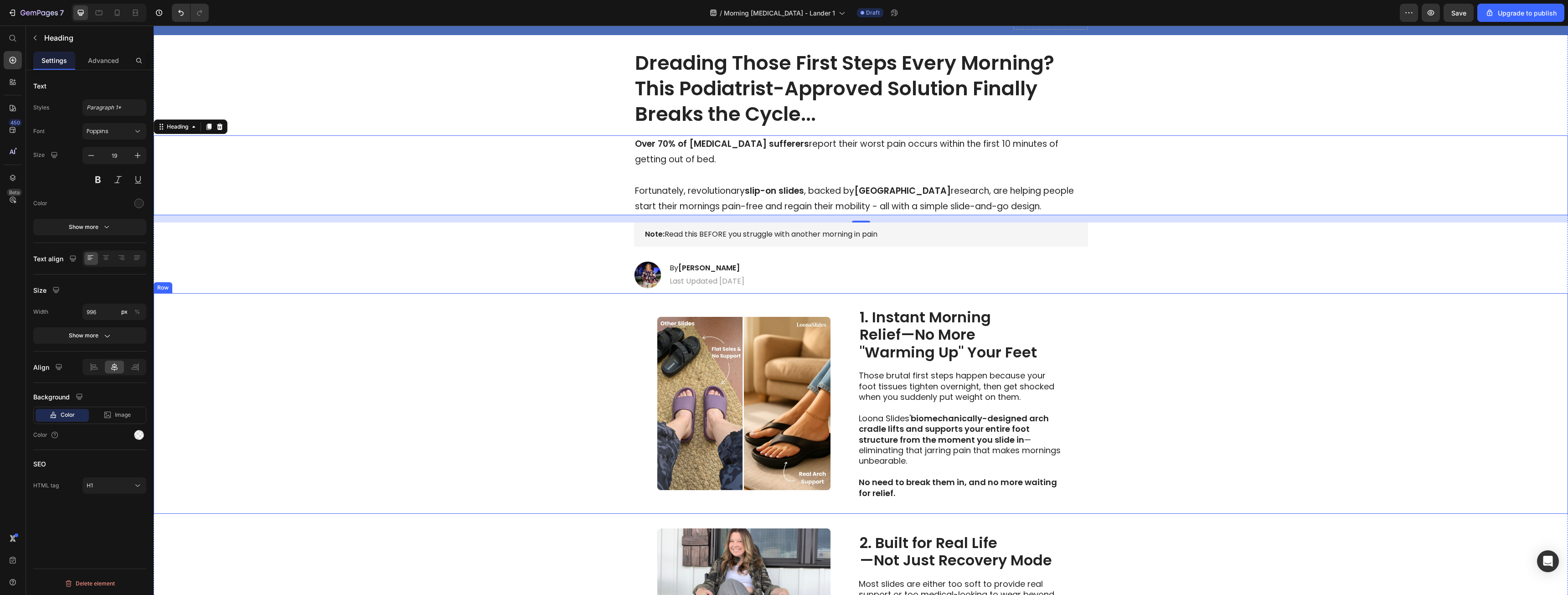 scroll, scrollTop: 182, scrollLeft: 0, axis: vertical 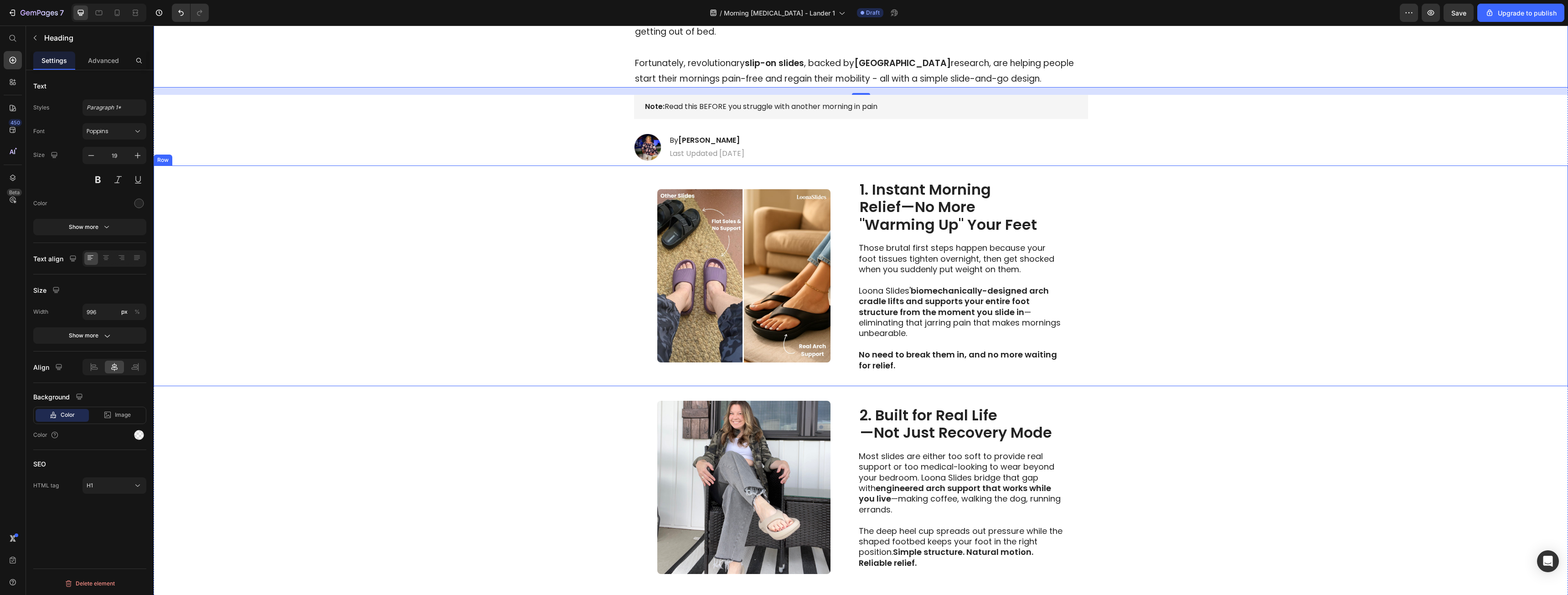 click on "biomechanically-designed arch cradle lifts and supports your entire foot structure from the moment you slide in" at bounding box center [954, 301] 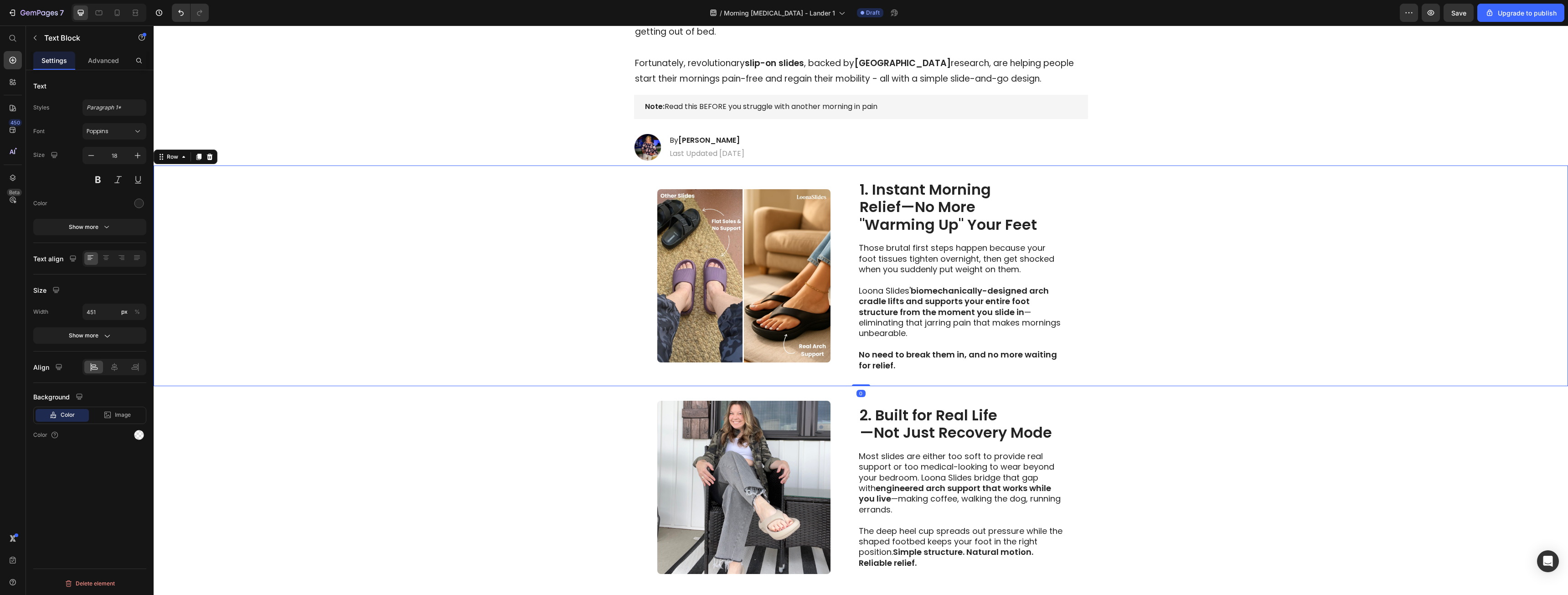 click on "Image 1. Instant Morning  Relief—No More  "Warming Up" Your Feet Heading Those brutal first steps happen because your foot tissues tighten overnight, then get shocked when you suddenly put weight on them.    Loona Slides'  biomechanically-designed arch cradle lifts and supports your entire foot structure from the moment you slide in —eliminating that jarring pain that makes mornings unbearable.    No need to break them in, and no more waiting for relief. Text Block Row   0" at bounding box center (861, 276) 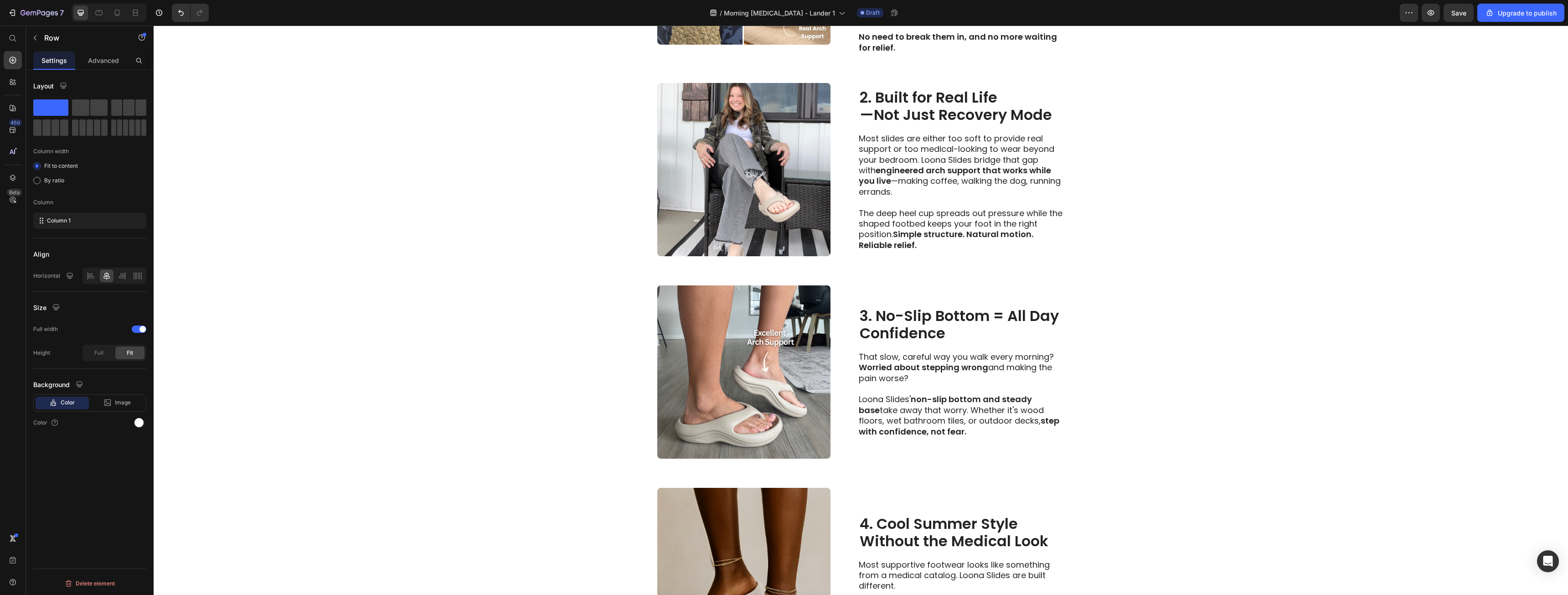 scroll, scrollTop: 0, scrollLeft: 0, axis: both 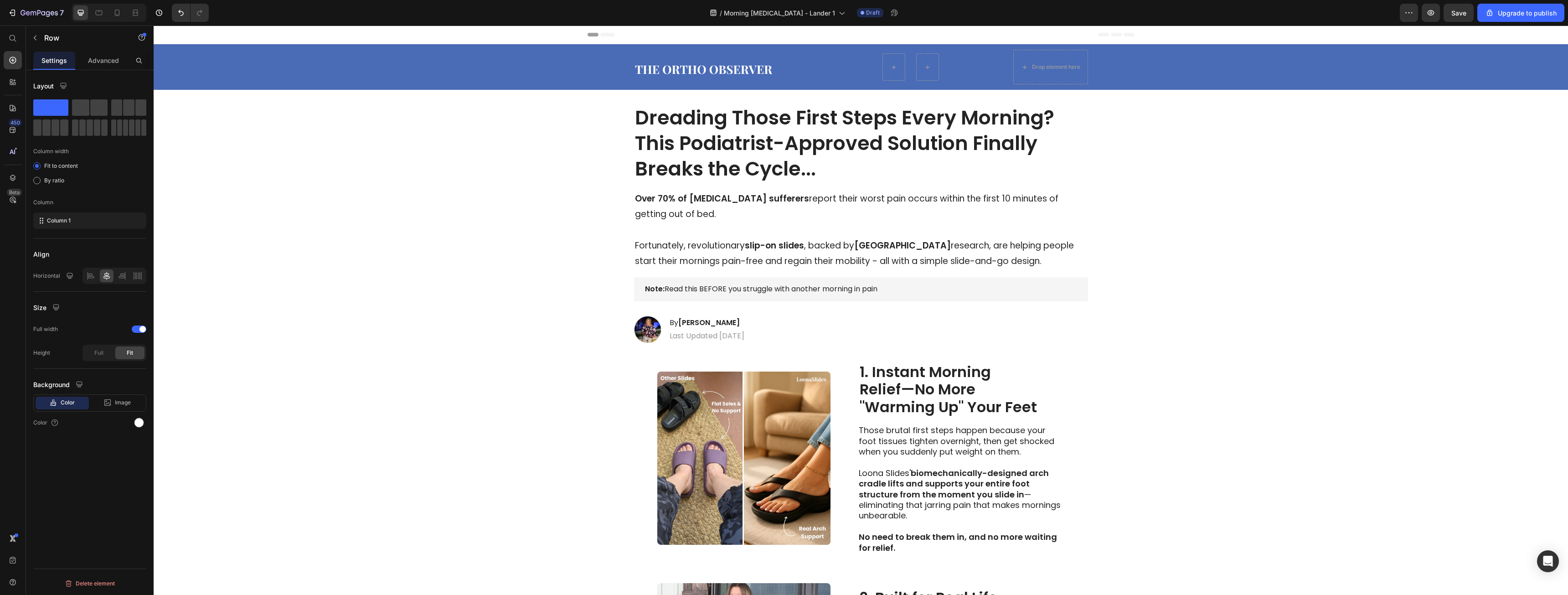 drag, startPoint x: 1232, startPoint y: 442, endPoint x: 1215, endPoint y: -35, distance: 477.3028 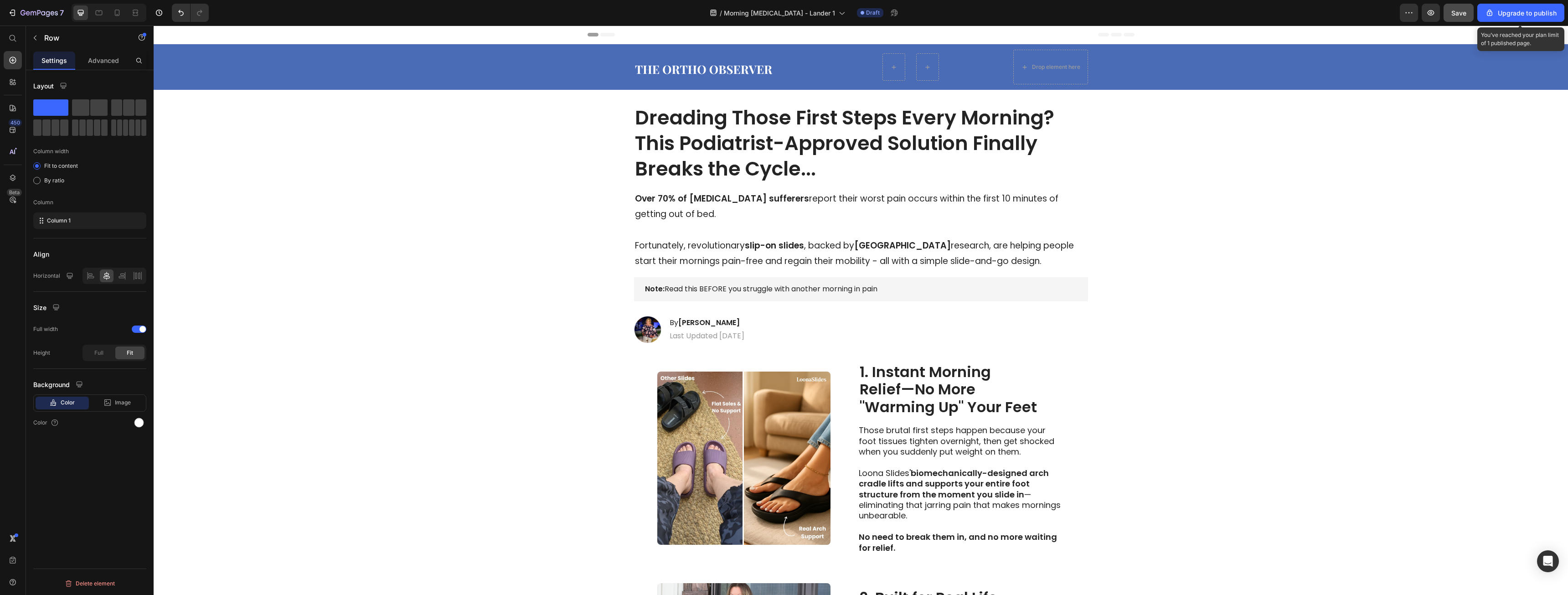 click on "Save" 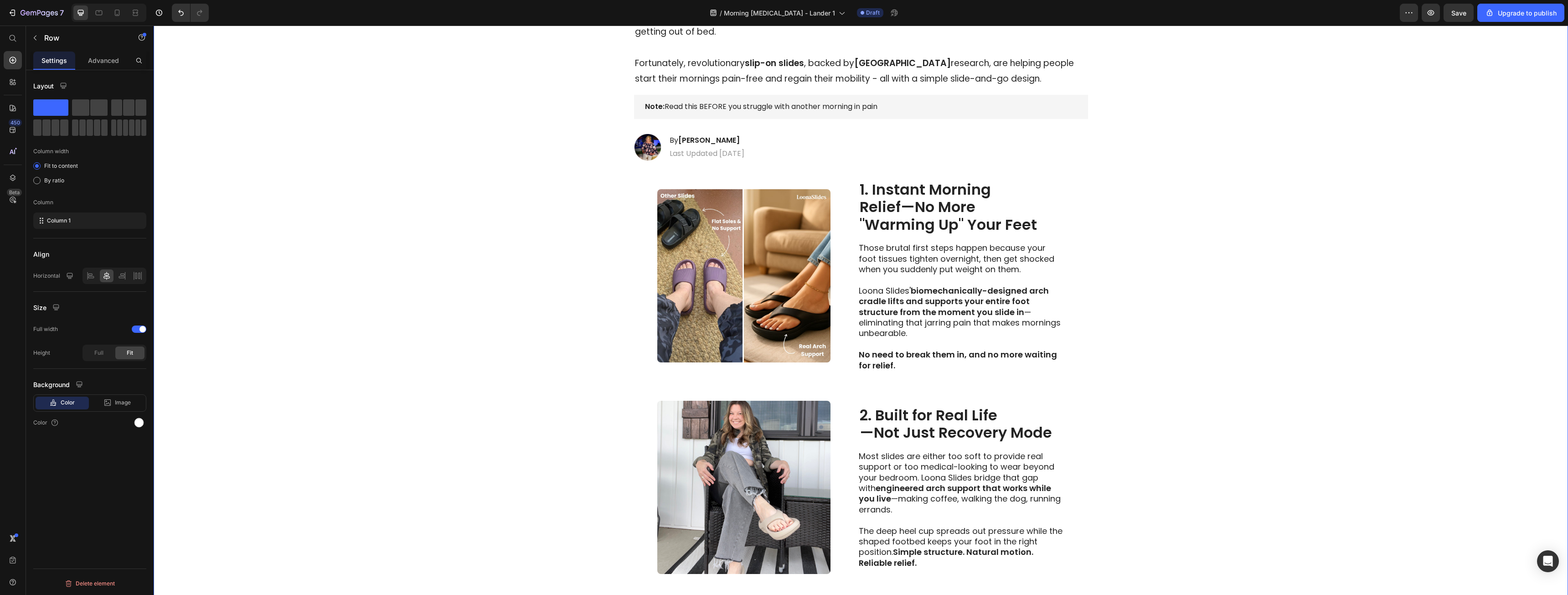 click on "Image
Row
Drop element here Row Row Dreading Those First Steps Every Morning? This Podiatrist-Approved Solution Finally Breaks the Cycle... Heading Over 70% of plantar fasciitis sufferers  report their worst pain occurs within the first 10 minutes of getting out of bed. Fortunately, revolutionary  slip-on slides , backed by  Stanford University  research, are helping people start their mornings pain-free and regain their mobility - all with a simple slide-and-go design. Heading Note:  Read this BEFORE you struggle with another morning in pain Text Block Image By  Sarah Mitchell Heading Last Updated June 11, 2025 Text Block Row Image 1. Instant Morning  Relief—No More  "Warming Up" Your Feet Heading Those brutal first steps happen because your foot tissues tighten overnight, then get shocked when you suddenly put weight on them.    Loona Slides'  —eliminating that jarring pain that makes mornings unbearable.    Text Block Row Image Heading   Row" at bounding box center [861, 326] 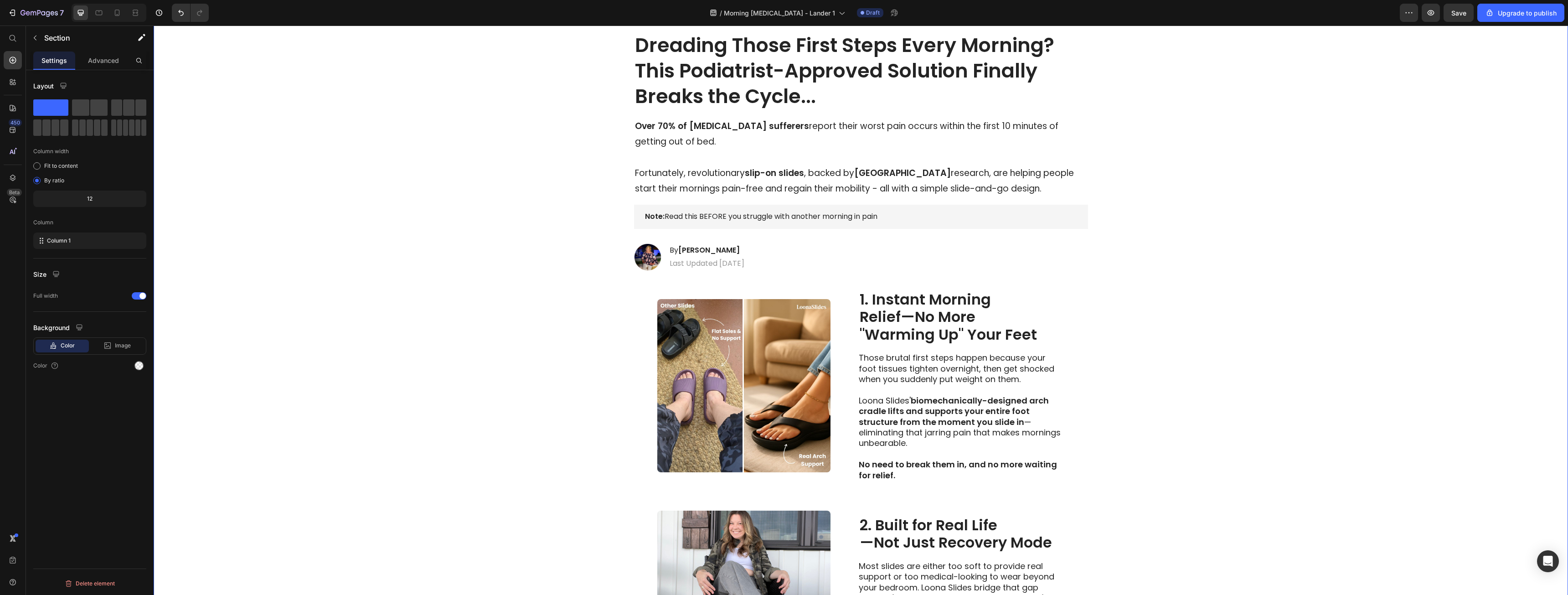 scroll, scrollTop: 0, scrollLeft: 0, axis: both 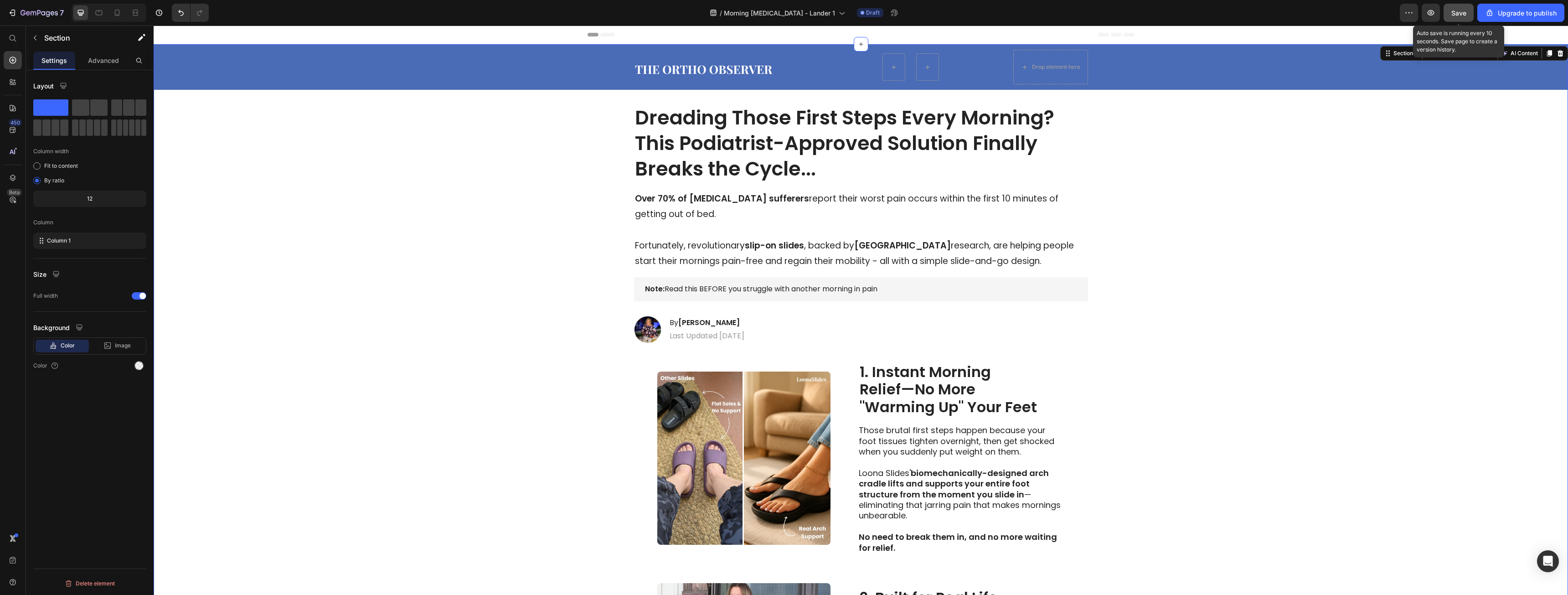 click on "Save" 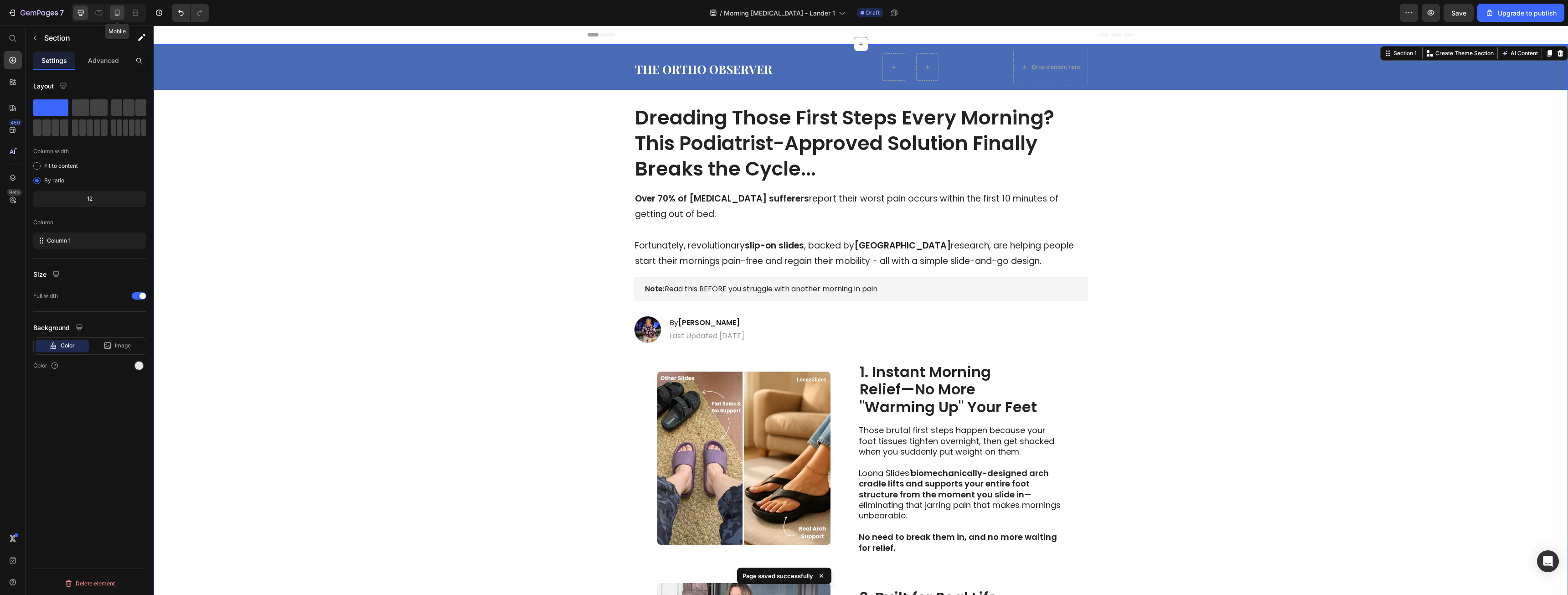 click 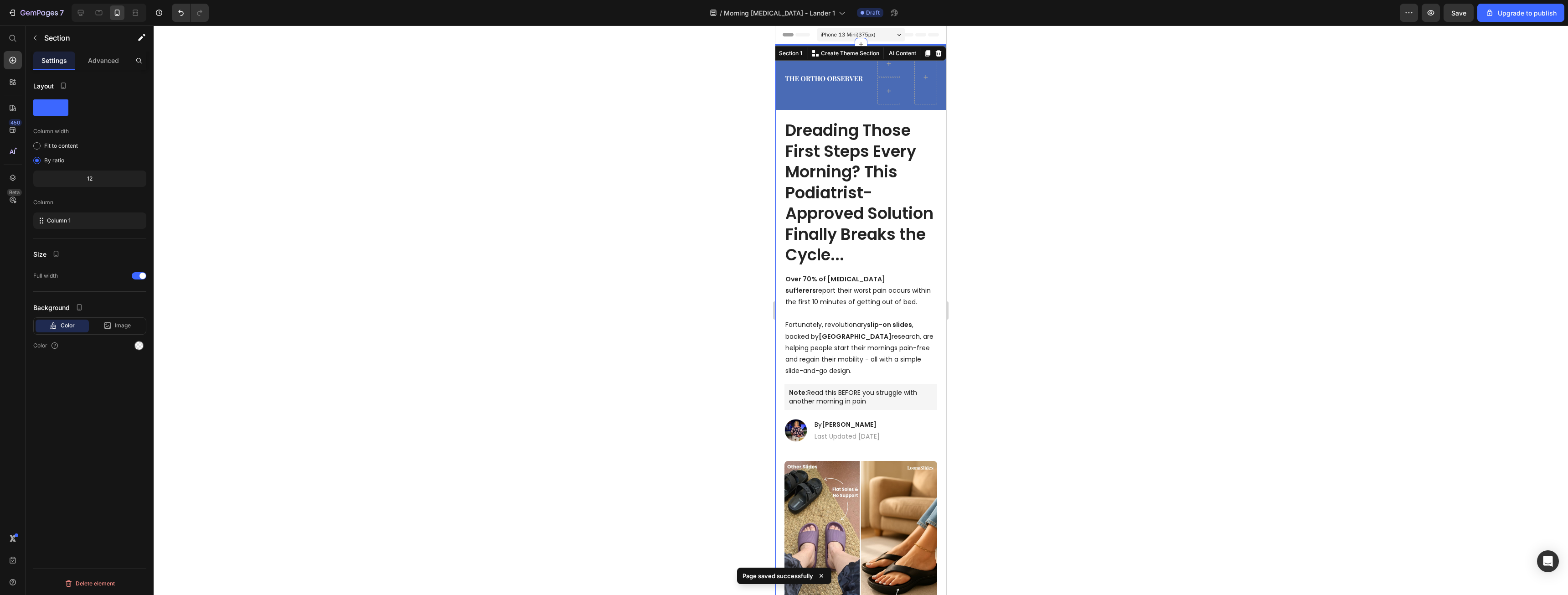 click 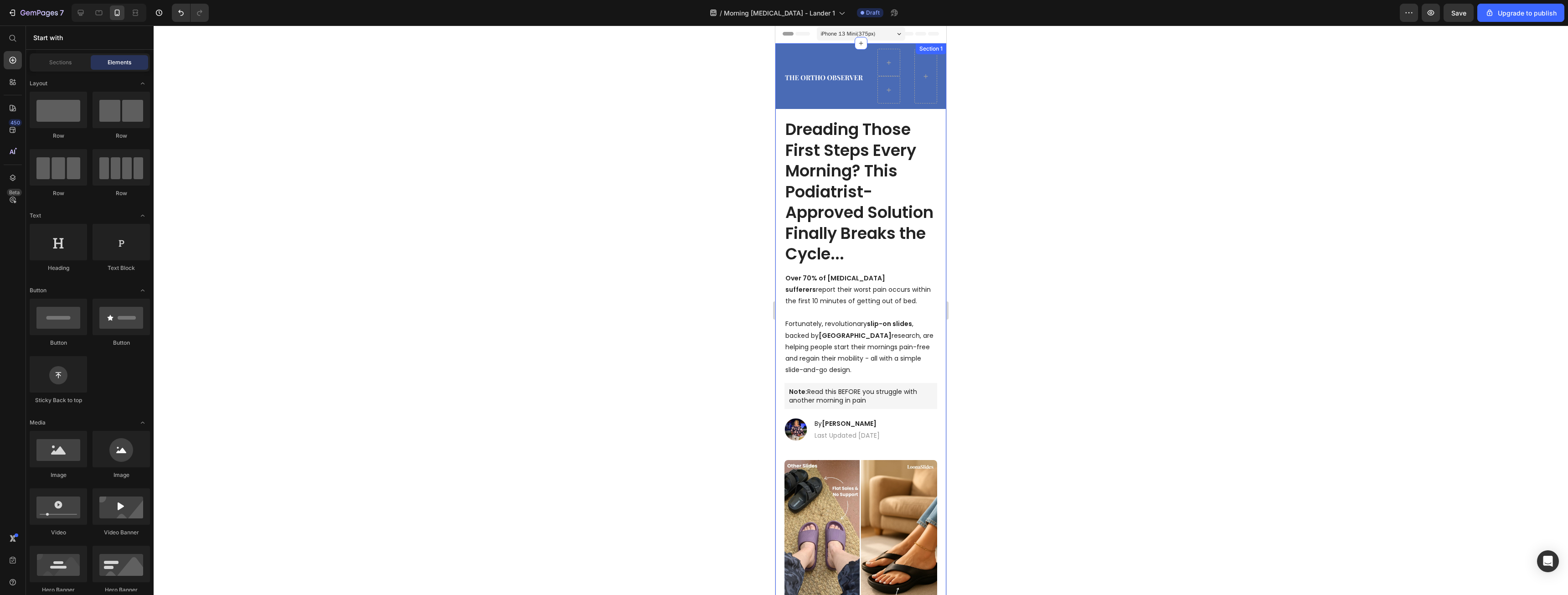 scroll, scrollTop: 0, scrollLeft: 0, axis: both 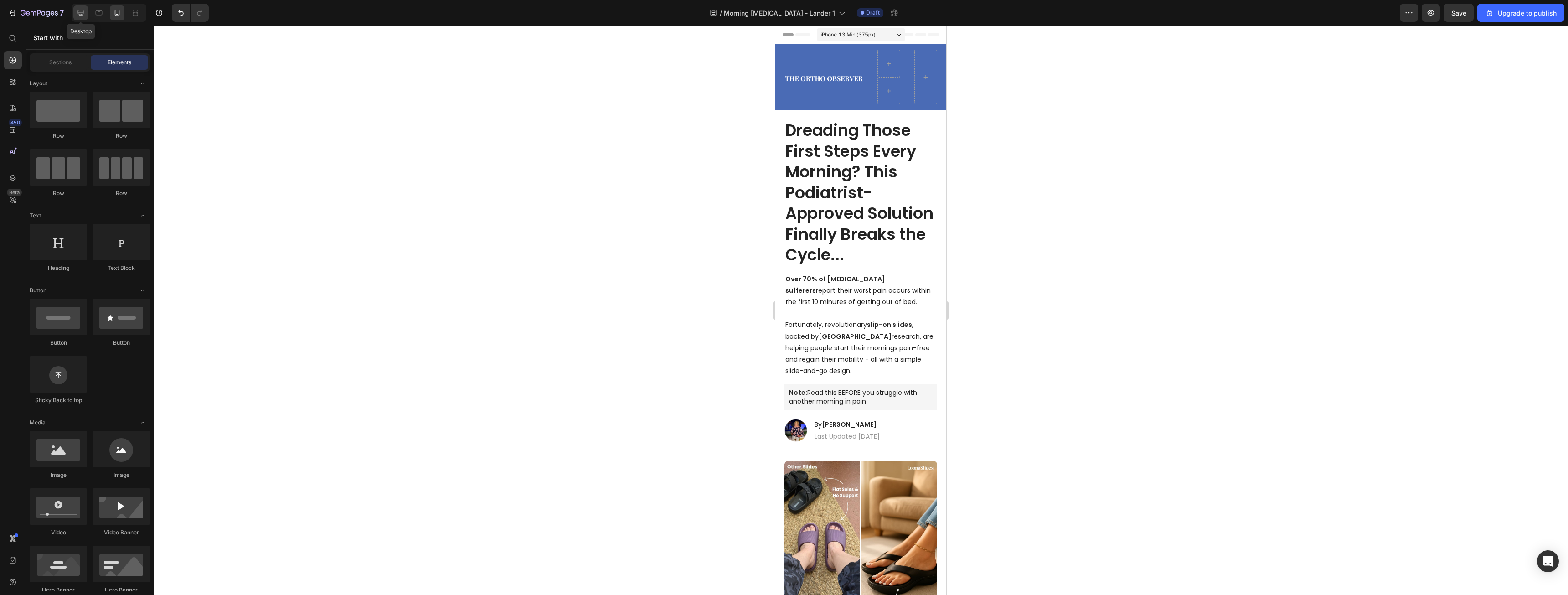 click 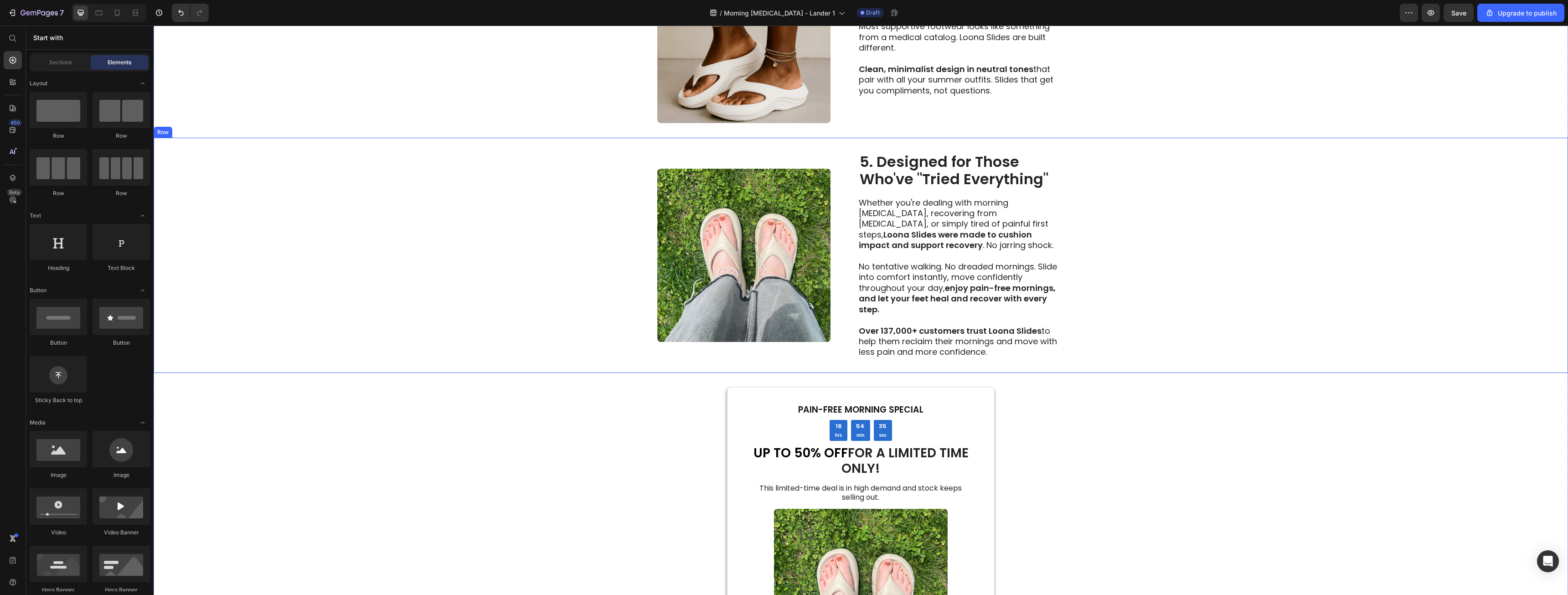 scroll, scrollTop: 1322, scrollLeft: 0, axis: vertical 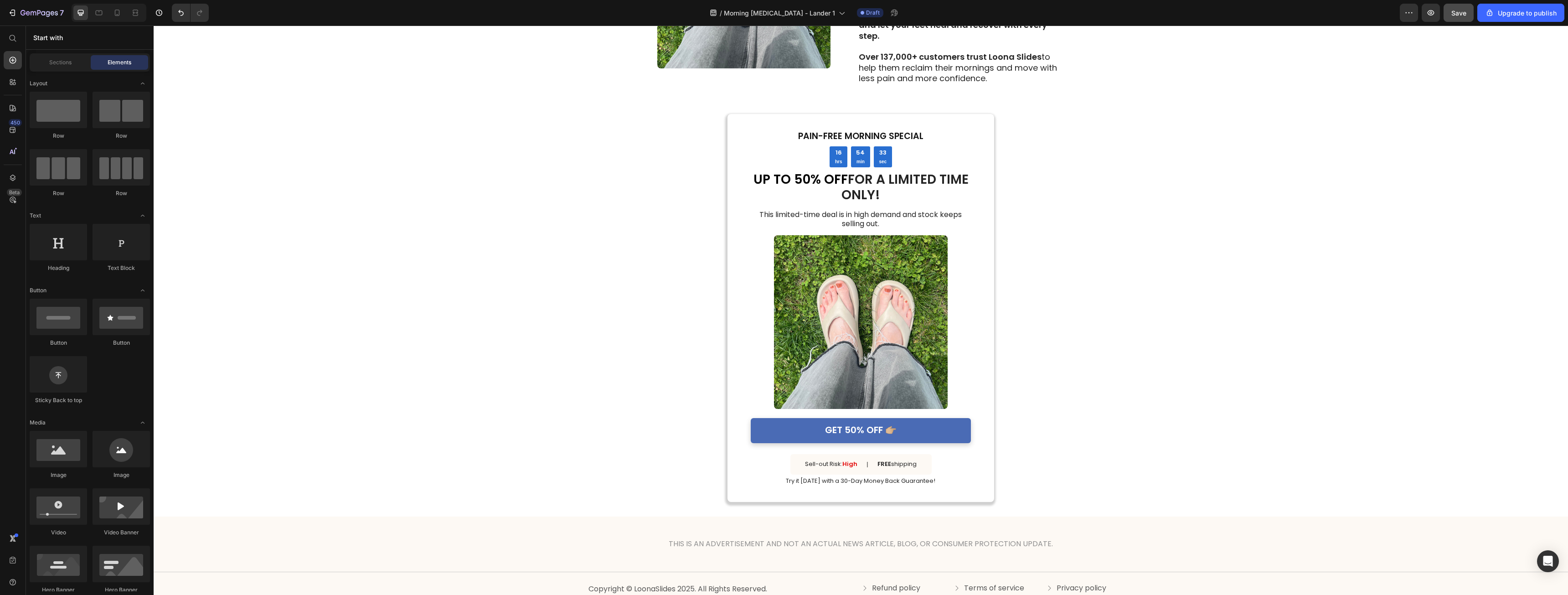 click on "Save" 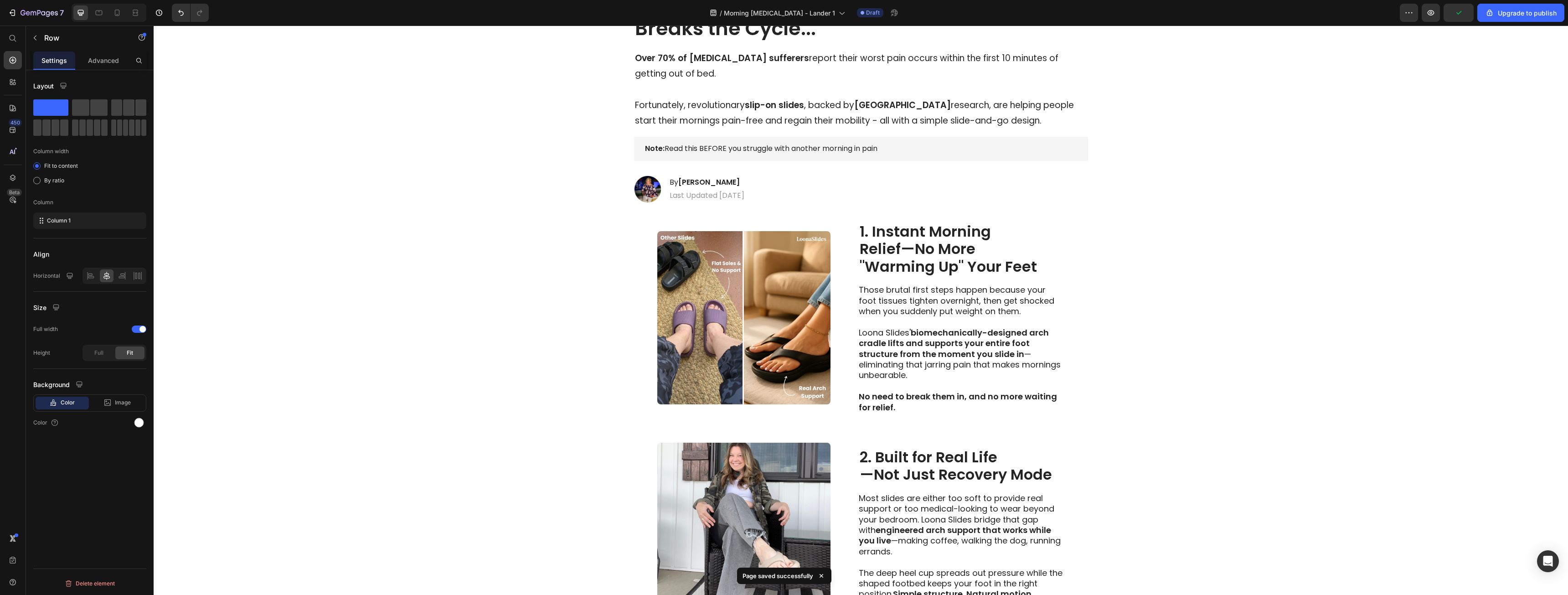scroll, scrollTop: 0, scrollLeft: 0, axis: both 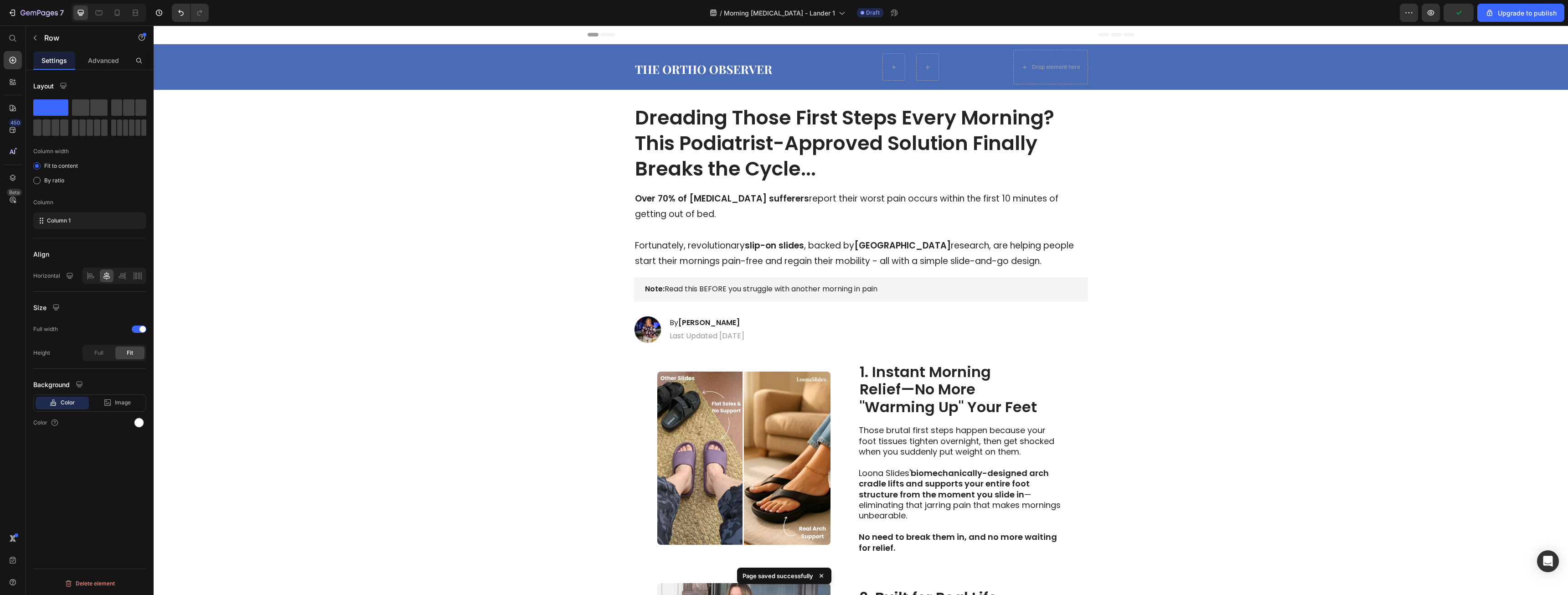 drag, startPoint x: 1465, startPoint y: 277, endPoint x: 1197, endPoint y: 174, distance: 287.1115 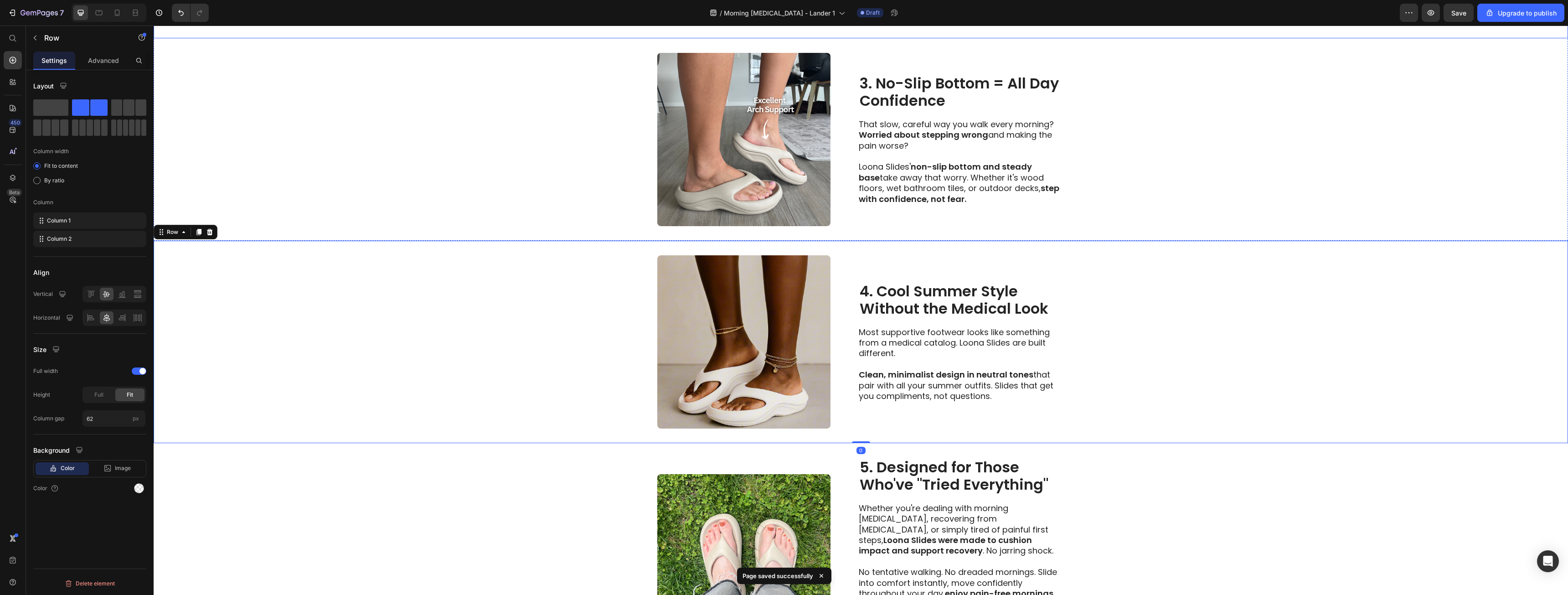 scroll, scrollTop: 0, scrollLeft: 0, axis: both 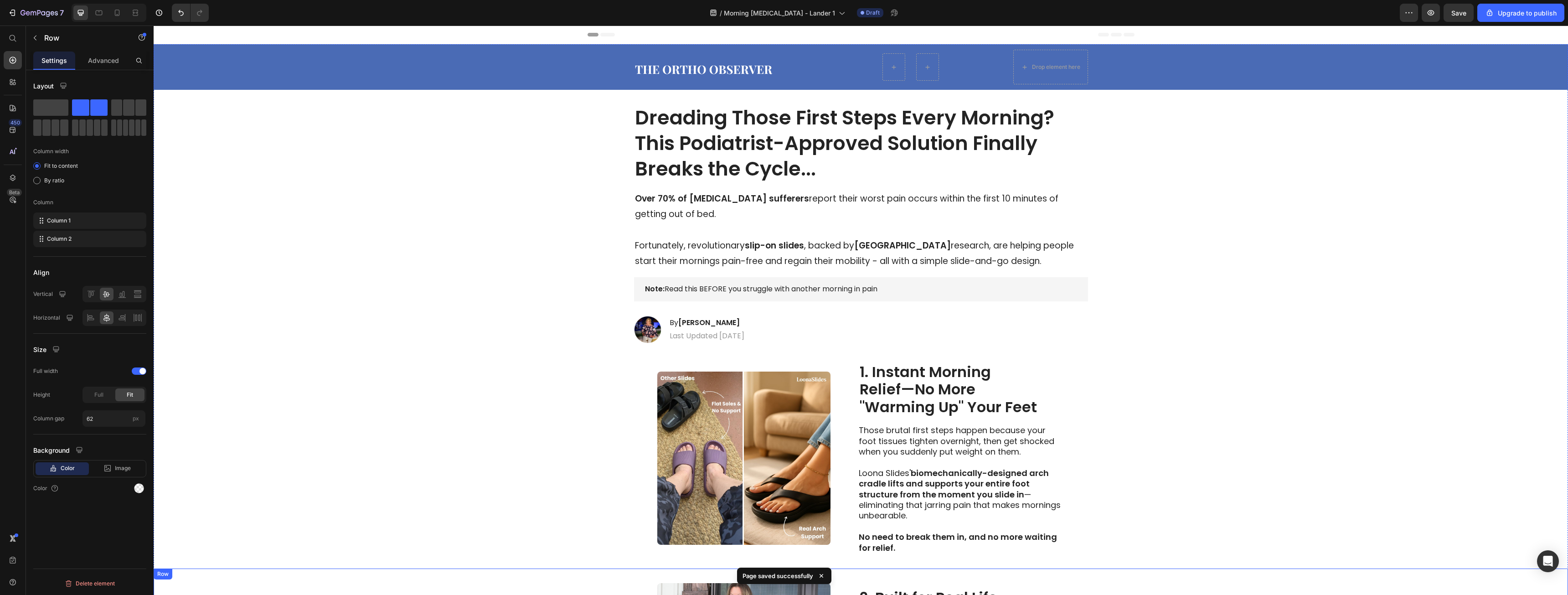 drag, startPoint x: 1200, startPoint y: 340, endPoint x: 1185, endPoint y: 85, distance: 255.4408 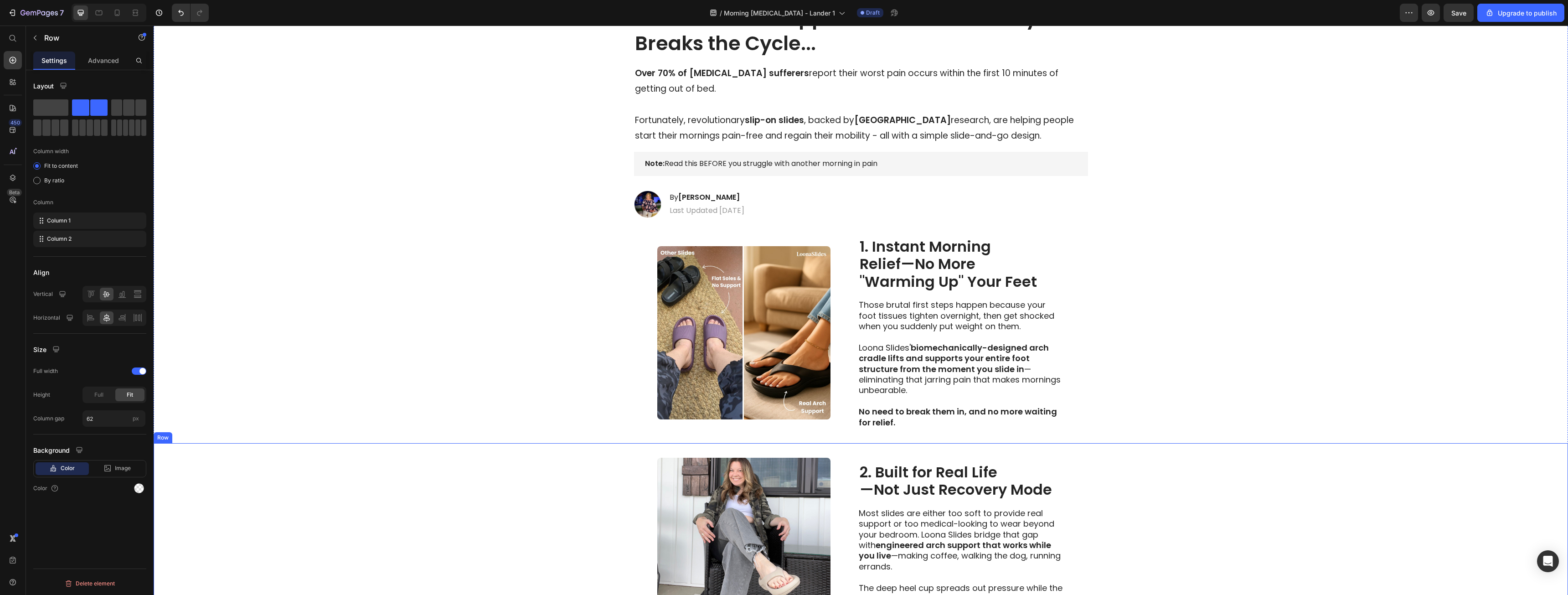 scroll, scrollTop: 319, scrollLeft: 0, axis: vertical 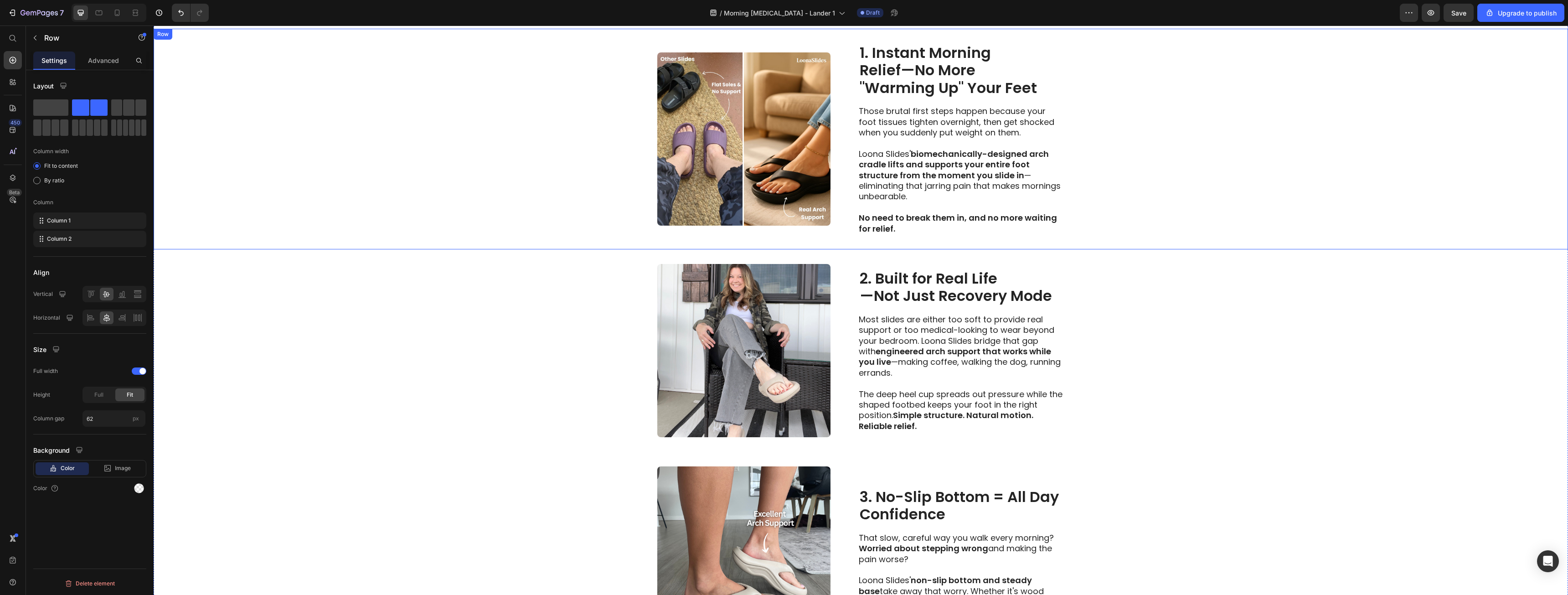 click on "Image 1. Instant Morning  Relief—No More  "Warming Up" Your Feet Heading Those brutal first steps happen because your foot tissues tighten overnight, then get shocked when you suddenly put weight on them.    Loona Slides'  biomechanically-designed arch cradle lifts and supports your entire foot structure from the moment you slide in —eliminating that jarring pain that makes mornings unbearable.    No need to break them in, and no more waiting for relief. Text Block Row" at bounding box center [861, 139] 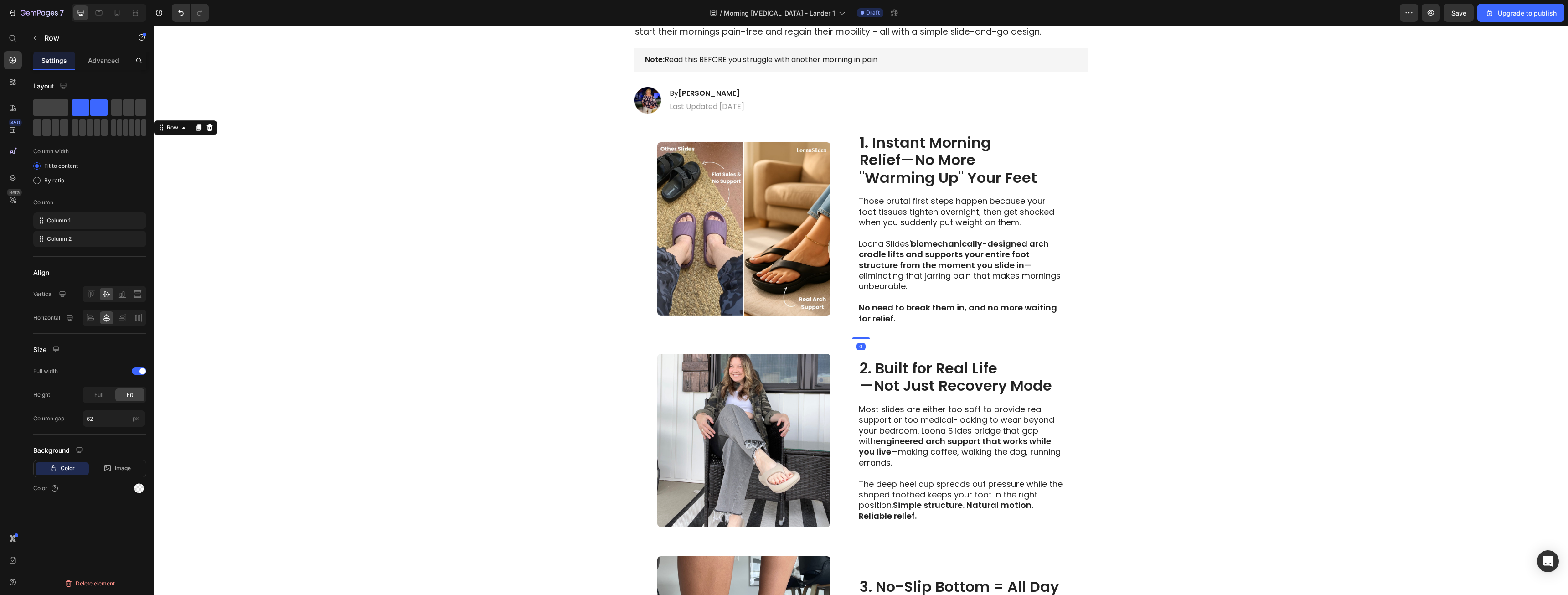 scroll, scrollTop: 228, scrollLeft: 0, axis: vertical 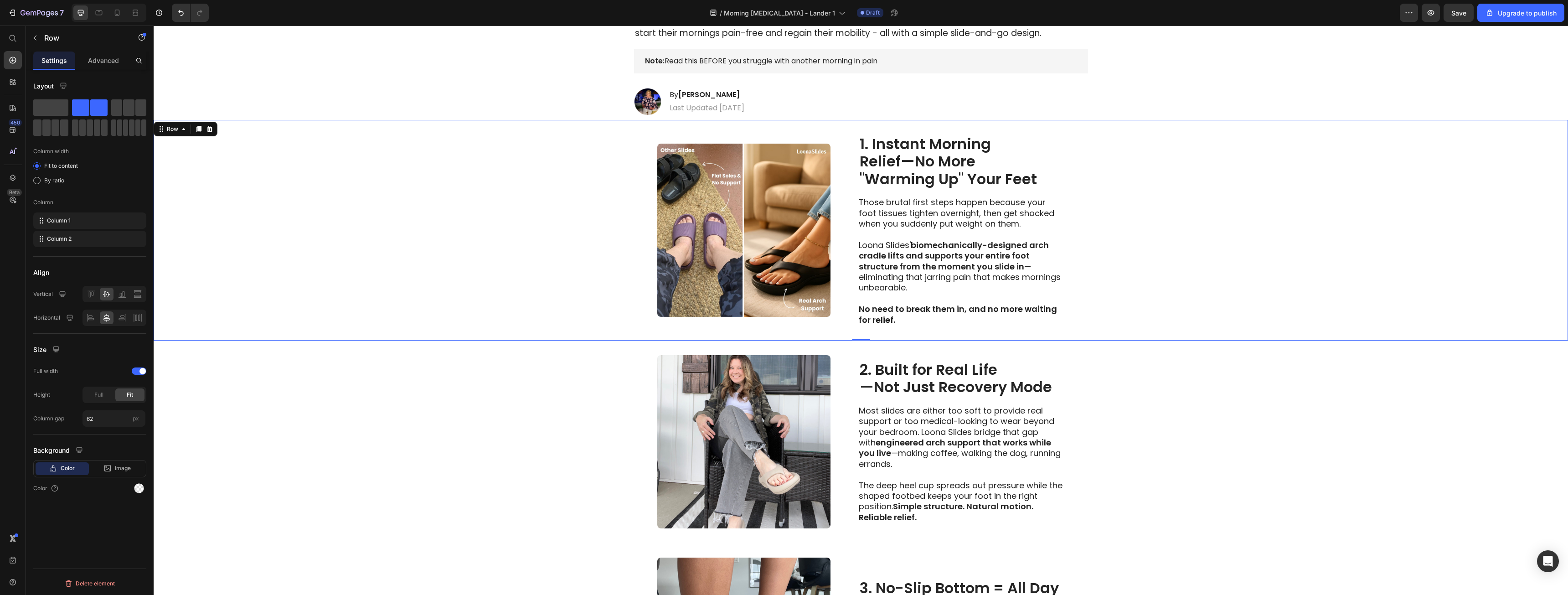 click on "Image 1. Instant Morning  Relief—No More  "Warming Up" Your Feet Heading Those brutal first steps happen because your foot tissues tighten overnight, then get shocked when you suddenly put weight on them.    Loona Slides'  biomechanically-designed arch cradle lifts and supports your entire foot structure from the moment you slide in —eliminating that jarring pain that makes mornings unbearable.    No need to break them in, and no more waiting for relief. Text Block Row   0" at bounding box center [861, 230] 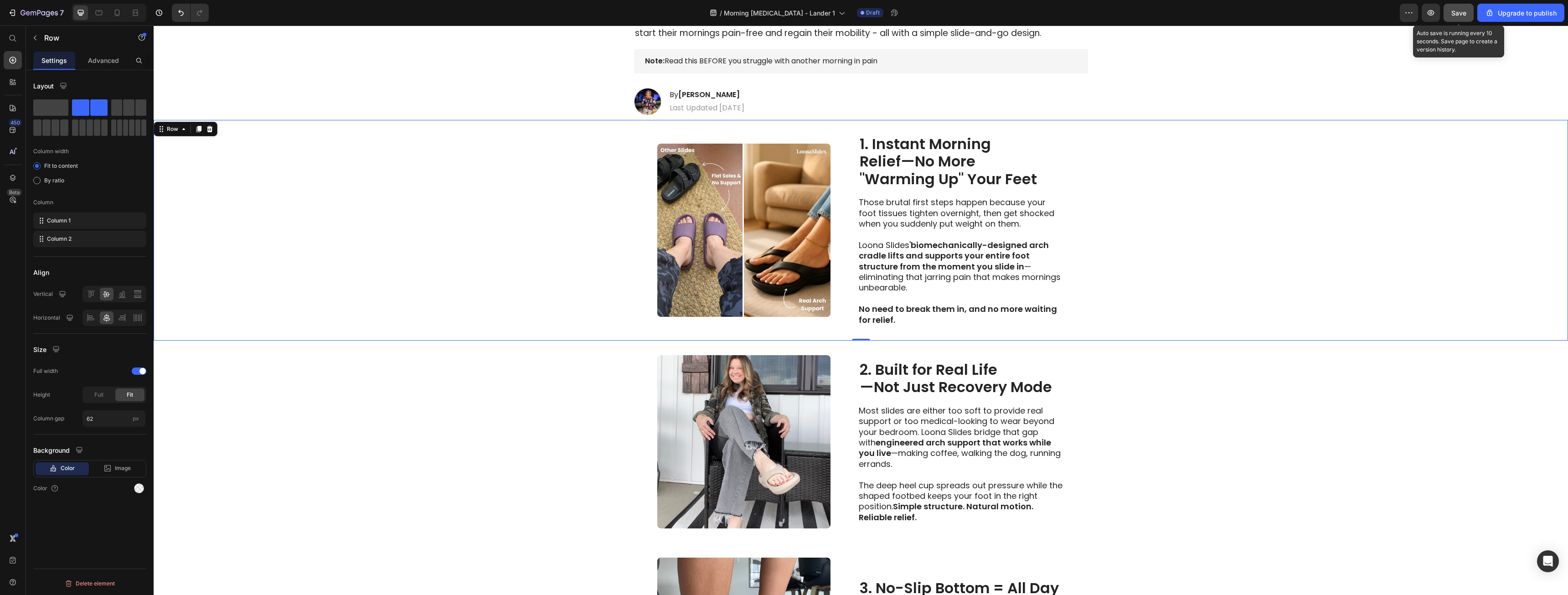 click on "Save" 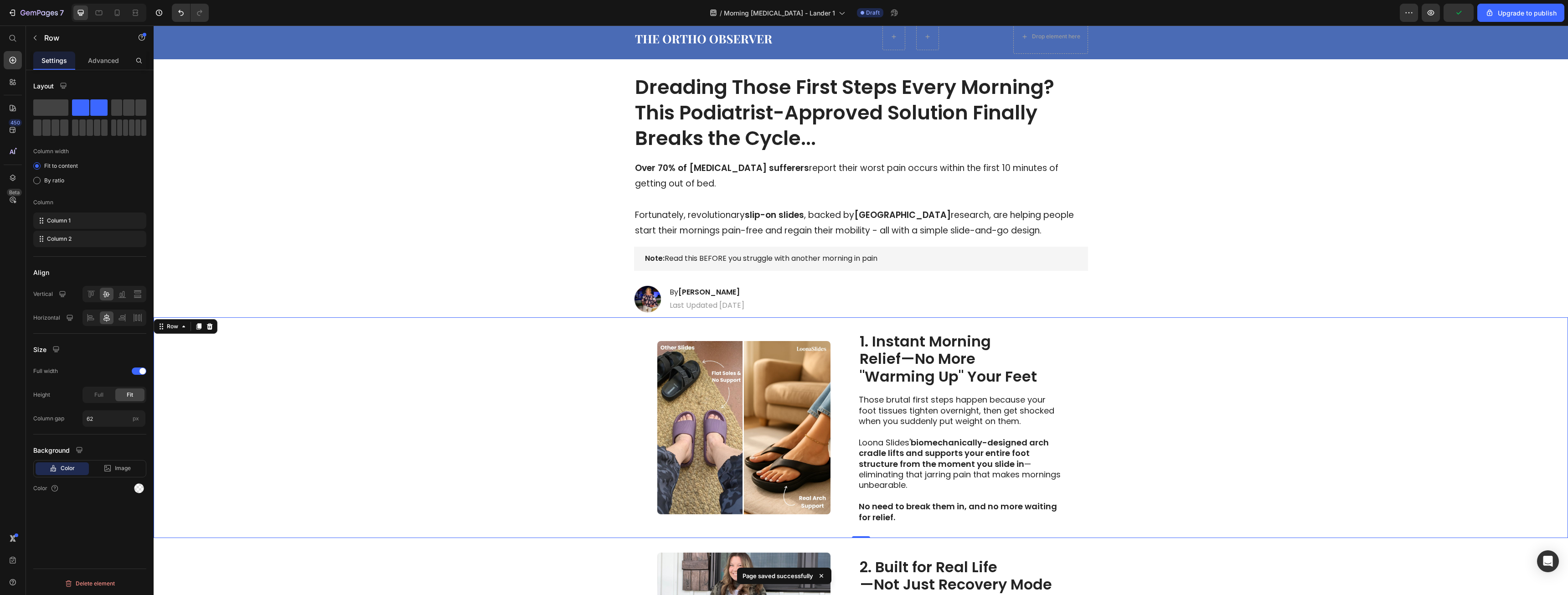 scroll, scrollTop: 0, scrollLeft: 0, axis: both 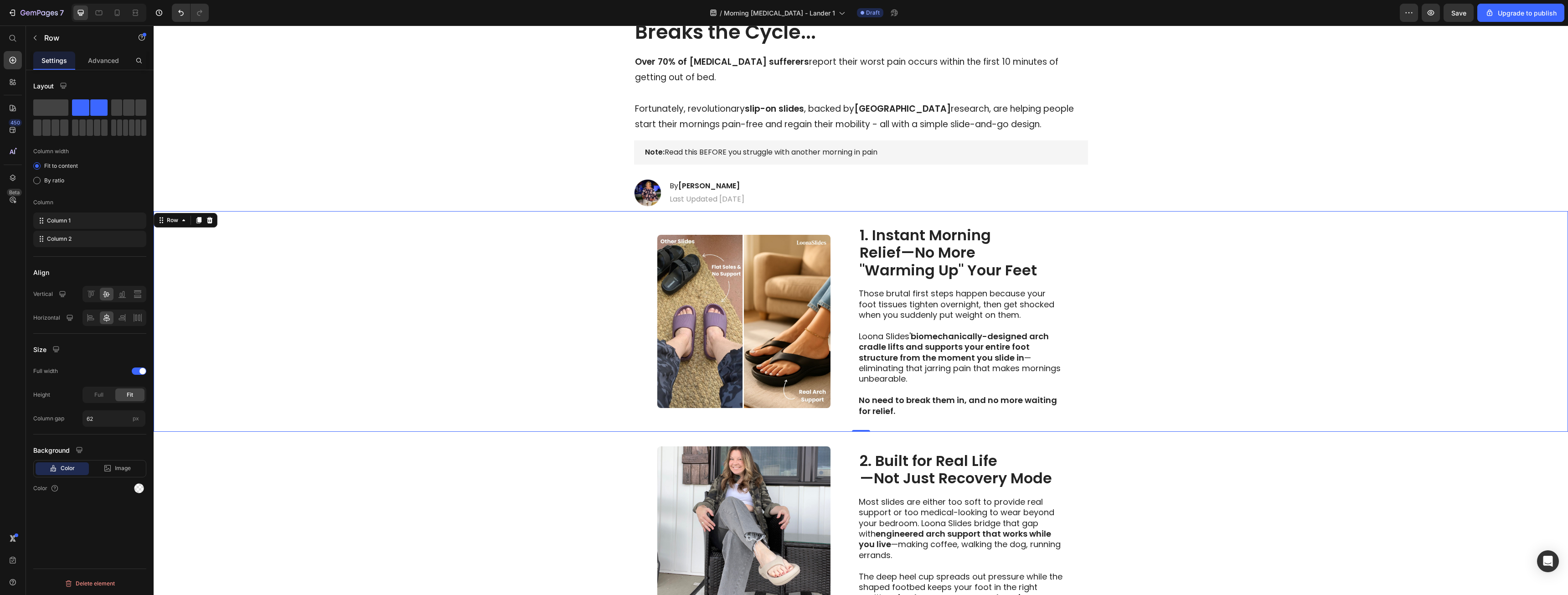 click at bounding box center [744, 321] 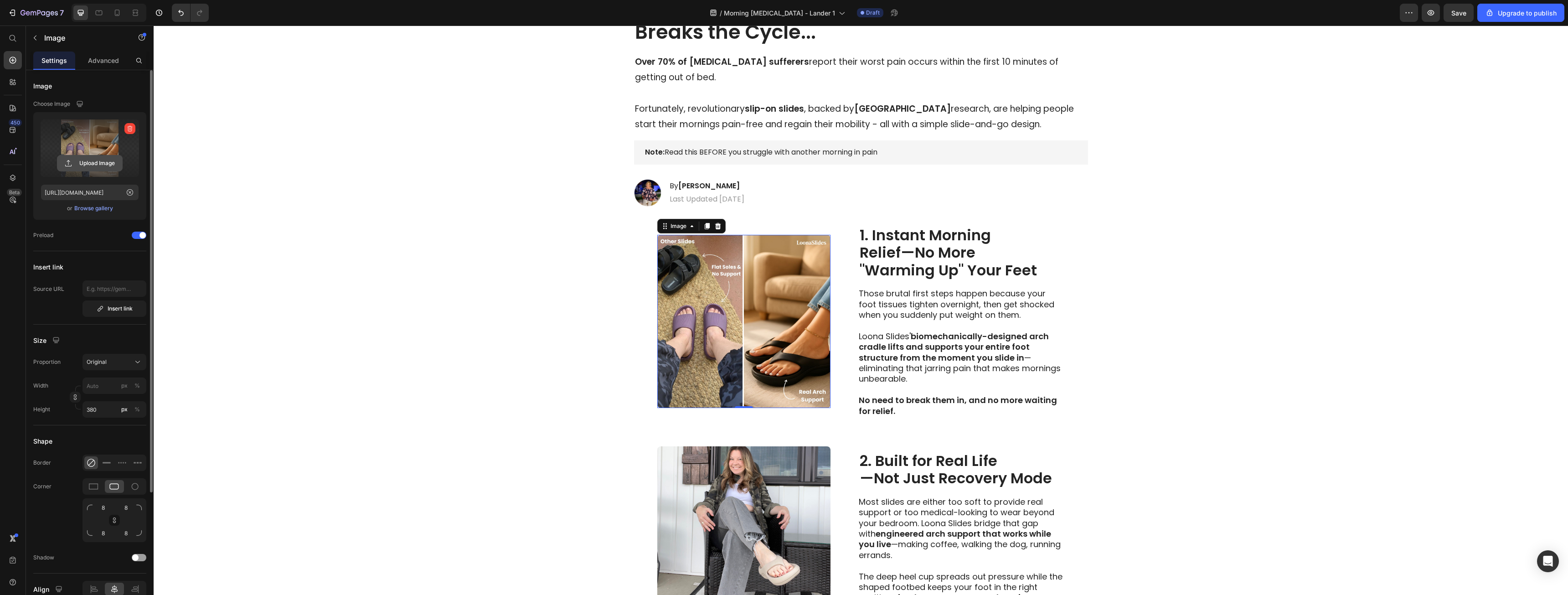 click 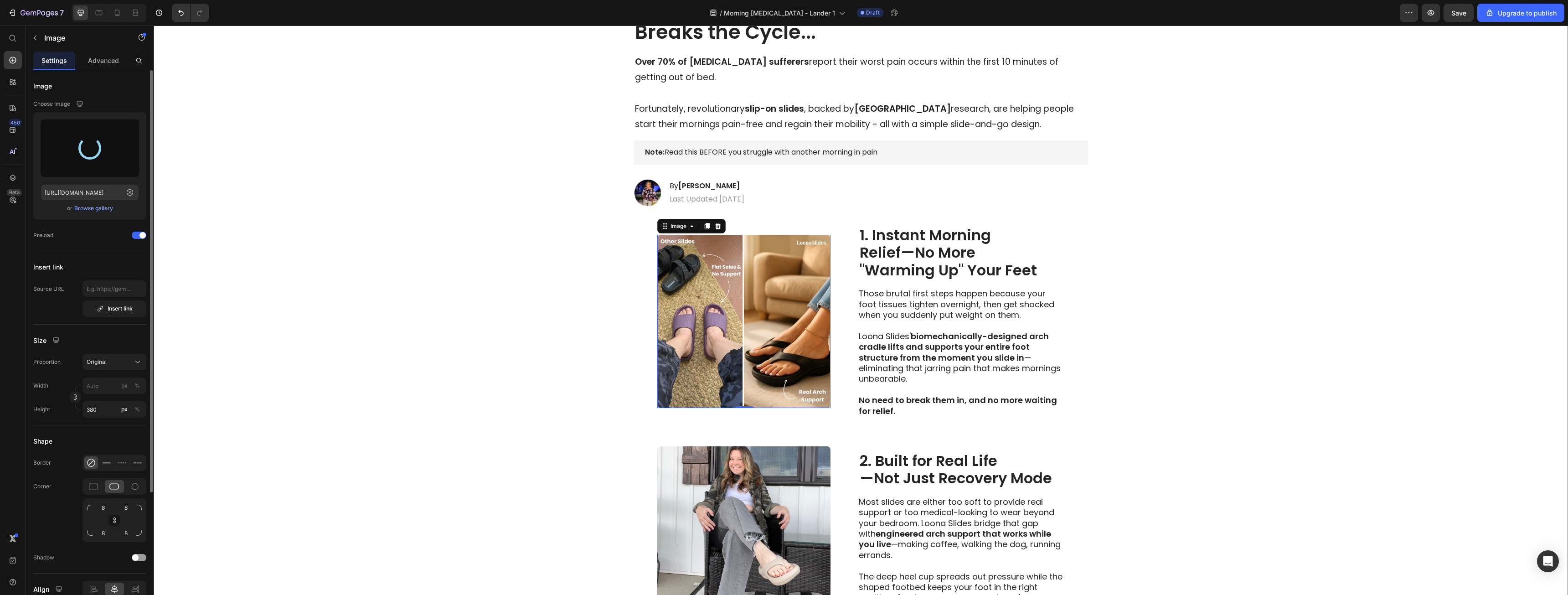 type on "https://cdn.shopify.com/s/files/1/0931/4920/0668/files/gempages_576021918650466890-4a5b26fa-0048-437a-b2fb-ca023ed7b2a0.jpg" 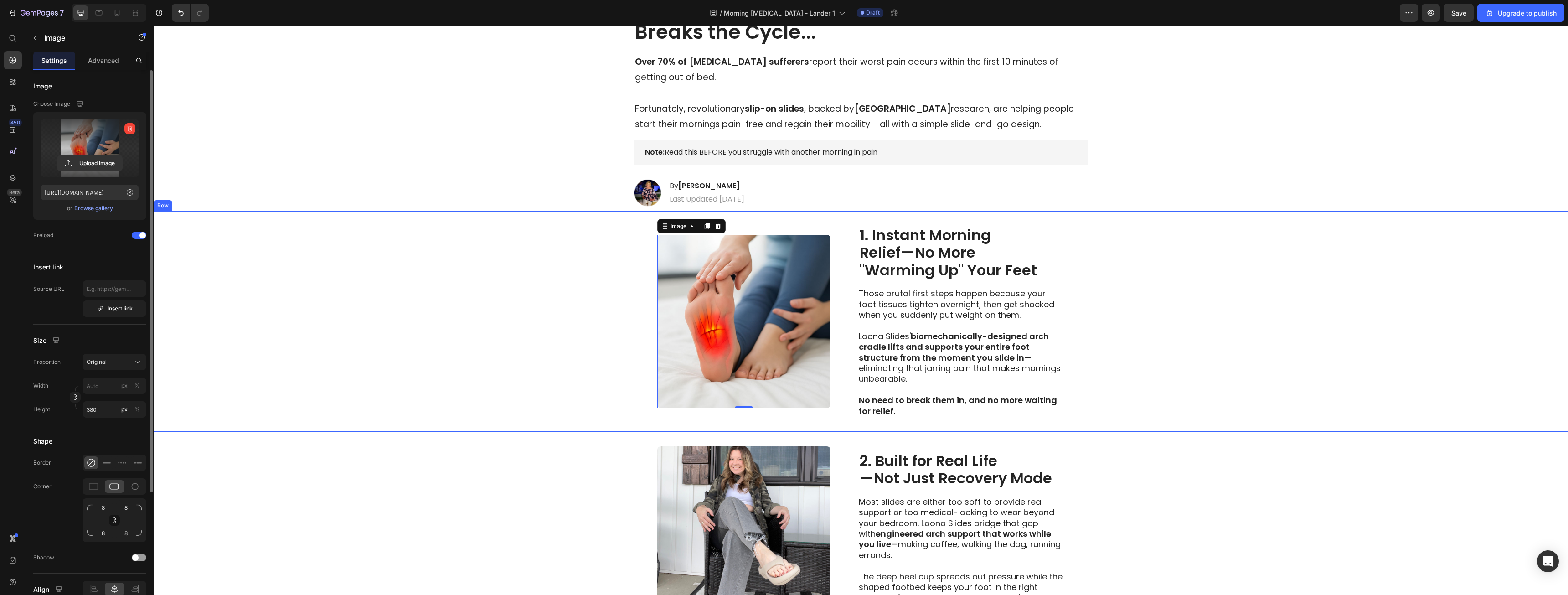 click on "Image   0 1. Instant Morning  Relief—No More  "Warming Up" Your Feet Heading Those brutal first steps happen because your foot tissues tighten overnight, then get shocked when you suddenly put weight on them.    Loona Slides'  biomechanically-designed arch cradle lifts and supports your entire foot structure from the moment you slide in —eliminating that jarring pain that makes mornings unbearable.    No need to break them in, and no more waiting for relief. Text Block Row" at bounding box center [861, 321] 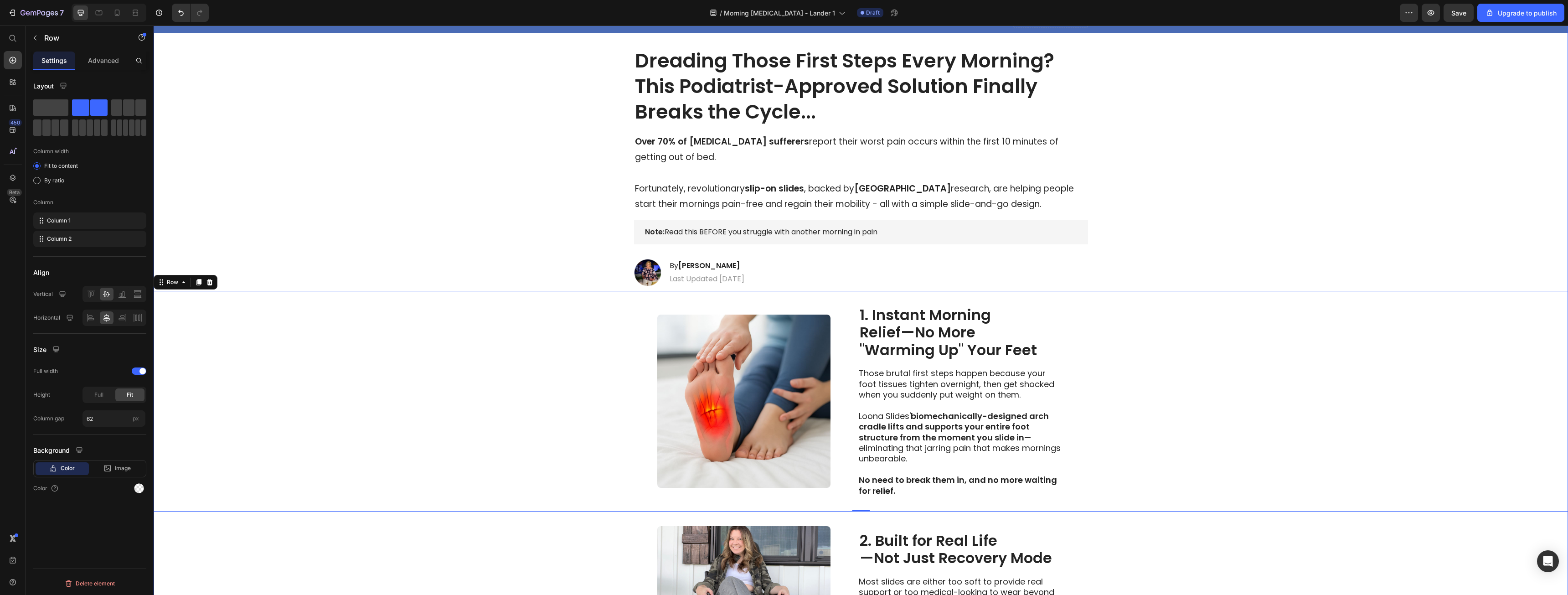 scroll, scrollTop: 182, scrollLeft: 0, axis: vertical 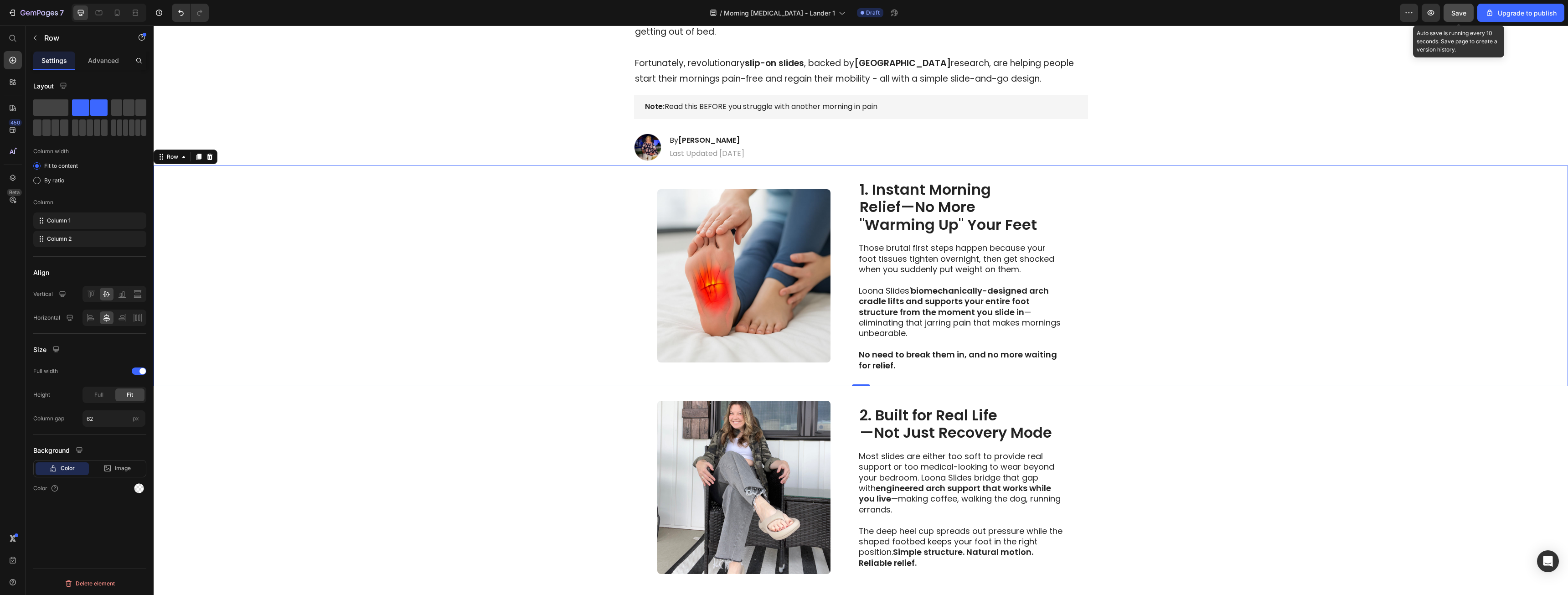 click on "Save" 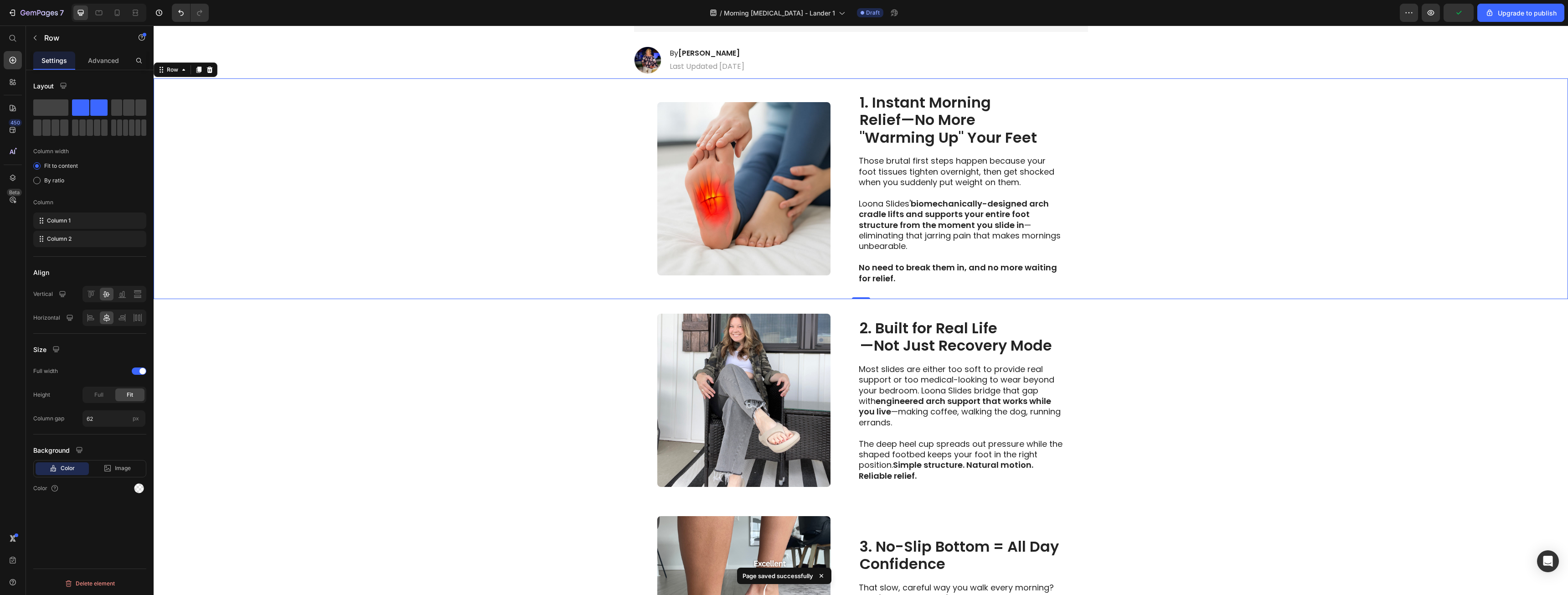 scroll, scrollTop: 319, scrollLeft: 0, axis: vertical 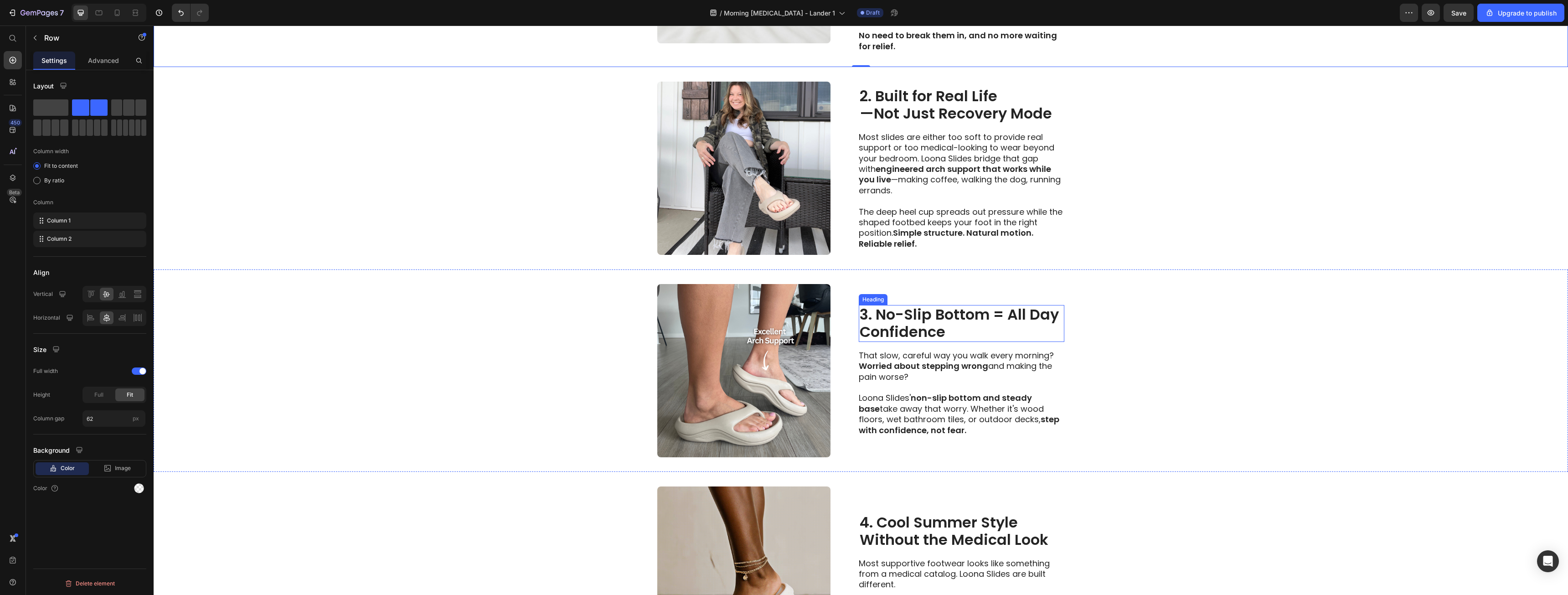 click on "3. No-Slip Bottom = All Day Confidence  Heading That slow, careful way you walk every morning?  Worried about stepping wrong  and making the pain worse?    Loona Slides'  non-slip bottom and steady base  take away that worry. Whether it's wood floors, wet bathroom tiles, or outdoor decks,  step with confidence, not fear. Text Block" at bounding box center [961, 371] 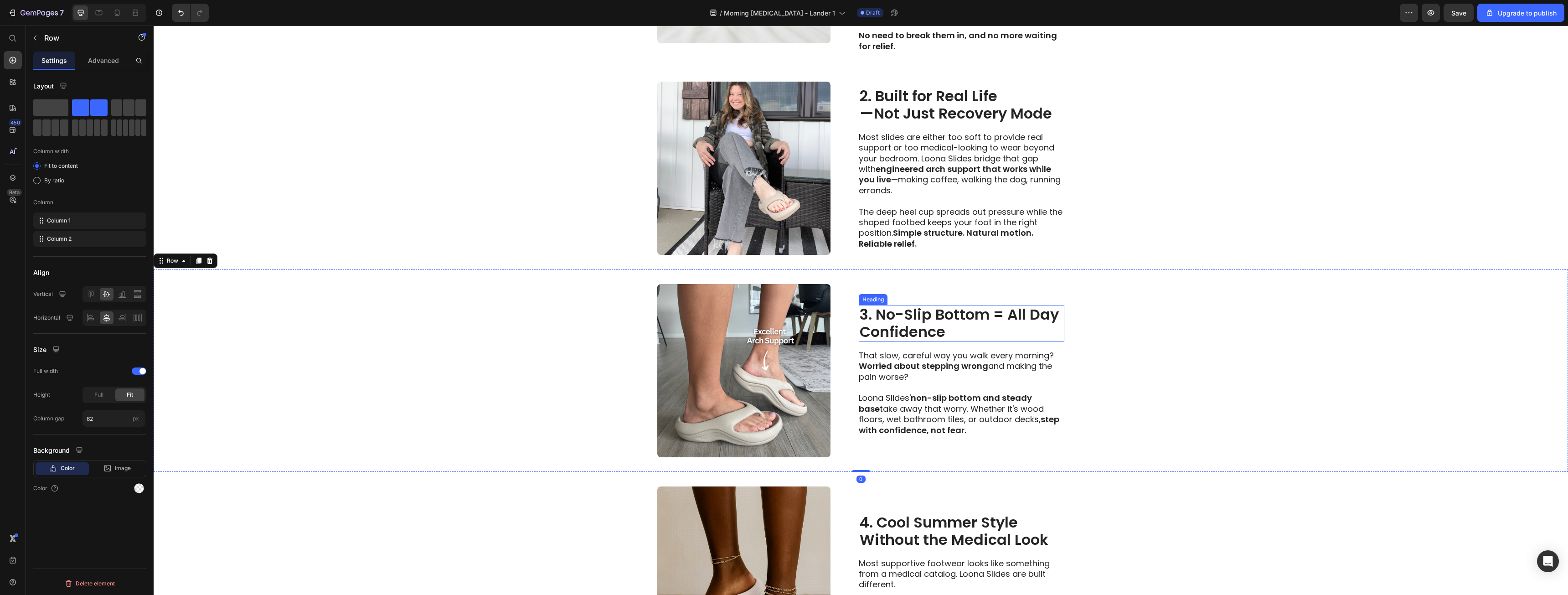 click on "3. No-Slip Bottom = All Day Confidence" at bounding box center (961, 323) 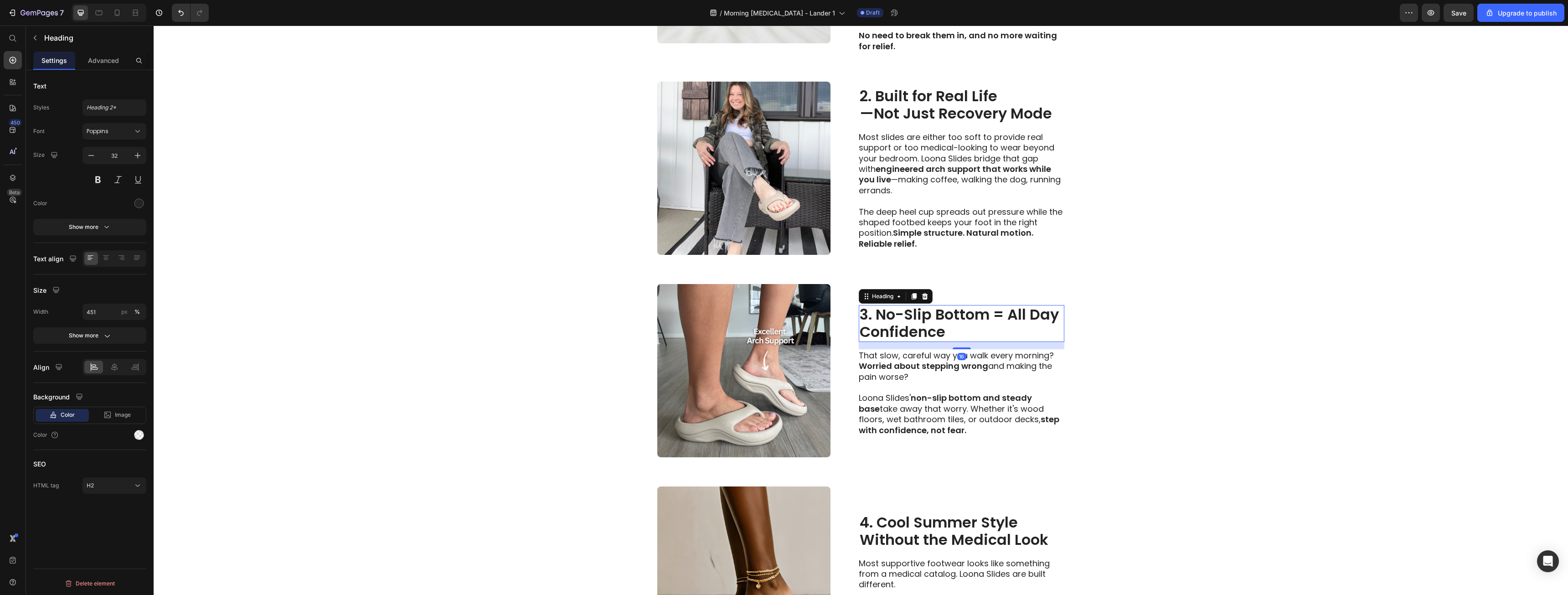 click on "3. No-Slip Bottom = All Day Confidence" at bounding box center (961, 323) 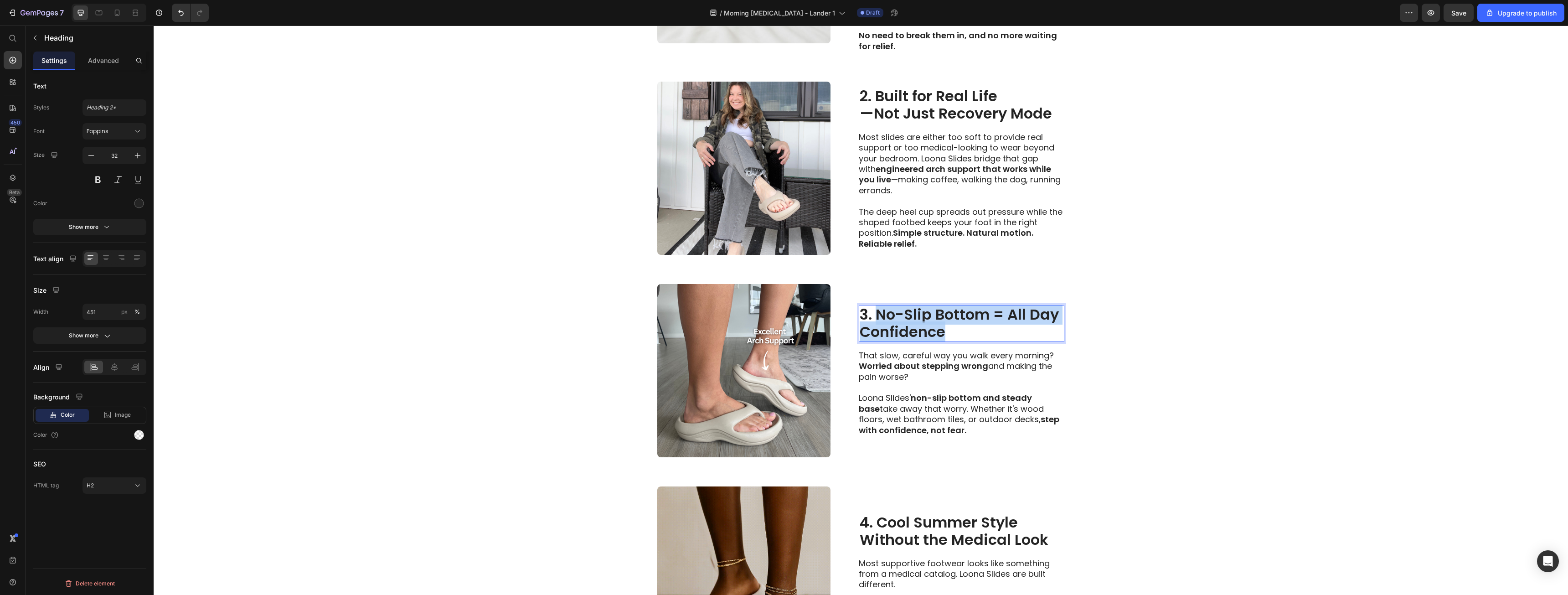 drag, startPoint x: 883, startPoint y: 316, endPoint x: 930, endPoint y: 331, distance: 49.335586 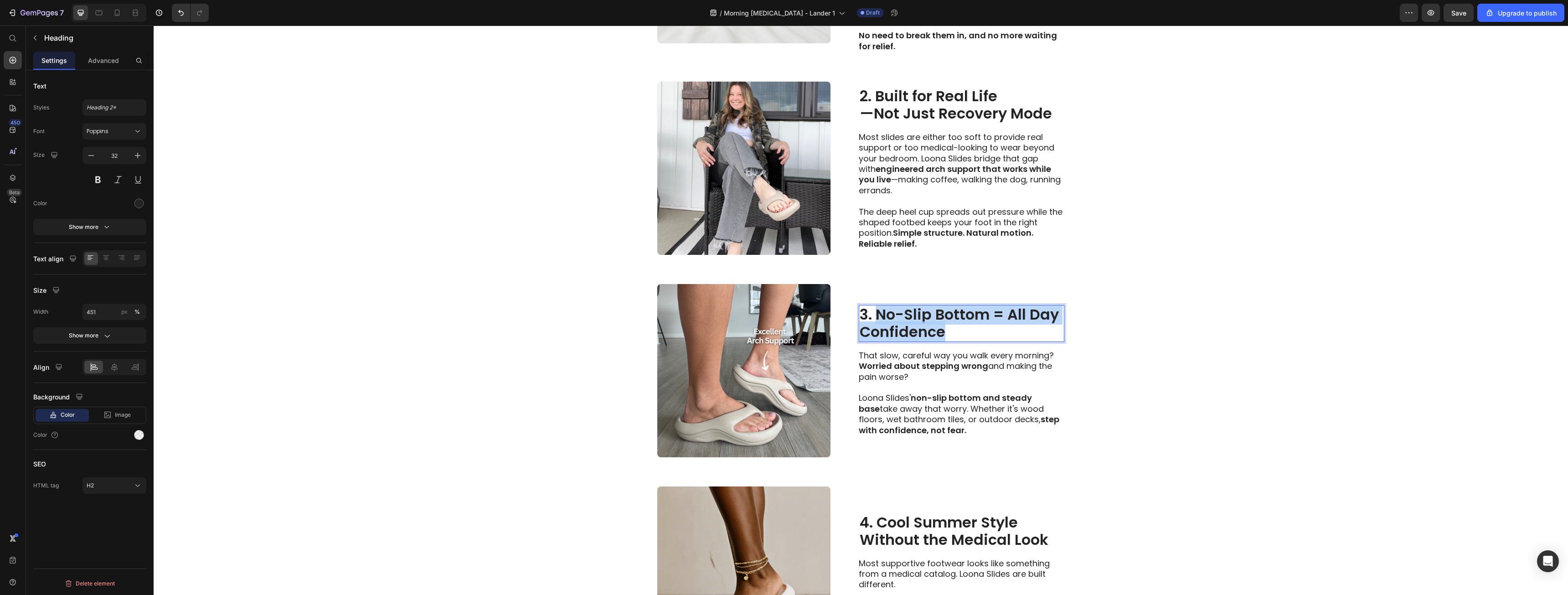 click on "3. No-Slip Bottom = All Day Confidence" at bounding box center [961, 323] 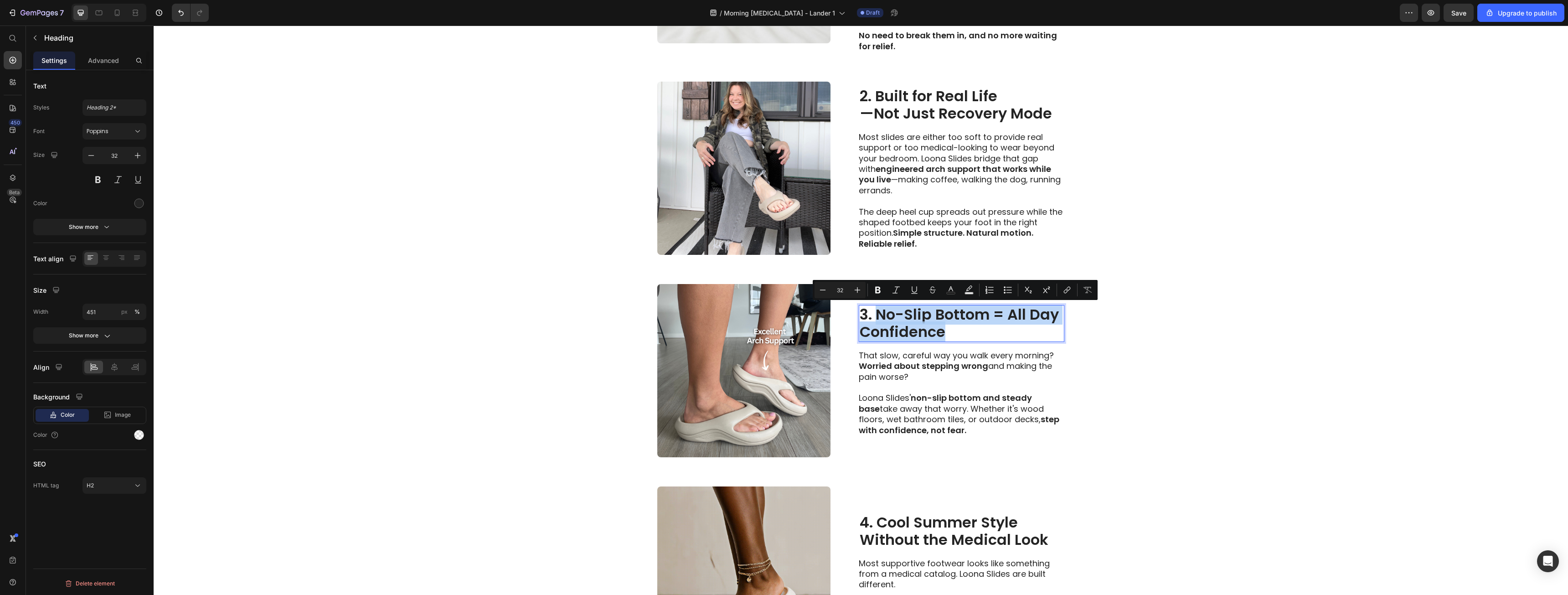 copy on "No-Slip Bottom = All Day Confidence" 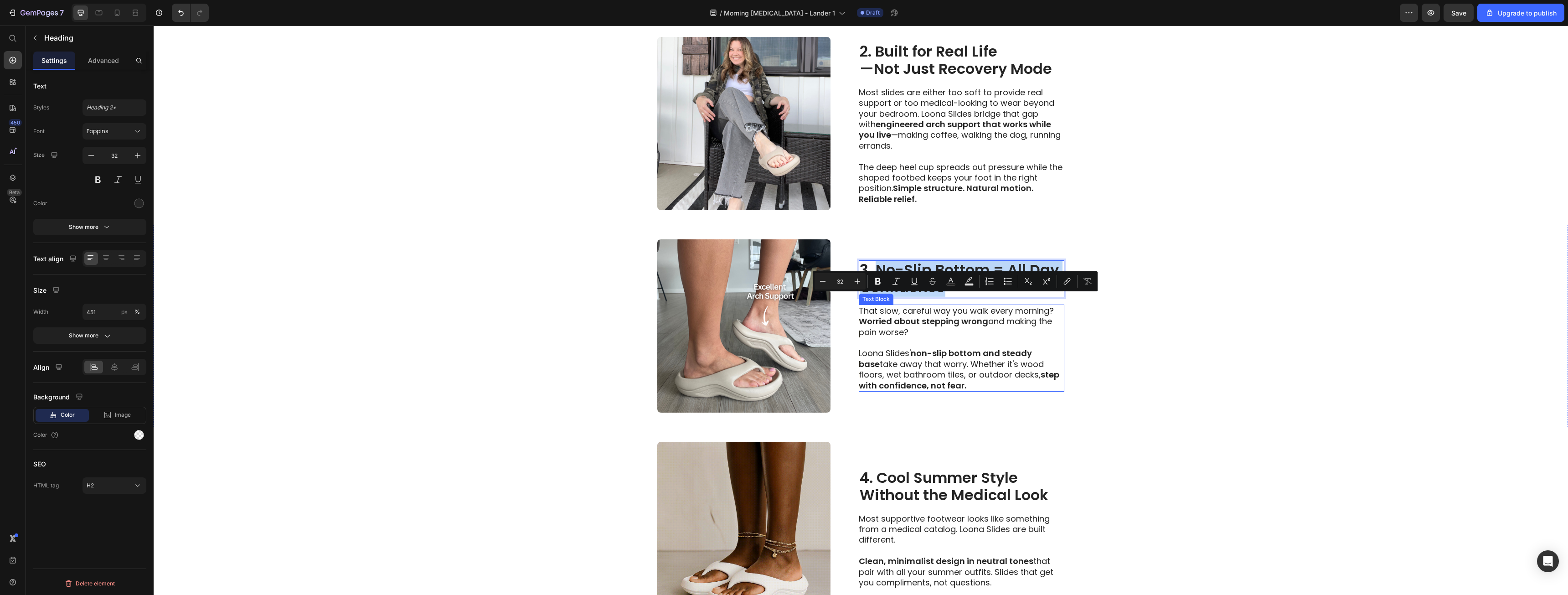 scroll, scrollTop: 547, scrollLeft: 0, axis: vertical 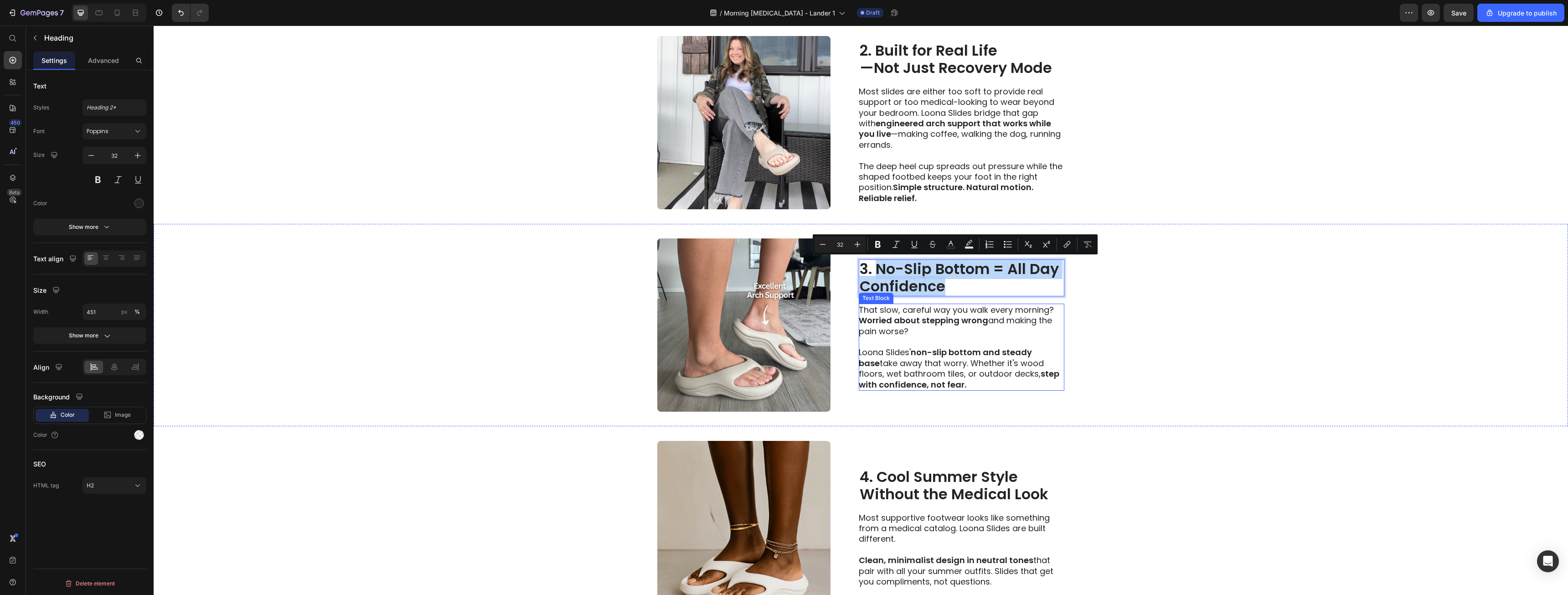 click on "Loona Slides'  non-slip bottom and steady base  take away that worry. Whether it's wood floors, wet bathroom tiles, or outdoor decks,  step with confidence, not fear." at bounding box center [961, 368] 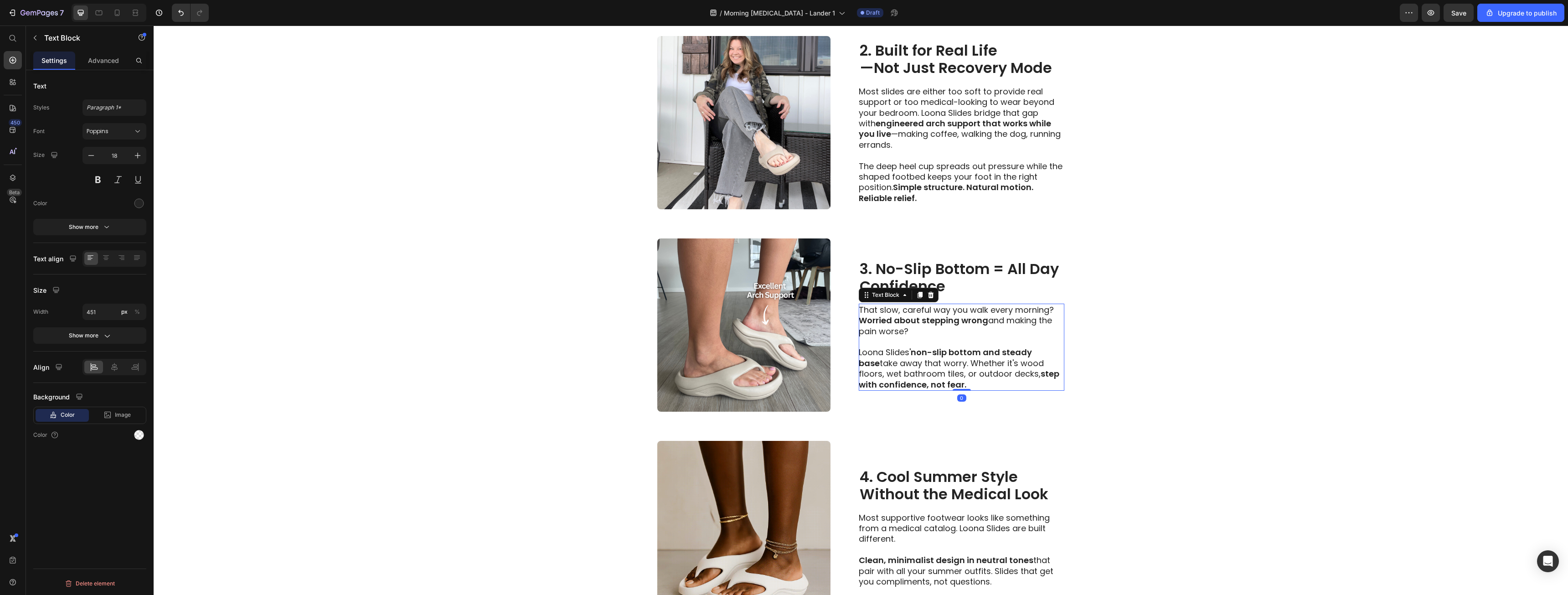 click on "Worried about stepping wrong" at bounding box center [923, 320] 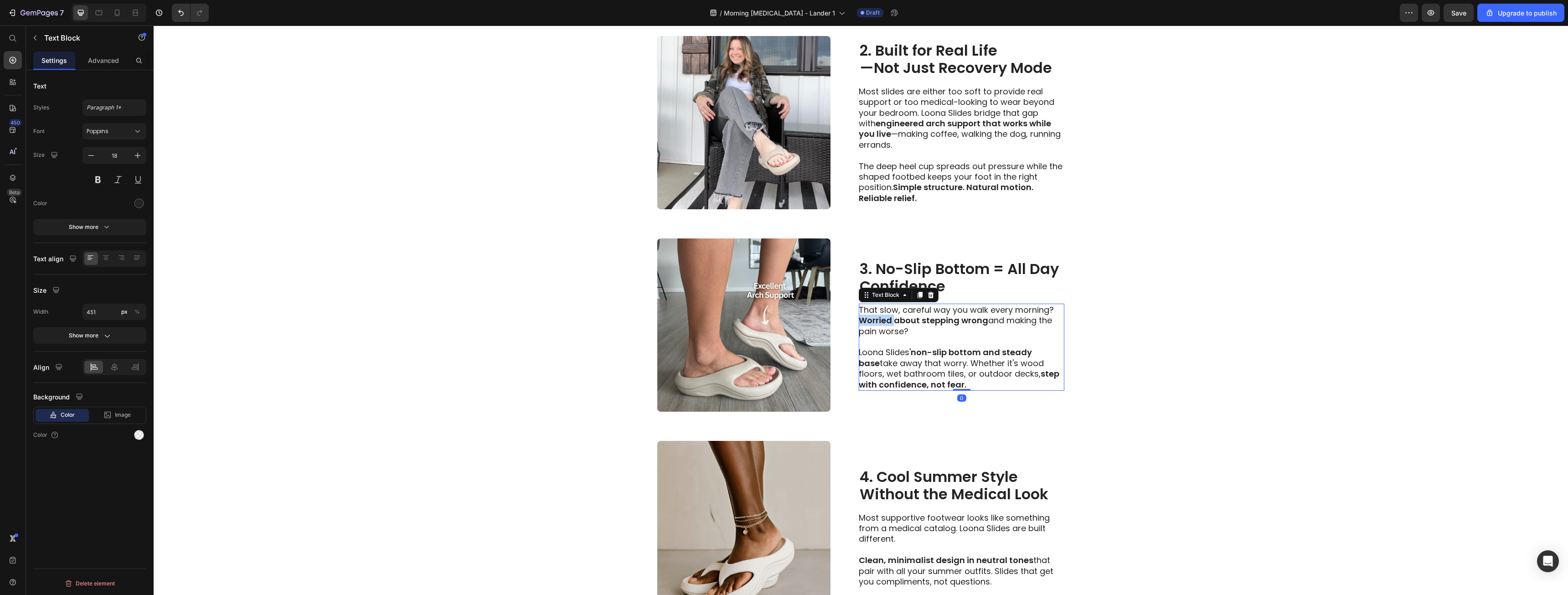 click on "Worried about stepping wrong" at bounding box center (923, 320) 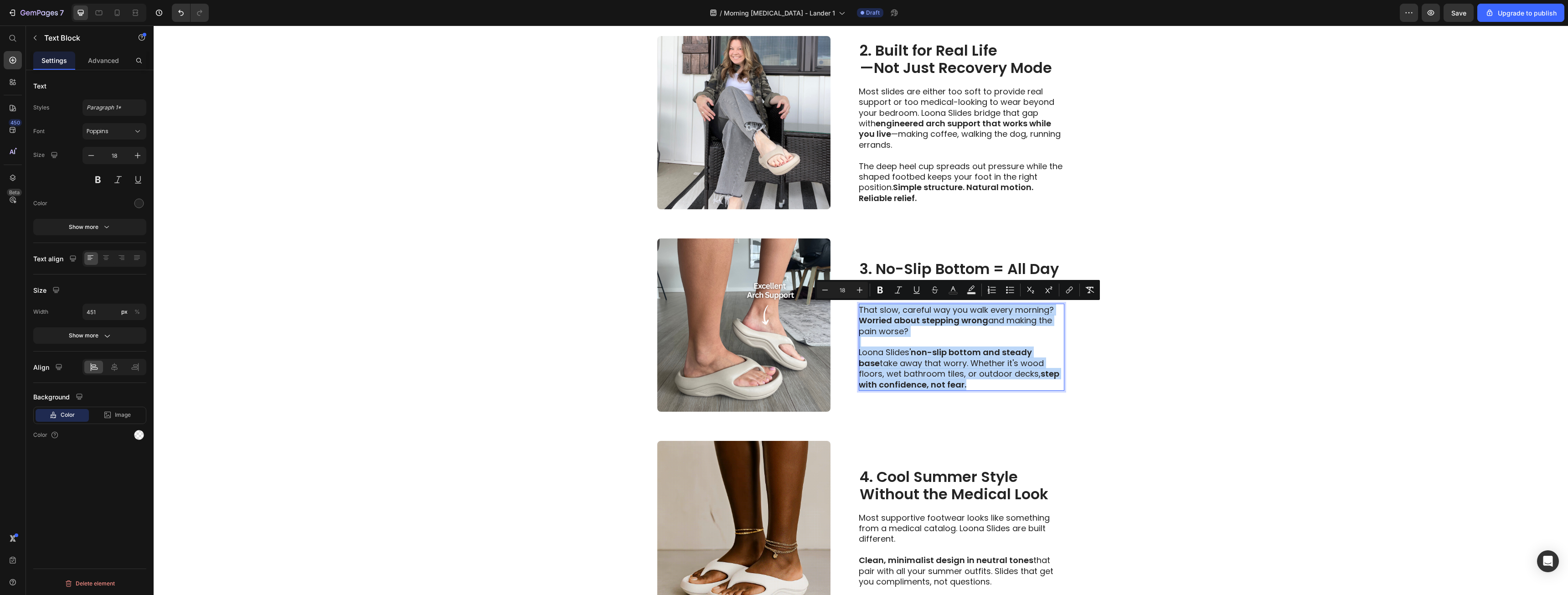 drag, startPoint x: 865, startPoint y: 316, endPoint x: 990, endPoint y: 374, distance: 137.80058 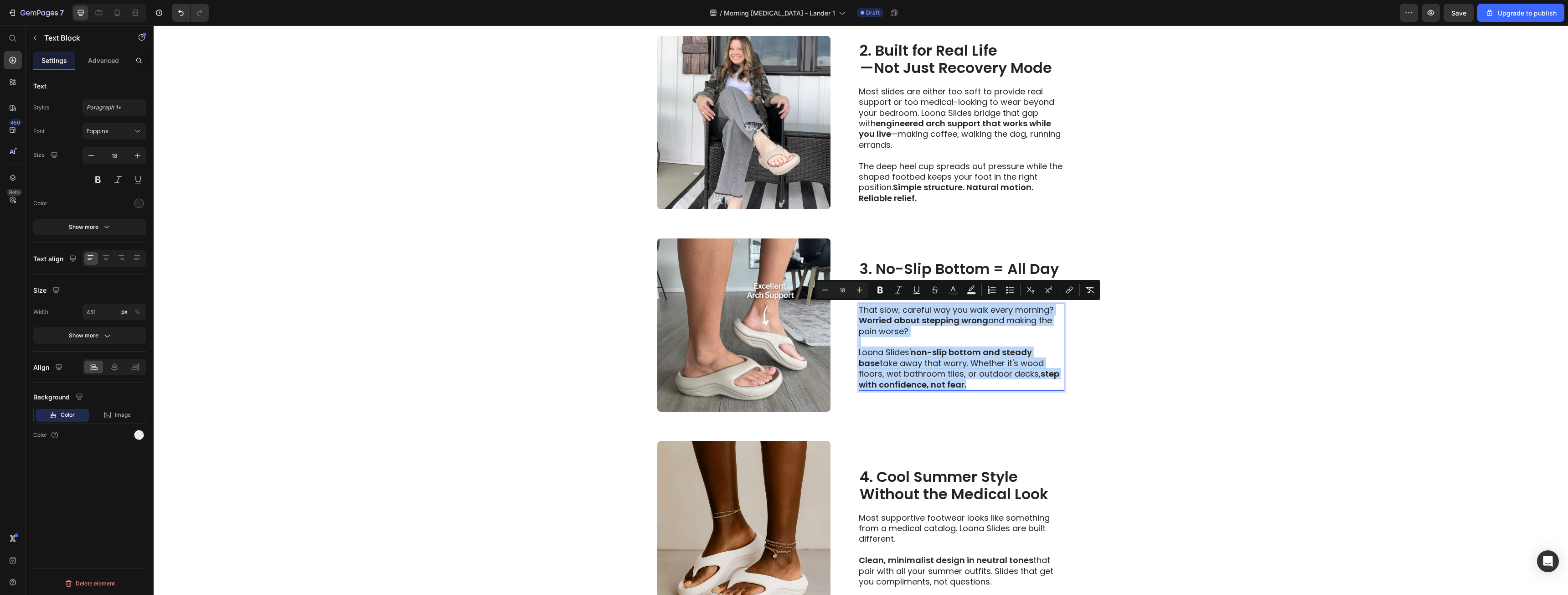 click on "That slow, careful way you walk every morning?  Worried about stepping wrong  and making the pain worse?  Loona Slides'  non-slip bottom and steady base  take away that worry. Whether it's wood floors, wet bathroom tiles, or outdoor decks,  step with confidence, not fear." at bounding box center (961, 347) 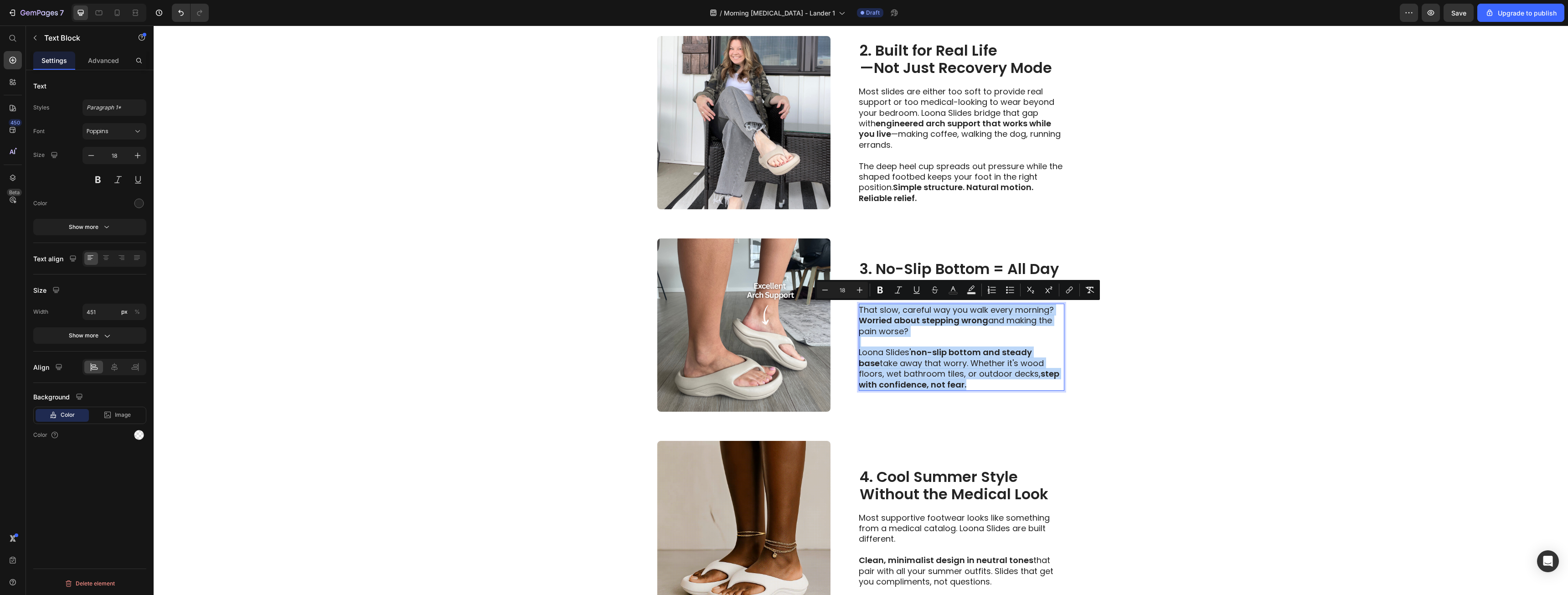 copy on "That slow, careful way you walk every morning?  Worried about stepping wrong  and making the pain worse?  Loona Slides'  non-slip bottom and steady base  take away that worry. Whether it's wood floors, wet bathroom tiles, or outdoor decks,  step with confidence, not fear." 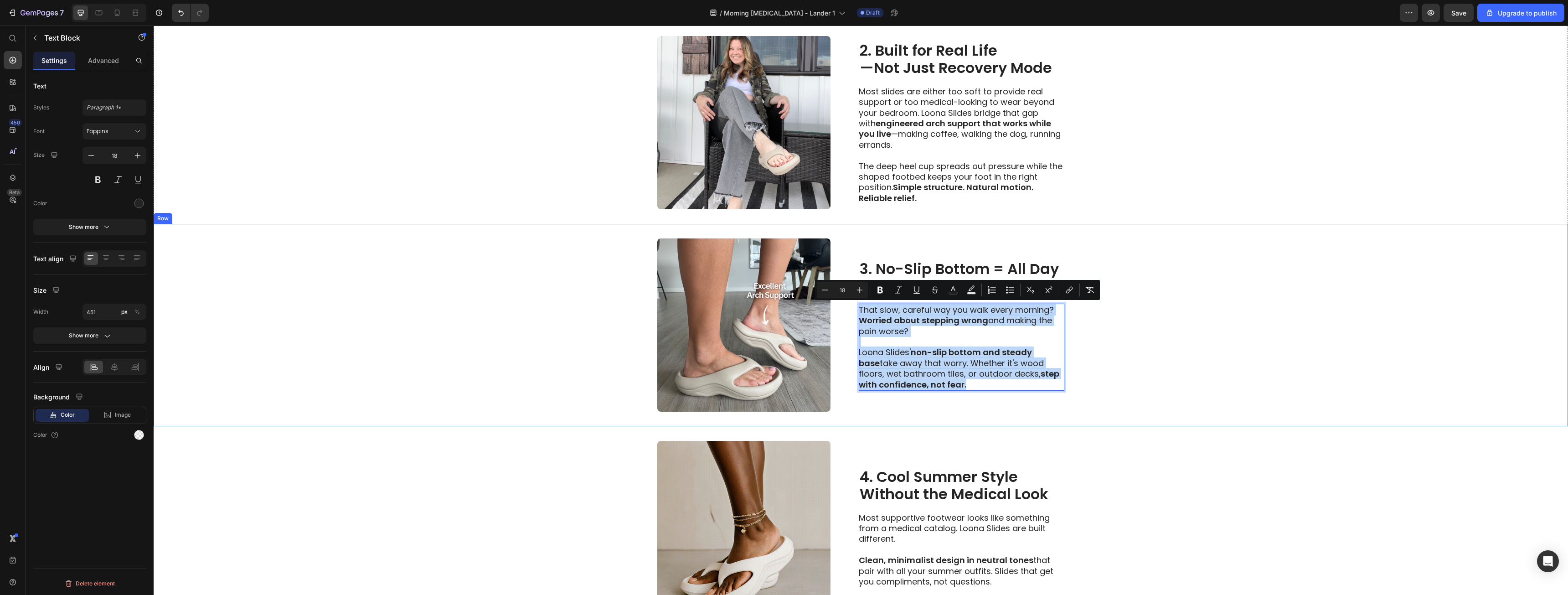 click on "Image 3. No-Slip Bottom = All Day Confidence  Heading That slow, careful way you walk every morning?  Worried about stepping wrong  and making the pain worse?  Loona Slides'  non-slip bottom and steady base  take away that worry. Whether it's wood floors, wet bathroom tiles, or outdoor decks,  step with confidence, not fear. Text Block   0 Row" at bounding box center (861, 325) 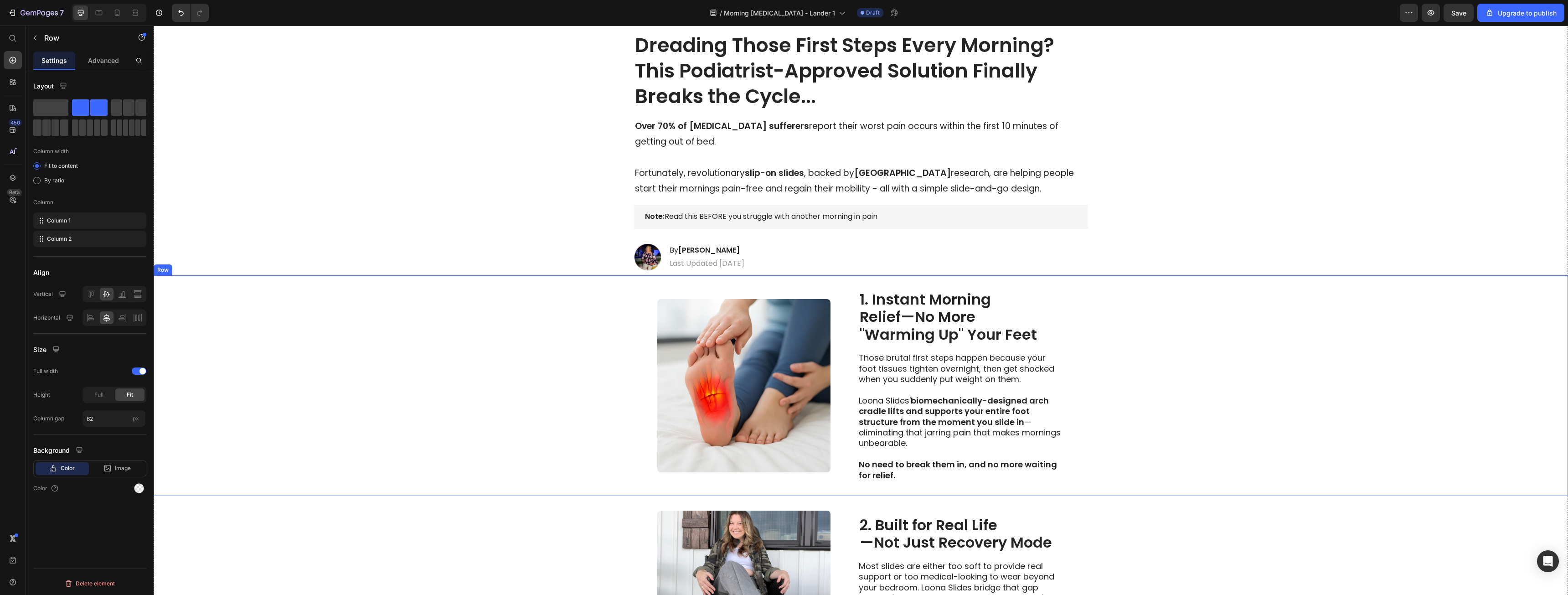 scroll, scrollTop: 0, scrollLeft: 0, axis: both 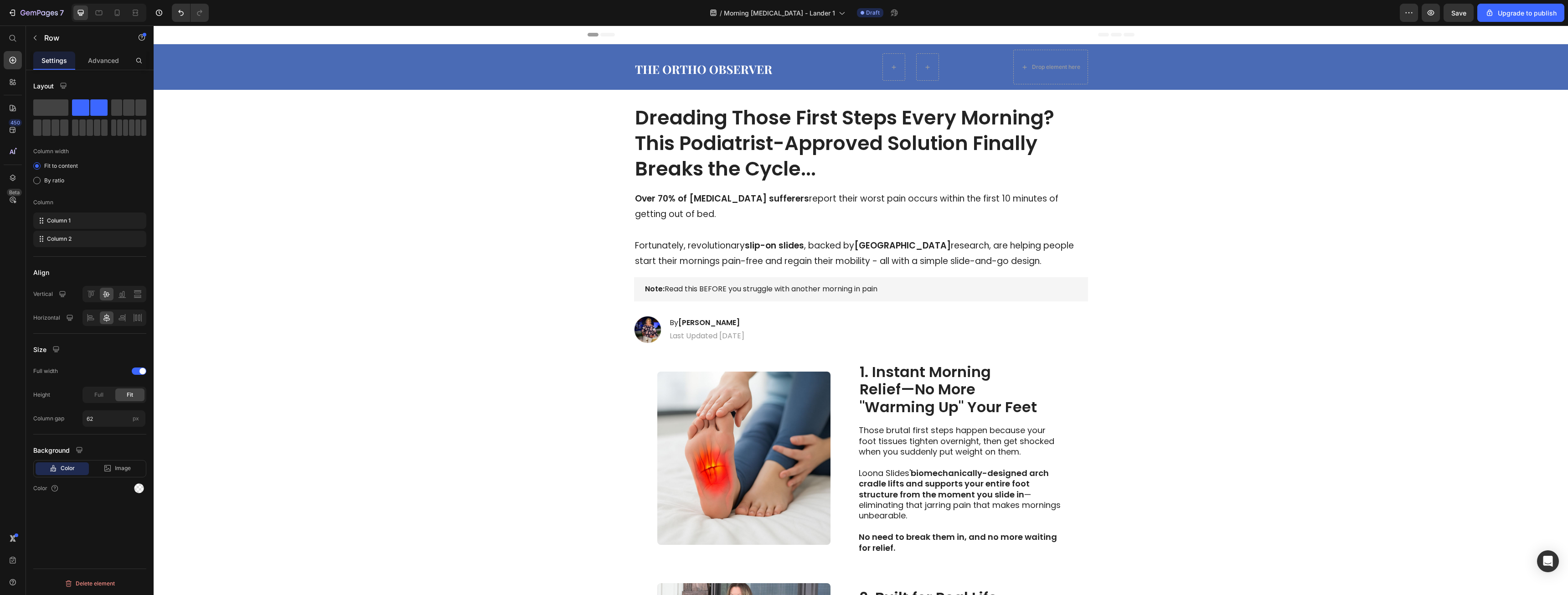 click on "Save" at bounding box center (1459, 13) 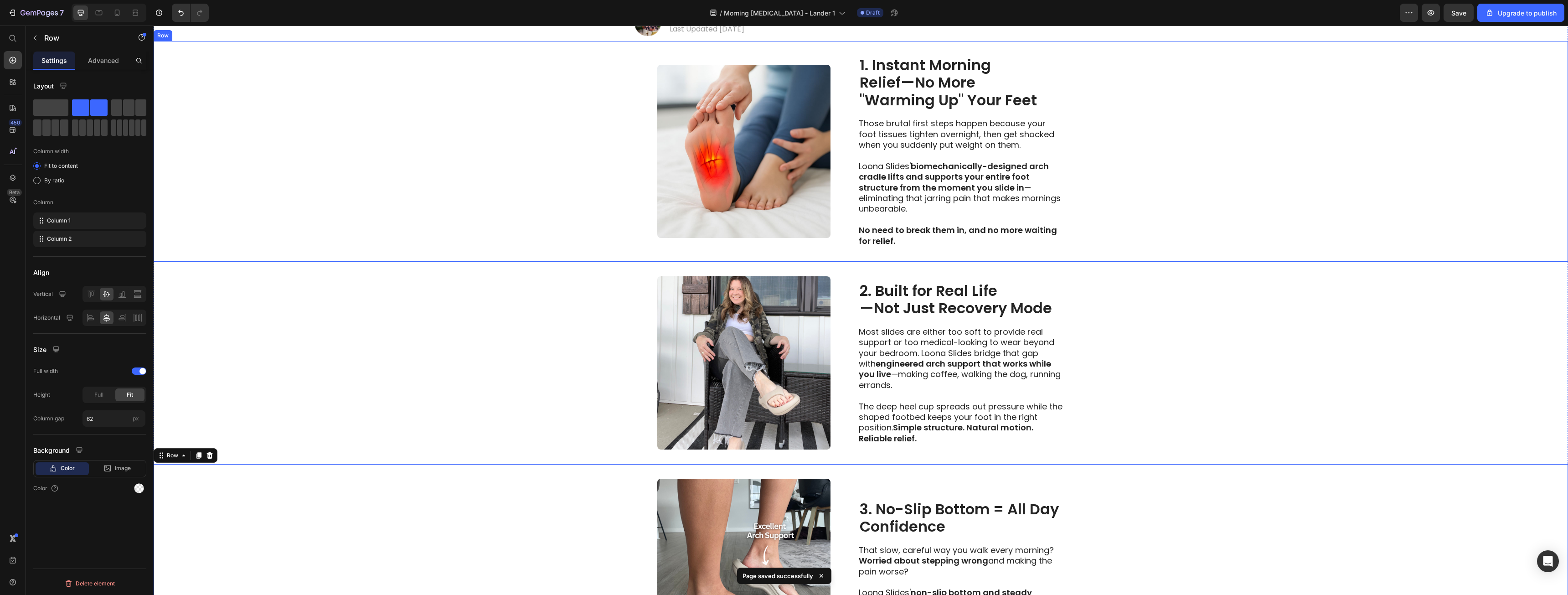 scroll, scrollTop: 319, scrollLeft: 0, axis: vertical 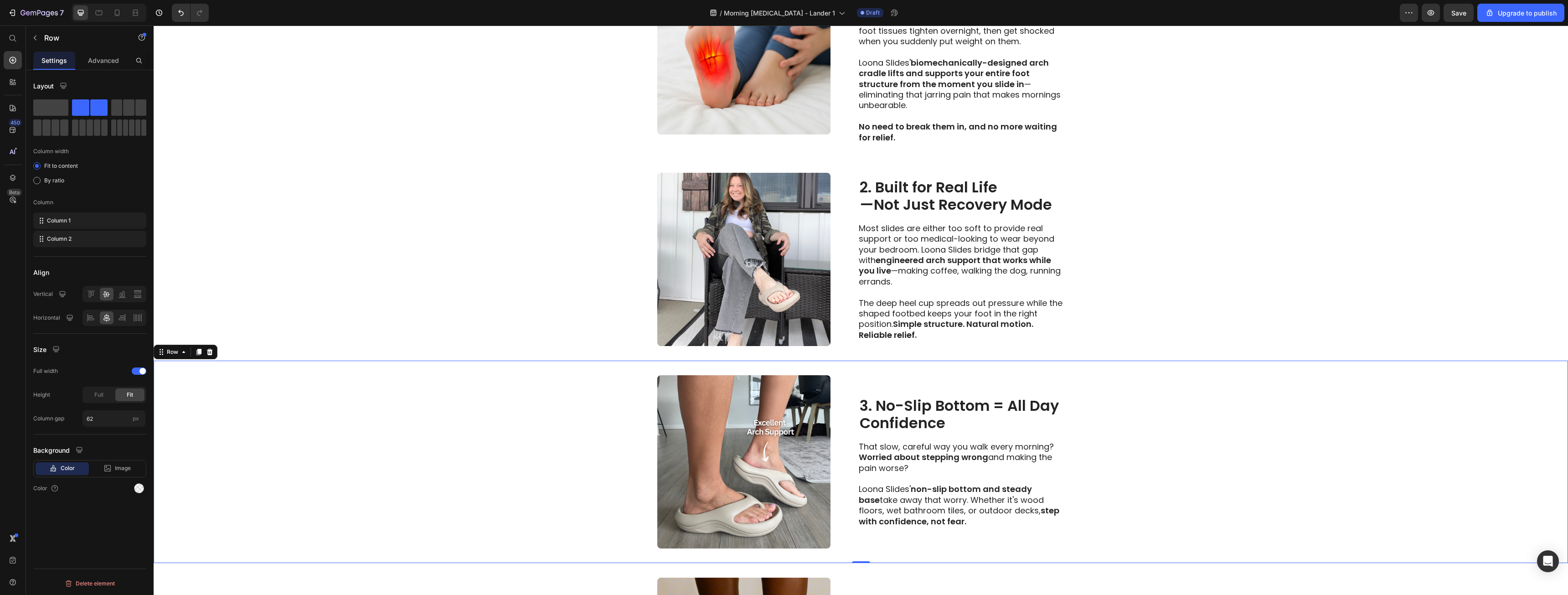 click at bounding box center (744, 462) 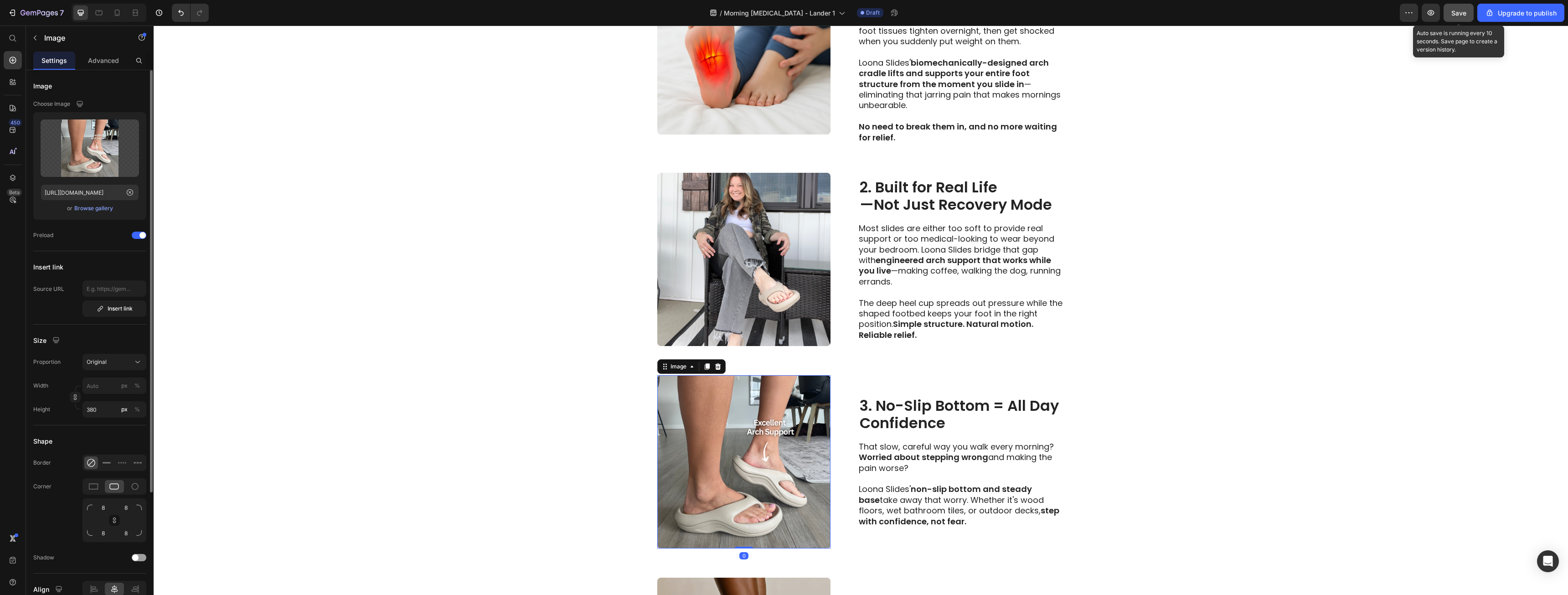click on "Save" 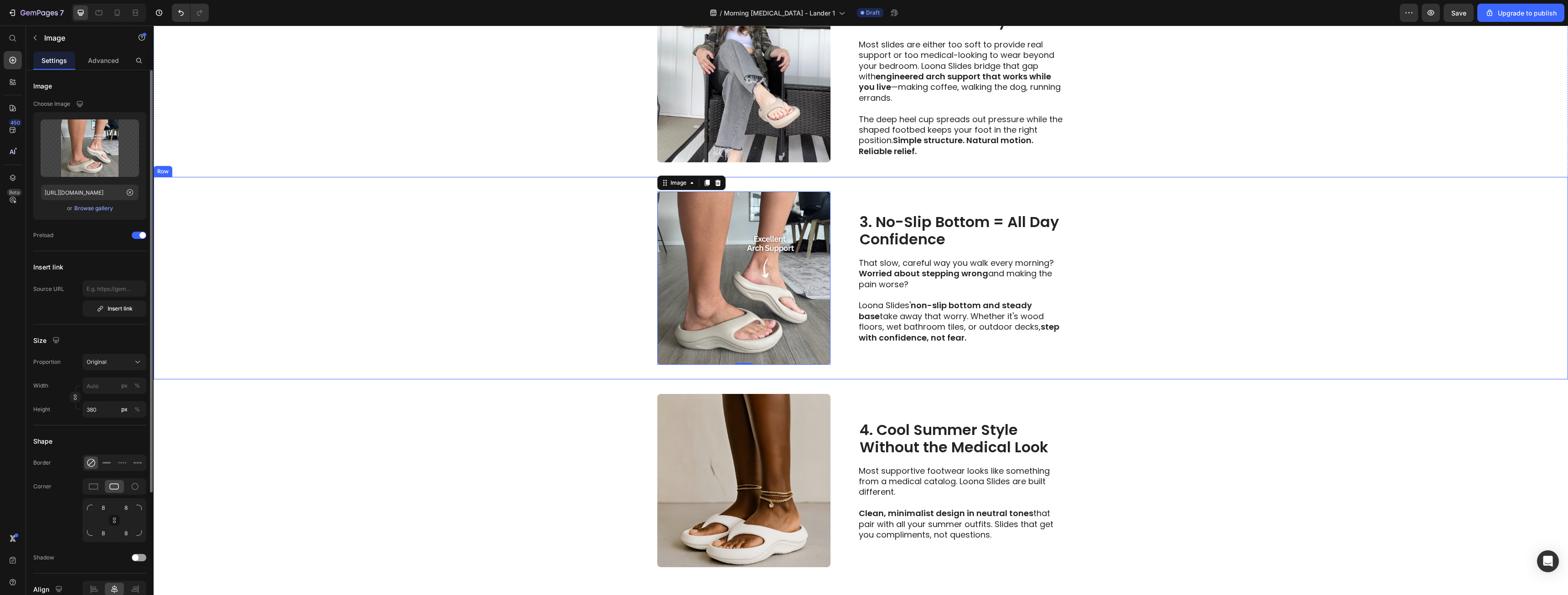 scroll, scrollTop: 638, scrollLeft: 0, axis: vertical 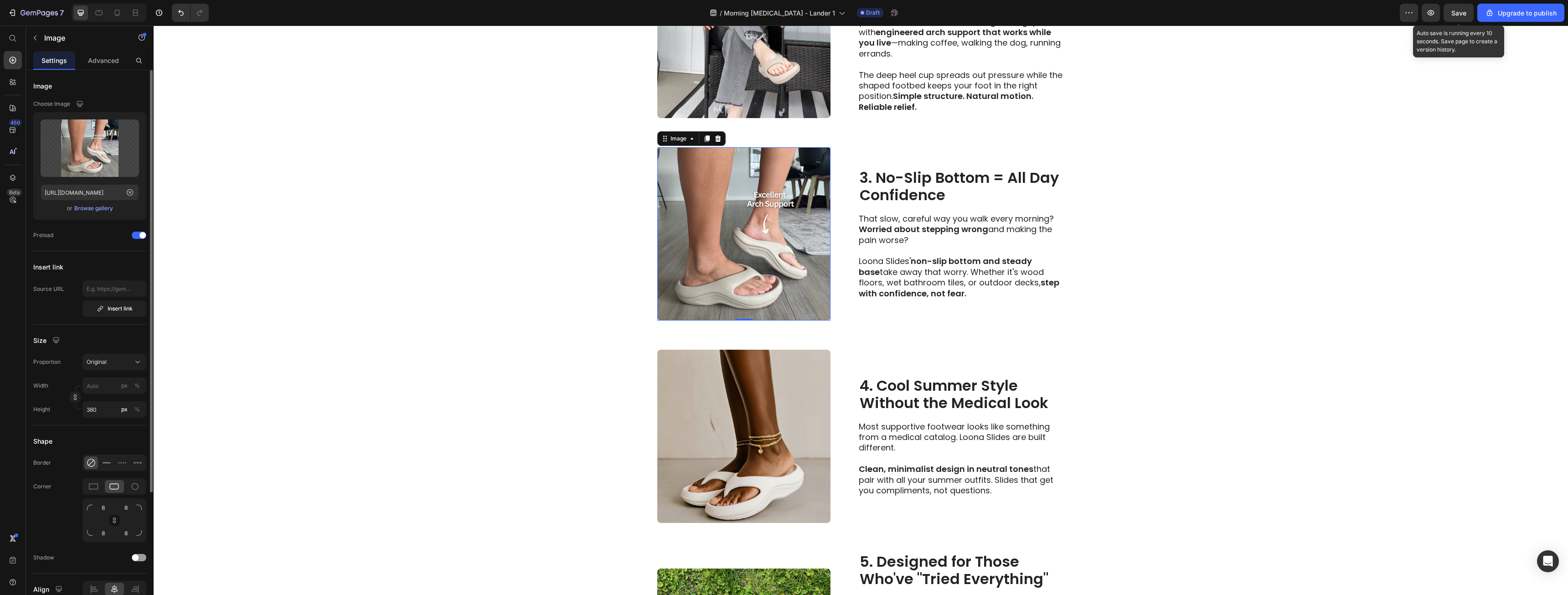 click on "Save" at bounding box center (1459, 13) 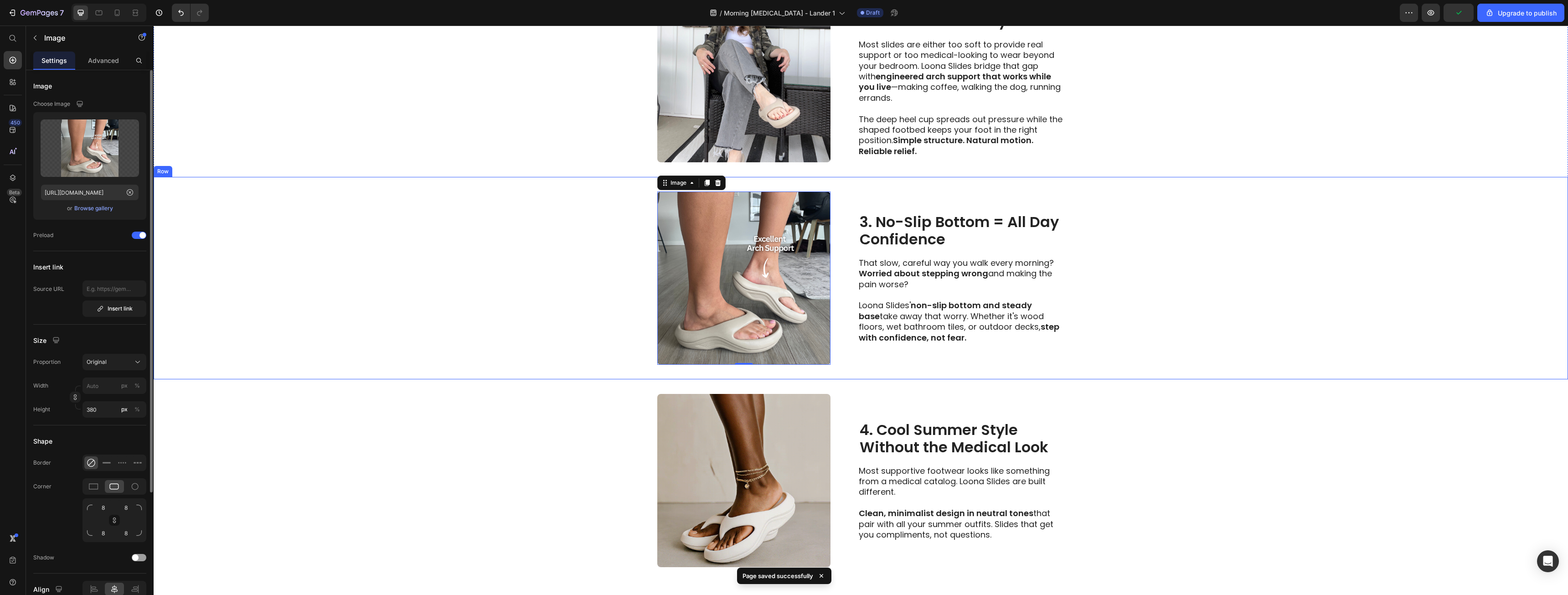 scroll, scrollTop: 593, scrollLeft: 0, axis: vertical 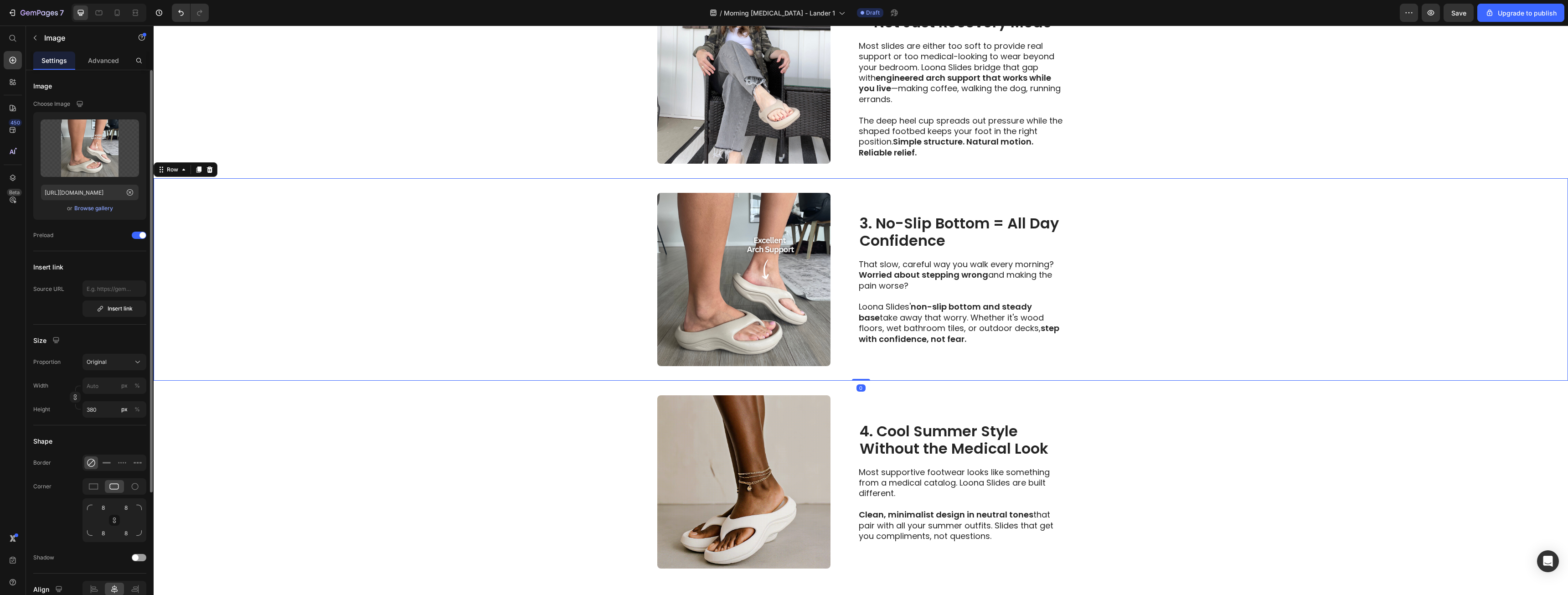 click on "Image 3. No-Slip Bottom = All Day Confidence  Heading That slow, careful way you walk every morning?  Worried about stepping wrong  and making the pain worse?  Loona Slides'  non-slip bottom and steady base  take away that worry. Whether it's wood floors, wet bathroom tiles, or outdoor decks,  step with confidence, not fear. Text Block Row   0" at bounding box center [861, 279] 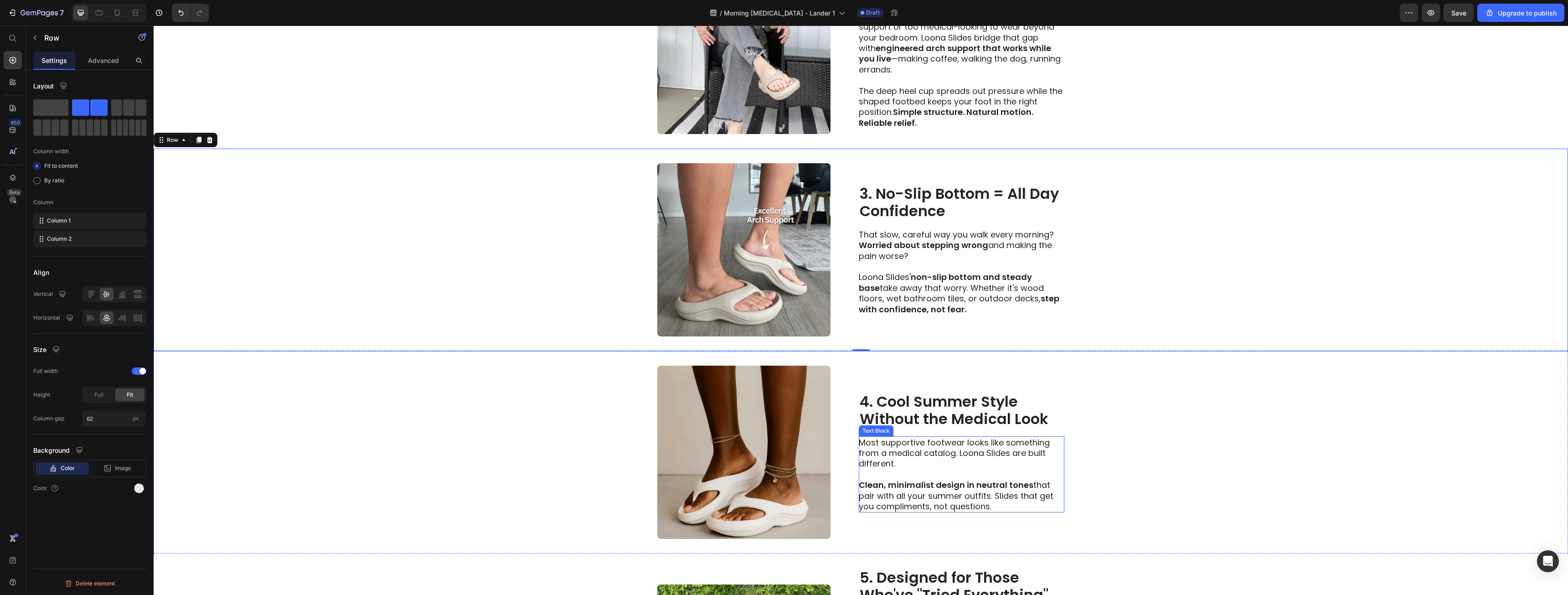 scroll, scrollTop: 775, scrollLeft: 0, axis: vertical 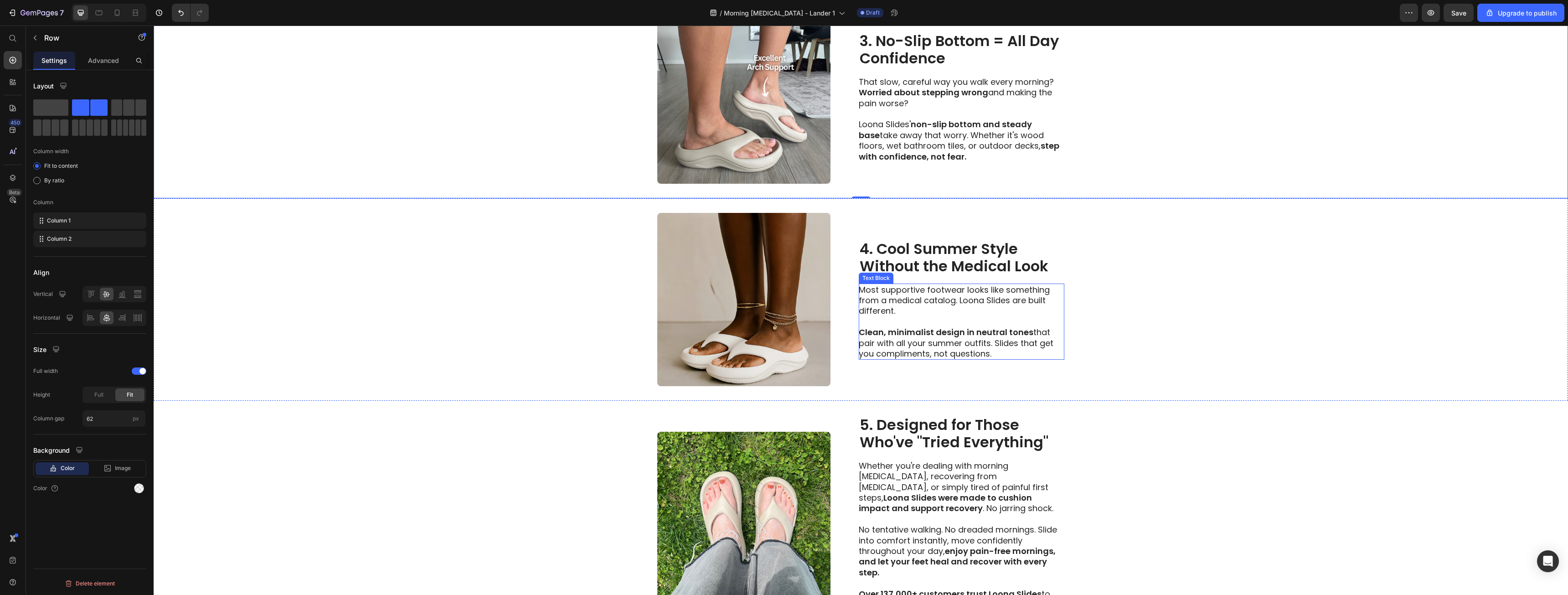 click at bounding box center (961, 321) 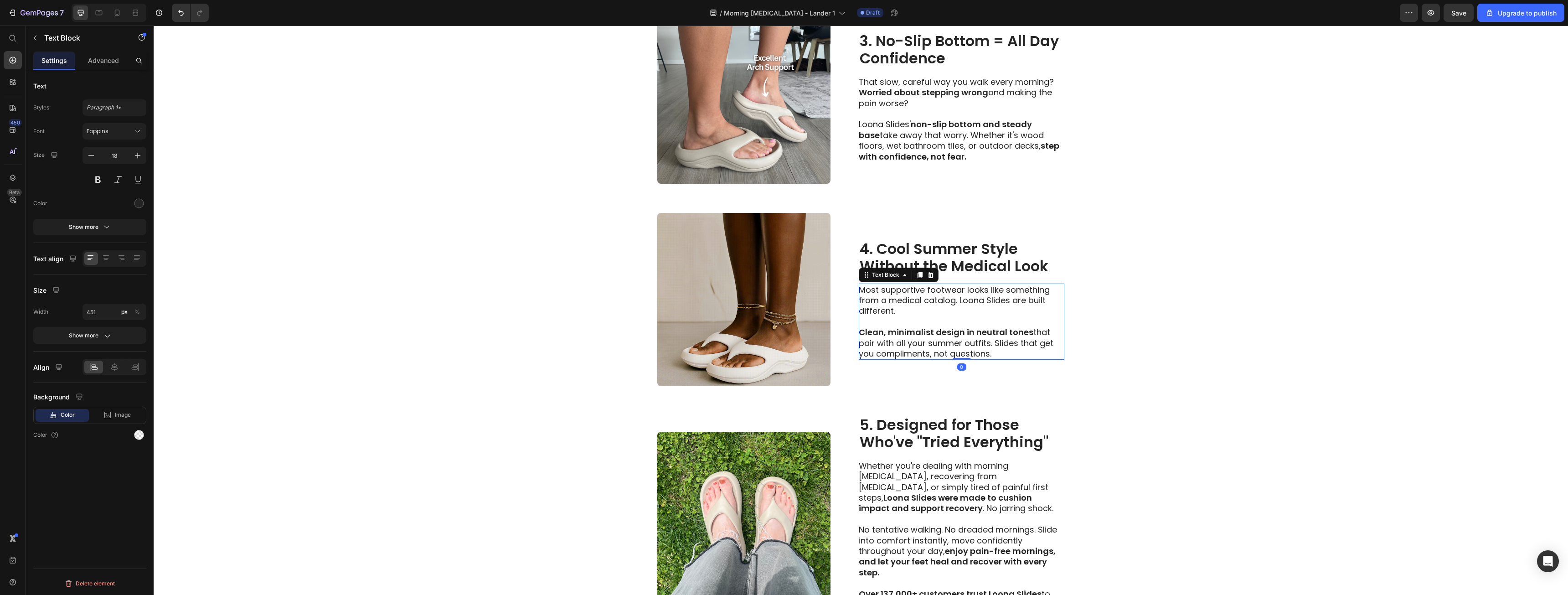 click on "Clean, minimalist design in neutral tones  that pair with all your summer outfits. Slides that get you compliments, not questions." at bounding box center (961, 343) 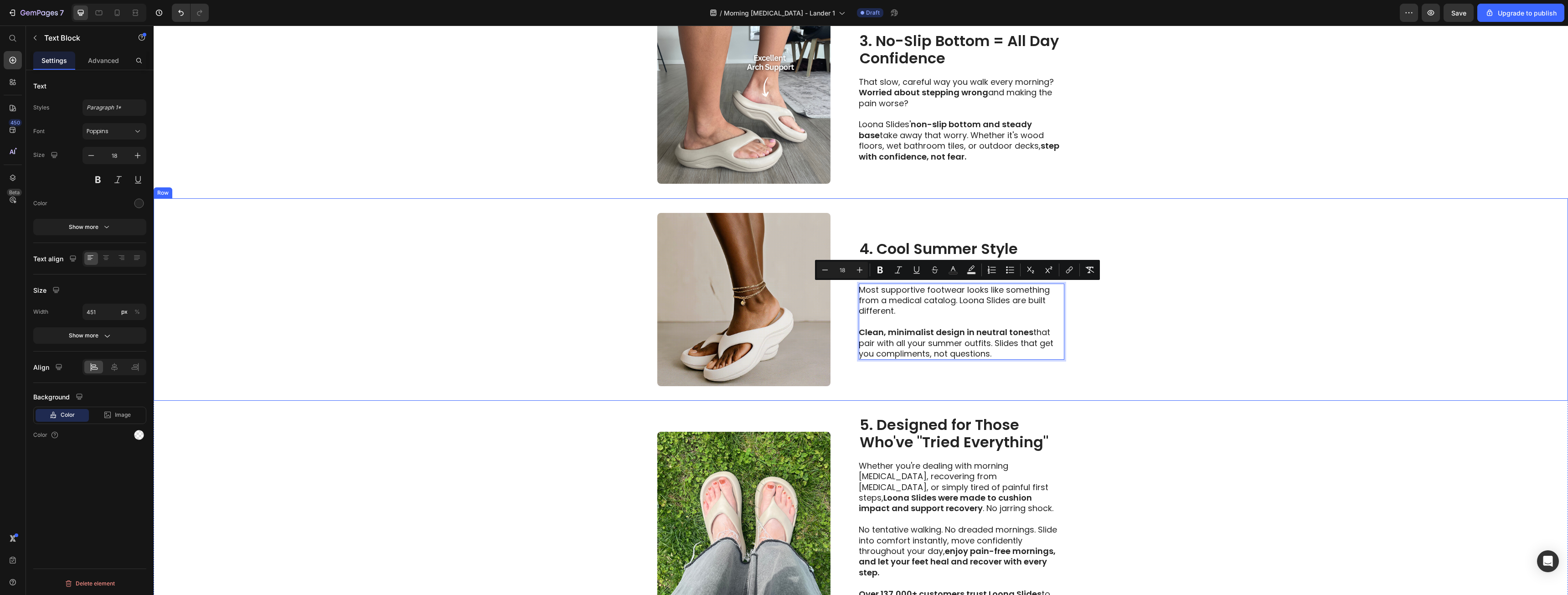 drag, startPoint x: 987, startPoint y: 350, endPoint x: 1006, endPoint y: 299, distance: 54.424259 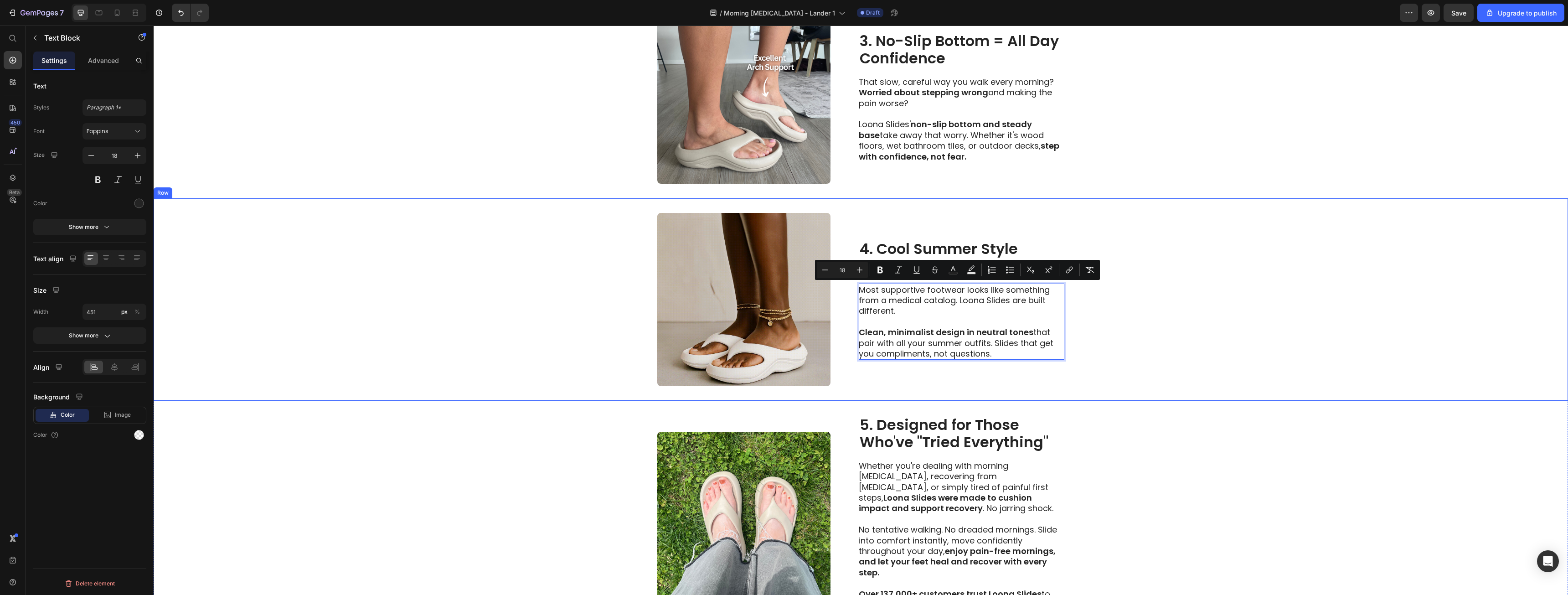 click on "Image 4. Cool Summer Style  Without the Medical Look Heading Most supportive footwear looks like something from a medical catalog. Loona Slides are built different.  Clean, minimalist design in neutral tones  that pair with all your summer outfits. Slides that get you compliments, not questions. Text Block   0 Row" at bounding box center (861, 300) 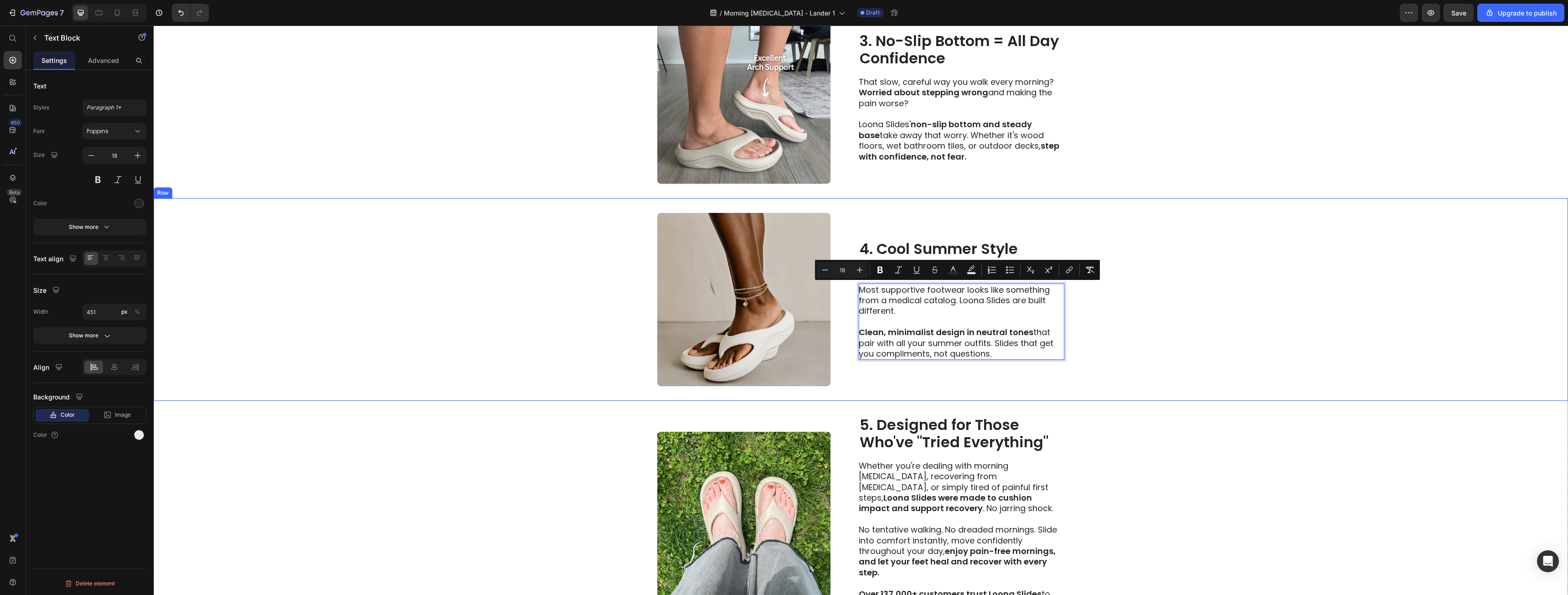 copy on "Most supportive footwear looks like something from a medical catalog. Loona Slides are built different.  Clean, minimalist design in neutral tones  that pair with all your summer outfits. Slides that get you compliments, not questions." 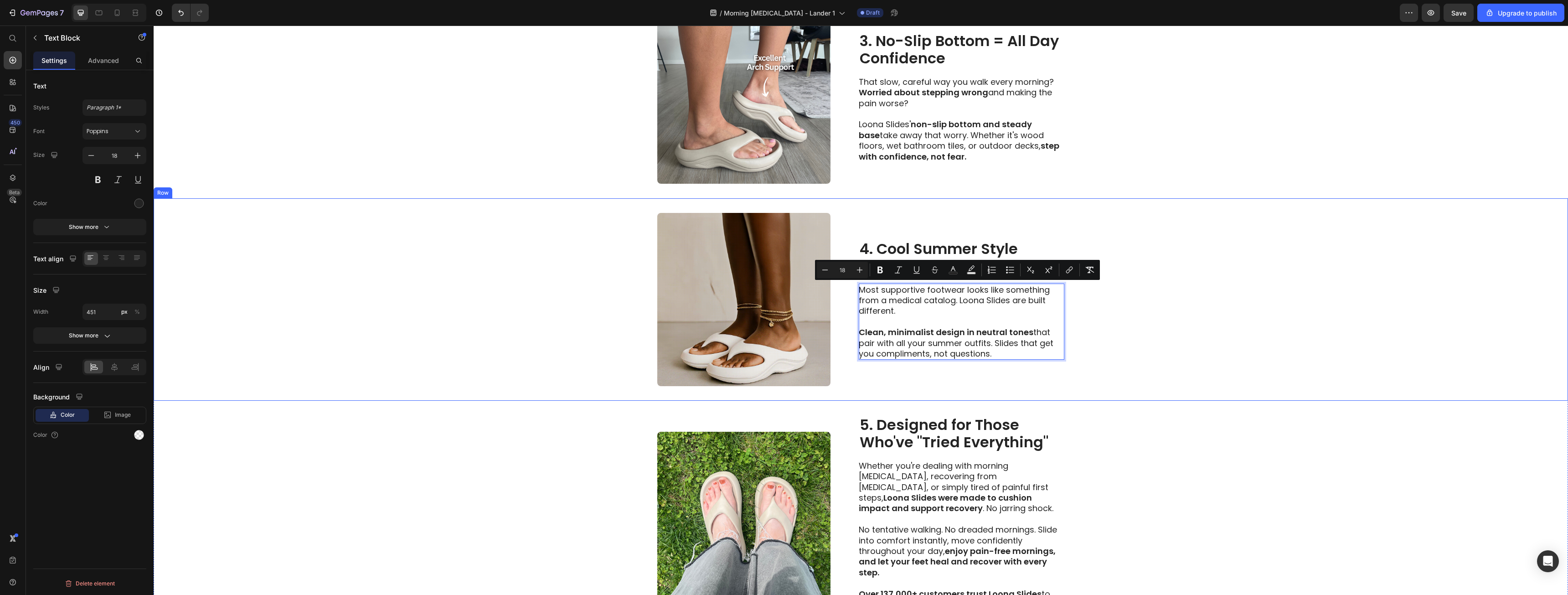 click on "4. Cool Summer Style  Without the Medical Look" at bounding box center (961, 258) 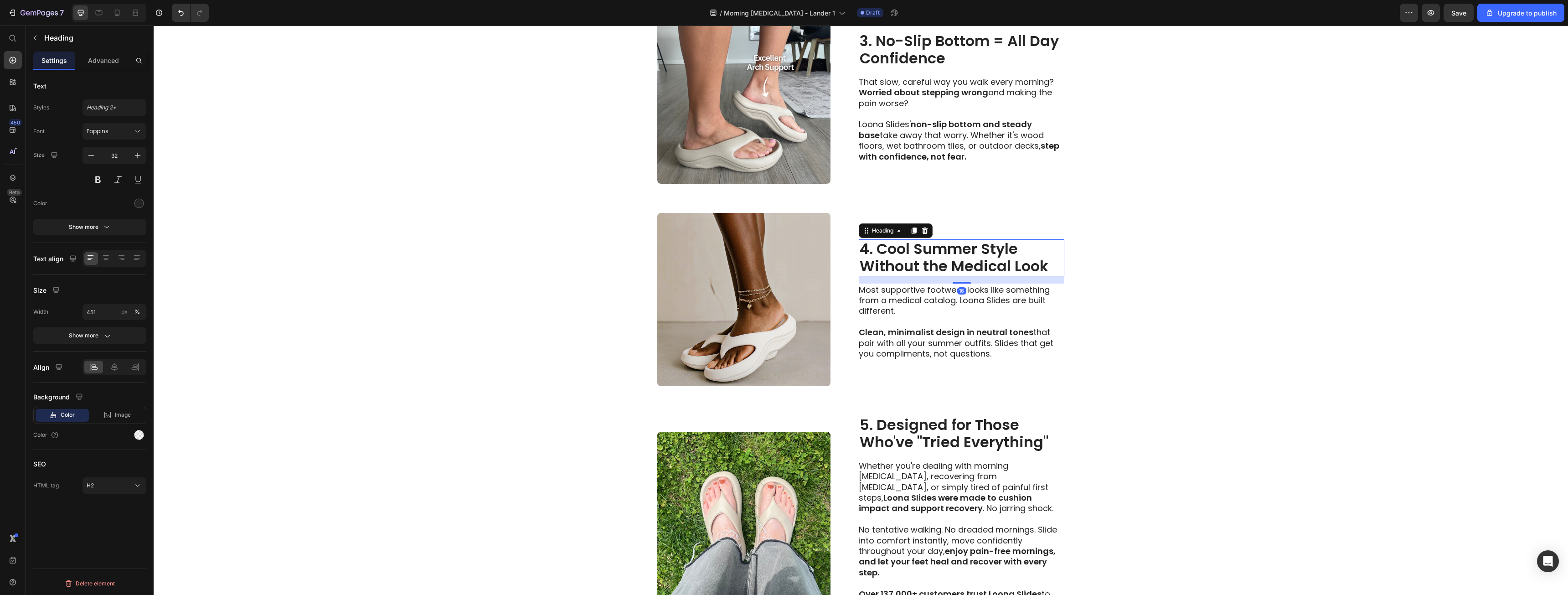 click on "4. Cool Summer Style  Without the Medical Look" at bounding box center (961, 258) 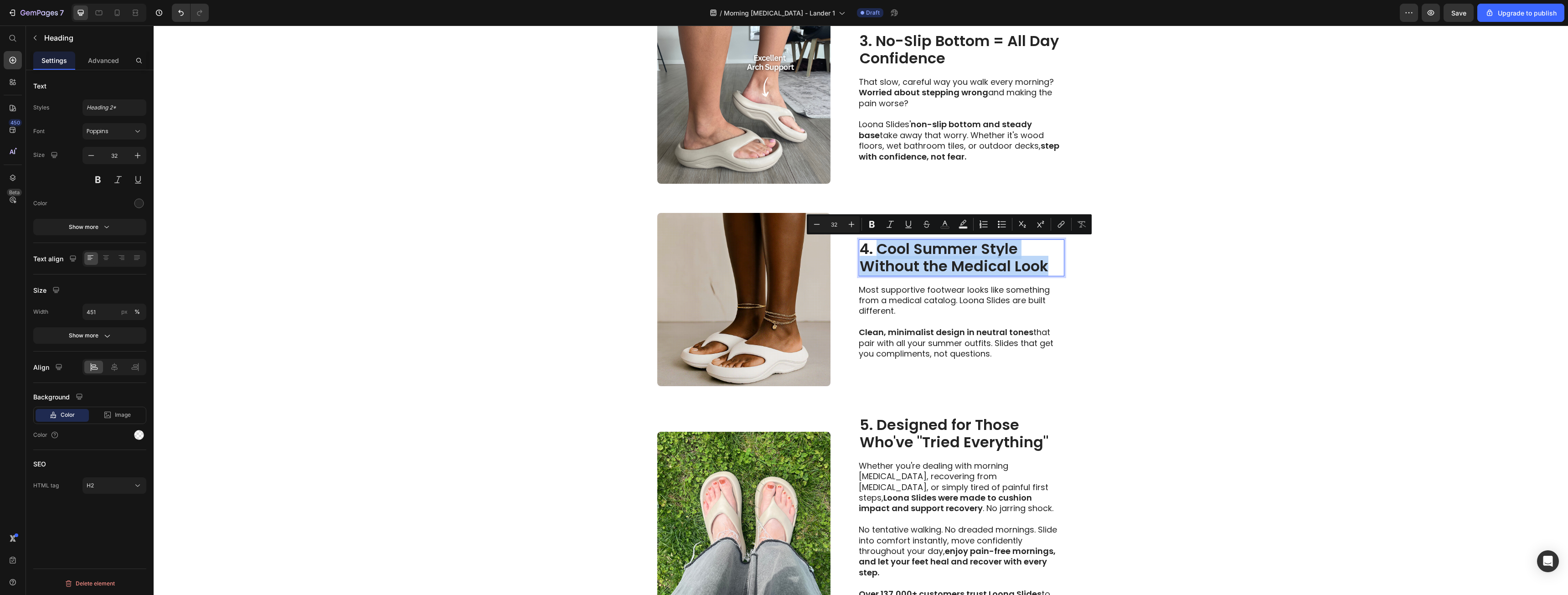 drag, startPoint x: 896, startPoint y: 246, endPoint x: 1023, endPoint y: 261, distance: 127.88276 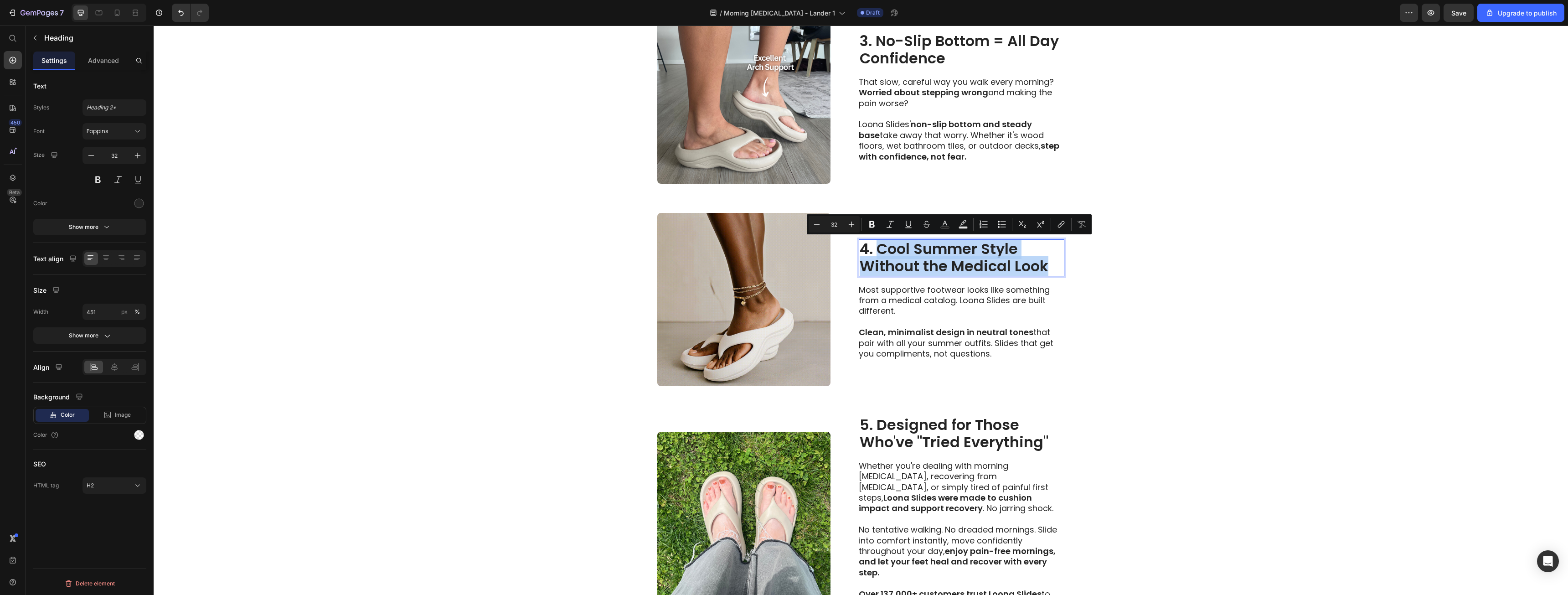 click on "4. Cool Summer Style  Without the Medical Look" at bounding box center (961, 258) 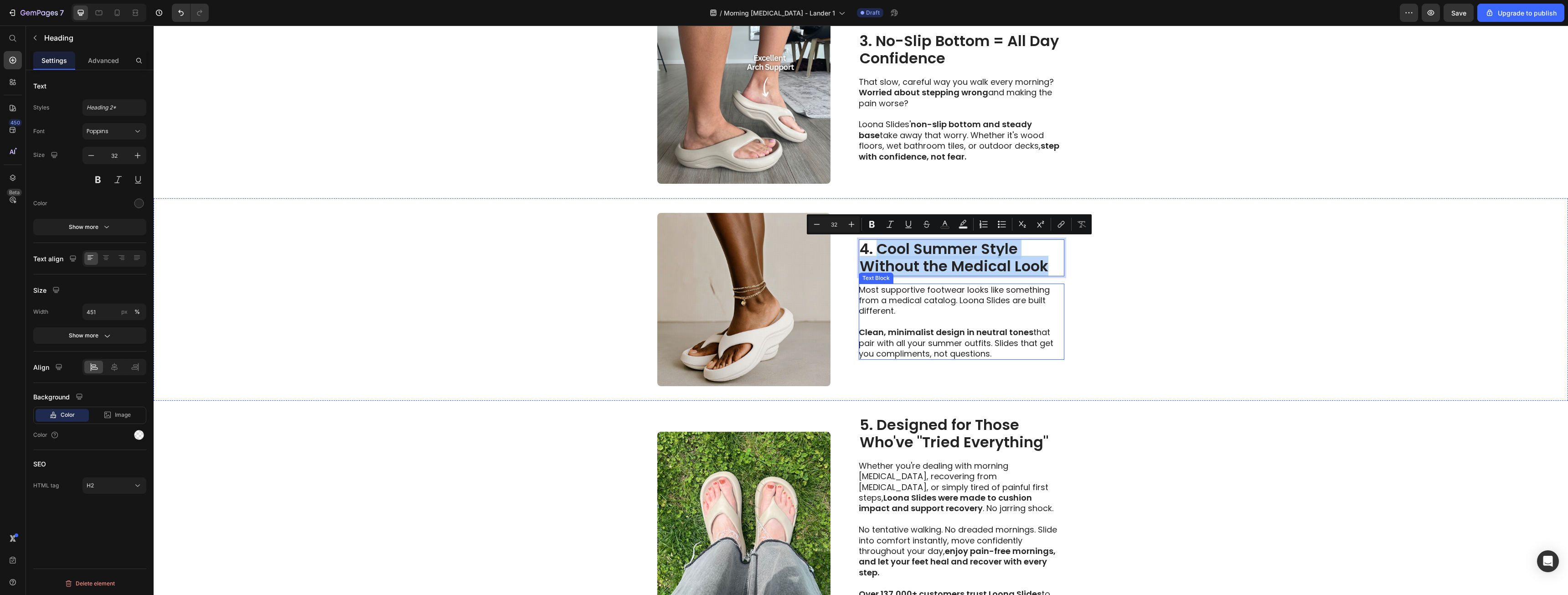 click on "Most supportive footwear looks like something from a medical catalog. Loona Slides are built different." at bounding box center [961, 300] 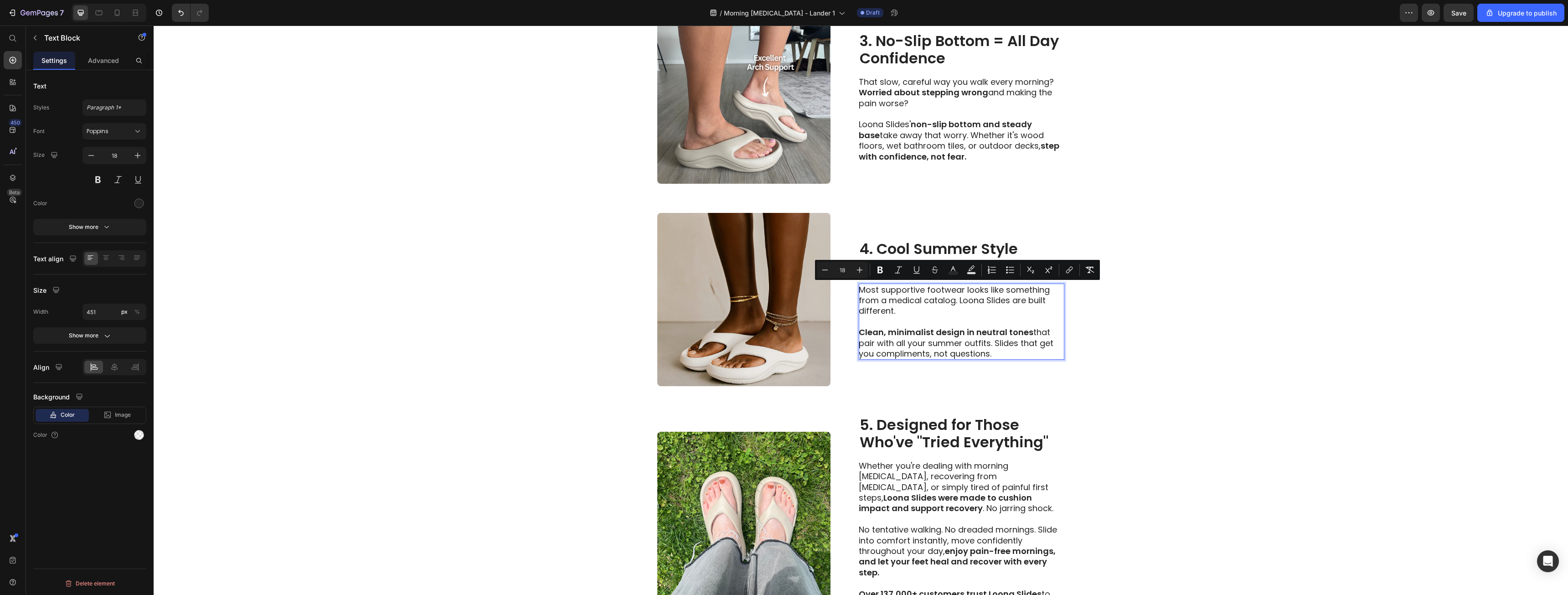 drag, startPoint x: 862, startPoint y: 289, endPoint x: 1031, endPoint y: 357, distance: 182.1675 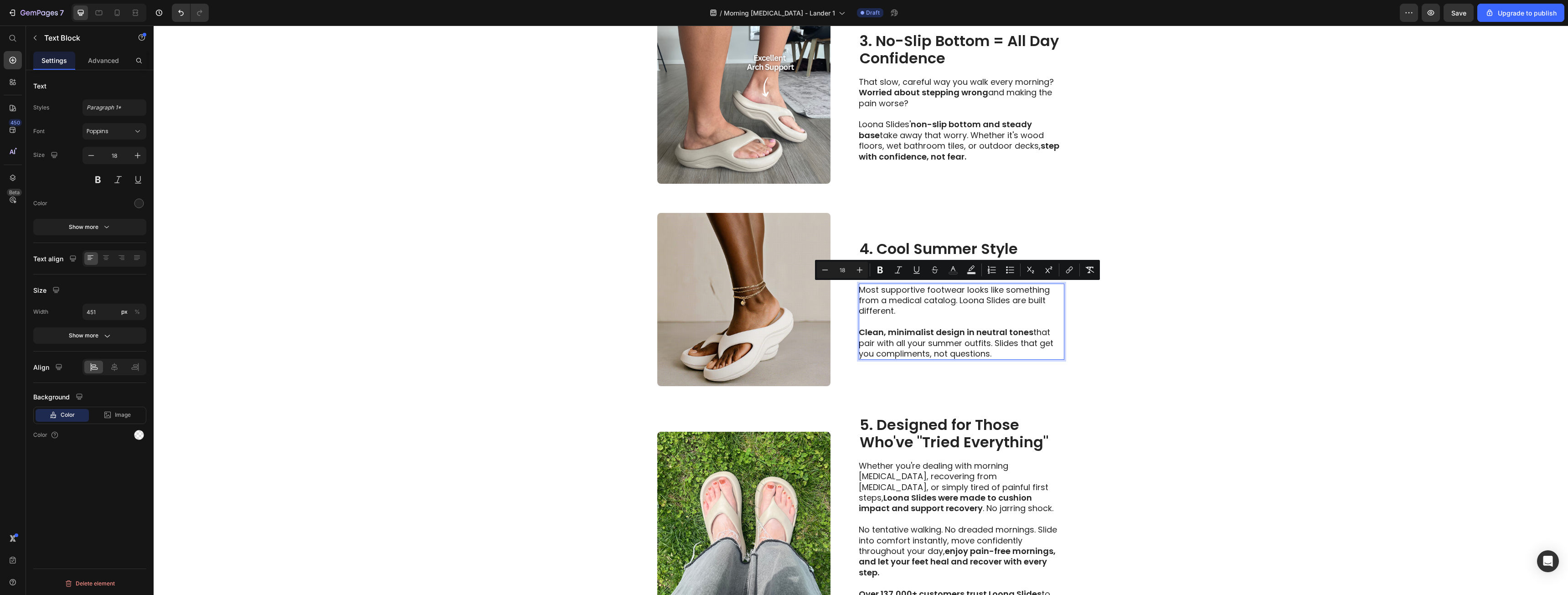 click on "Most supportive footwear looks like something from a medical catalog. Loona Slides are built different.  Clean, minimalist design in neutral tones  that pair with all your summer outfits. Slides that get you compliments, not questions." at bounding box center (961, 322) 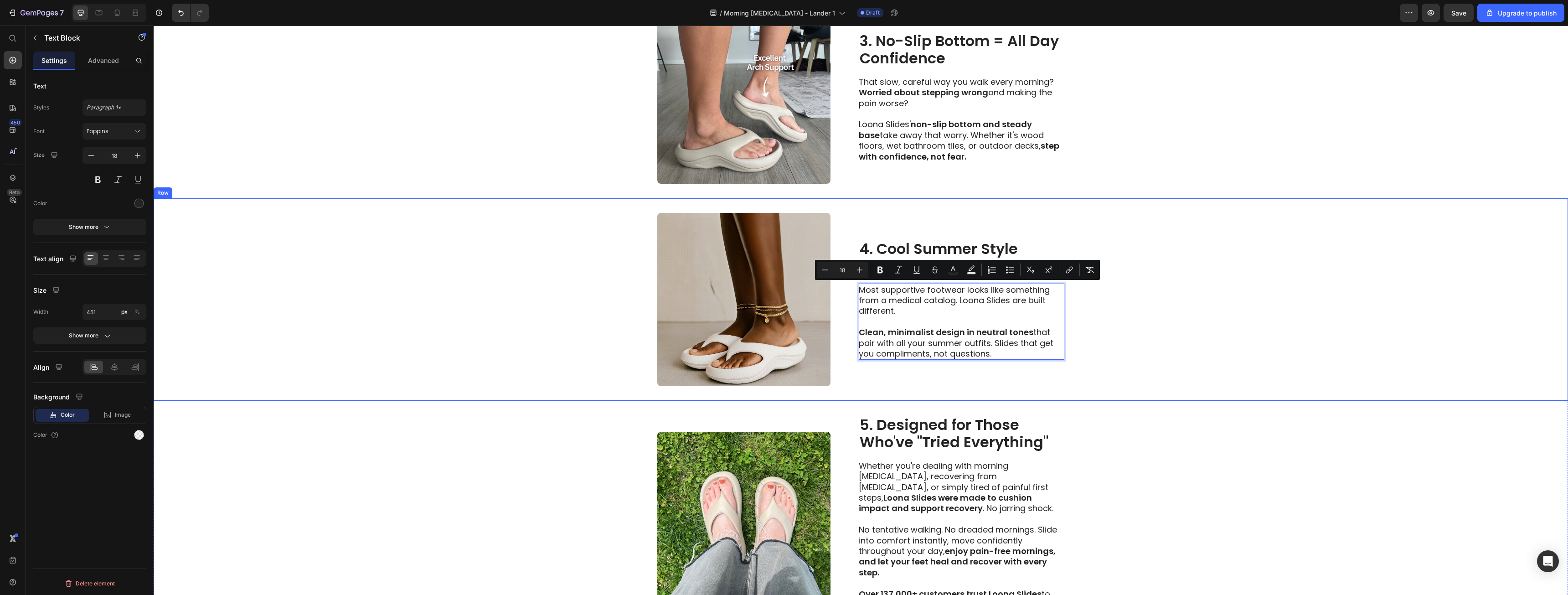 click on "Image 4. Cool Summer Style  Without the Medical Look Heading Most supportive footwear looks like something from a medical catalog. Loona Slides are built different.  Clean, minimalist design in neutral tones  that pair with all your summer outfits. Slides that get you compliments, not questions. Text Block   0 Row" at bounding box center (861, 300) 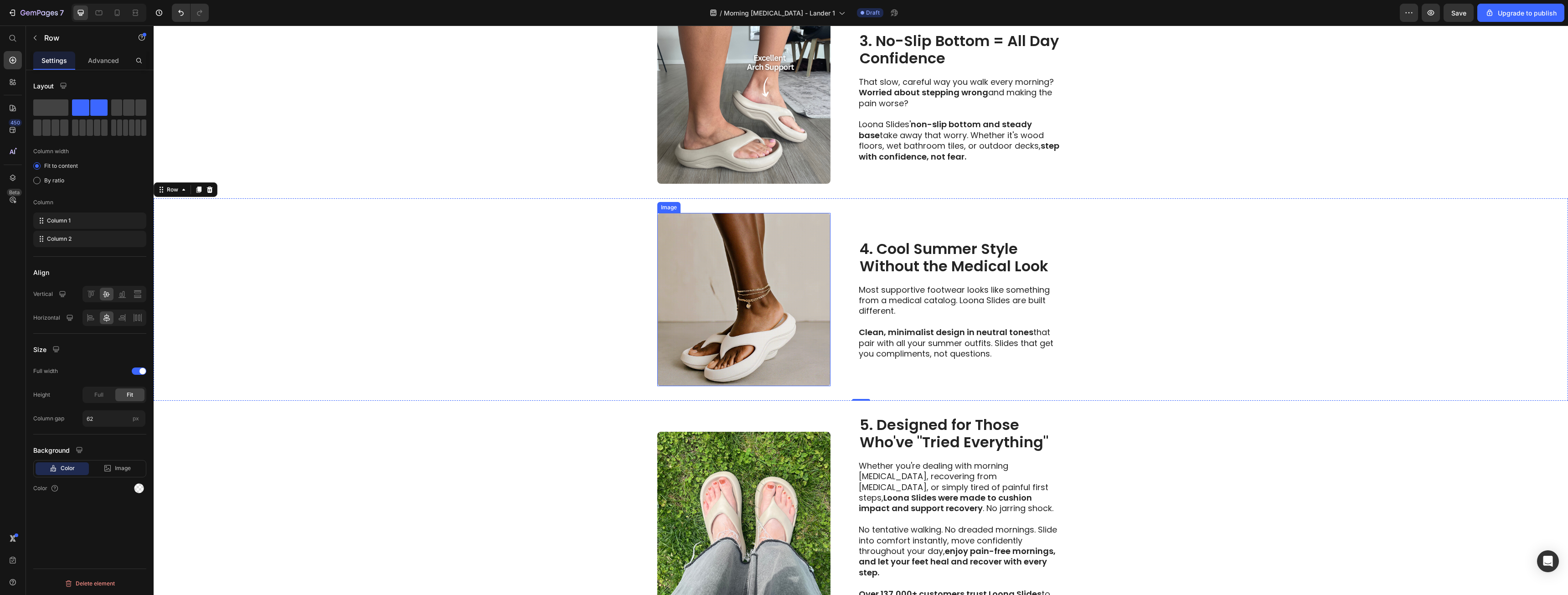 click at bounding box center [744, 300] 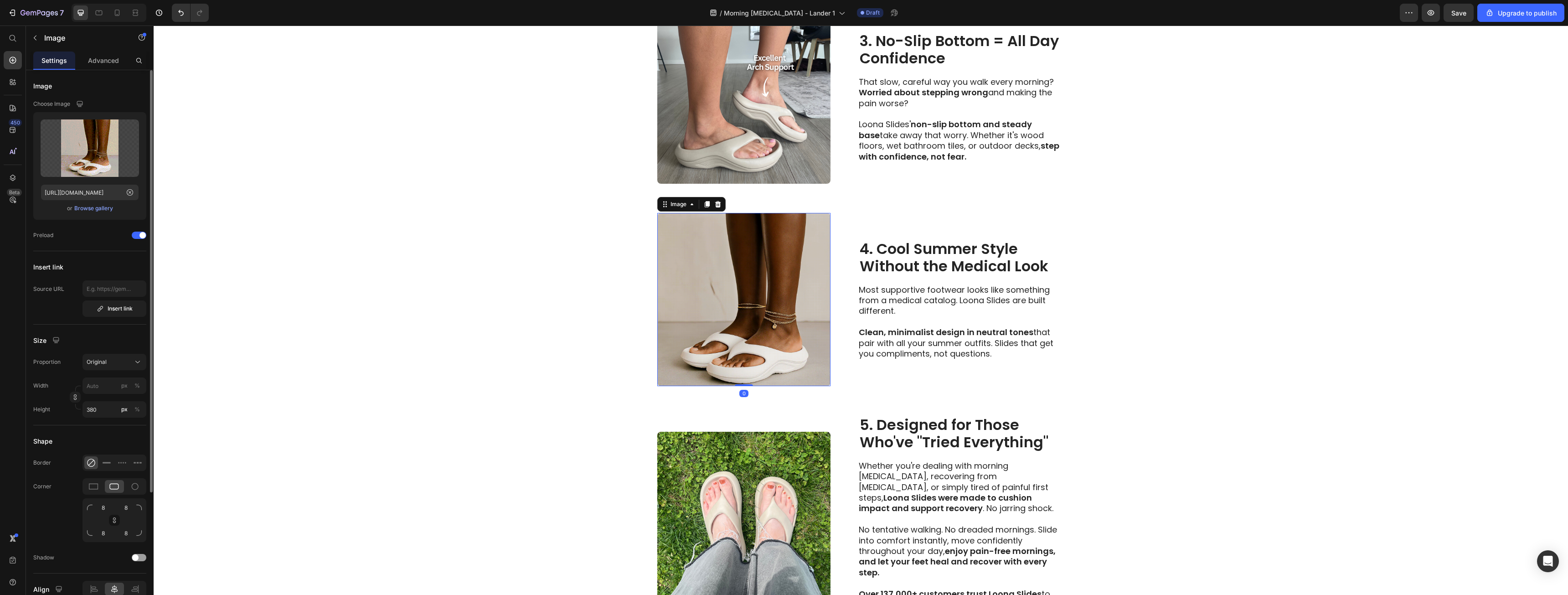 click on "Browse gallery" at bounding box center [93, 208] 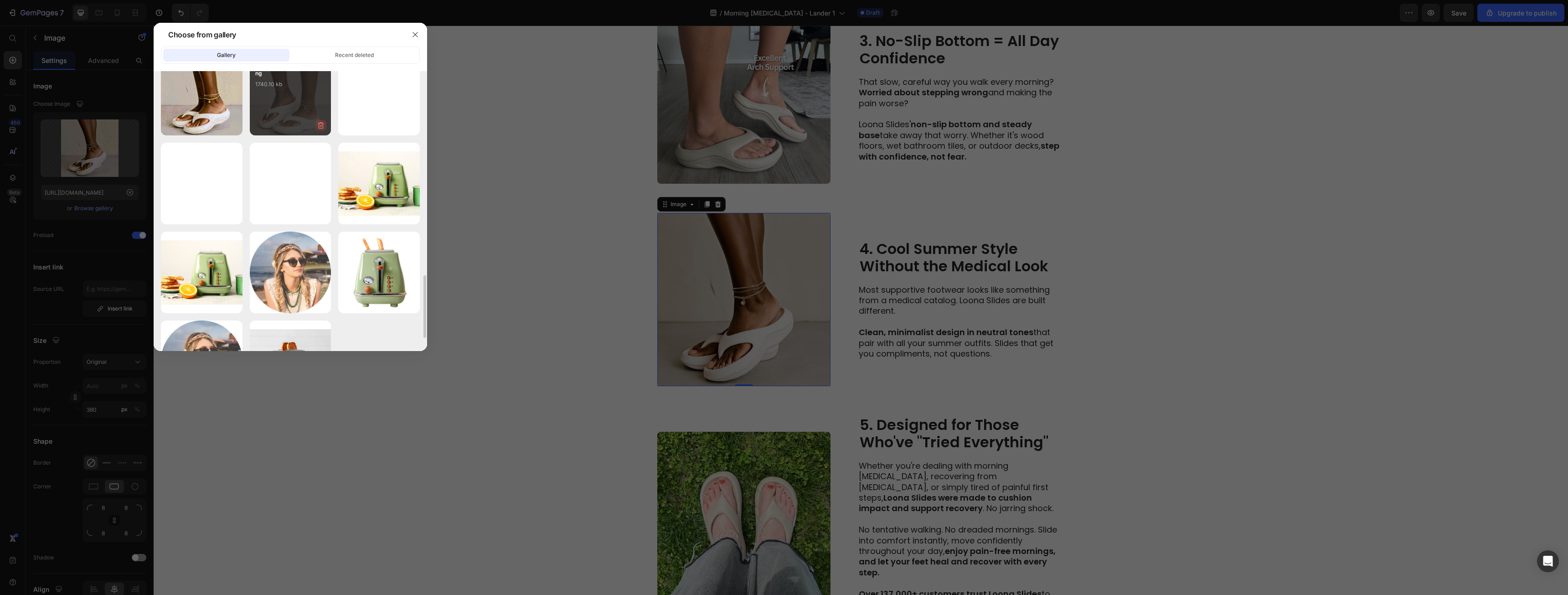 scroll, scrollTop: 970, scrollLeft: 0, axis: vertical 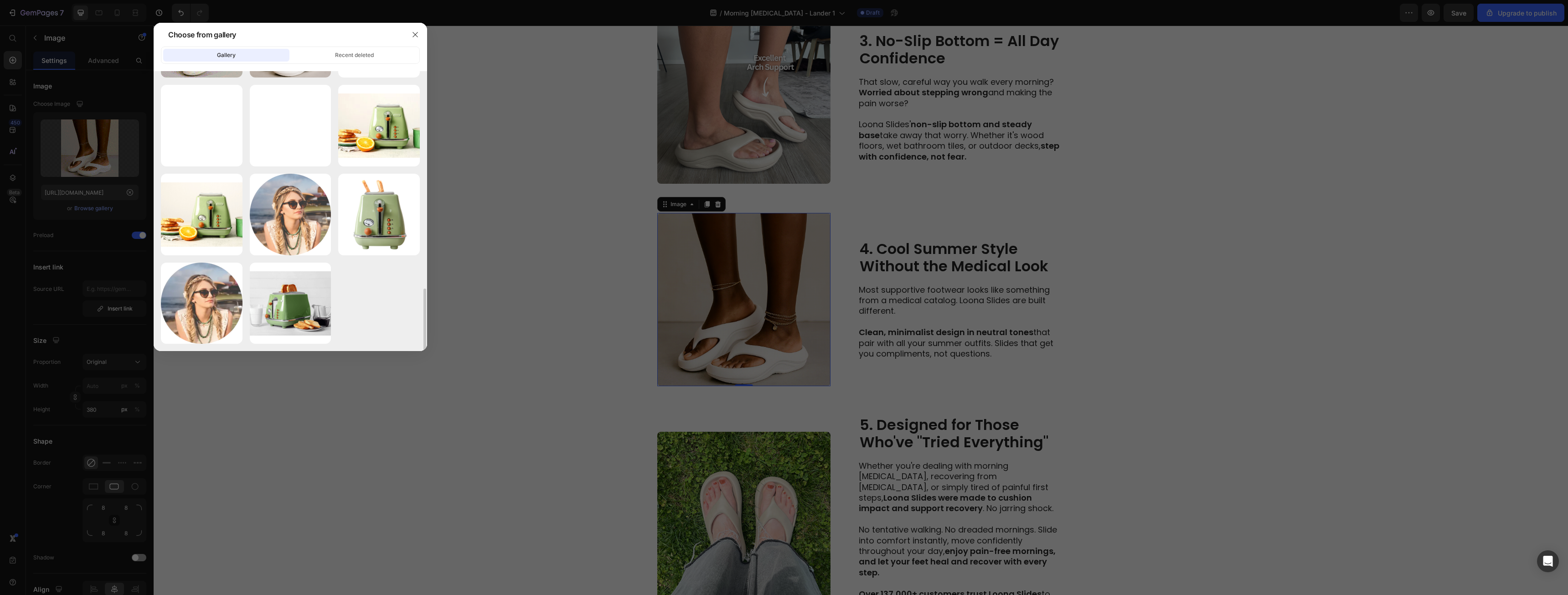 click at bounding box center (784, 297) 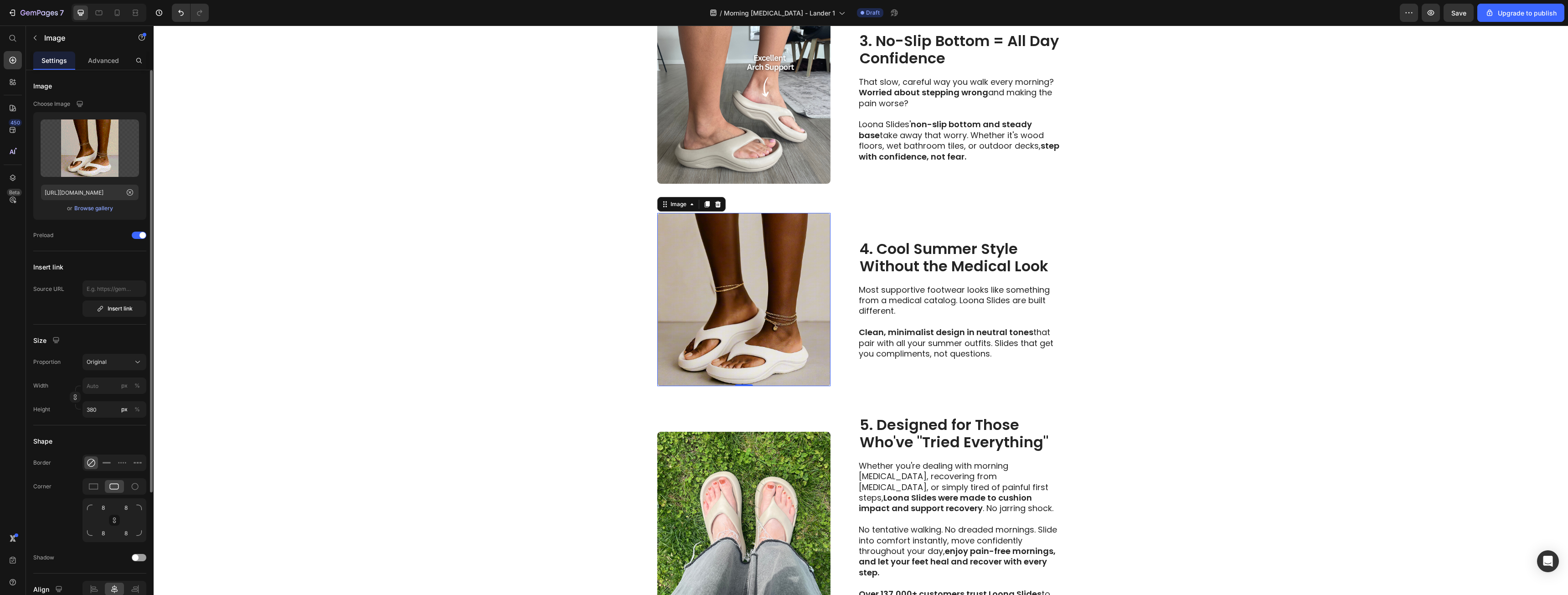 click on "Browse gallery" at bounding box center [93, 208] 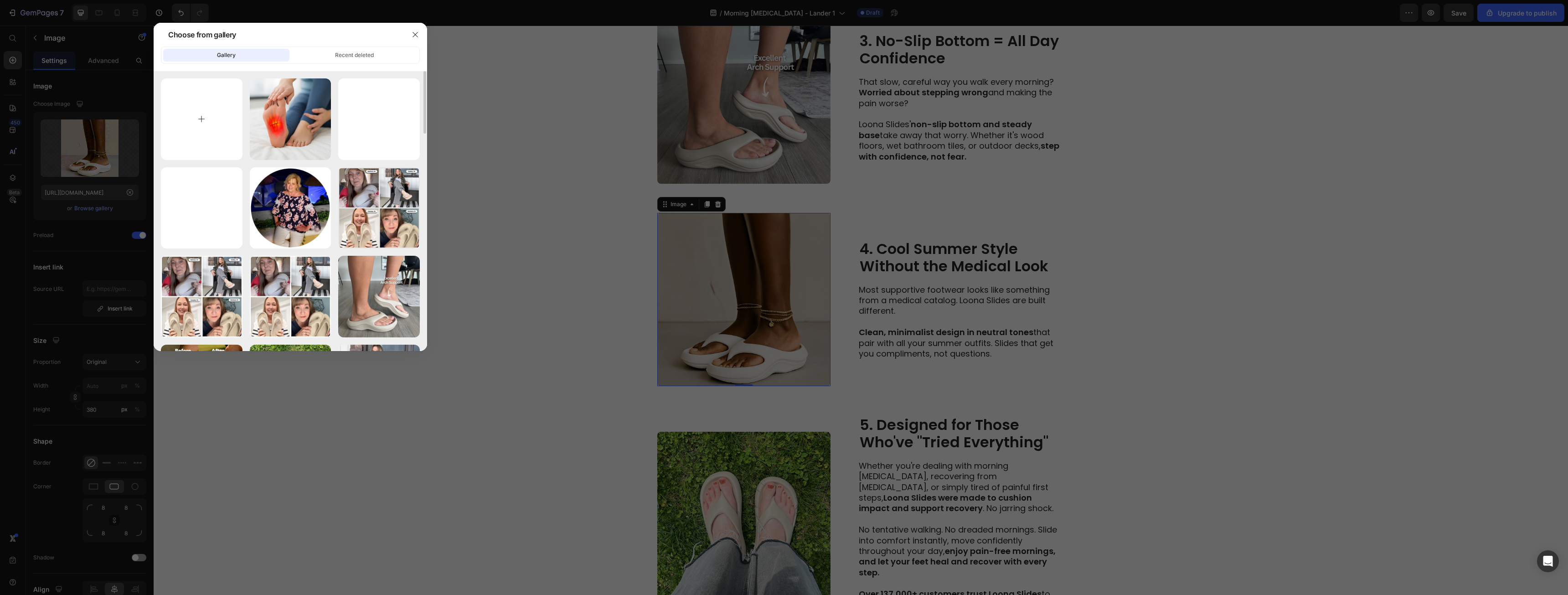 click at bounding box center [201, 119] 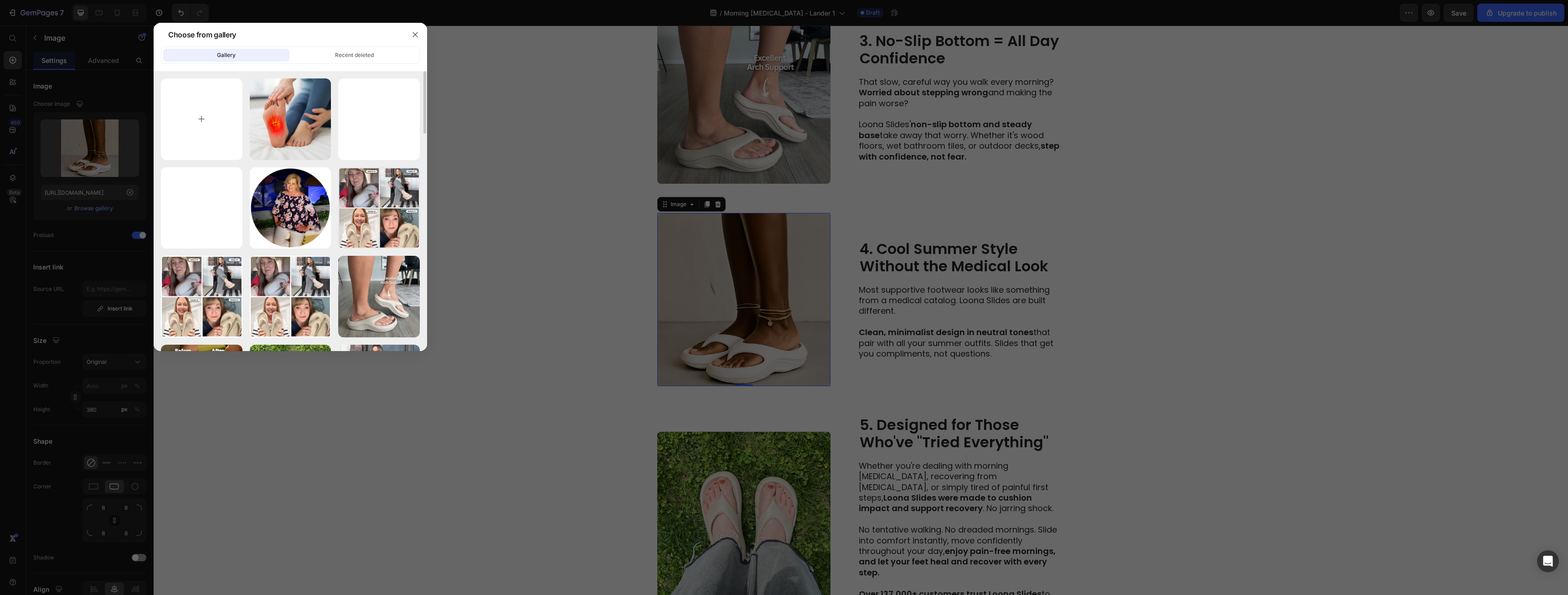type on "C:\fakepath\LoonaSlides Images (2).jpg" 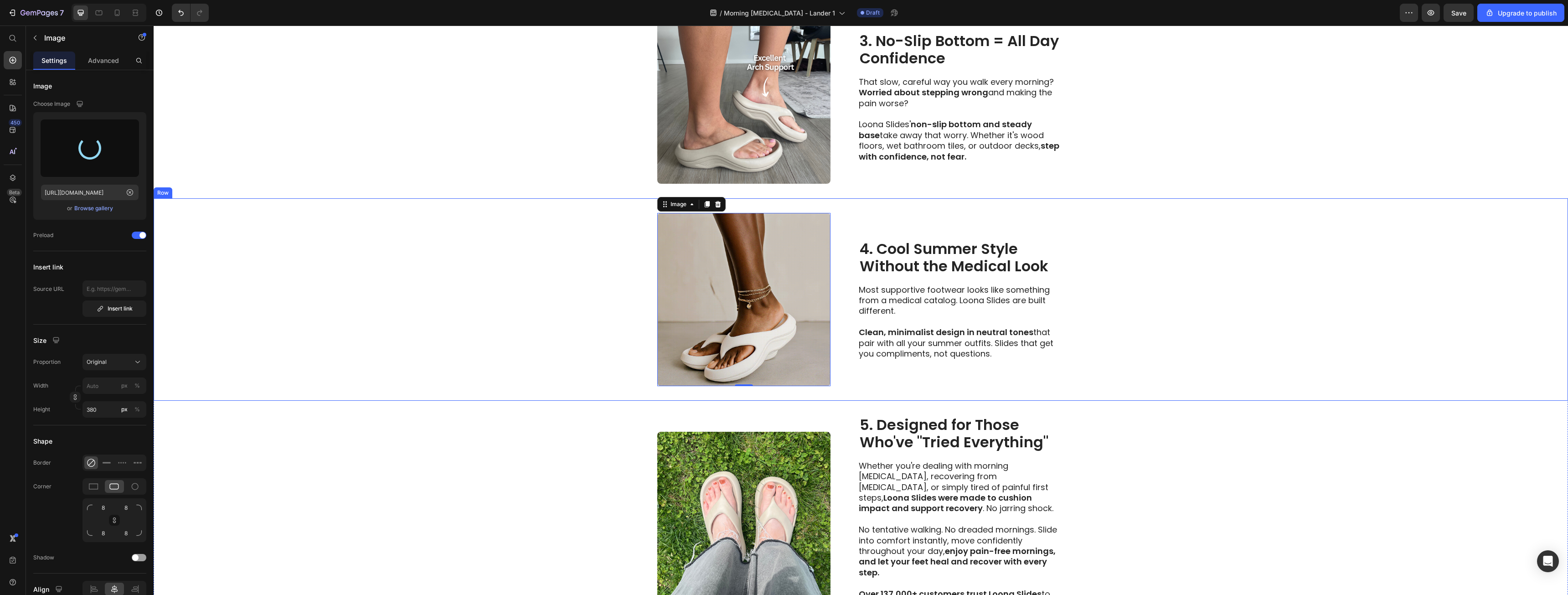 type on "https://cdn.shopify.com/s/files/1/0931/4920/0668/files/gempages_576021918650466890-74c98945-4429-4f97-bfd4-faeb262e2934.jpg" 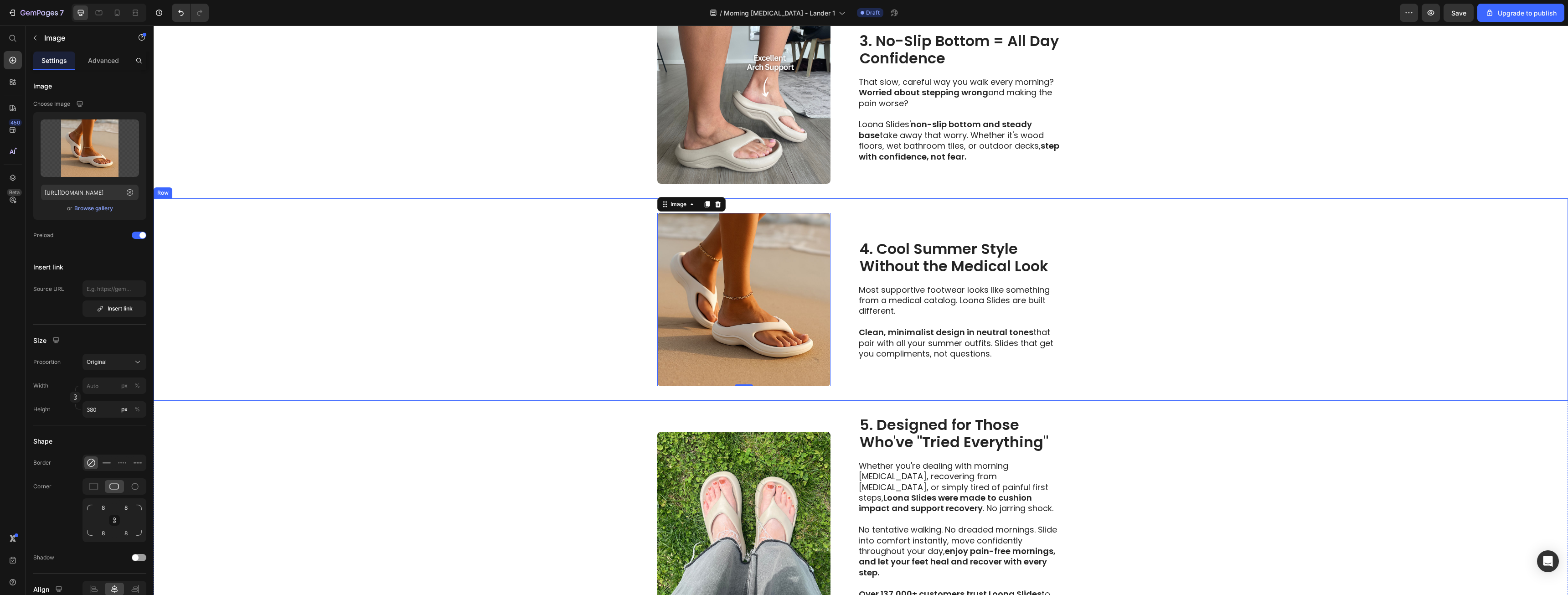 click on "Image   0 4. Cool Summer Style  Without the Medical Look Heading Most supportive footwear looks like something from a medical catalog. Loona Slides are built different.  Clean, minimalist design in neutral tones  that pair with all your summer outfits. Slides that get you compliments, not questions. Text Block Row" at bounding box center (861, 300) 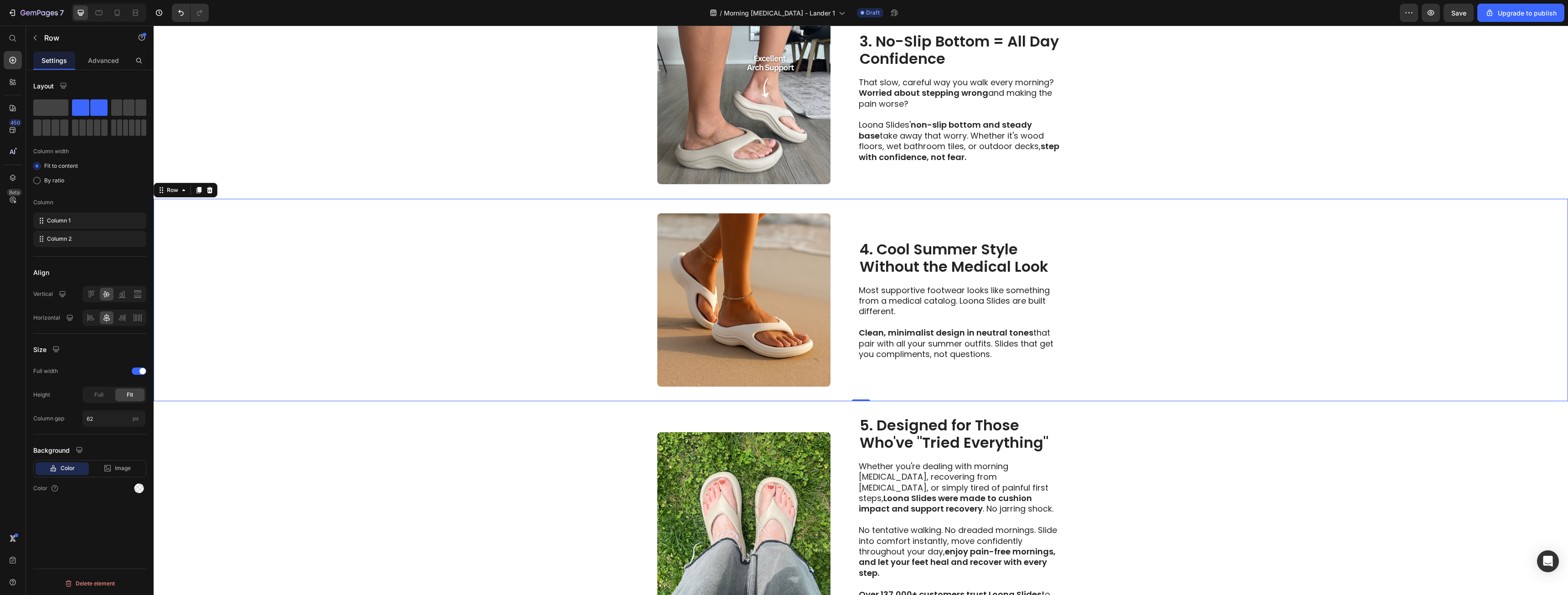 scroll, scrollTop: 775, scrollLeft: 0, axis: vertical 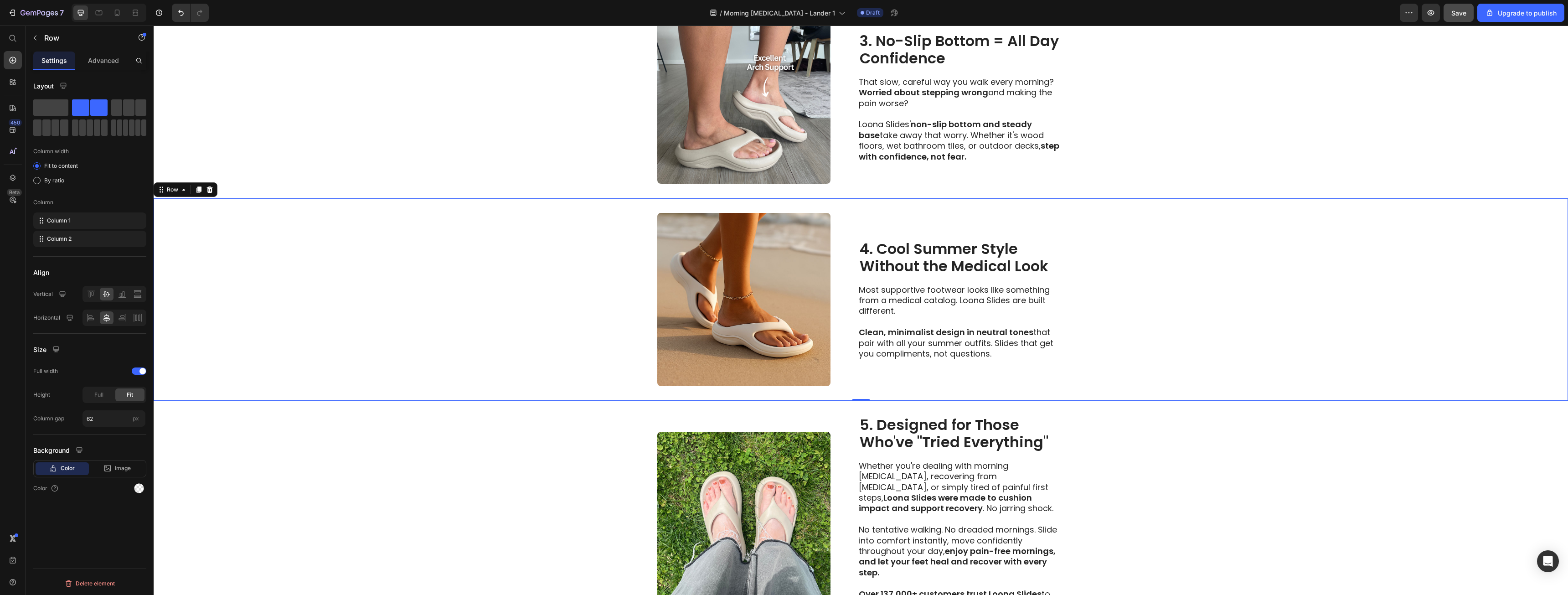 click on "Save" 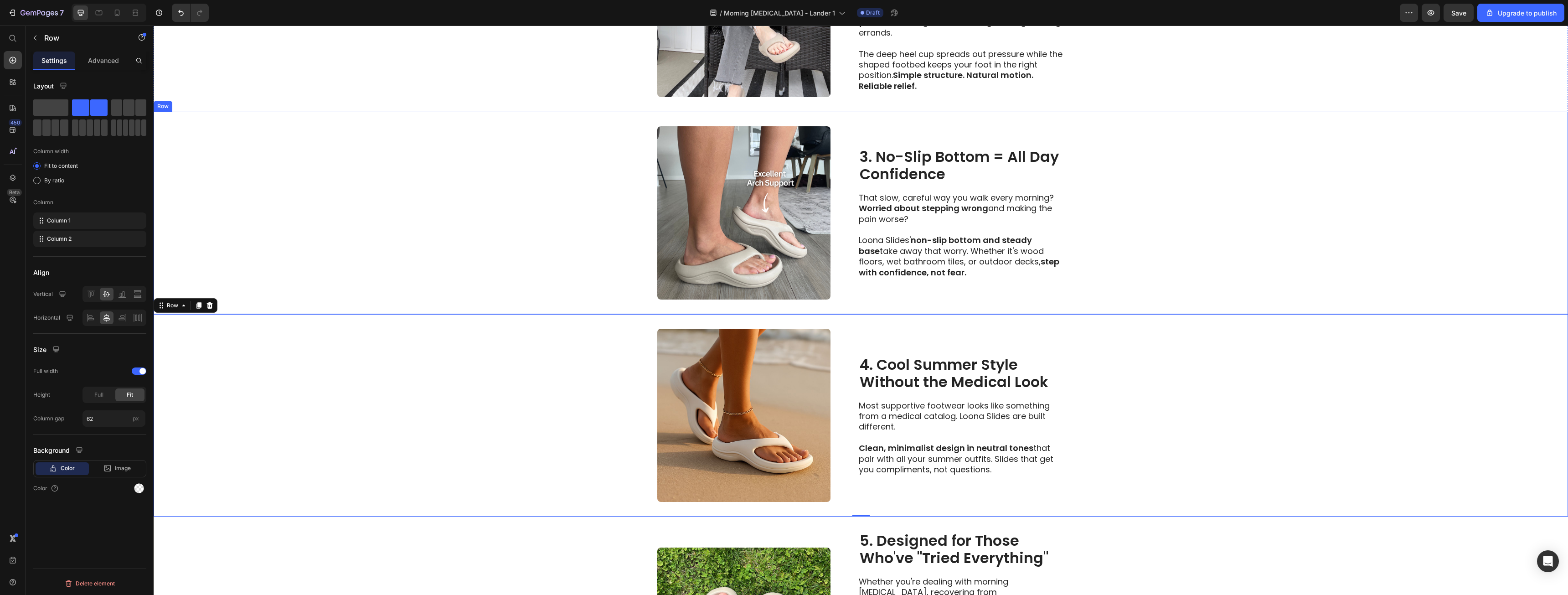 scroll, scrollTop: 684, scrollLeft: 0, axis: vertical 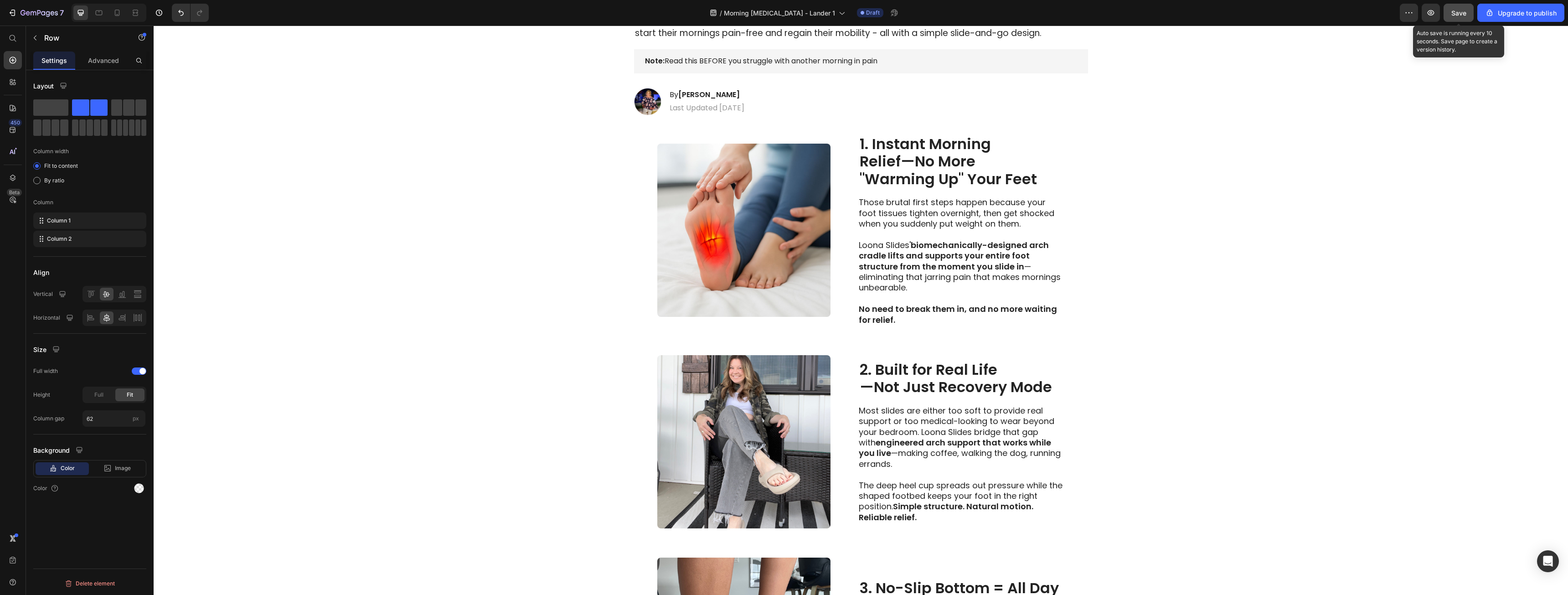 click on "Save" 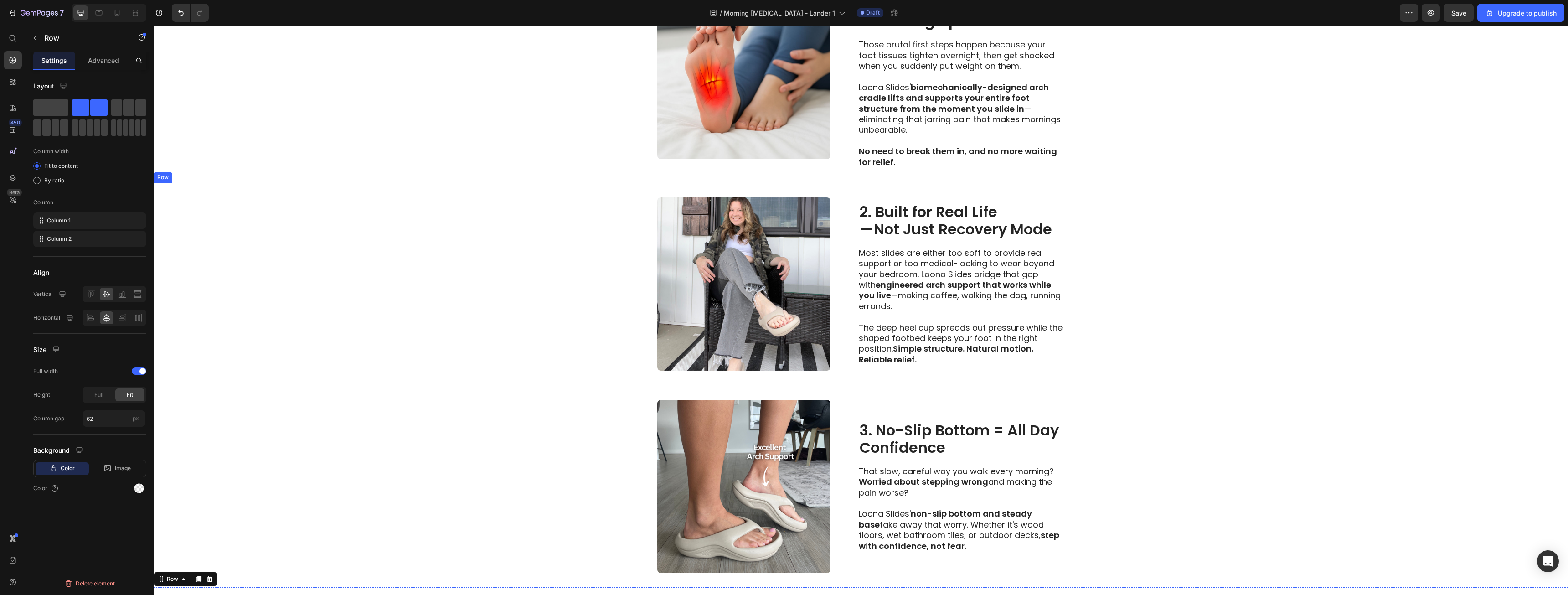 scroll, scrollTop: 410, scrollLeft: 0, axis: vertical 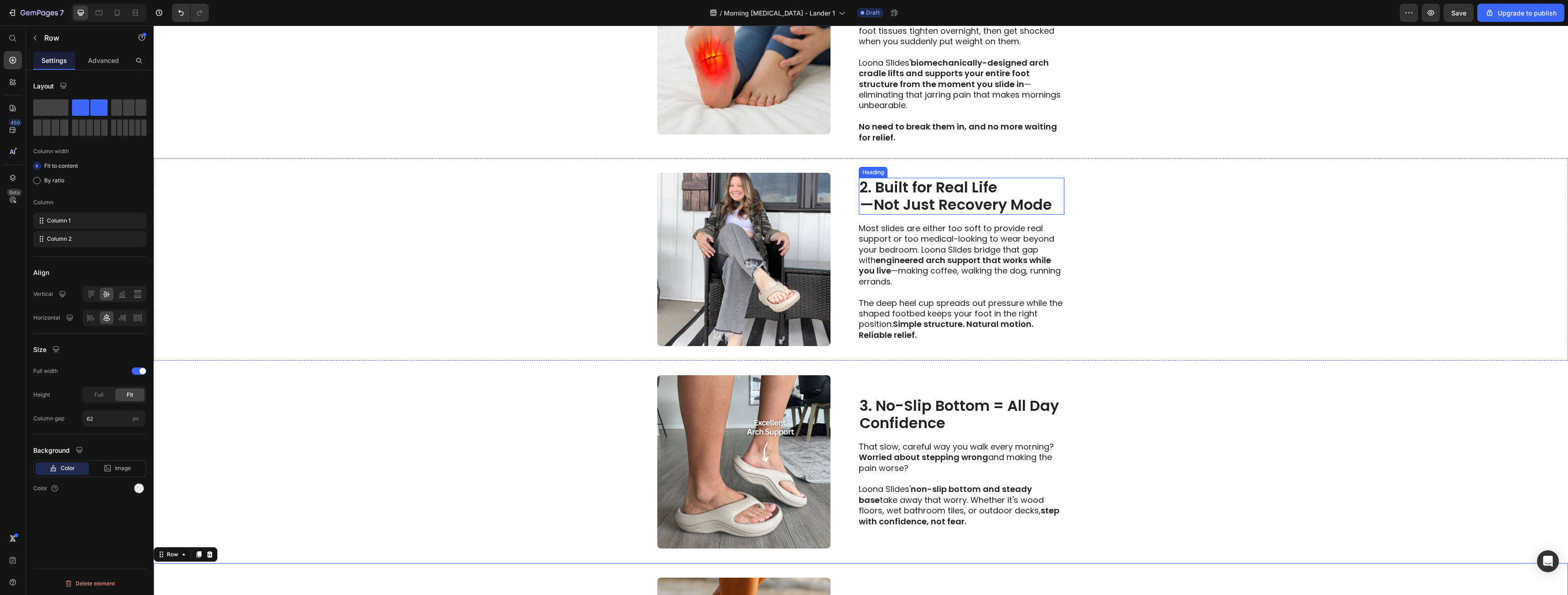 click on "2. Built for Real Life —Not Just Recovery Mode" at bounding box center (961, 196) 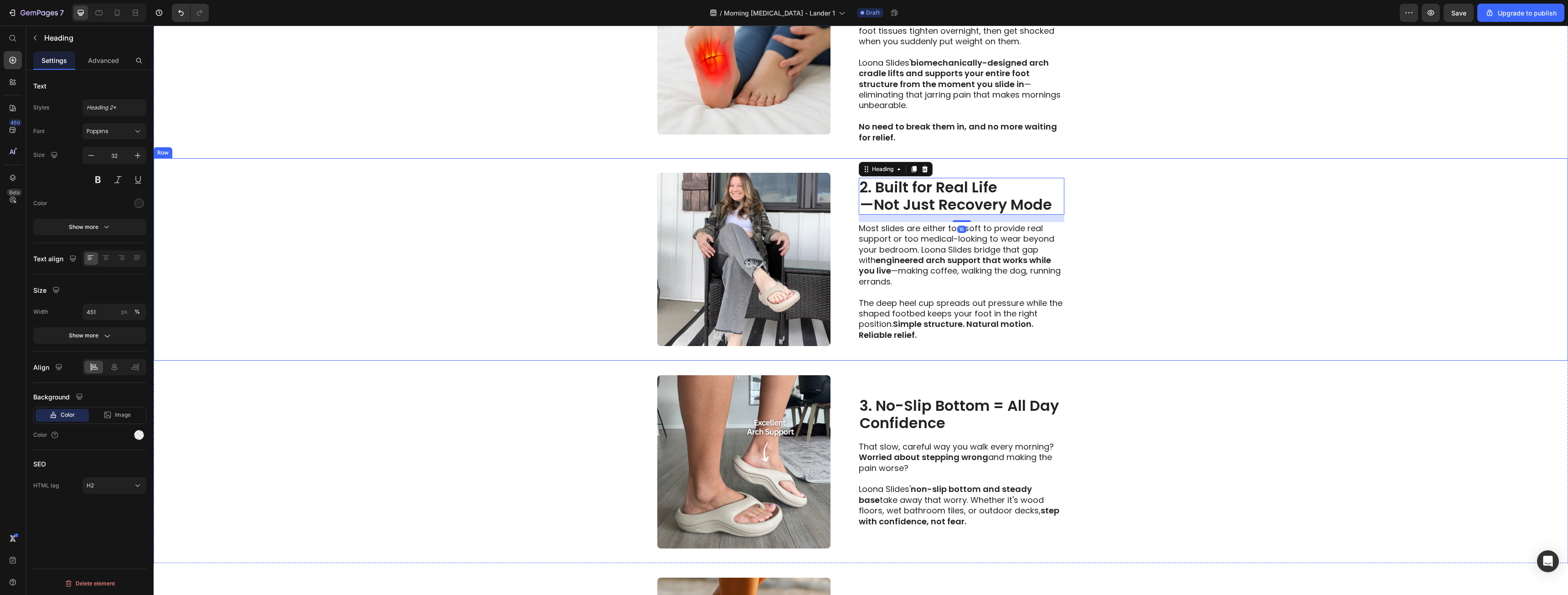 click on "Image 2. Built for Real Life —Not Just Recovery Mode Heading   16 Most slides are either too soft to provide real support or too medical-looking to wear beyond your bedroom. Loona Slides bridge that gap with  engineered arch support that works while you live —making coffee, walking the dog, running errands.    The deep heel cup spreads out pressure while the shaped footbed keeps your foot in the right position.  Simple structure. Natural motion. Reliable relief. Text Block Row" at bounding box center (861, 259) 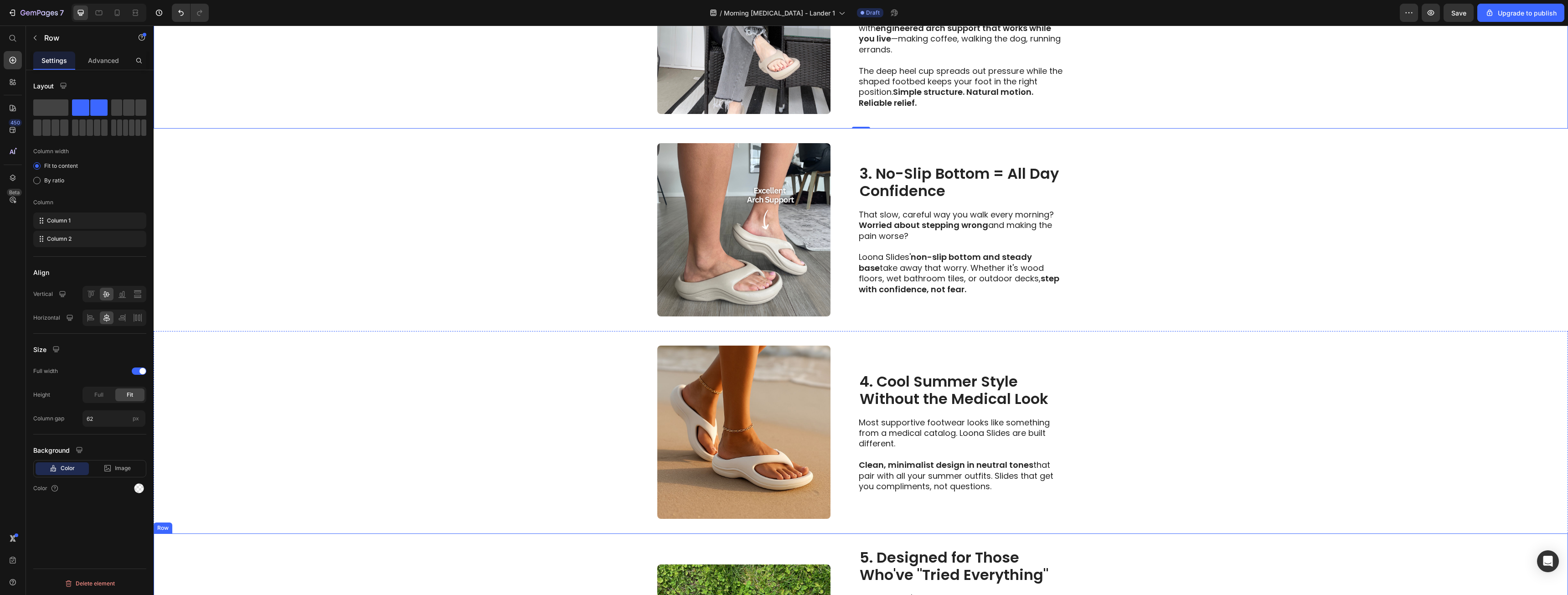 scroll, scrollTop: 638, scrollLeft: 0, axis: vertical 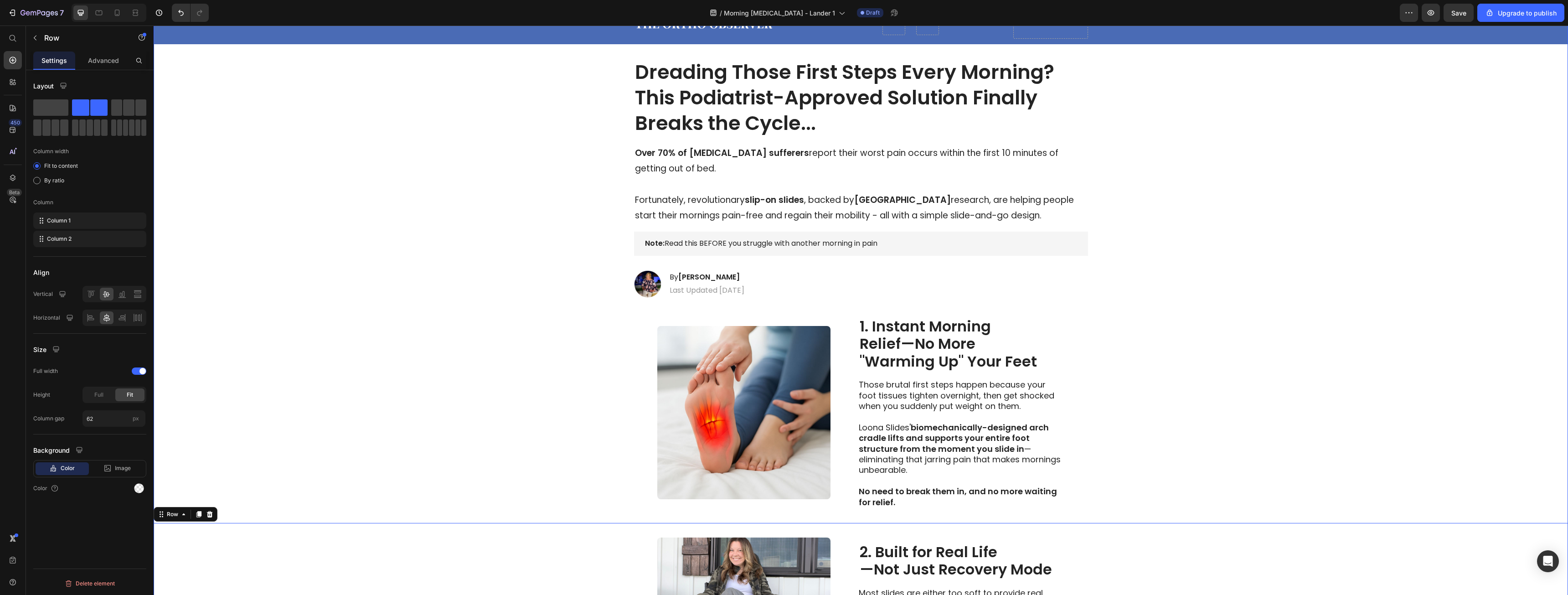 click on "Image
Row
Drop element here Row Row Dreading Those First Steps Every Morning? This Podiatrist-Approved Solution Finally Breaks the Cycle... Heading Over 70% of plantar fasciitis sufferers  report their worst pain occurs within the first 10 minutes of getting out of bed. Fortunately, revolutionary  slip-on slides , backed by  Stanford University  research, are helping people start their mornings pain-free and regain their mobility - all with a simple slide-and-go design. Heading Note:  Read this BEFORE you struggle with another morning in pain Text Block Image By  Sarah Mitchell Heading Last Updated June 11, 2025 Text Block Row Image 1. Instant Morning  Relief—No More  "Warming Up" Your Feet Heading Those brutal first steps happen because your foot tissues tighten overnight, then get shocked when you suddenly put weight on them.    Loona Slides'  —eliminating that jarring pain that makes mornings unbearable.    Text Block Row Image Heading   Row" at bounding box center [861, 463] 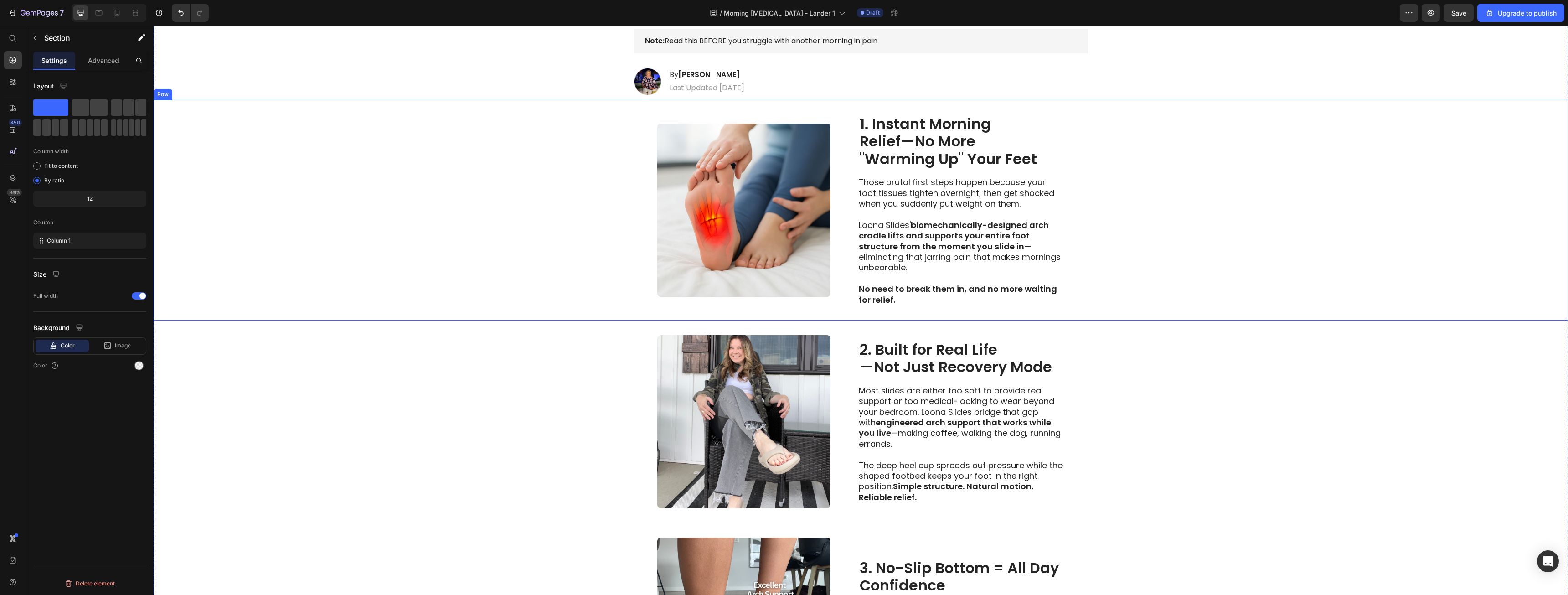 scroll, scrollTop: 365, scrollLeft: 0, axis: vertical 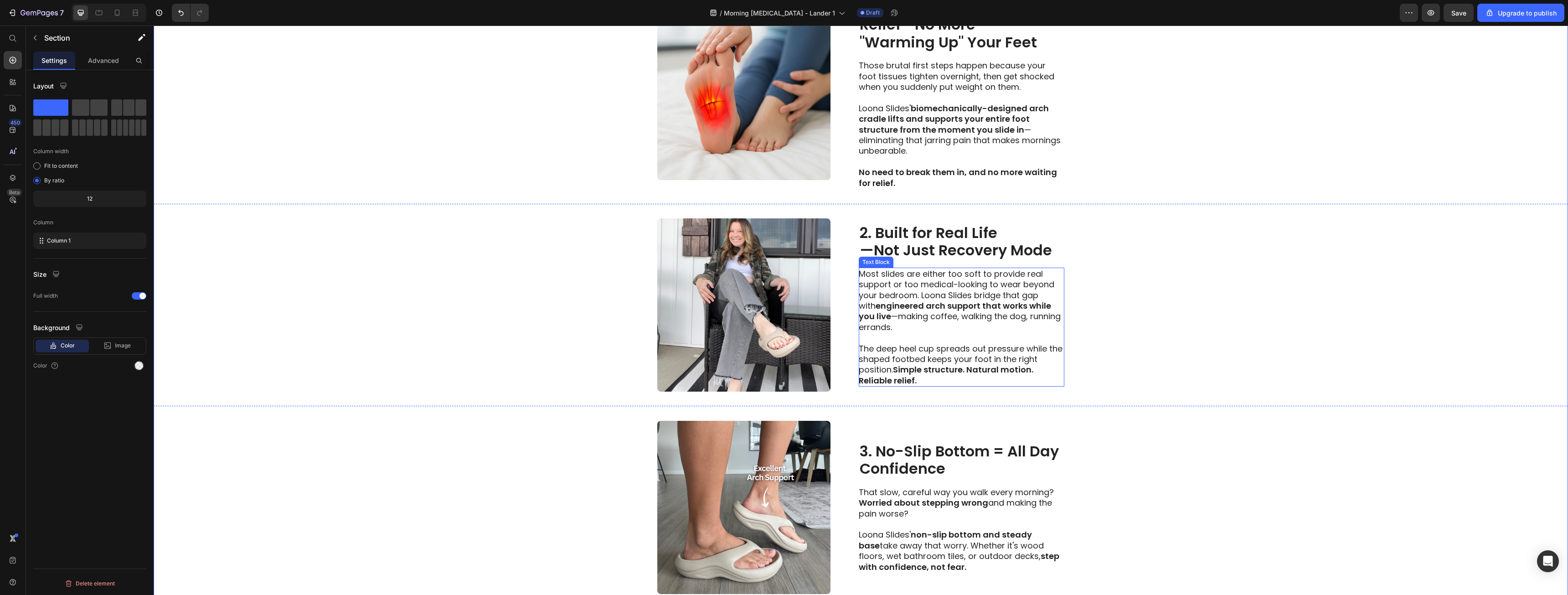 click on "Most slides are either too soft to provide real support or too medical-looking to wear beyond your bedroom. Loona Slides bridge that gap with  engineered arch support that works while you live —making coffee, walking the dog, running errands." at bounding box center [961, 300] 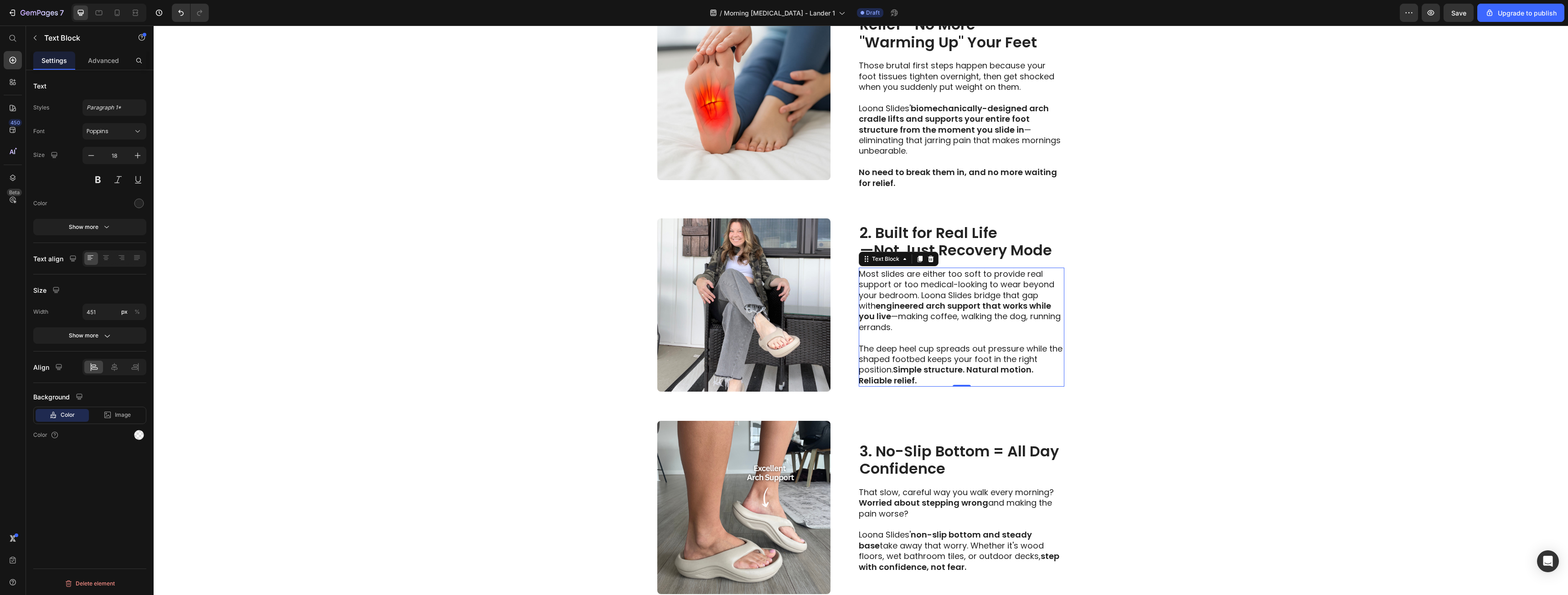 click on "Most slides are either too soft to provide real support or too medical-looking to wear beyond your bedroom. Loona Slides bridge that gap with  engineered arch support that works while you live —making coffee, walking the dog, running errands." at bounding box center (961, 300) 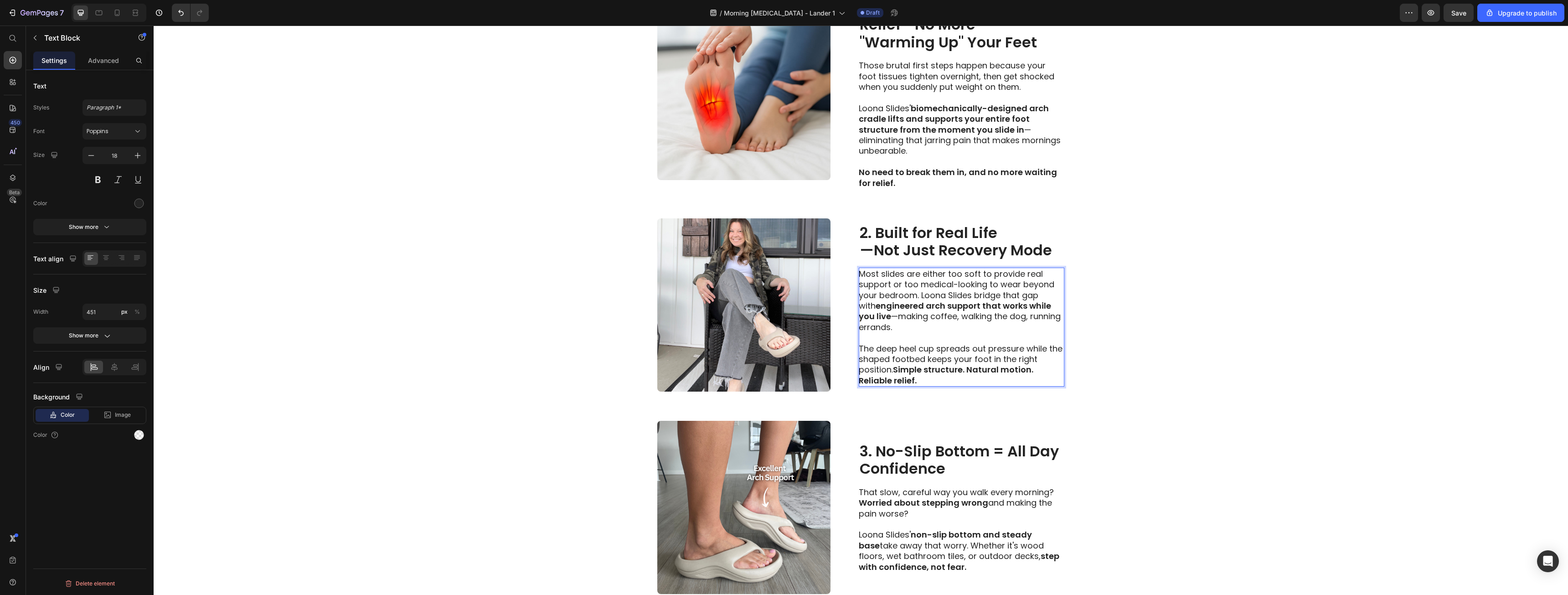 scroll, scrollTop: 360, scrollLeft: 0, axis: vertical 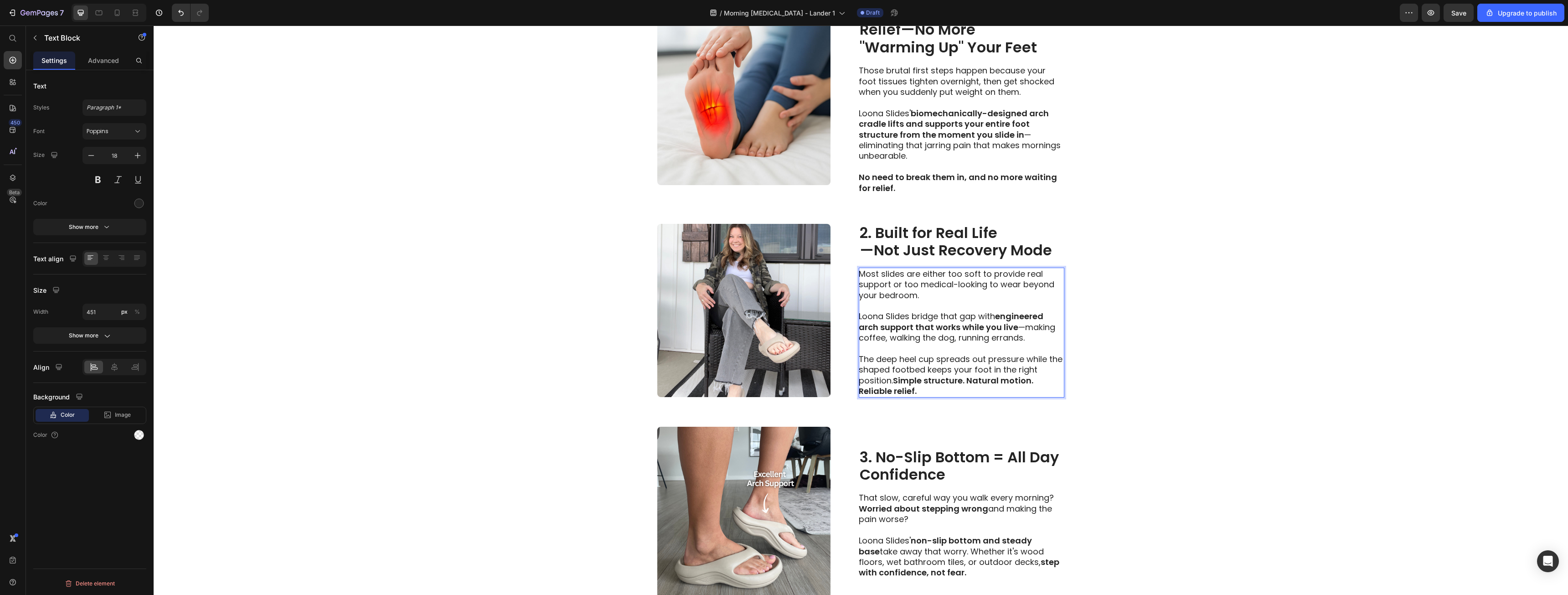 click on "Image 2. Built for Real Life —Not Just Recovery Mode Heading Most slides are either too soft to provide real support or too medical-looking to wear beyond your bedroom.  Loona Slides bridge that gap with  engineered arch support that works while you live —making coffee, walking the dog, running errands.  The deep heel cup spreads out pressure while the shaped footbed keeps your foot in the right position.  Simple structure. Natural motion. Reliable relief. Text Block   0 Row" at bounding box center [861, 310] 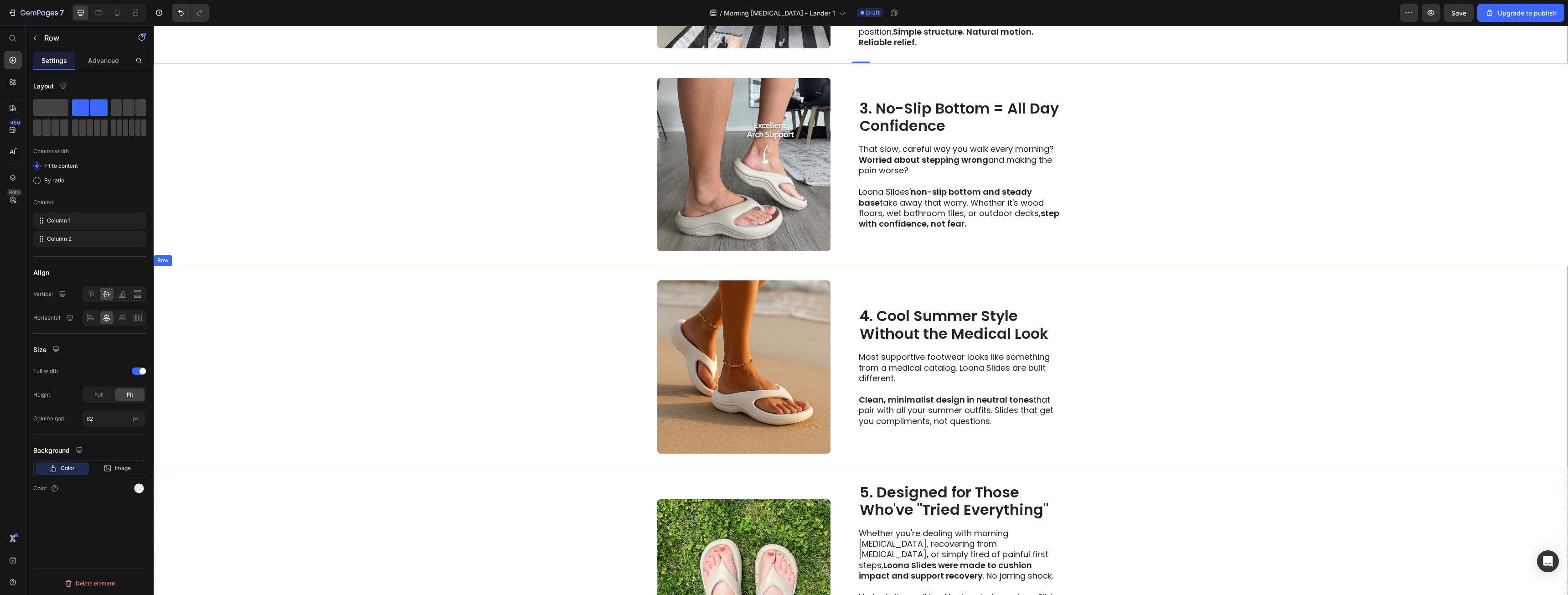 scroll, scrollTop: 497, scrollLeft: 0, axis: vertical 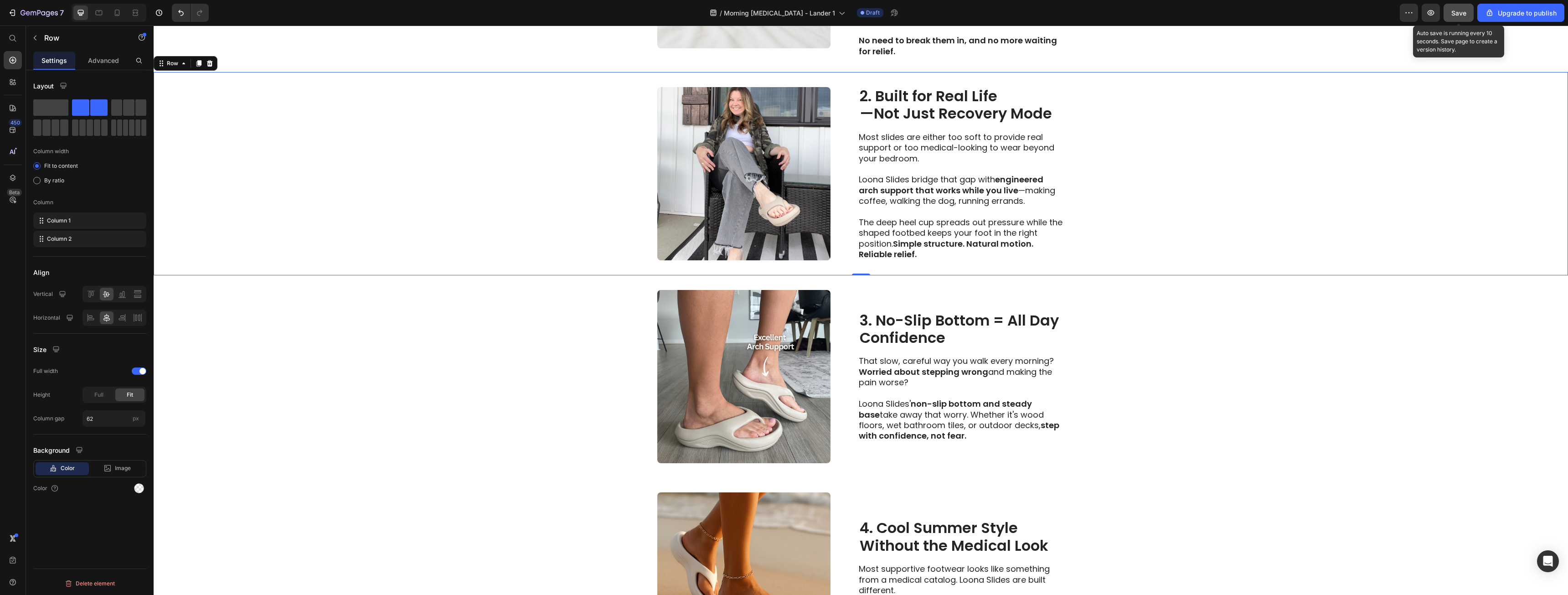 click on "Save" 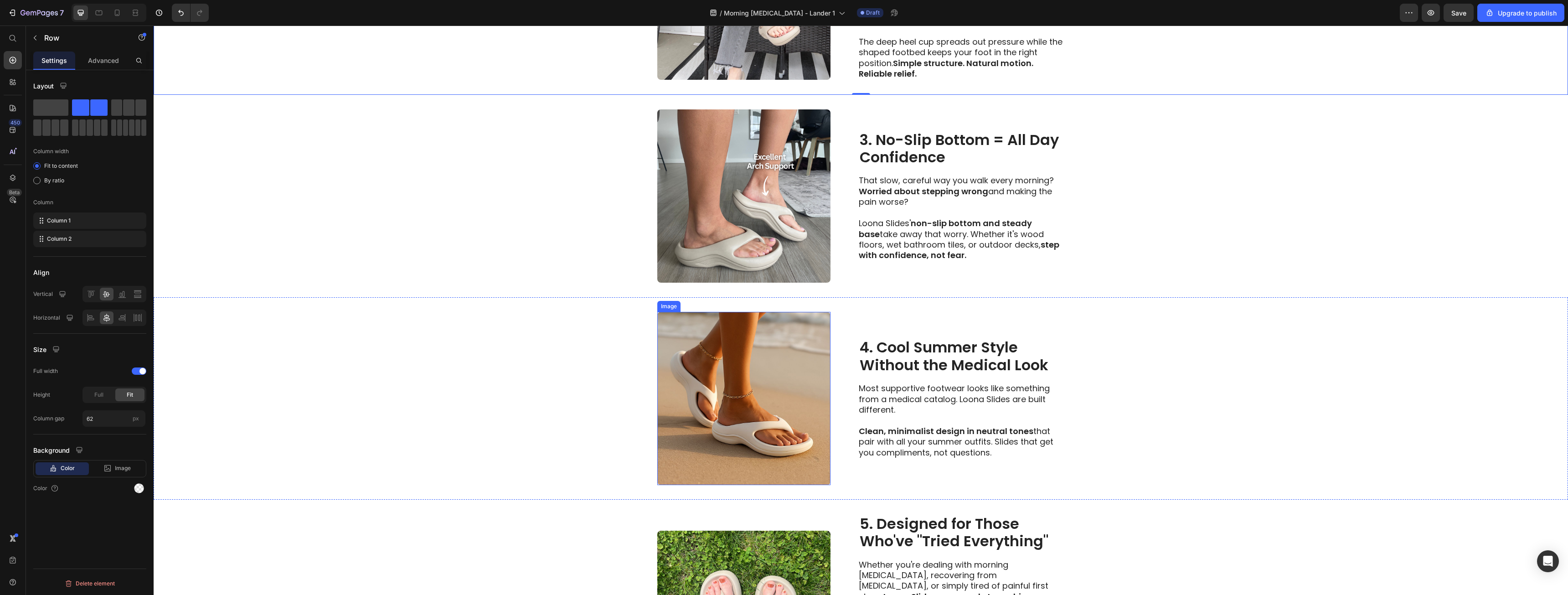 scroll, scrollTop: 679, scrollLeft: 0, axis: vertical 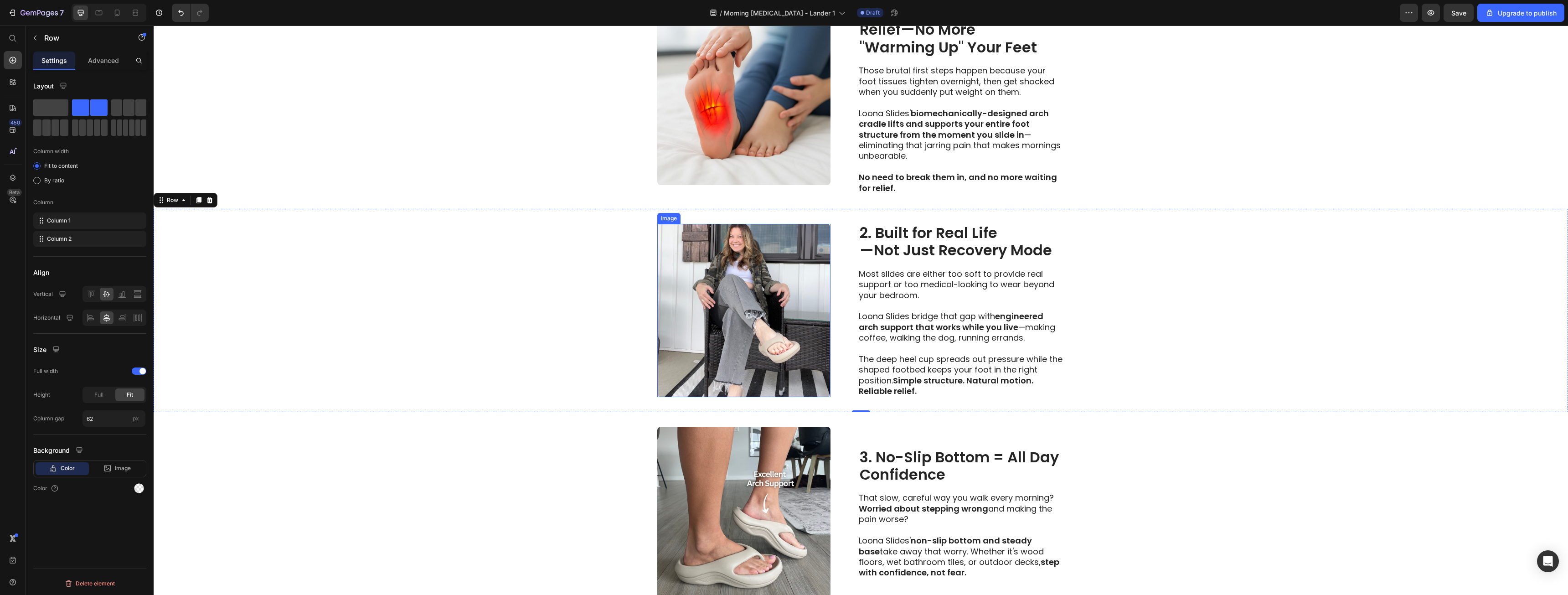 click at bounding box center [744, 310] 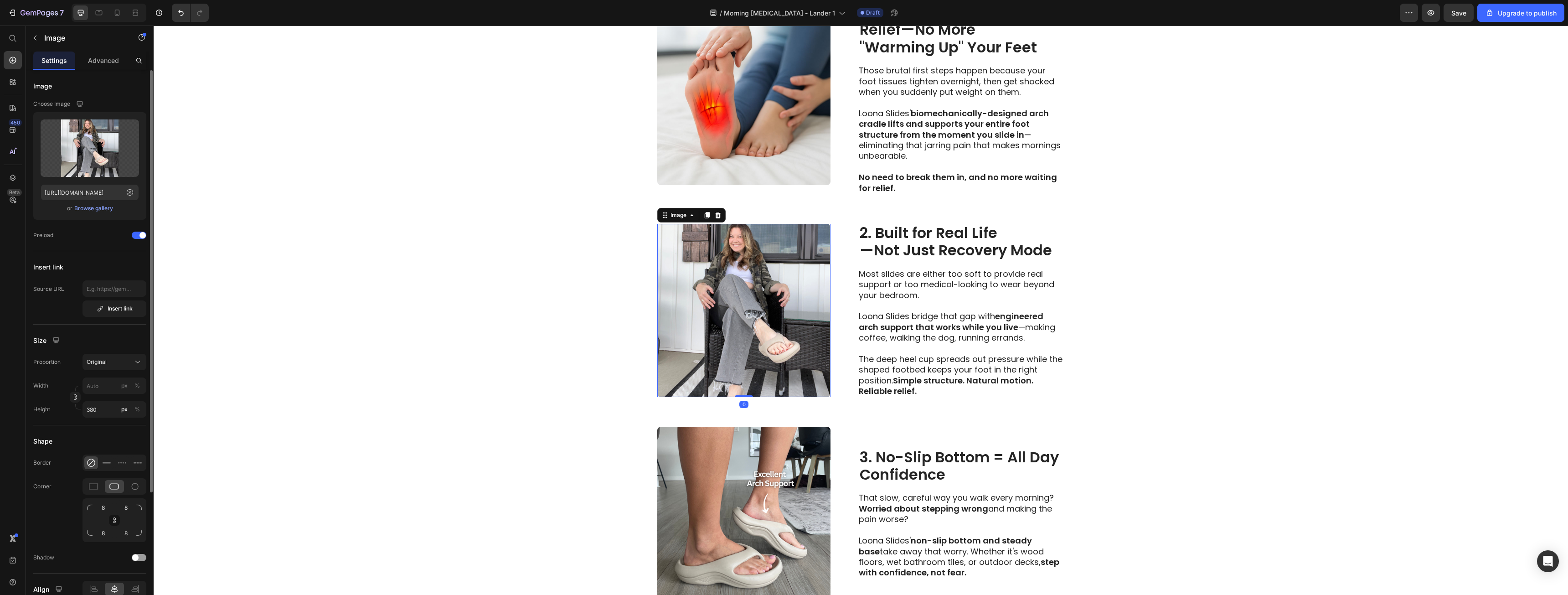 click on "Browse gallery" at bounding box center [93, 208] 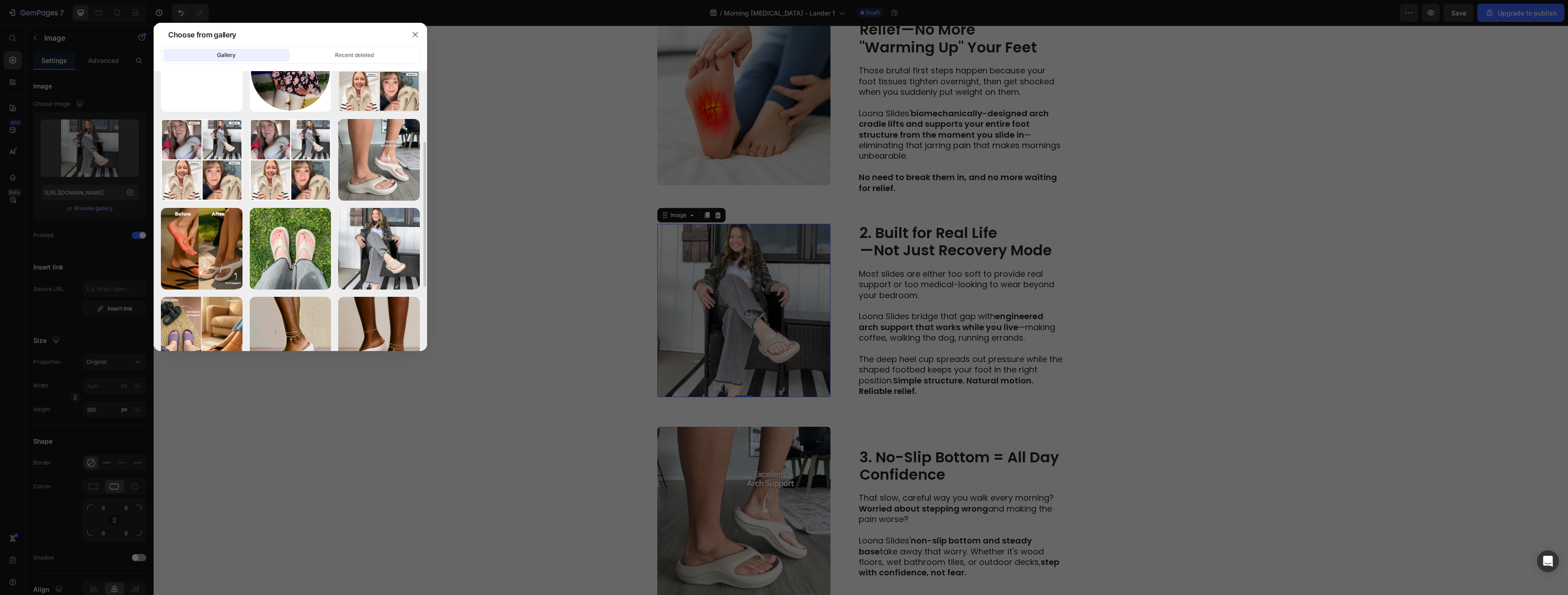 scroll, scrollTop: 182, scrollLeft: 0, axis: vertical 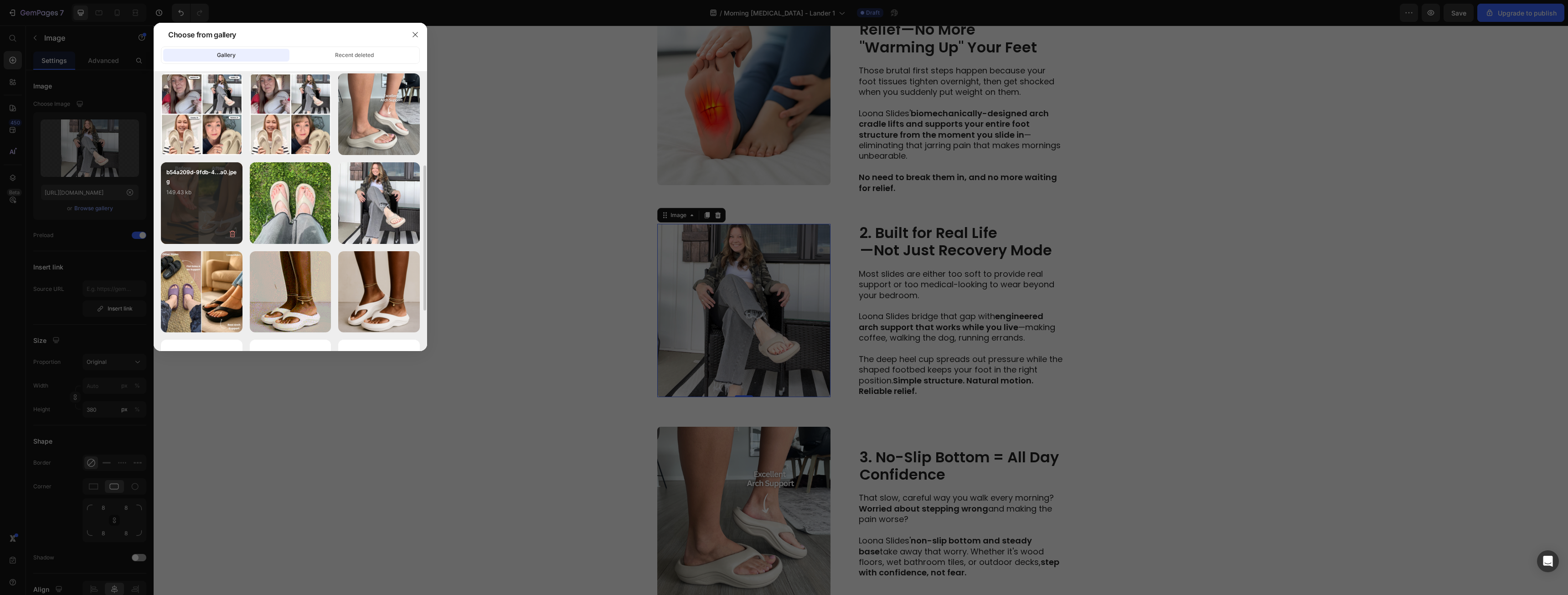 click on "b54a209d-9fdb-4...a0.jpeg 149.43 kb" at bounding box center (201, 186) 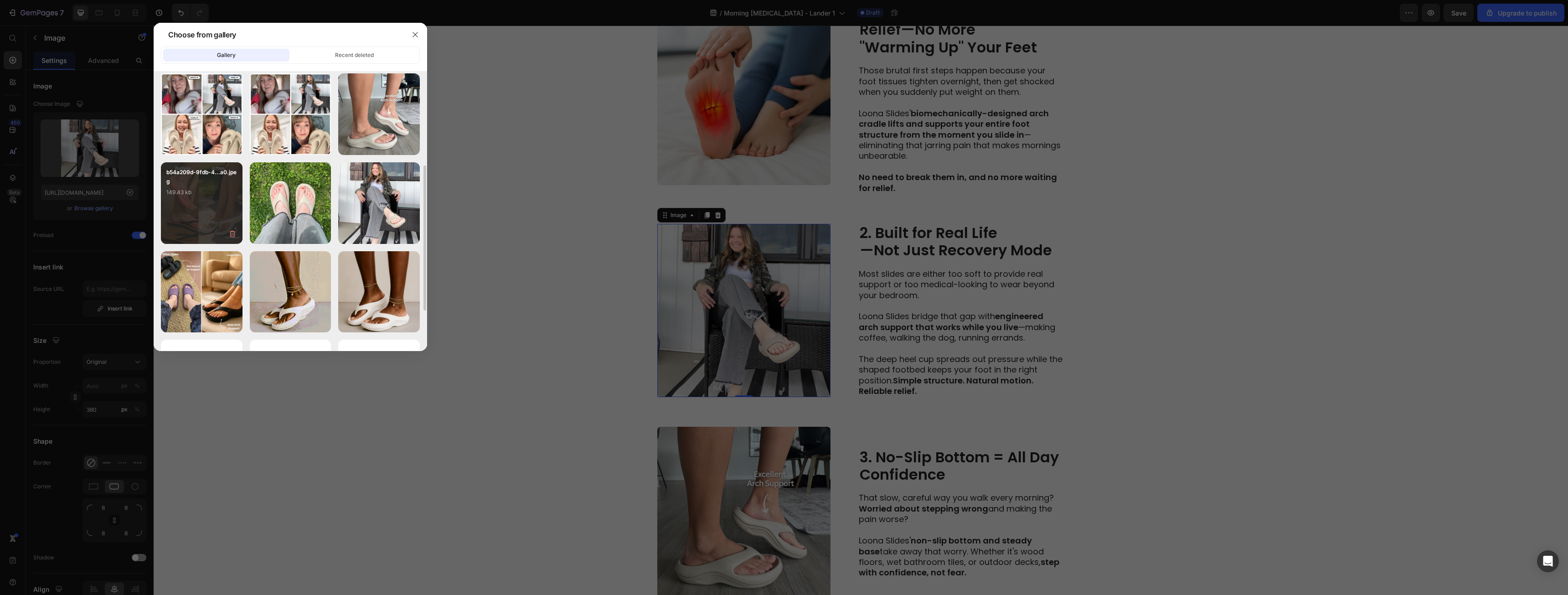 type on "[URL][DOMAIN_NAME]" 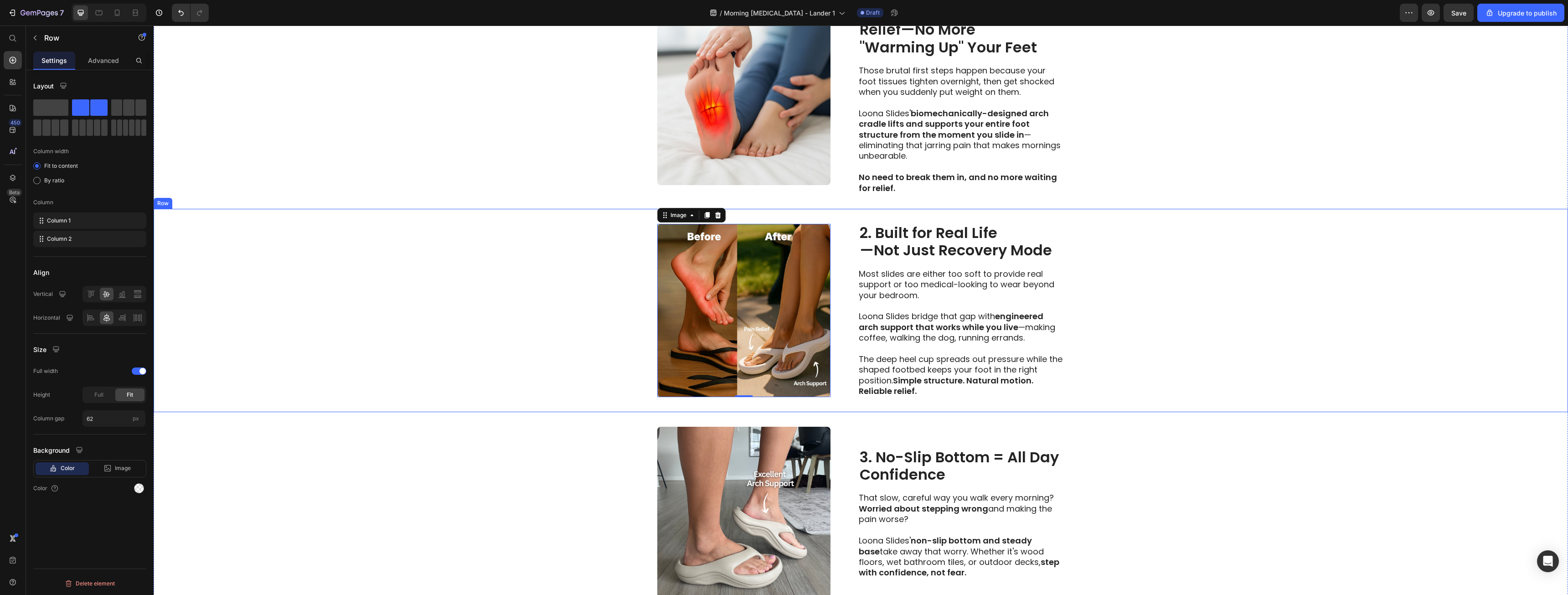click on "Image   0 2. Built for Real Life —Not Just Recovery Mode Heading Most slides are either too soft to provide real support or too medical-looking to wear beyond your bedroom.  Loona Slides bridge that gap with  engineered arch support that works while you live —making coffee, walking the dog, running errands.  The deep heel cup spreads out pressure while the shaped footbed keeps your foot in the right position.  Simple structure. Natural motion. Reliable relief. Text Block Row" at bounding box center (861, 310) 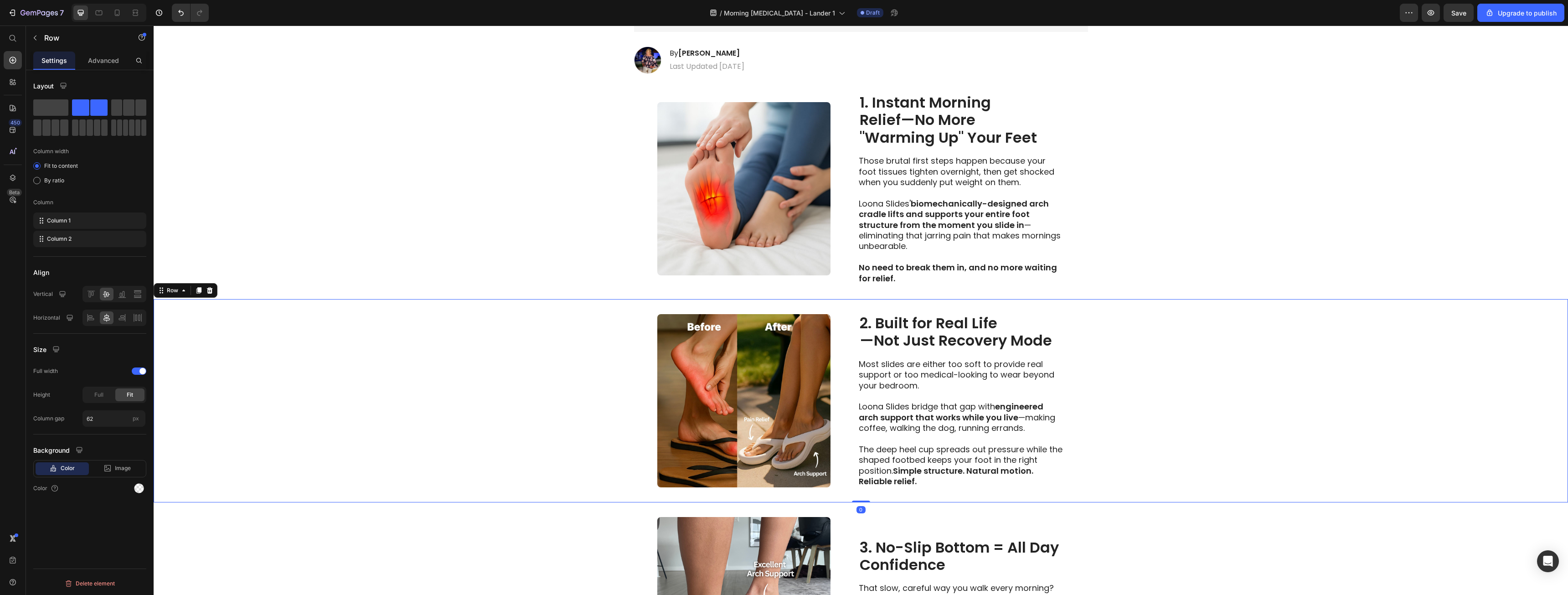 scroll, scrollTop: 223, scrollLeft: 0, axis: vertical 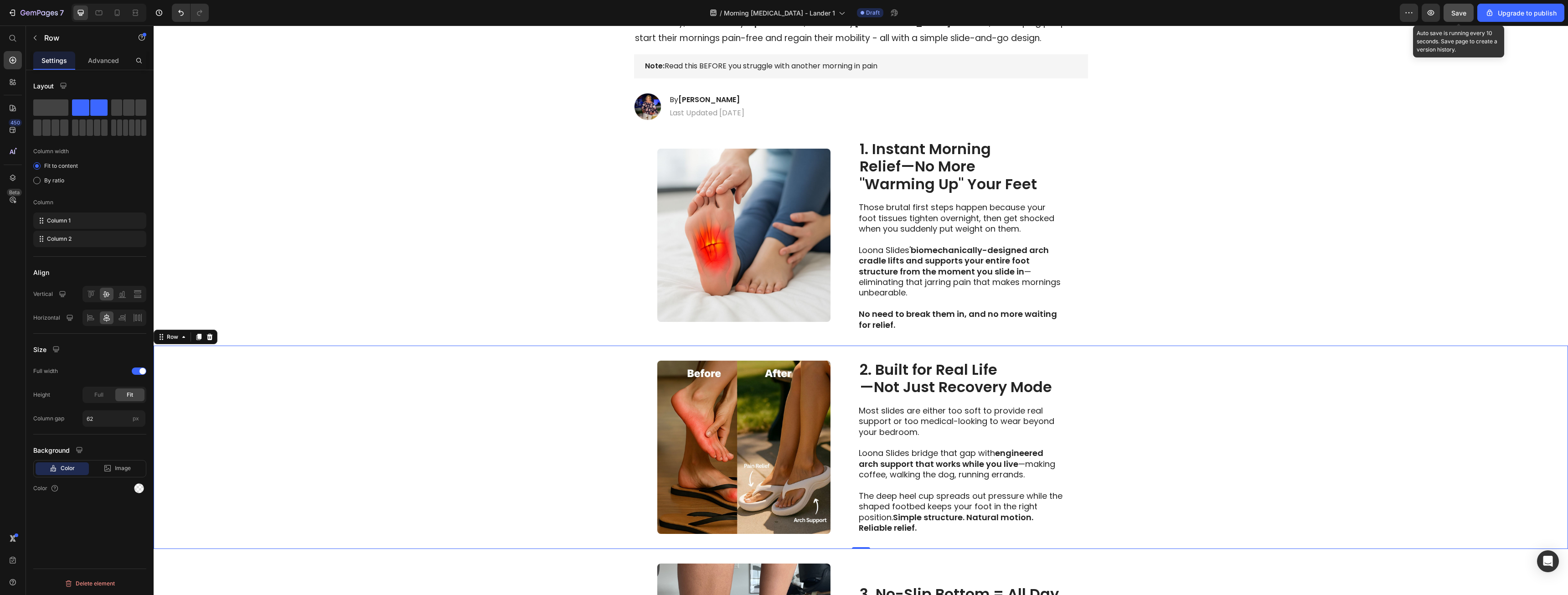 click on "Save" 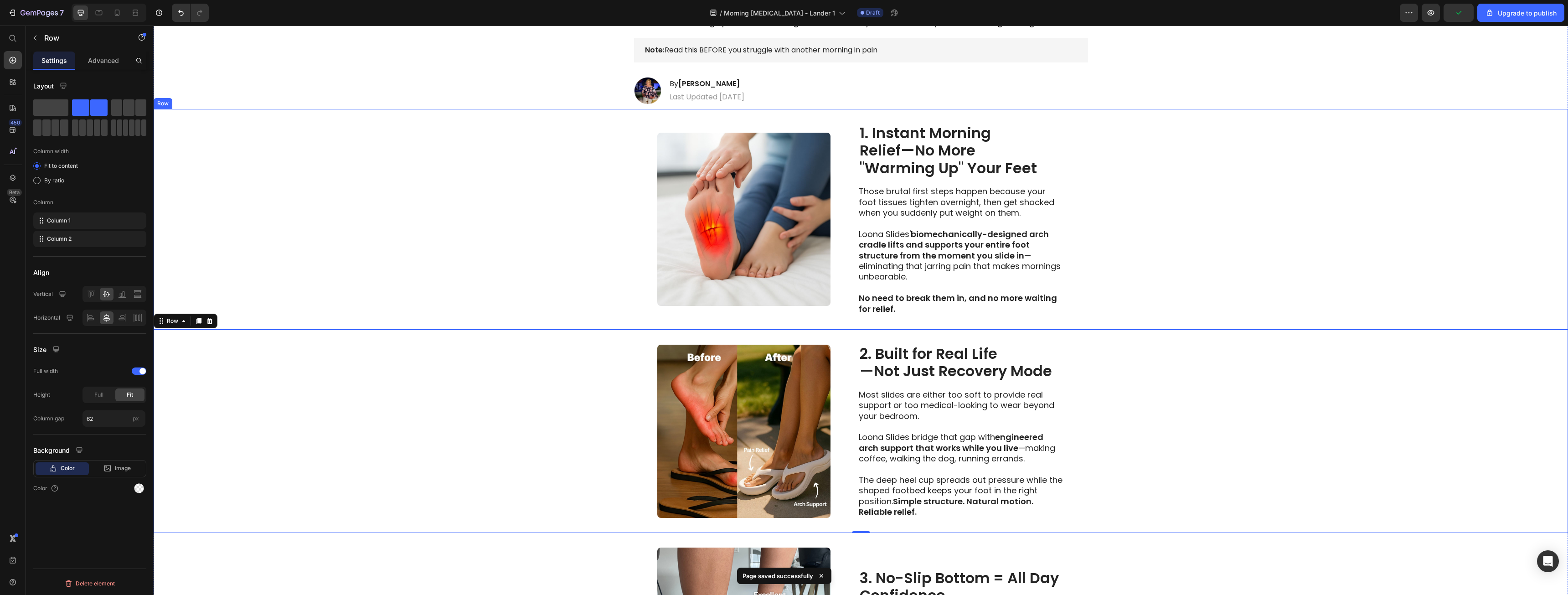 scroll, scrollTop: 314, scrollLeft: 0, axis: vertical 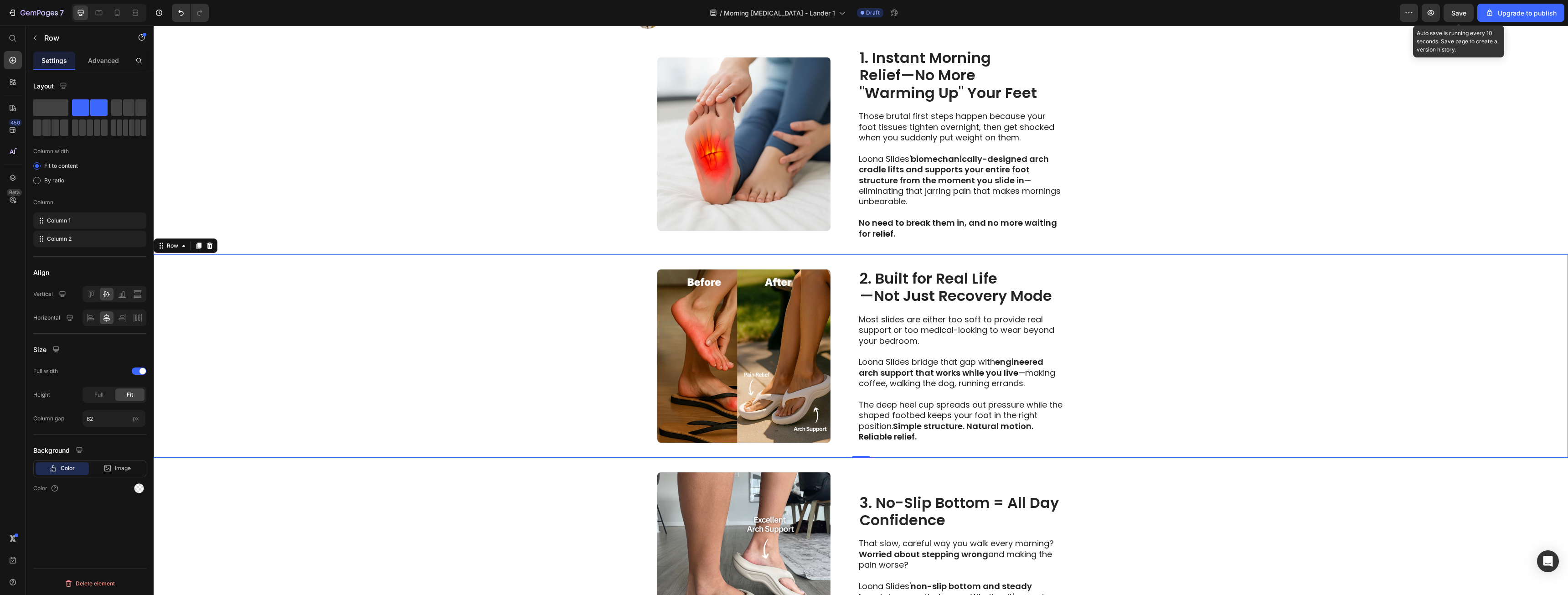 click on "Save" 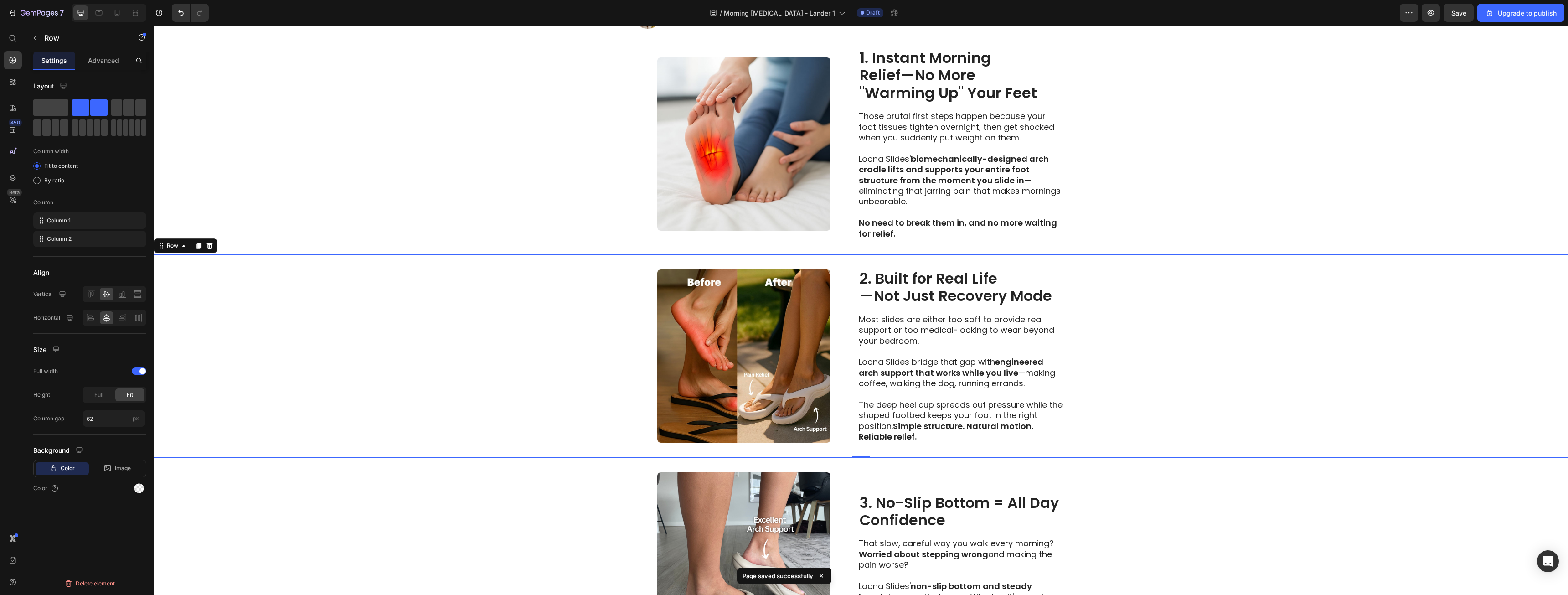 type 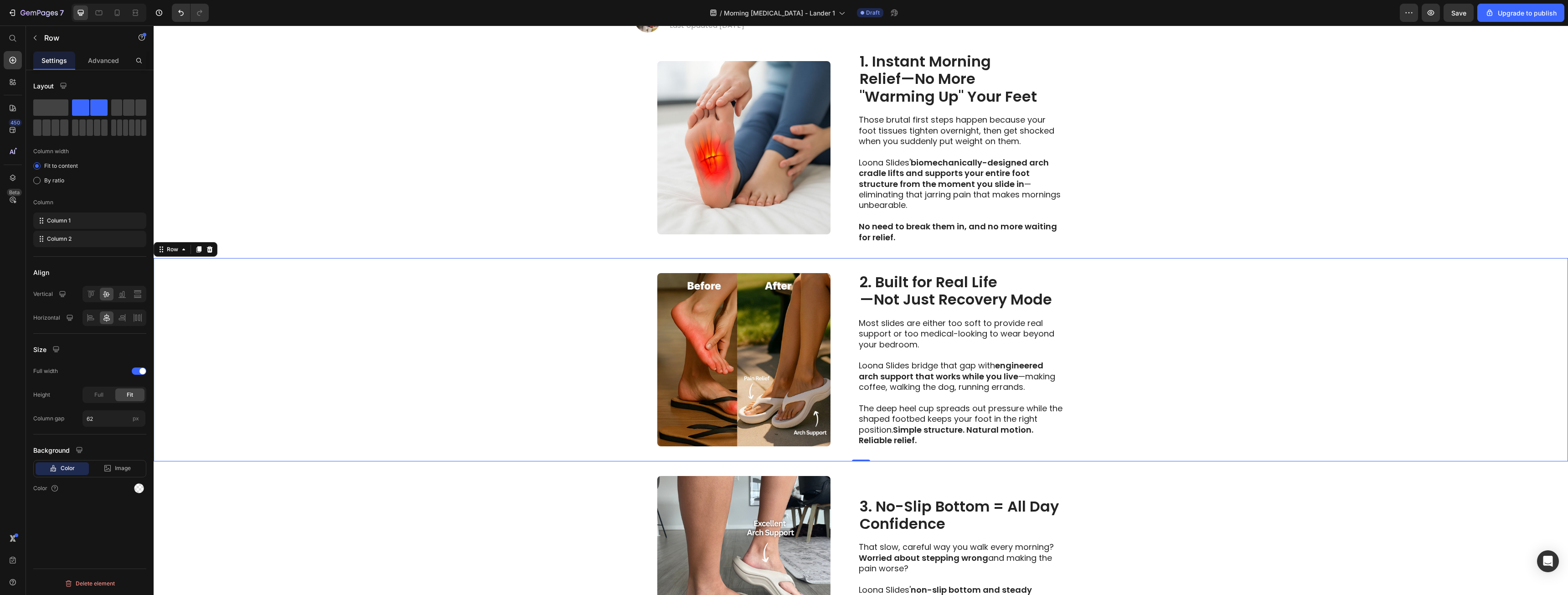 scroll, scrollTop: 360, scrollLeft: 0, axis: vertical 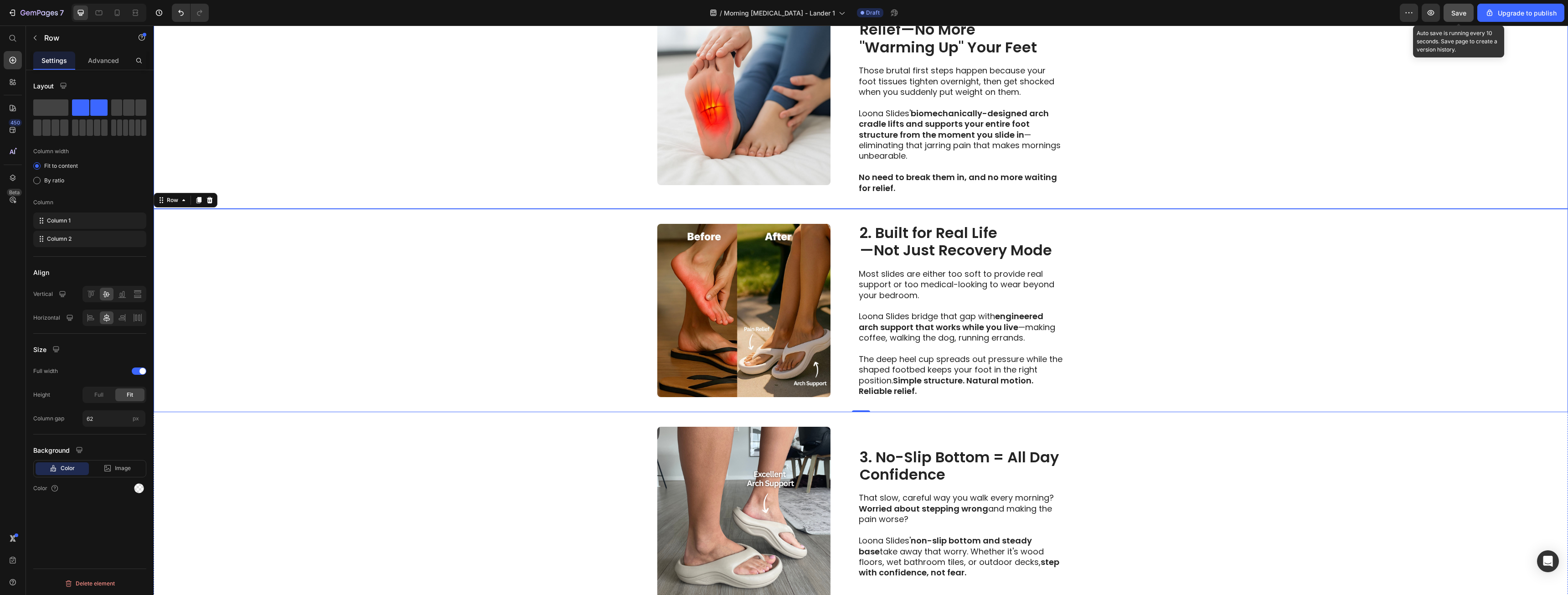 click on "Save" at bounding box center [1459, 13] 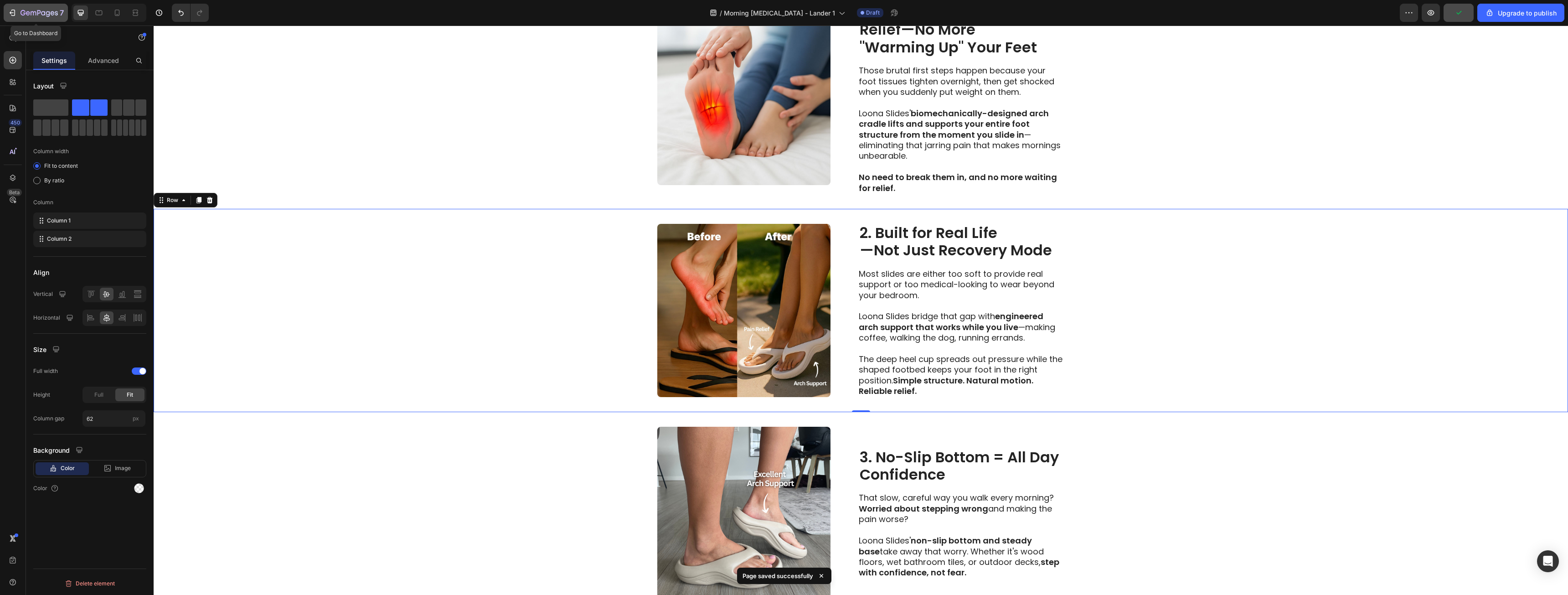 click 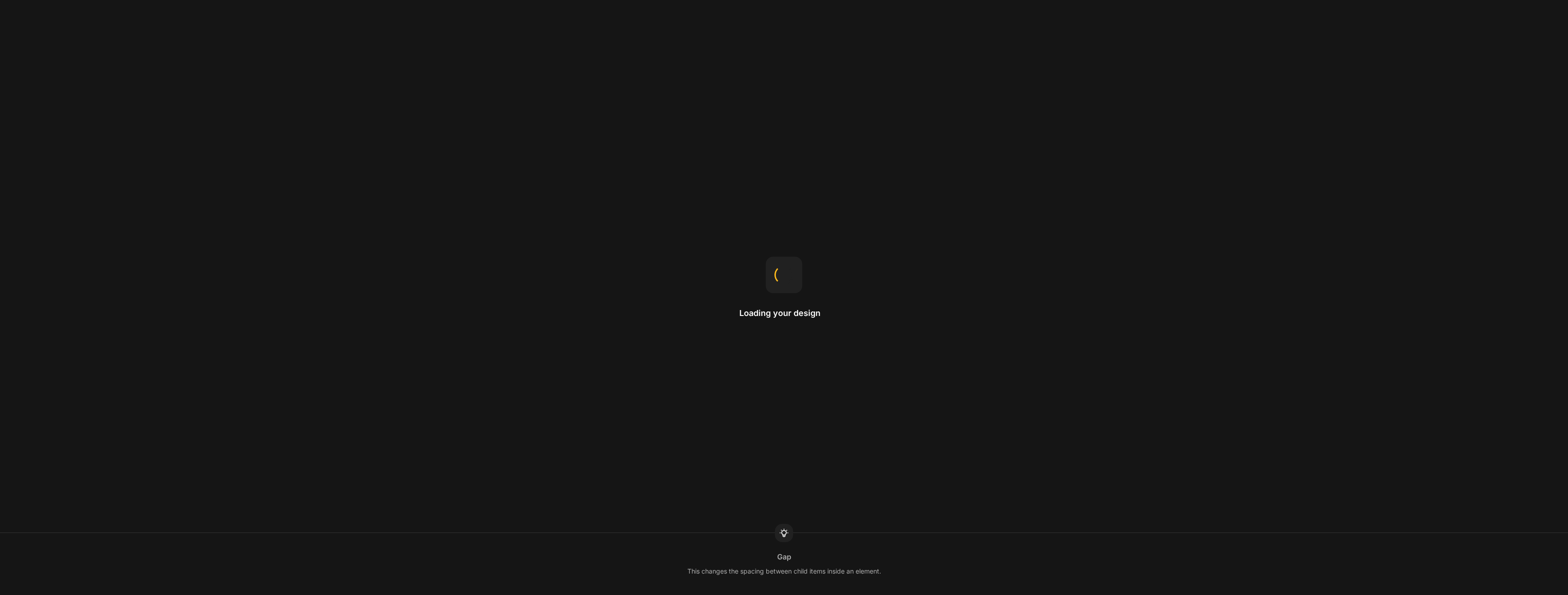 scroll, scrollTop: 0, scrollLeft: 0, axis: both 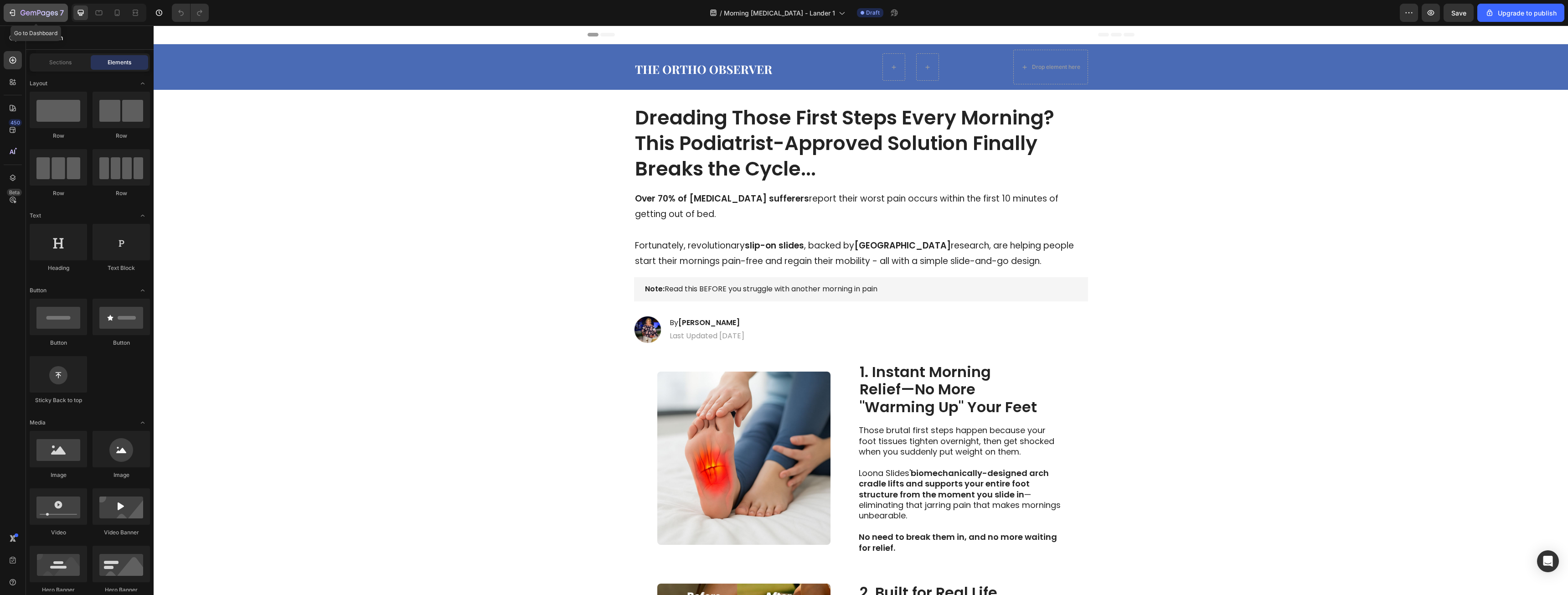 click 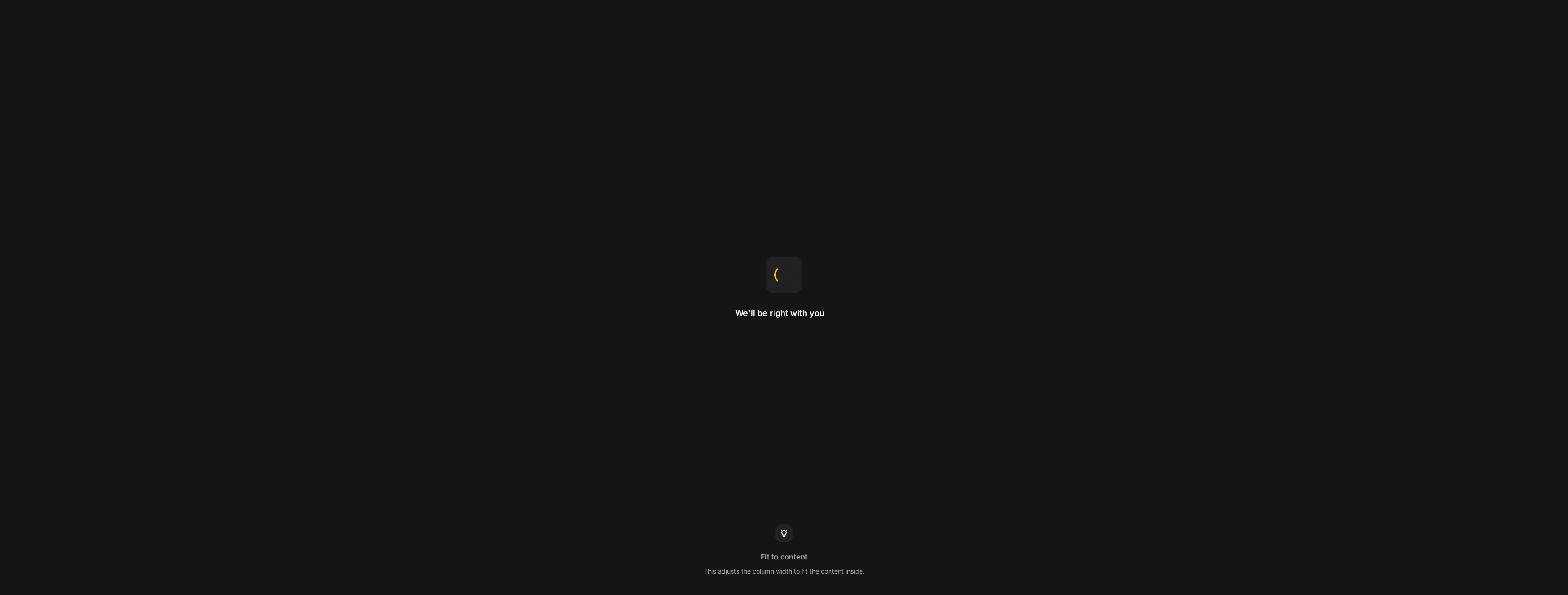 scroll, scrollTop: 0, scrollLeft: 0, axis: both 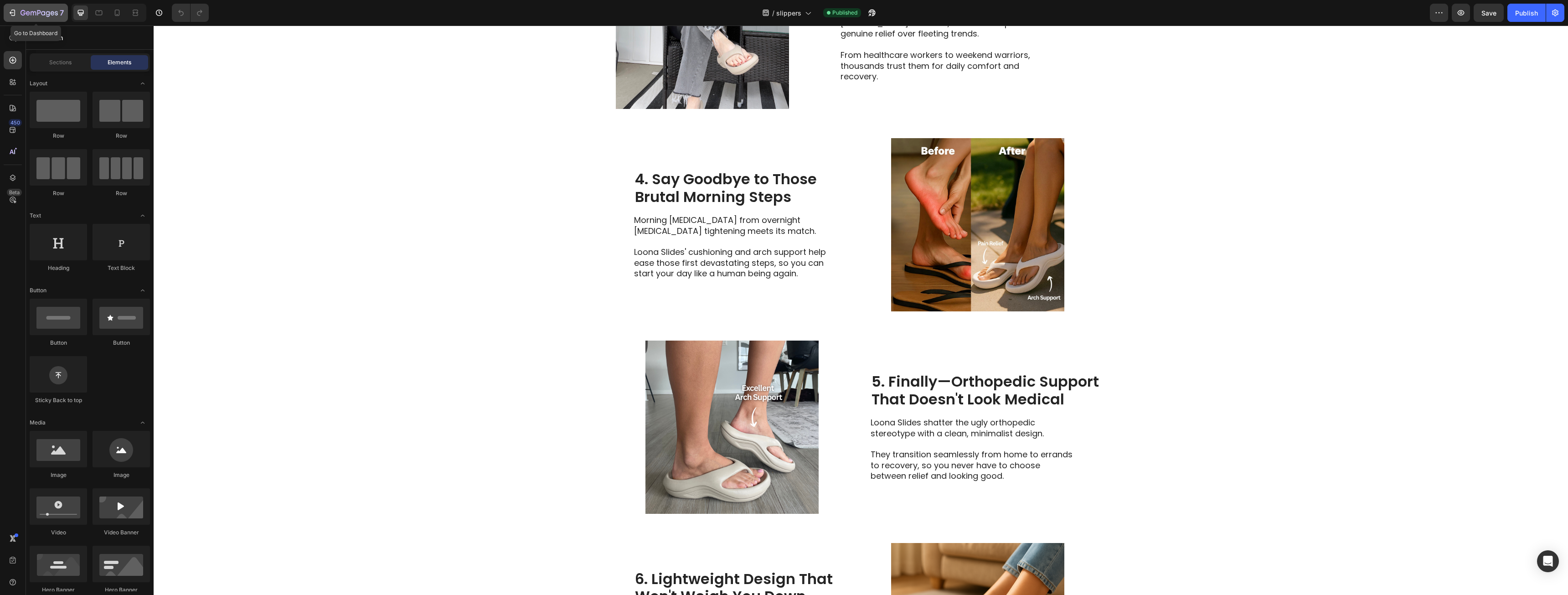 click on "7" at bounding box center (36, 13) 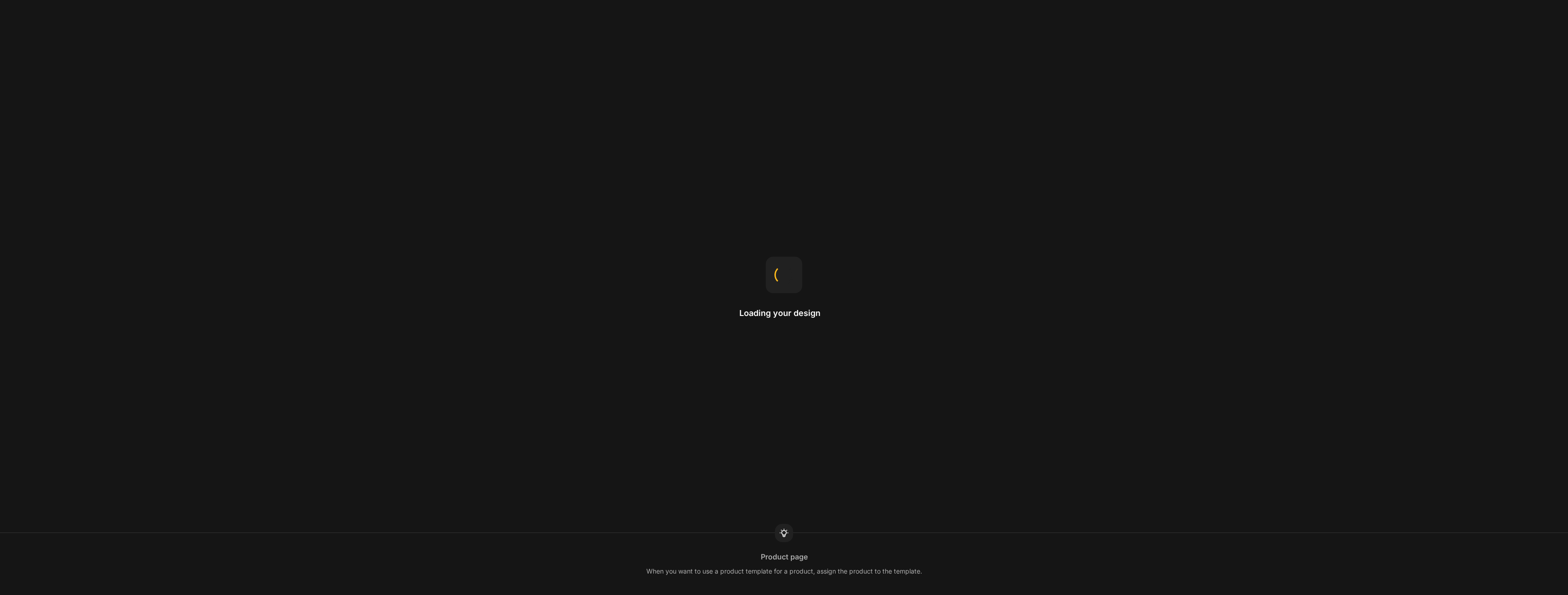 scroll, scrollTop: 0, scrollLeft: 0, axis: both 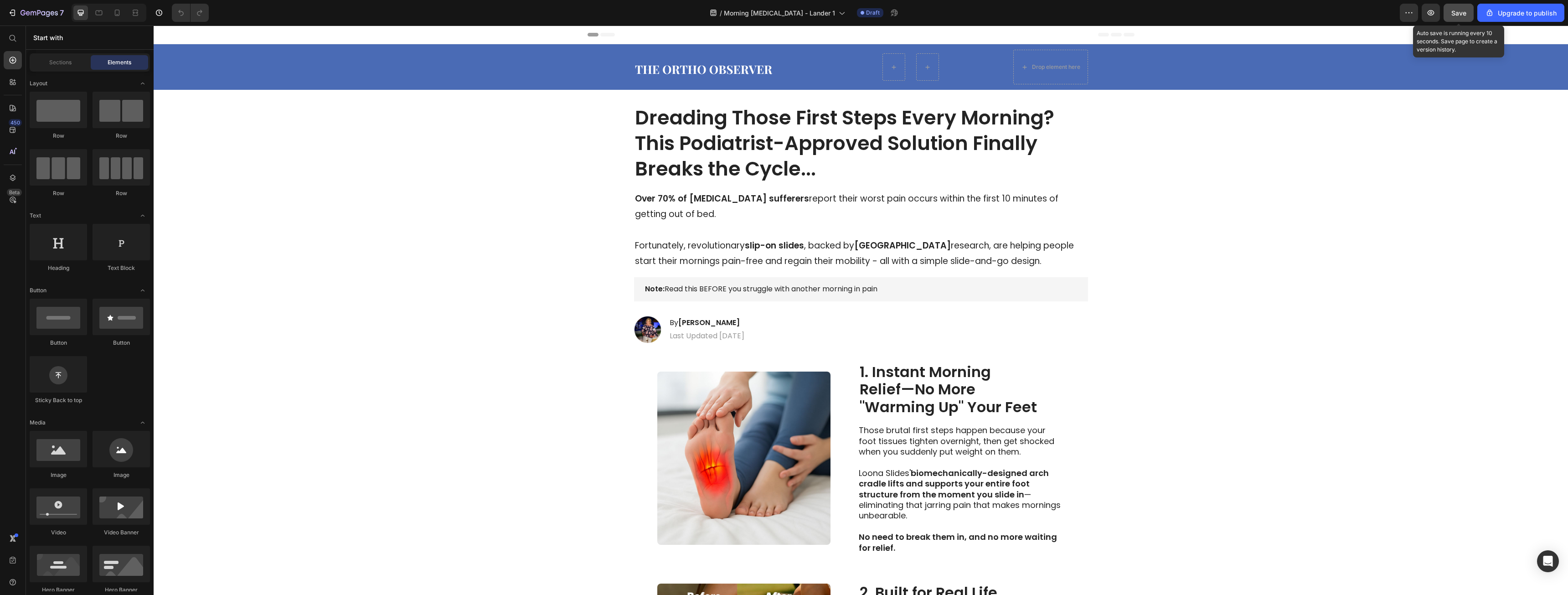 click on "Save" at bounding box center [1459, 13] 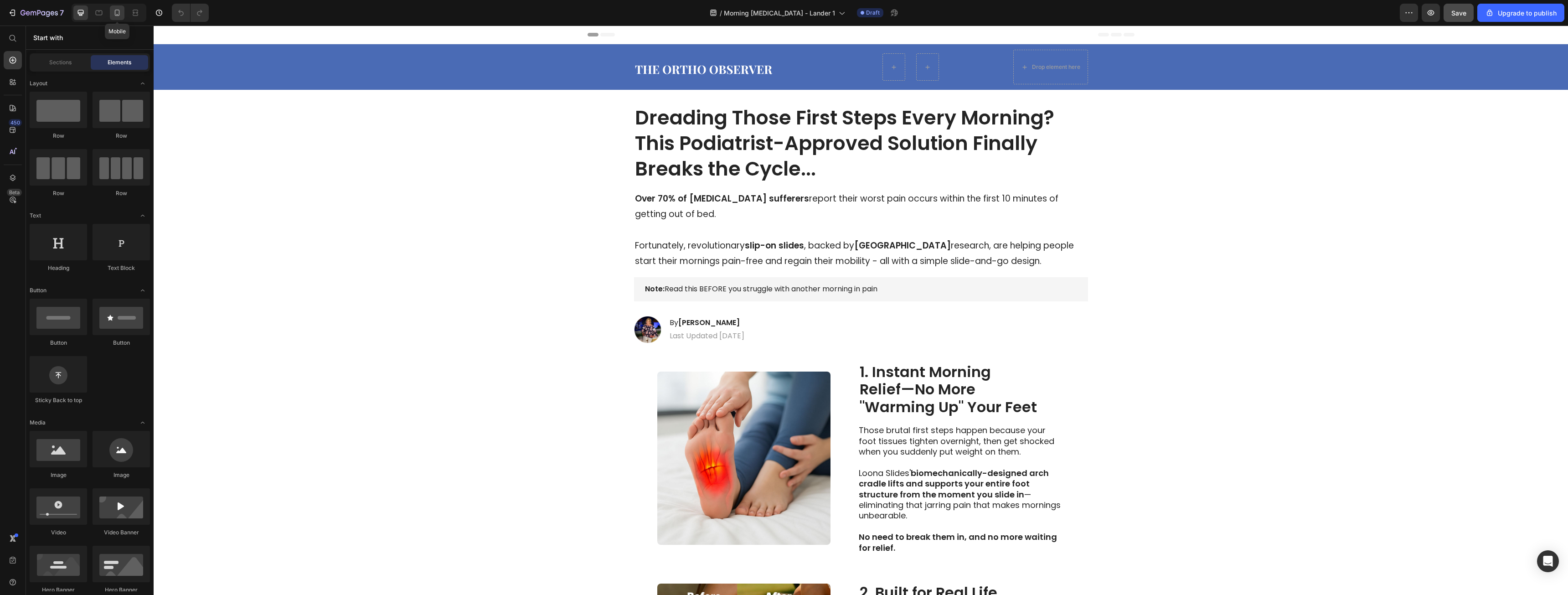 click 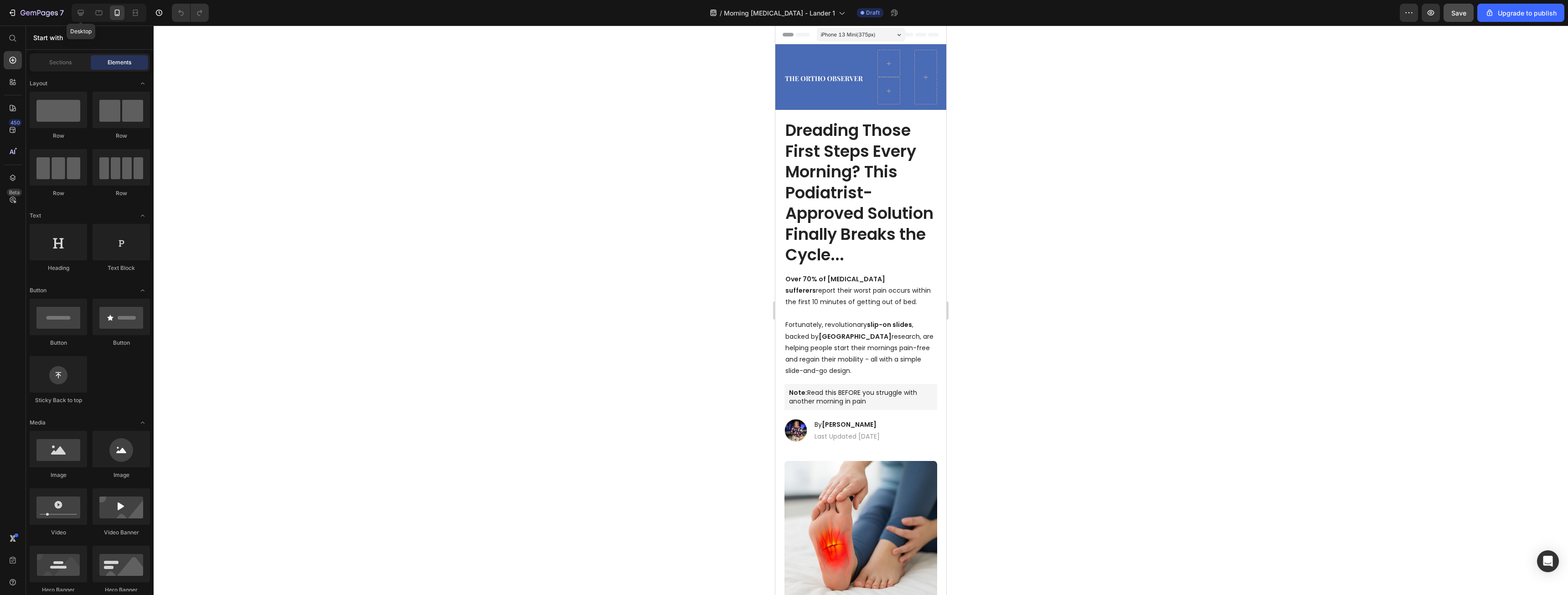 click 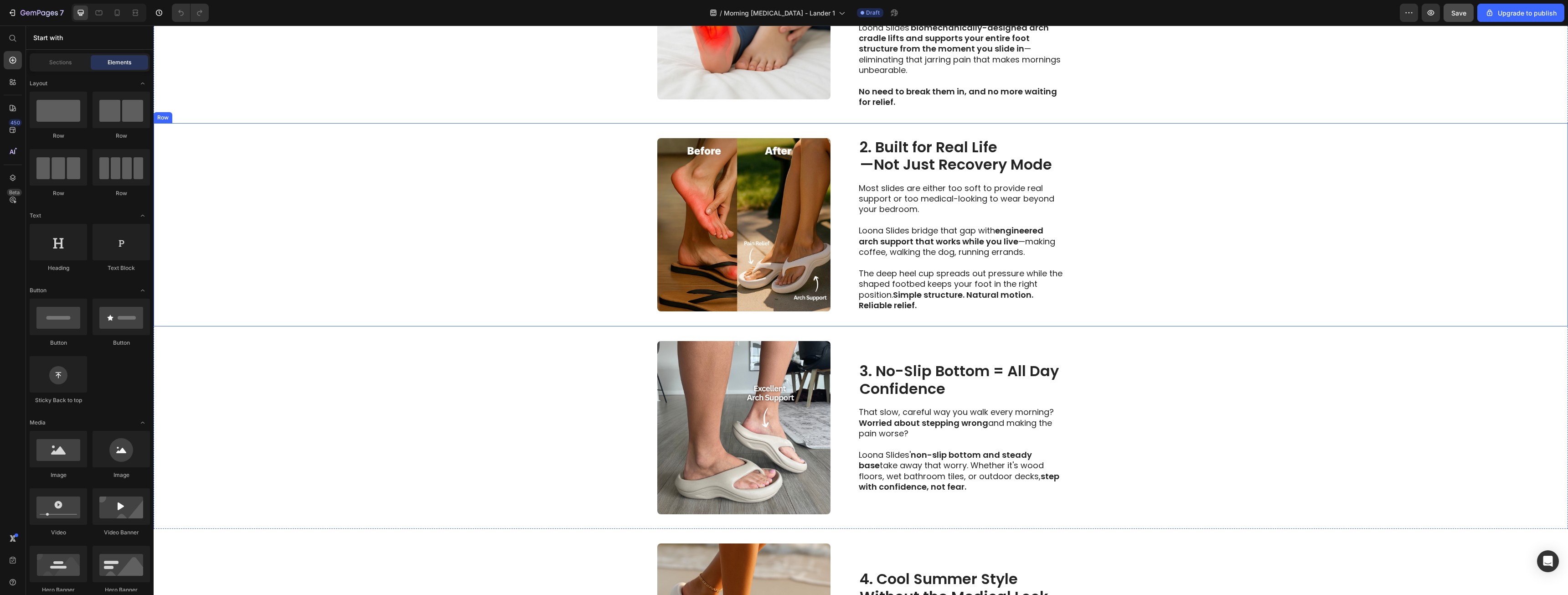 scroll, scrollTop: 410, scrollLeft: 0, axis: vertical 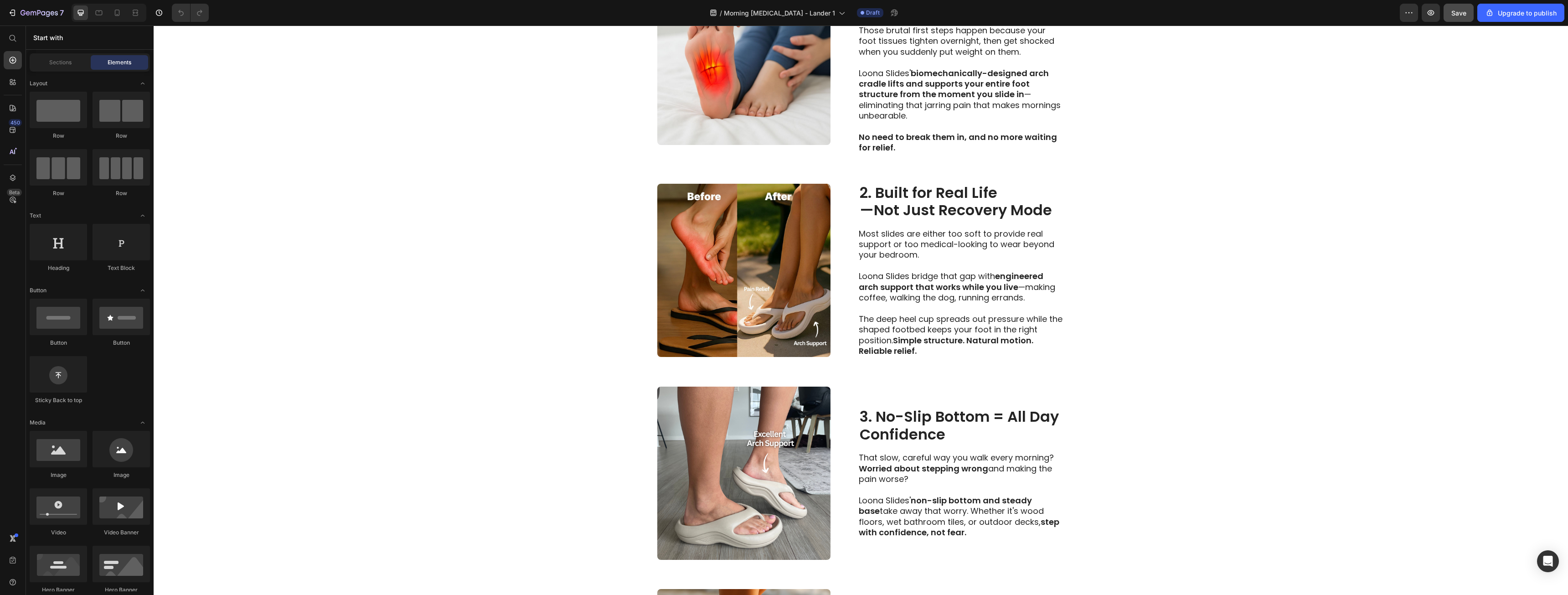click on "Image 4. Cool Summer Style  Without the Medical Look Heading Most supportive footwear looks like something from a medical catalog. Loona Slides are built different.    Clean, minimalist design in neutral tones  that pair with all your summer outfits. Slides that get you compliments, not questions. Text Block Row" at bounding box center [861, 676] 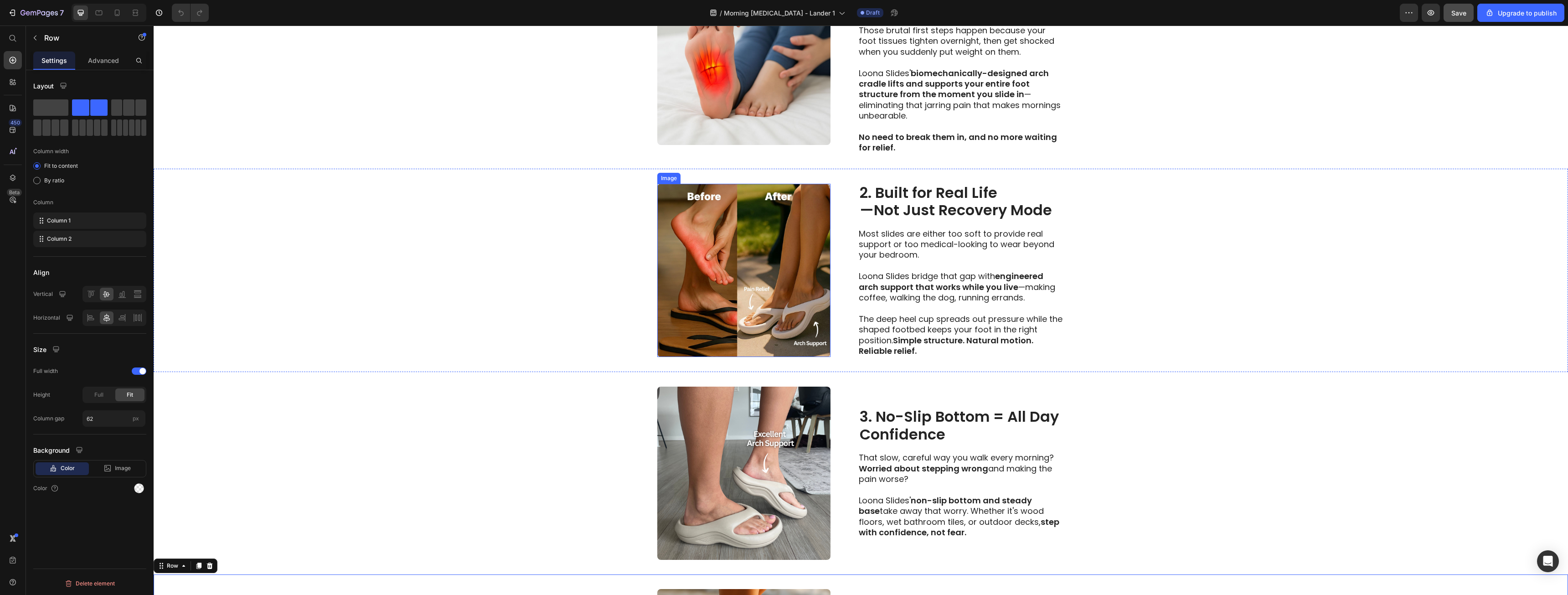 click at bounding box center [744, 270] 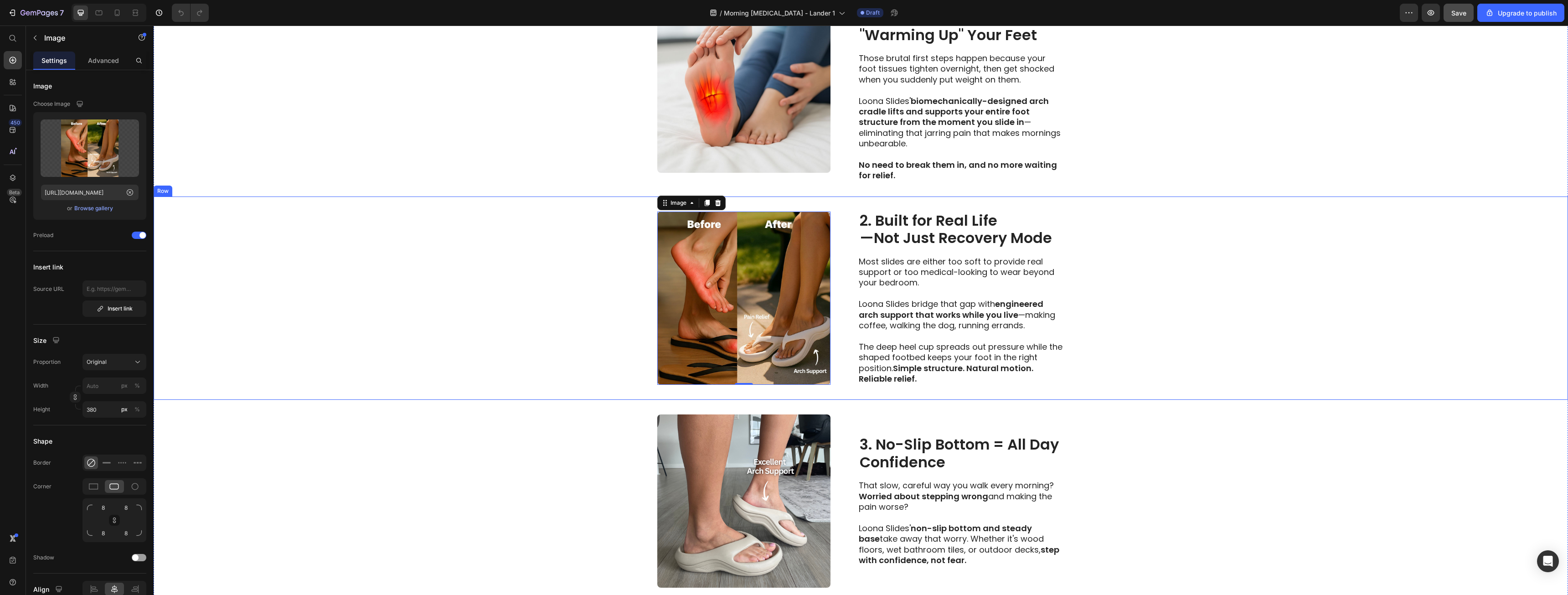 scroll, scrollTop: 228, scrollLeft: 0, axis: vertical 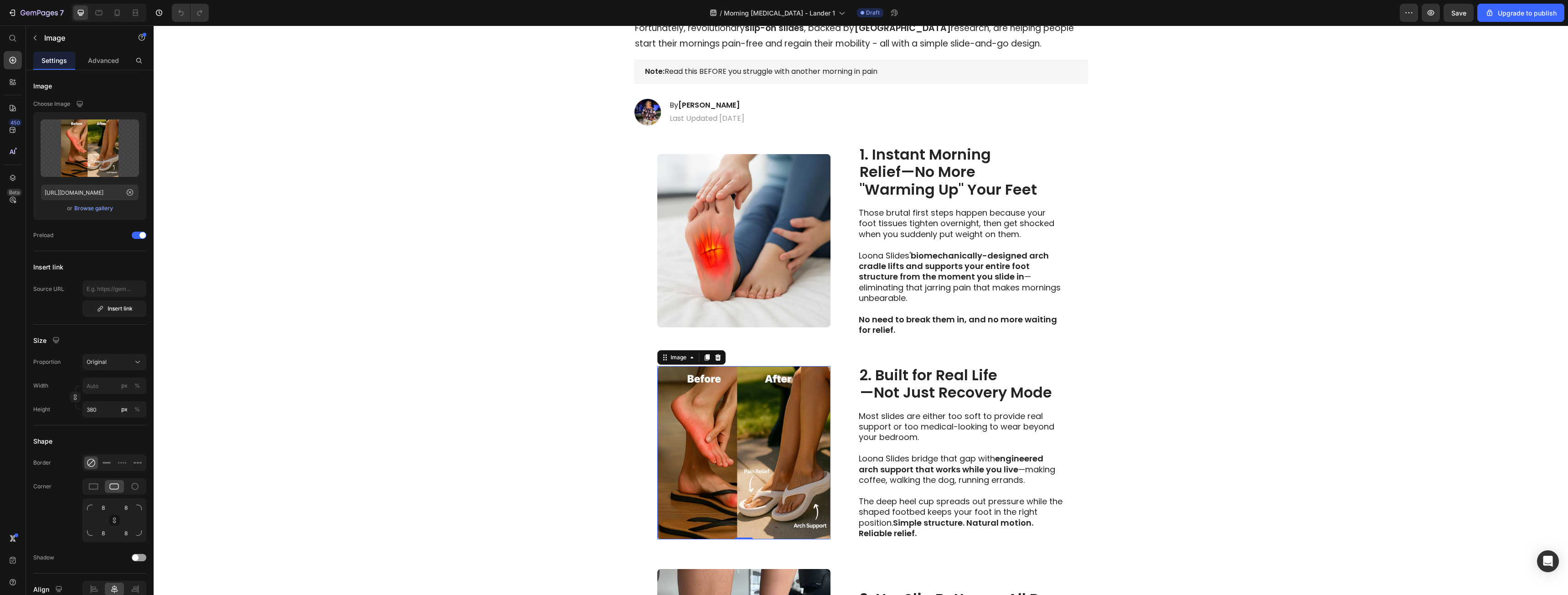 drag, startPoint x: 1449, startPoint y: 20, endPoint x: 1446, endPoint y: 23, distance: 4.242641 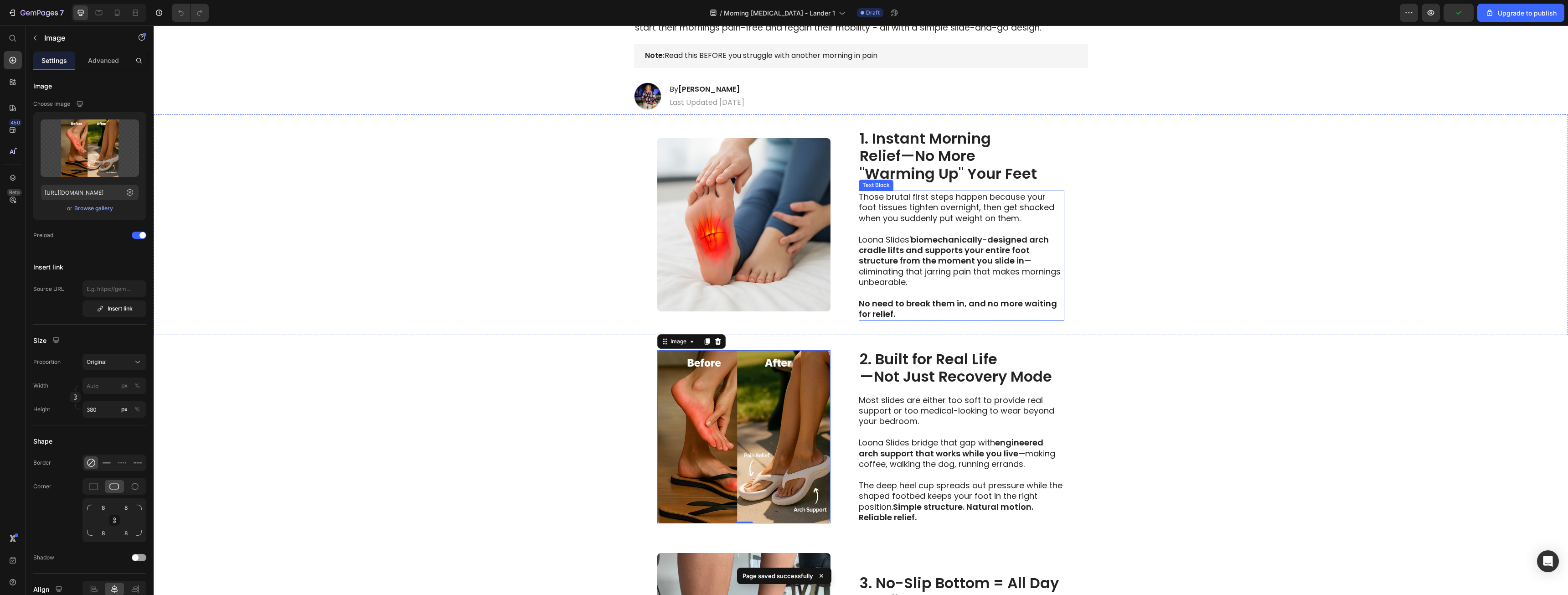 scroll, scrollTop: 274, scrollLeft: 0, axis: vertical 